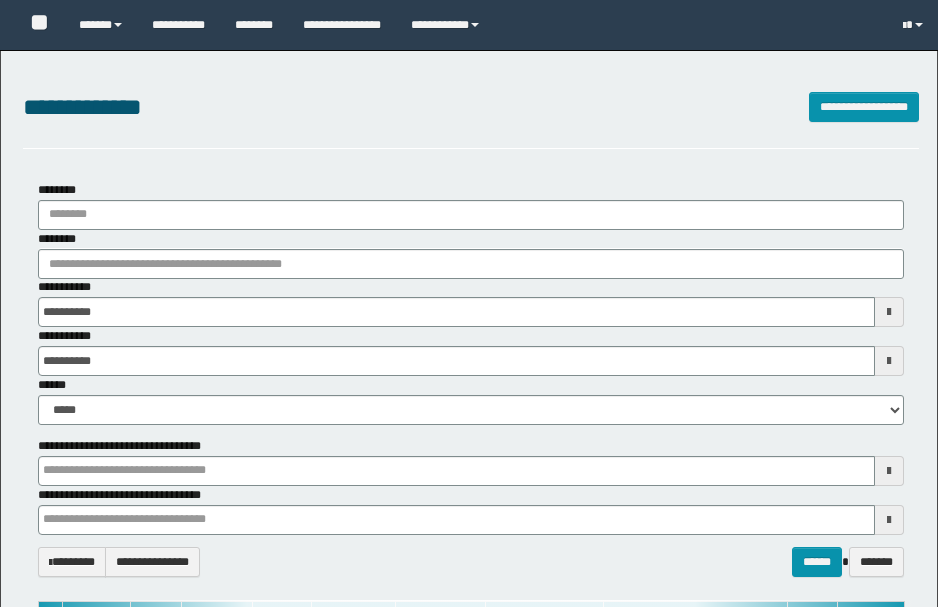 scroll, scrollTop: 0, scrollLeft: 0, axis: both 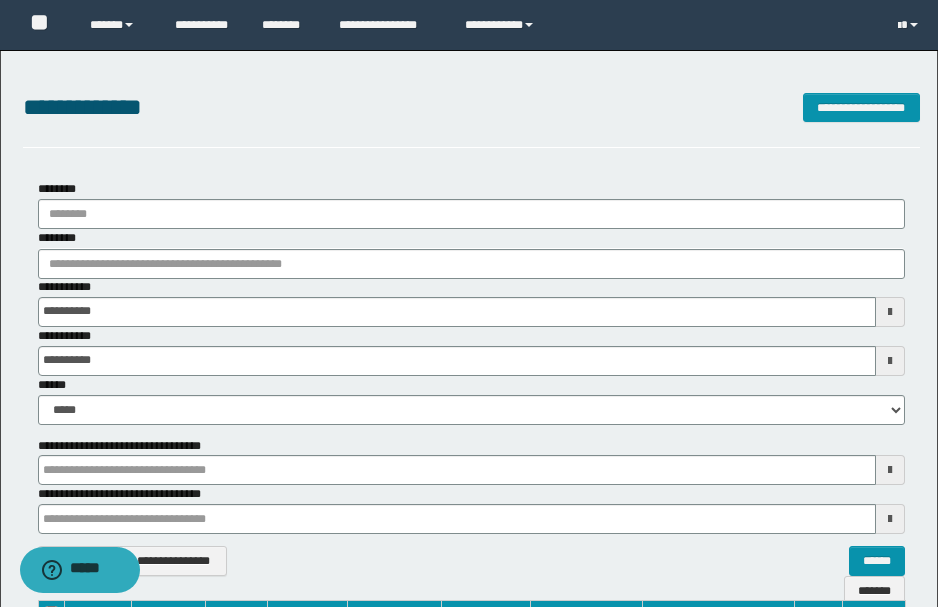 drag, startPoint x: 28, startPoint y: 429, endPoint x: 172, endPoint y: 196, distance: 273.90692 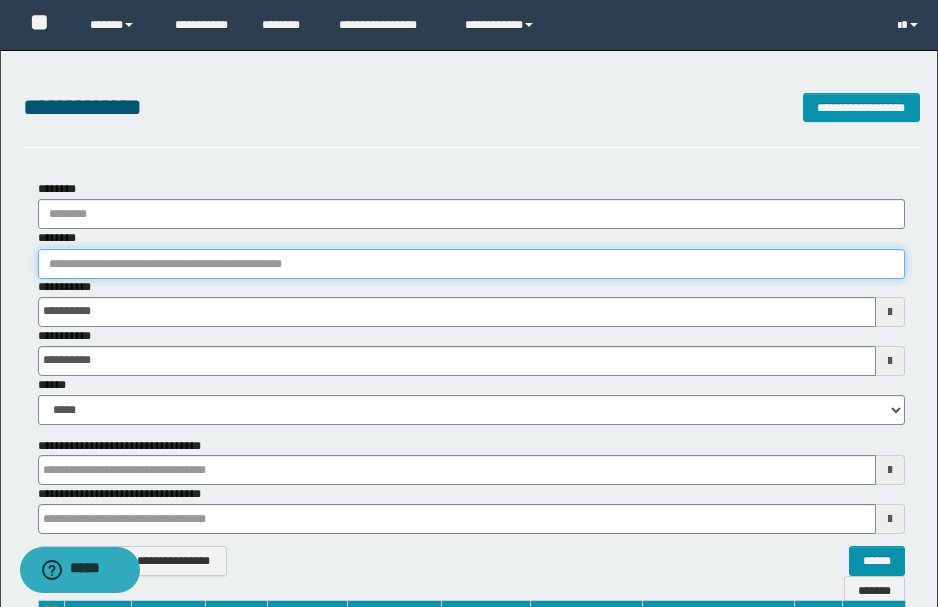 drag, startPoint x: 185, startPoint y: 261, endPoint x: 228, endPoint y: 265, distance: 43.185646 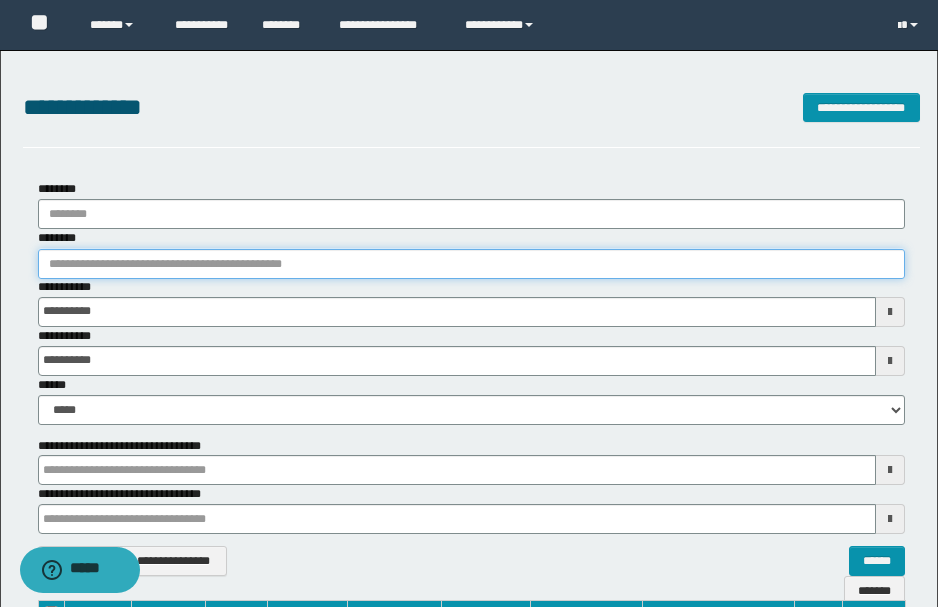 paste on "********" 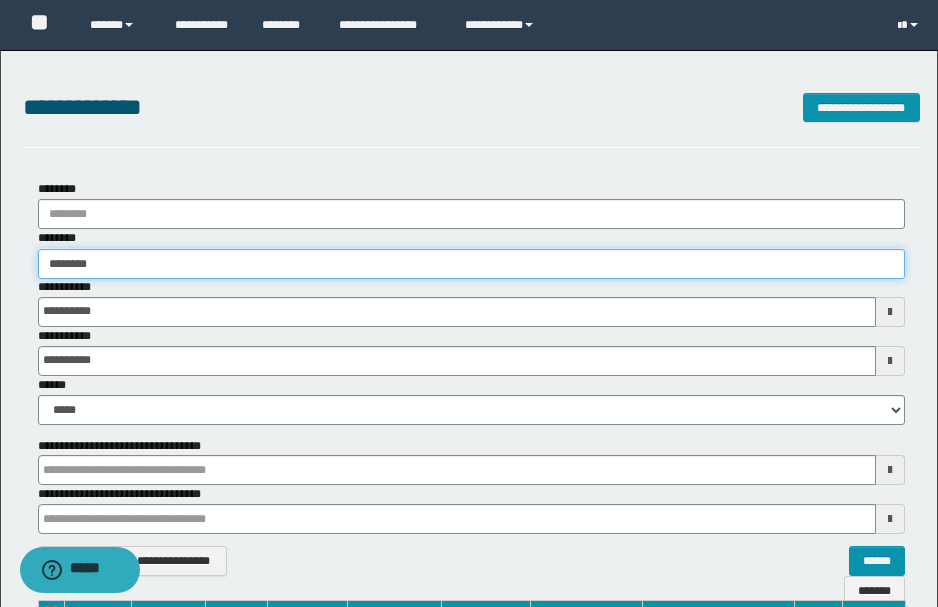 type on "********" 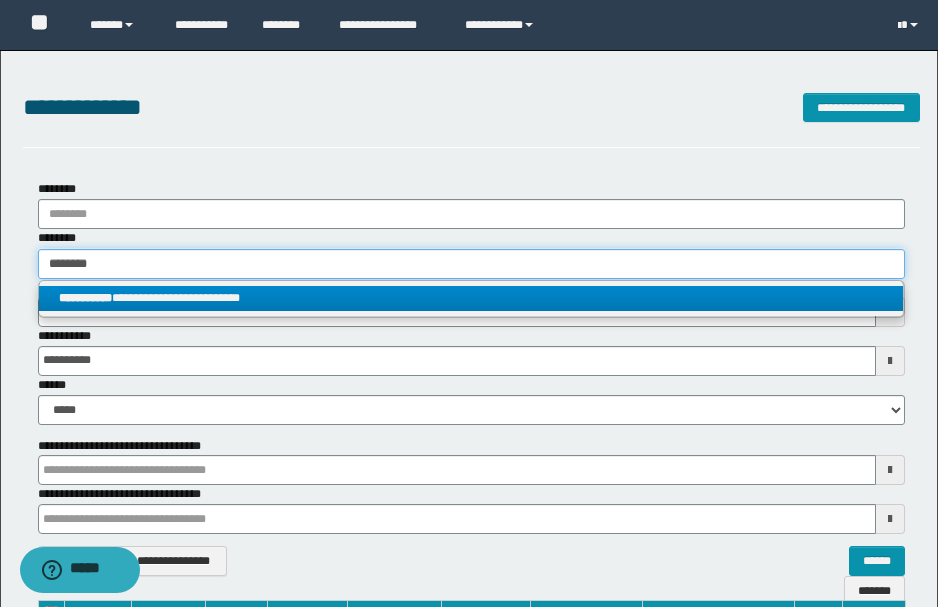 type on "********" 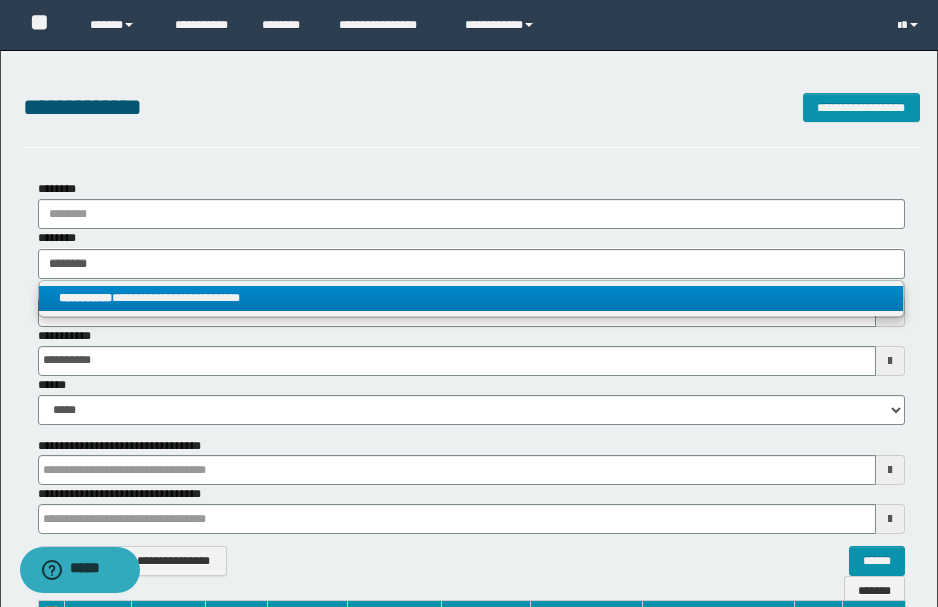 click on "**********" at bounding box center [471, 298] 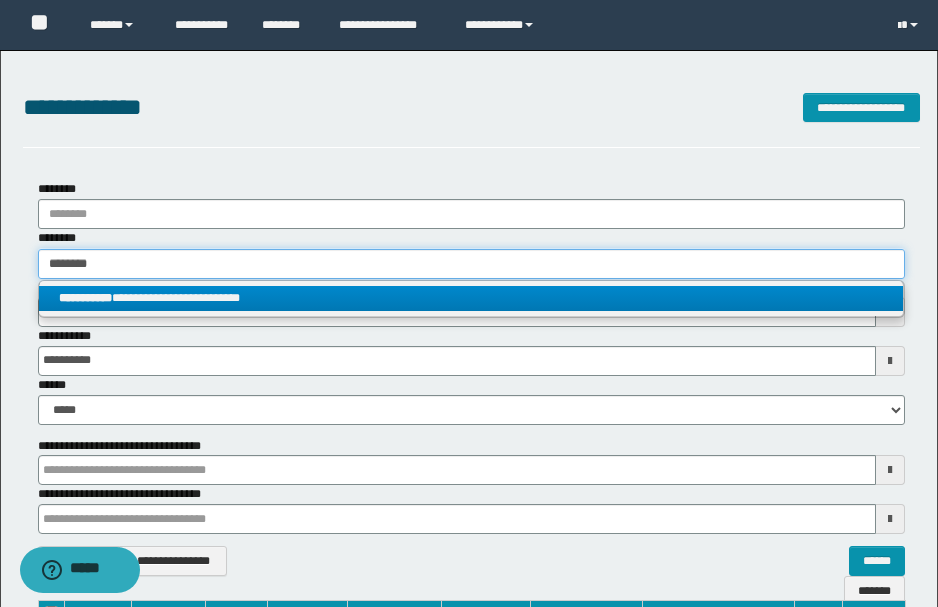 type 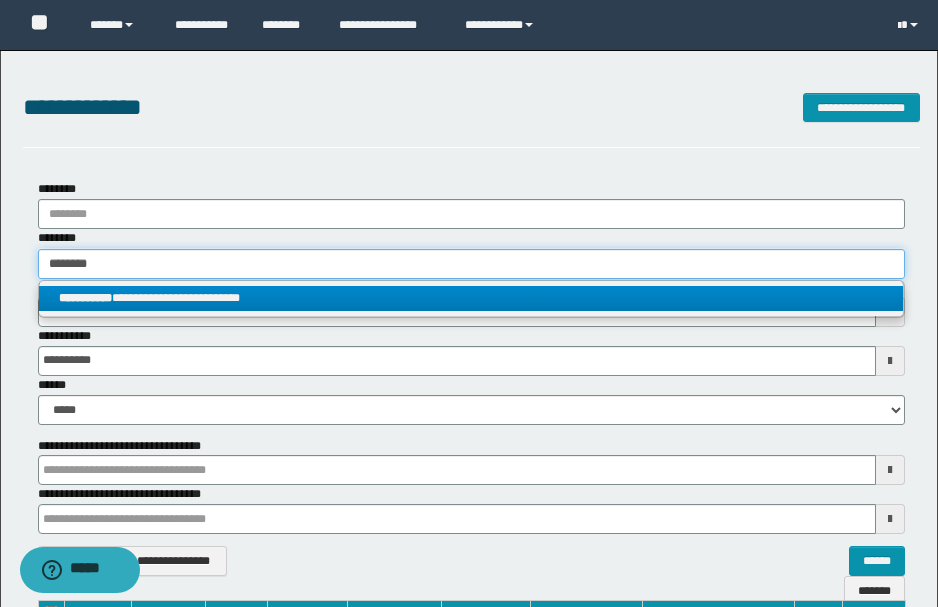 type on "**********" 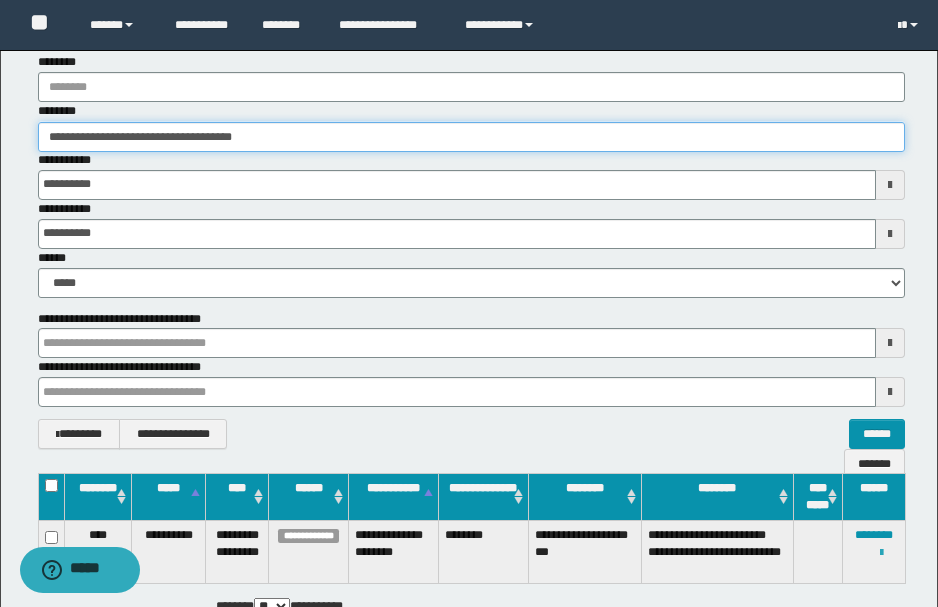 scroll, scrollTop: 262, scrollLeft: 0, axis: vertical 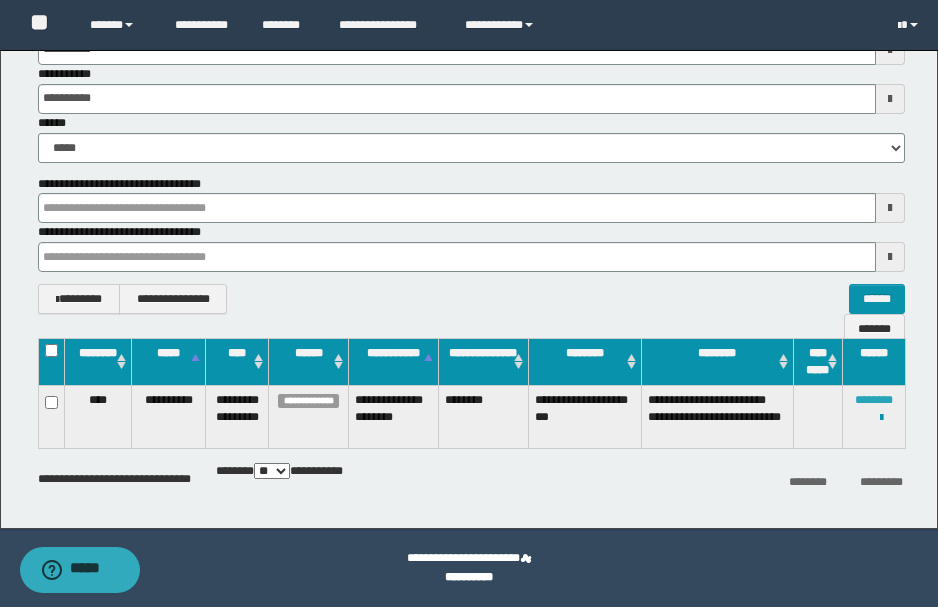 click on "********" at bounding box center (874, 400) 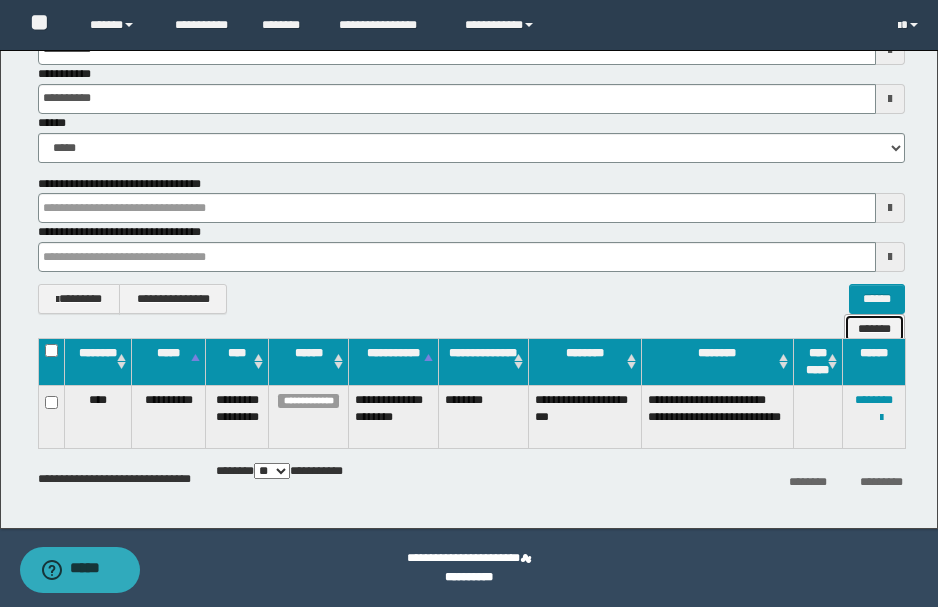 click on "*******" at bounding box center [874, 328] 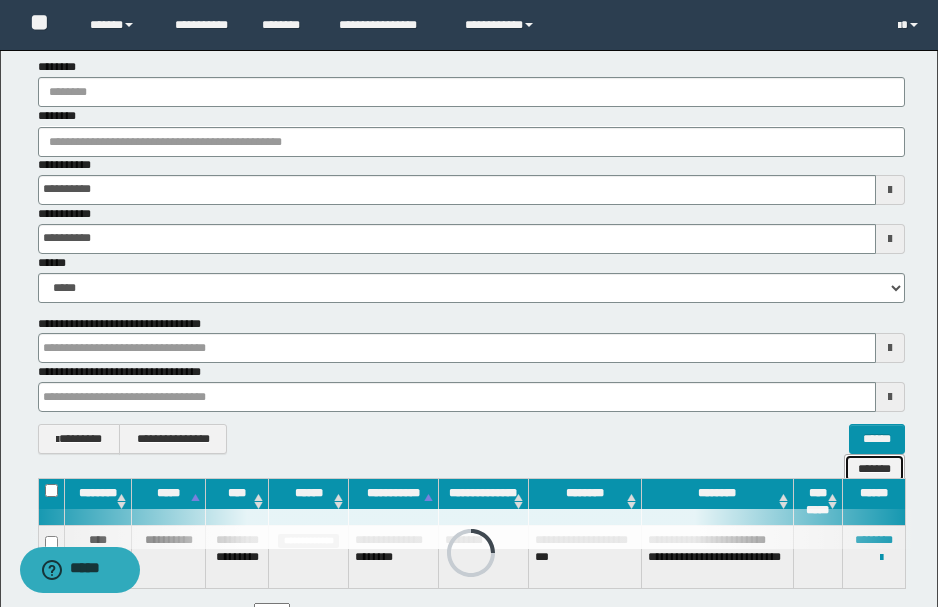 scroll, scrollTop: 0, scrollLeft: 0, axis: both 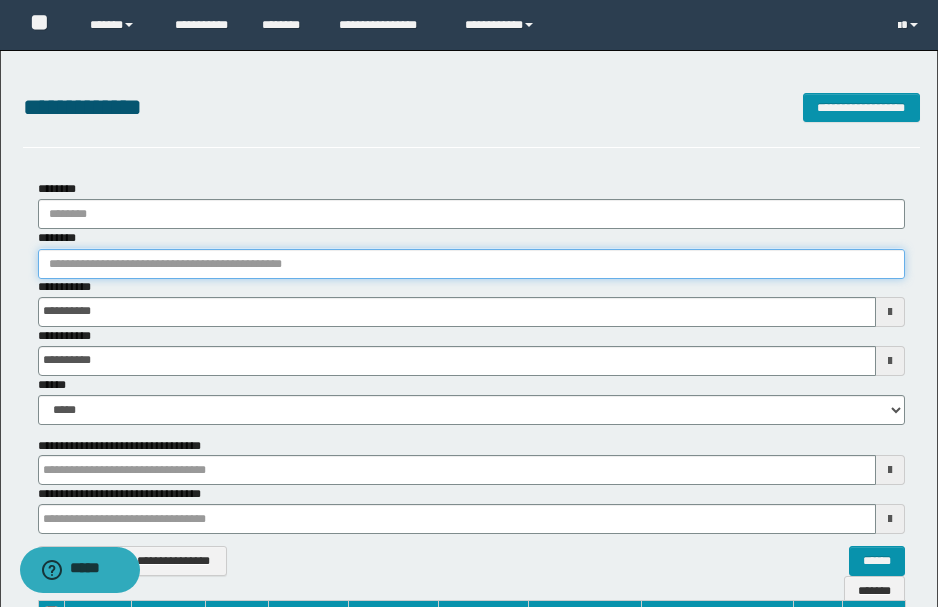 click on "********" at bounding box center [471, 264] 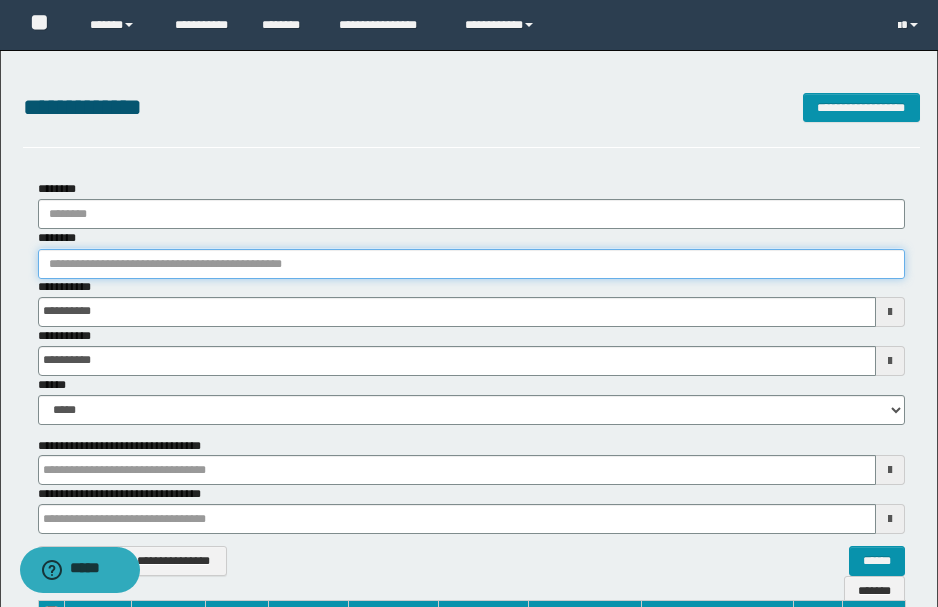 paste on "********" 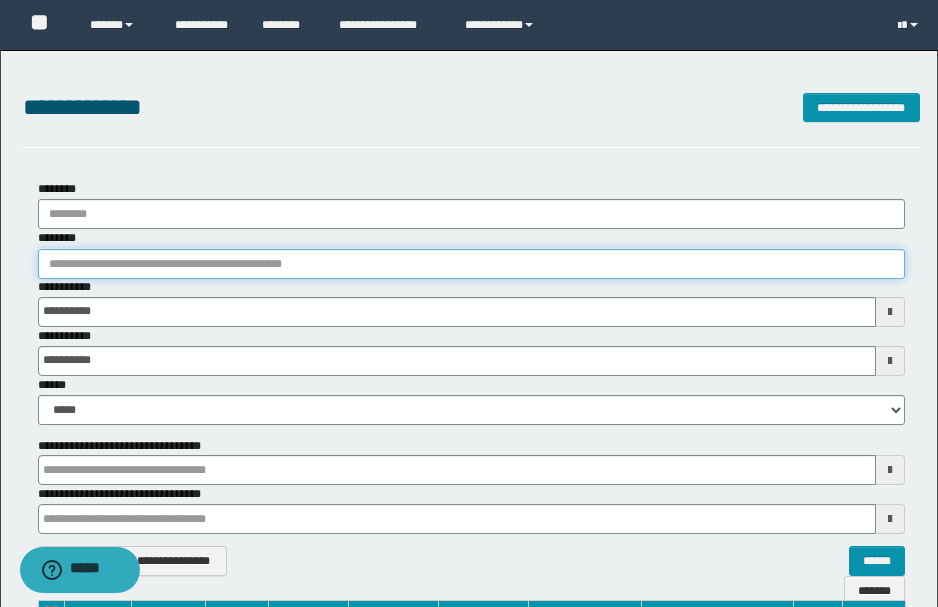type on "********" 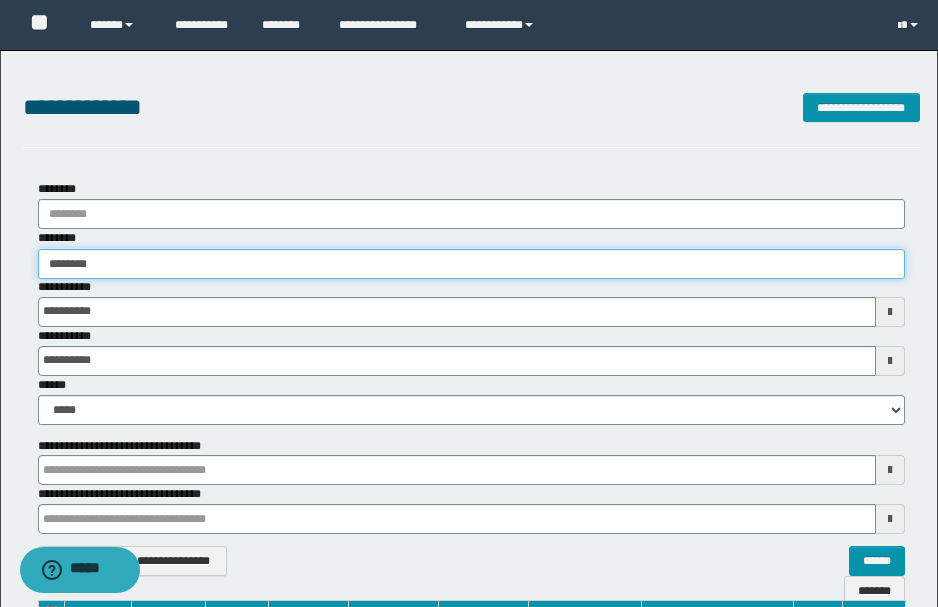 type on "********" 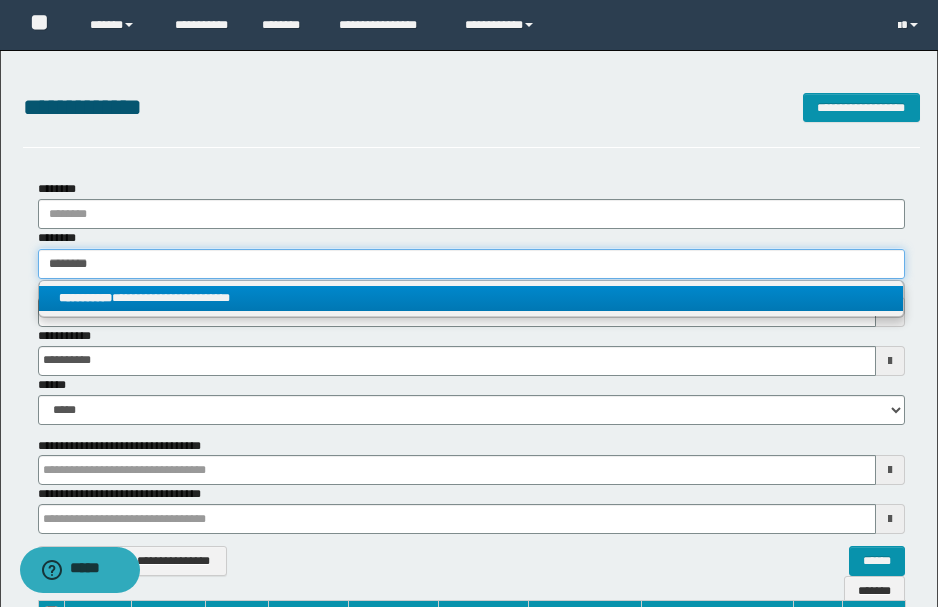 type on "********" 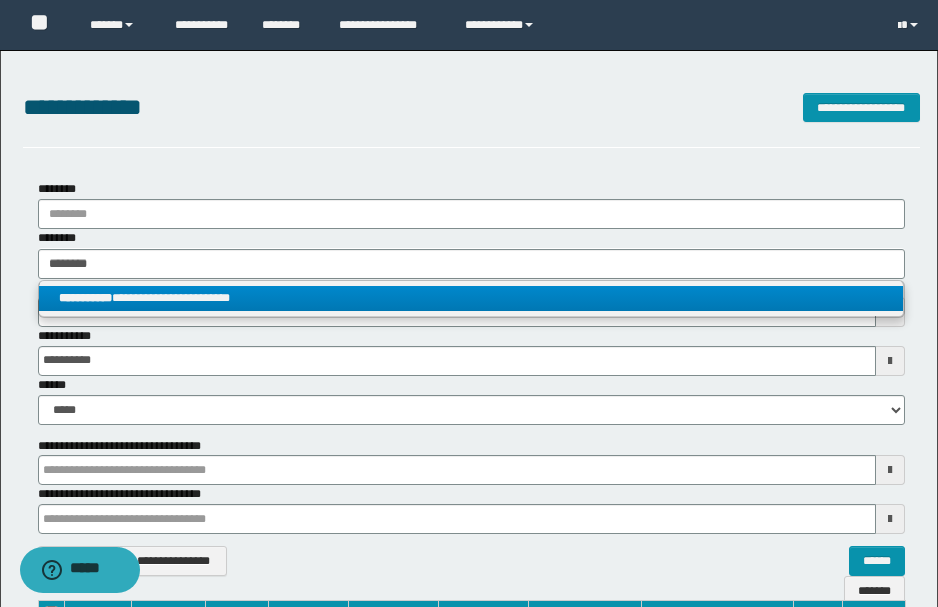 click on "**********" at bounding box center (471, 298) 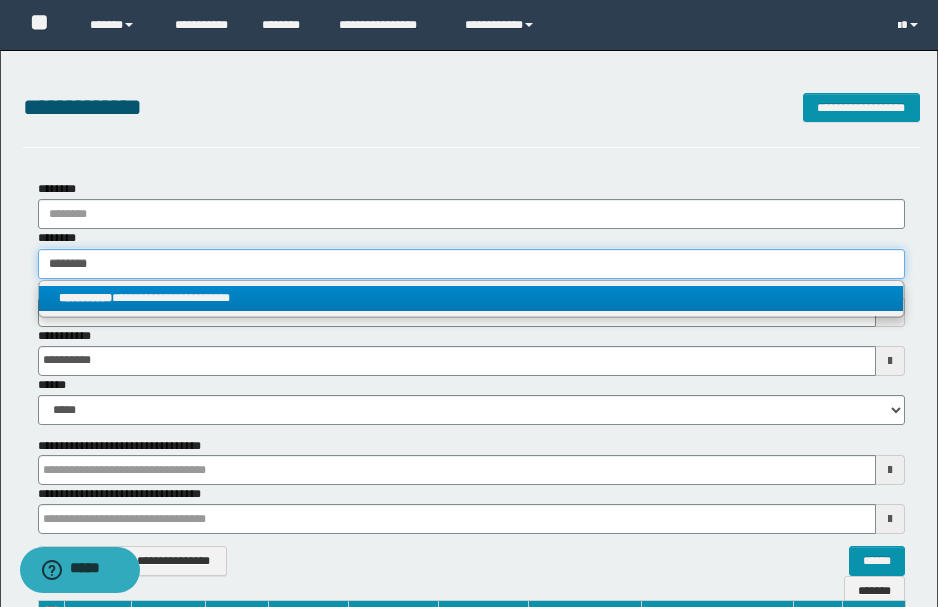type 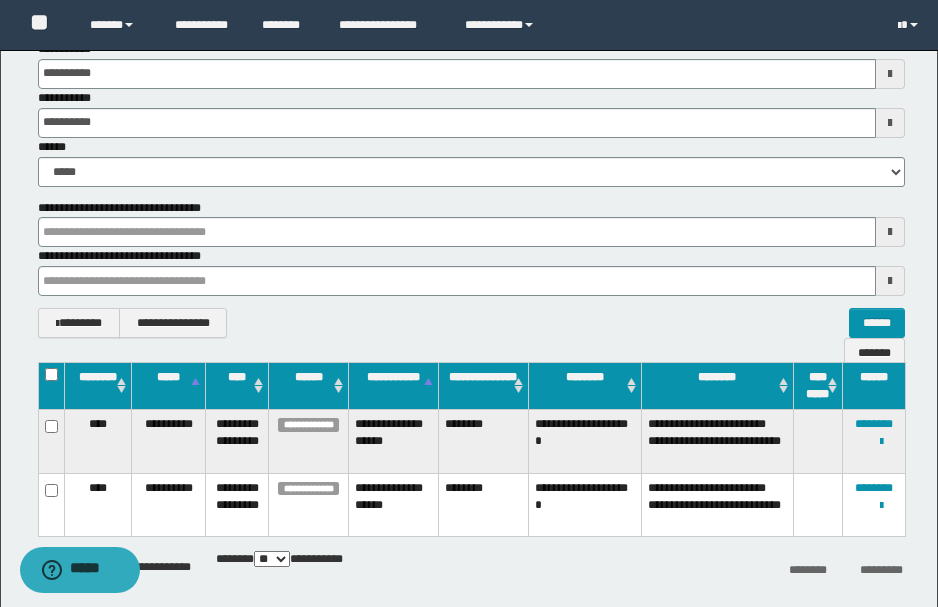 scroll, scrollTop: 326, scrollLeft: 0, axis: vertical 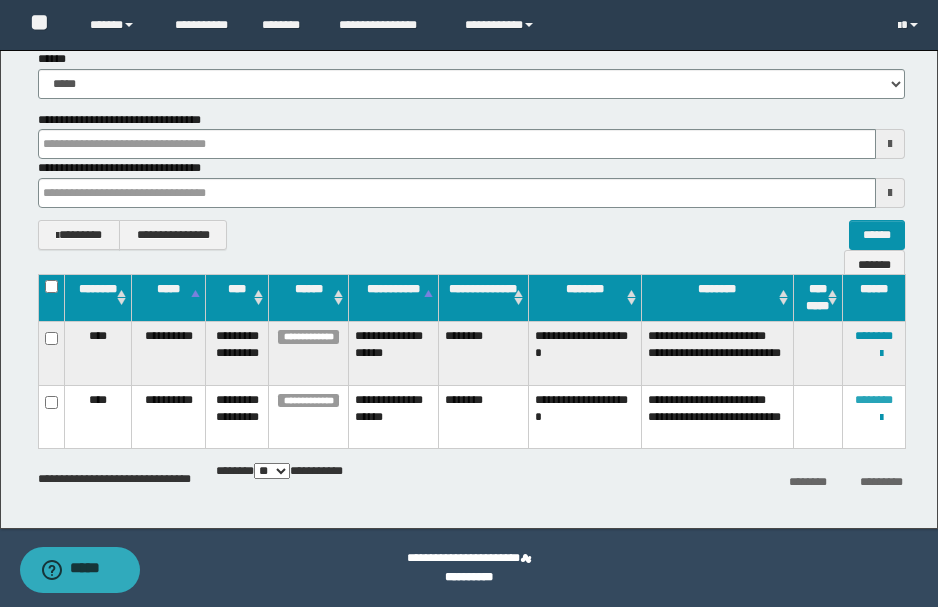 click on "********" at bounding box center (874, 400) 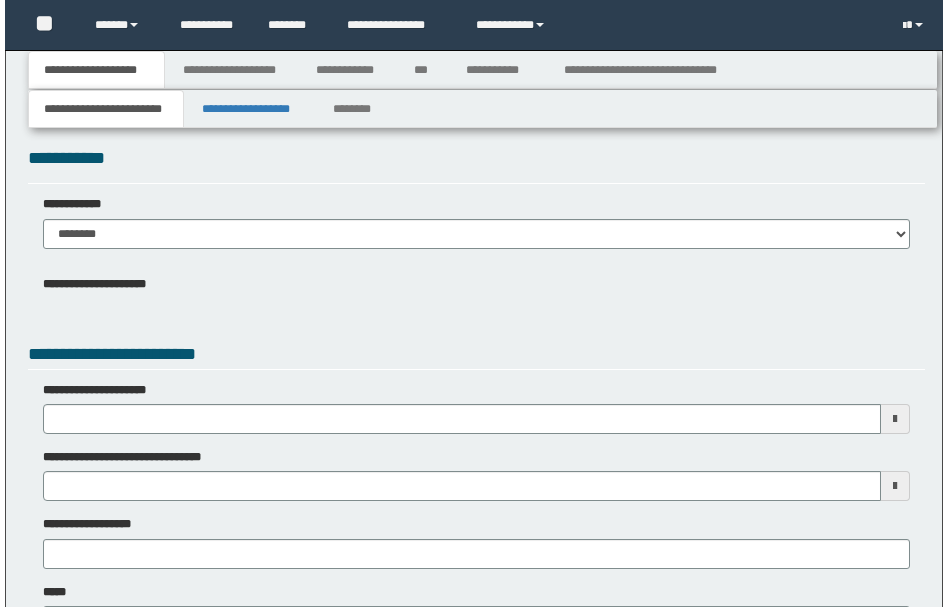 scroll, scrollTop: 0, scrollLeft: 0, axis: both 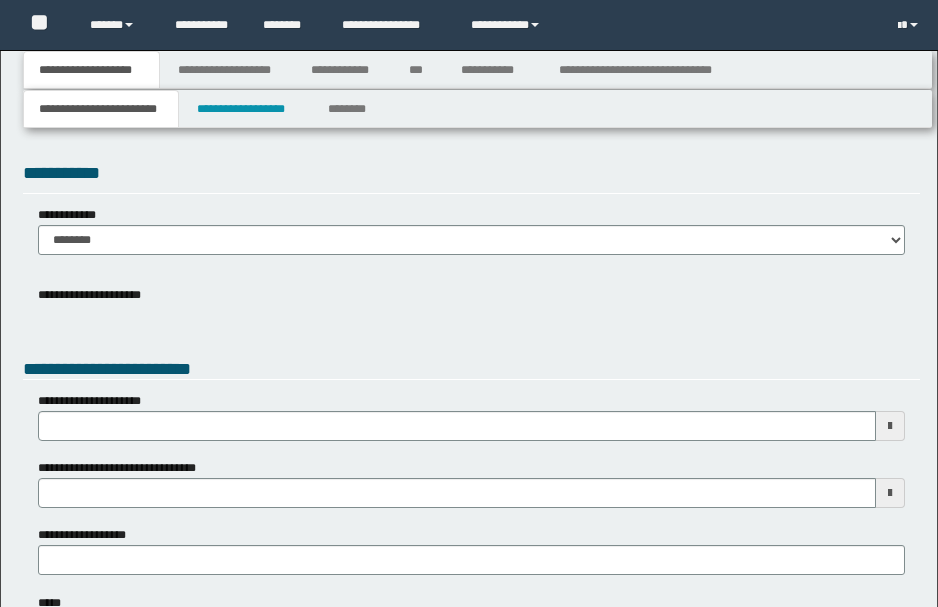 type 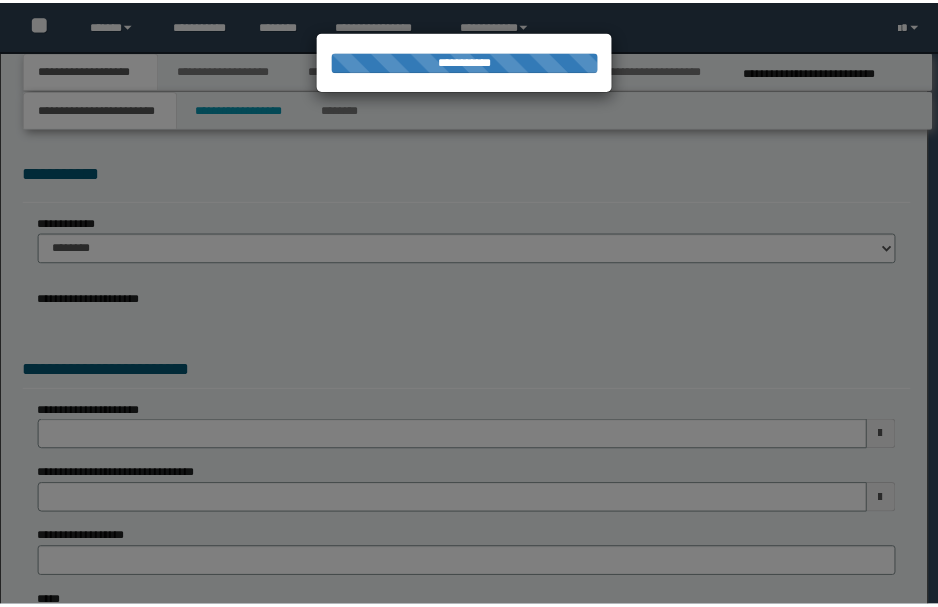 scroll, scrollTop: 0, scrollLeft: 0, axis: both 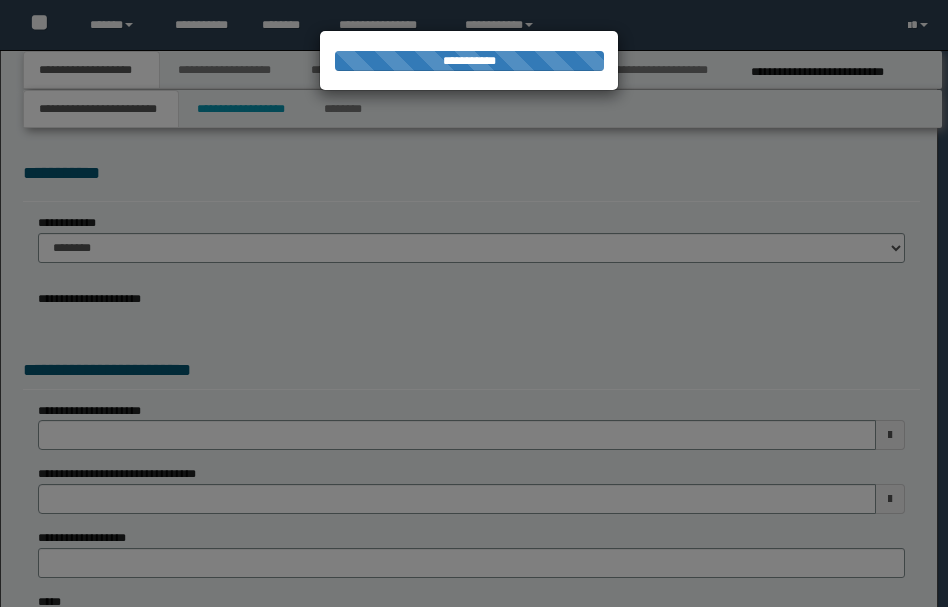 type on "**********" 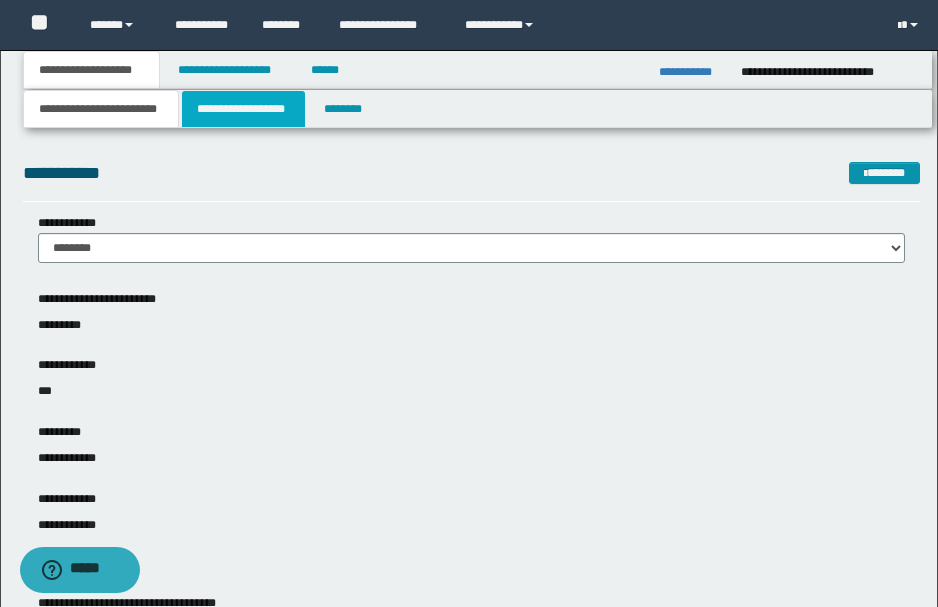 click on "**********" at bounding box center [243, 109] 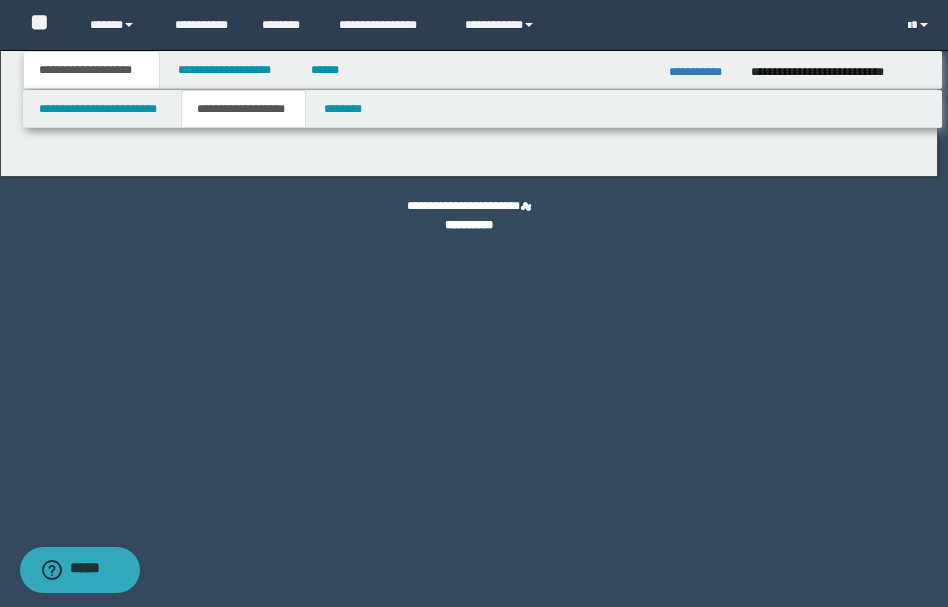 type on "********" 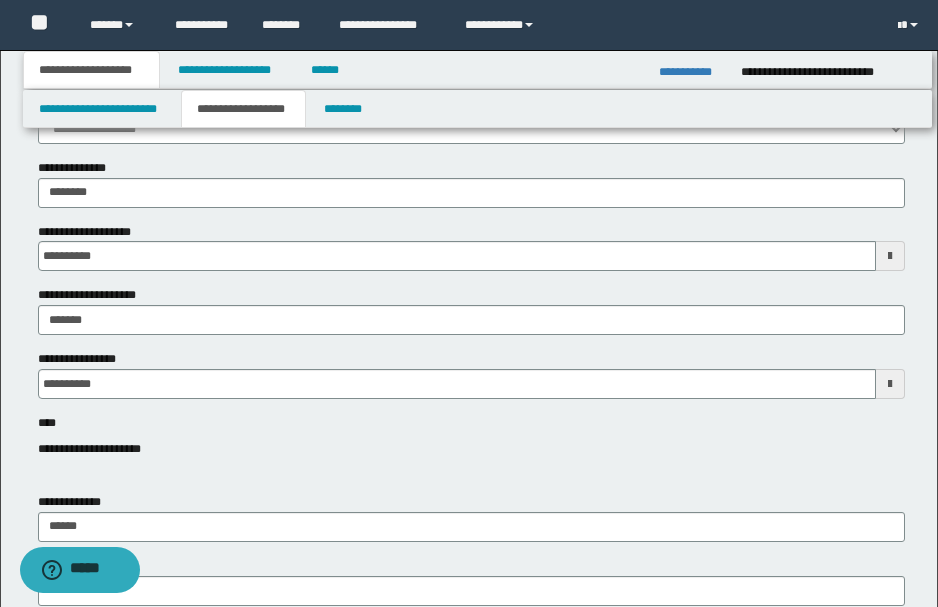 scroll, scrollTop: 122, scrollLeft: 0, axis: vertical 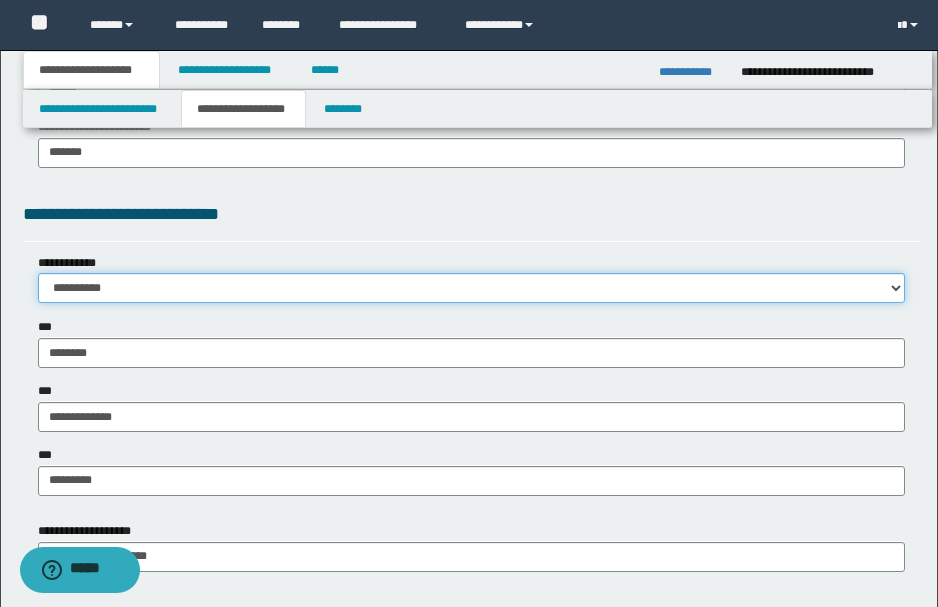 click on "**********" at bounding box center (471, 288) 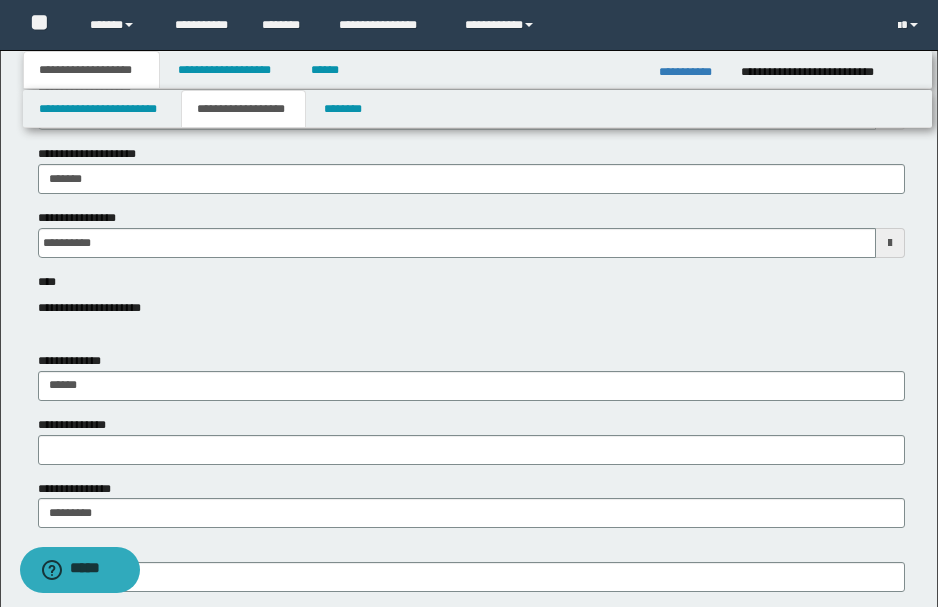 scroll, scrollTop: 255, scrollLeft: 0, axis: vertical 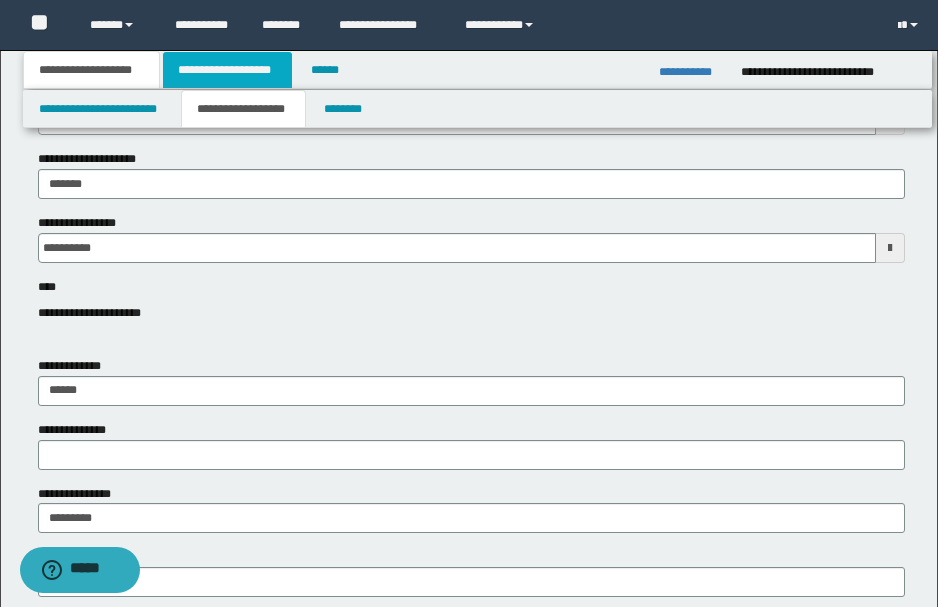 click on "**********" at bounding box center [227, 70] 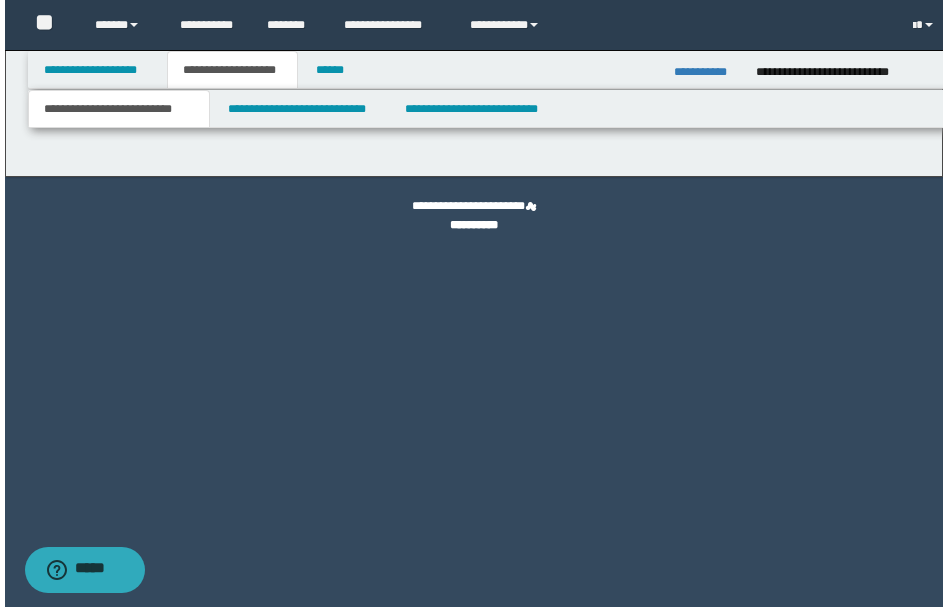 scroll, scrollTop: 0, scrollLeft: 0, axis: both 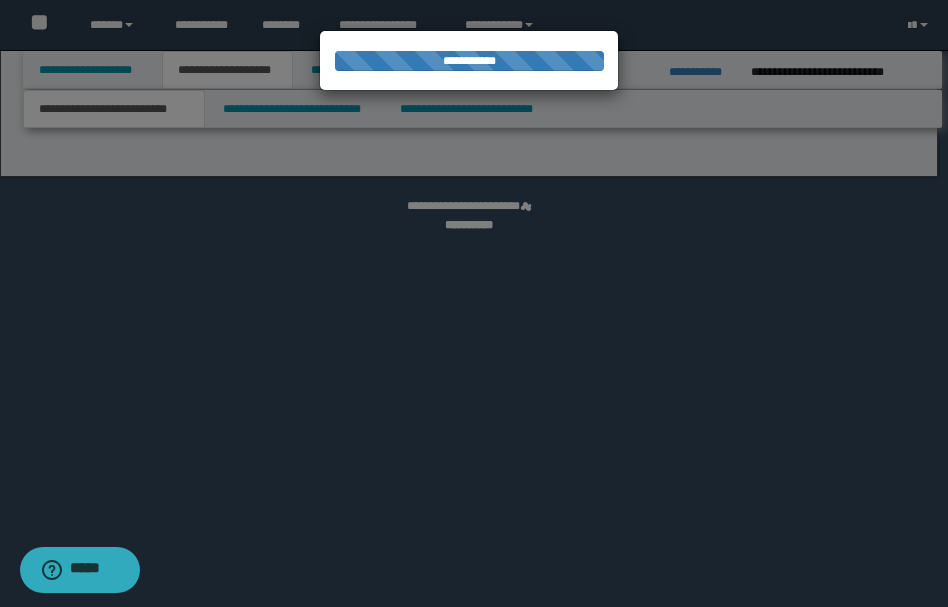 select on "*" 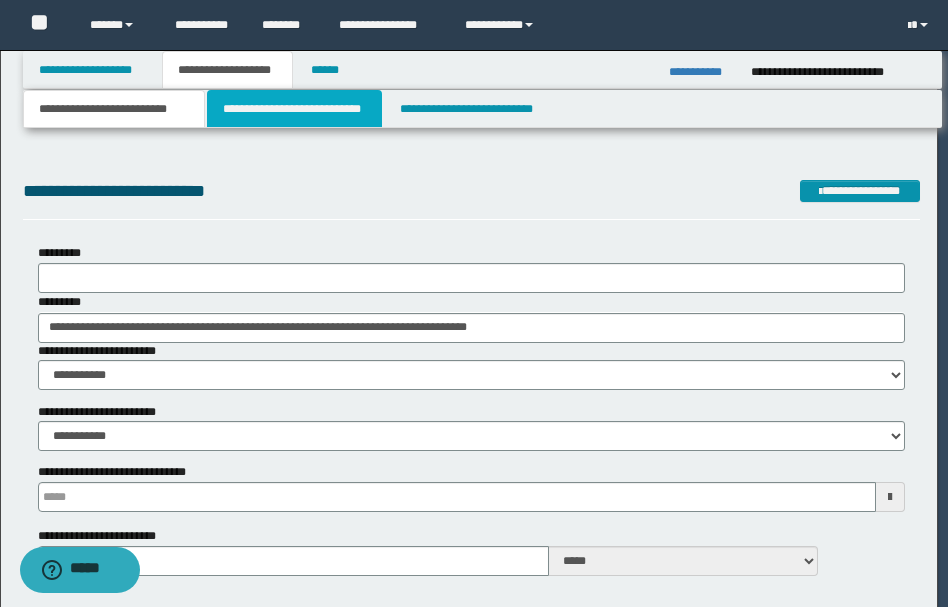 type 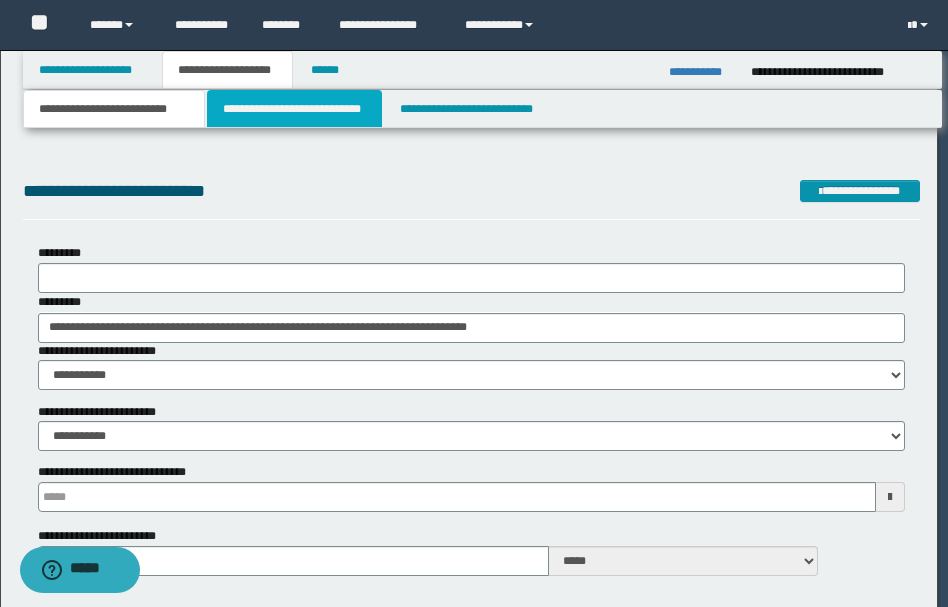 scroll, scrollTop: 0, scrollLeft: 0, axis: both 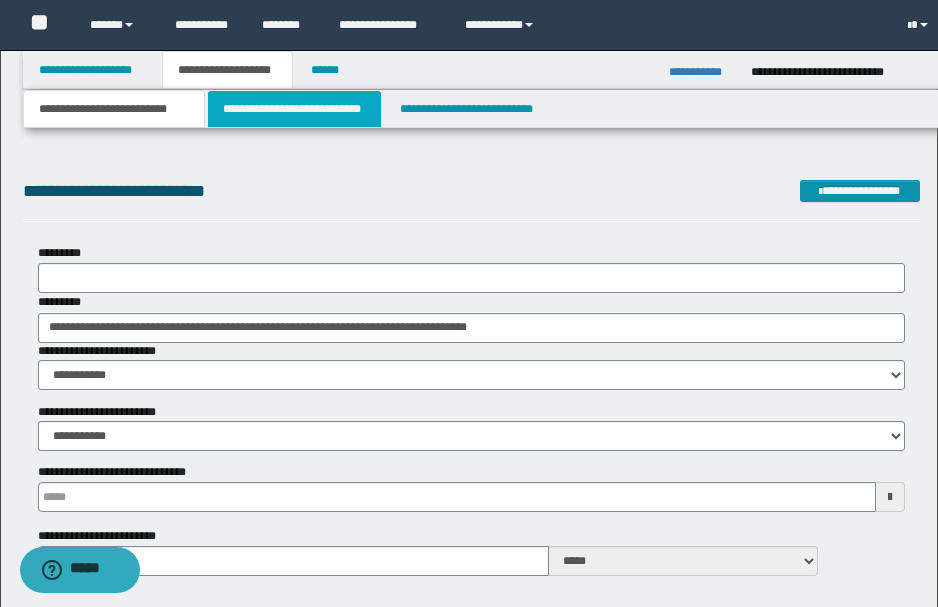 click on "**********" at bounding box center [294, 109] 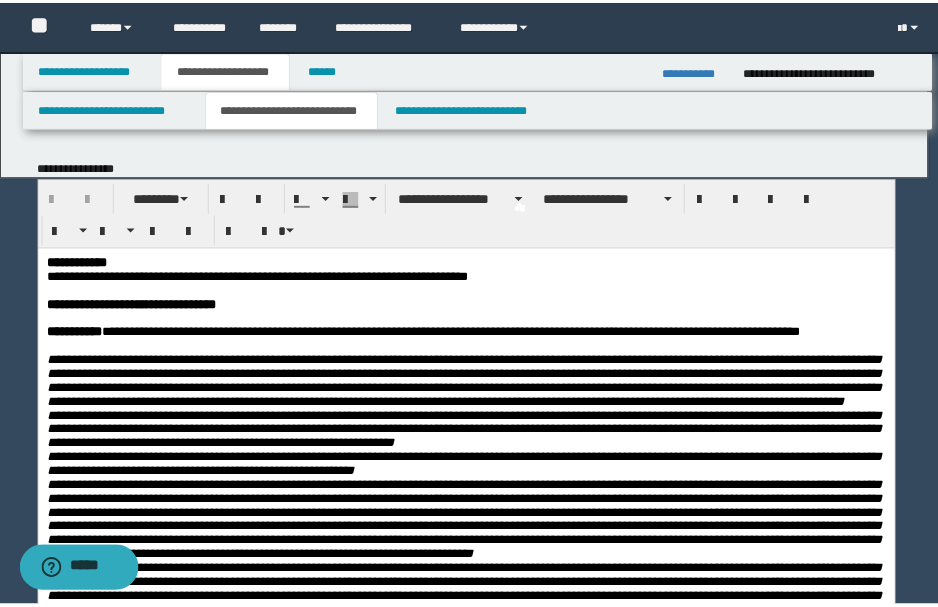 scroll, scrollTop: 0, scrollLeft: 0, axis: both 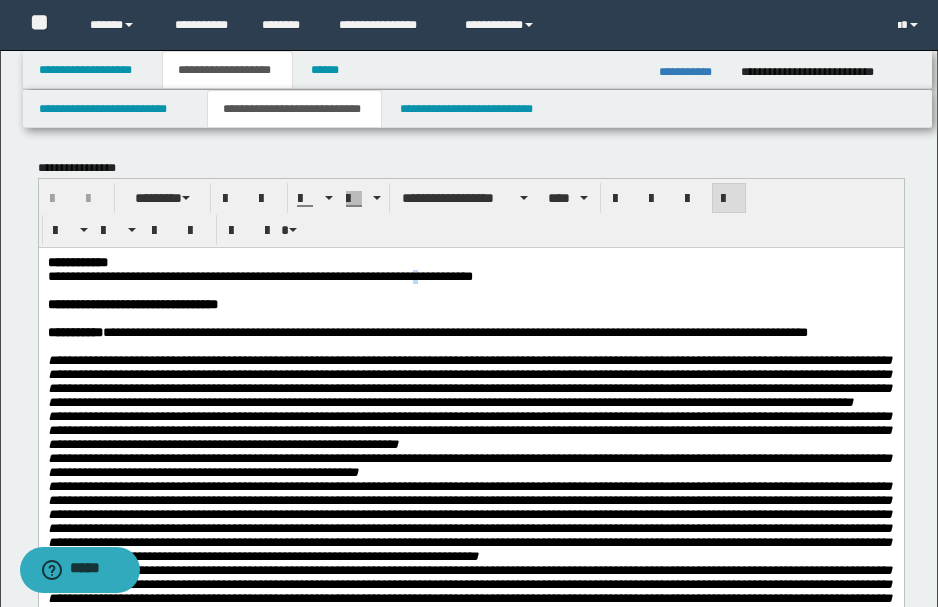 click on "**********" at bounding box center (259, 275) 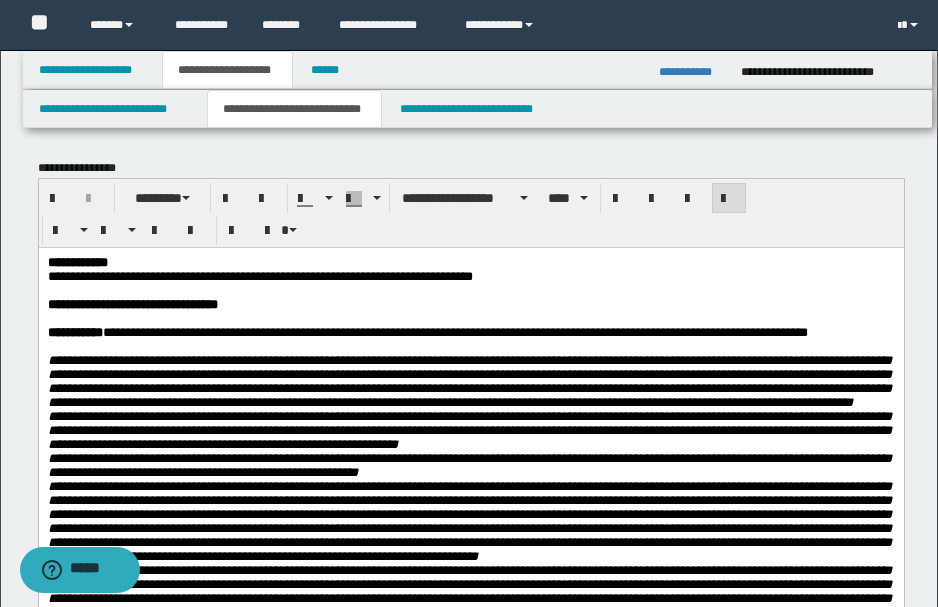 click on "**********" at bounding box center [469, 276] 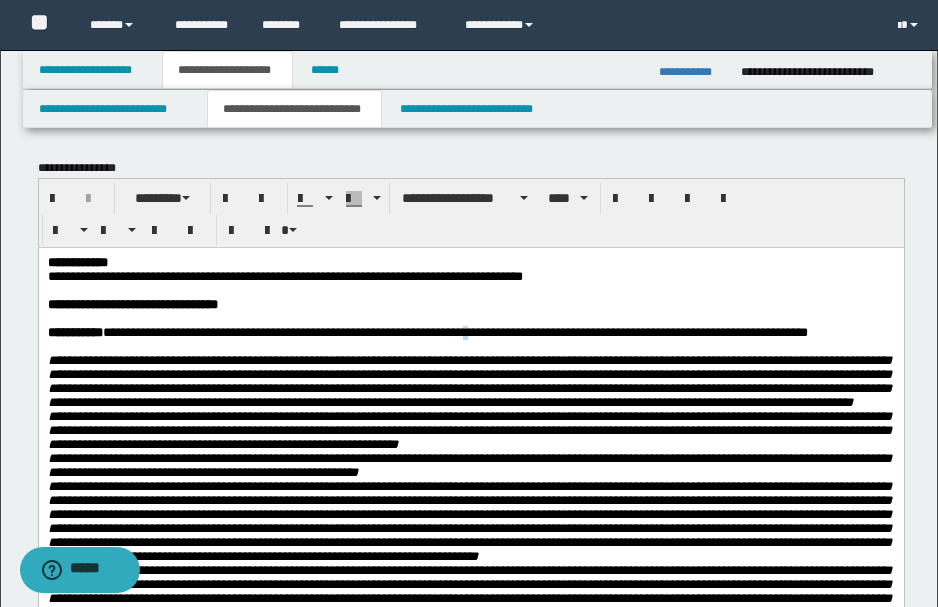 click on "**********" at bounding box center (454, 331) 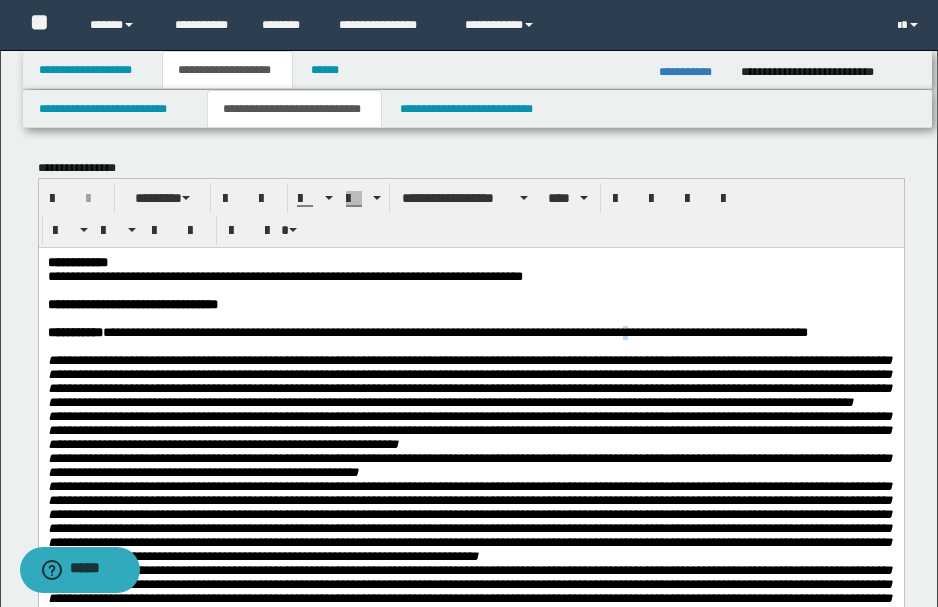 click on "**********" at bounding box center (454, 331) 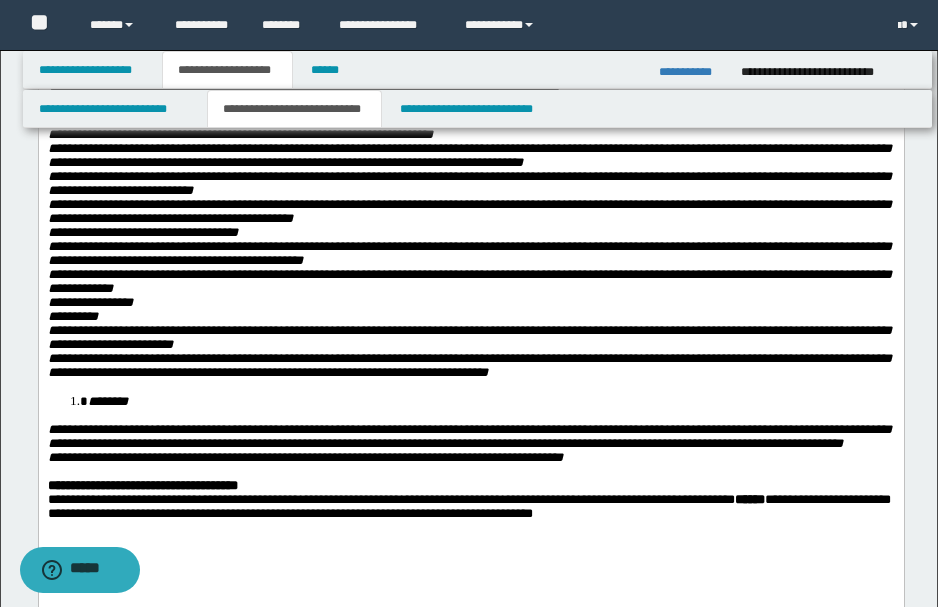 scroll, scrollTop: 733, scrollLeft: 0, axis: vertical 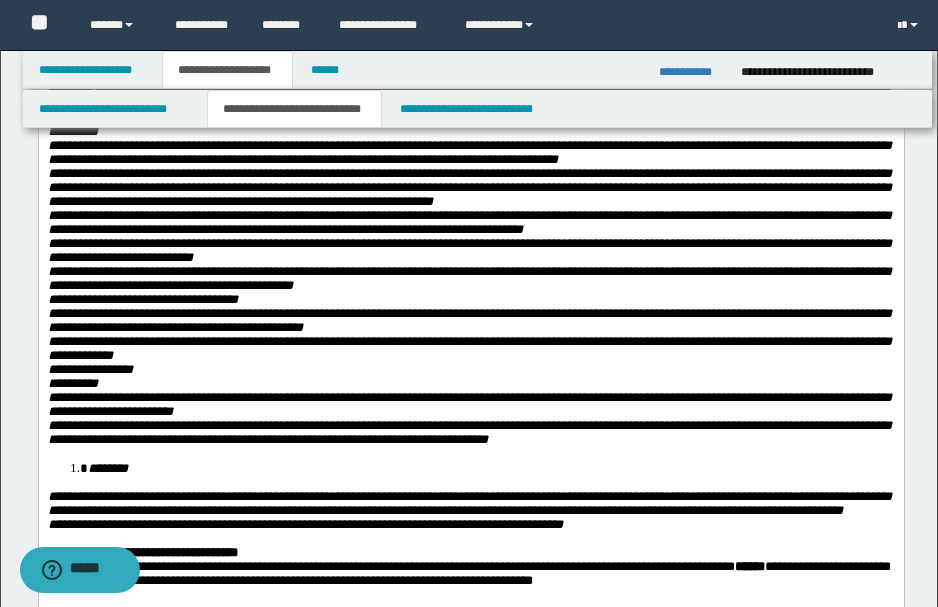 click on "**********" at bounding box center (469, 96) 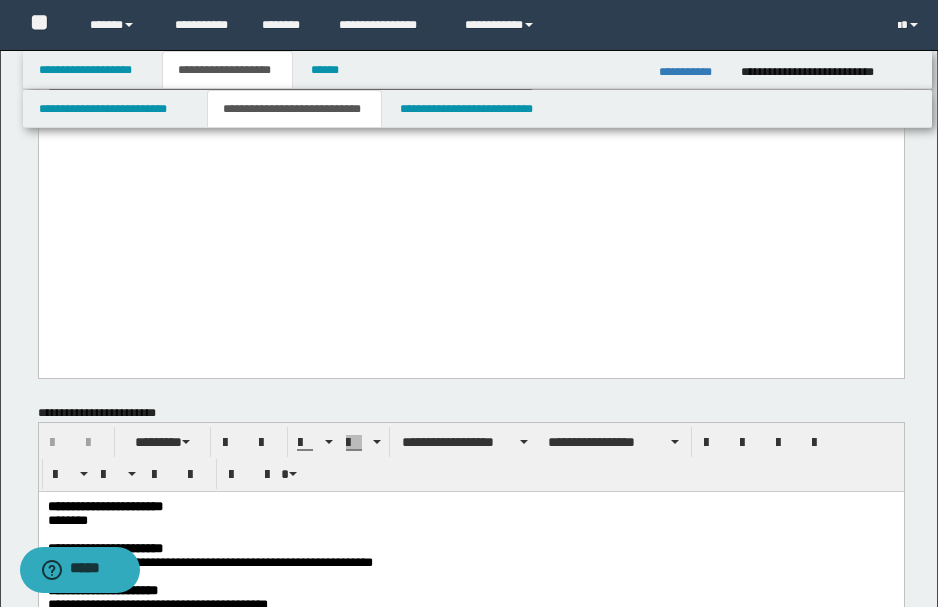 scroll, scrollTop: 1200, scrollLeft: 0, axis: vertical 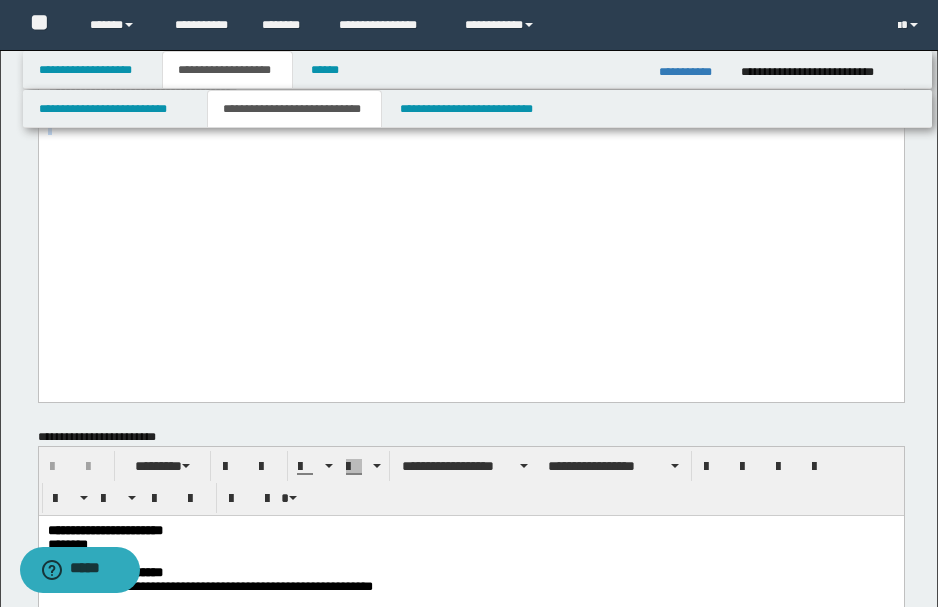 drag, startPoint x: 657, startPoint y: 270, endPoint x: 678, endPoint y: -544, distance: 814.2708 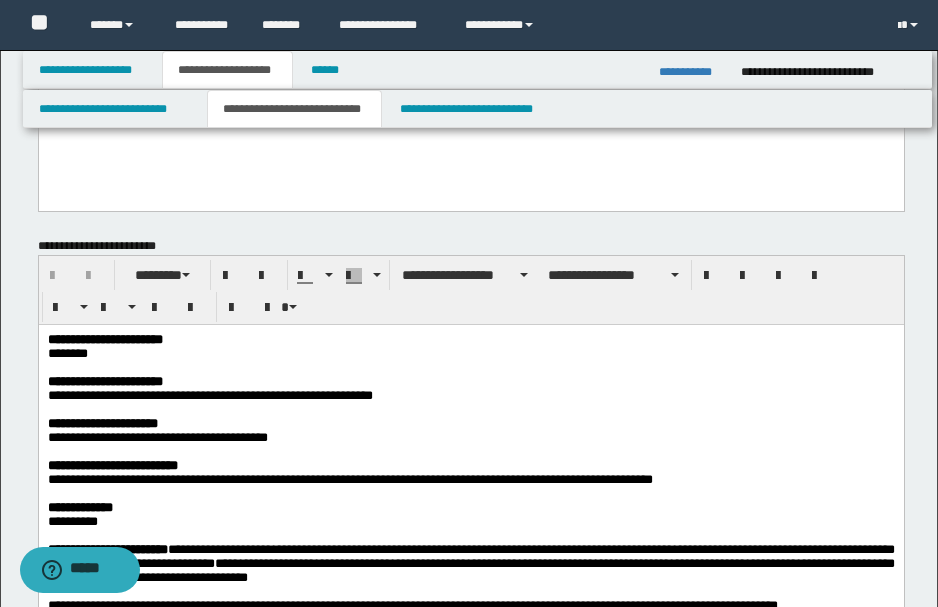 scroll, scrollTop: 1400, scrollLeft: 0, axis: vertical 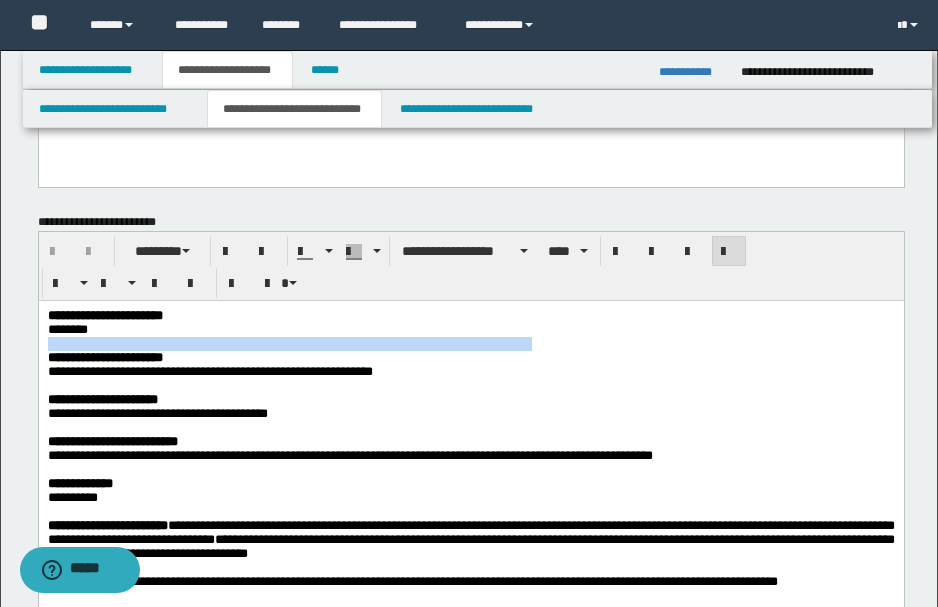 drag, startPoint x: 96, startPoint y: 334, endPoint x: 487, endPoint y: 347, distance: 391.21606 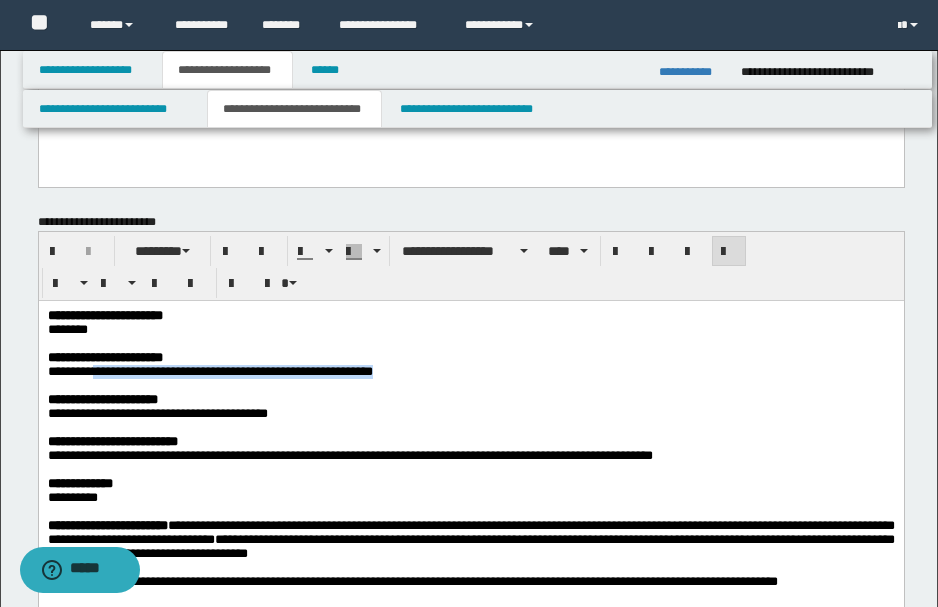 type 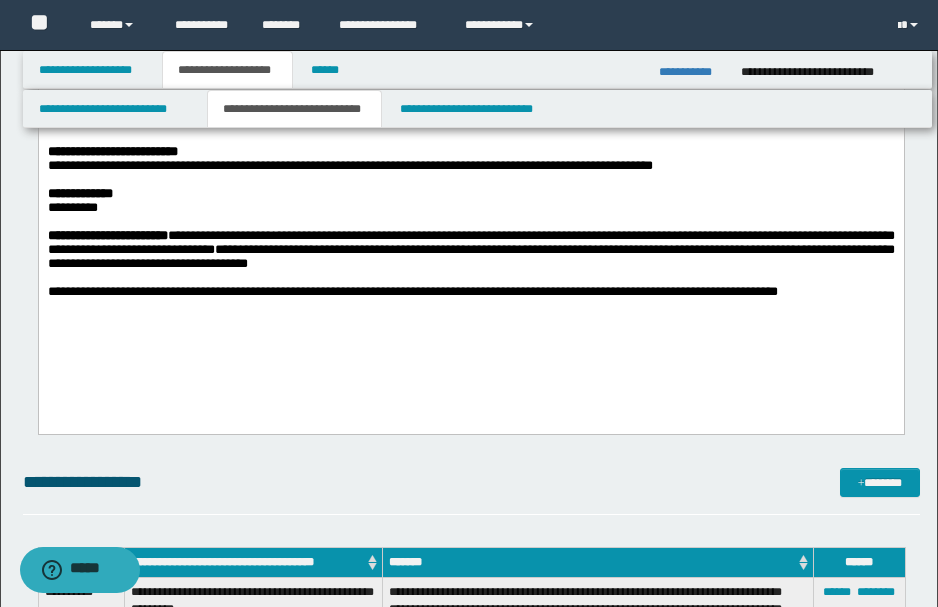 scroll, scrollTop: 1666, scrollLeft: 0, axis: vertical 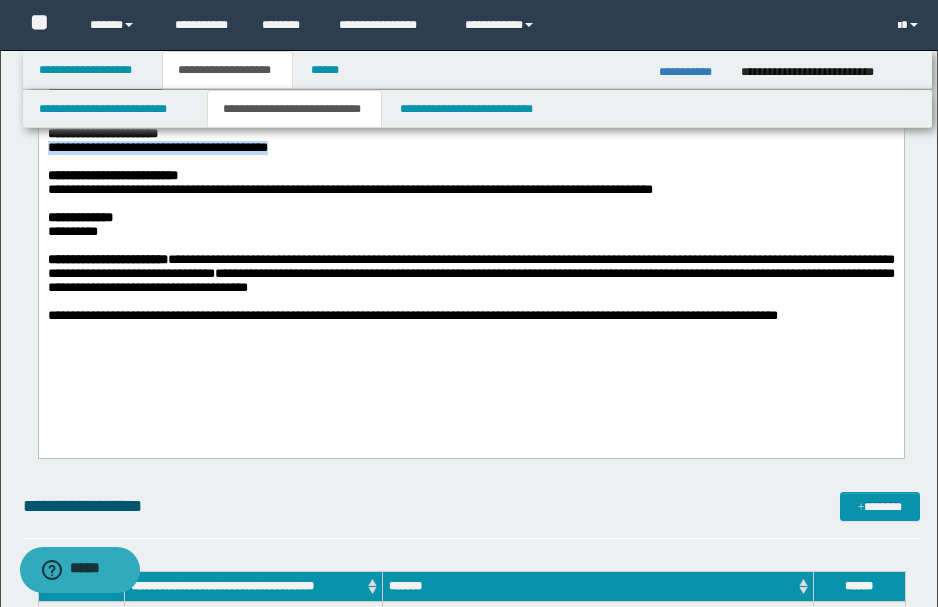 drag, startPoint x: 46, startPoint y: 157, endPoint x: 299, endPoint y: 154, distance: 253.01779 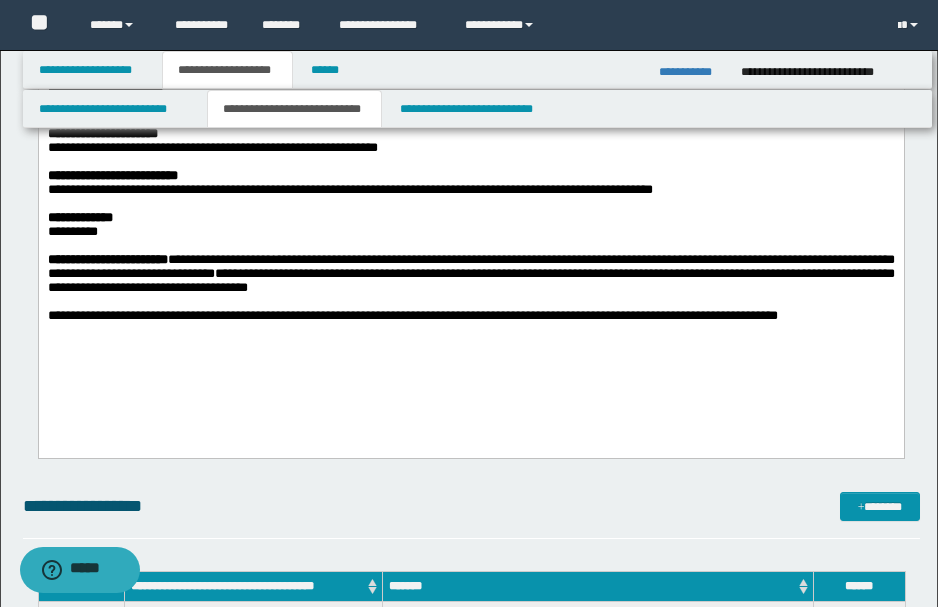 click on "**********" at bounding box center (469, 232) 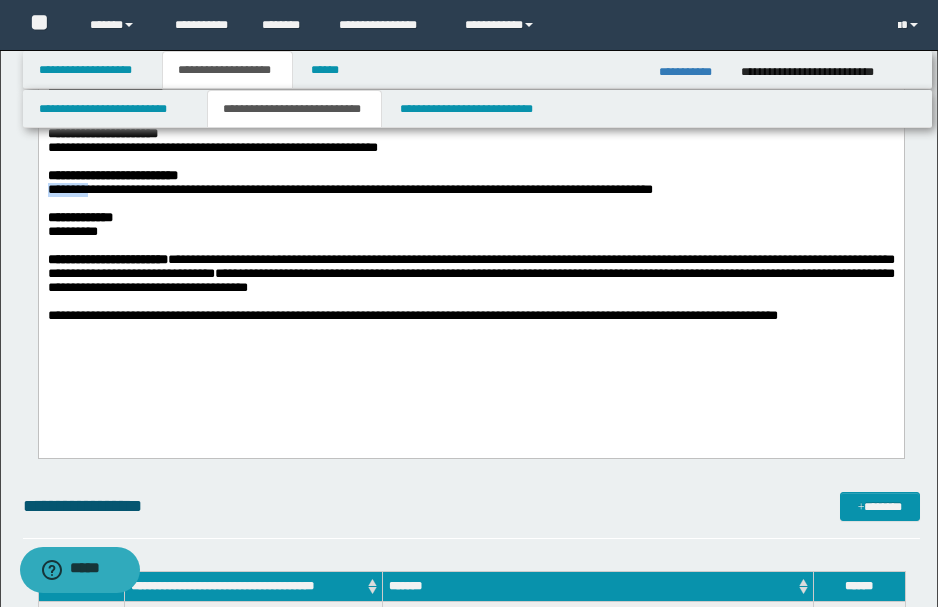 drag, startPoint x: 95, startPoint y: 209, endPoint x: 72, endPoint y: 229, distance: 30.479502 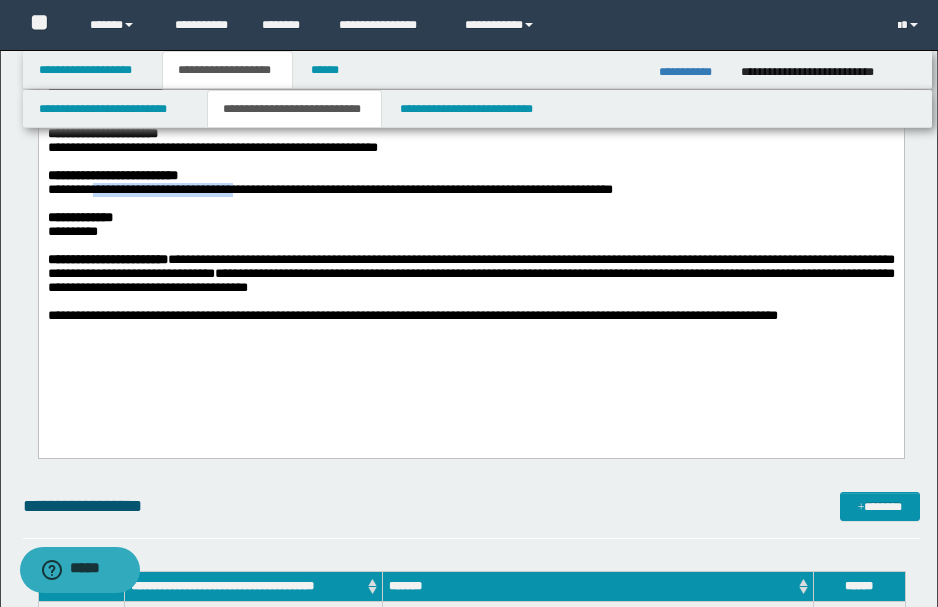 drag, startPoint x: 102, startPoint y: 202, endPoint x: 258, endPoint y: 201, distance: 156.0032 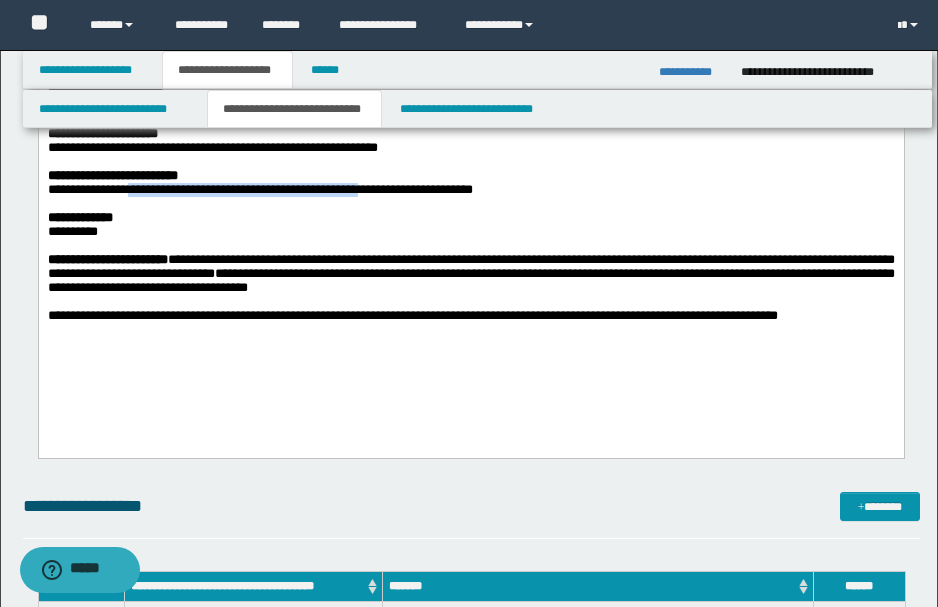 drag, startPoint x: 135, startPoint y: 202, endPoint x: 392, endPoint y: 205, distance: 257.01752 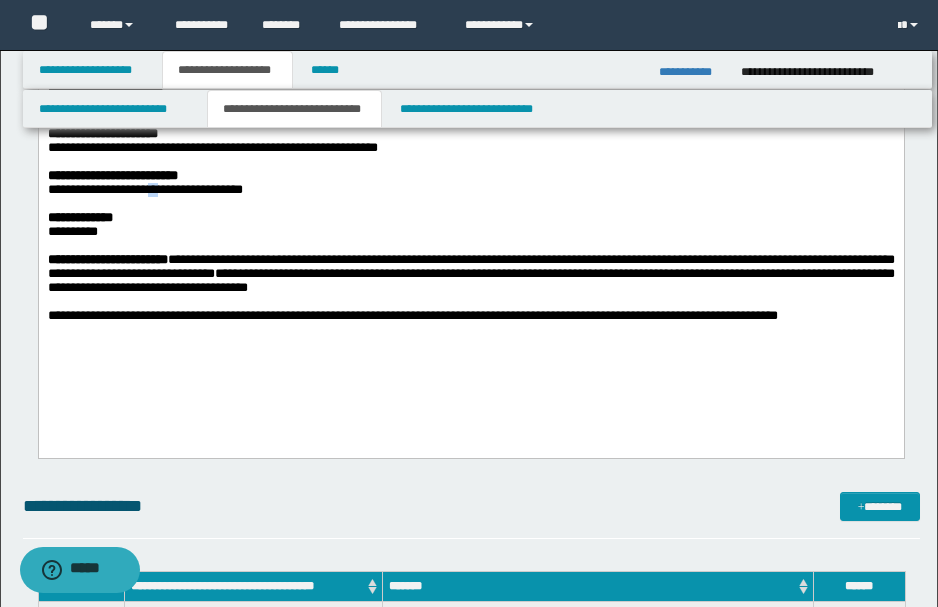 click on "**********" at bounding box center [144, 189] 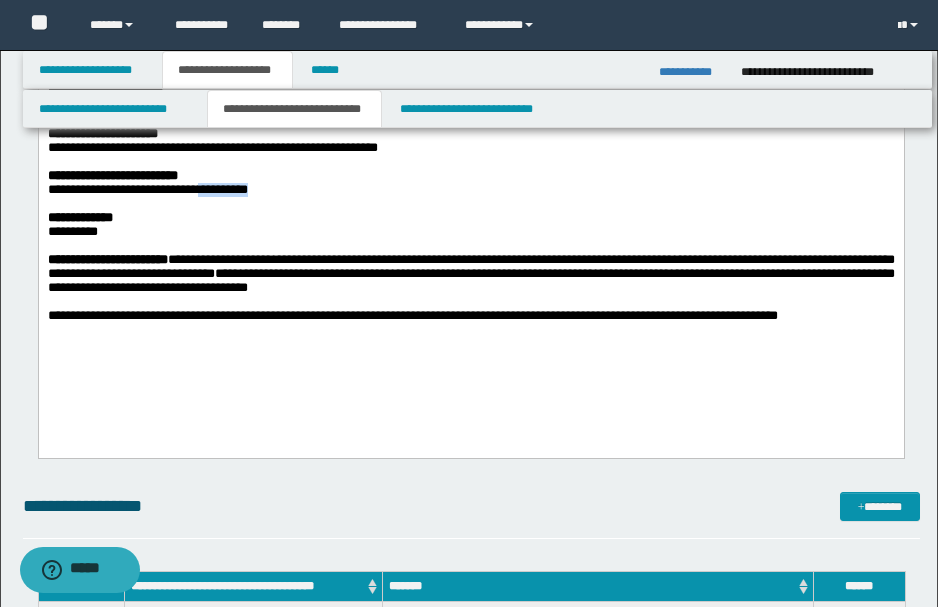 drag, startPoint x: 217, startPoint y: 206, endPoint x: 294, endPoint y: 205, distance: 77.00649 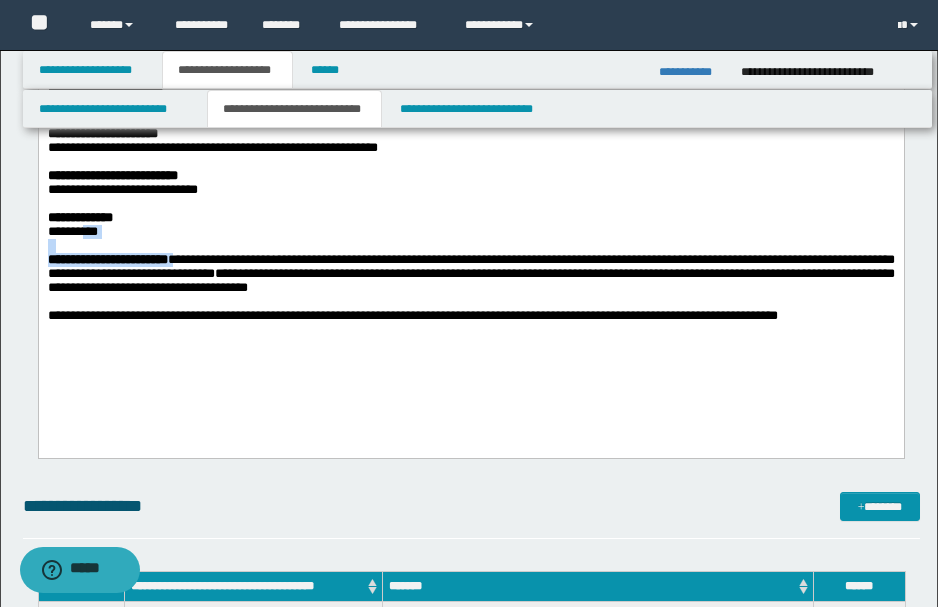 drag, startPoint x: 84, startPoint y: 251, endPoint x: 202, endPoint y: 280, distance: 121.511314 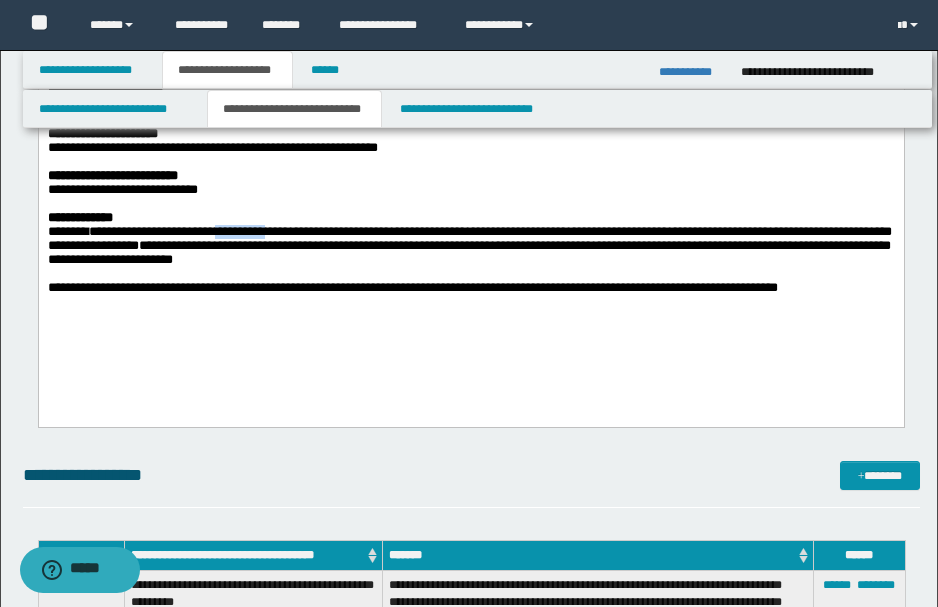 drag, startPoint x: 234, startPoint y: 250, endPoint x: 290, endPoint y: 253, distance: 56.0803 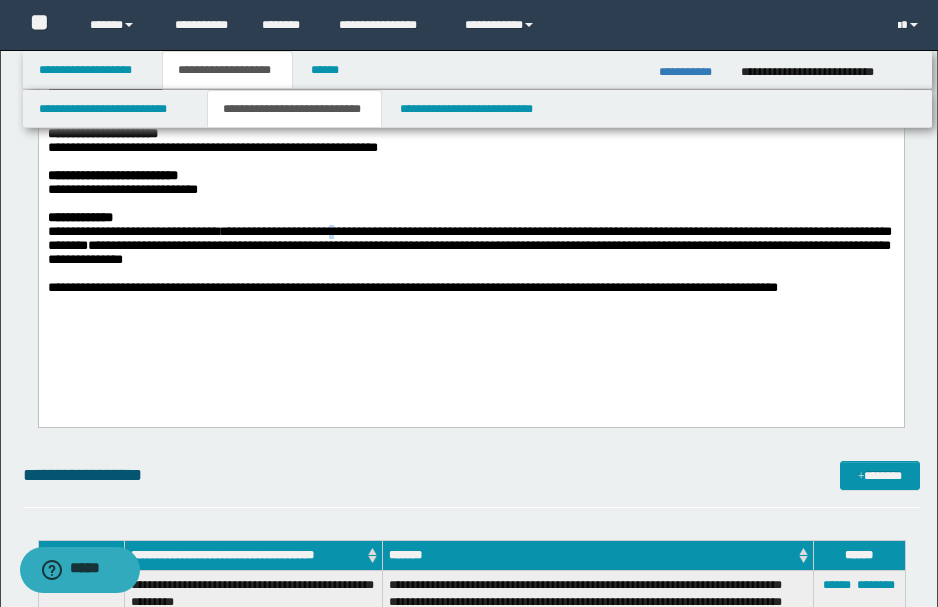 drag, startPoint x: 363, startPoint y: 247, endPoint x: 374, endPoint y: 246, distance: 11.045361 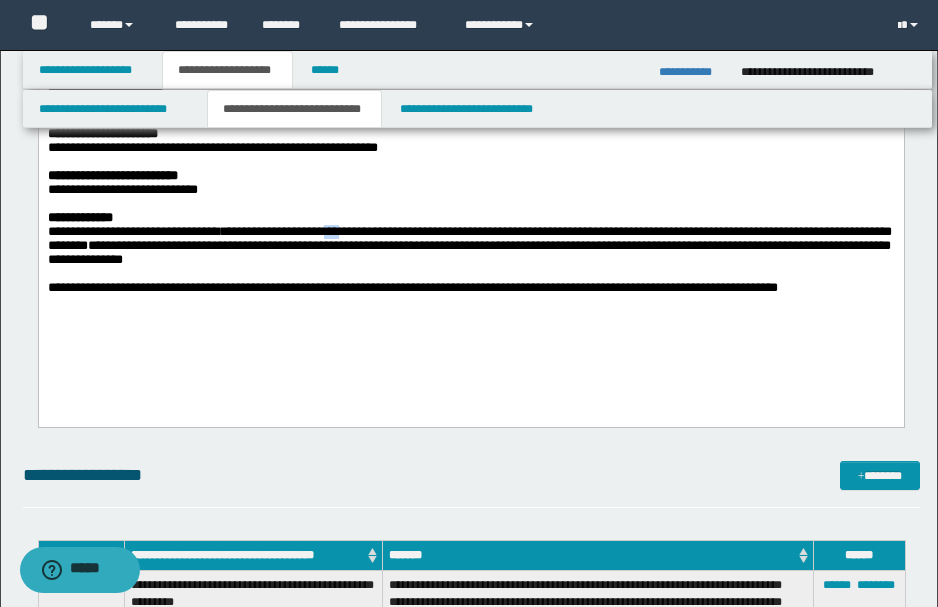 drag, startPoint x: 359, startPoint y: 247, endPoint x: 177, endPoint y: 237, distance: 182.27452 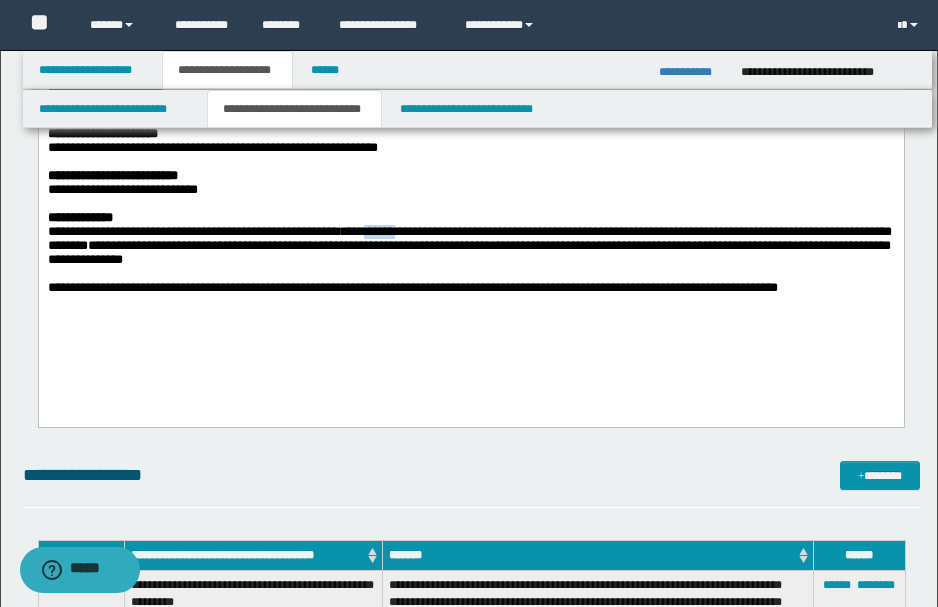 drag, startPoint x: 406, startPoint y: 247, endPoint x: 442, endPoint y: 257, distance: 37.363083 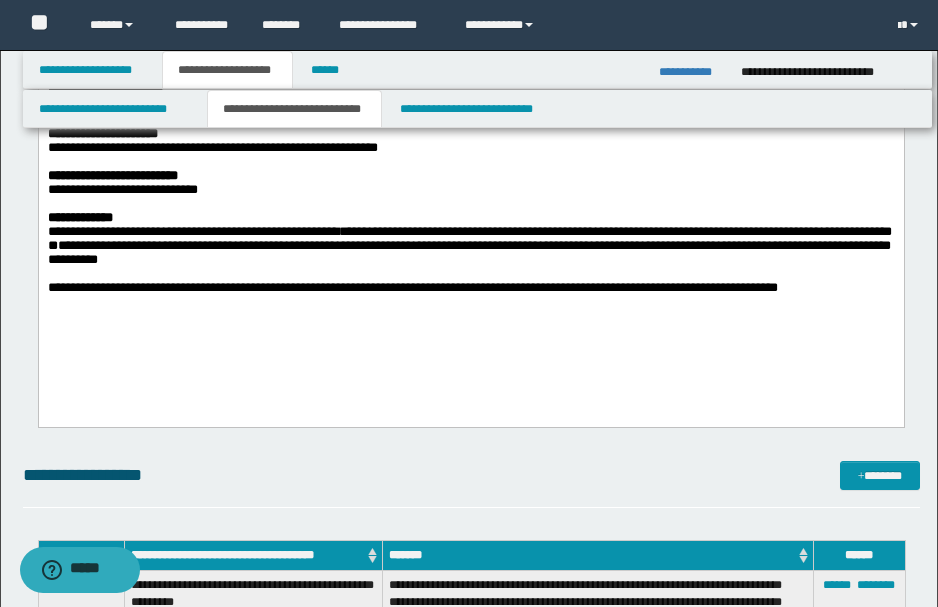 scroll, scrollTop: 1733, scrollLeft: 0, axis: vertical 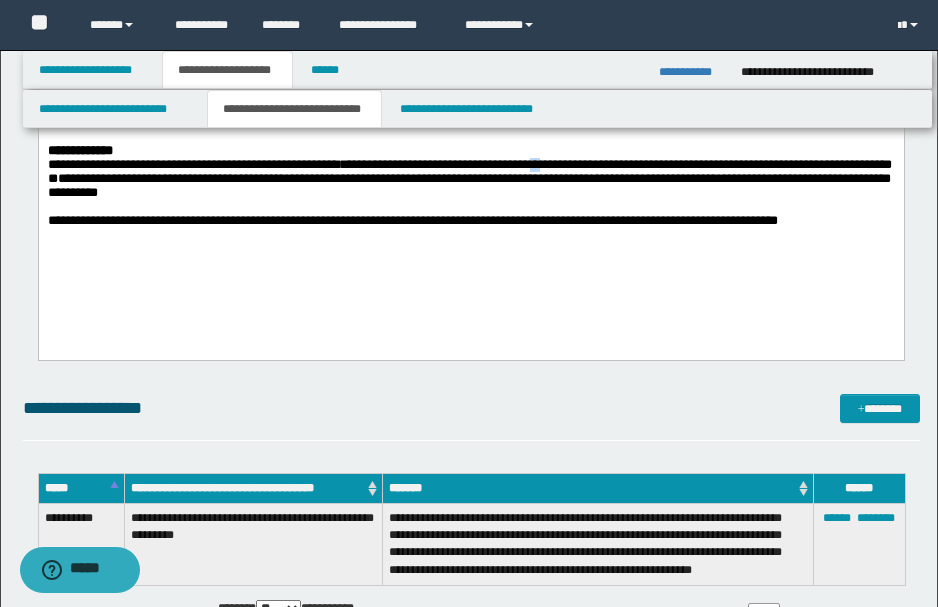 click on "**********" at bounding box center (469, 172) 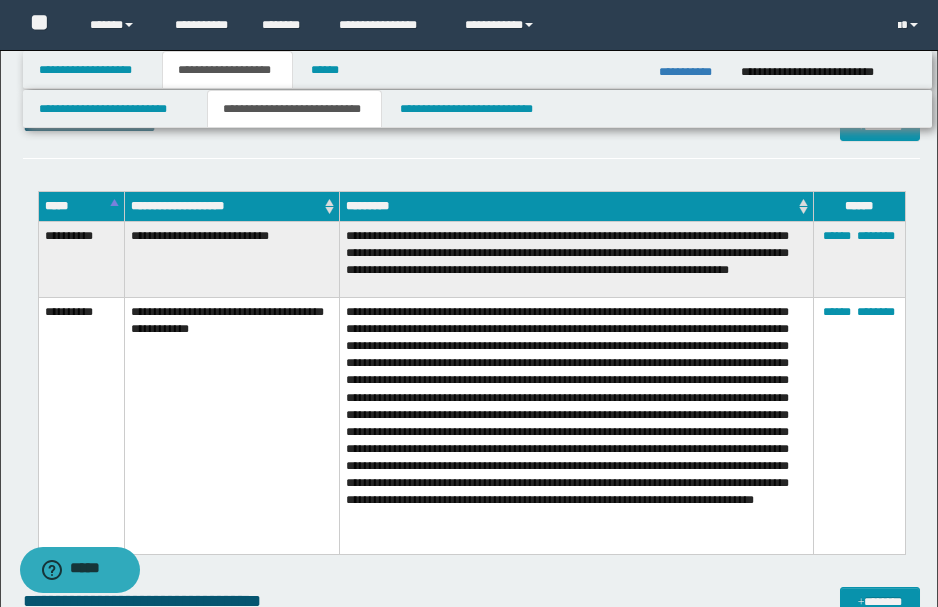 scroll, scrollTop: 2466, scrollLeft: 0, axis: vertical 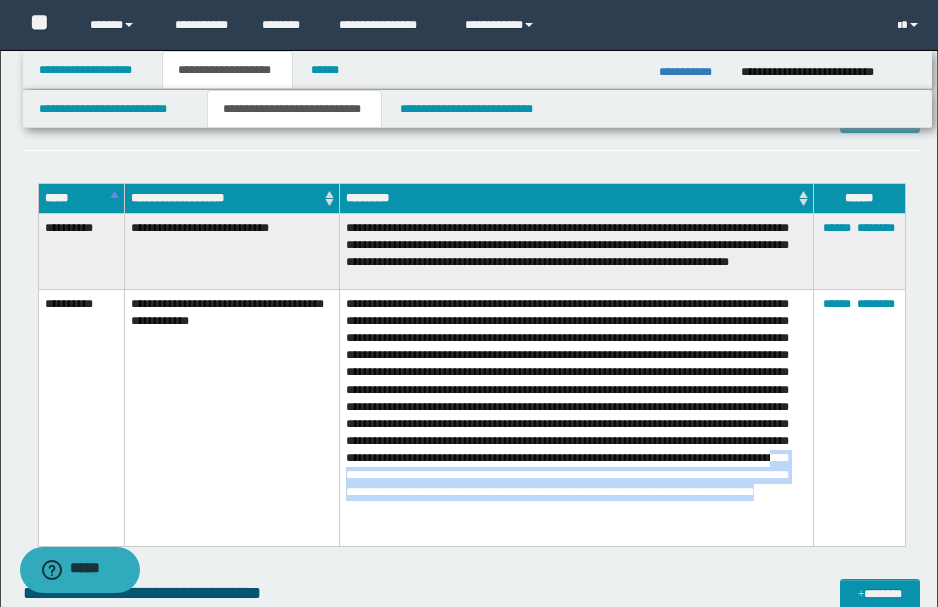 drag, startPoint x: 428, startPoint y: 493, endPoint x: 595, endPoint y: 529, distance: 170.83618 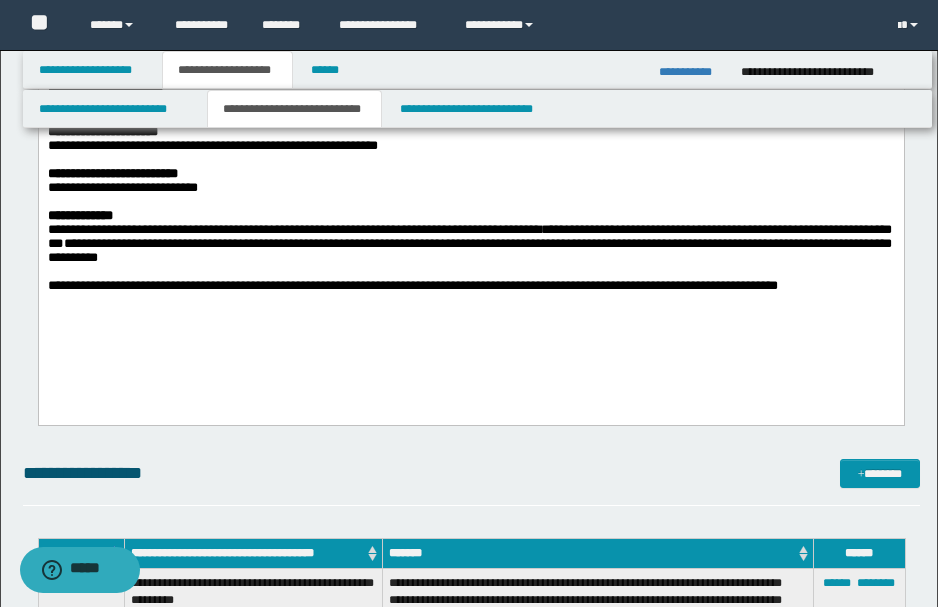 scroll, scrollTop: 1666, scrollLeft: 0, axis: vertical 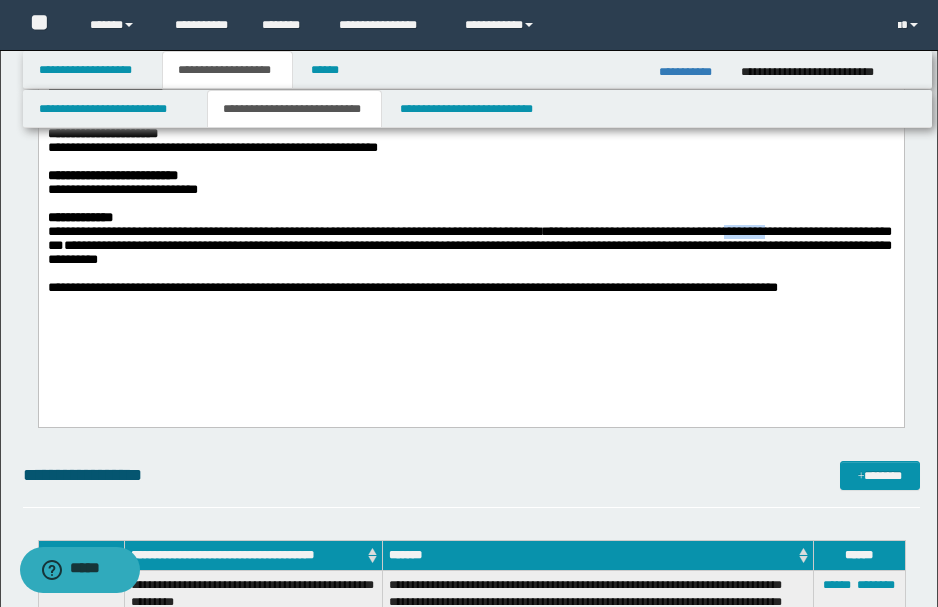 drag, startPoint x: 794, startPoint y: 247, endPoint x: 819, endPoint y: 259, distance: 27.730848 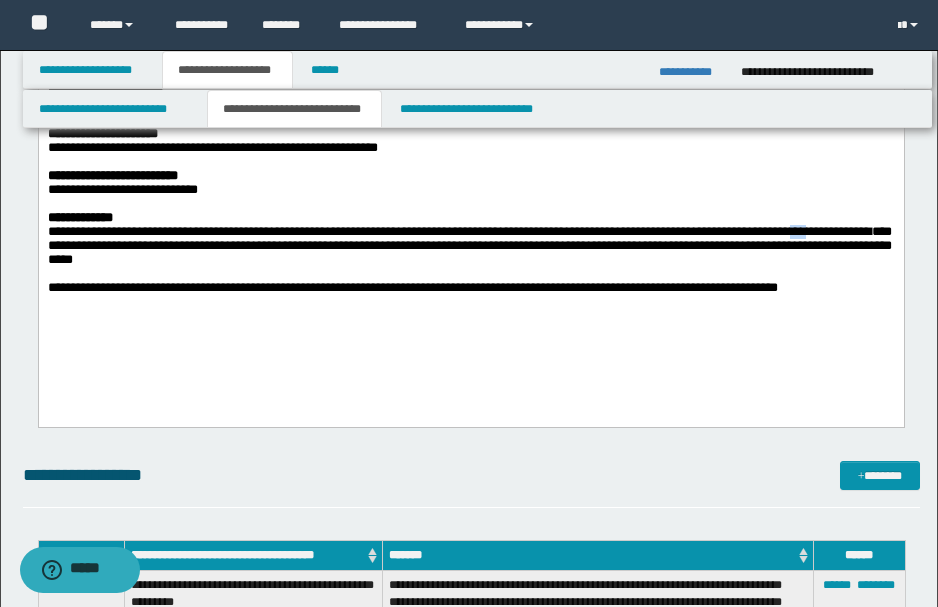 drag, startPoint x: 874, startPoint y: 251, endPoint x: 890, endPoint y: 255, distance: 16.492422 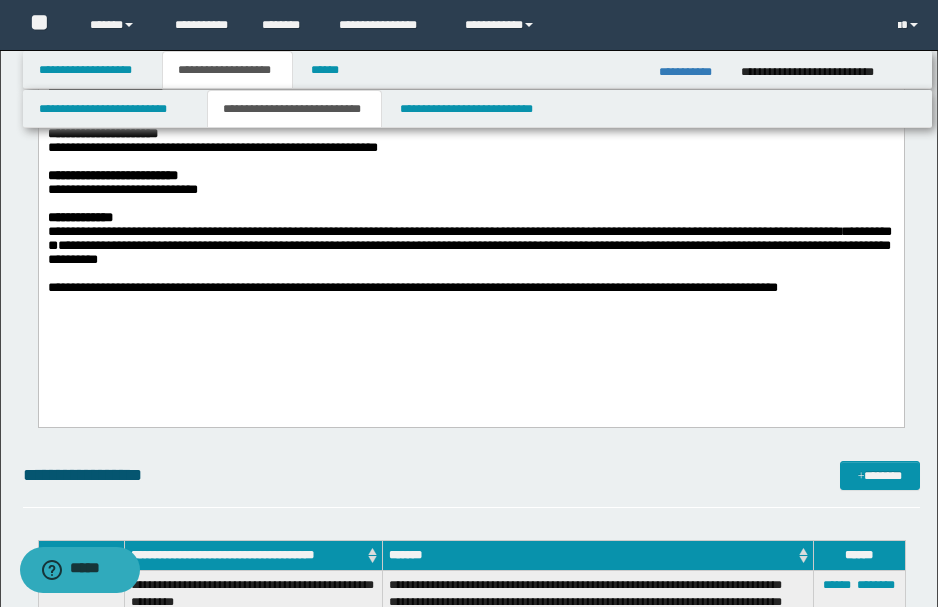 click on "**********" at bounding box center [469, 238] 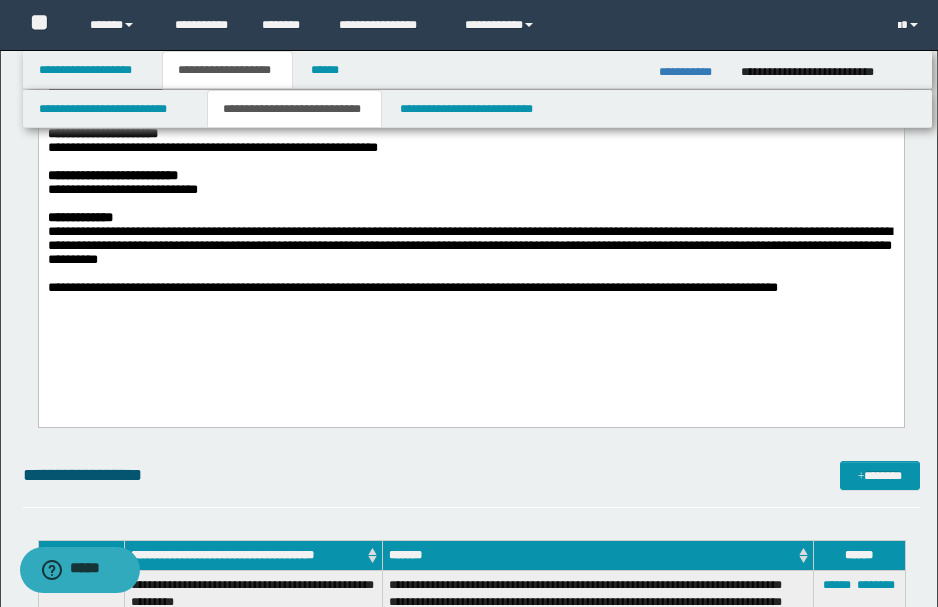 click on "**********" at bounding box center (489, 231) 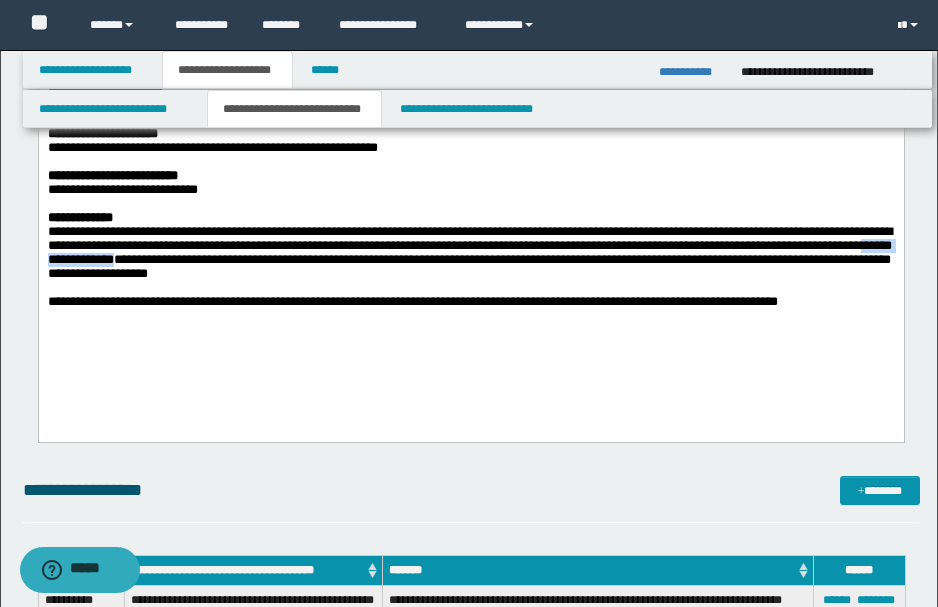 drag, startPoint x: 215, startPoint y: 281, endPoint x: 322, endPoint y: 281, distance: 107 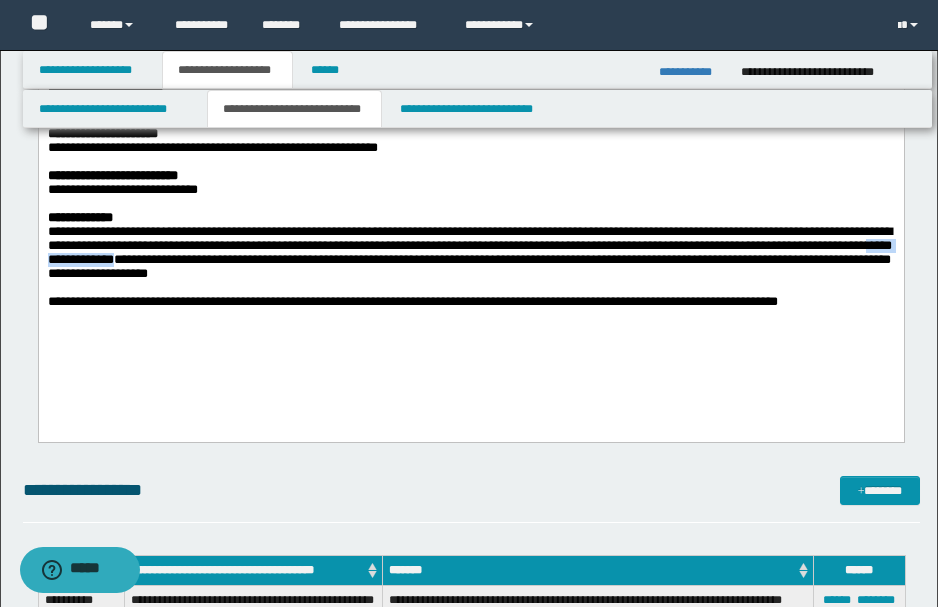 drag, startPoint x: 218, startPoint y: 282, endPoint x: 326, endPoint y: 285, distance: 108.04166 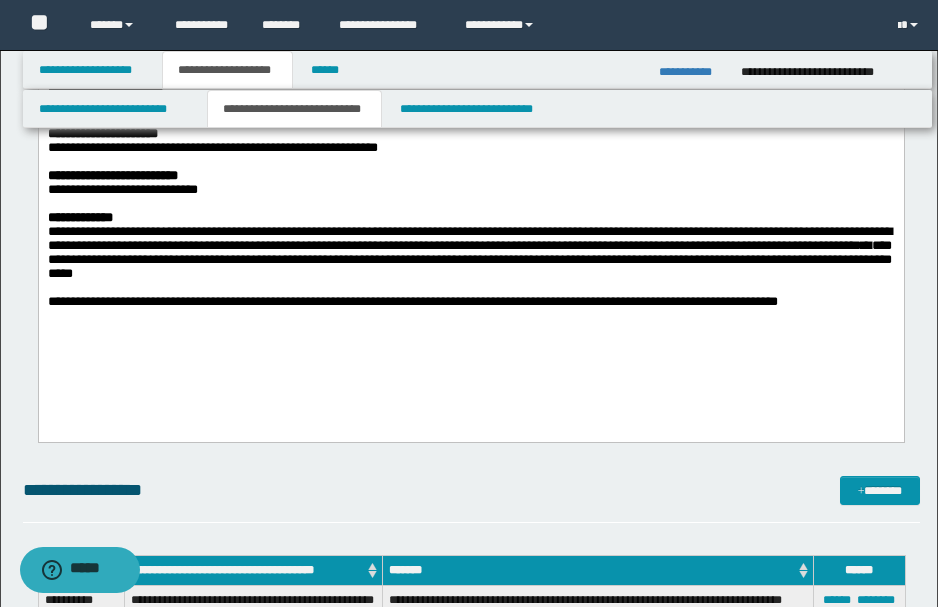 scroll, scrollTop: 1733, scrollLeft: 0, axis: vertical 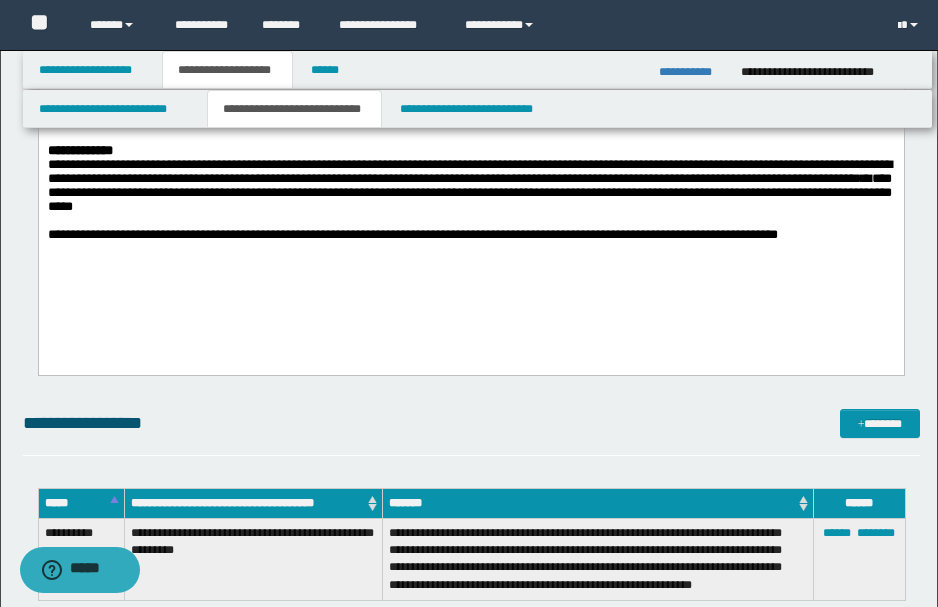 click on "**********" at bounding box center [469, 193] 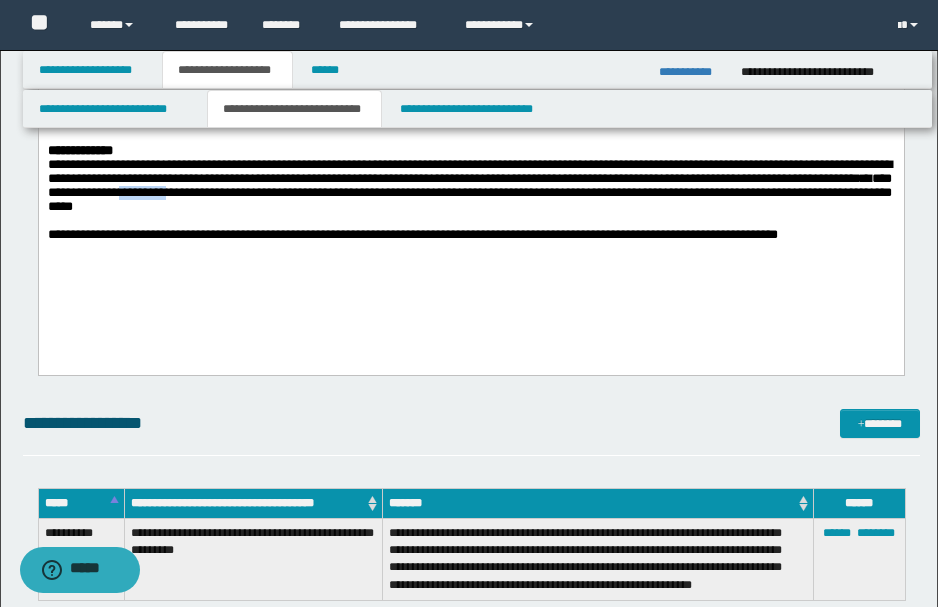 drag, startPoint x: 343, startPoint y: 212, endPoint x: 385, endPoint y: 219, distance: 42.579338 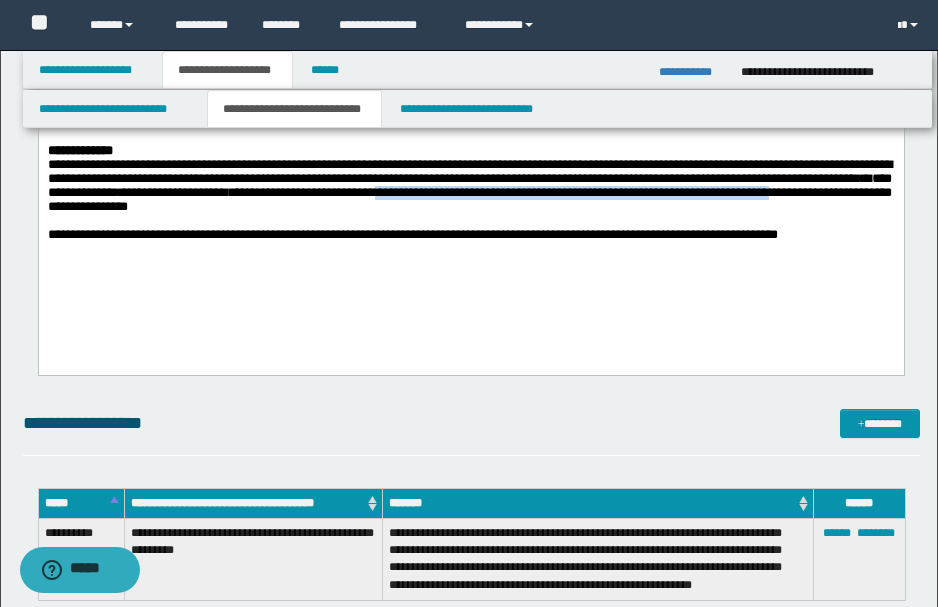 drag, startPoint x: 606, startPoint y: 213, endPoint x: 168, endPoint y: 231, distance: 438.36972 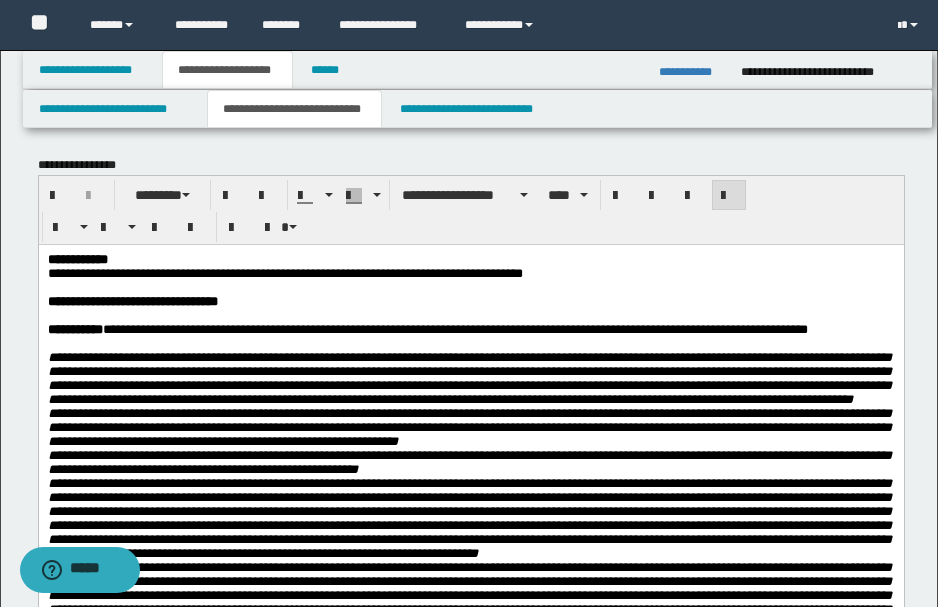 scroll, scrollTop: 0, scrollLeft: 0, axis: both 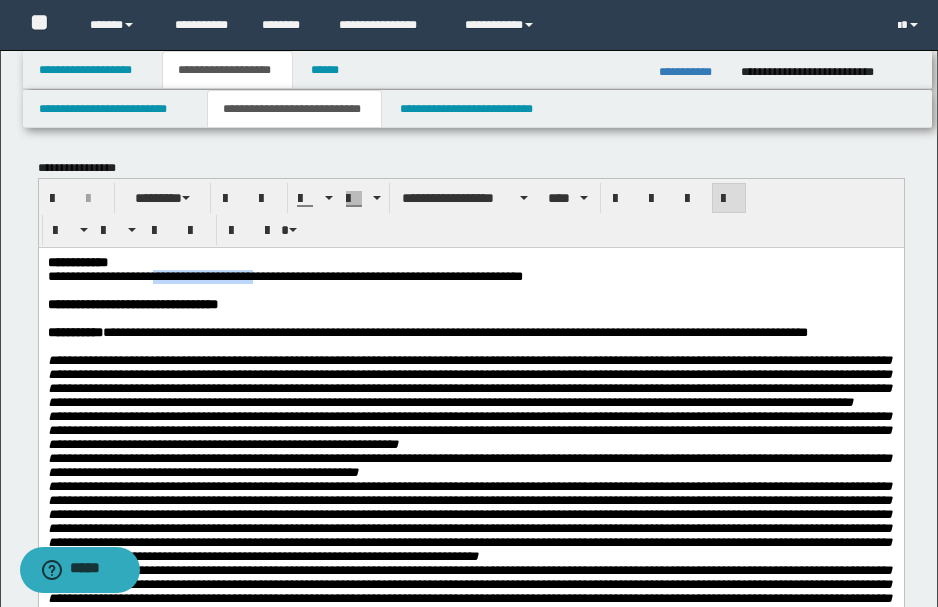 drag, startPoint x: 160, startPoint y: 273, endPoint x: 264, endPoint y: 276, distance: 104.04326 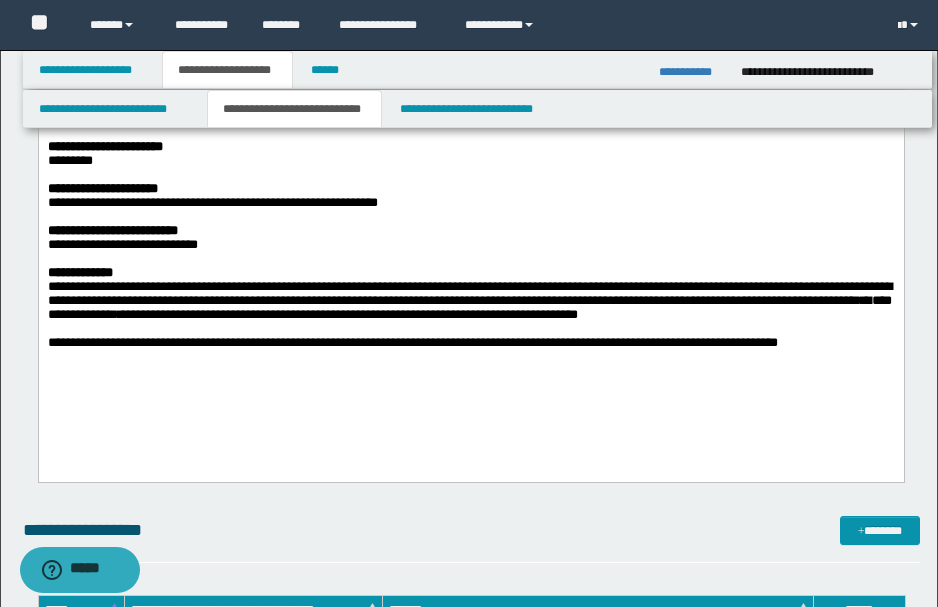 scroll, scrollTop: 1733, scrollLeft: 0, axis: vertical 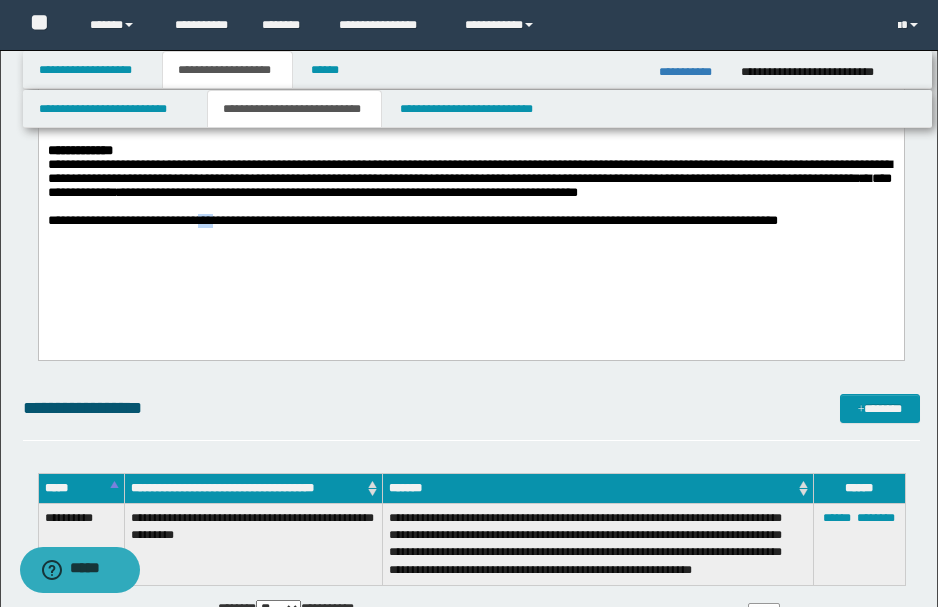 drag, startPoint x: 204, startPoint y: 246, endPoint x: 234, endPoint y: 245, distance: 30.016663 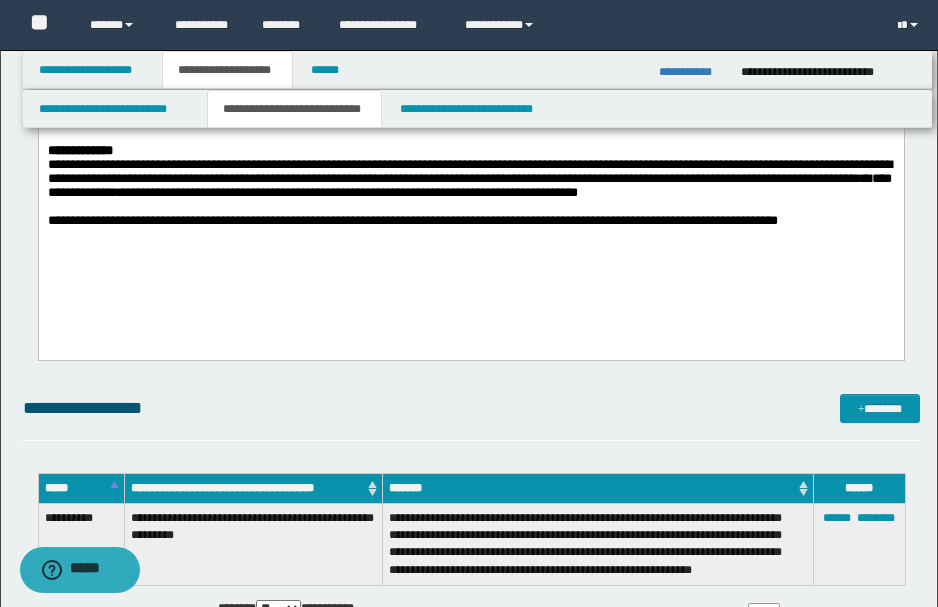 click on "**********" at bounding box center (469, 222) 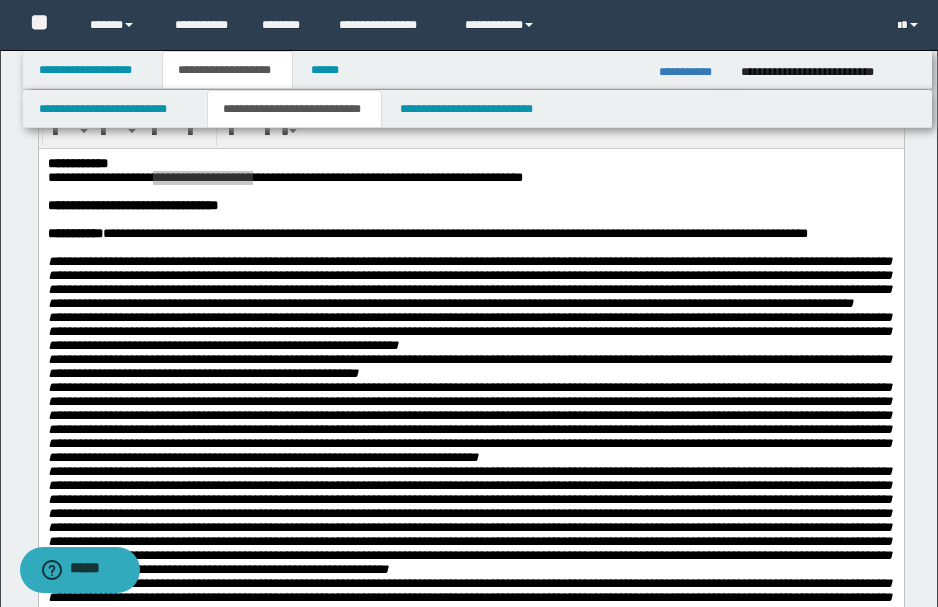 scroll, scrollTop: 0, scrollLeft: 0, axis: both 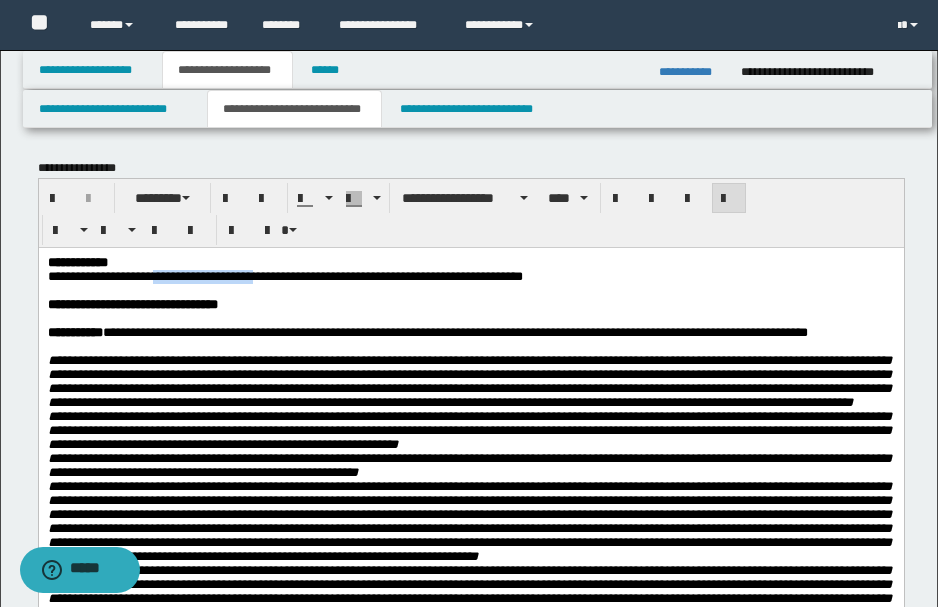 click at bounding box center [469, 290] 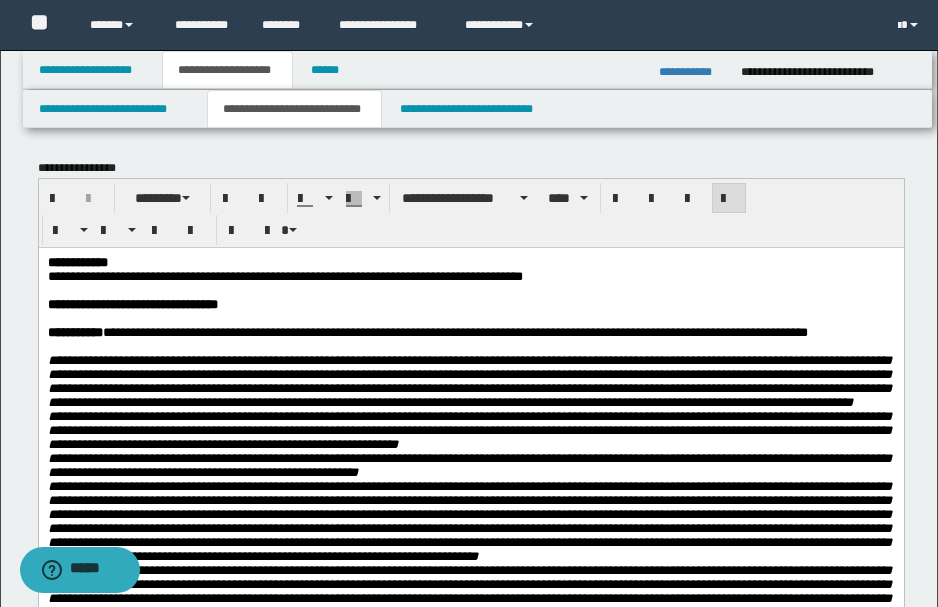 drag, startPoint x: 210, startPoint y: 292, endPoint x: 174, endPoint y: 294, distance: 36.05551 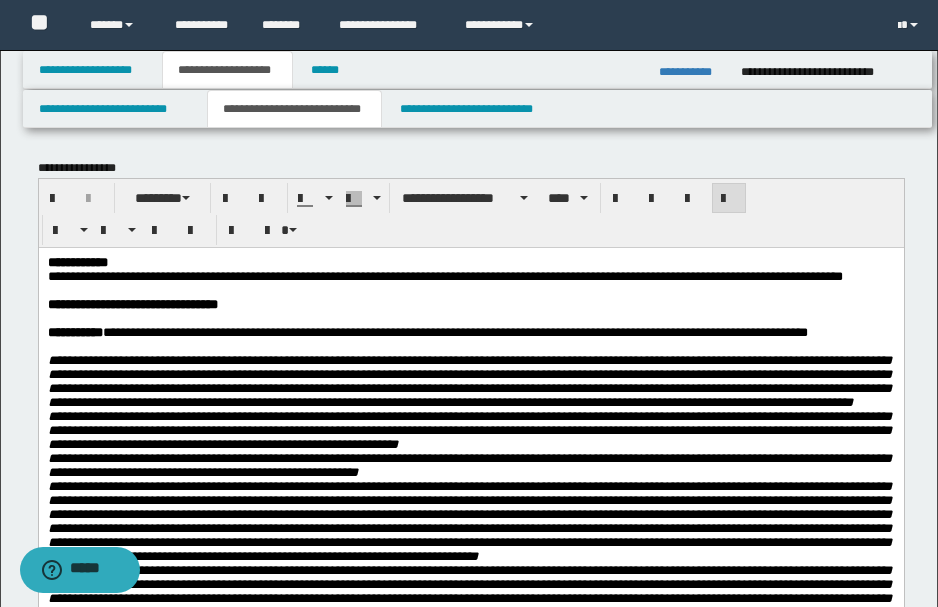click on "**********" at bounding box center (444, 275) 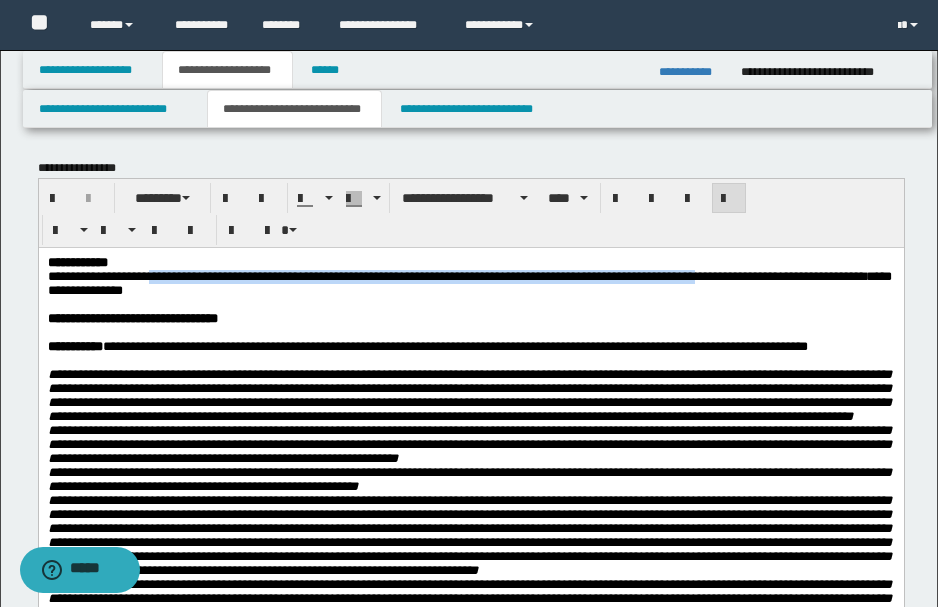 drag, startPoint x: 158, startPoint y: 276, endPoint x: 761, endPoint y: 278, distance: 603.0033 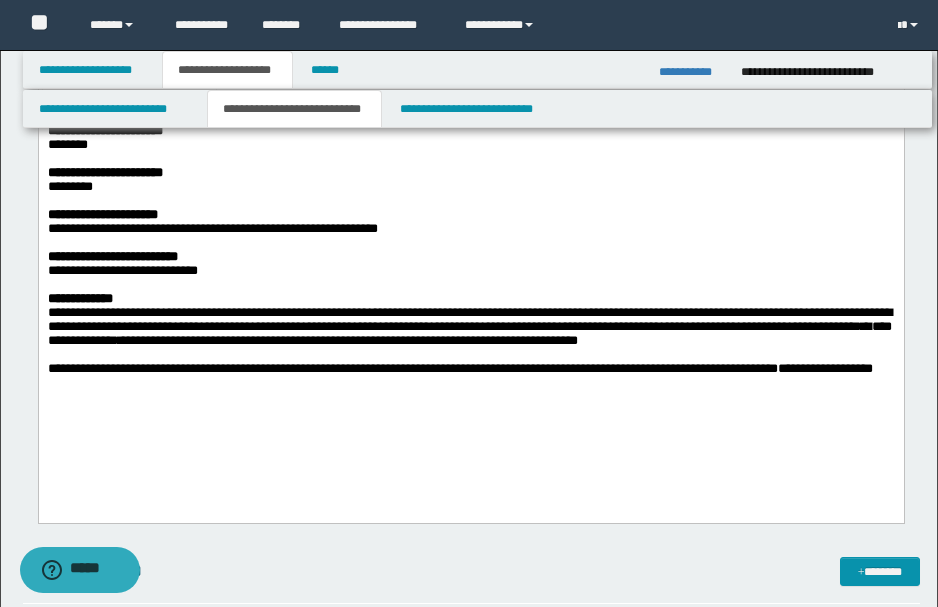 scroll, scrollTop: 1666, scrollLeft: 0, axis: vertical 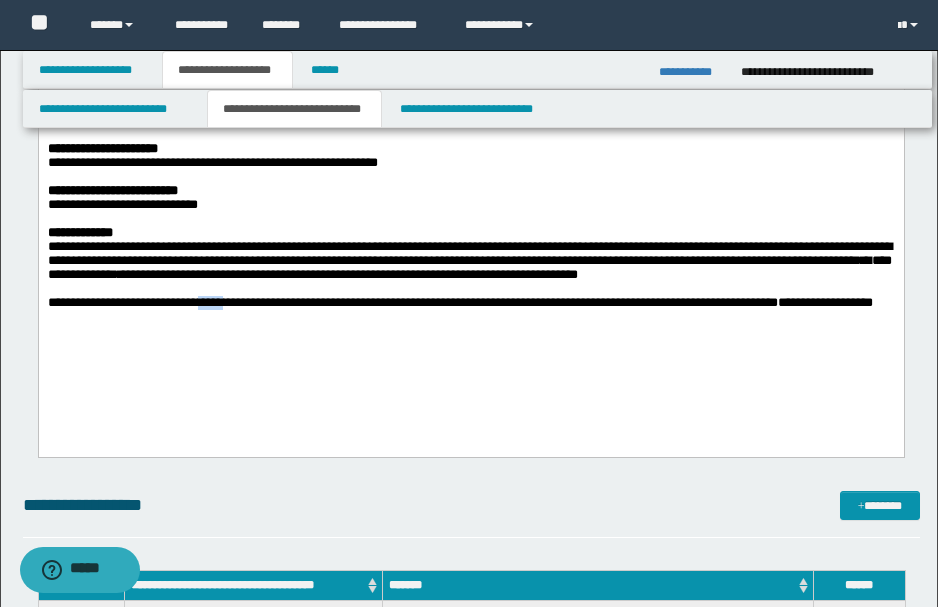 drag, startPoint x: 222, startPoint y: 331, endPoint x: 260, endPoint y: 329, distance: 38.052597 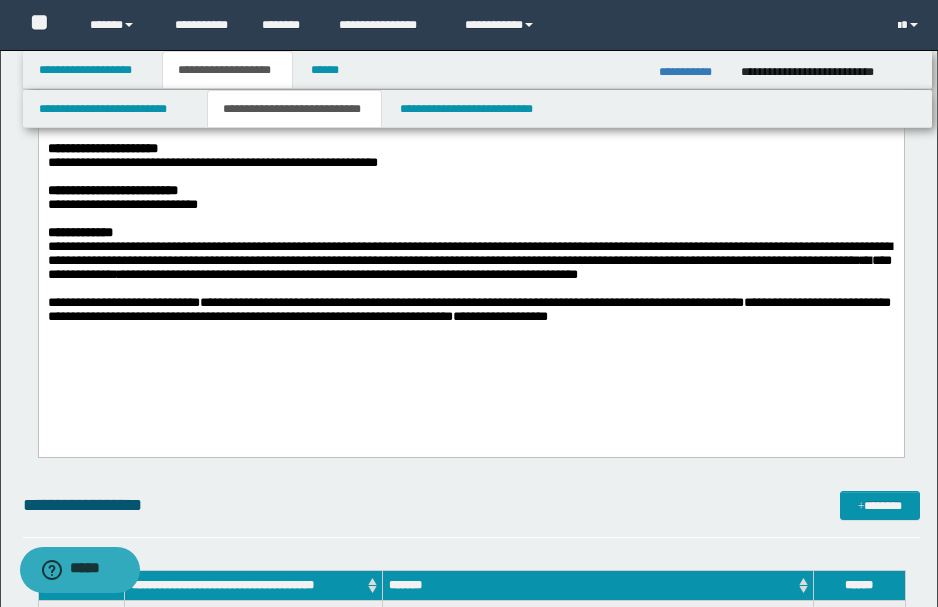 click on "**********" at bounding box center [471, 209] 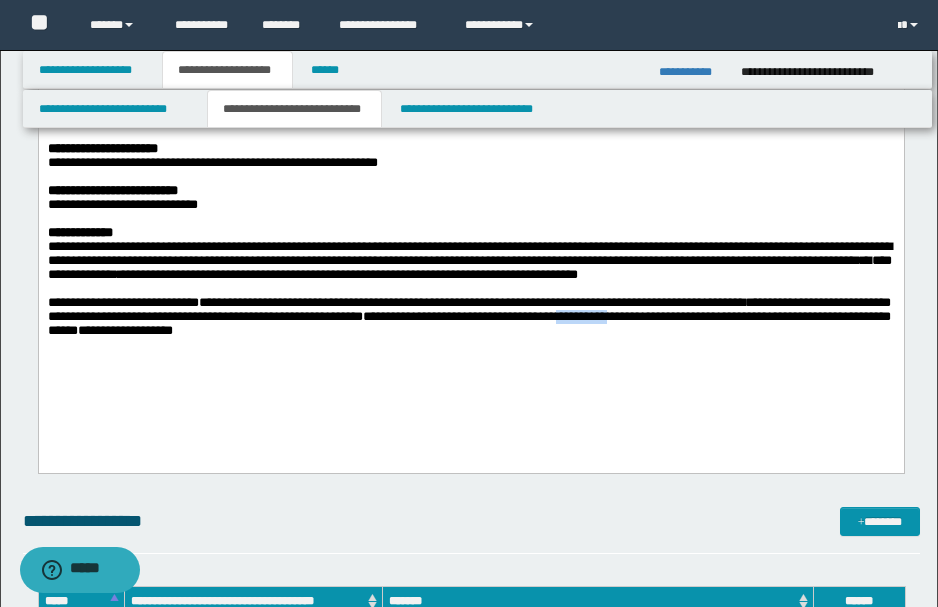 drag, startPoint x: 645, startPoint y: 343, endPoint x: 697, endPoint y: 341, distance: 52.03845 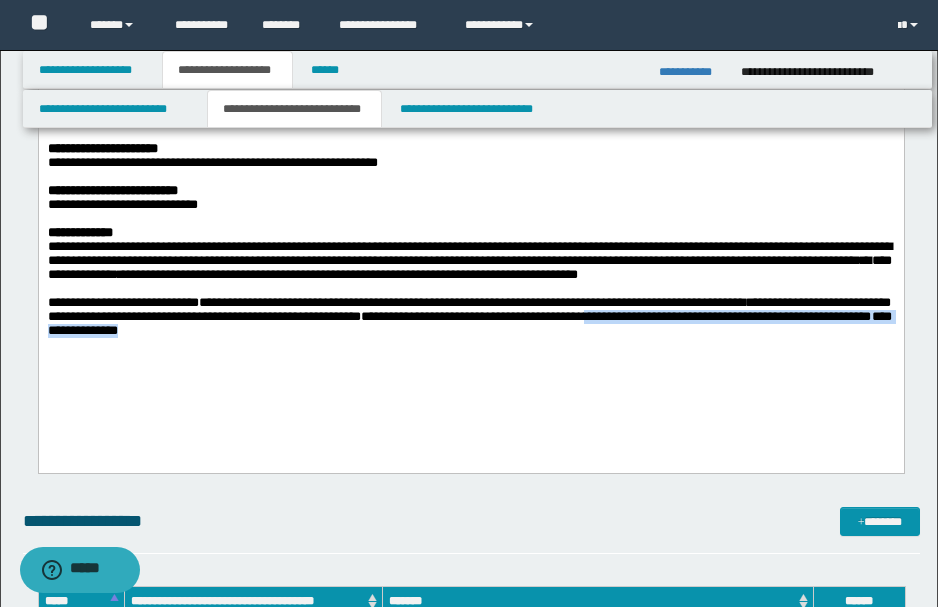 drag, startPoint x: 706, startPoint y: 339, endPoint x: 333, endPoint y: 352, distance: 373.22647 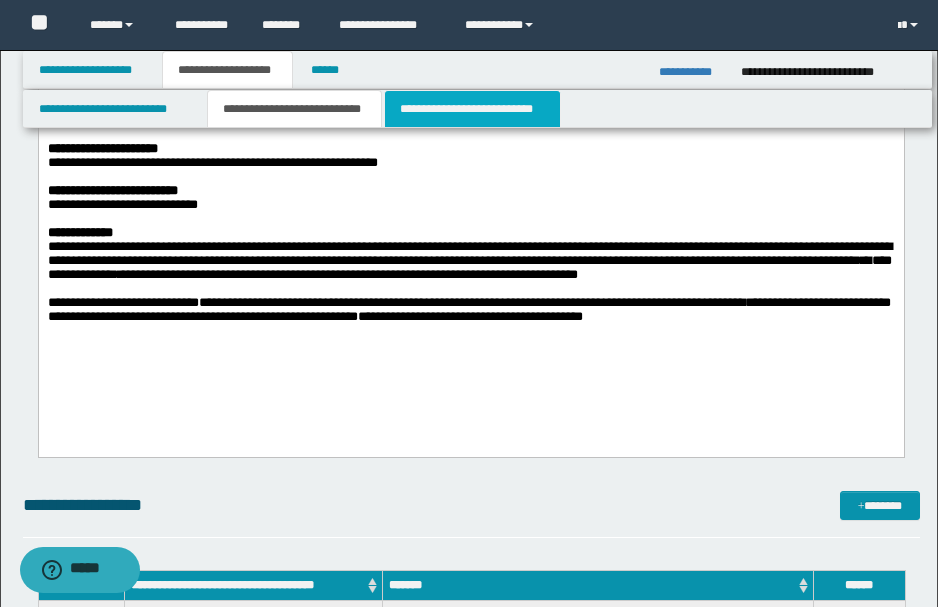 click on "**********" at bounding box center [472, 109] 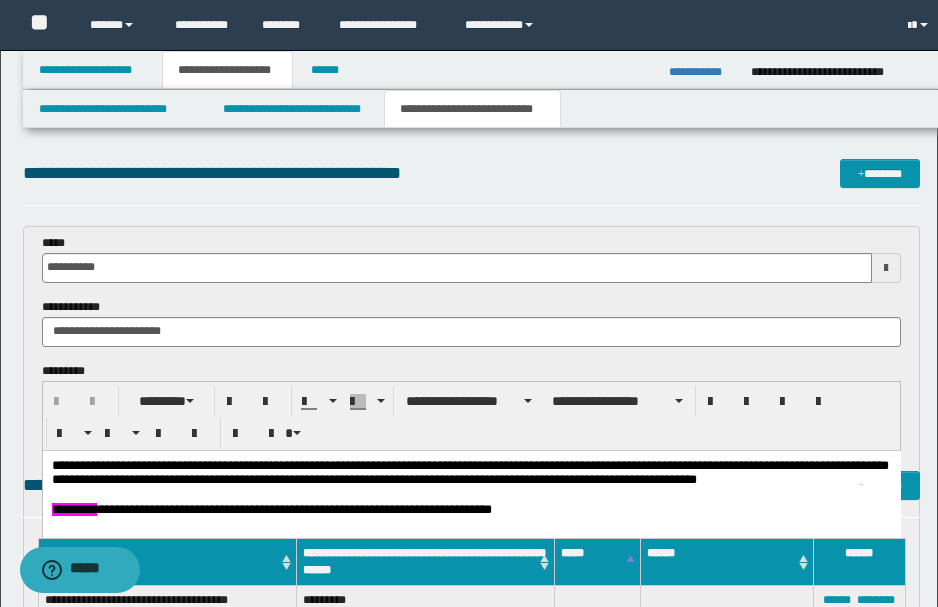 scroll, scrollTop: 0, scrollLeft: 0, axis: both 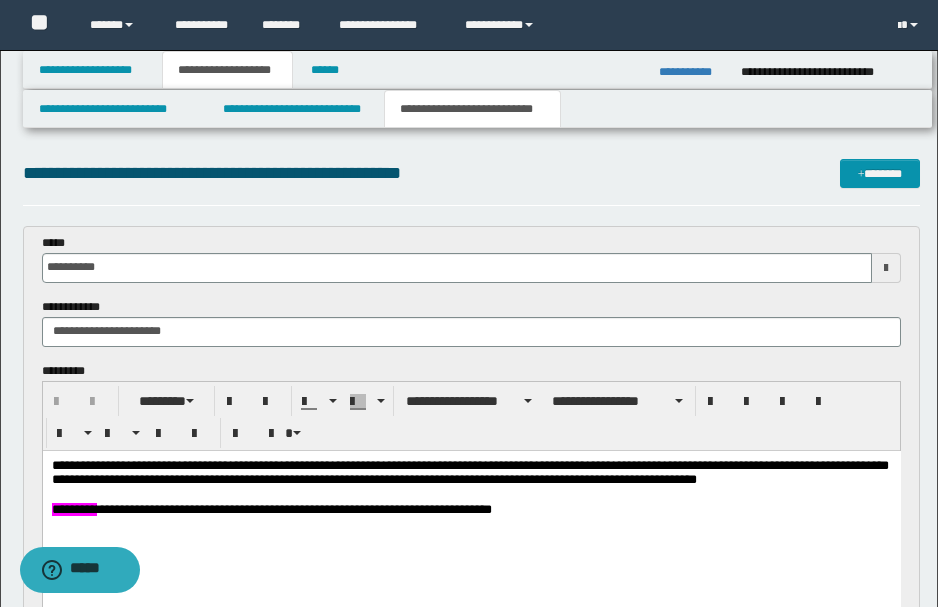 click on "**********" at bounding box center [471, 512] 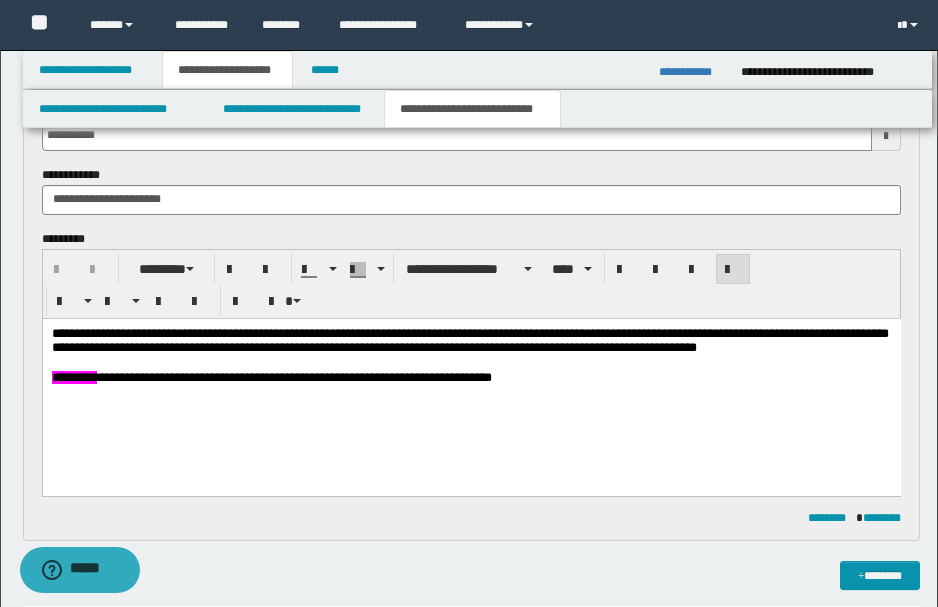 scroll, scrollTop: 133, scrollLeft: 0, axis: vertical 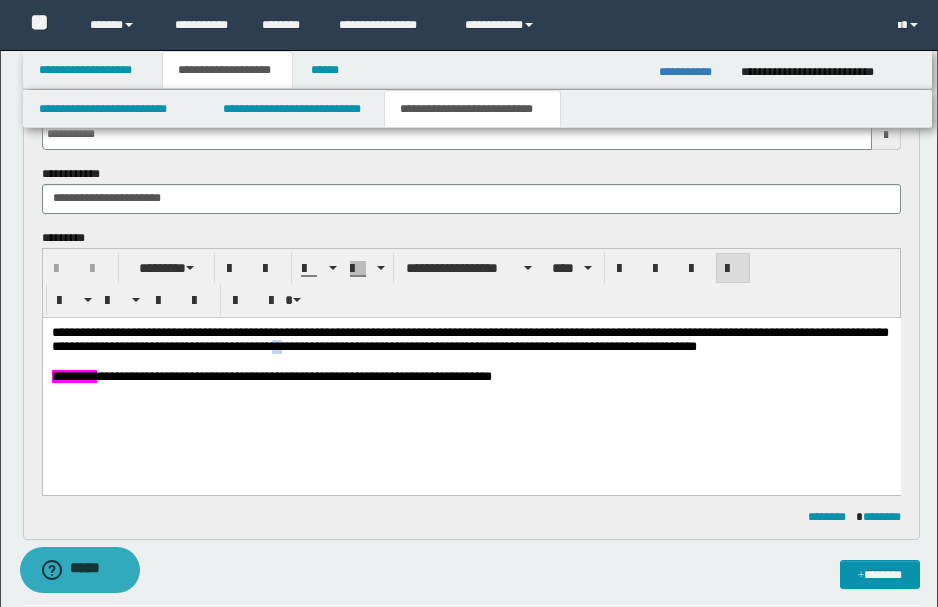 click on "**********" at bounding box center [469, 338] 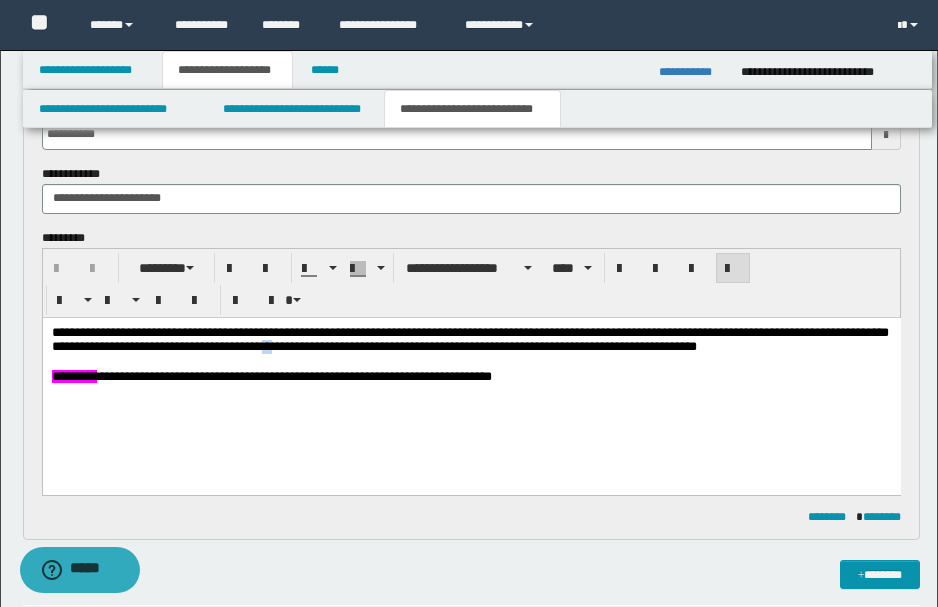 type 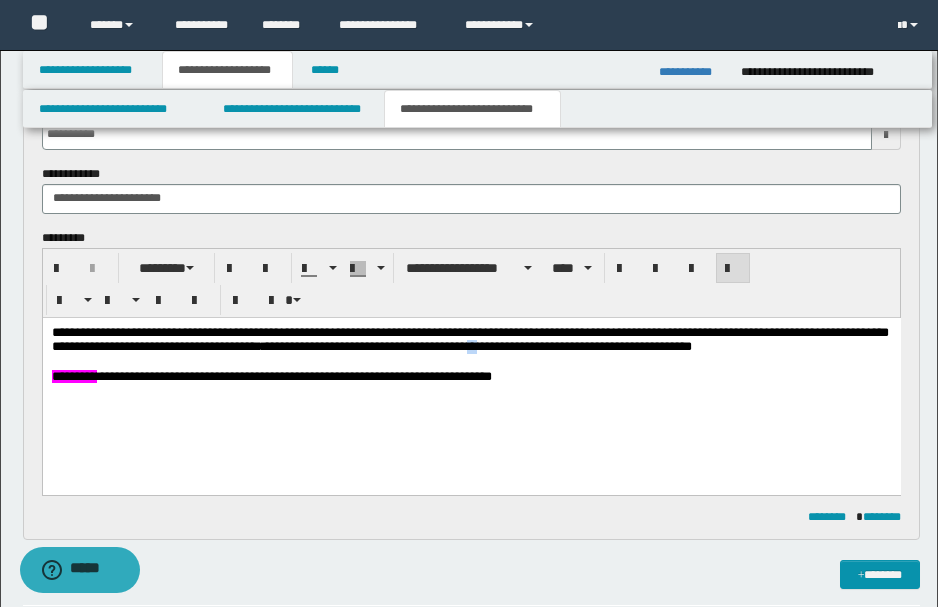 drag, startPoint x: 545, startPoint y: 348, endPoint x: 557, endPoint y: 346, distance: 12.165525 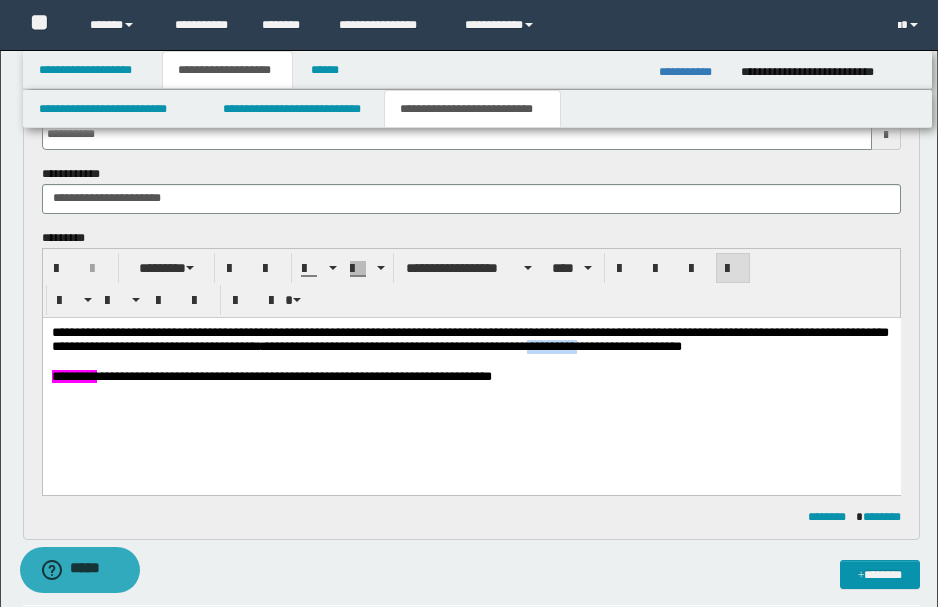drag, startPoint x: 613, startPoint y: 348, endPoint x: 665, endPoint y: 348, distance: 52 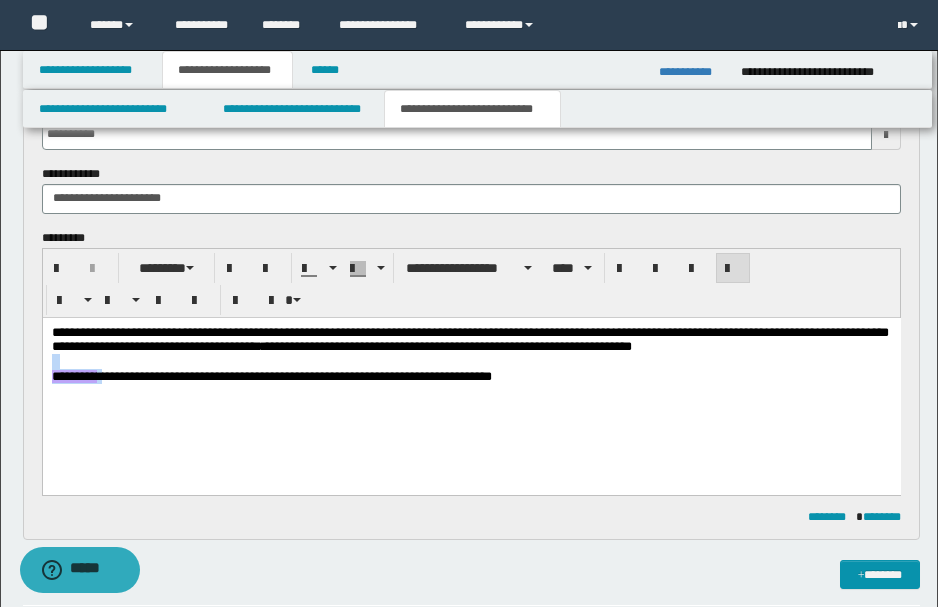 drag, startPoint x: 729, startPoint y: 346, endPoint x: 116, endPoint y: 378, distance: 613.83466 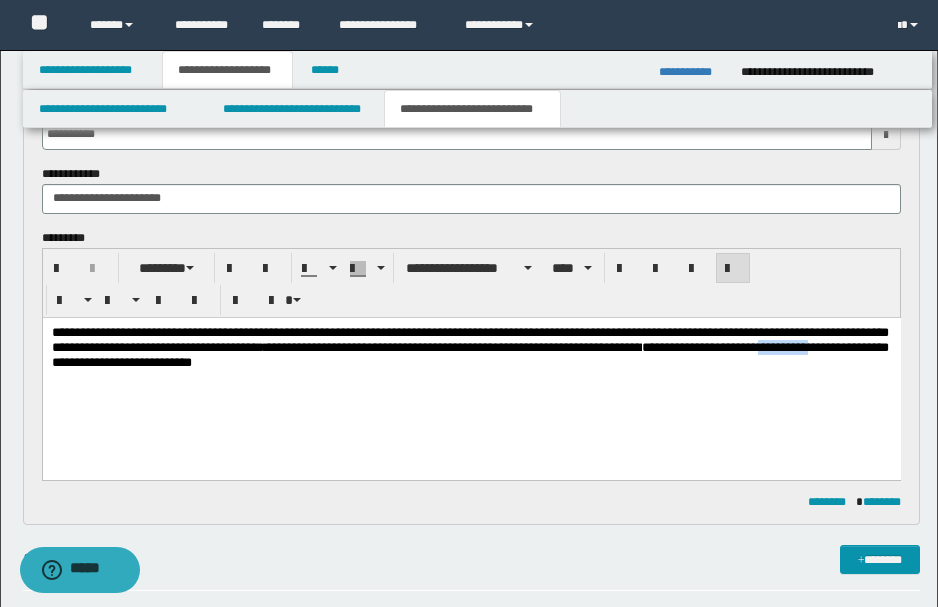 drag, startPoint x: 882, startPoint y: 349, endPoint x: 95, endPoint y: 364, distance: 787.14294 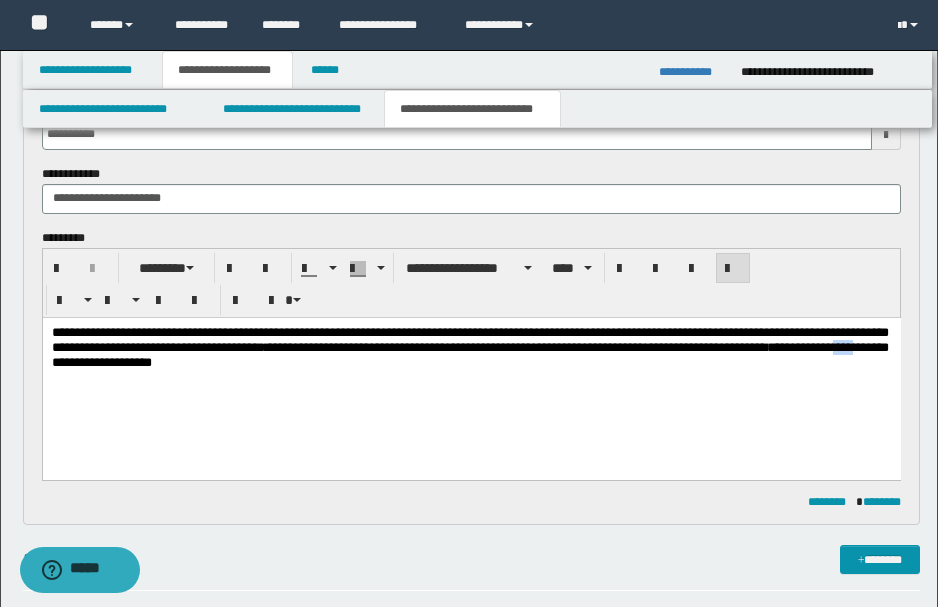 drag, startPoint x: 125, startPoint y: 363, endPoint x: 143, endPoint y: 365, distance: 18.110771 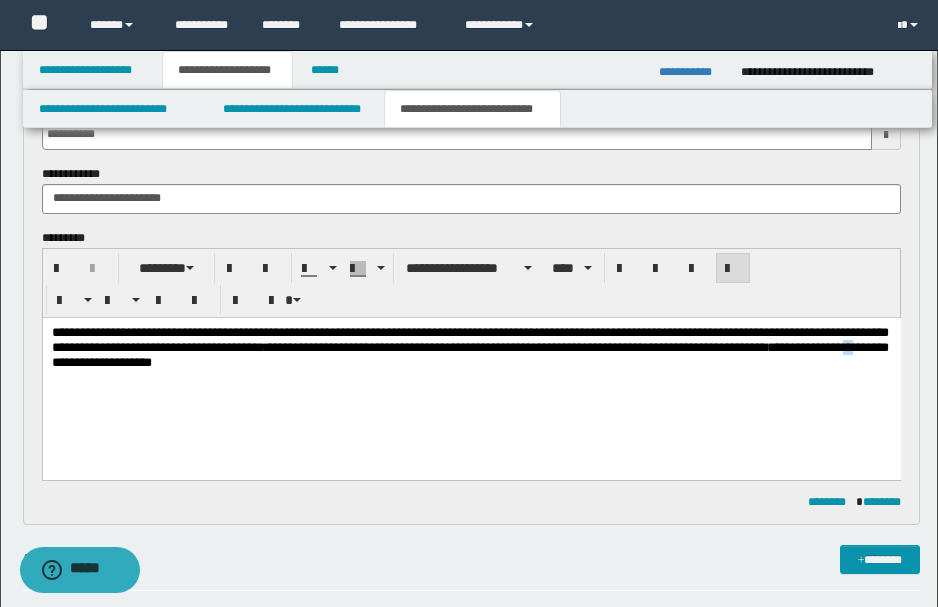 drag, startPoint x: 129, startPoint y: 364, endPoint x: 140, endPoint y: 362, distance: 11.18034 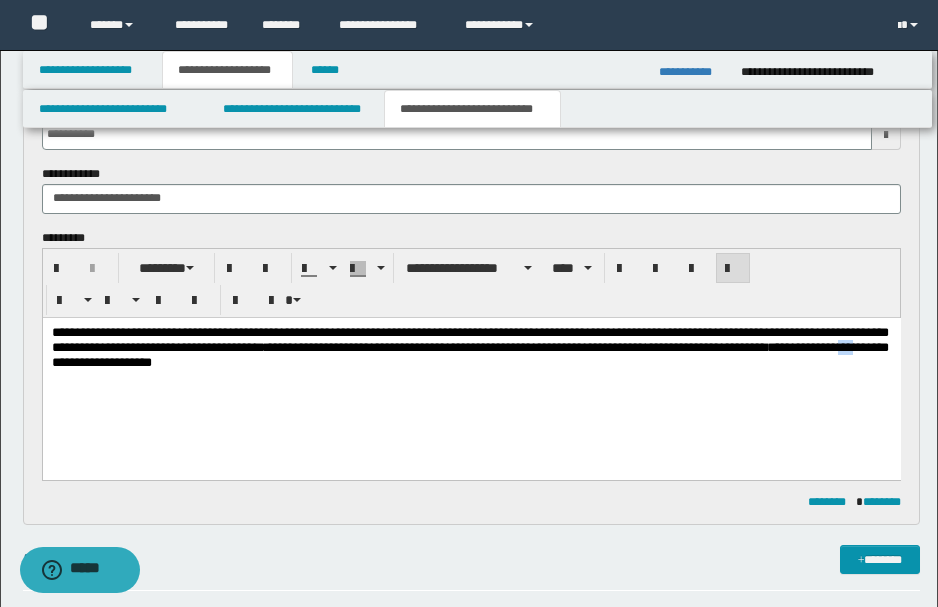 drag, startPoint x: 130, startPoint y: 360, endPoint x: 144, endPoint y: 359, distance: 14.035668 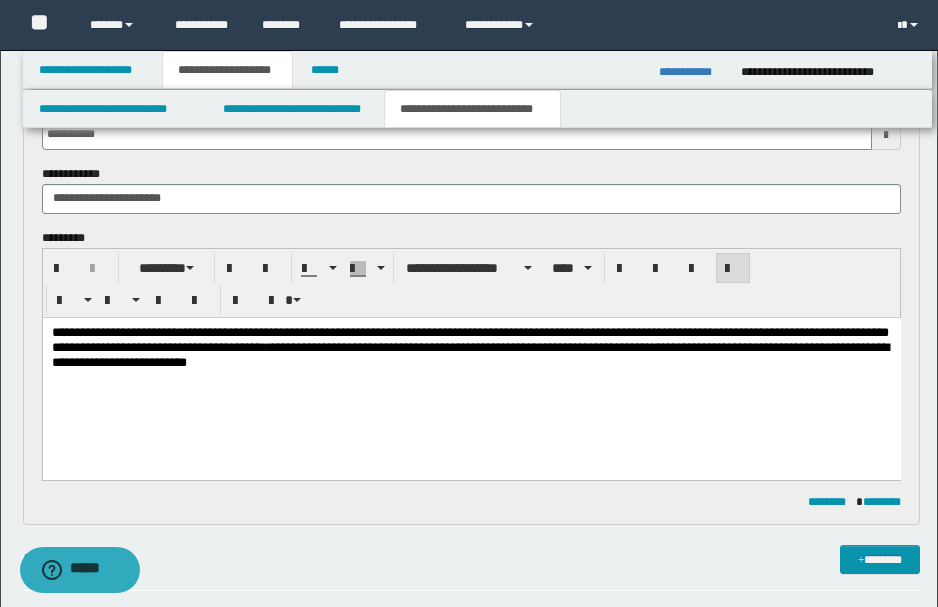 click on "**********" at bounding box center [469, 347] 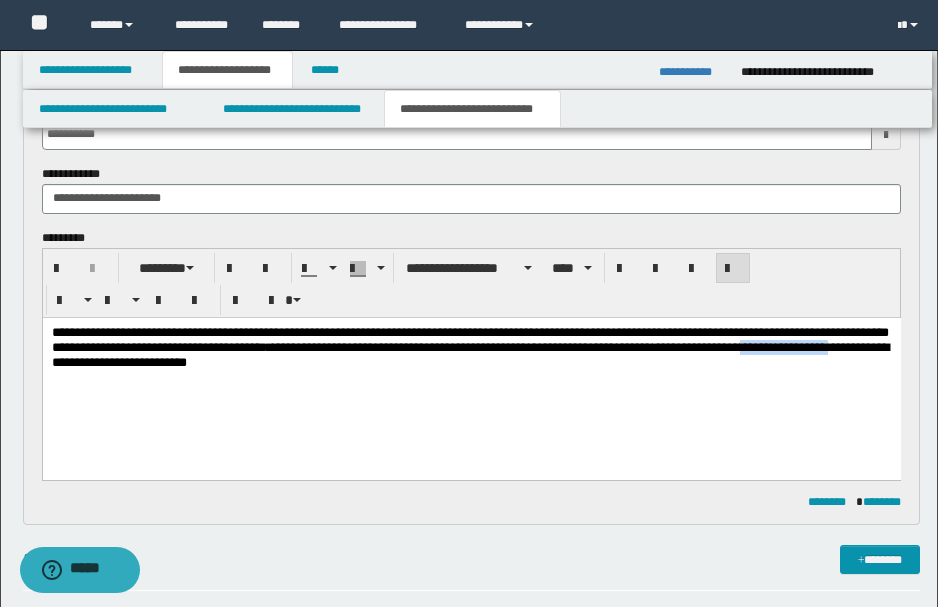 drag, startPoint x: 845, startPoint y: 350, endPoint x: 102, endPoint y: 375, distance: 743.4205 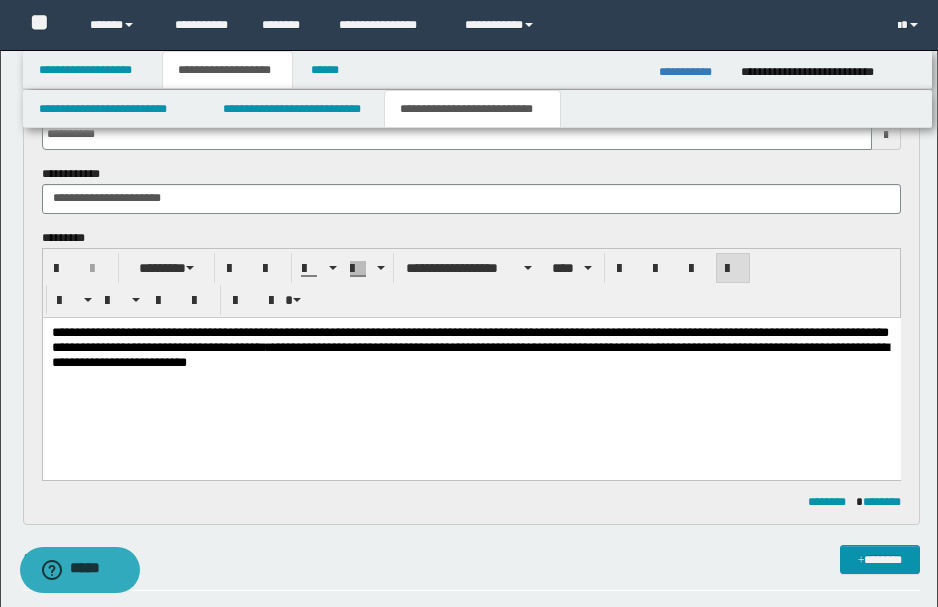 click on "**********" at bounding box center [469, 347] 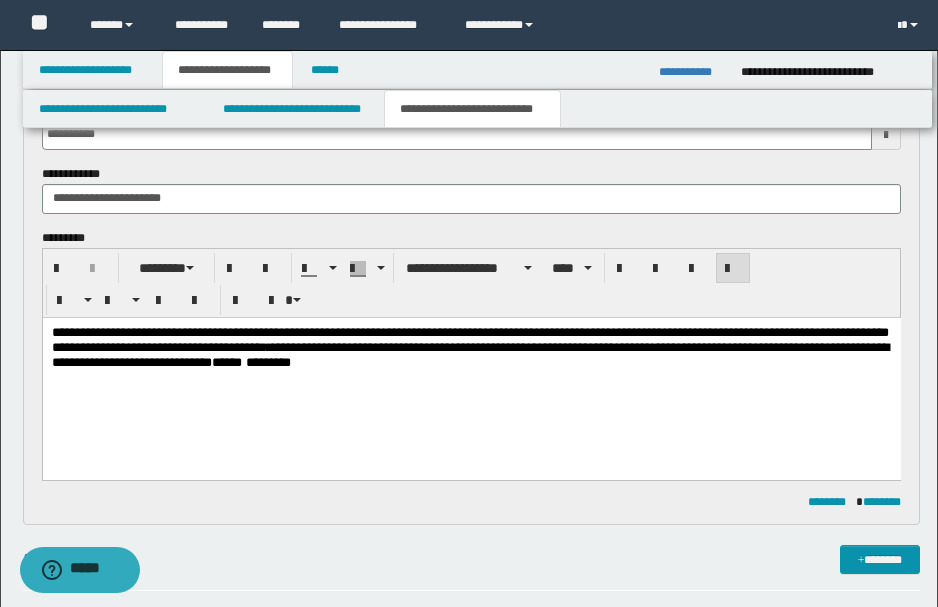 drag, startPoint x: 341, startPoint y: 357, endPoint x: 355, endPoint y: 360, distance: 14.3178215 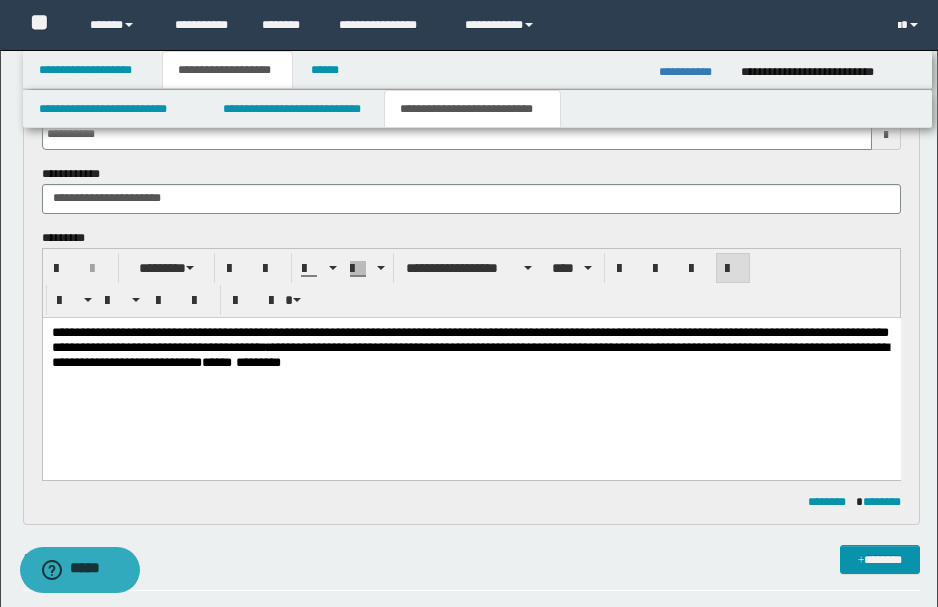click on "**********" at bounding box center (469, 347) 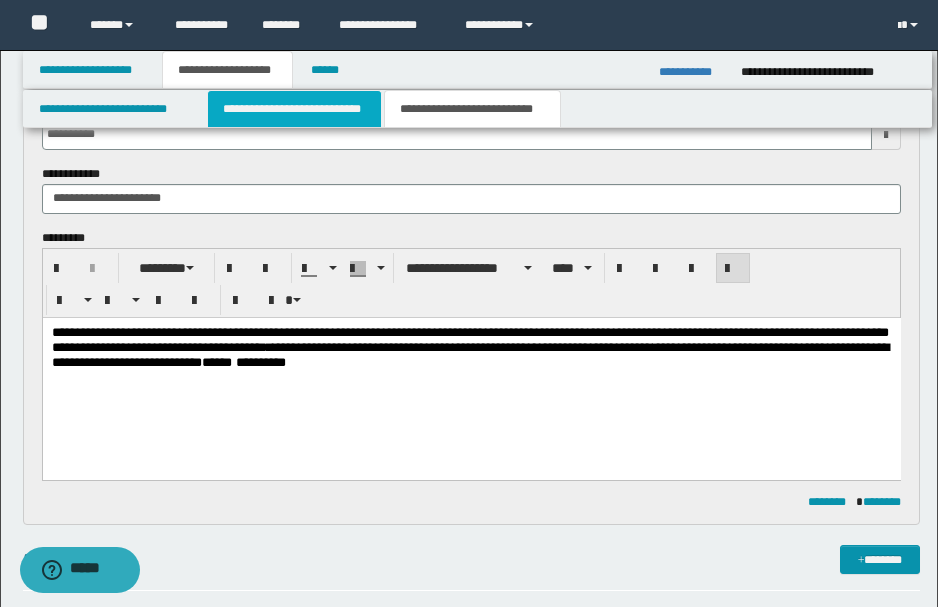 click on "**********" at bounding box center (294, 109) 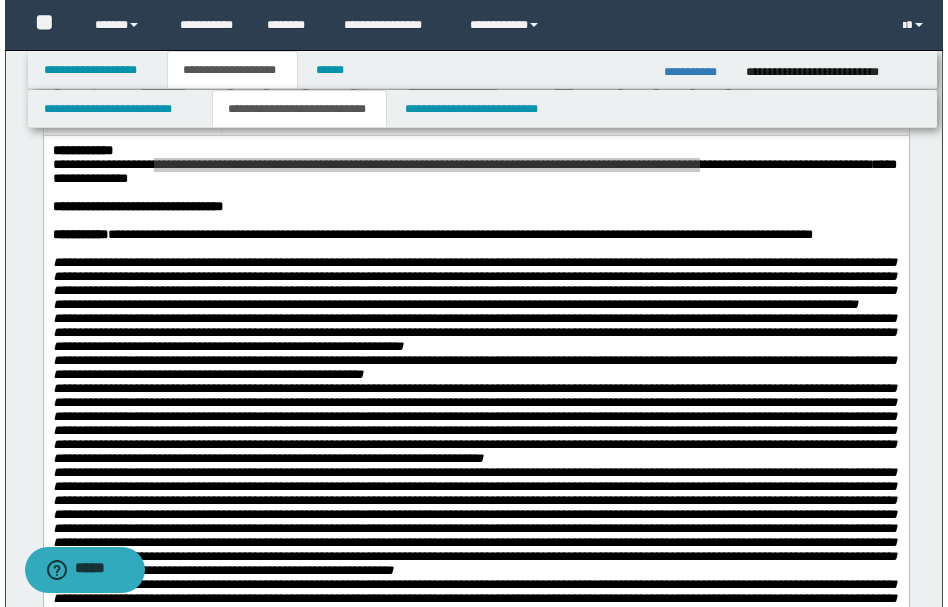 scroll, scrollTop: 0, scrollLeft: 0, axis: both 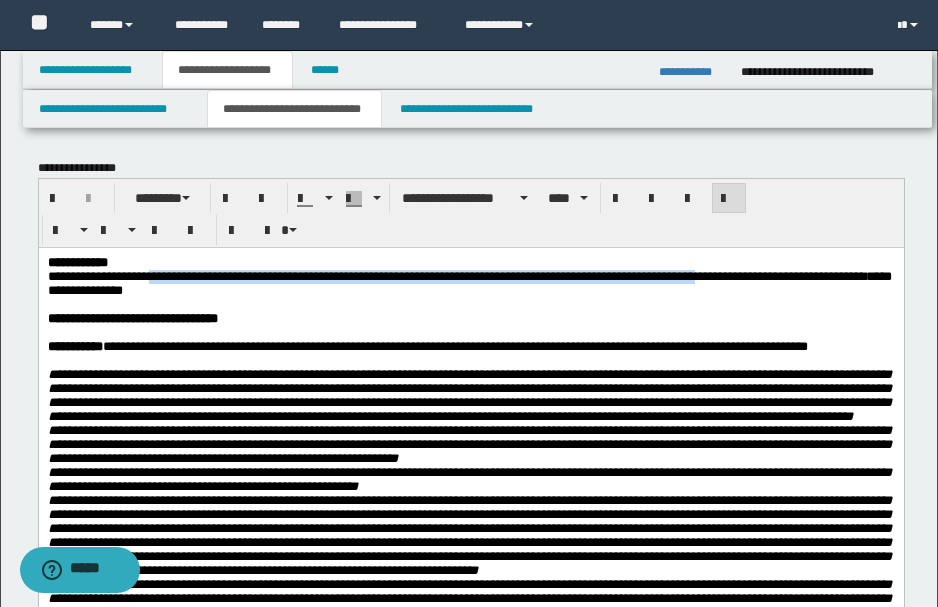 click at bounding box center [469, 304] 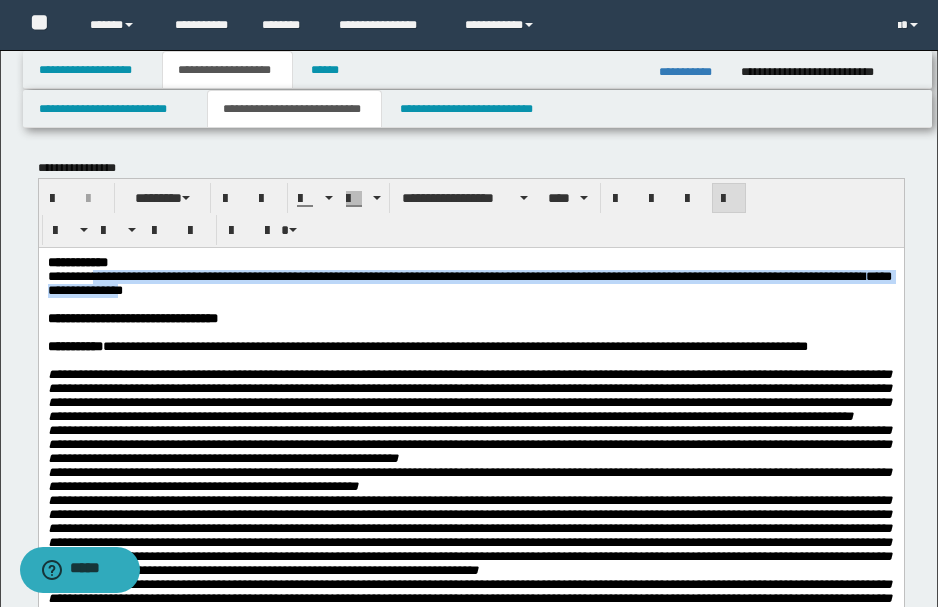 drag, startPoint x: 98, startPoint y: 278, endPoint x: 242, endPoint y: 295, distance: 145 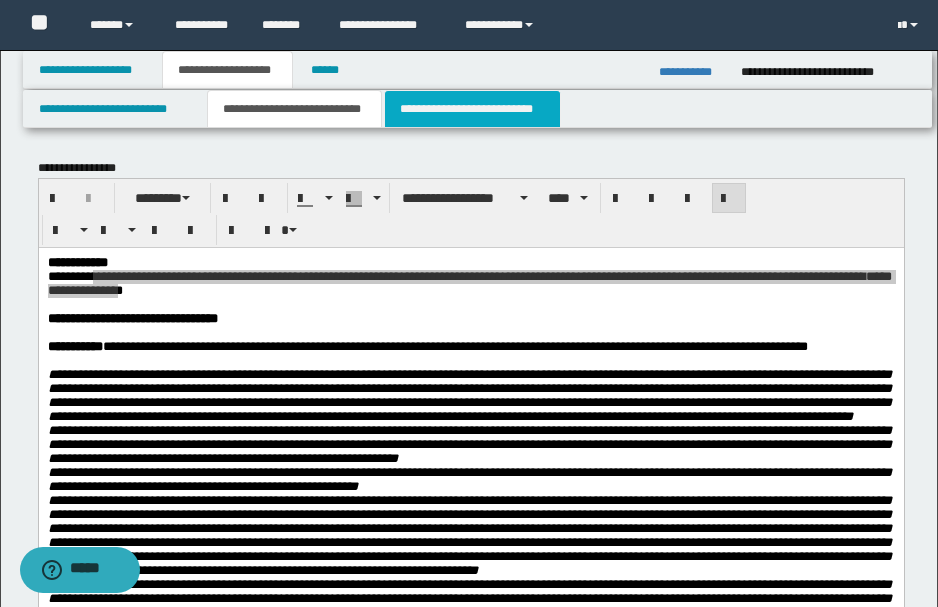 click on "**********" at bounding box center (472, 109) 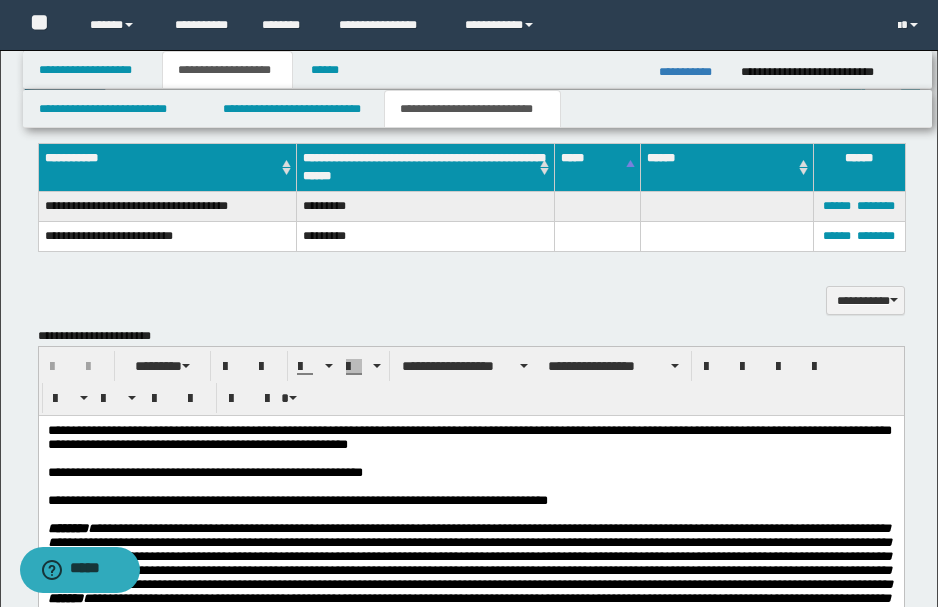 scroll, scrollTop: 666, scrollLeft: 0, axis: vertical 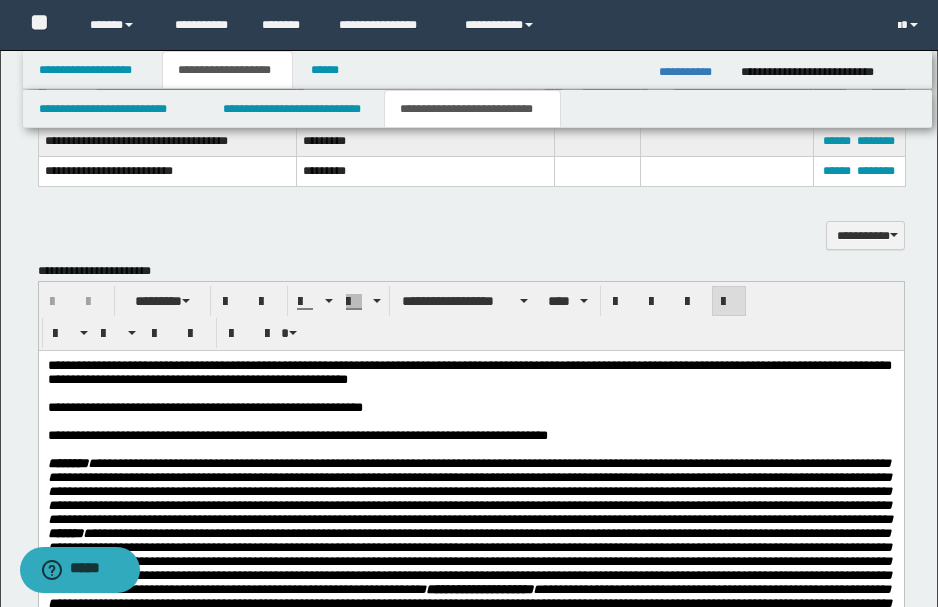 click on "**********" at bounding box center [469, 371] 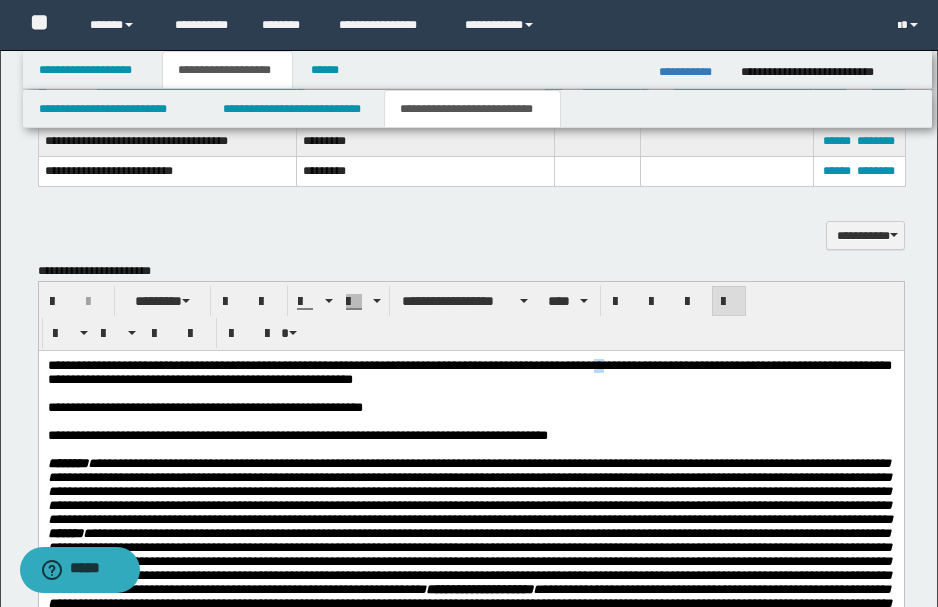 drag, startPoint x: 626, startPoint y: 368, endPoint x: 654, endPoint y: 362, distance: 28.635643 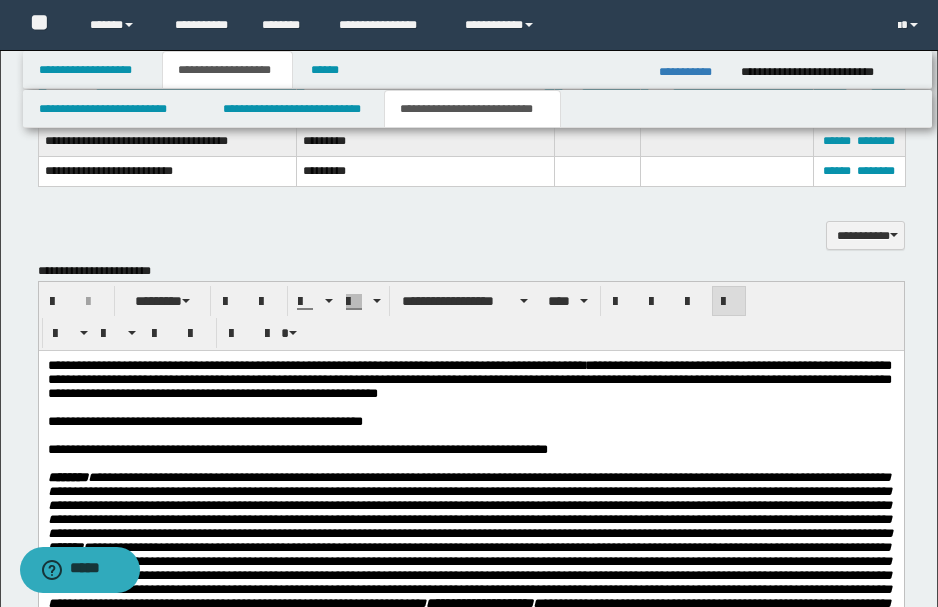 click on "**********" at bounding box center (469, 483) 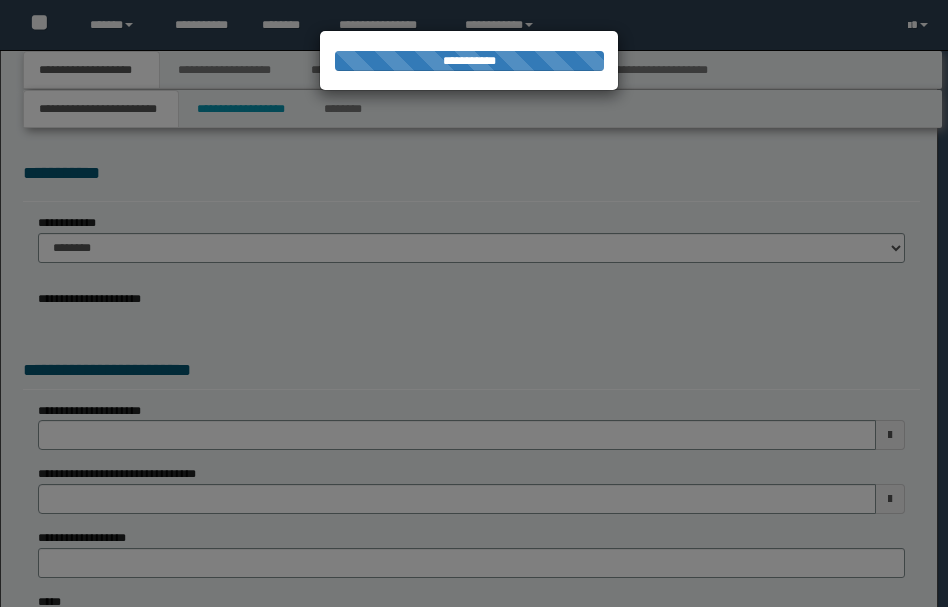scroll, scrollTop: 0, scrollLeft: 0, axis: both 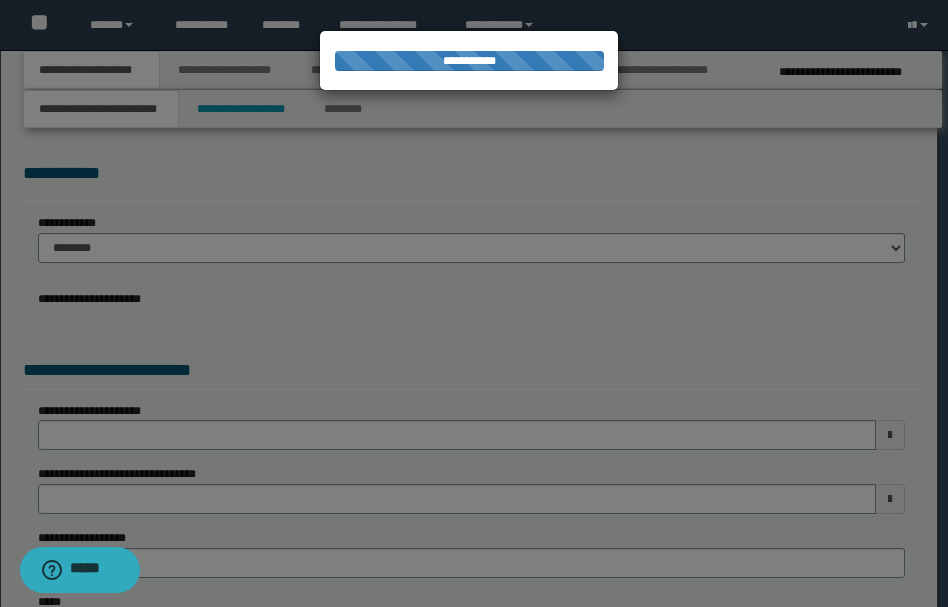 type on "**********" 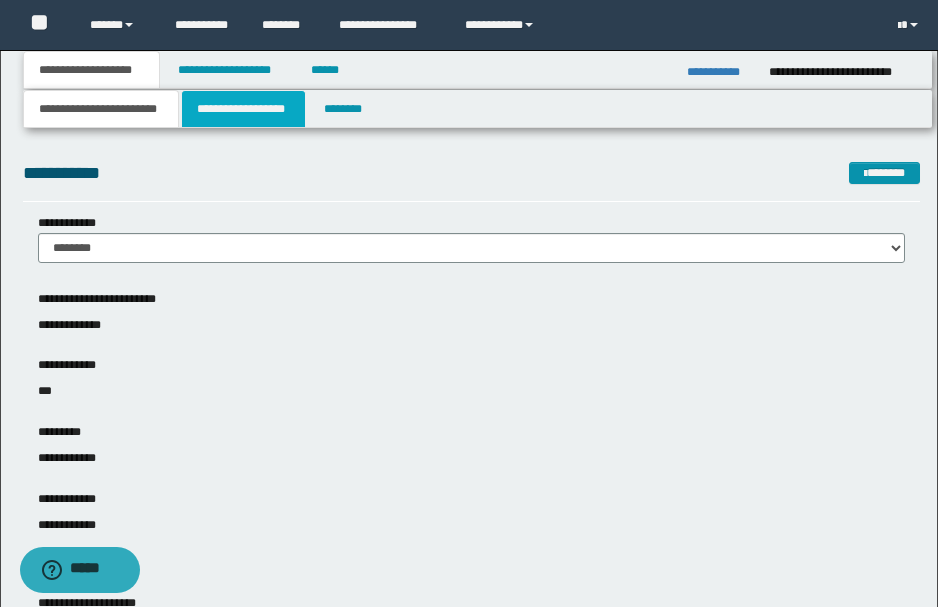 click on "**********" at bounding box center (243, 109) 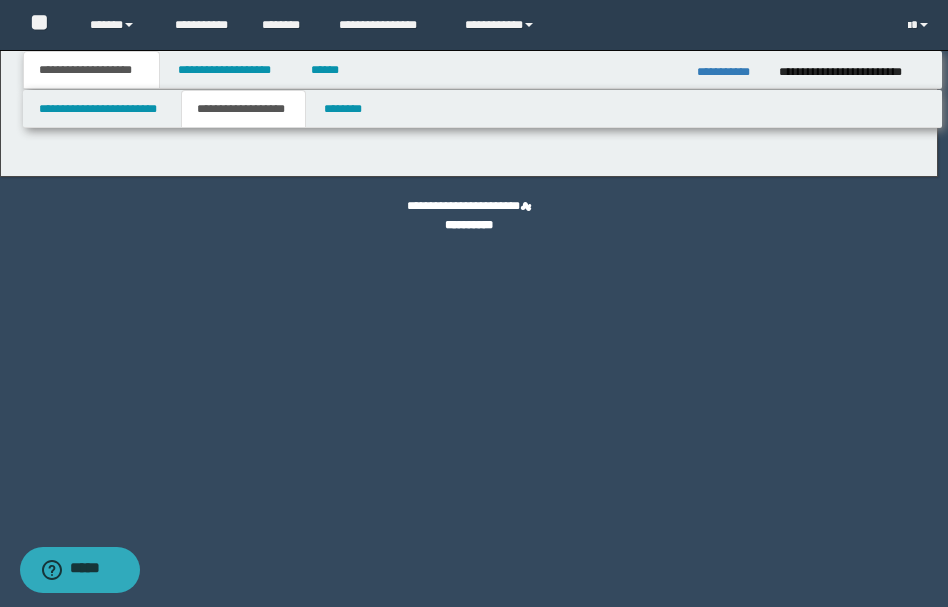 type on "********" 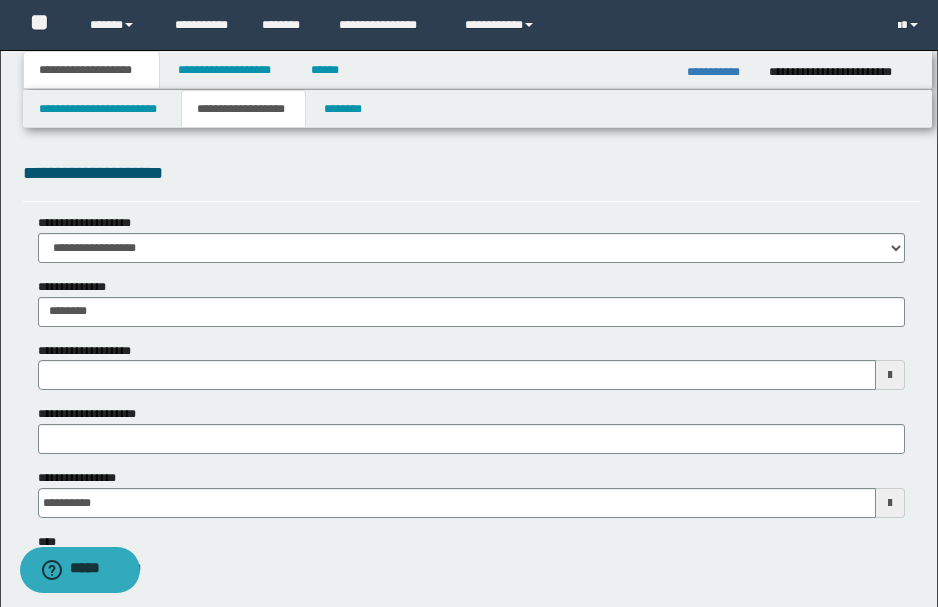 type 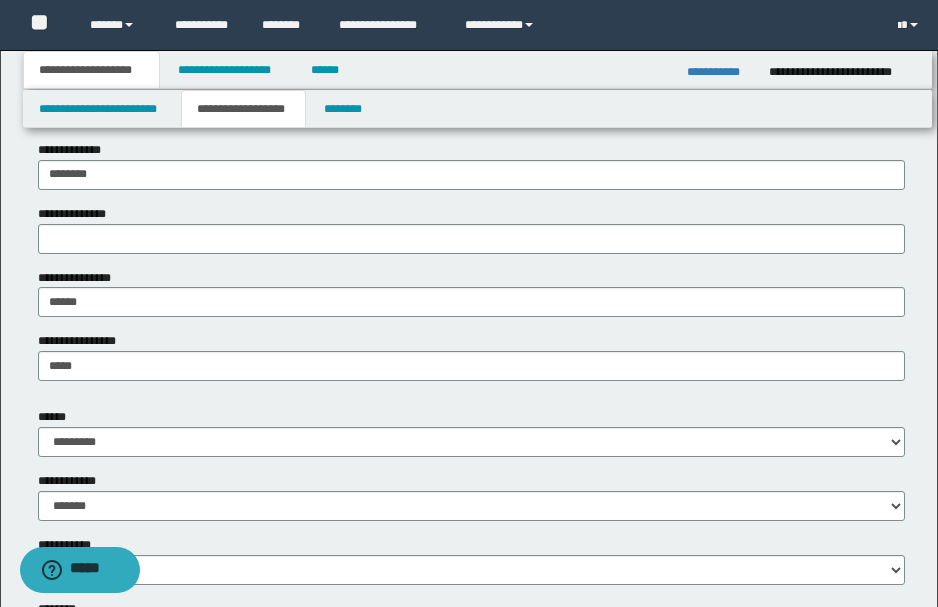 scroll, scrollTop: 487, scrollLeft: 0, axis: vertical 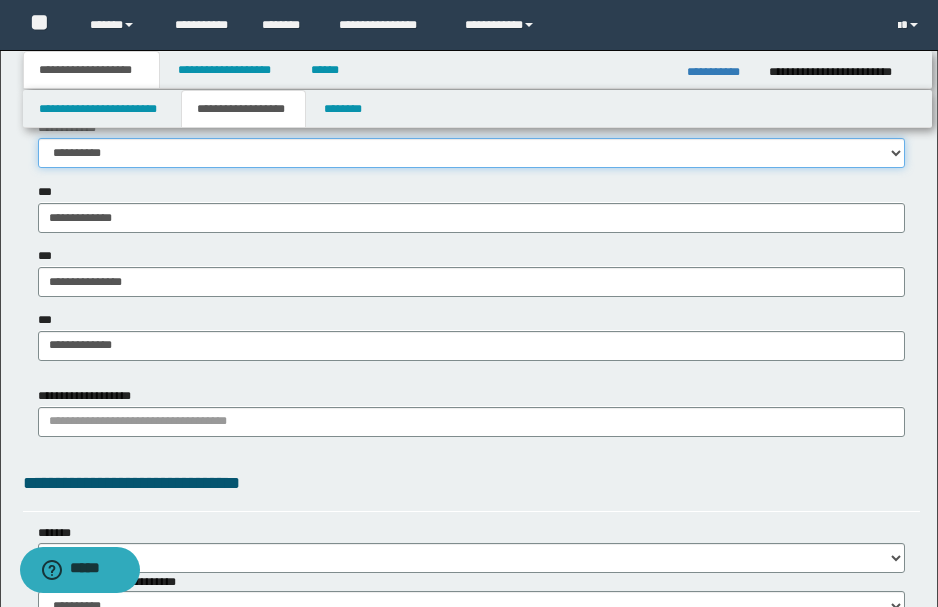 click on "**********" at bounding box center (471, 153) 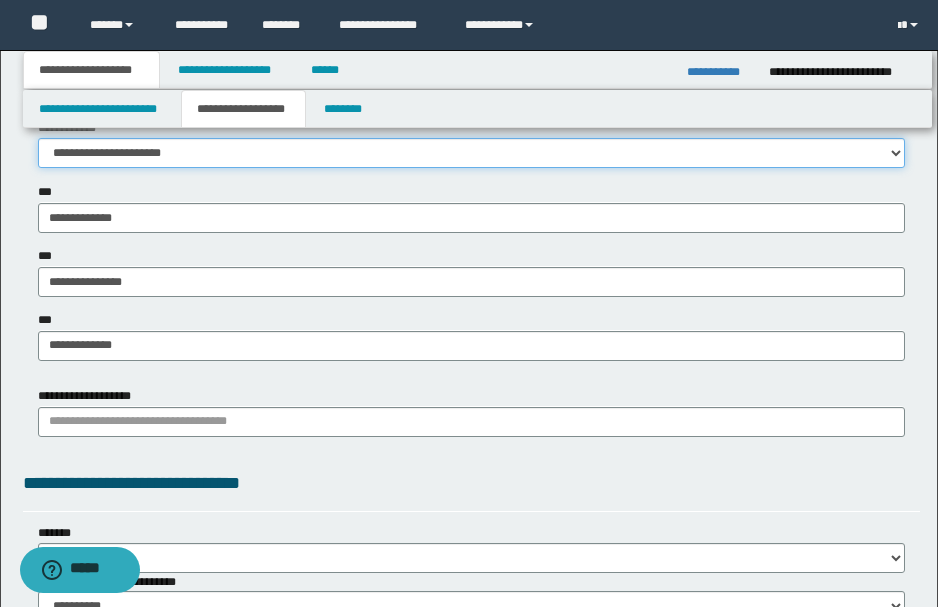 click on "**********" at bounding box center (471, 153) 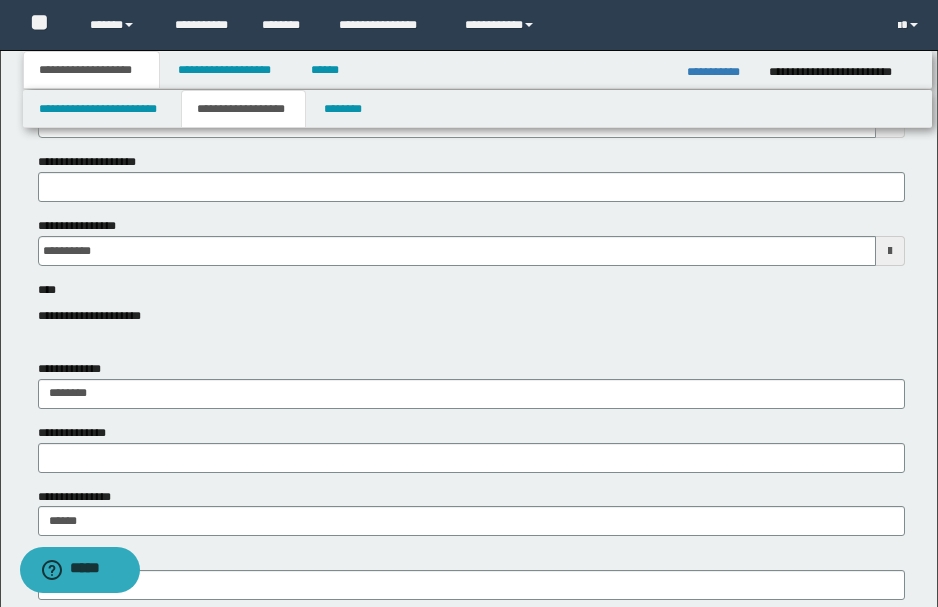 scroll, scrollTop: 222, scrollLeft: 0, axis: vertical 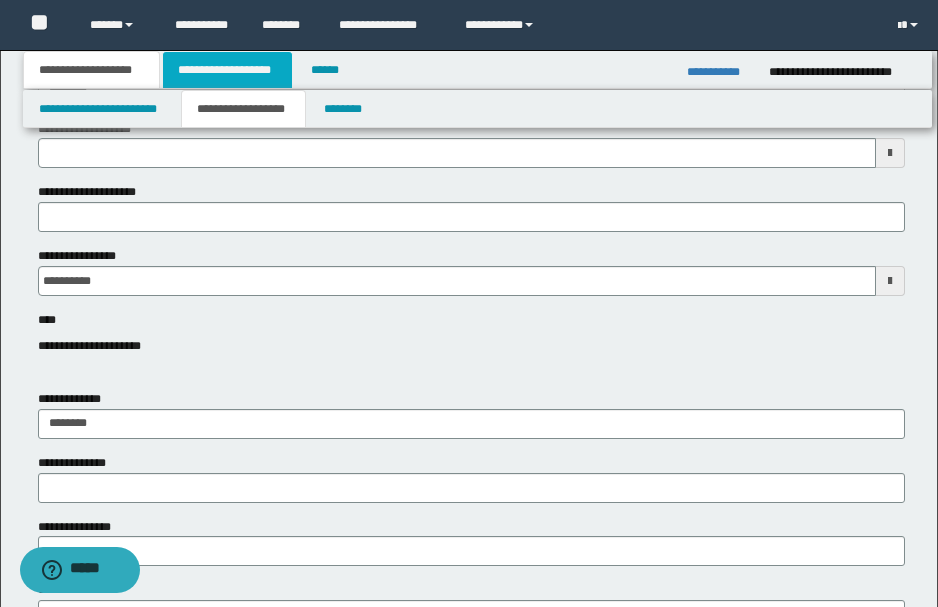 click on "**********" at bounding box center (227, 70) 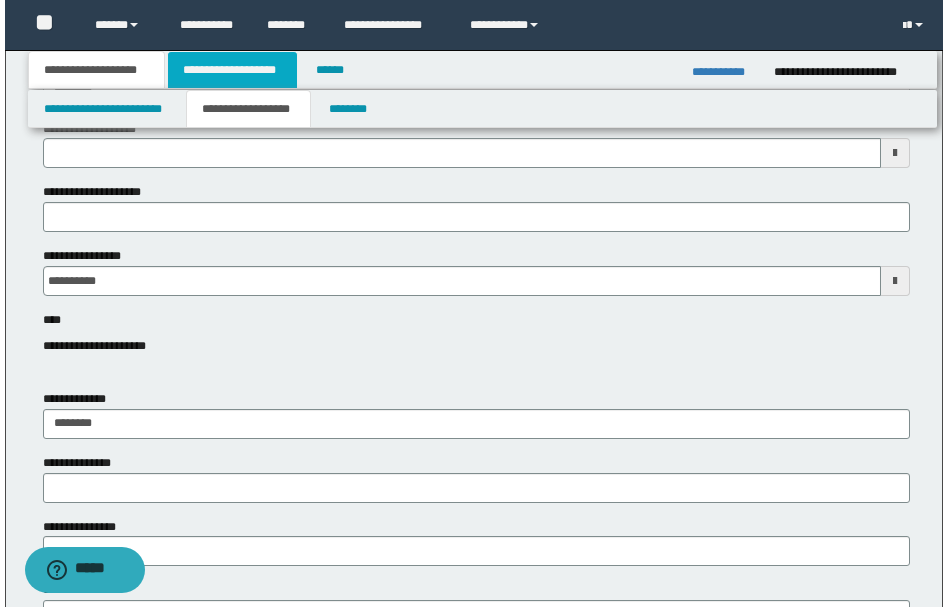scroll, scrollTop: 0, scrollLeft: 0, axis: both 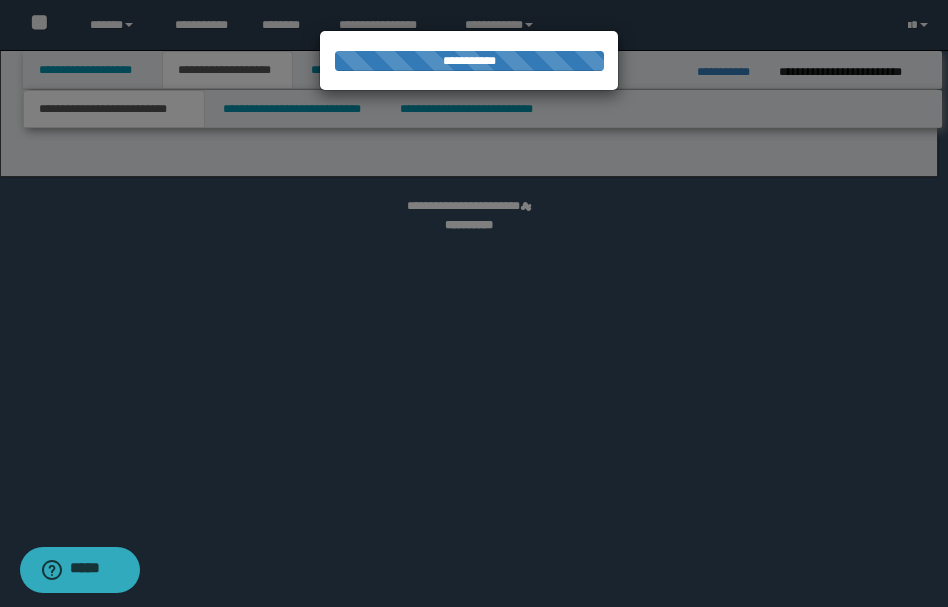 select on "*" 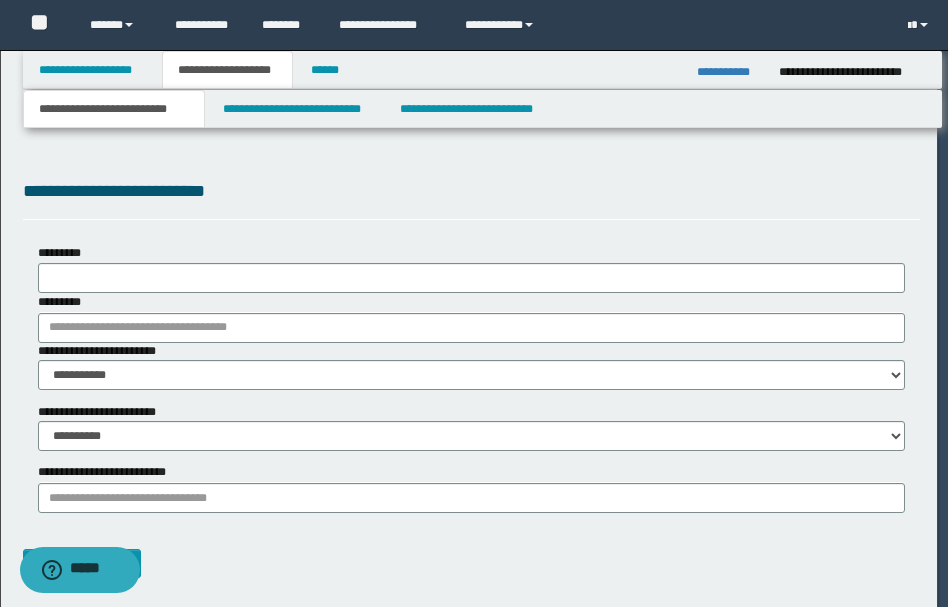 scroll, scrollTop: 0, scrollLeft: 0, axis: both 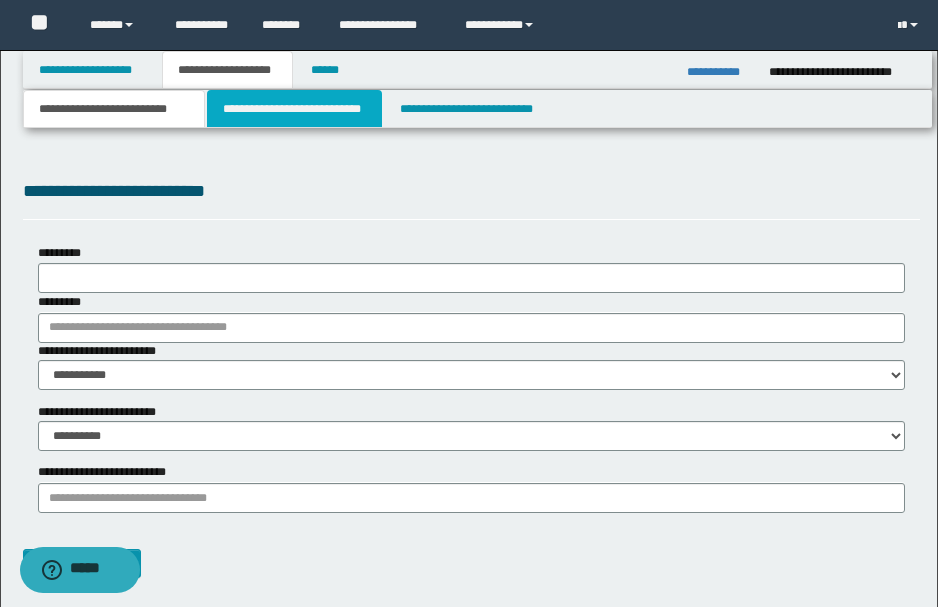 click on "**********" at bounding box center (294, 109) 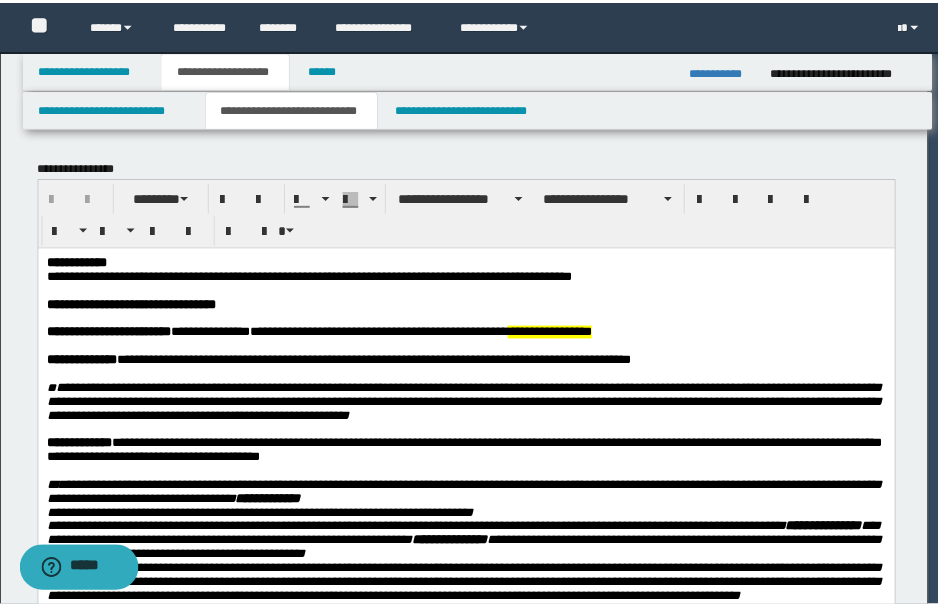 scroll, scrollTop: 0, scrollLeft: 0, axis: both 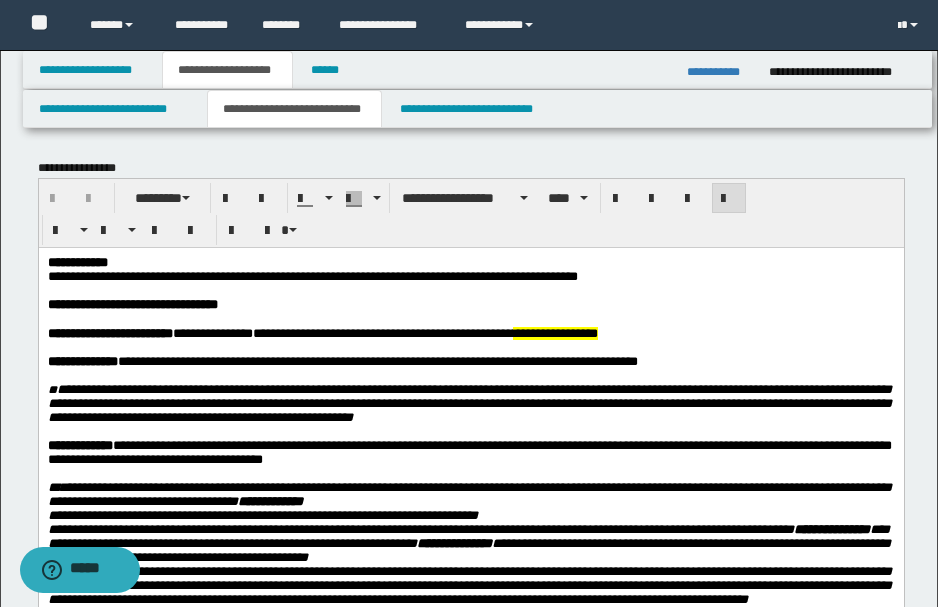 drag, startPoint x: 704, startPoint y: 275, endPoint x: 742, endPoint y: 278, distance: 38.118237 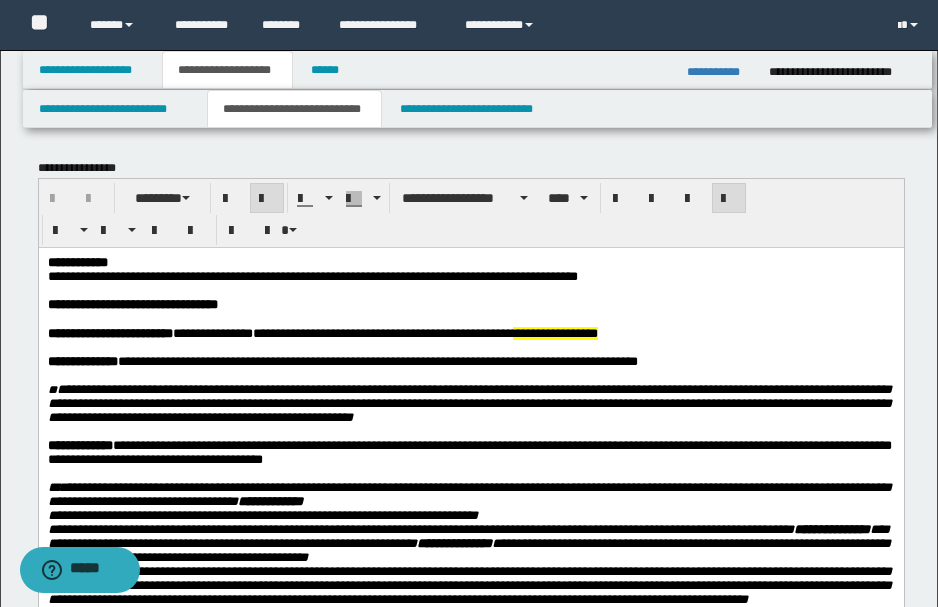 click on "**********" at bounding box center (469, 543) 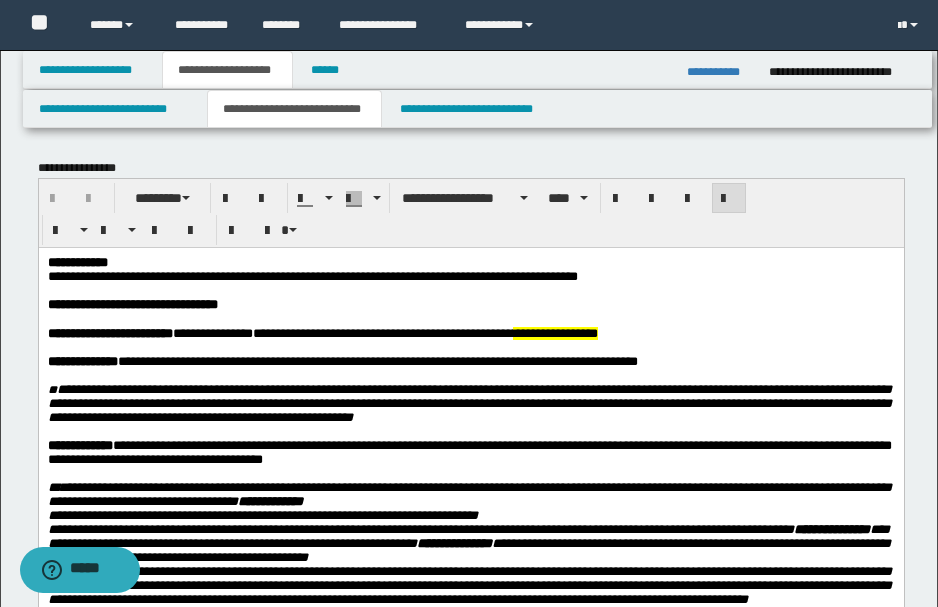 type 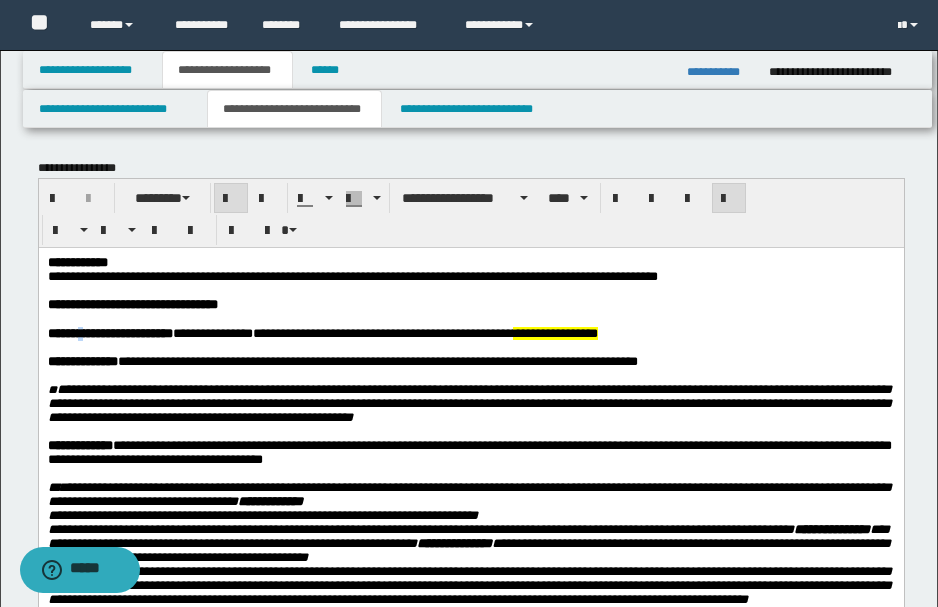 click on "**********" at bounding box center [109, 332] 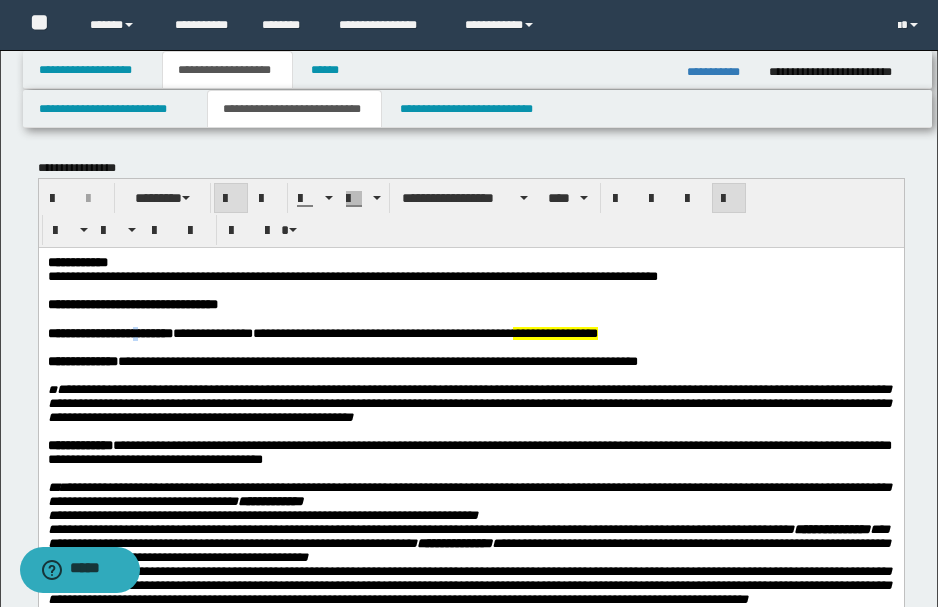 click on "**********" at bounding box center (109, 332) 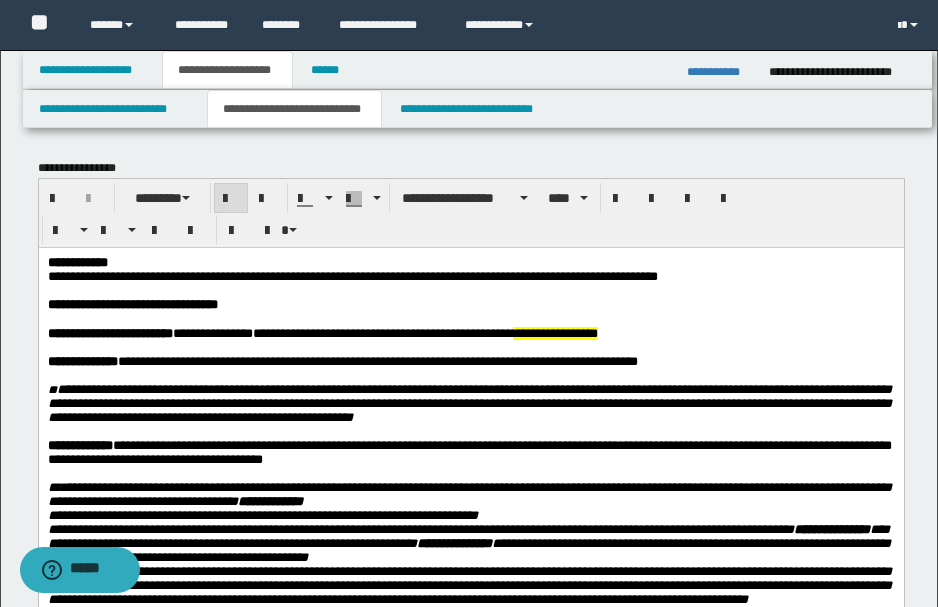 click at bounding box center (469, 347) 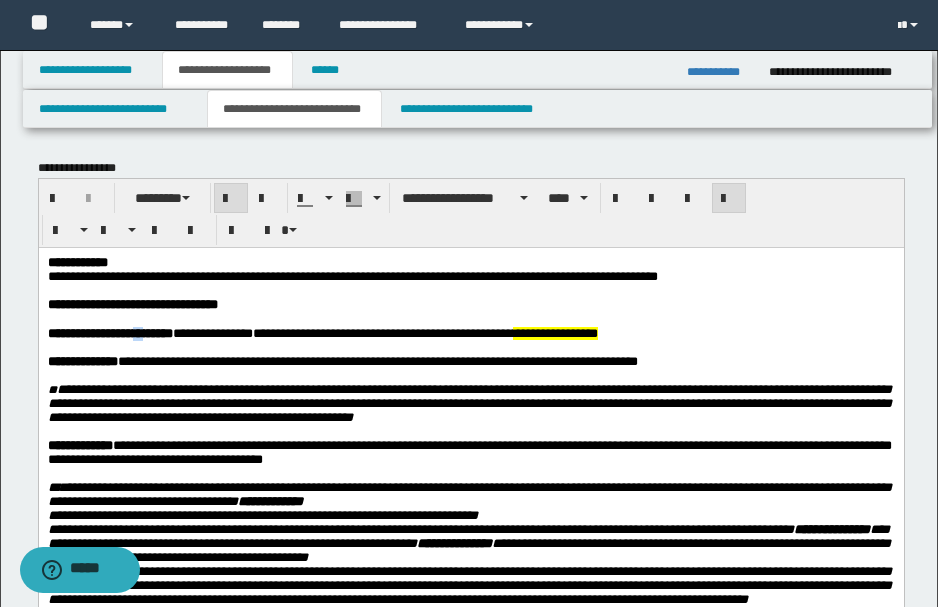 click on "**********" at bounding box center [109, 332] 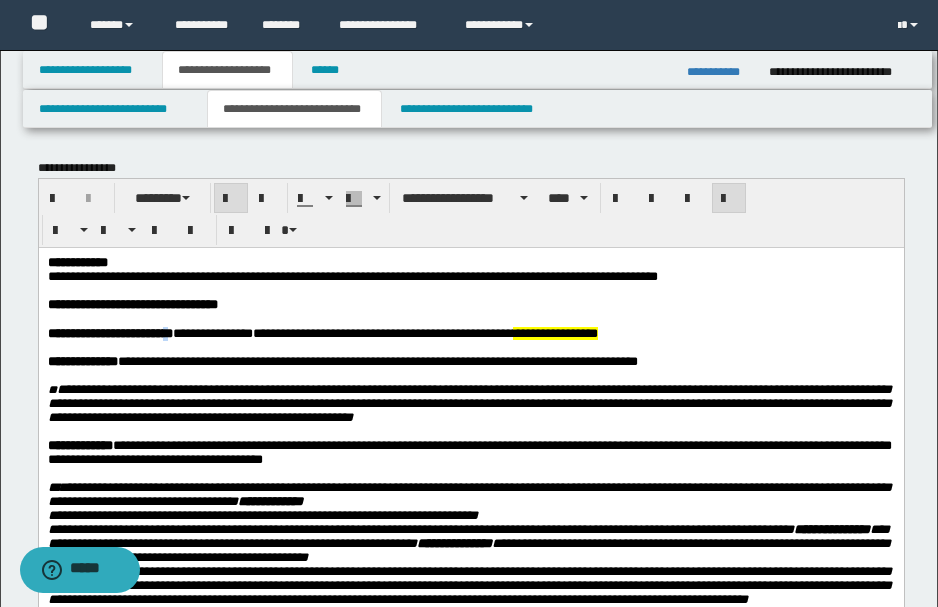 click on "**********" at bounding box center [109, 332] 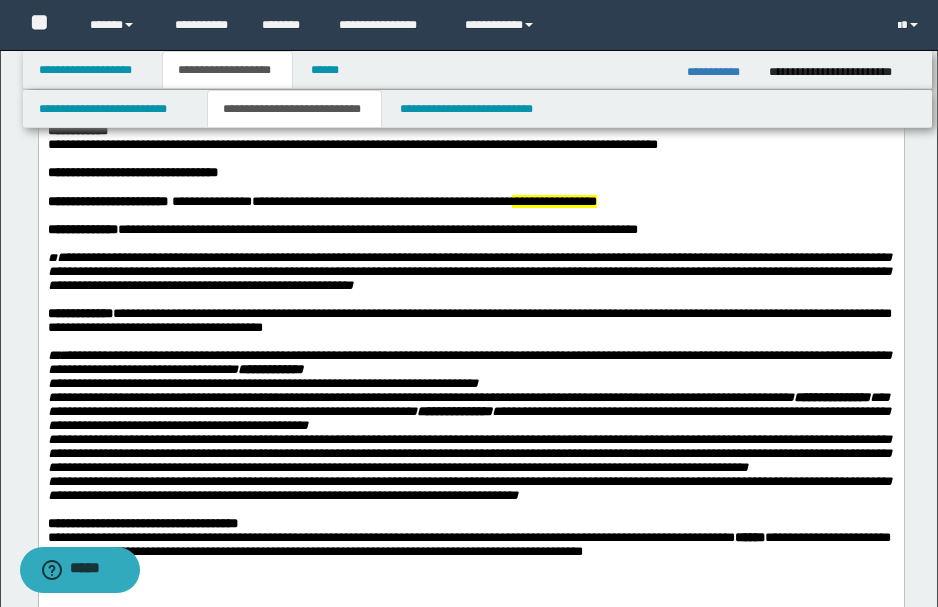 scroll, scrollTop: 133, scrollLeft: 0, axis: vertical 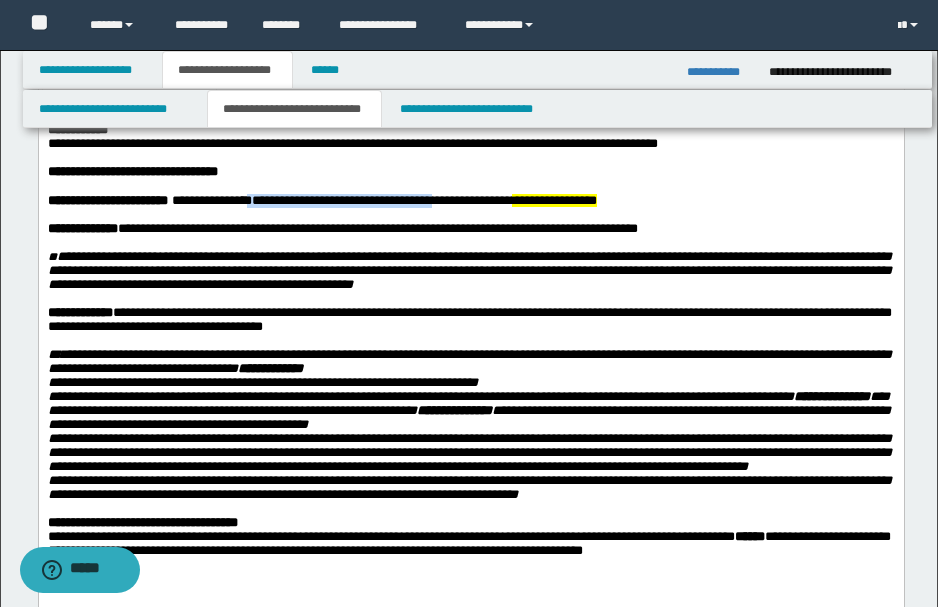 drag, startPoint x: 273, startPoint y: 205, endPoint x: 485, endPoint y: 208, distance: 212.02122 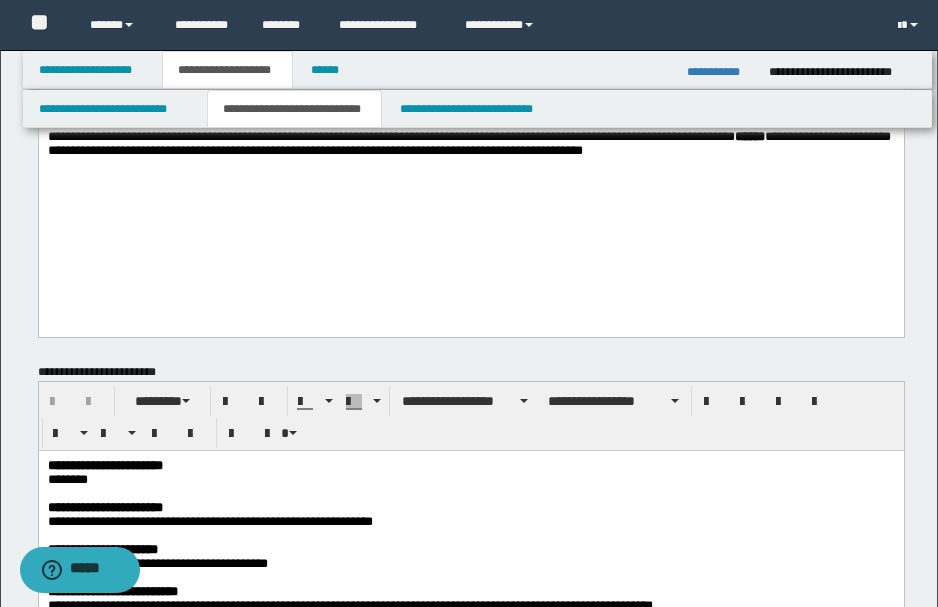 scroll, scrollTop: 733, scrollLeft: 0, axis: vertical 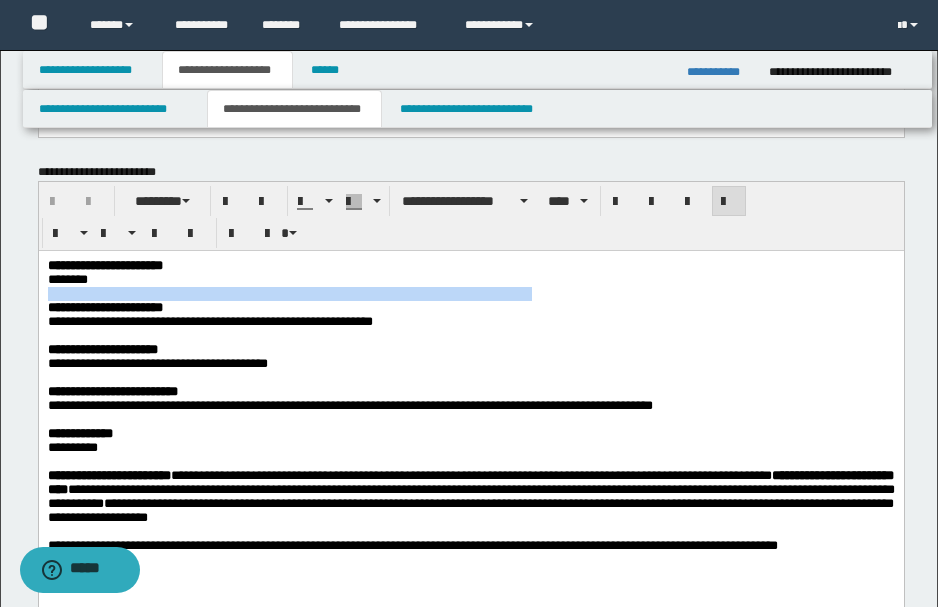 drag, startPoint x: 130, startPoint y: 284, endPoint x: 573, endPoint y: 292, distance: 443.07224 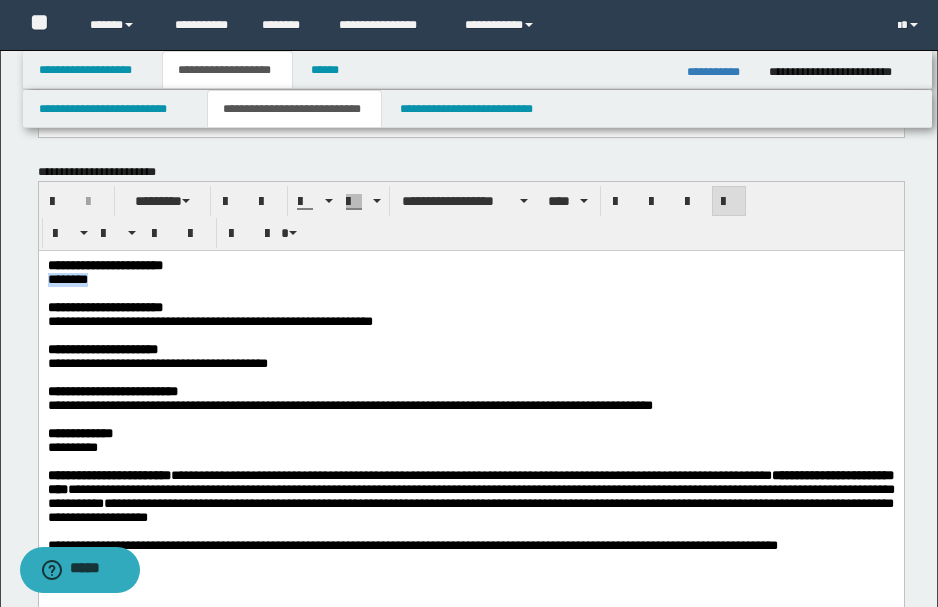 drag, startPoint x: 48, startPoint y: 281, endPoint x: 96, endPoint y: 280, distance: 48.010414 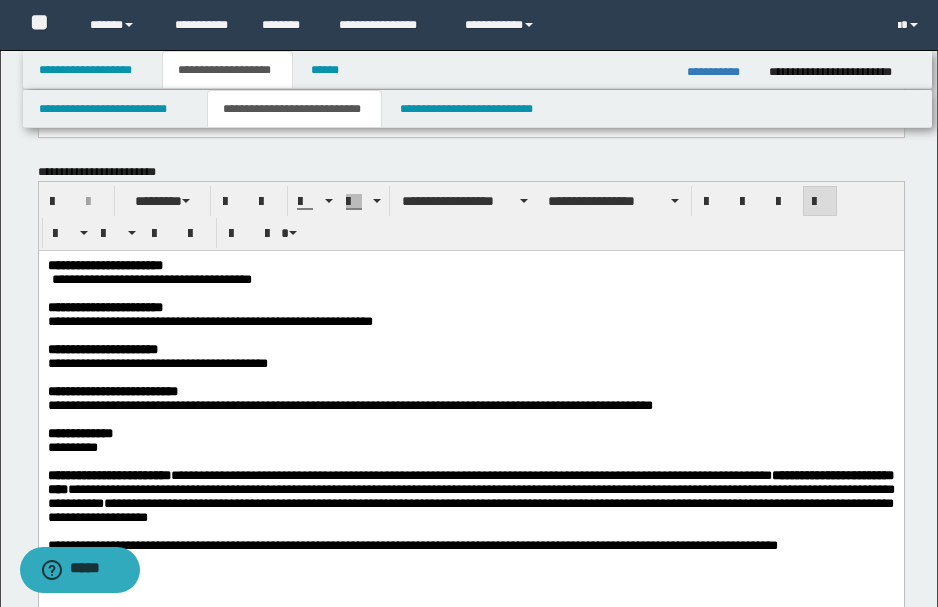 click on "**********" at bounding box center (151, 279) 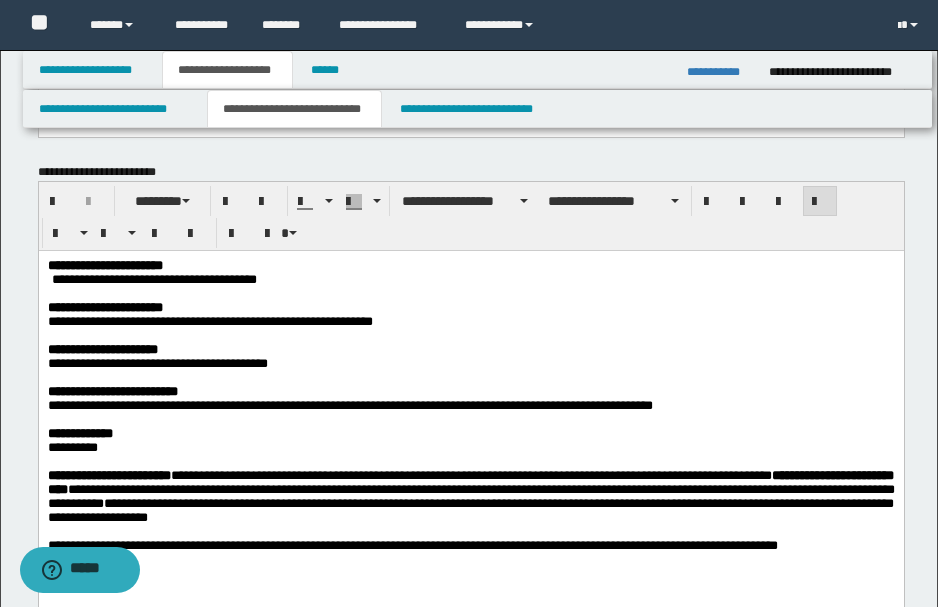 click at bounding box center (469, 336) 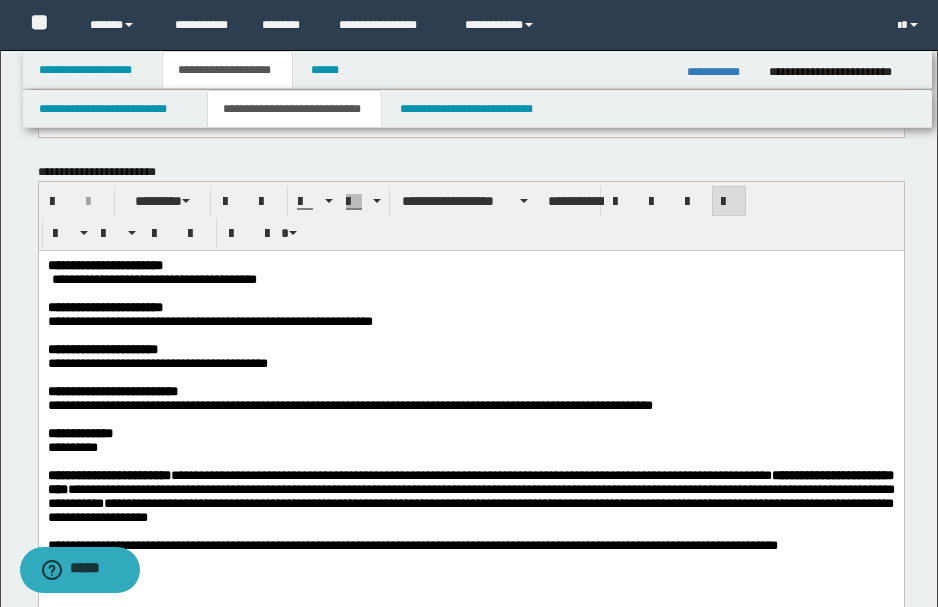 click at bounding box center [49, 279] 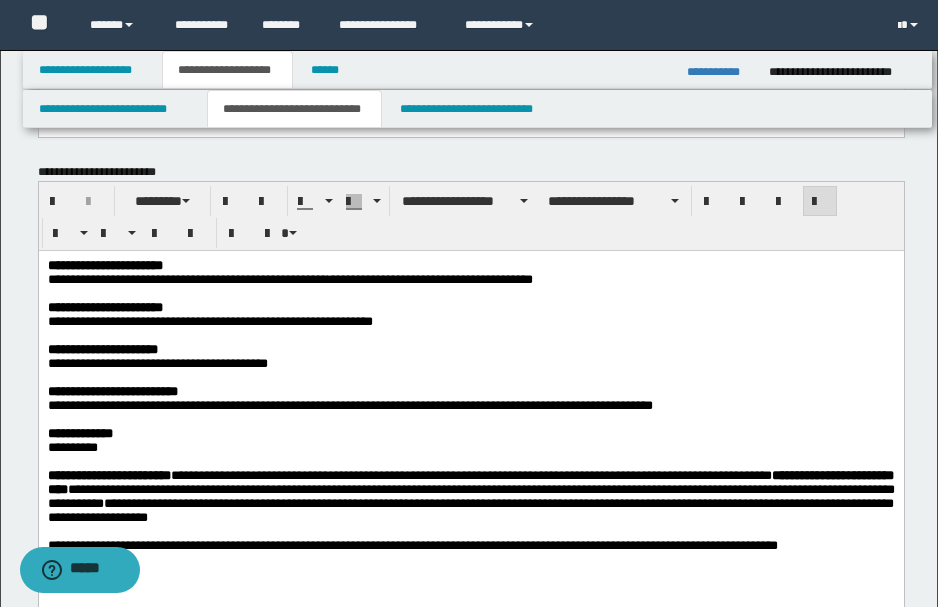 click on "**********" at bounding box center [429, 279] 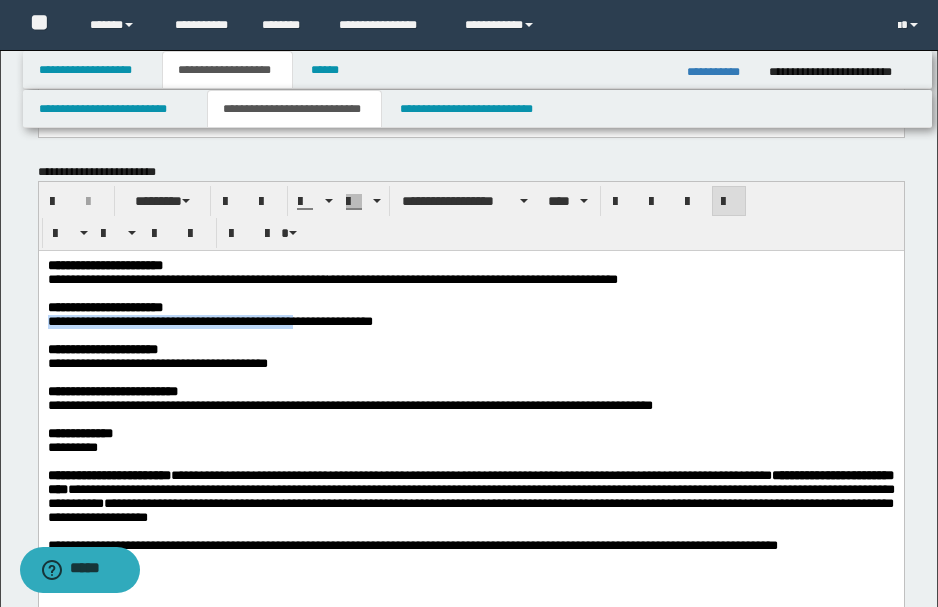 drag, startPoint x: 46, startPoint y: 327, endPoint x: 316, endPoint y: 330, distance: 270.01666 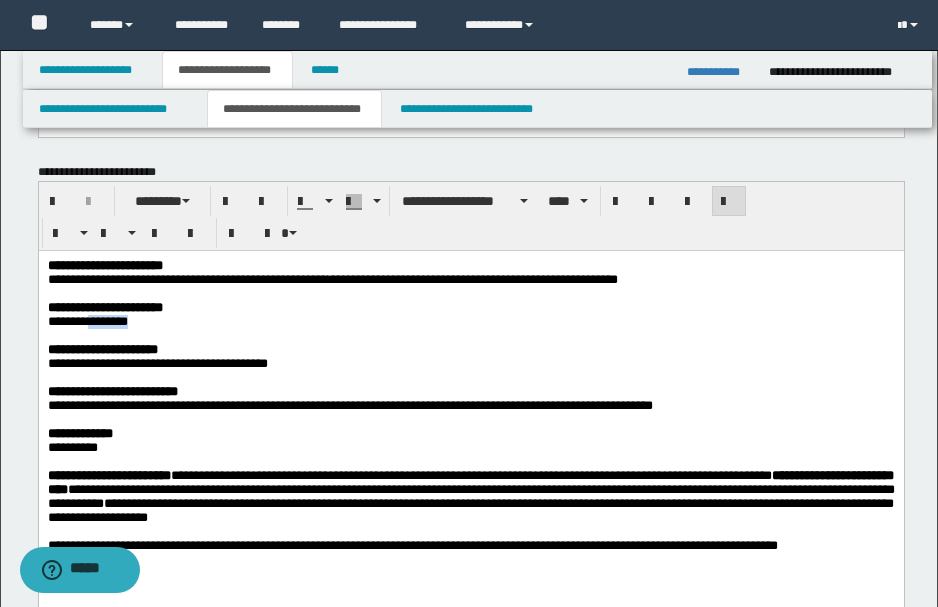 drag, startPoint x: 94, startPoint y: 330, endPoint x: 208, endPoint y: 328, distance: 114.01754 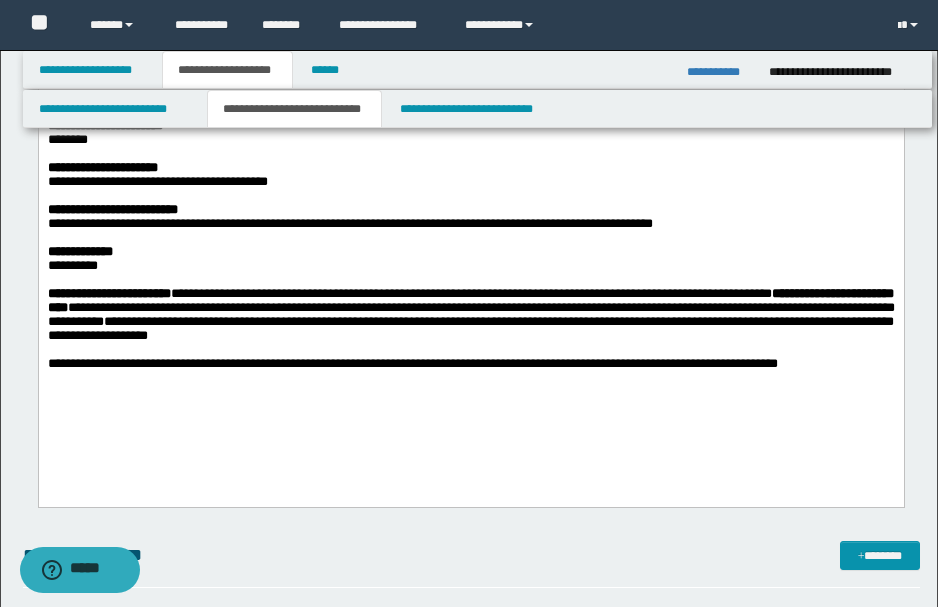 scroll, scrollTop: 933, scrollLeft: 0, axis: vertical 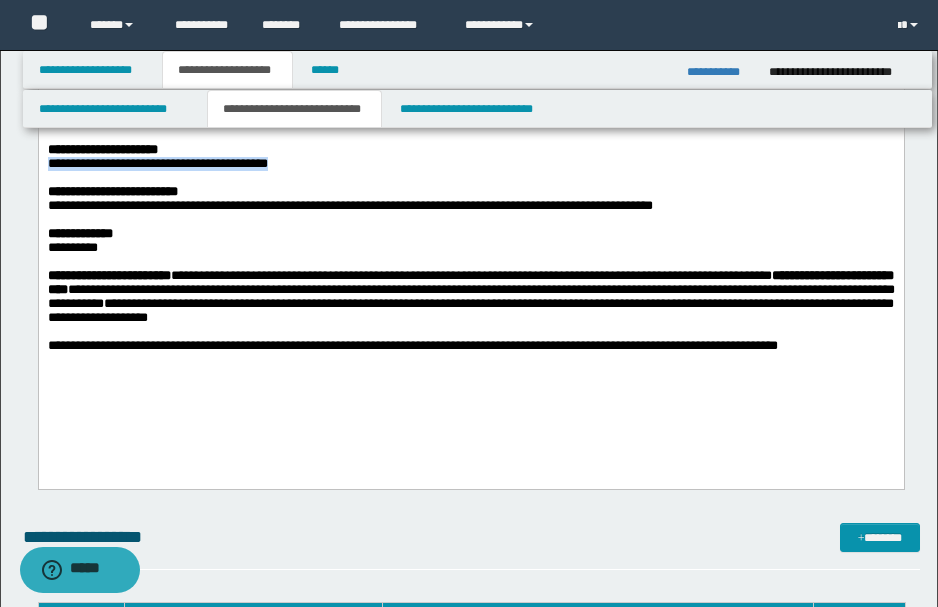 drag, startPoint x: 47, startPoint y: 173, endPoint x: 282, endPoint y: 173, distance: 235 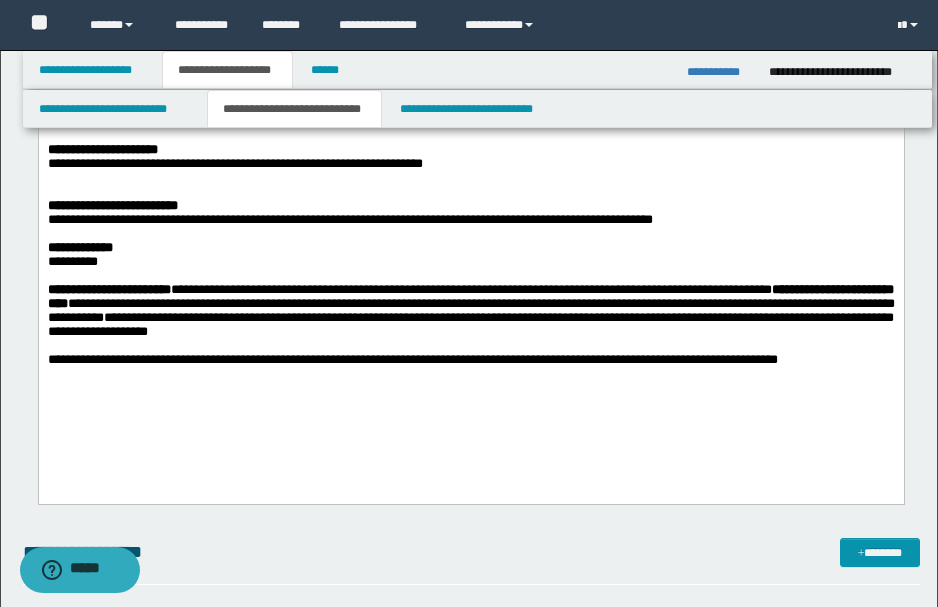click on "**********" at bounding box center (234, 163) 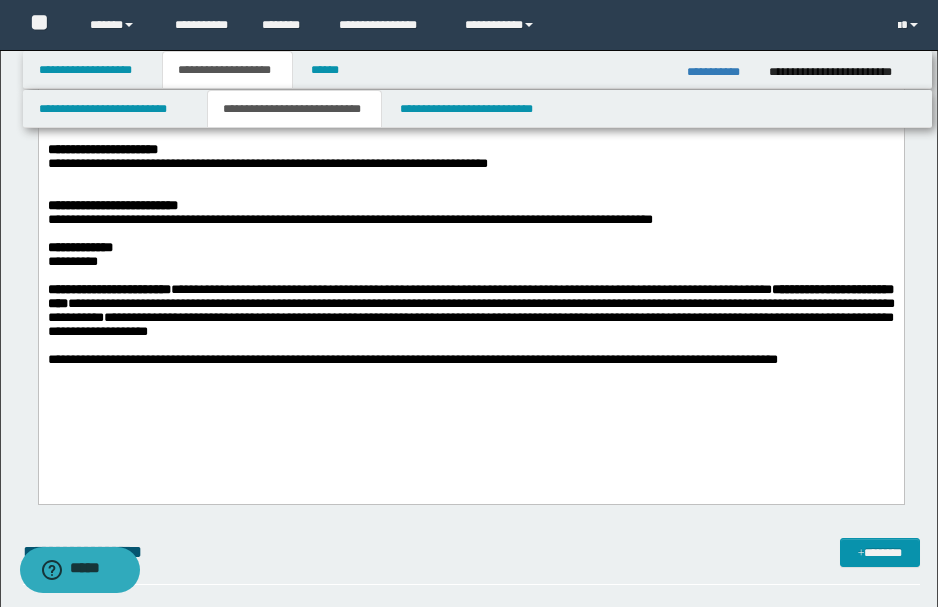 click at bounding box center (469, 178) 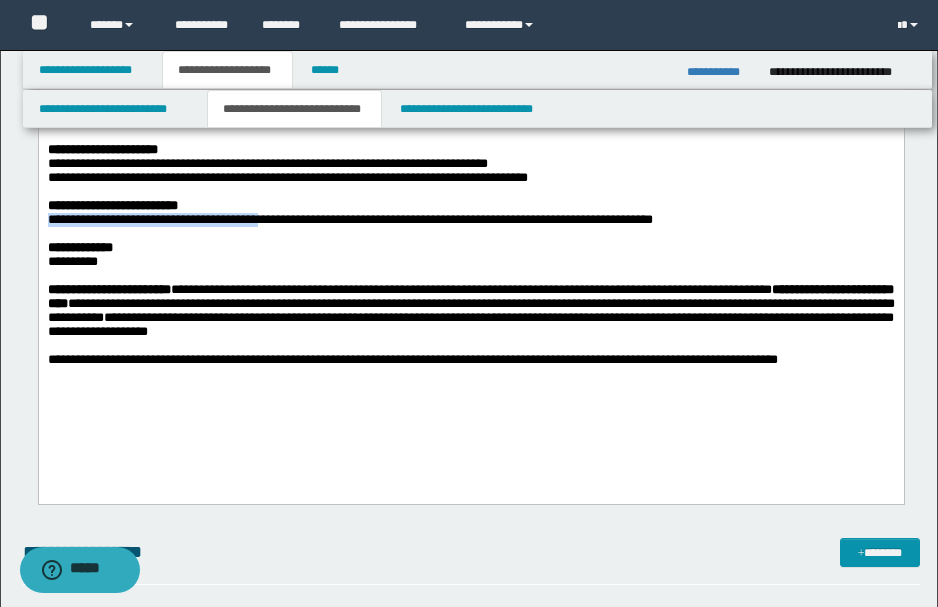 drag, startPoint x: 48, startPoint y: 236, endPoint x: 294, endPoint y: 237, distance: 246.00203 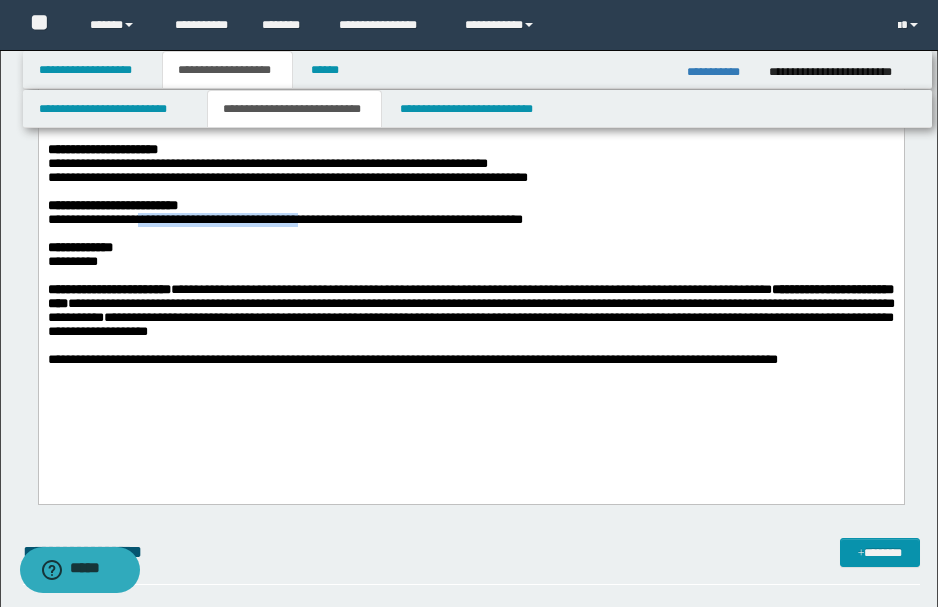 drag, startPoint x: 138, startPoint y: 232, endPoint x: 328, endPoint y: 234, distance: 190.01053 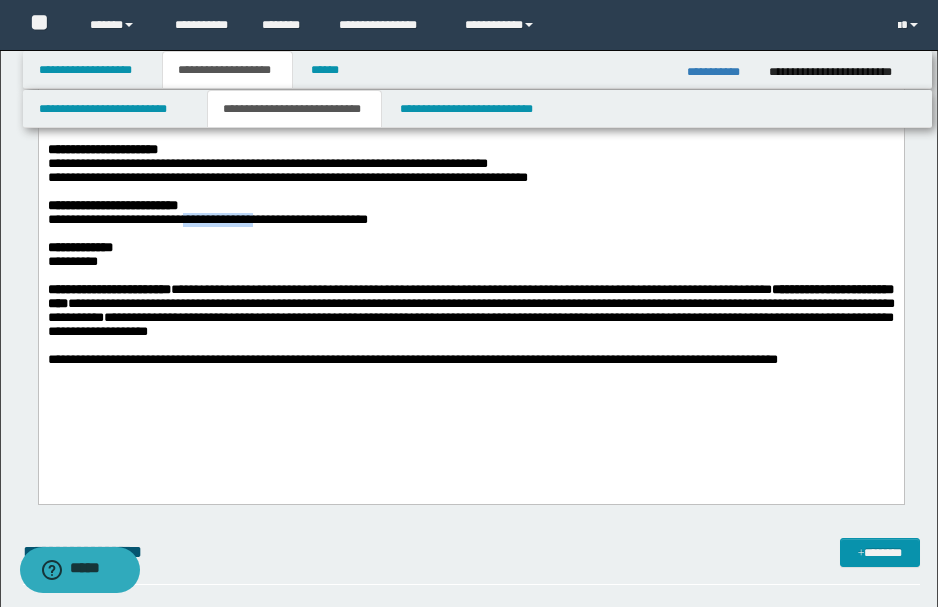 drag, startPoint x: 186, startPoint y: 235, endPoint x: 259, endPoint y: 232, distance: 73.061615 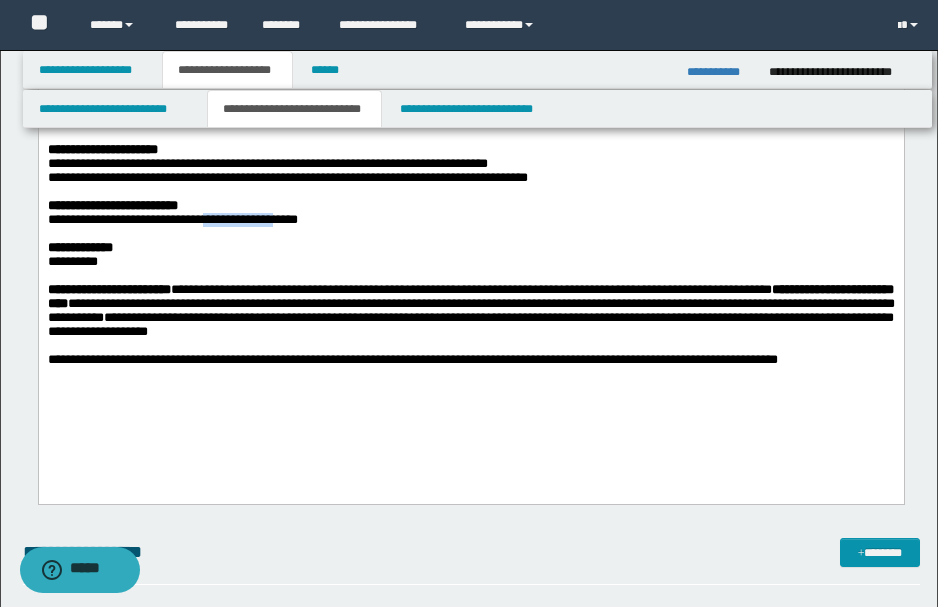 drag, startPoint x: 209, startPoint y: 236, endPoint x: 278, endPoint y: 235, distance: 69.00725 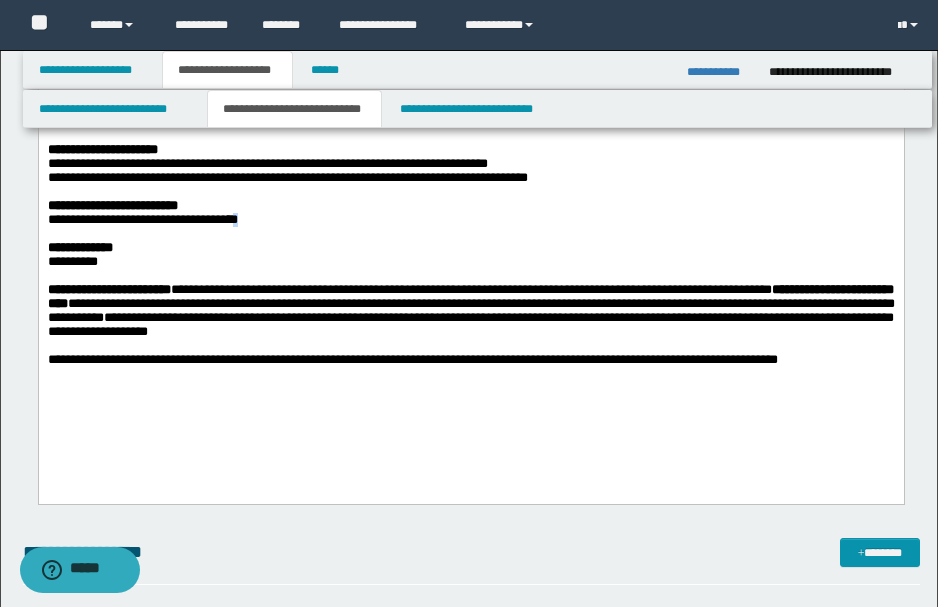click on "**********" at bounding box center [469, 220] 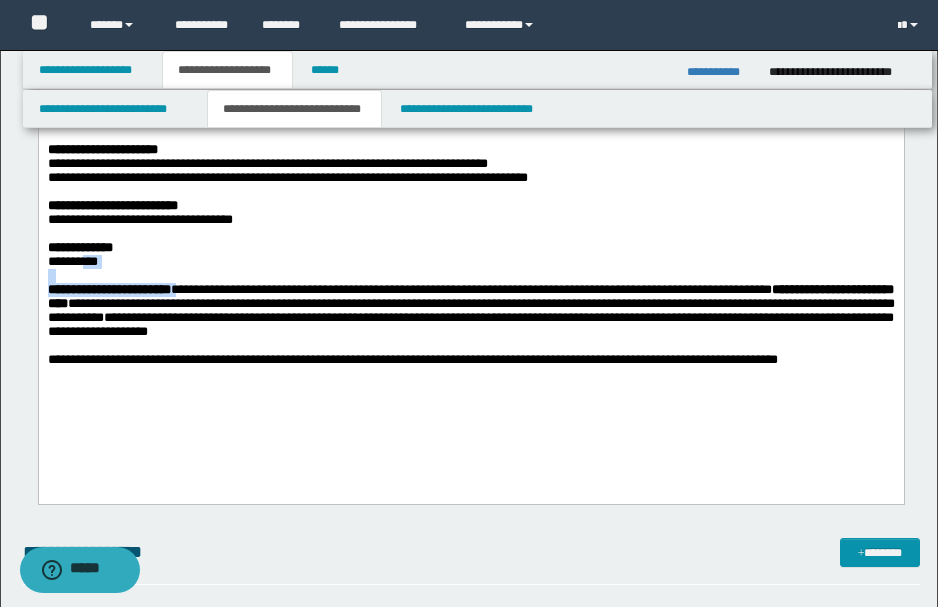 drag, startPoint x: 86, startPoint y: 284, endPoint x: 212, endPoint y: 307, distance: 128.082 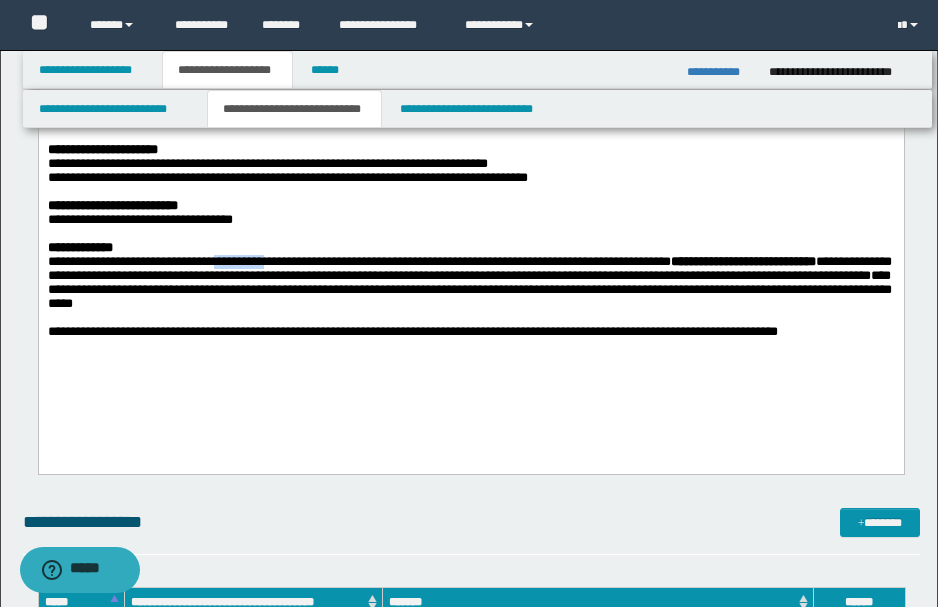 drag, startPoint x: 246, startPoint y: 280, endPoint x: 302, endPoint y: 283, distance: 56.0803 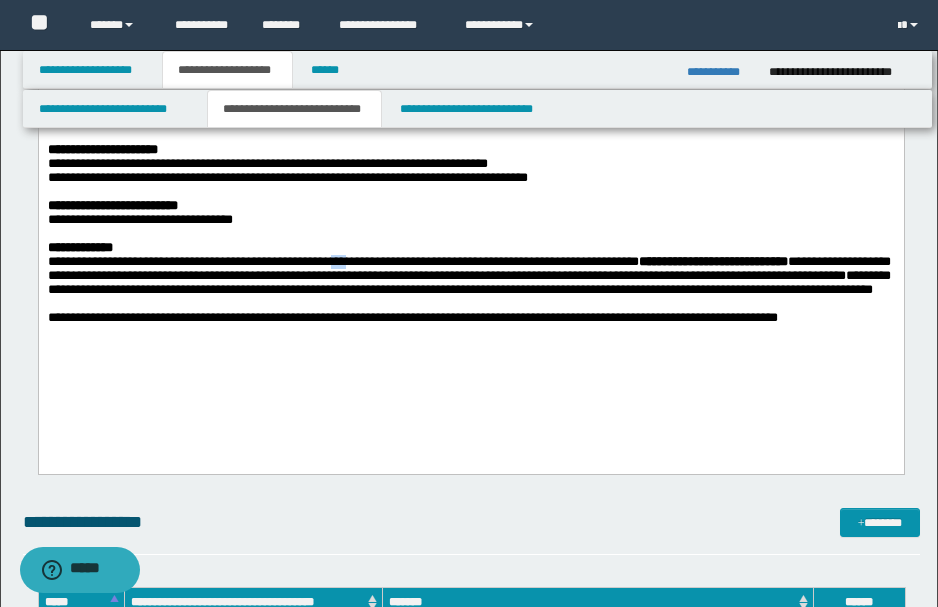 drag, startPoint x: 353, startPoint y: 278, endPoint x: 371, endPoint y: 282, distance: 18.439089 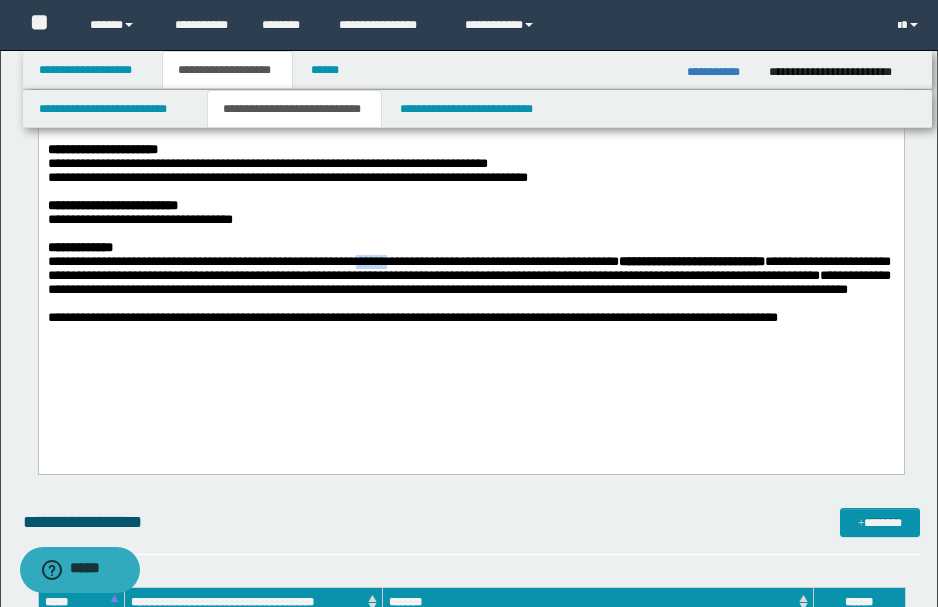 drag, startPoint x: 392, startPoint y: 282, endPoint x: 426, endPoint y: 289, distance: 34.713108 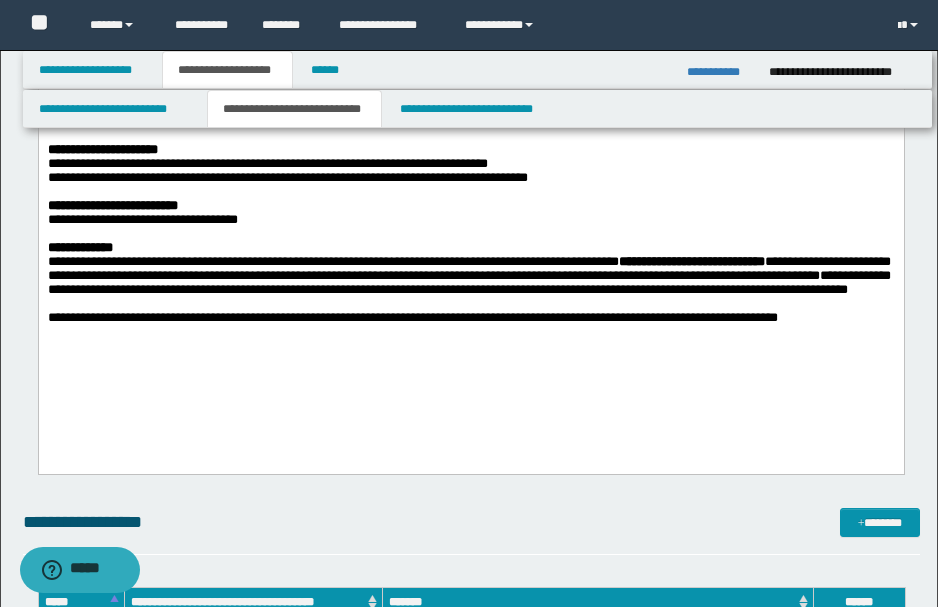 click on "**********" at bounding box center [412, 317] 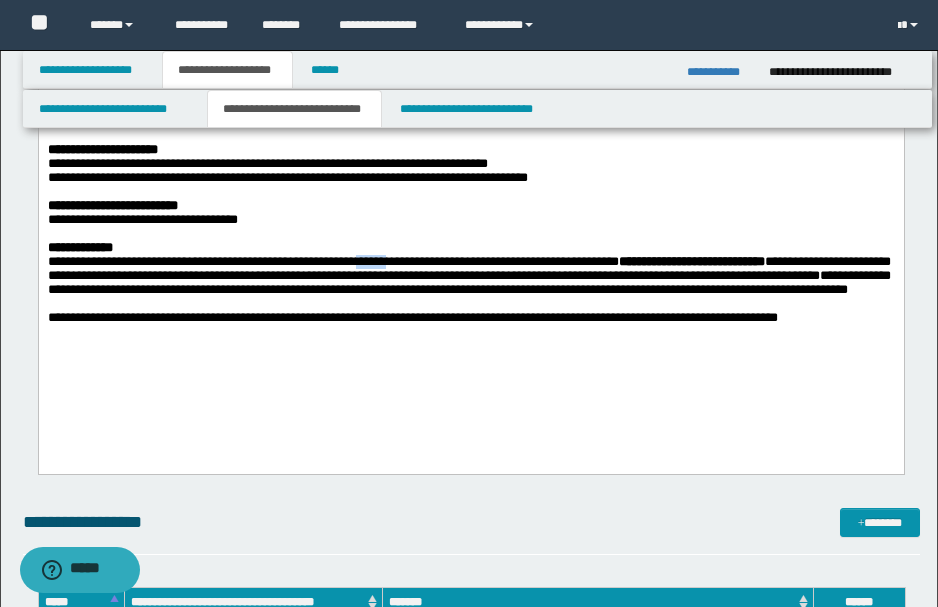 drag, startPoint x: 394, startPoint y: 279, endPoint x: 429, endPoint y: 284, distance: 35.35534 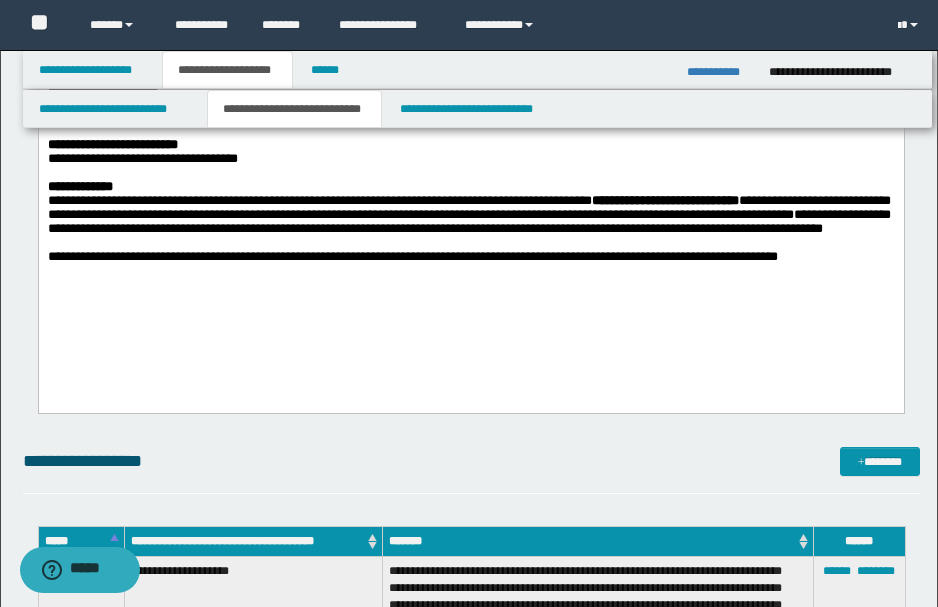 scroll, scrollTop: 1018, scrollLeft: 0, axis: vertical 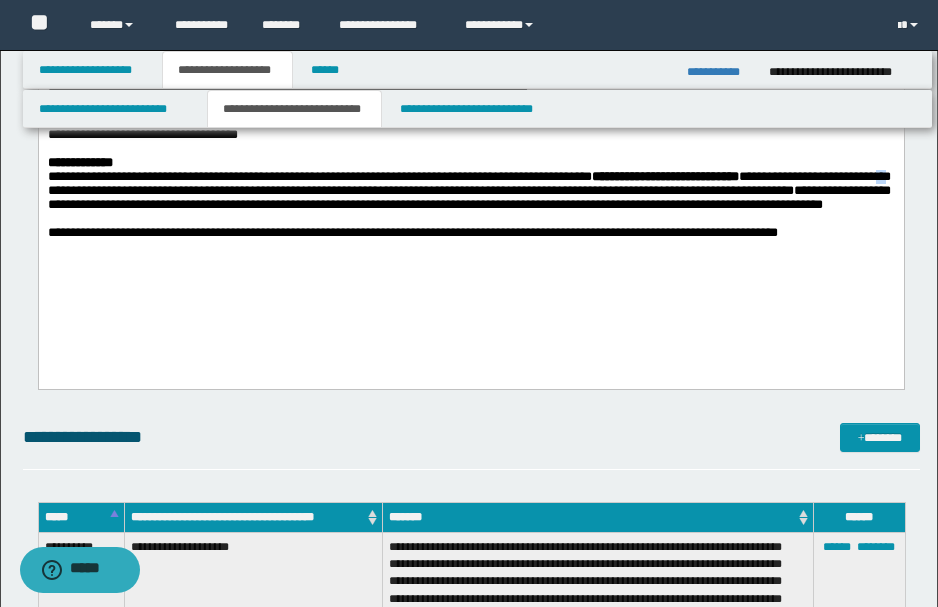 drag, startPoint x: 110, startPoint y: 212, endPoint x: 119, endPoint y: 207, distance: 10.29563 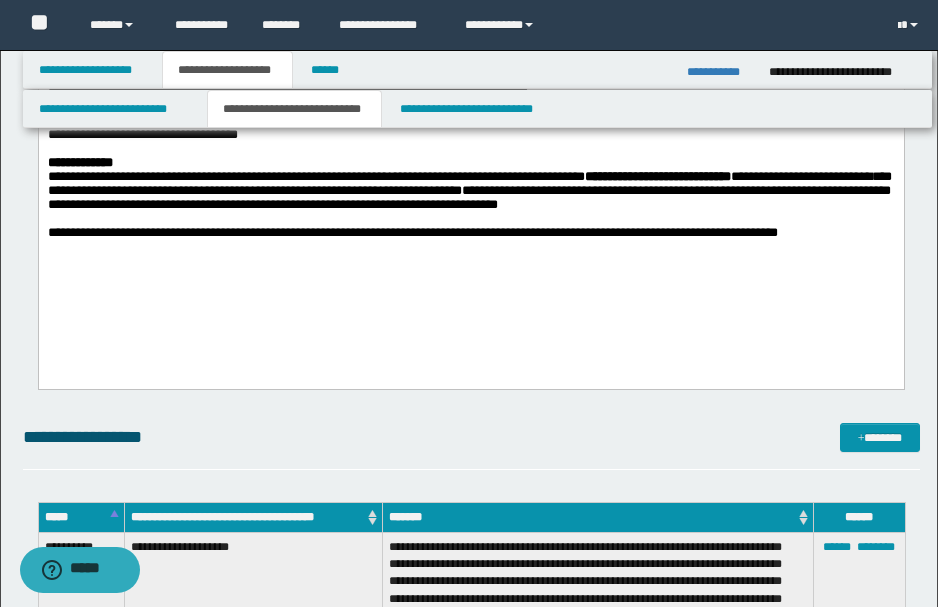 drag, startPoint x: 607, startPoint y: 210, endPoint x: 98, endPoint y: 230, distance: 509.39276 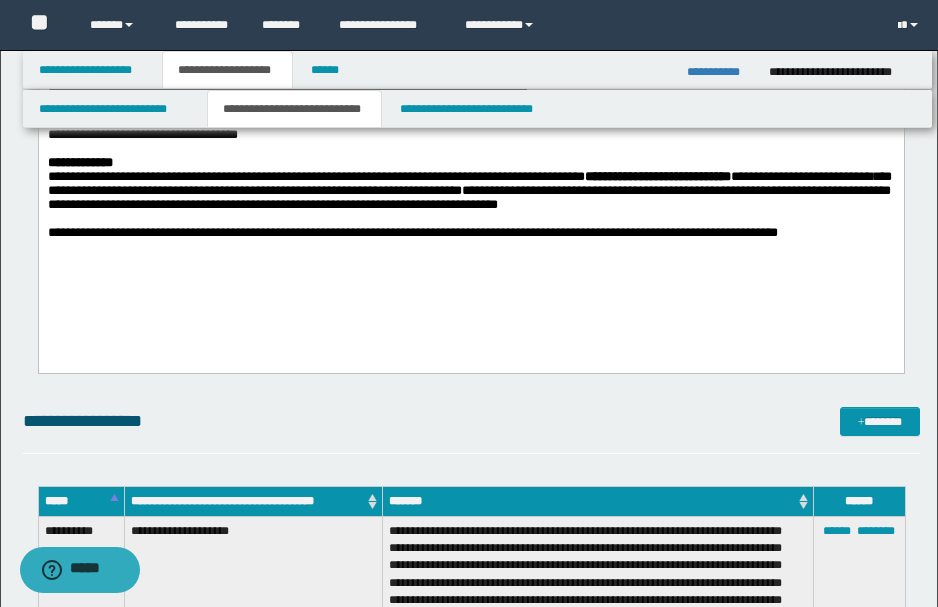 click on "**********" at bounding box center [469, 184] 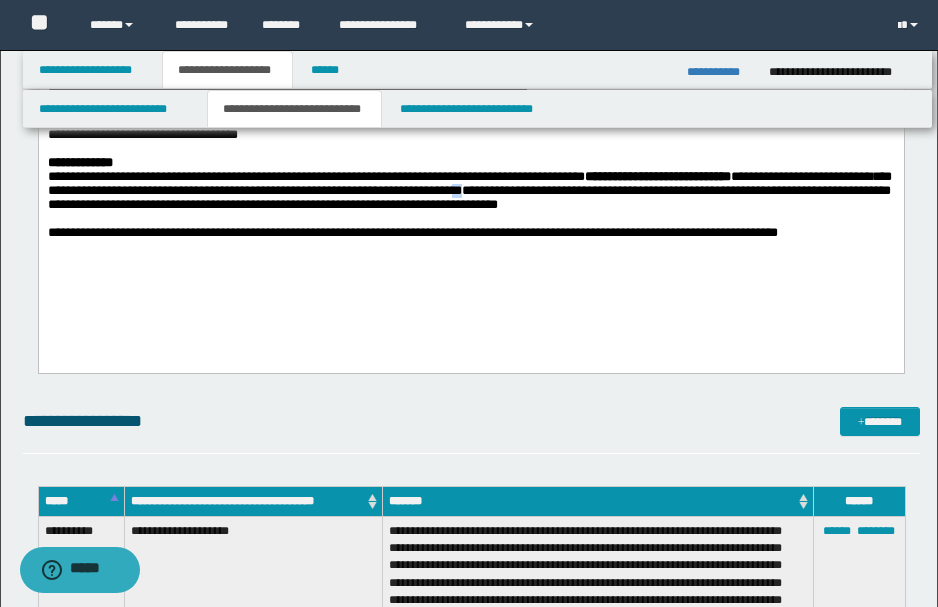 click on "**********" at bounding box center (469, 192) 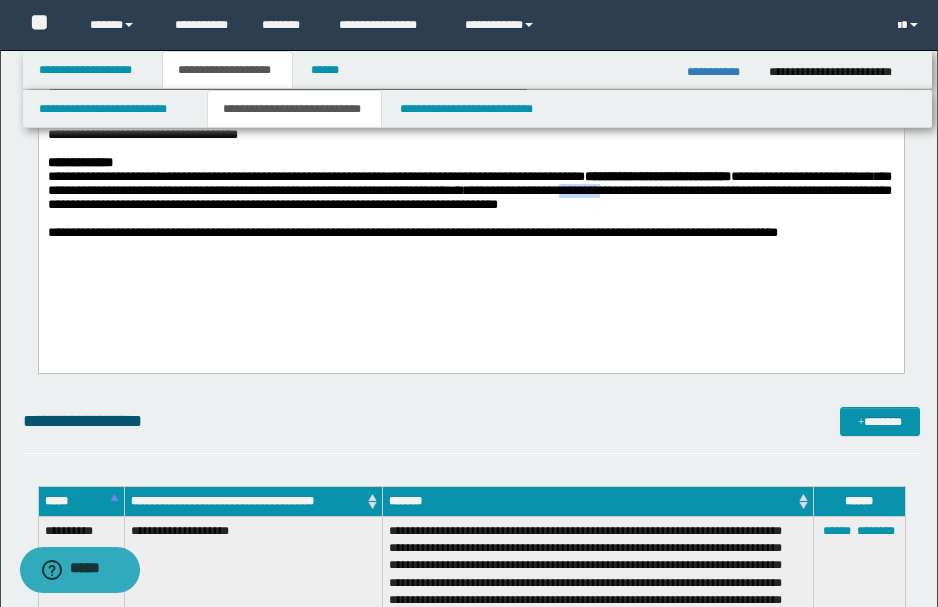 drag, startPoint x: 704, startPoint y: 217, endPoint x: 744, endPoint y: 213, distance: 40.1995 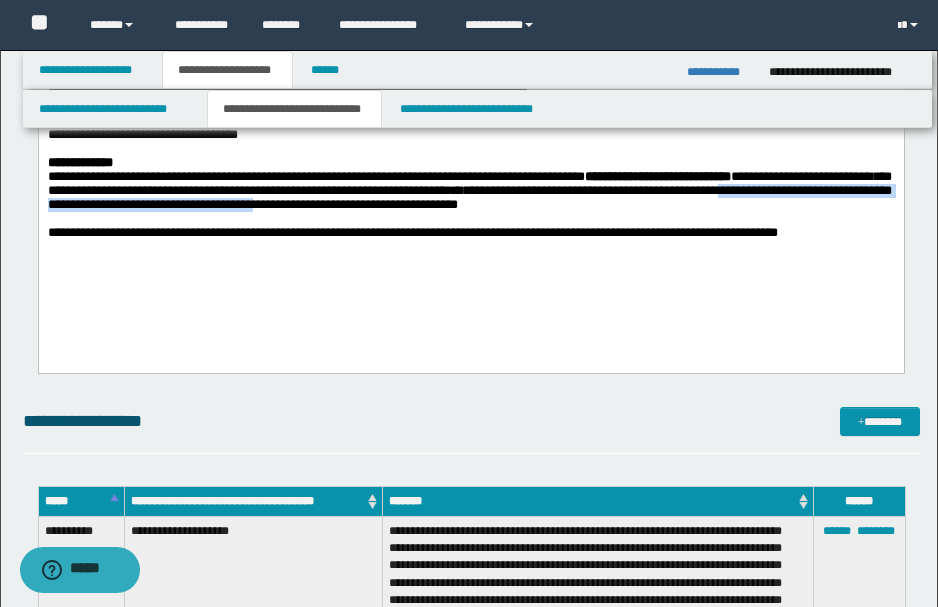 drag, startPoint x: 46, startPoint y: 225, endPoint x: 447, endPoint y: 226, distance: 401.00125 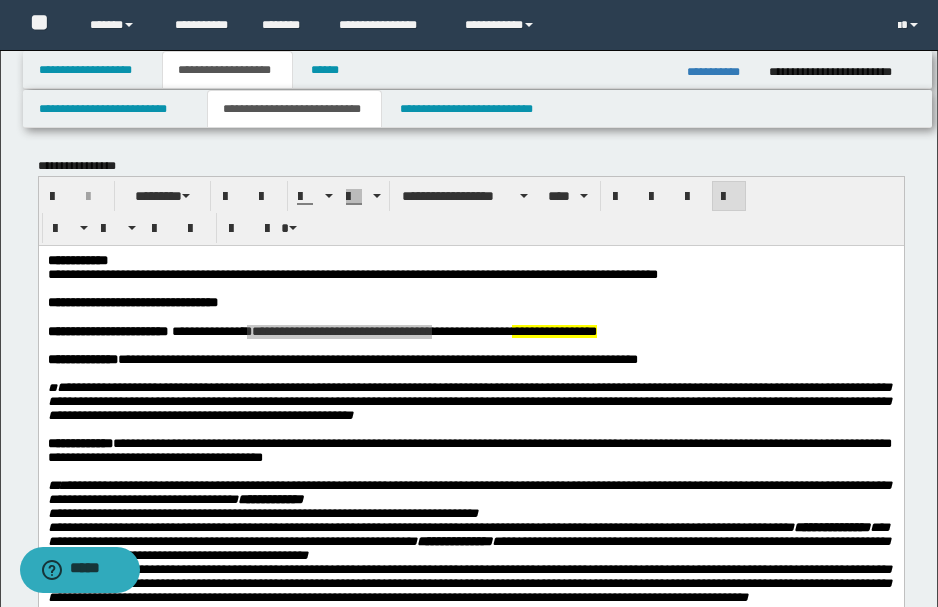 scroll, scrollTop: 0, scrollLeft: 0, axis: both 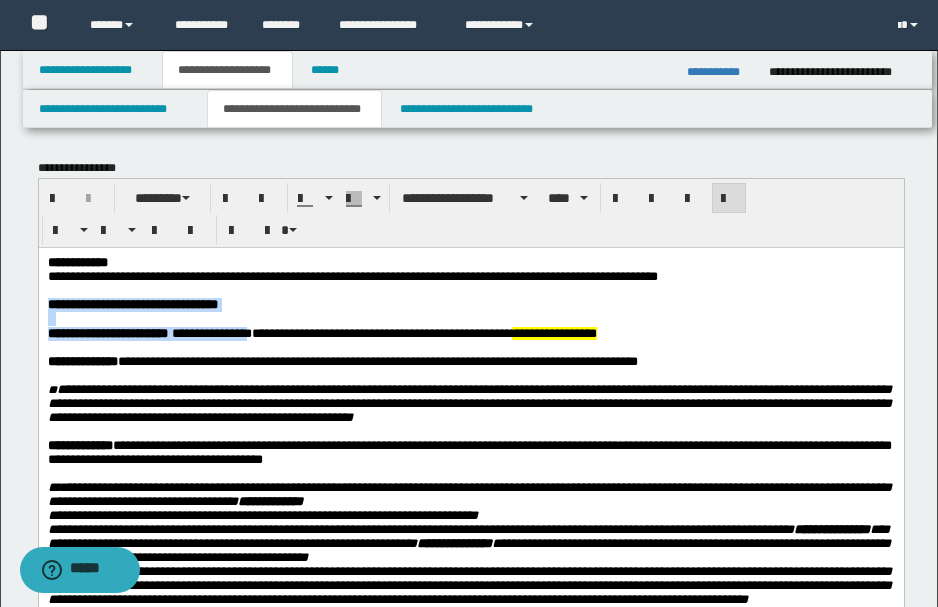 click on "**********" at bounding box center [470, 504] 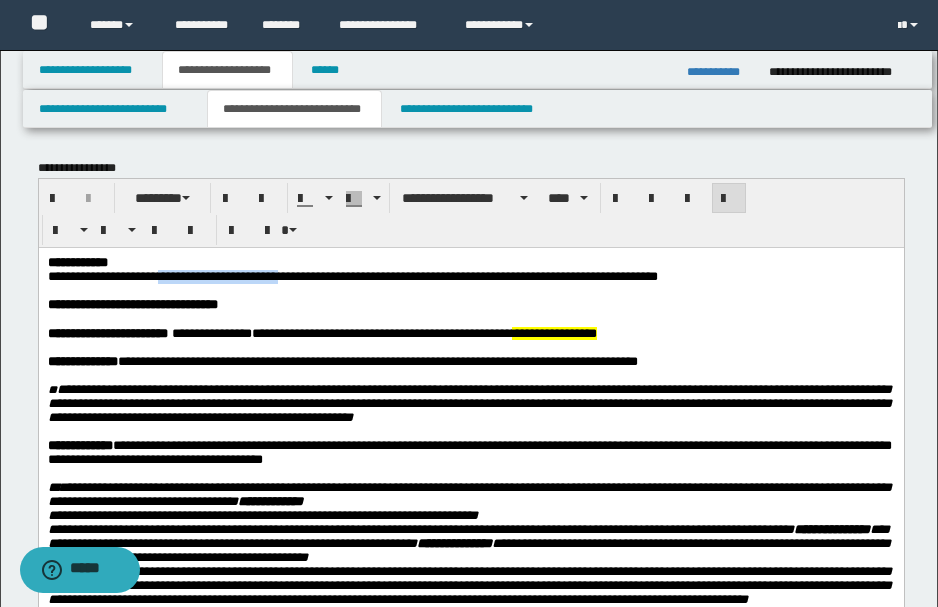 drag, startPoint x: 164, startPoint y: 277, endPoint x: 300, endPoint y: 271, distance: 136.1323 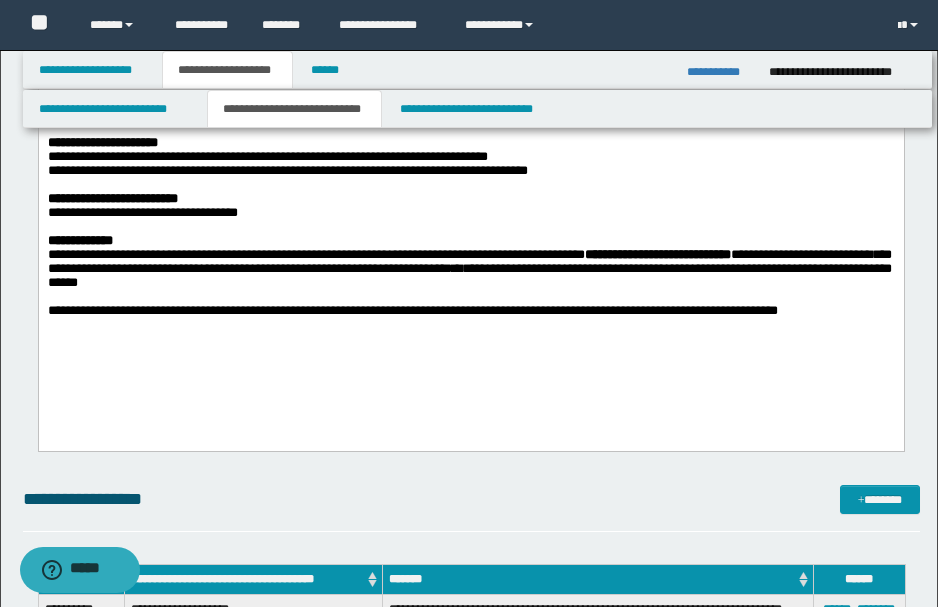 scroll, scrollTop: 933, scrollLeft: 0, axis: vertical 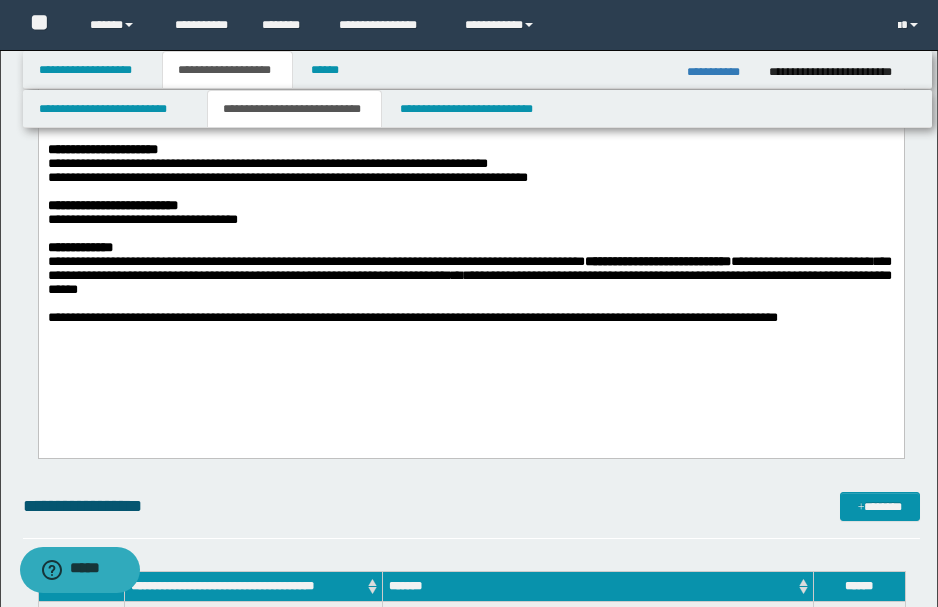 click on "**********" at bounding box center (469, 318) 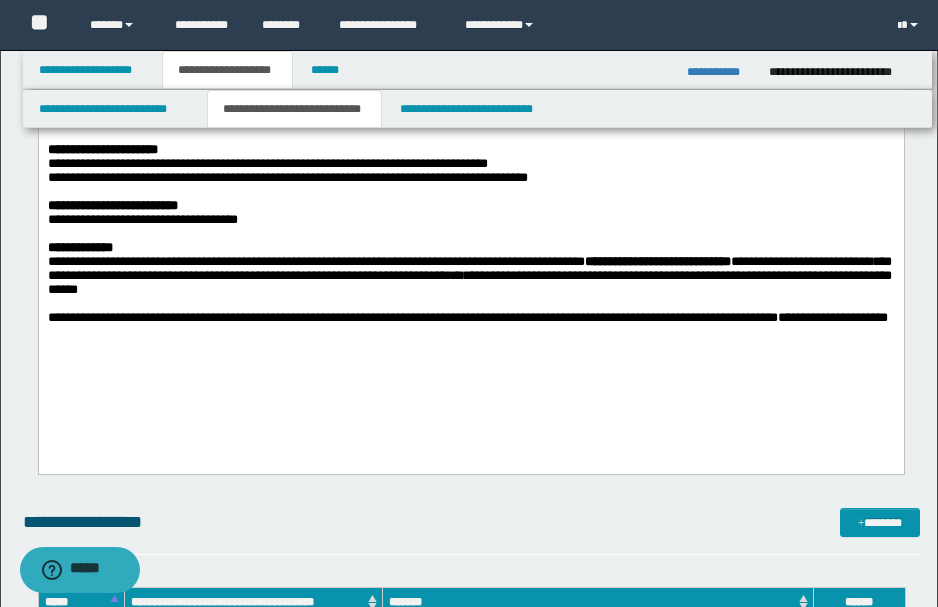 click on "**********" at bounding box center (469, 318) 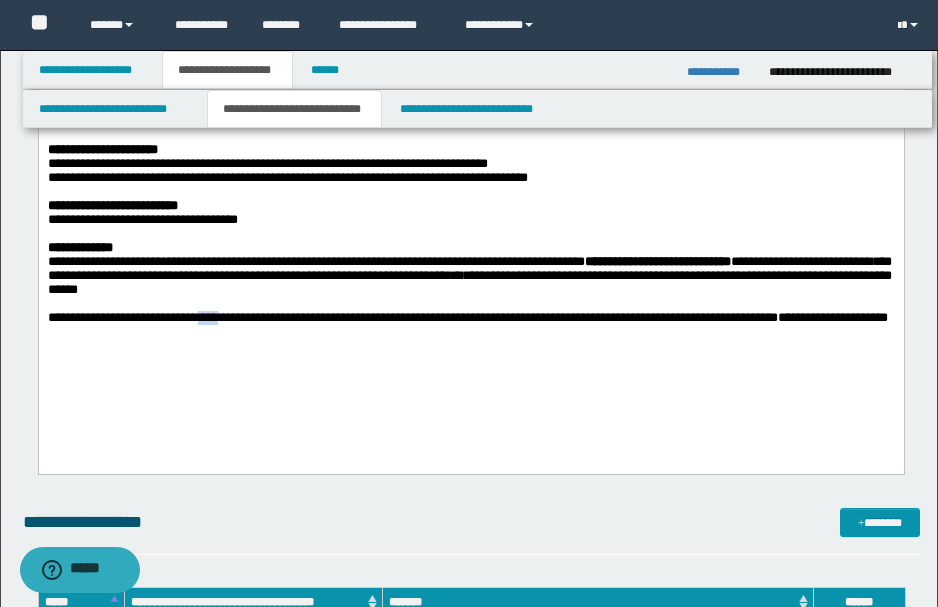 drag, startPoint x: 220, startPoint y: 343, endPoint x: 255, endPoint y: 343, distance: 35 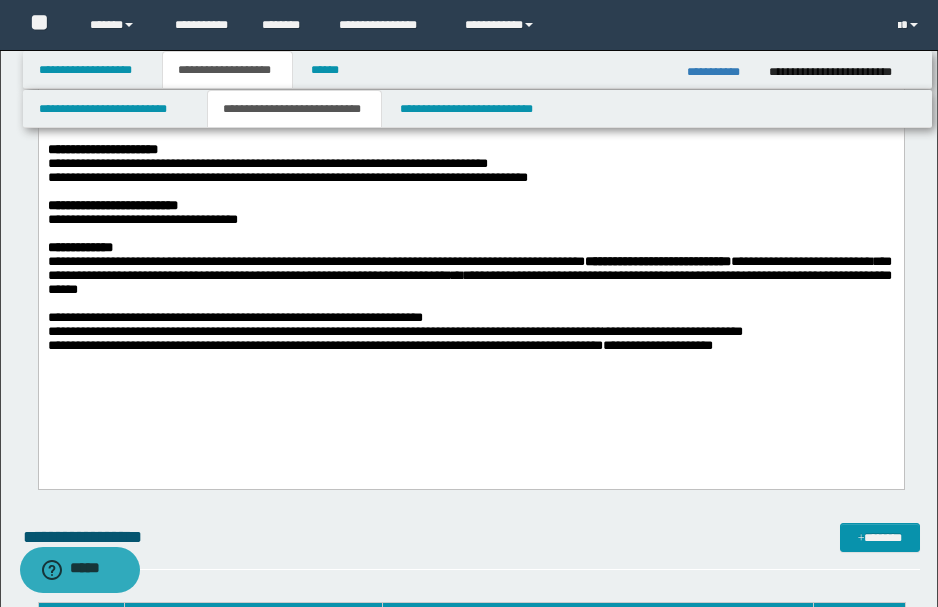 click on "**********" at bounding box center [469, 318] 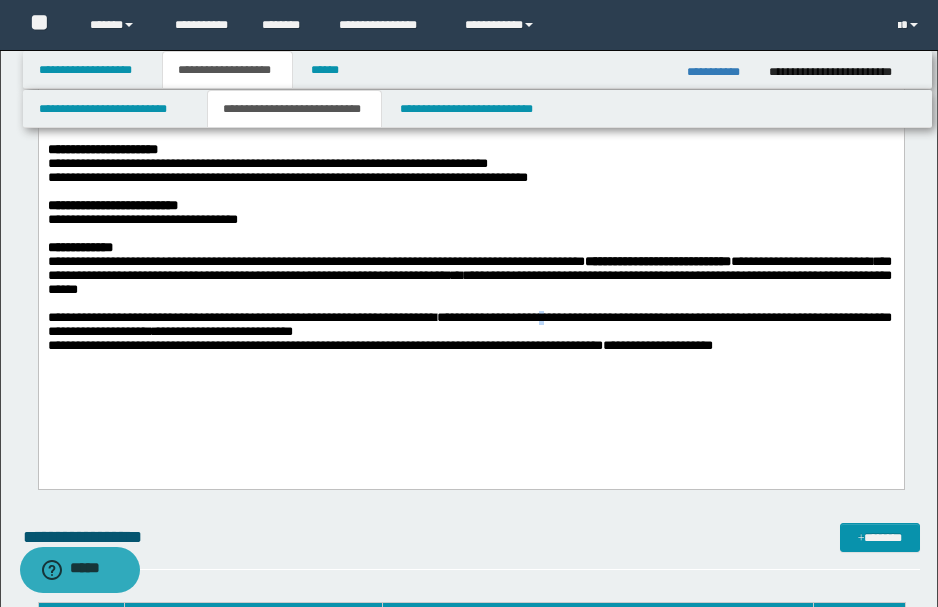 click on "**********" at bounding box center (469, 324) 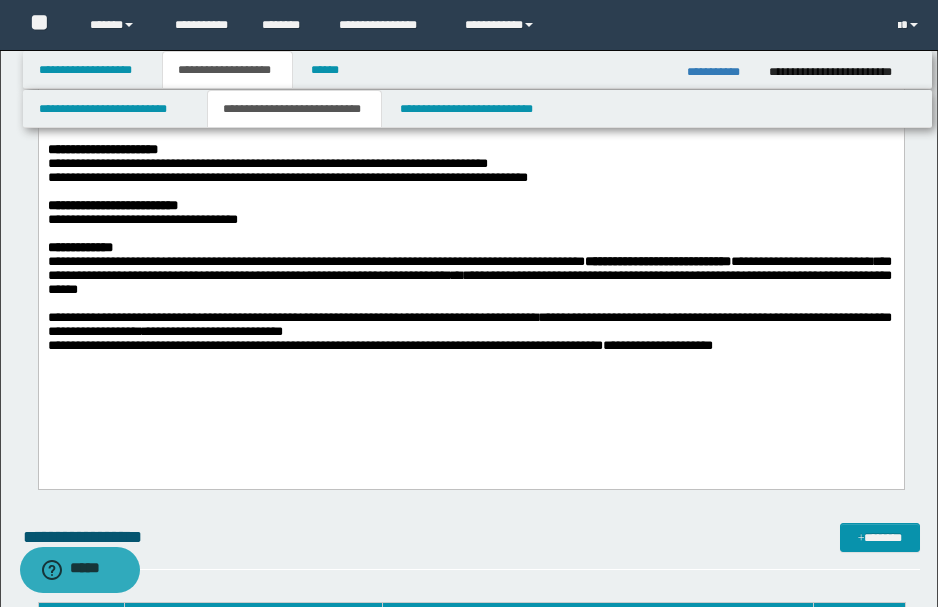click on "**********" at bounding box center [469, 325] 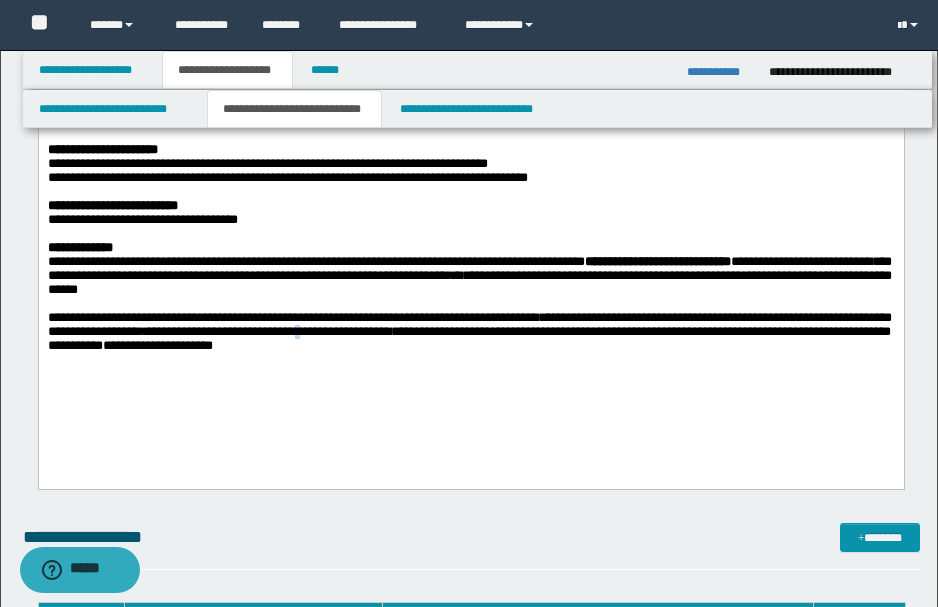 click on "**********" at bounding box center [334, 331] 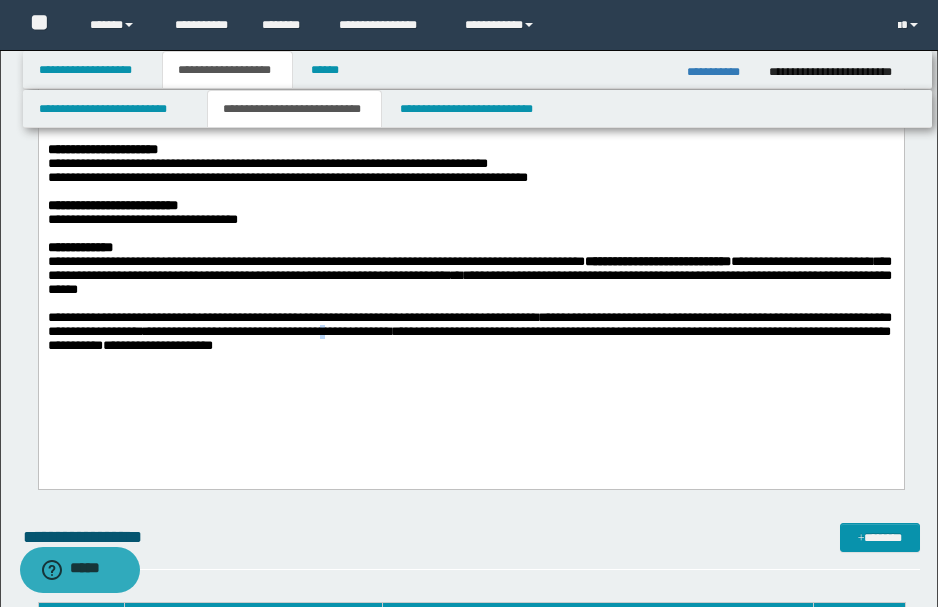 click on "**********" at bounding box center [334, 331] 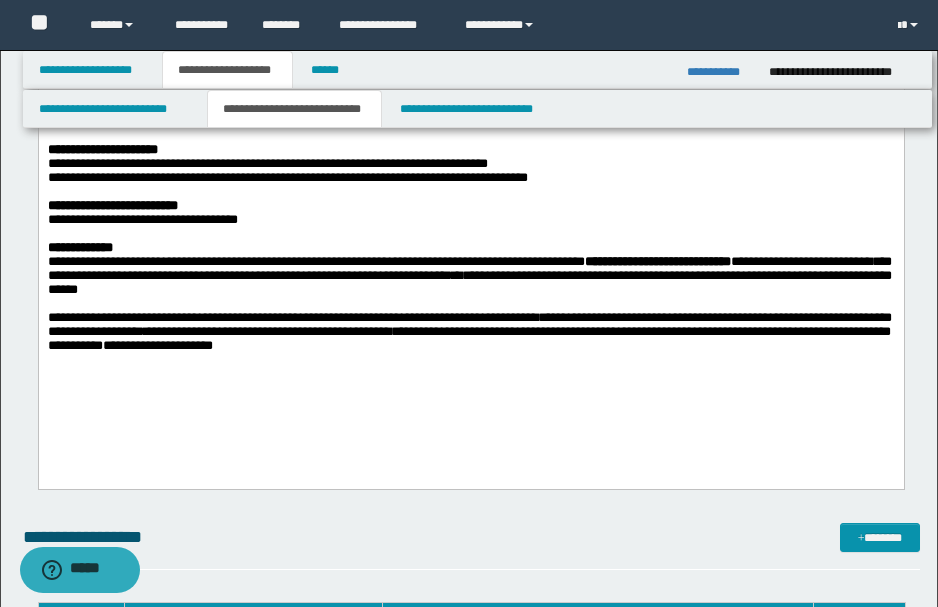 click on "**********" at bounding box center (334, 331) 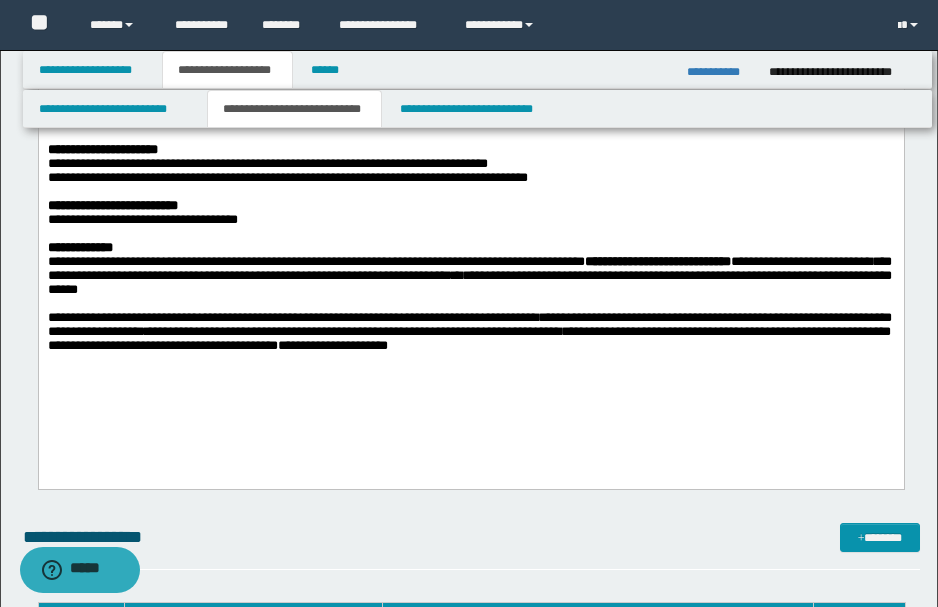 click on "**********" at bounding box center [421, 331] 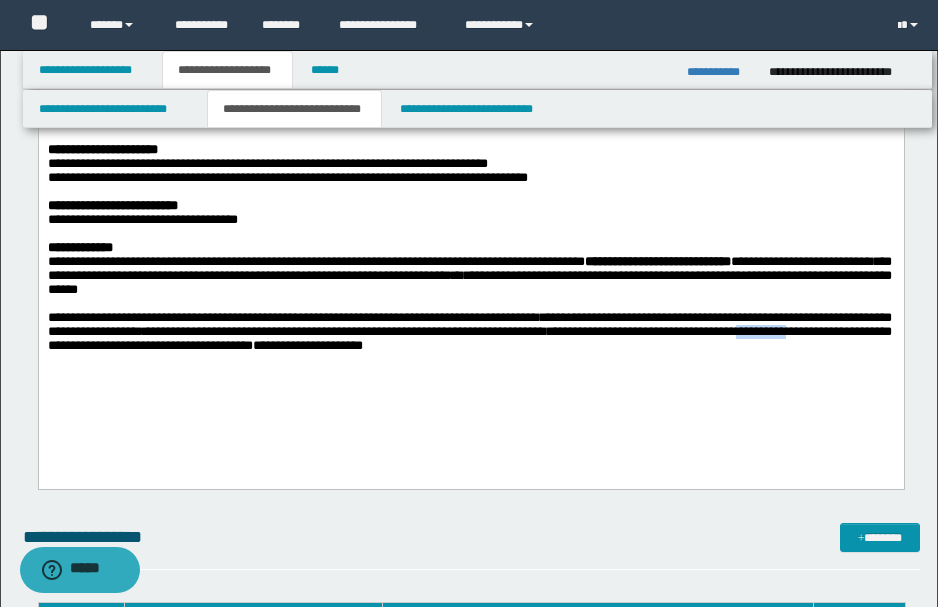 drag, startPoint x: 852, startPoint y: 360, endPoint x: 148, endPoint y: 387, distance: 704.5176 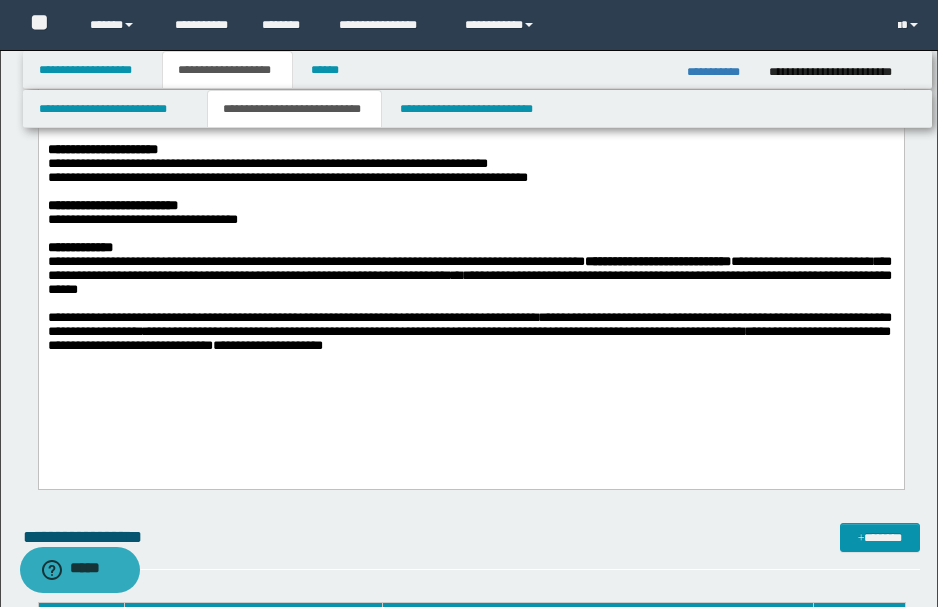 click on "**********" at bounding box center (470, 231) 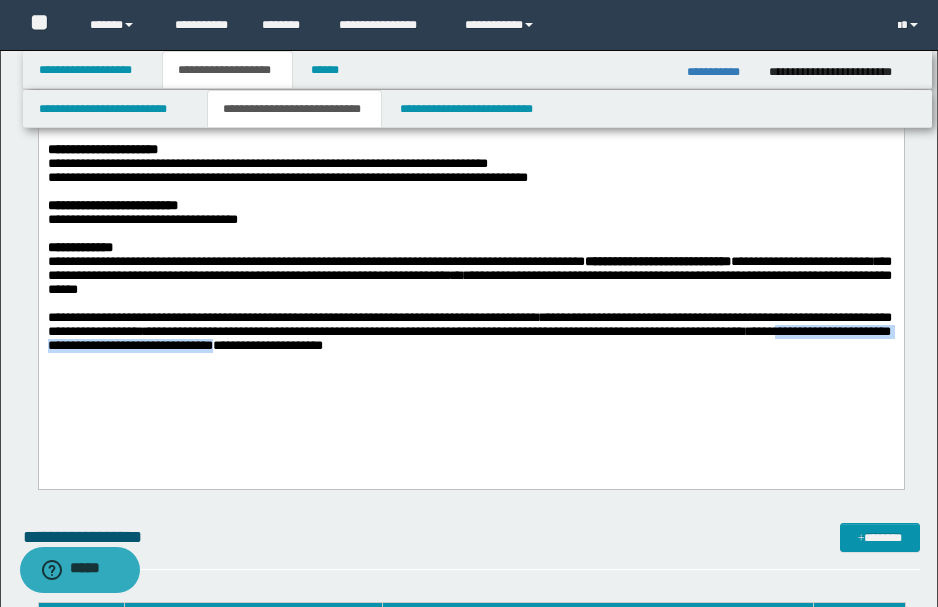 drag, startPoint x: 886, startPoint y: 358, endPoint x: 365, endPoint y: 378, distance: 521.3837 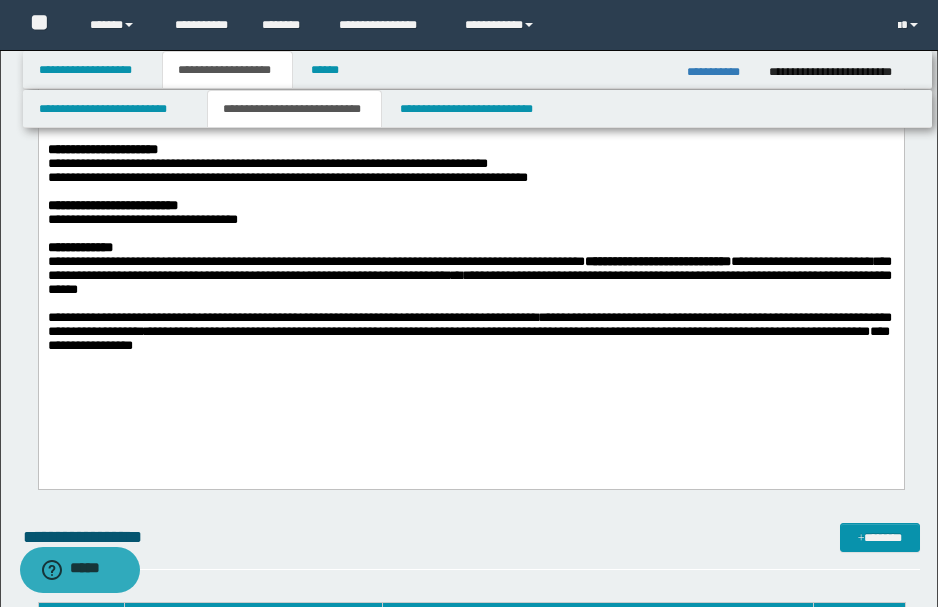 click on "**********" at bounding box center [470, 231] 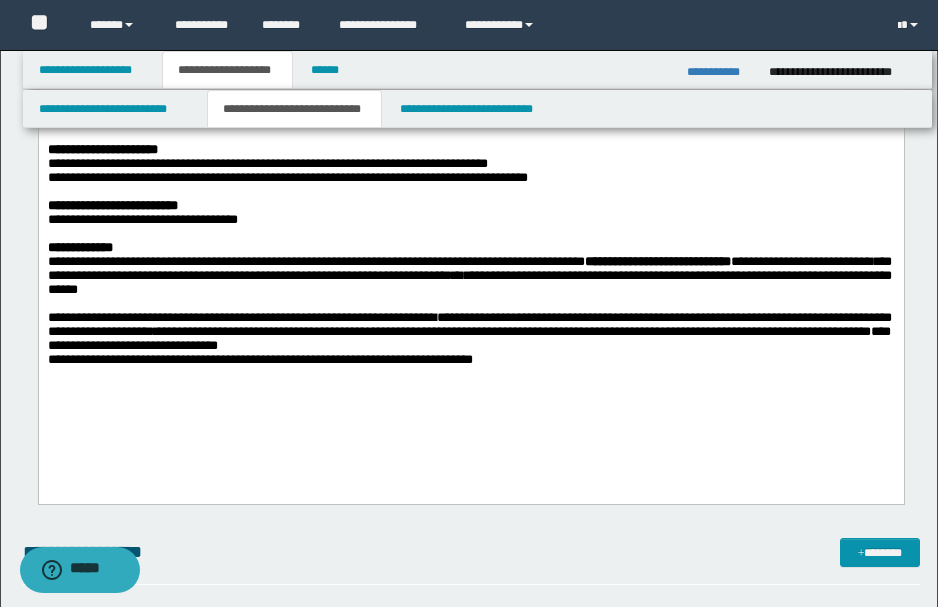 click on "**********" at bounding box center (469, 332) 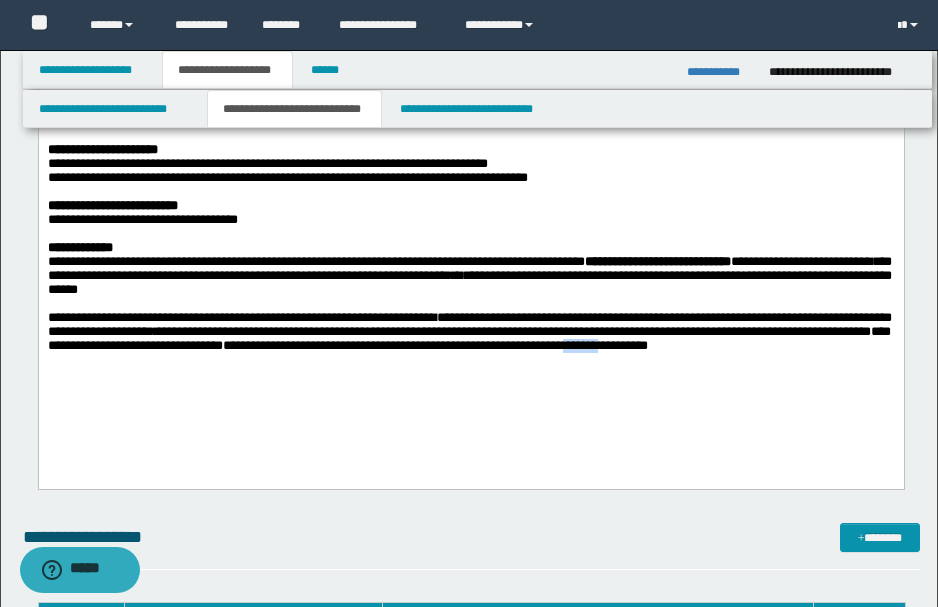 drag, startPoint x: 716, startPoint y: 376, endPoint x: 746, endPoint y: 380, distance: 30.265491 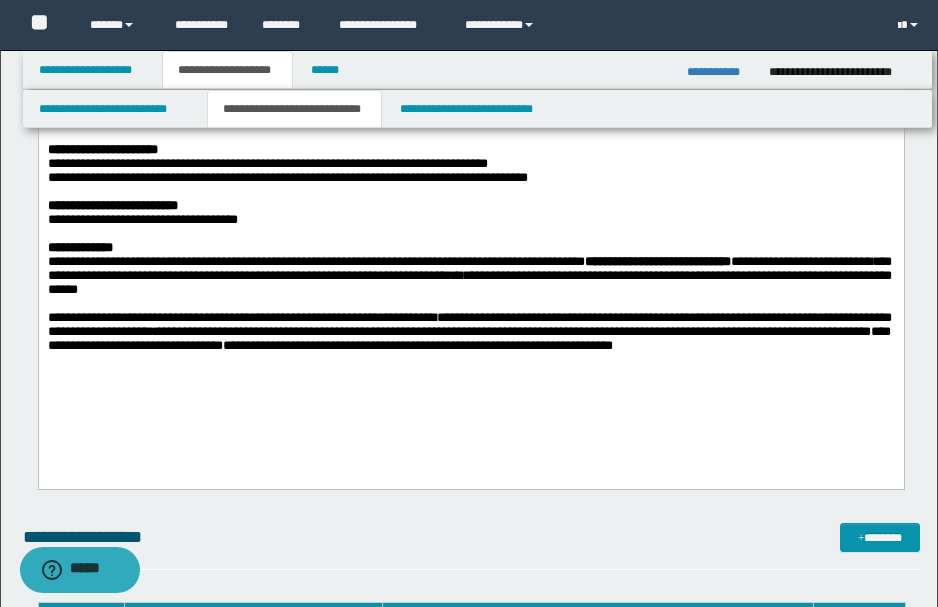 click on "**********" at bounding box center (469, 332) 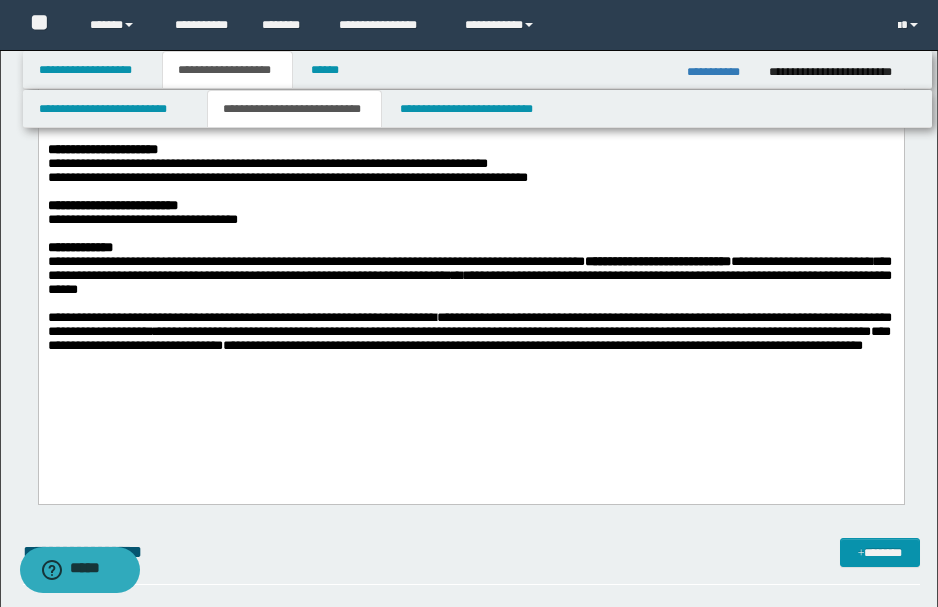 click on "**********" at bounding box center (542, 345) 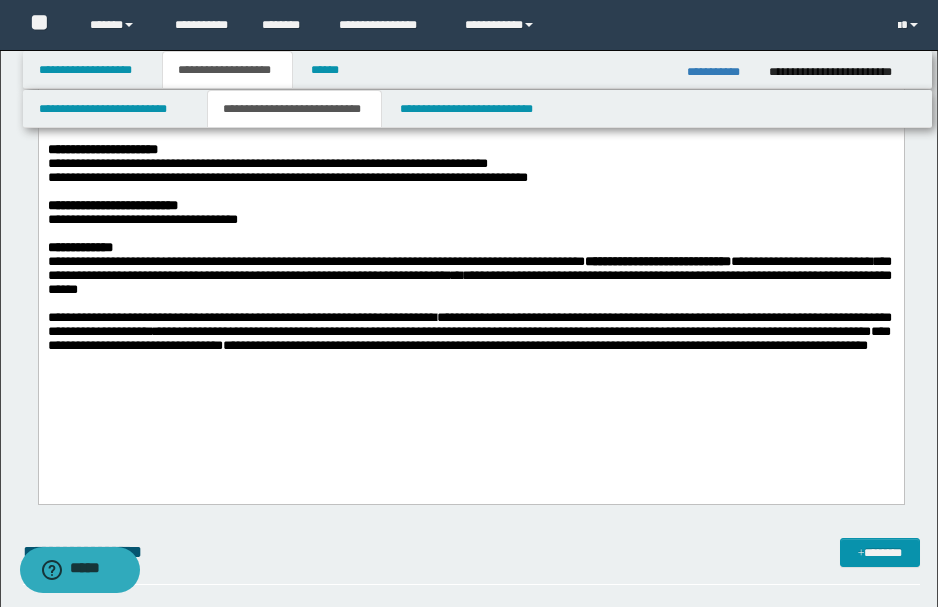 click on "**********" at bounding box center (470, 231) 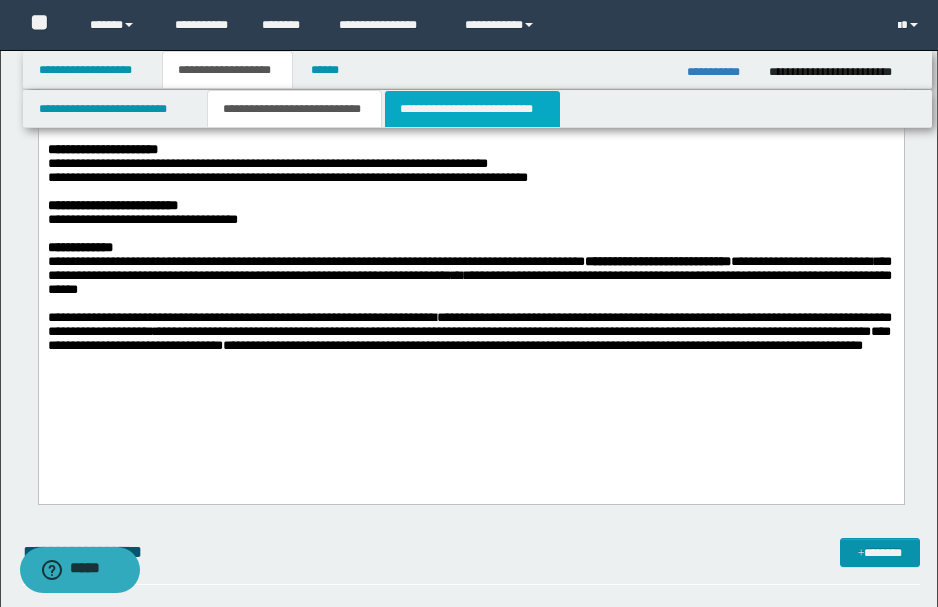click on "**********" at bounding box center (472, 109) 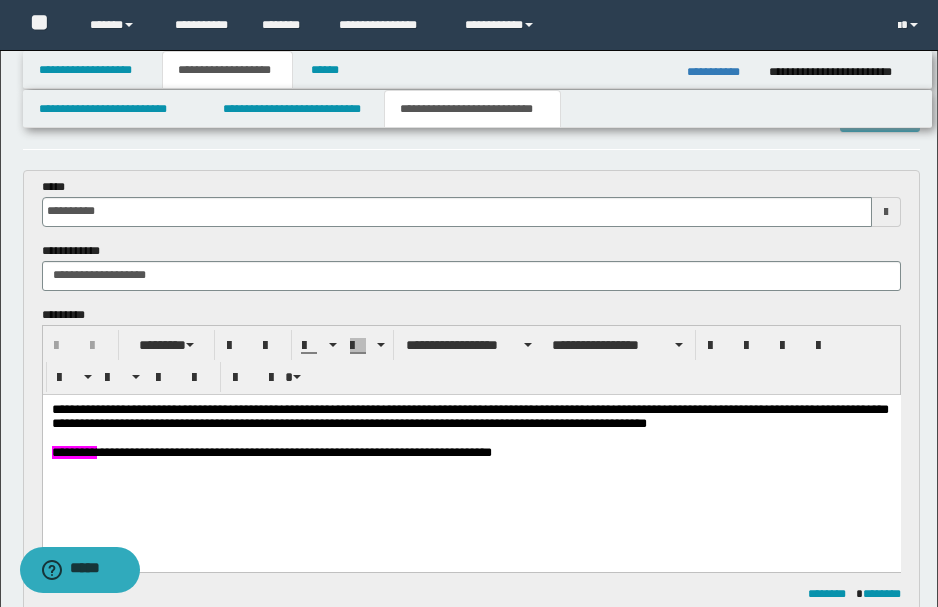 scroll, scrollTop: 133, scrollLeft: 0, axis: vertical 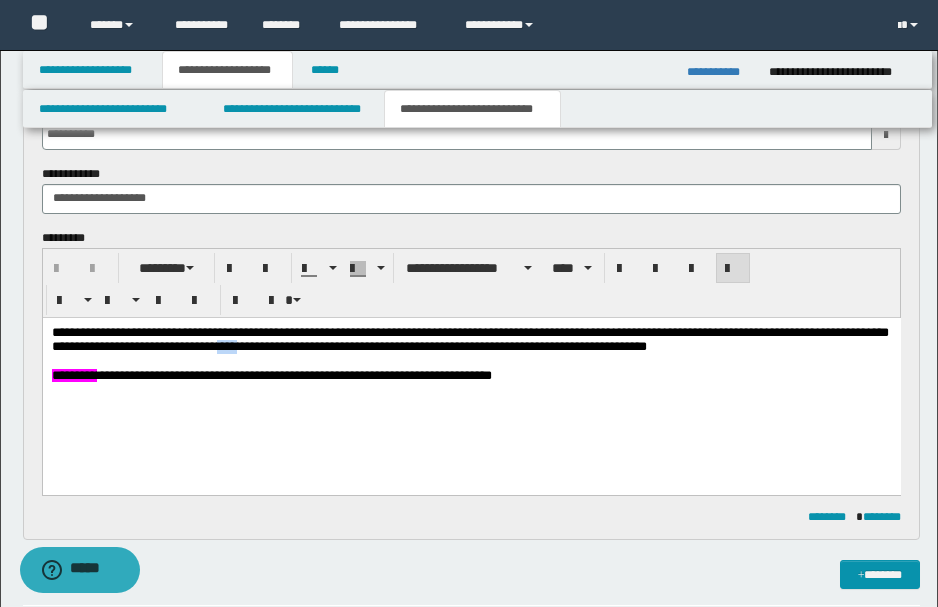 drag, startPoint x: 310, startPoint y: 345, endPoint x: 326, endPoint y: 348, distance: 16.27882 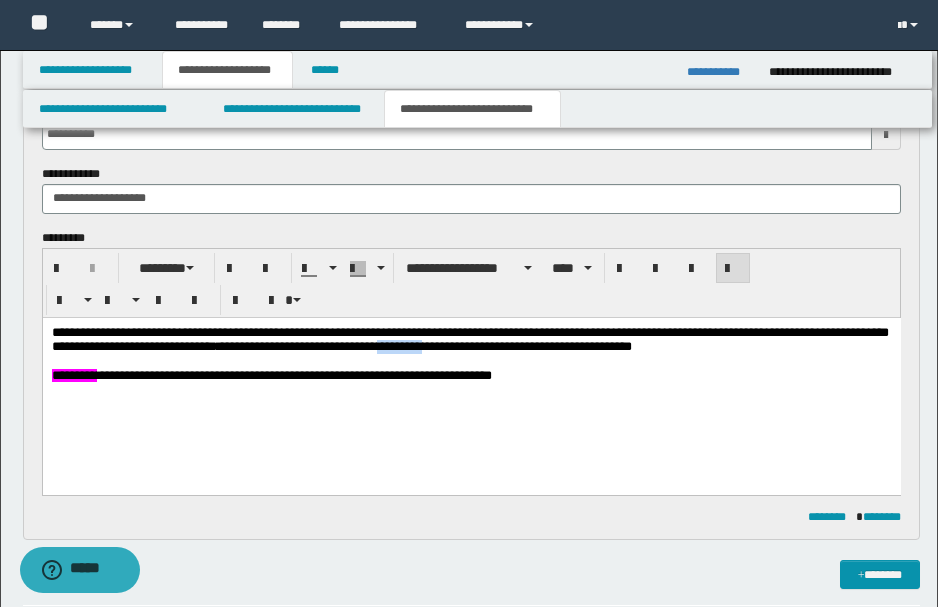 drag, startPoint x: 482, startPoint y: 345, endPoint x: 526, endPoint y: 351, distance: 44.407207 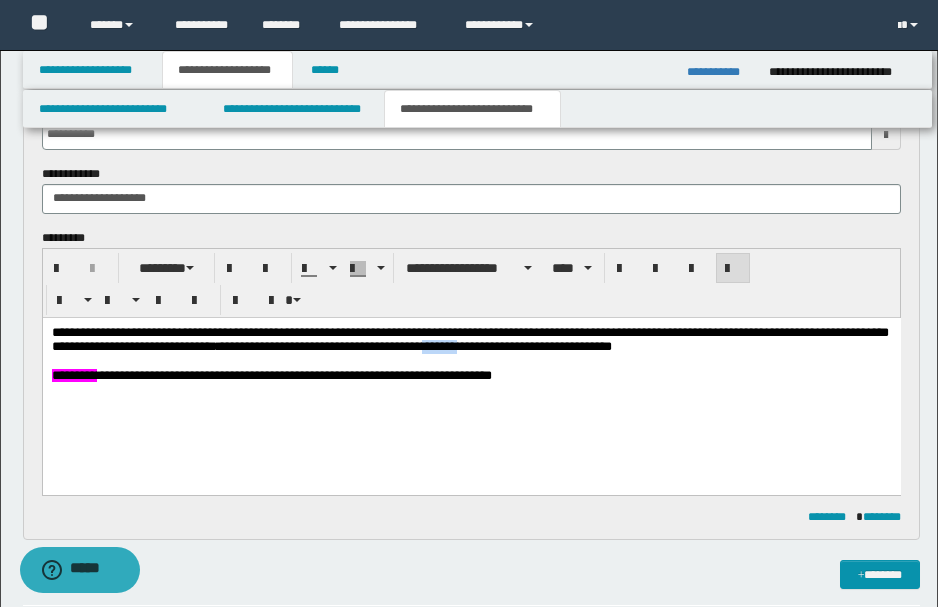 drag, startPoint x: 530, startPoint y: 344, endPoint x: 572, endPoint y: 353, distance: 42.953465 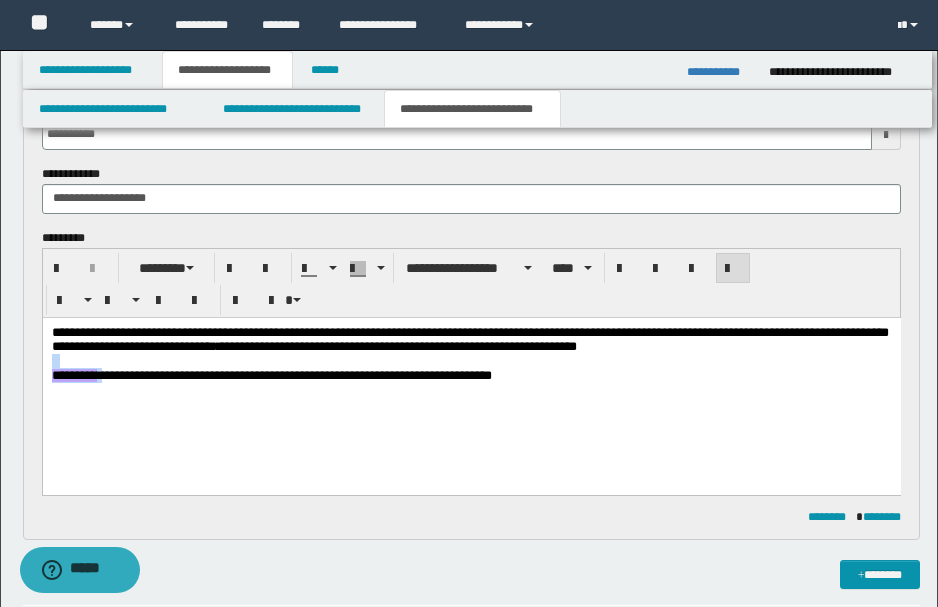 drag, startPoint x: 705, startPoint y: 351, endPoint x: 117, endPoint y: 378, distance: 588.61957 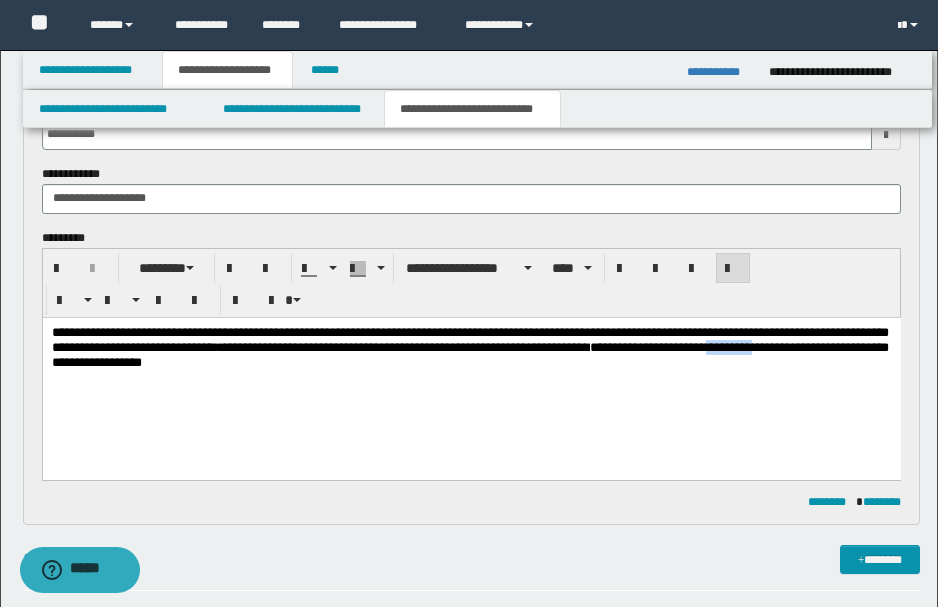 drag, startPoint x: 837, startPoint y: 350, endPoint x: 894, endPoint y: 354, distance: 57.14018 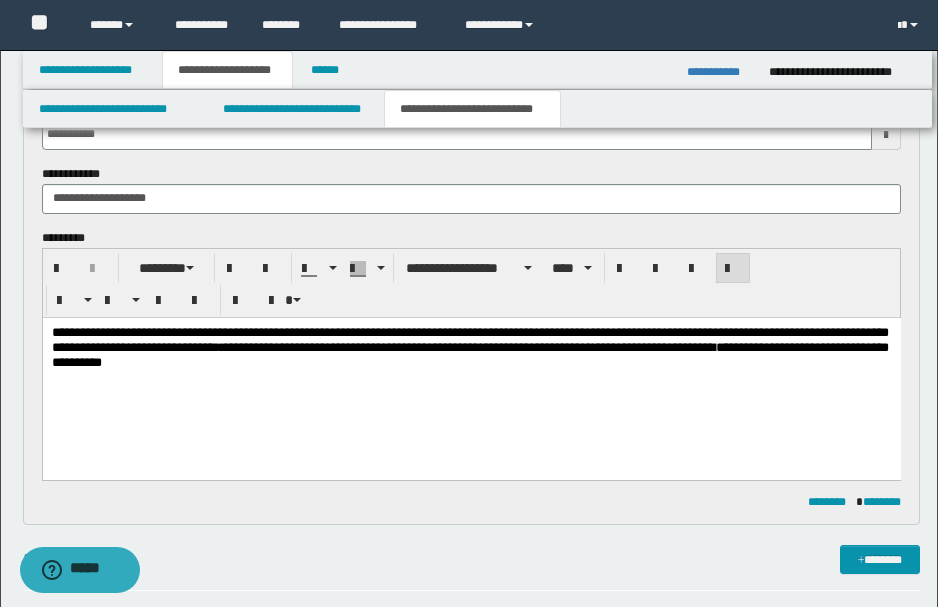 click on "**********" at bounding box center (471, 568) 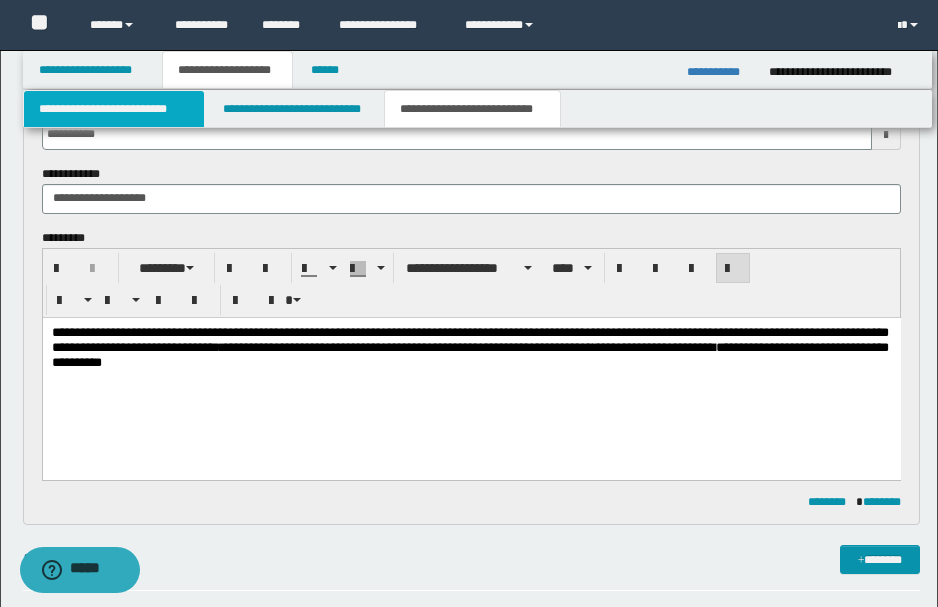 click on "**********" at bounding box center [114, 109] 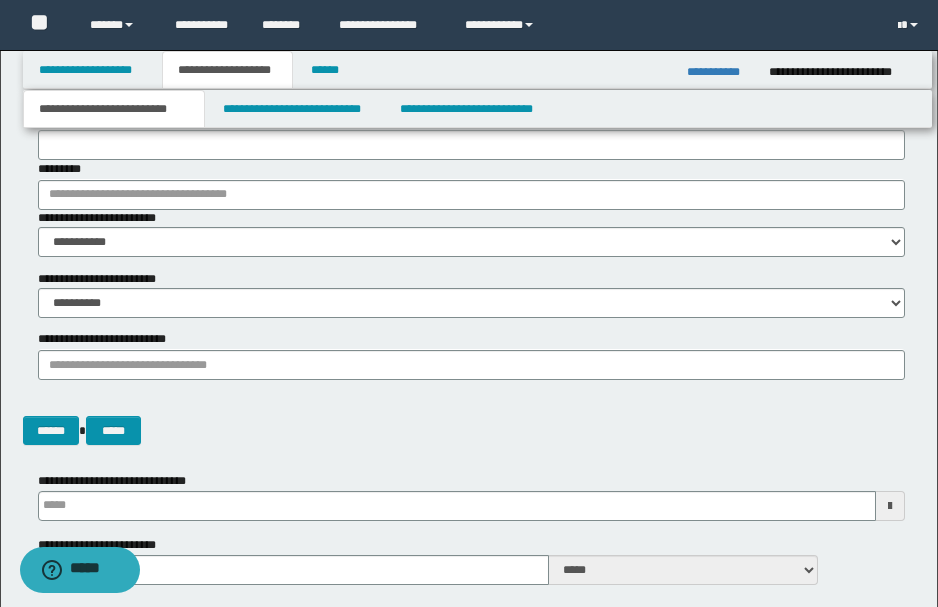 type 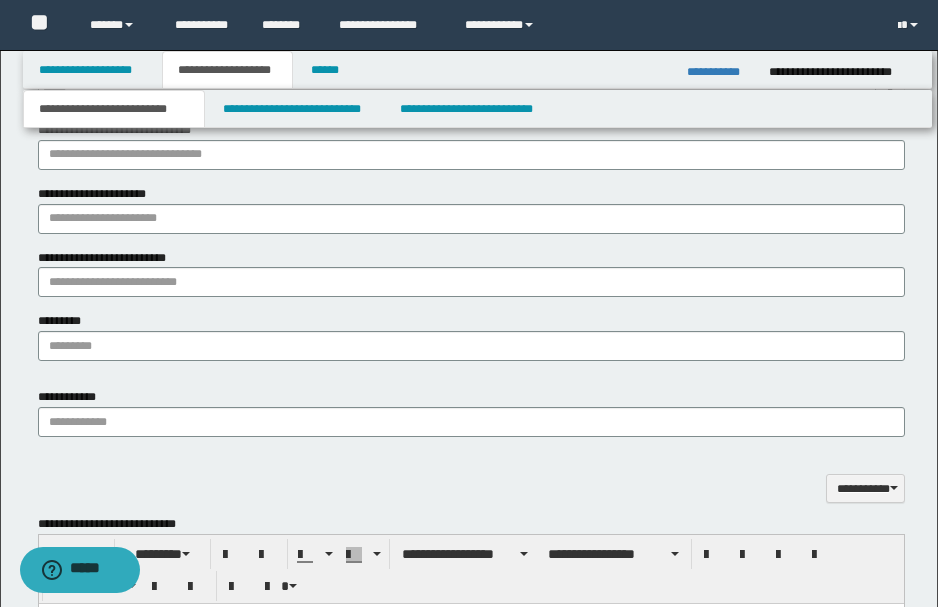 scroll, scrollTop: 1333, scrollLeft: 0, axis: vertical 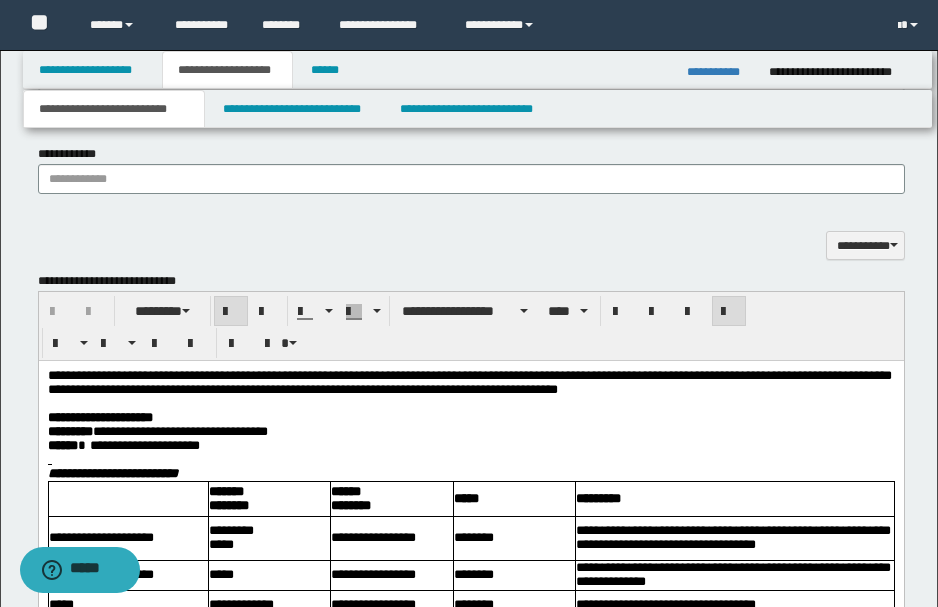 click at bounding box center (469, 403) 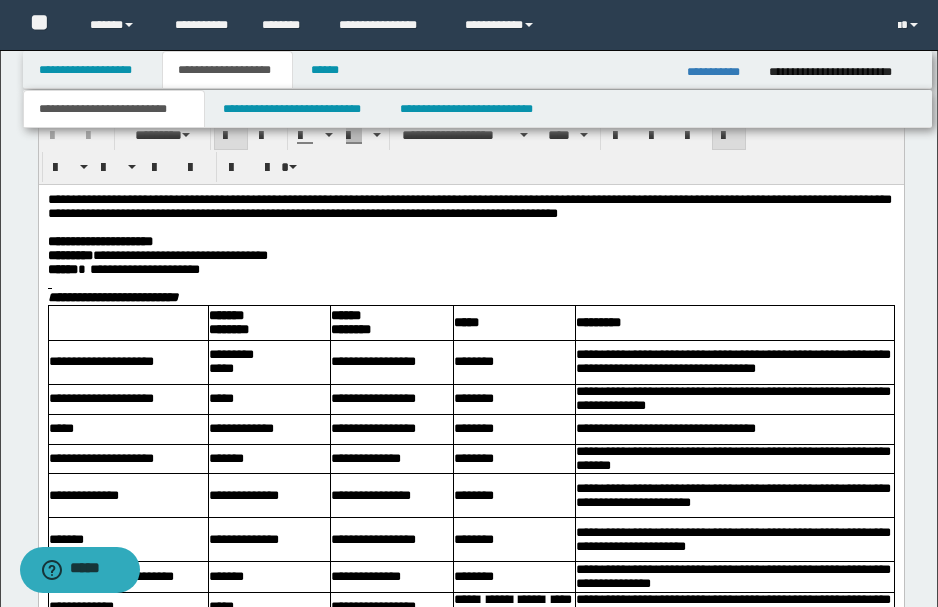 scroll, scrollTop: 1533, scrollLeft: 0, axis: vertical 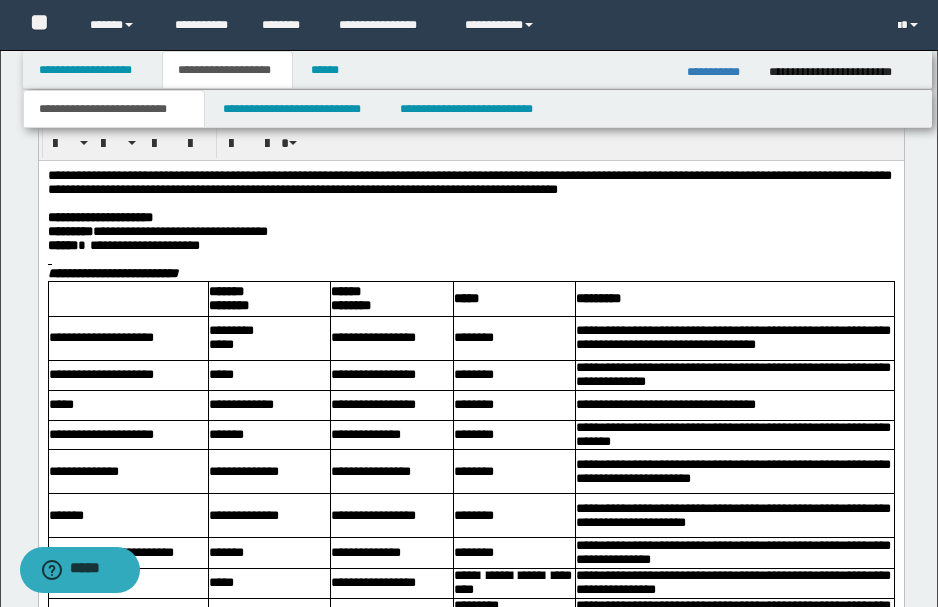 click at bounding box center [469, 259] 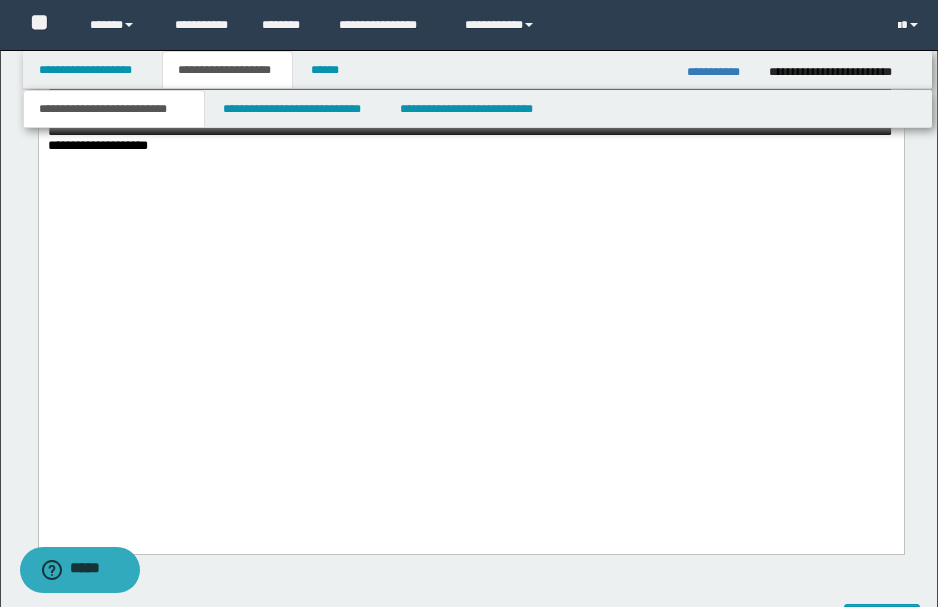 scroll, scrollTop: 4466, scrollLeft: 0, axis: vertical 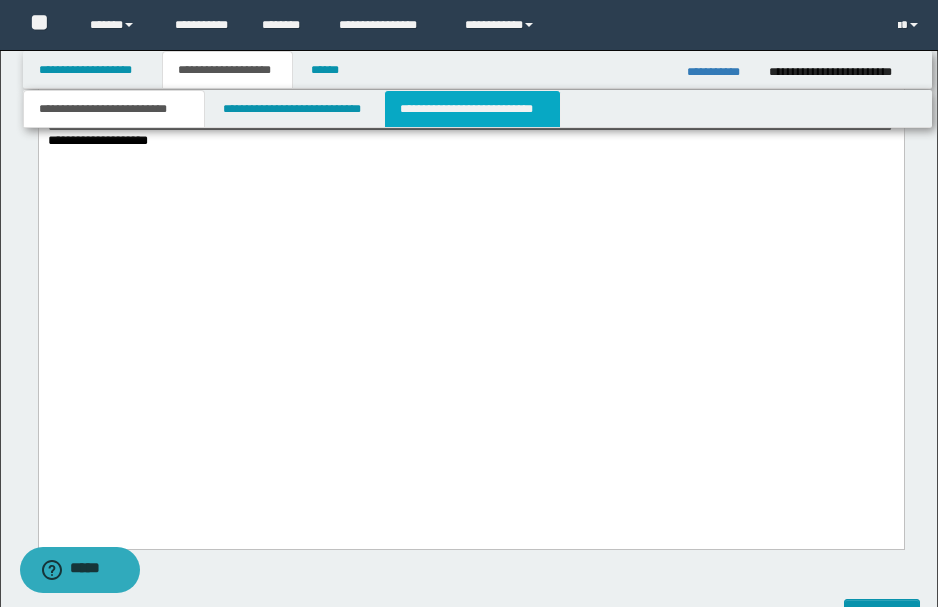 click on "**********" at bounding box center (472, 109) 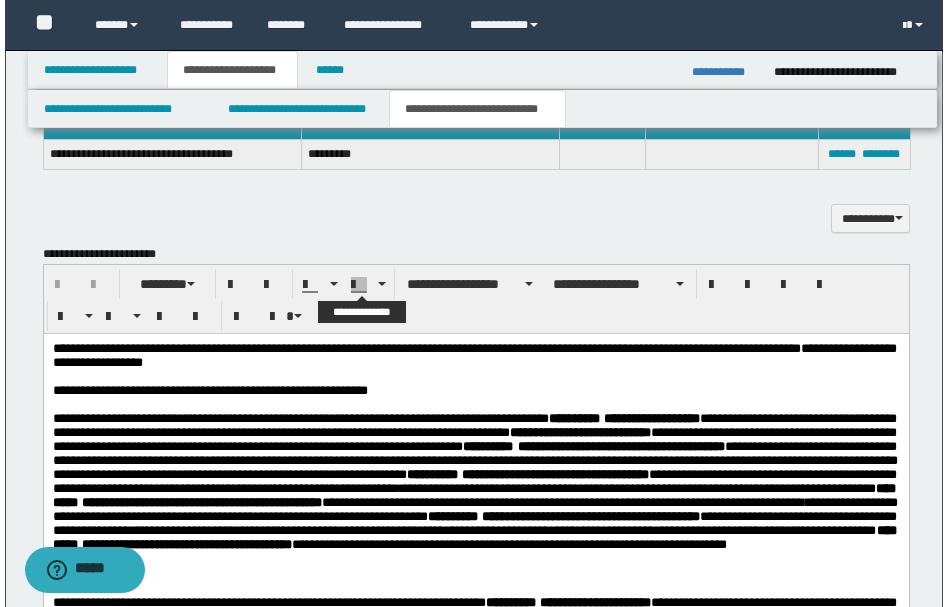 scroll, scrollTop: 647, scrollLeft: 0, axis: vertical 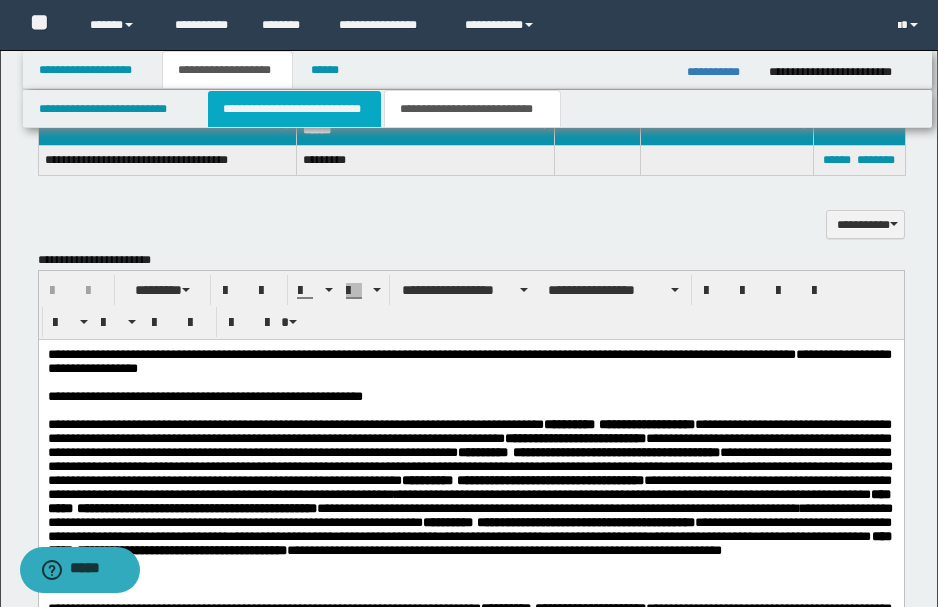 click on "**********" at bounding box center (294, 109) 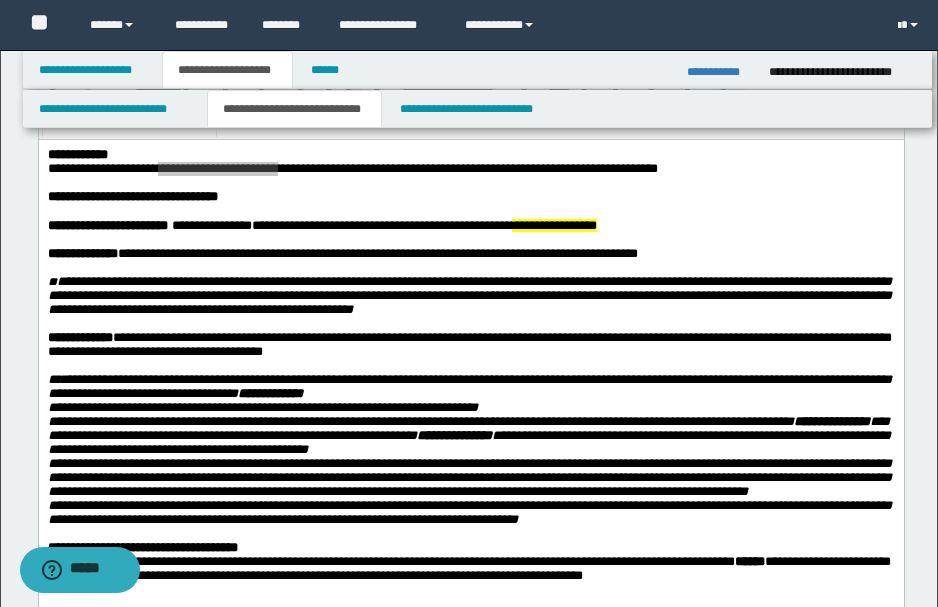 scroll, scrollTop: 0, scrollLeft: 0, axis: both 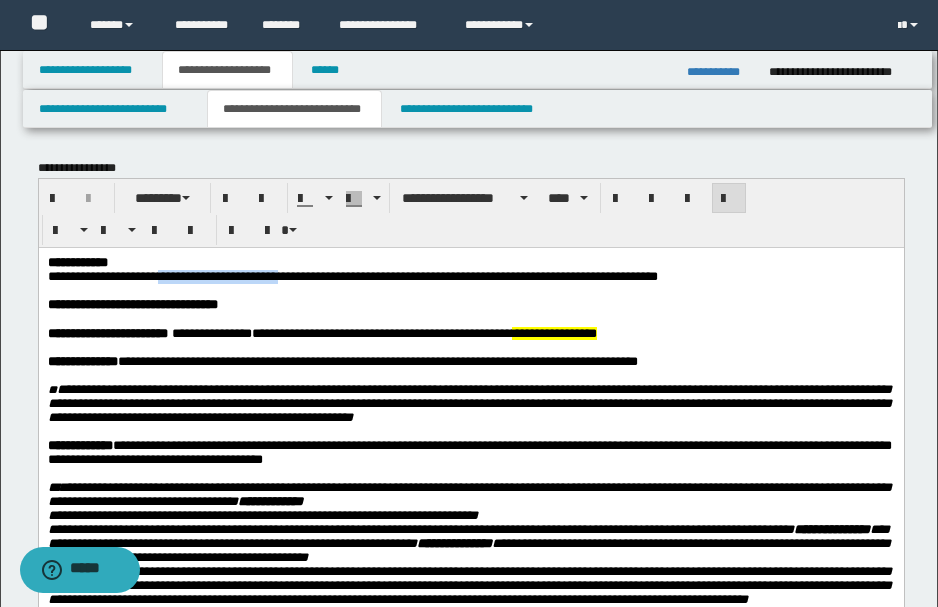 click on "**********" at bounding box center [169, 275] 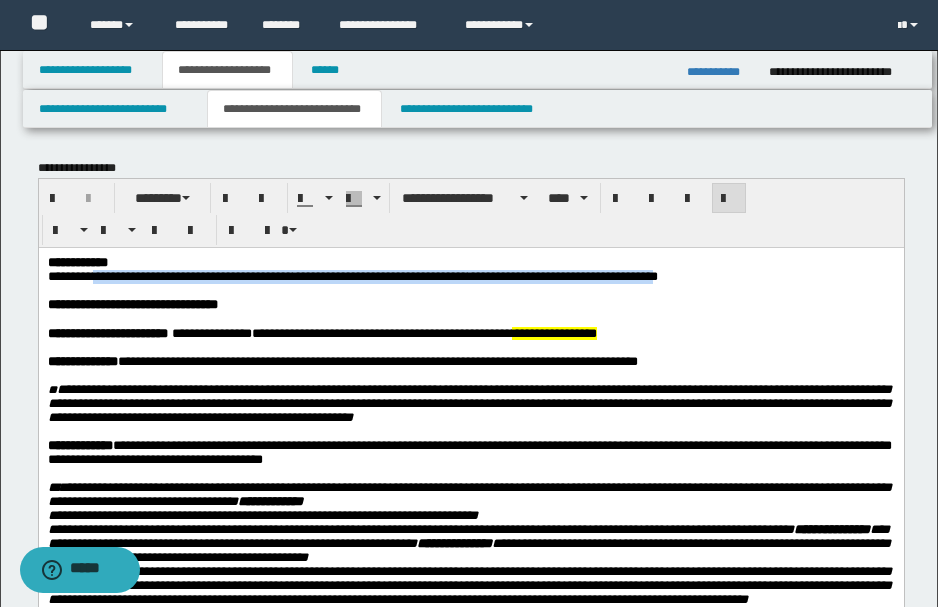 drag, startPoint x: 97, startPoint y: 279, endPoint x: 783, endPoint y: 278, distance: 686.00073 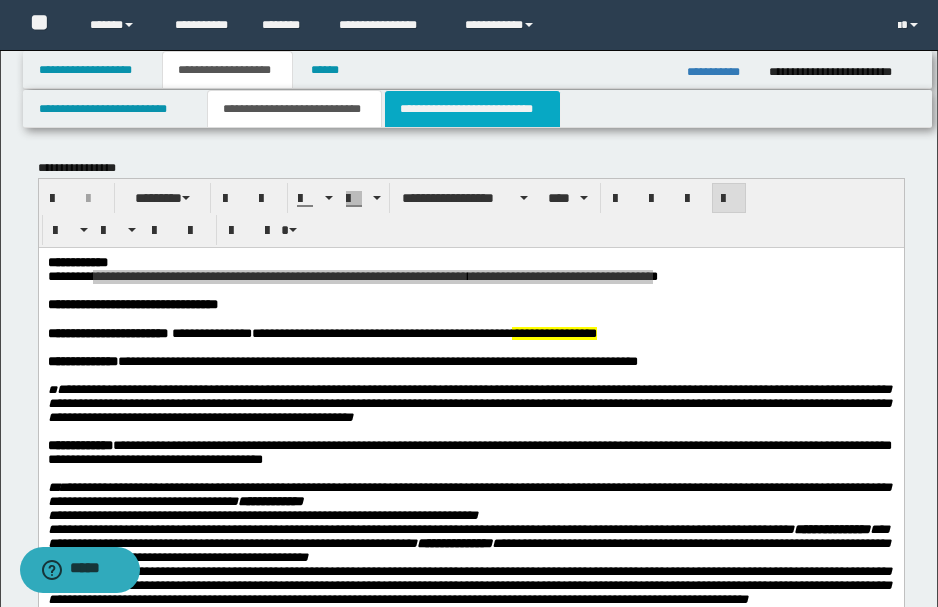 click on "**********" at bounding box center [472, 109] 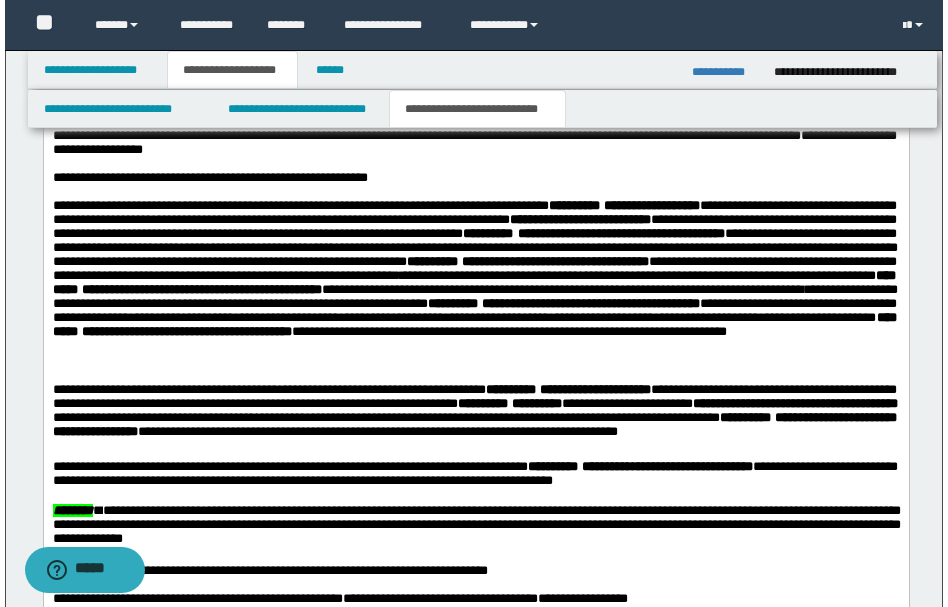 scroll, scrollTop: 800, scrollLeft: 0, axis: vertical 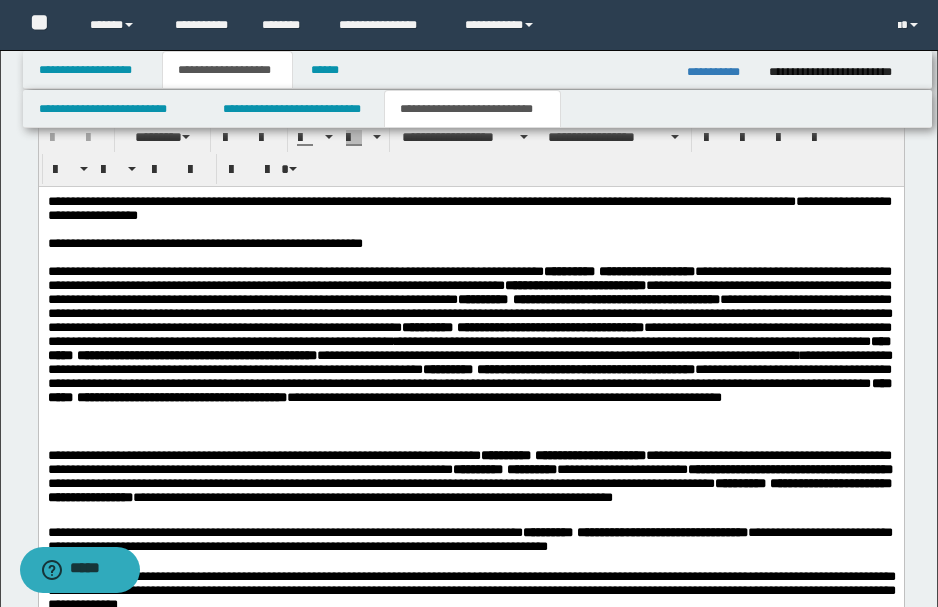click at bounding box center (469, 257) 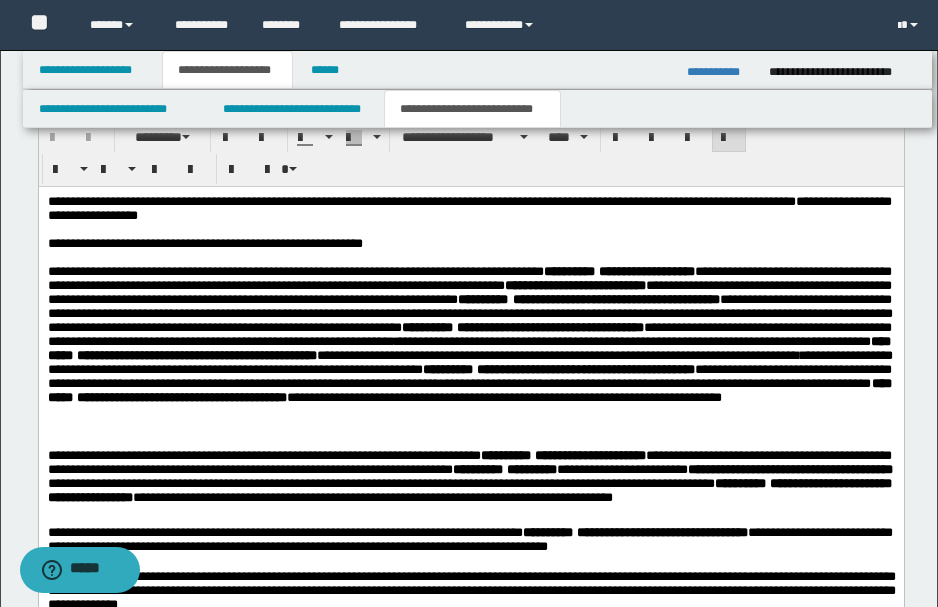 type 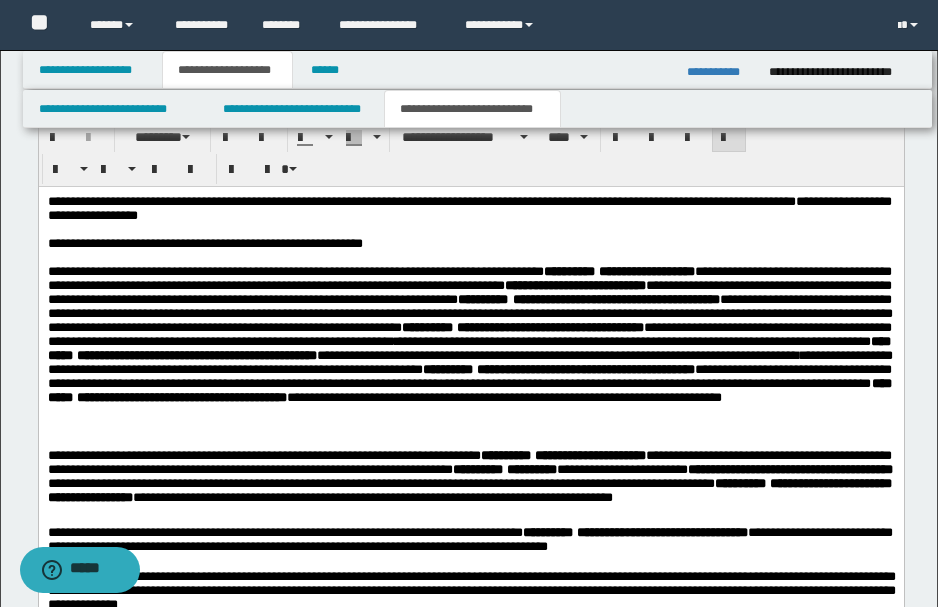 click on "**********" at bounding box center (469, 207) 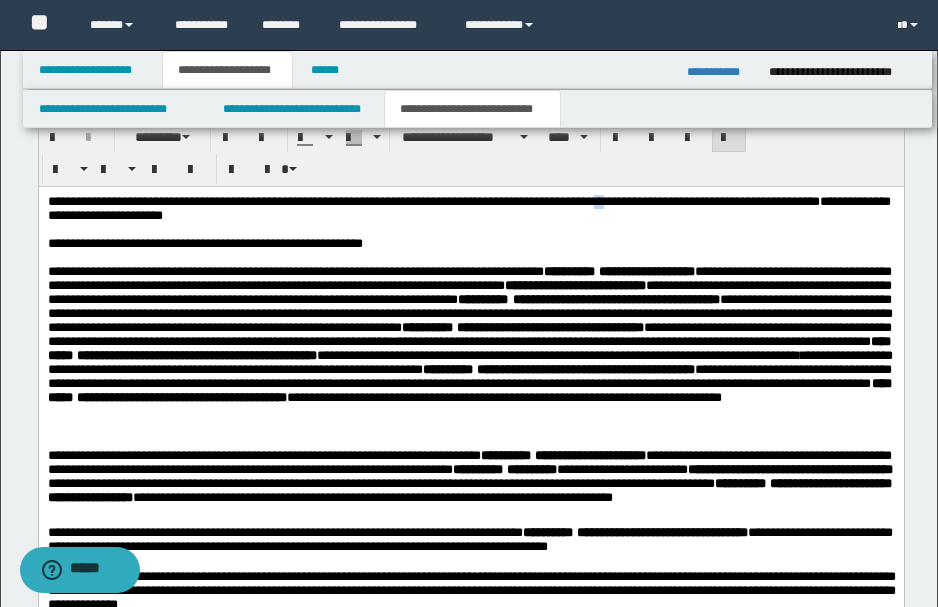 drag, startPoint x: 640, startPoint y: 204, endPoint x: 664, endPoint y: 203, distance: 24.020824 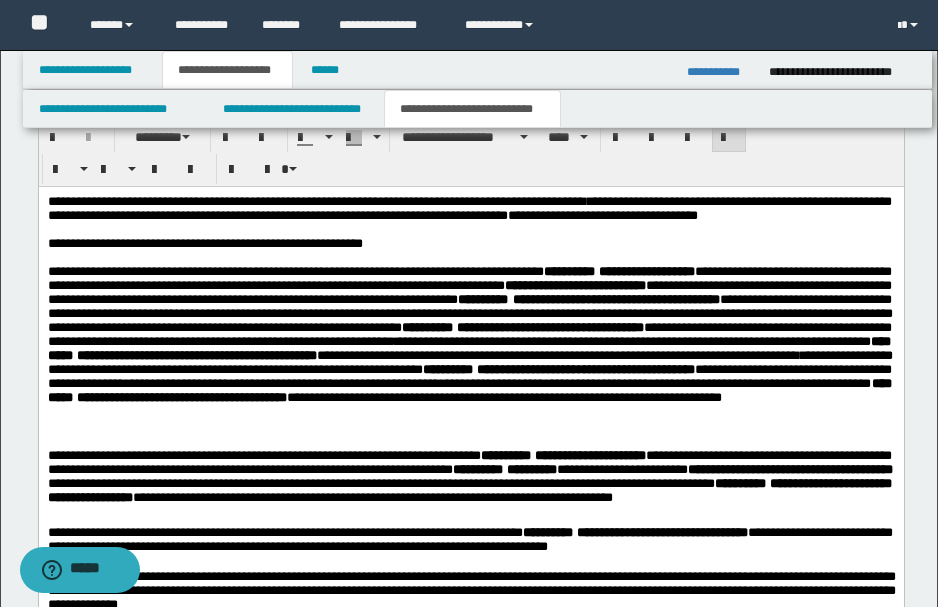 click on "**********" at bounding box center (469, 208) 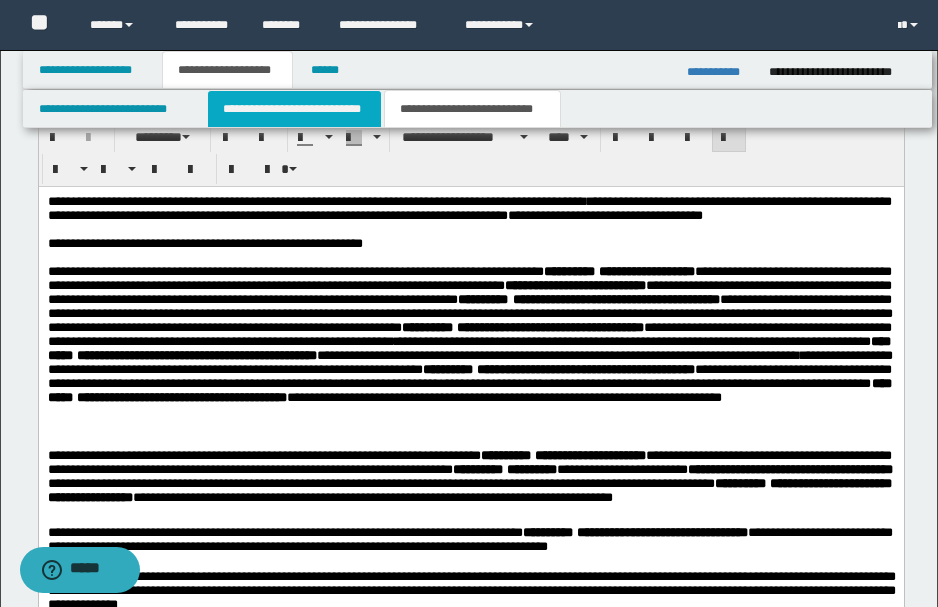 click on "**********" at bounding box center (294, 109) 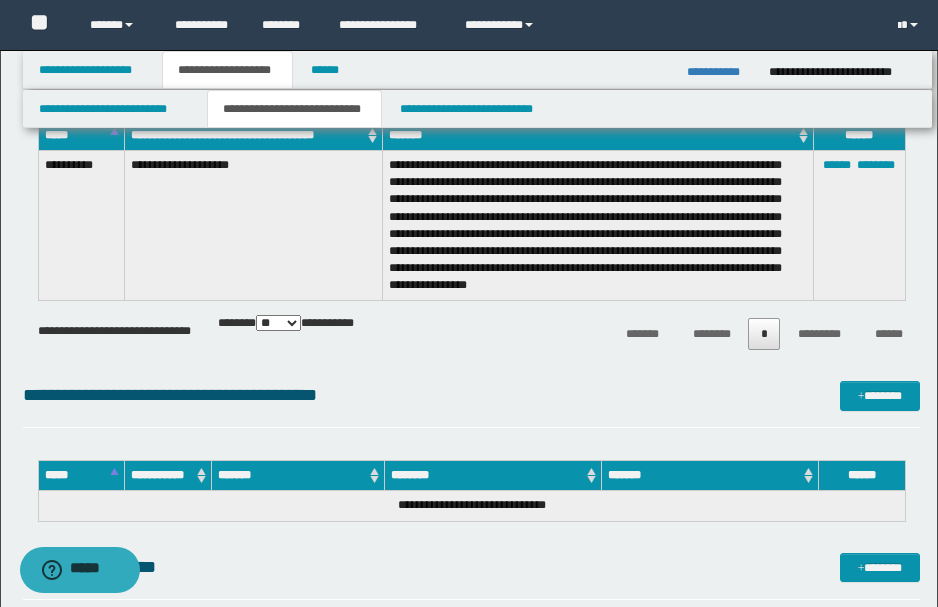 scroll, scrollTop: 1400, scrollLeft: 0, axis: vertical 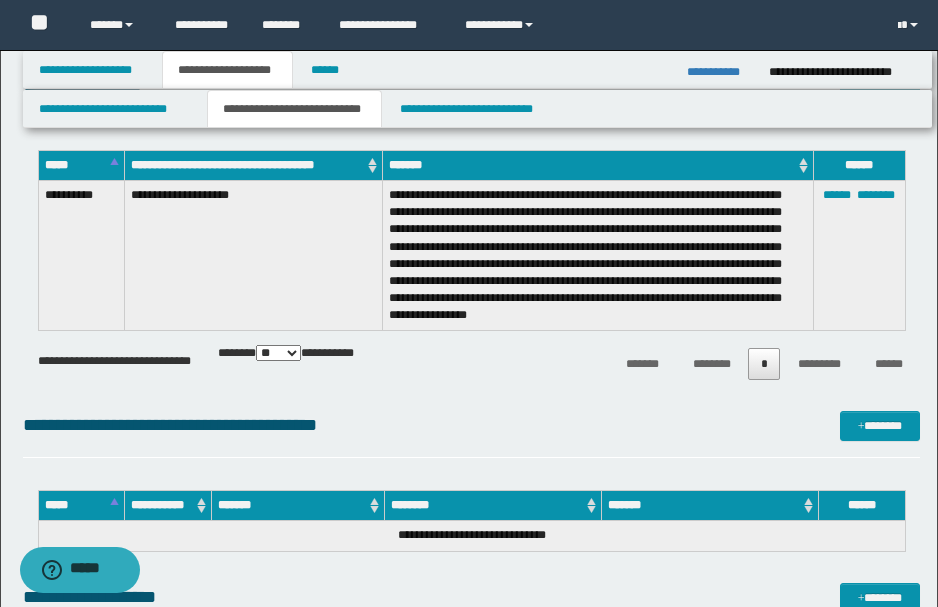 click on "**********" at bounding box center [598, 256] 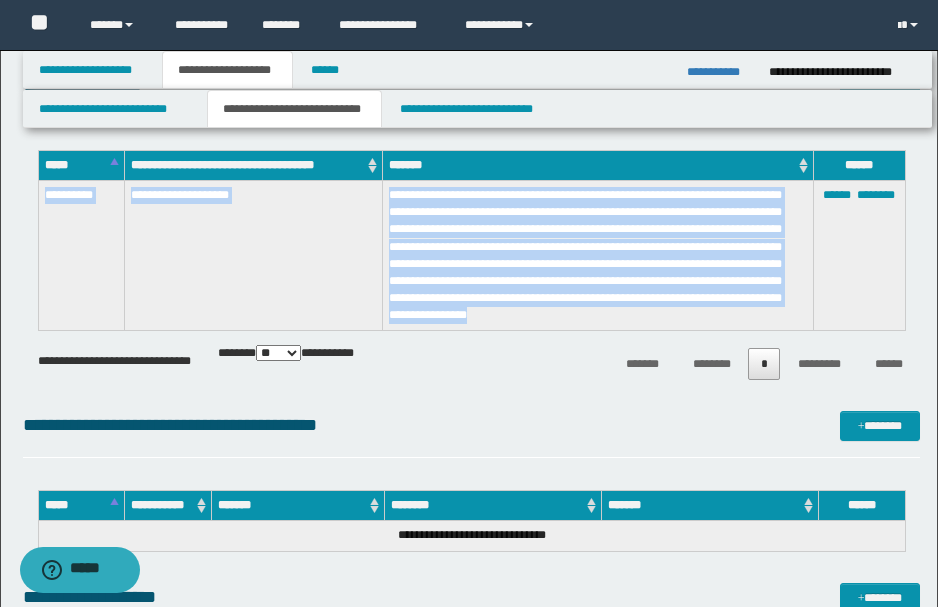 drag, startPoint x: 44, startPoint y: 197, endPoint x: 722, endPoint y: 309, distance: 687.1885 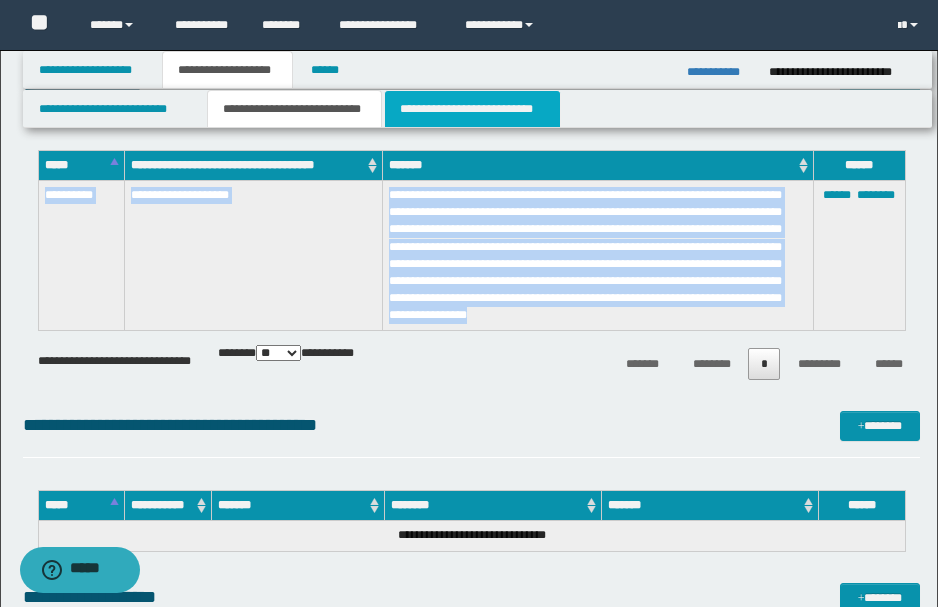 click on "**********" at bounding box center [472, 109] 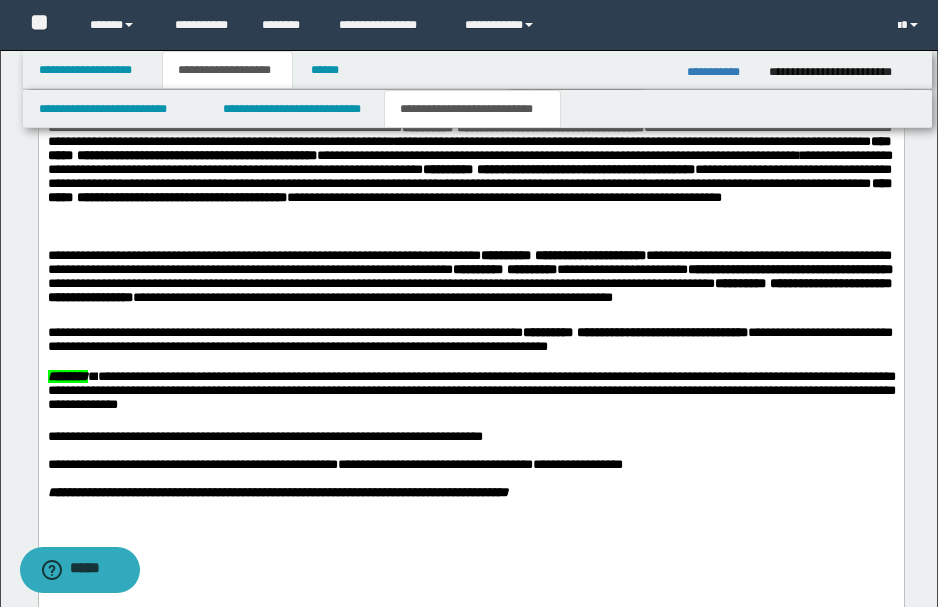 scroll, scrollTop: 666, scrollLeft: 0, axis: vertical 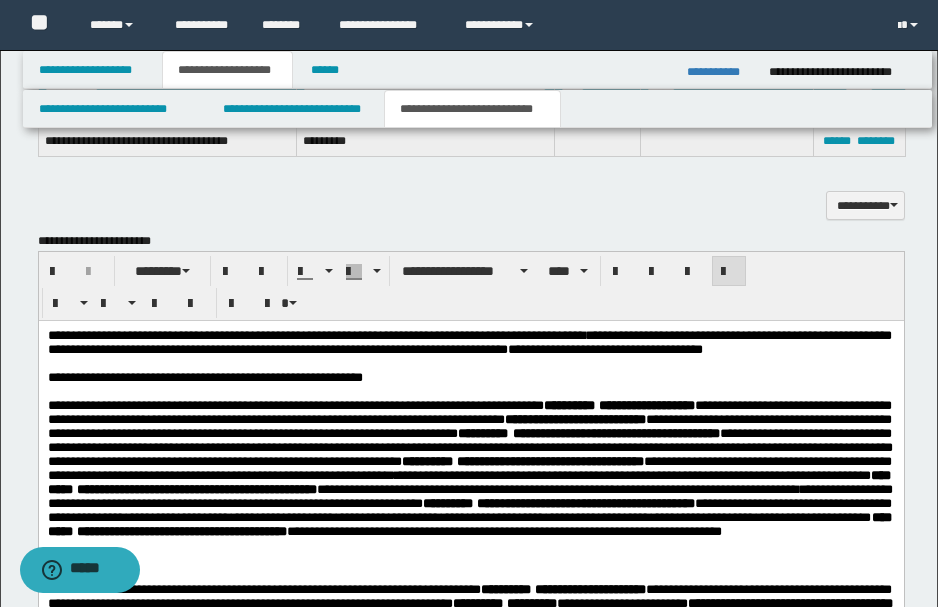 click on "**********" at bounding box center (469, 377) 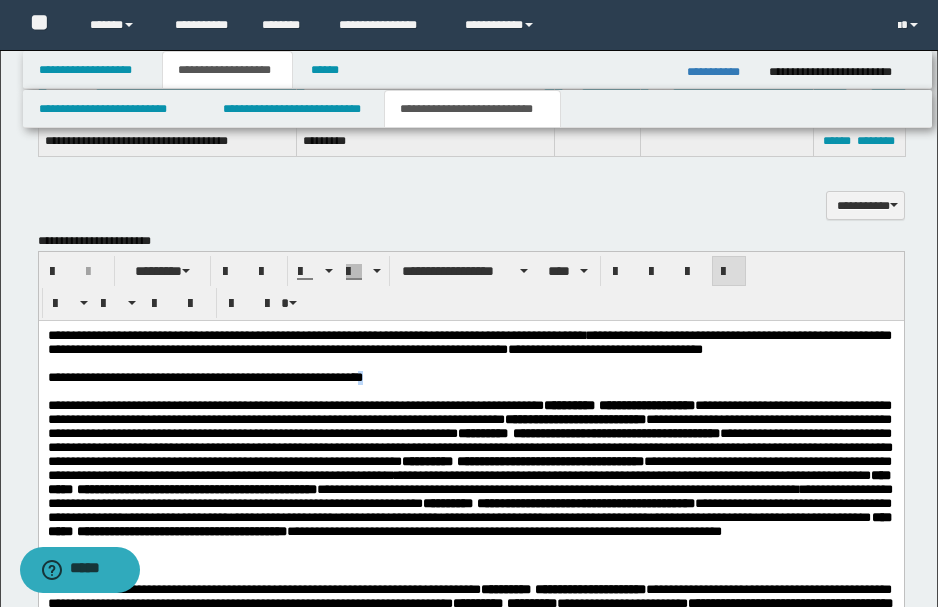 drag, startPoint x: 364, startPoint y: 397, endPoint x: 396, endPoint y: 401, distance: 32.24903 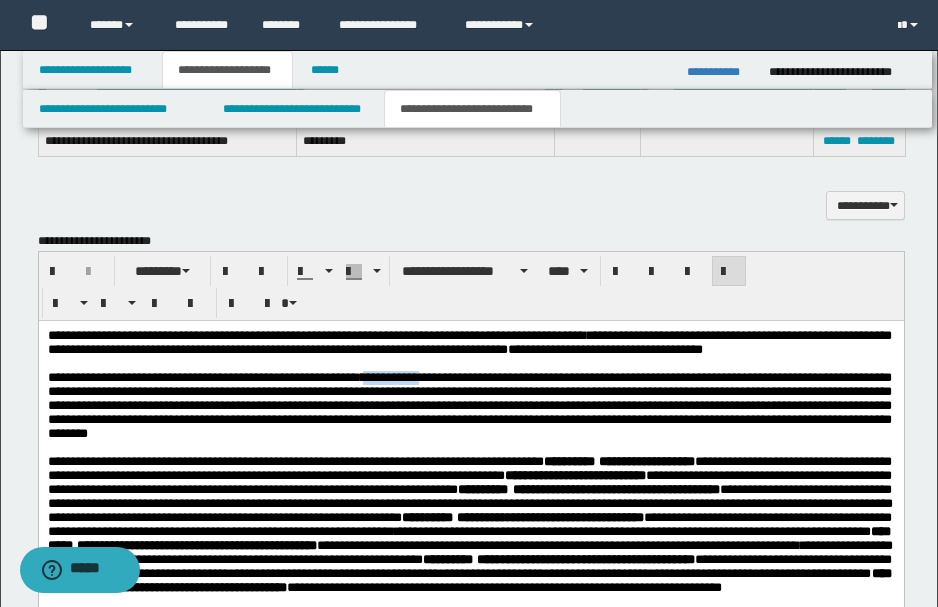 drag, startPoint x: 369, startPoint y: 396, endPoint x: 432, endPoint y: 397, distance: 63.007935 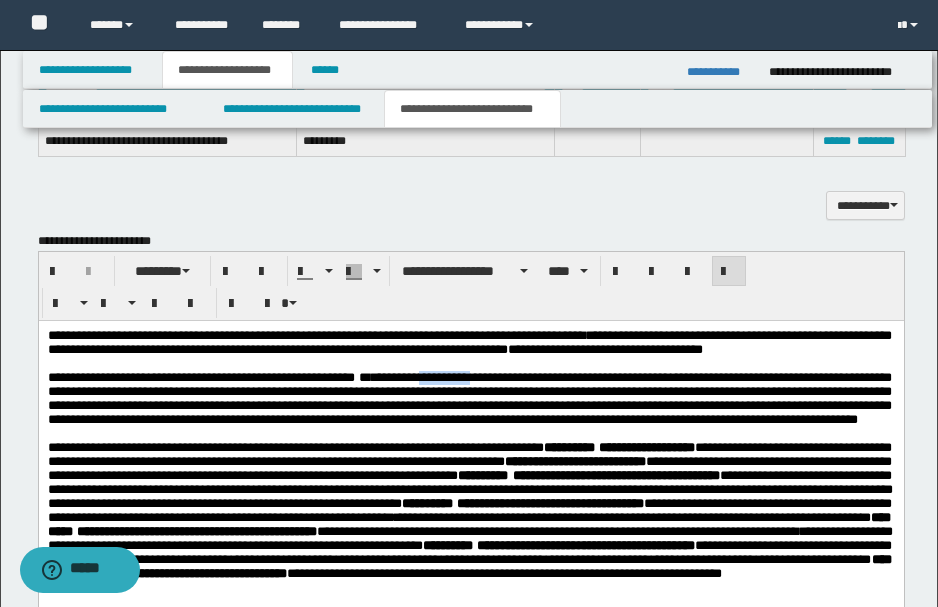 drag, startPoint x: 432, startPoint y: 397, endPoint x: 485, endPoint y: 395, distance: 53.037724 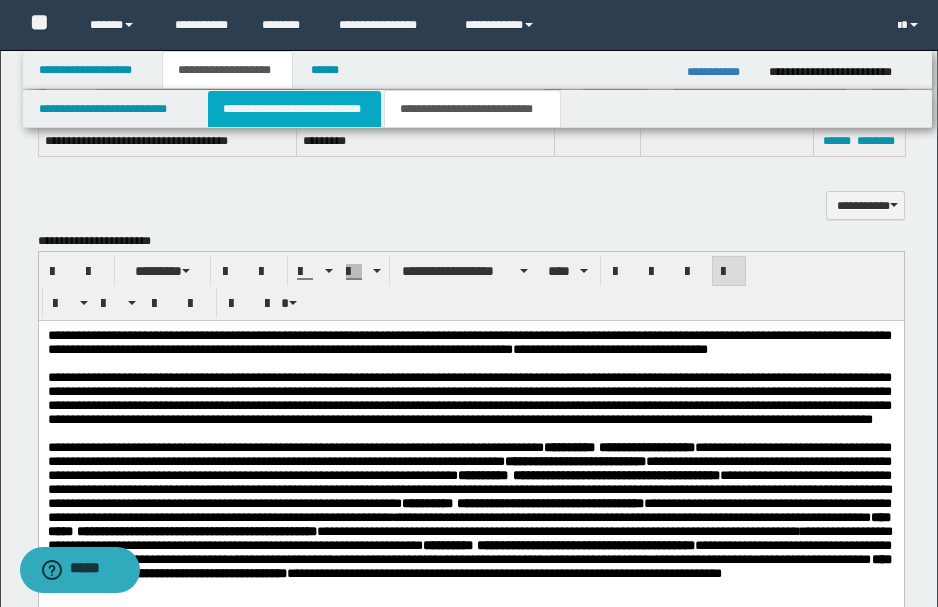 click on "**********" at bounding box center (294, 109) 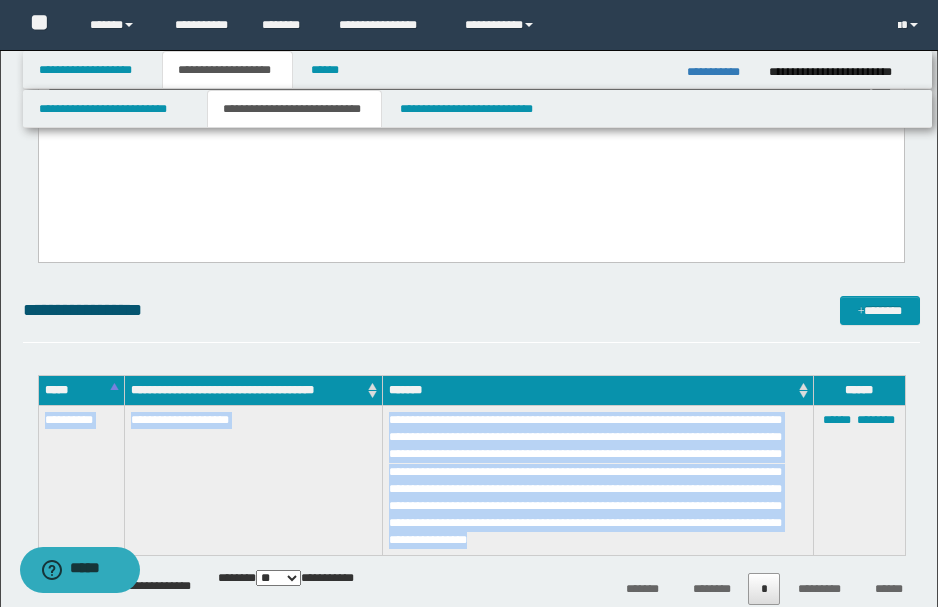 scroll, scrollTop: 1333, scrollLeft: 0, axis: vertical 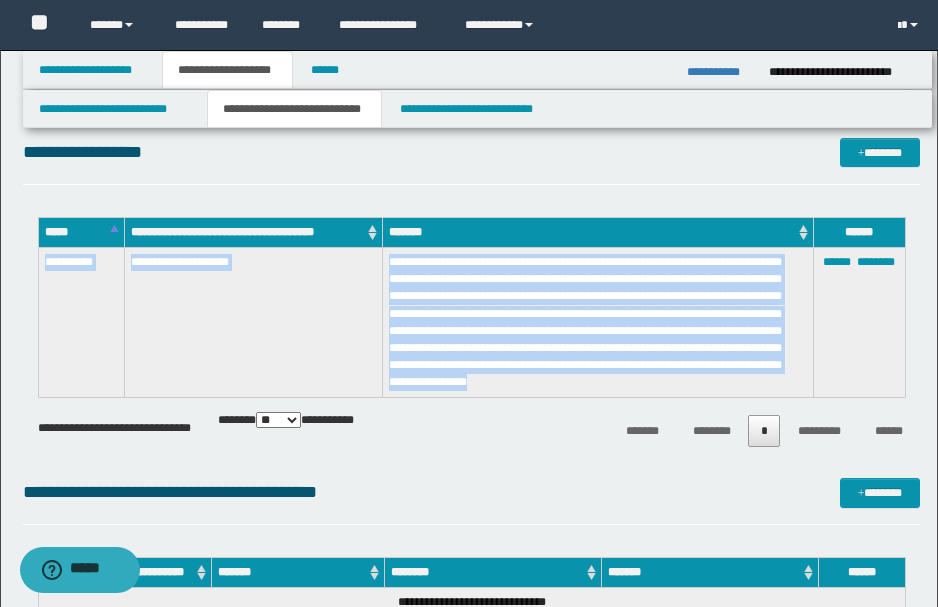 click on "**********" at bounding box center [253, 323] 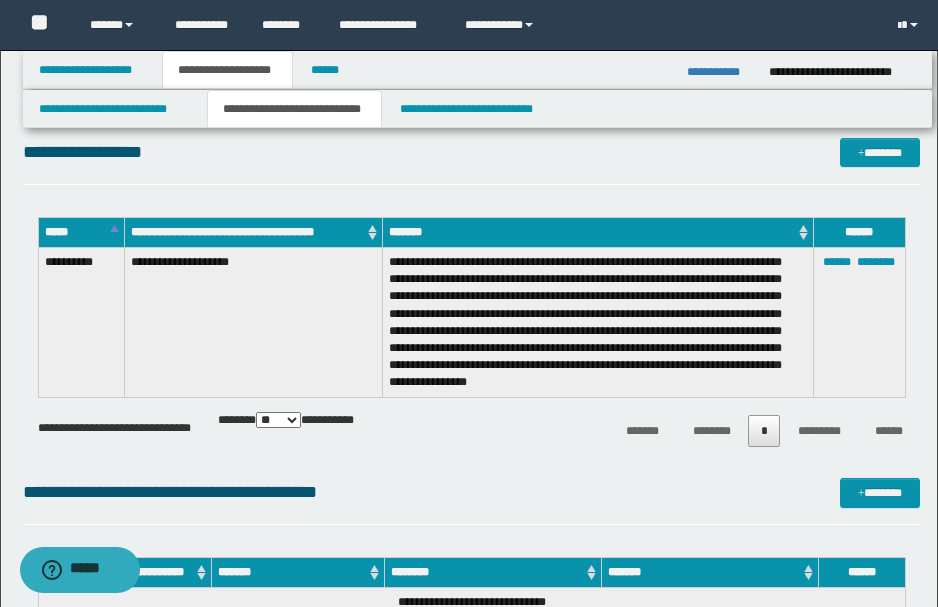 click on "**********" at bounding box center [81, 323] 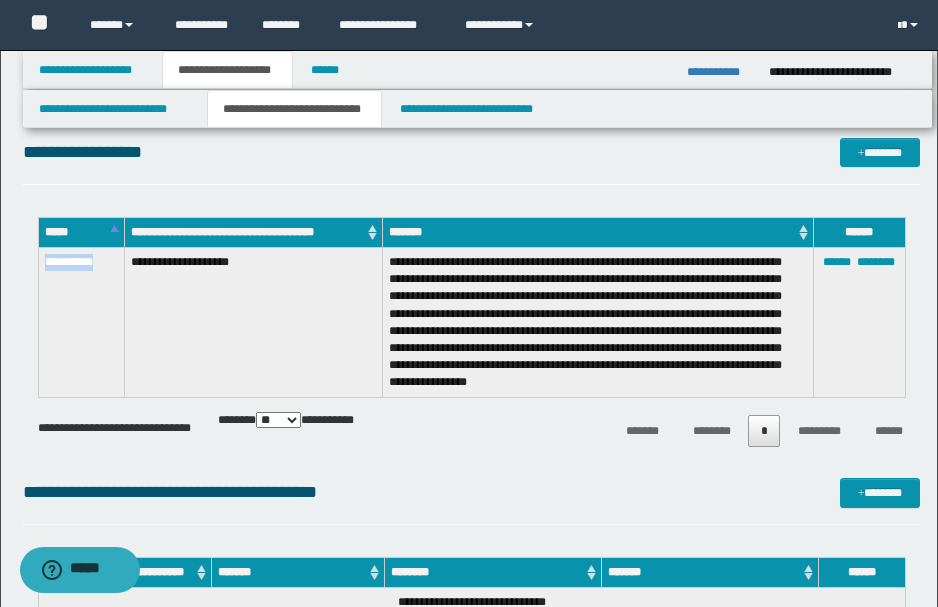 drag, startPoint x: 46, startPoint y: 259, endPoint x: 106, endPoint y: 260, distance: 60.00833 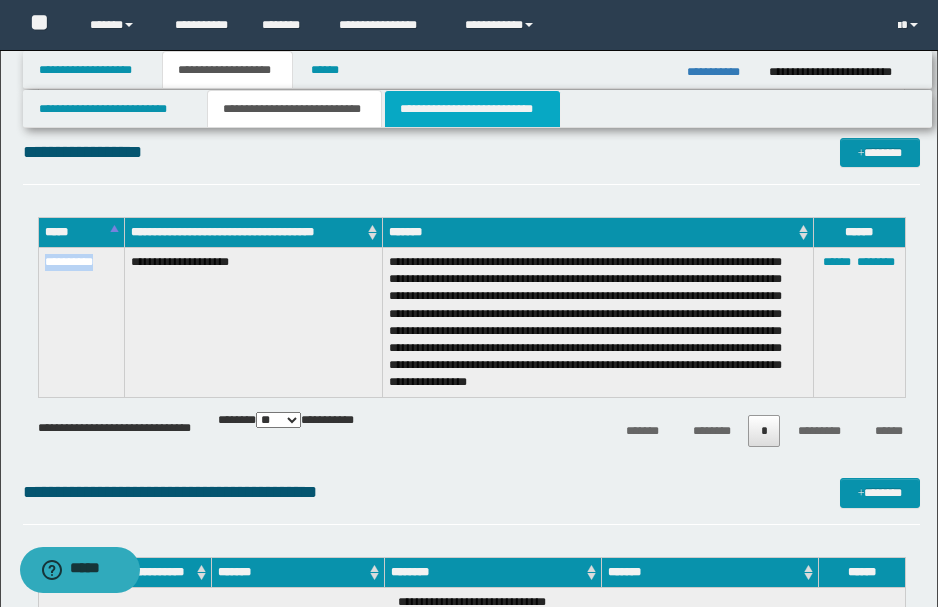 click on "**********" at bounding box center (472, 109) 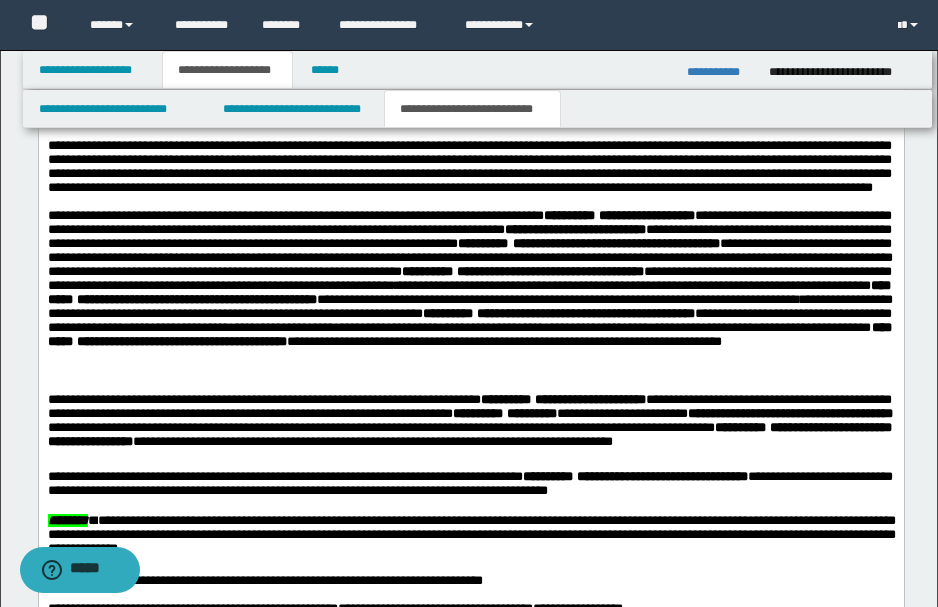 scroll, scrollTop: 800, scrollLeft: 0, axis: vertical 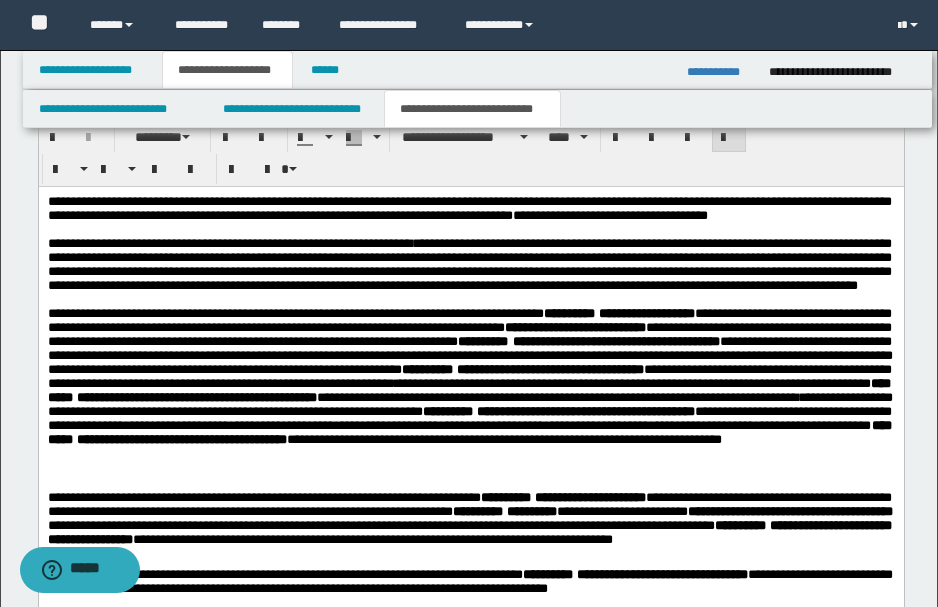 click on "**********" at bounding box center [469, 263] 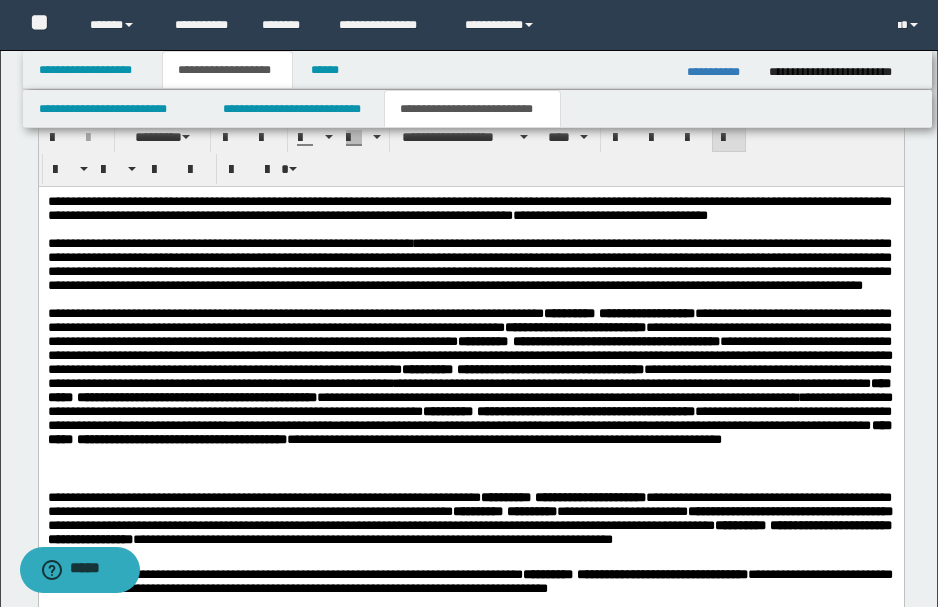 click on "**********" at bounding box center (469, 263) 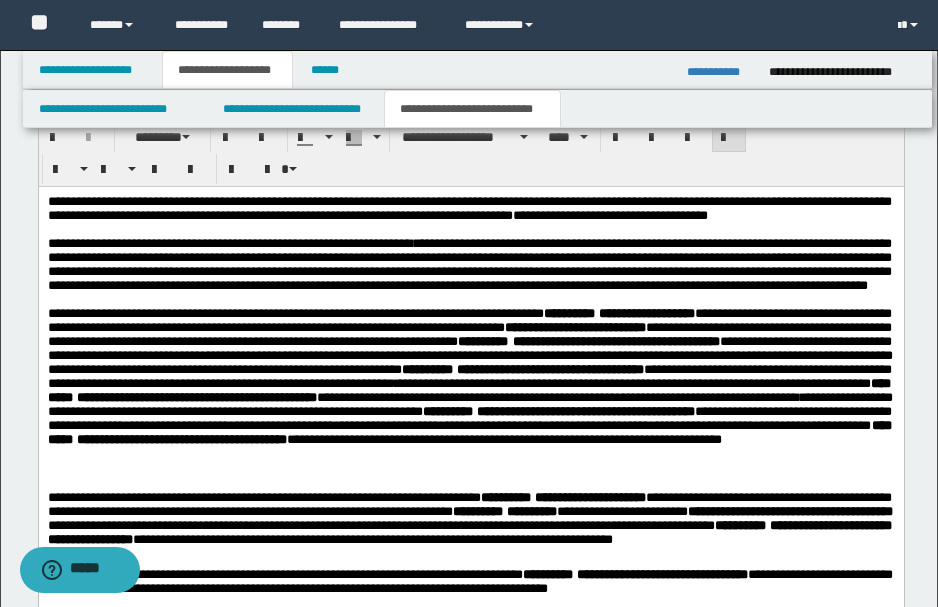 click on "**********" at bounding box center (469, 263) 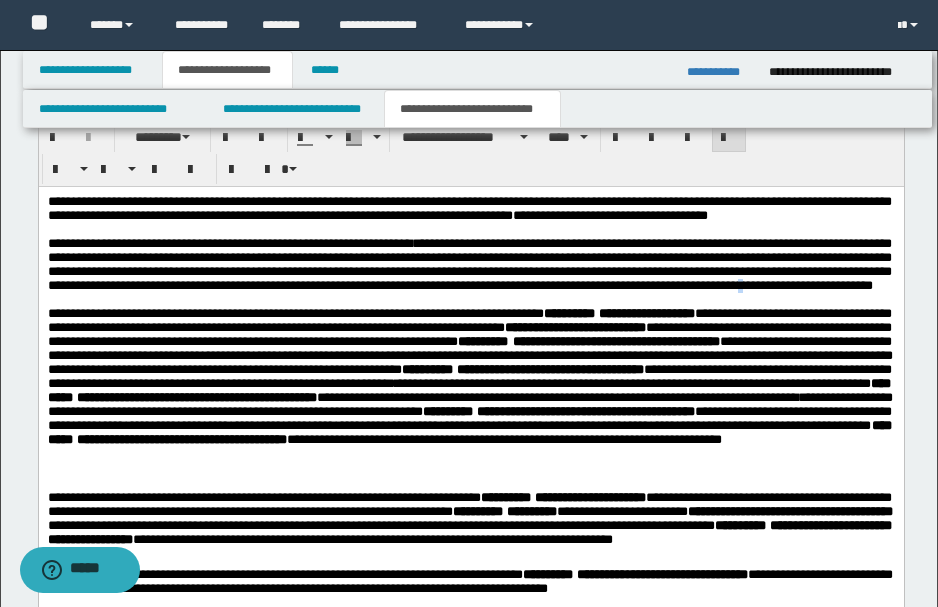 click on "**********" at bounding box center [469, 263] 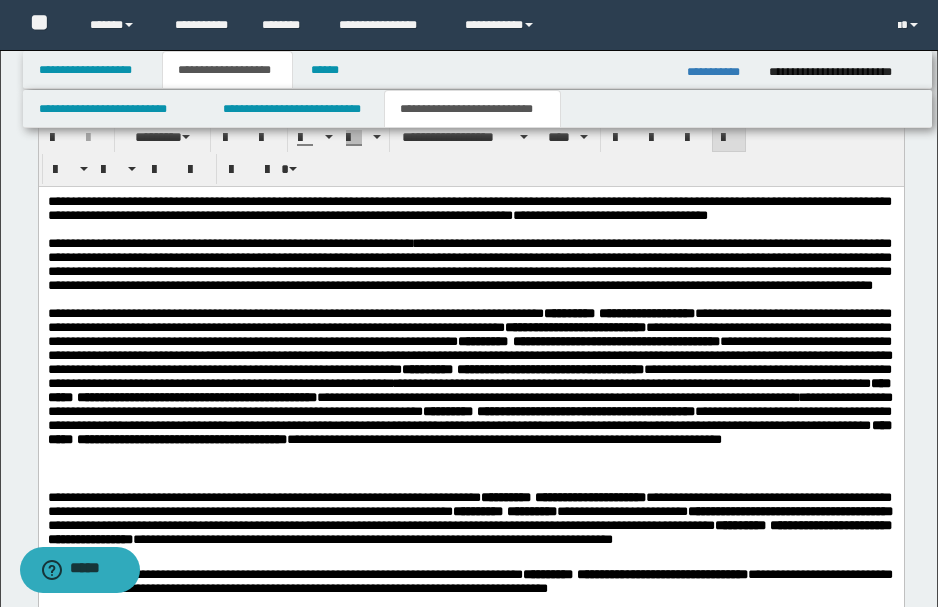 click on "**********" at bounding box center (469, 263) 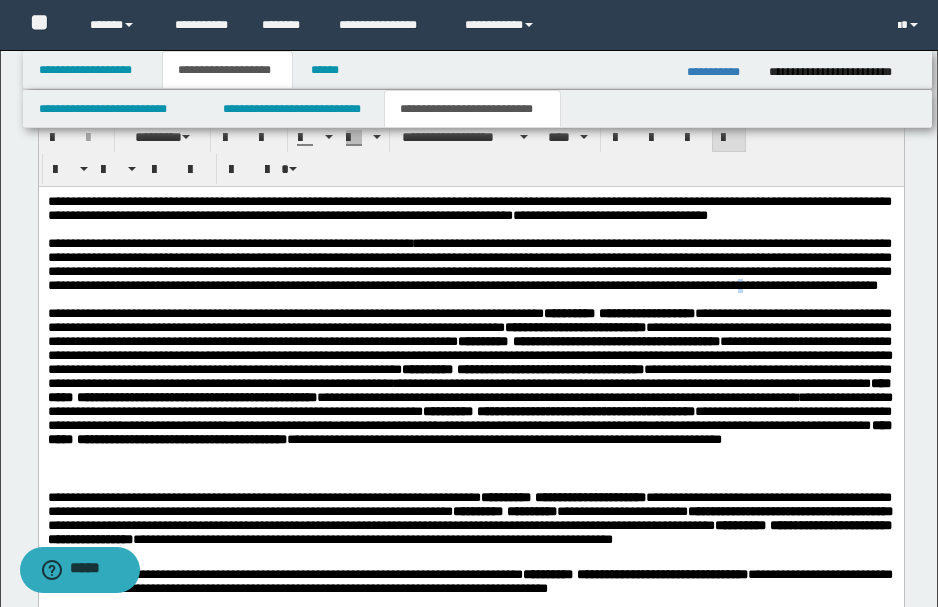click on "**********" at bounding box center [469, 263] 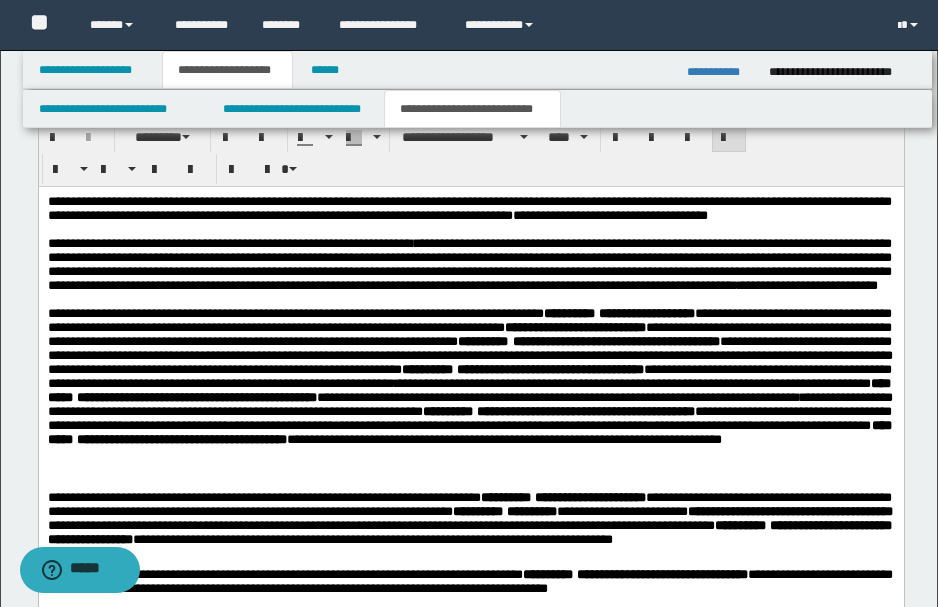 click on "**********" at bounding box center (469, 264) 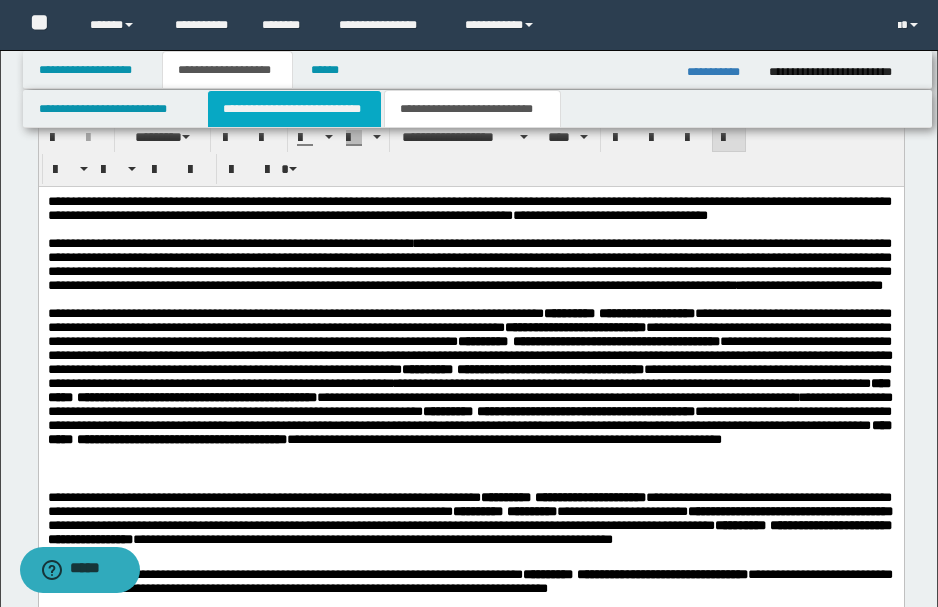 click on "**********" at bounding box center [294, 109] 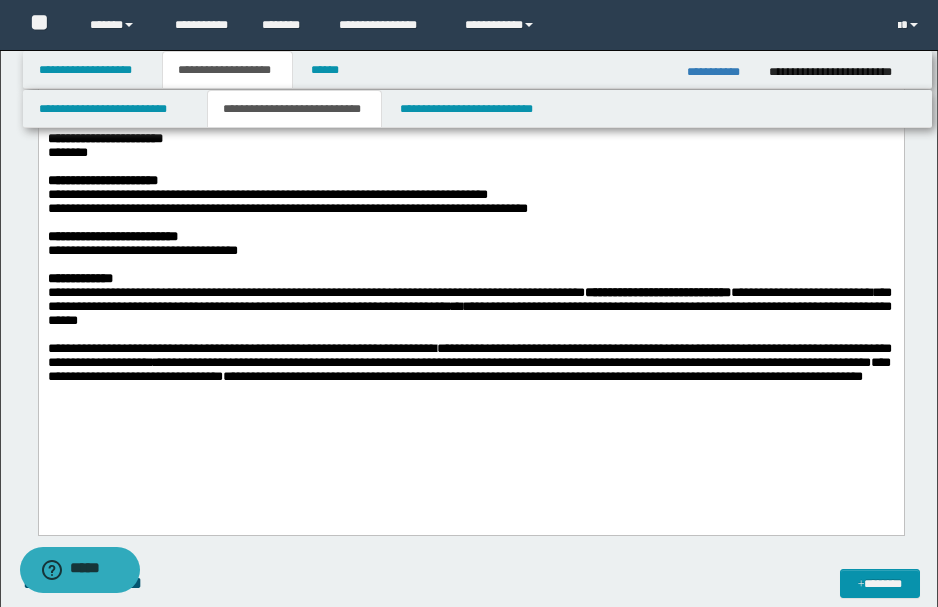 scroll, scrollTop: 933, scrollLeft: 0, axis: vertical 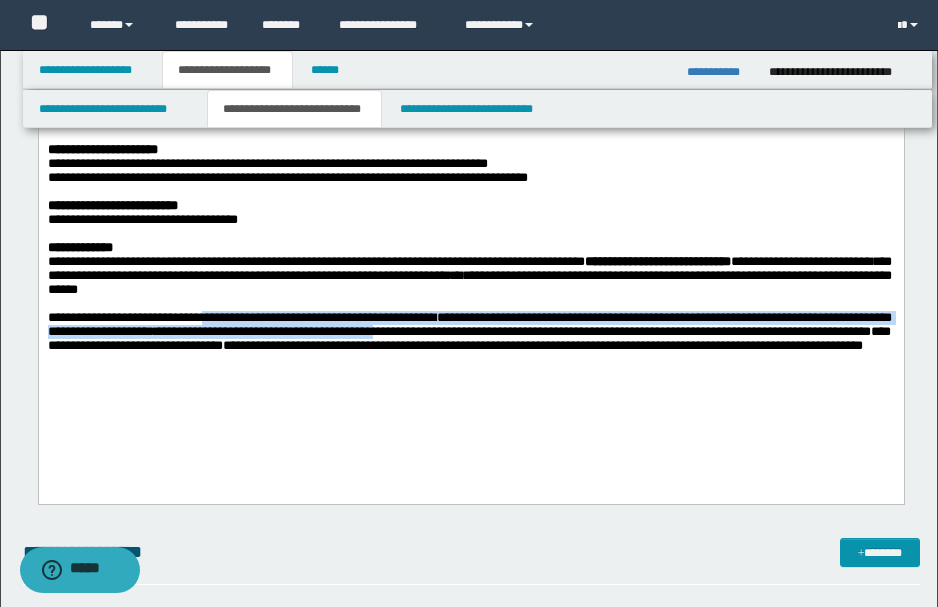 drag, startPoint x: 208, startPoint y: 343, endPoint x: 448, endPoint y: 356, distance: 240.35182 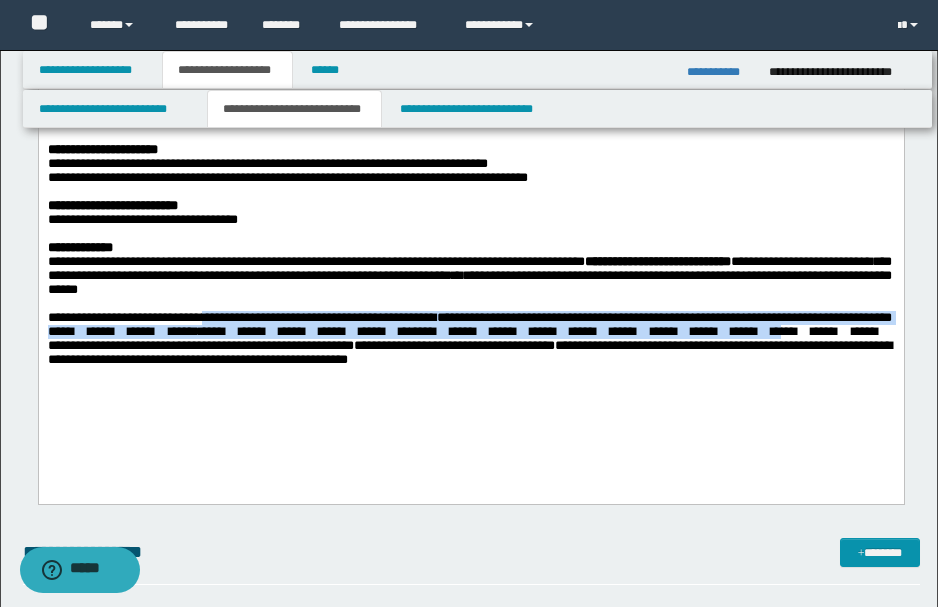 drag, startPoint x: 208, startPoint y: 342, endPoint x: 623, endPoint y: 390, distance: 417.7667 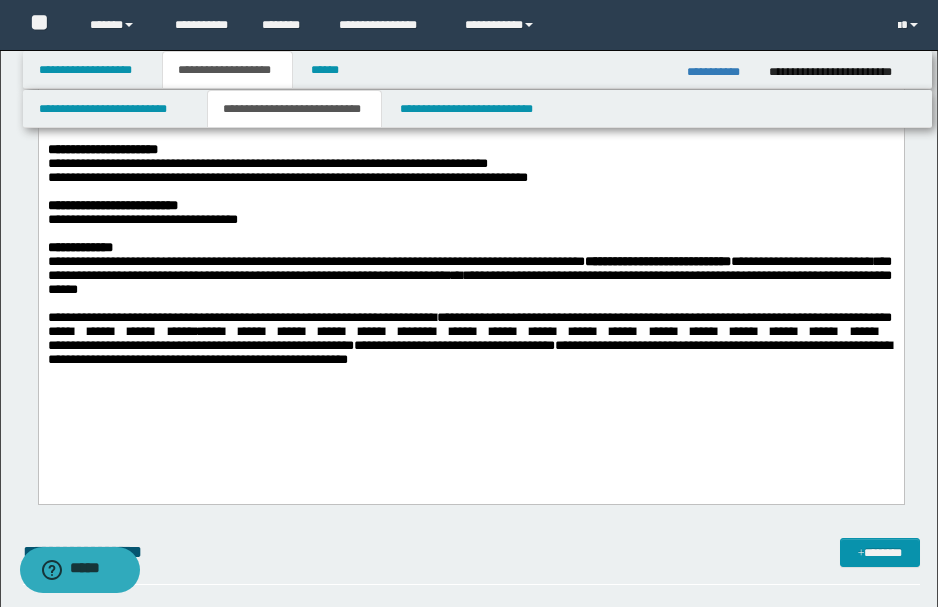 drag, startPoint x: 626, startPoint y: 395, endPoint x: 614, endPoint y: 386, distance: 15 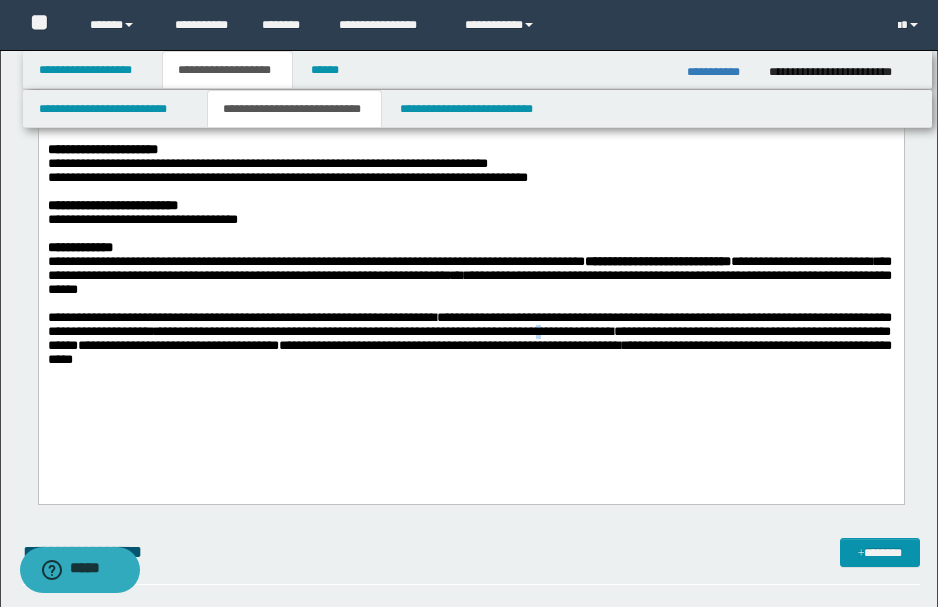 click on "**********" at bounding box center (453, 331) 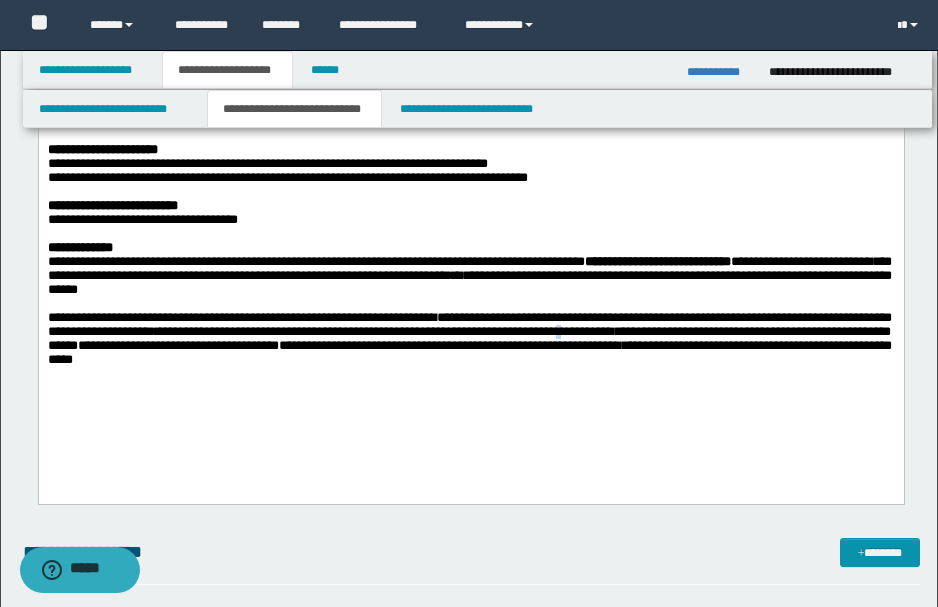 click on "**********" at bounding box center [452, 331] 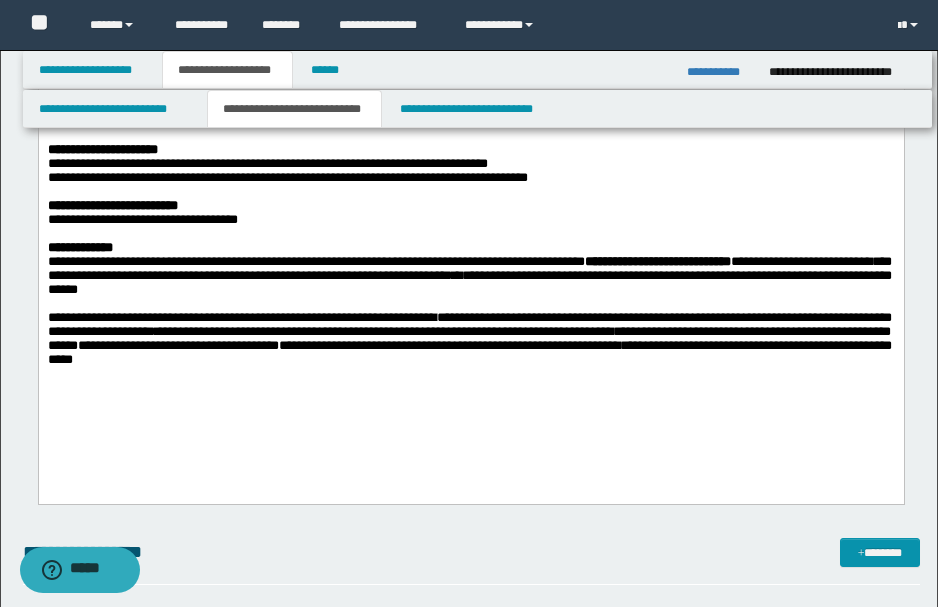 click on "**********" at bounding box center (452, 331) 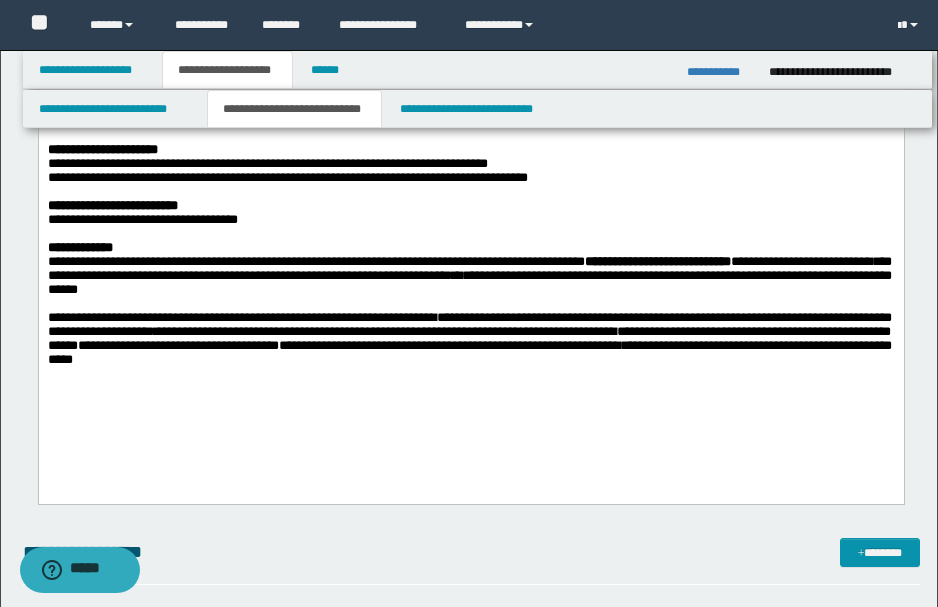 click on "**********" at bounding box center (469, 339) 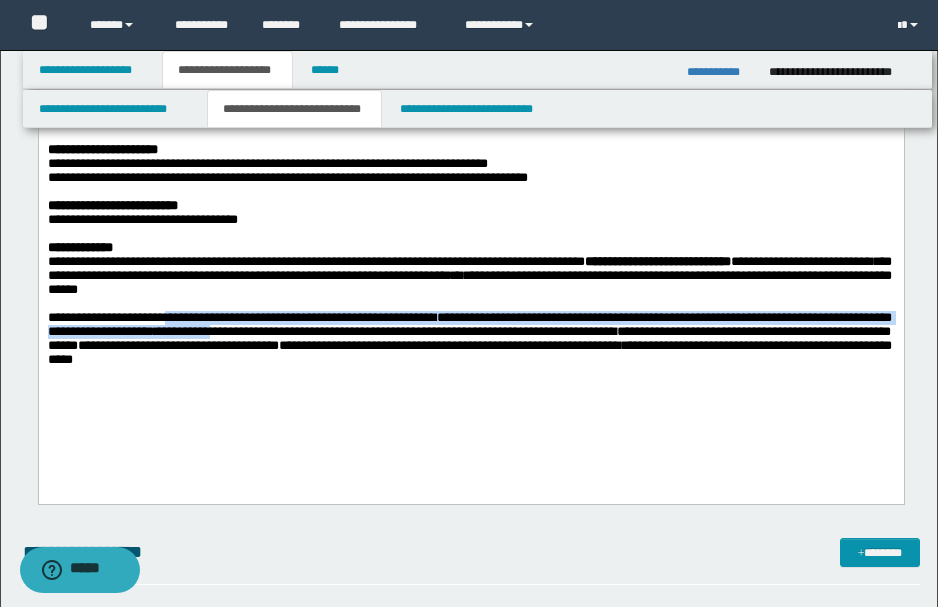 drag, startPoint x: 172, startPoint y: 341, endPoint x: 274, endPoint y: 353, distance: 102.70345 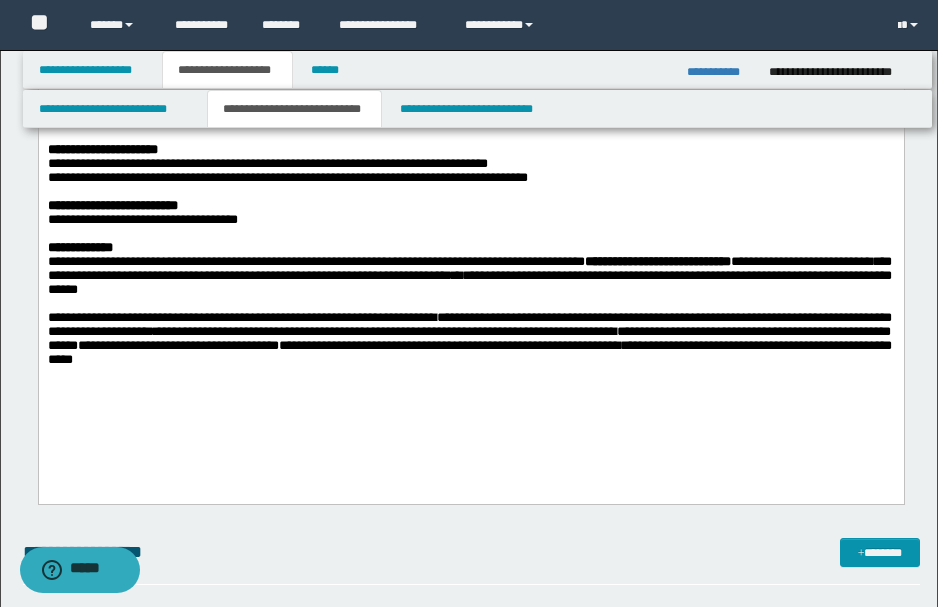 click on "**********" at bounding box center (470, 238) 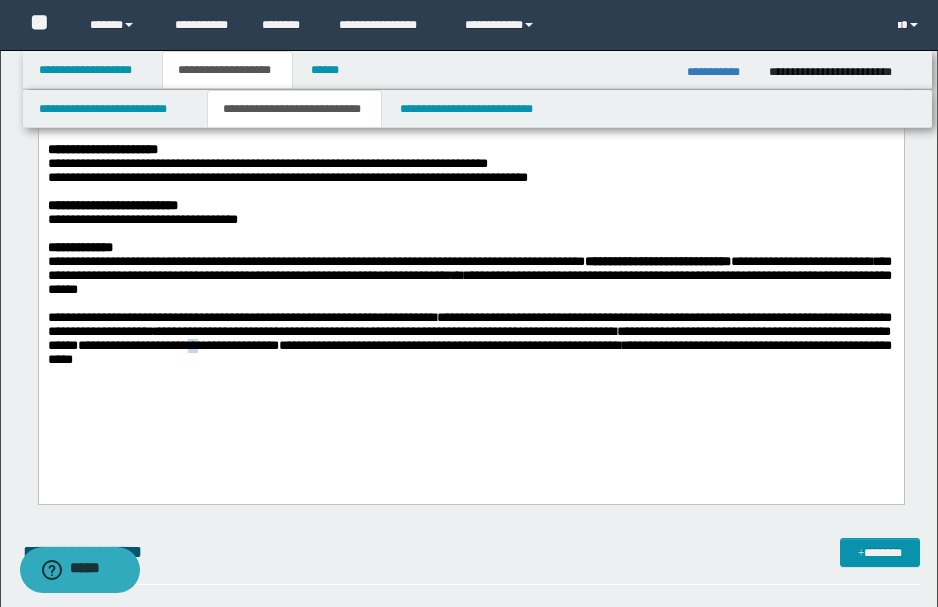 drag, startPoint x: 324, startPoint y: 376, endPoint x: 338, endPoint y: 375, distance: 14.035668 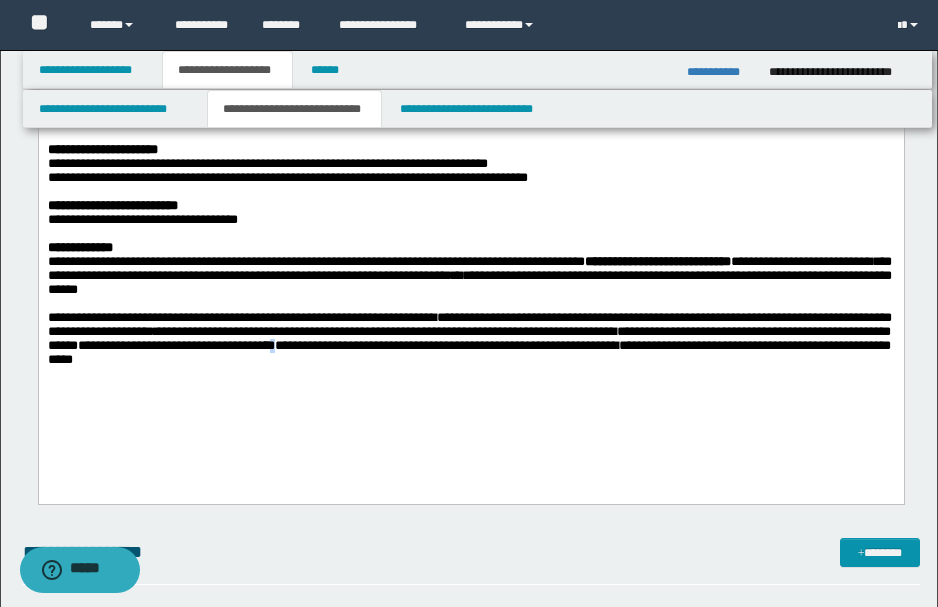 click on "**********" at bounding box center [175, 345] 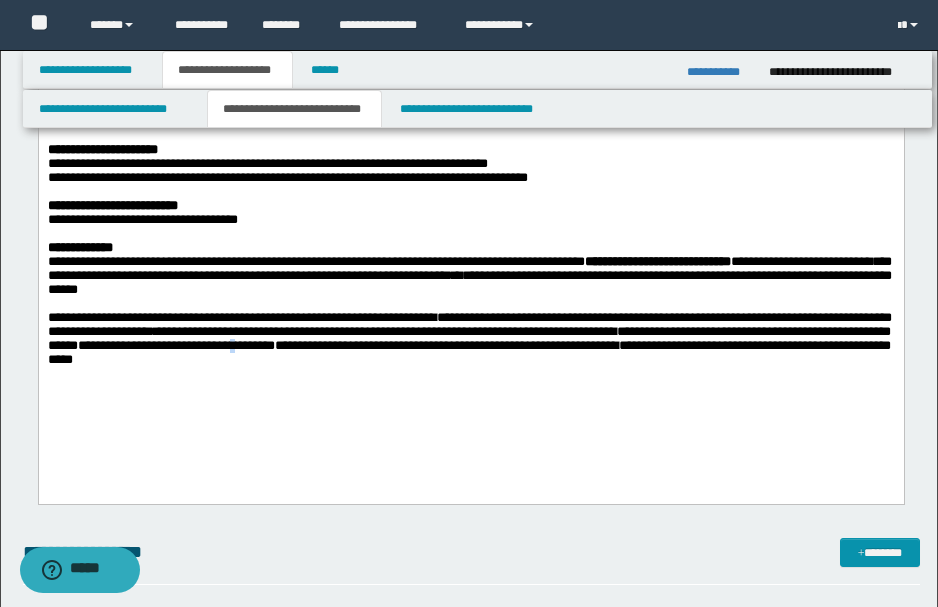 click on "**********" at bounding box center (175, 345) 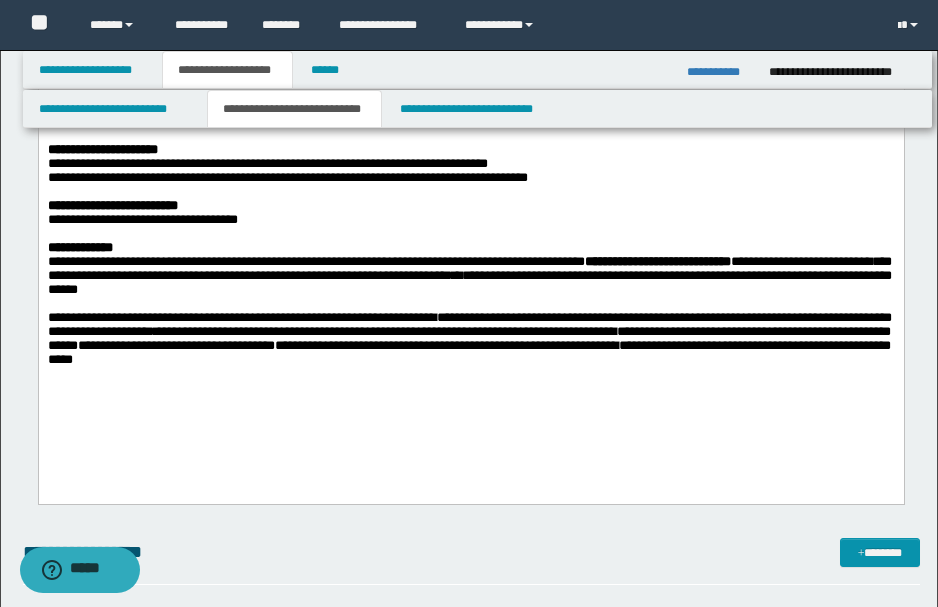 click on "**********" at bounding box center (175, 345) 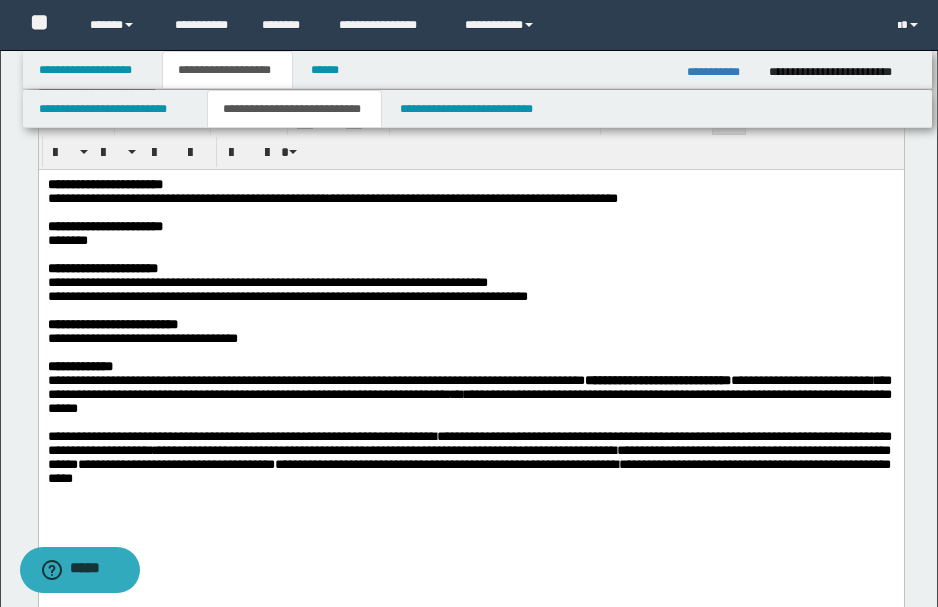 scroll, scrollTop: 1066, scrollLeft: 0, axis: vertical 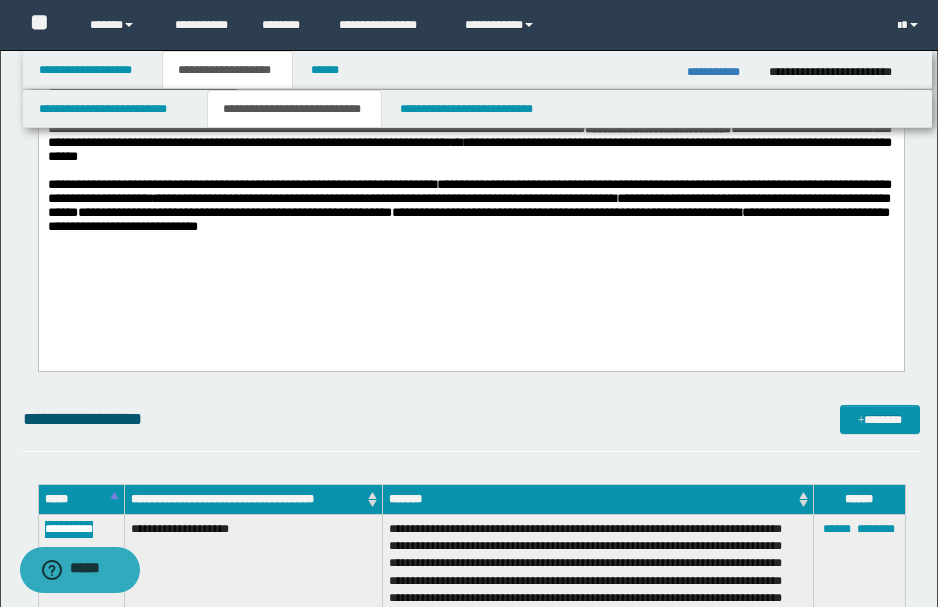 click on "**********" at bounding box center (468, 220) 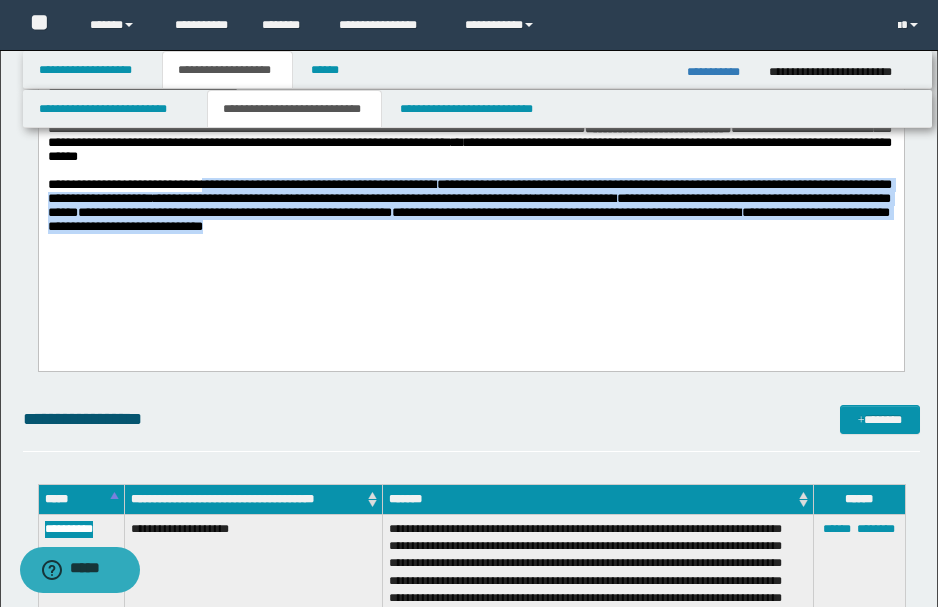 drag, startPoint x: 208, startPoint y: 210, endPoint x: 384, endPoint y: 254, distance: 181.41664 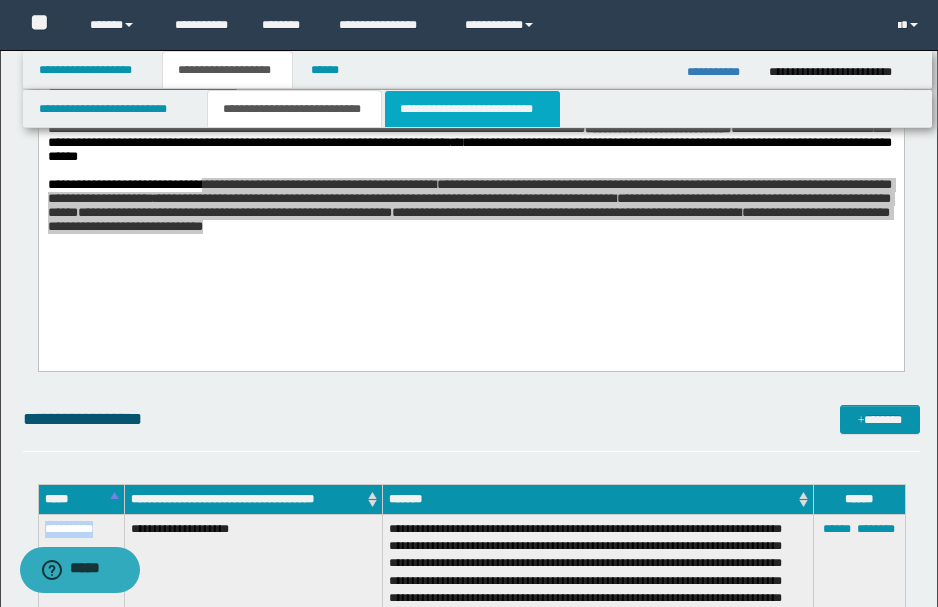 click on "**********" at bounding box center [472, 109] 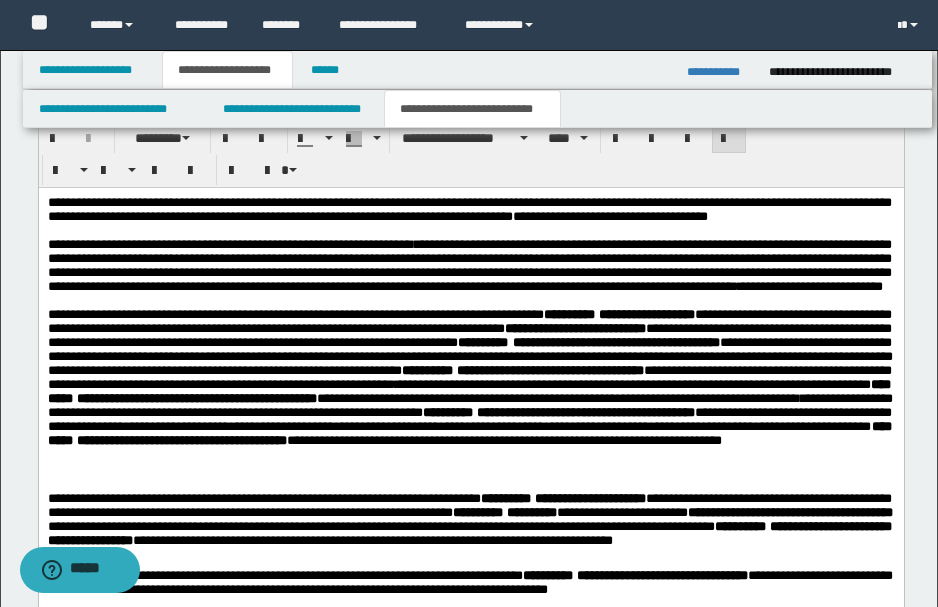 scroll, scrollTop: 800, scrollLeft: 0, axis: vertical 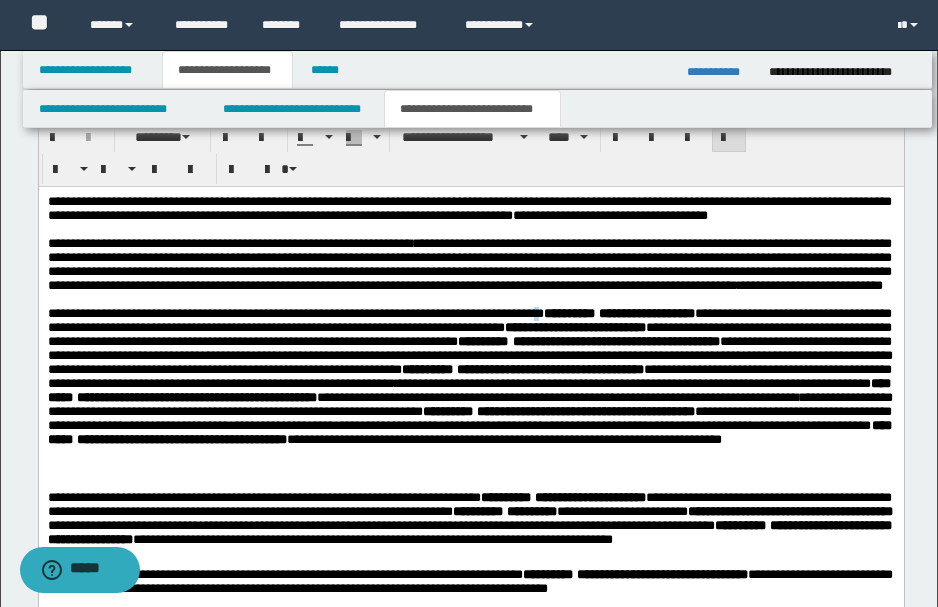 drag, startPoint x: 562, startPoint y: 357, endPoint x: 572, endPoint y: 355, distance: 10.198039 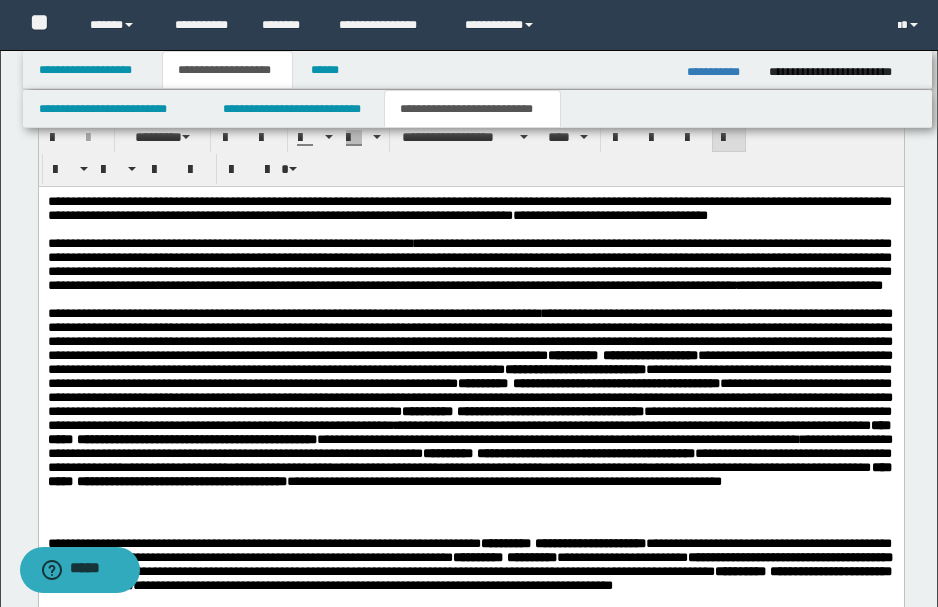 click on "**********" at bounding box center (469, 333) 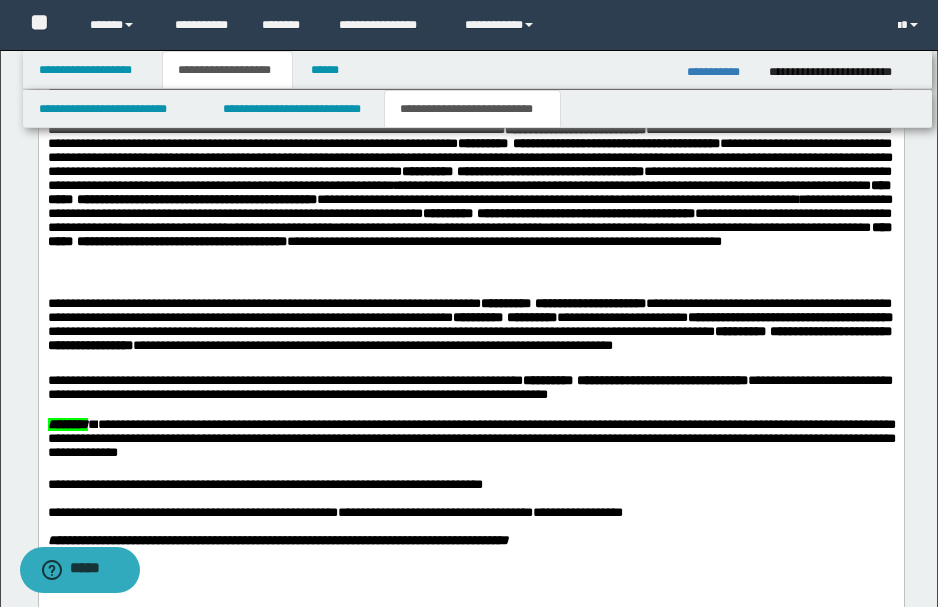 scroll, scrollTop: 933, scrollLeft: 0, axis: vertical 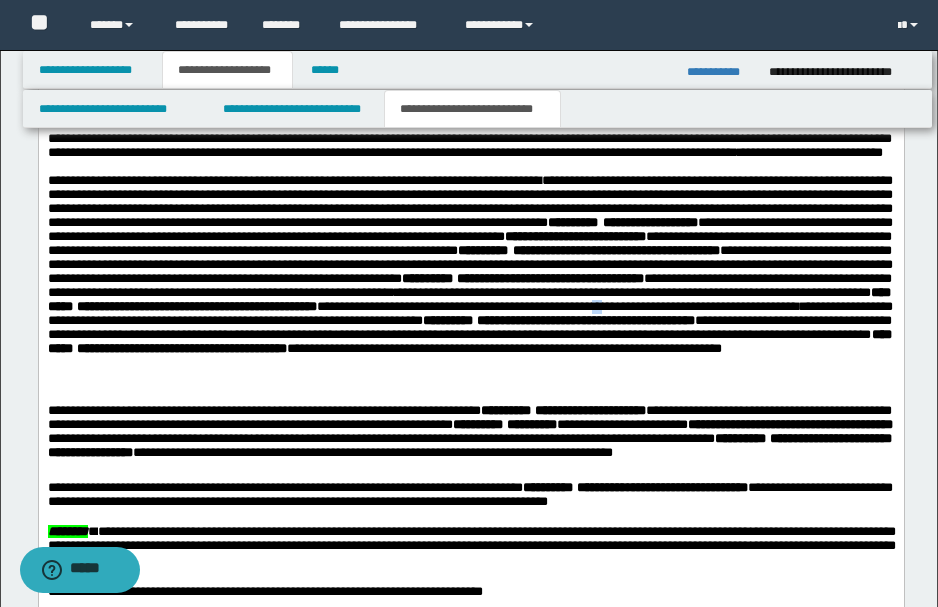click on "**********" at bounding box center (469, 288) 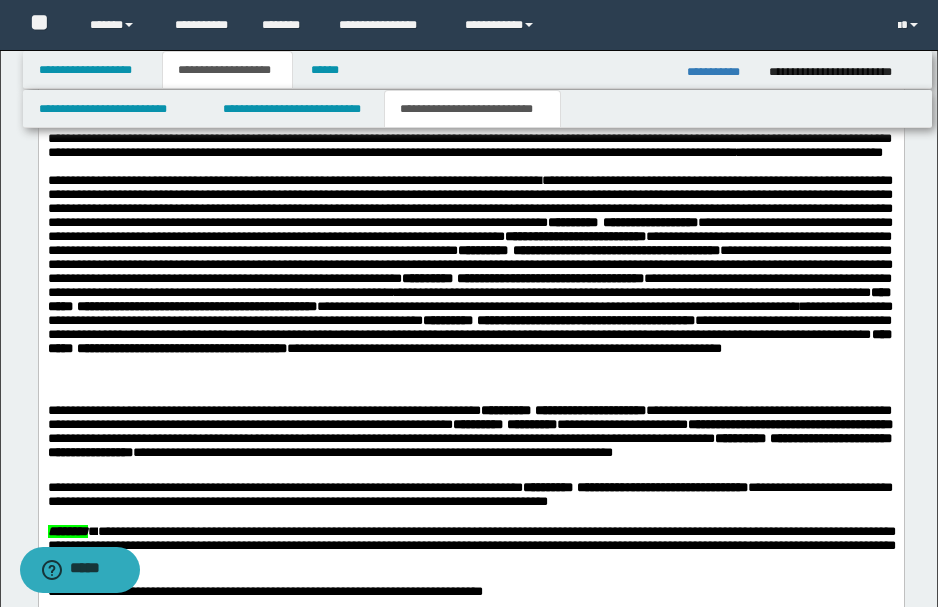click on "**********" at bounding box center [469, 288] 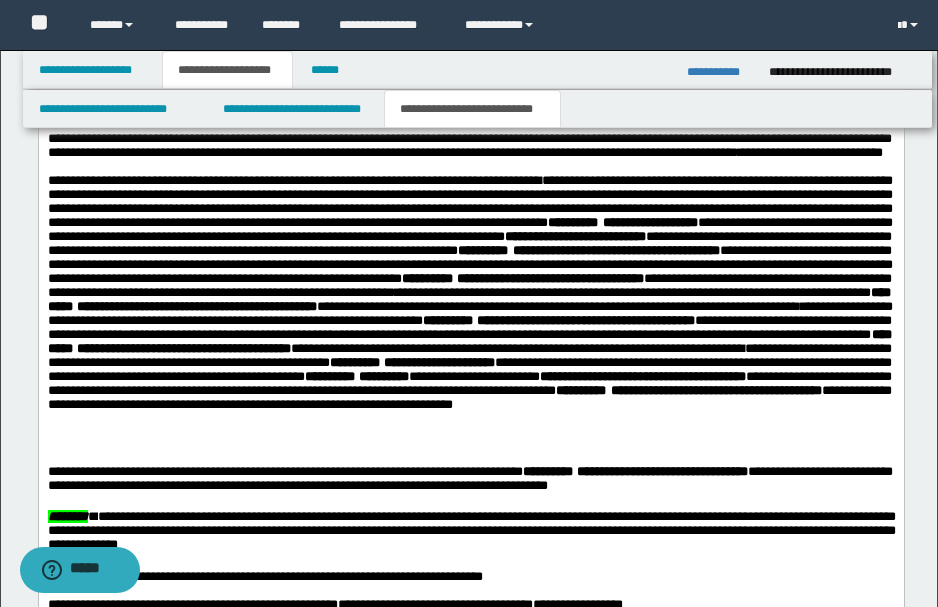 scroll, scrollTop: 1133, scrollLeft: 0, axis: vertical 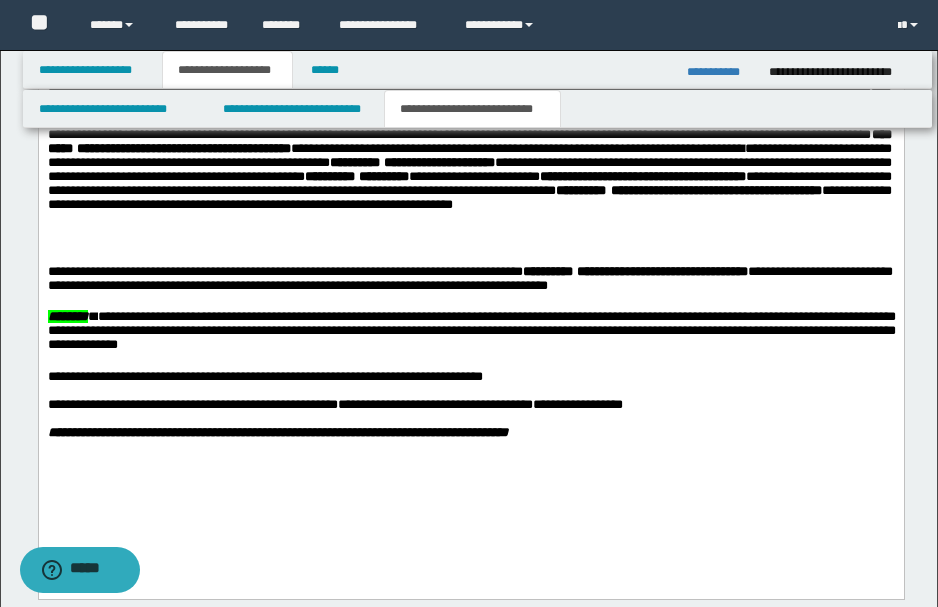 click on "**********" at bounding box center [469, 119] 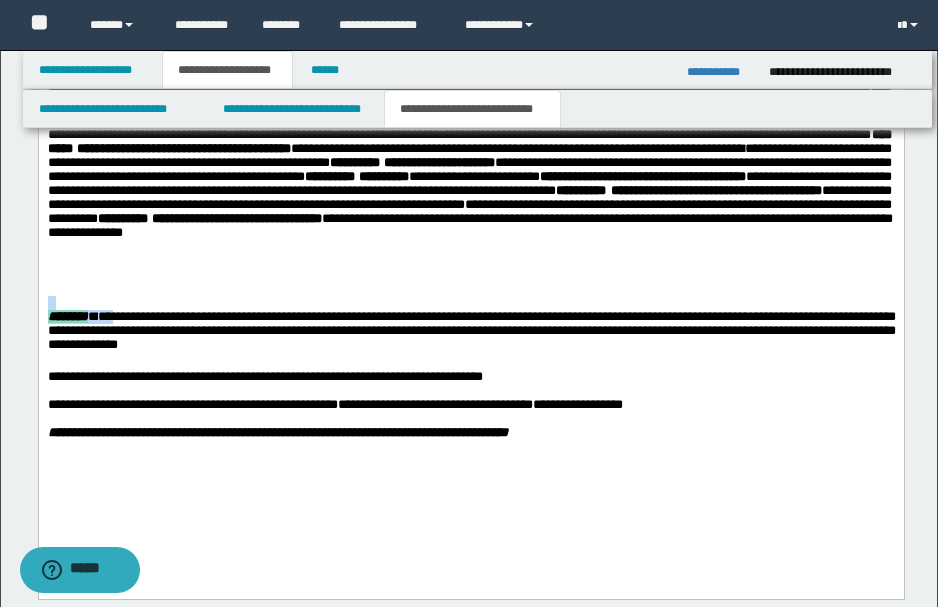 drag, startPoint x: 493, startPoint y: 328, endPoint x: 140, endPoint y: 359, distance: 354.35858 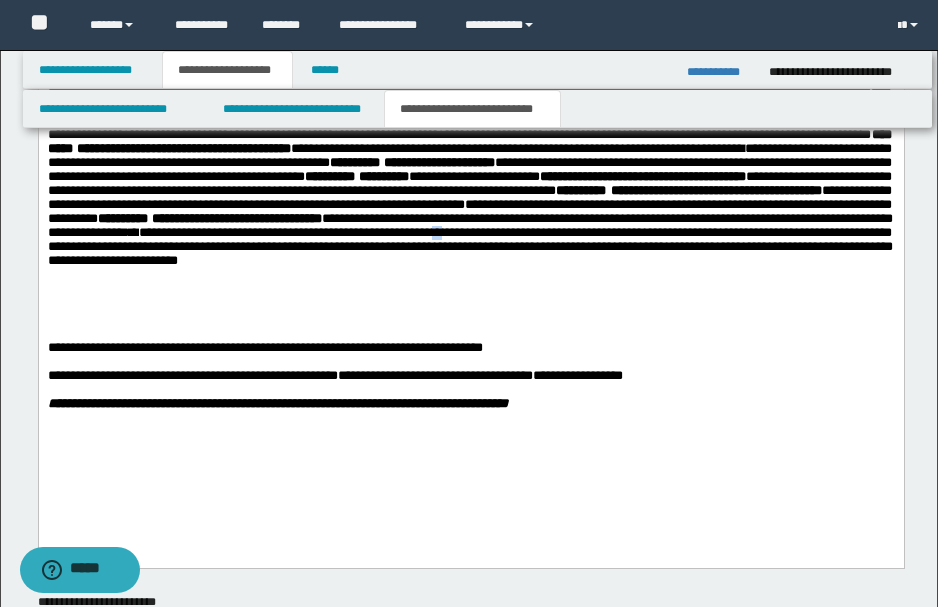 click on "**********" 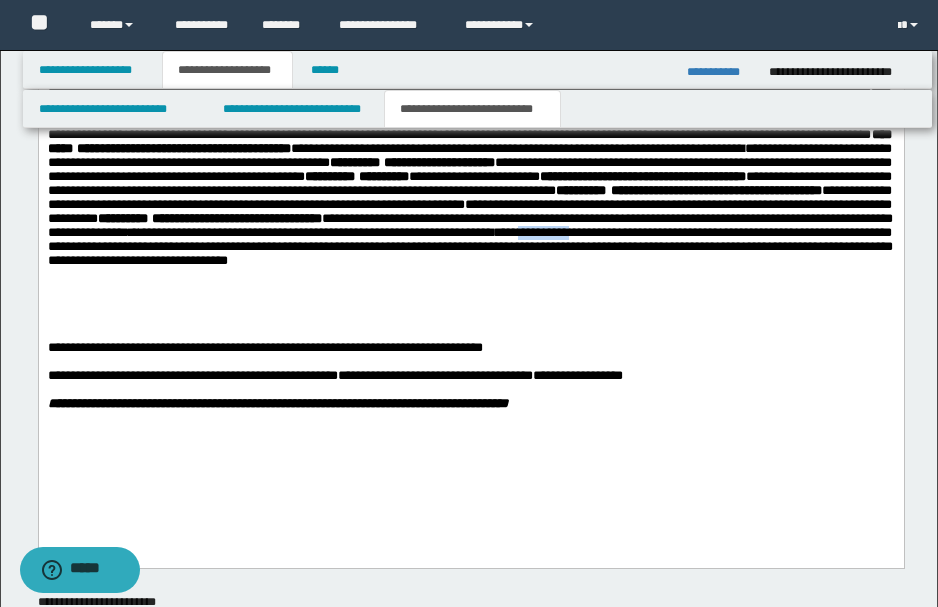 drag, startPoint x: 82, startPoint y: 347, endPoint x: 142, endPoint y: 345, distance: 60.033325 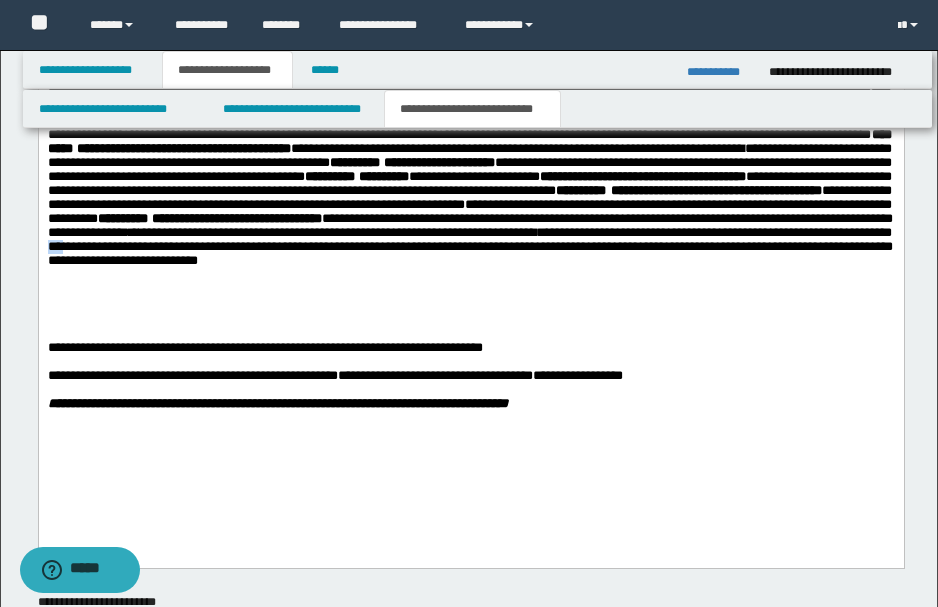 drag, startPoint x: 480, startPoint y: 347, endPoint x: 496, endPoint y: 347, distance: 16 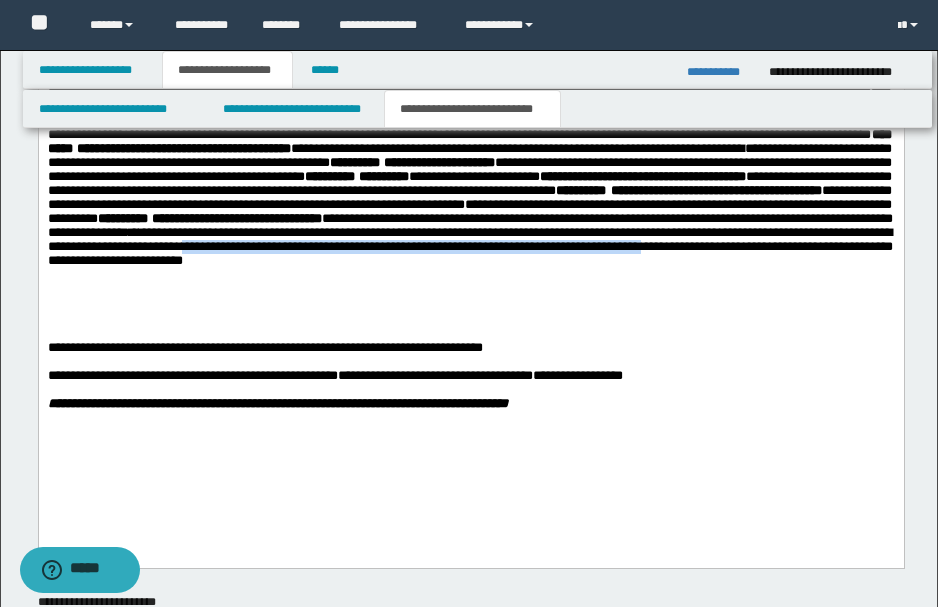 drag, startPoint x: 622, startPoint y: 347, endPoint x: 256, endPoint y: 361, distance: 366.26767 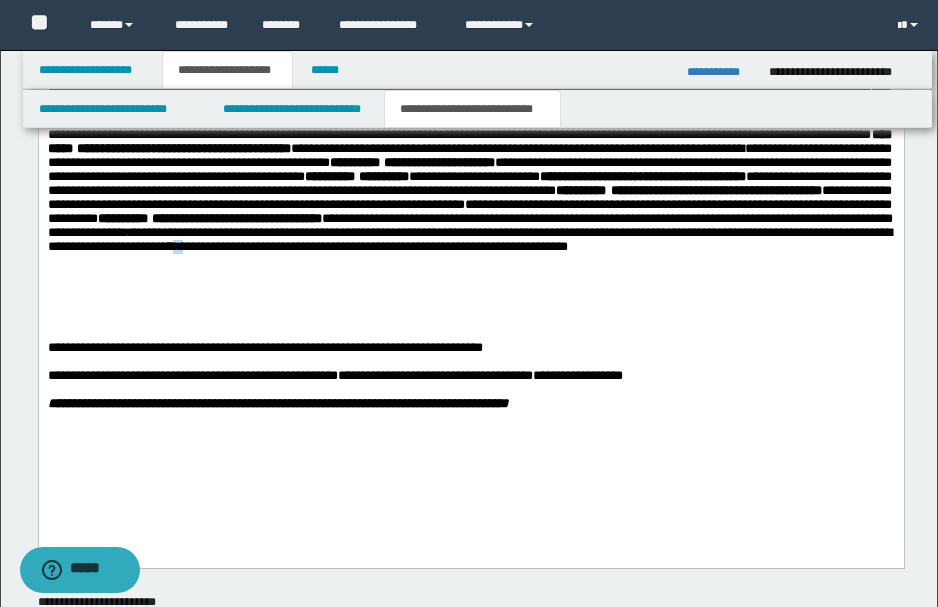drag, startPoint x: 624, startPoint y: 347, endPoint x: 636, endPoint y: 348, distance: 12.0415945 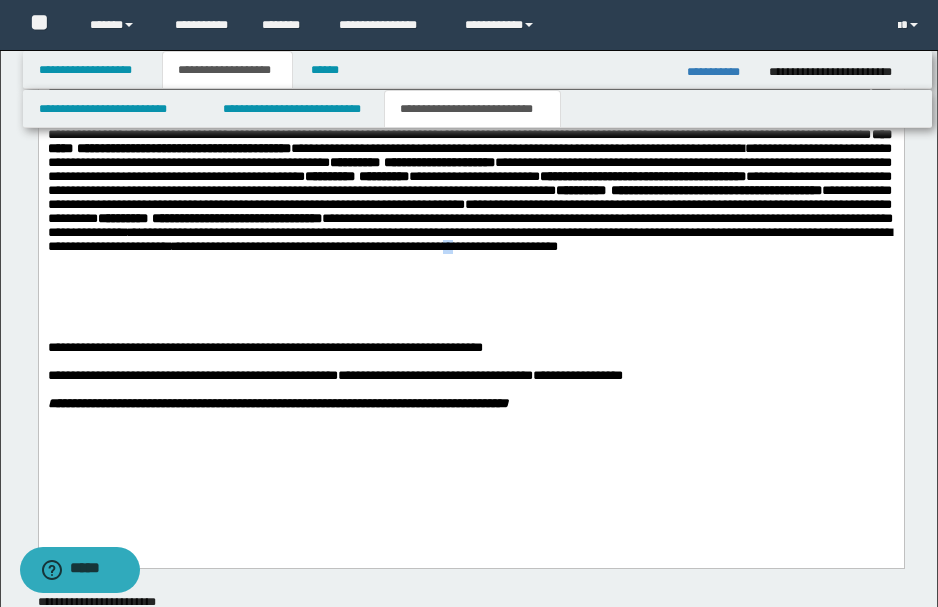 drag, startPoint x: 54, startPoint y: 354, endPoint x: 64, endPoint y: 359, distance: 11.18034 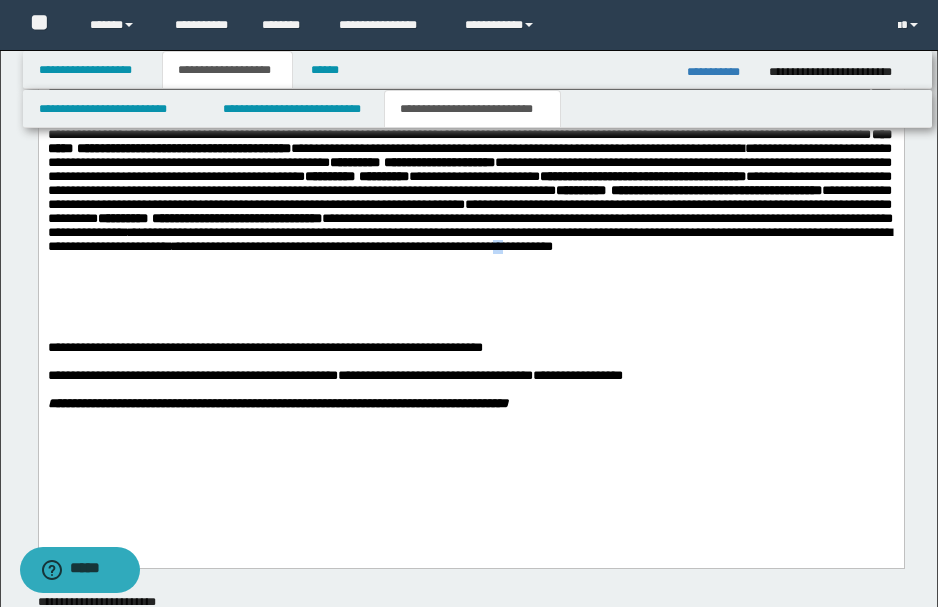 click on "**********" 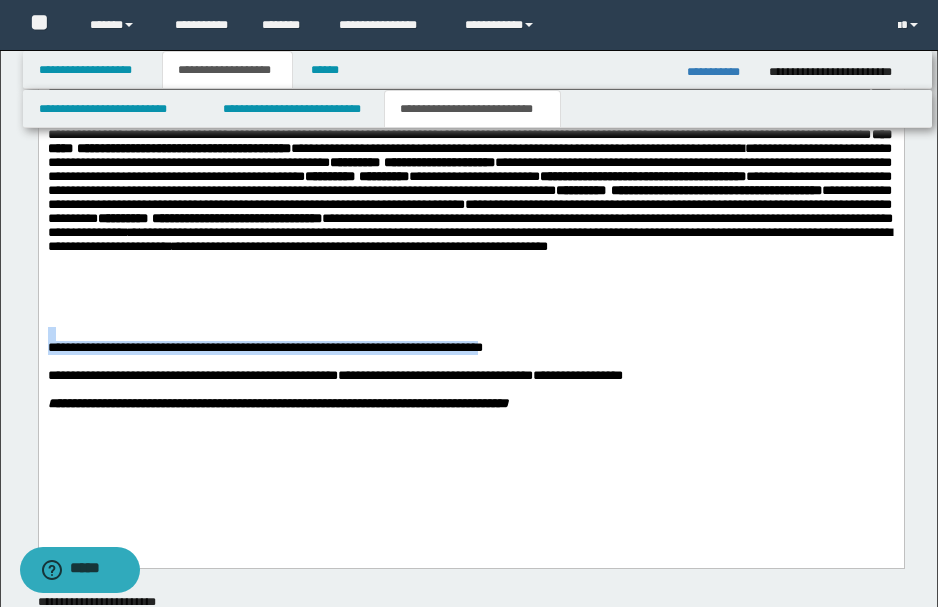 drag, startPoint x: 172, startPoint y: 359, endPoint x: 497, endPoint y: 396, distance: 327.09937 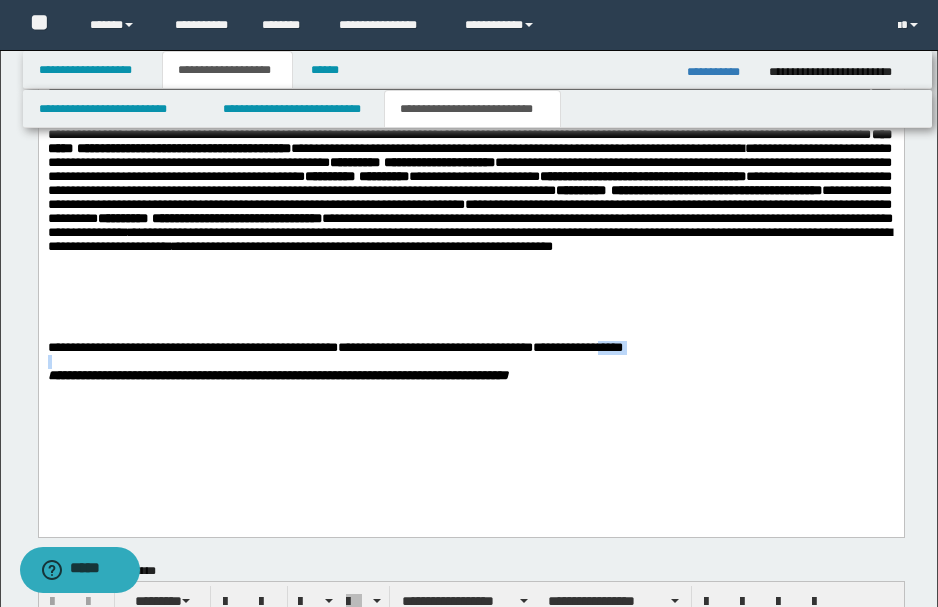 drag, startPoint x: 642, startPoint y: 393, endPoint x: 666, endPoint y: 399, distance: 24.738634 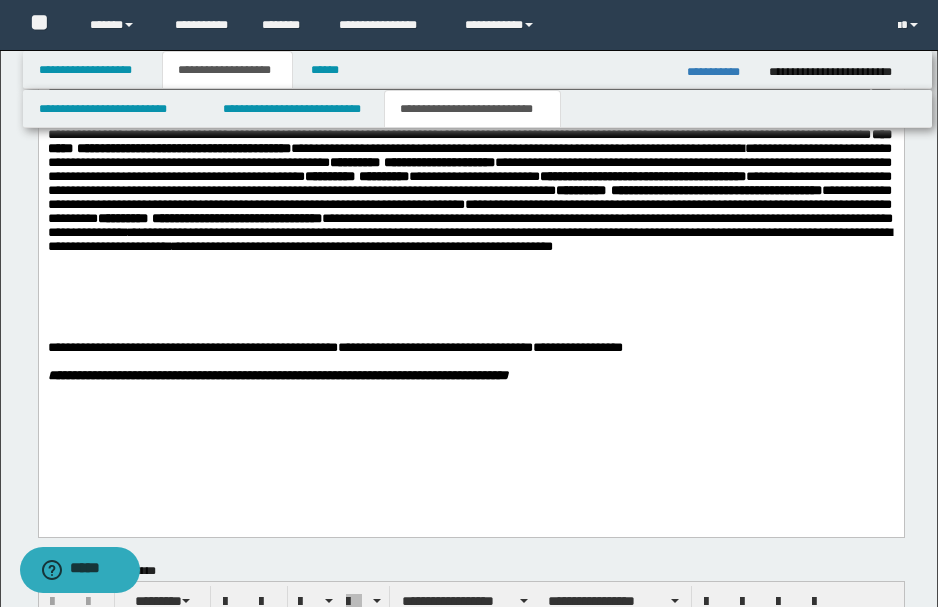 click at bounding box center [469, 362] 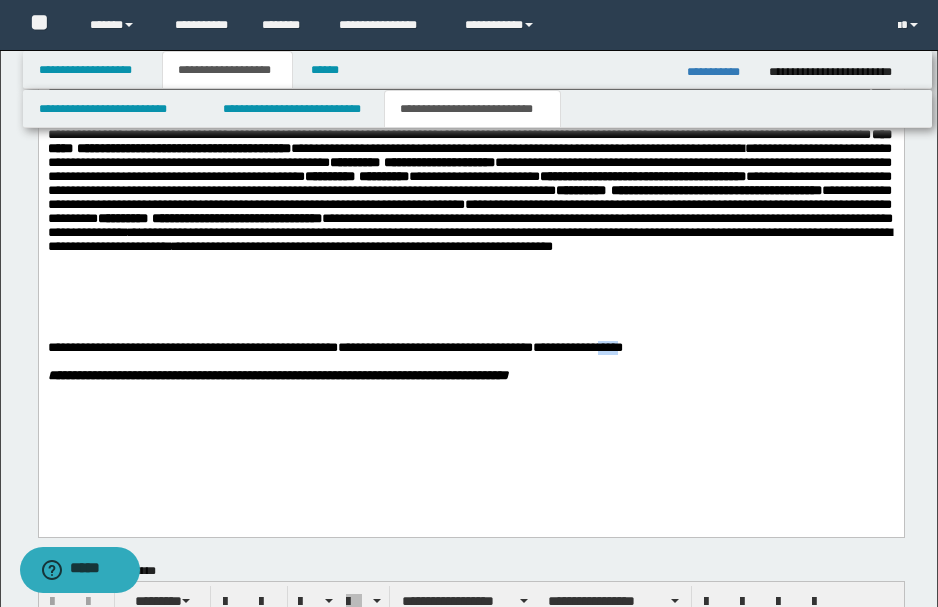 drag, startPoint x: 641, startPoint y: 393, endPoint x: 668, endPoint y: 393, distance: 27 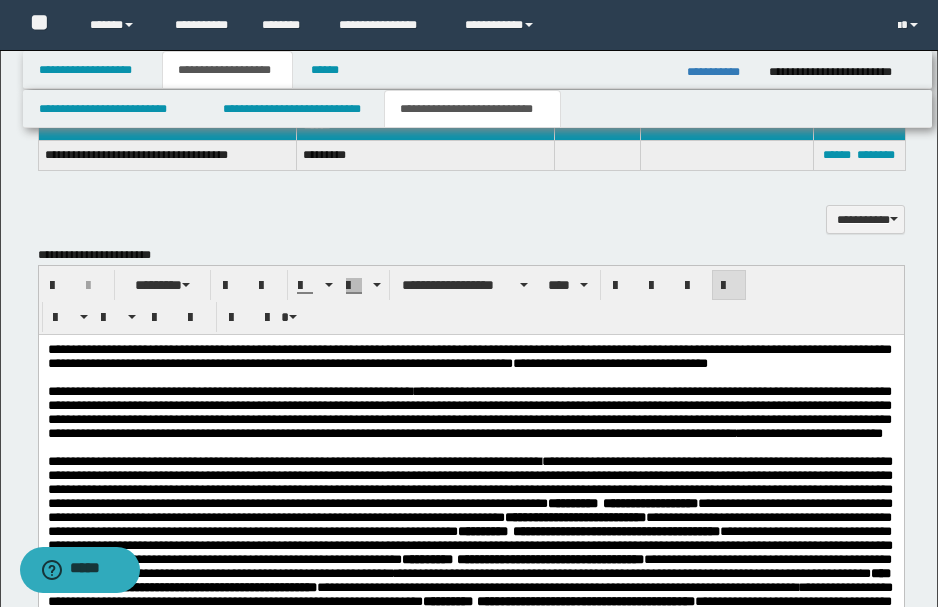 scroll, scrollTop: 533, scrollLeft: 0, axis: vertical 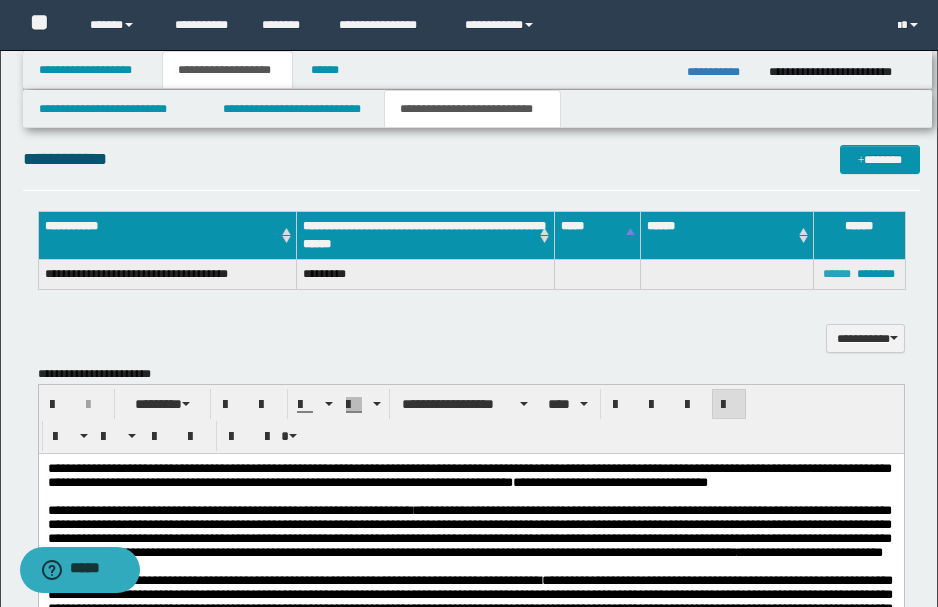 click on "******" at bounding box center (837, 274) 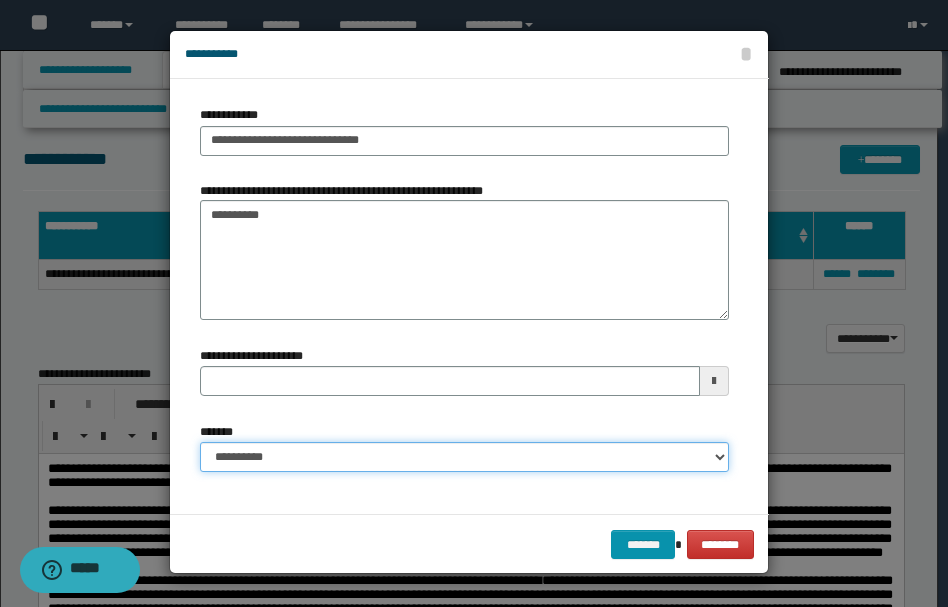click on "**********" at bounding box center [464, 457] 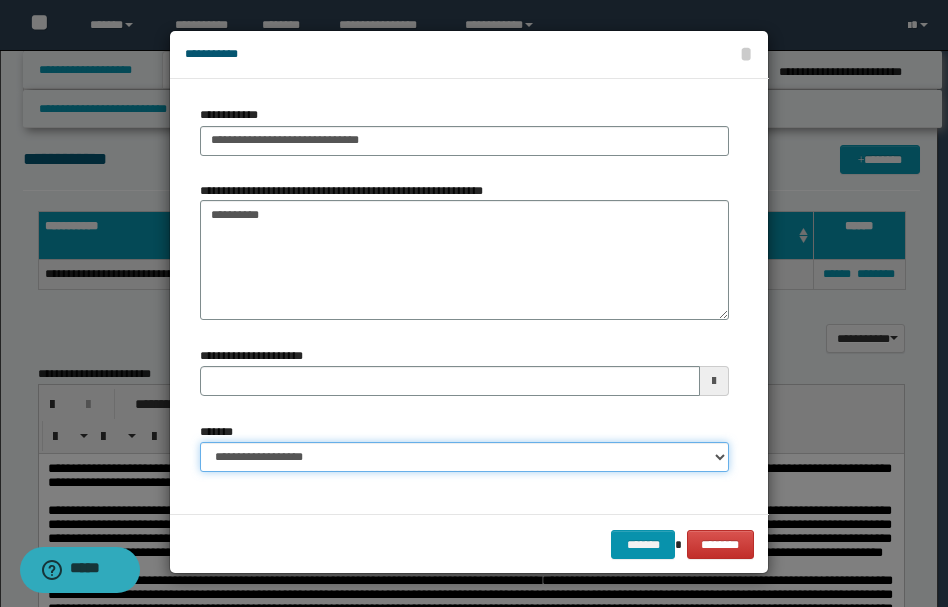 type 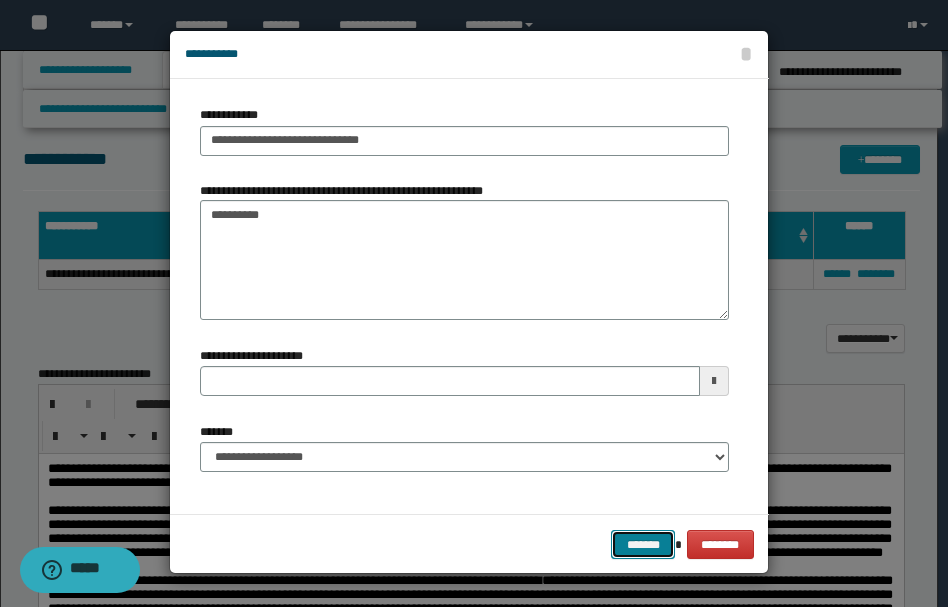click on "*******" at bounding box center [643, 544] 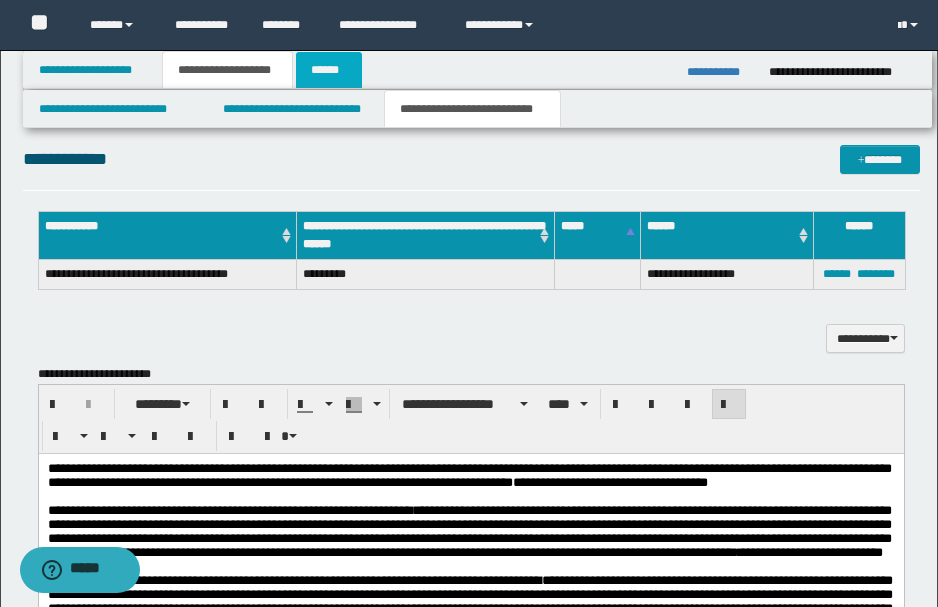 click on "******" at bounding box center (329, 70) 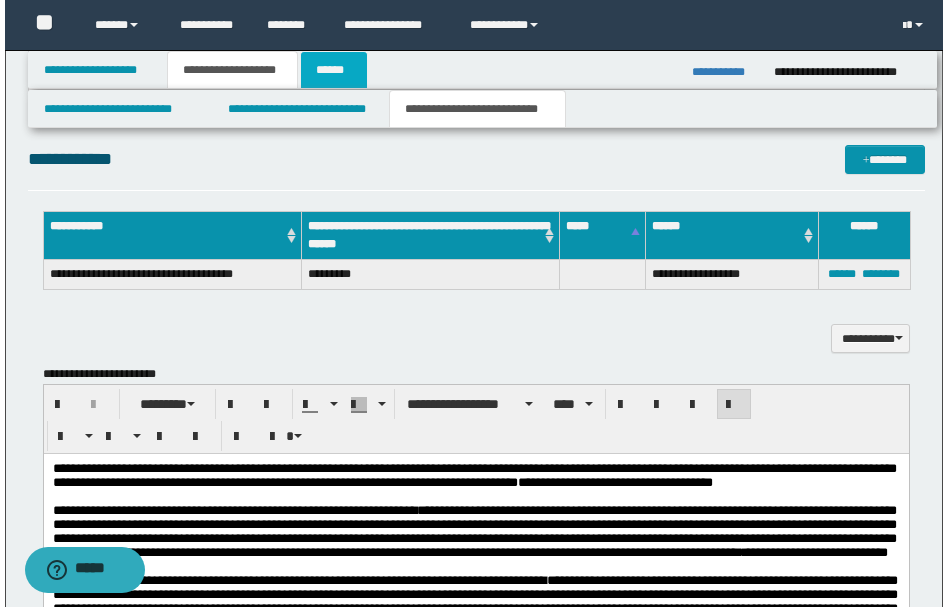 scroll, scrollTop: 0, scrollLeft: 0, axis: both 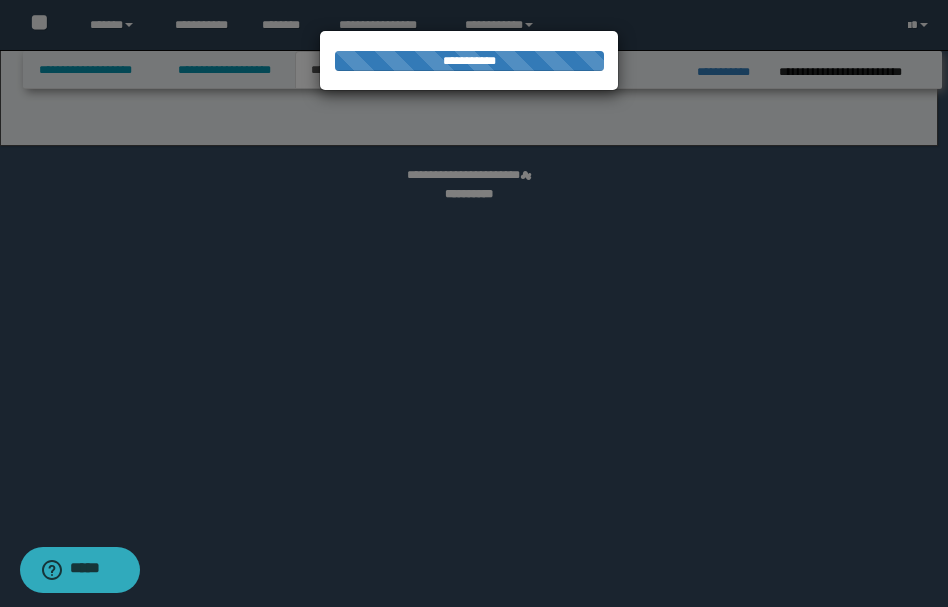 select on "*" 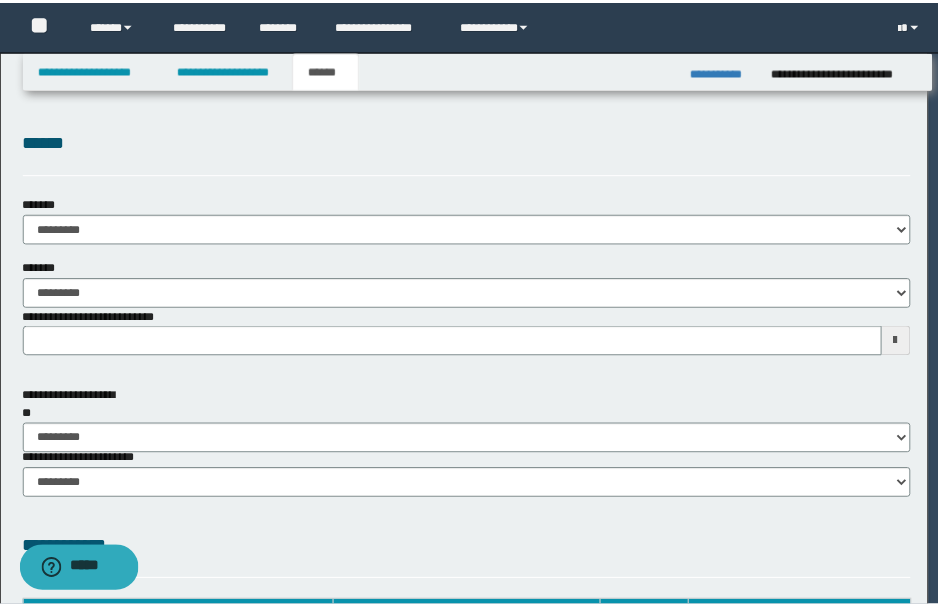 scroll, scrollTop: 0, scrollLeft: 0, axis: both 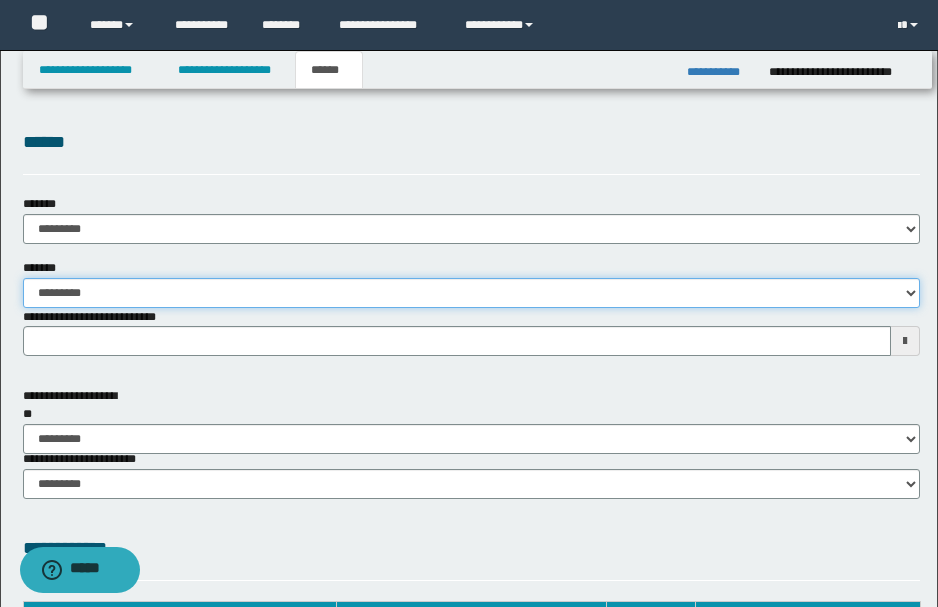 click on "**********" at bounding box center (471, 293) 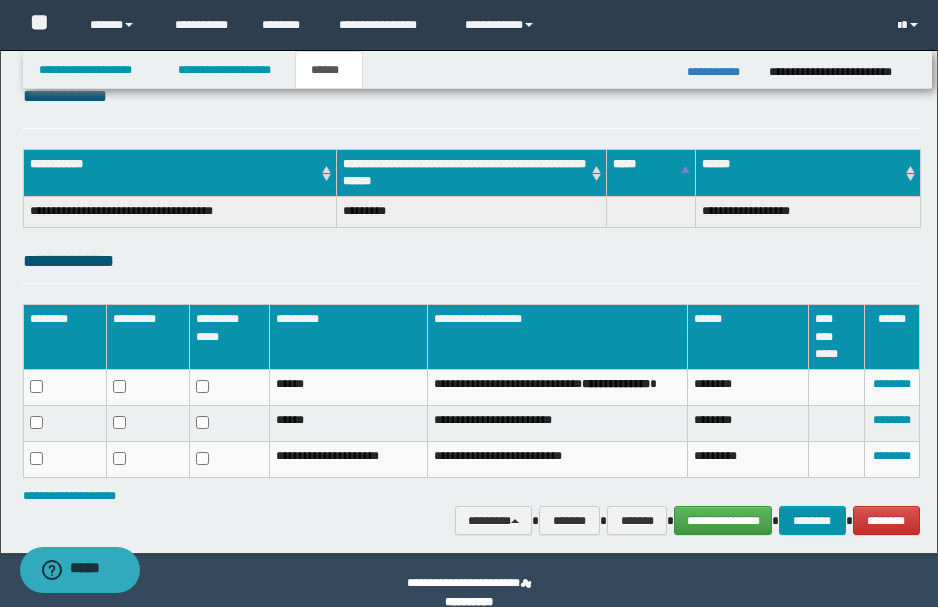 scroll, scrollTop: 466, scrollLeft: 0, axis: vertical 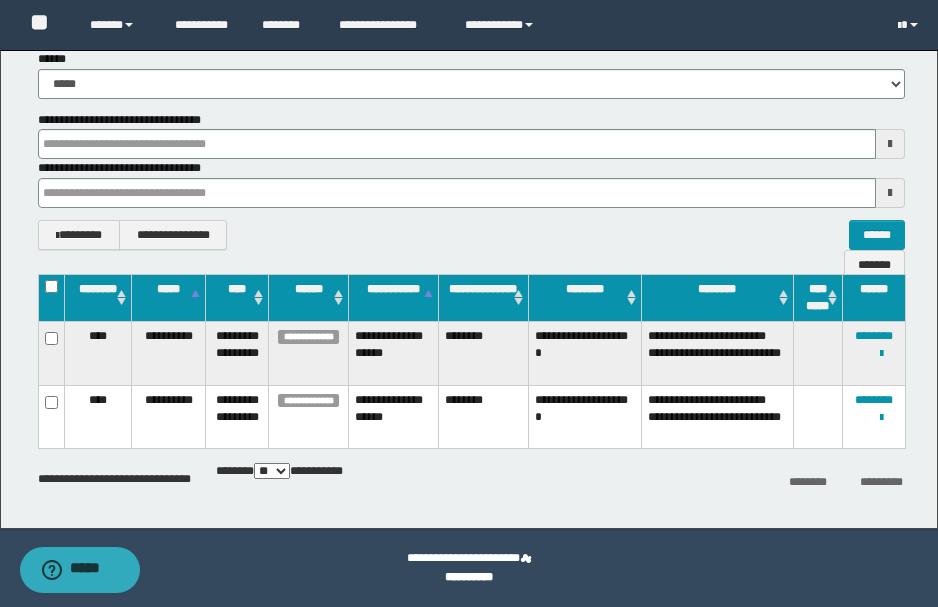 click on "**********" at bounding box center (469, 568) 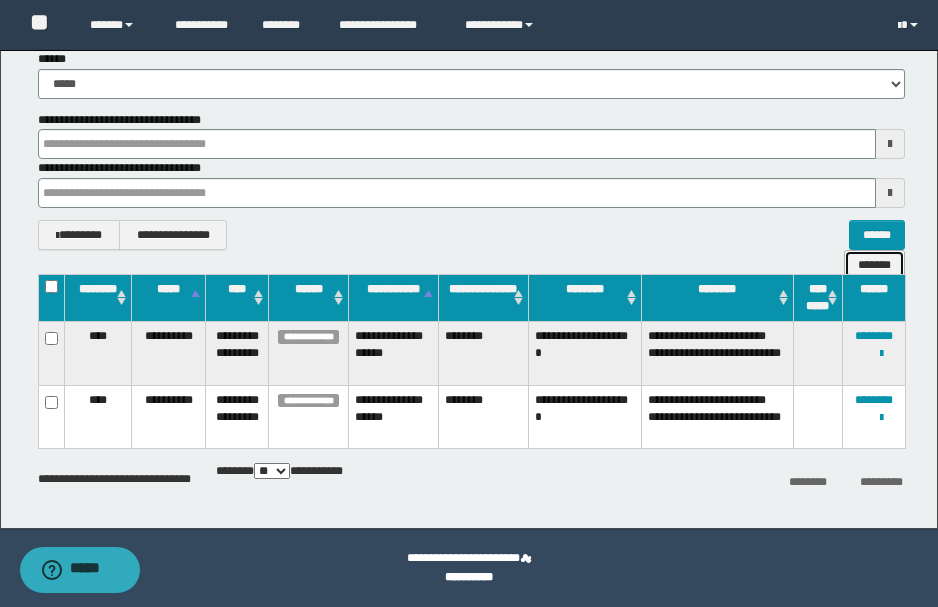 click on "*******" at bounding box center [874, 264] 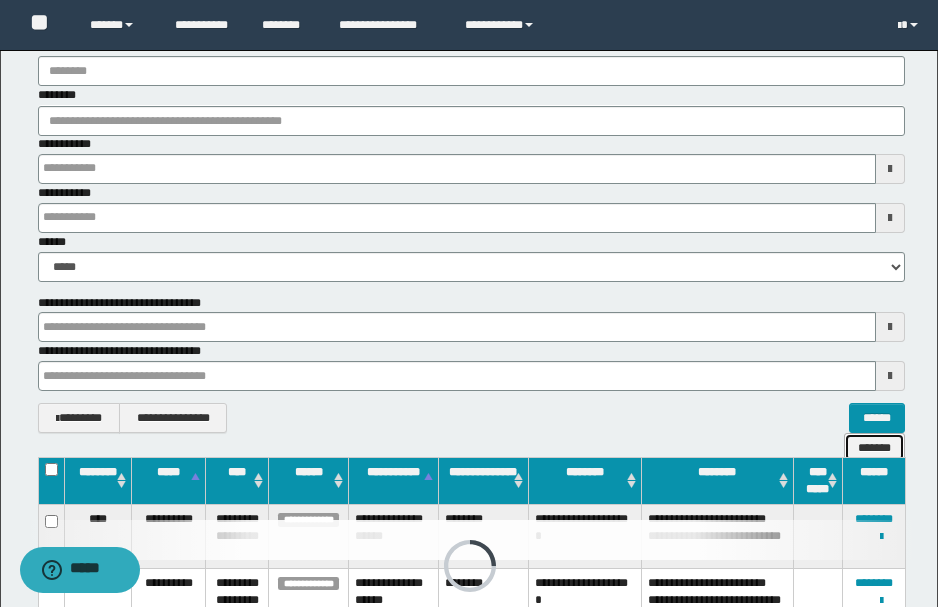 scroll, scrollTop: 0, scrollLeft: 0, axis: both 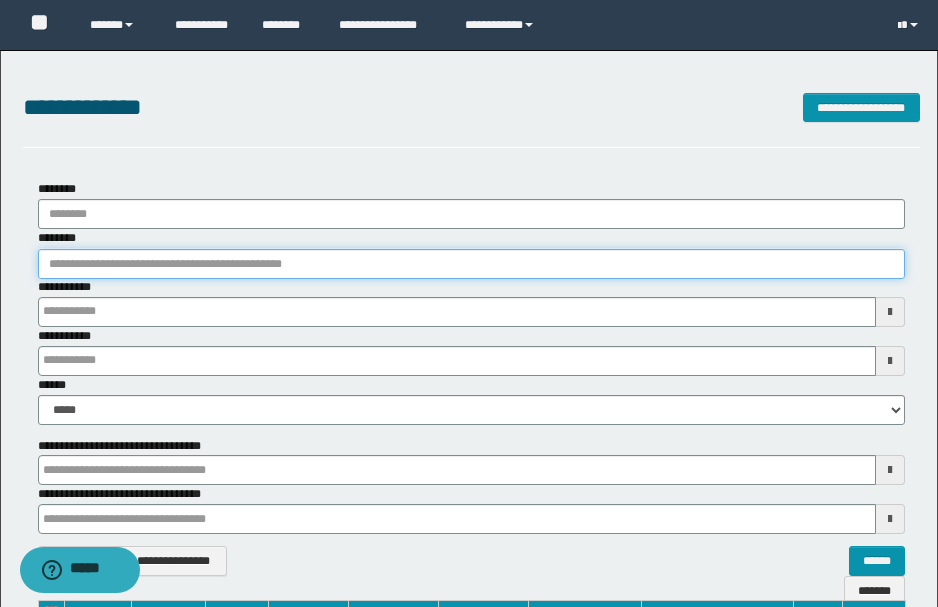 paste on "********" 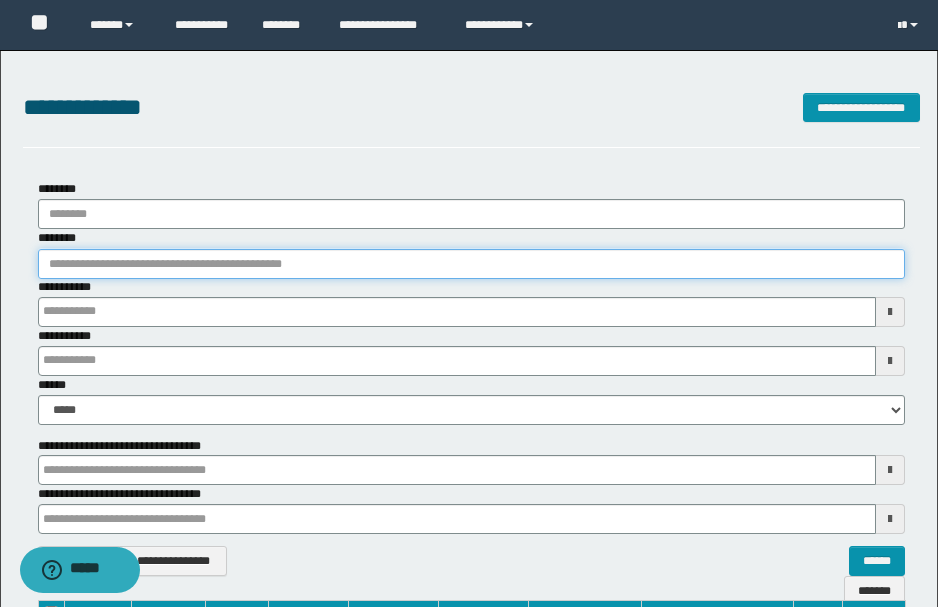 type on "********" 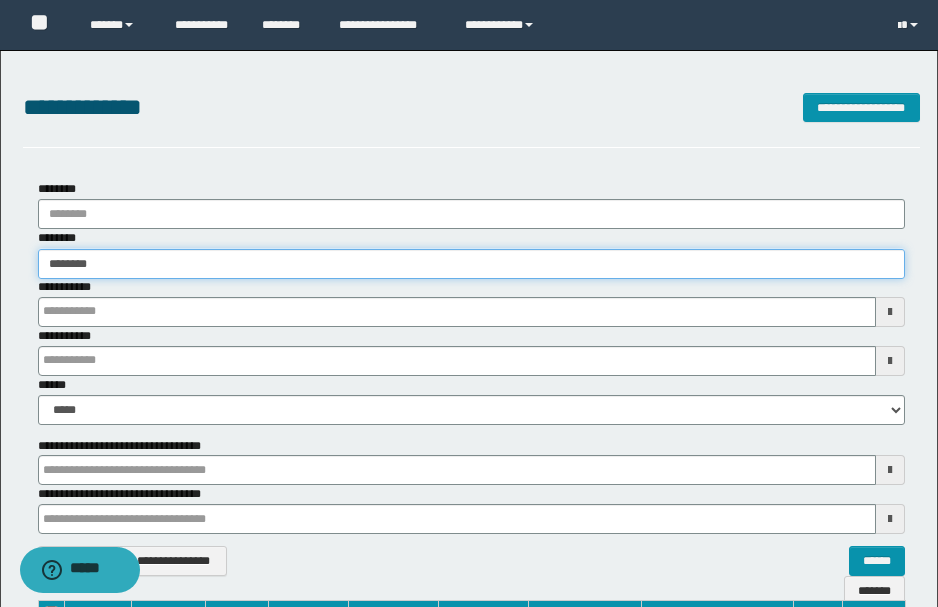type on "********" 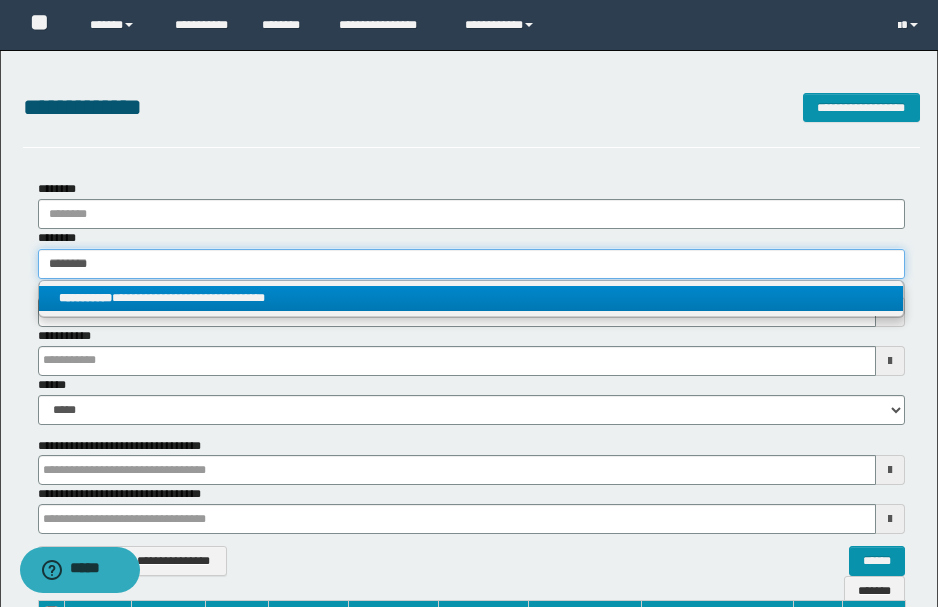 type on "********" 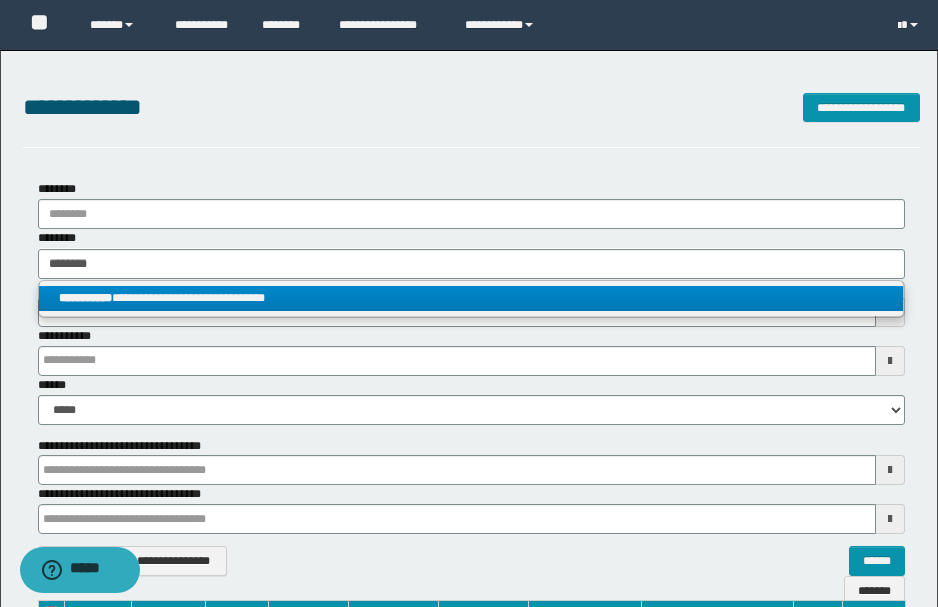 click on "**********" at bounding box center (471, 298) 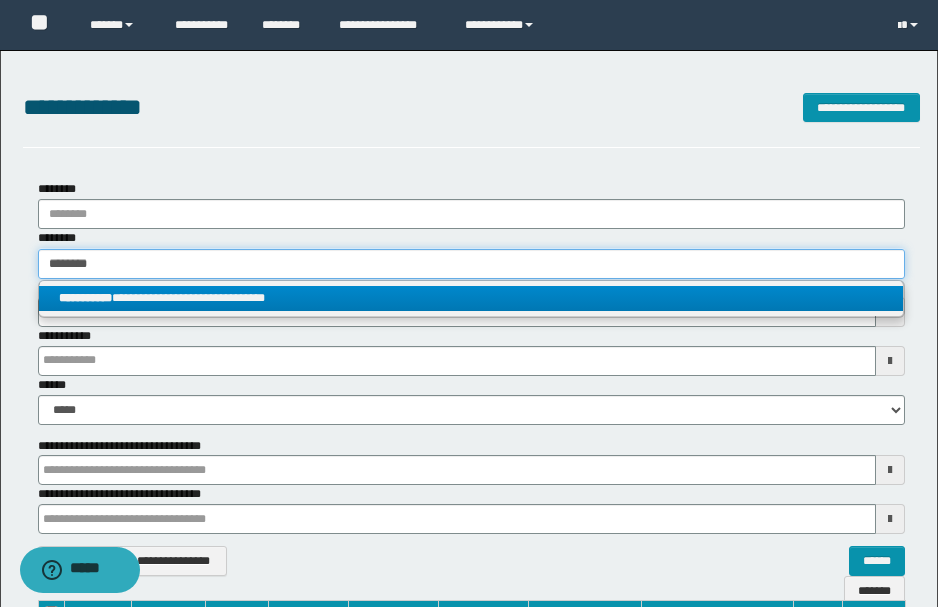 type 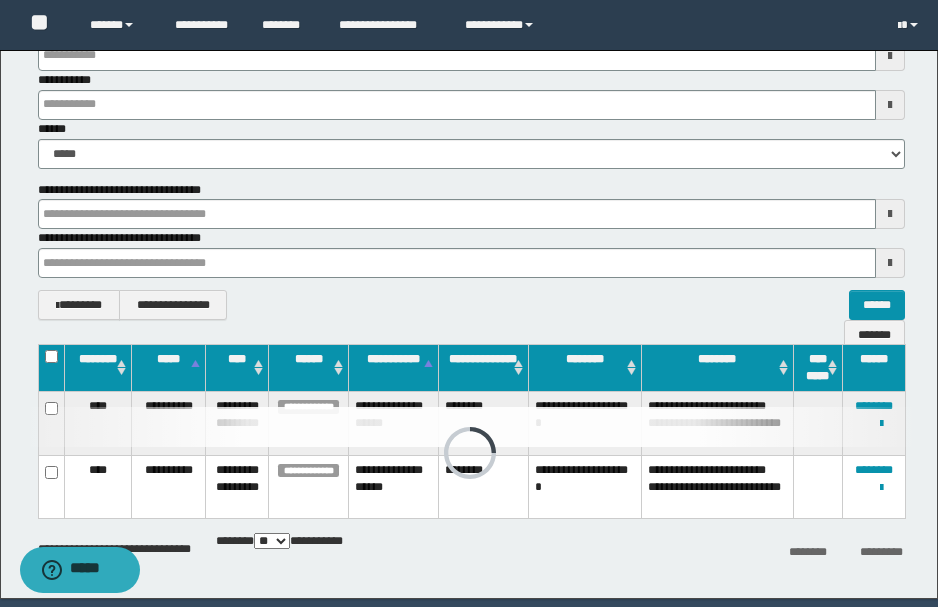 scroll, scrollTop: 279, scrollLeft: 0, axis: vertical 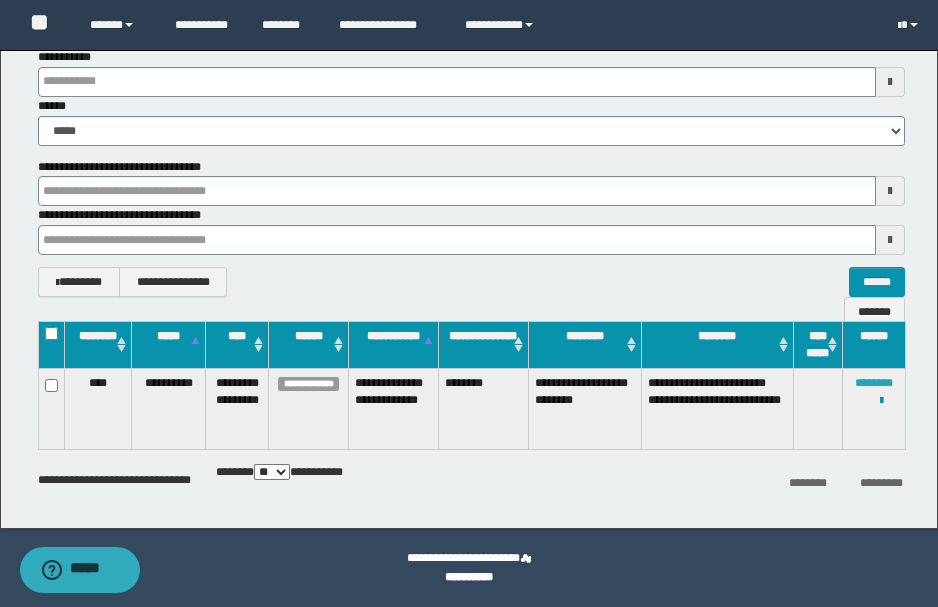 click on "********" at bounding box center [874, 383] 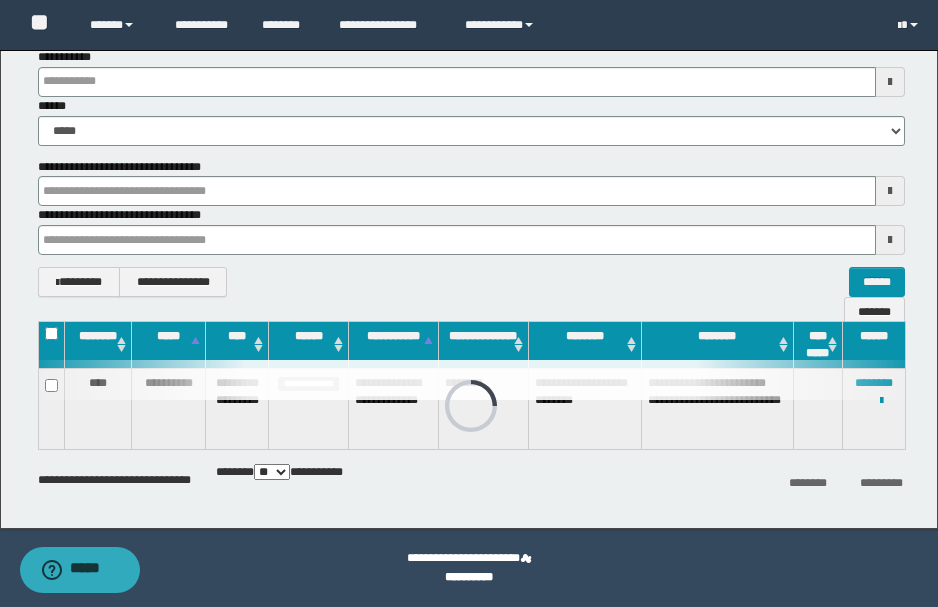 click on "**********" at bounding box center (469, 577) 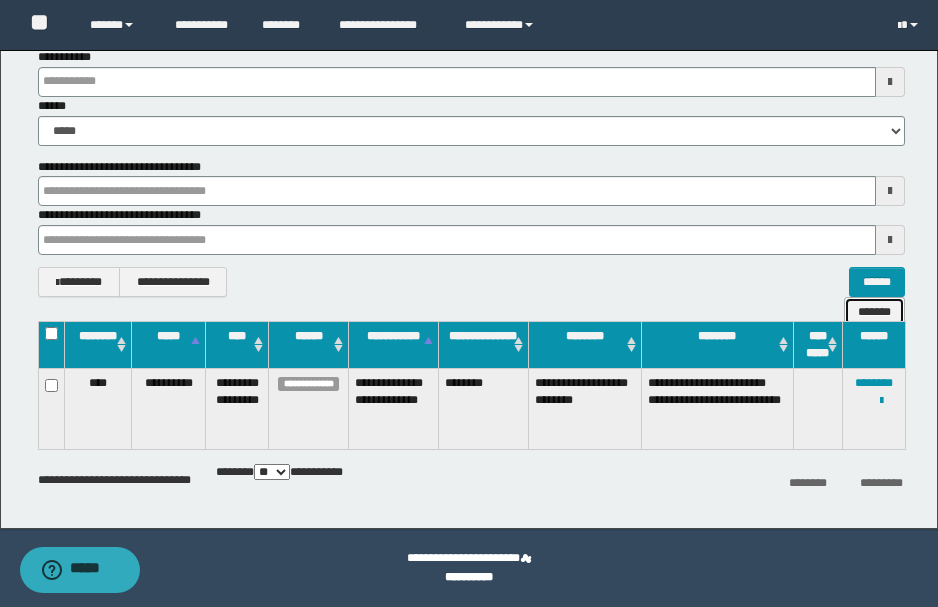 click on "*******" at bounding box center [874, 311] 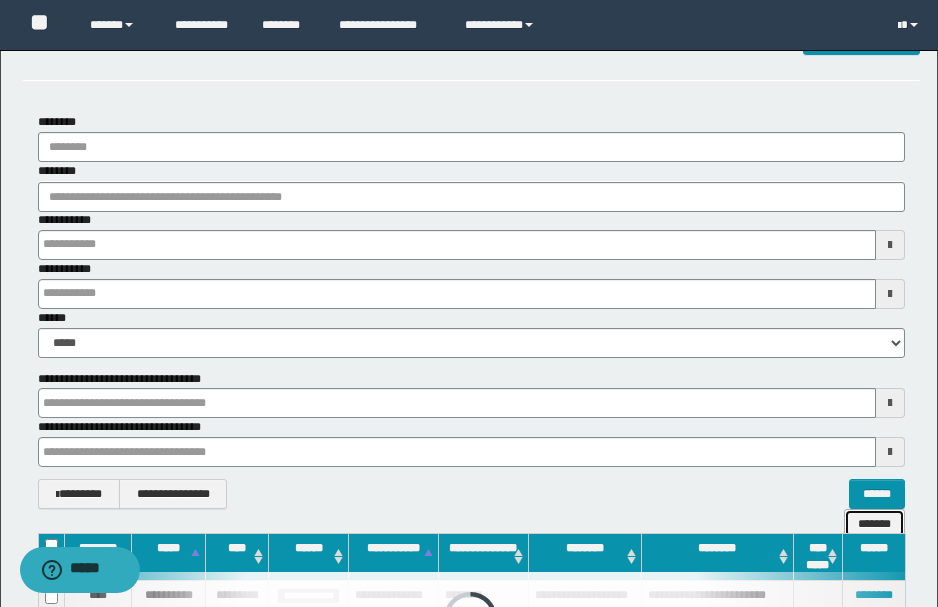 scroll, scrollTop: 0, scrollLeft: 0, axis: both 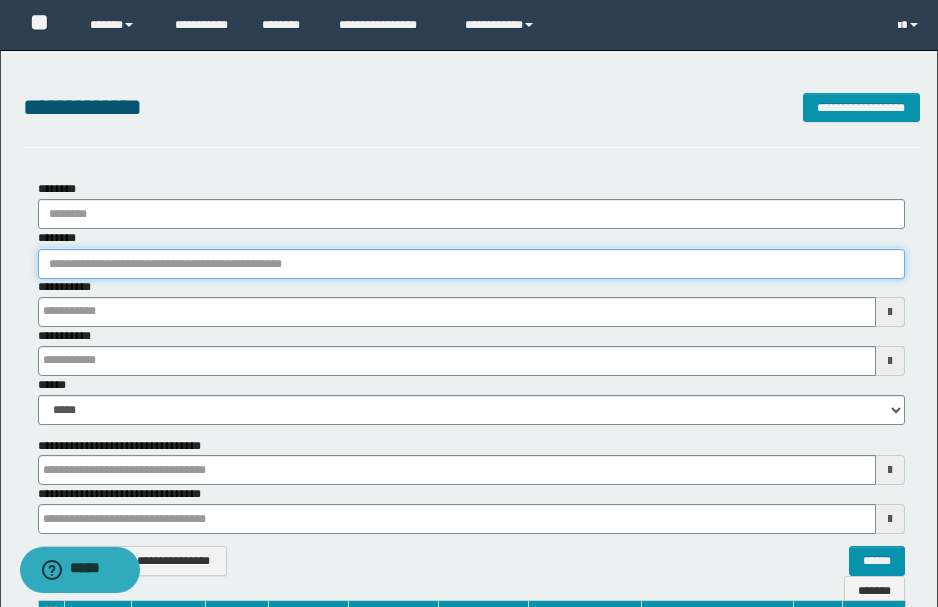 paste on "**********" 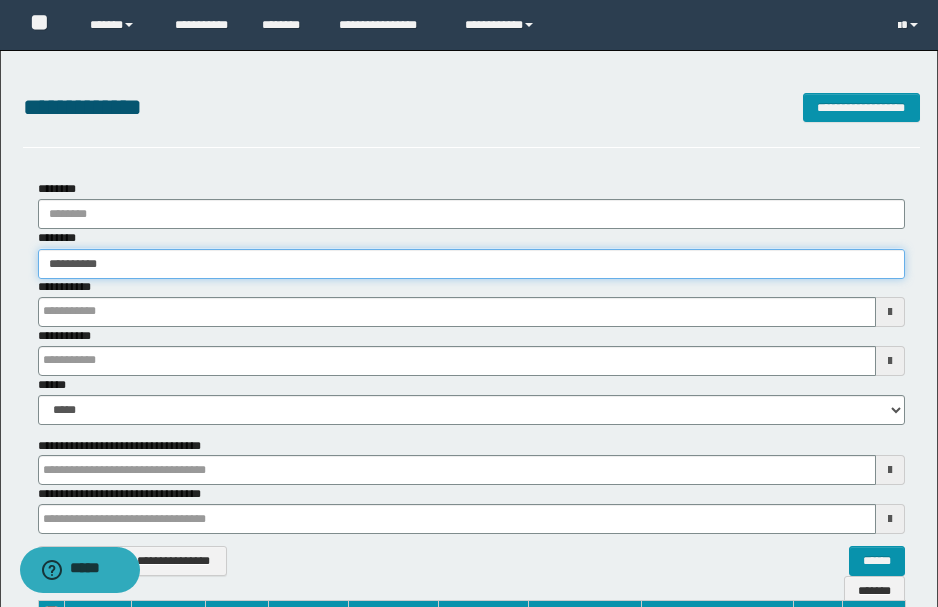 type on "**********" 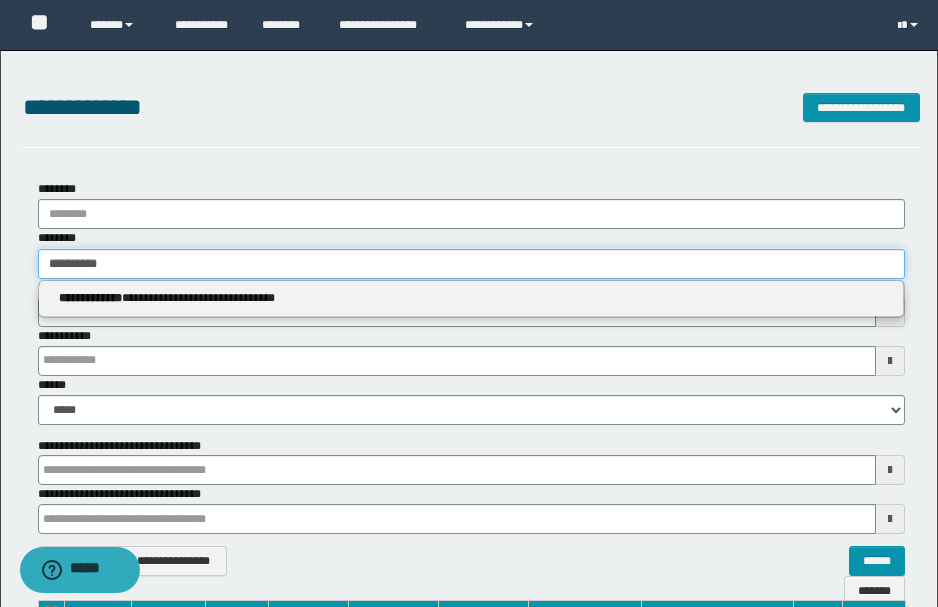 type on "**********" 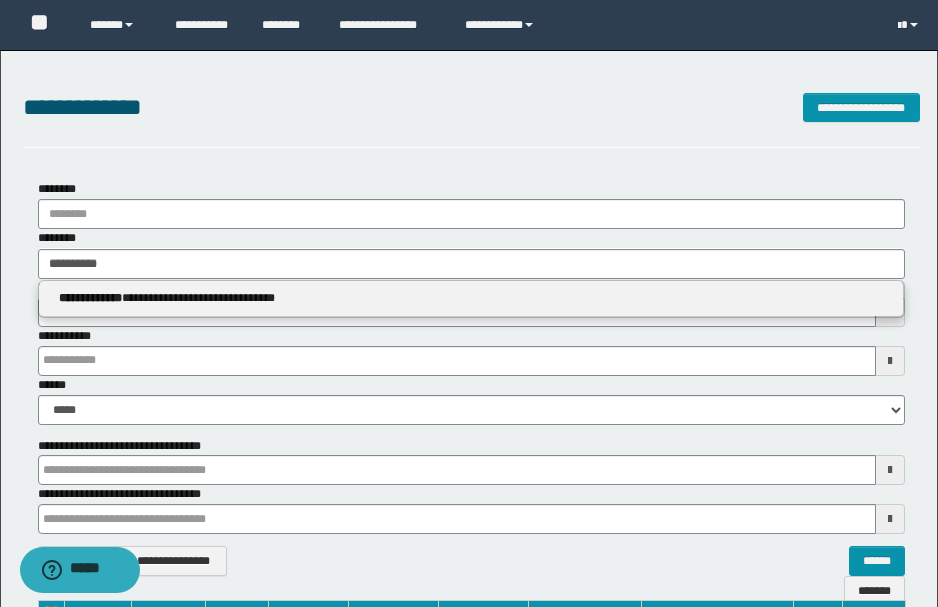 click on "**********" at bounding box center [471, 299] 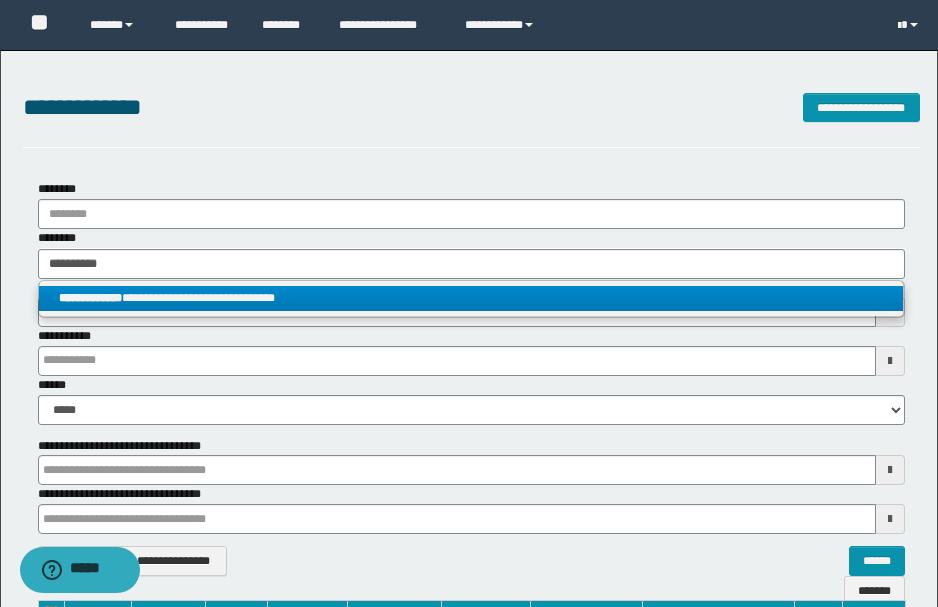 click on "**********" at bounding box center (471, 298) 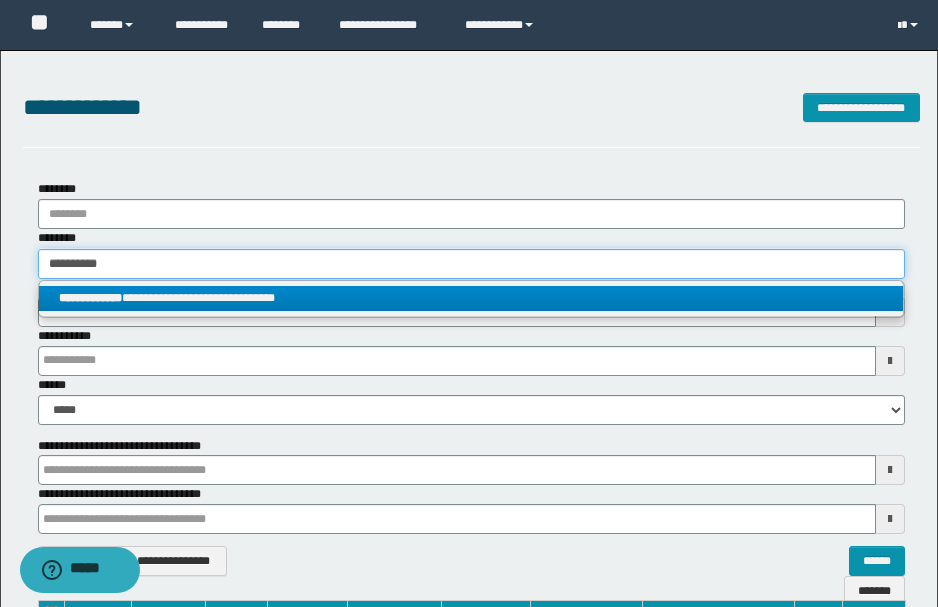 type 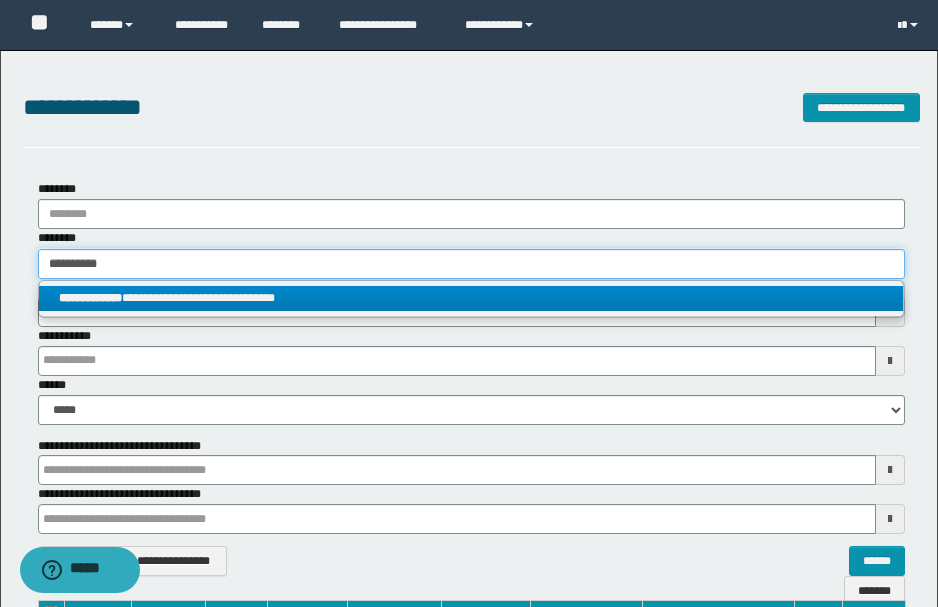 type on "**********" 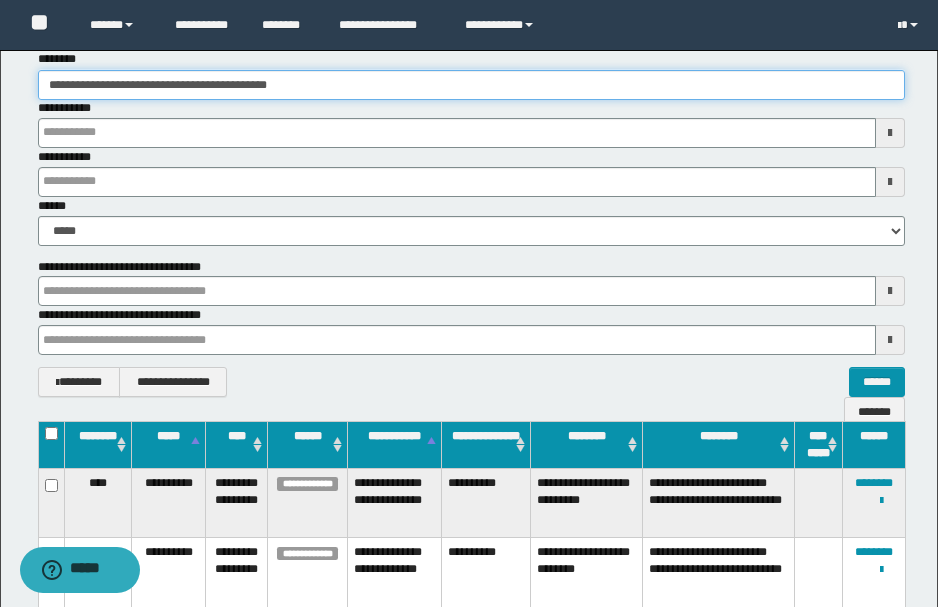 scroll, scrollTop: 279, scrollLeft: 0, axis: vertical 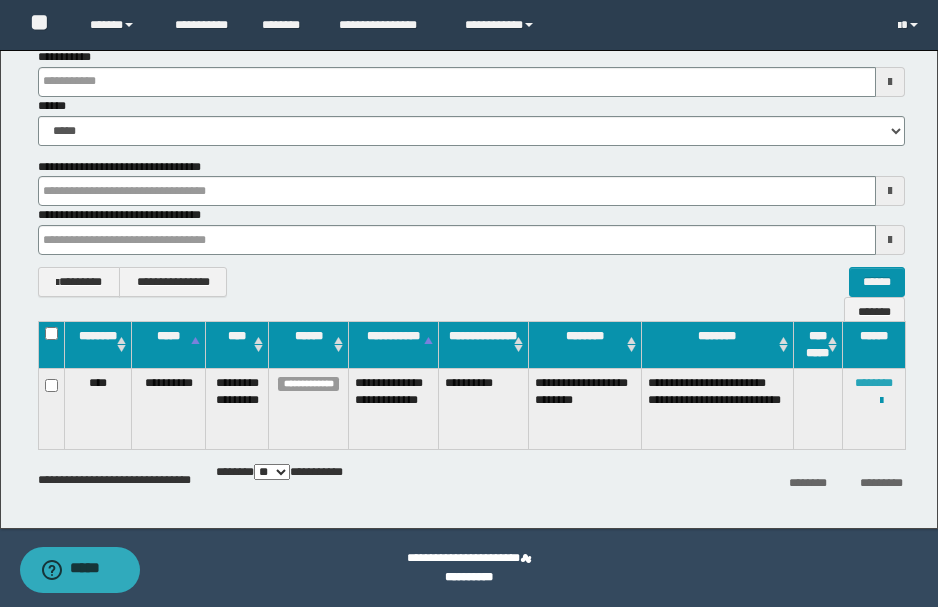 click on "********" at bounding box center (874, 383) 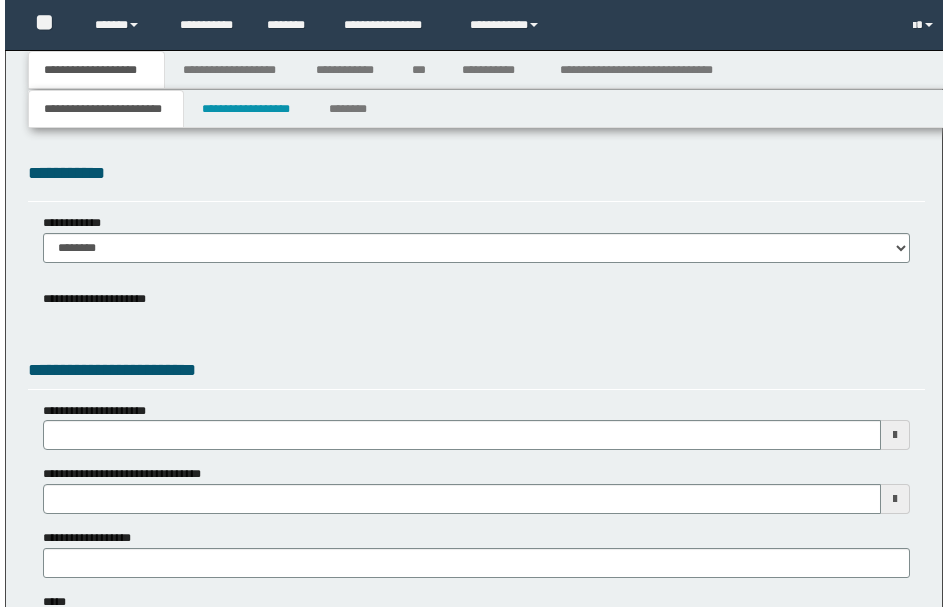 scroll, scrollTop: 0, scrollLeft: 0, axis: both 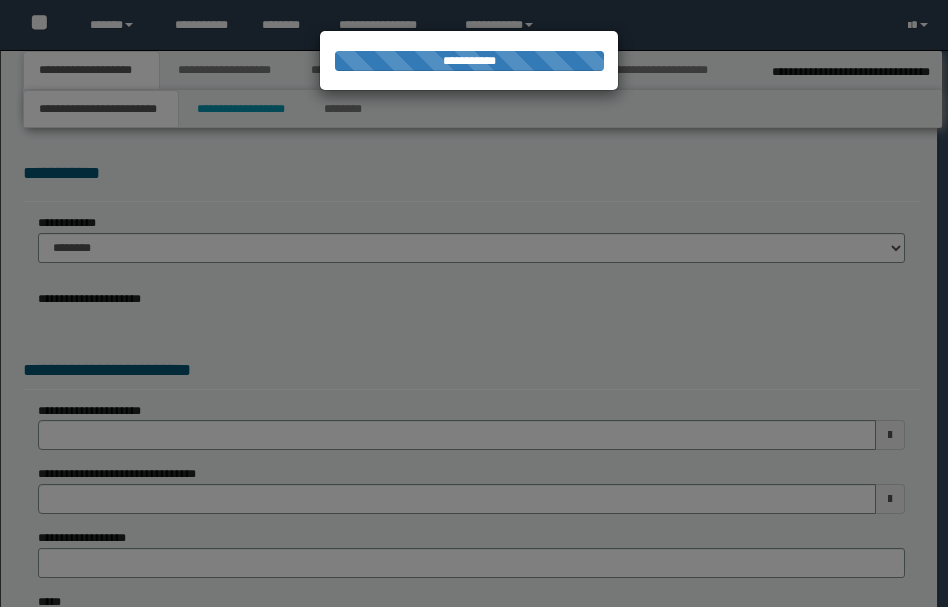 type on "**********" 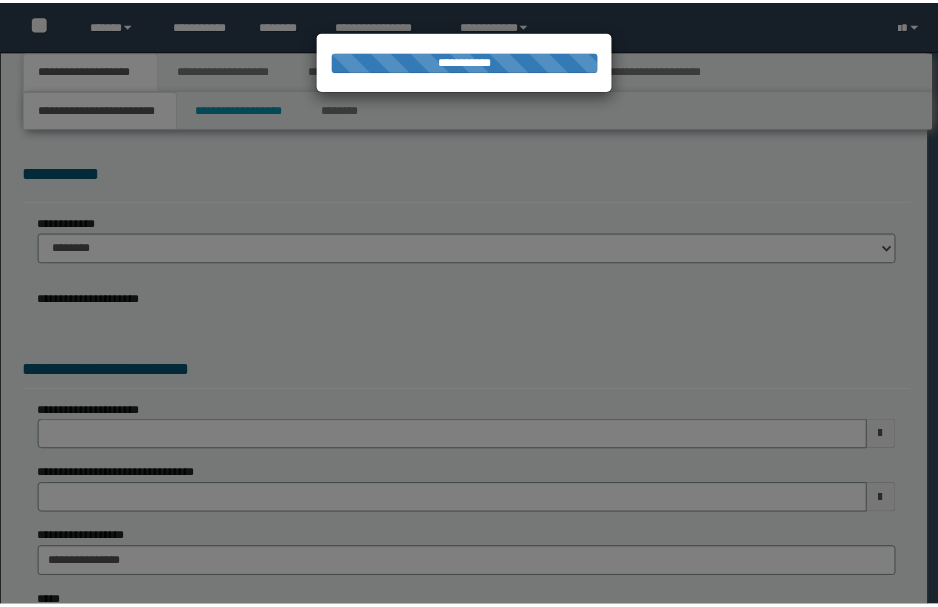 scroll, scrollTop: 0, scrollLeft: 0, axis: both 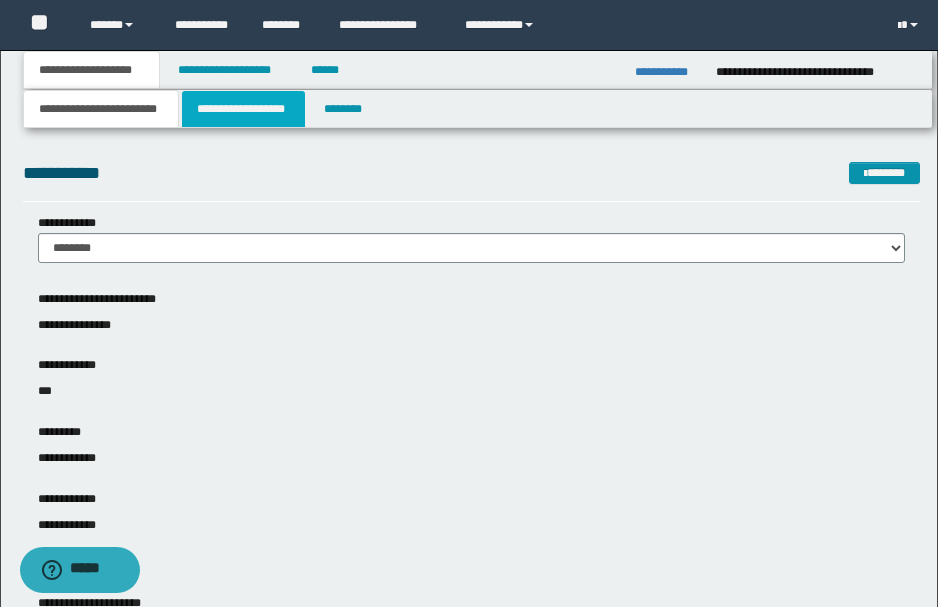 click on "**********" at bounding box center (243, 109) 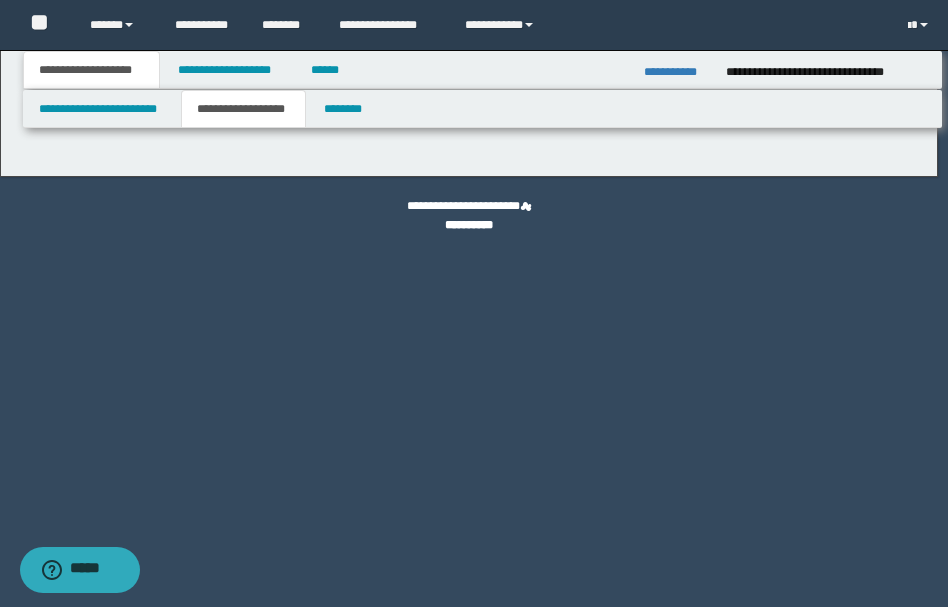 type on "********" 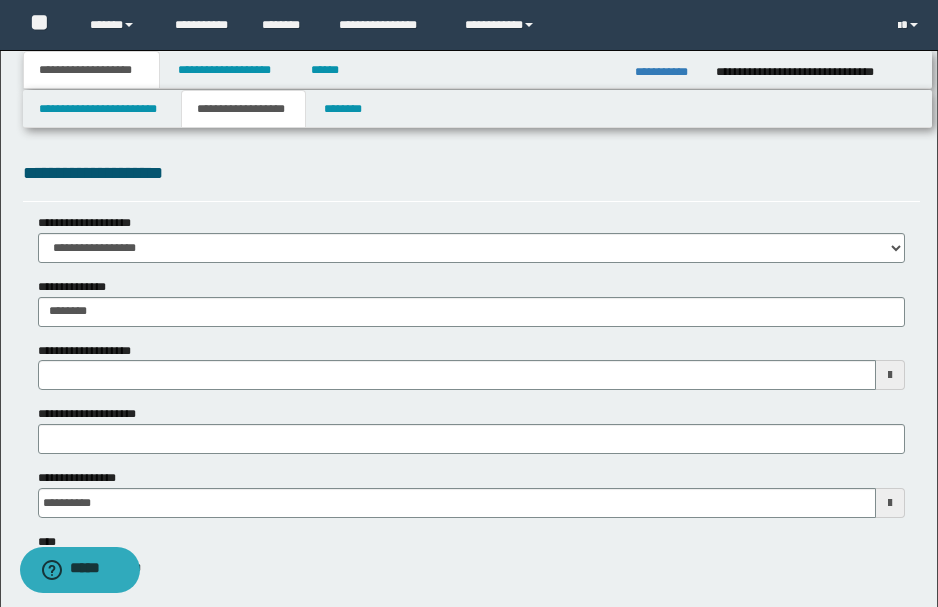 type 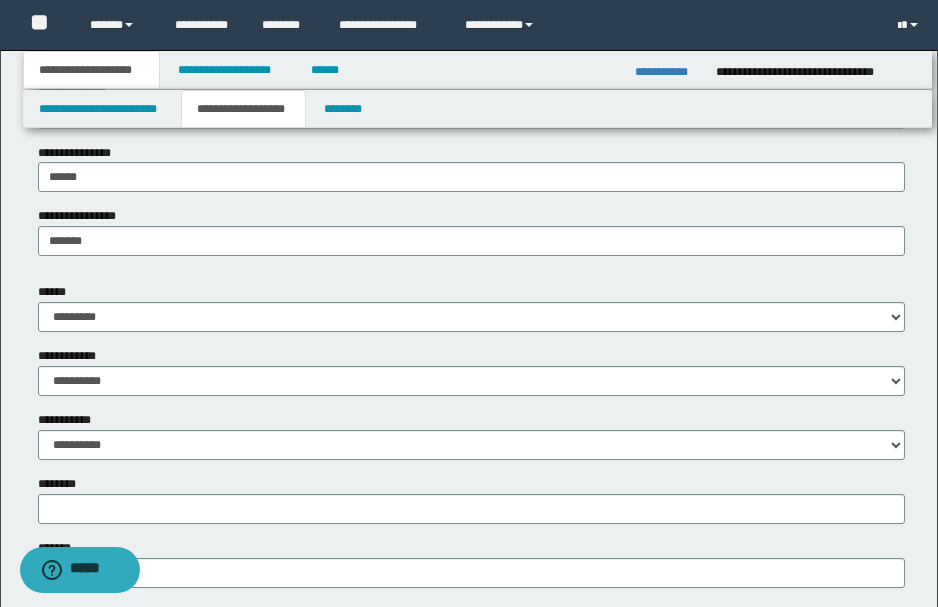 scroll, scrollTop: 600, scrollLeft: 0, axis: vertical 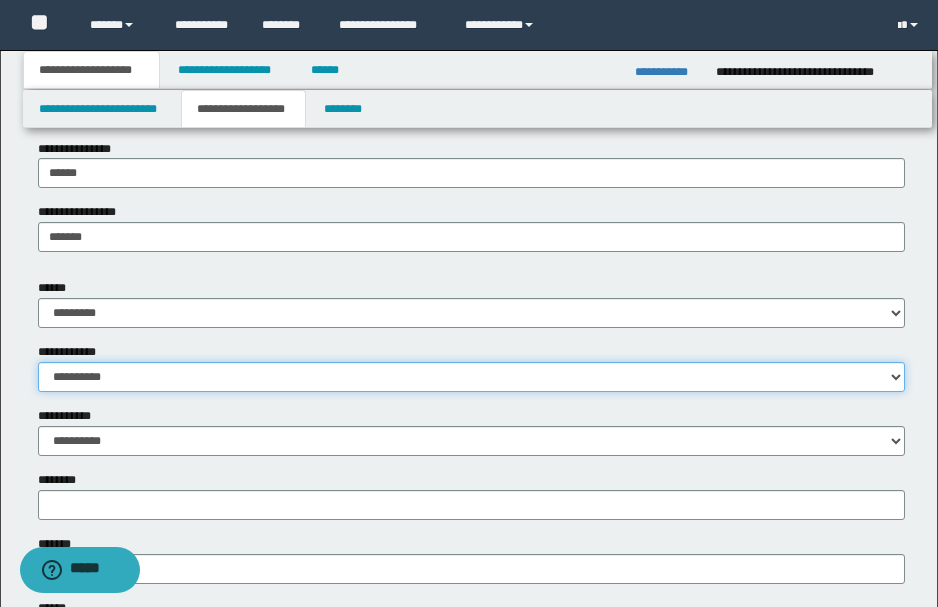 click on "**********" at bounding box center (471, 377) 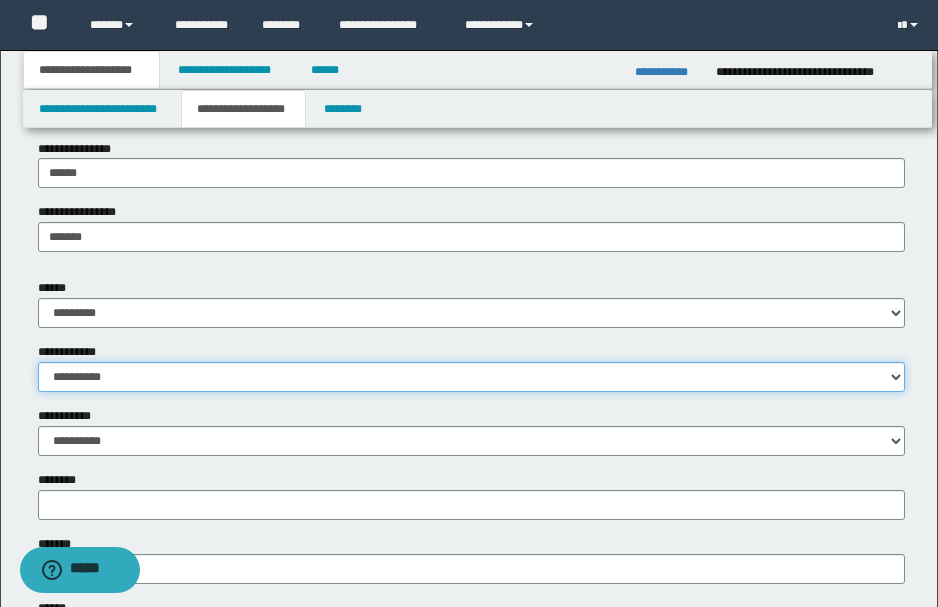 select on "*" 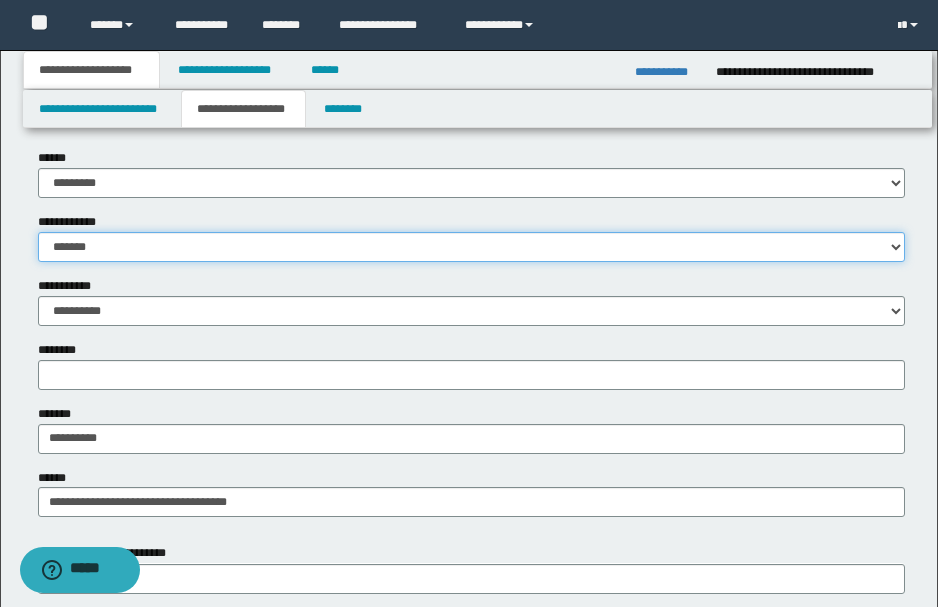 scroll, scrollTop: 733, scrollLeft: 0, axis: vertical 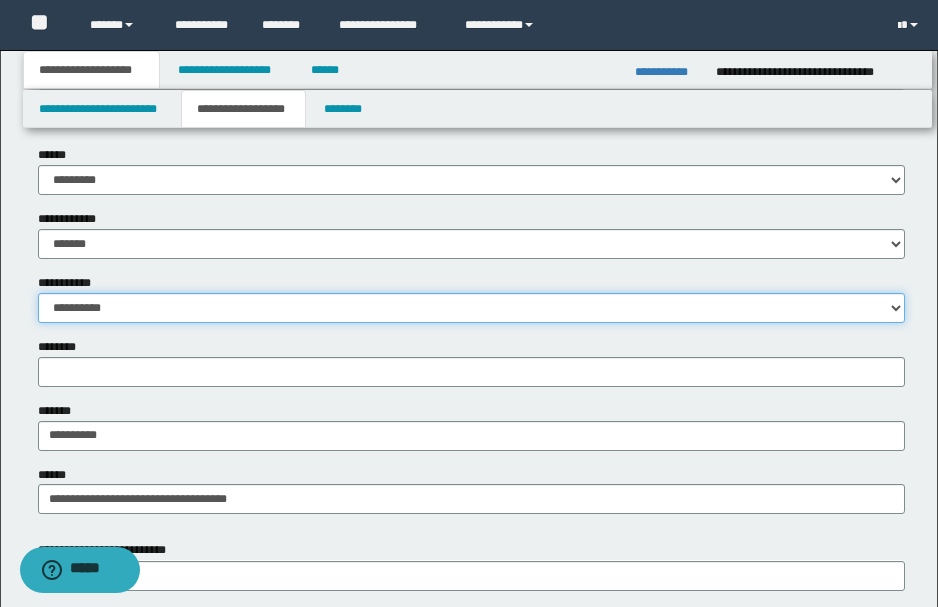 click on "**********" at bounding box center [471, 308] 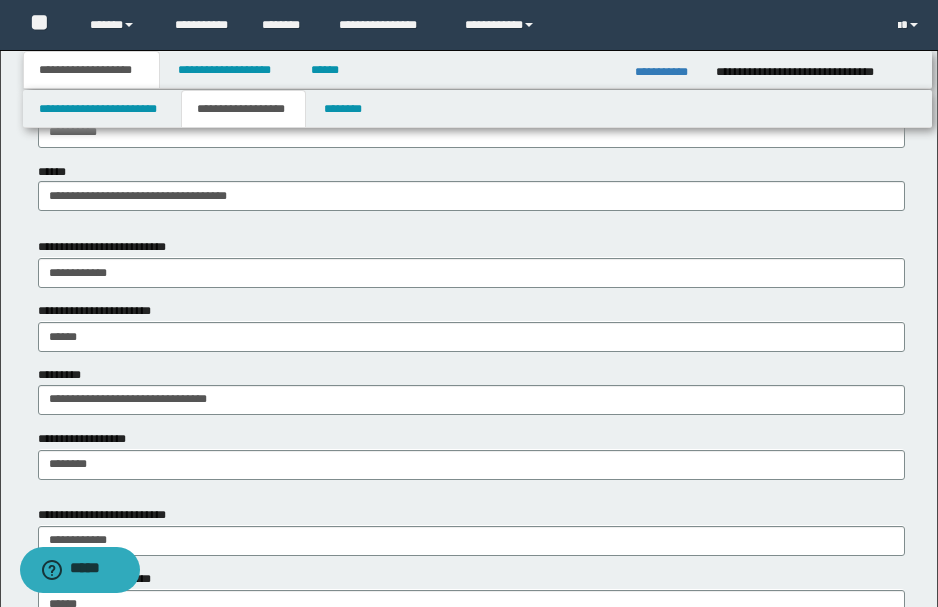 scroll, scrollTop: 1066, scrollLeft: 0, axis: vertical 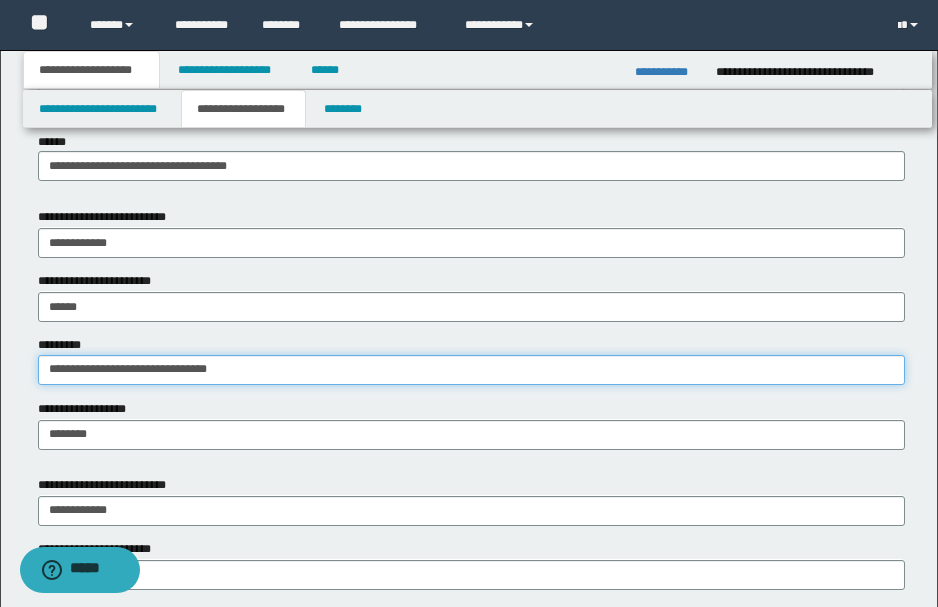 click on "**********" at bounding box center [471, 370] 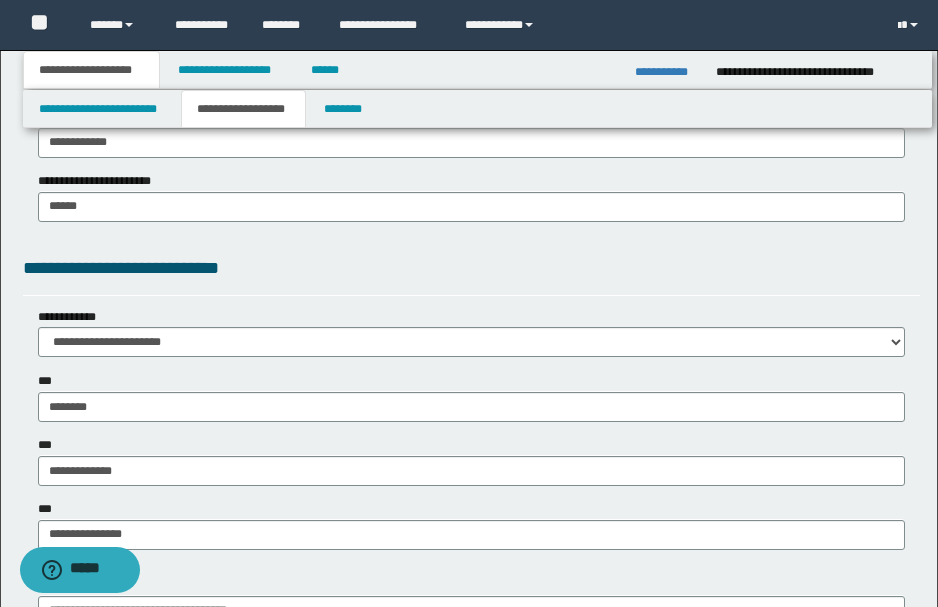 scroll, scrollTop: 1466, scrollLeft: 0, axis: vertical 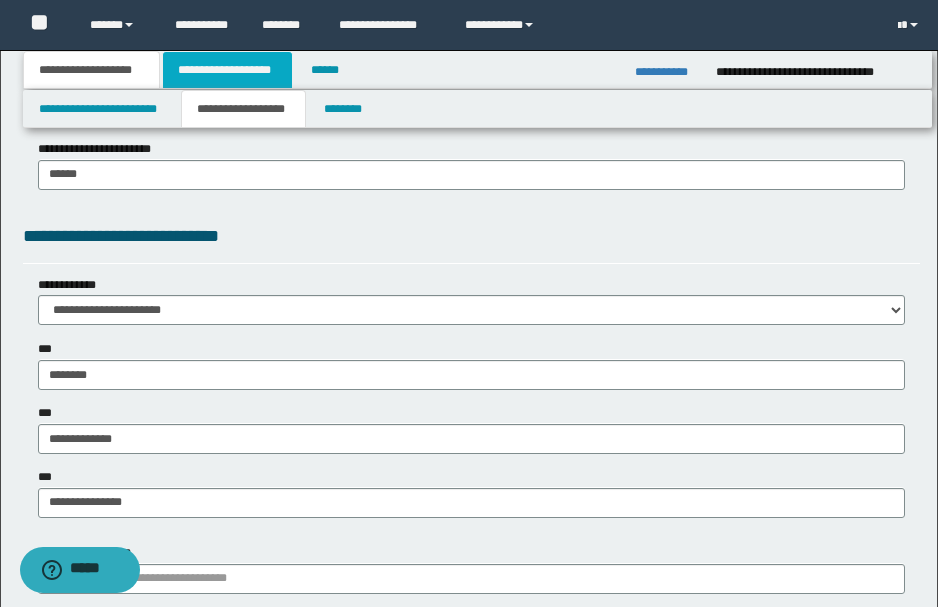 type on "**********" 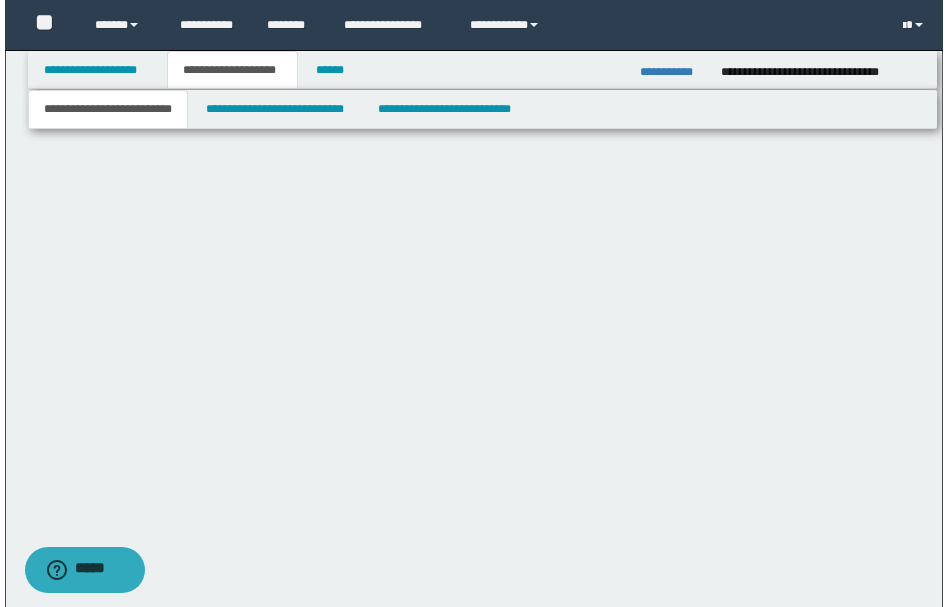 scroll, scrollTop: 0, scrollLeft: 0, axis: both 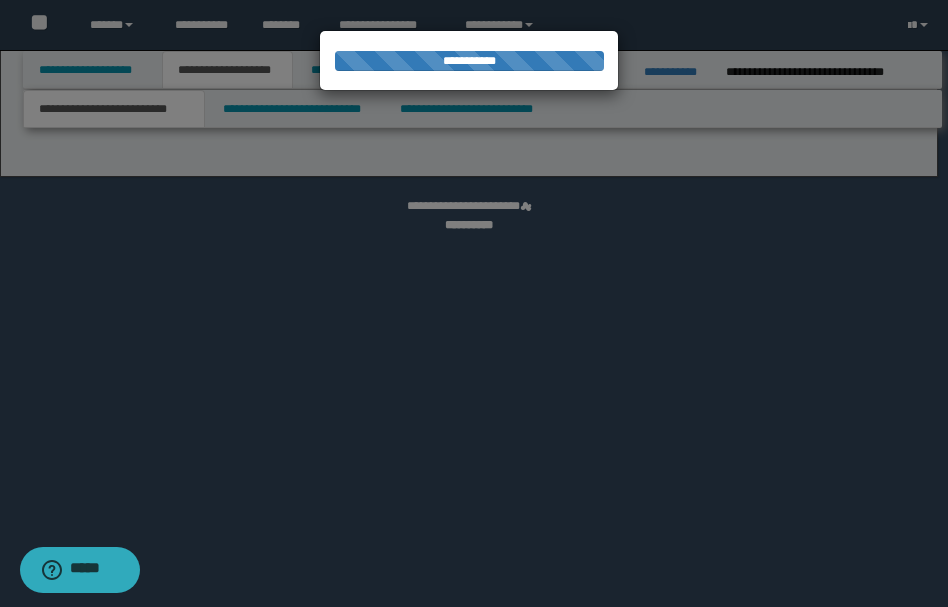 select on "*" 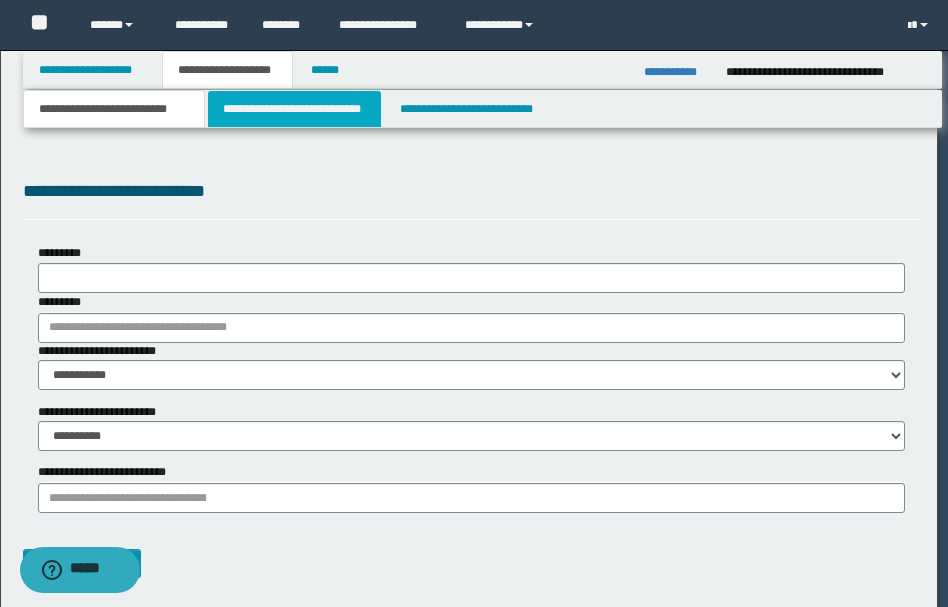 scroll, scrollTop: 0, scrollLeft: 0, axis: both 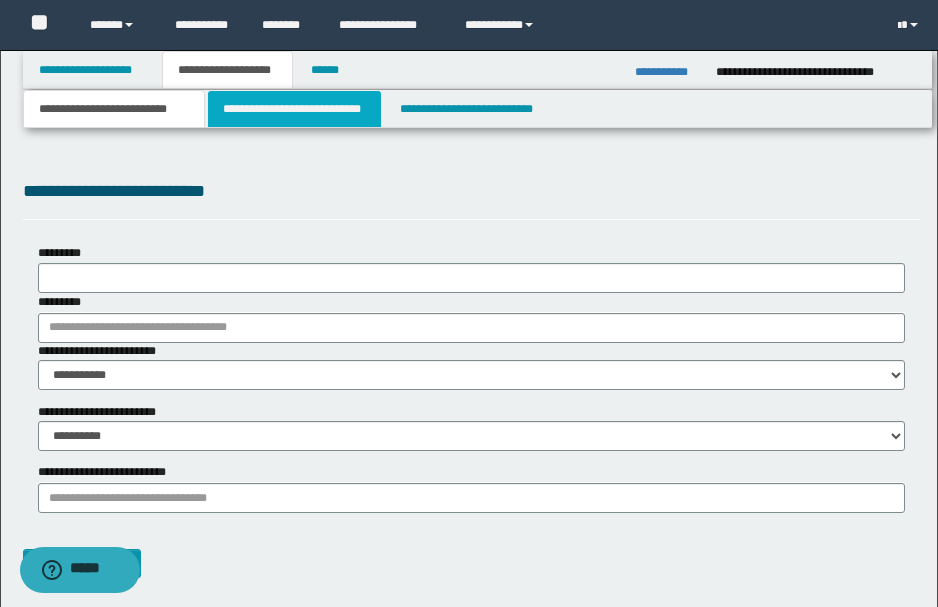 click on "**********" at bounding box center [294, 109] 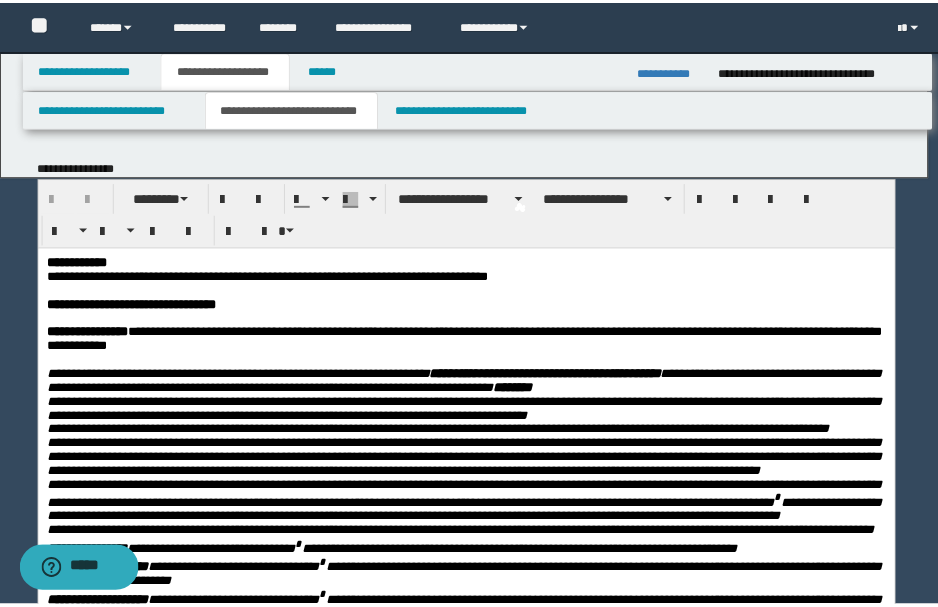 scroll, scrollTop: 0, scrollLeft: 0, axis: both 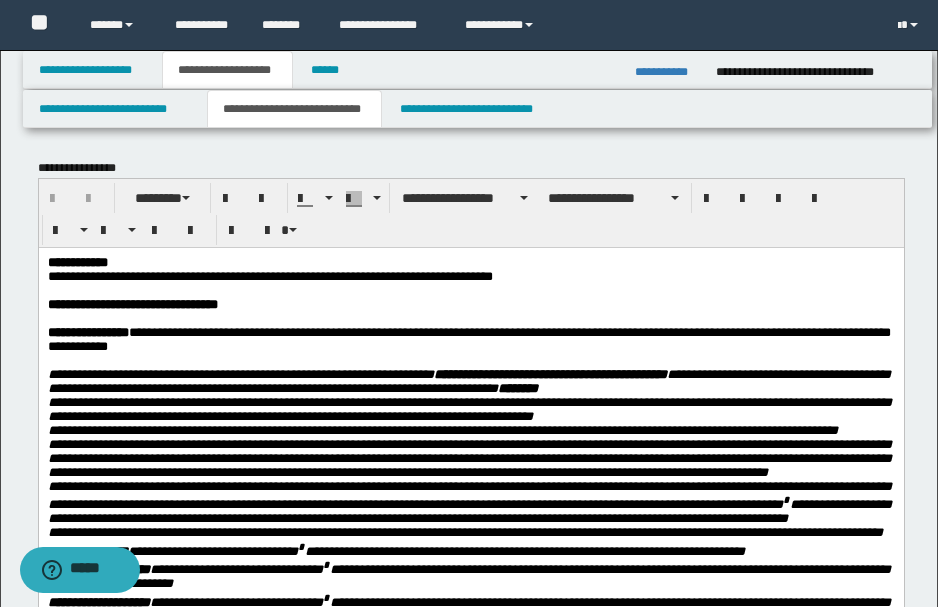 click on "**********" at bounding box center [469, 276] 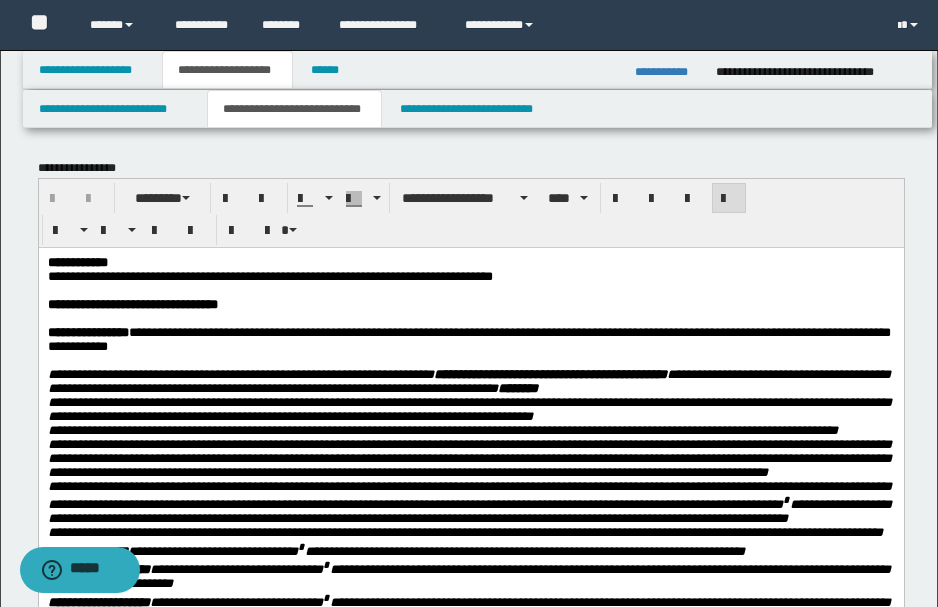 type 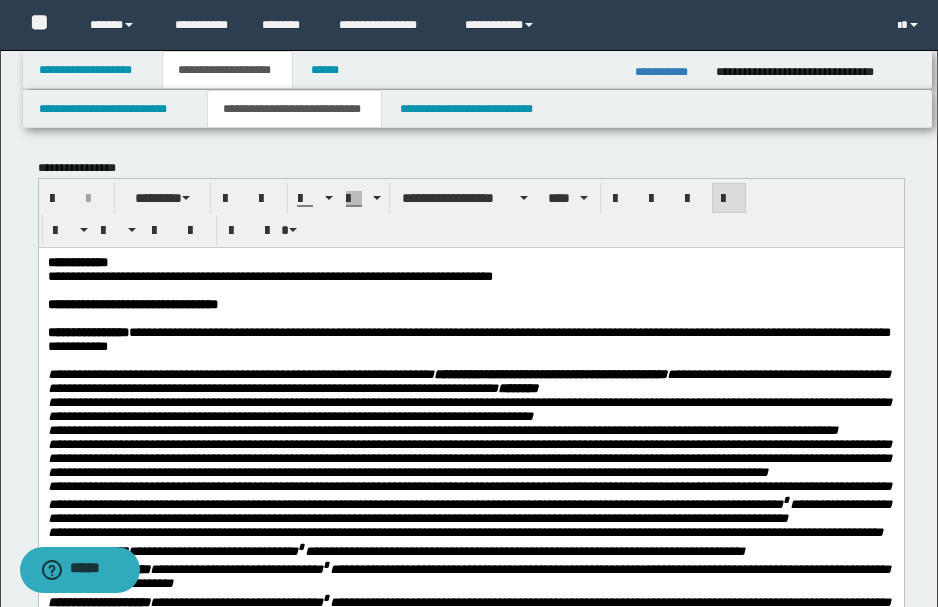 click on "**********" at bounding box center (469, 276) 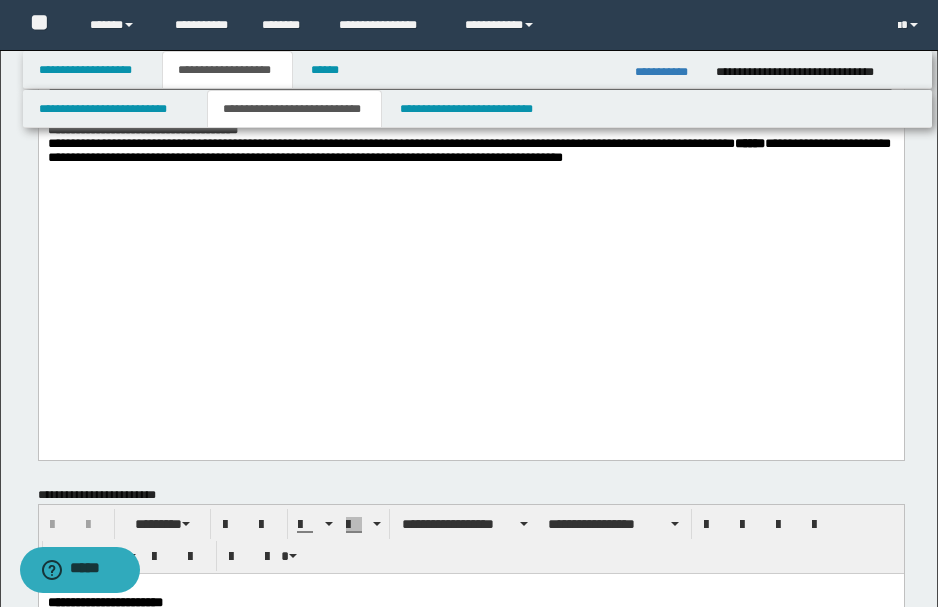 scroll, scrollTop: 1066, scrollLeft: 0, axis: vertical 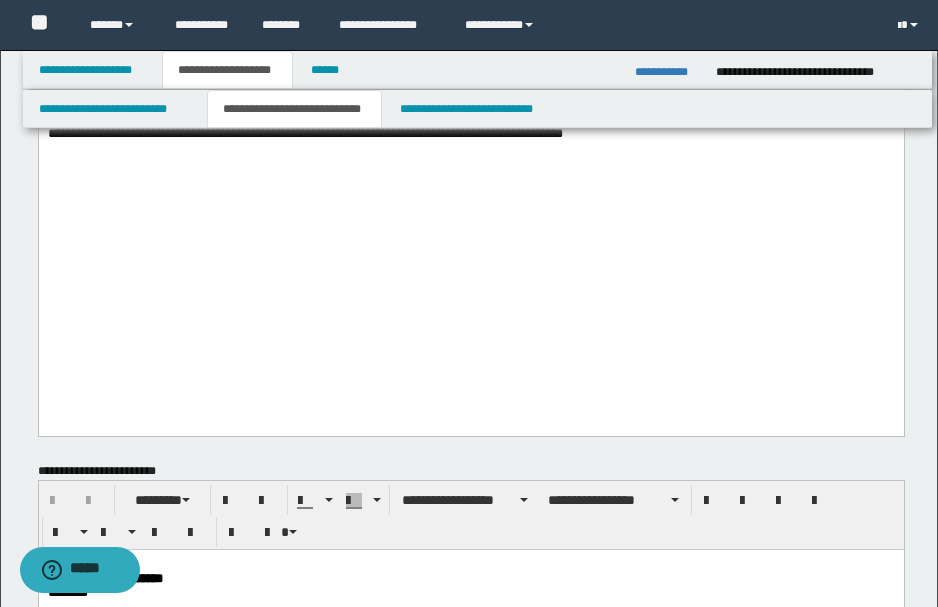 drag, startPoint x: 697, startPoint y: 317, endPoint x: 708, endPoint y: 401, distance: 84.71718 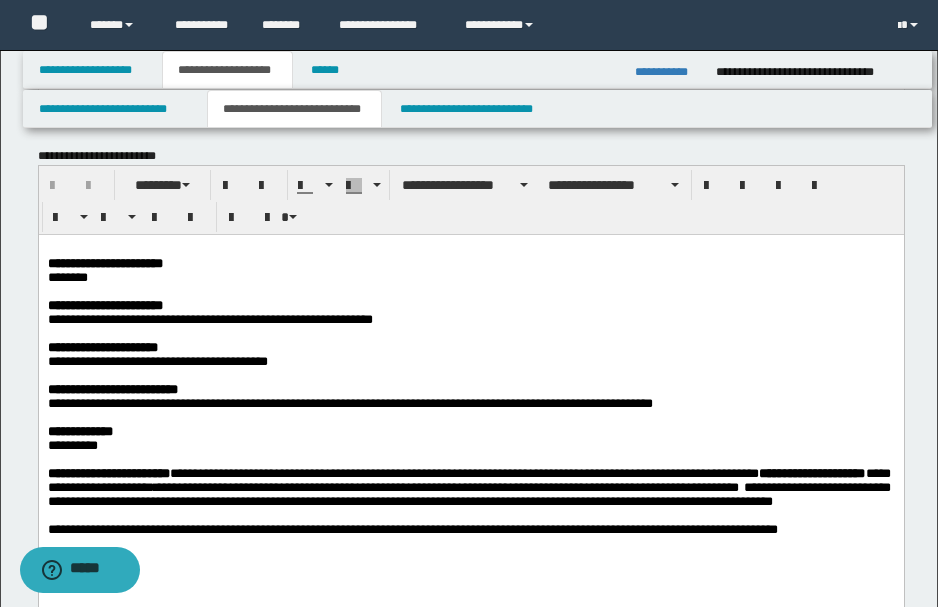 scroll, scrollTop: 1400, scrollLeft: 0, axis: vertical 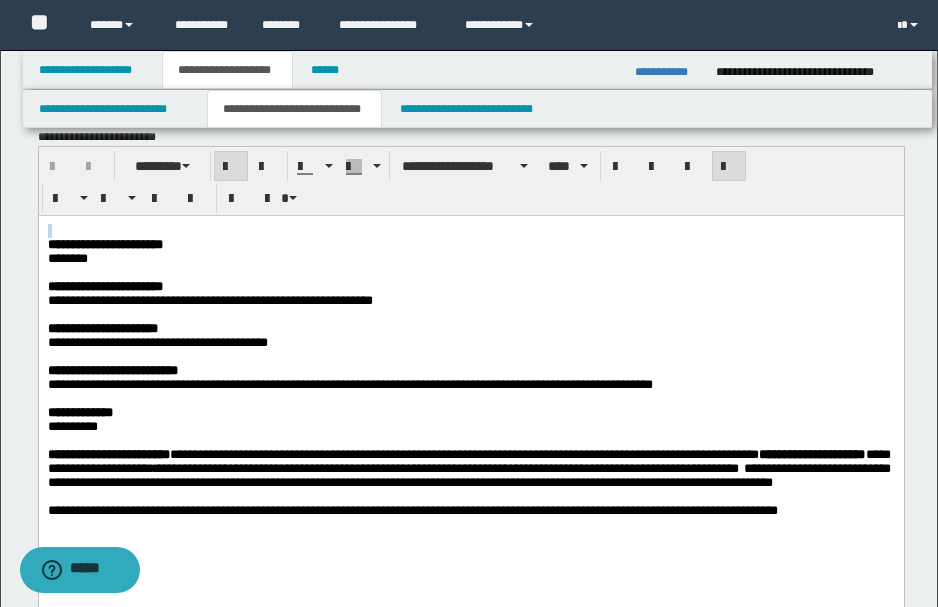 drag, startPoint x: 48, startPoint y: 247, endPoint x: 13, endPoint y: 210, distance: 50.931328 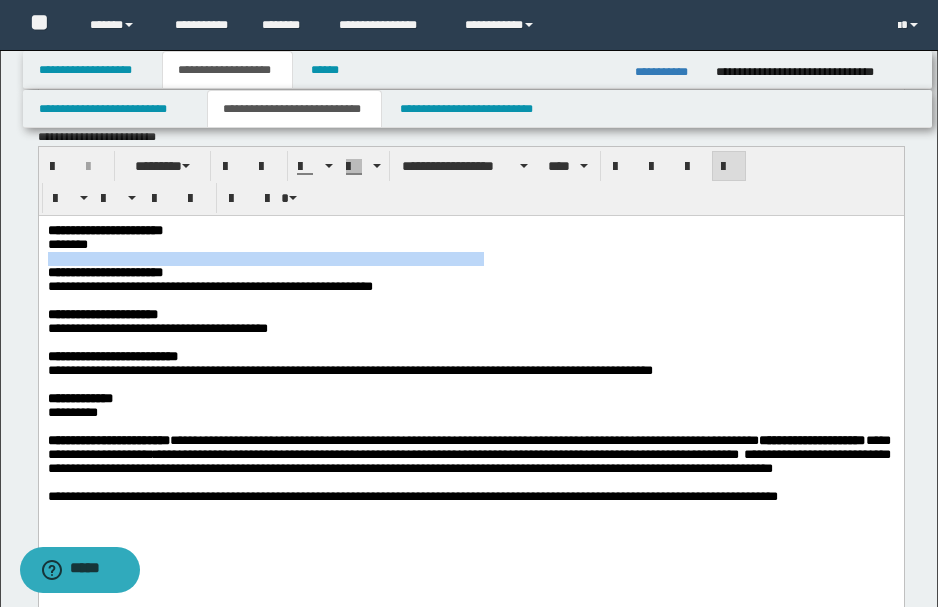 drag, startPoint x: 105, startPoint y: 247, endPoint x: 526, endPoint y: 263, distance: 421.30392 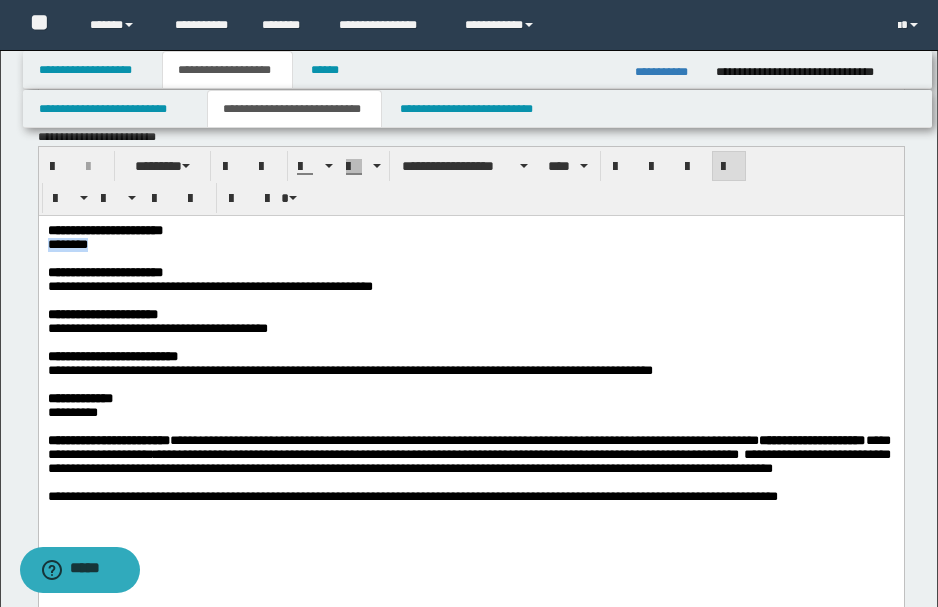 drag, startPoint x: 46, startPoint y: 241, endPoint x: 118, endPoint y: 247, distance: 72.249565 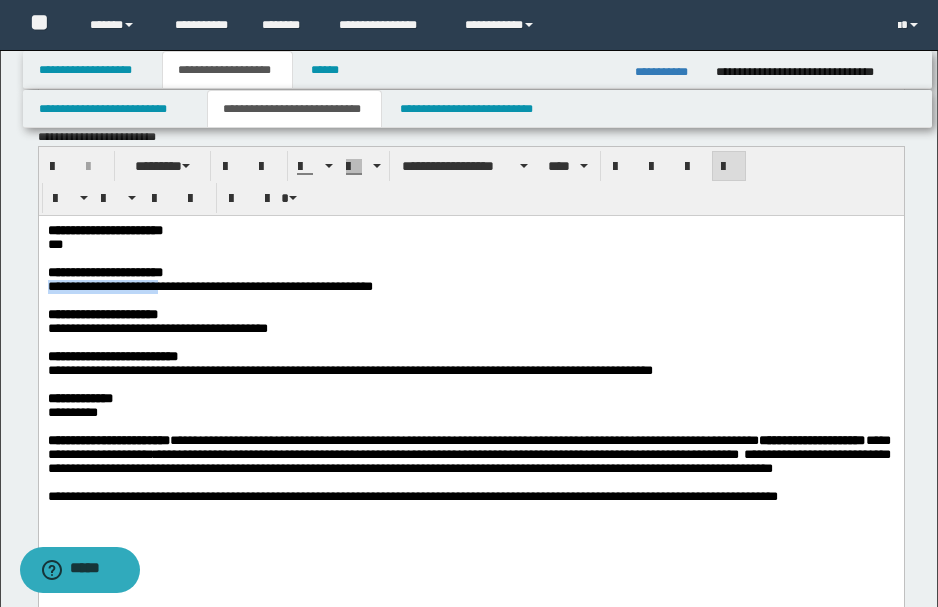 drag, startPoint x: 45, startPoint y: 289, endPoint x: 176, endPoint y: 291, distance: 131.01526 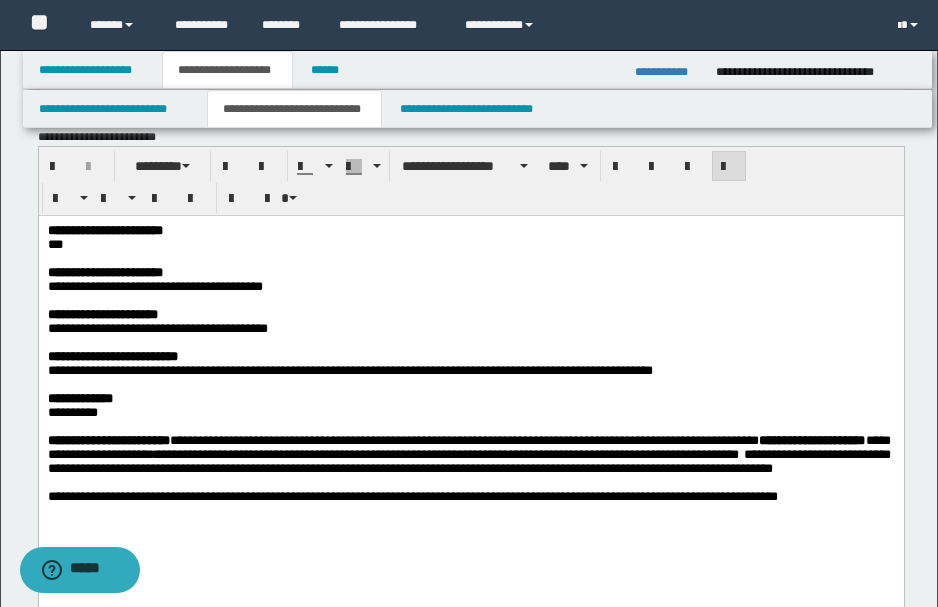 click on "**********" at bounding box center (154, 286) 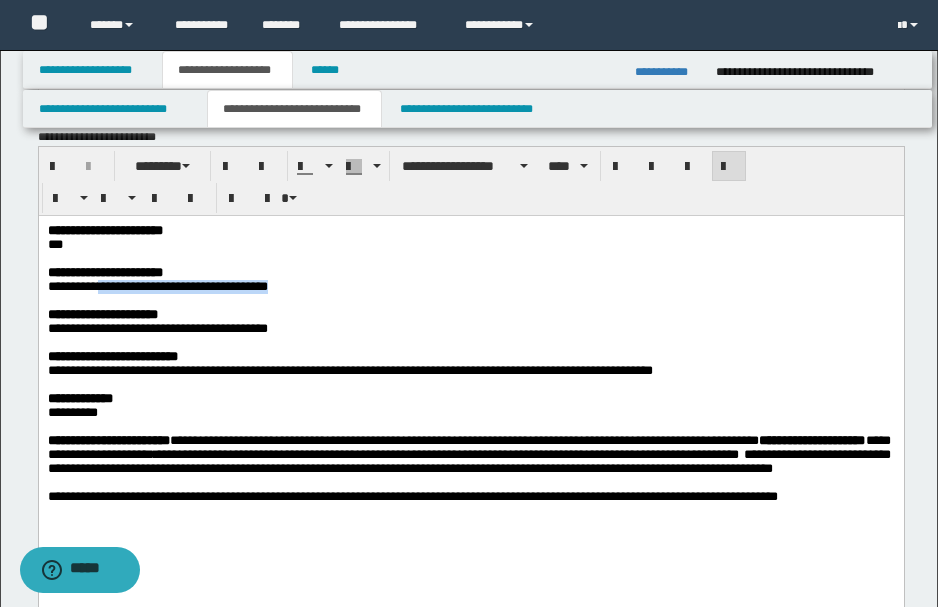 drag, startPoint x: 109, startPoint y: 293, endPoint x: 327, endPoint y: 293, distance: 218 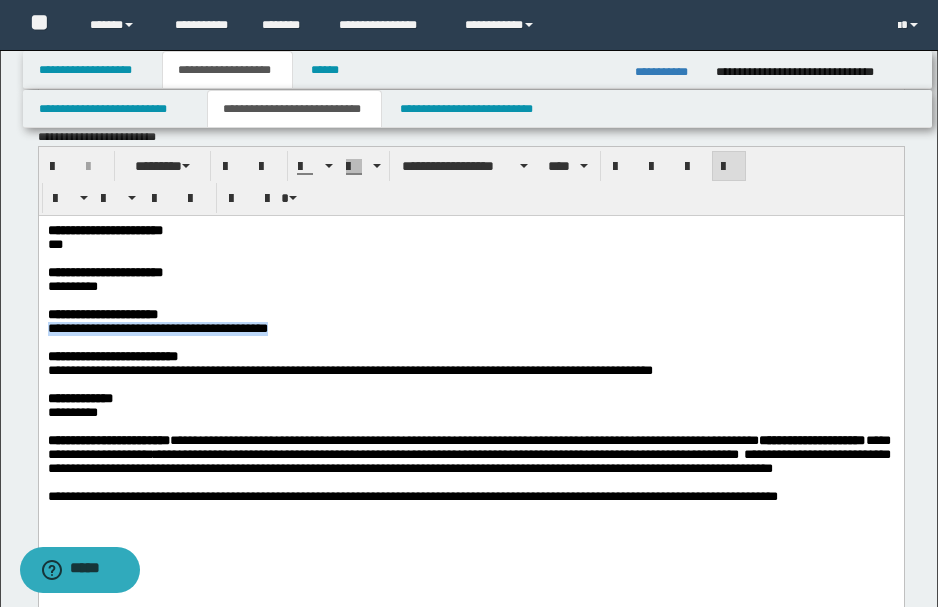 drag, startPoint x: 48, startPoint y: 335, endPoint x: 280, endPoint y: 341, distance: 232.07758 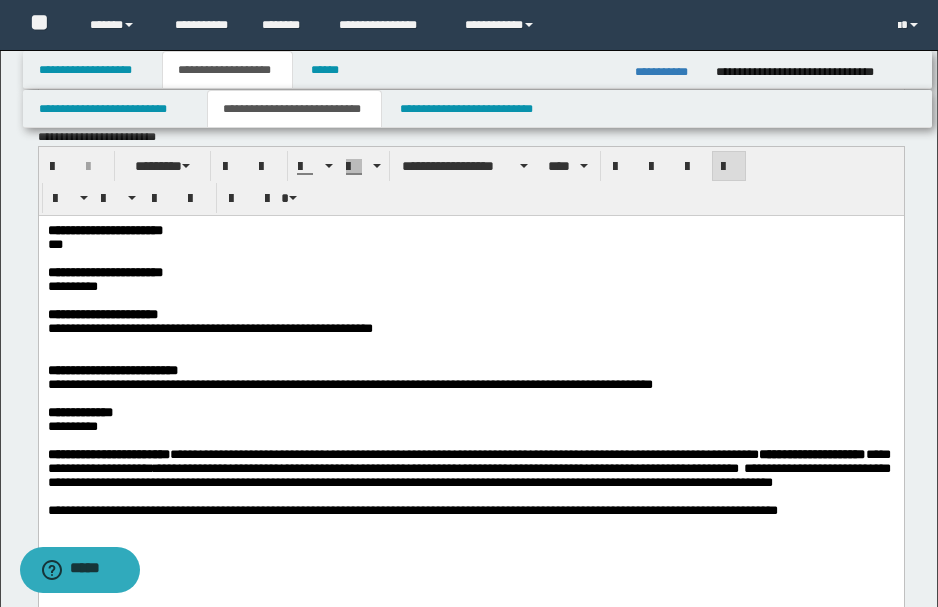 click on "**********" at bounding box center (209, 328) 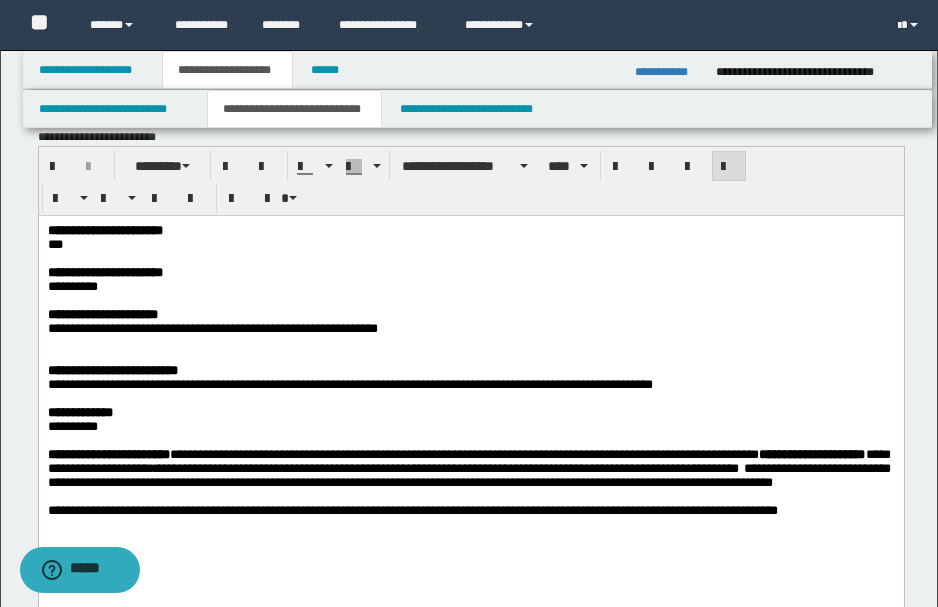 click at bounding box center (469, 343) 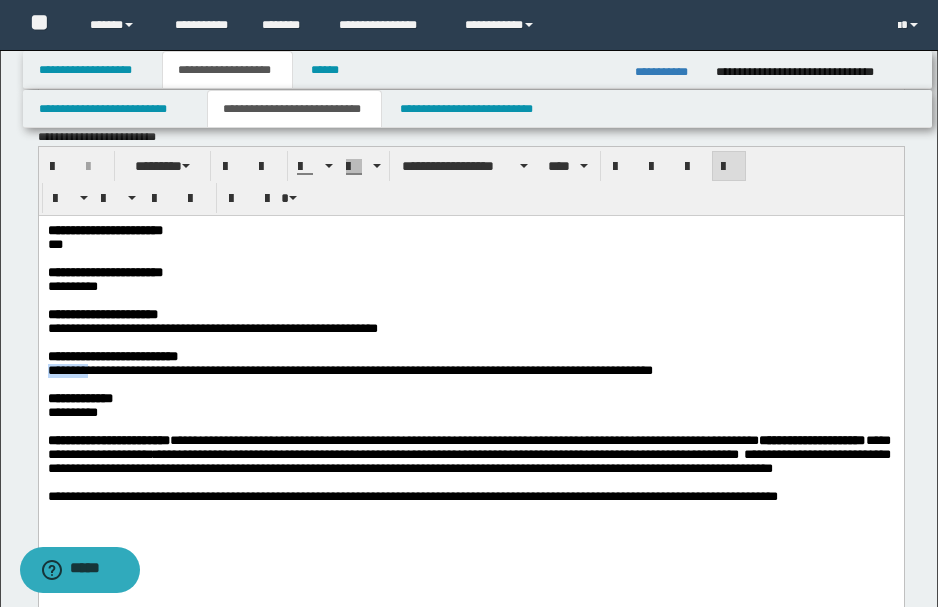 drag, startPoint x: 48, startPoint y: 383, endPoint x: 100, endPoint y: 380, distance: 52.086468 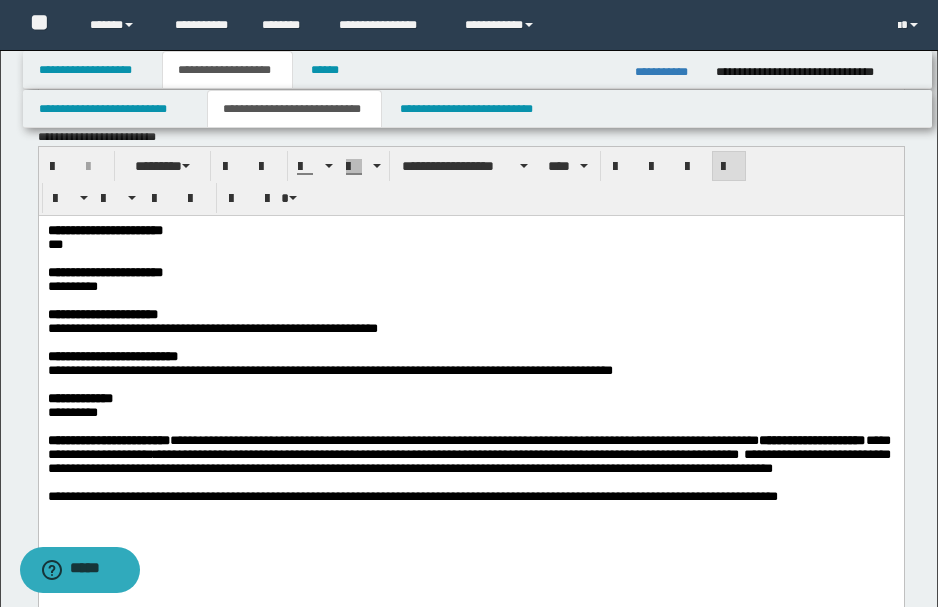 click on "**********" at bounding box center (329, 370) 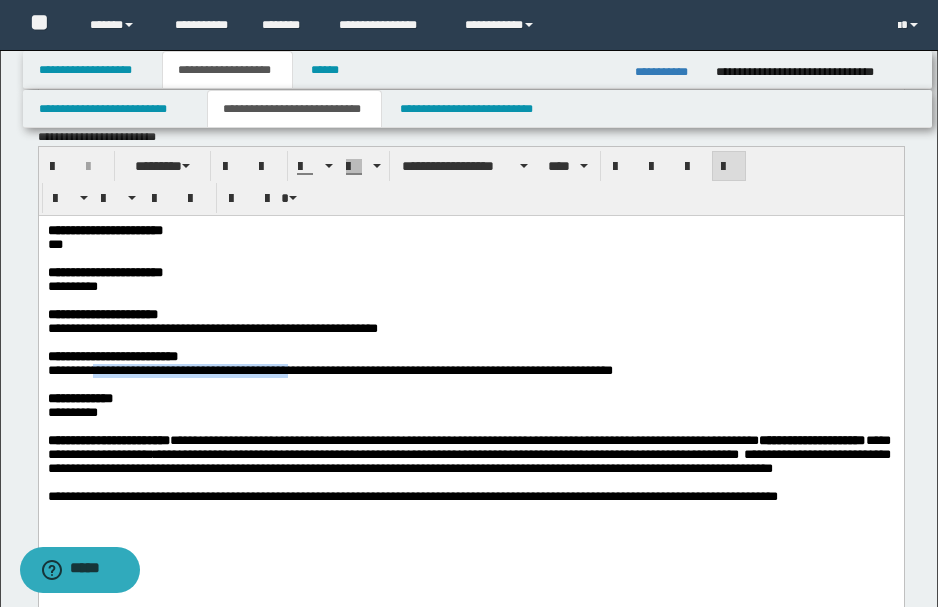 drag, startPoint x: 100, startPoint y: 385, endPoint x: 318, endPoint y: 381, distance: 218.0367 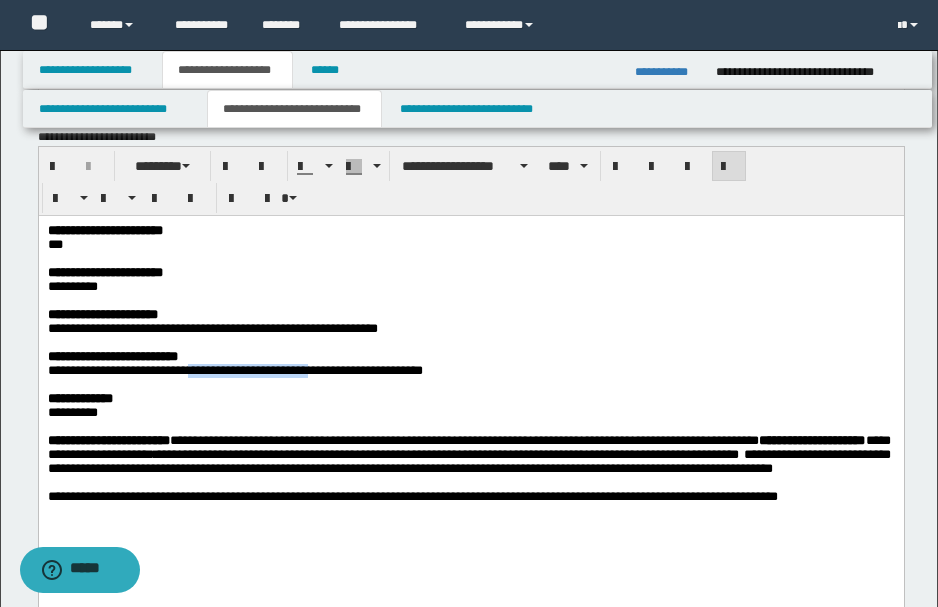 drag, startPoint x: 207, startPoint y: 386, endPoint x: 330, endPoint y: 389, distance: 123.03658 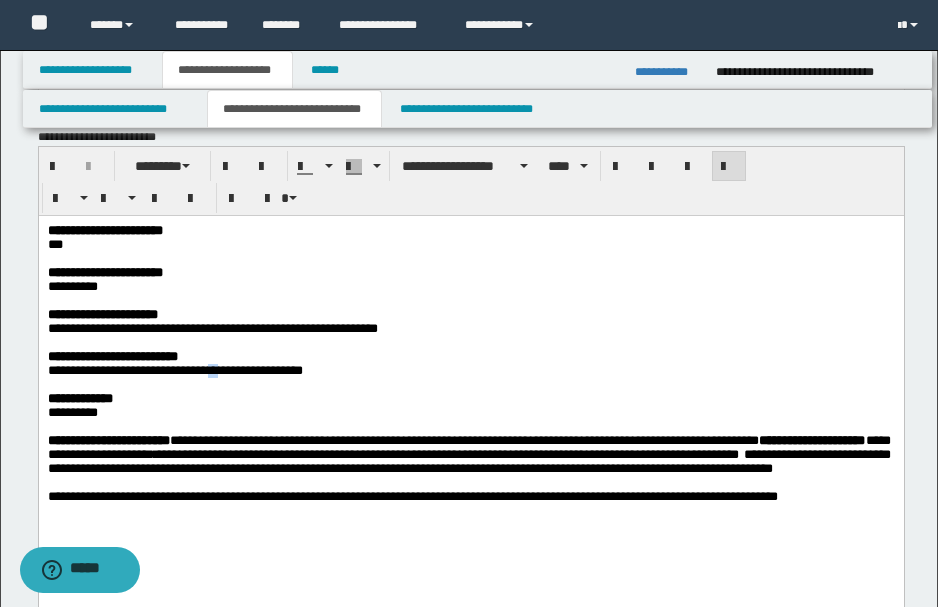 click on "**********" at bounding box center [174, 370] 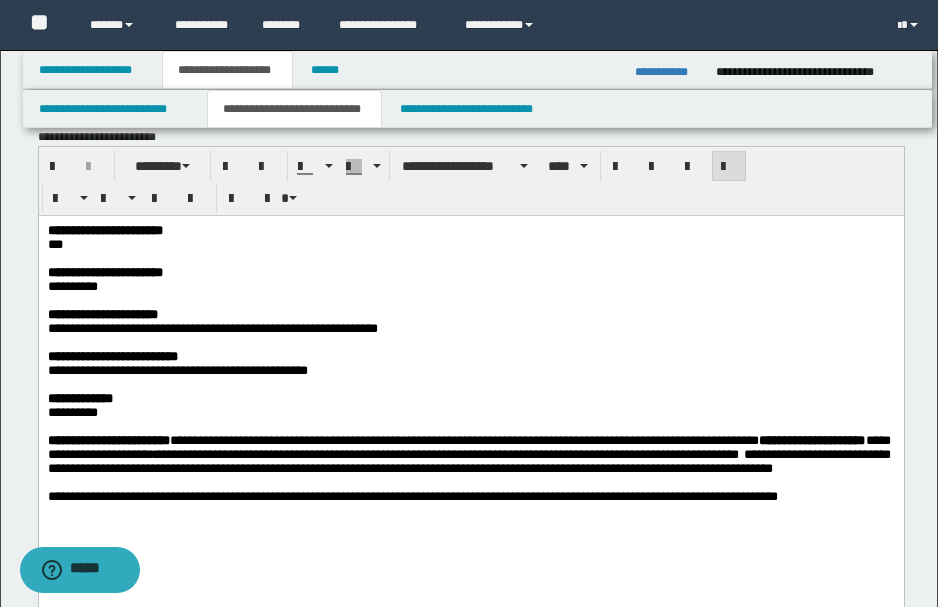 click on "**********" at bounding box center [177, 370] 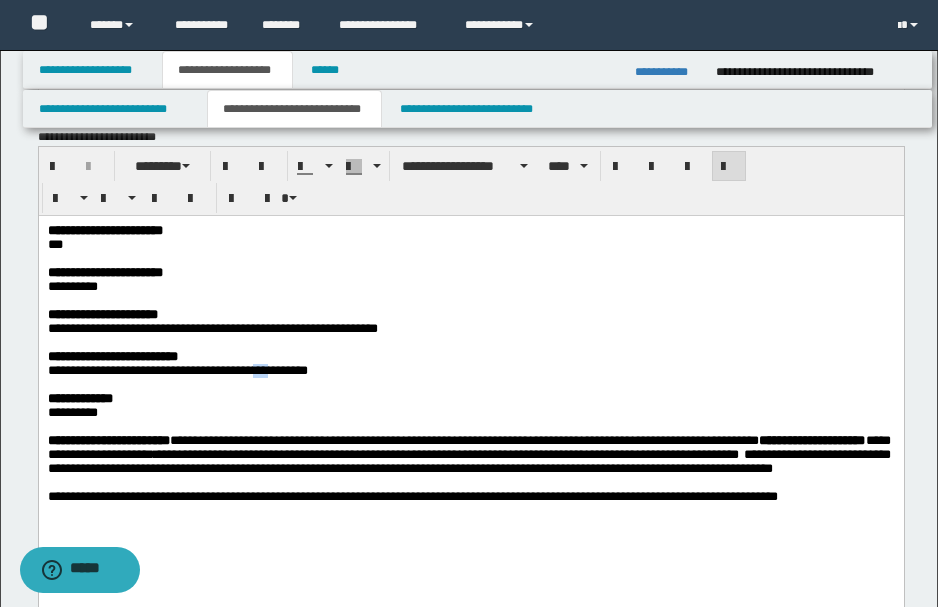 drag, startPoint x: 286, startPoint y: 387, endPoint x: 297, endPoint y: 388, distance: 11.045361 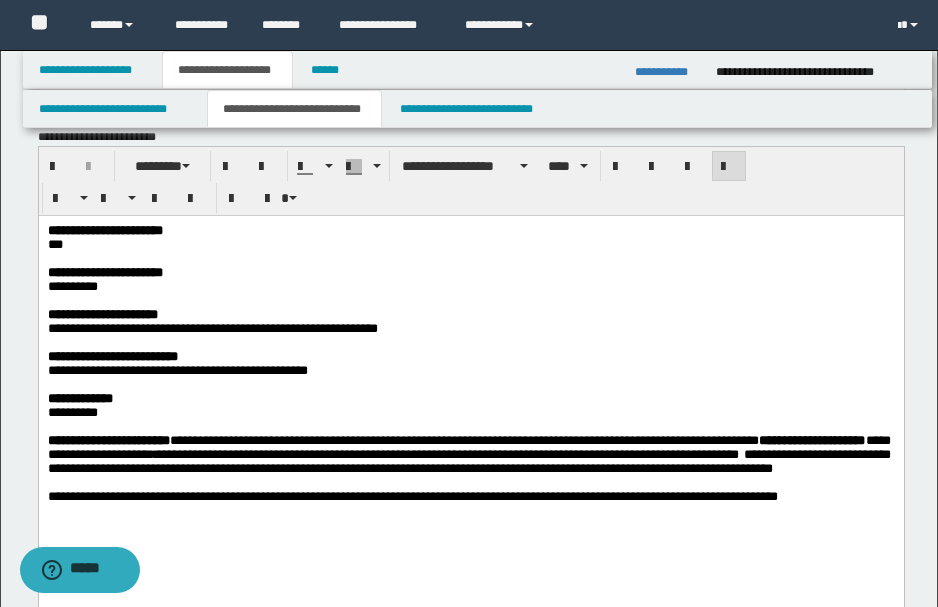 click on "**********" at bounding box center [469, 371] 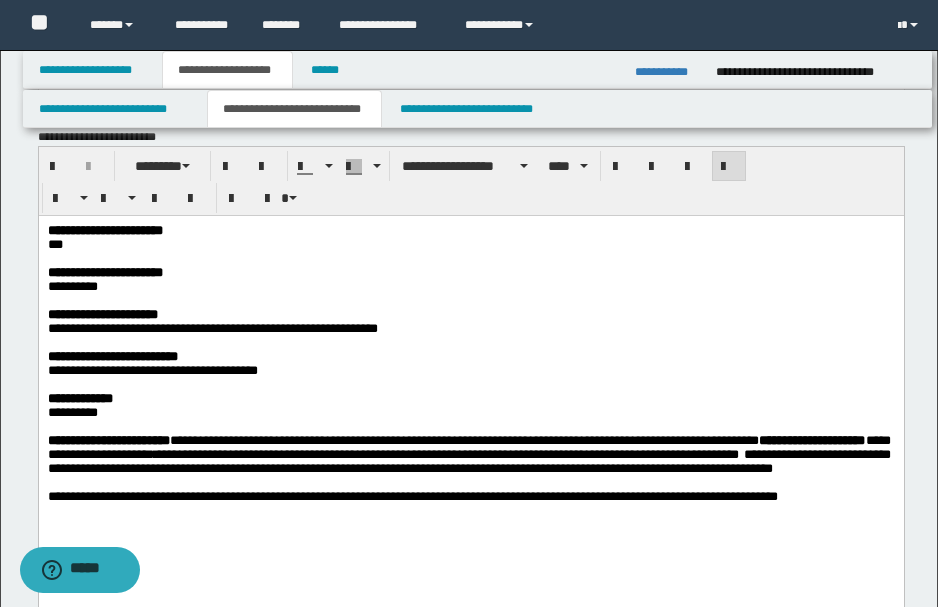 drag, startPoint x: 290, startPoint y: 387, endPoint x: 424, endPoint y: 387, distance: 134 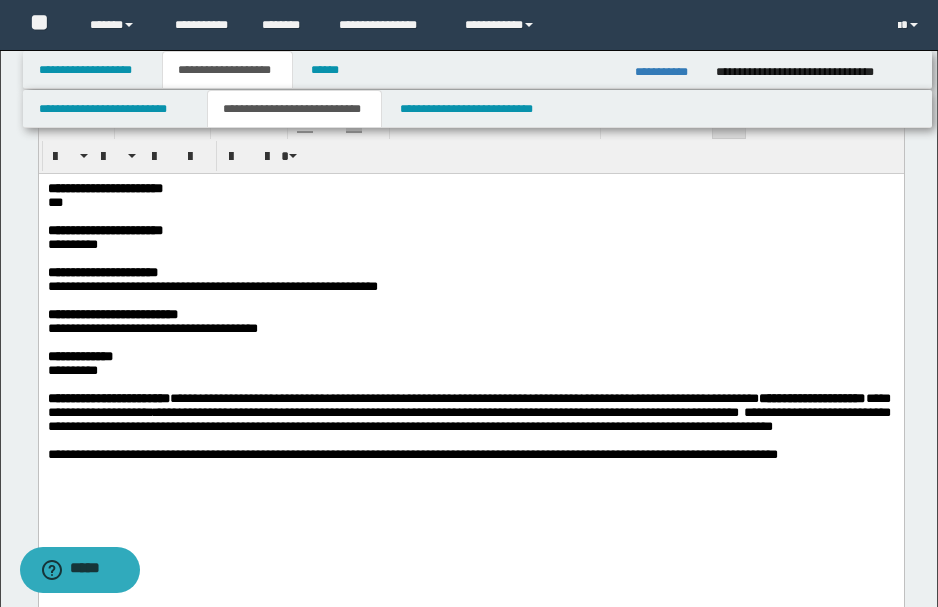 scroll, scrollTop: 1466, scrollLeft: 0, axis: vertical 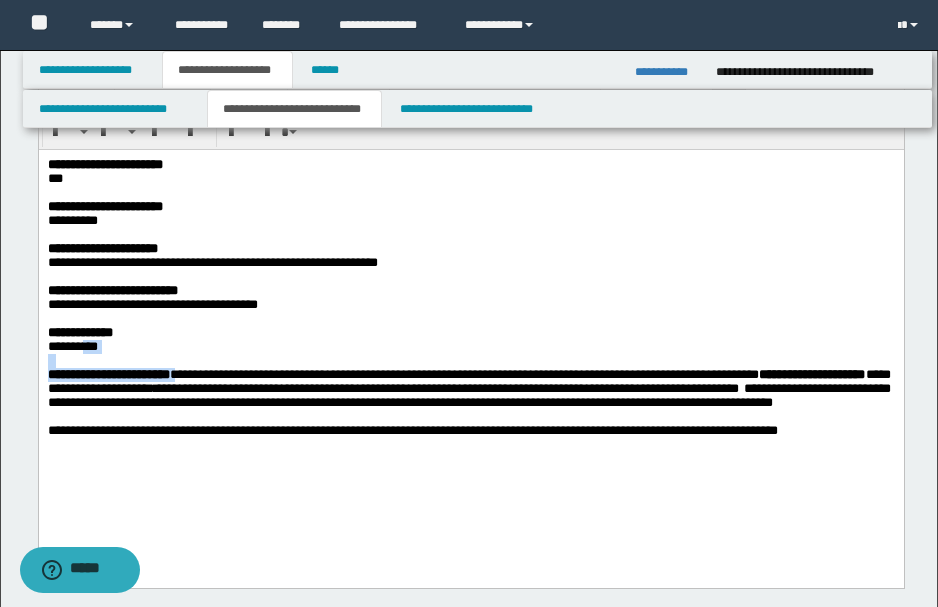 drag, startPoint x: 88, startPoint y: 361, endPoint x: 204, endPoint y: 389, distance: 119.331474 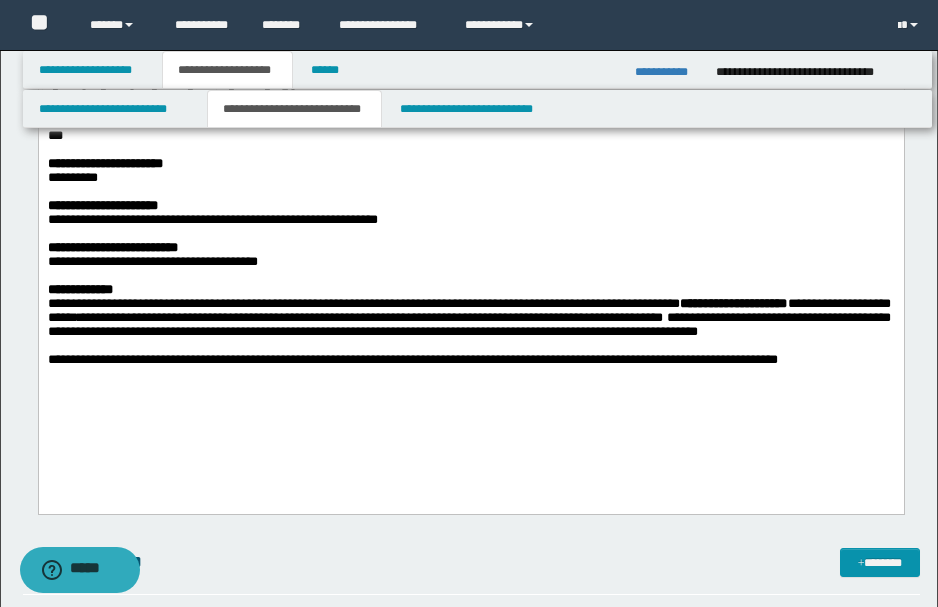 scroll, scrollTop: 1533, scrollLeft: 0, axis: vertical 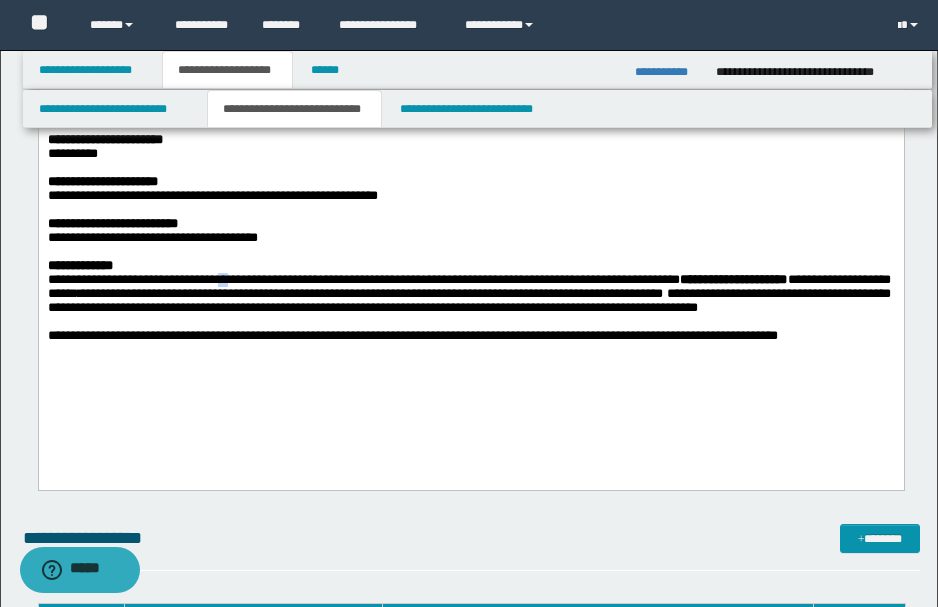 drag, startPoint x: 234, startPoint y: 297, endPoint x: 244, endPoint y: 296, distance: 10.049875 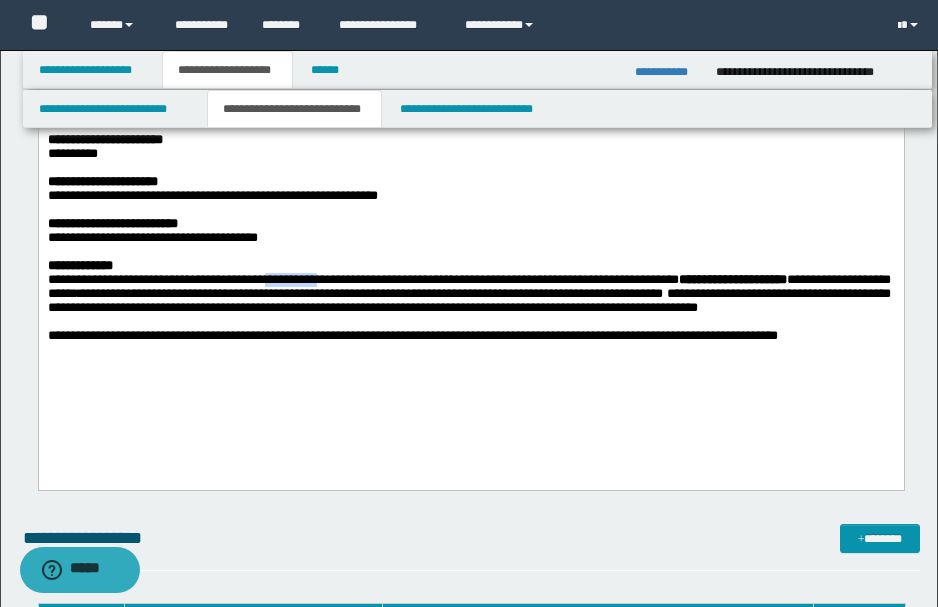 drag, startPoint x: 287, startPoint y: 296, endPoint x: 343, endPoint y: 301, distance: 56.22277 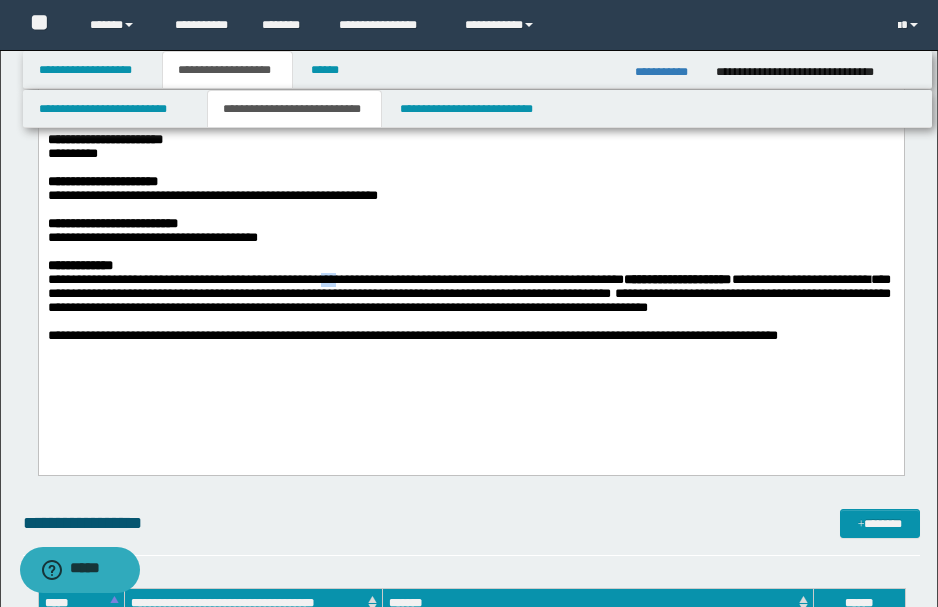 drag, startPoint x: 346, startPoint y: 297, endPoint x: 362, endPoint y: 298, distance: 16.03122 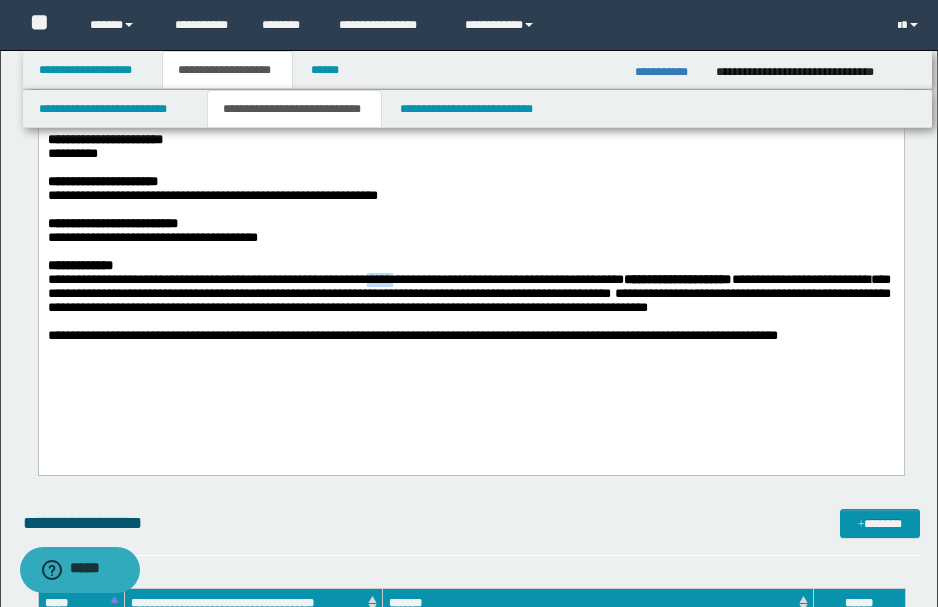 drag, startPoint x: 396, startPoint y: 304, endPoint x: 426, endPoint y: 303, distance: 30.016663 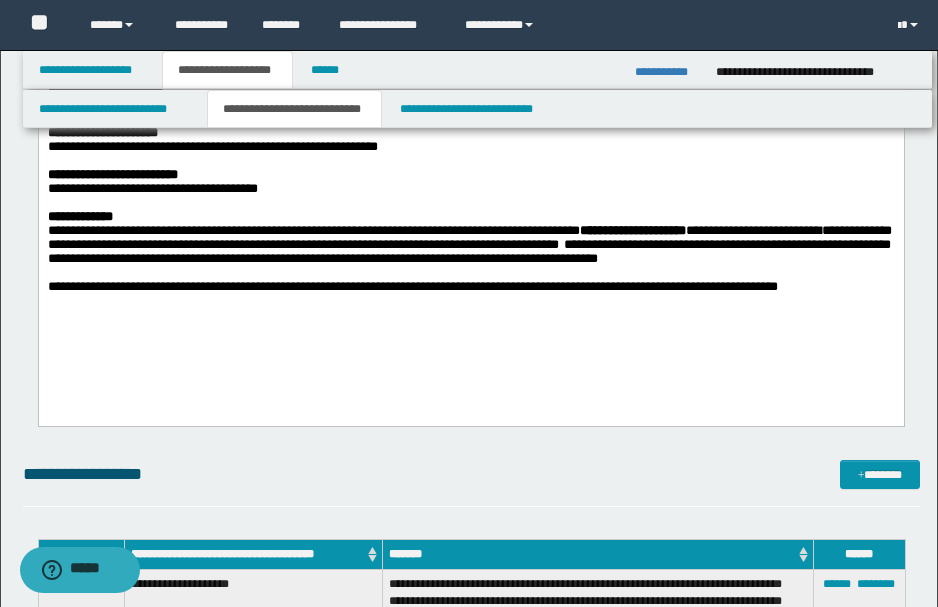 scroll, scrollTop: 1666, scrollLeft: 0, axis: vertical 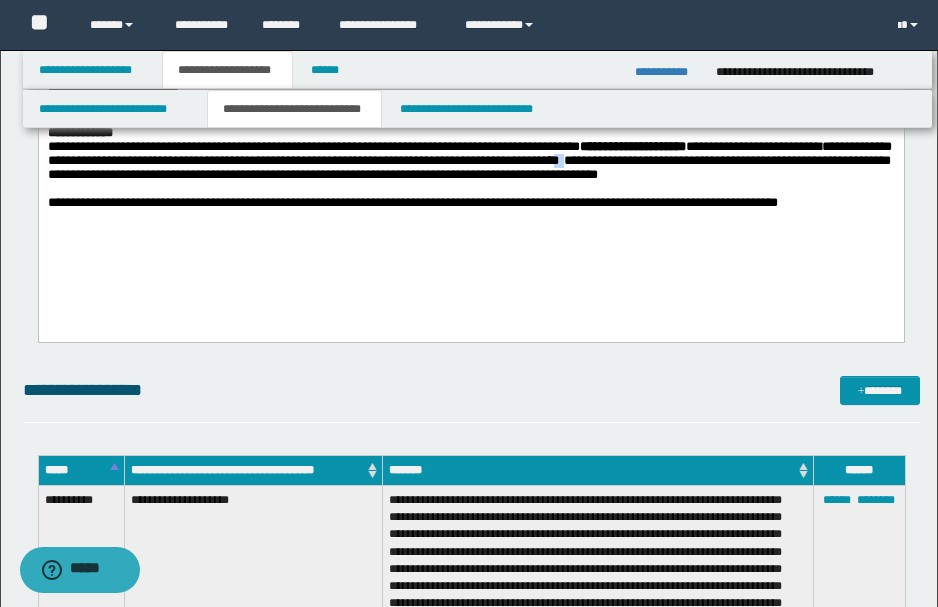 click on "**********" at bounding box center (469, 162) 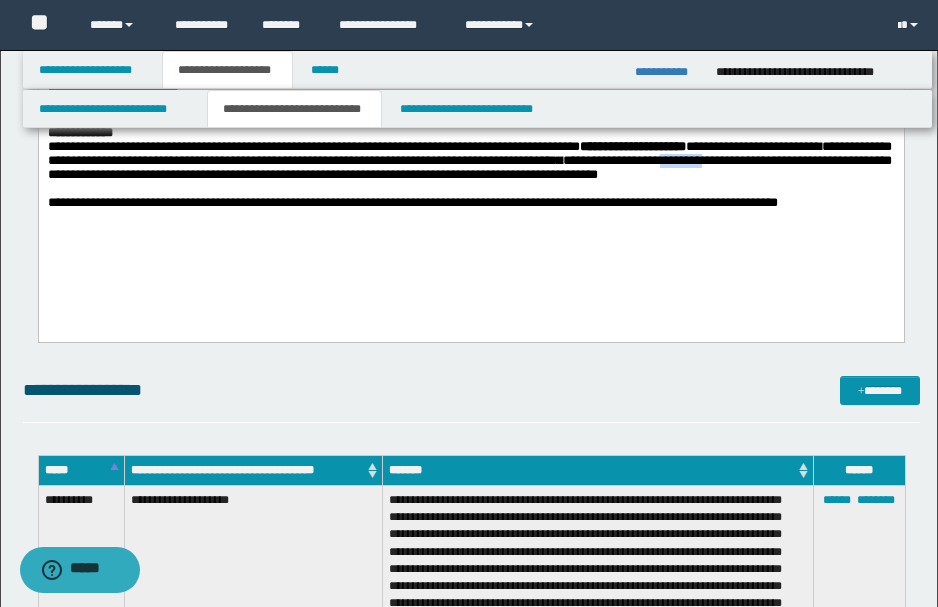 drag, startPoint x: 846, startPoint y: 180, endPoint x: 880, endPoint y: 184, distance: 34.234486 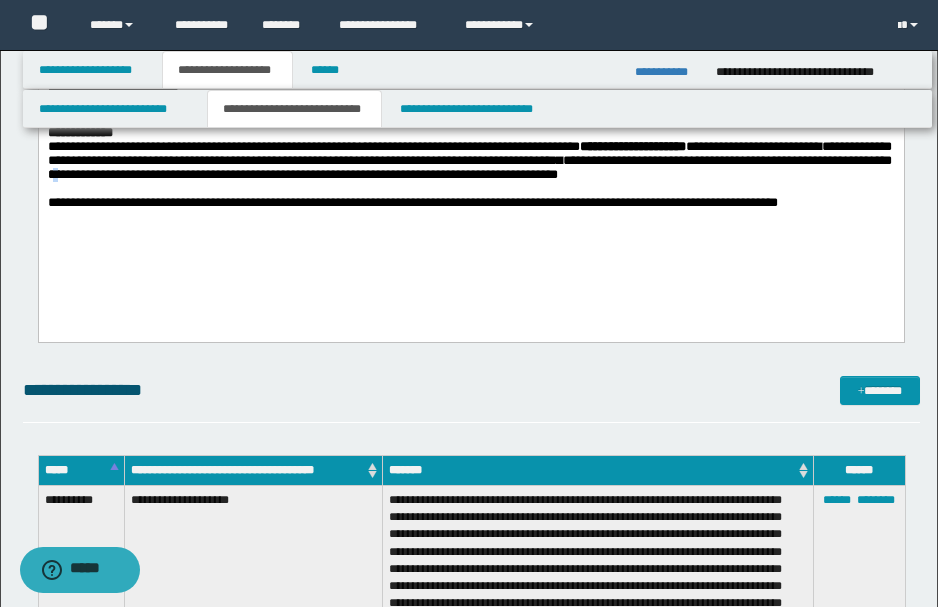 click on "**********" at bounding box center [469, 168] 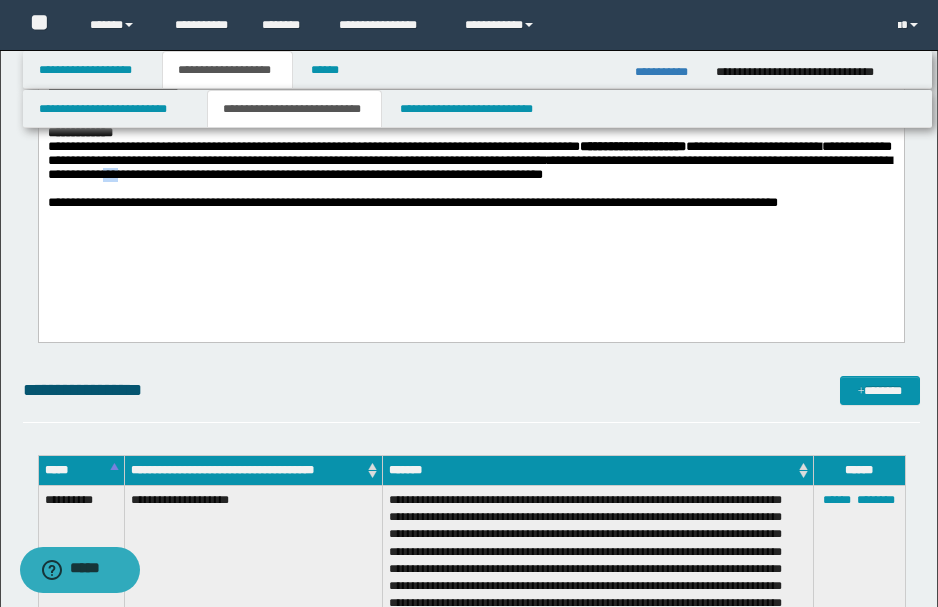 drag, startPoint x: 301, startPoint y: 196, endPoint x: 320, endPoint y: 195, distance: 19.026299 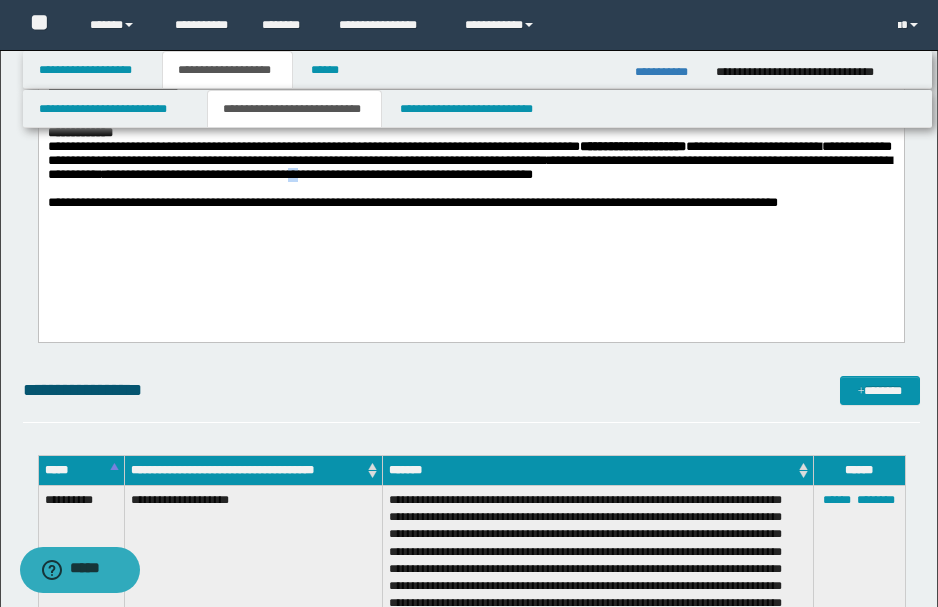 click on "**********" at bounding box center [469, 168] 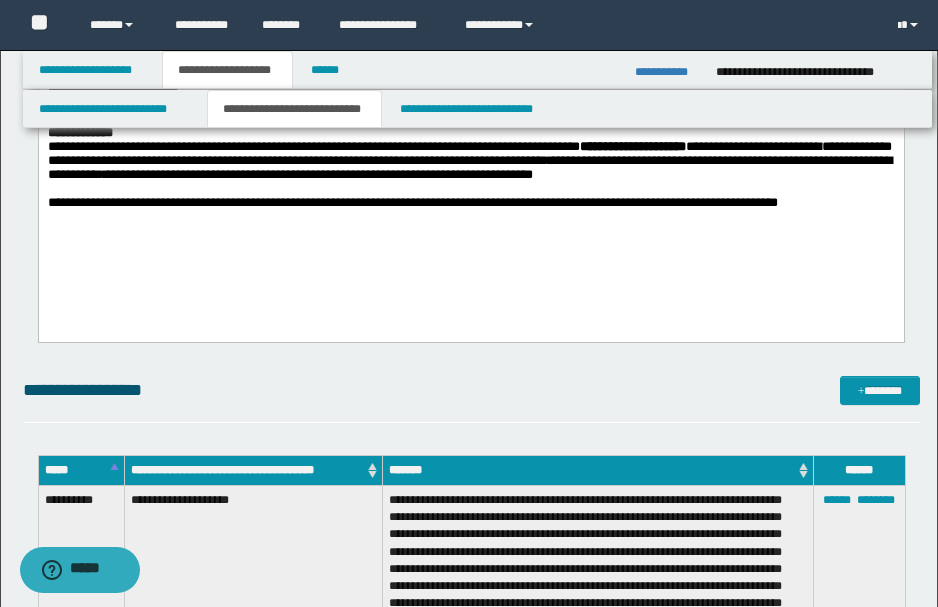 click at bounding box center (470, 190) 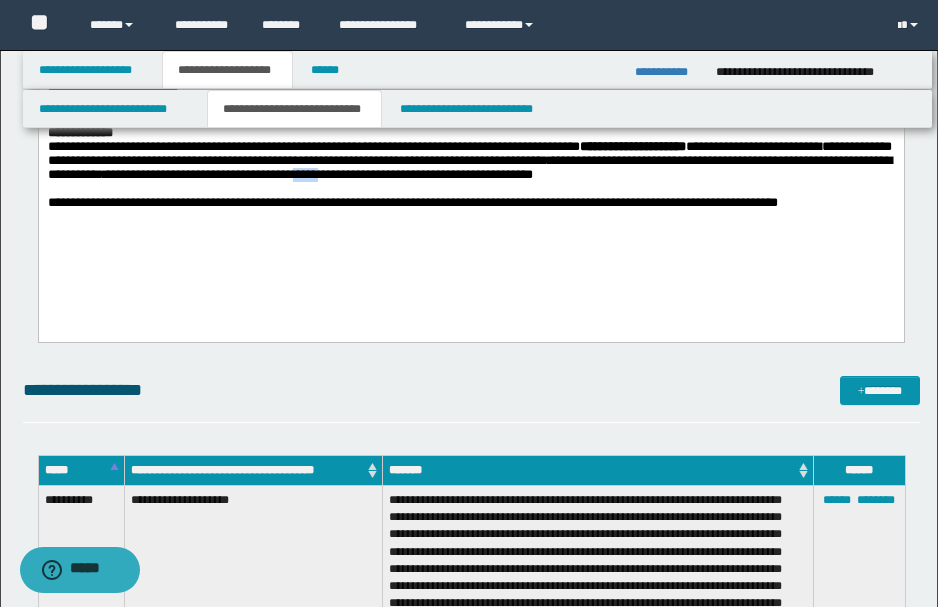 drag, startPoint x: 504, startPoint y: 197, endPoint x: 529, endPoint y: 198, distance: 25.019993 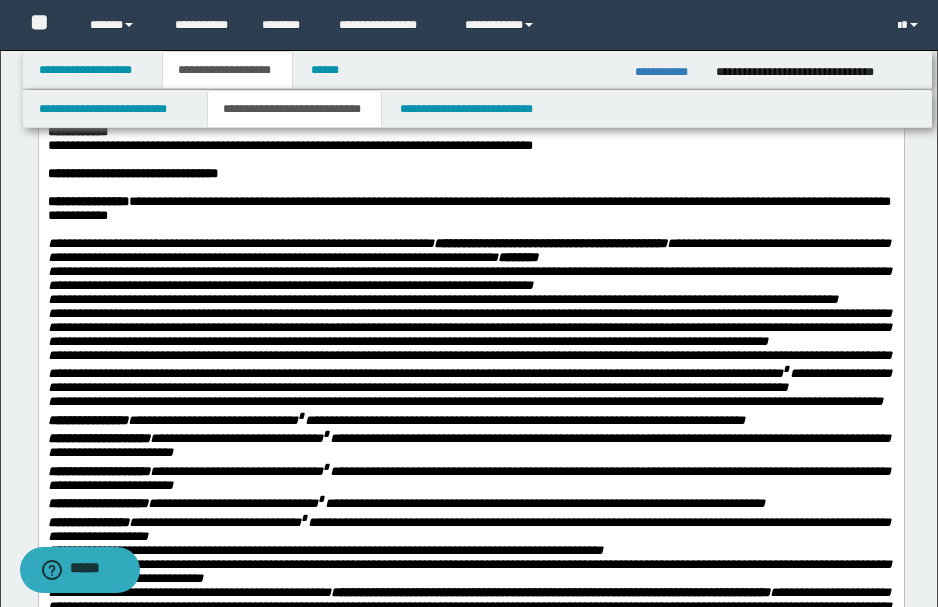 scroll, scrollTop: 0, scrollLeft: 0, axis: both 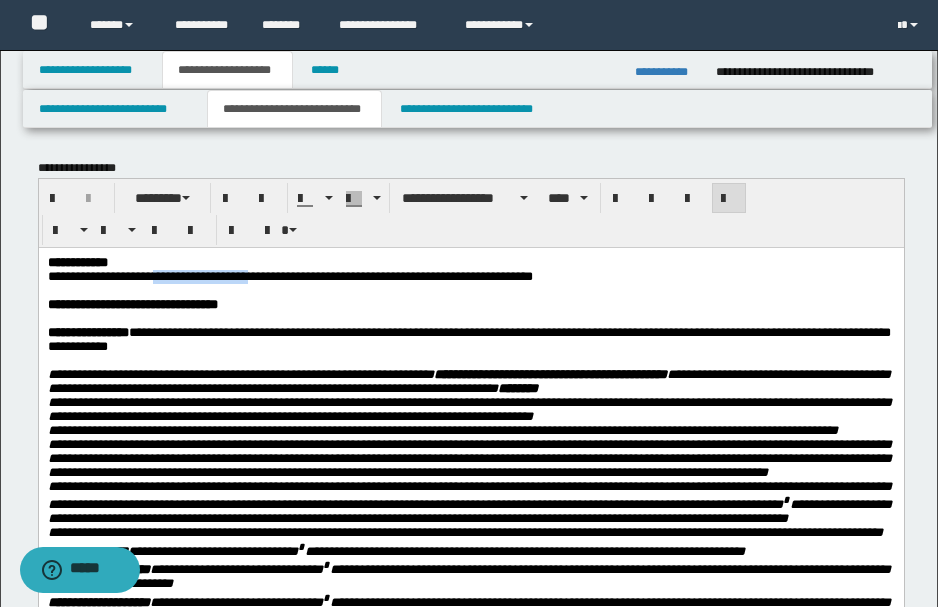 drag, startPoint x: 159, startPoint y: 279, endPoint x: 254, endPoint y: 276, distance: 95.047356 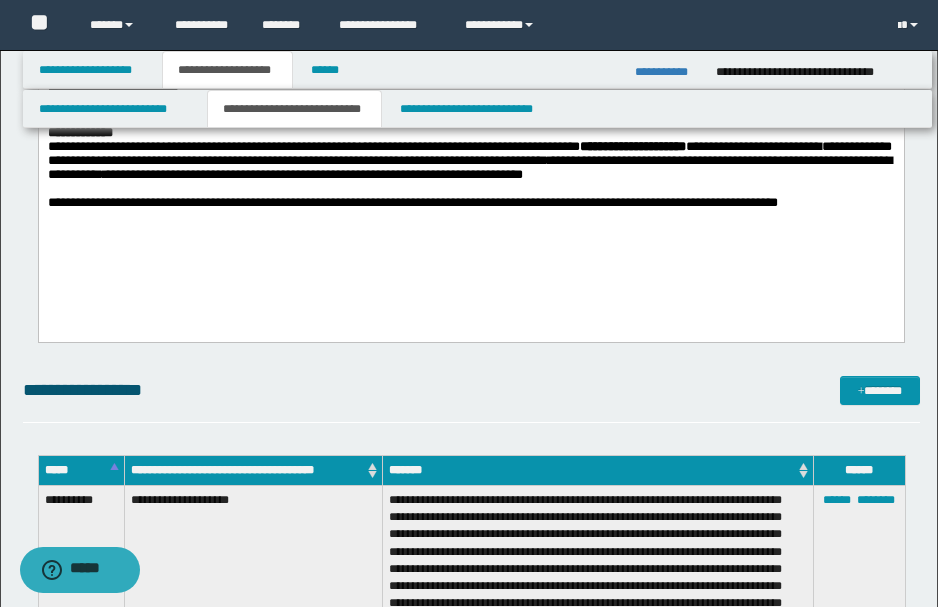 scroll, scrollTop: 1666, scrollLeft: 0, axis: vertical 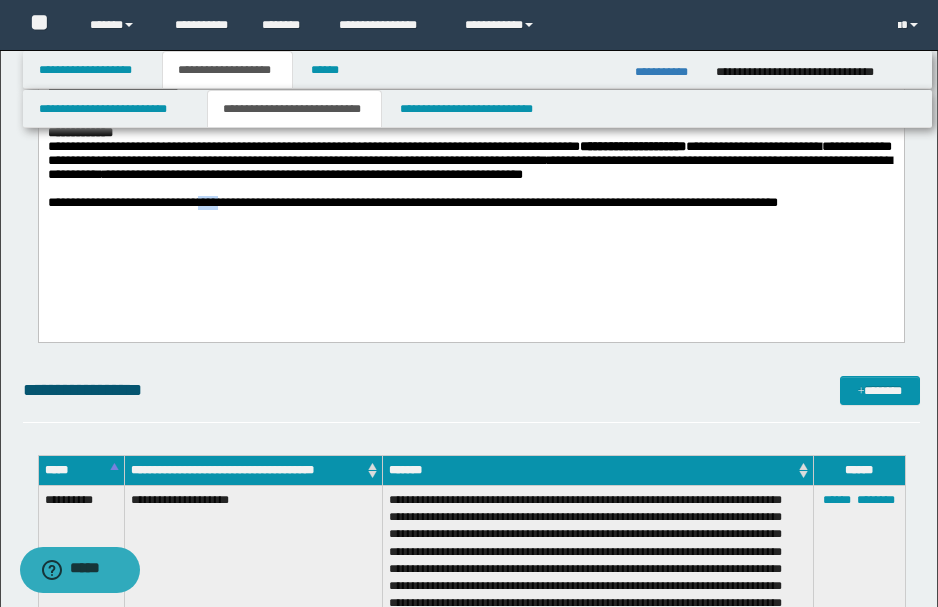 drag, startPoint x: 205, startPoint y: 228, endPoint x: 238, endPoint y: 230, distance: 33.06055 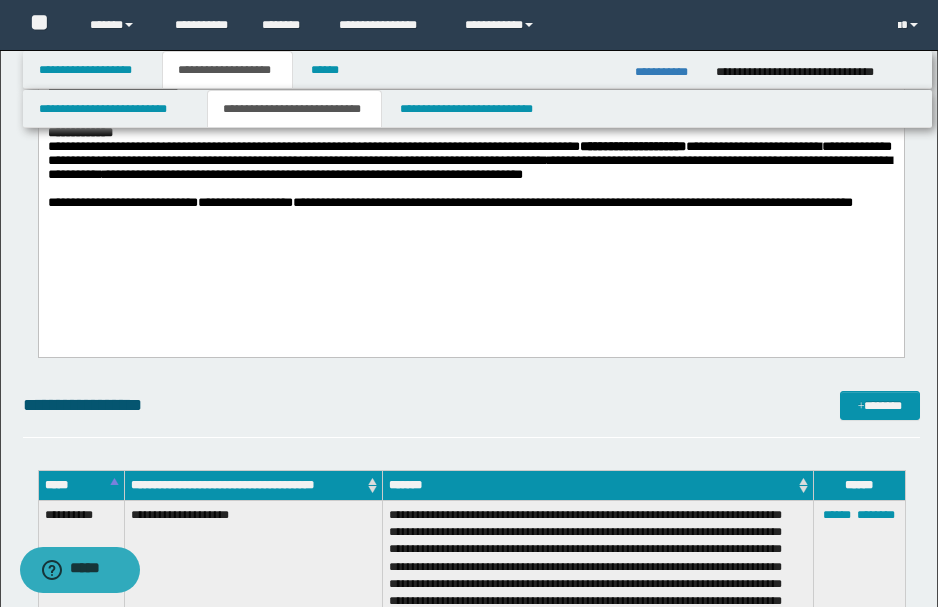 click on "**********" at bounding box center (469, 204) 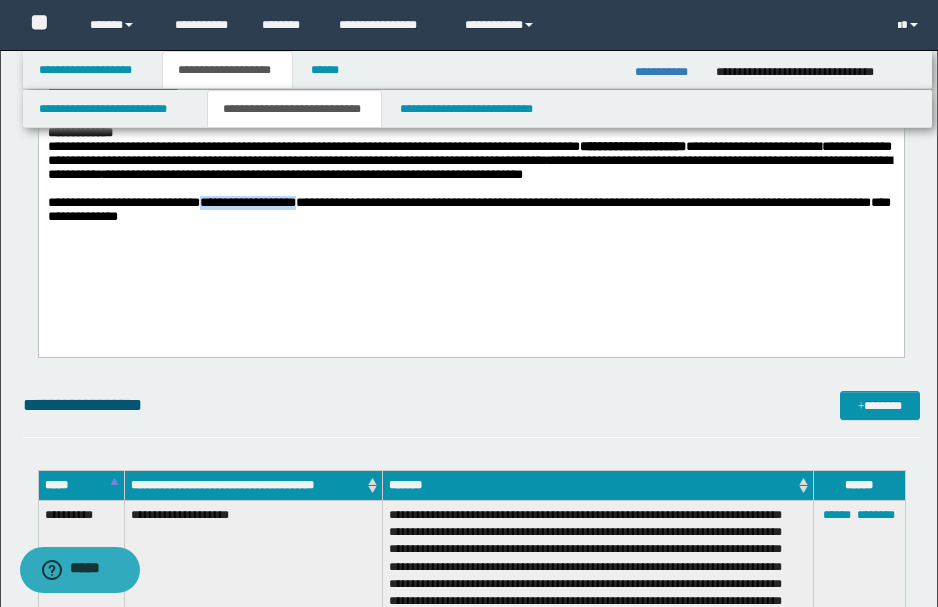 drag, startPoint x: 209, startPoint y: 230, endPoint x: 312, endPoint y: 230, distance: 103 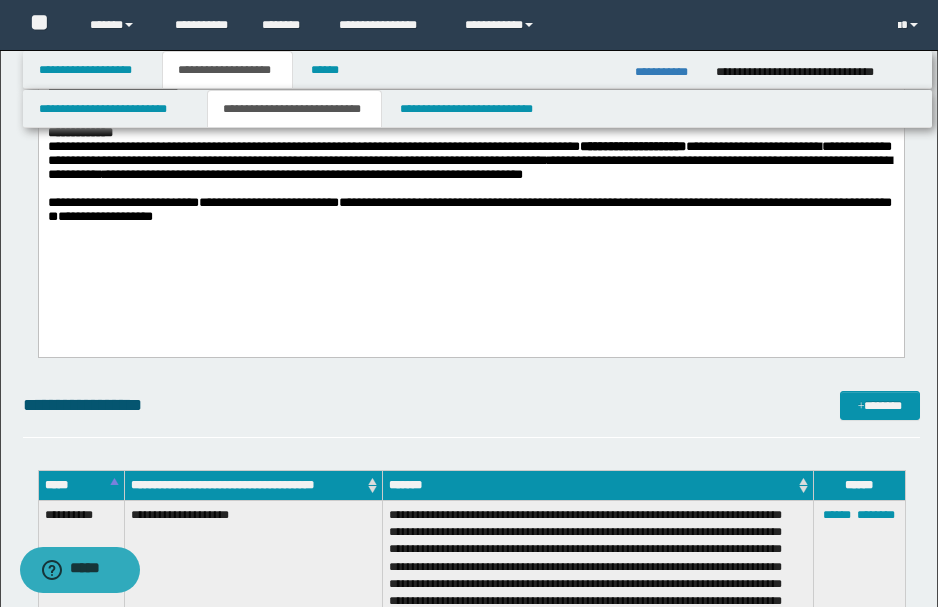 click on "**********" at bounding box center [268, 203] 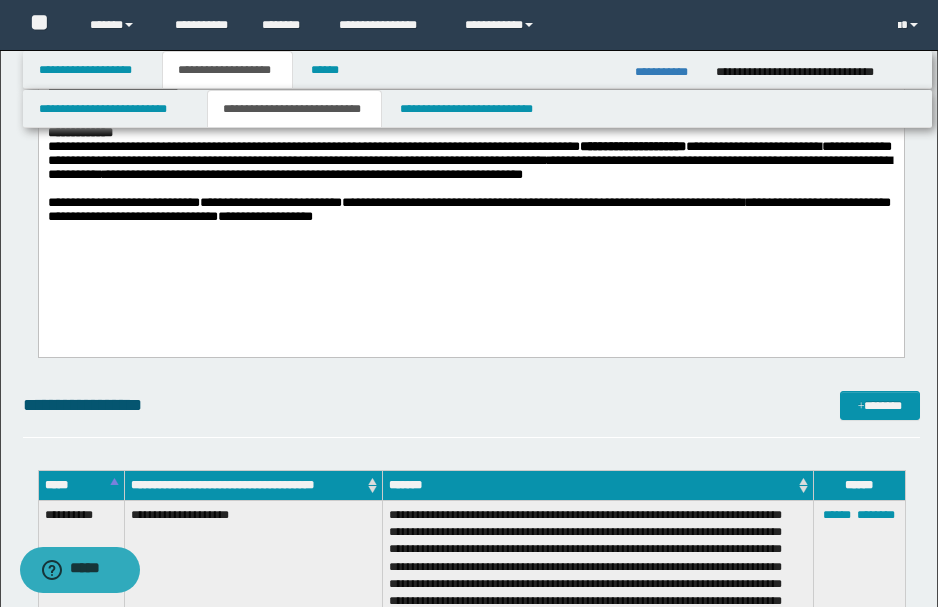 drag, startPoint x: 796, startPoint y: 226, endPoint x: 850, endPoint y: 230, distance: 54.147945 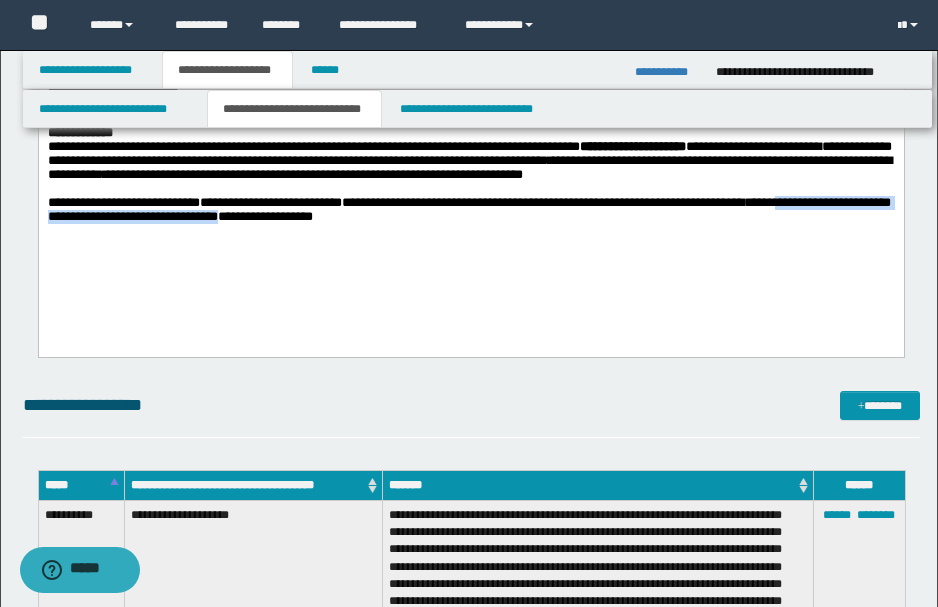 drag, startPoint x: 826, startPoint y: 232, endPoint x: 308, endPoint y: 242, distance: 518.0965 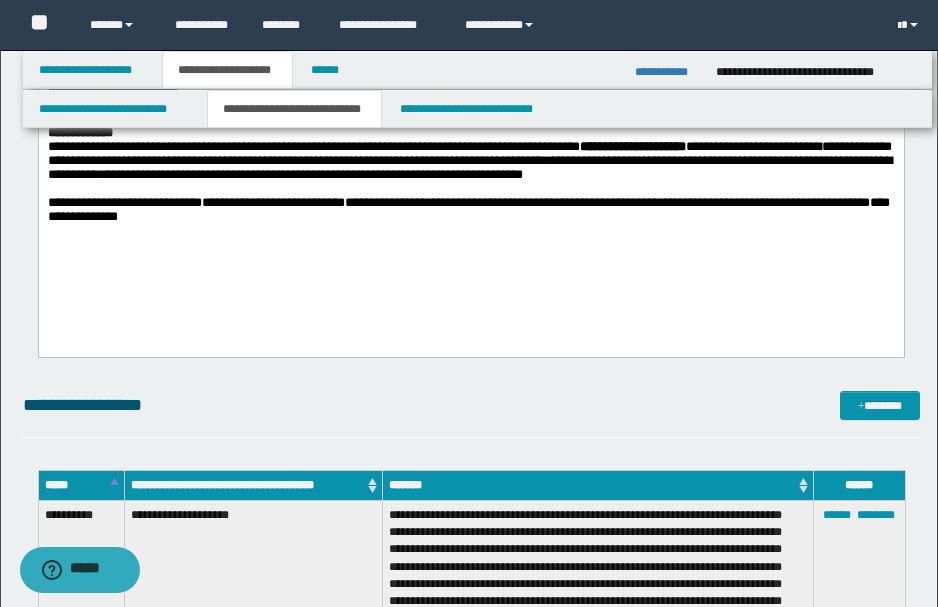 click on "**********" at bounding box center (469, 211) 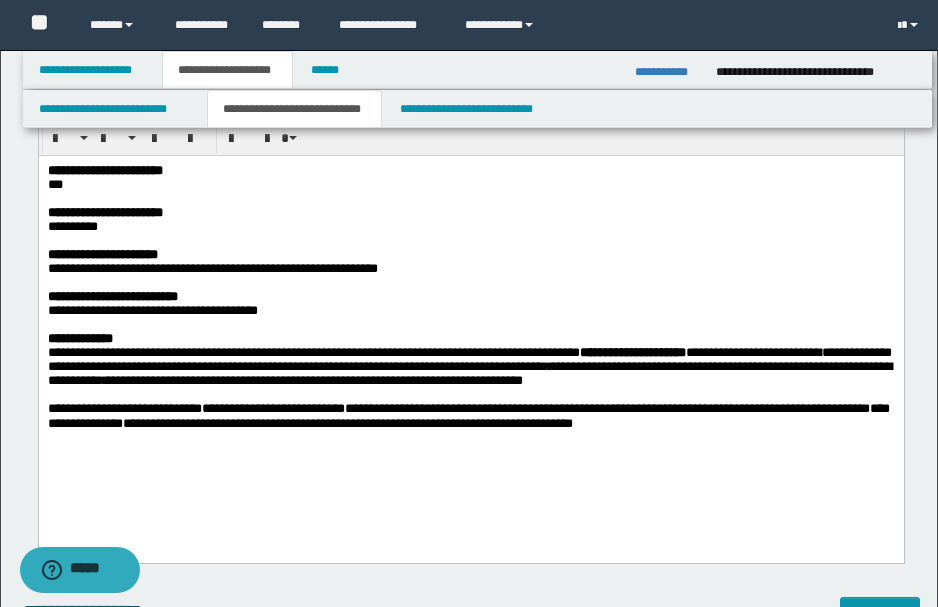 scroll, scrollTop: 1466, scrollLeft: 0, axis: vertical 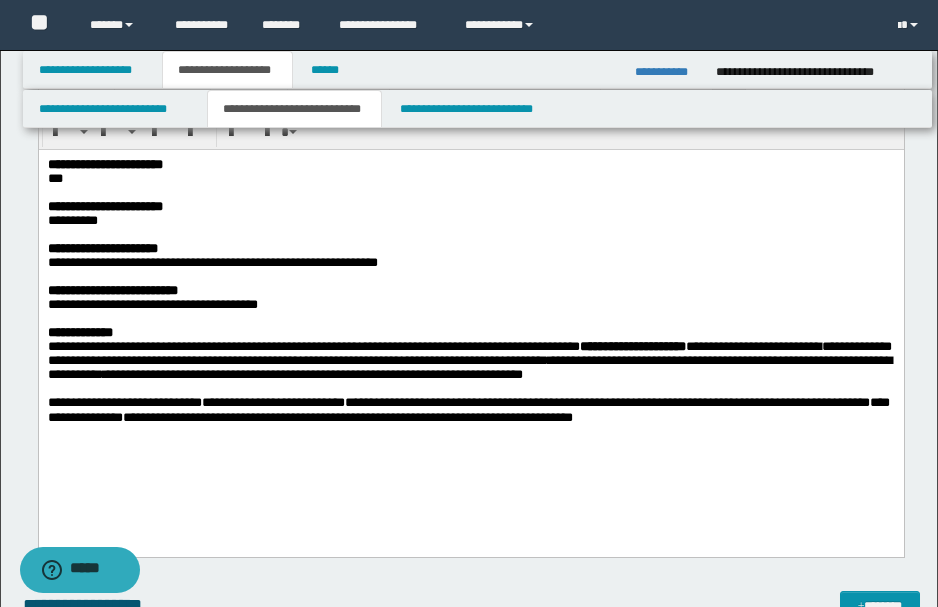 click on "**********" at bounding box center [347, 417] 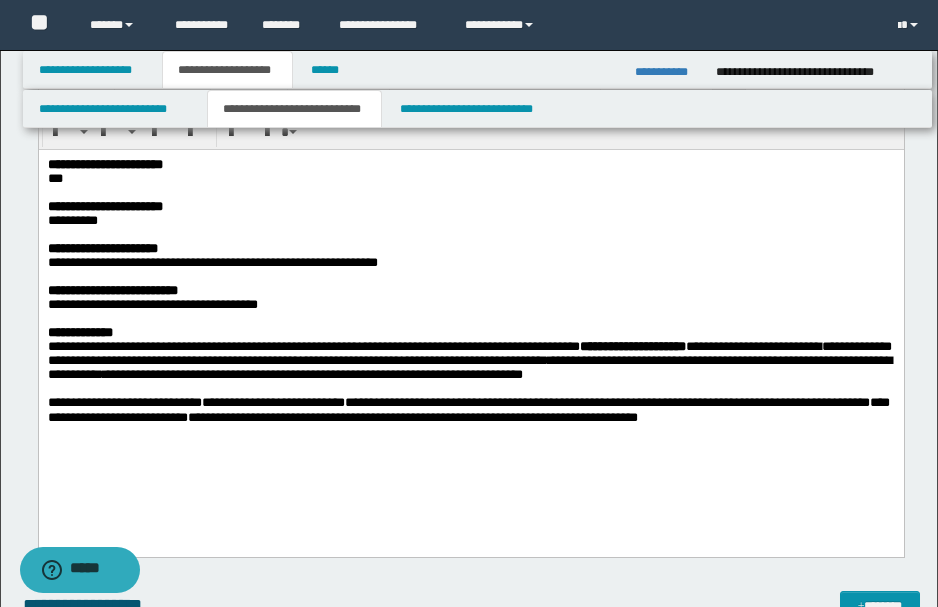 click on "**********" at bounding box center (412, 417) 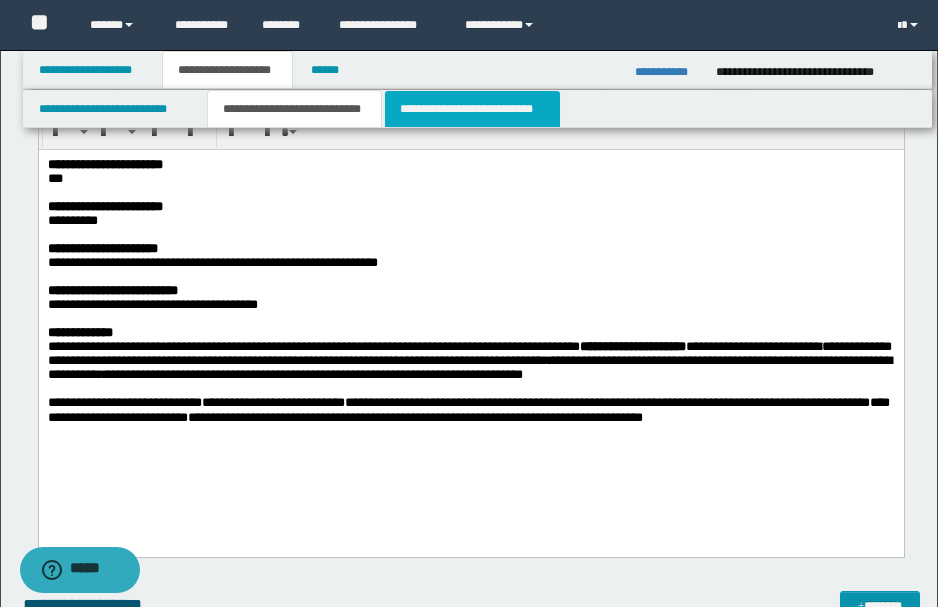 click on "**********" at bounding box center [472, 109] 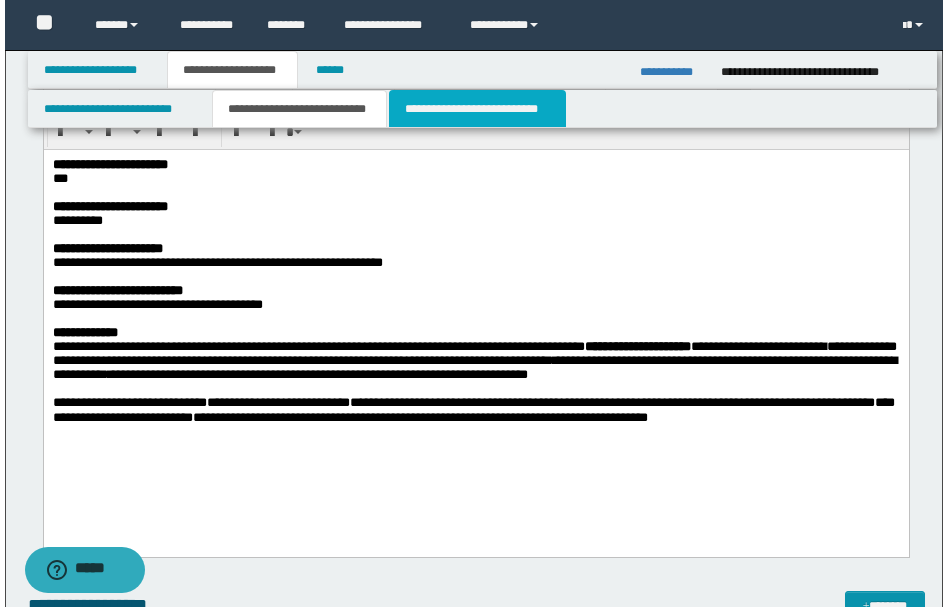 scroll, scrollTop: 0, scrollLeft: 0, axis: both 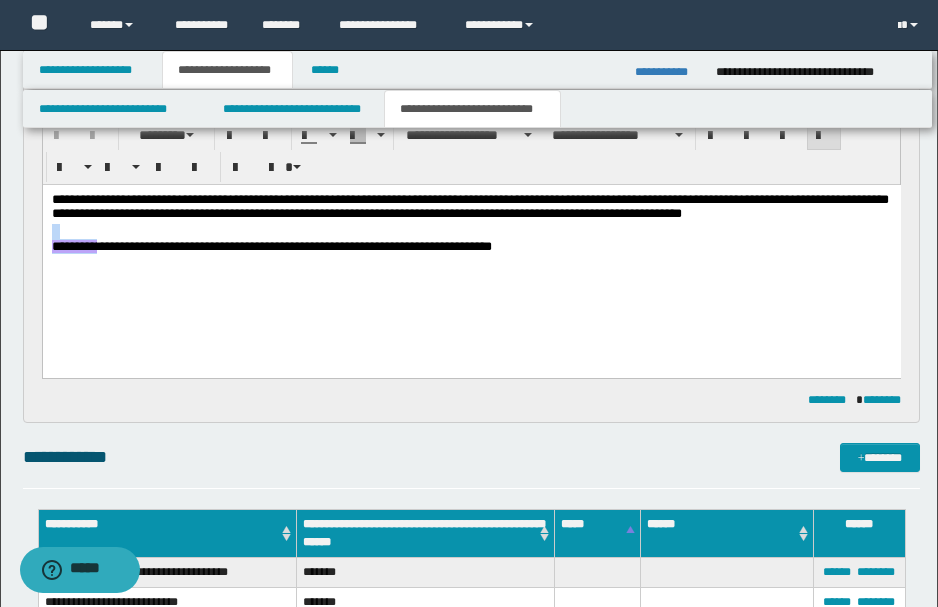 drag, startPoint x: 797, startPoint y: 215, endPoint x: 115, endPoint y: 245, distance: 682.6595 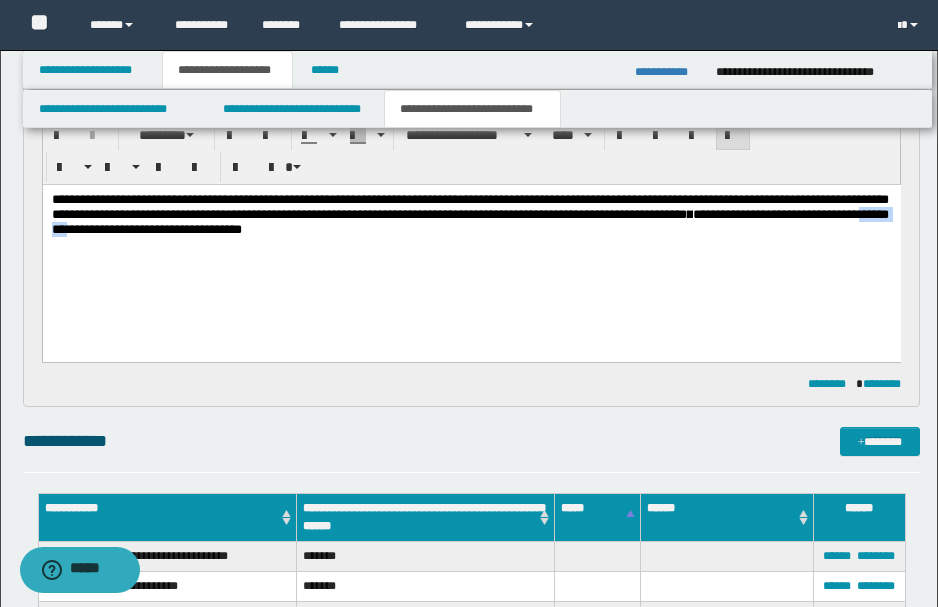 drag, startPoint x: 145, startPoint y: 230, endPoint x: 202, endPoint y: 230, distance: 57 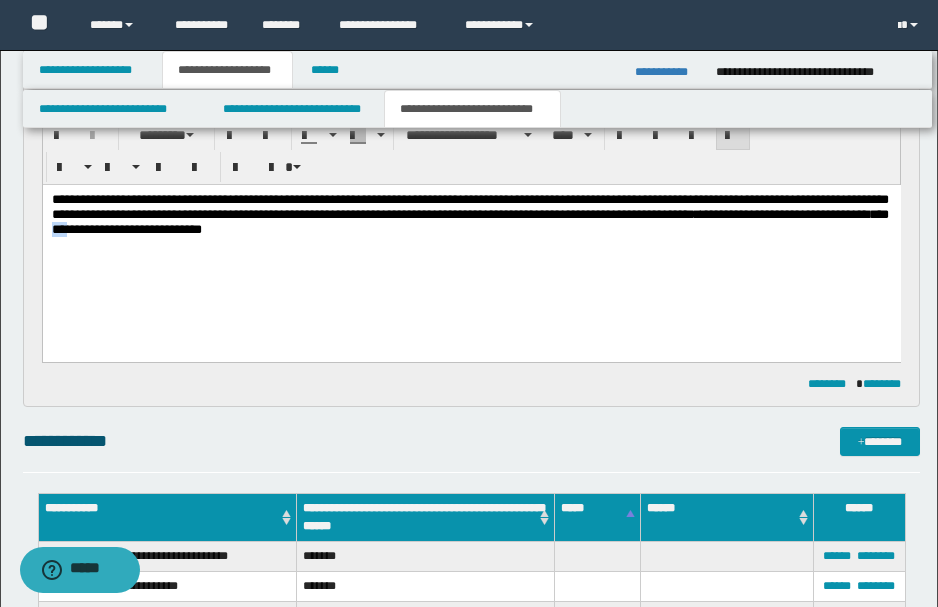 click on "**********" 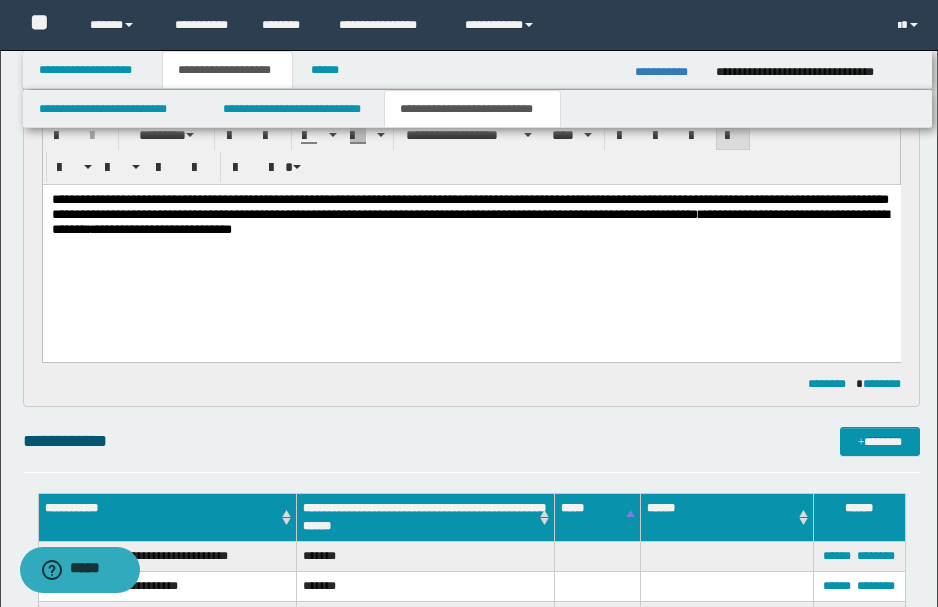 click on "**********" at bounding box center [469, 861] 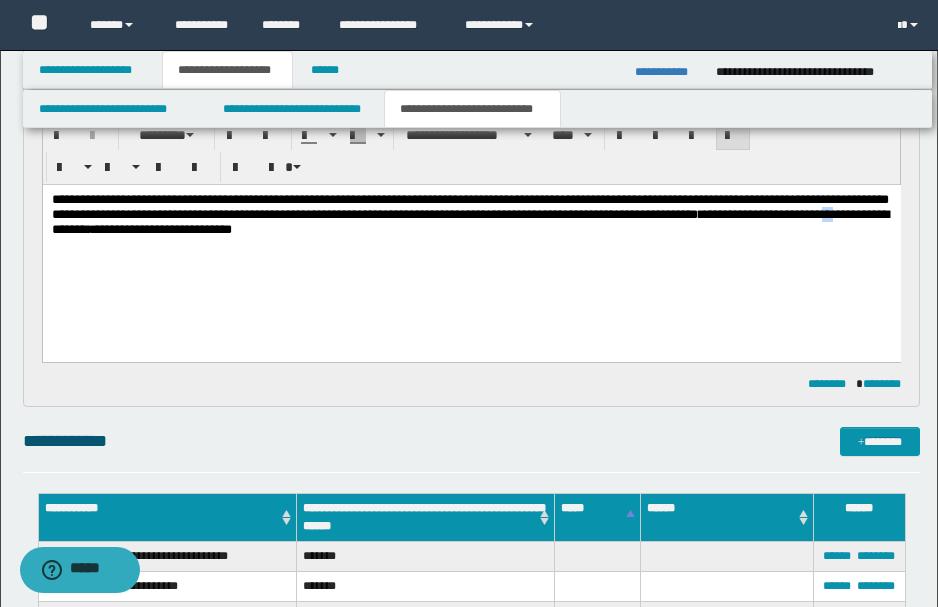 drag, startPoint x: 90, startPoint y: 233, endPoint x: 101, endPoint y: 231, distance: 11.18034 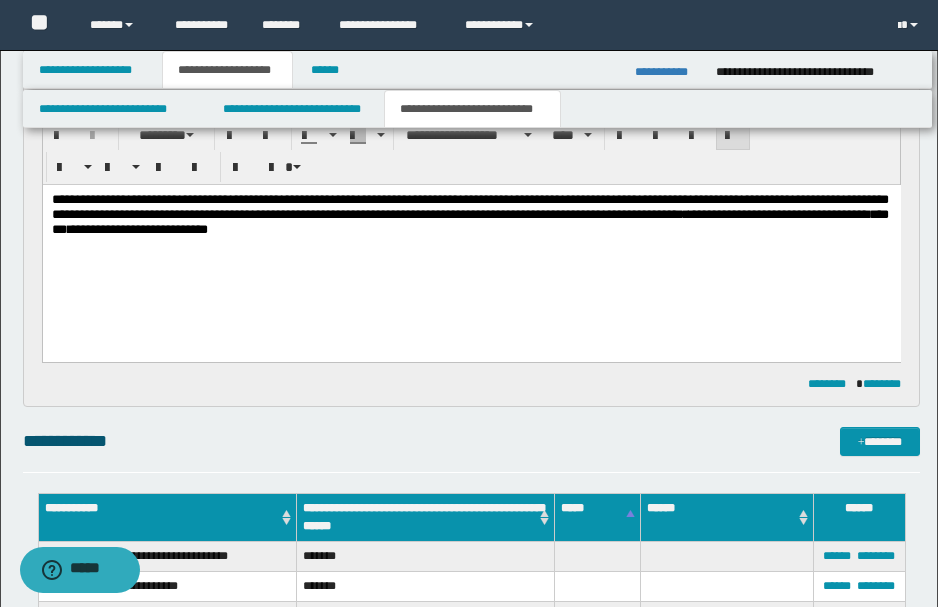 click on "**********" at bounding box center [469, 215] 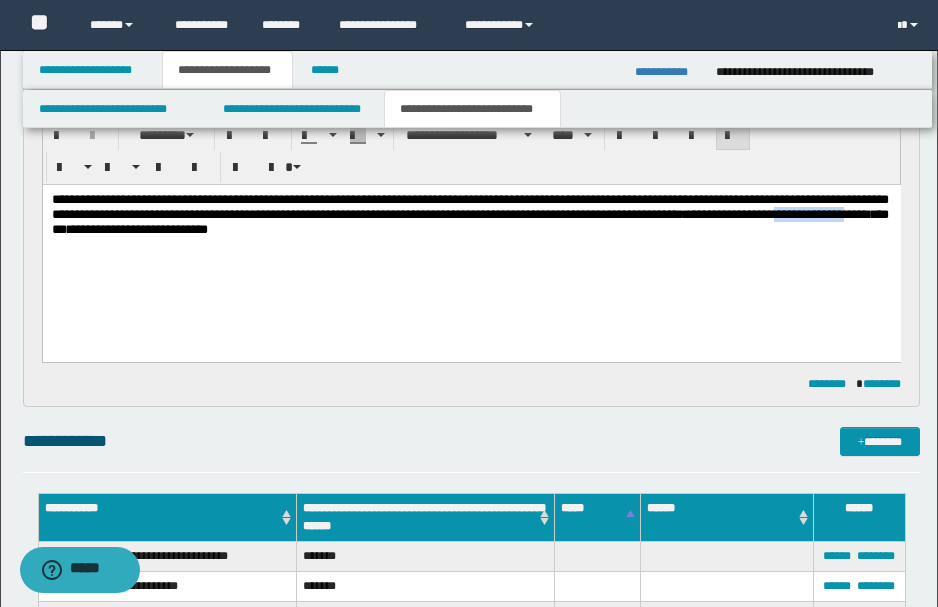 drag, startPoint x: 49, startPoint y: 231, endPoint x: 139, endPoint y: 231, distance: 90 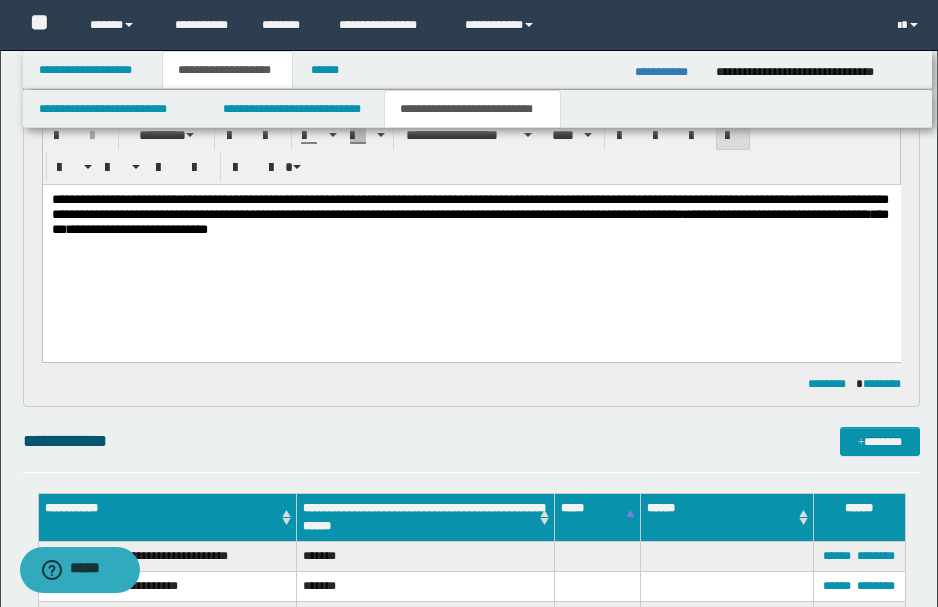 click on "**********" at bounding box center (469, 215) 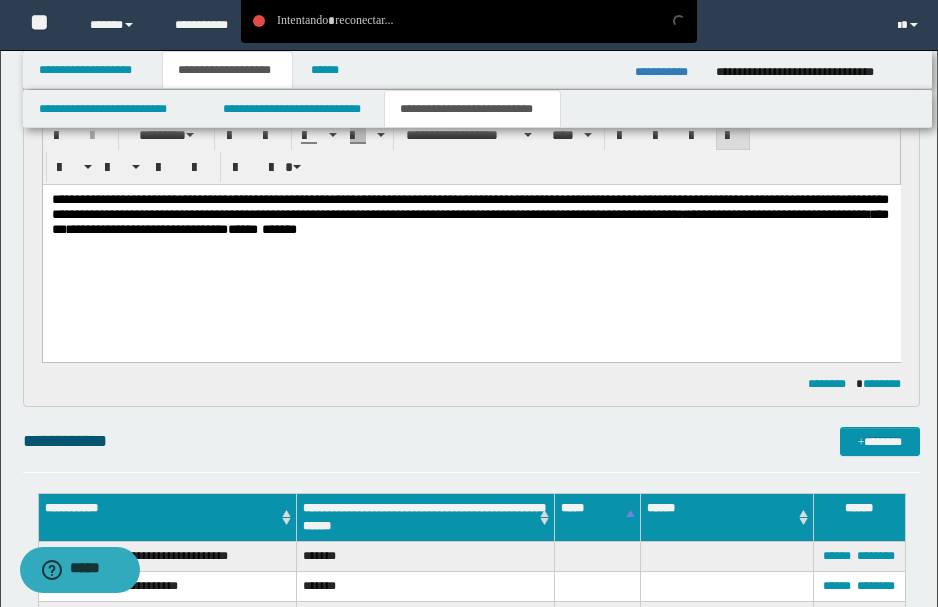 click at bounding box center [457, 21] 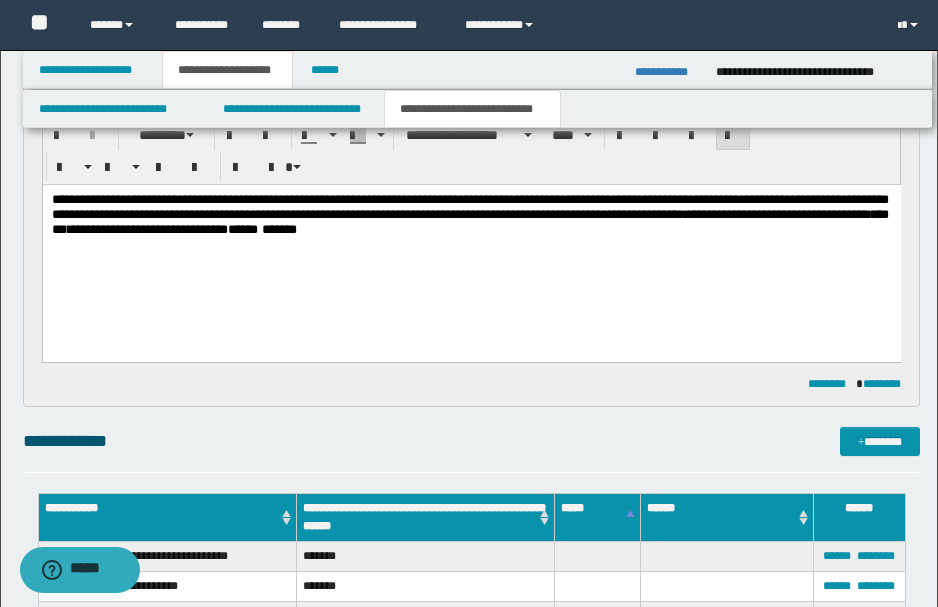 click on "*******" at bounding box center [425, 586] 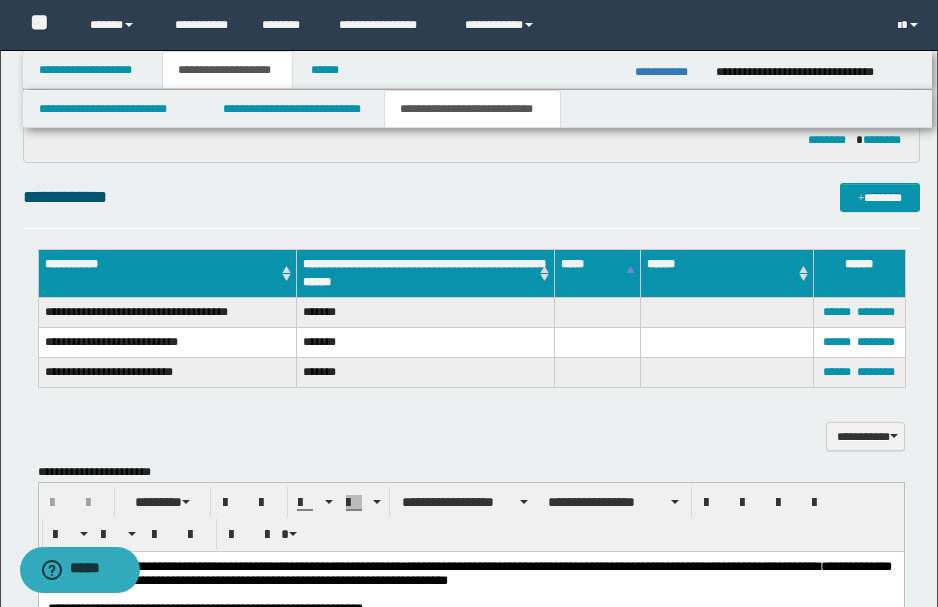 scroll, scrollTop: 666, scrollLeft: 0, axis: vertical 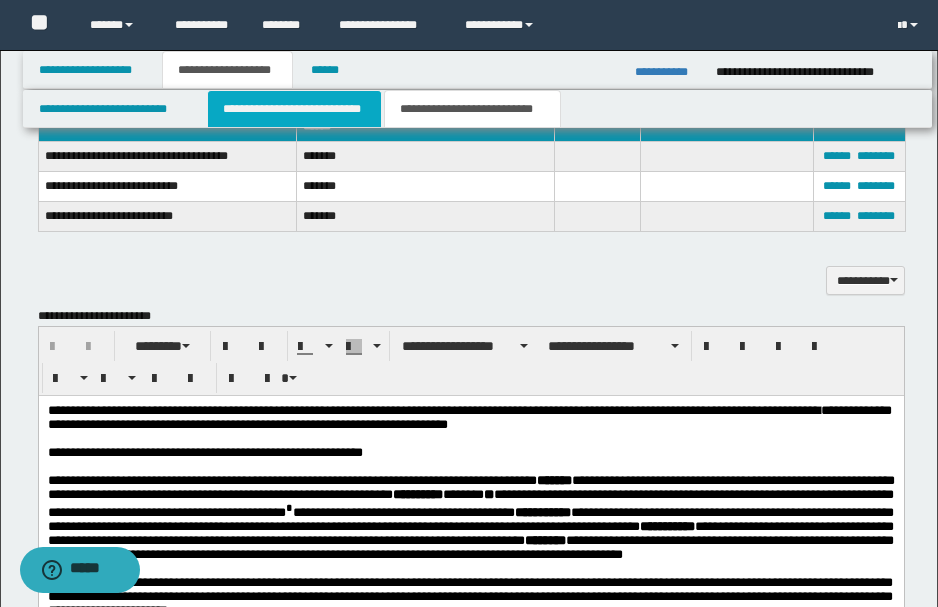 click on "**********" at bounding box center (294, 109) 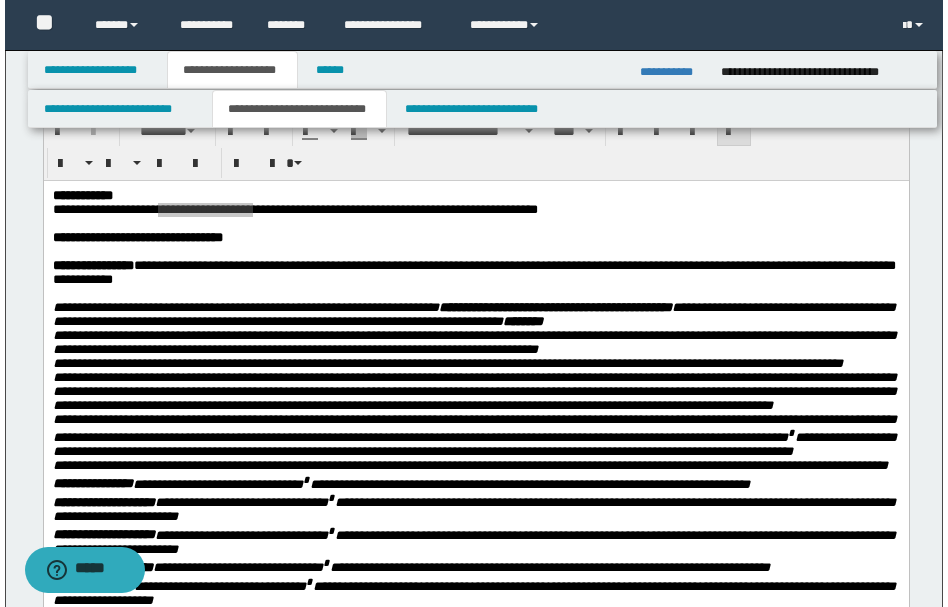 scroll, scrollTop: 0, scrollLeft: 0, axis: both 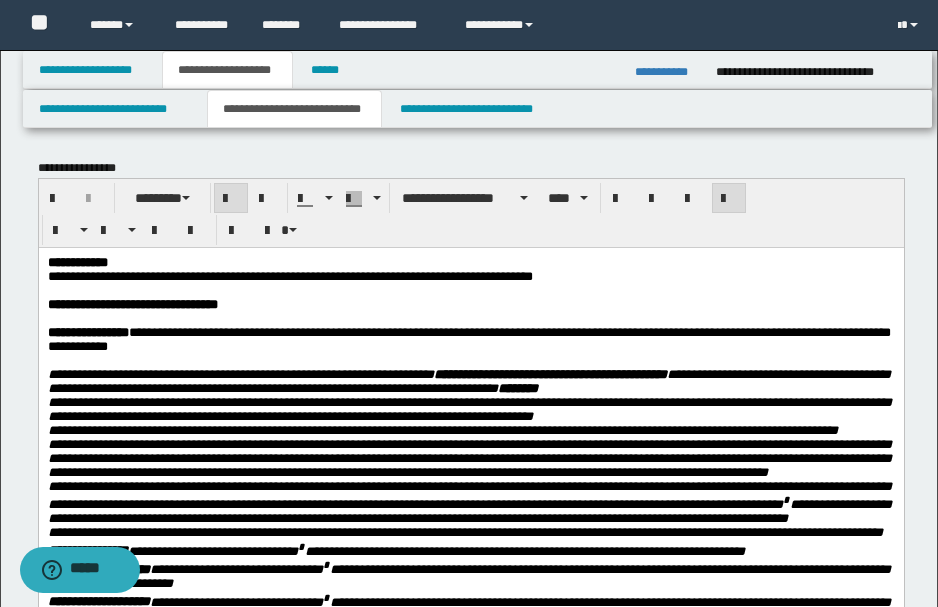 click on "**********" at bounding box center (132, 303) 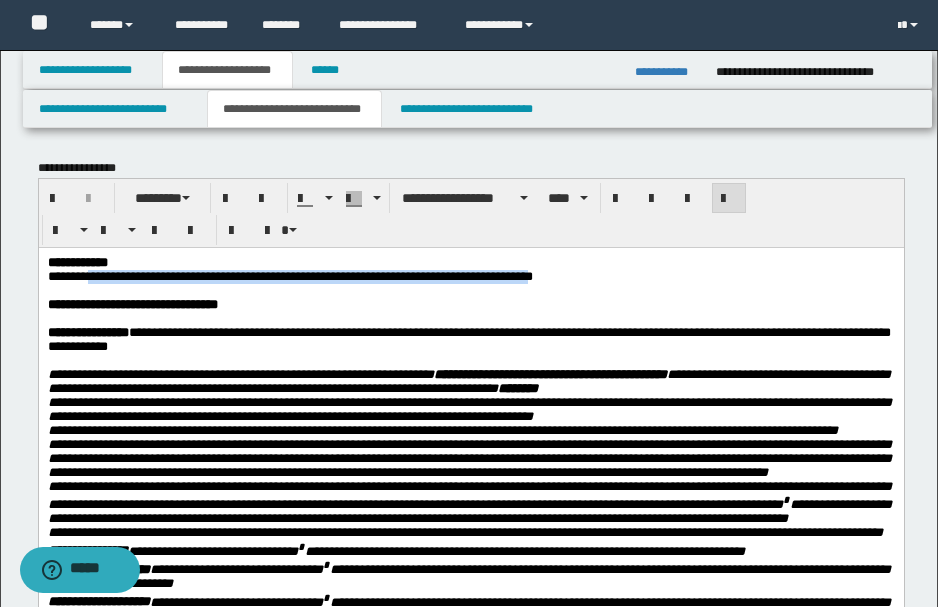 drag, startPoint x: 92, startPoint y: 278, endPoint x: 606, endPoint y: 277, distance: 514.001 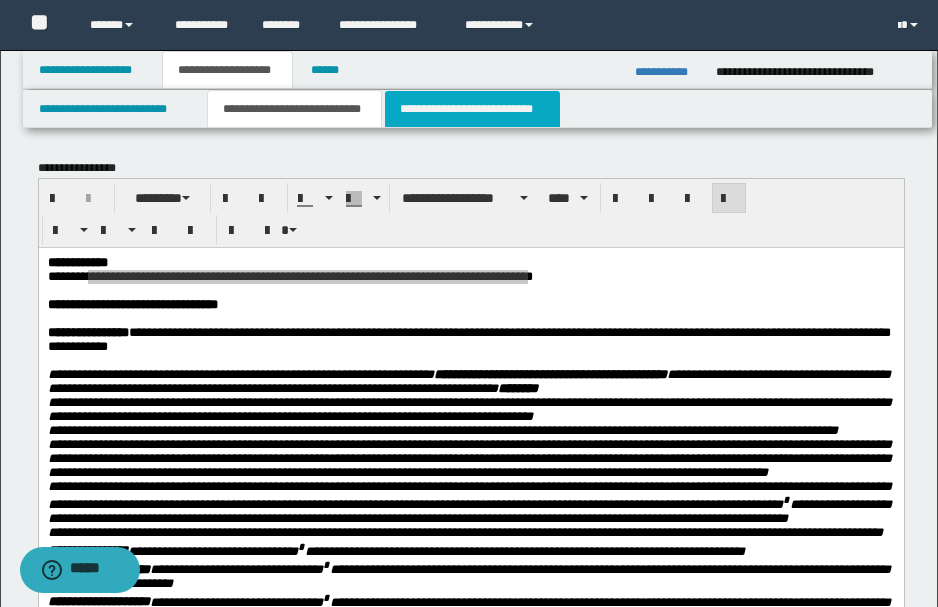 click on "**********" at bounding box center (472, 109) 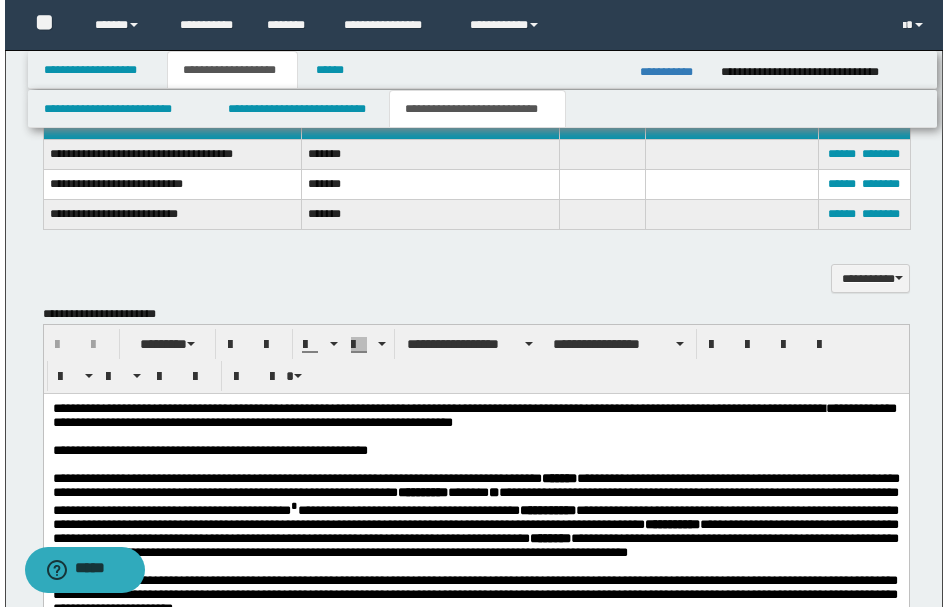 scroll, scrollTop: 866, scrollLeft: 0, axis: vertical 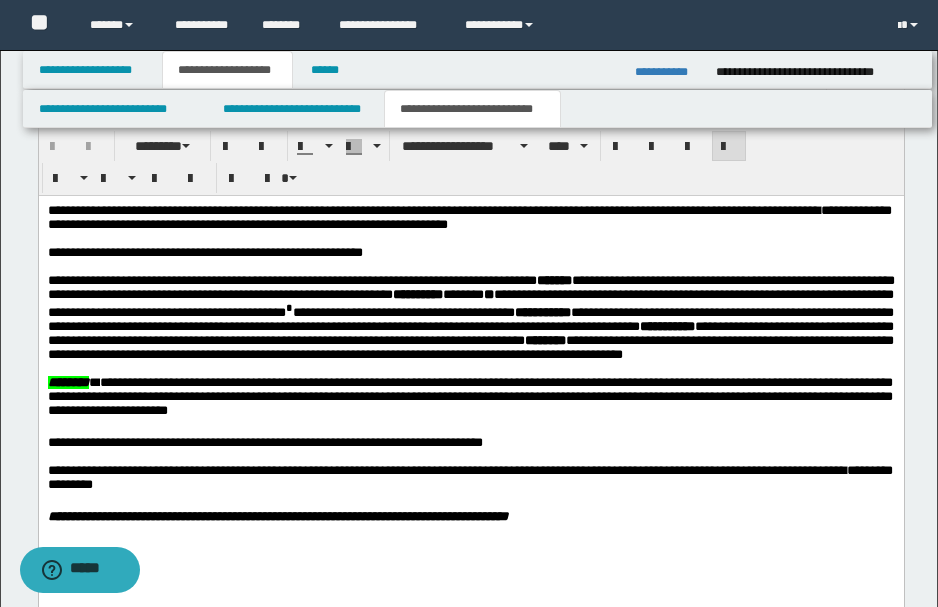 click at bounding box center (469, 238) 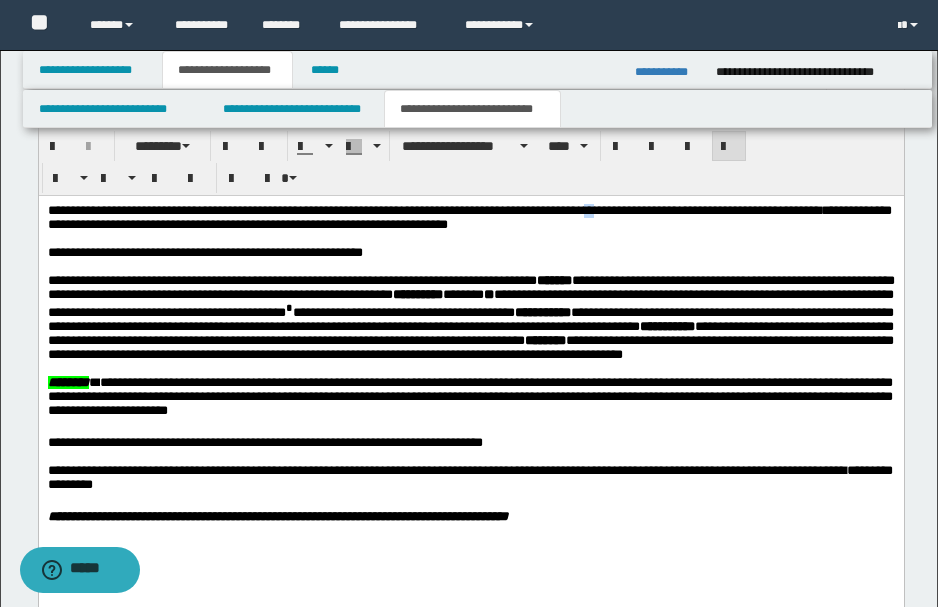 drag, startPoint x: 627, startPoint y: 210, endPoint x: 651, endPoint y: 212, distance: 24.083189 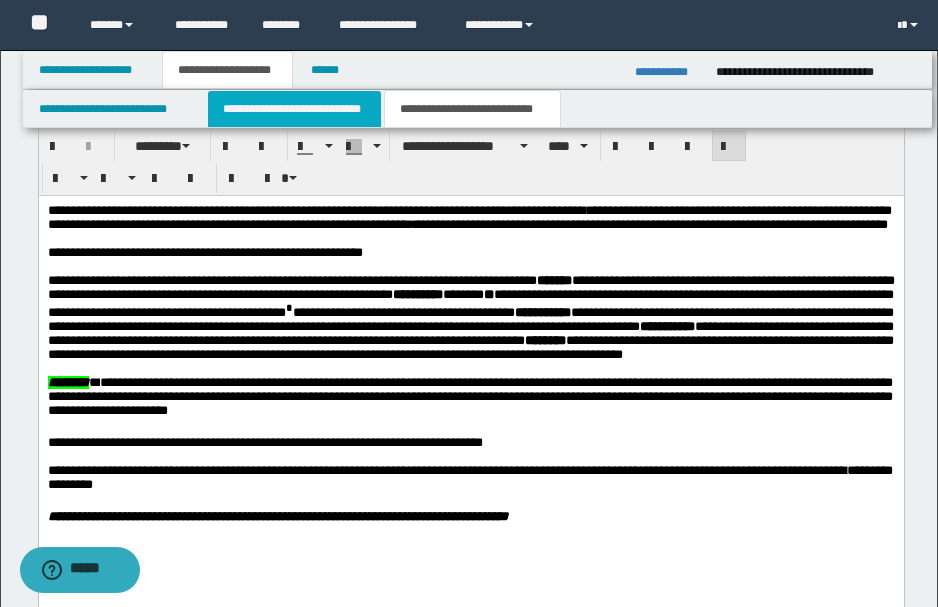 click on "**********" at bounding box center [294, 109] 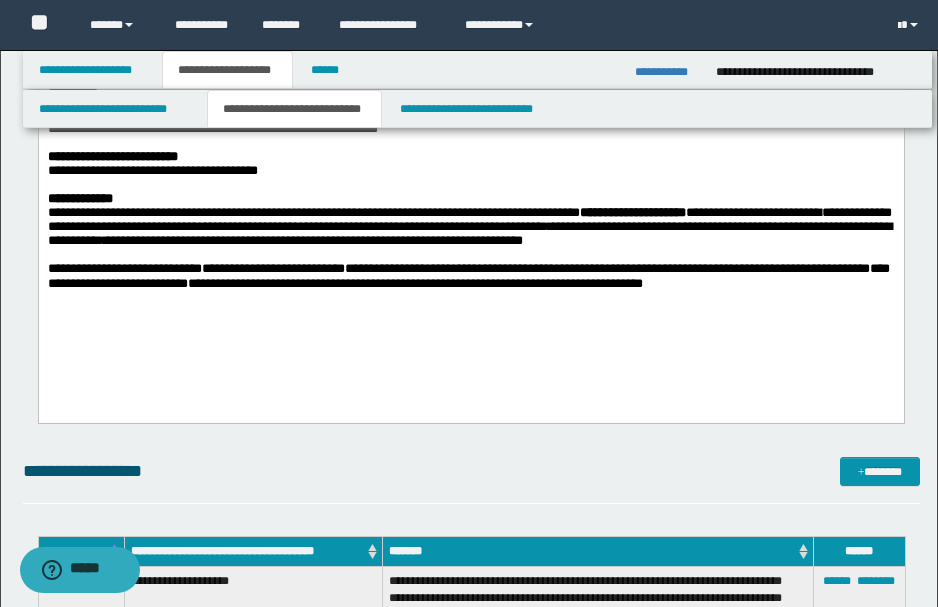 scroll, scrollTop: 1866, scrollLeft: 0, axis: vertical 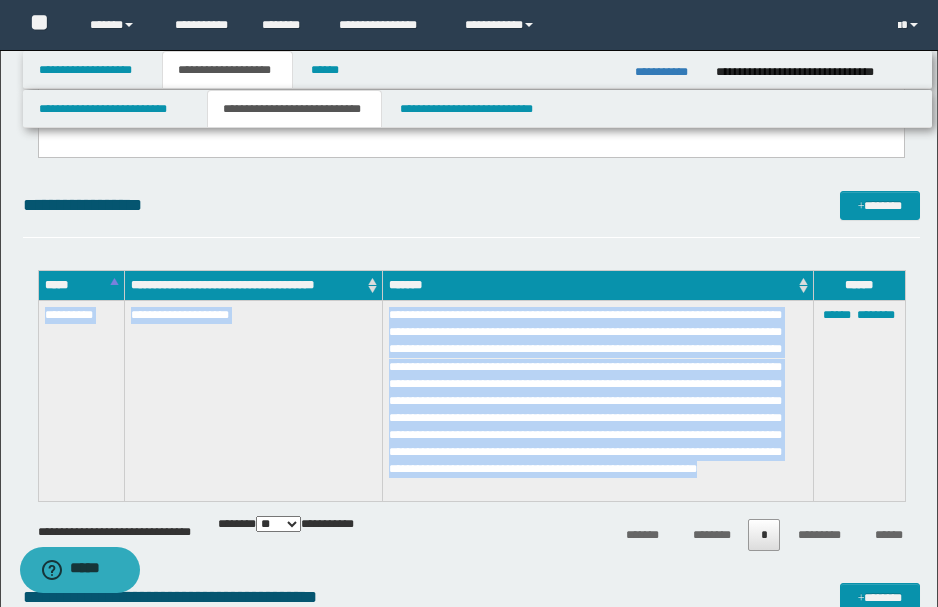 drag, startPoint x: 44, startPoint y: 312, endPoint x: 765, endPoint y: 480, distance: 740.31415 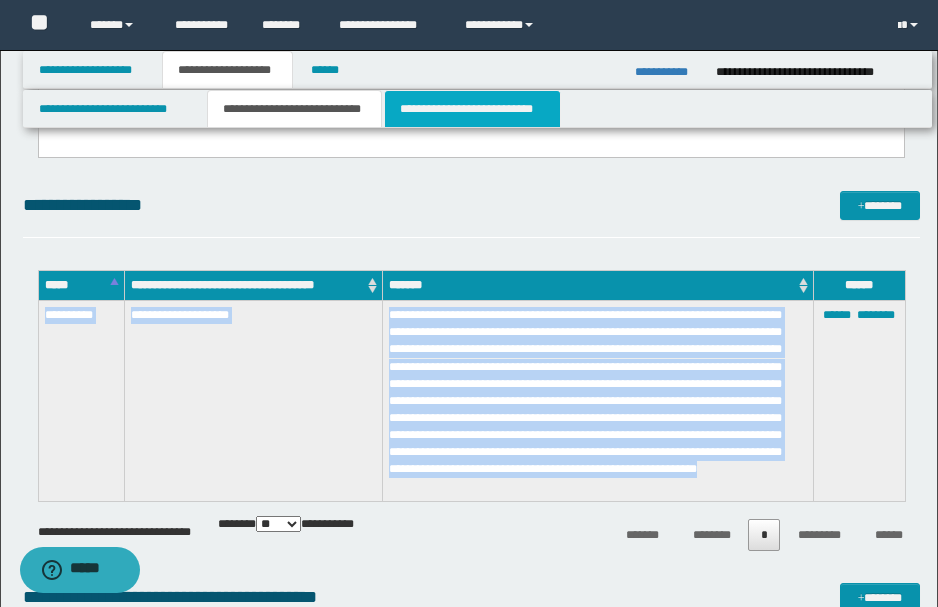 click on "**********" at bounding box center (472, 109) 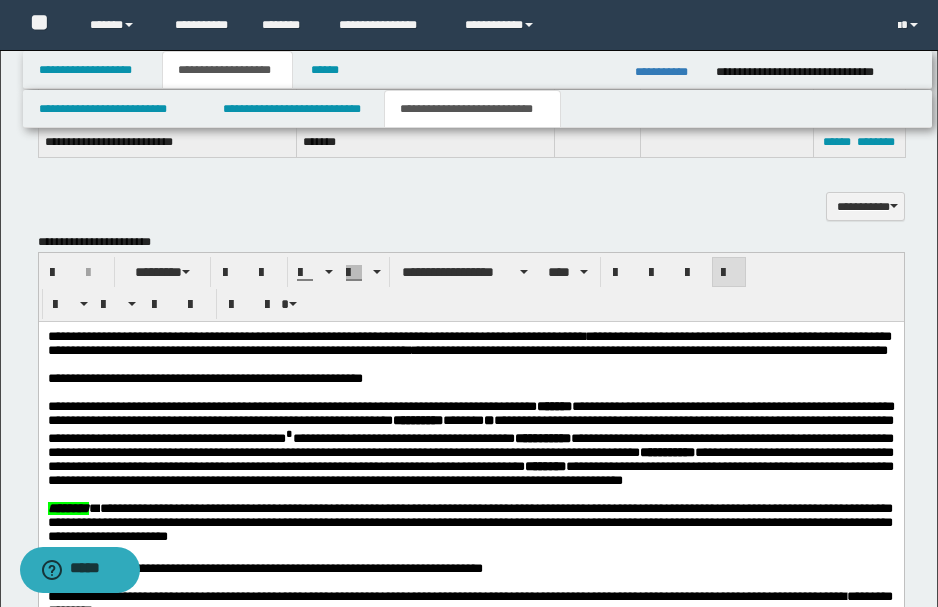 scroll, scrollTop: 772, scrollLeft: 0, axis: vertical 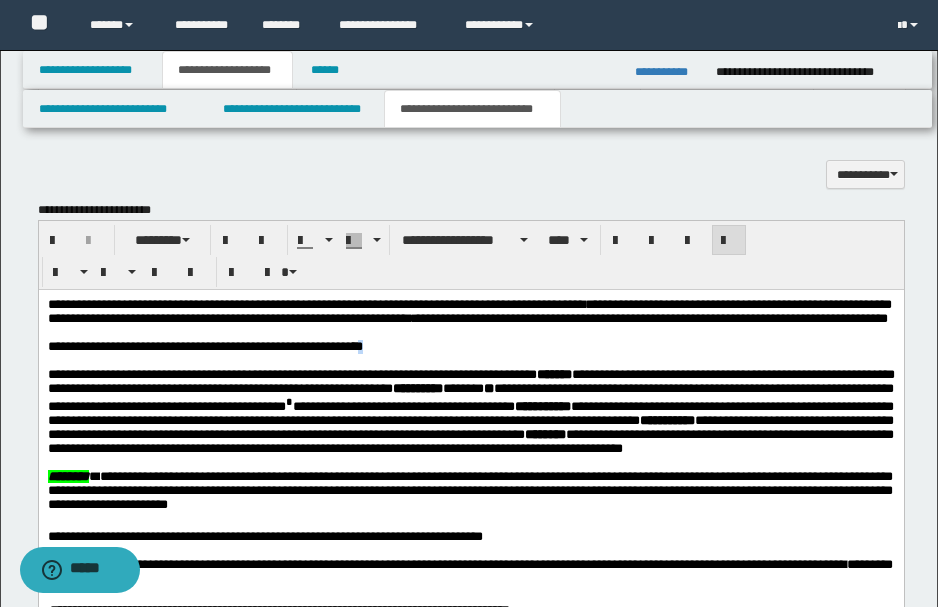 drag, startPoint x: 362, startPoint y: 369, endPoint x: 377, endPoint y: 368, distance: 15.033297 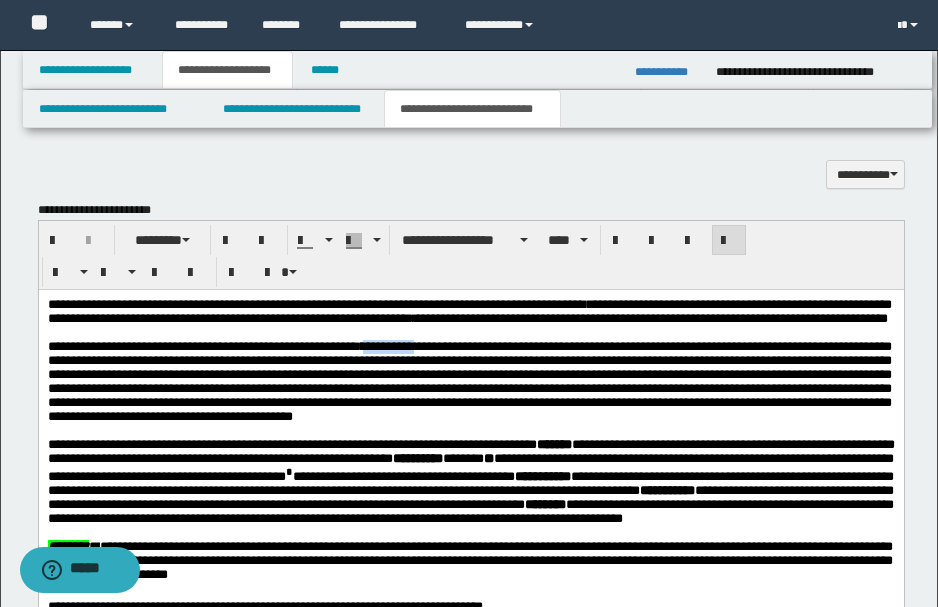 drag, startPoint x: 376, startPoint y: 365, endPoint x: 437, endPoint y: 363, distance: 61.03278 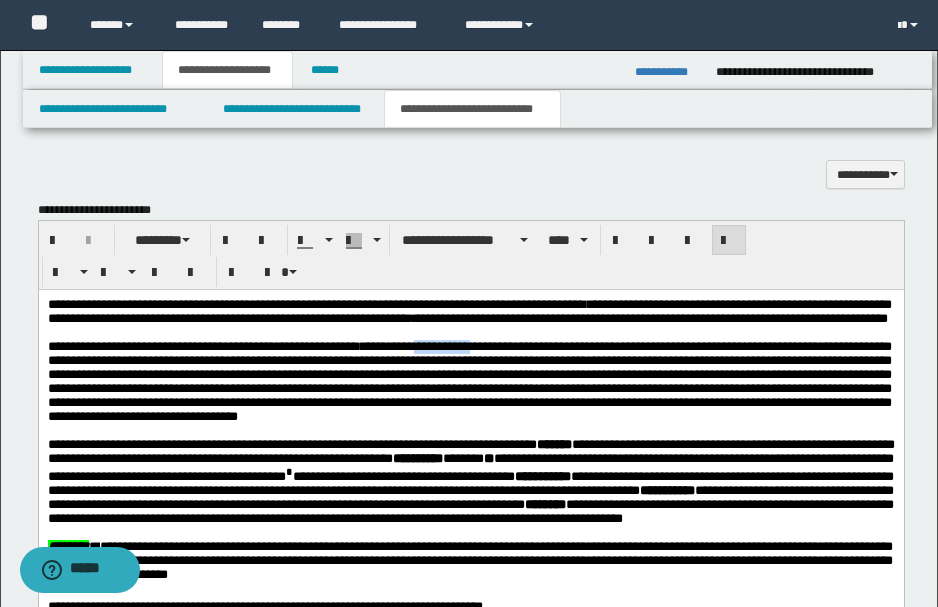 drag, startPoint x: 423, startPoint y: 366, endPoint x: 468, endPoint y: 363, distance: 45.099888 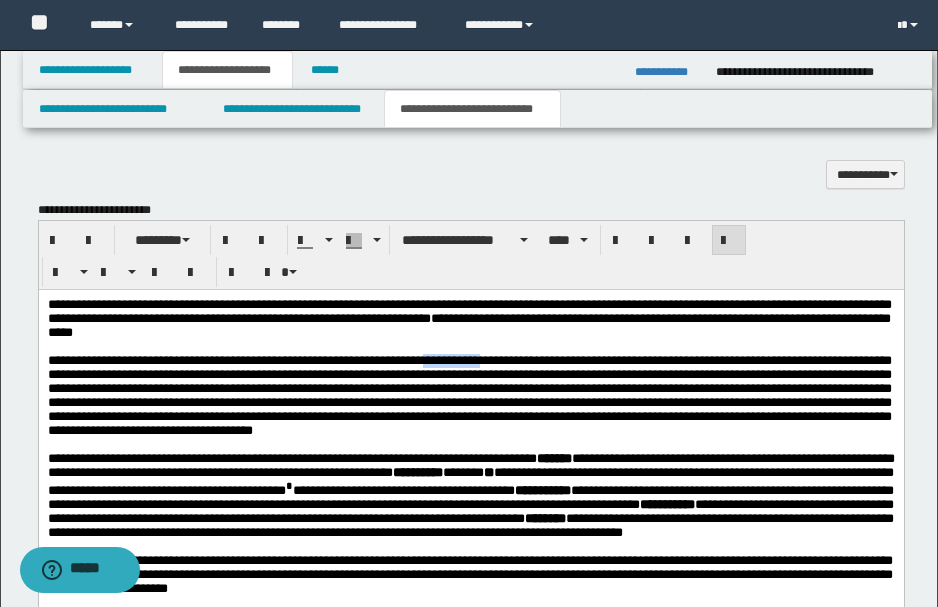 drag, startPoint x: 425, startPoint y: 368, endPoint x: 478, endPoint y: 363, distance: 53.235325 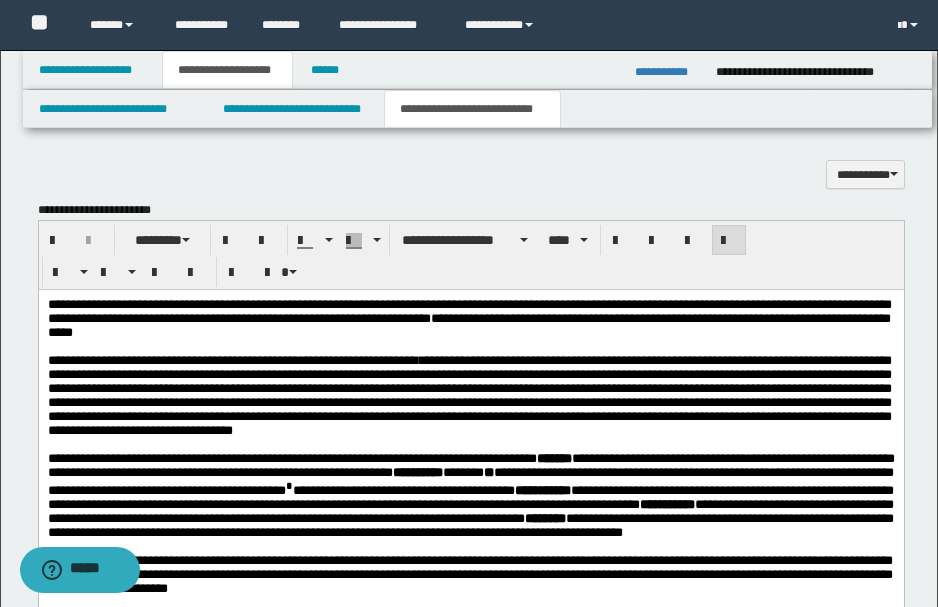 click on "**********" at bounding box center (469, 318) 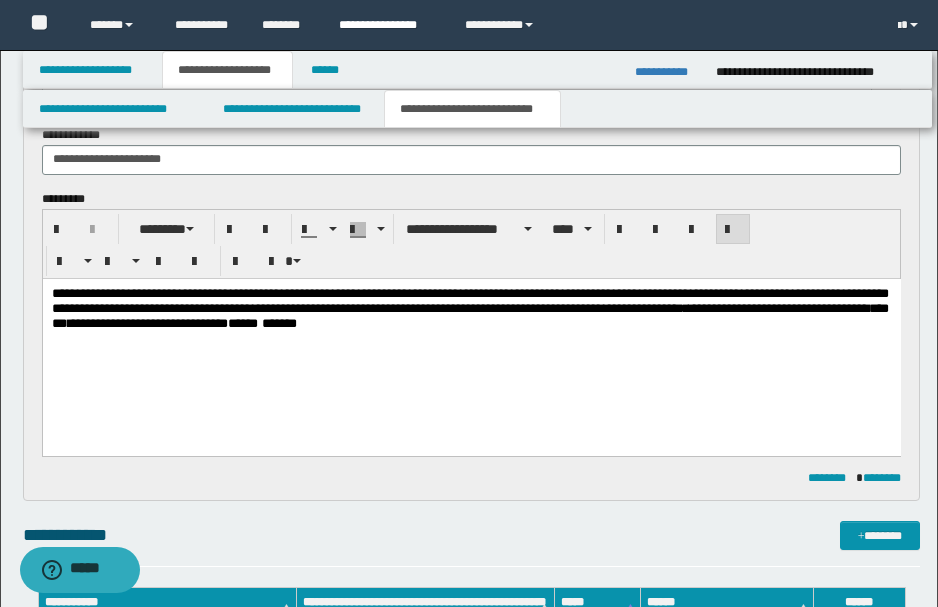 scroll, scrollTop: 372, scrollLeft: 0, axis: vertical 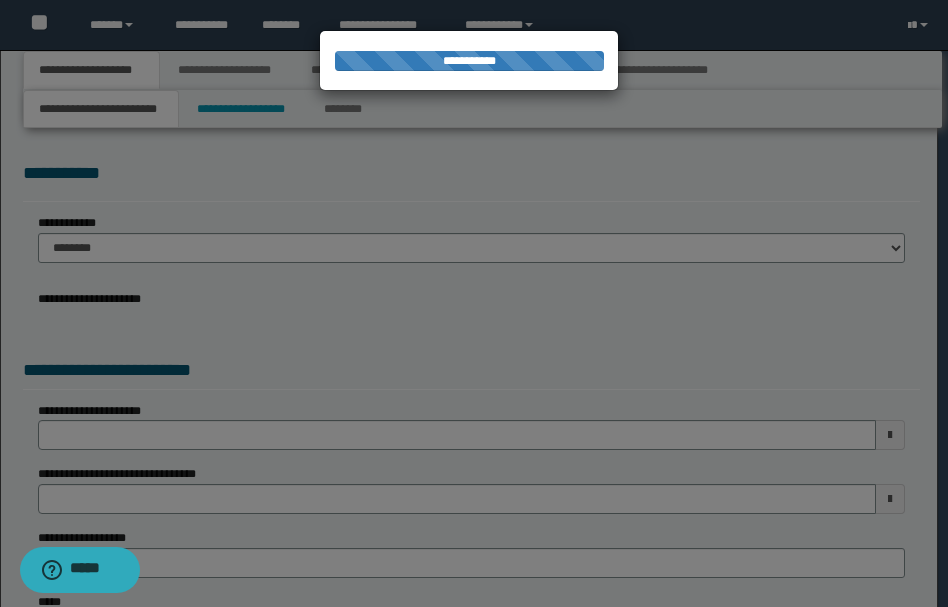 type on "**********" 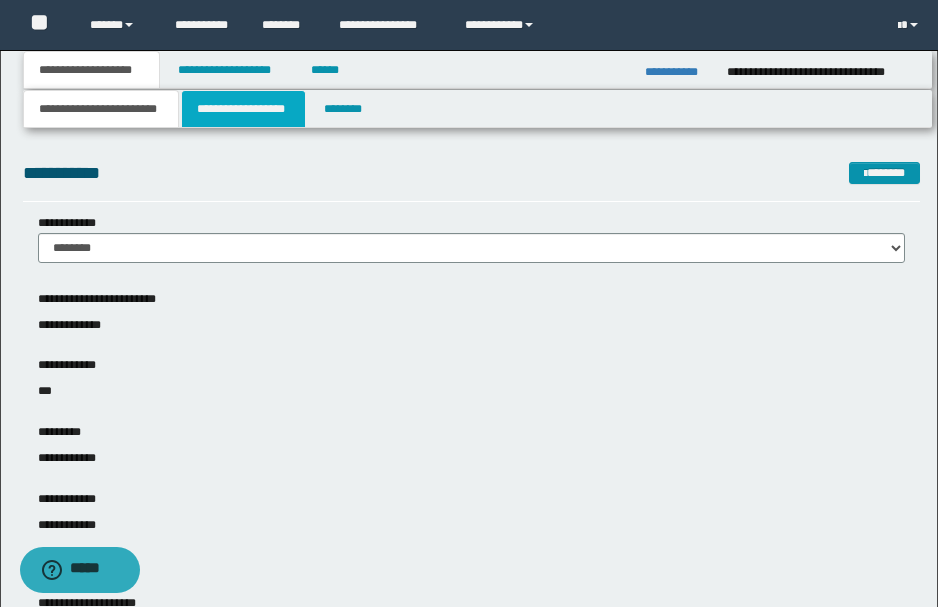 click on "**********" at bounding box center (243, 109) 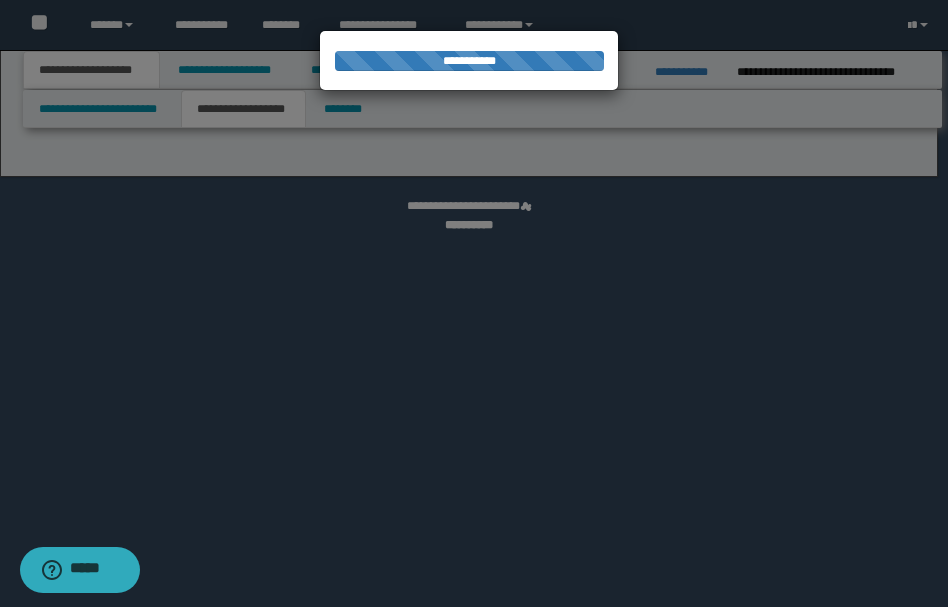 select on "*" 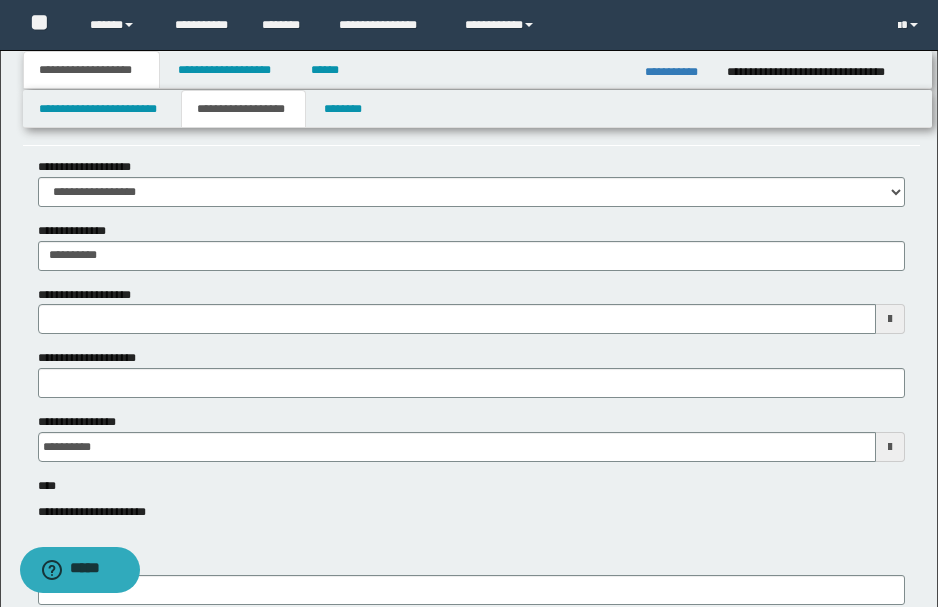 scroll, scrollTop: 133, scrollLeft: 0, axis: vertical 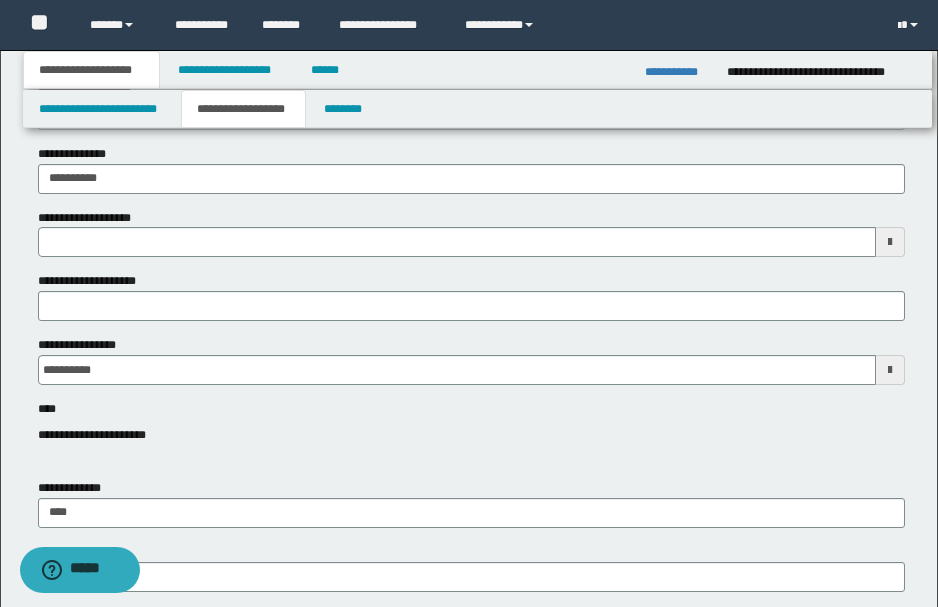 type 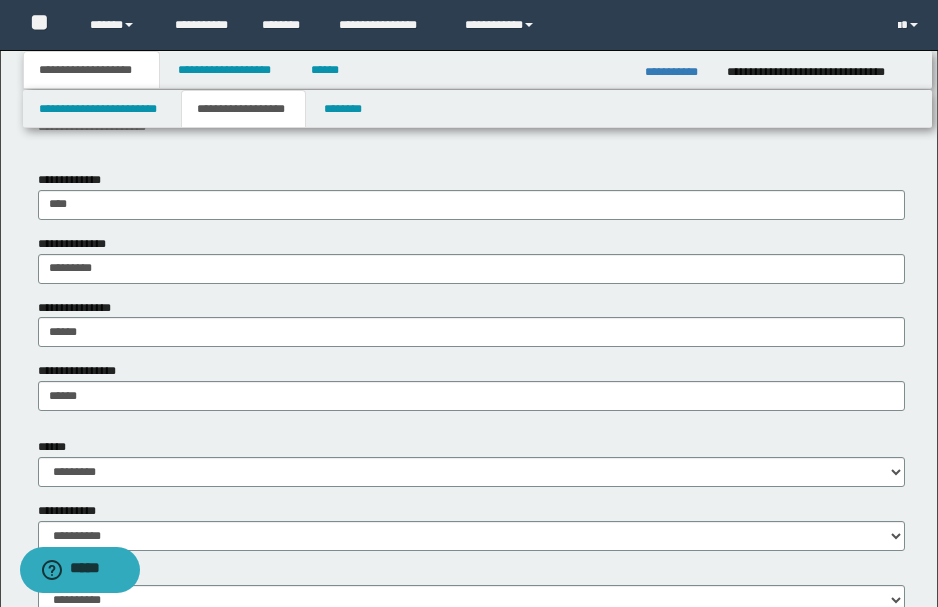 scroll, scrollTop: 666, scrollLeft: 0, axis: vertical 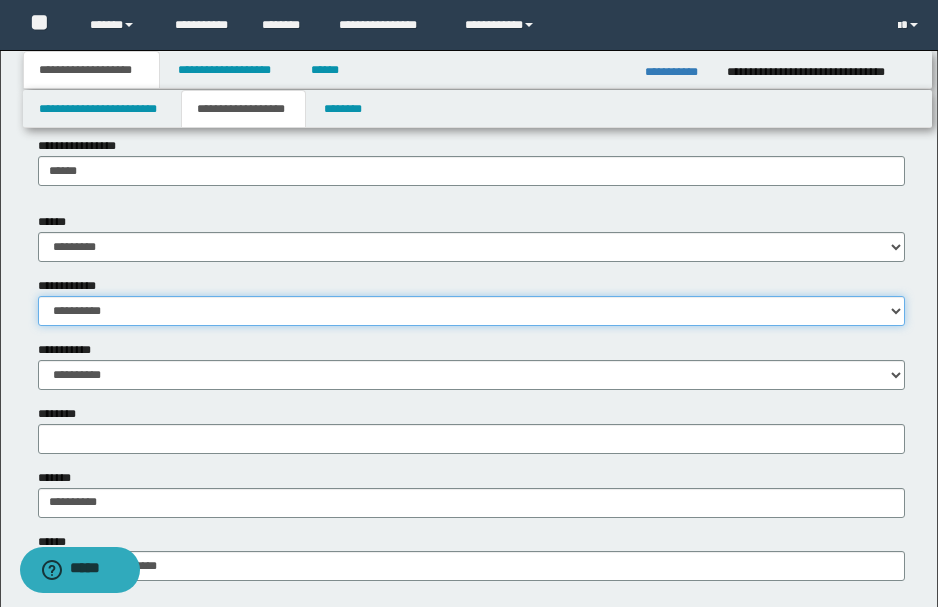 click on "**********" at bounding box center (471, 311) 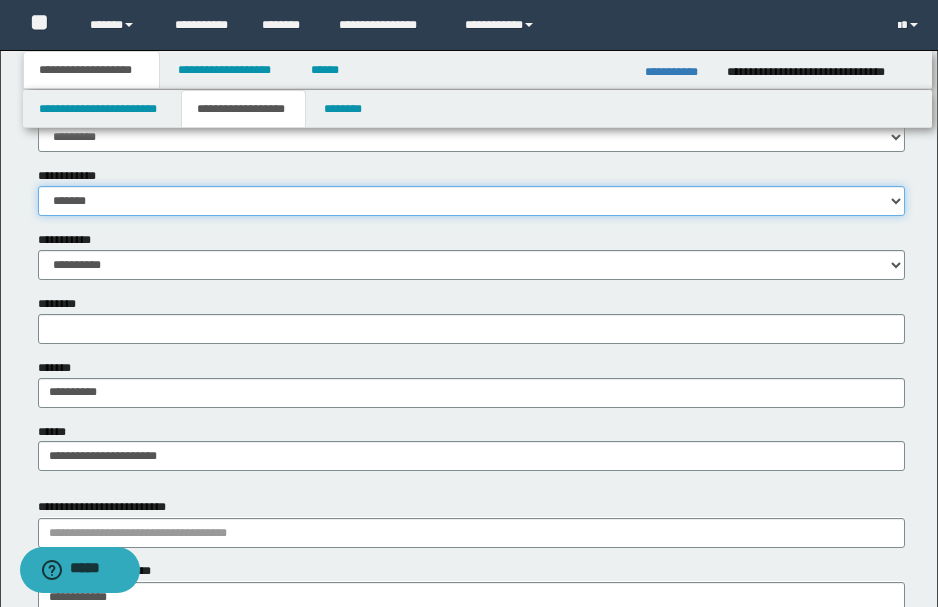 scroll, scrollTop: 866, scrollLeft: 0, axis: vertical 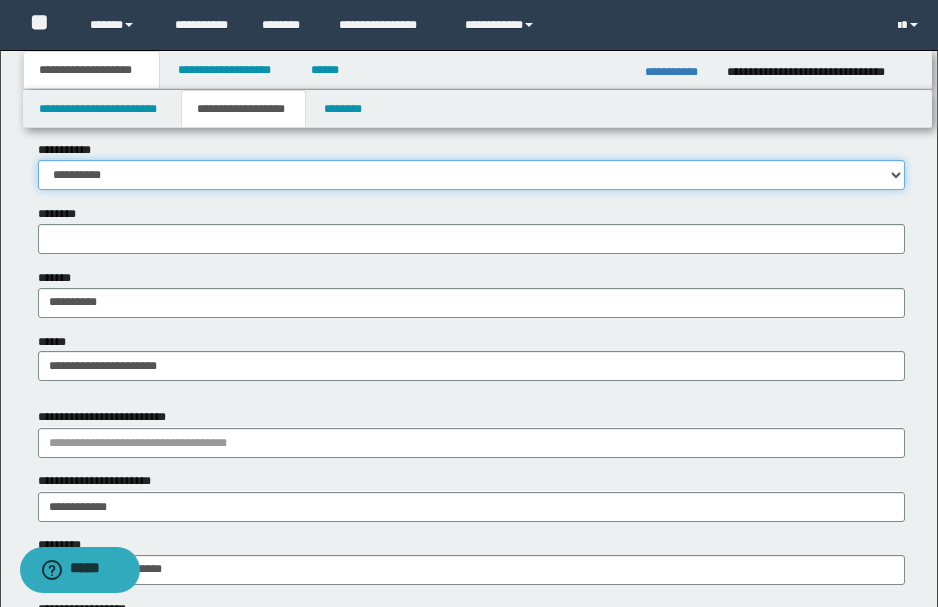 click on "**********" at bounding box center (471, 175) 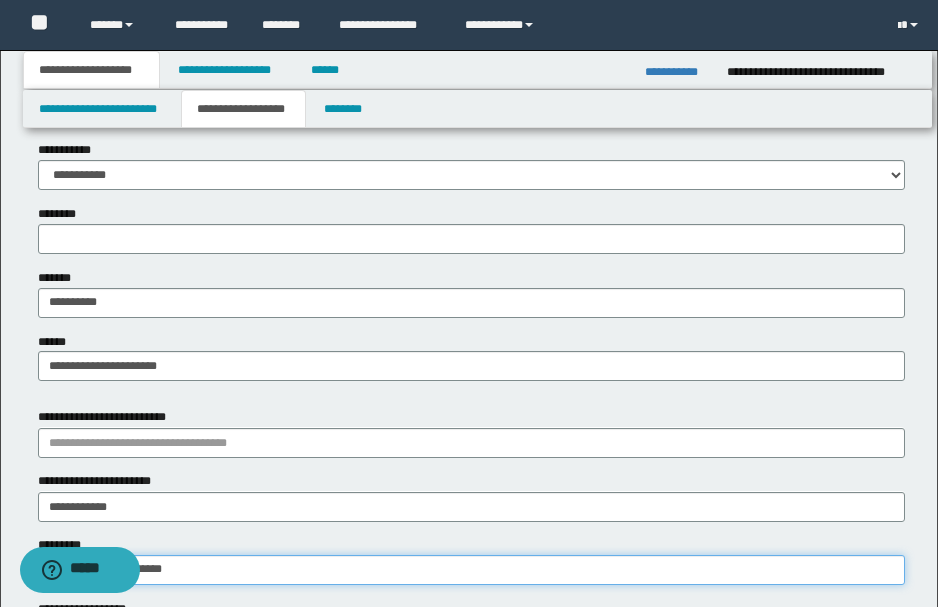 click on "**********" at bounding box center (471, 570) 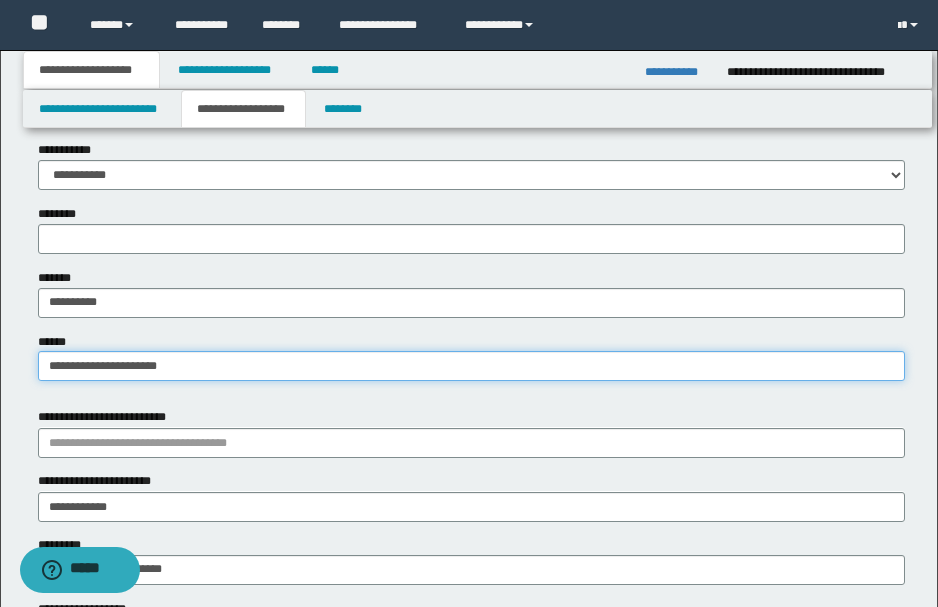 click on "**********" at bounding box center [471, 366] 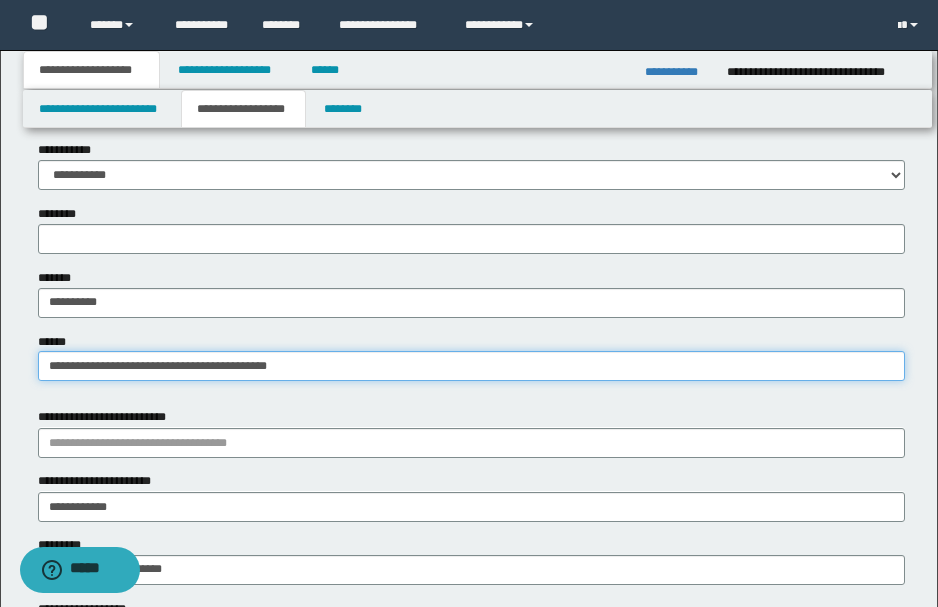 drag, startPoint x: 187, startPoint y: 367, endPoint x: 489, endPoint y: 365, distance: 302.00662 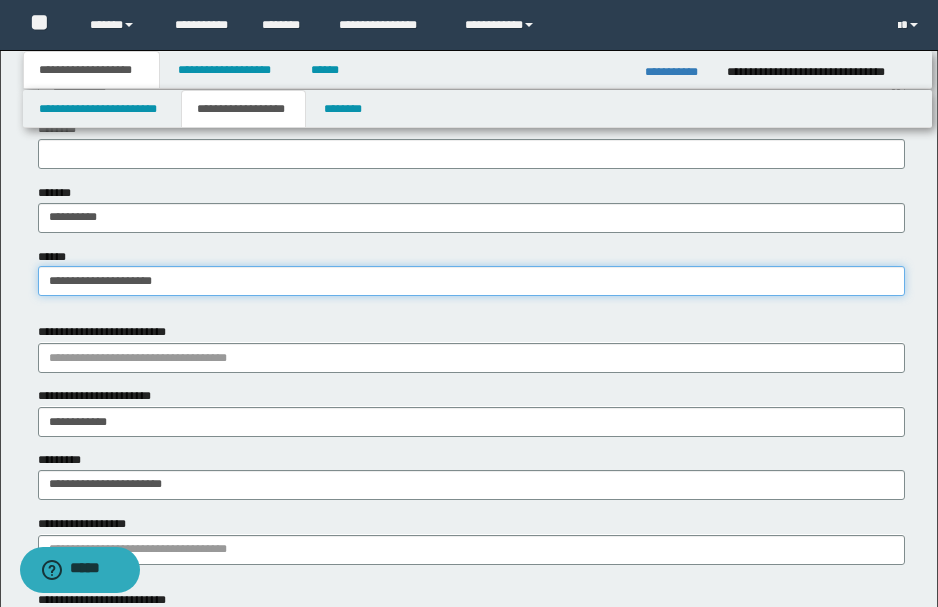 scroll, scrollTop: 1000, scrollLeft: 0, axis: vertical 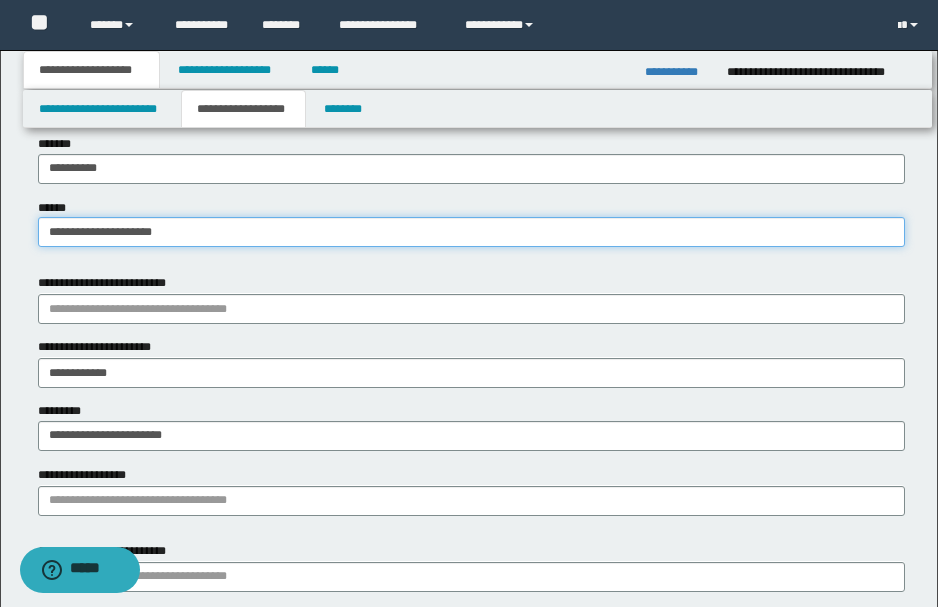 type on "**********" 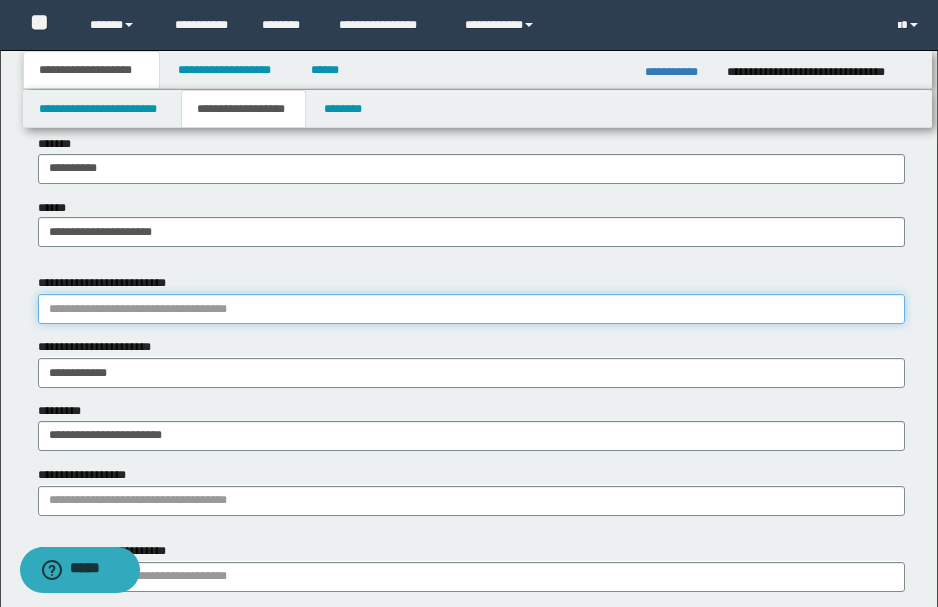 click on "**********" at bounding box center [471, 309] 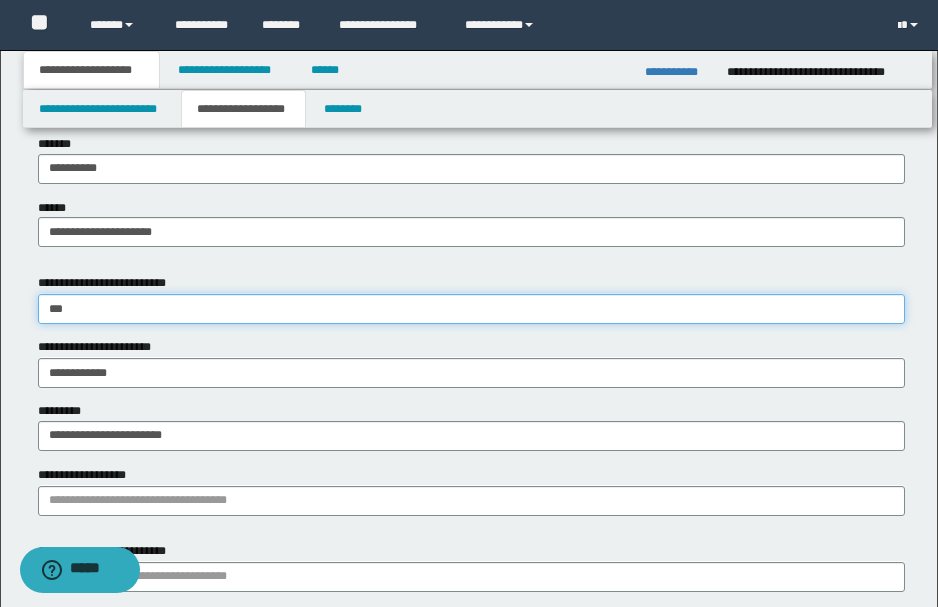 type on "****" 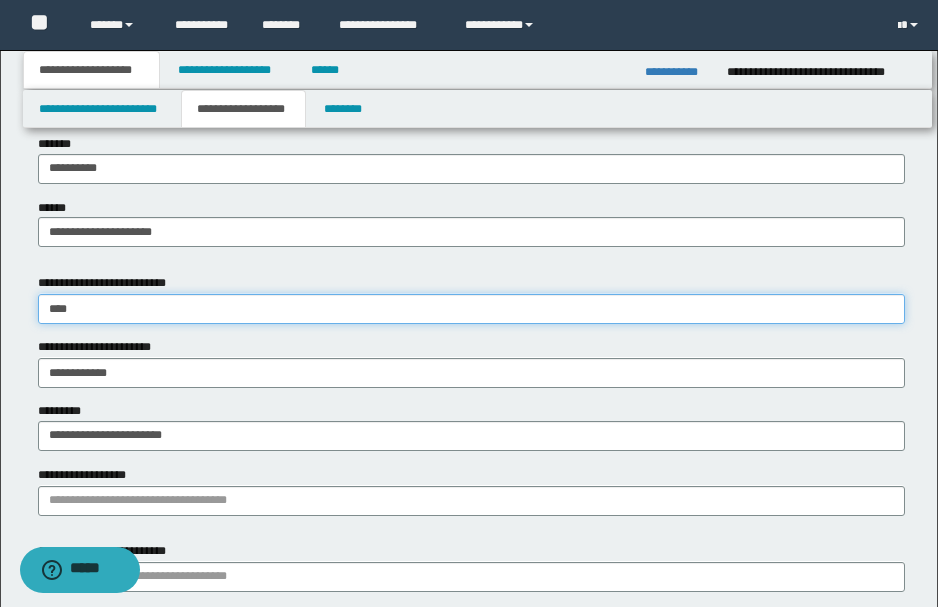 type on "**********" 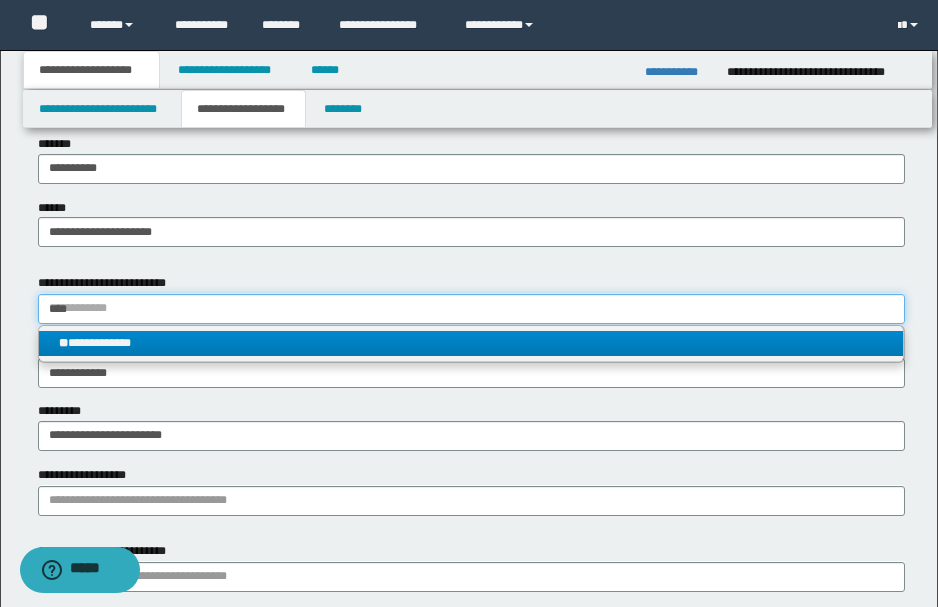 type on "****" 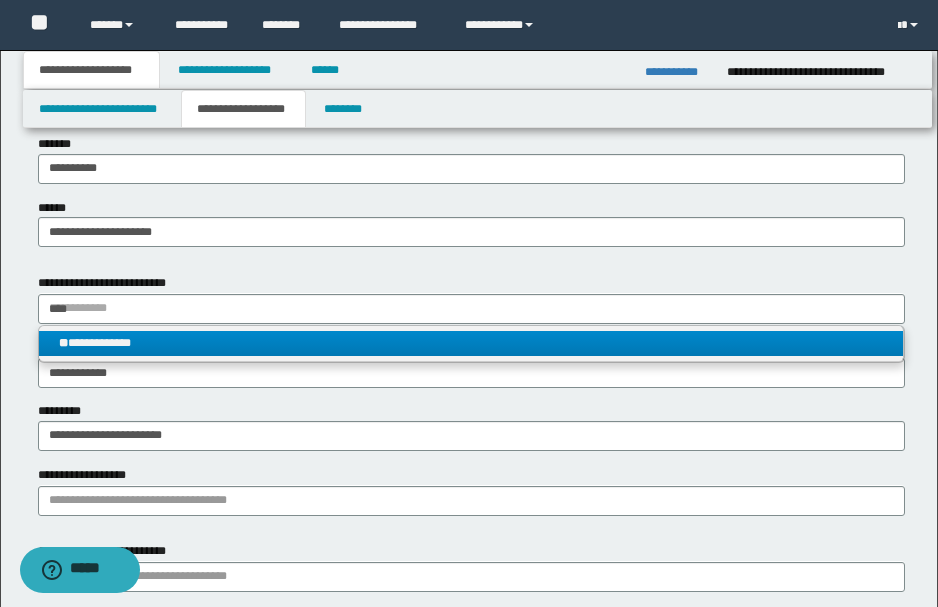type 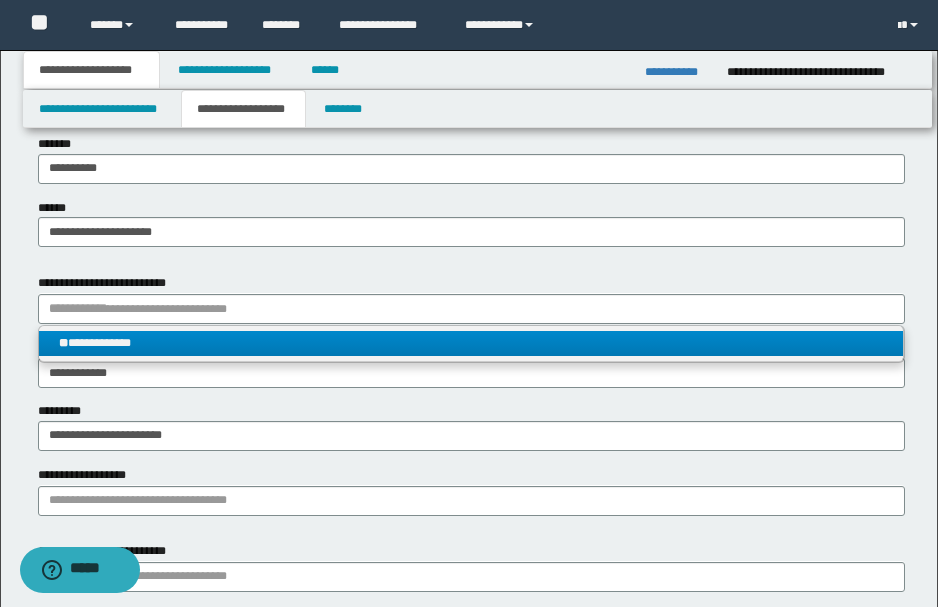 click on "**********" at bounding box center (471, 343) 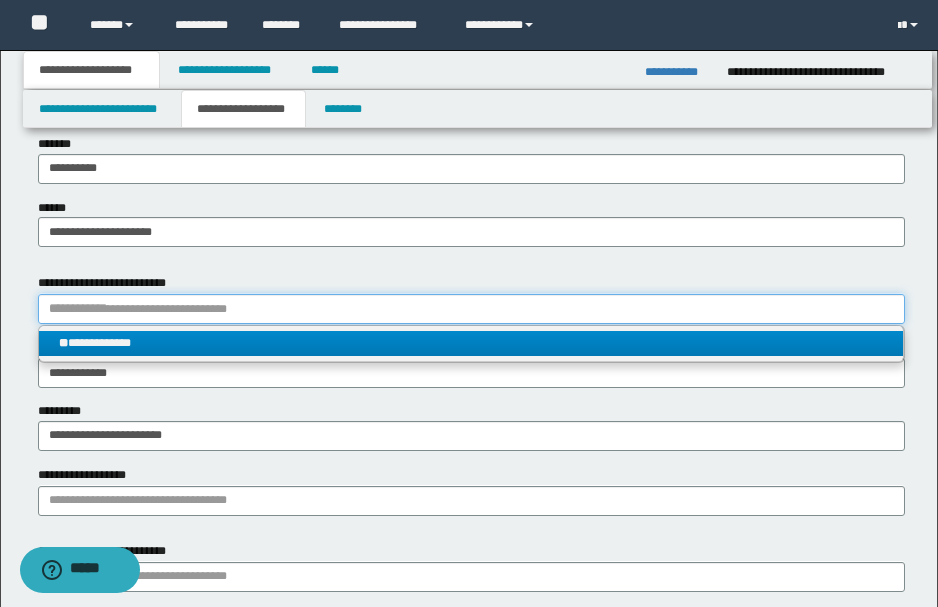 type 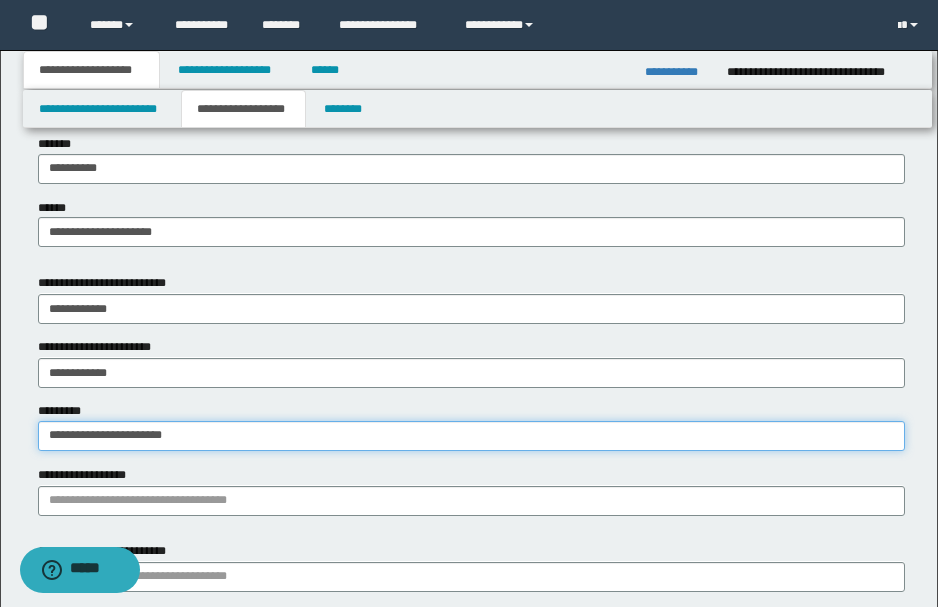 click on "**********" at bounding box center (471, 436) 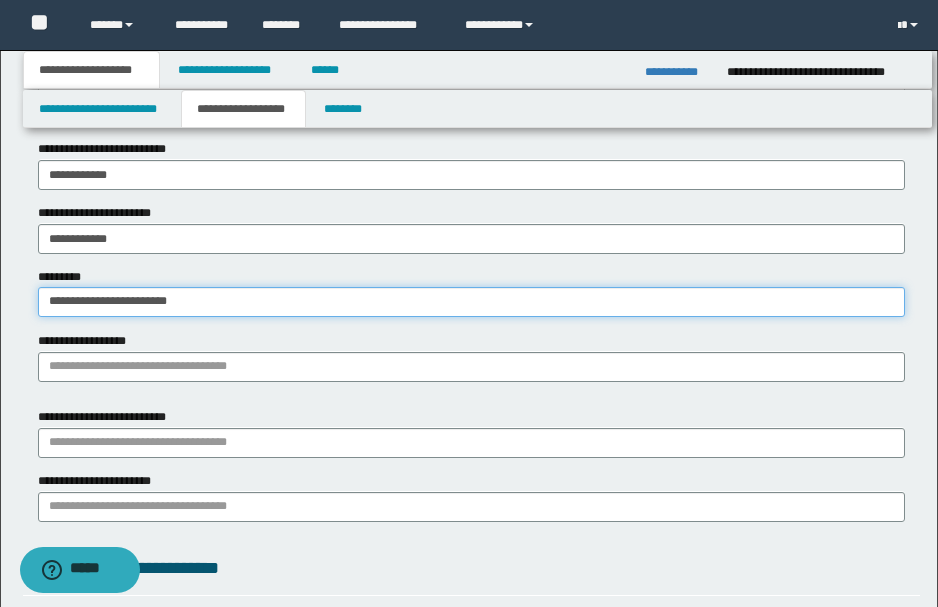 scroll, scrollTop: 1200, scrollLeft: 0, axis: vertical 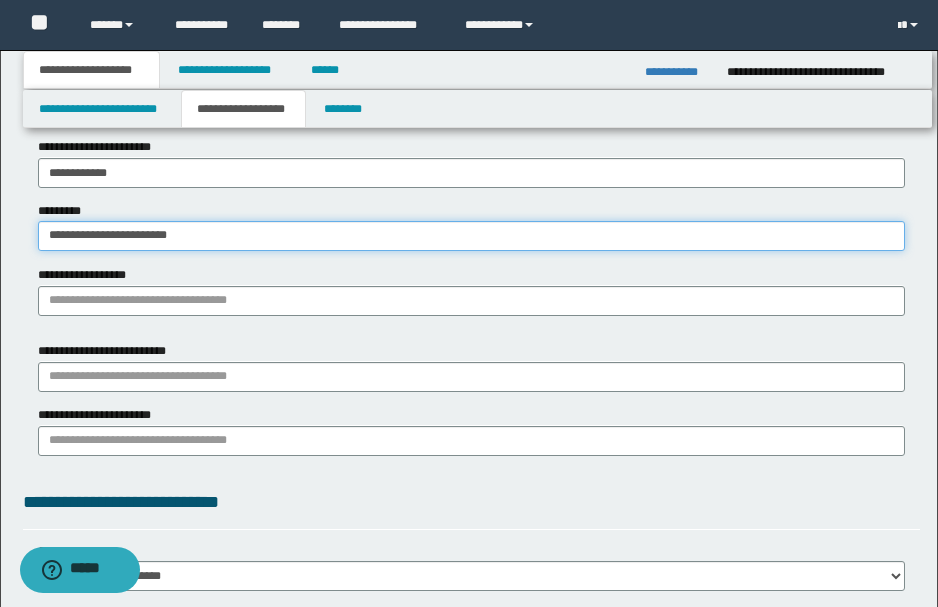 type on "**********" 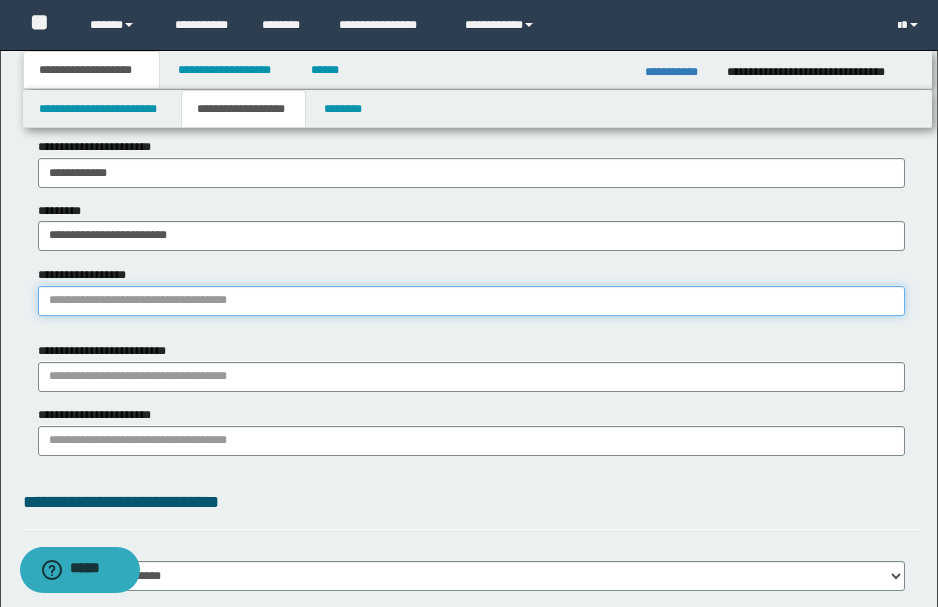click on "**********" at bounding box center (471, 301) 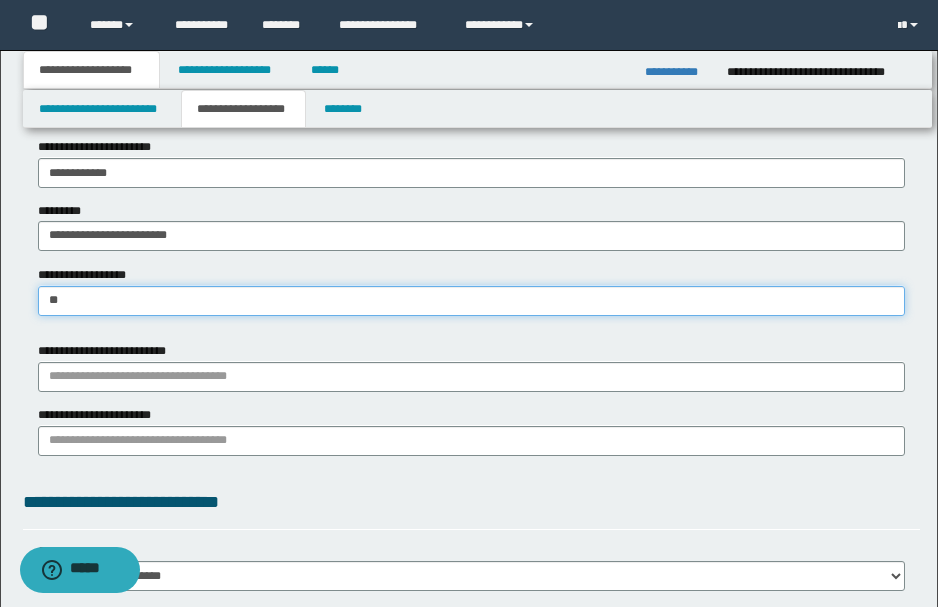 type on "***" 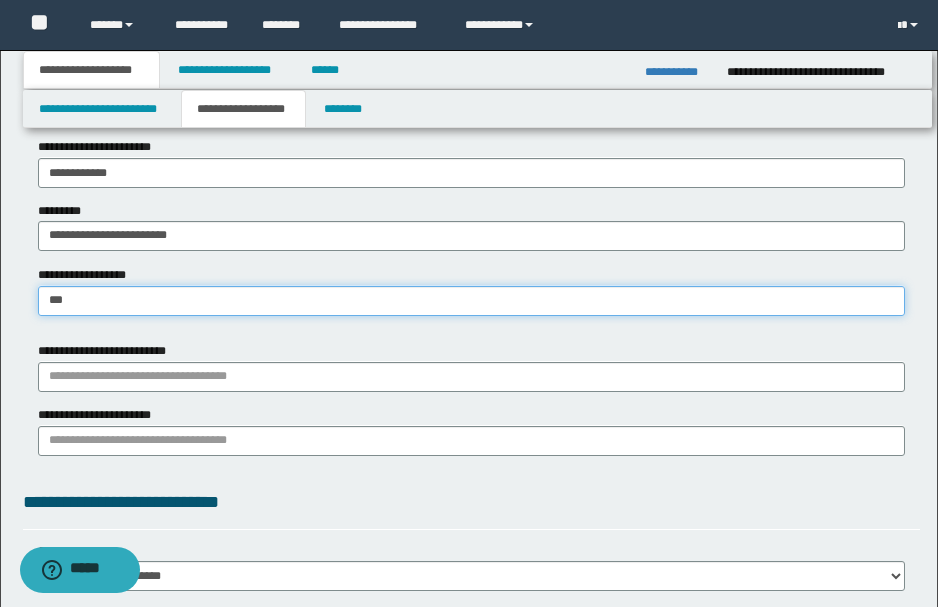 type on "********" 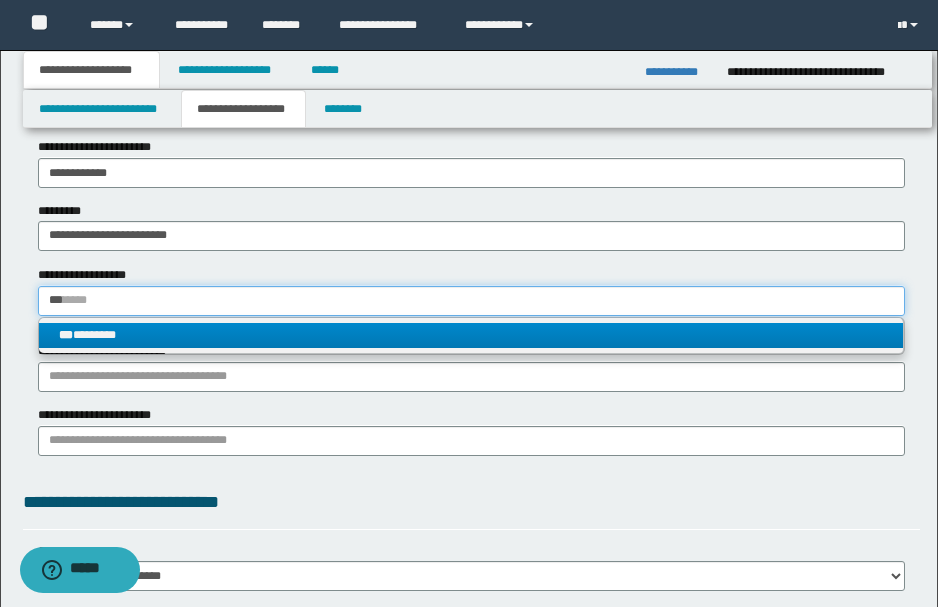 type on "***" 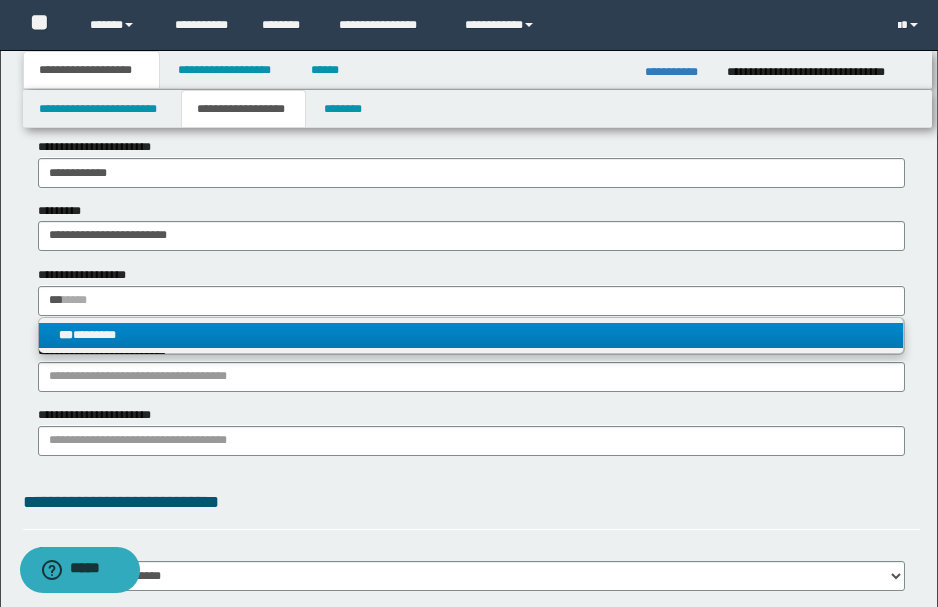 type 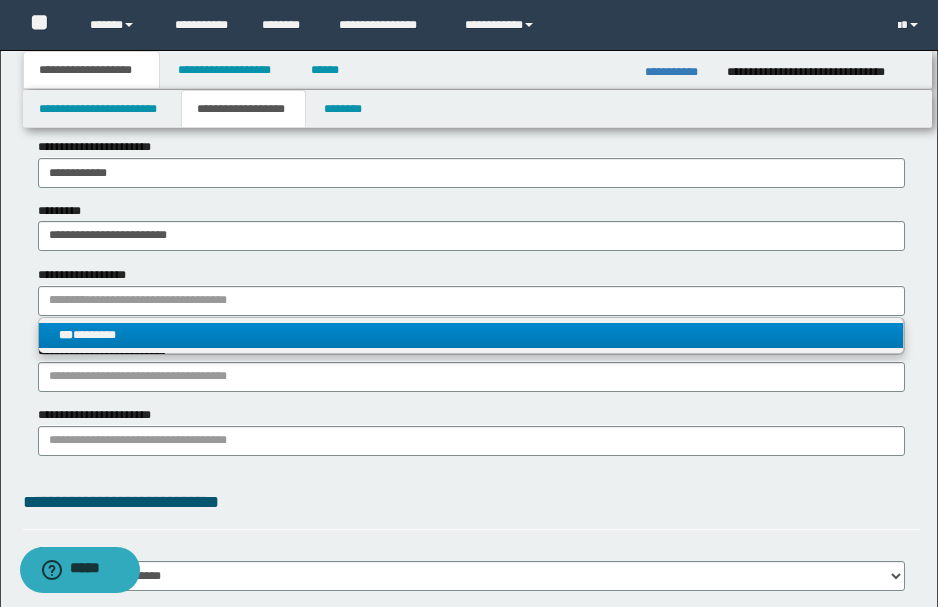 drag, startPoint x: 162, startPoint y: 326, endPoint x: 146, endPoint y: 368, distance: 44.94441 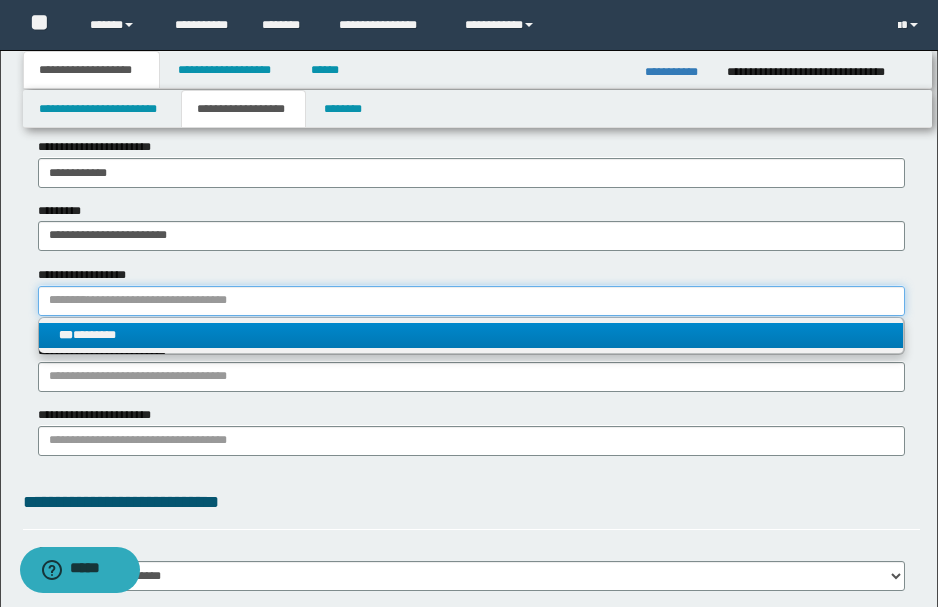 type 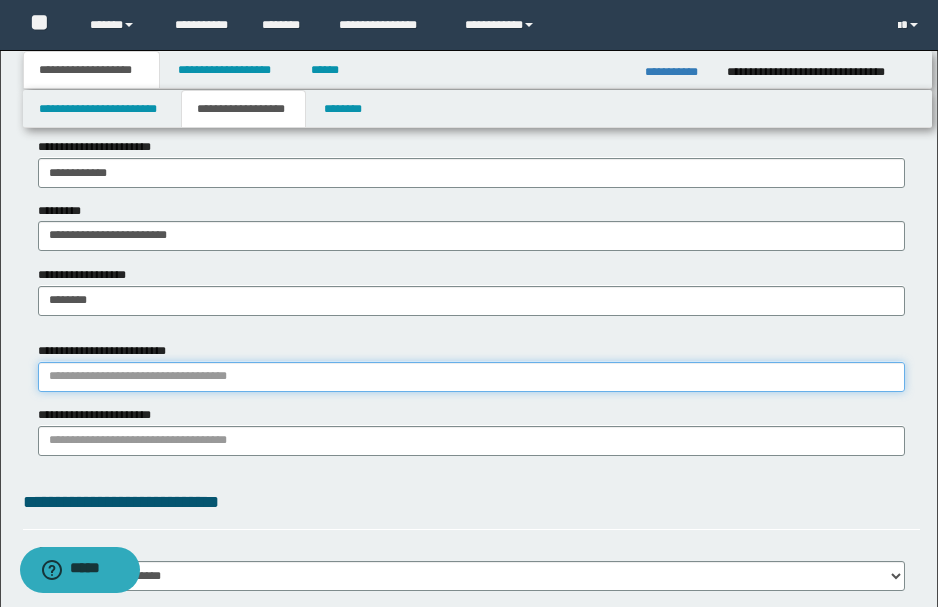drag, startPoint x: 143, startPoint y: 382, endPoint x: 236, endPoint y: 358, distance: 96.04687 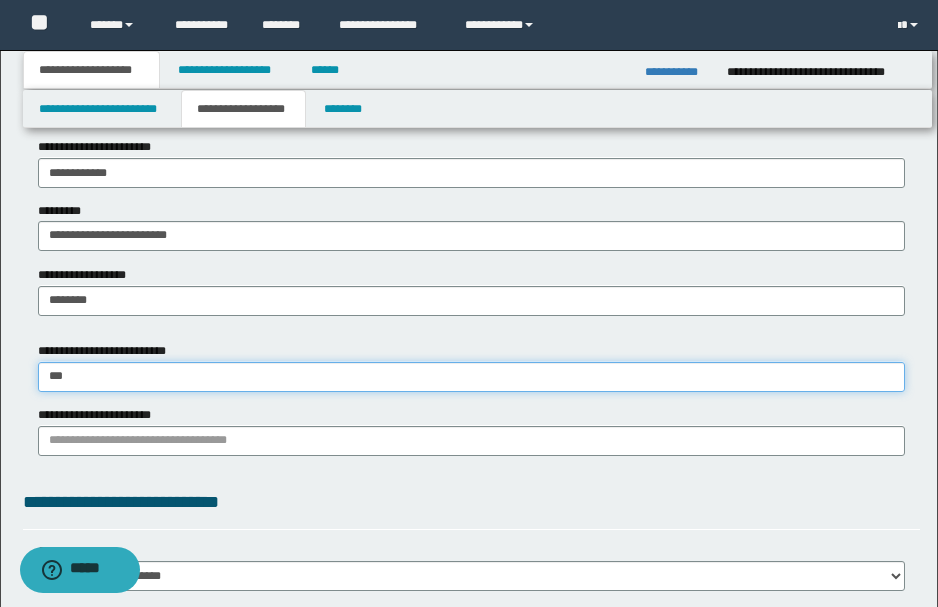 type on "****" 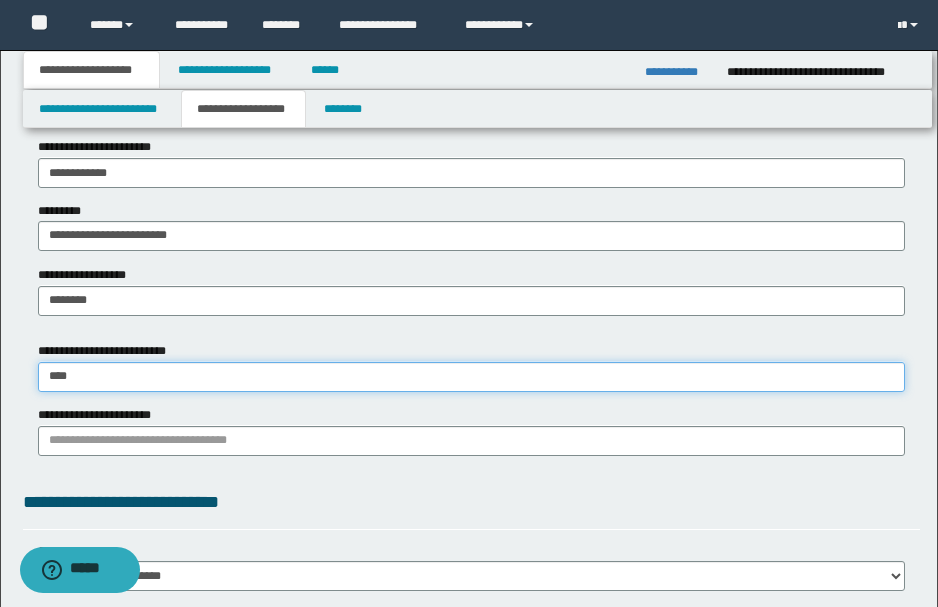 type on "**********" 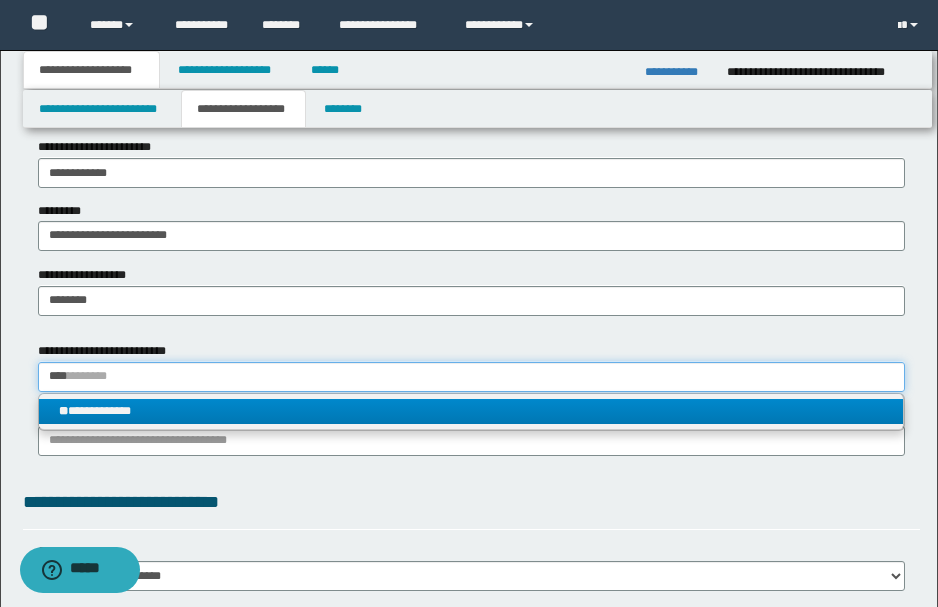 type on "****" 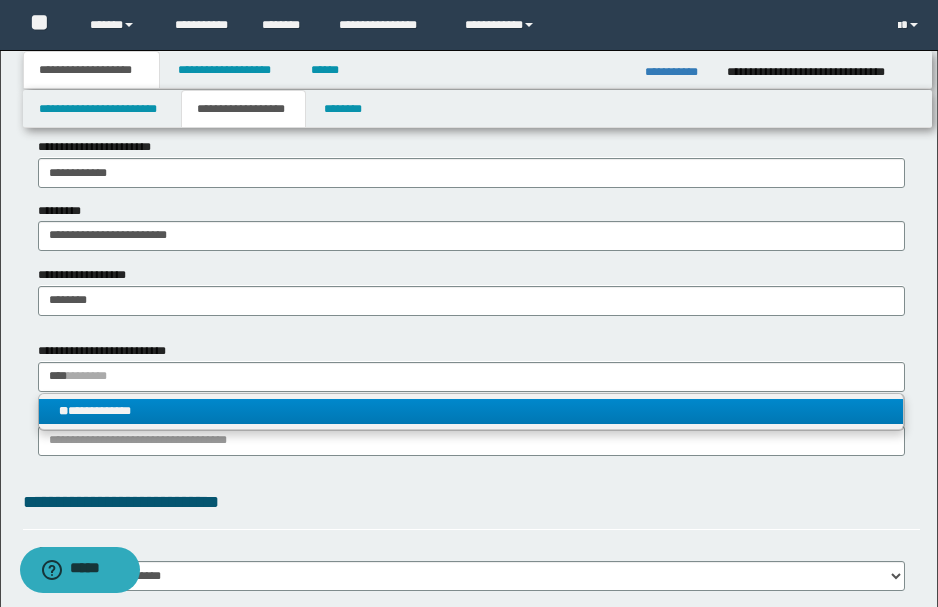 type 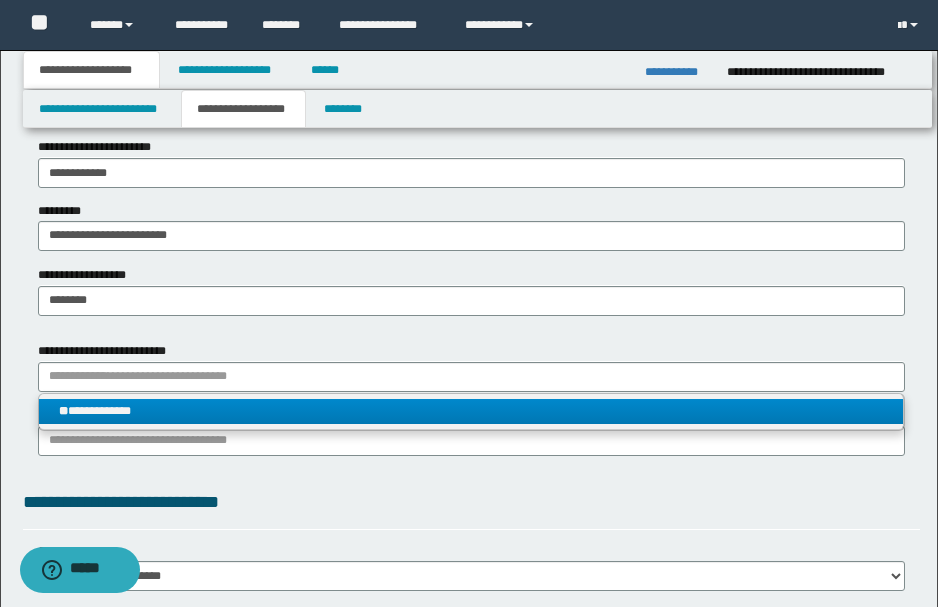 click on "**********" at bounding box center [471, 411] 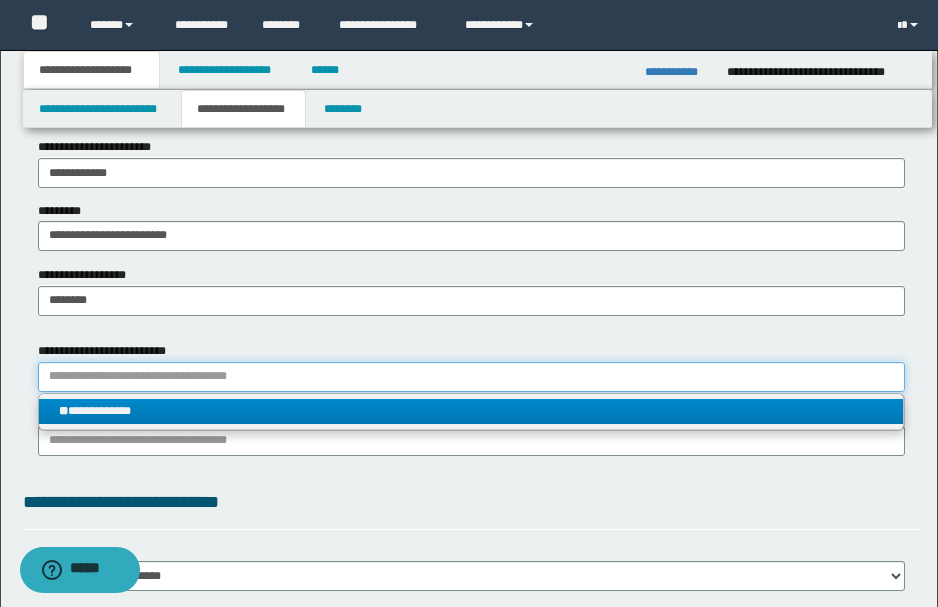 type 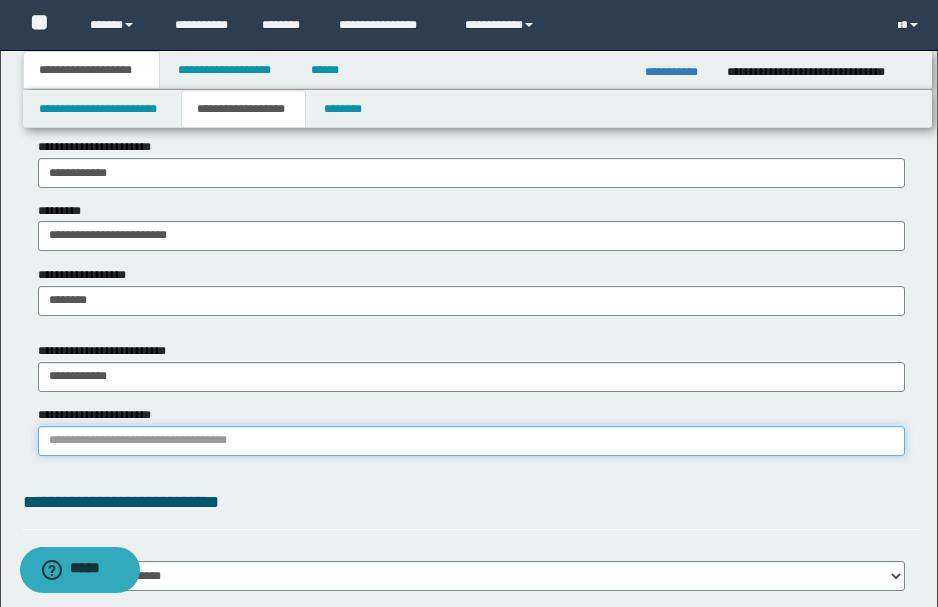 click on "**********" at bounding box center (471, 441) 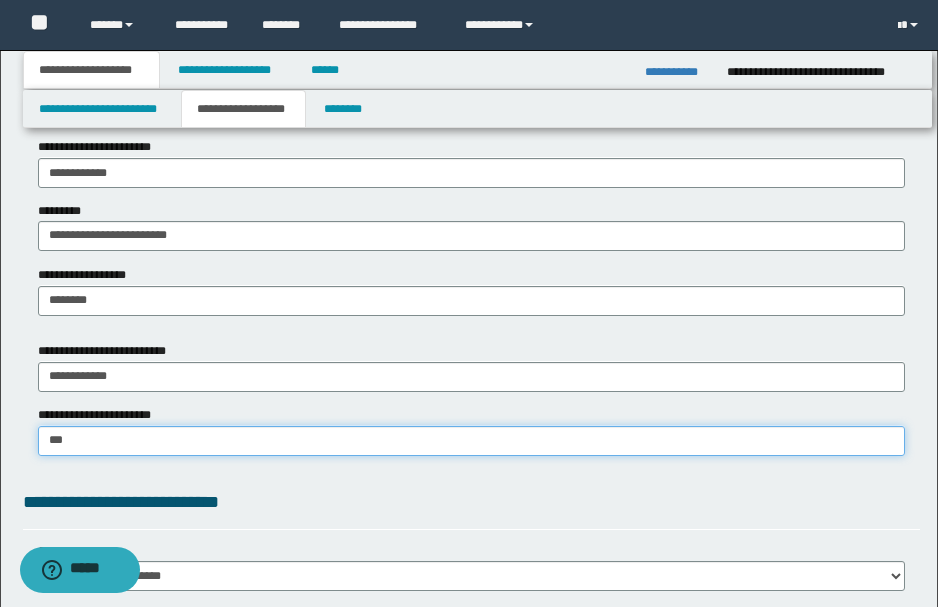 type on "****" 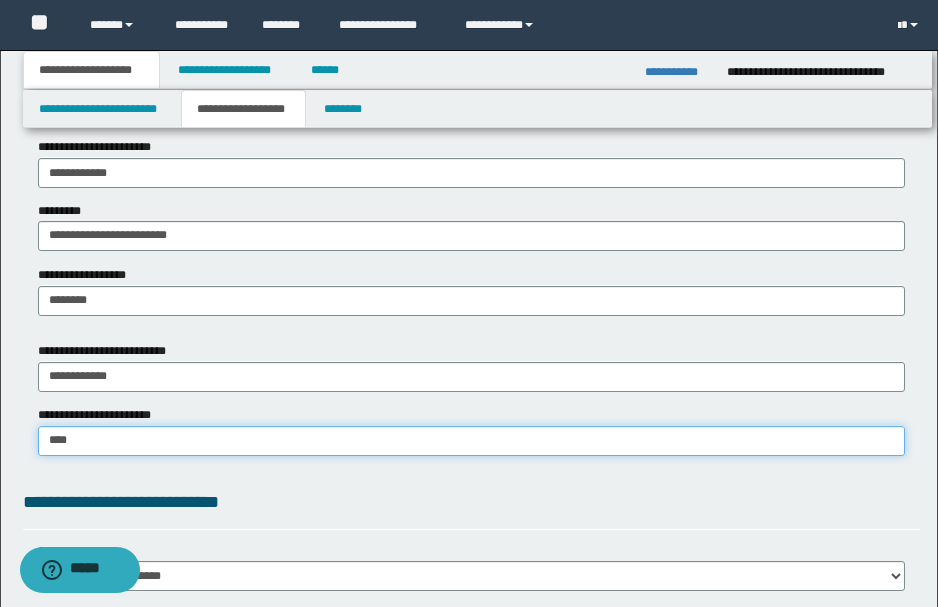 type on "**********" 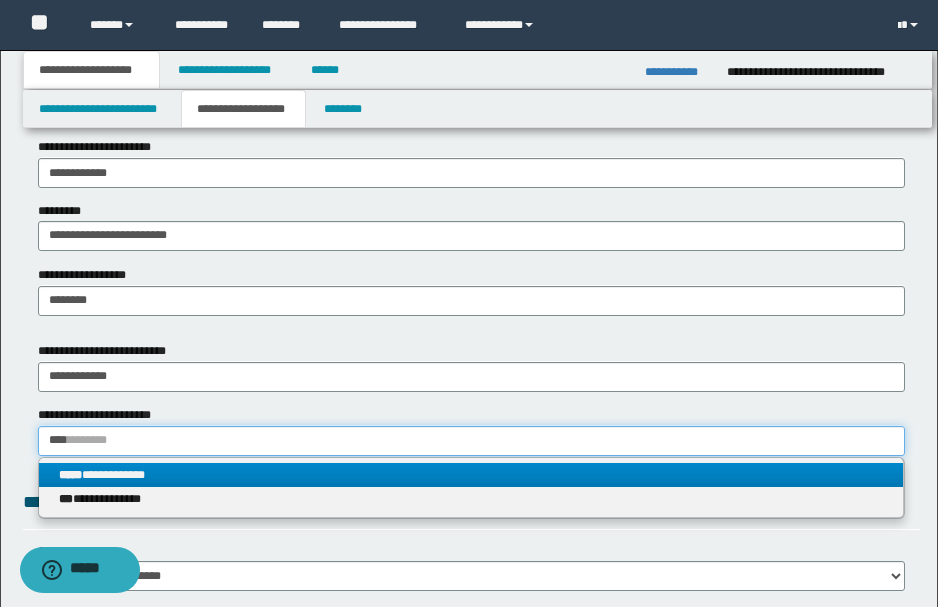 type on "****" 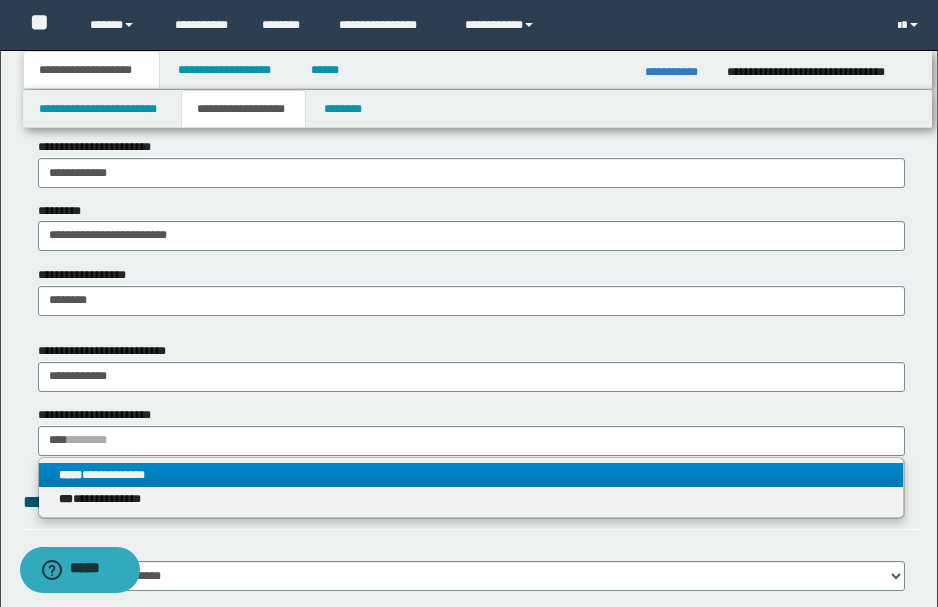 type 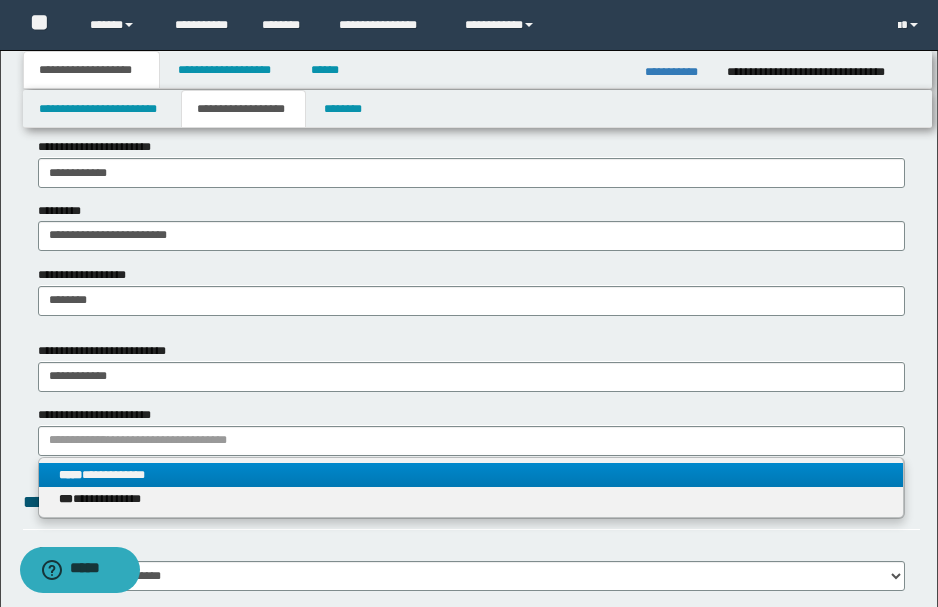 drag, startPoint x: 174, startPoint y: 471, endPoint x: 144, endPoint y: 475, distance: 30.265491 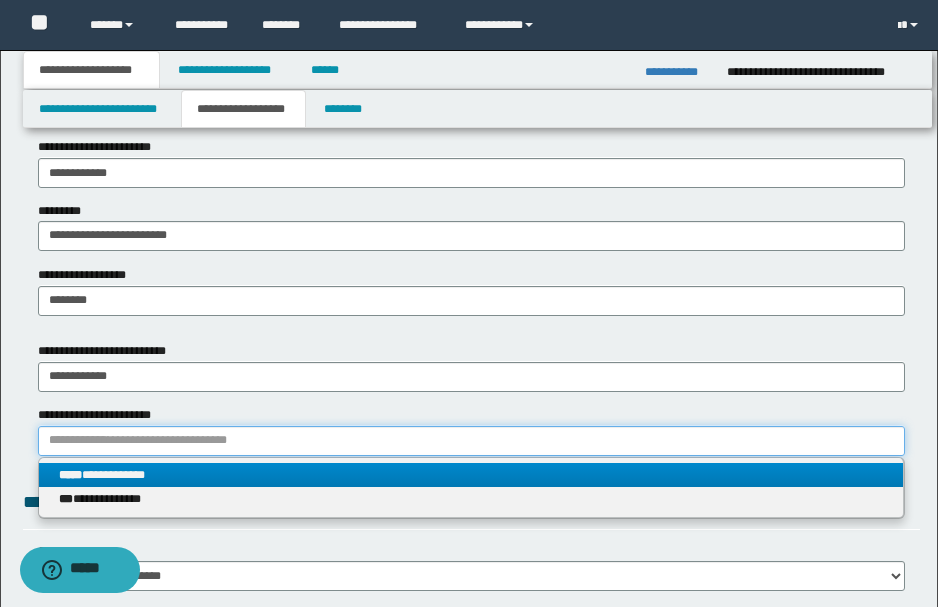 type 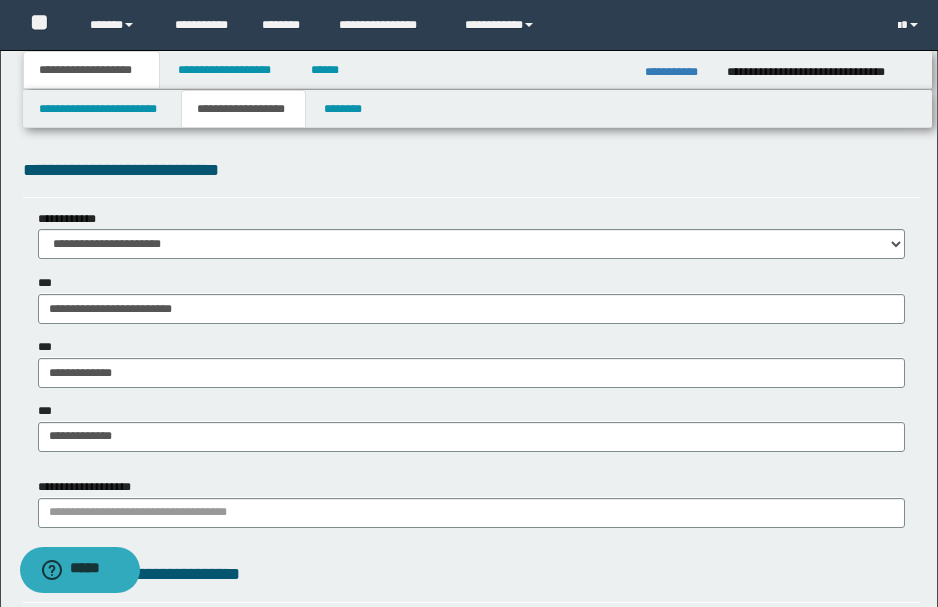 scroll, scrollTop: 1533, scrollLeft: 0, axis: vertical 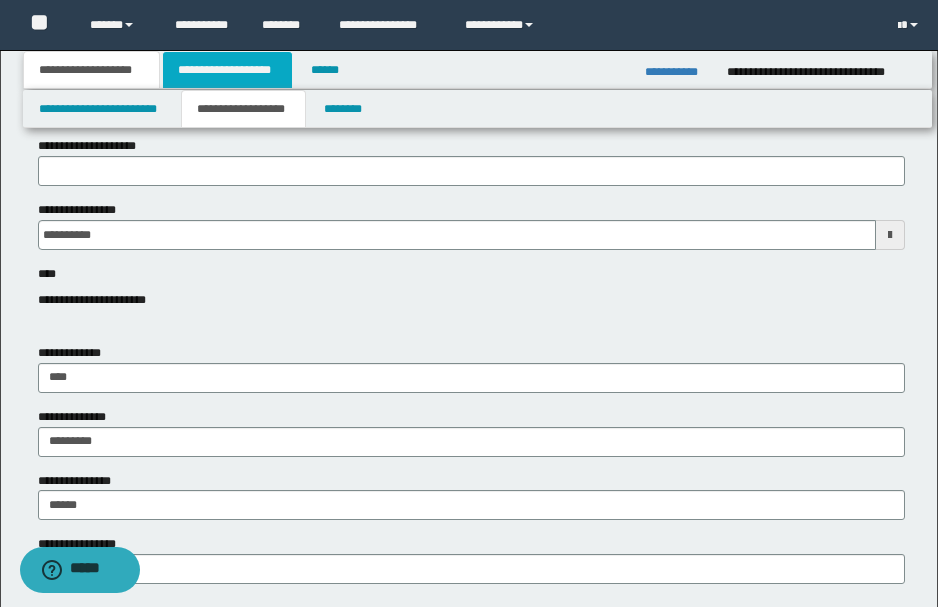 click on "**********" at bounding box center [227, 70] 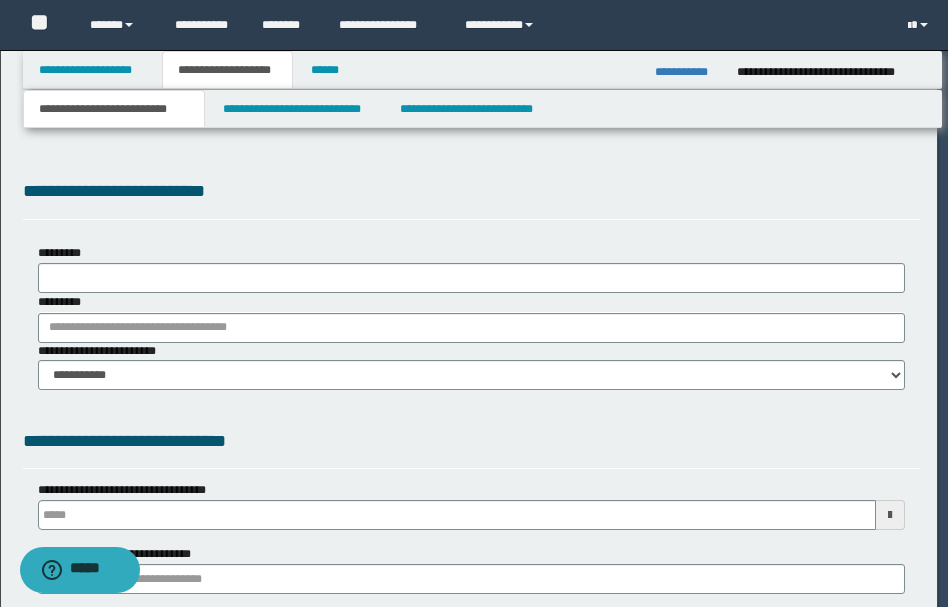 scroll, scrollTop: 0, scrollLeft: 0, axis: both 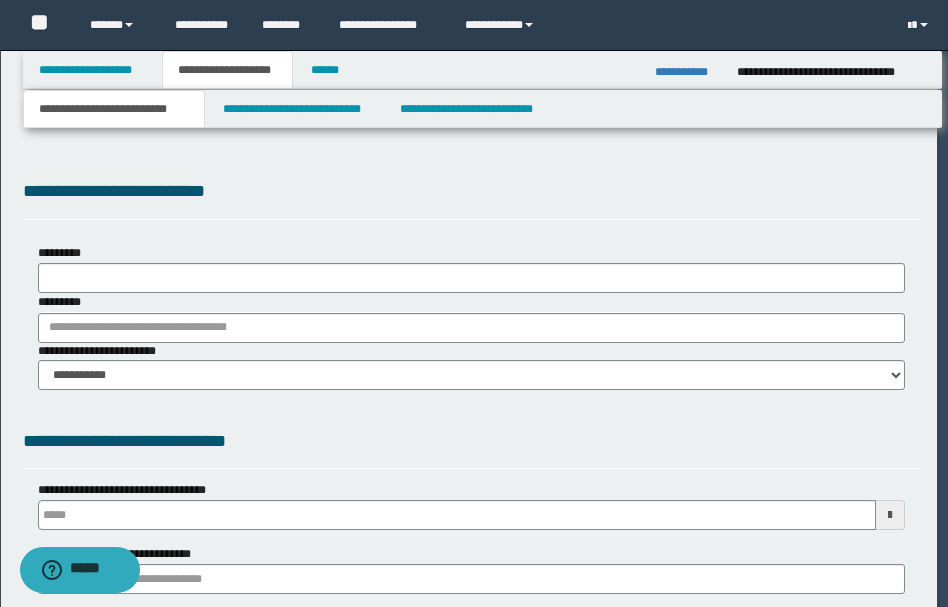 select on "*" 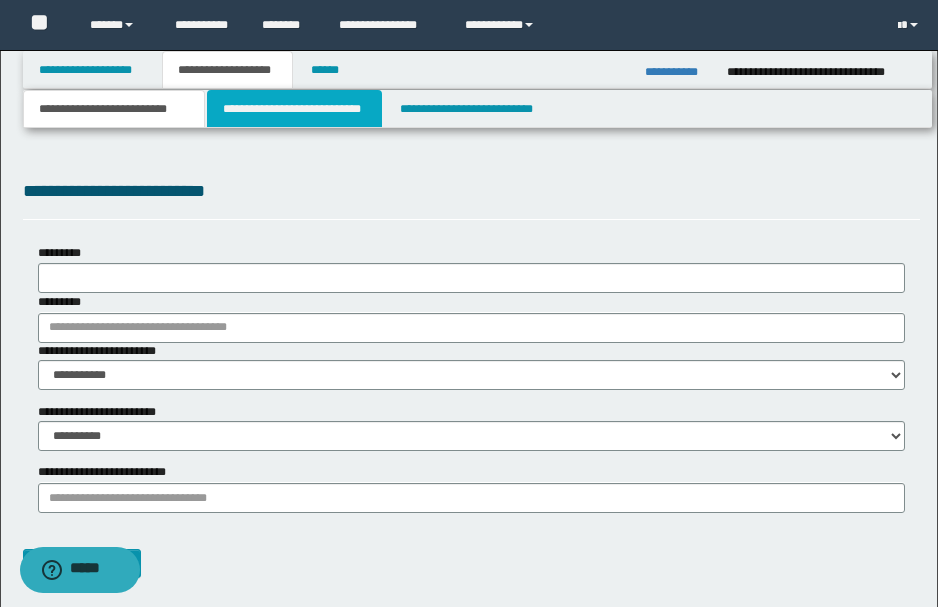 click on "**********" at bounding box center (294, 109) 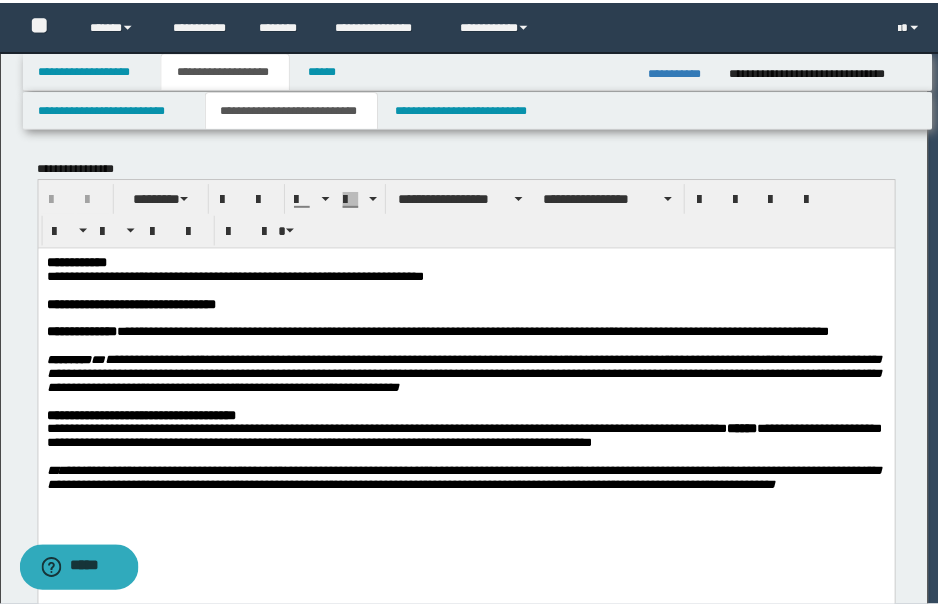 scroll, scrollTop: 0, scrollLeft: 0, axis: both 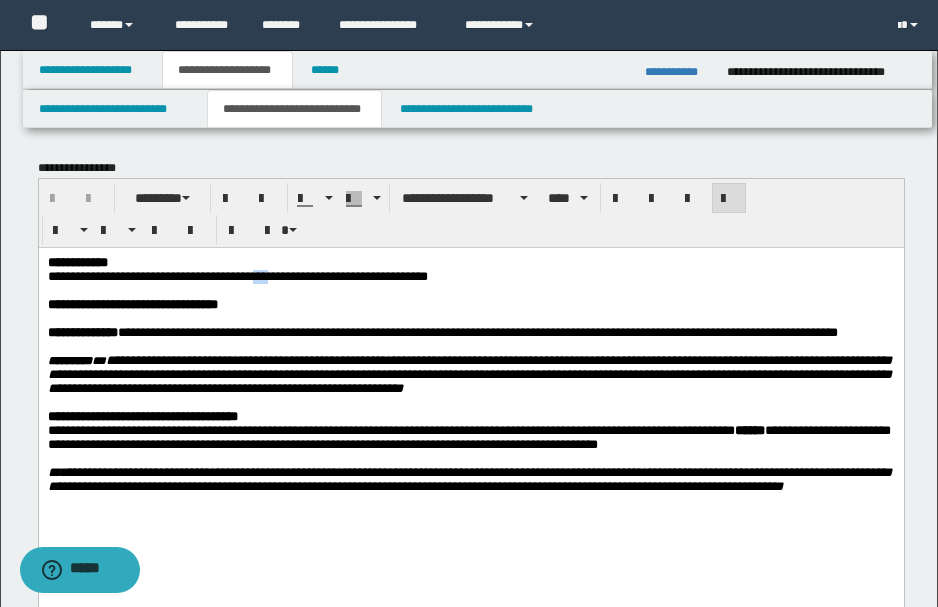 type 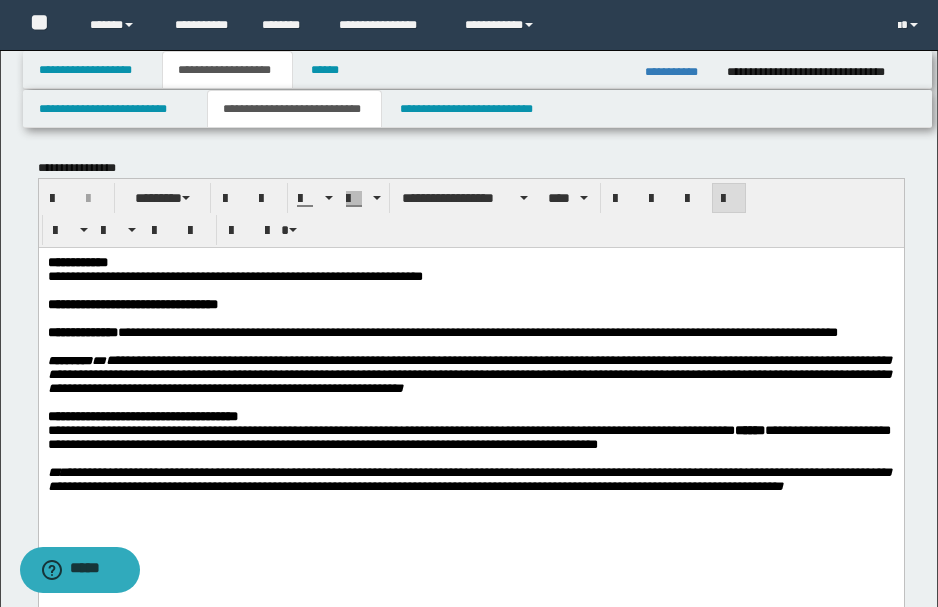 click on "**********" at bounding box center (234, 275) 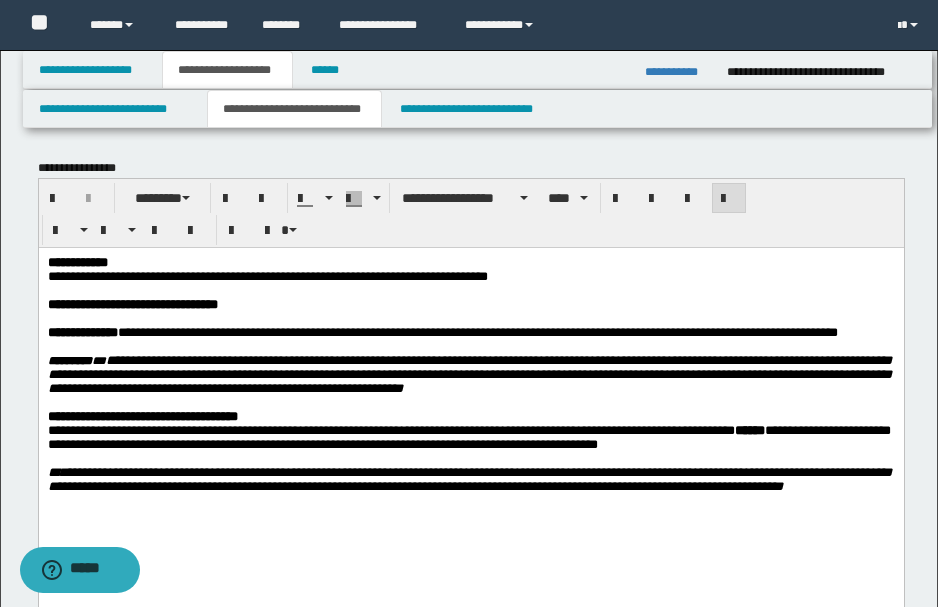 click on "**********" at bounding box center (267, 275) 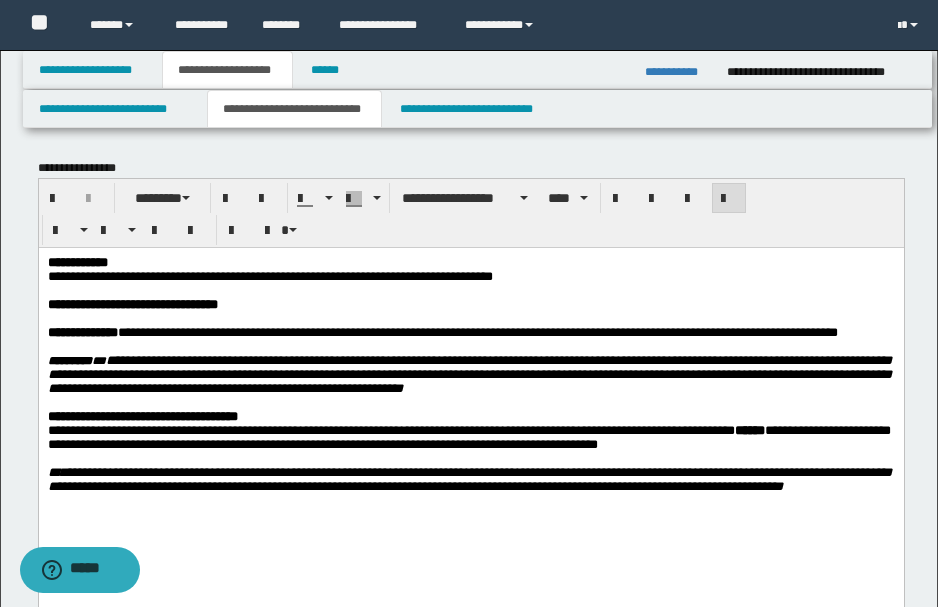 click on "**********" at bounding box center [469, 276] 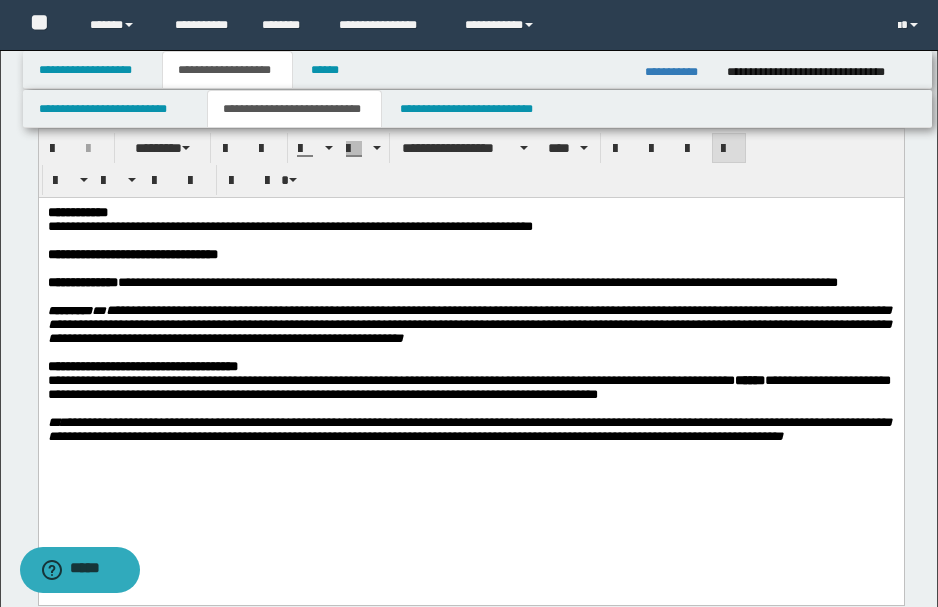 scroll, scrollTop: 133, scrollLeft: 0, axis: vertical 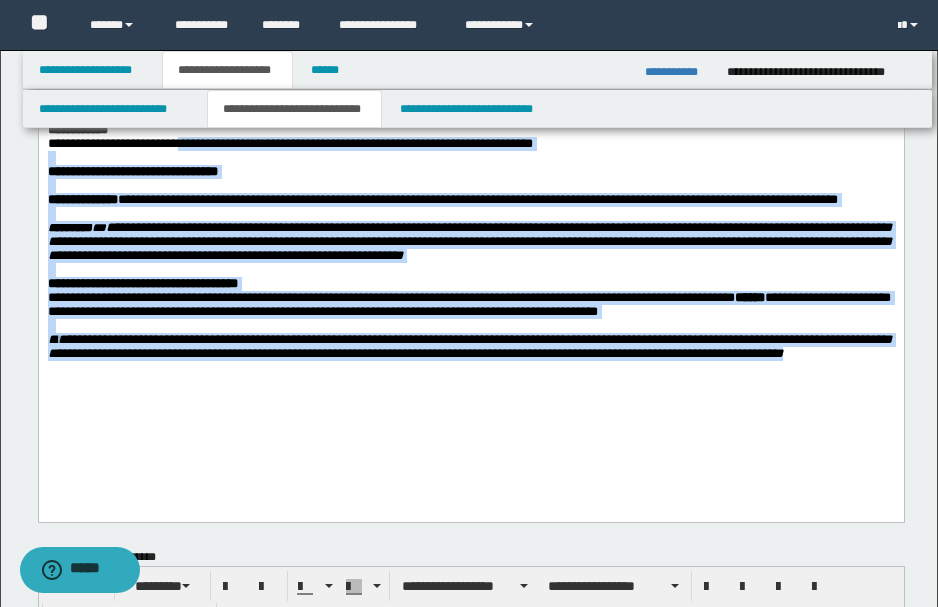 drag, startPoint x: 185, startPoint y: 145, endPoint x: 257, endPoint y: 403, distance: 267.8582 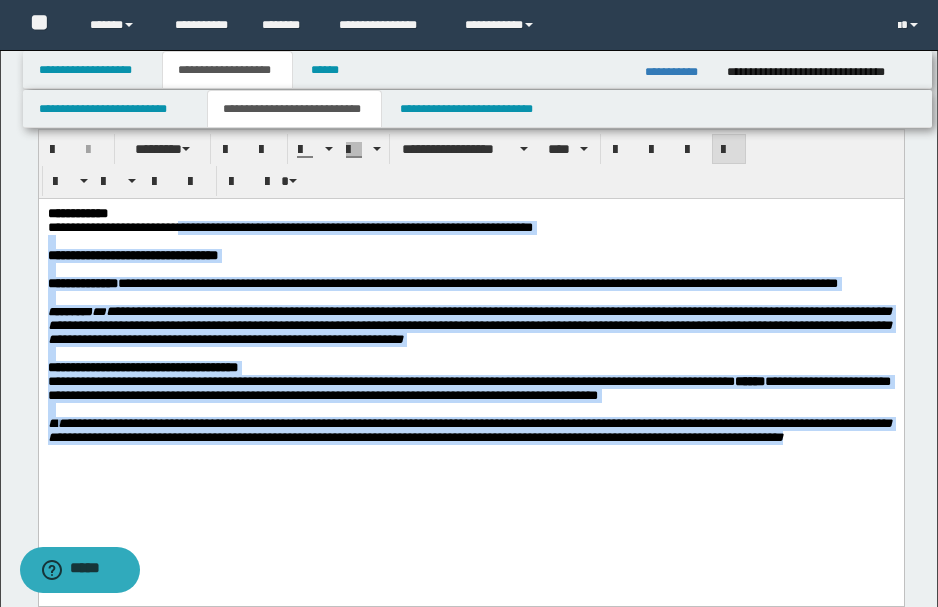 scroll, scrollTop: 0, scrollLeft: 0, axis: both 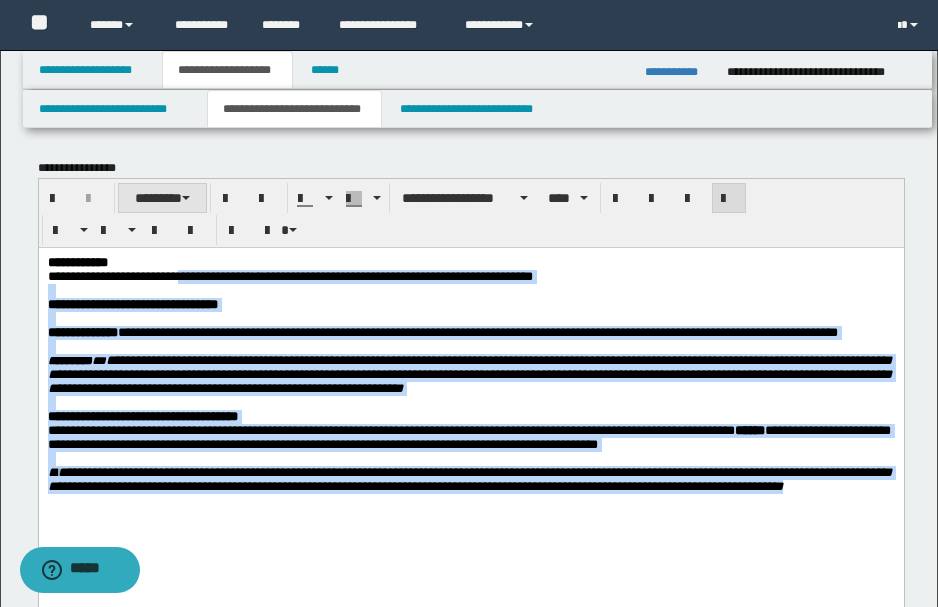 click on "********" at bounding box center [162, 198] 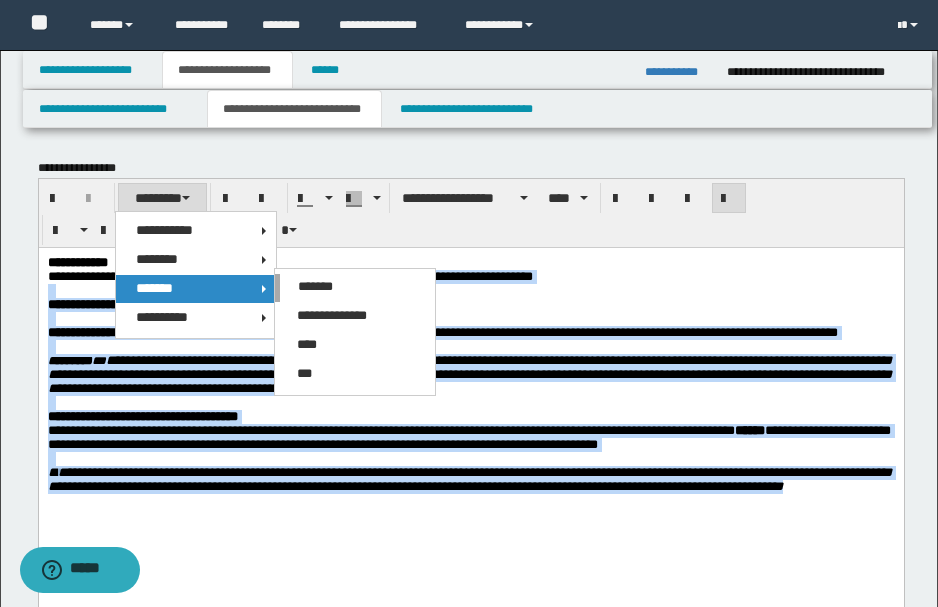 drag, startPoint x: 160, startPoint y: 289, endPoint x: 283, endPoint y: 278, distance: 123.49089 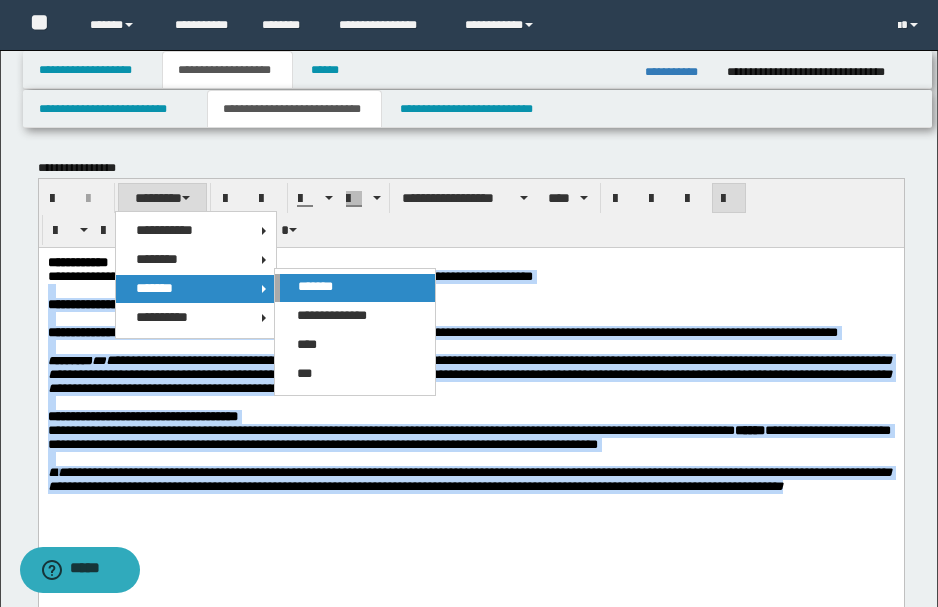 click on "*******" at bounding box center [315, 286] 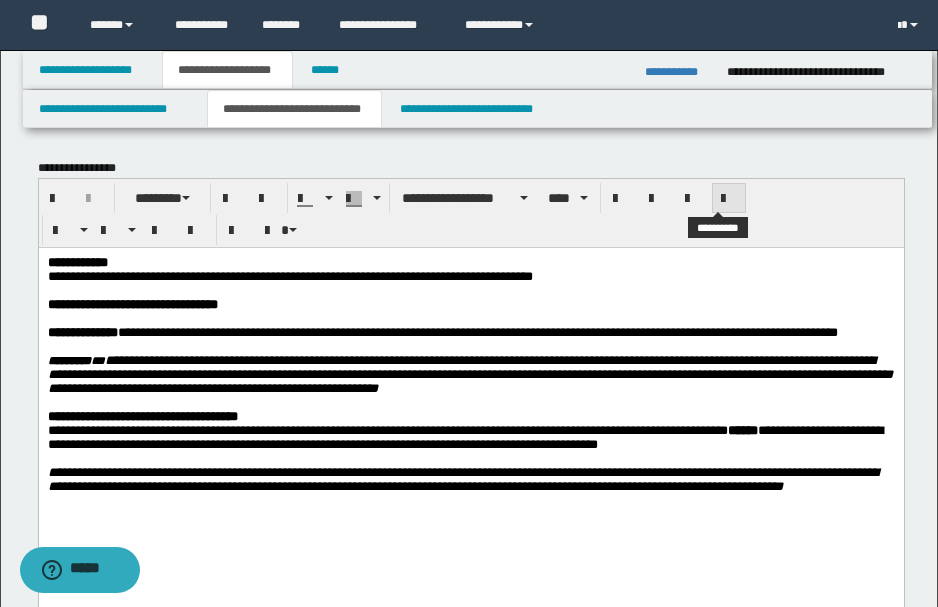 click at bounding box center (729, 199) 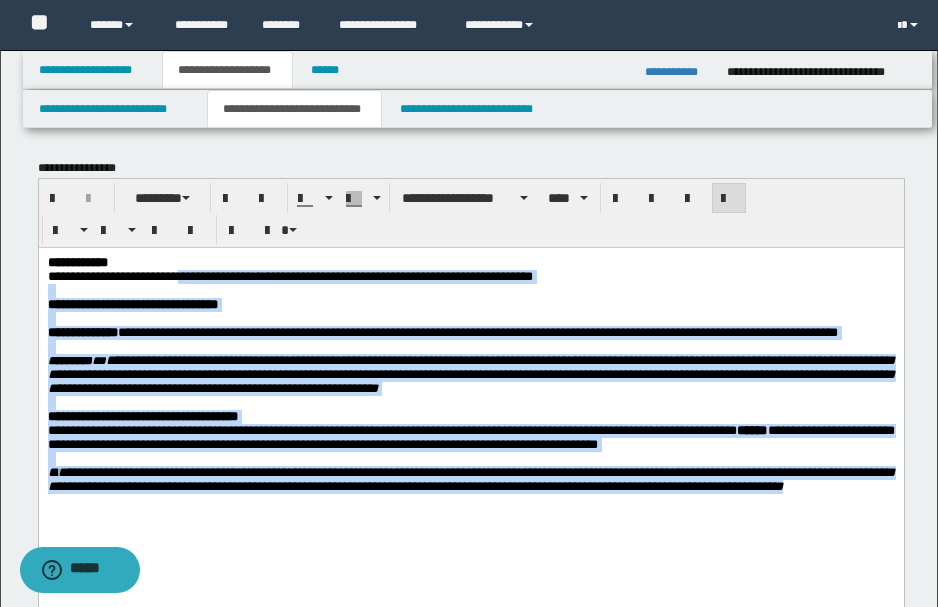 click on "**********" at bounding box center [470, 276] 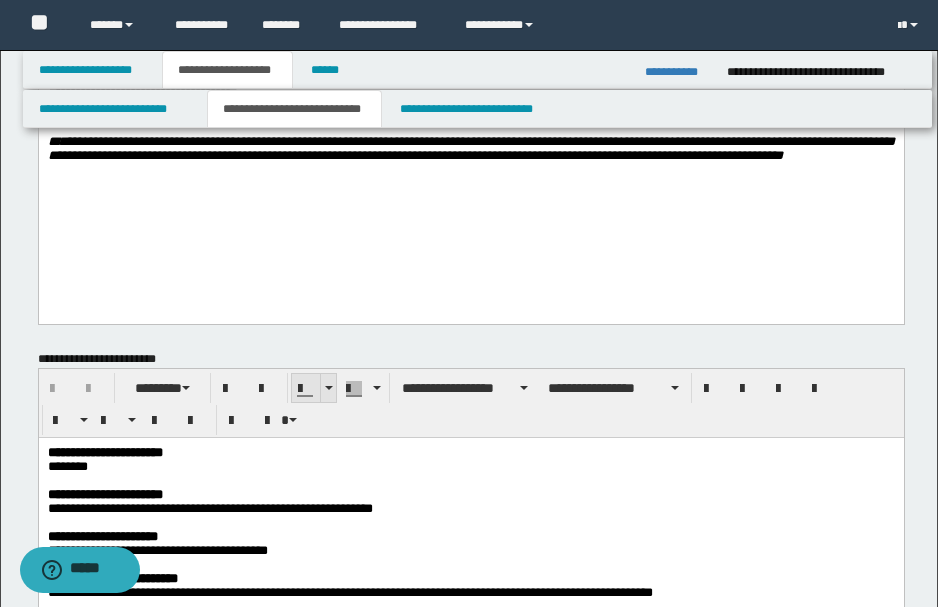 scroll, scrollTop: 333, scrollLeft: 0, axis: vertical 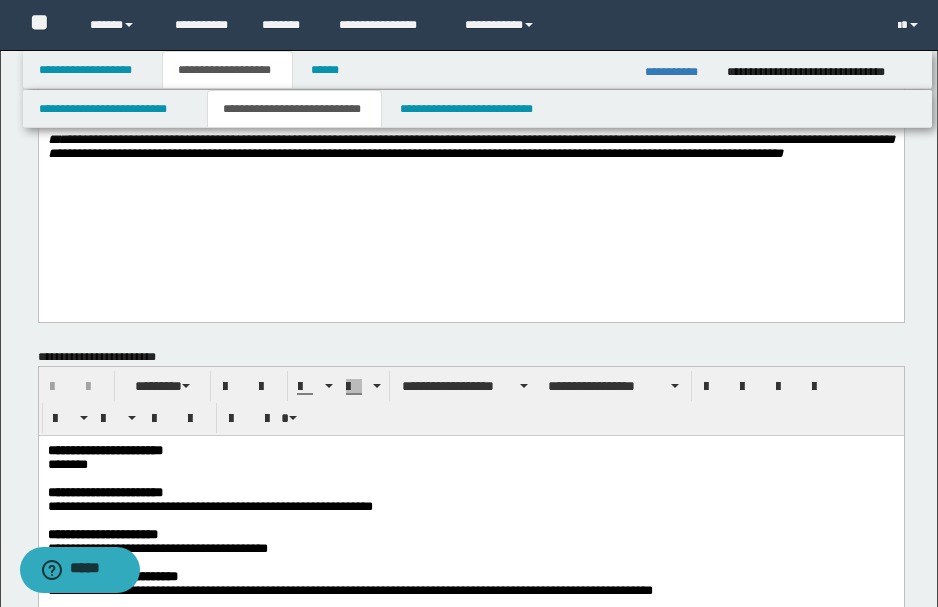 drag, startPoint x: 157, startPoint y: 207, endPoint x: 168, endPoint y: 257, distance: 51.1957 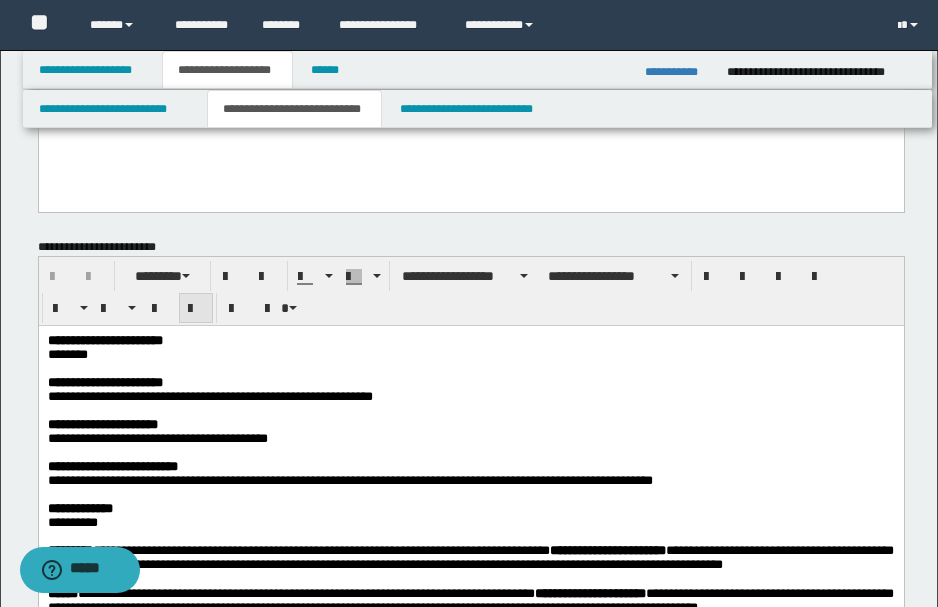 scroll, scrollTop: 466, scrollLeft: 0, axis: vertical 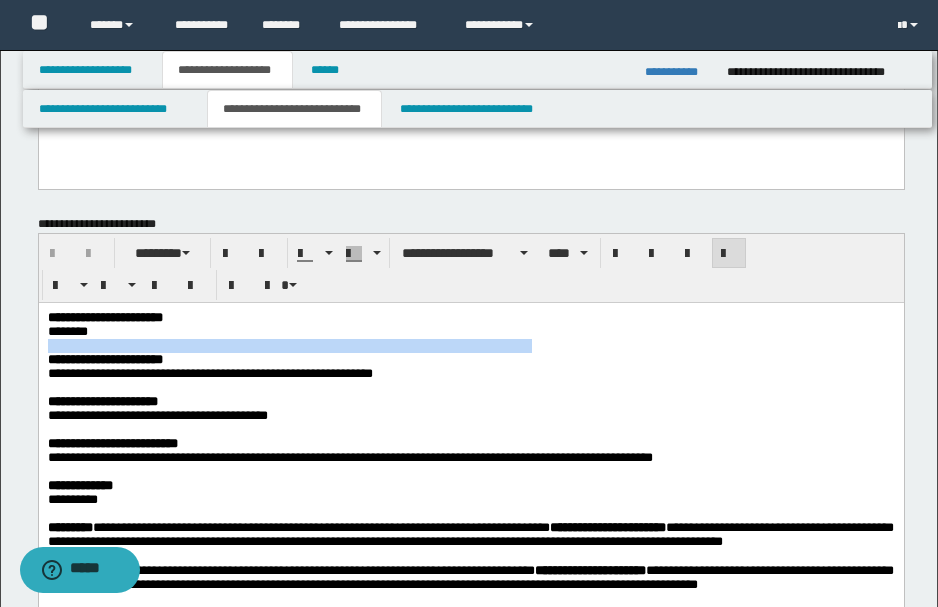 drag, startPoint x: 102, startPoint y: 333, endPoint x: 534, endPoint y: 343, distance: 432.11572 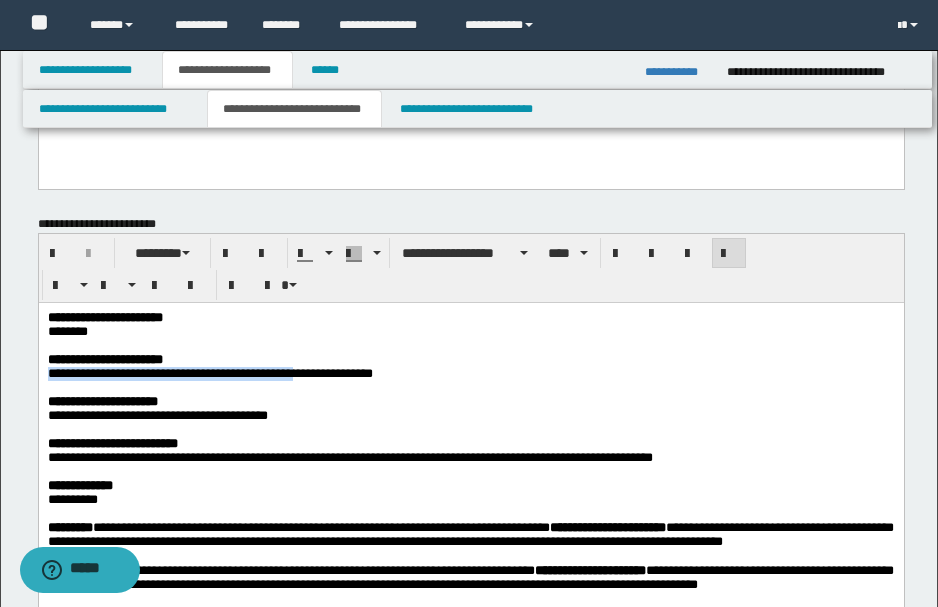 drag, startPoint x: 49, startPoint y: 381, endPoint x: 315, endPoint y: 377, distance: 266.03006 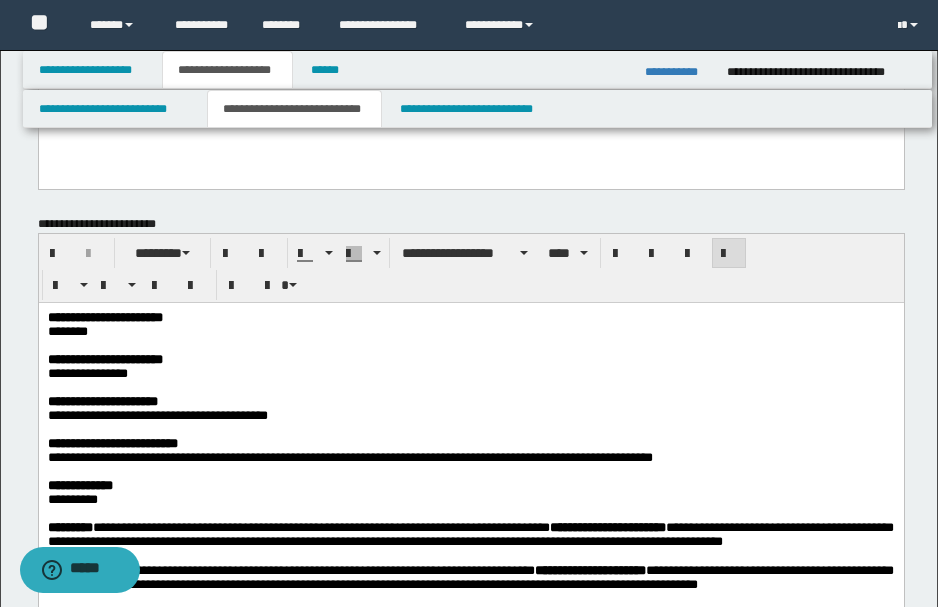 drag, startPoint x: 94, startPoint y: 377, endPoint x: 268, endPoint y: 387, distance: 174.28712 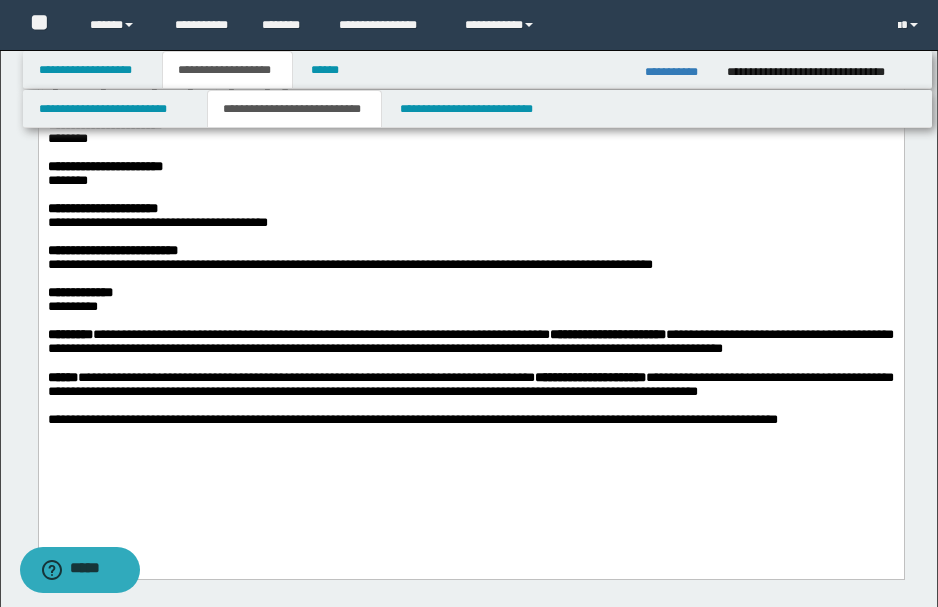 scroll, scrollTop: 666, scrollLeft: 0, axis: vertical 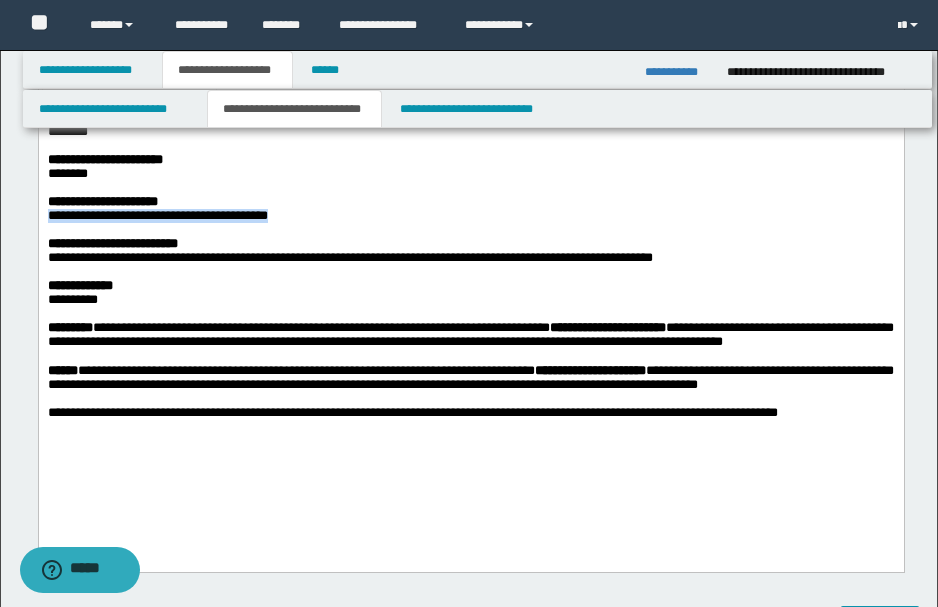 drag, startPoint x: 48, startPoint y: 224, endPoint x: 260, endPoint y: 217, distance: 212.11554 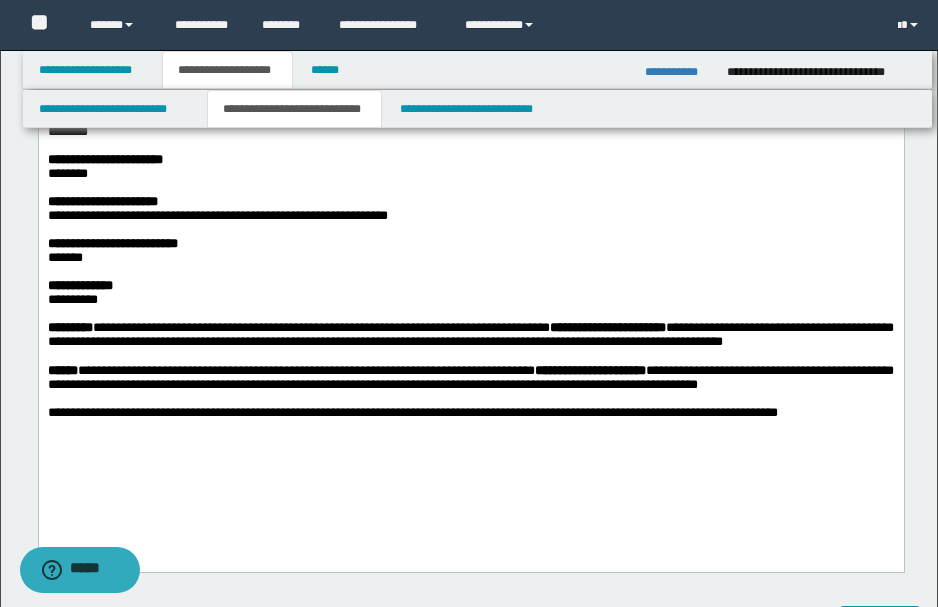 drag, startPoint x: 95, startPoint y: 269, endPoint x: 740, endPoint y: 273, distance: 645.0124 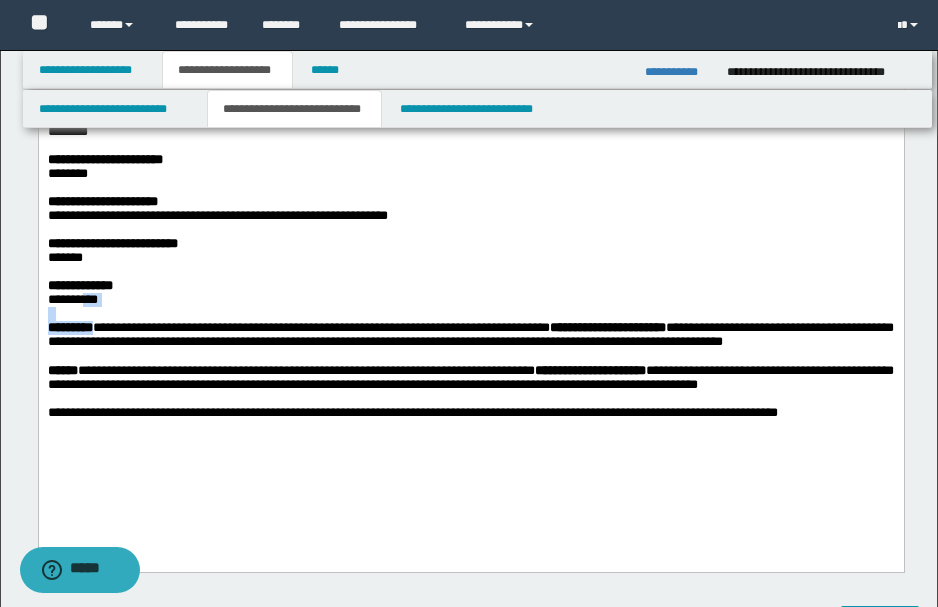 drag, startPoint x: 90, startPoint y: 321, endPoint x: 100, endPoint y: 346, distance: 26.925823 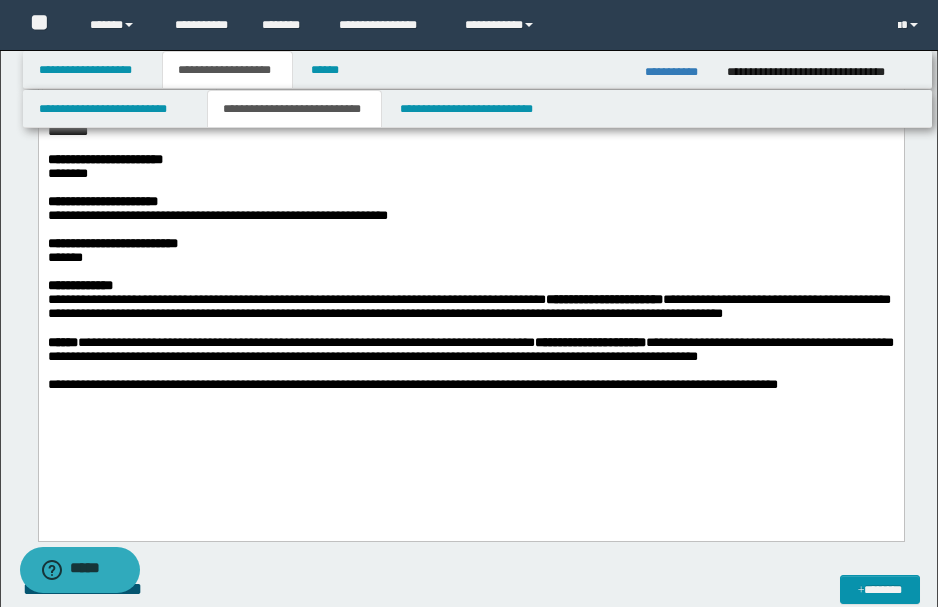 click on "**********" at bounding box center [468, 306] 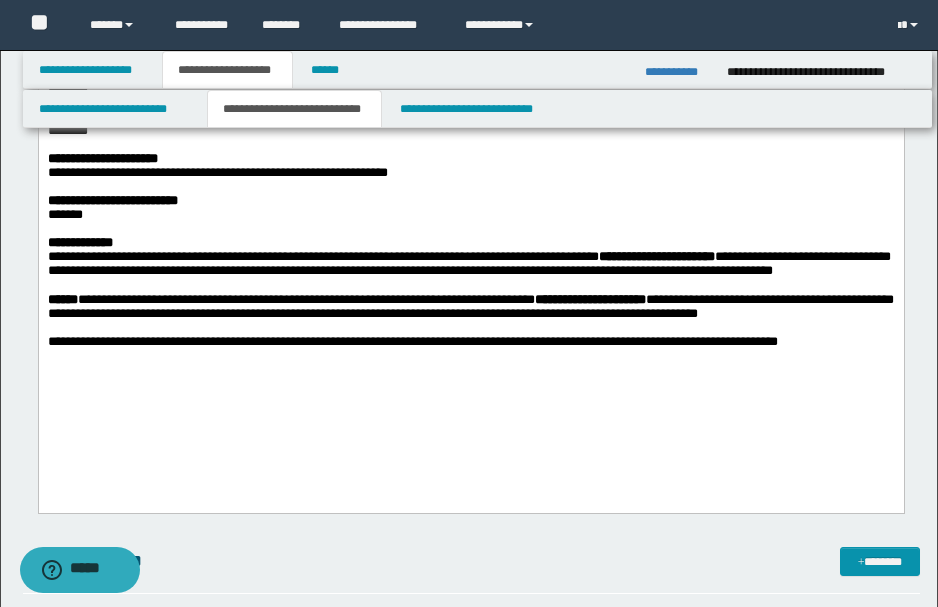 scroll, scrollTop: 733, scrollLeft: 0, axis: vertical 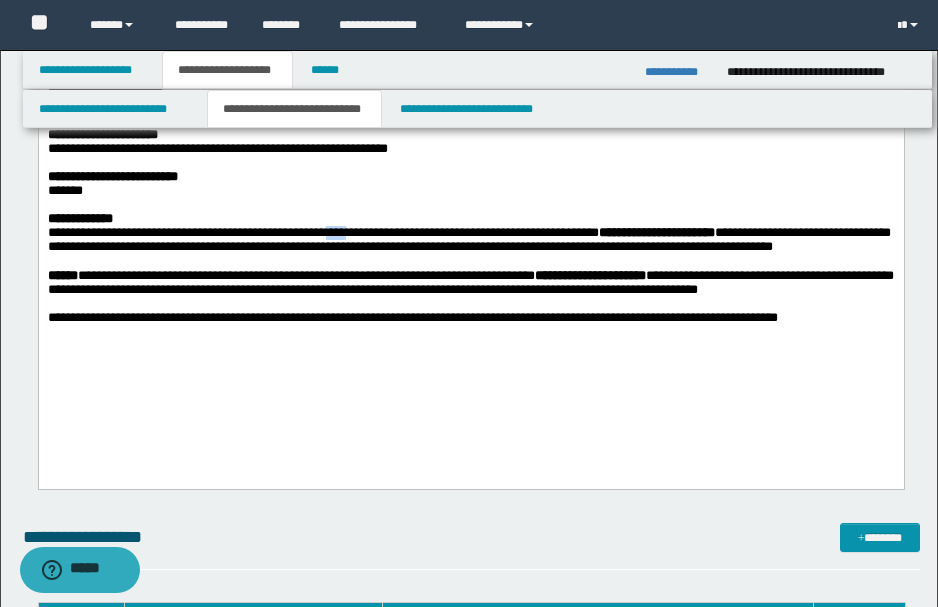 drag, startPoint x: 357, startPoint y: 251, endPoint x: 381, endPoint y: 249, distance: 24.083189 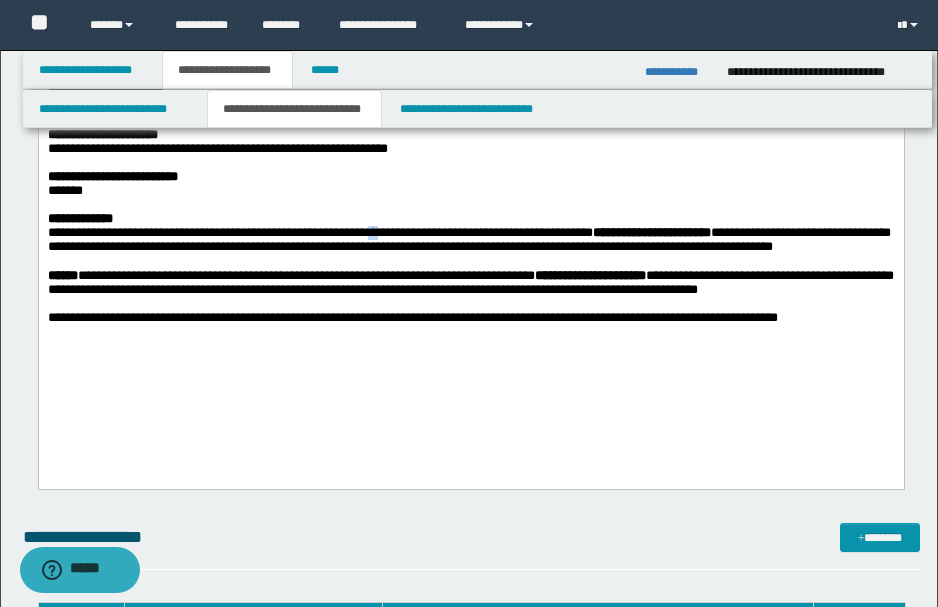 click on "**********" at bounding box center [468, 239] 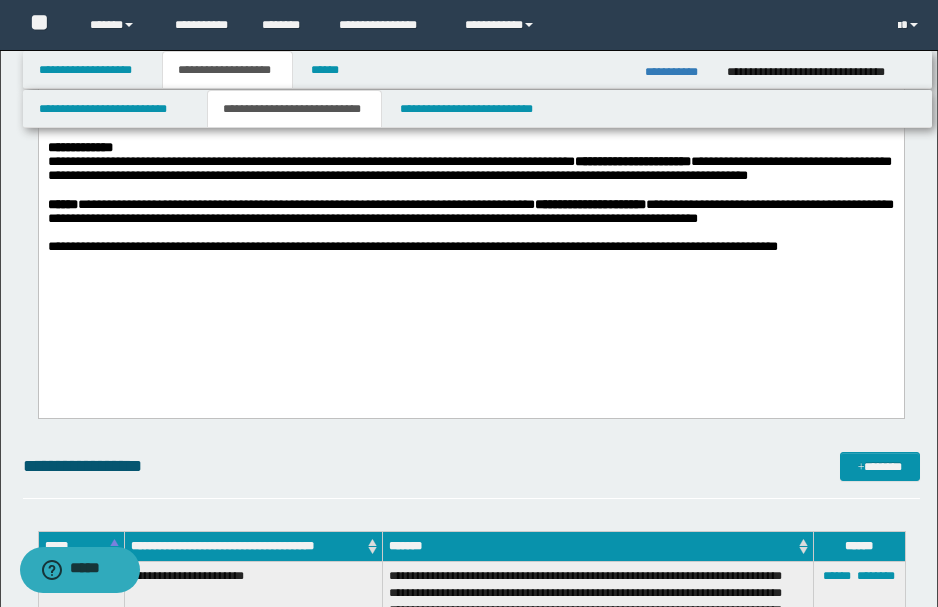 scroll, scrollTop: 808, scrollLeft: 0, axis: vertical 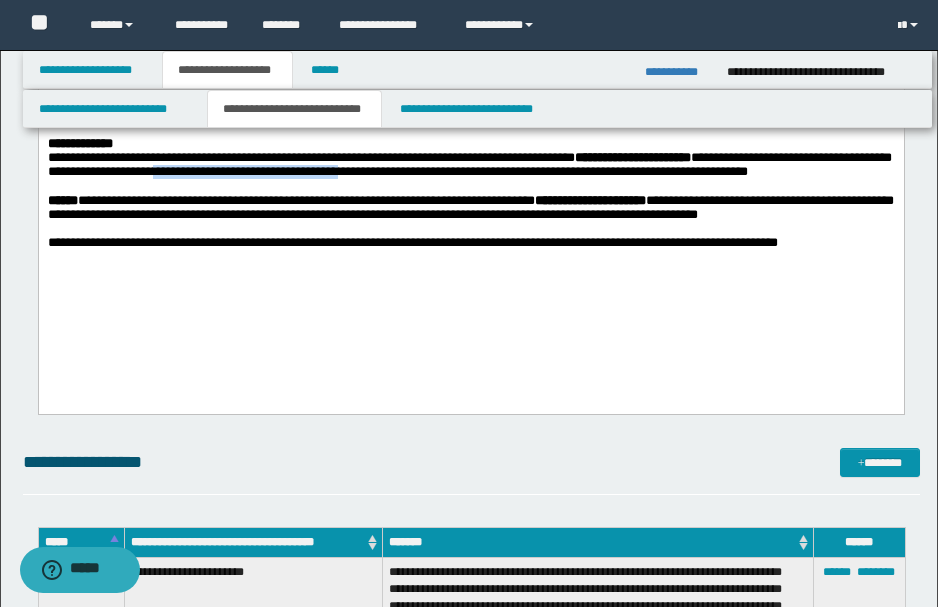 drag, startPoint x: 274, startPoint y: 190, endPoint x: 495, endPoint y: 198, distance: 221.14474 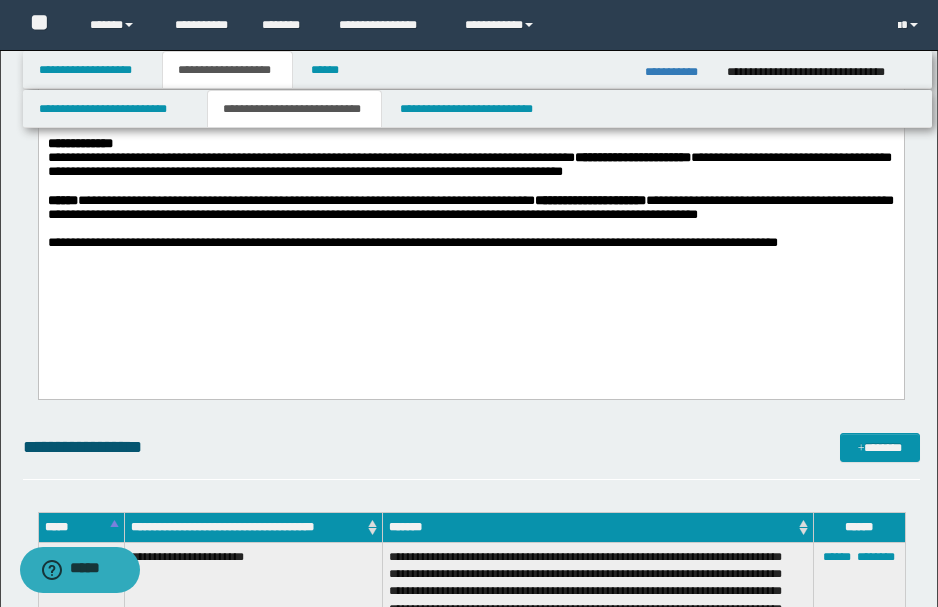 click on "**********" at bounding box center (469, 165) 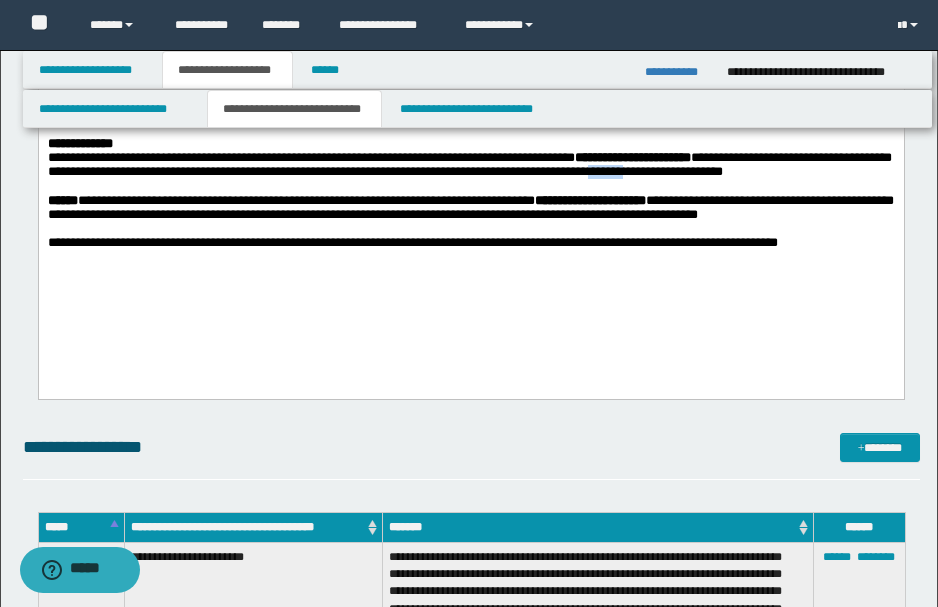 drag, startPoint x: 724, startPoint y: 192, endPoint x: 766, endPoint y: 189, distance: 42.107006 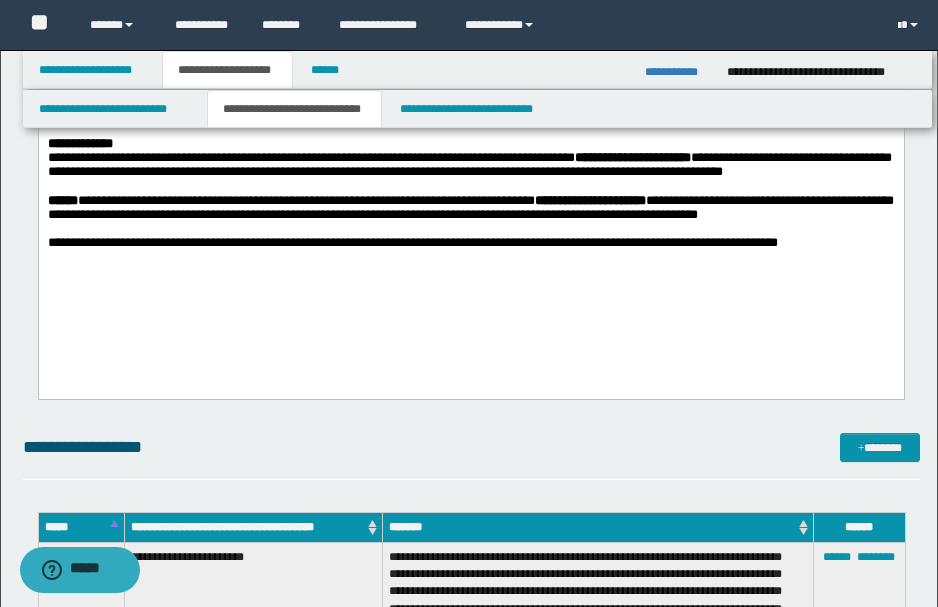 click at bounding box center (471, 187) 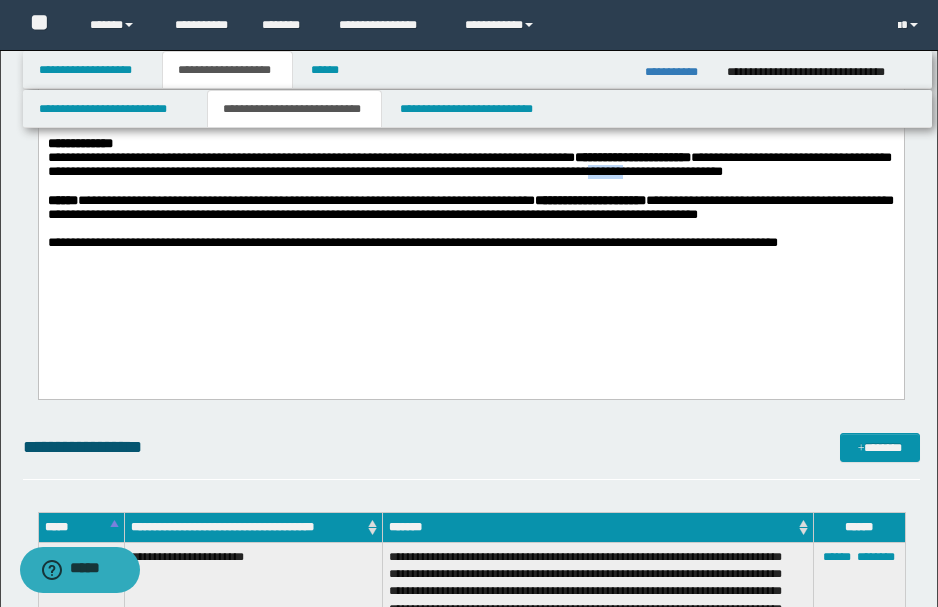 drag, startPoint x: 725, startPoint y: 189, endPoint x: 702, endPoint y: 183, distance: 23.769728 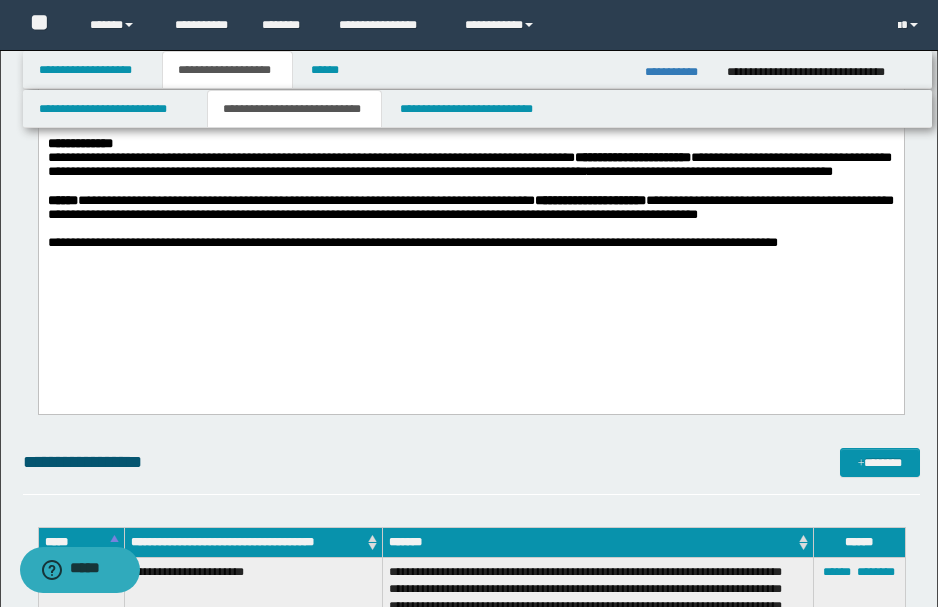 drag, startPoint x: 849, startPoint y: 196, endPoint x: 830, endPoint y: 224, distance: 33.83785 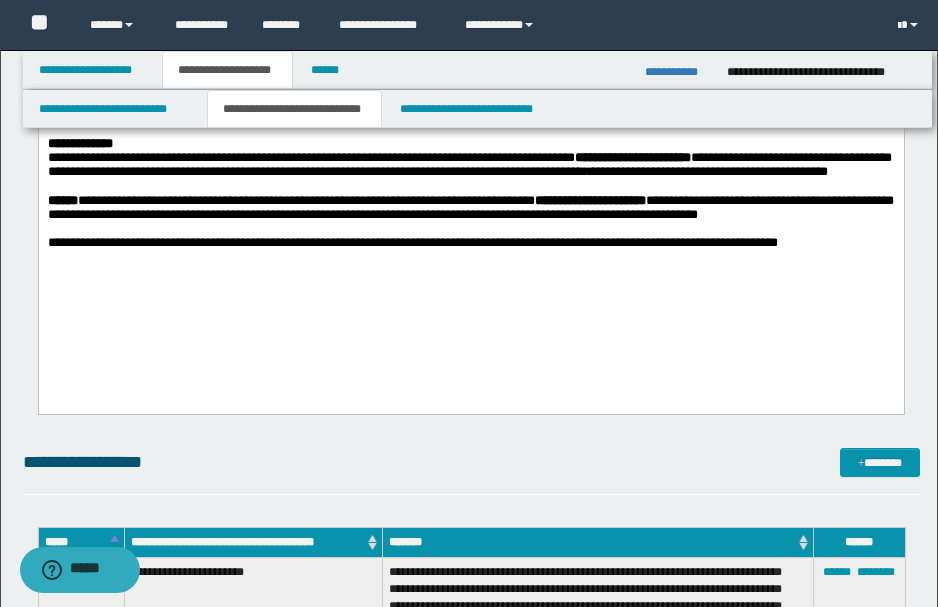 click on "**********" at bounding box center [469, 165] 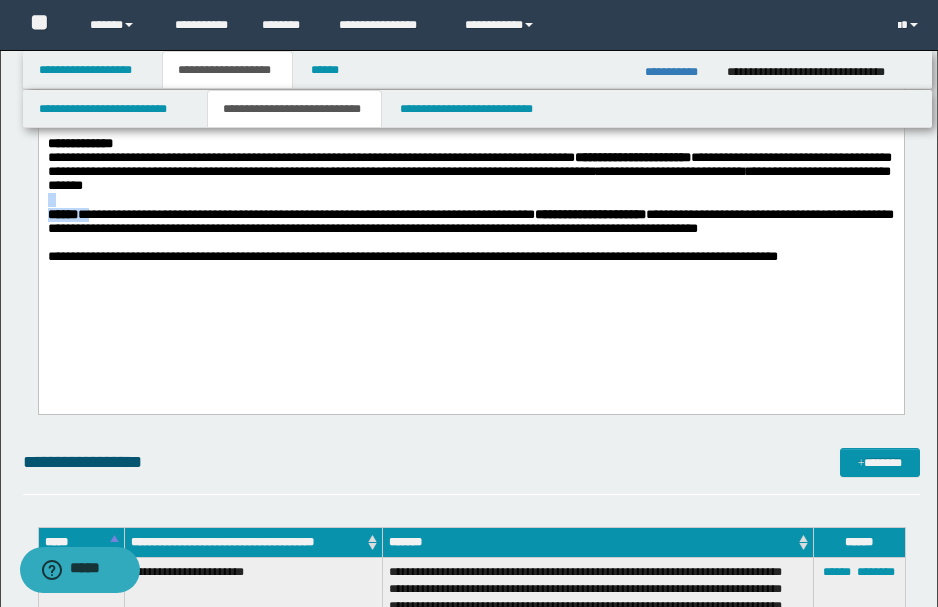 drag, startPoint x: 94, startPoint y: 238, endPoint x: 74, endPoint y: 242, distance: 20.396078 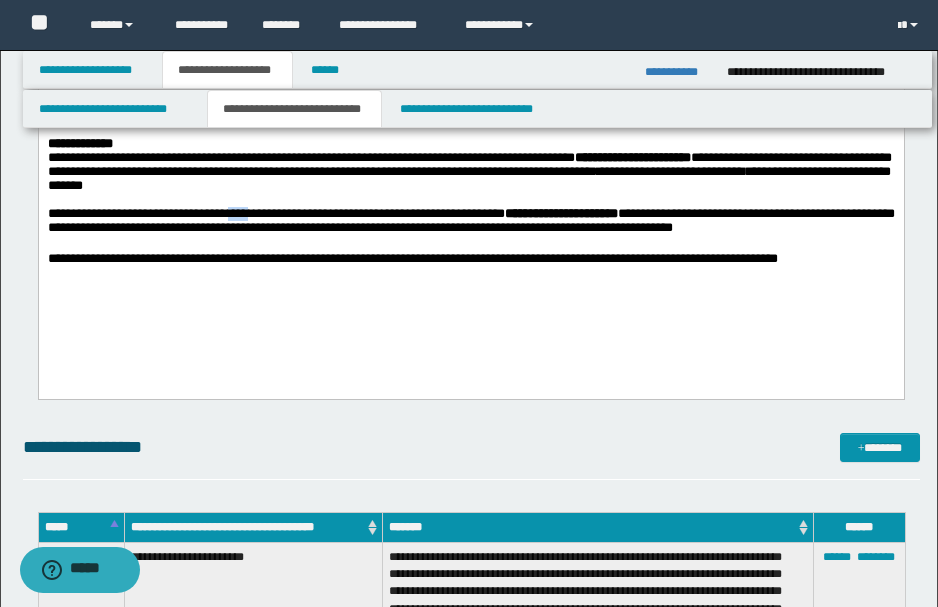 drag, startPoint x: 242, startPoint y: 239, endPoint x: 256, endPoint y: 236, distance: 14.3178215 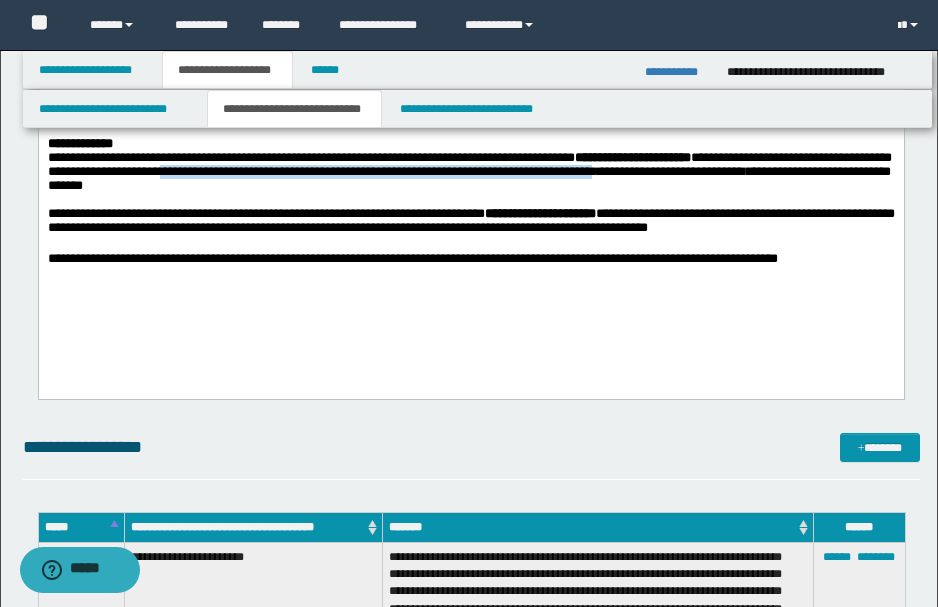 drag, startPoint x: 272, startPoint y: 192, endPoint x: 726, endPoint y: 192, distance: 454 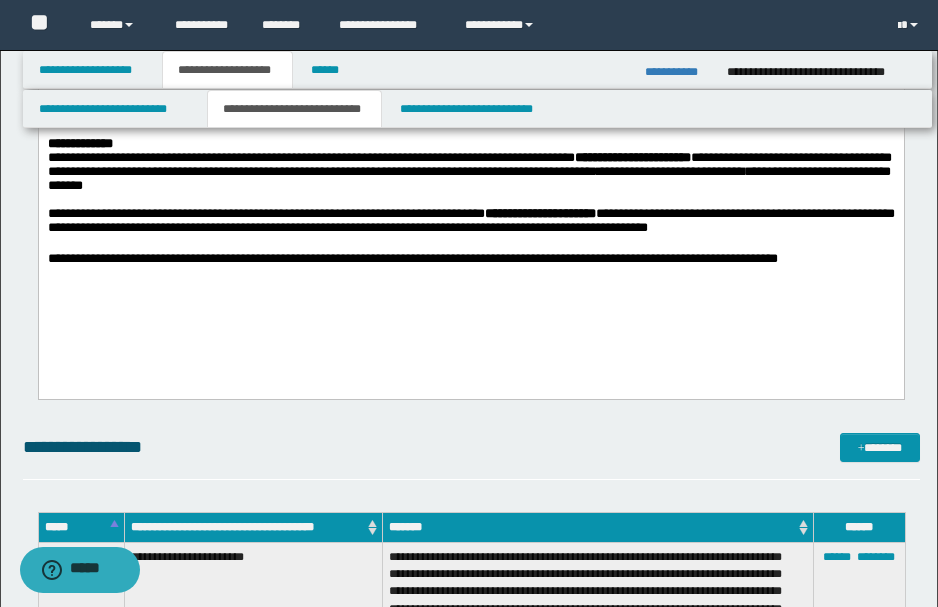 click on "**********" at bounding box center (469, 173) 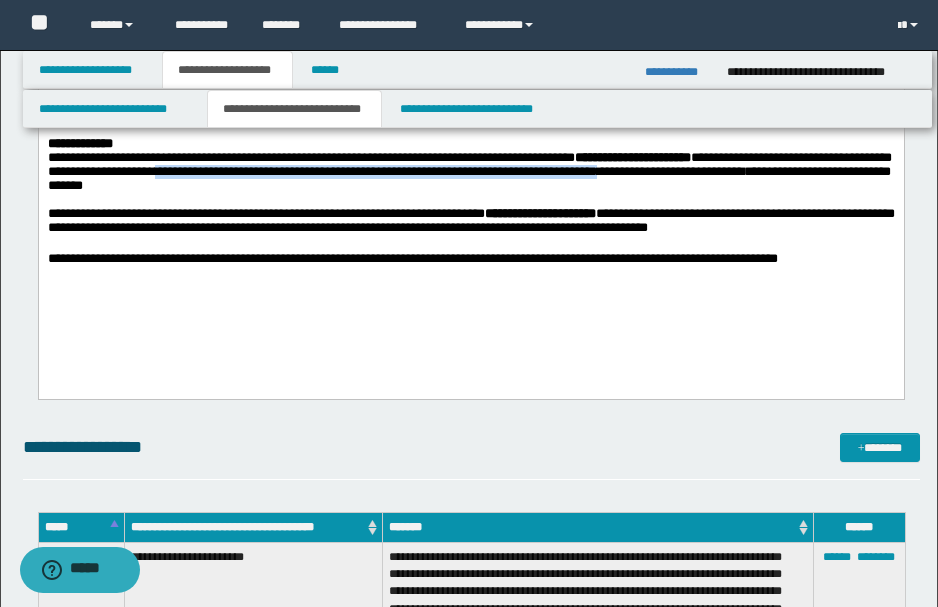 drag, startPoint x: 267, startPoint y: 191, endPoint x: 730, endPoint y: 196, distance: 463.027 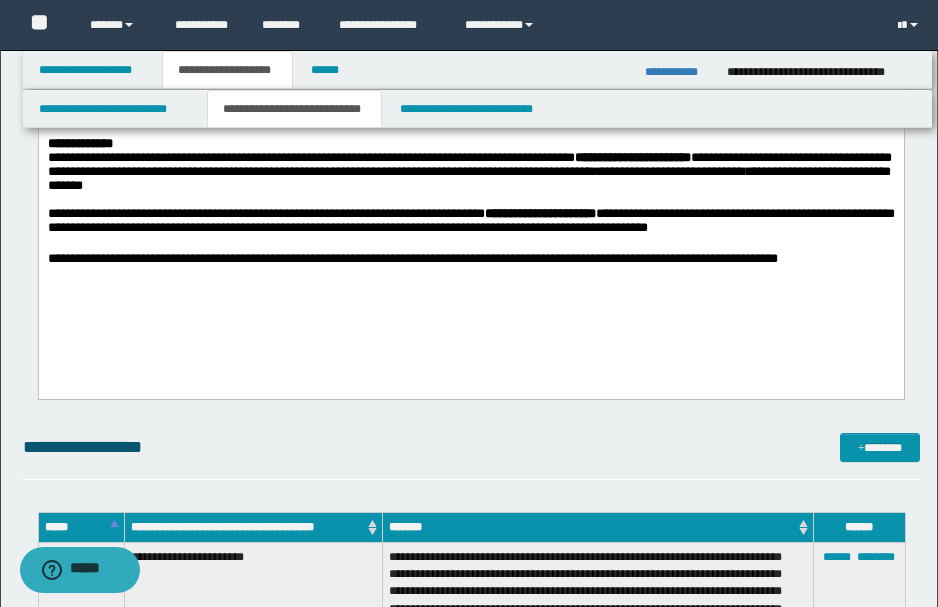 click on "**********" at bounding box center (470, 221) 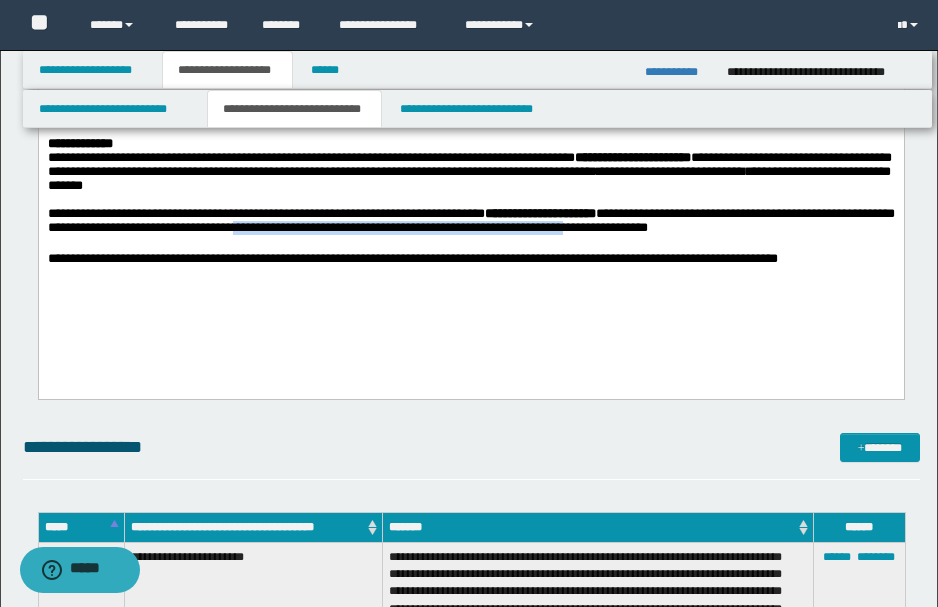 drag, startPoint x: 368, startPoint y: 255, endPoint x: 716, endPoint y: 252, distance: 348.01294 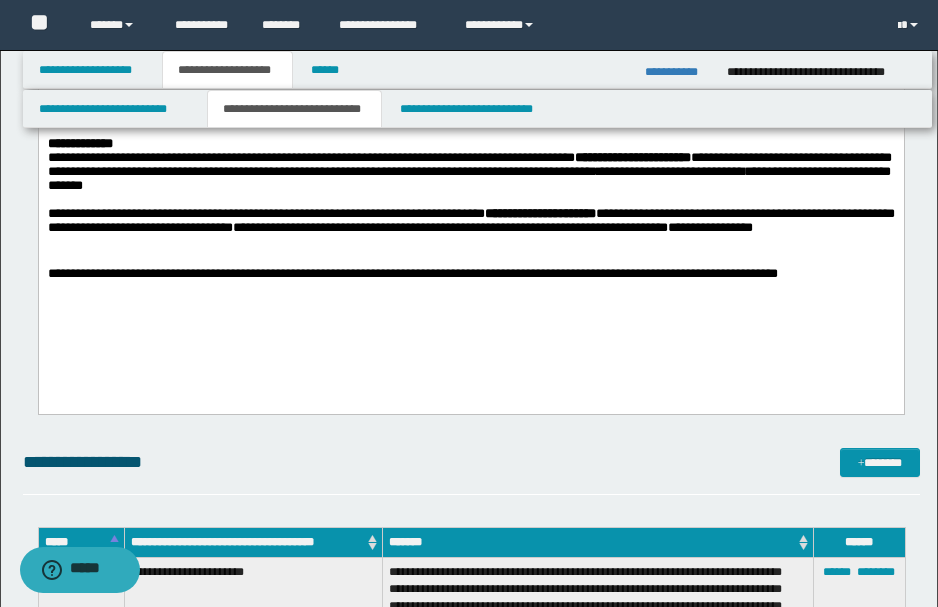 click on "**********" at bounding box center (471, 231) 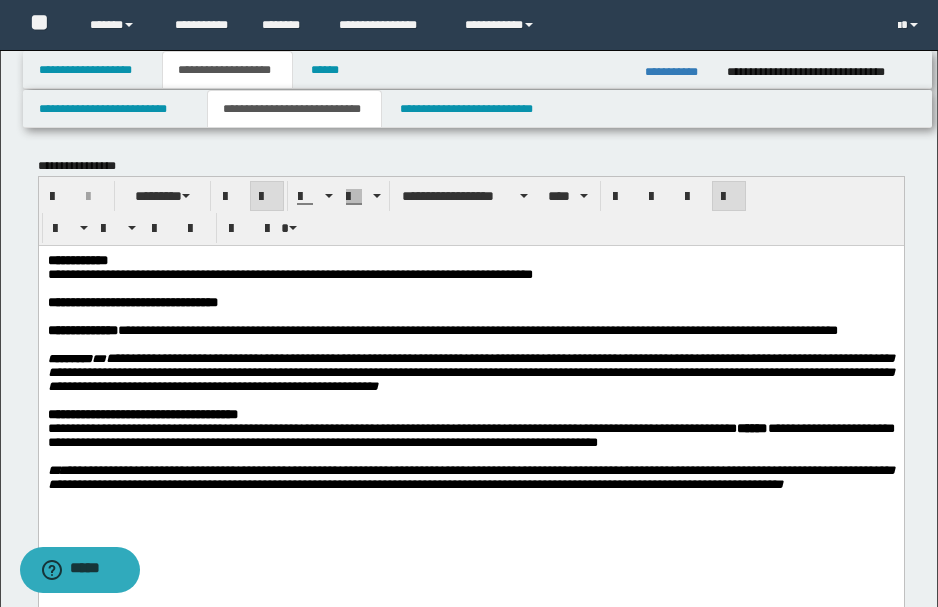 scroll, scrollTop: 0, scrollLeft: 0, axis: both 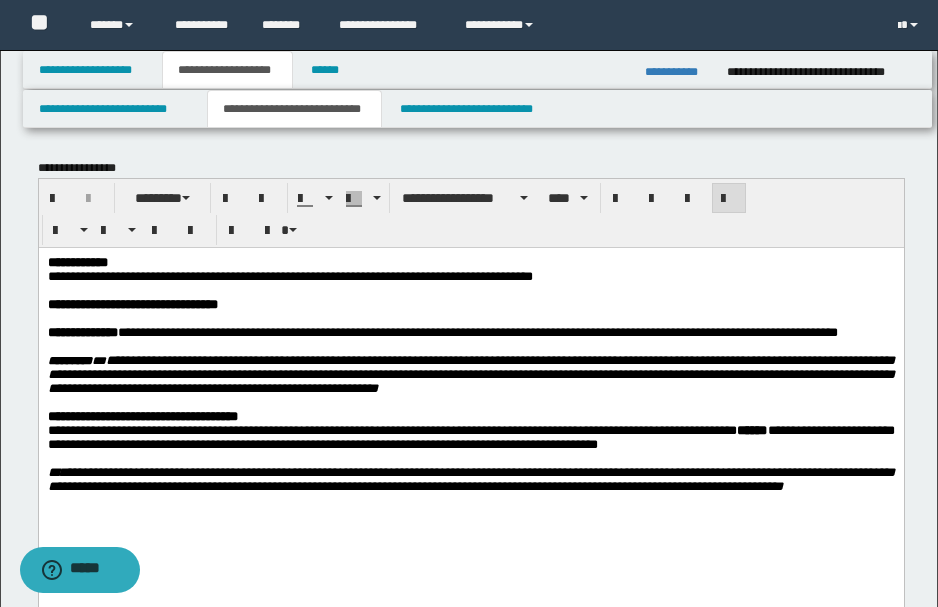 click on "**********" at bounding box center (289, 275) 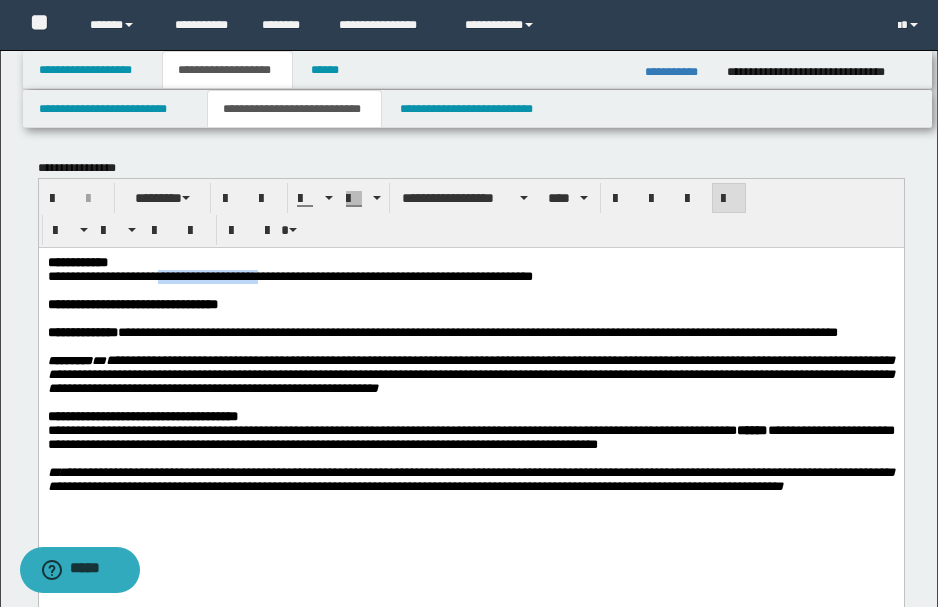 drag, startPoint x: 164, startPoint y: 277, endPoint x: 260, endPoint y: 270, distance: 96.25487 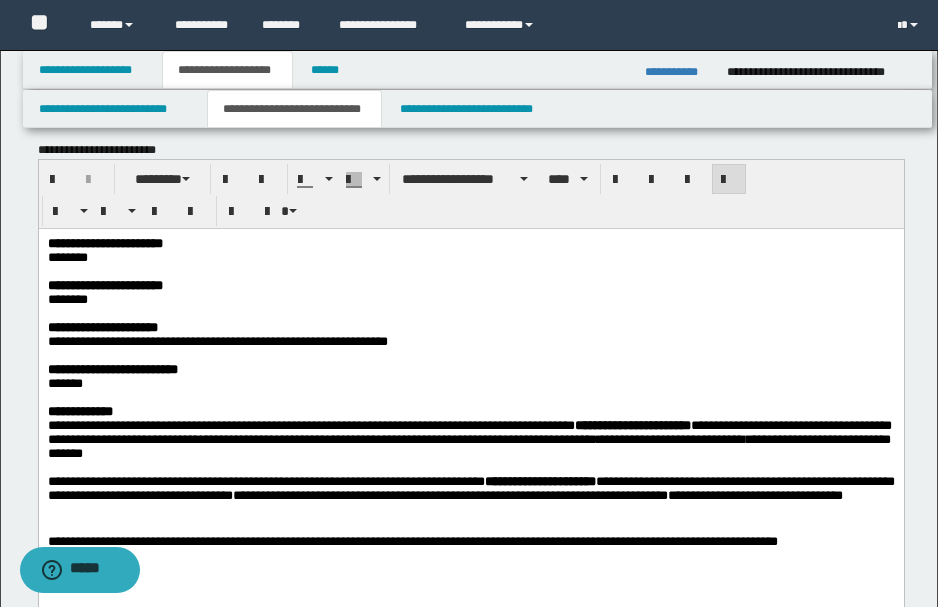 scroll, scrollTop: 666, scrollLeft: 0, axis: vertical 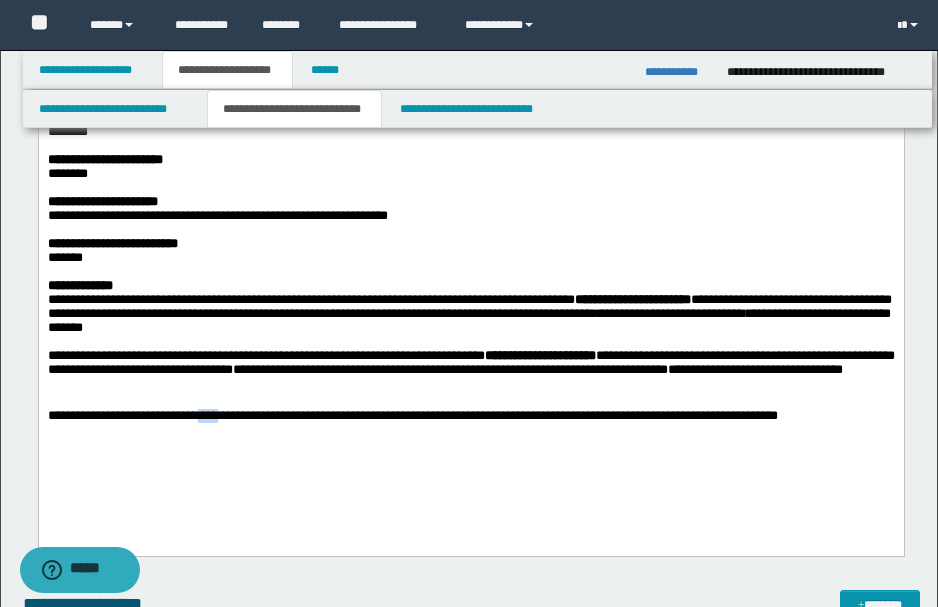 drag, startPoint x: 204, startPoint y: 443, endPoint x: 238, endPoint y: 439, distance: 34.234486 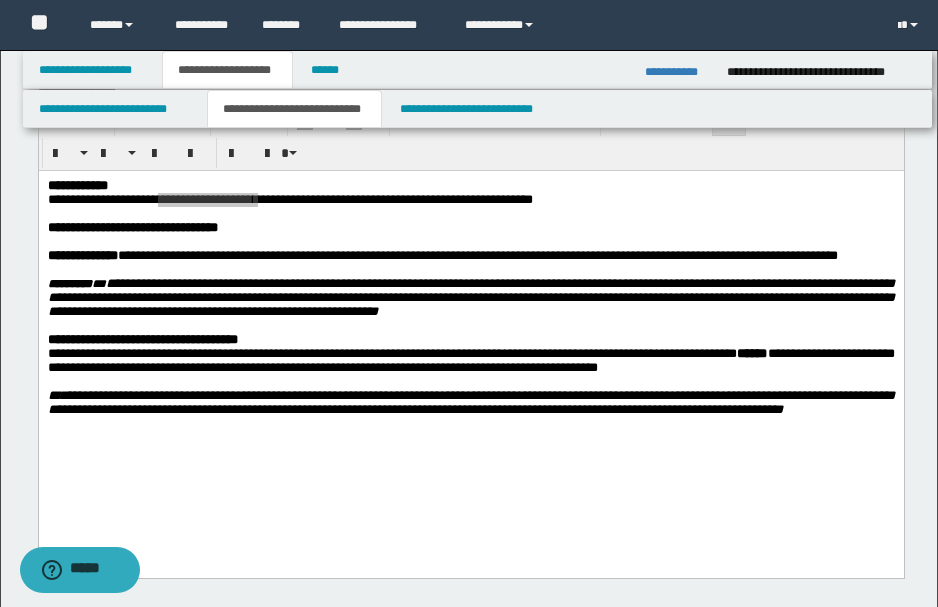 scroll, scrollTop: 0, scrollLeft: 0, axis: both 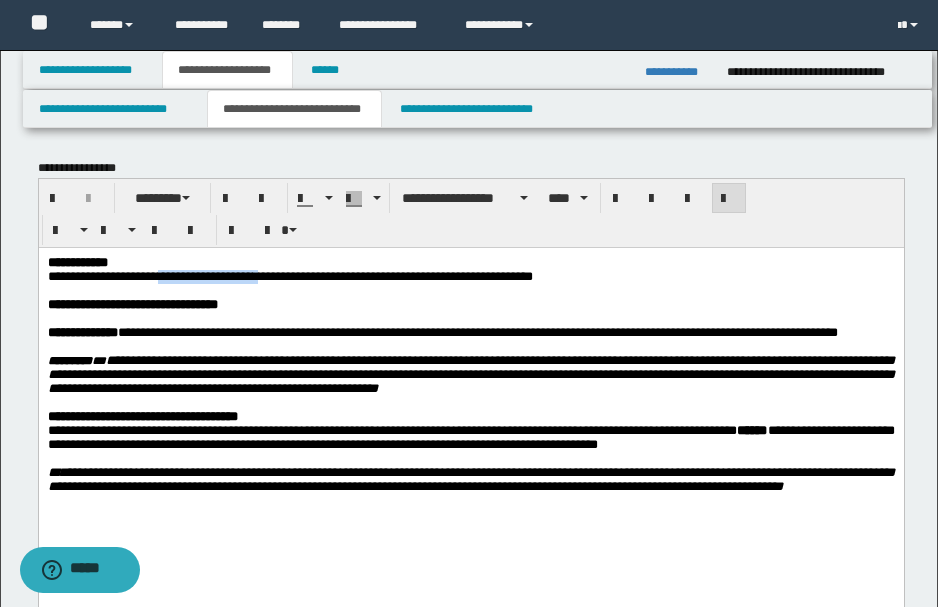 click at bounding box center (470, 290) 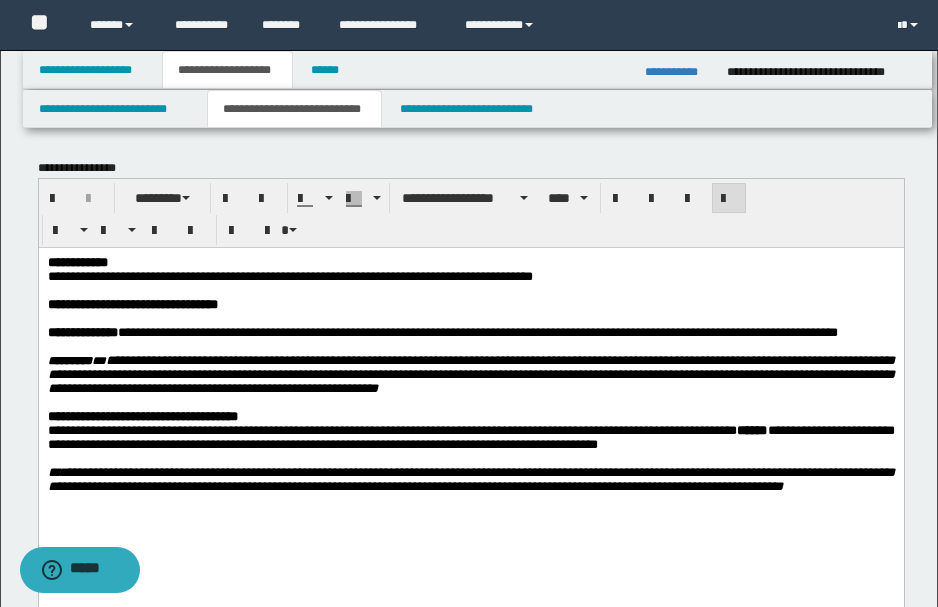 click at bounding box center [470, 290] 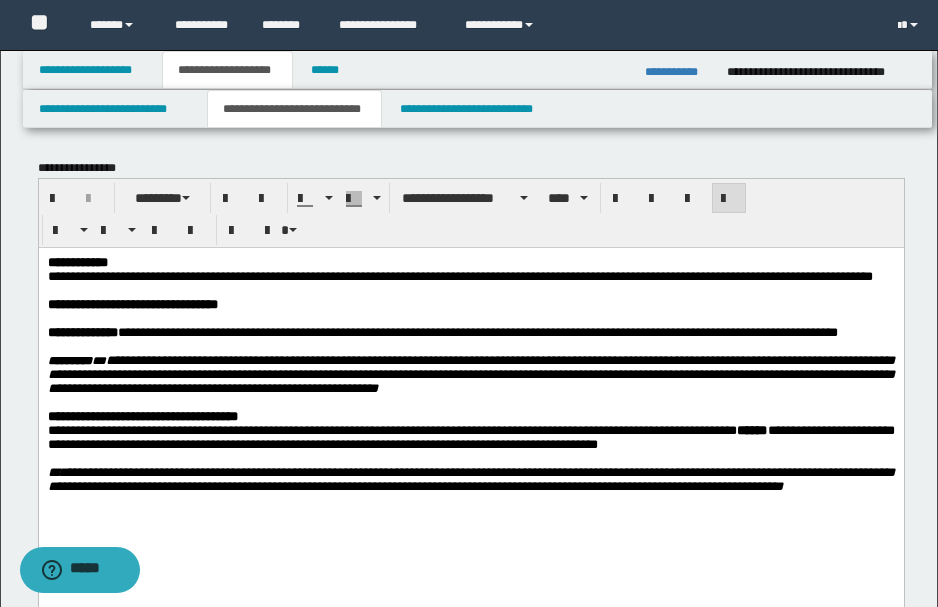 drag, startPoint x: 367, startPoint y: 278, endPoint x: 322, endPoint y: 305, distance: 52.478565 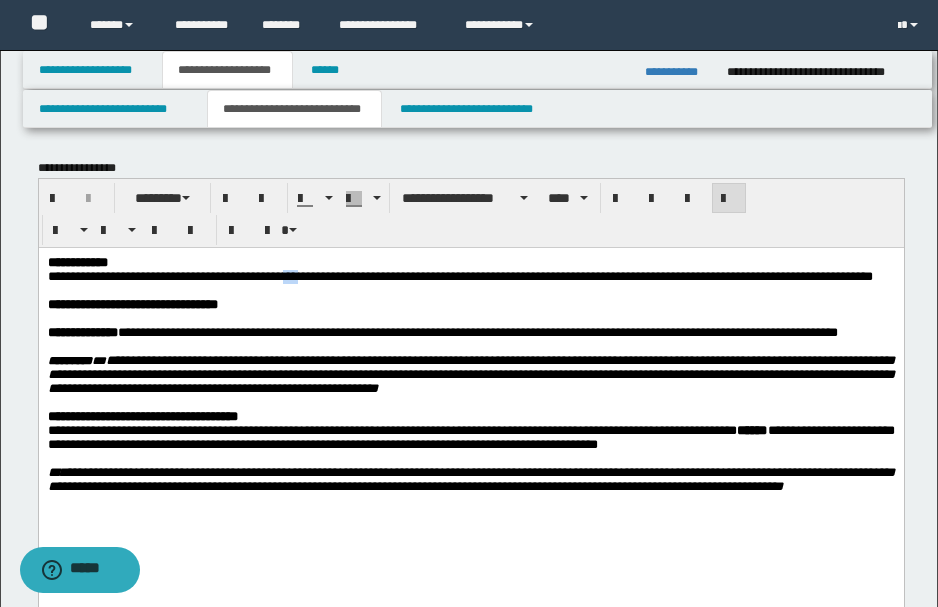 drag, startPoint x: 308, startPoint y: 281, endPoint x: 342, endPoint y: 284, distance: 34.132095 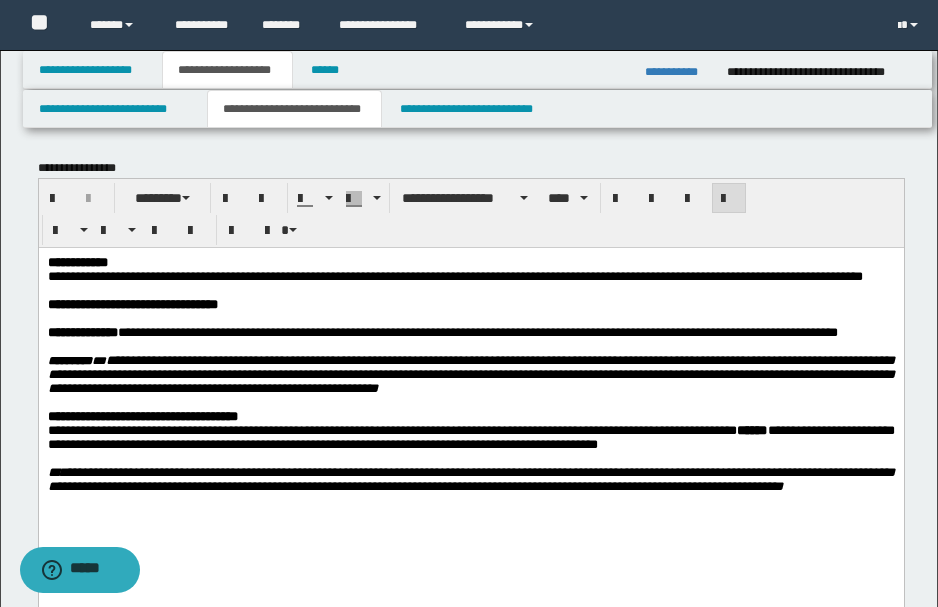 click on "**********" at bounding box center (454, 275) 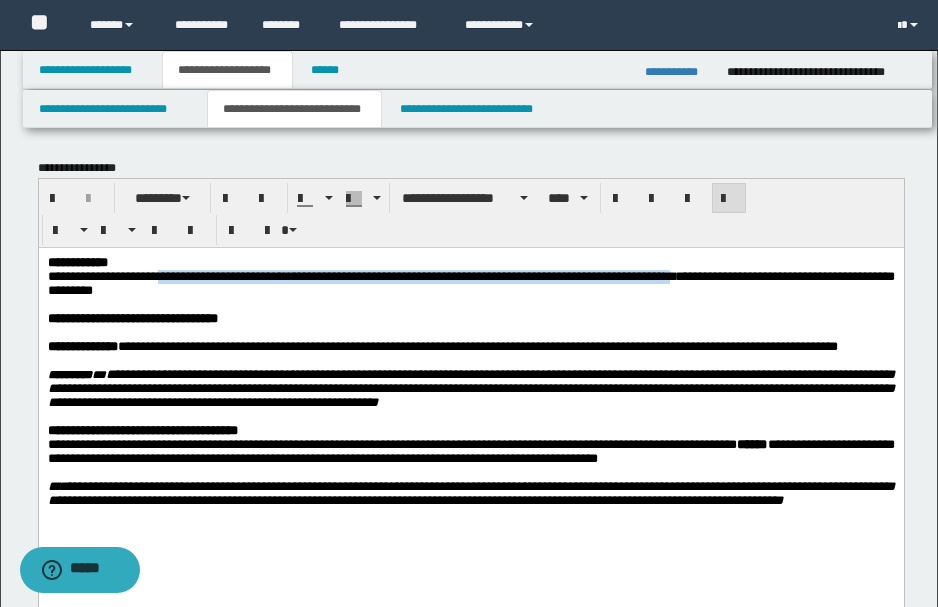 drag, startPoint x: 171, startPoint y: 276, endPoint x: 734, endPoint y: 274, distance: 563.00354 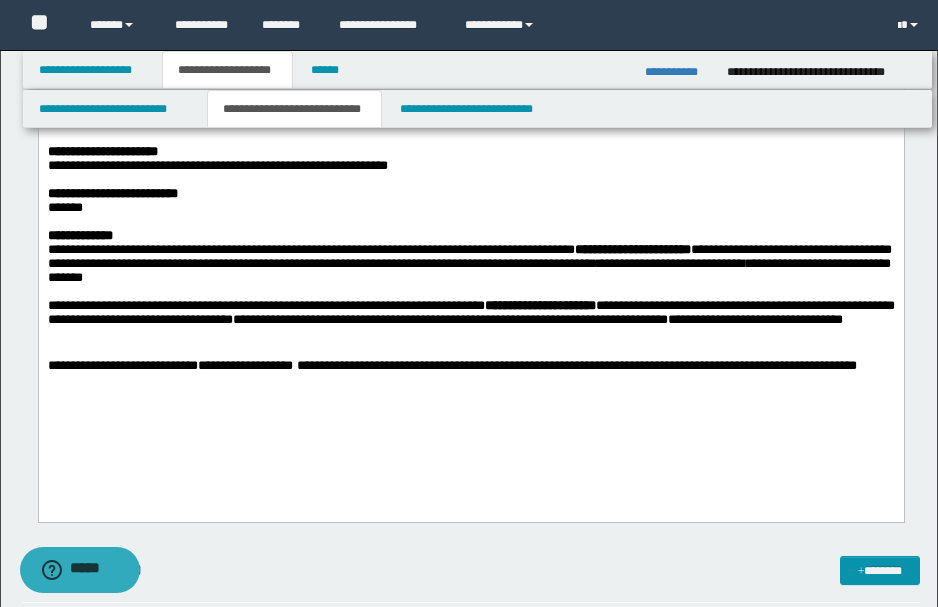 scroll, scrollTop: 733, scrollLeft: 0, axis: vertical 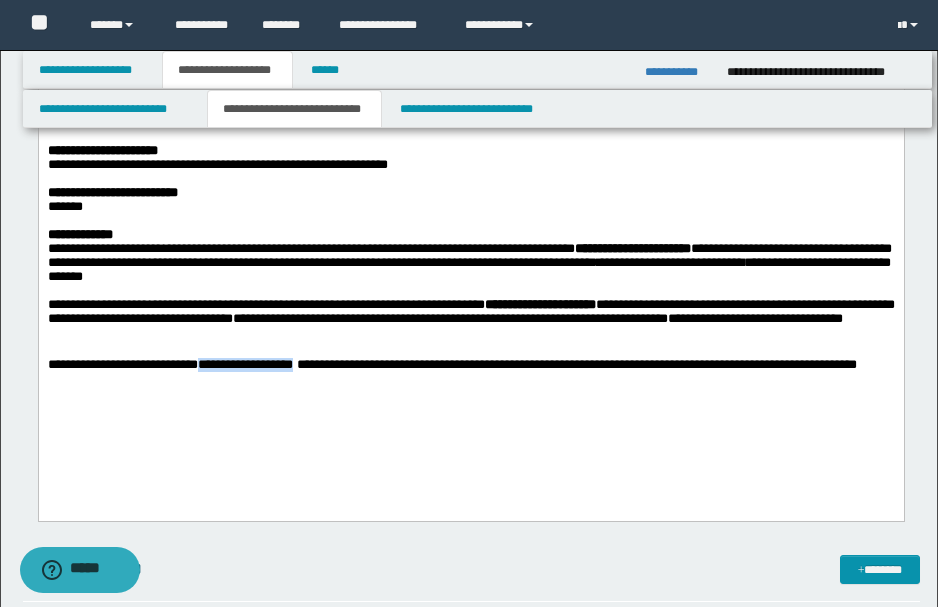 drag, startPoint x: 210, startPoint y: 384, endPoint x: 305, endPoint y: 386, distance: 95.02105 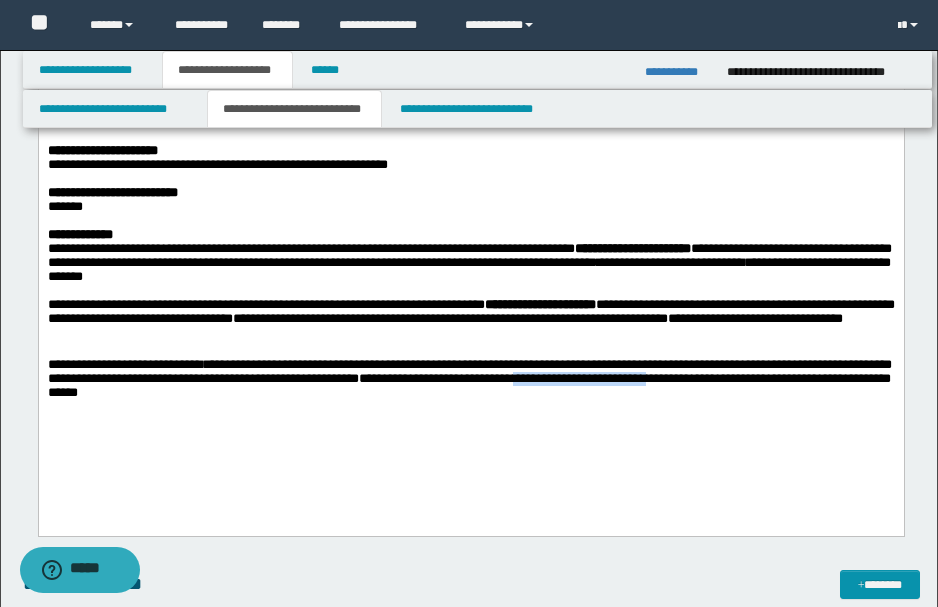 drag, startPoint x: 614, startPoint y: 407, endPoint x: 742, endPoint y: 403, distance: 128.06248 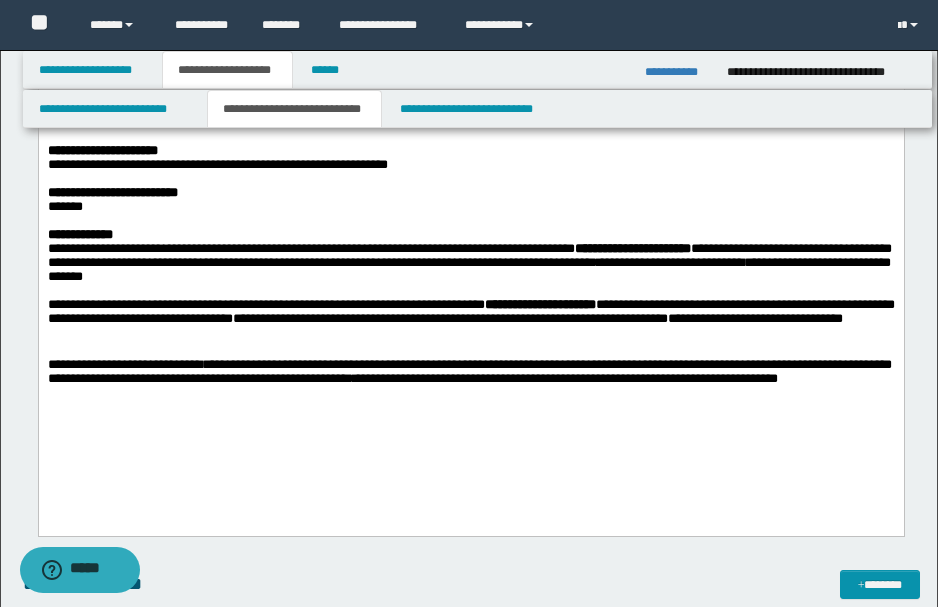 click on "**********" at bounding box center (469, 371) 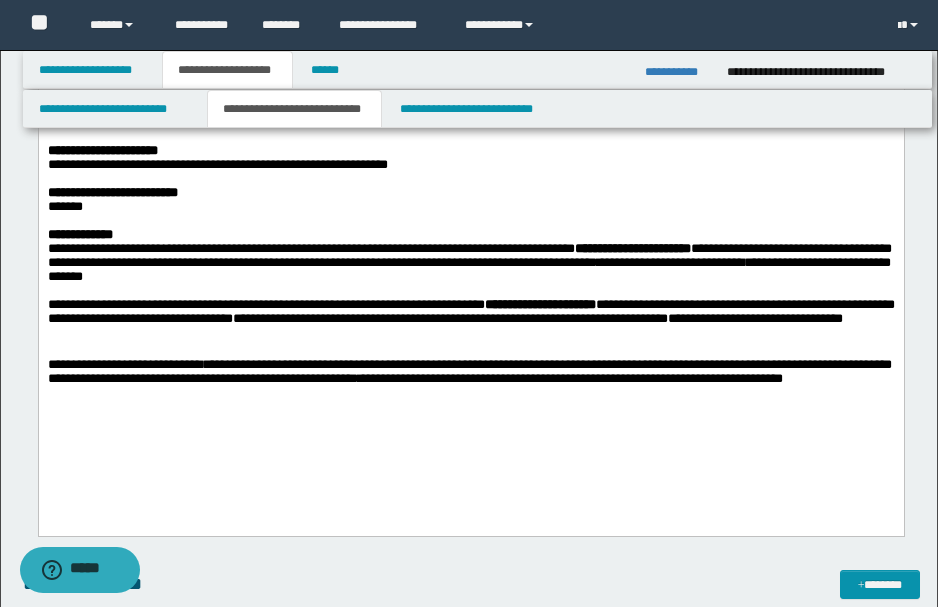 click on "**********" at bounding box center [469, 371] 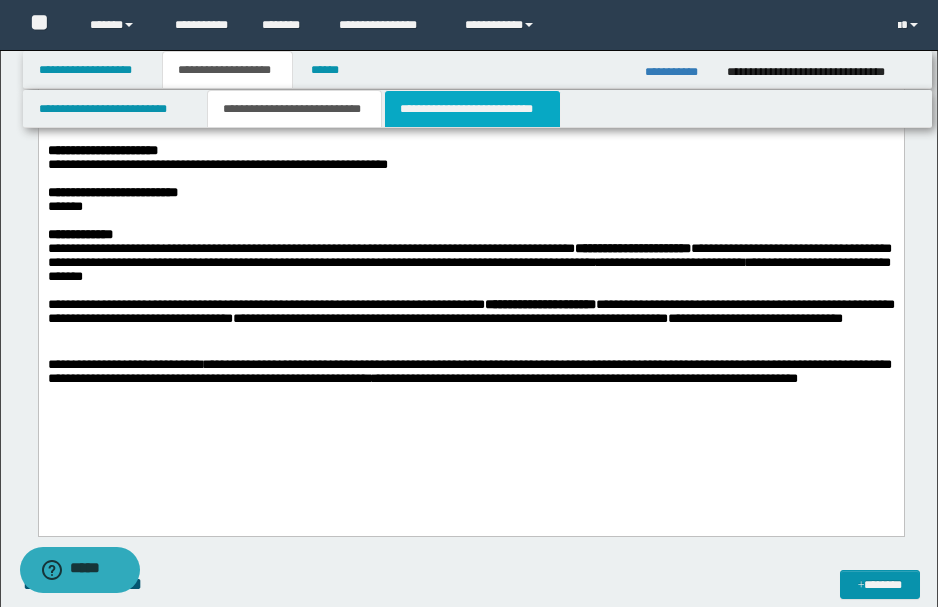 click on "**********" at bounding box center [472, 109] 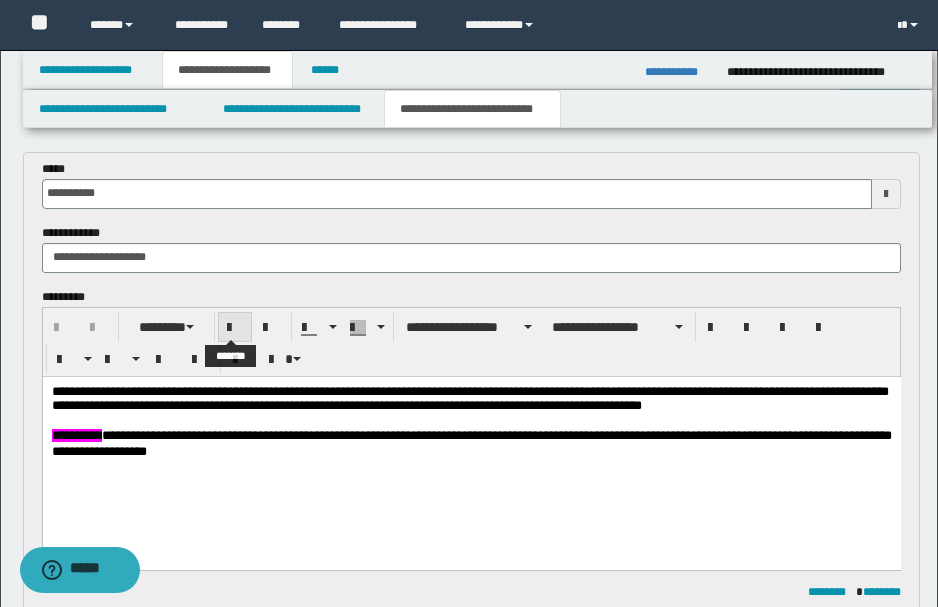scroll, scrollTop: 200, scrollLeft: 0, axis: vertical 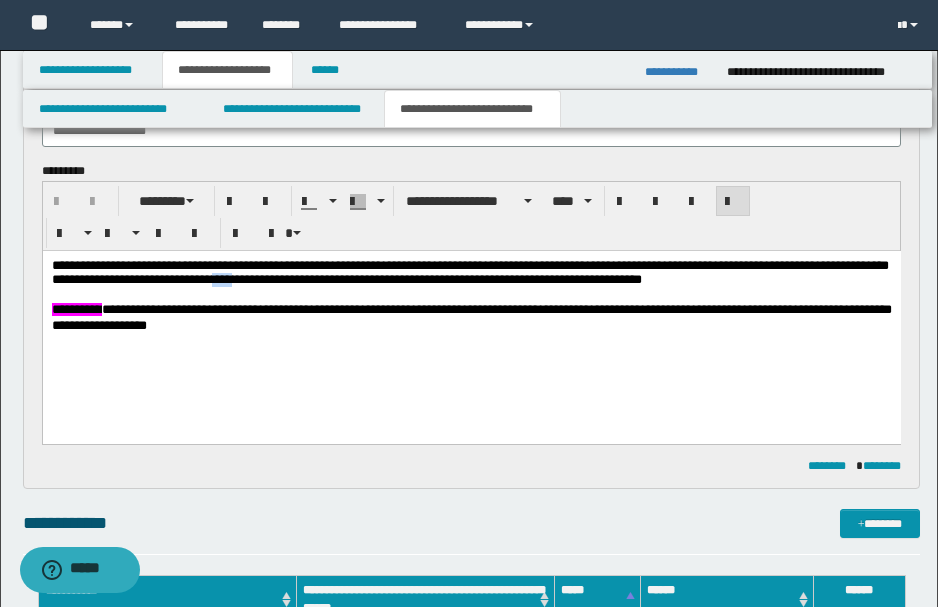 drag, startPoint x: 308, startPoint y: 277, endPoint x: 323, endPoint y: 281, distance: 15.524175 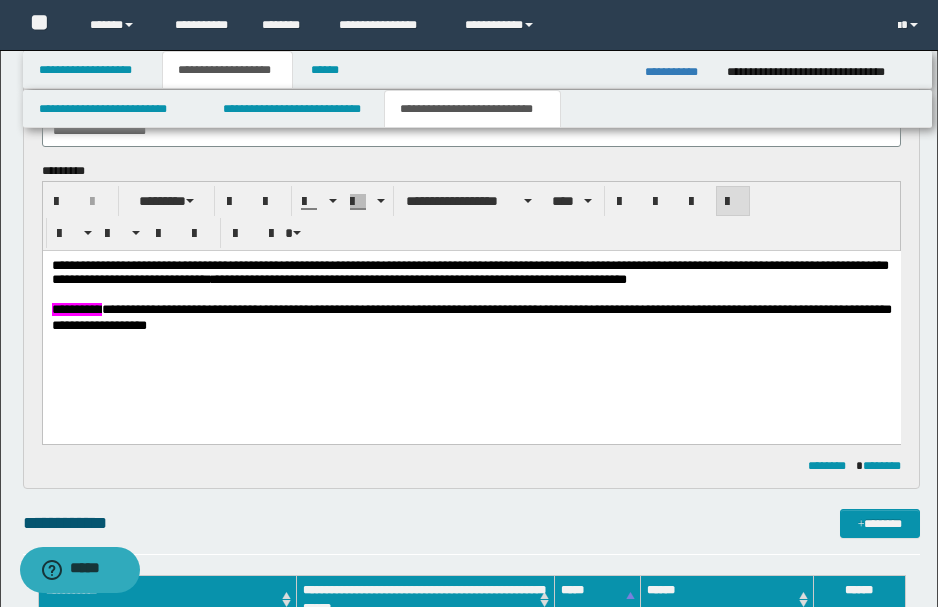 click on "**********" at bounding box center (471, 952) 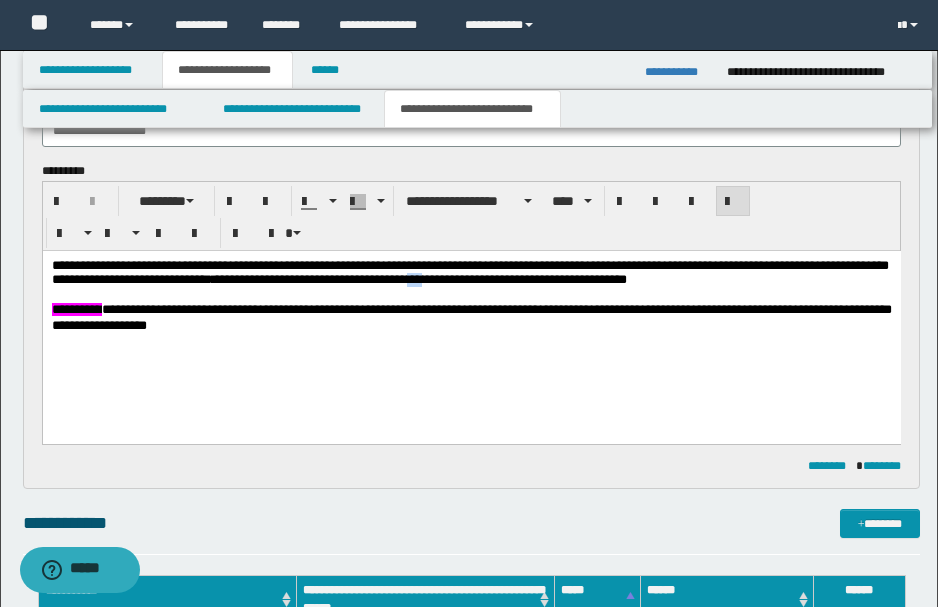 drag, startPoint x: 514, startPoint y: 278, endPoint x: 529, endPoint y: 282, distance: 15.524175 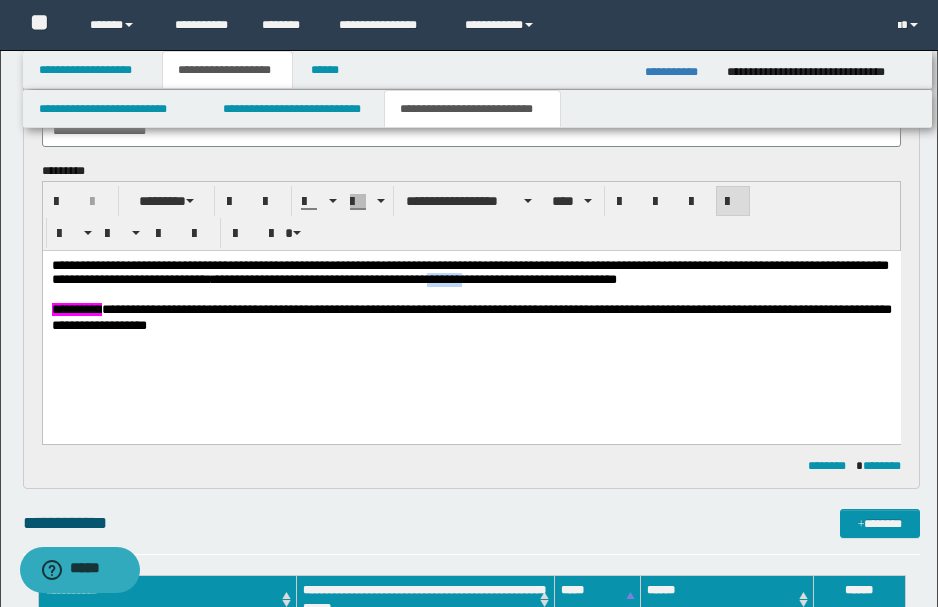 drag, startPoint x: 533, startPoint y: 283, endPoint x: 575, endPoint y: 283, distance: 42 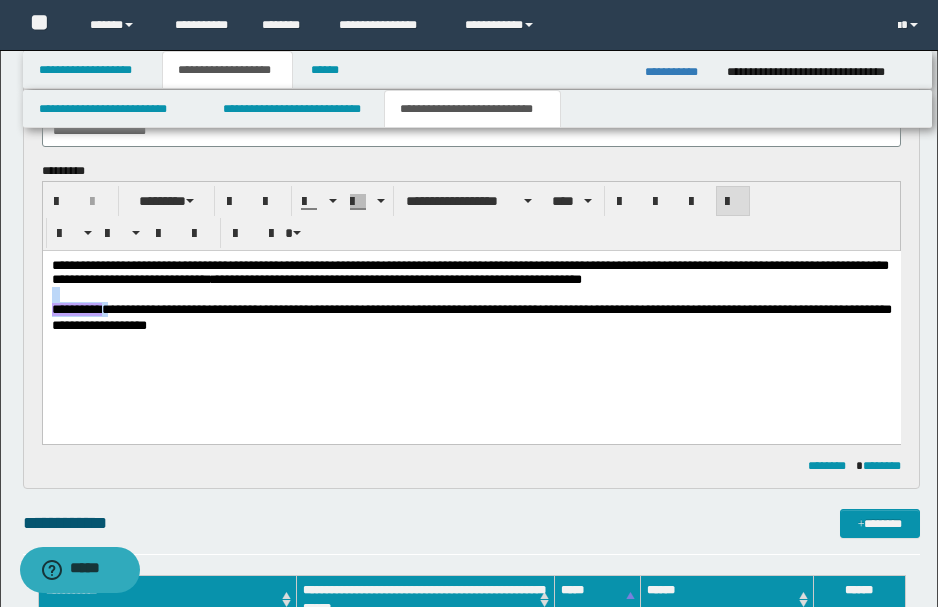drag, startPoint x: 707, startPoint y: 275, endPoint x: 121, endPoint y: 305, distance: 586.7674 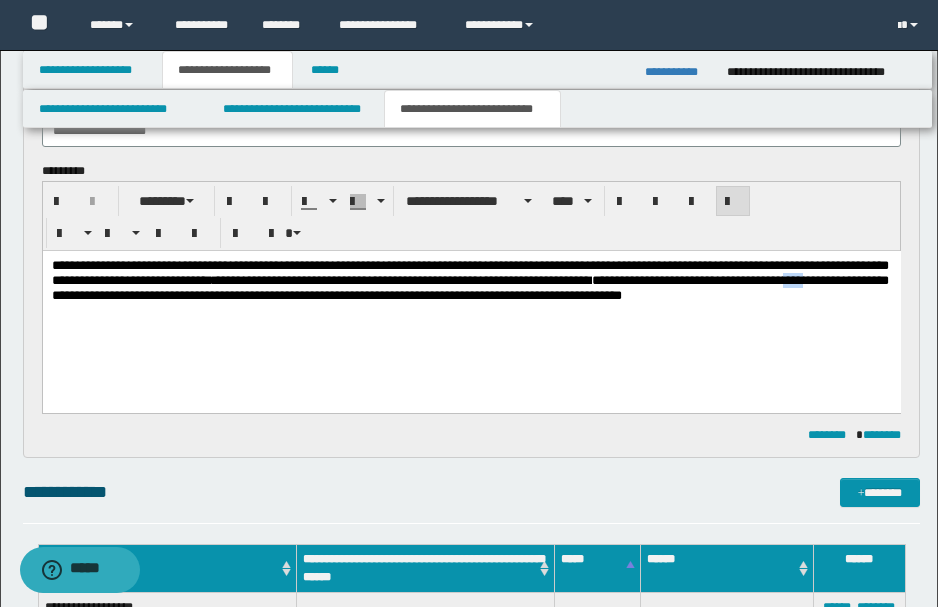 drag, startPoint x: 74, startPoint y: 295, endPoint x: 93, endPoint y: 295, distance: 19 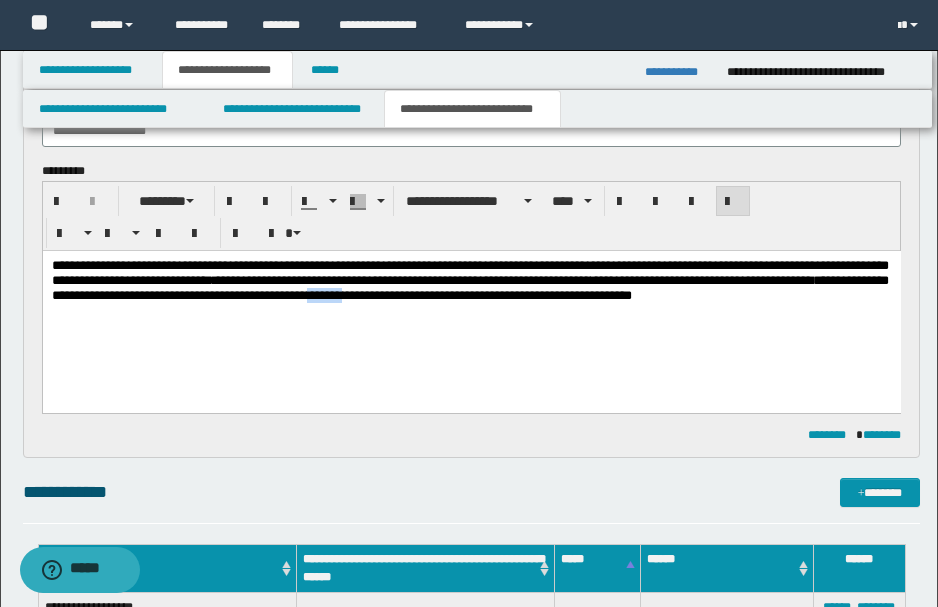 drag, startPoint x: 467, startPoint y: 293, endPoint x: 507, endPoint y: 301, distance: 40.792156 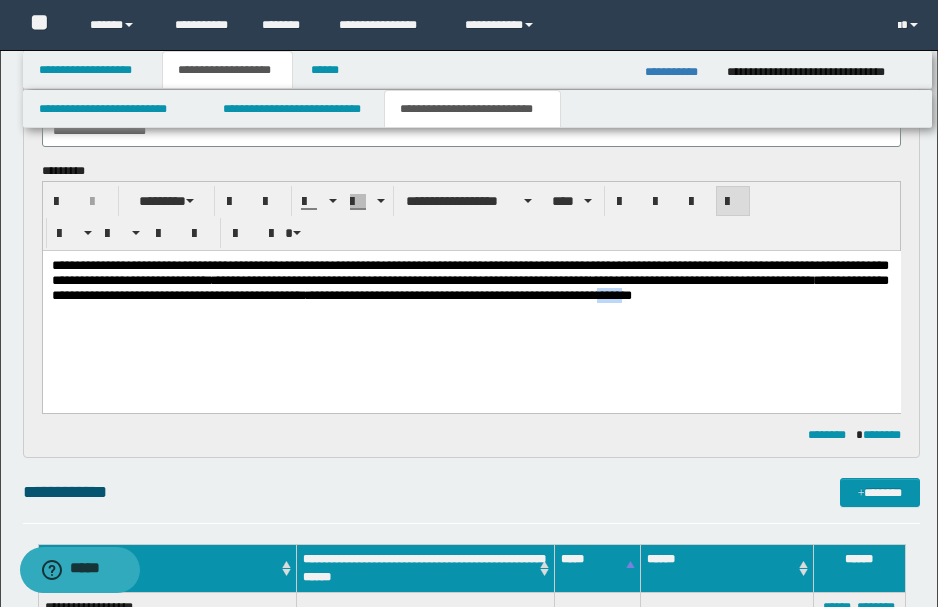 drag, startPoint x: 789, startPoint y: 297, endPoint x: 821, endPoint y: 291, distance: 32.55764 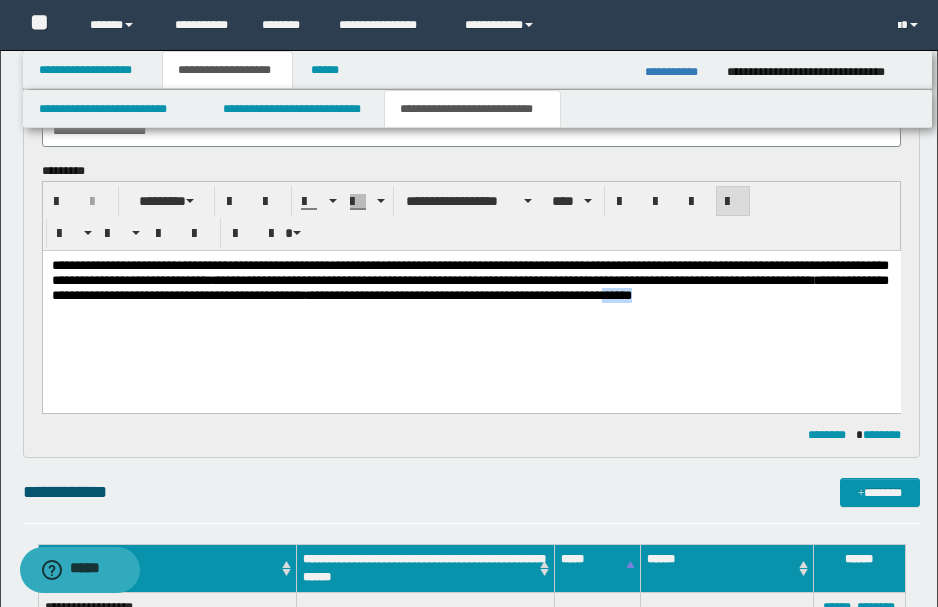 drag, startPoint x: 793, startPoint y: 293, endPoint x: 823, endPoint y: 282, distance: 31.95309 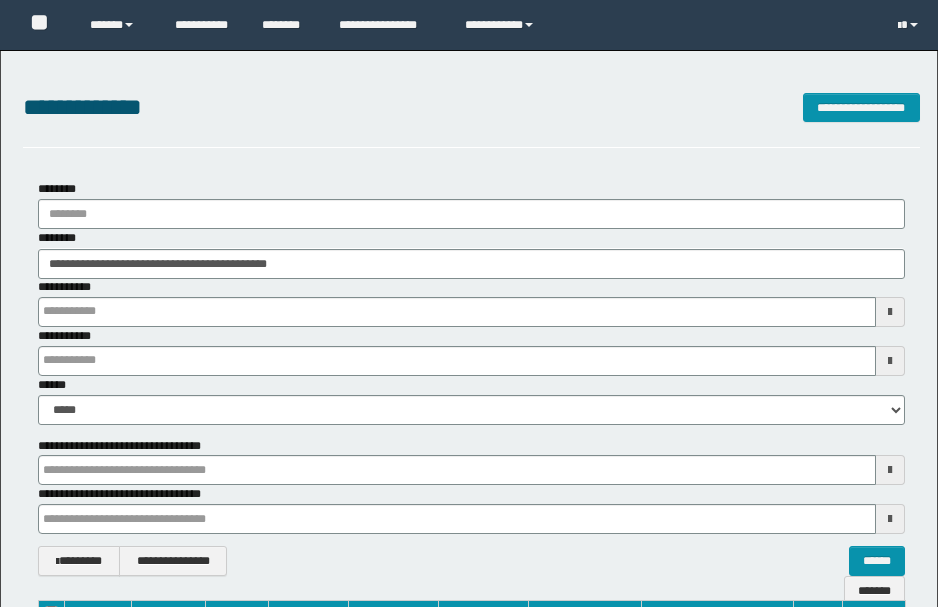 scroll, scrollTop: 279, scrollLeft: 0, axis: vertical 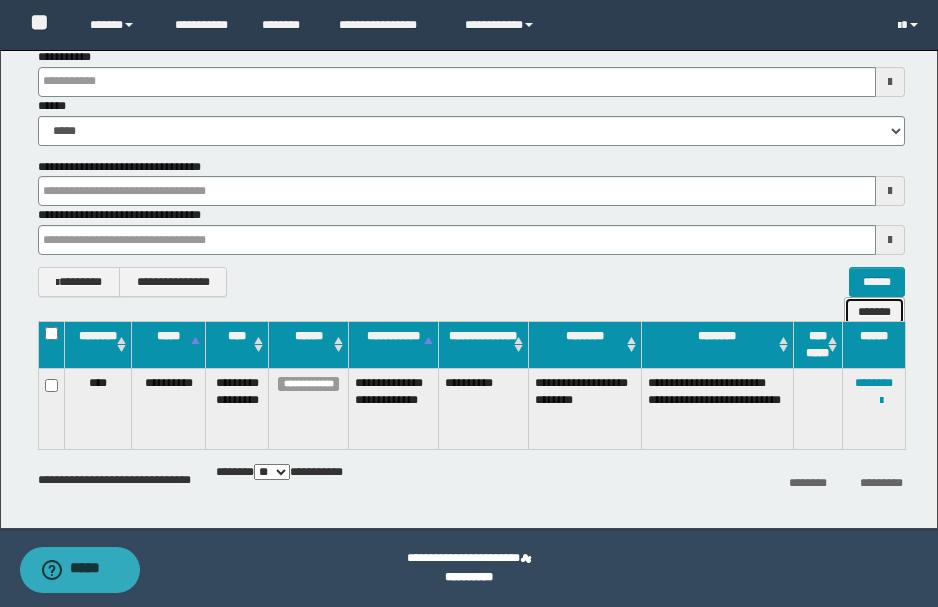 drag, startPoint x: 864, startPoint y: 284, endPoint x: 736, endPoint y: 282, distance: 128.01562 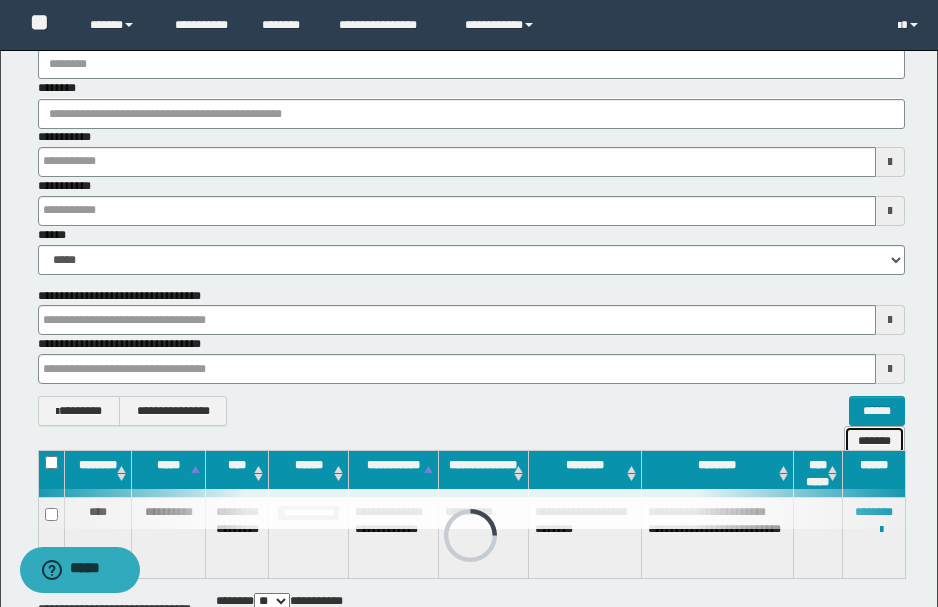 scroll, scrollTop: 12, scrollLeft: 0, axis: vertical 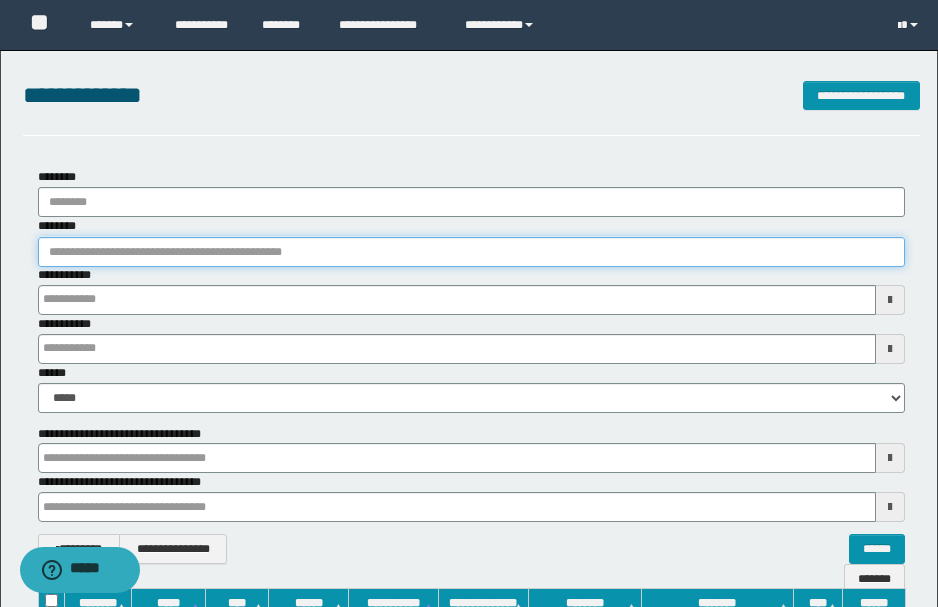 paste on "*******" 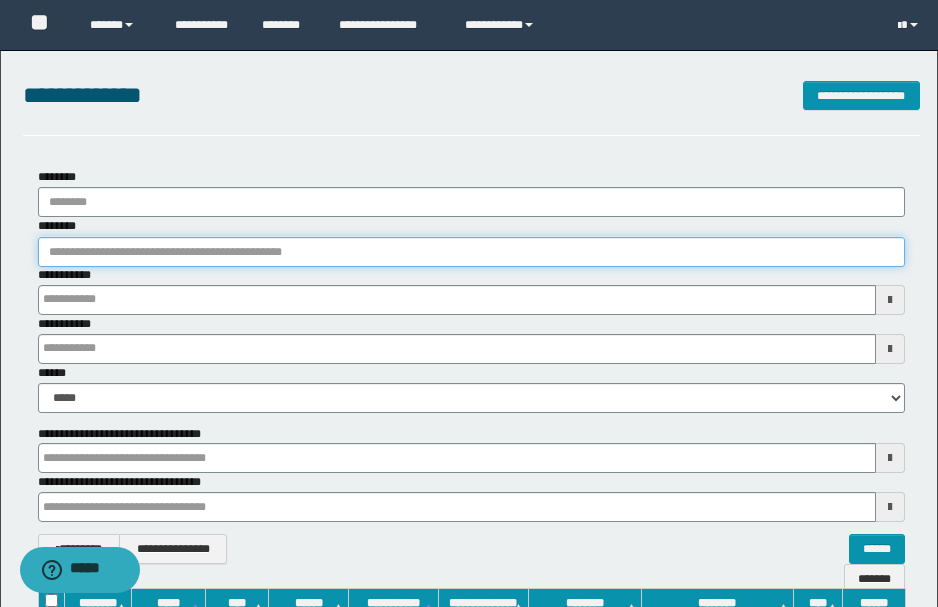 type on "*******" 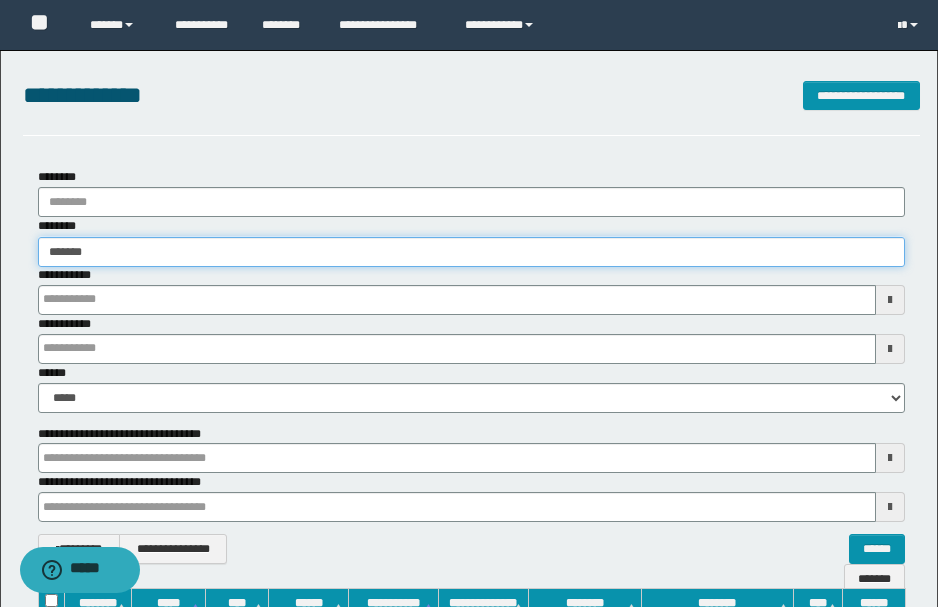 type on "*******" 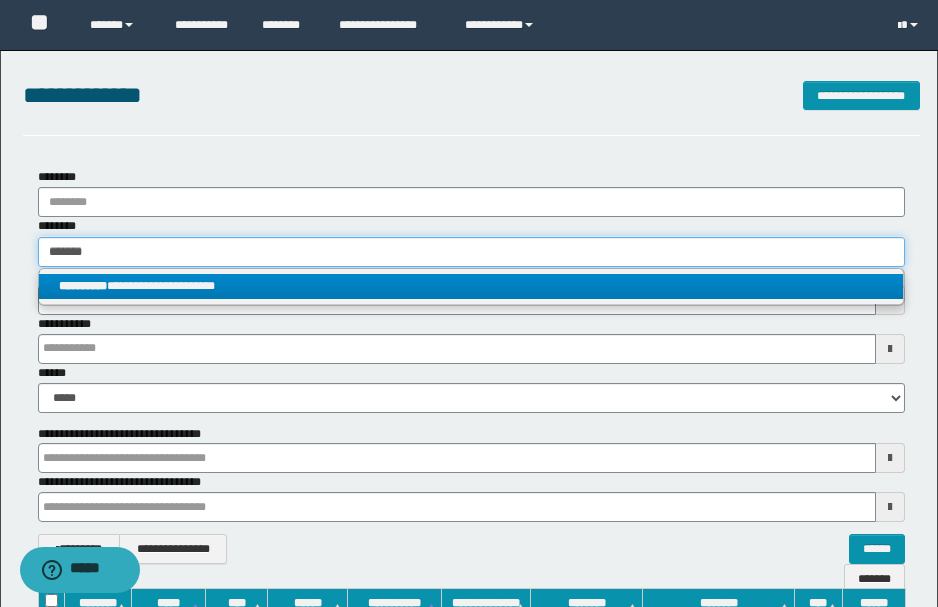 type on "*******" 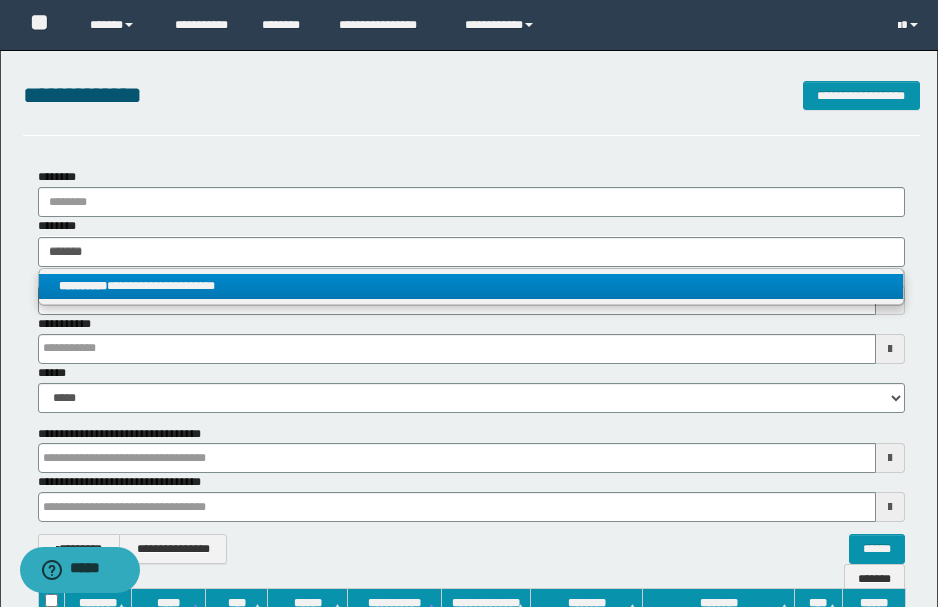 click on "**********" at bounding box center (471, 286) 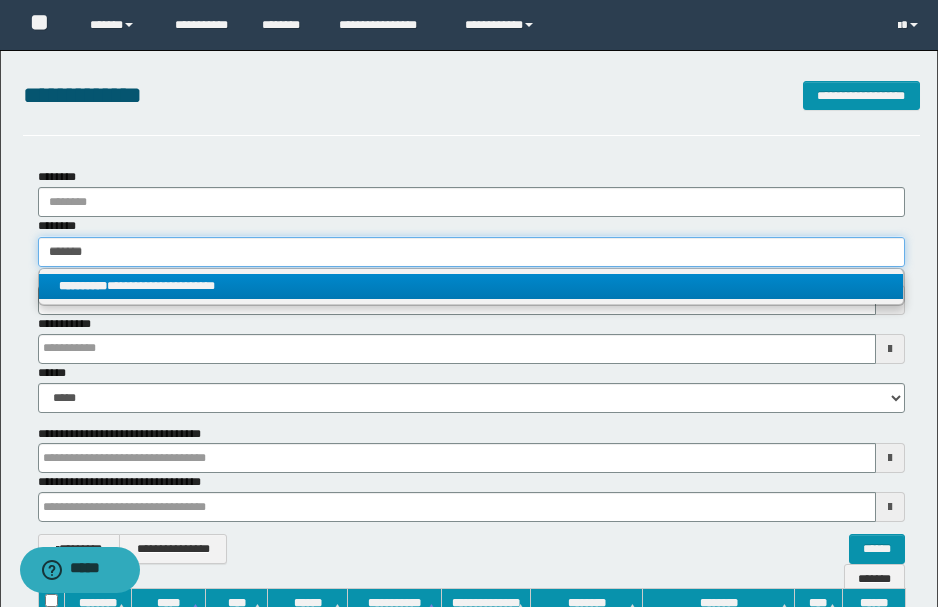 type 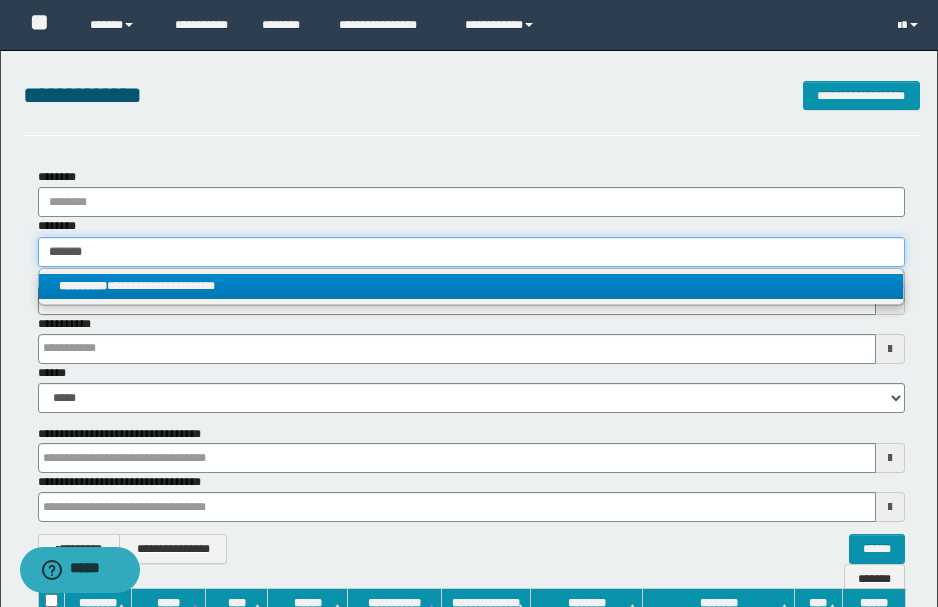 type on "**********" 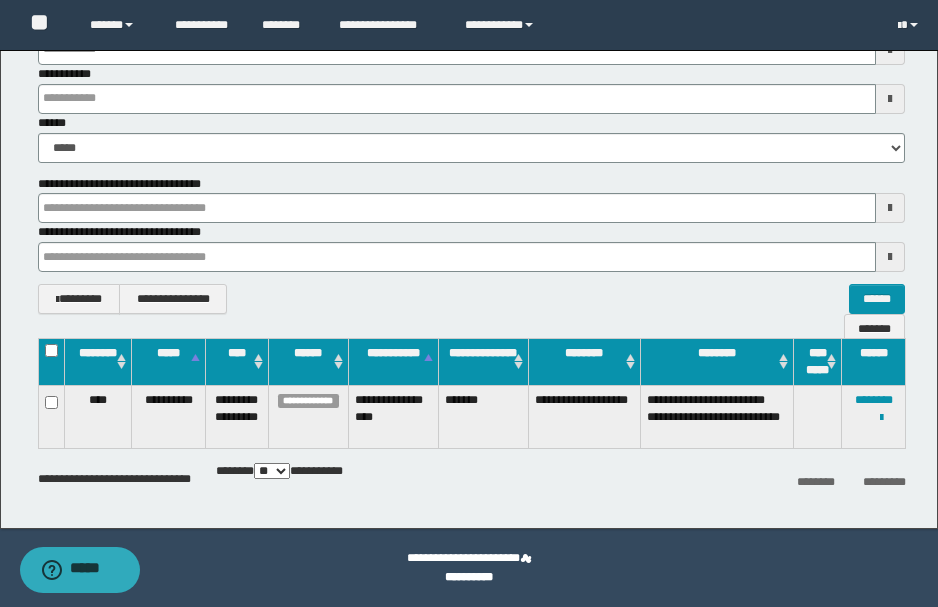 scroll, scrollTop: 262, scrollLeft: 0, axis: vertical 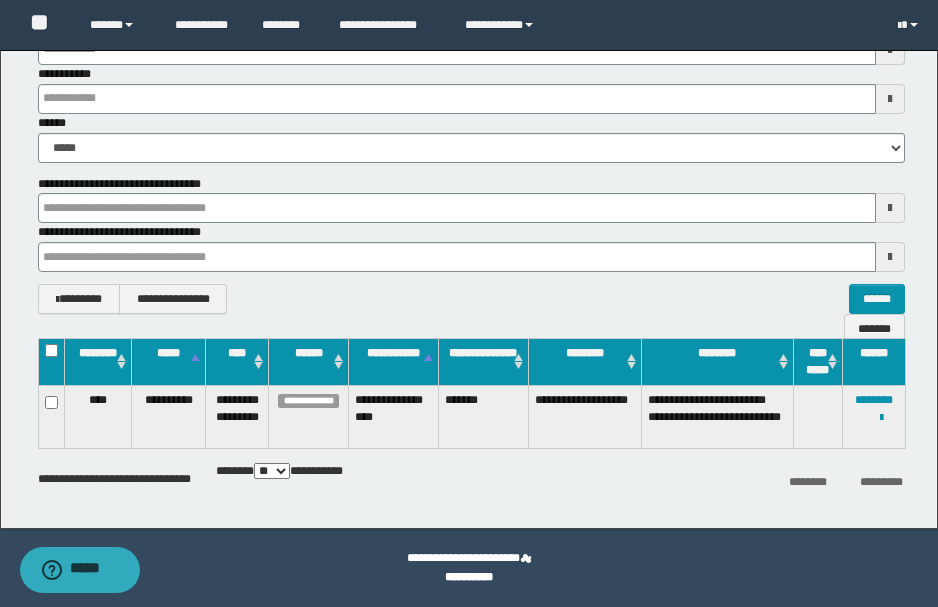 click on "**********" at bounding box center [469, 577] 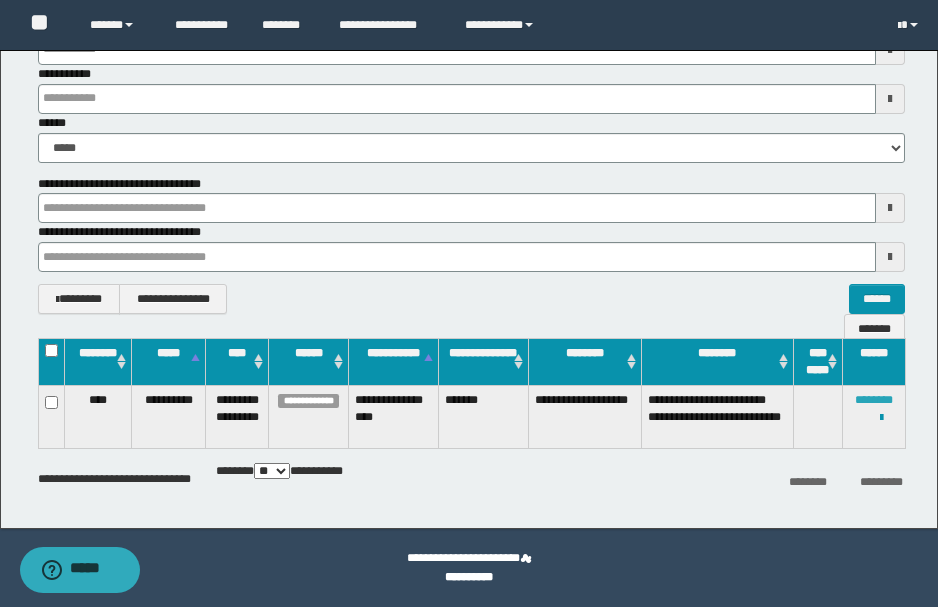 click on "********" at bounding box center [874, 400] 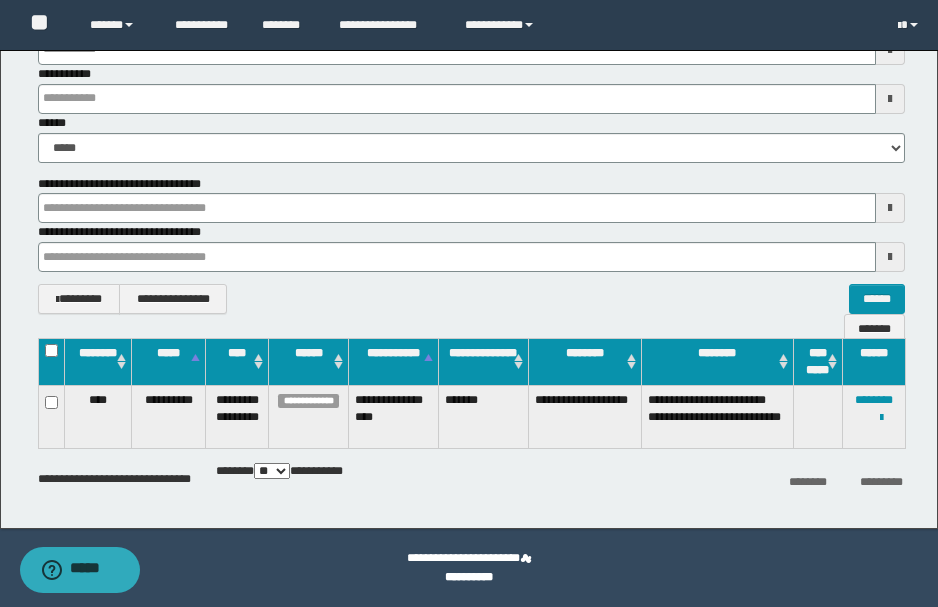 click on "**********" at bounding box center (469, 568) 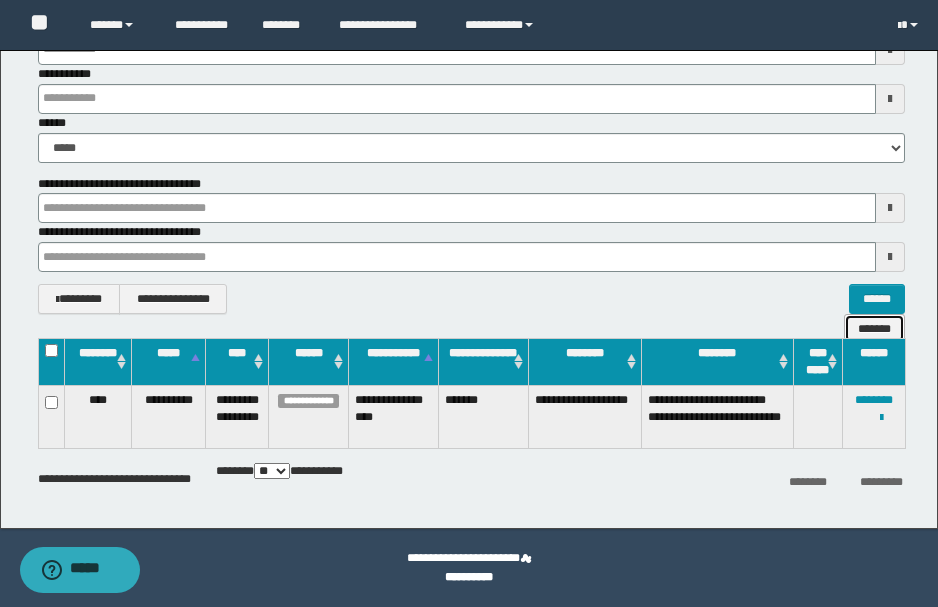 drag, startPoint x: 881, startPoint y: 302, endPoint x: 719, endPoint y: 298, distance: 162.04938 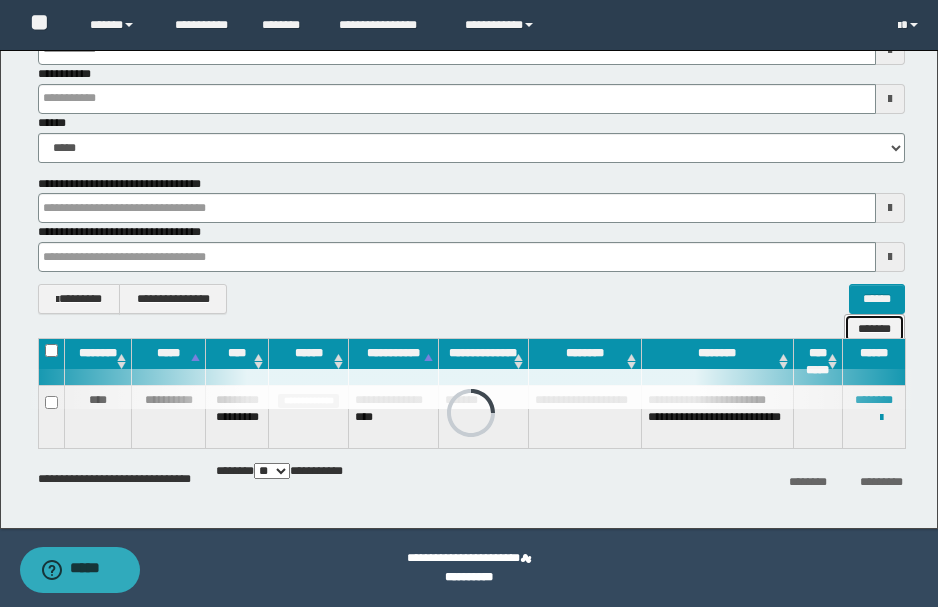 scroll, scrollTop: 0, scrollLeft: 0, axis: both 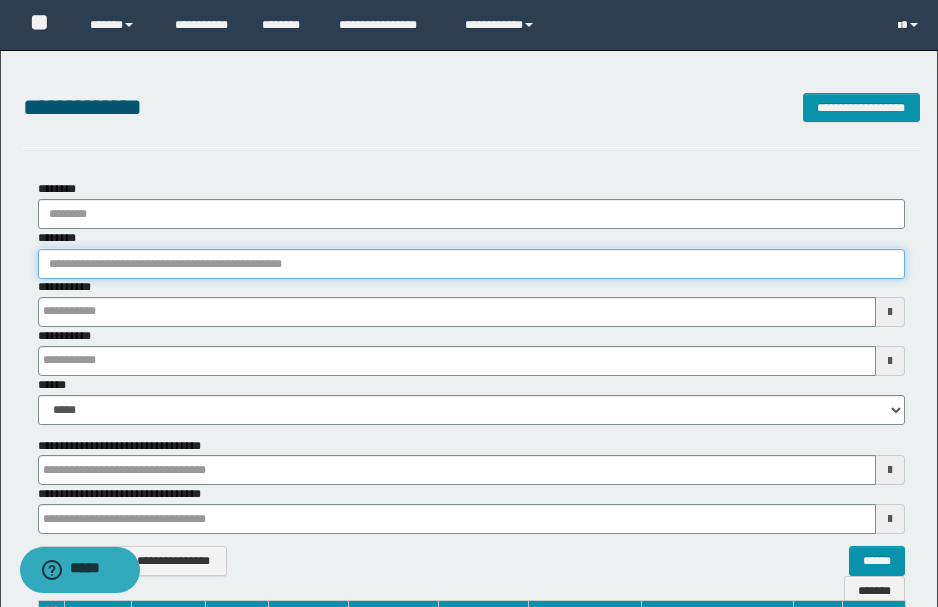 paste on "********" 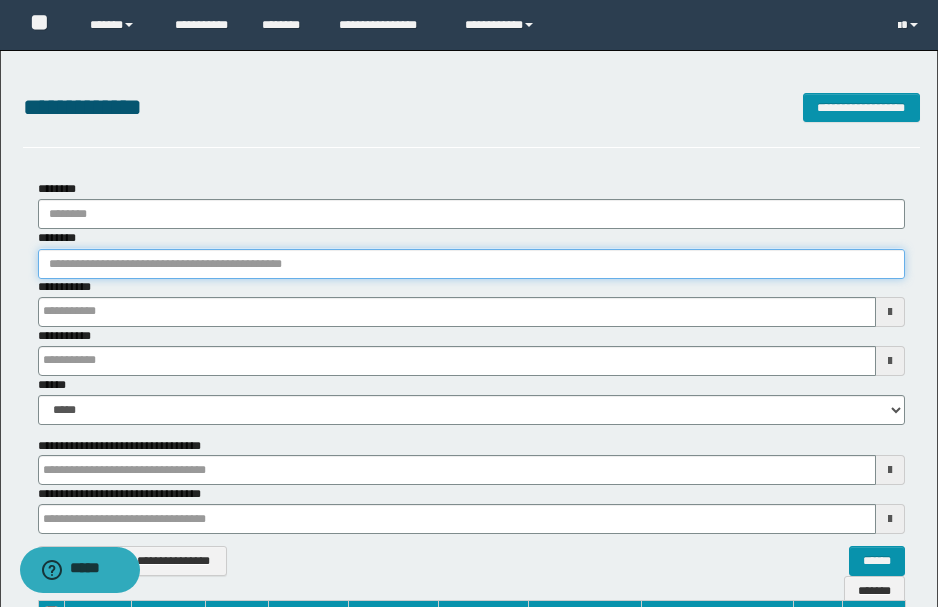 type on "********" 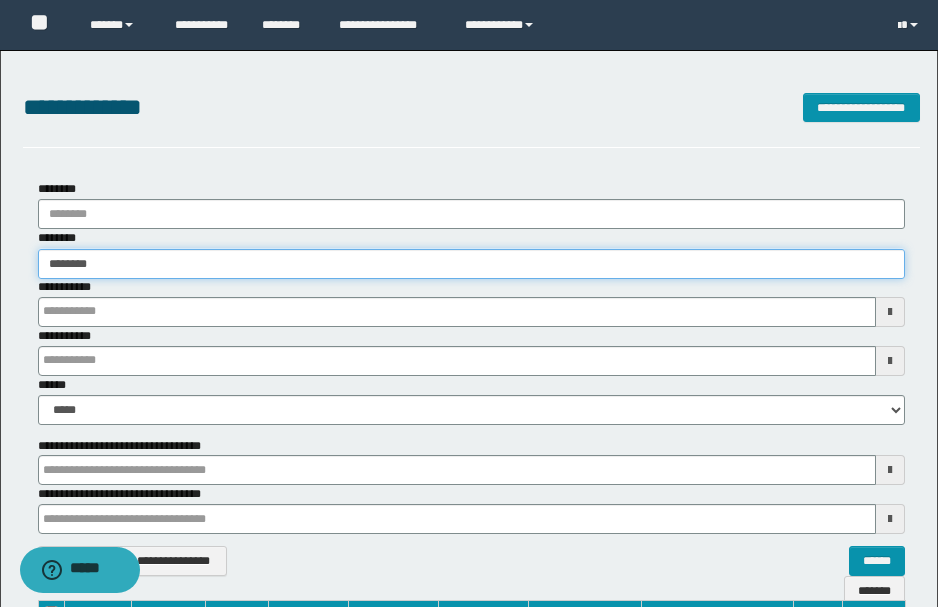 type on "********" 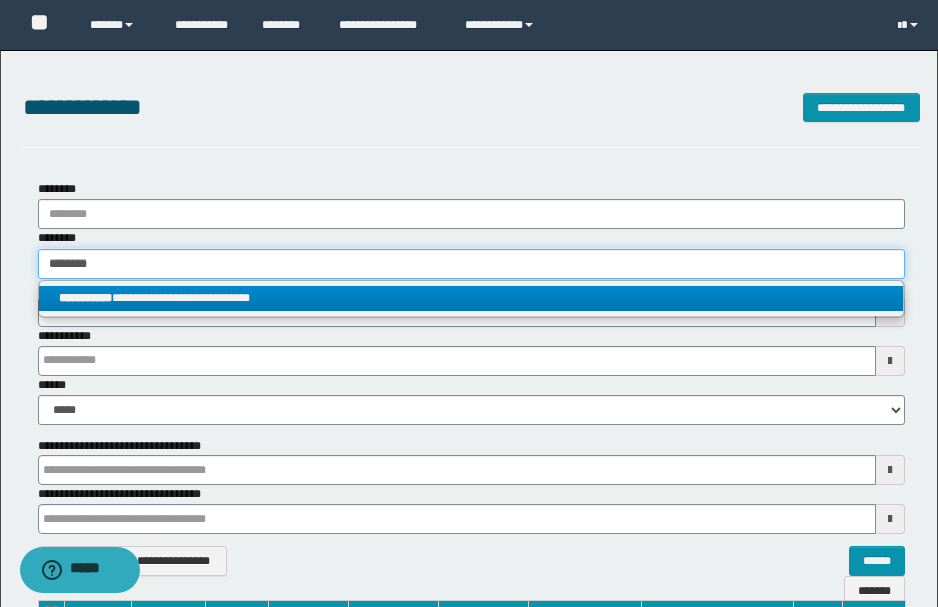 type on "********" 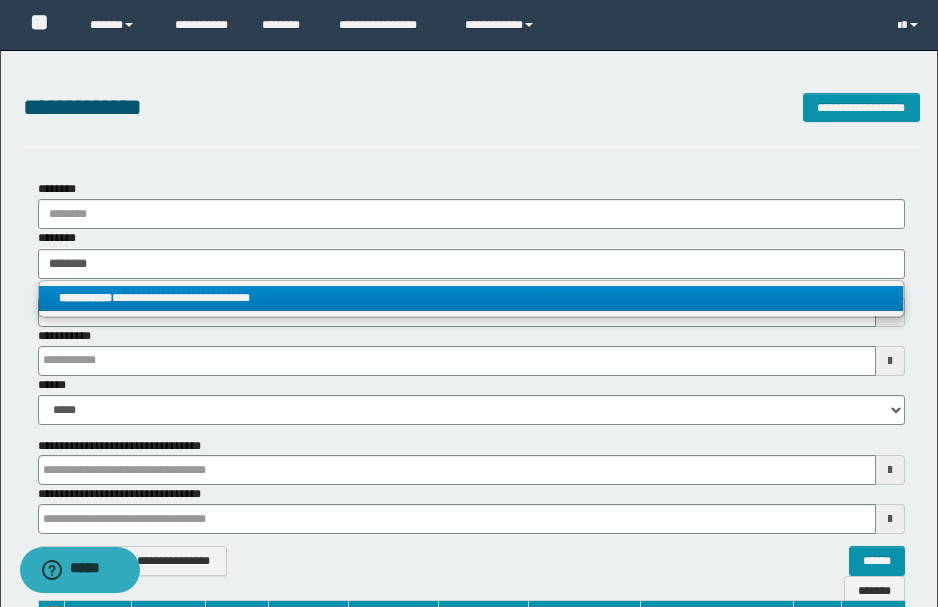 click on "**********" at bounding box center [85, 298] 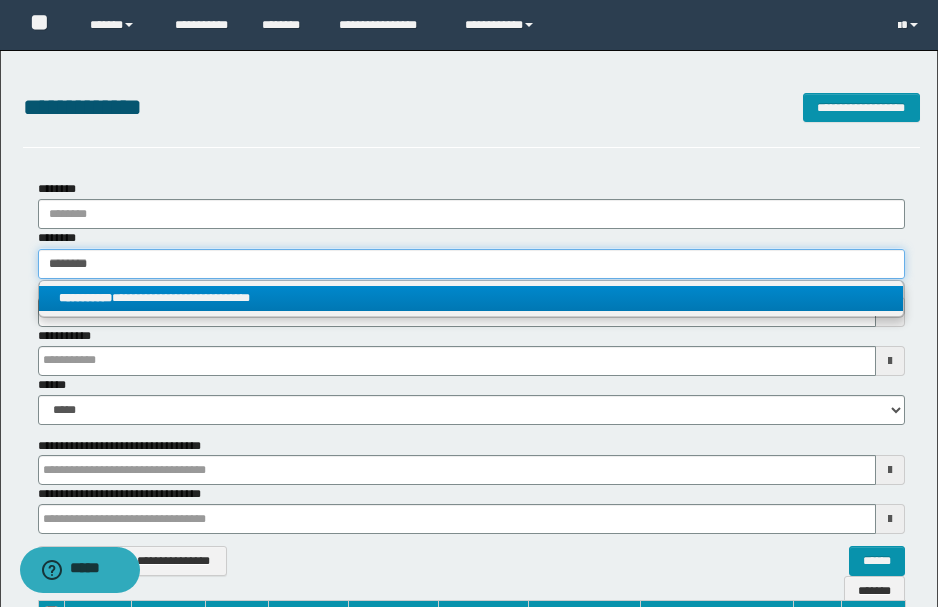 type 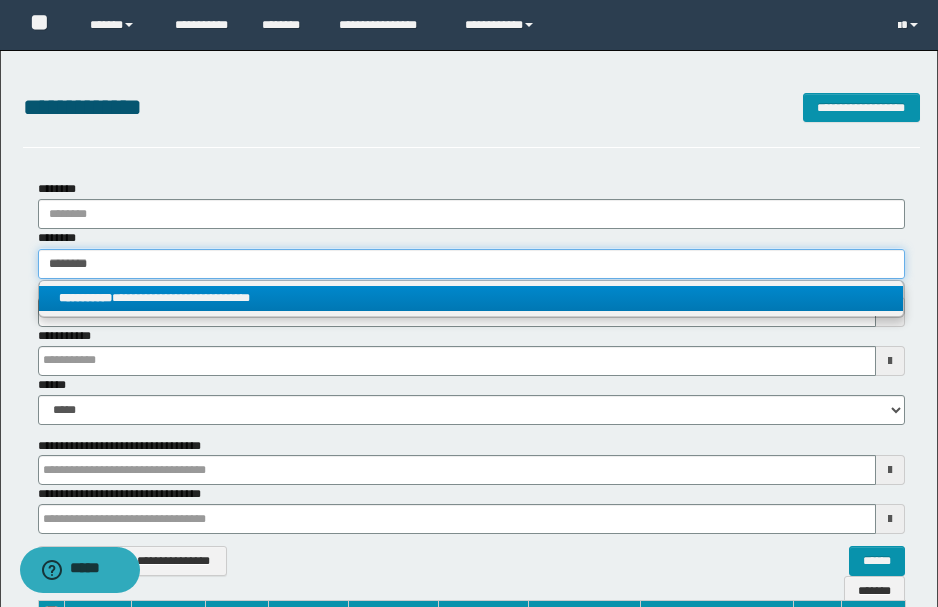 type on "**********" 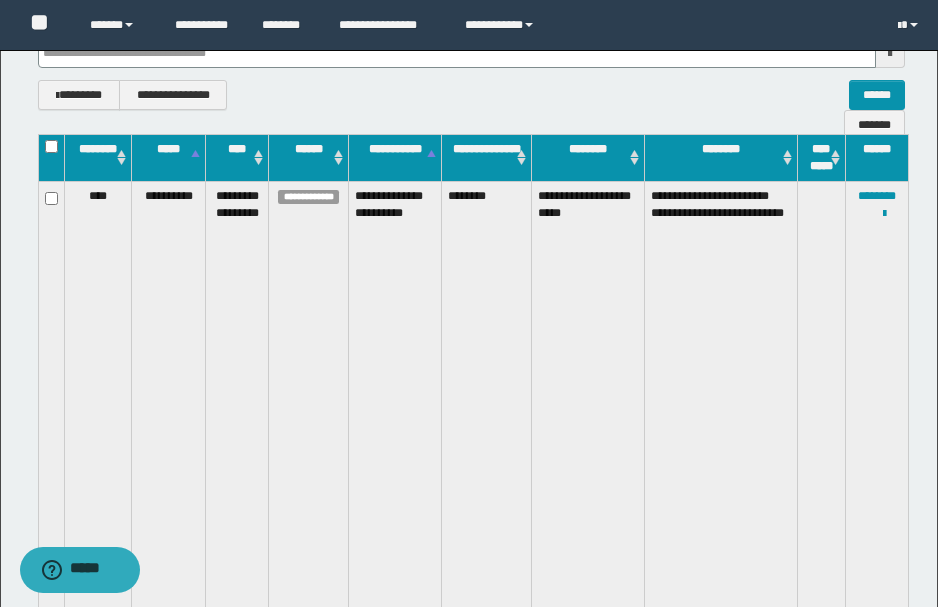 scroll, scrollTop: 279, scrollLeft: 0, axis: vertical 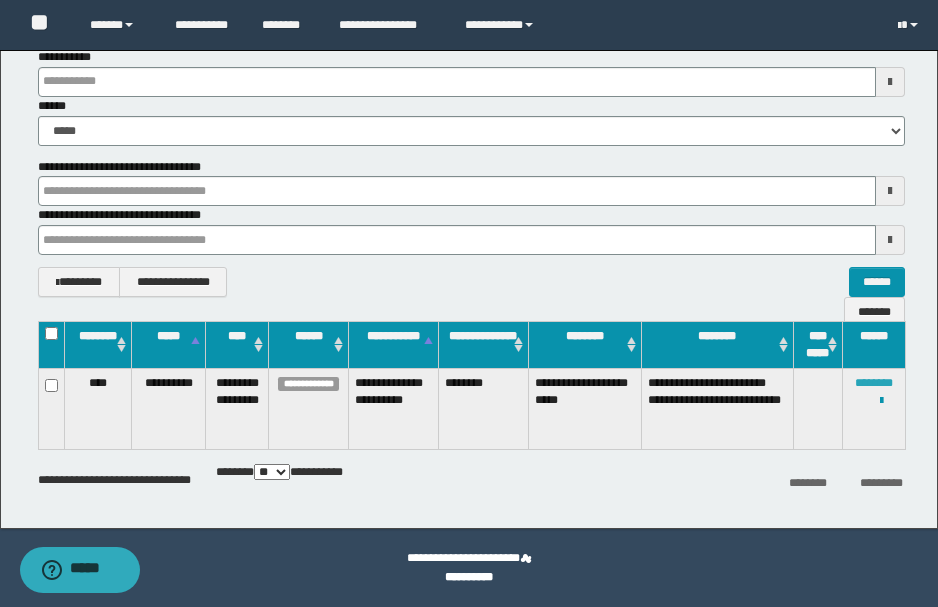 click on "********" at bounding box center (874, 383) 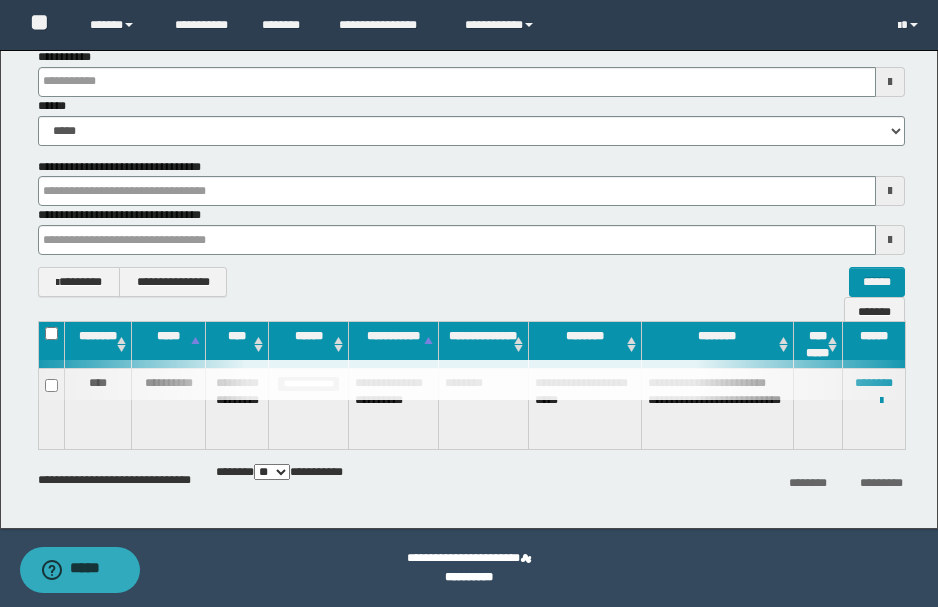 click on "**********" at bounding box center (469, 568) 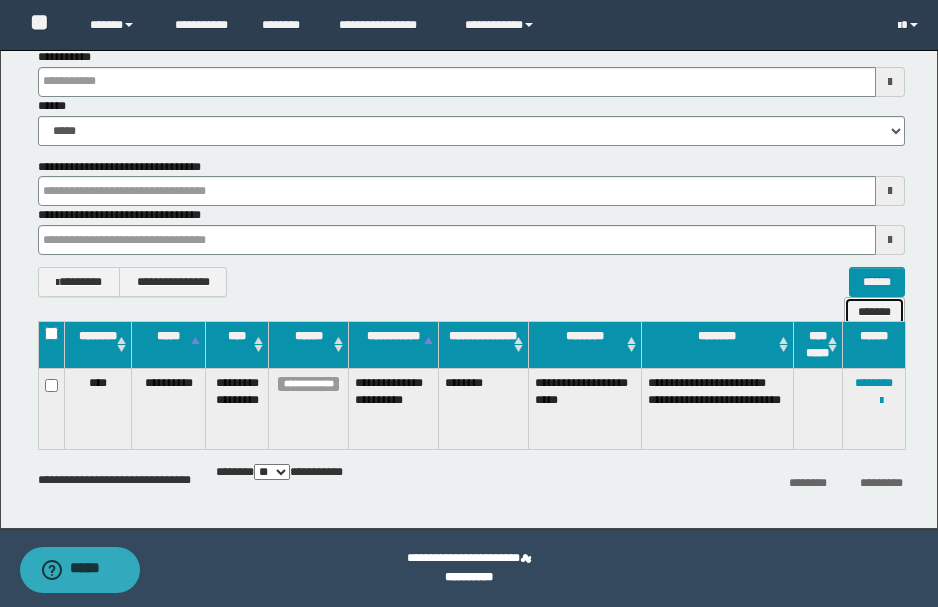 click on "*******" at bounding box center [874, 311] 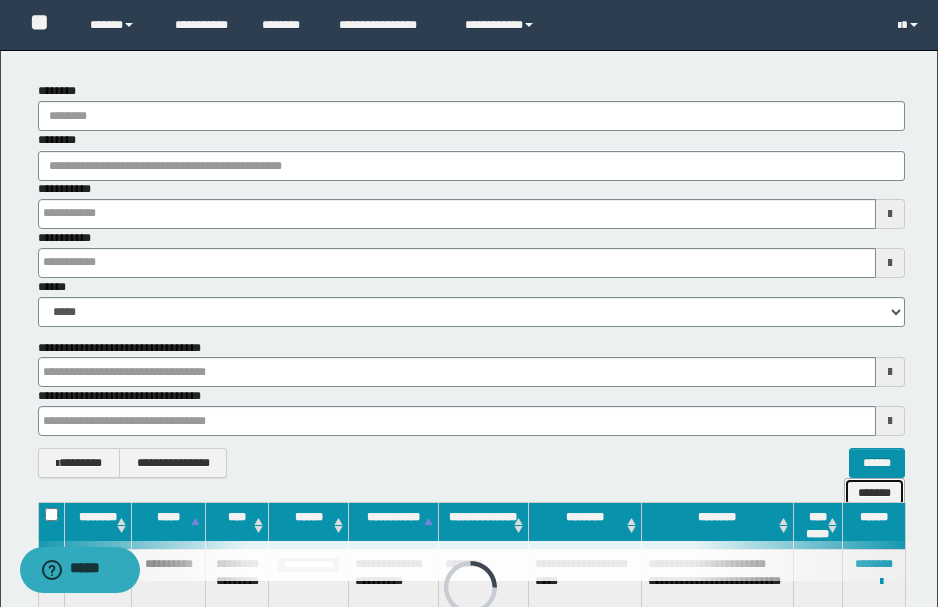 scroll, scrollTop: 0, scrollLeft: 0, axis: both 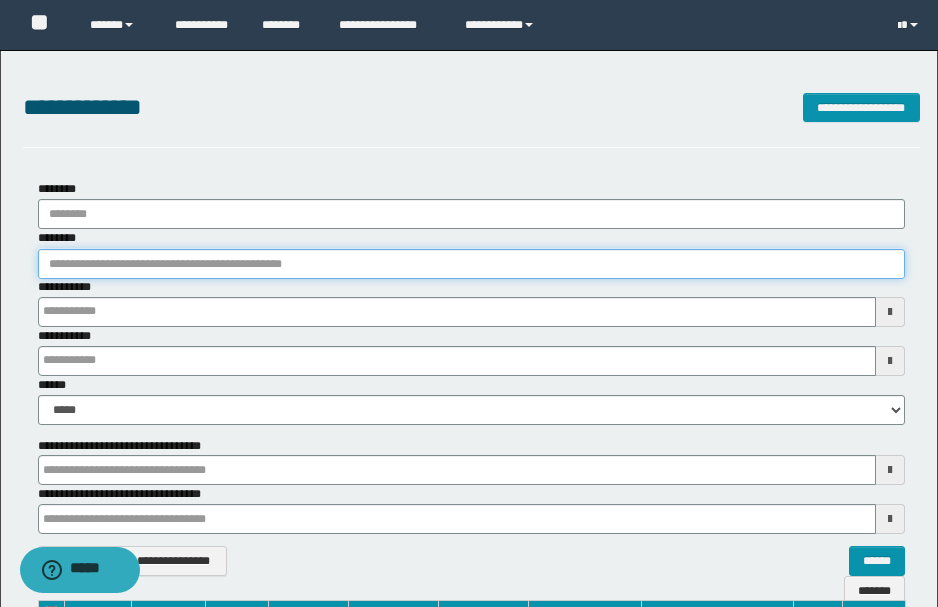 paste on "********" 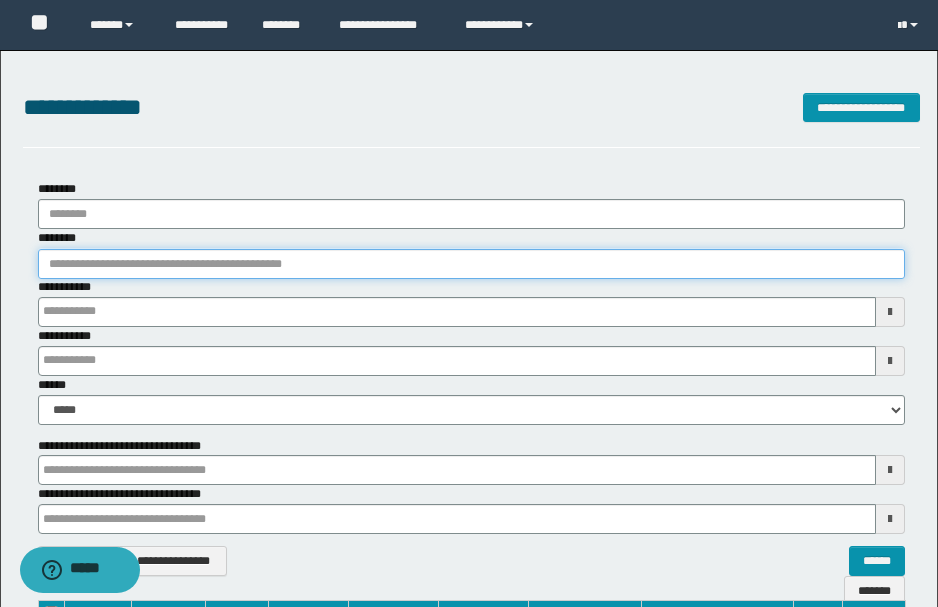 type on "********" 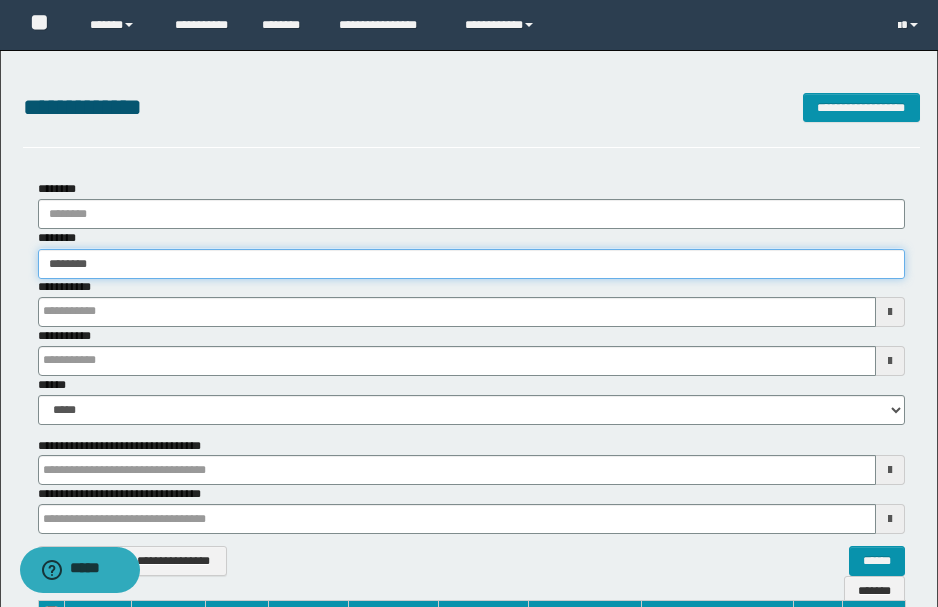 type on "********" 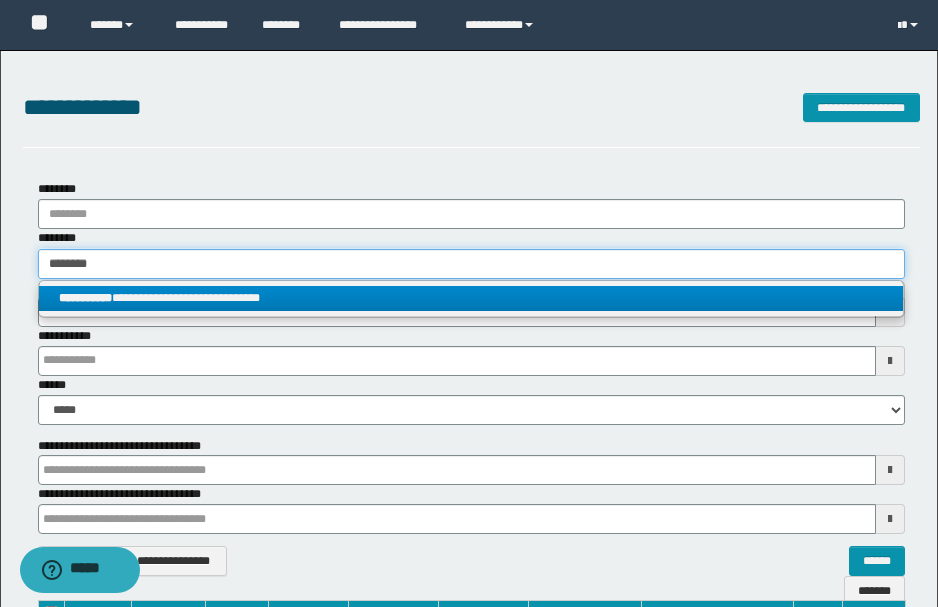 type on "********" 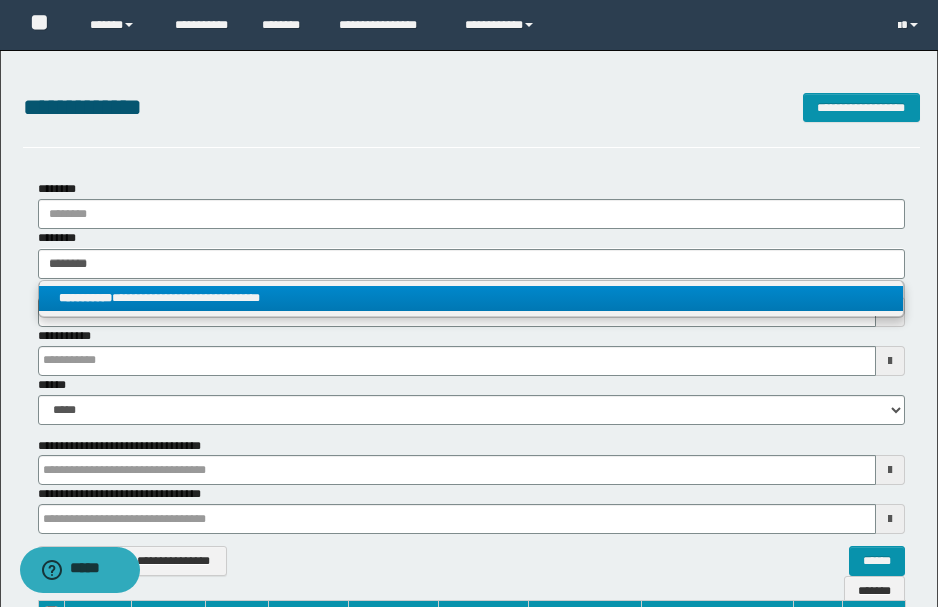 click on "**********" at bounding box center [471, 298] 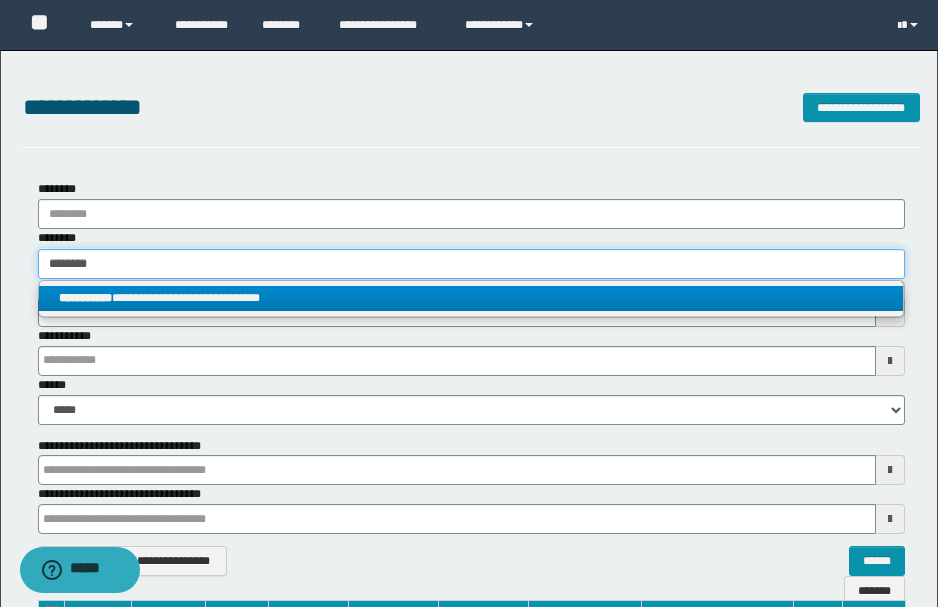 type 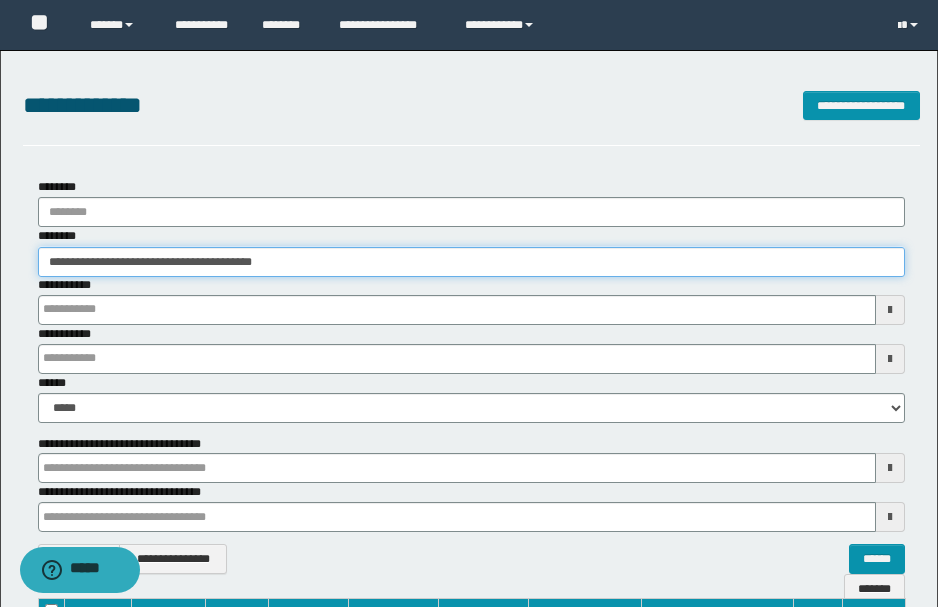 scroll, scrollTop: 279, scrollLeft: 0, axis: vertical 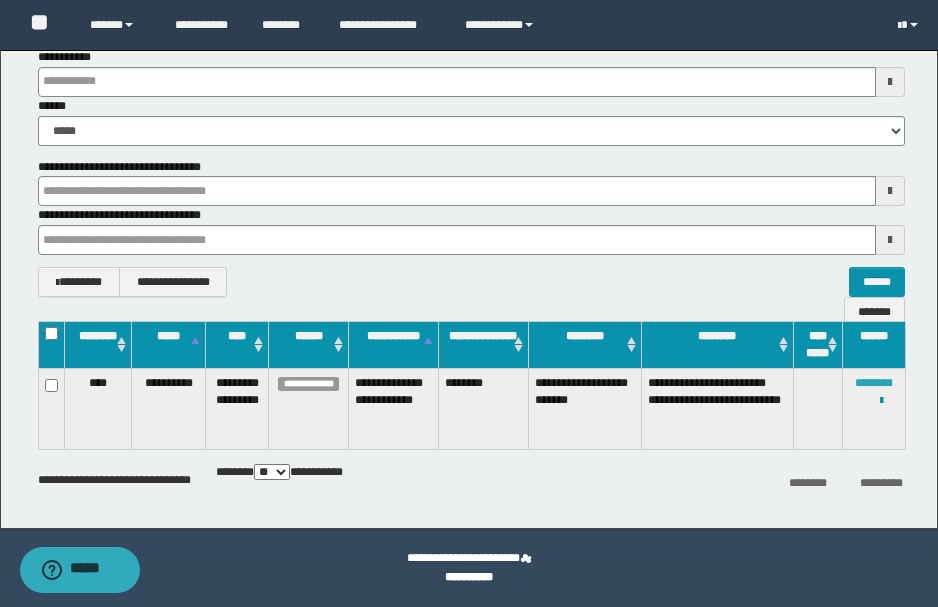 click on "********" at bounding box center [874, 383] 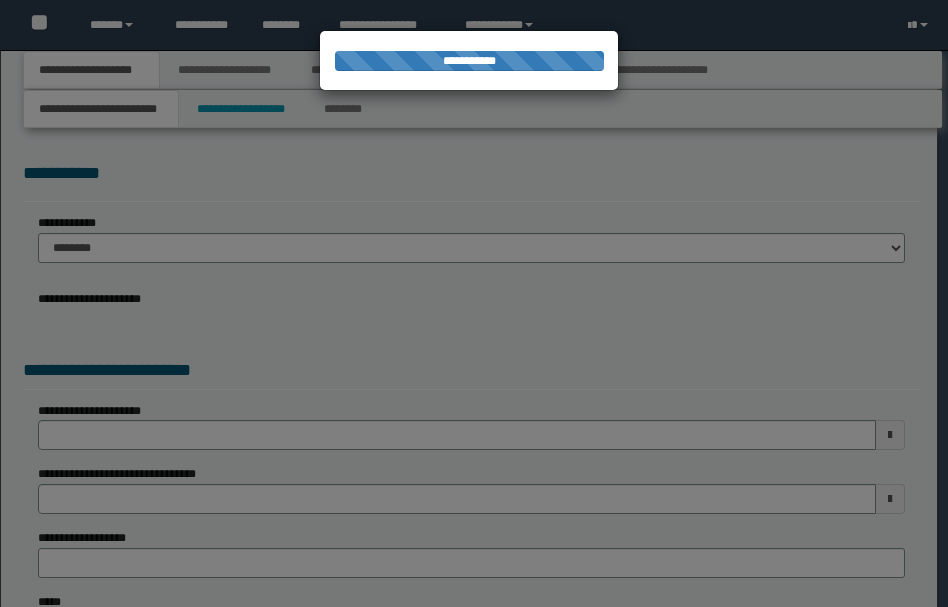 scroll, scrollTop: 0, scrollLeft: 0, axis: both 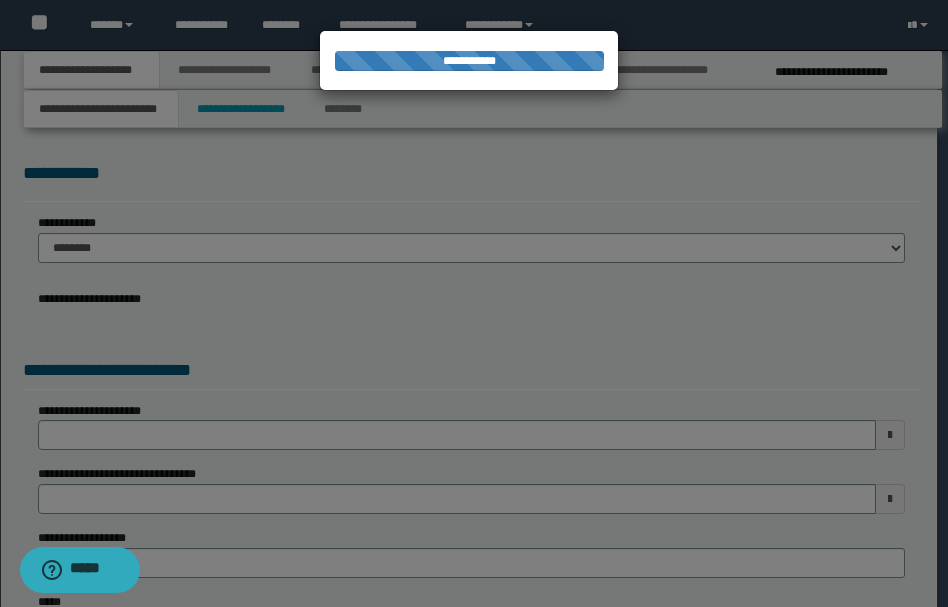 type on "**********" 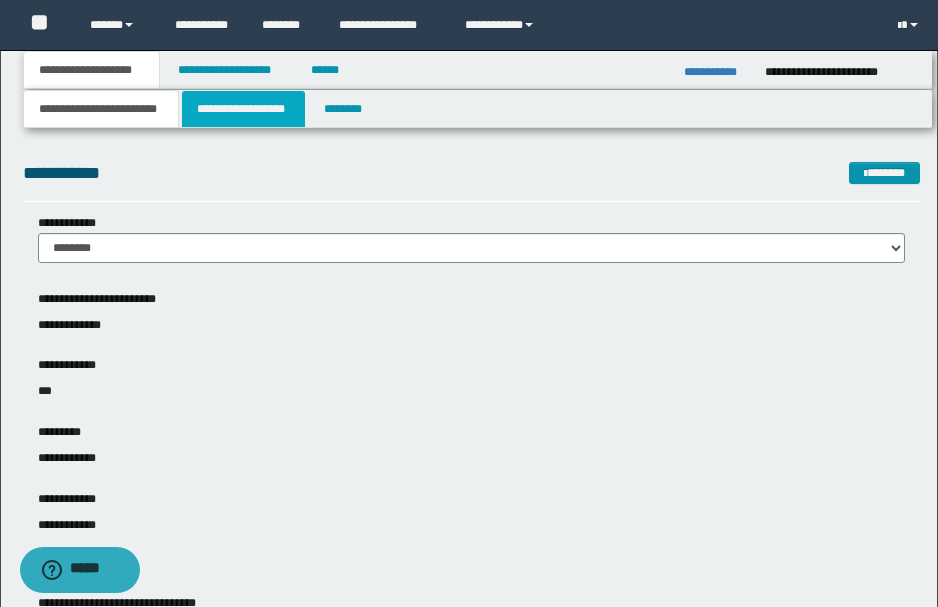 click on "**********" at bounding box center [243, 109] 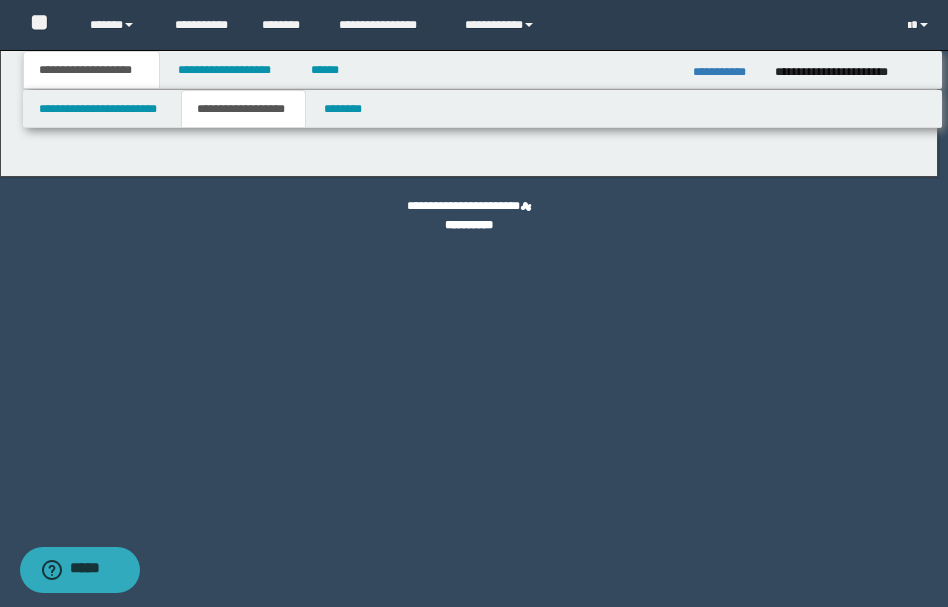 type on "*******" 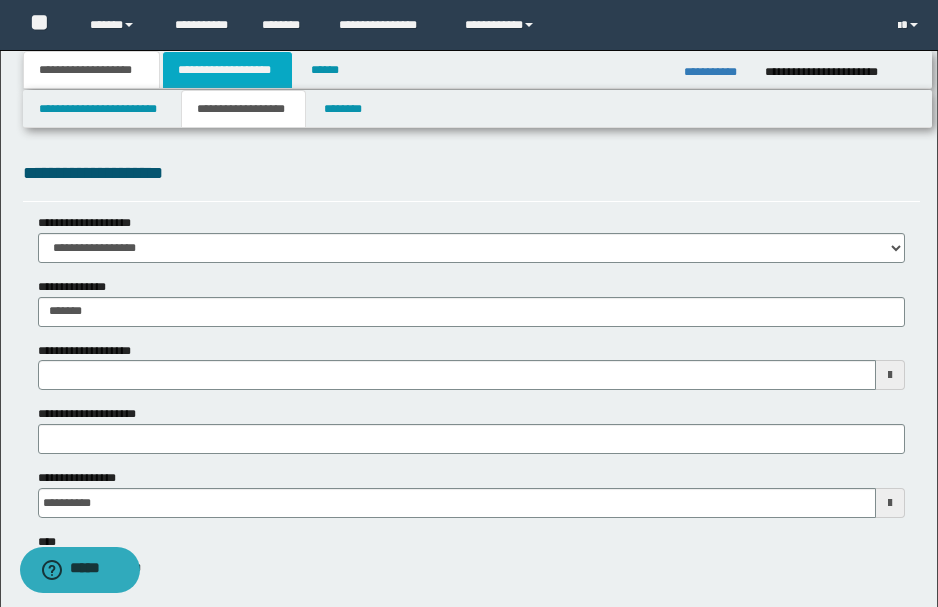 click on "**********" at bounding box center [227, 70] 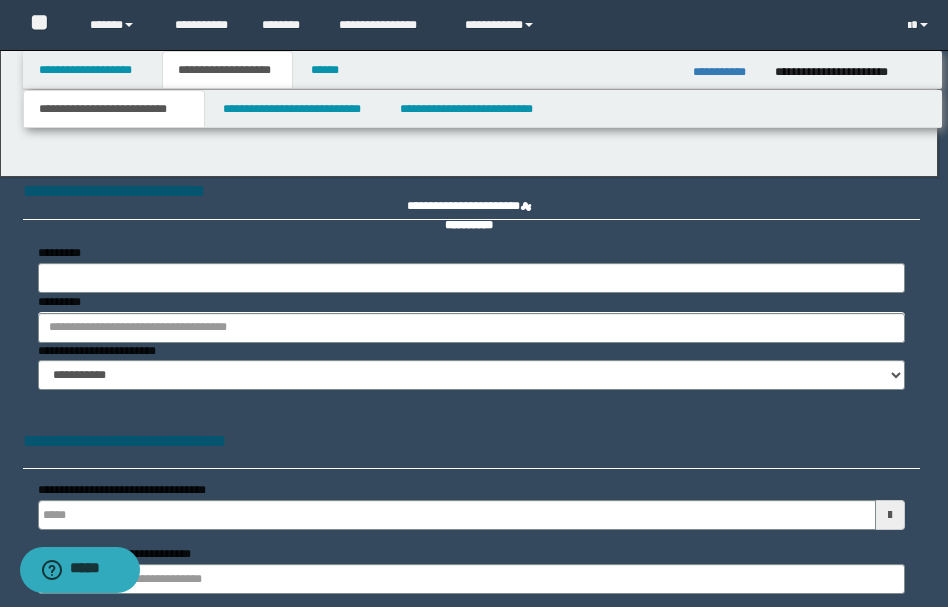 select on "*" 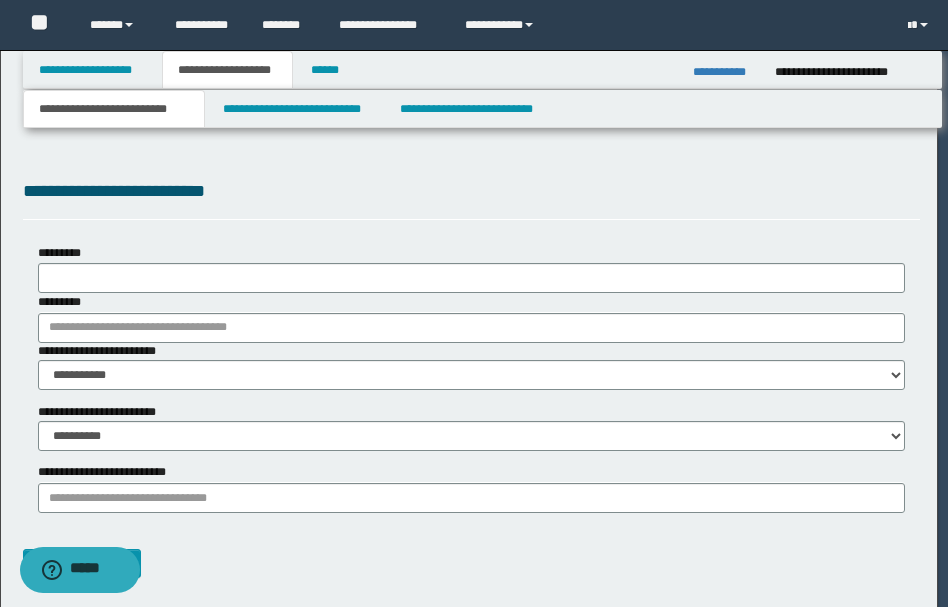 scroll, scrollTop: 0, scrollLeft: 0, axis: both 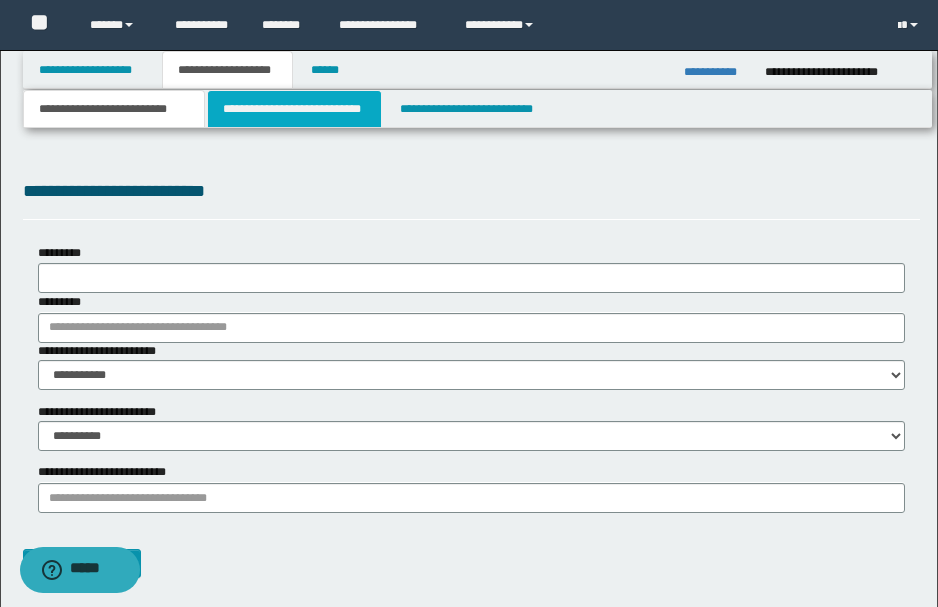 click on "**********" at bounding box center [294, 109] 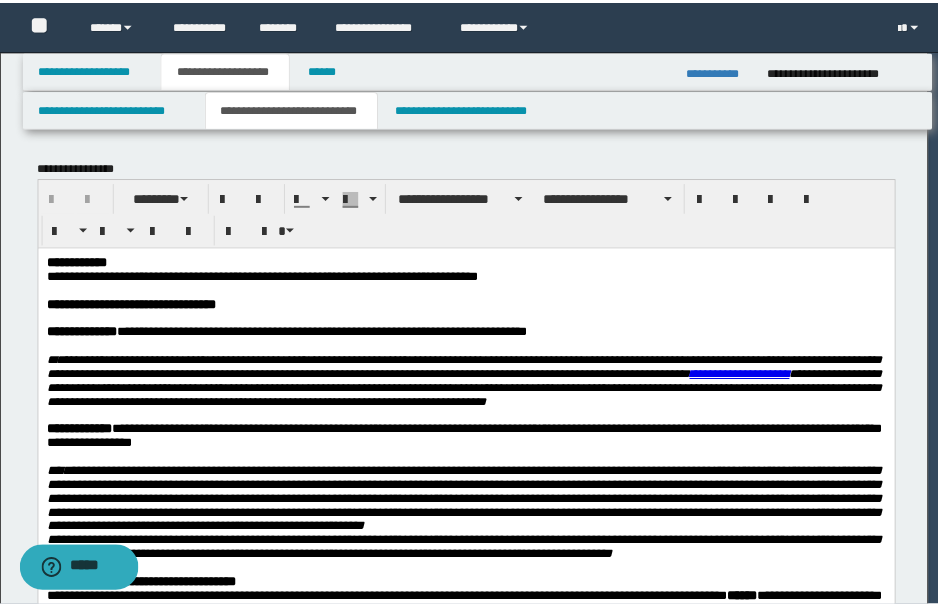 scroll, scrollTop: 0, scrollLeft: 0, axis: both 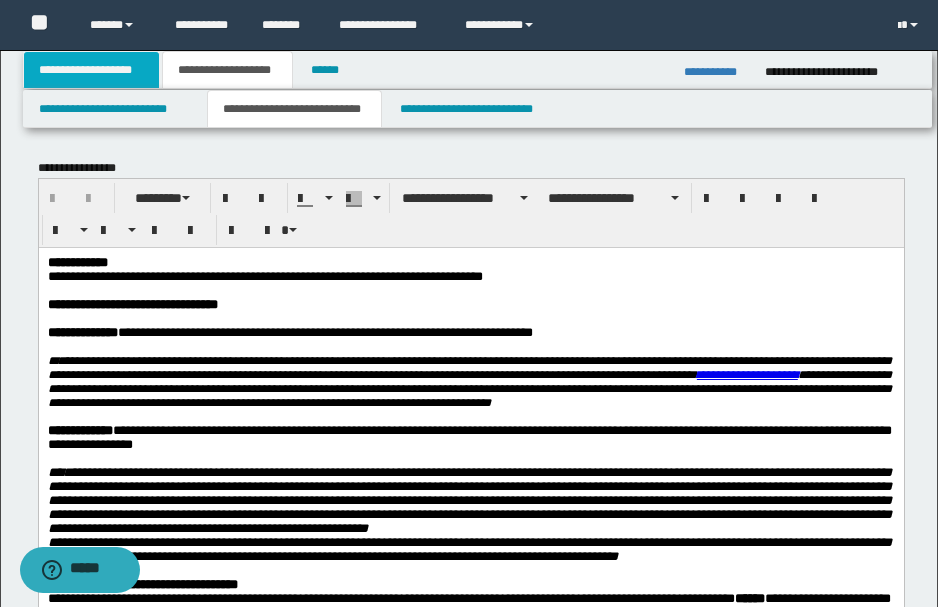 click on "**********" at bounding box center (92, 70) 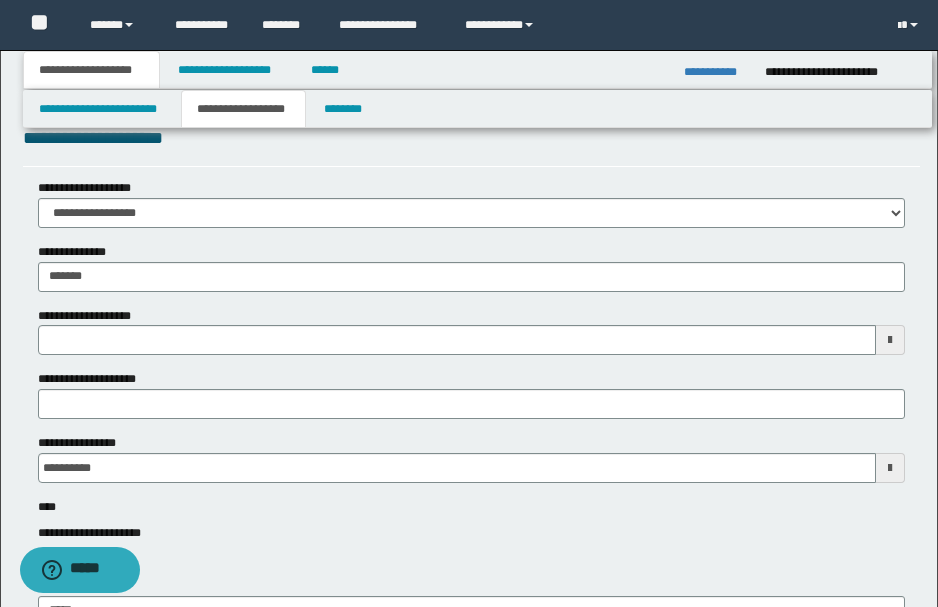 type 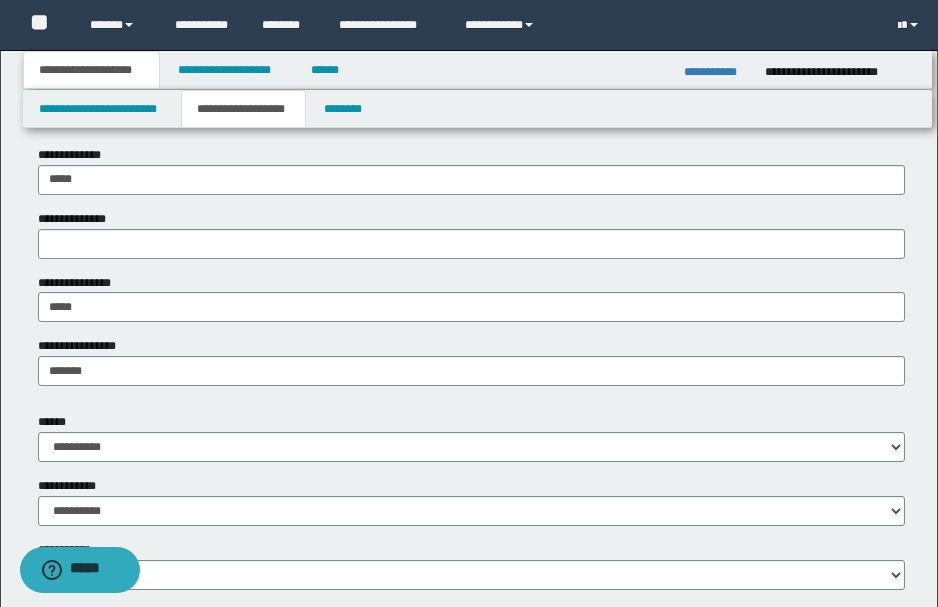scroll, scrollTop: 600, scrollLeft: 0, axis: vertical 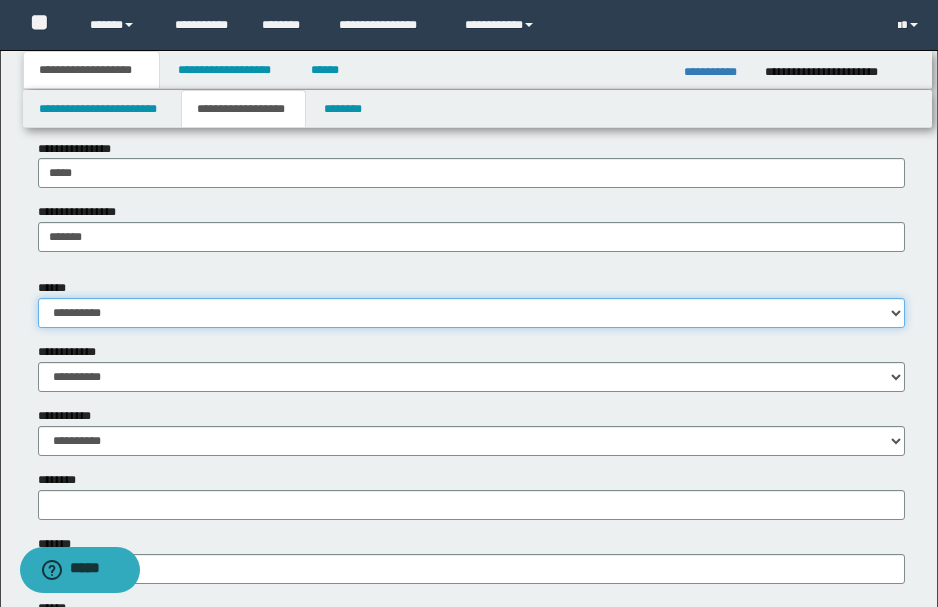 click on "**********" at bounding box center [471, 313] 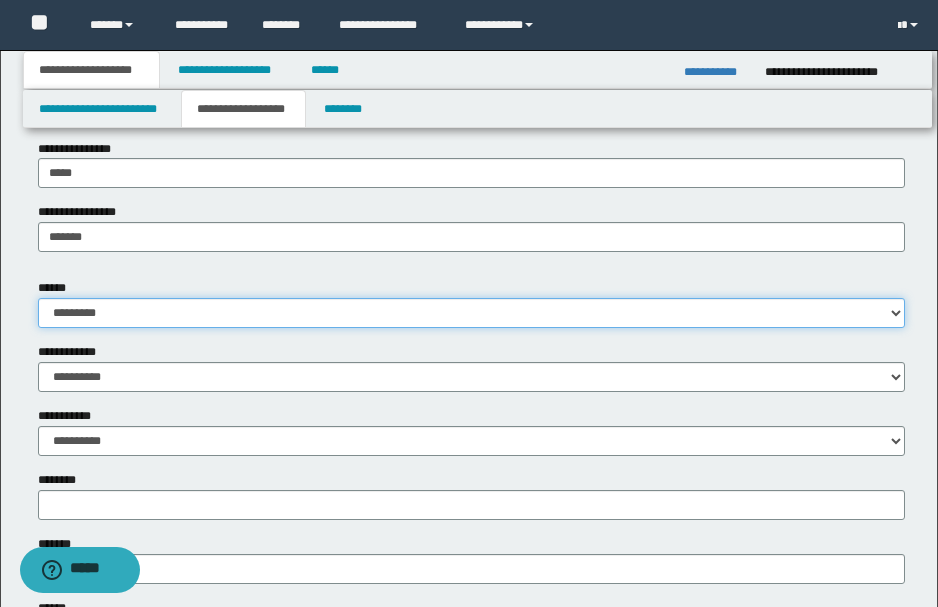 click on "**********" at bounding box center (471, 313) 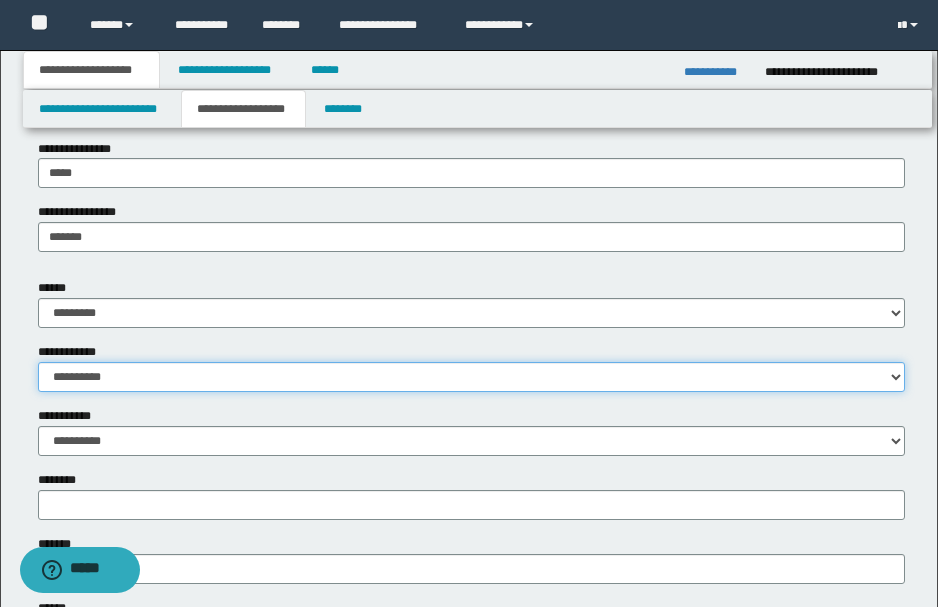 click on "**********" at bounding box center [471, 377] 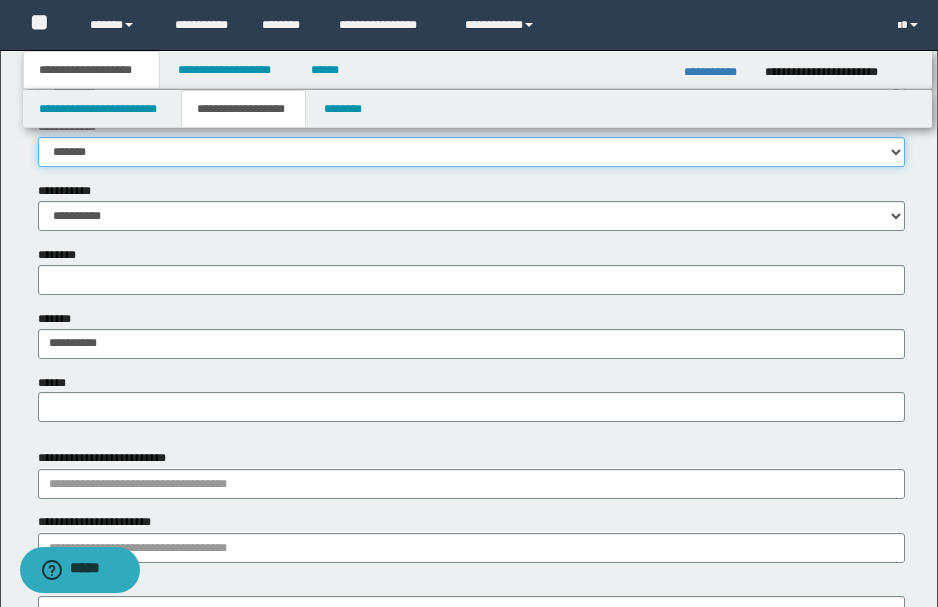 scroll, scrollTop: 866, scrollLeft: 0, axis: vertical 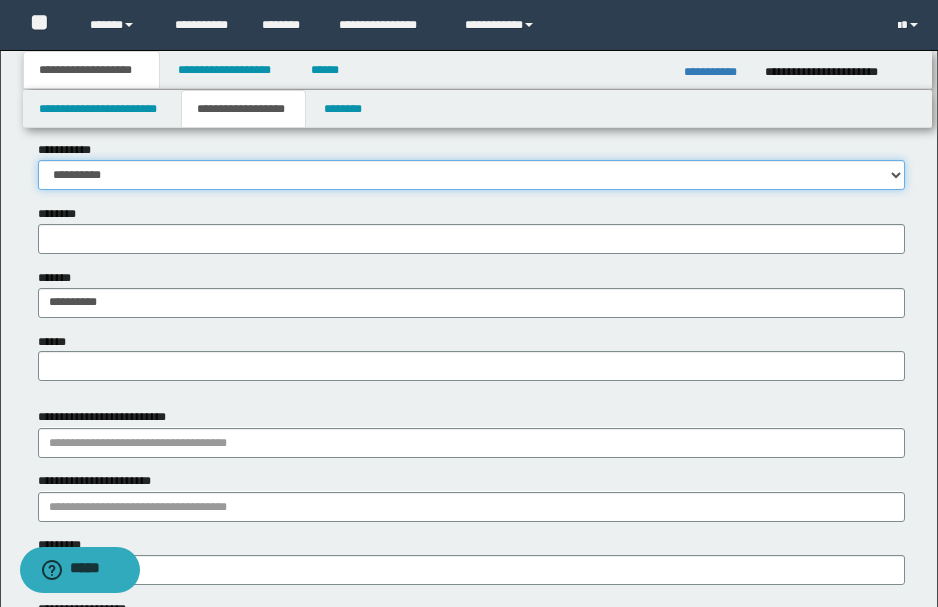 click on "**********" at bounding box center [471, 175] 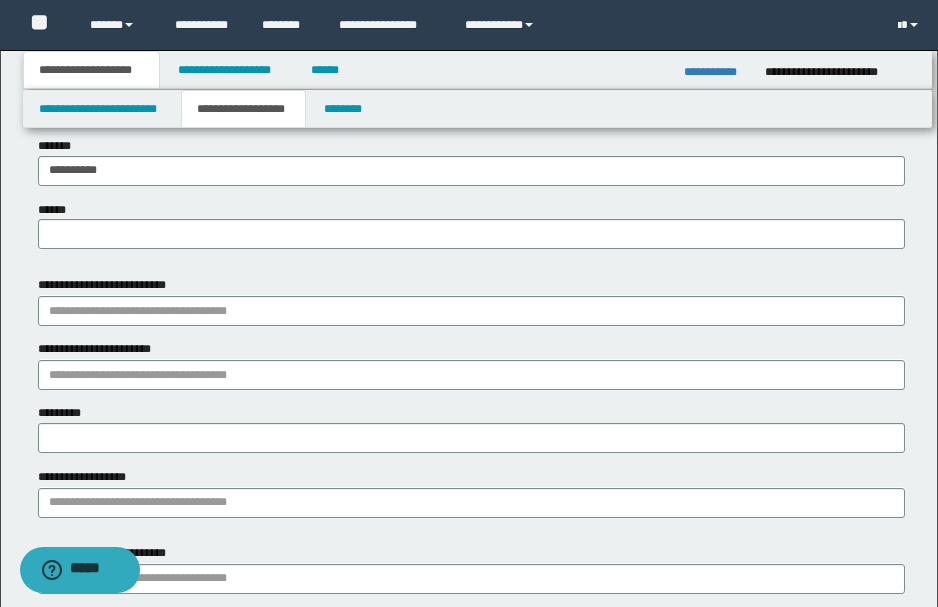 scroll, scrollTop: 1000, scrollLeft: 0, axis: vertical 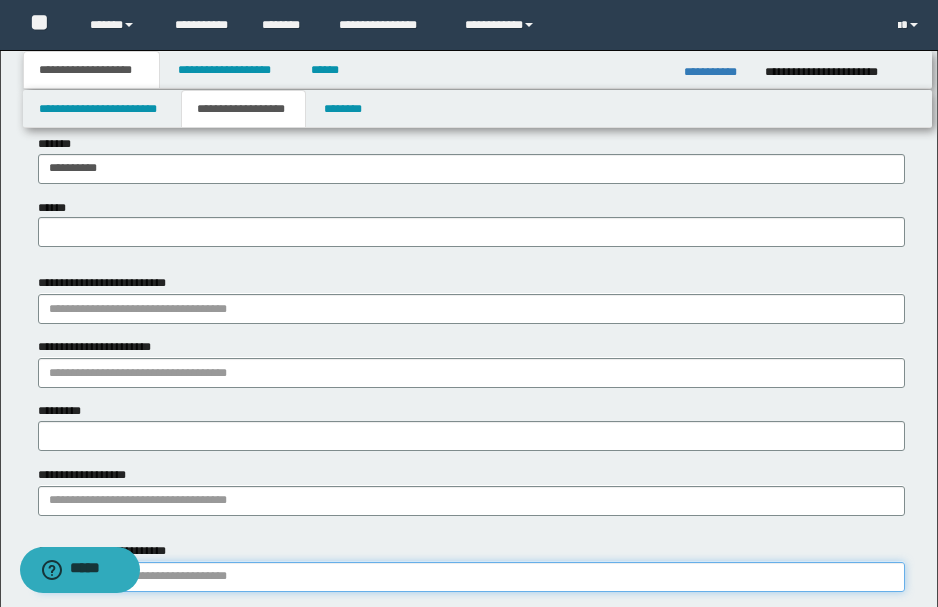 click on "**********" at bounding box center (471, 577) 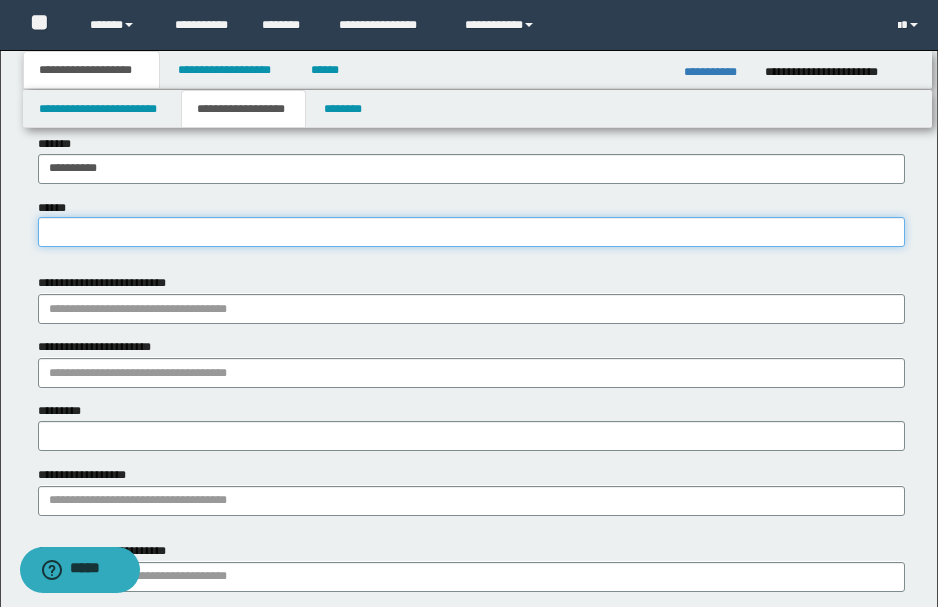 paste on "**********" 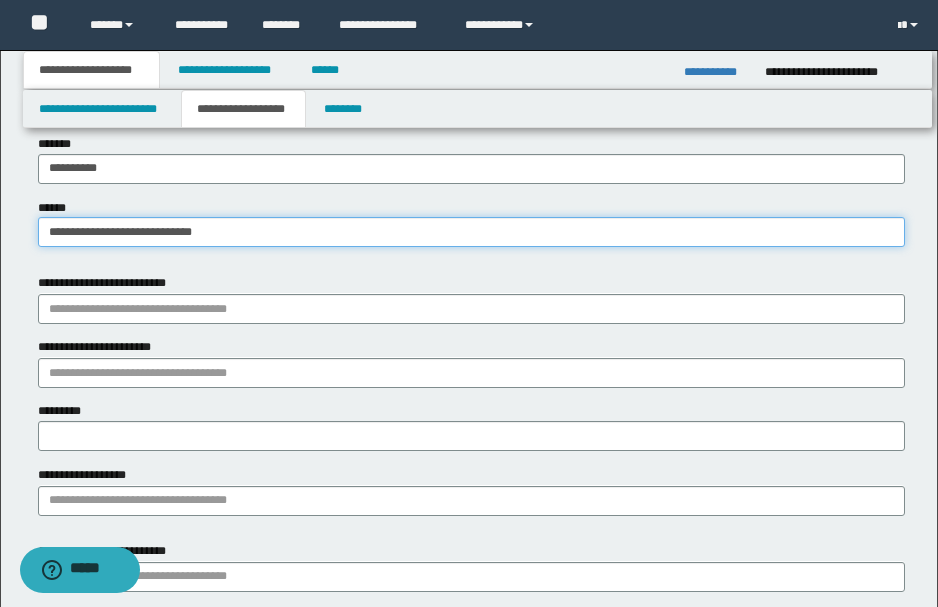 type on "**********" 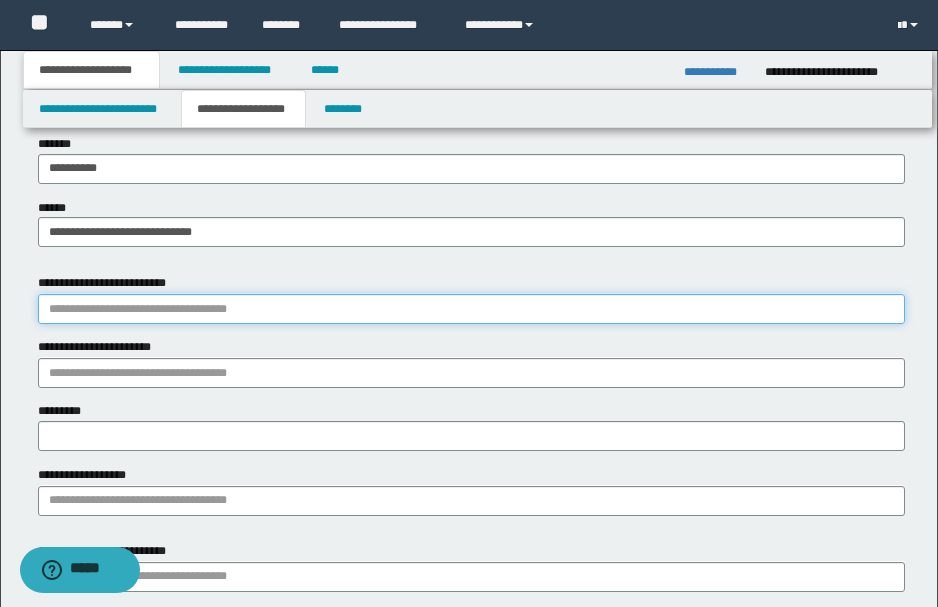 click on "**********" at bounding box center (471, 309) 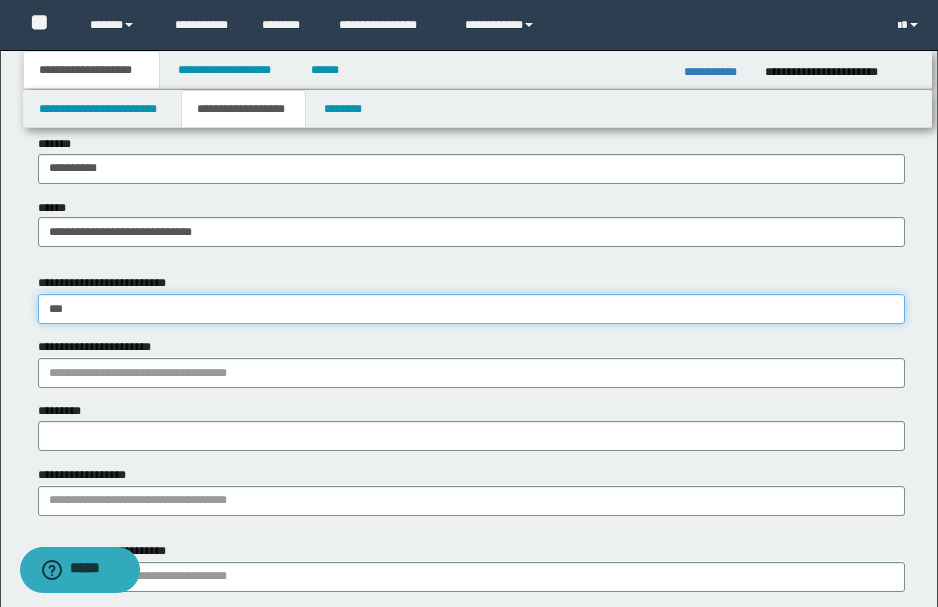 type on "****" 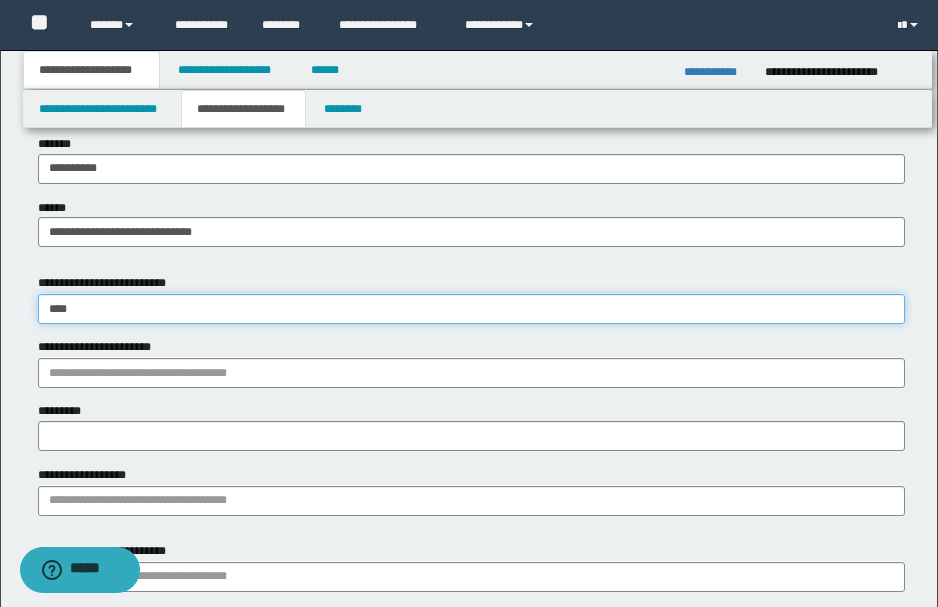 type on "**********" 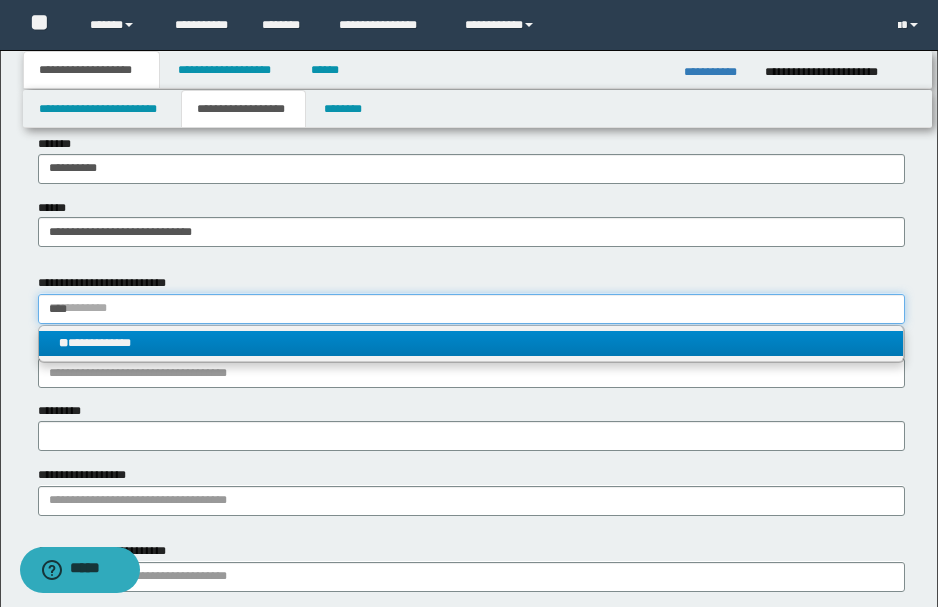 type on "****" 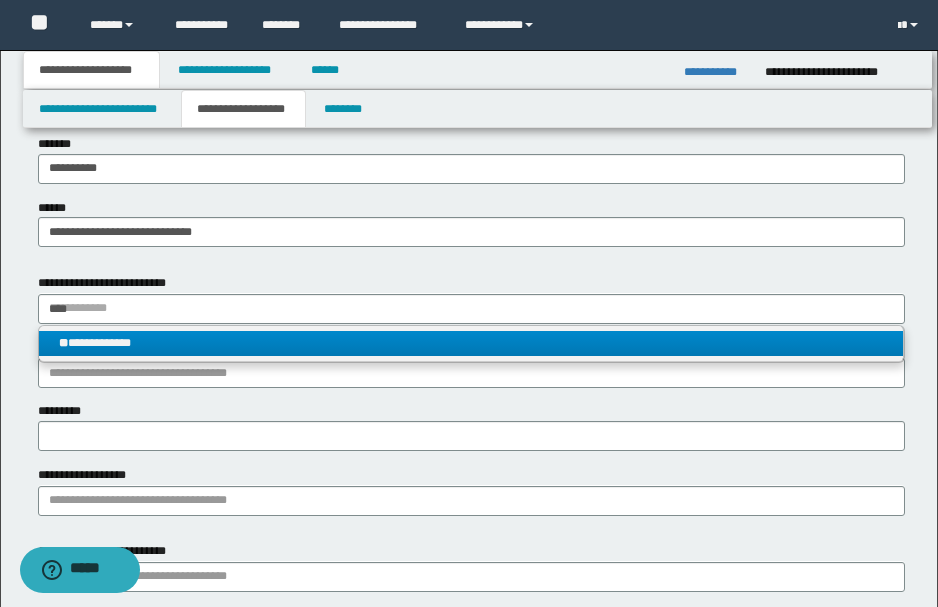 type 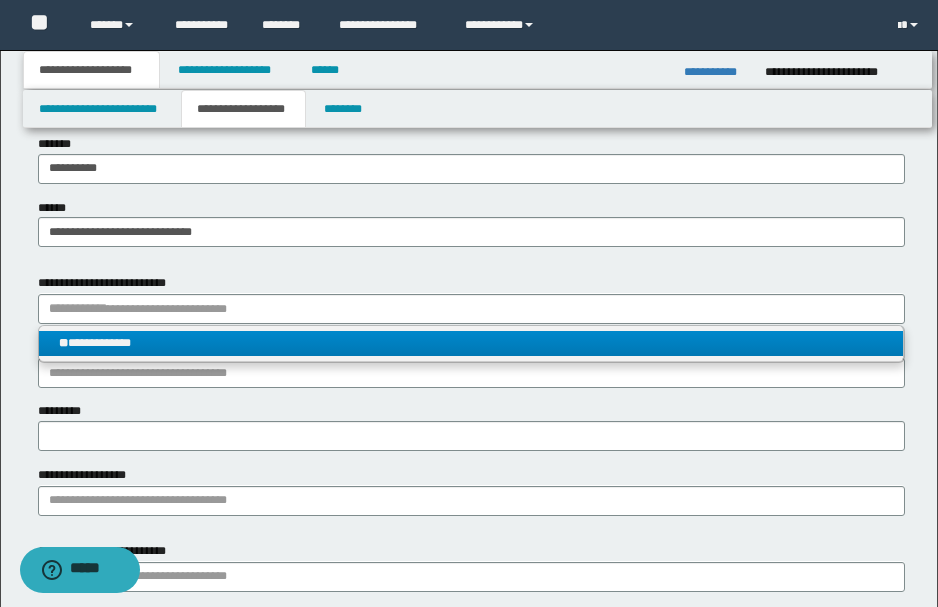 click on "**********" at bounding box center (471, 343) 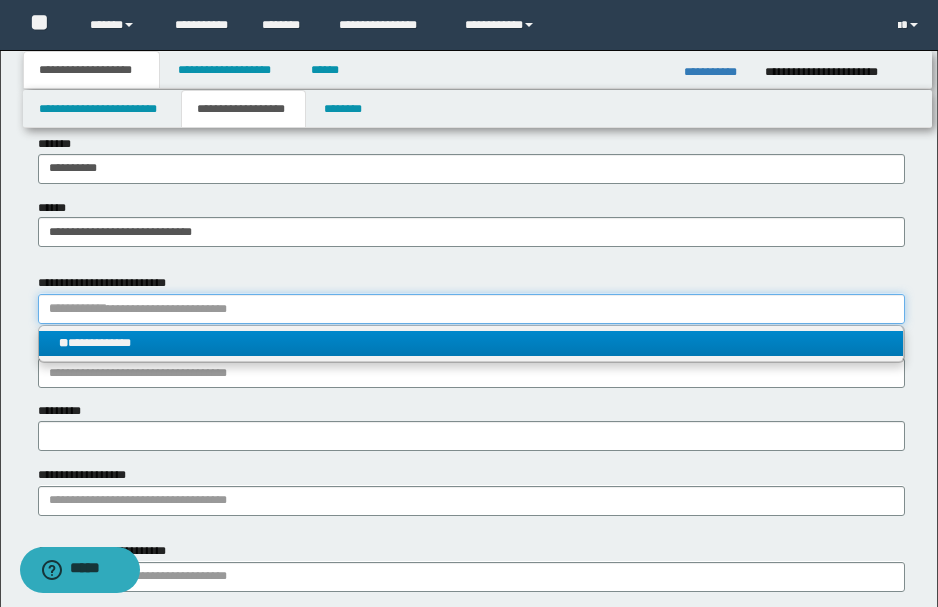 type 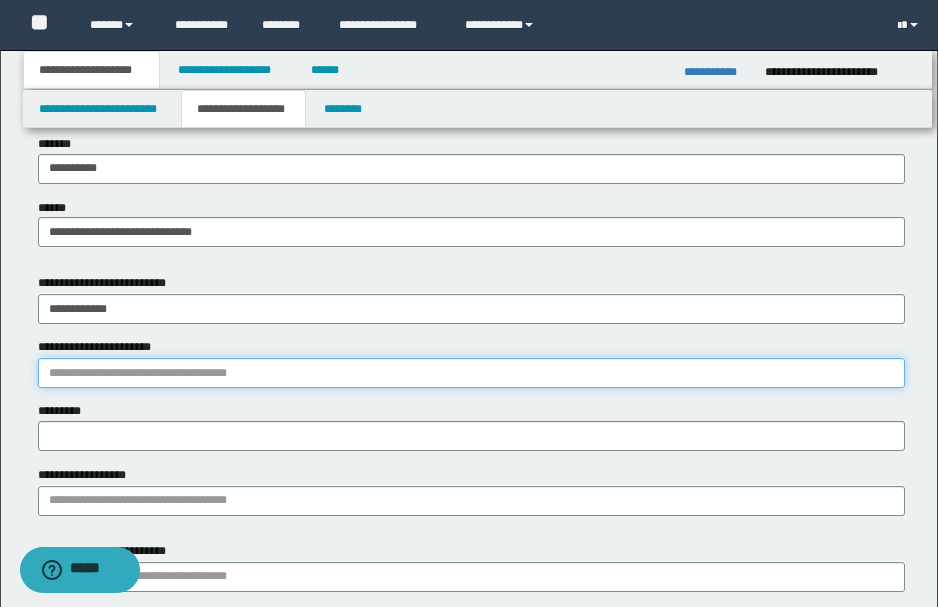 click on "**********" at bounding box center [471, 373] 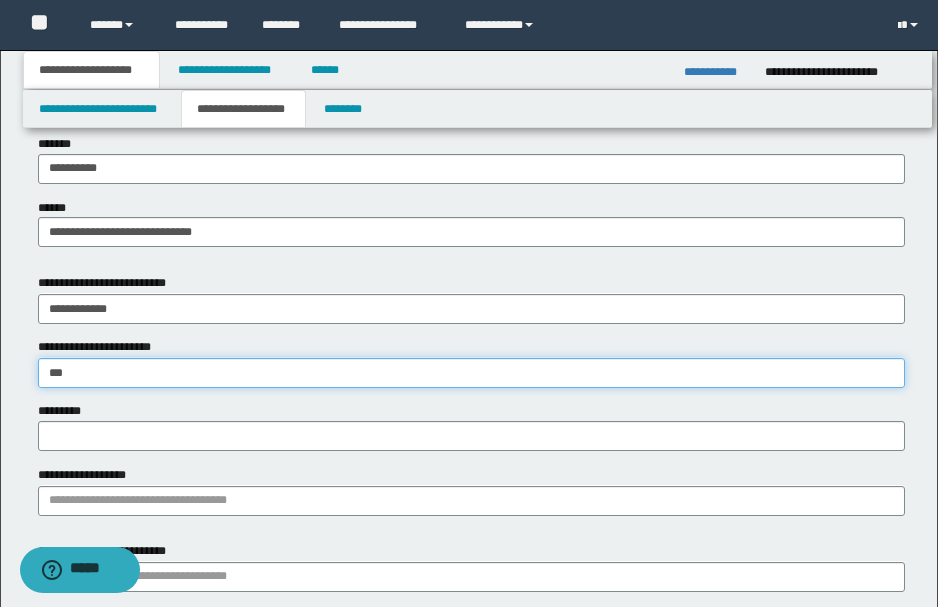 type on "****" 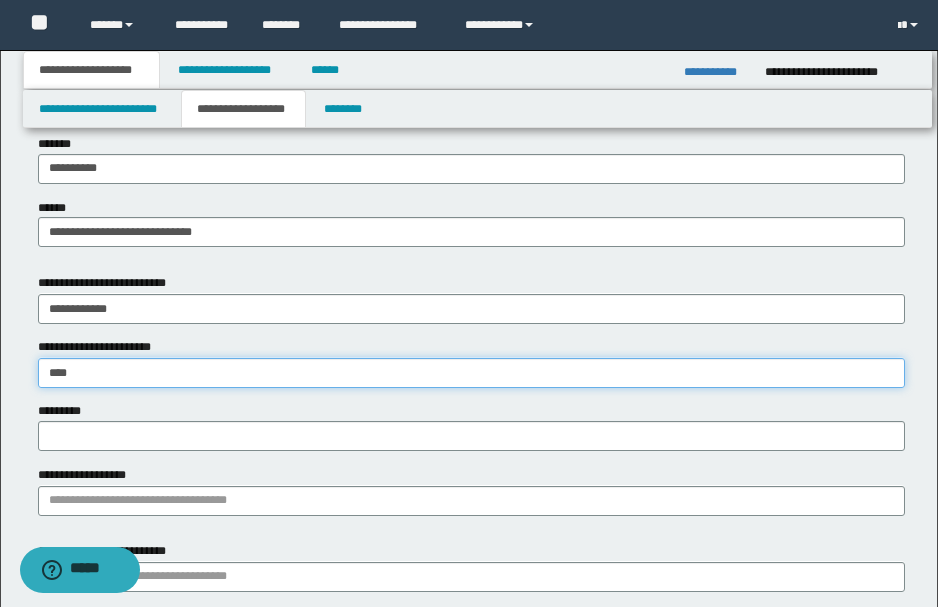 type on "**********" 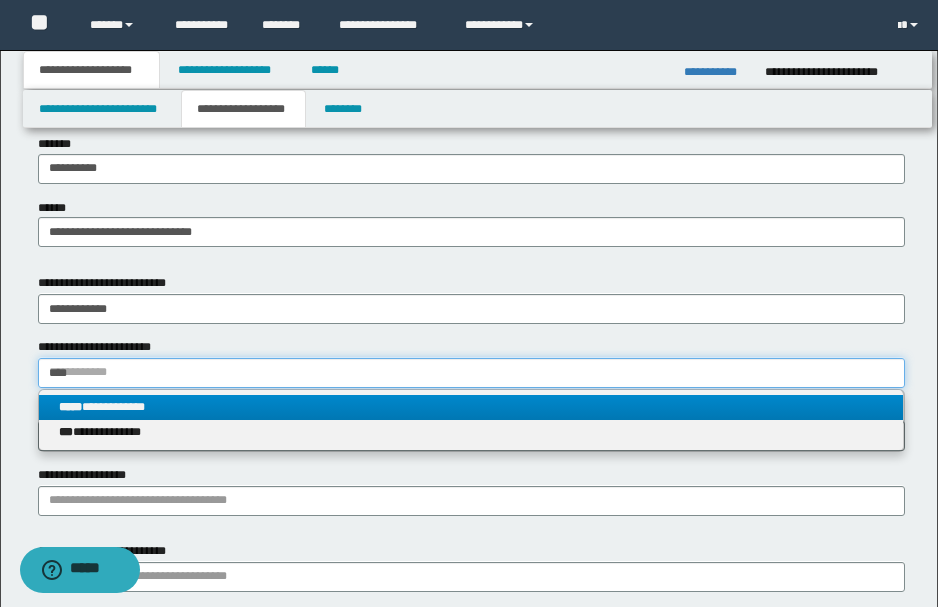 type on "****" 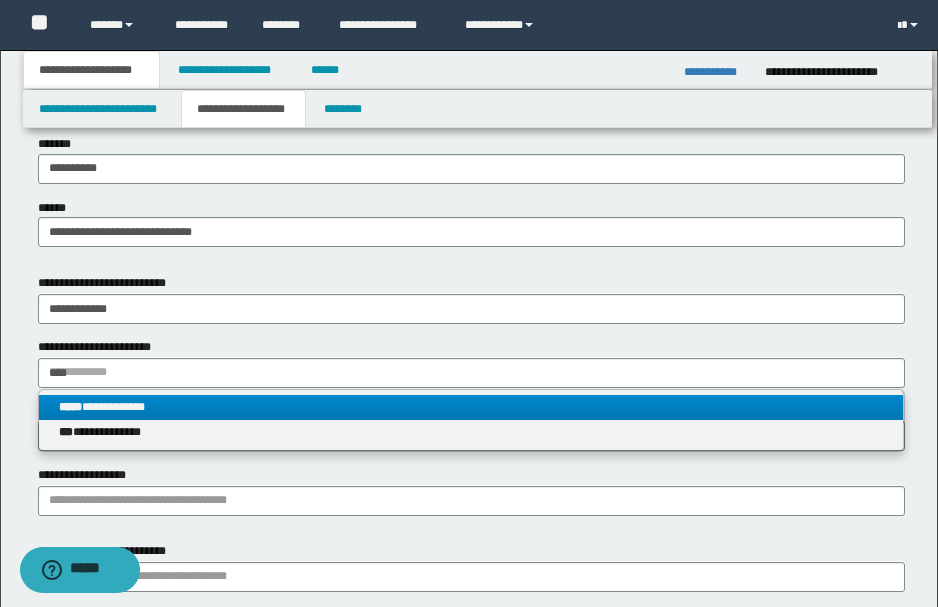 type 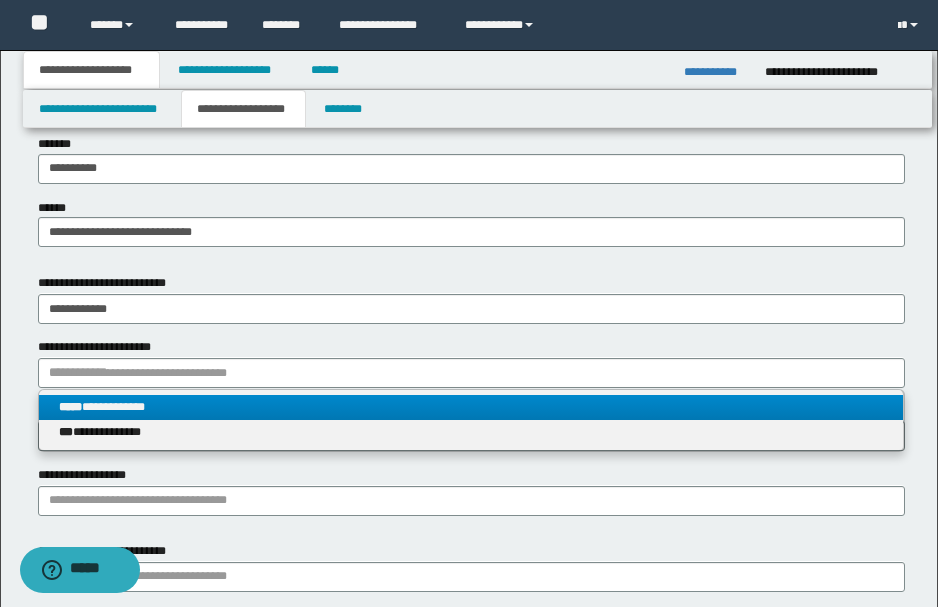 click on "**********" at bounding box center [471, 407] 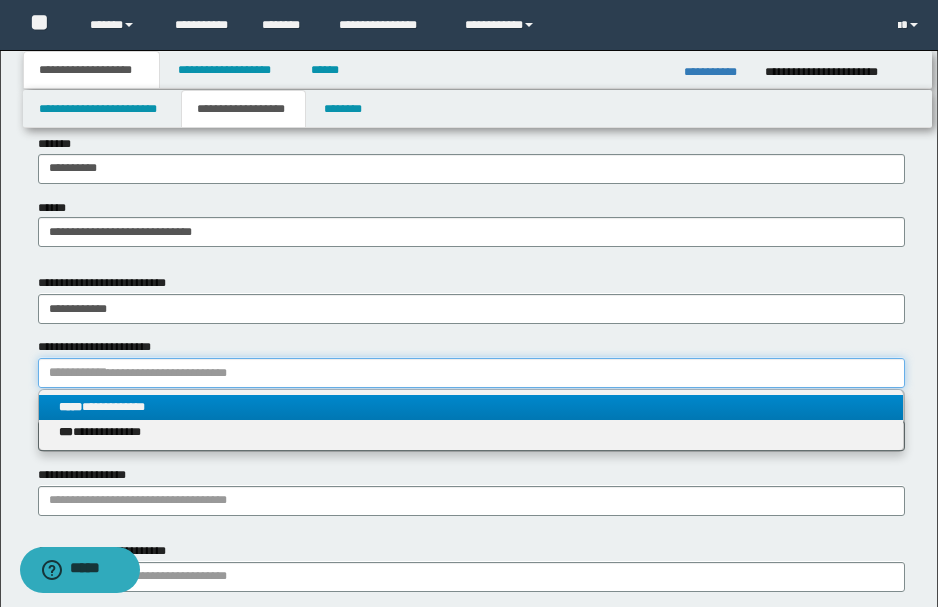 type 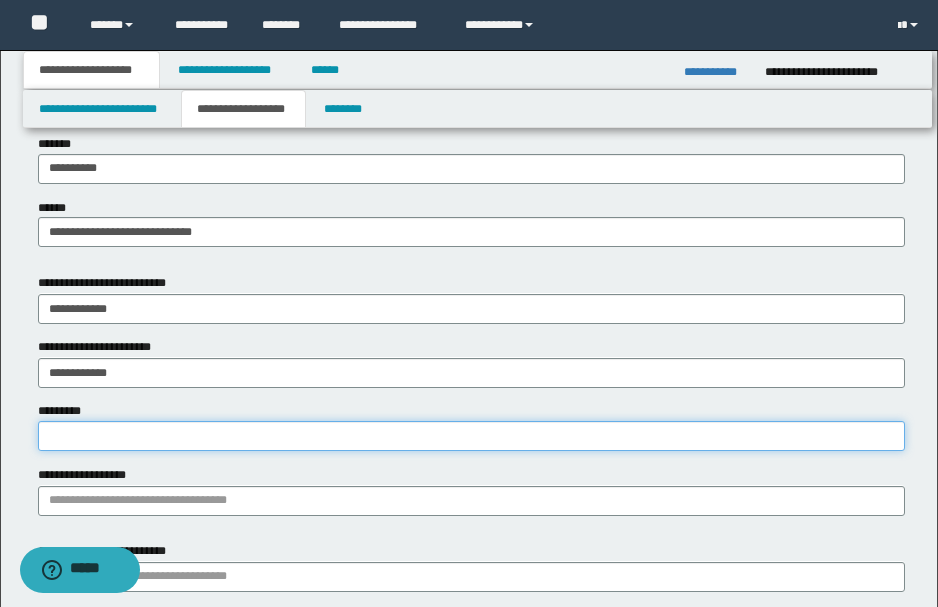 click on "*********" at bounding box center (471, 436) 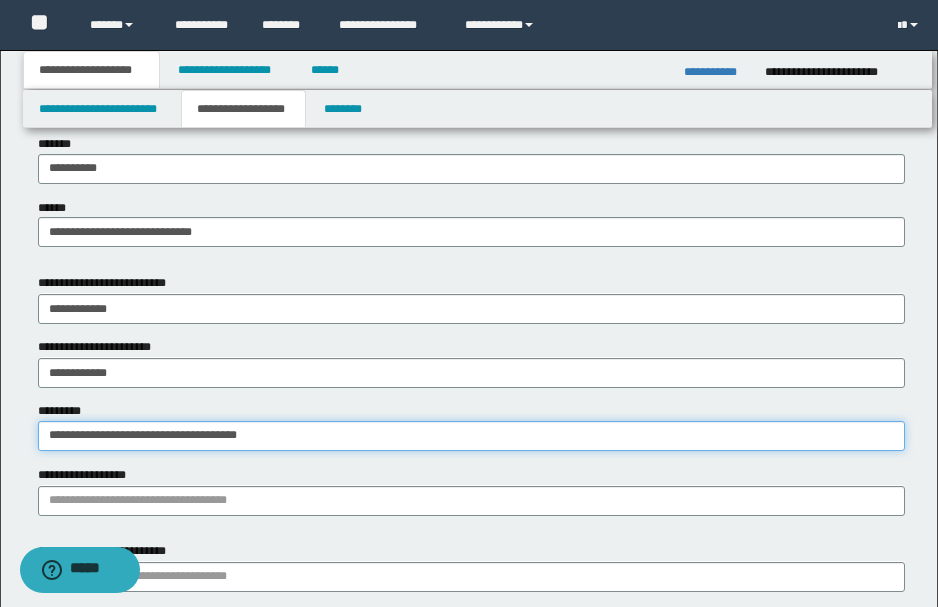 click on "**********" at bounding box center [471, 436] 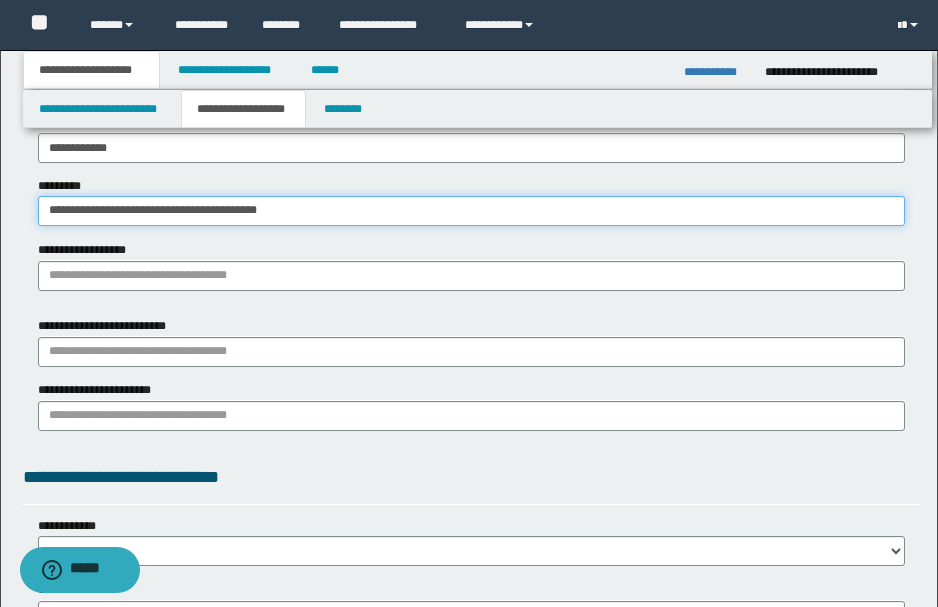 scroll, scrollTop: 1266, scrollLeft: 0, axis: vertical 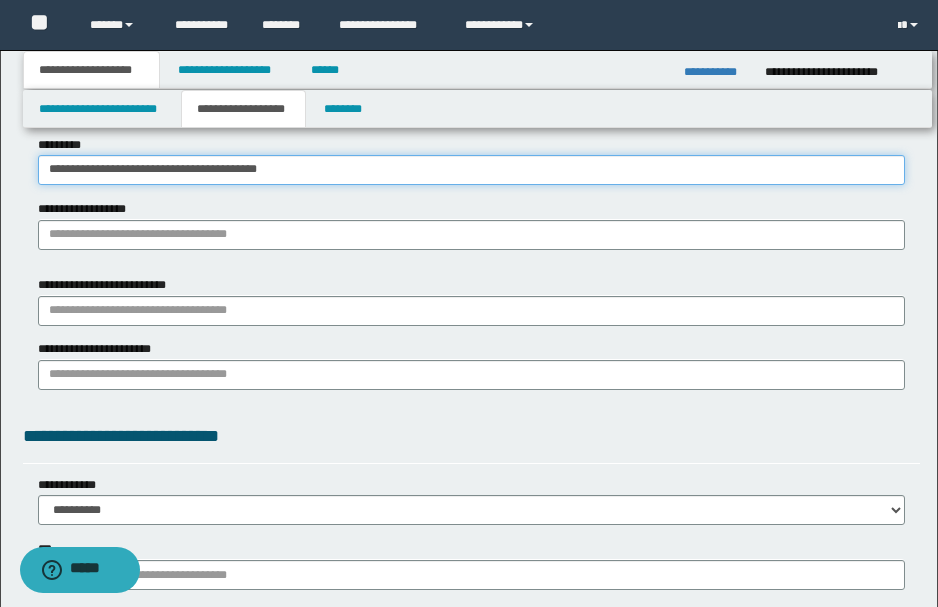 type on "**********" 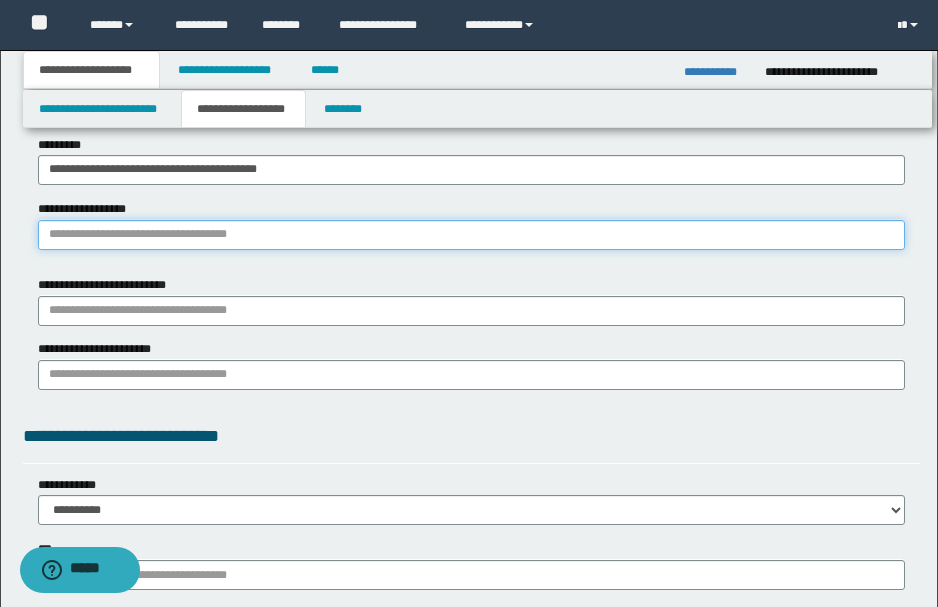 click on "**********" at bounding box center [471, 235] 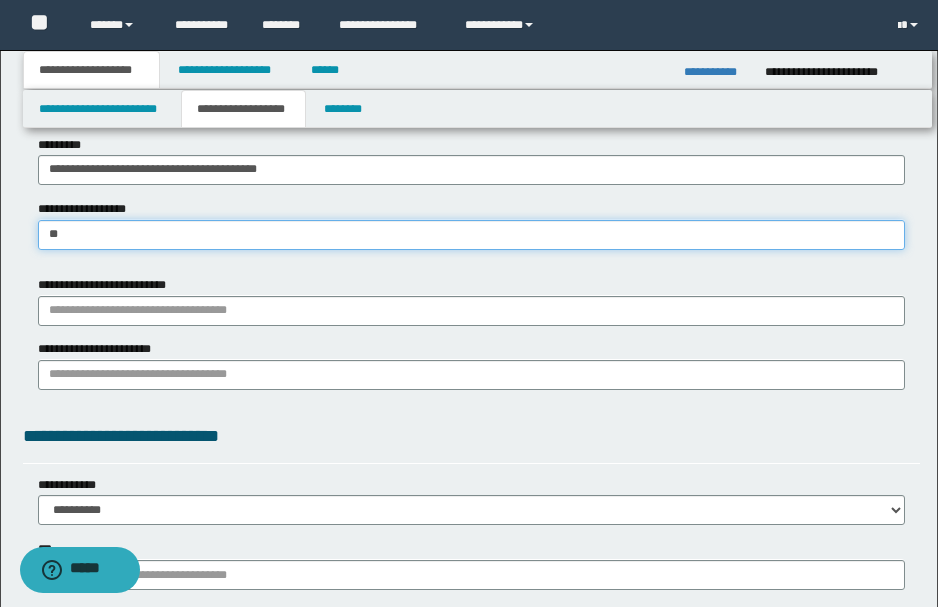 type on "***" 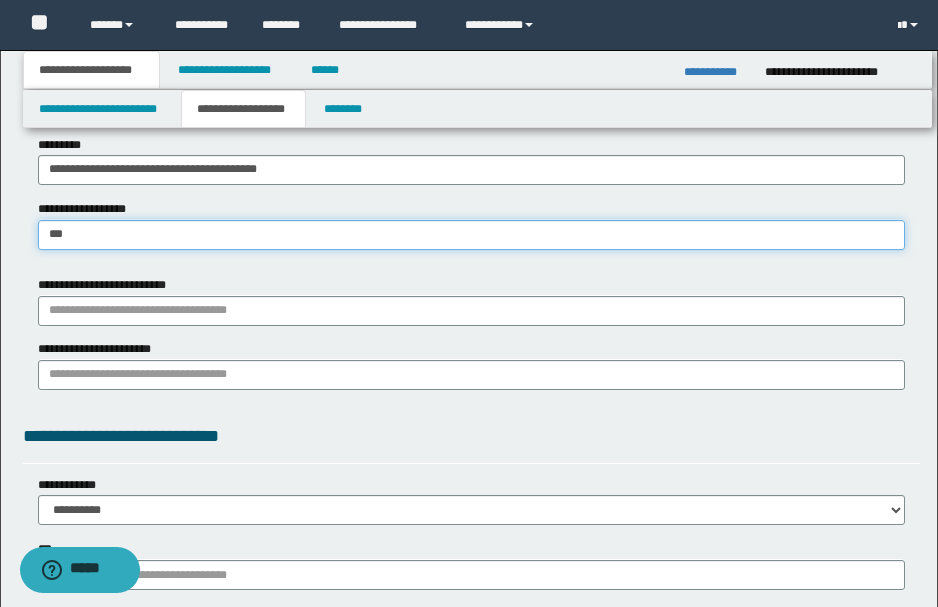 type on "********" 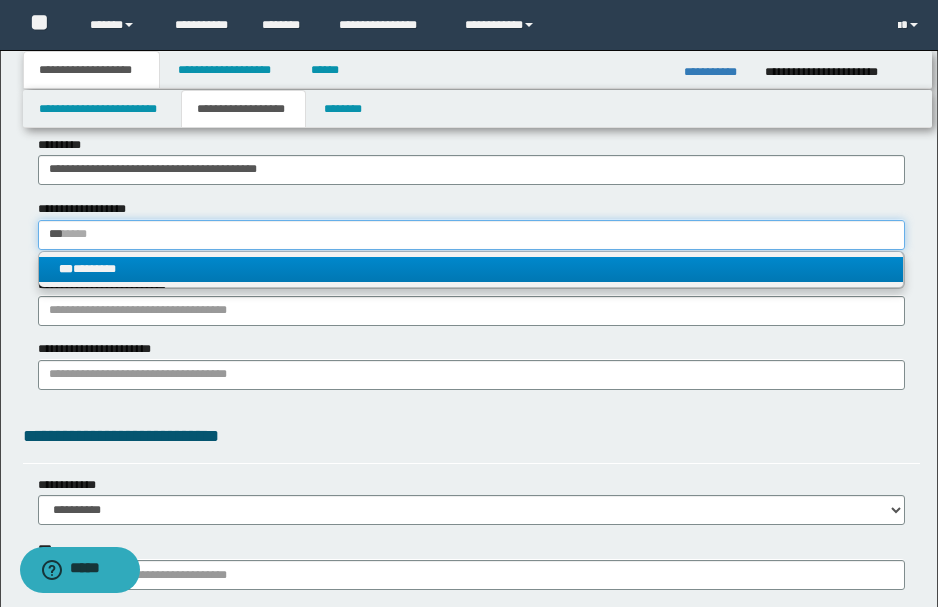 type on "***" 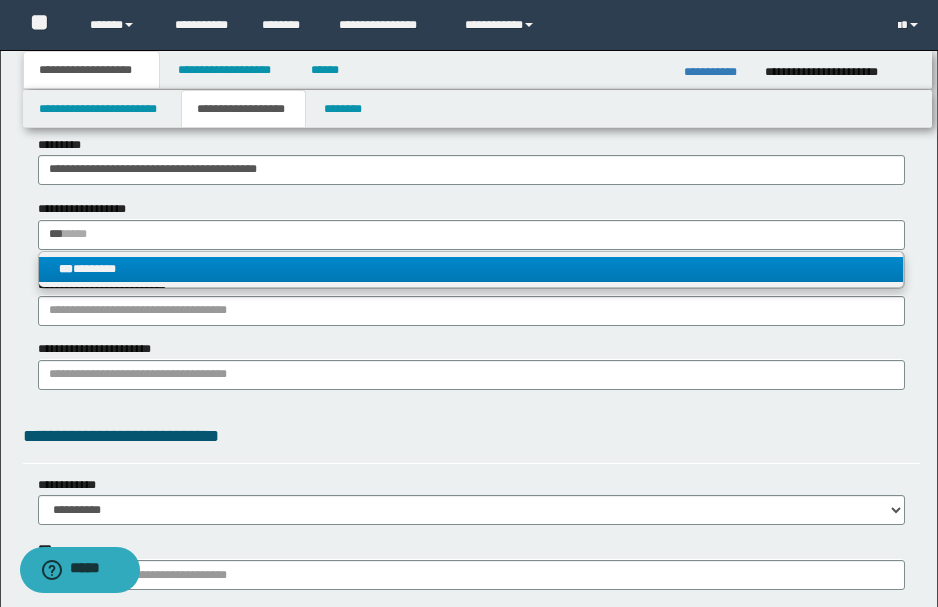 type 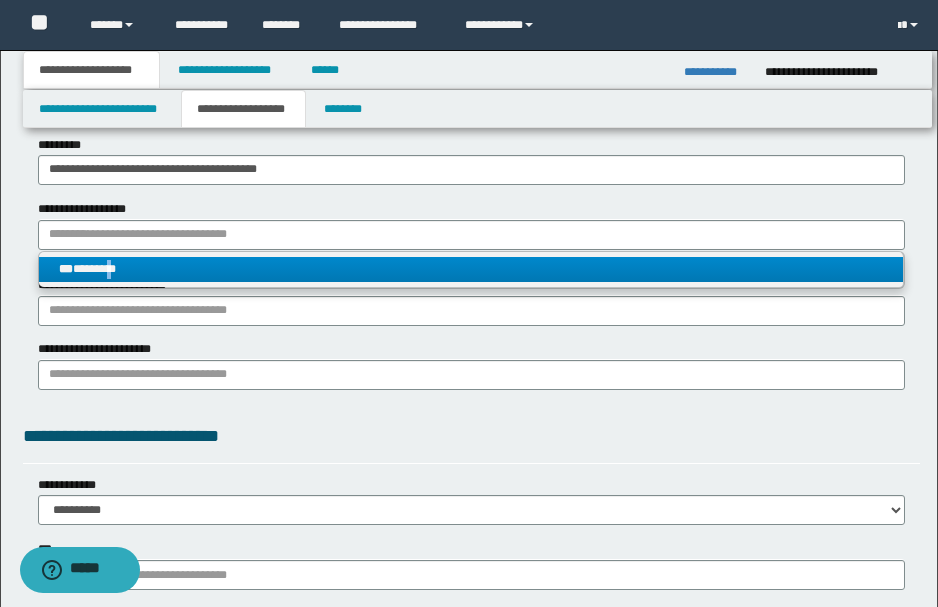 click on "*** ********" at bounding box center [471, 269] 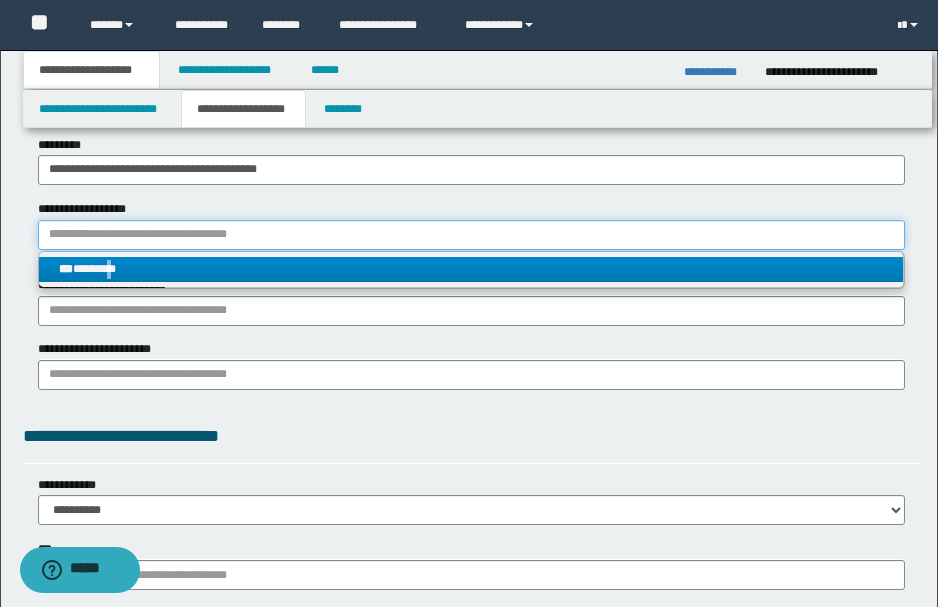 type 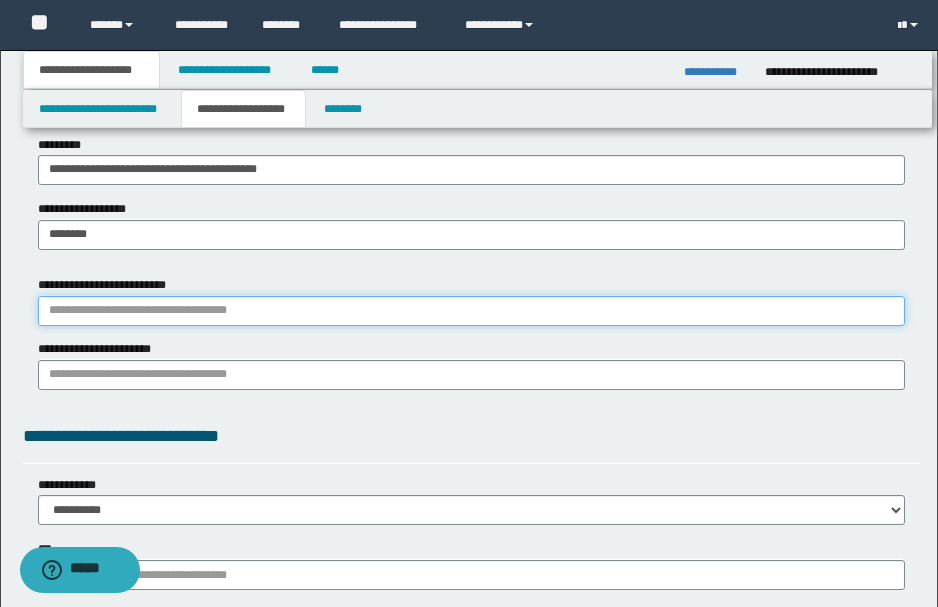 drag, startPoint x: 120, startPoint y: 304, endPoint x: 133, endPoint y: 304, distance: 13 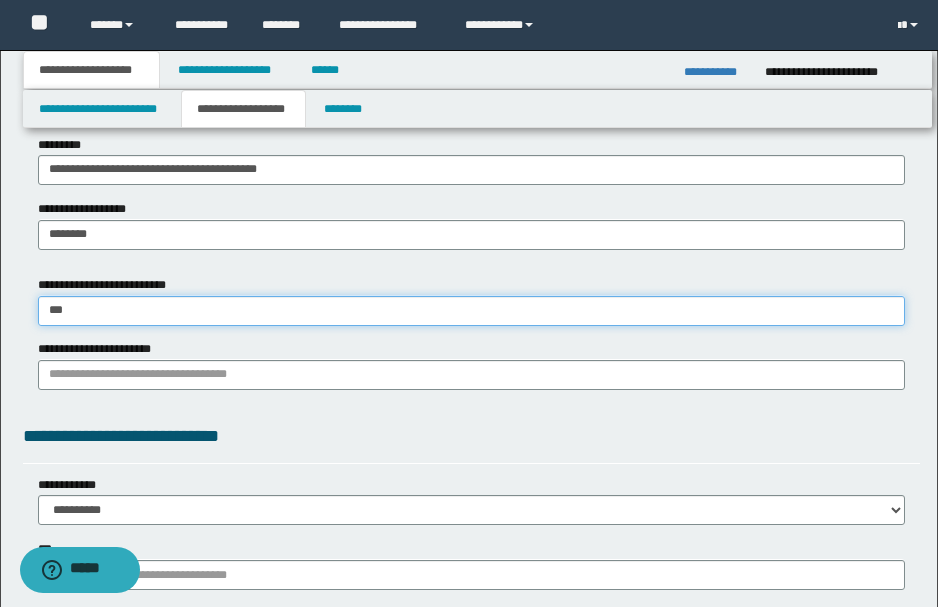 type on "****" 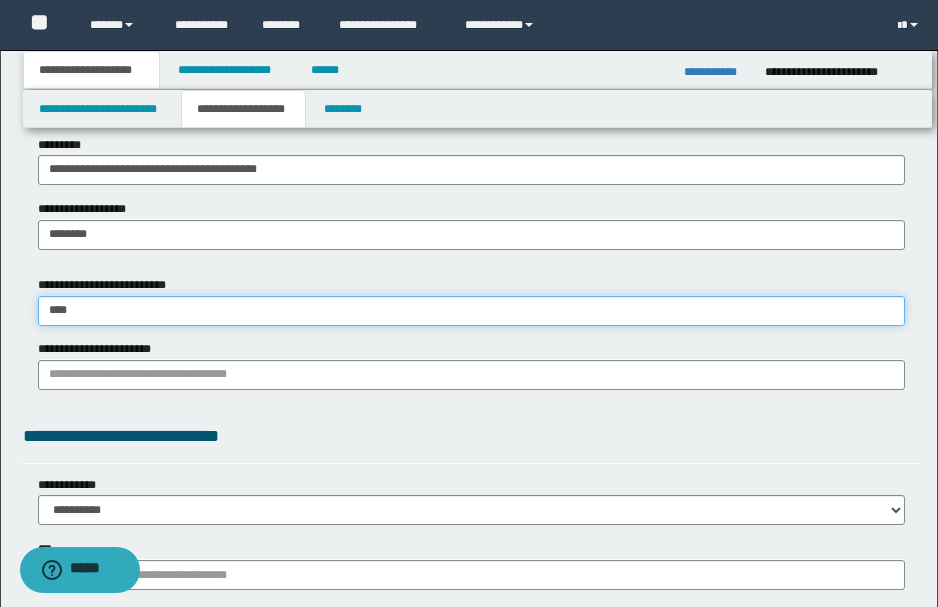 type on "******" 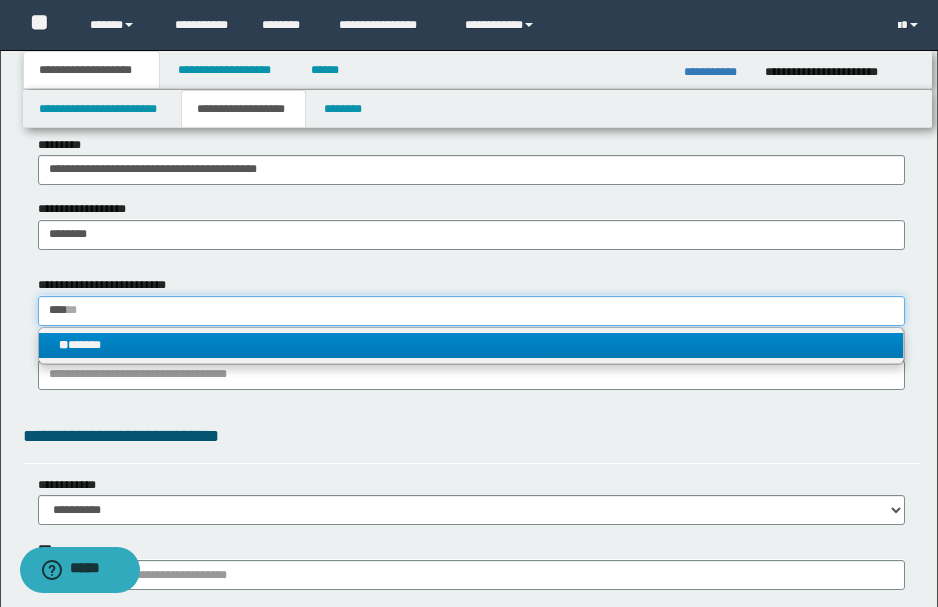type on "****" 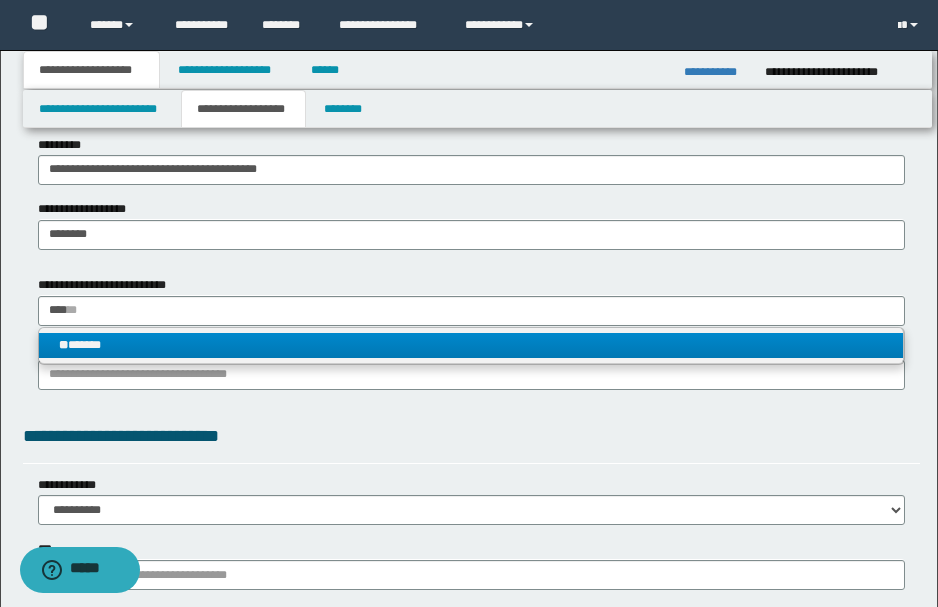 type 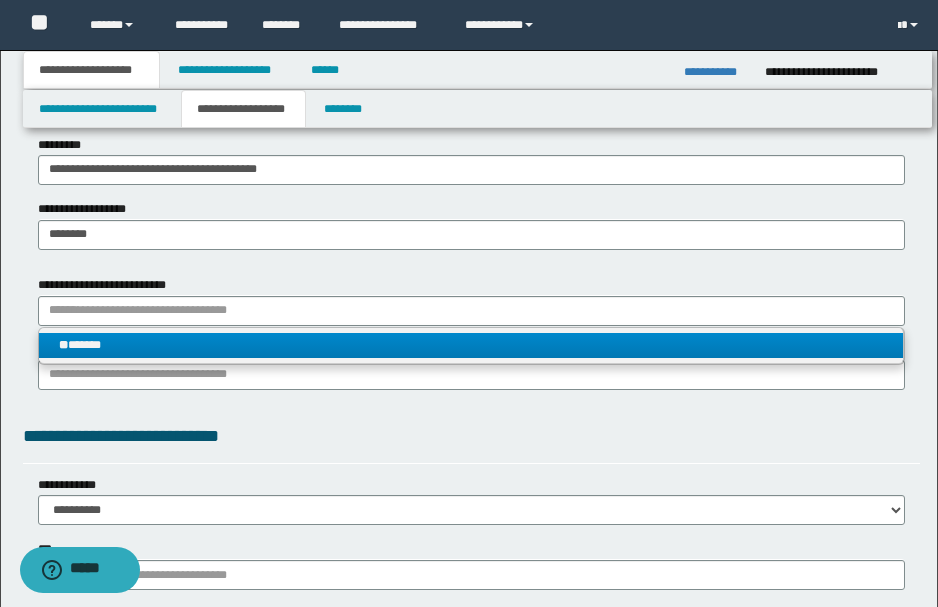 click on "** ******" at bounding box center (471, 345) 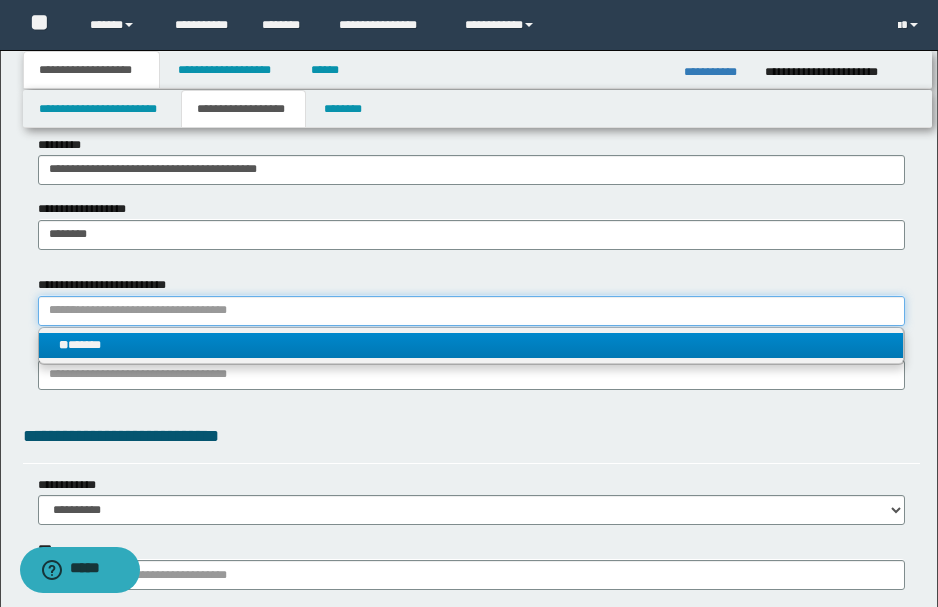 type 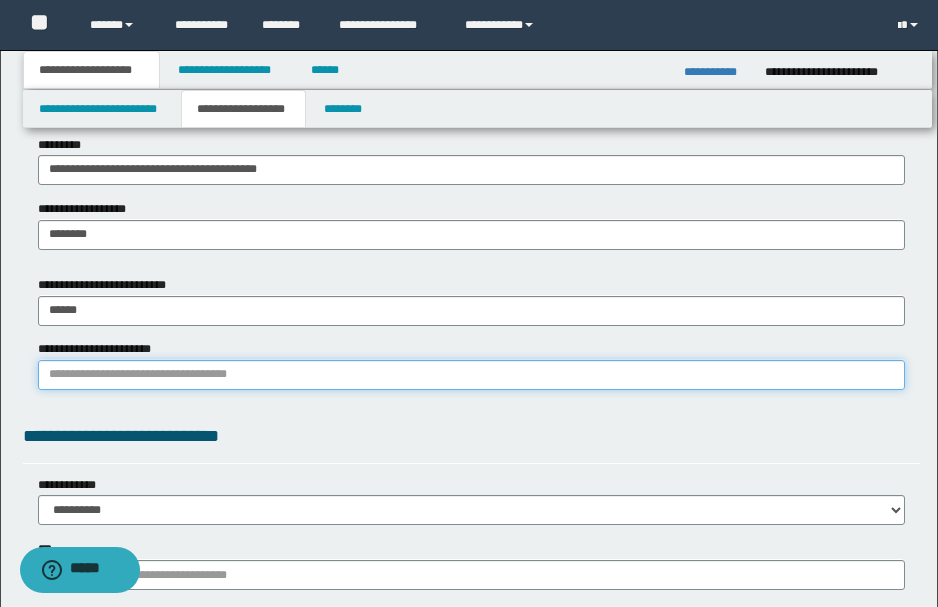 drag, startPoint x: 100, startPoint y: 382, endPoint x: 88, endPoint y: 384, distance: 12.165525 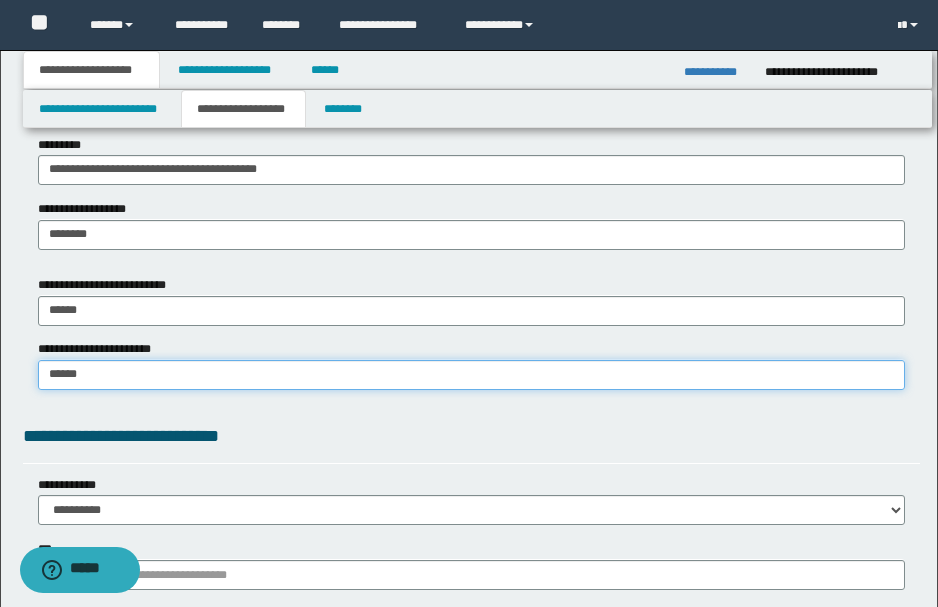 type on "*******" 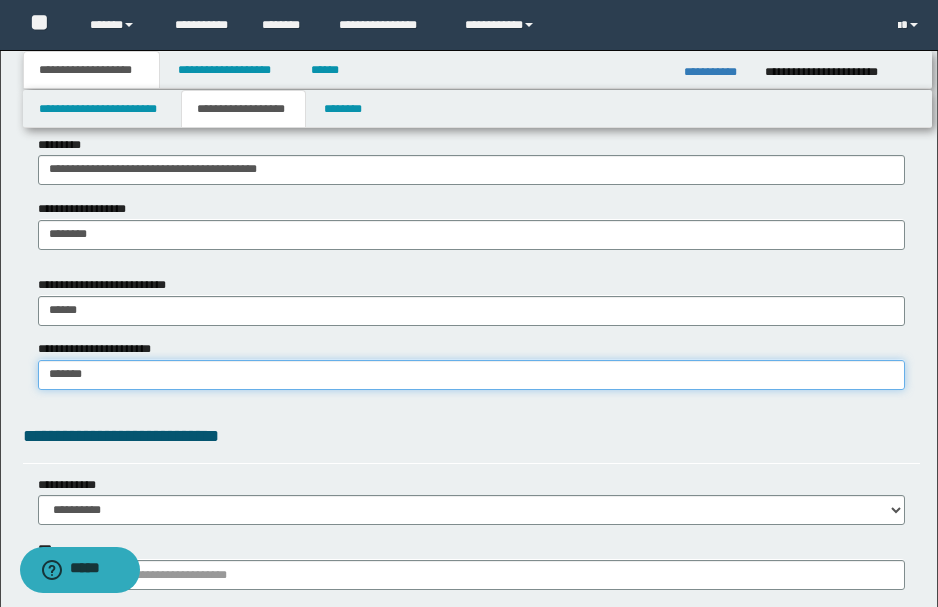 type on "**********" 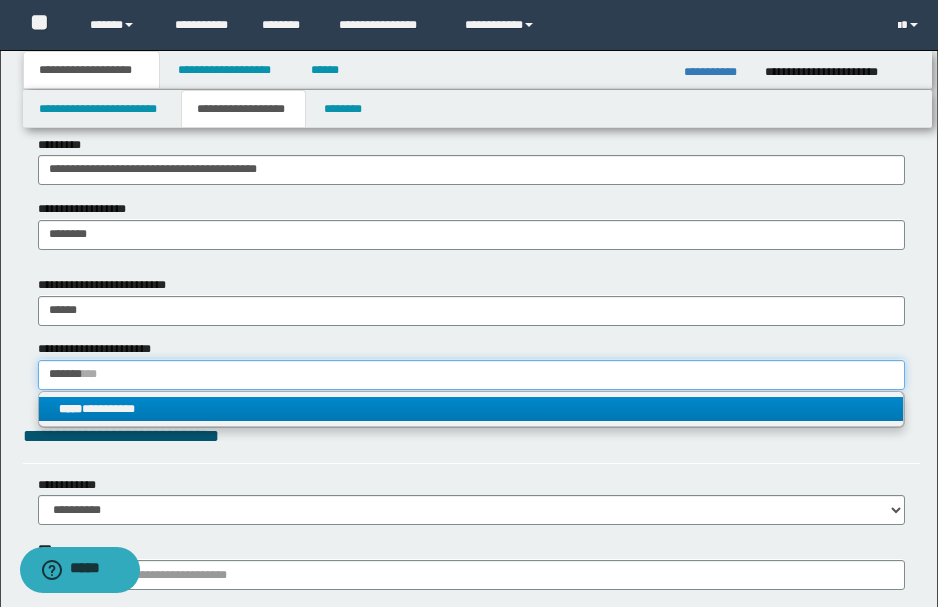 type on "*******" 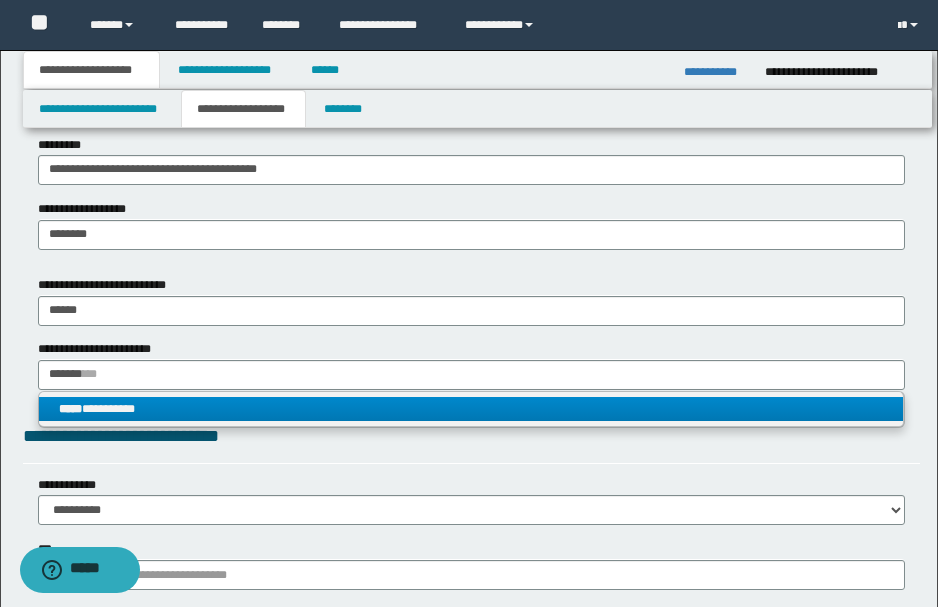 type 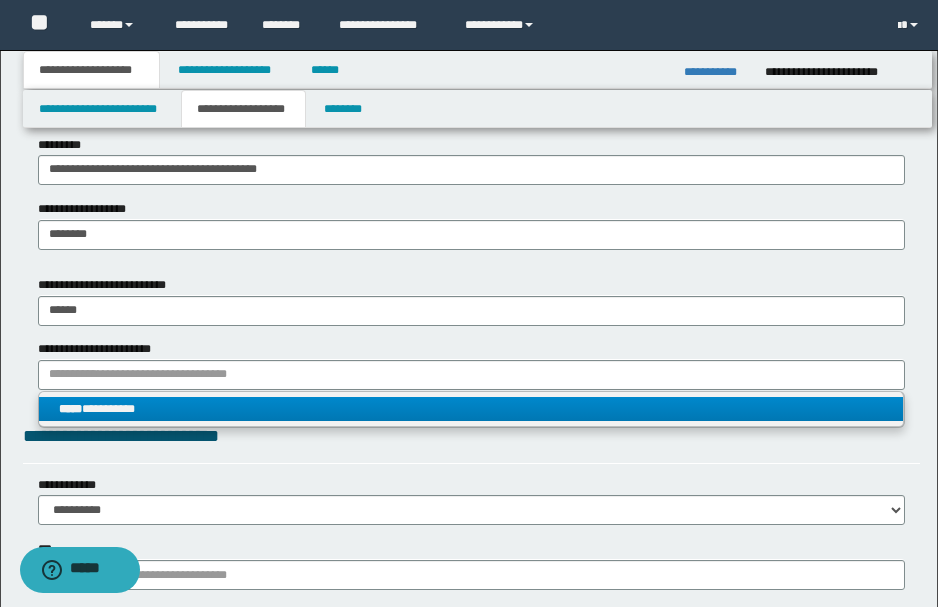 drag, startPoint x: 140, startPoint y: 407, endPoint x: 152, endPoint y: 406, distance: 12.0415945 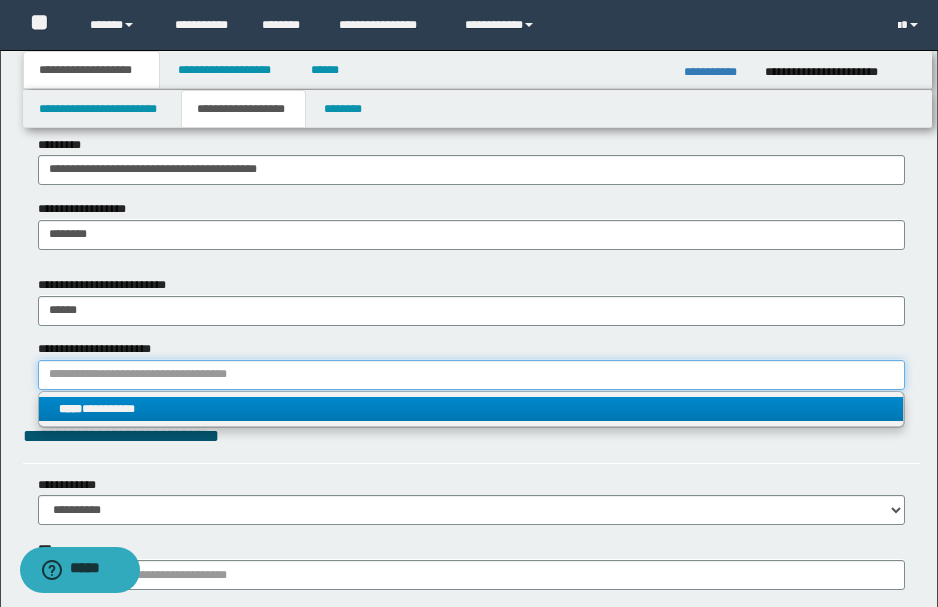 type 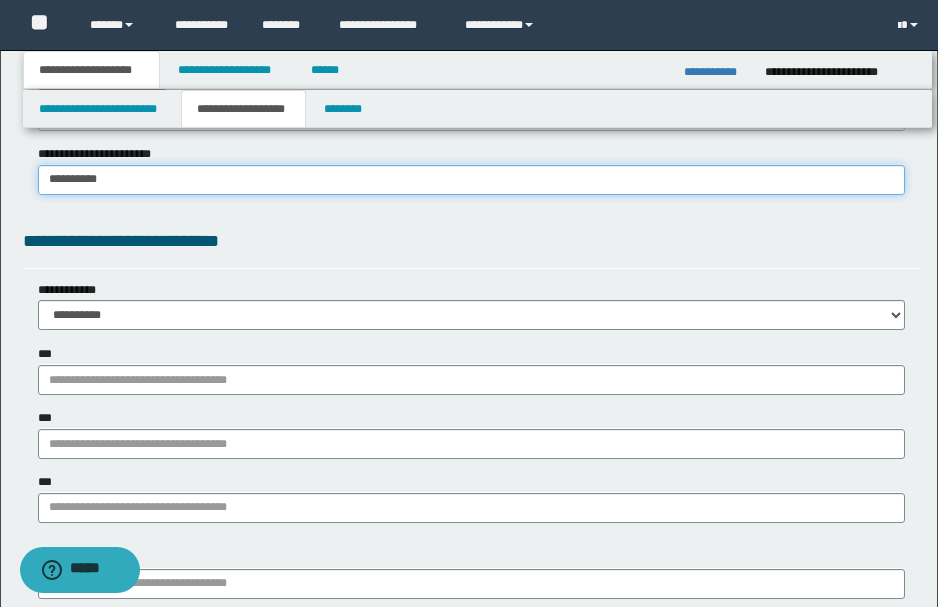 scroll, scrollTop: 1466, scrollLeft: 0, axis: vertical 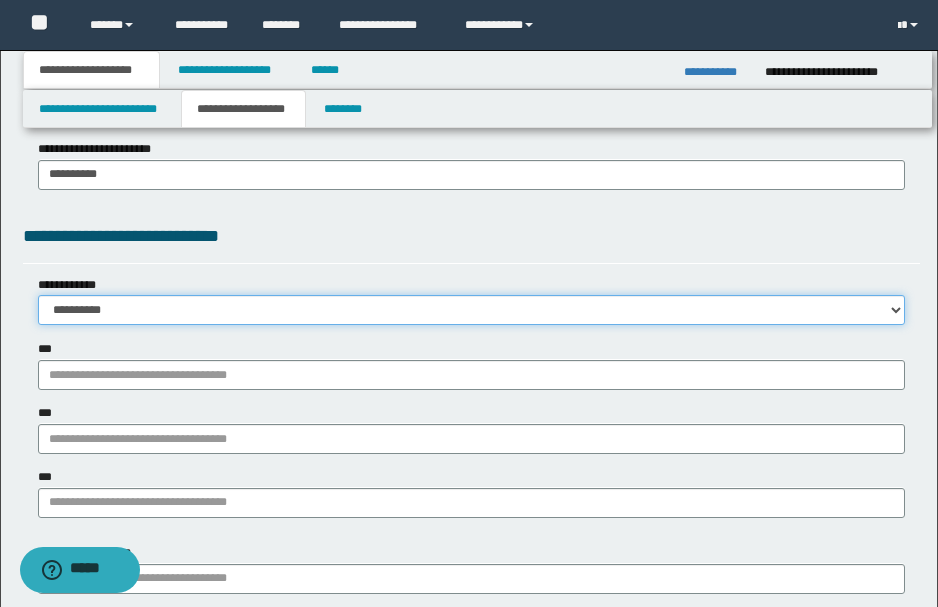 click on "**********" at bounding box center [471, 310] 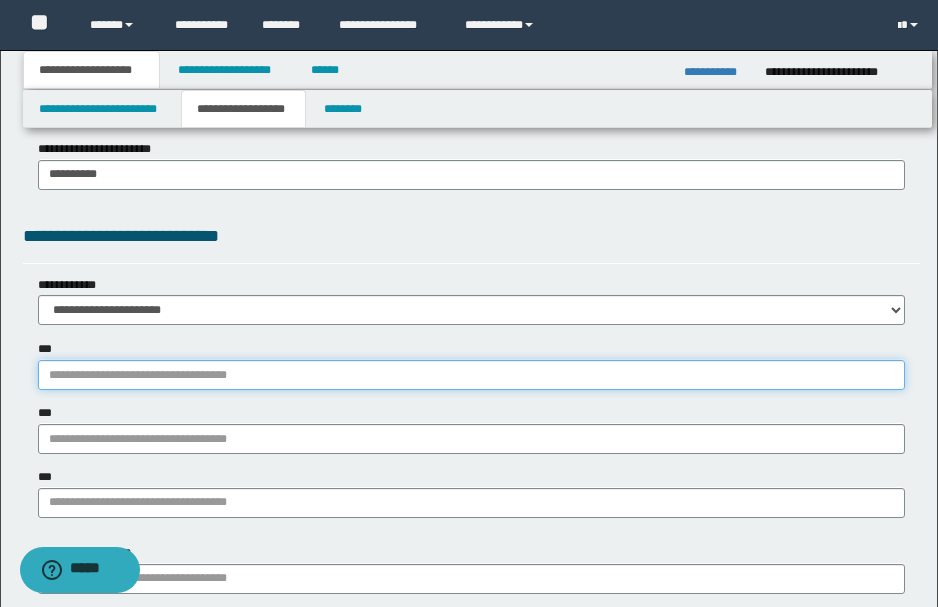 click on "***" at bounding box center [471, 375] 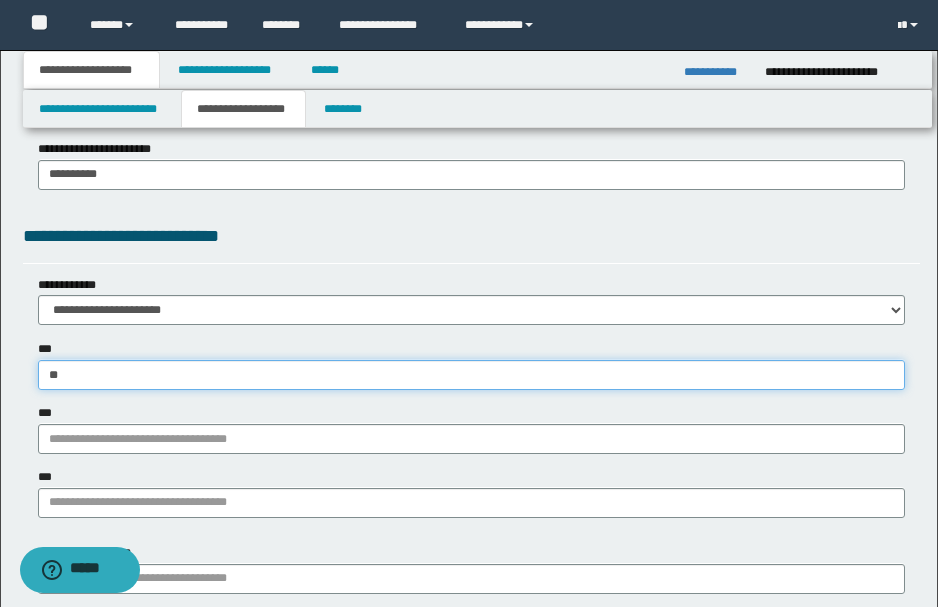 type on "***" 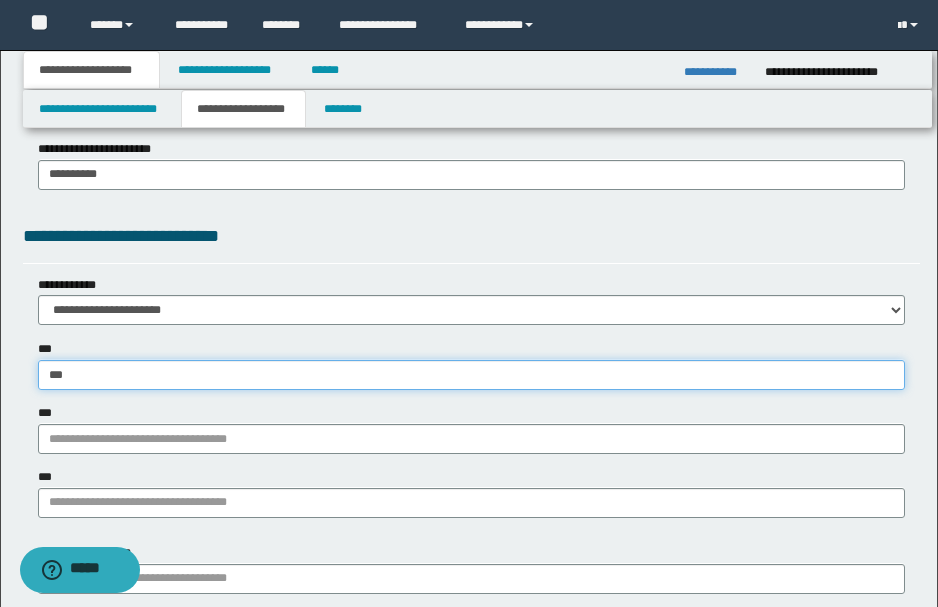 type on "**********" 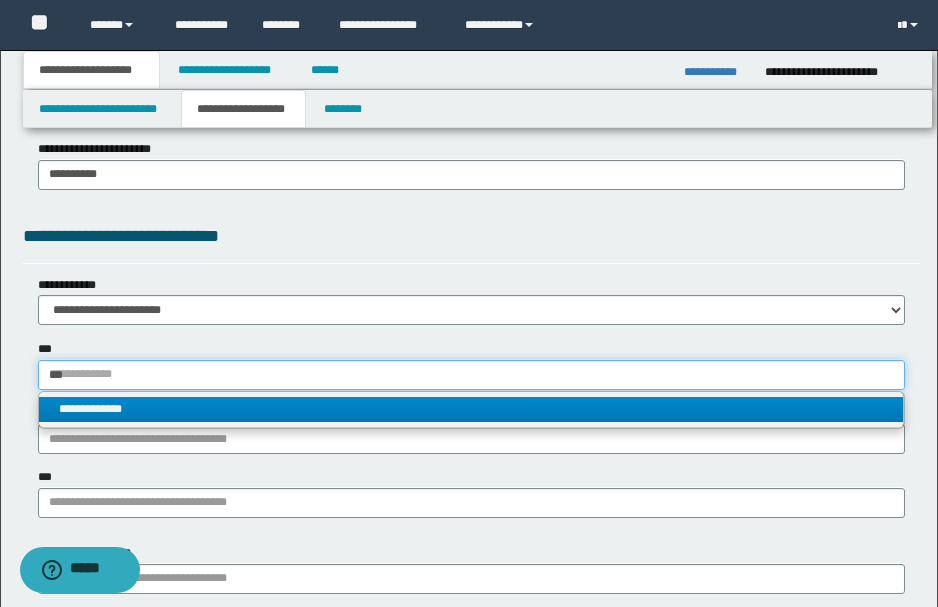 type on "***" 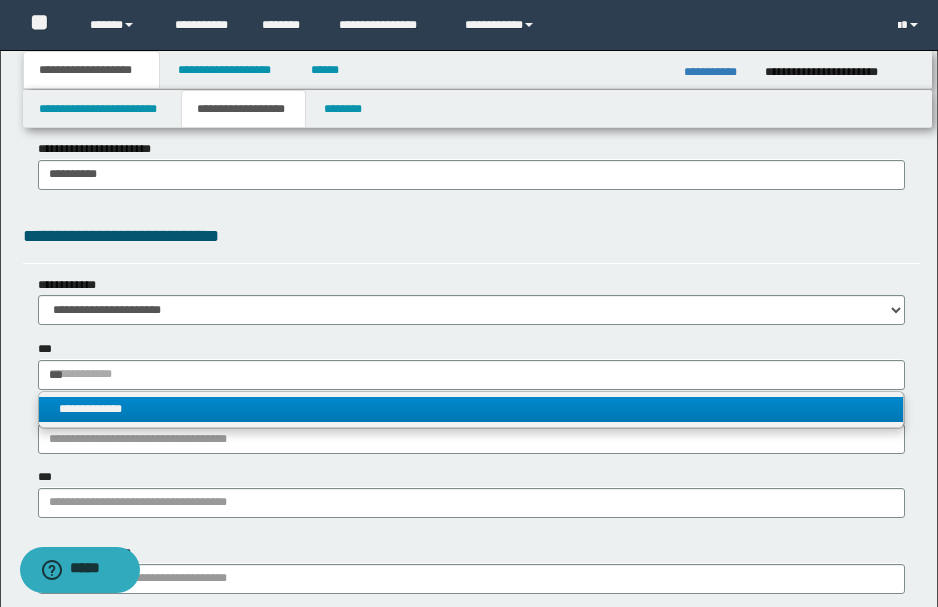 type 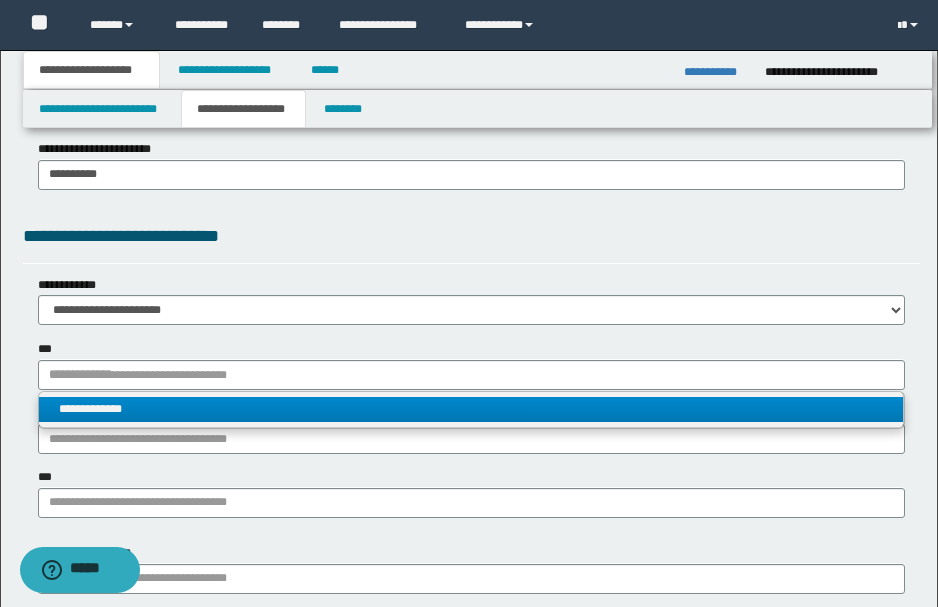 click on "**********" at bounding box center (471, 409) 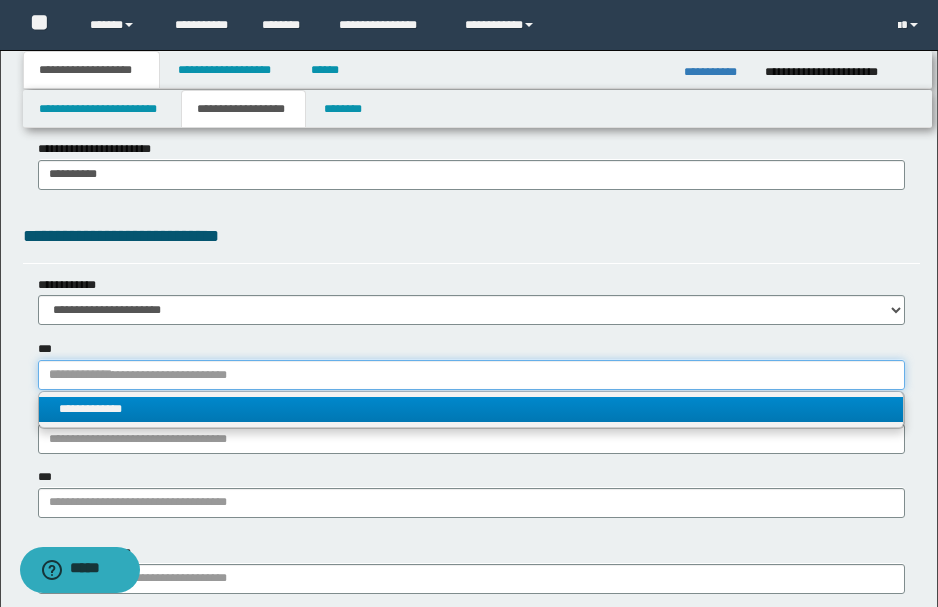 type 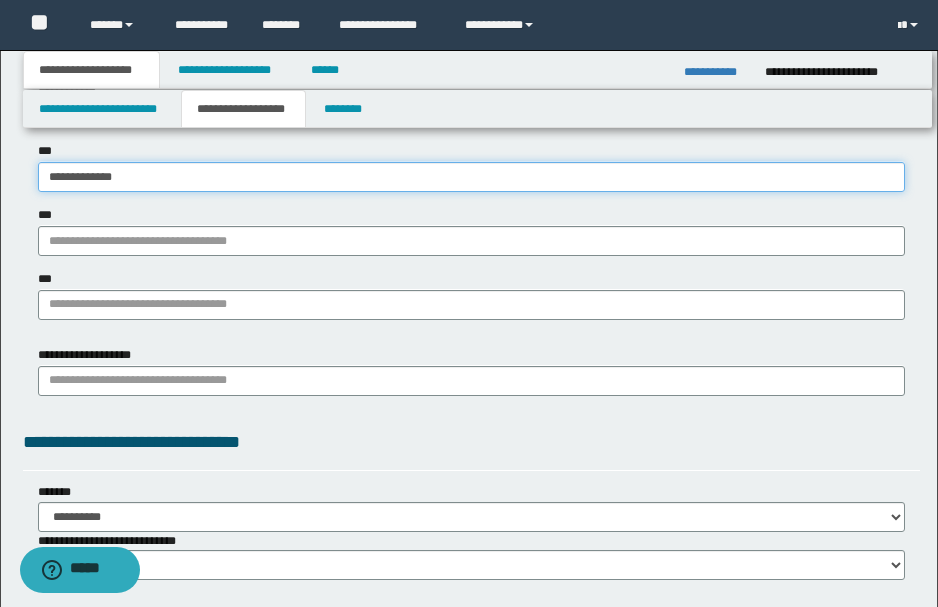 scroll, scrollTop: 1666, scrollLeft: 0, axis: vertical 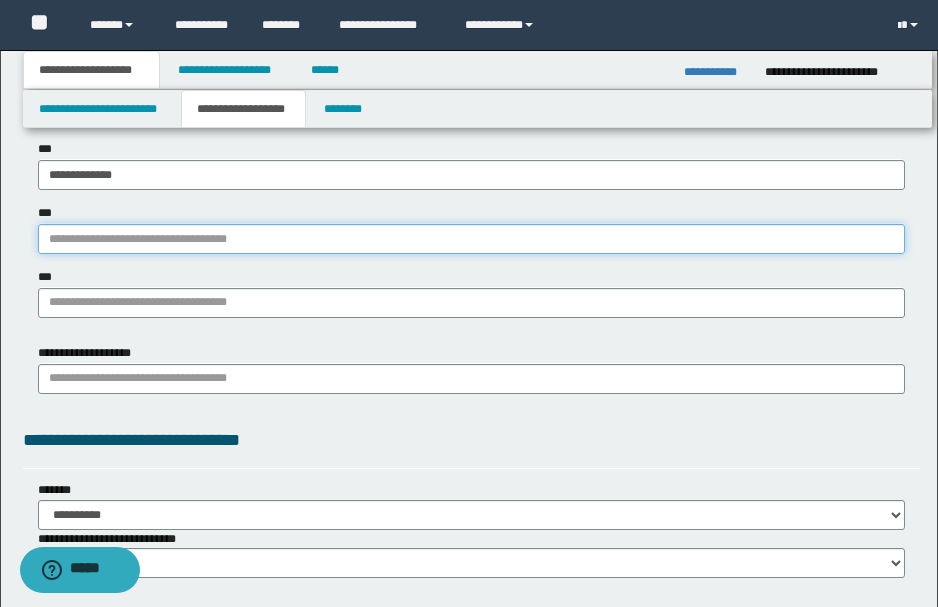 click on "***" at bounding box center (471, 239) 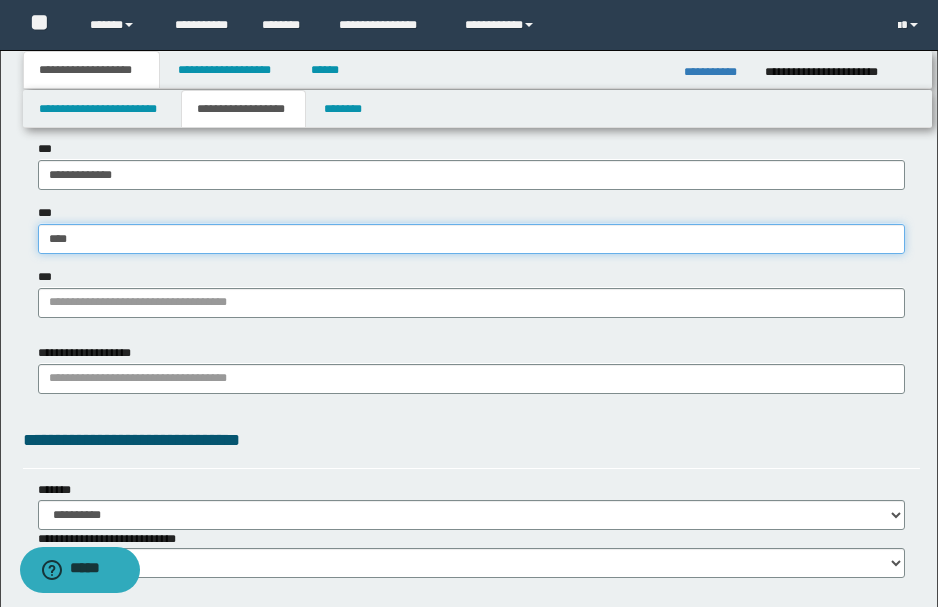 type on "*****" 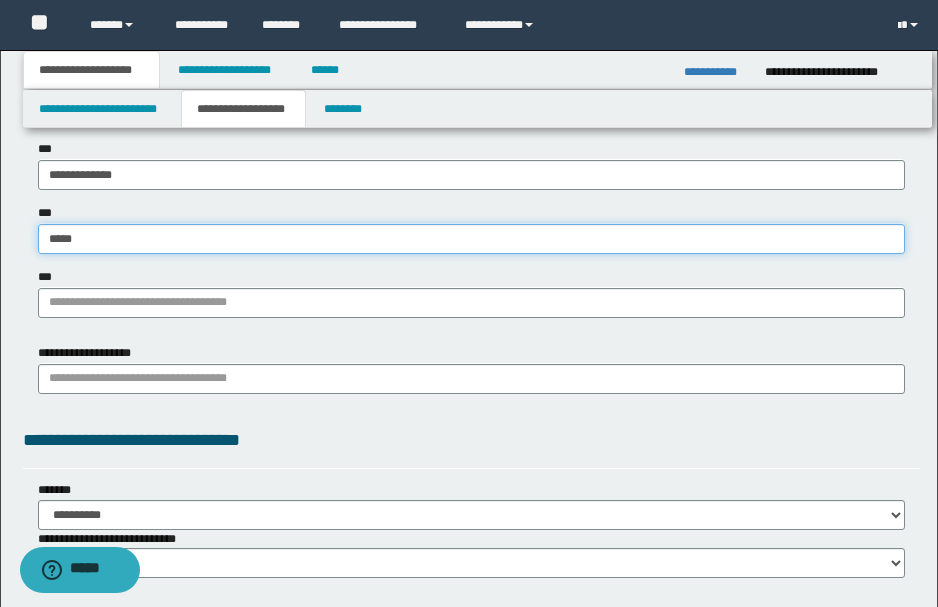 type on "**********" 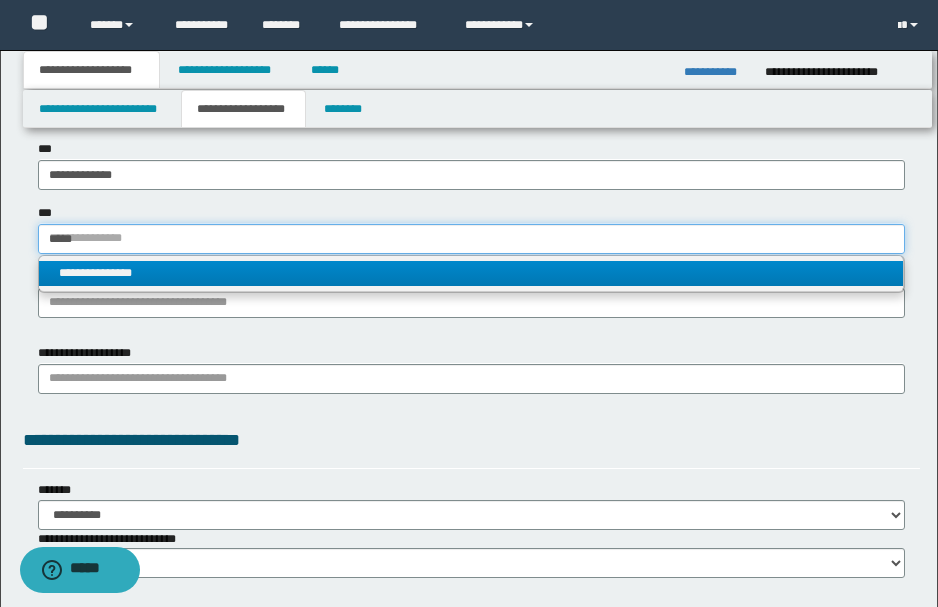 type on "*****" 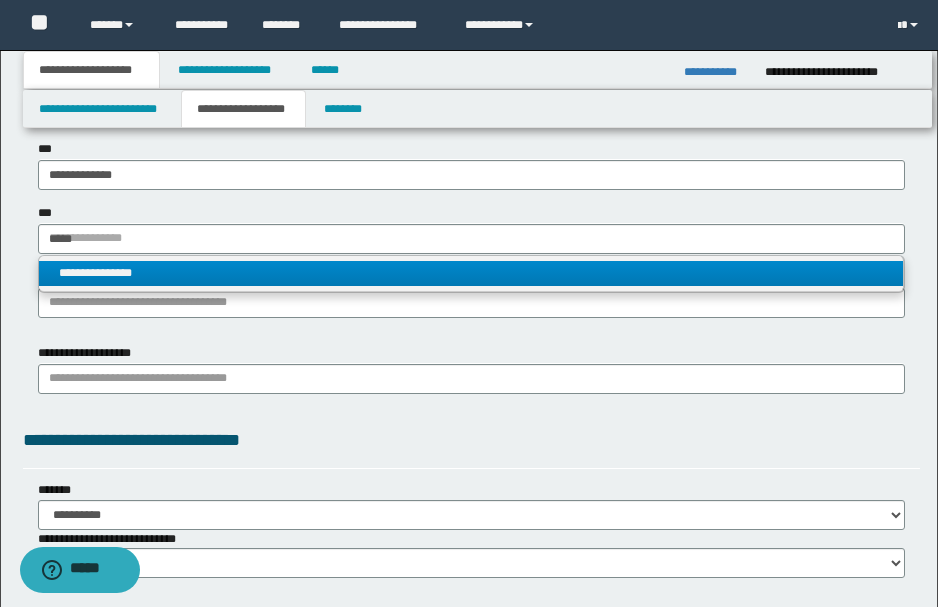 type 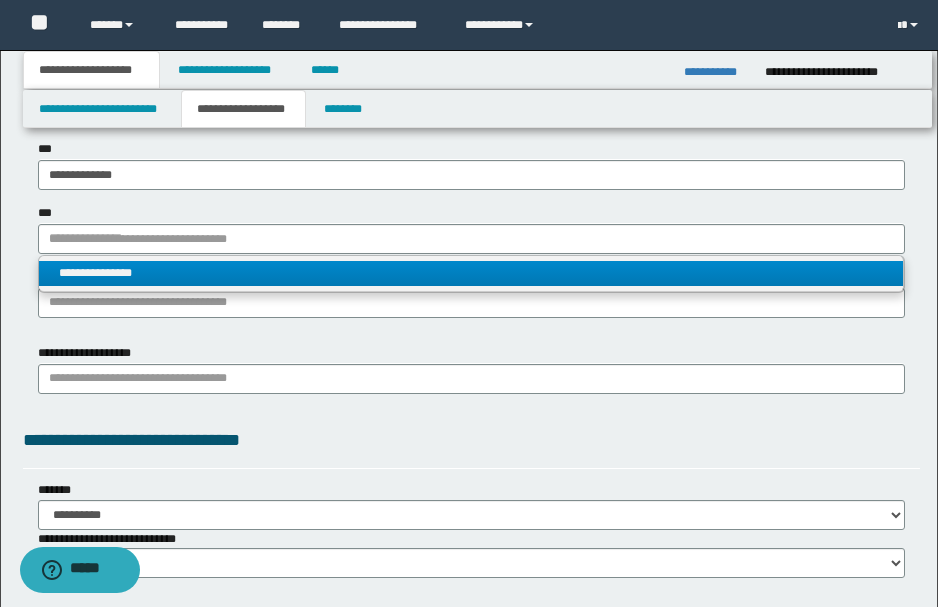 click on "**********" at bounding box center (471, 273) 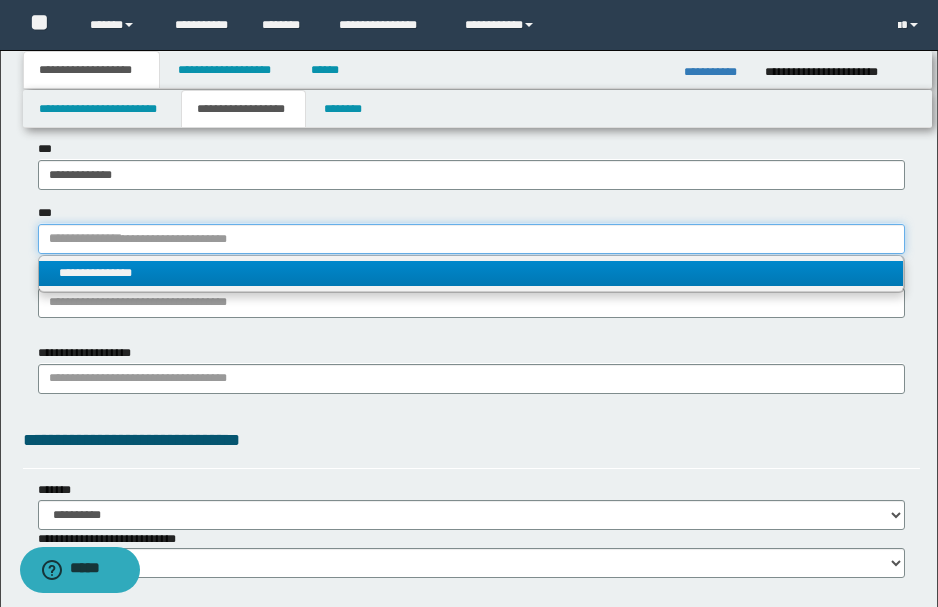 type 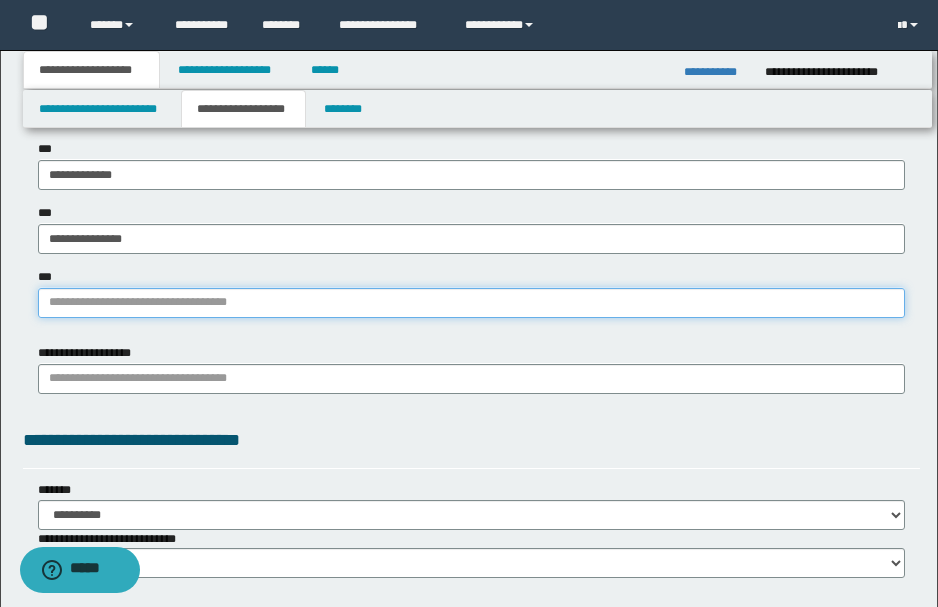 click on "***" at bounding box center (471, 303) 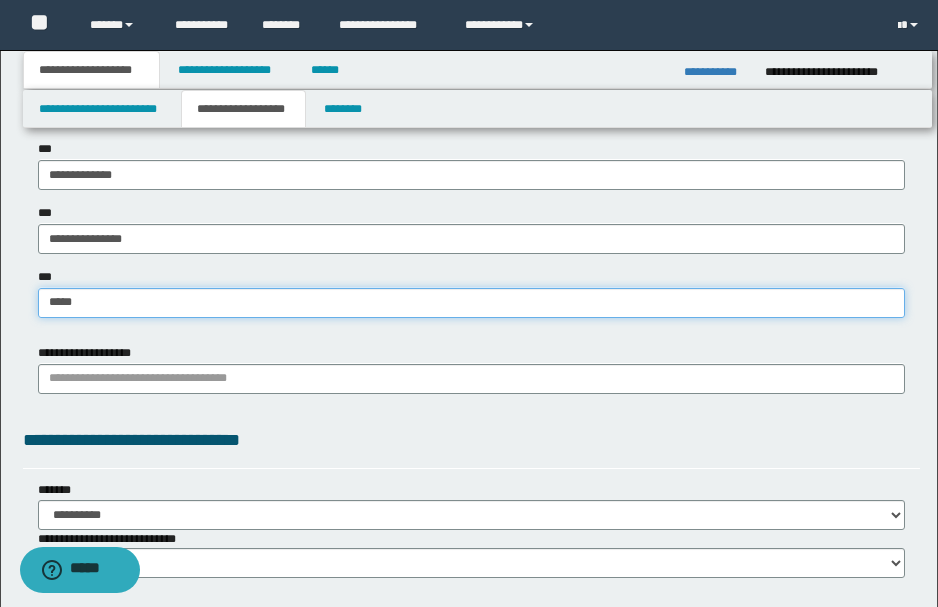 type on "******" 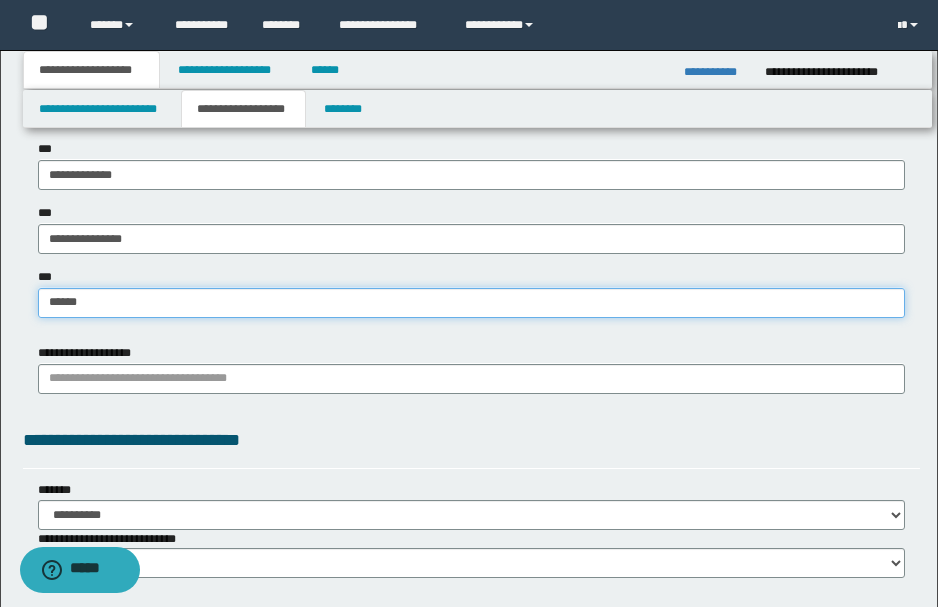 type on "*********" 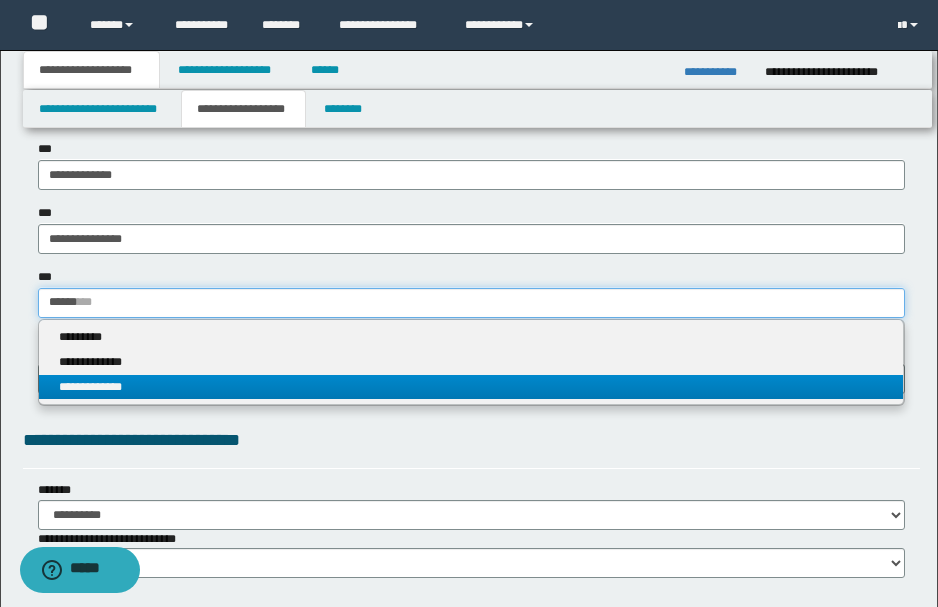 type on "******" 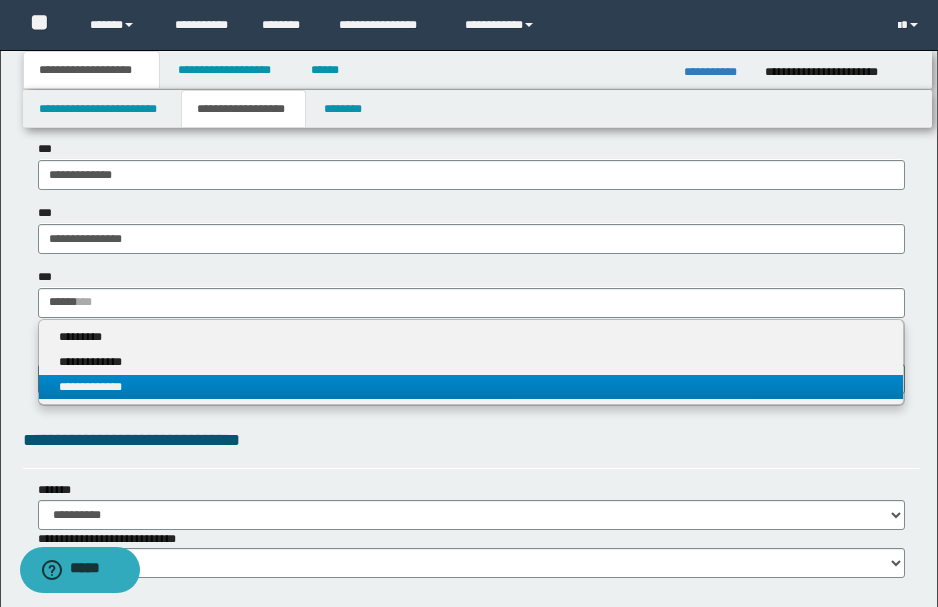 type 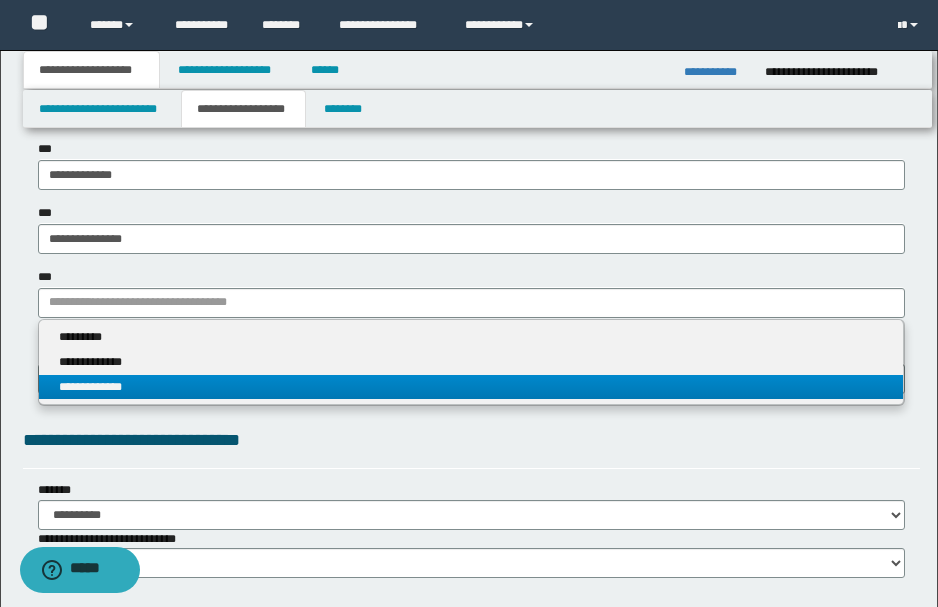 click on "**********" at bounding box center (471, 387) 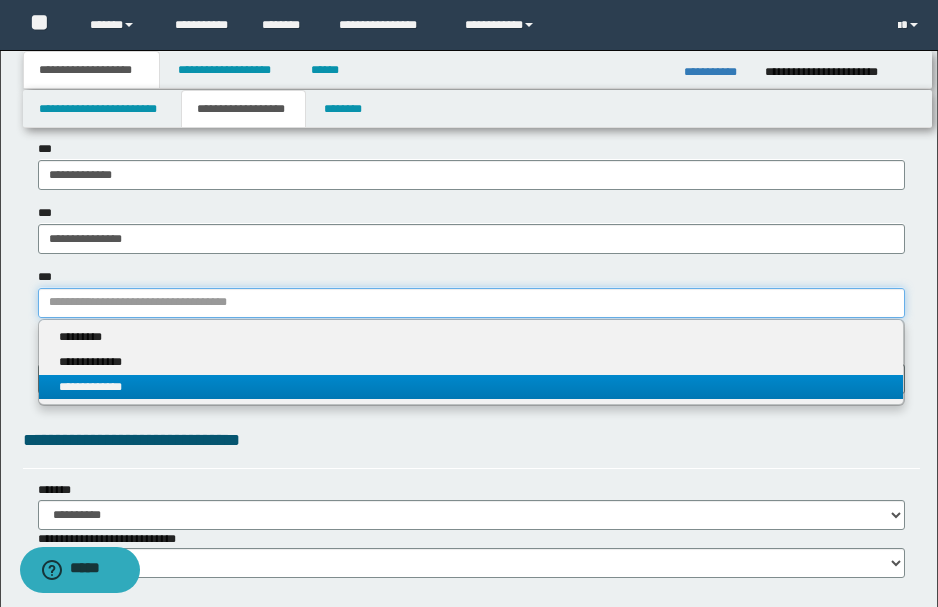 type 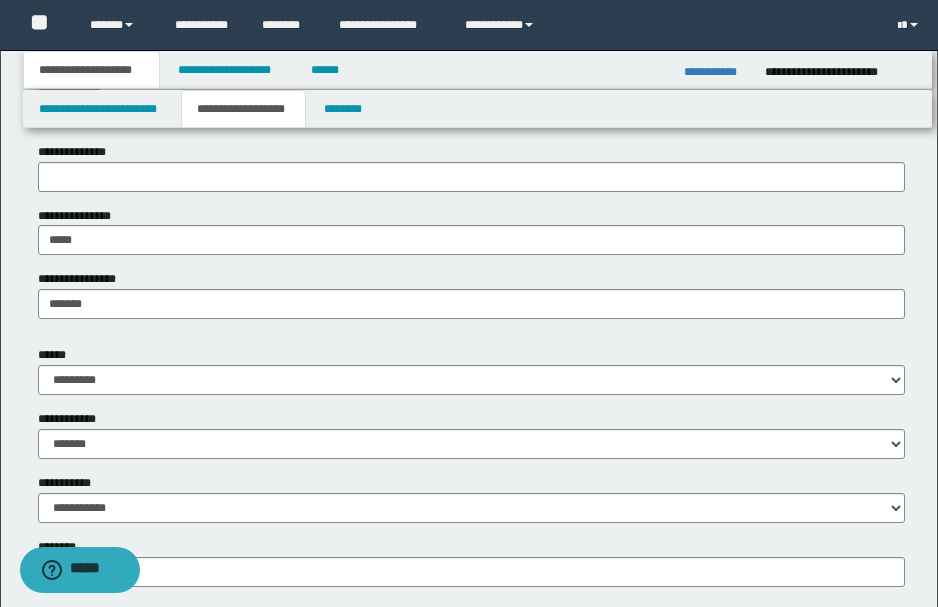scroll, scrollTop: 266, scrollLeft: 0, axis: vertical 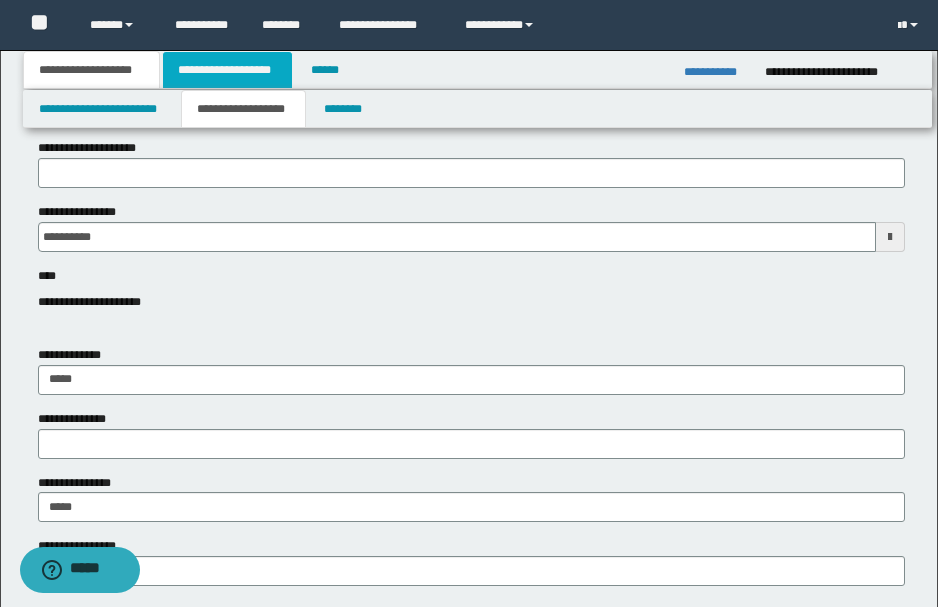 click on "**********" at bounding box center (227, 70) 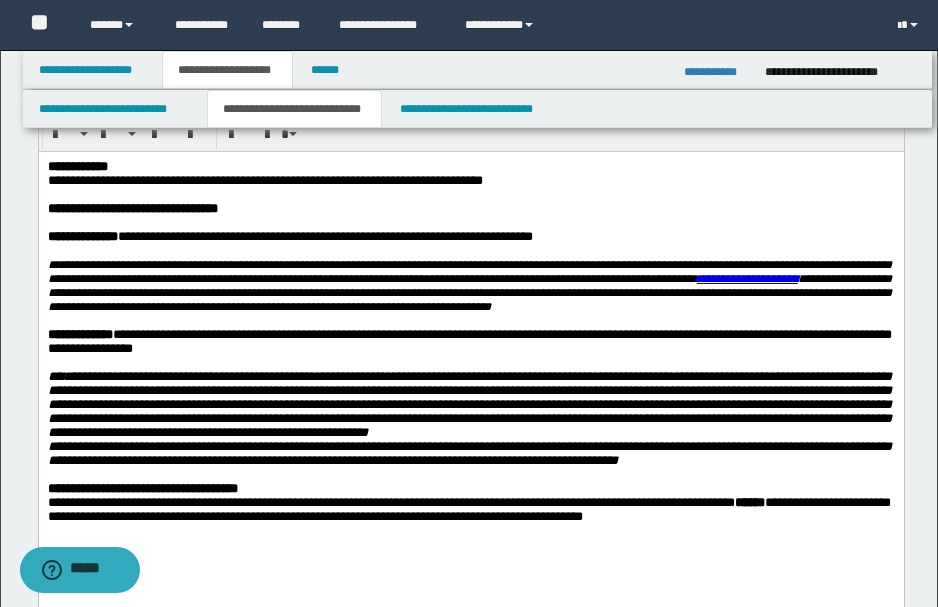 scroll, scrollTop: 0, scrollLeft: 0, axis: both 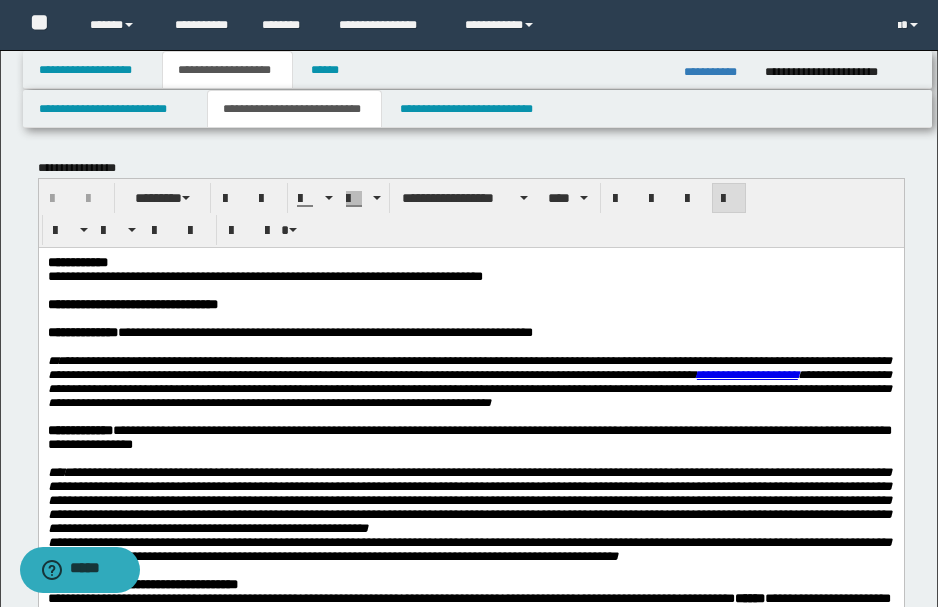 click on "**********" at bounding box center [264, 275] 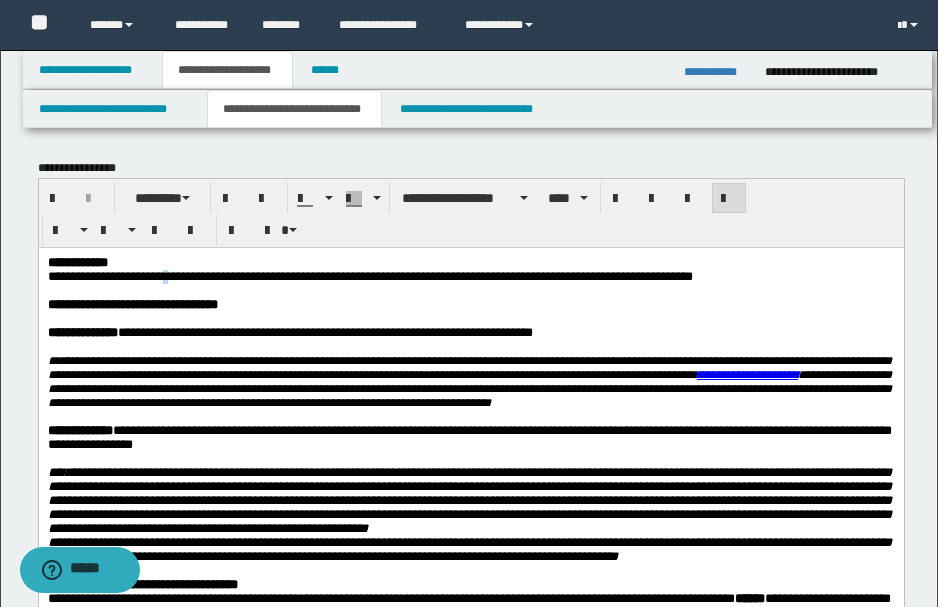 click on "**********" at bounding box center (369, 275) 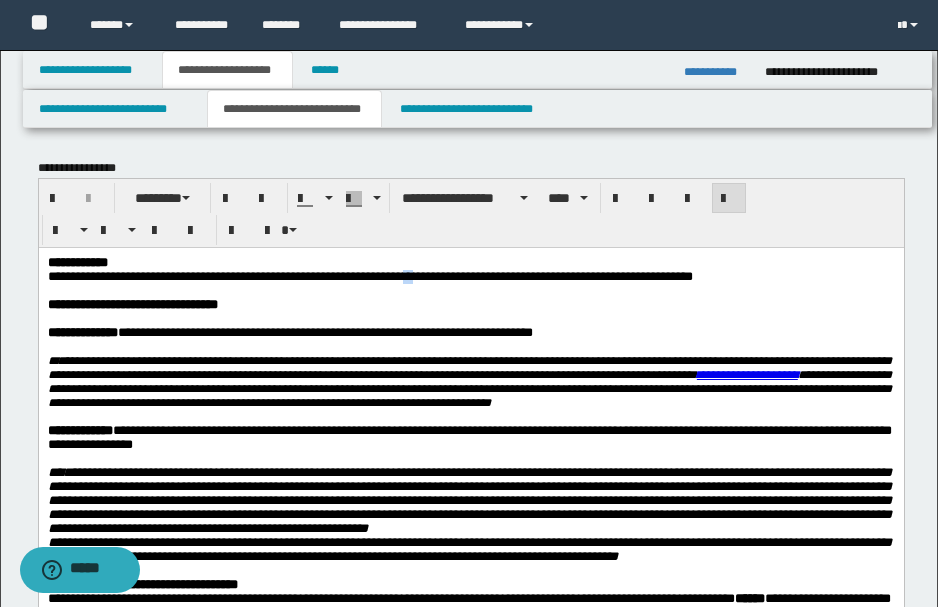 click on "**********" at bounding box center (369, 275) 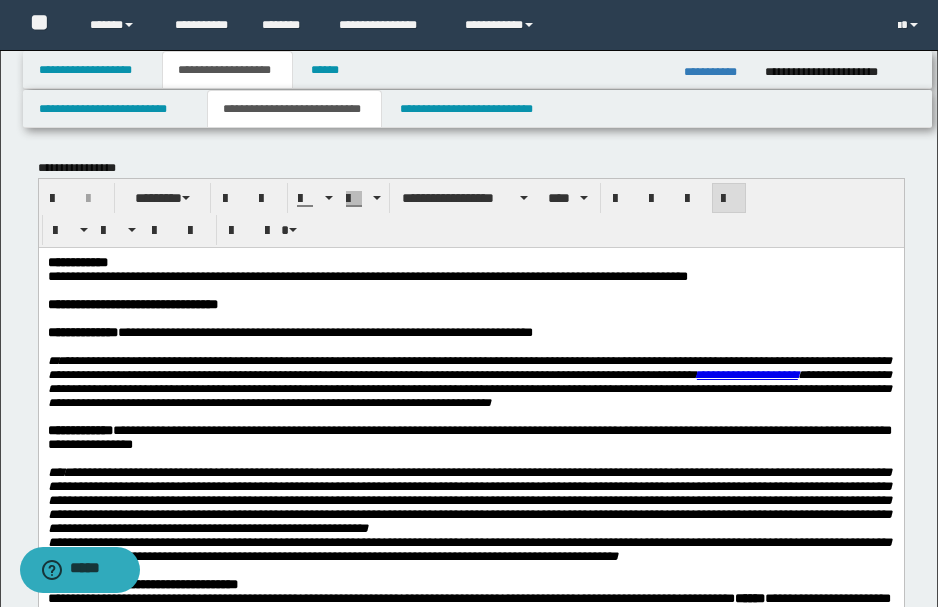 click on "**********" at bounding box center (469, 276) 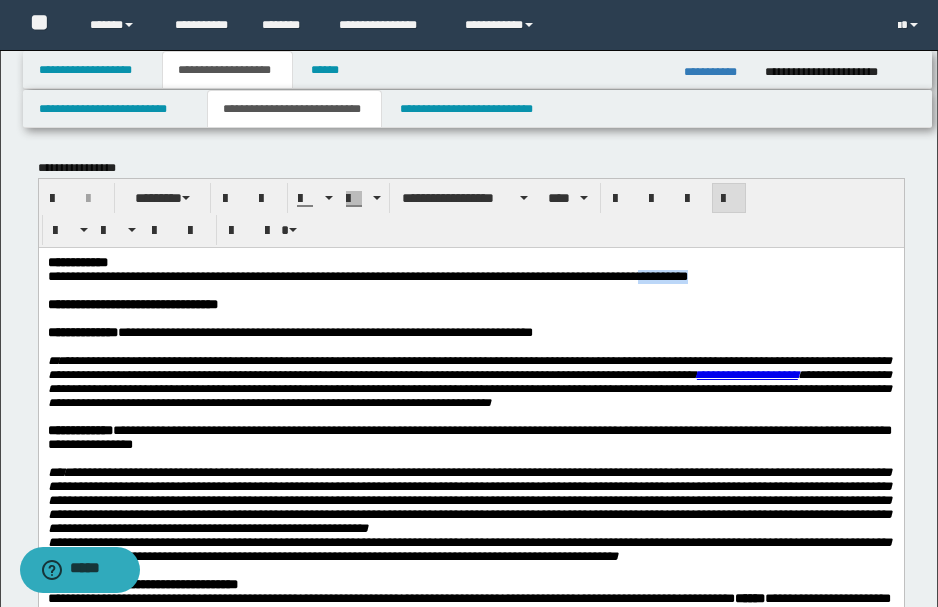 drag, startPoint x: 768, startPoint y: 283, endPoint x: 846, endPoint y: 282, distance: 78.00641 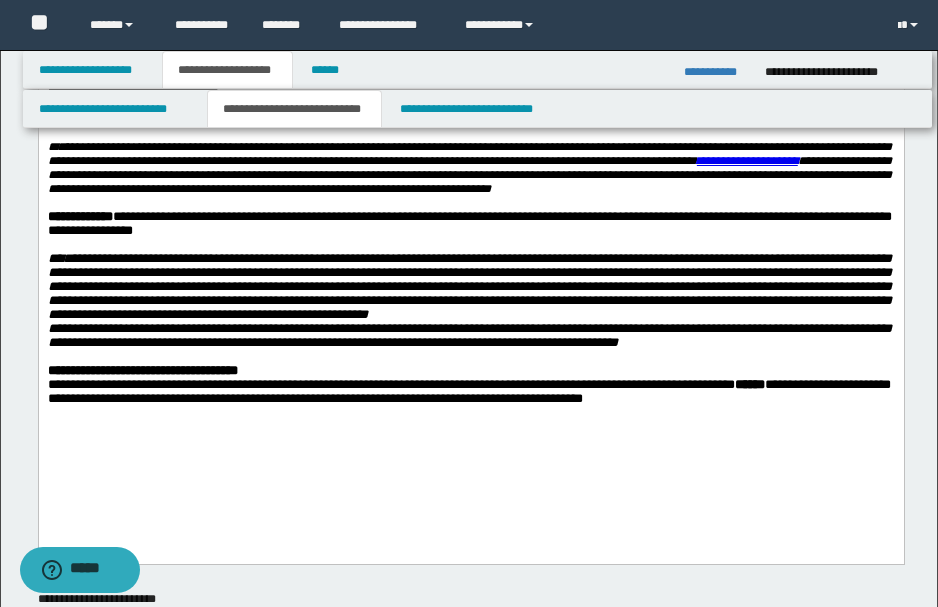 scroll, scrollTop: 333, scrollLeft: 0, axis: vertical 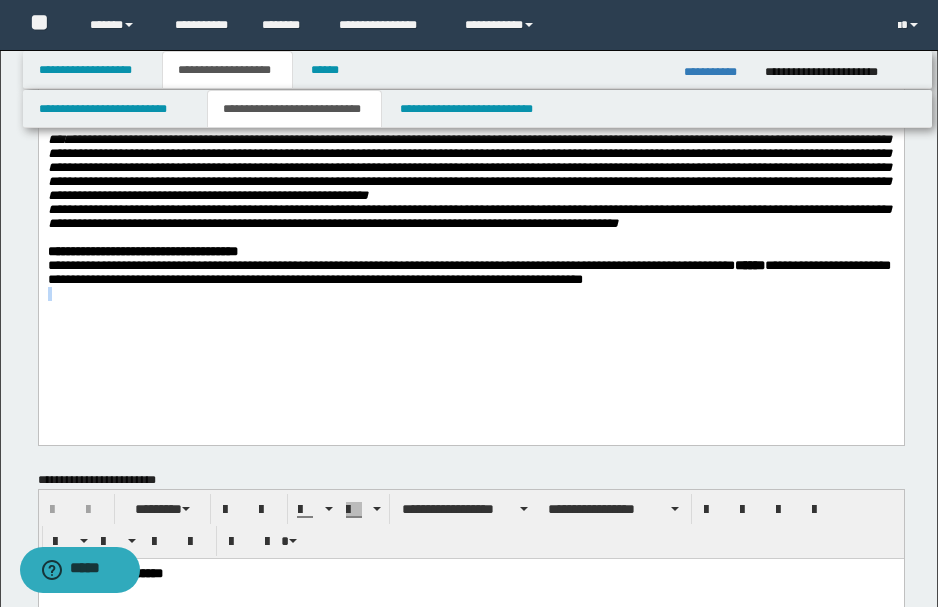 drag, startPoint x: 723, startPoint y: 314, endPoint x: 719, endPoint y: 376, distance: 62.1289 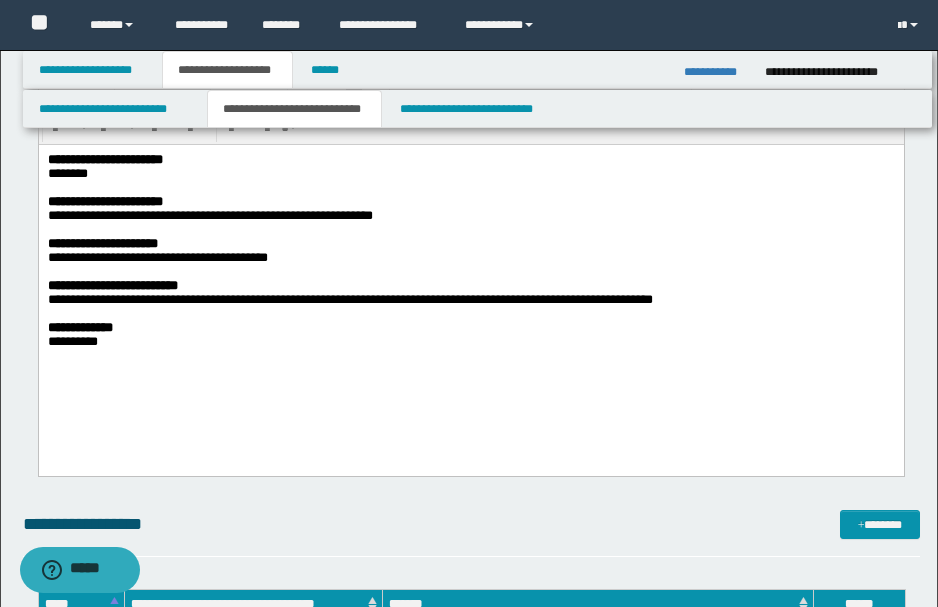scroll, scrollTop: 733, scrollLeft: 0, axis: vertical 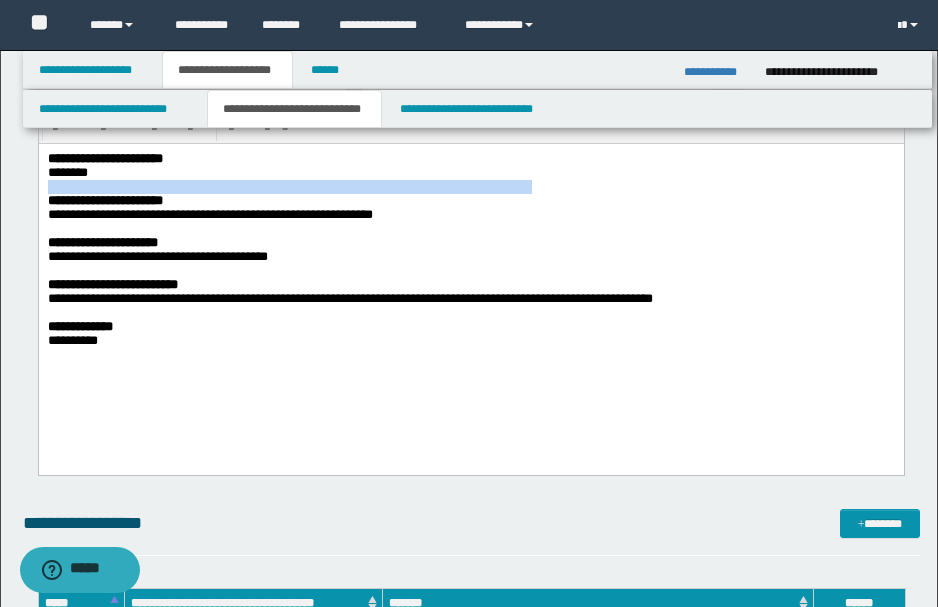 drag, startPoint x: 102, startPoint y: 174, endPoint x: 531, endPoint y: 186, distance: 429.1678 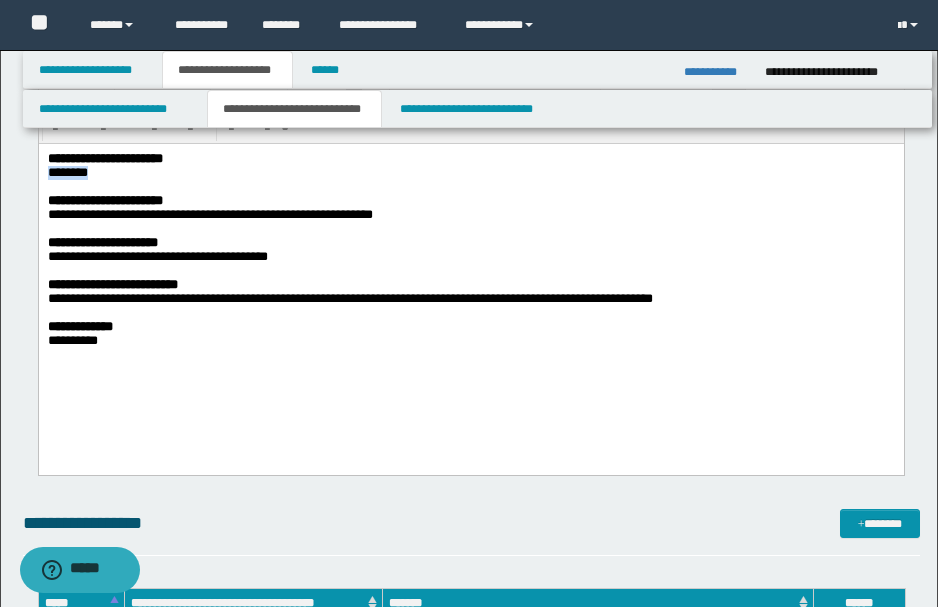drag, startPoint x: 47, startPoint y: 171, endPoint x: 99, endPoint y: 168, distance: 52.086468 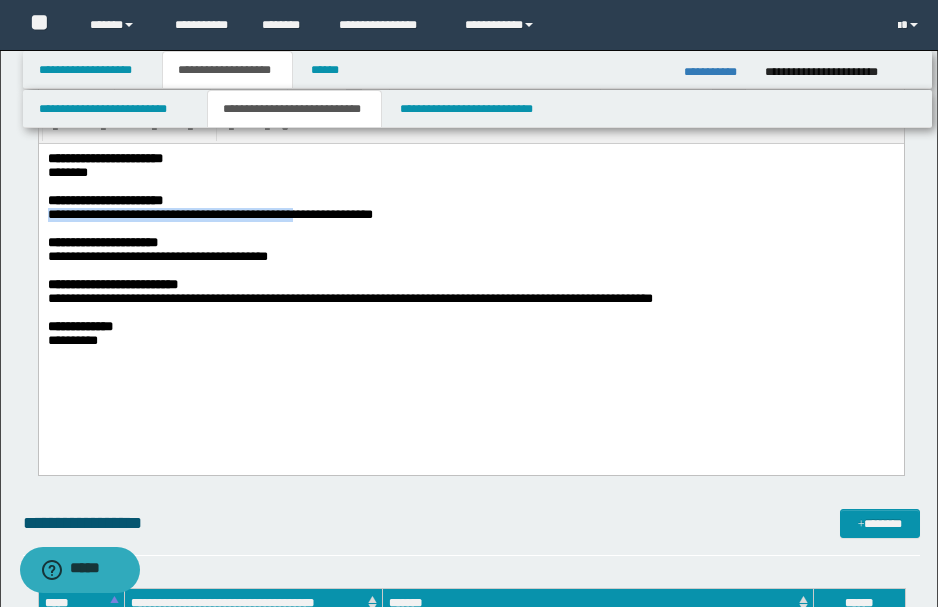 drag, startPoint x: 48, startPoint y: 219, endPoint x: 318, endPoint y: 224, distance: 270.0463 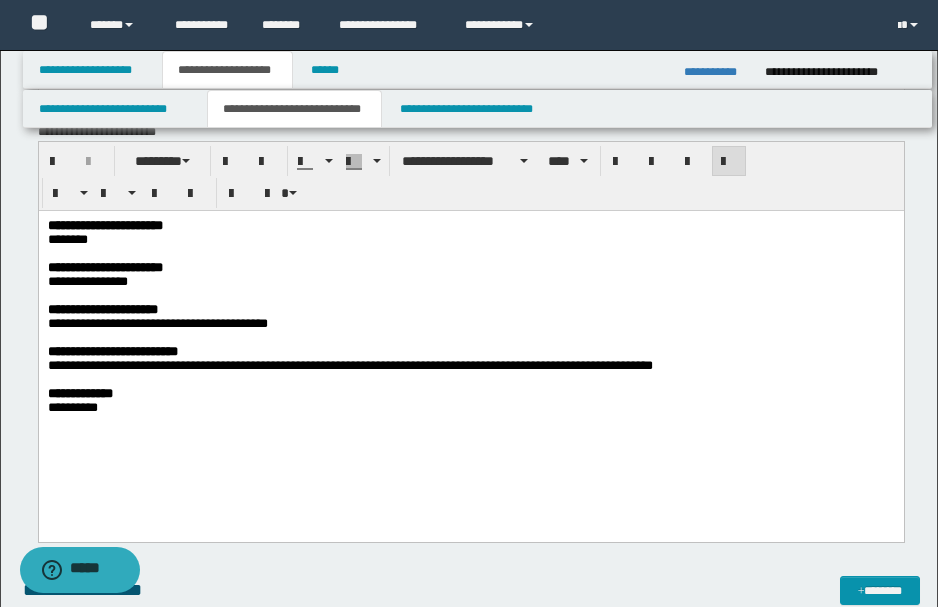 scroll, scrollTop: 666, scrollLeft: 0, axis: vertical 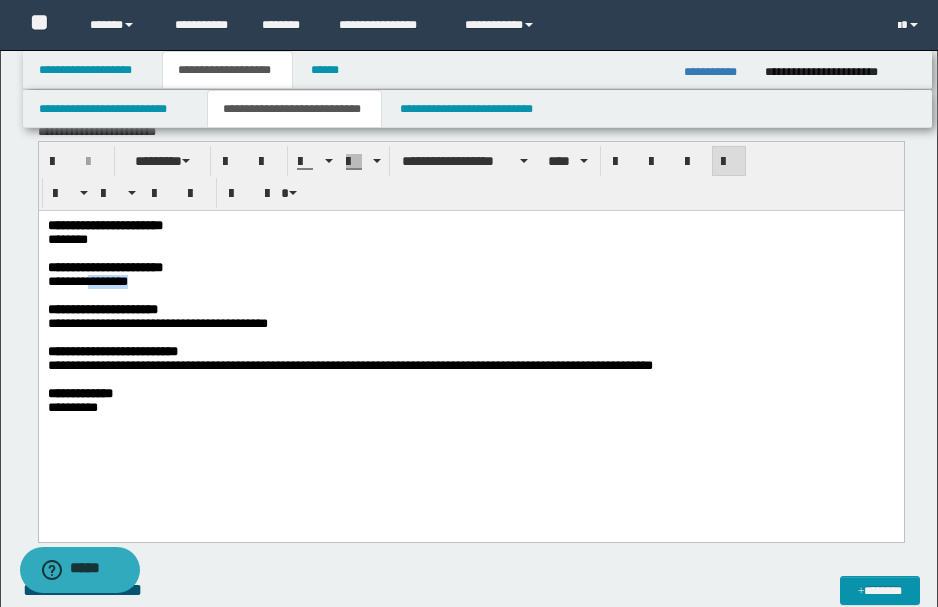 drag, startPoint x: 97, startPoint y: 287, endPoint x: 214, endPoint y: 281, distance: 117.15375 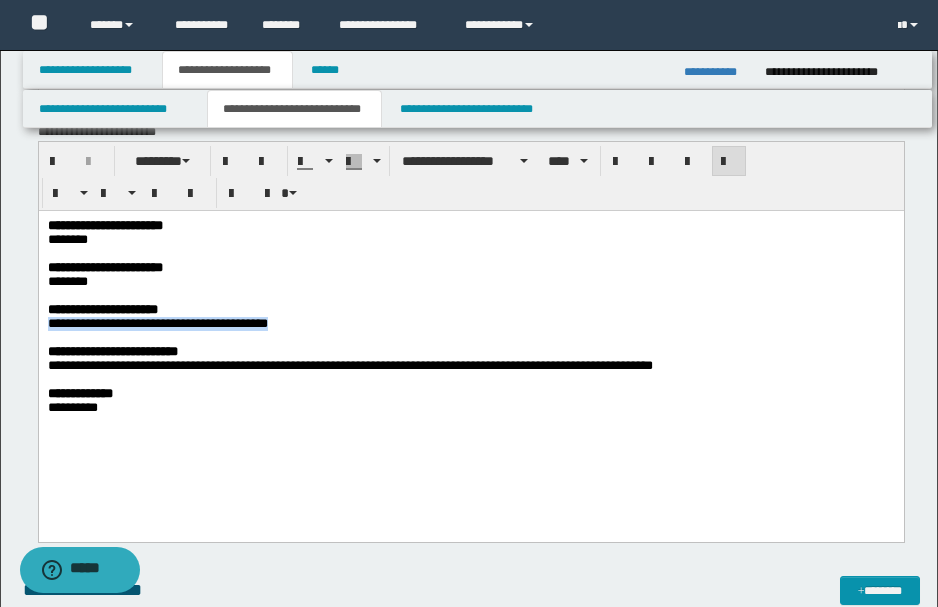 drag, startPoint x: 49, startPoint y: 333, endPoint x: 293, endPoint y: 328, distance: 244.05122 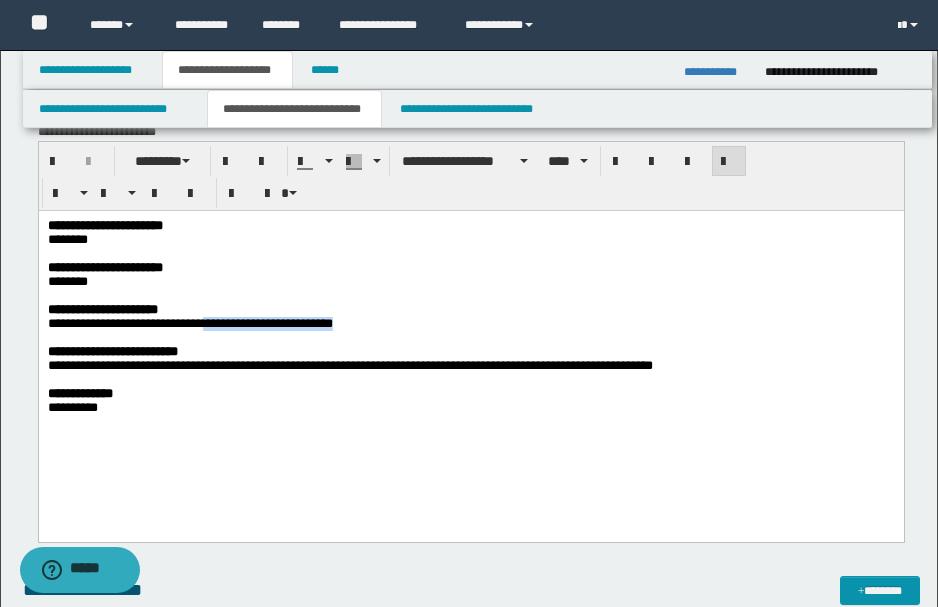 drag, startPoint x: 212, startPoint y: 336, endPoint x: 428, endPoint y: 330, distance: 216.08331 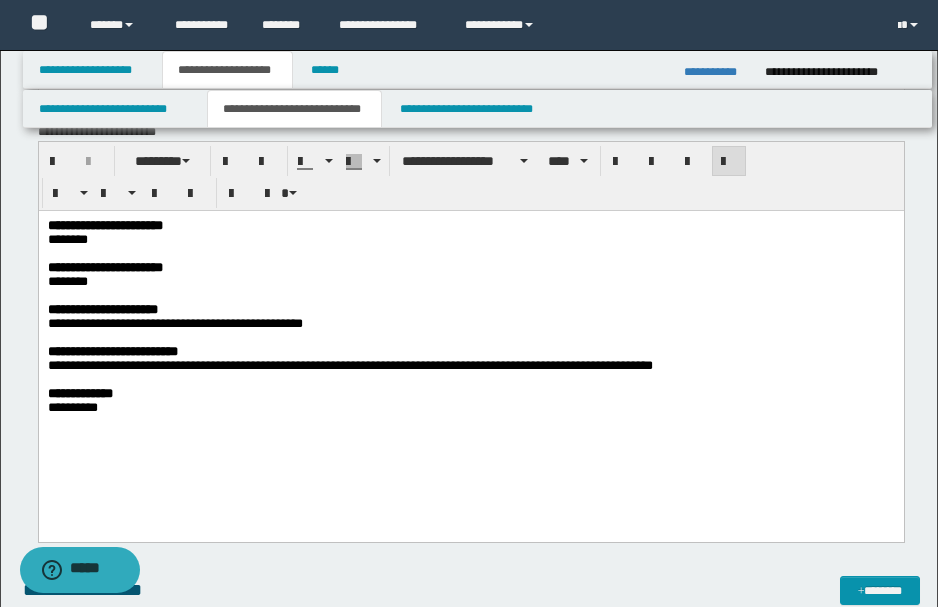 click on "**********" at bounding box center [174, 323] 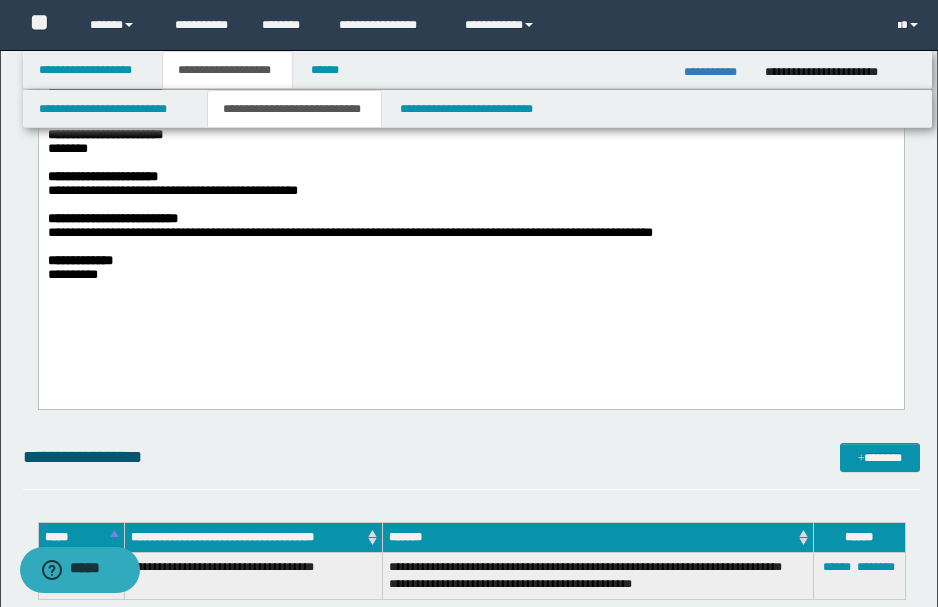 scroll, scrollTop: 800, scrollLeft: 0, axis: vertical 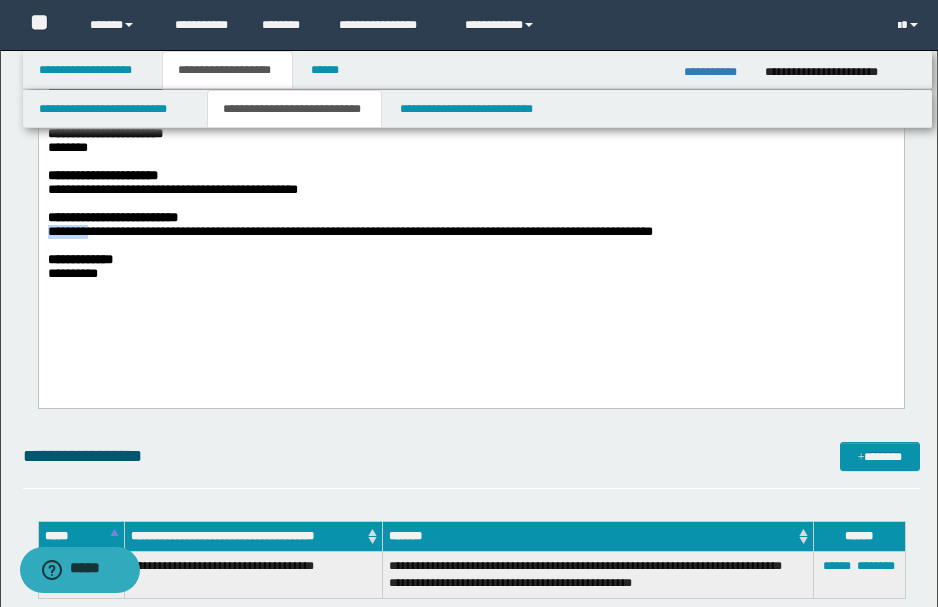 drag, startPoint x: 47, startPoint y: 248, endPoint x: 96, endPoint y: 247, distance: 49.010204 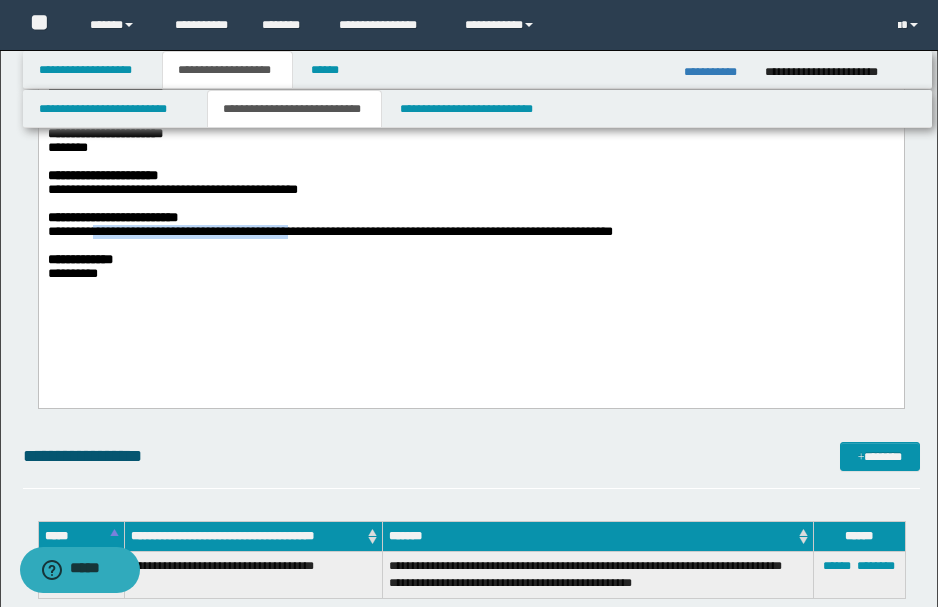 drag, startPoint x: 102, startPoint y: 244, endPoint x: 321, endPoint y: 237, distance: 219.11185 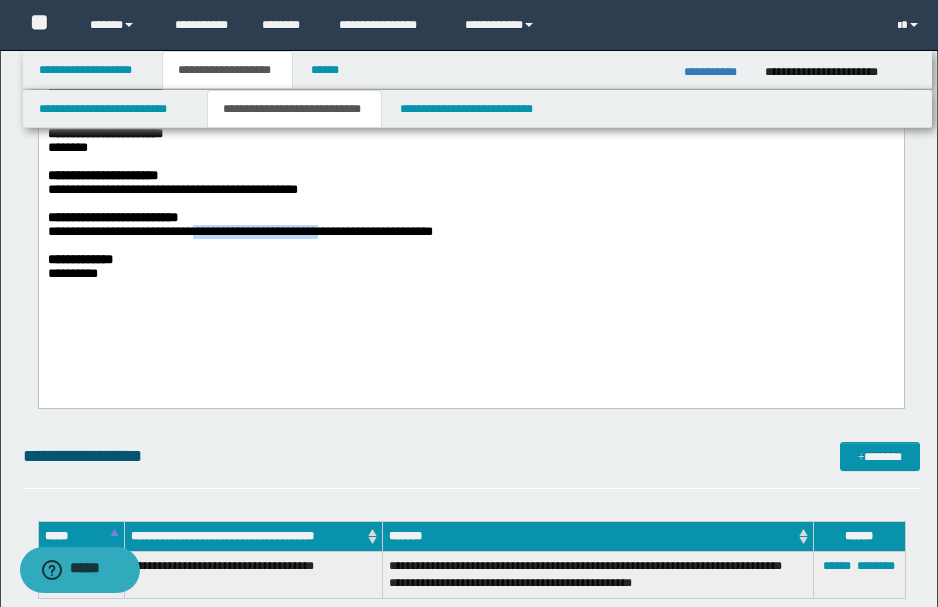 drag, startPoint x: 215, startPoint y: 245, endPoint x: 344, endPoint y: 241, distance: 129.062 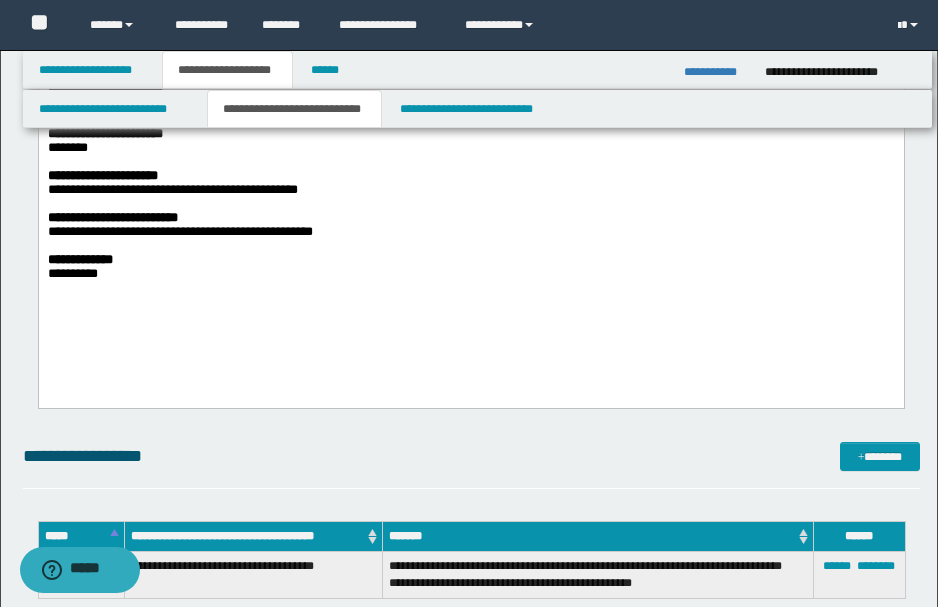 click on "**********" at bounding box center (179, 231) 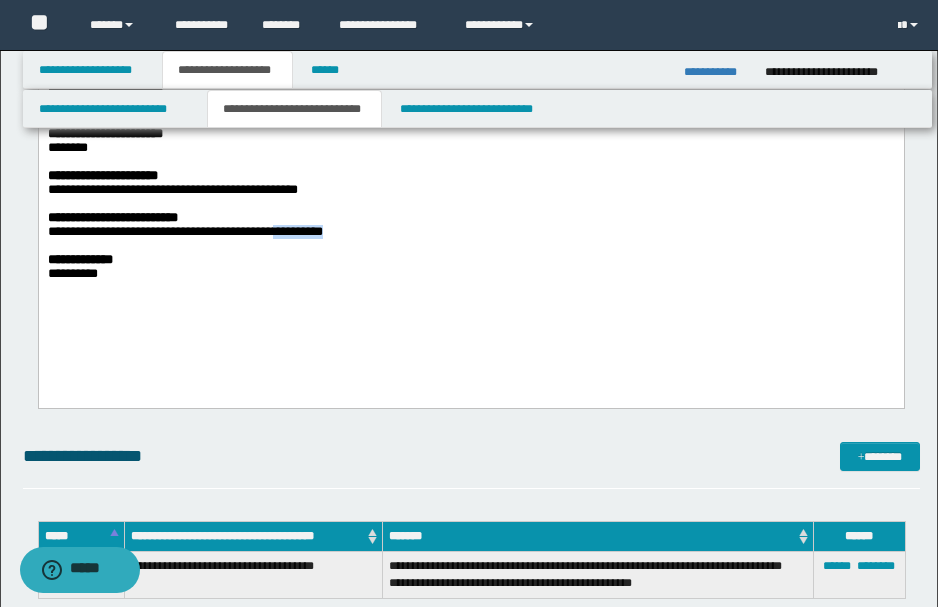 drag, startPoint x: 302, startPoint y: 252, endPoint x: 371, endPoint y: 245, distance: 69.354164 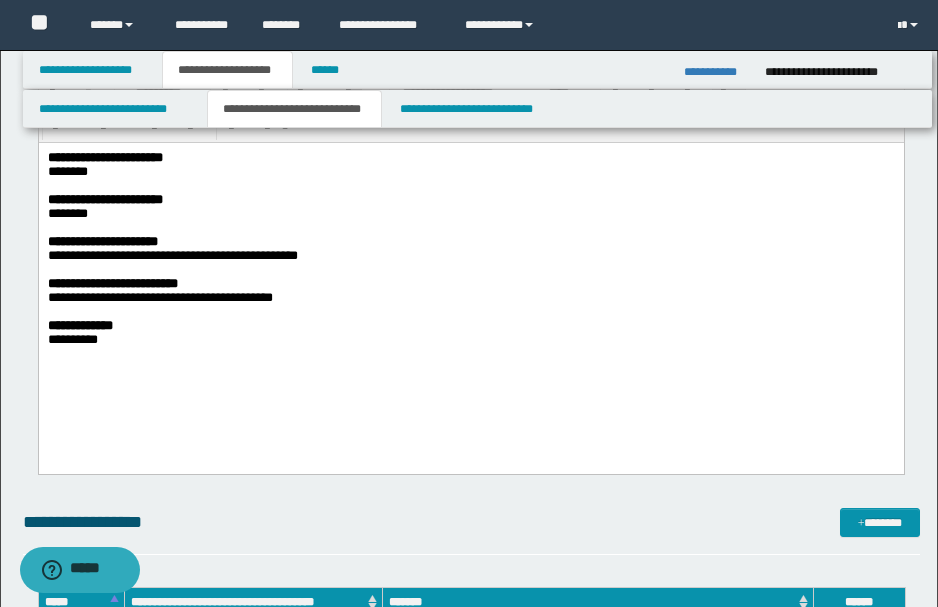 scroll, scrollTop: 733, scrollLeft: 0, axis: vertical 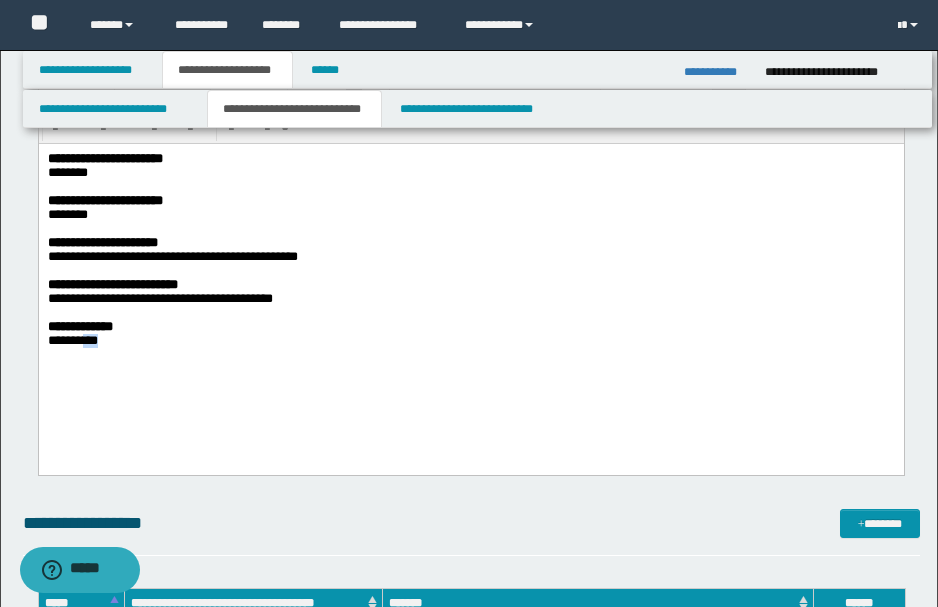 drag, startPoint x: 88, startPoint y: 362, endPoint x: 158, endPoint y: 370, distance: 70.45566 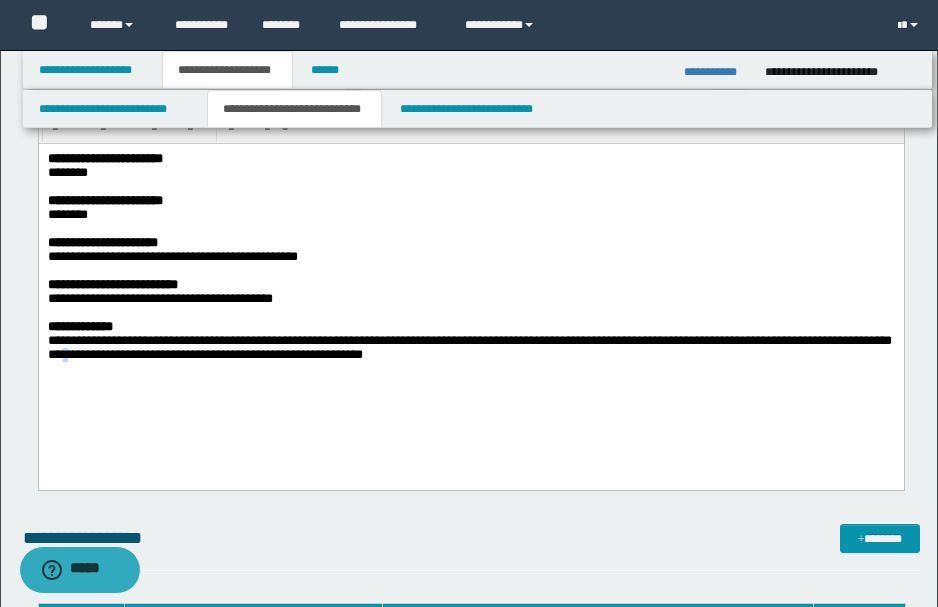 click on "**********" at bounding box center (469, 347) 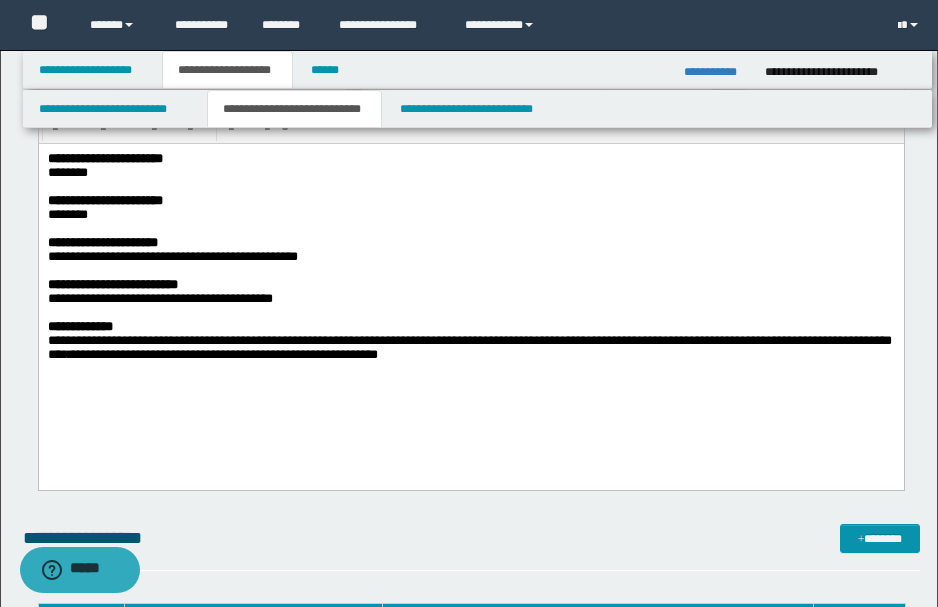 drag, startPoint x: 145, startPoint y: 373, endPoint x: 117, endPoint y: 344, distance: 40.311287 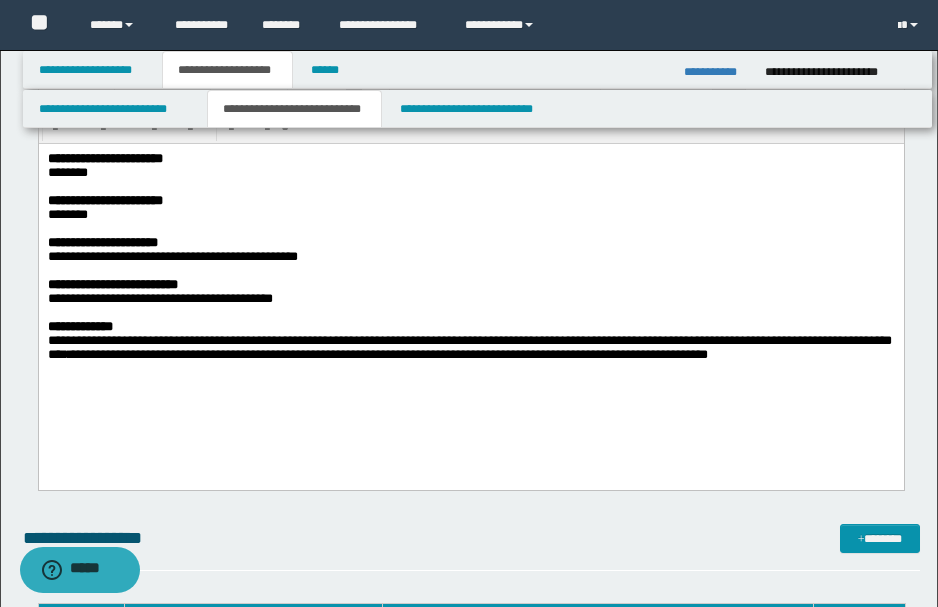 click on "**********" at bounding box center [469, 347] 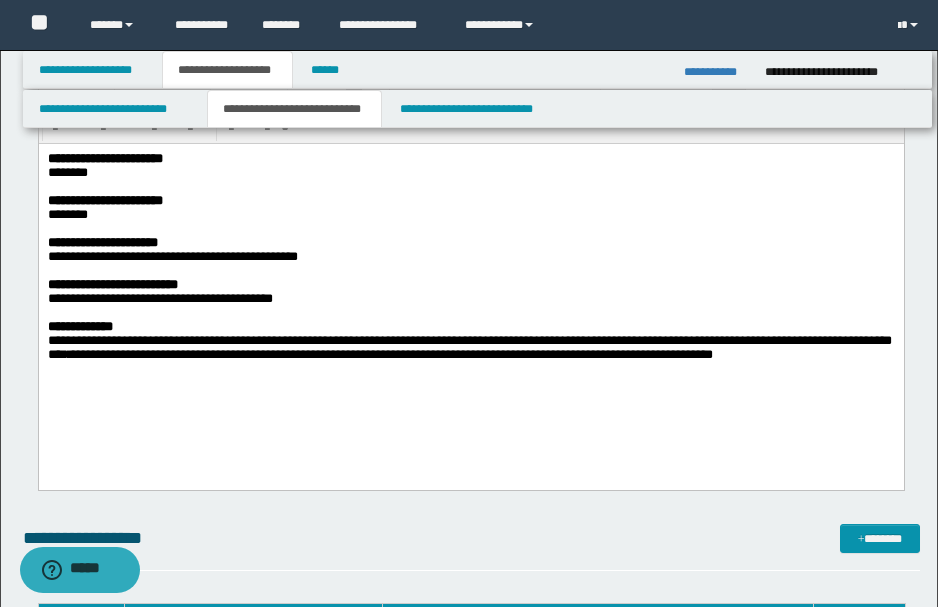 click on "**********" at bounding box center [469, 348] 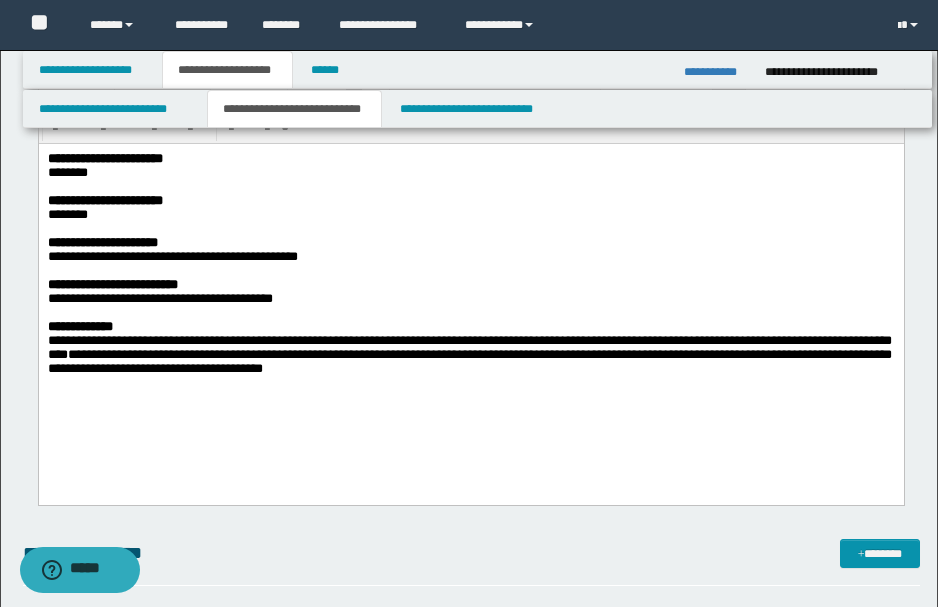 click on "**********" at bounding box center [469, 354] 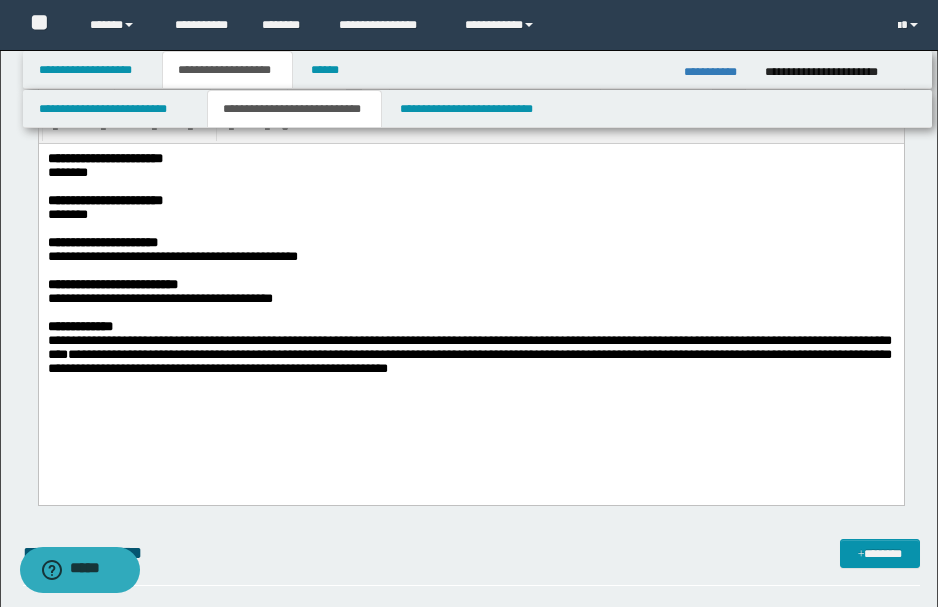 click on "**********" at bounding box center (471, 562) 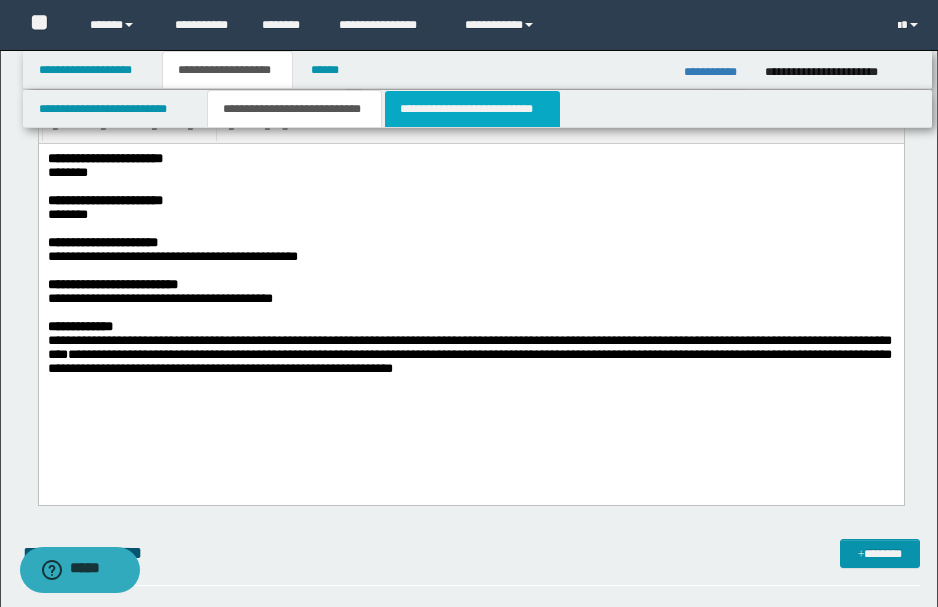 click on "**********" at bounding box center (472, 109) 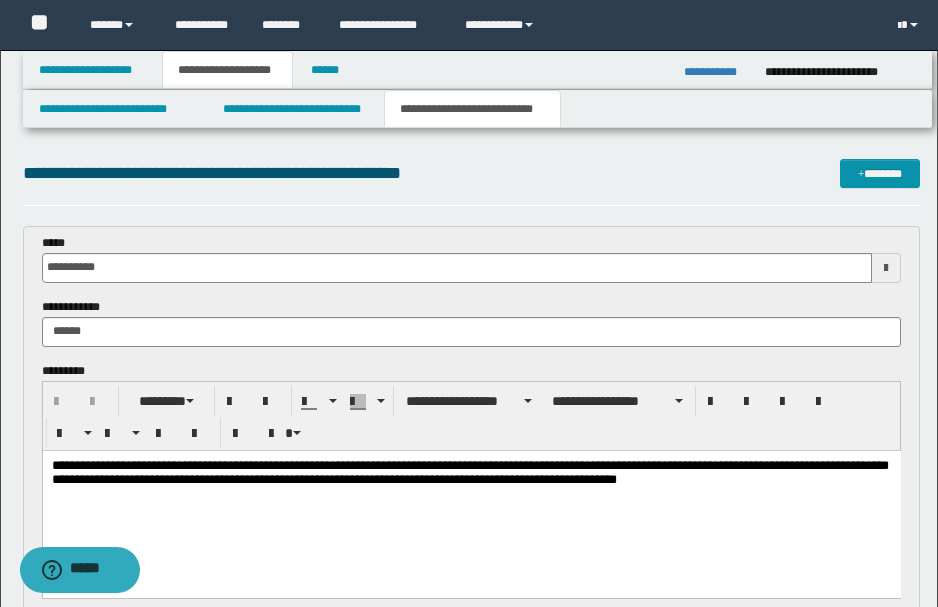 scroll, scrollTop: 0, scrollLeft: 0, axis: both 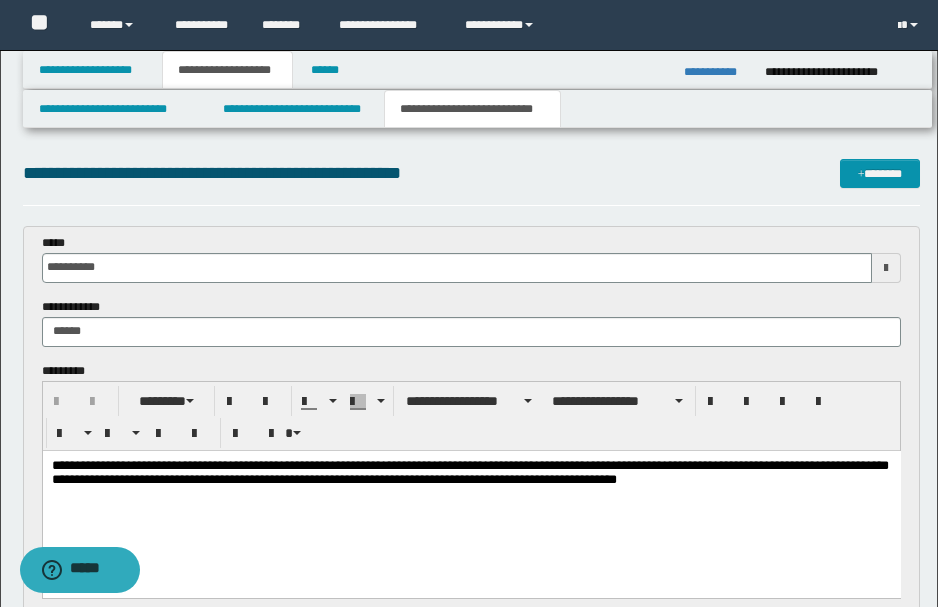 click on "**********" at bounding box center (717, 72) 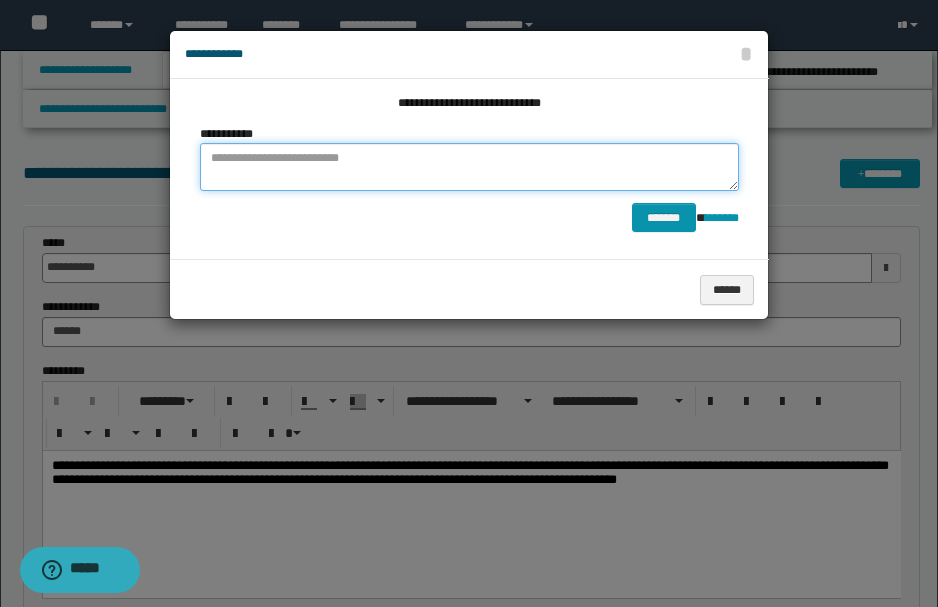 click at bounding box center (469, 167) 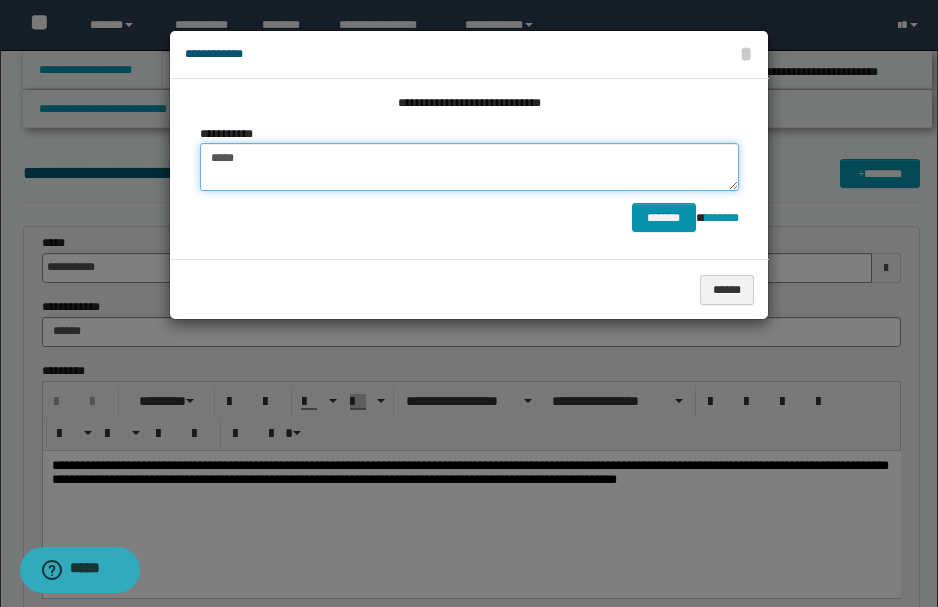 paste on "**********" 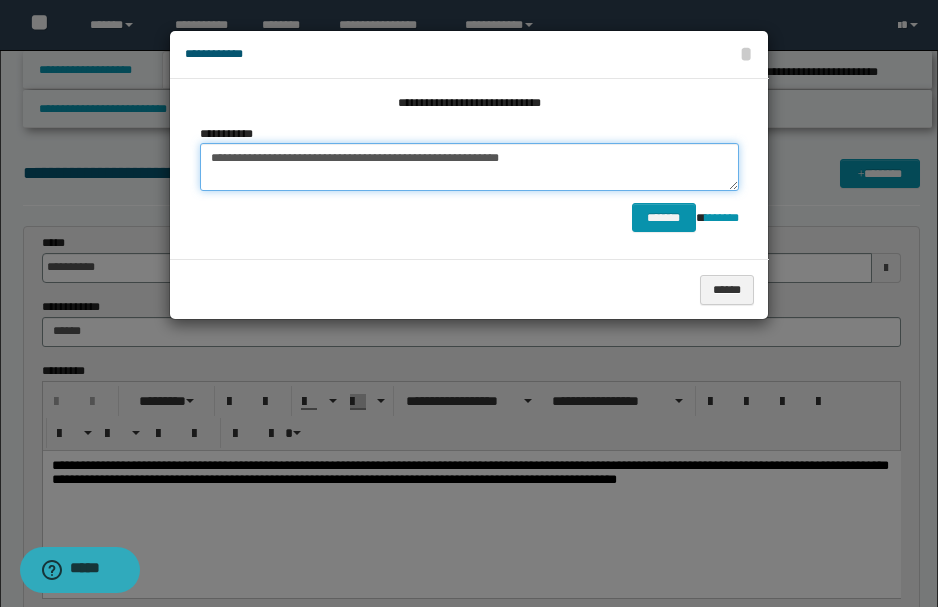click on "**********" at bounding box center [469, 167] 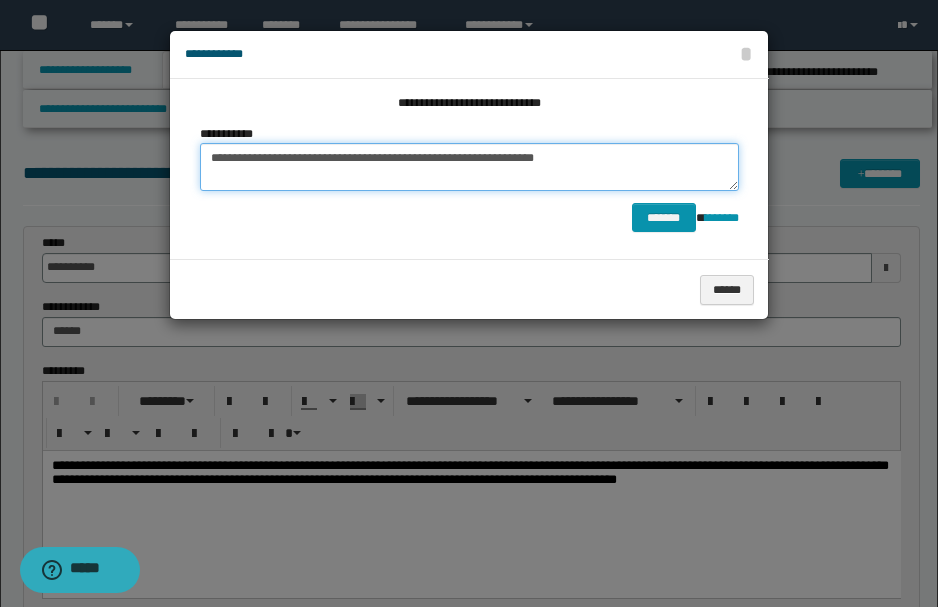 drag, startPoint x: 564, startPoint y: 161, endPoint x: 168, endPoint y: 156, distance: 396.03156 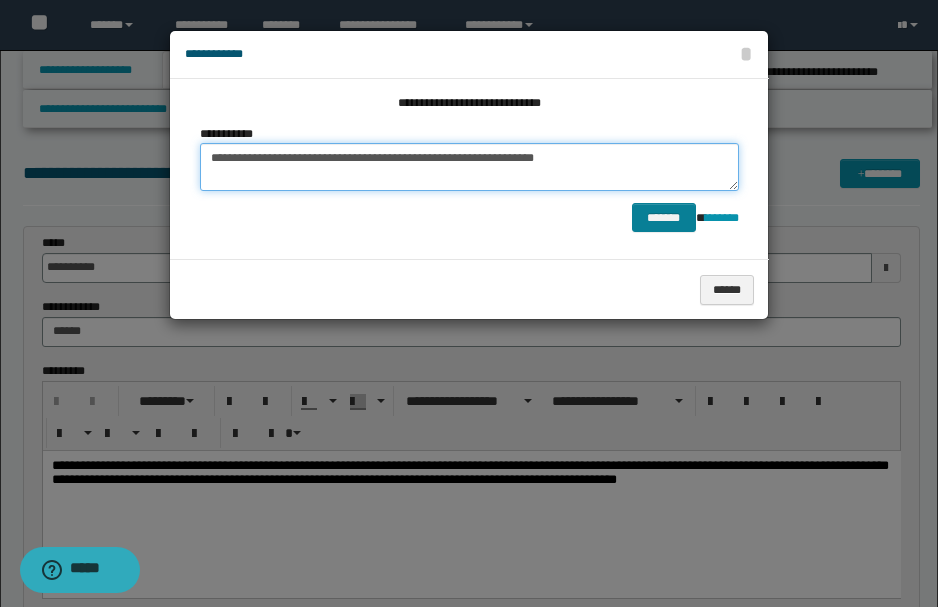 type on "**********" 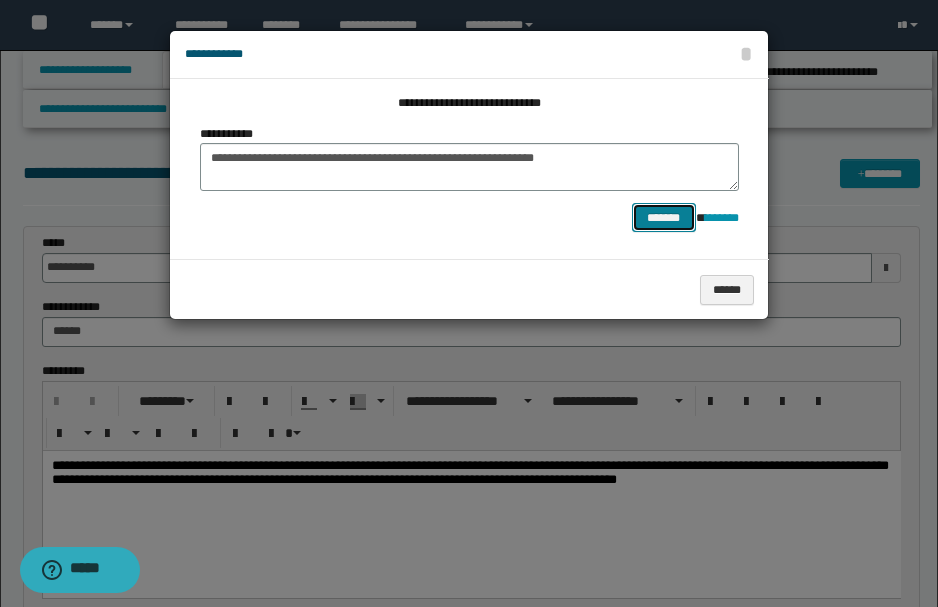 click on "*******" at bounding box center (664, 217) 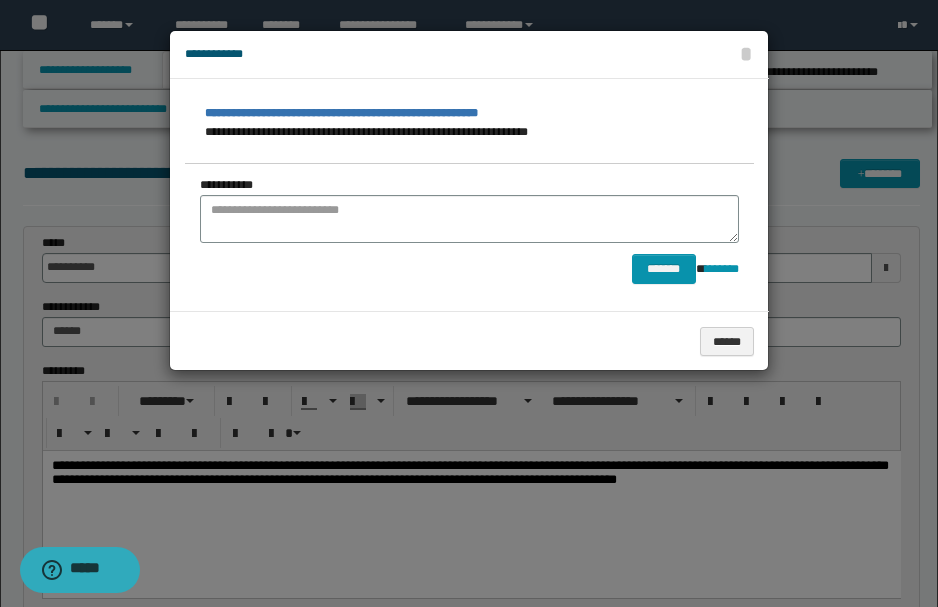 click at bounding box center [474, 303] 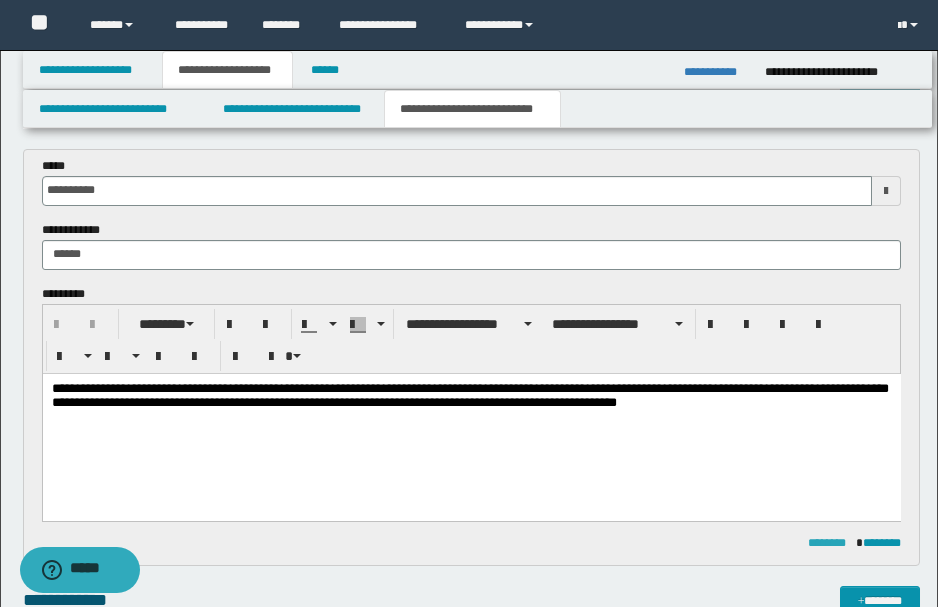 scroll, scrollTop: 200, scrollLeft: 0, axis: vertical 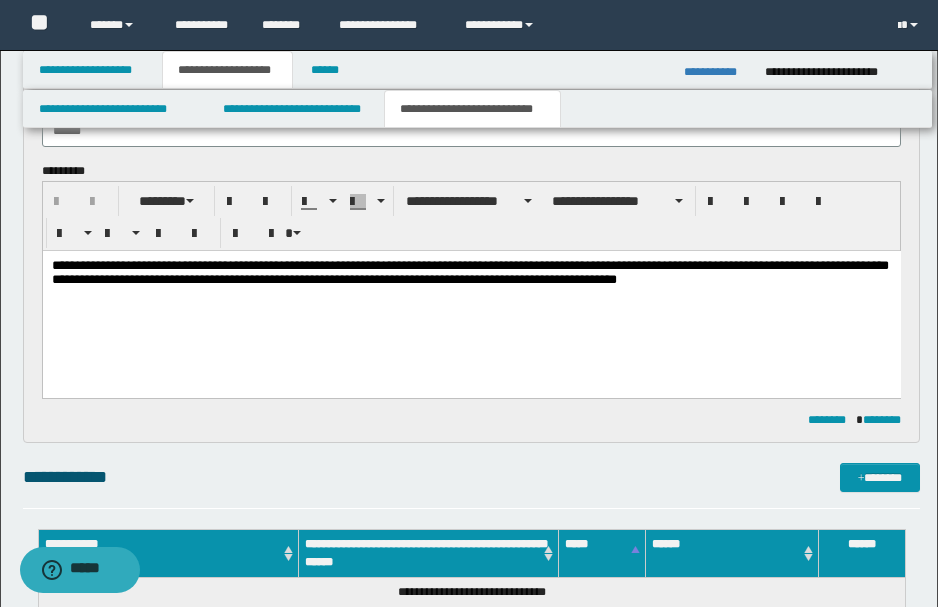 click on "**********" at bounding box center [469, 271] 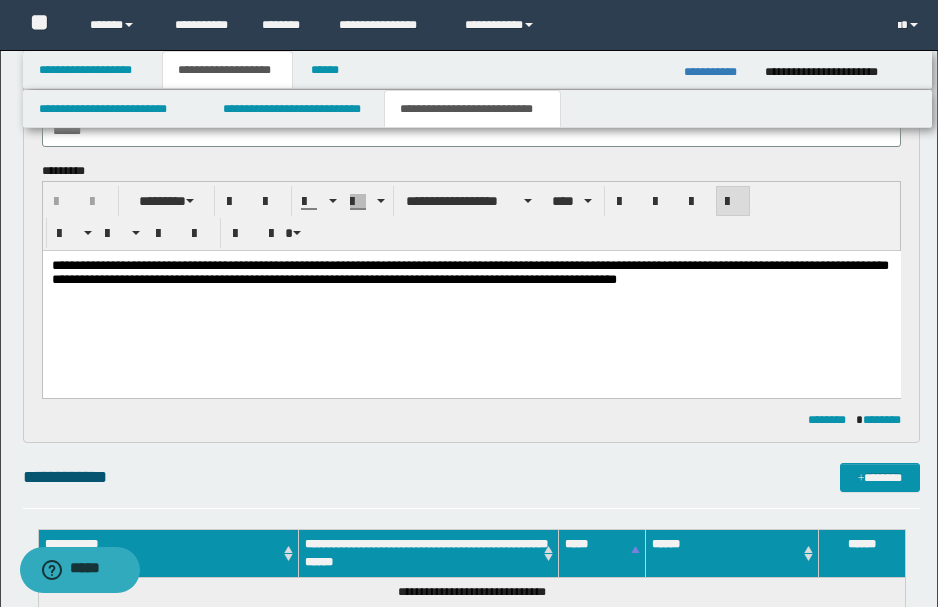 type 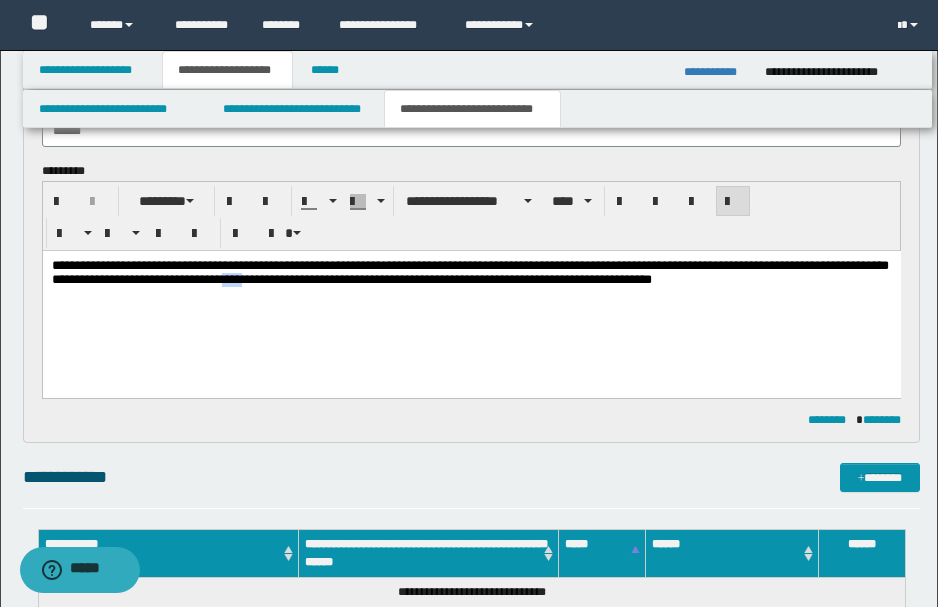 drag, startPoint x: 313, startPoint y: 278, endPoint x: 332, endPoint y: 280, distance: 19.104973 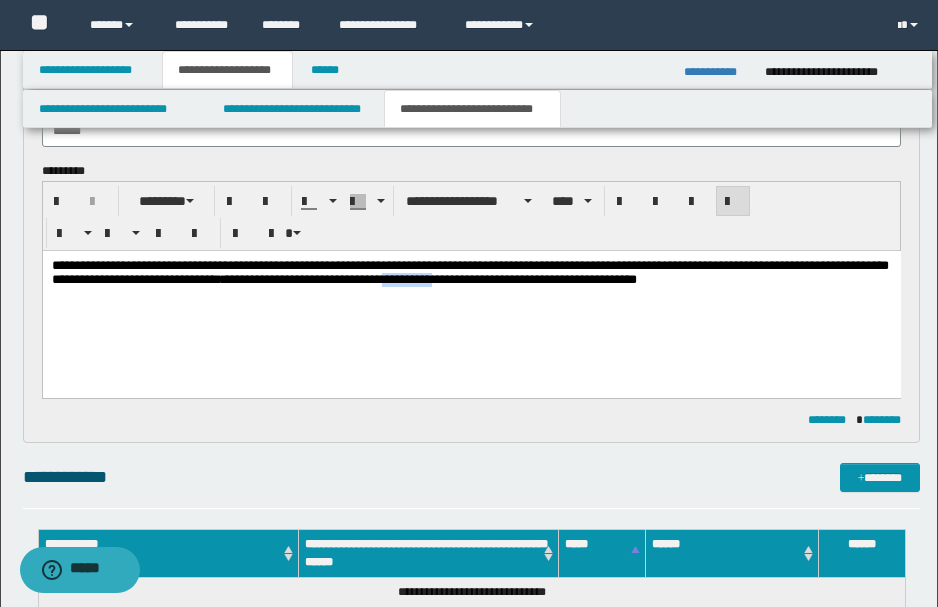 drag, startPoint x: 485, startPoint y: 278, endPoint x: 534, endPoint y: 282, distance: 49.162994 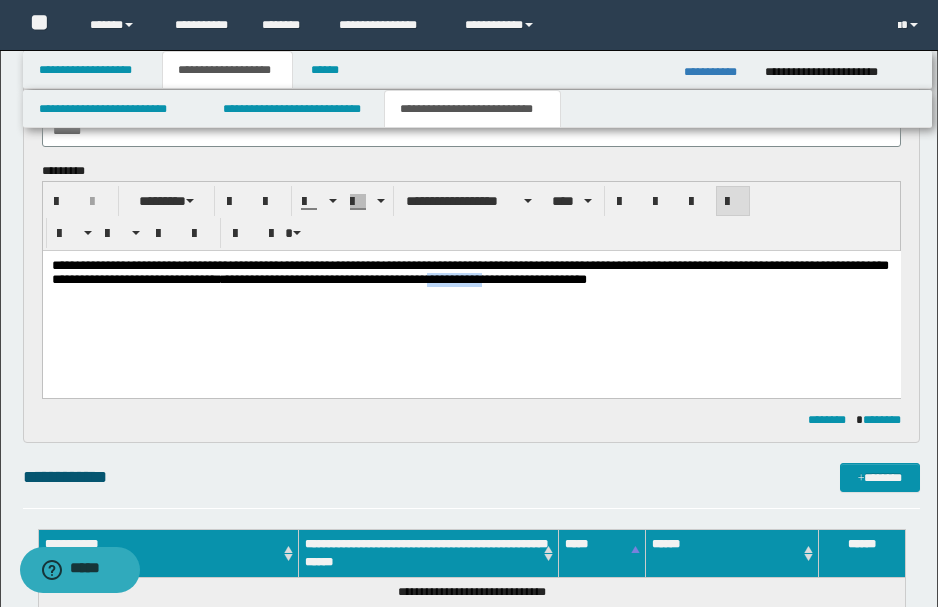 drag, startPoint x: 537, startPoint y: 282, endPoint x: 594, endPoint y: 278, distance: 57.14018 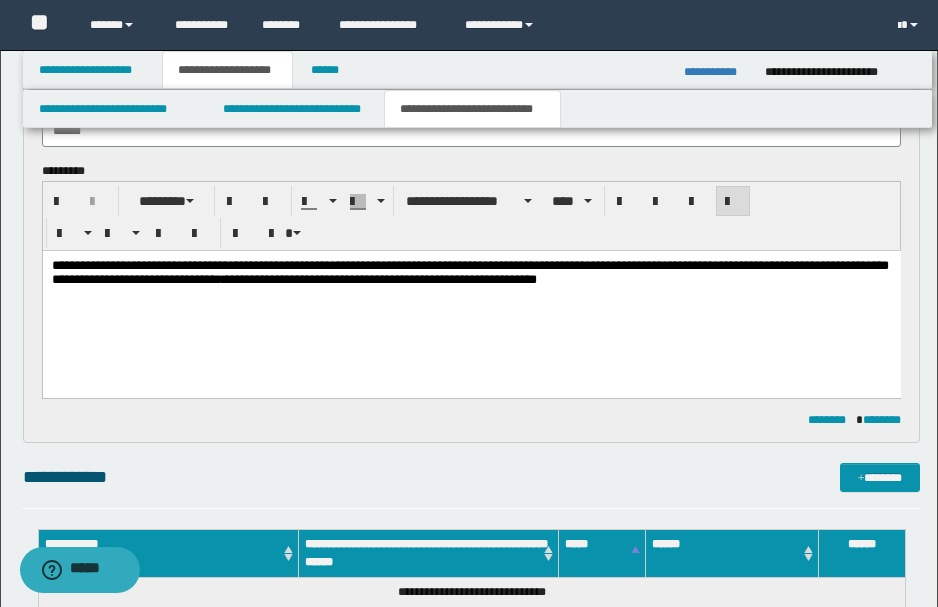 click on "**********" at bounding box center [469, 272] 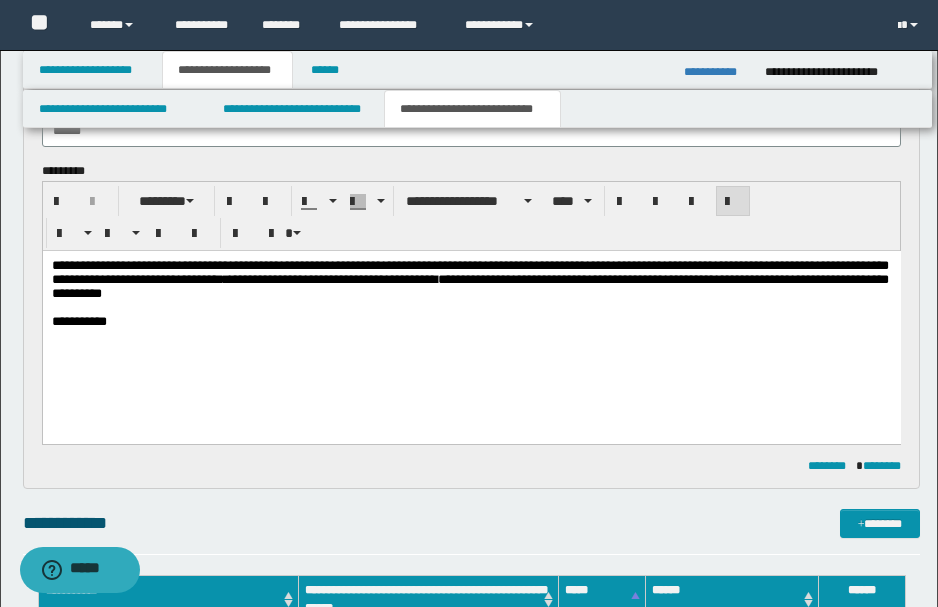 drag, startPoint x: 90, startPoint y: 269, endPoint x: 146, endPoint y: 327, distance: 80.622574 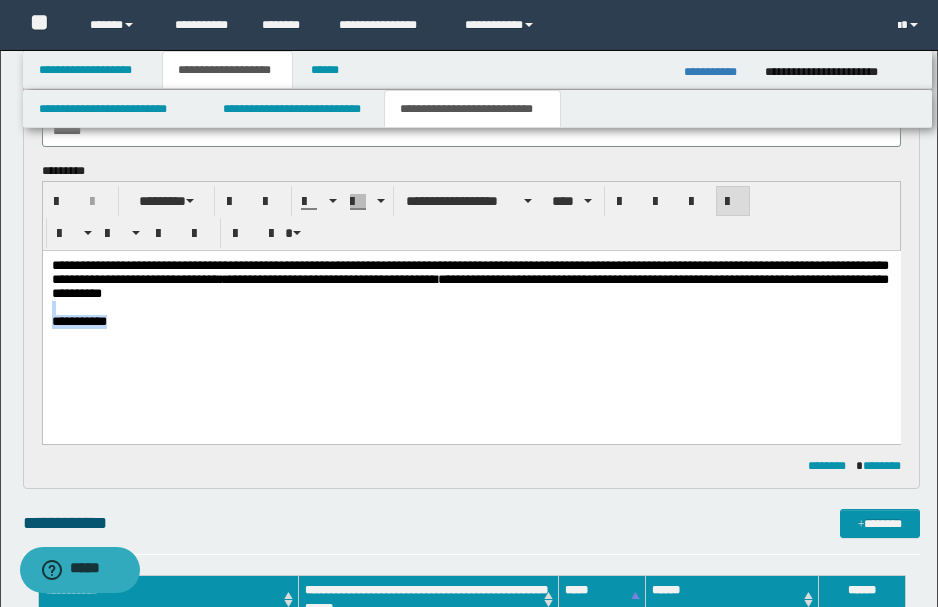 drag, startPoint x: 147, startPoint y: 328, endPoint x: 181, endPoint y: 494, distance: 169.44615 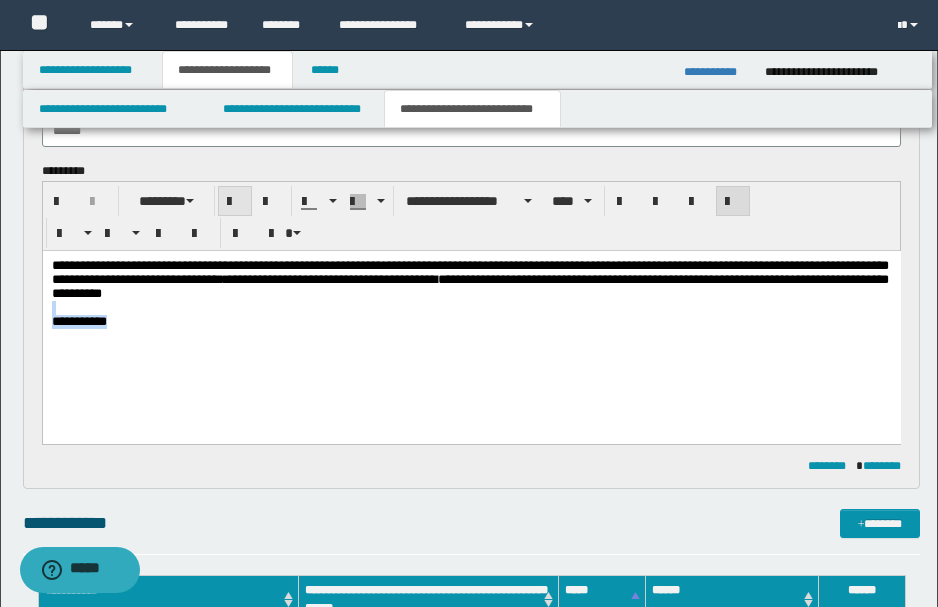 click at bounding box center [235, 202] 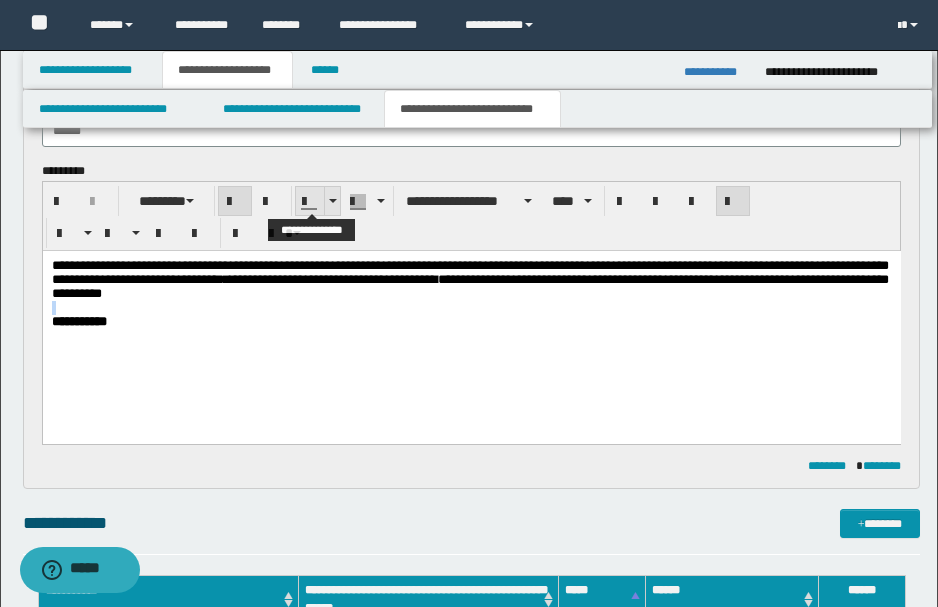 click at bounding box center [332, 201] 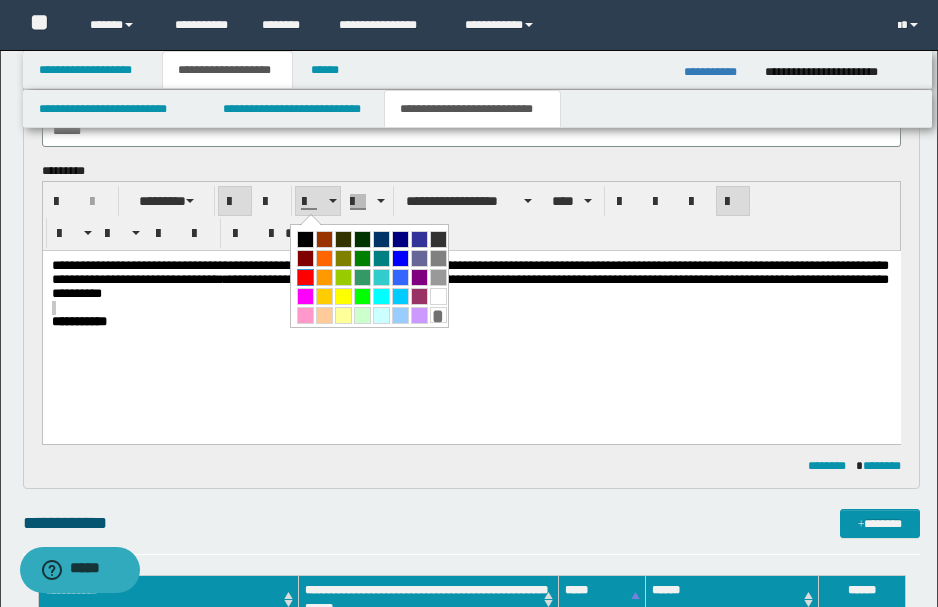 click at bounding box center (305, 277) 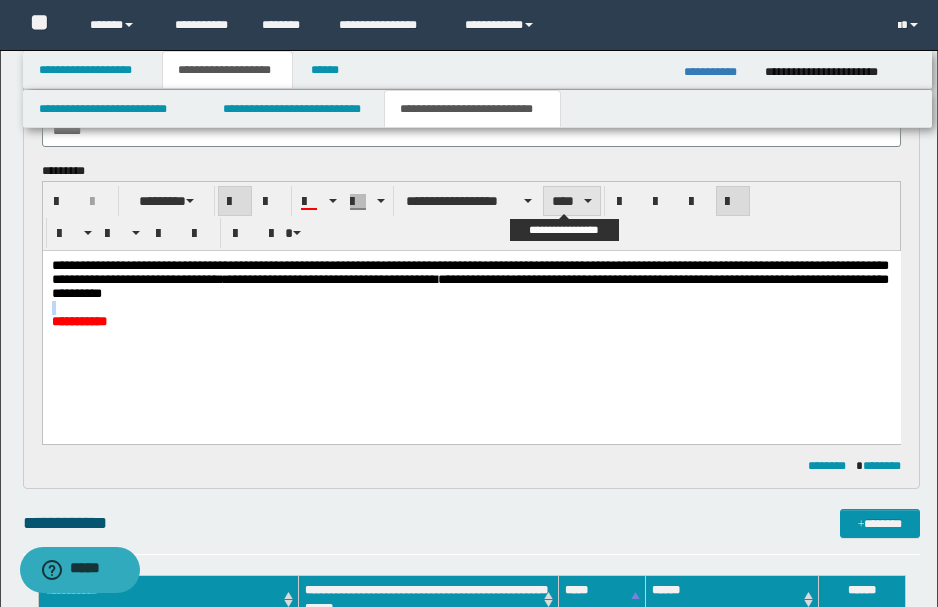 click at bounding box center [588, 201] 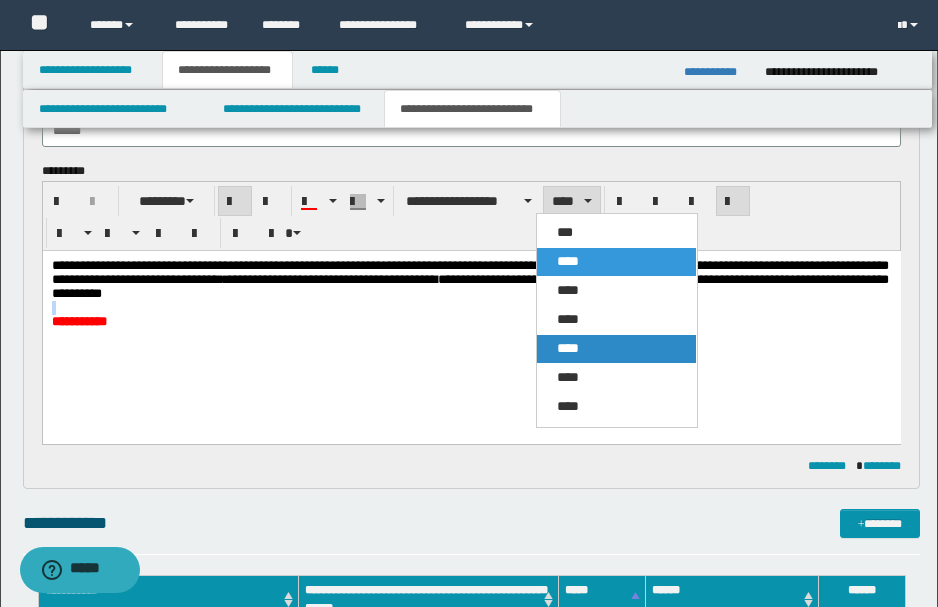 drag, startPoint x: 580, startPoint y: 342, endPoint x: 374, endPoint y: 113, distance: 308.02112 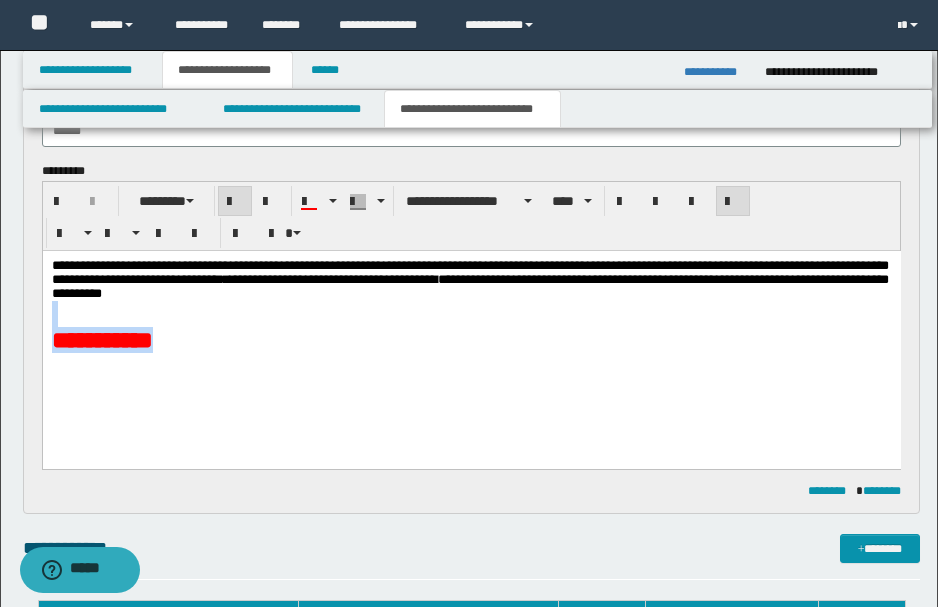 click on "**********" at bounding box center [471, 330] 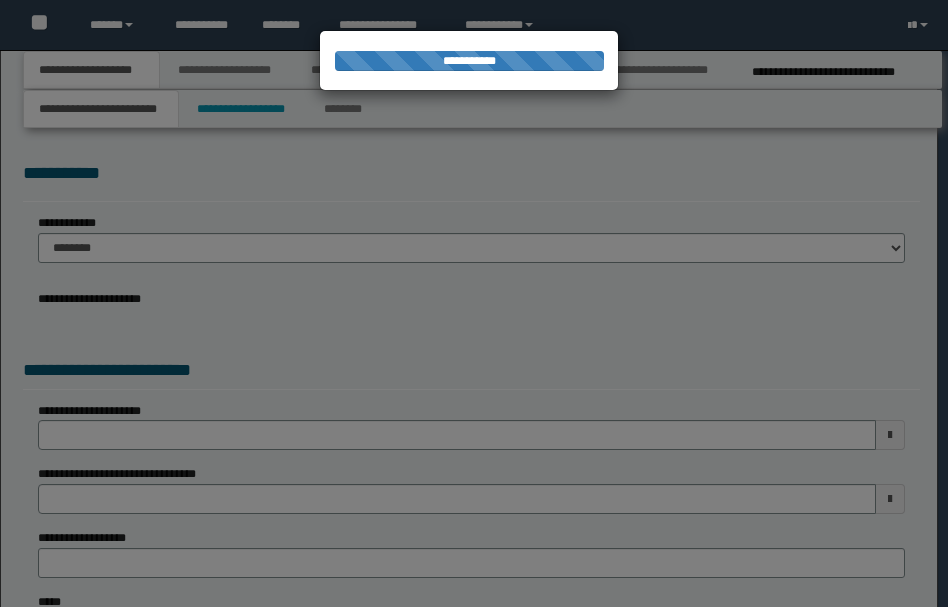 scroll, scrollTop: 0, scrollLeft: 0, axis: both 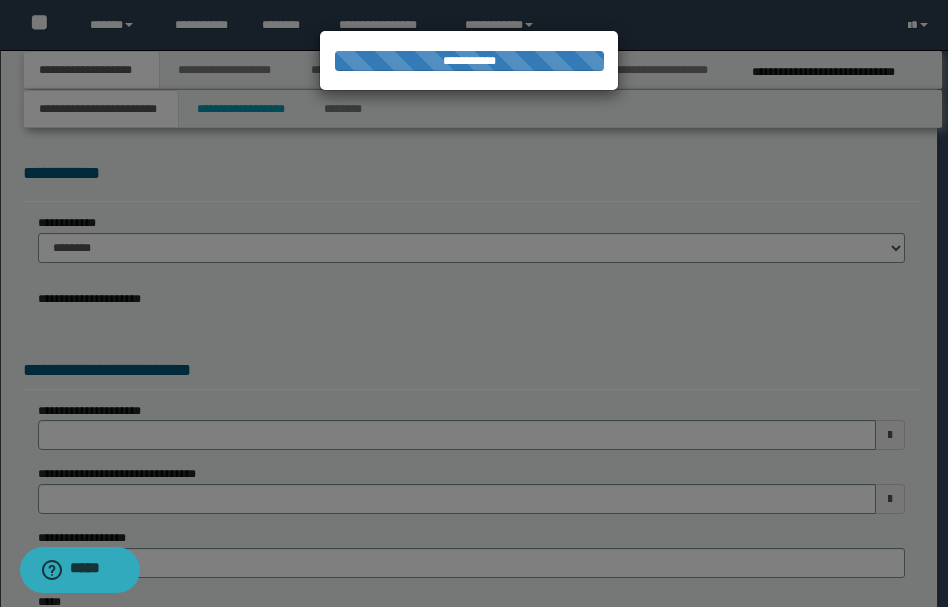 type on "**********" 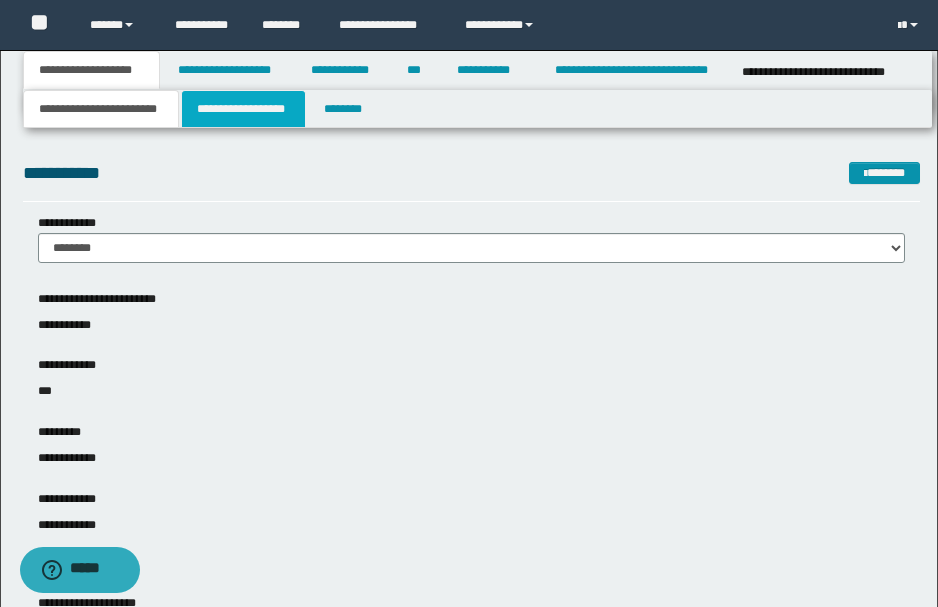 click on "**********" at bounding box center [243, 109] 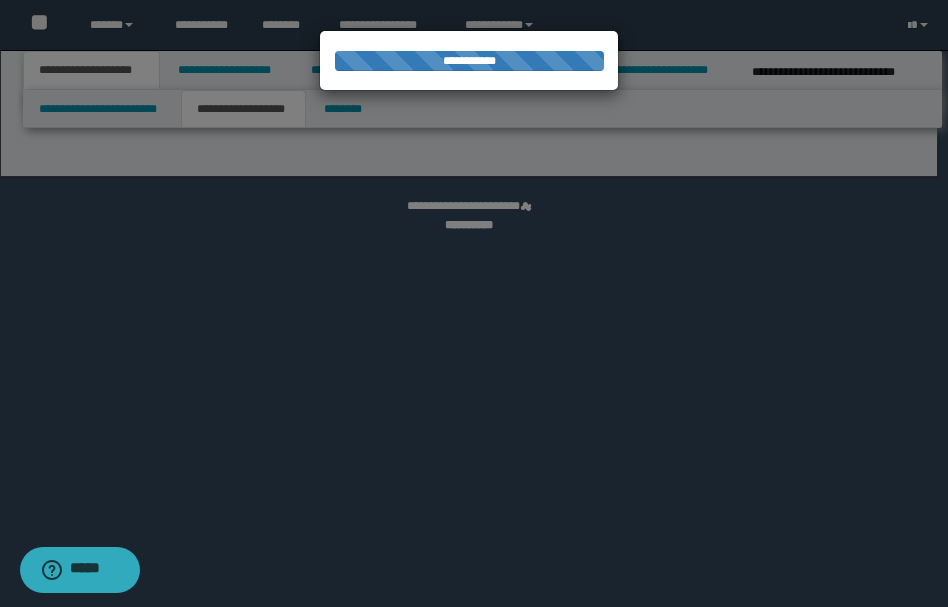 select on "*" 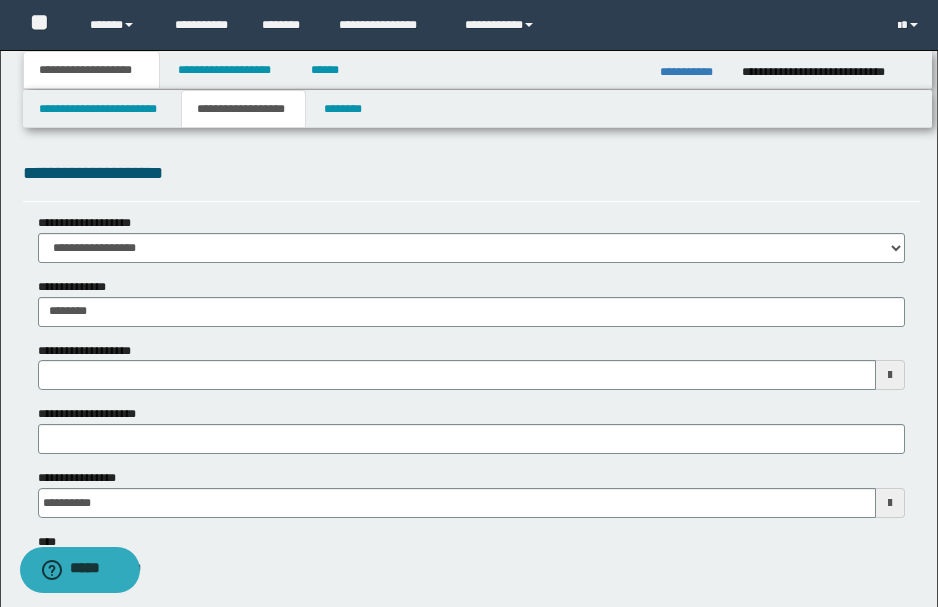 click on "**********" at bounding box center (471, 568) 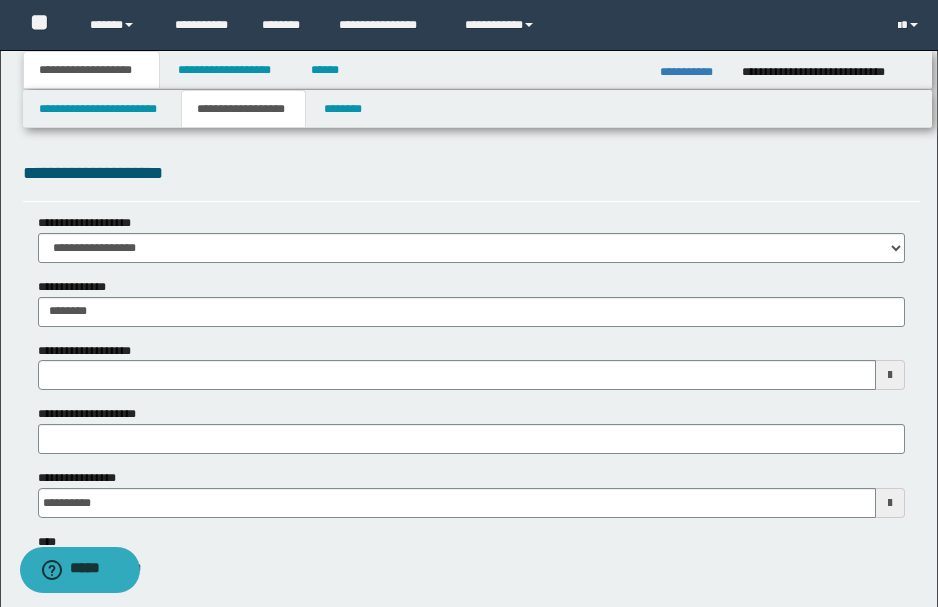type 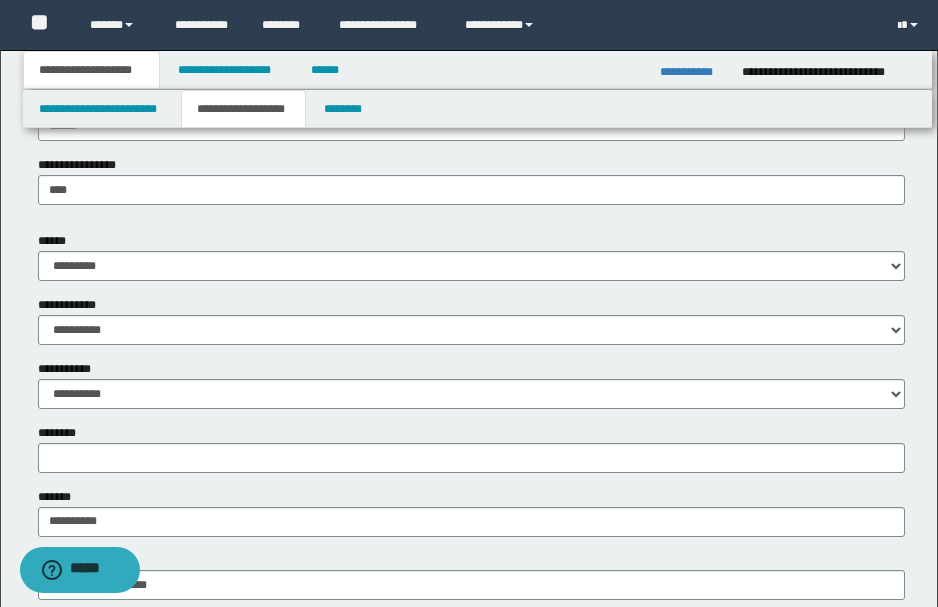 scroll, scrollTop: 666, scrollLeft: 0, axis: vertical 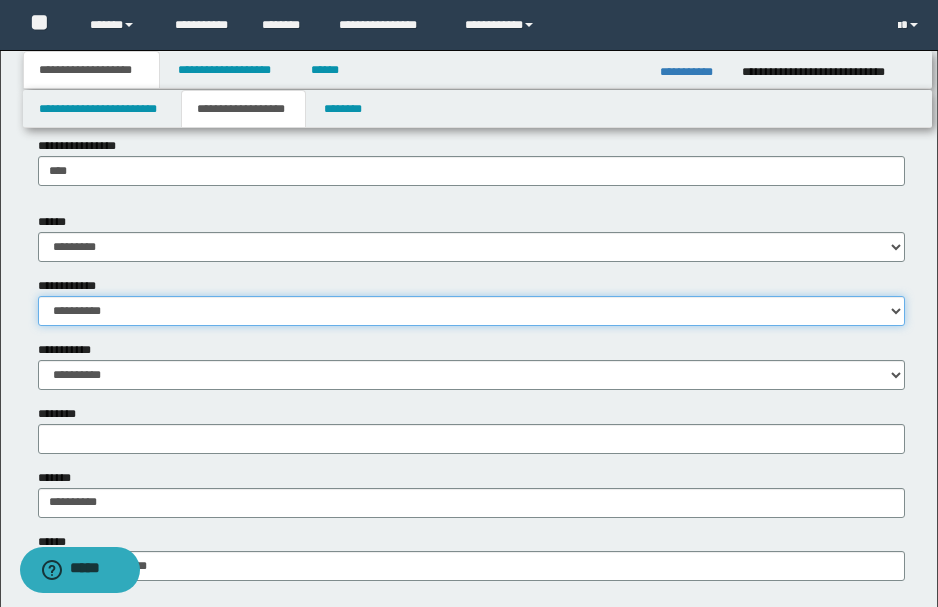 click on "**********" at bounding box center (471, 311) 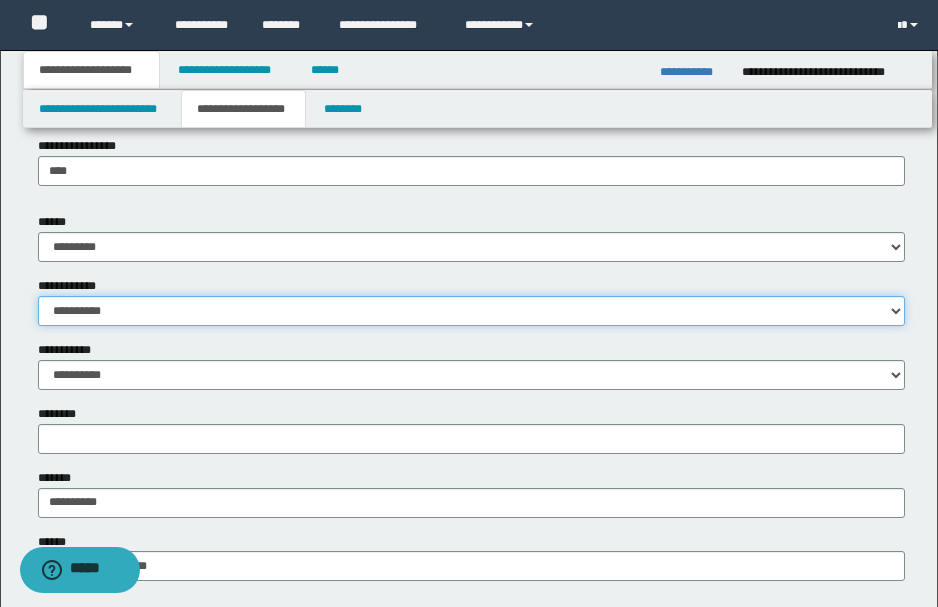 select on "*" 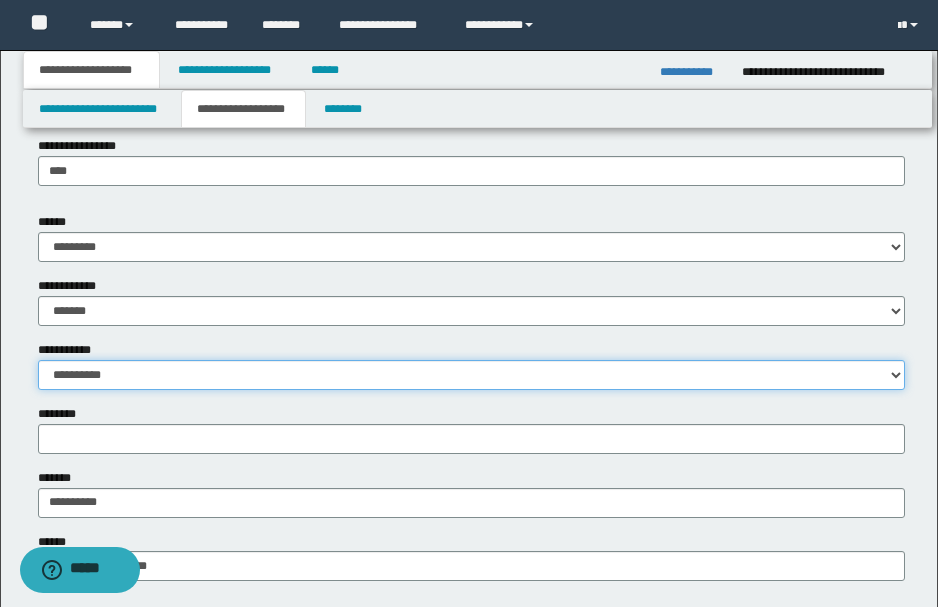 click on "**********" at bounding box center (471, 375) 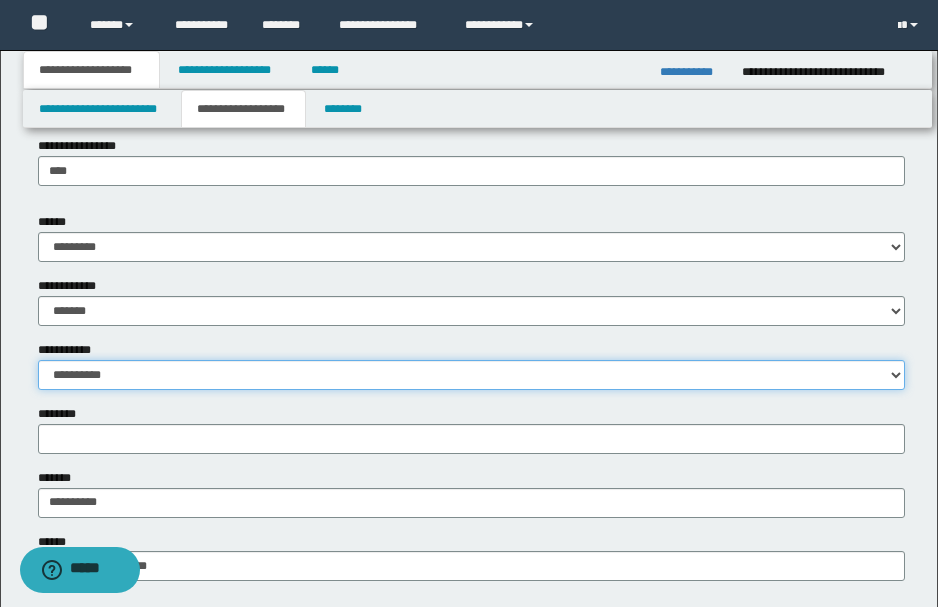 select on "*" 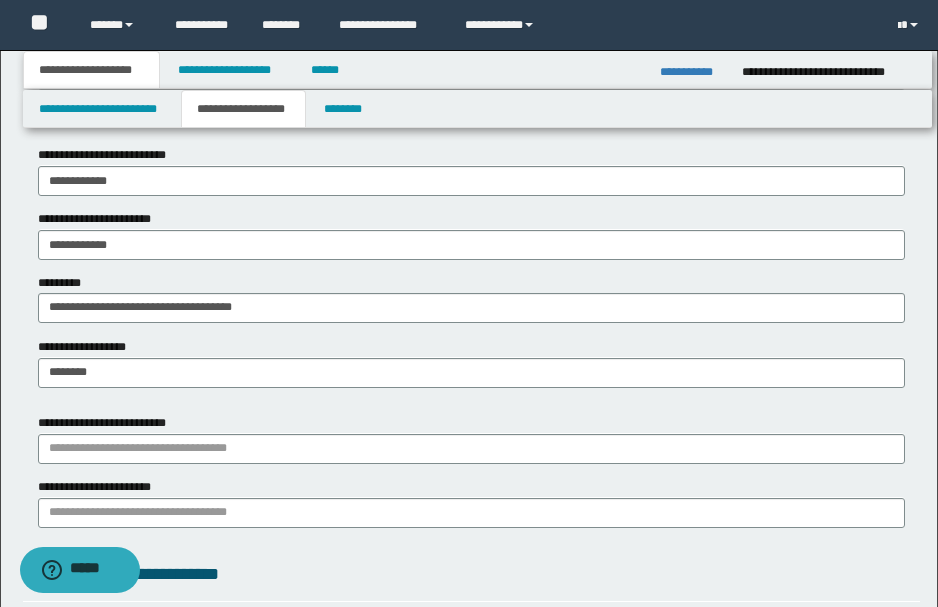 scroll, scrollTop: 1133, scrollLeft: 0, axis: vertical 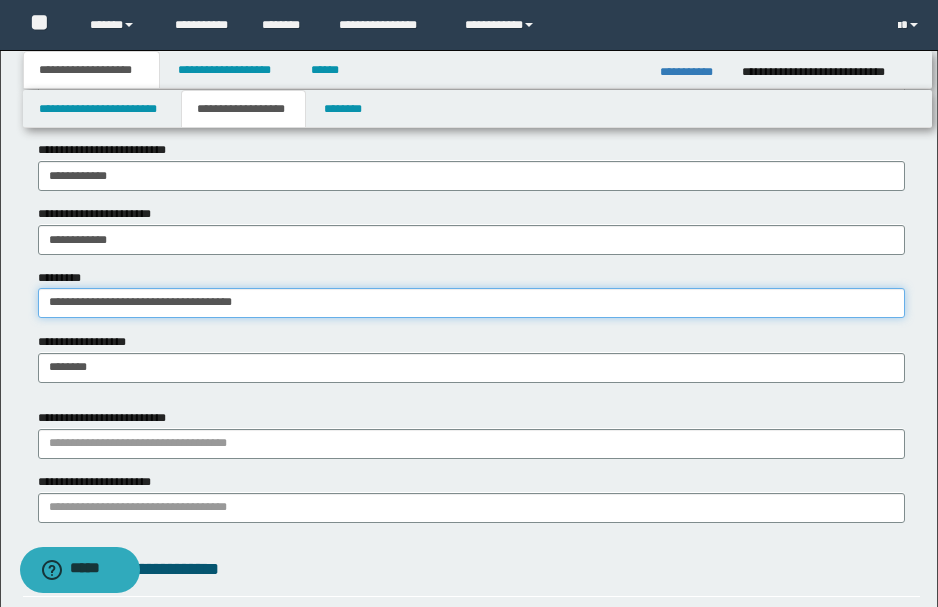 click on "**********" at bounding box center [471, 303] 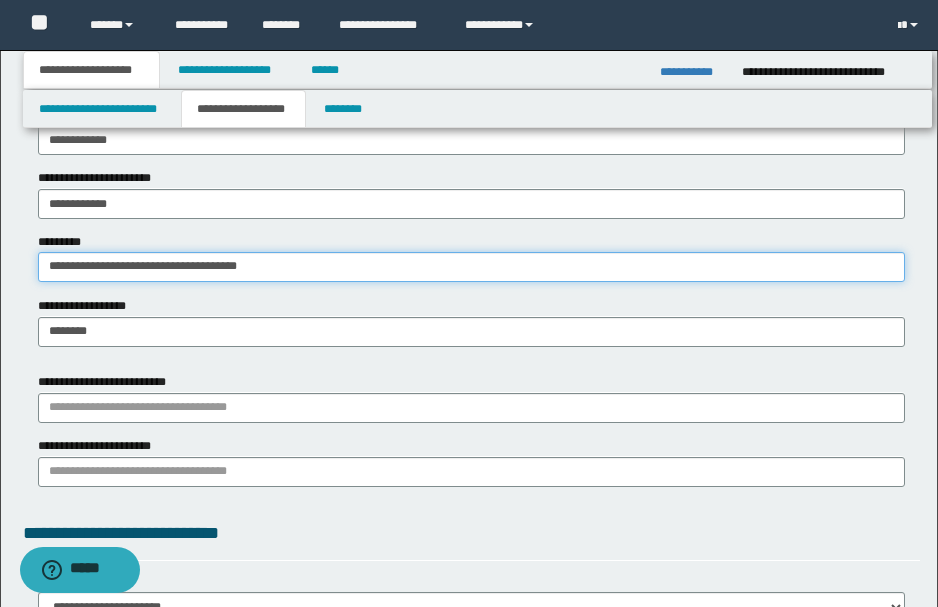 scroll, scrollTop: 1200, scrollLeft: 0, axis: vertical 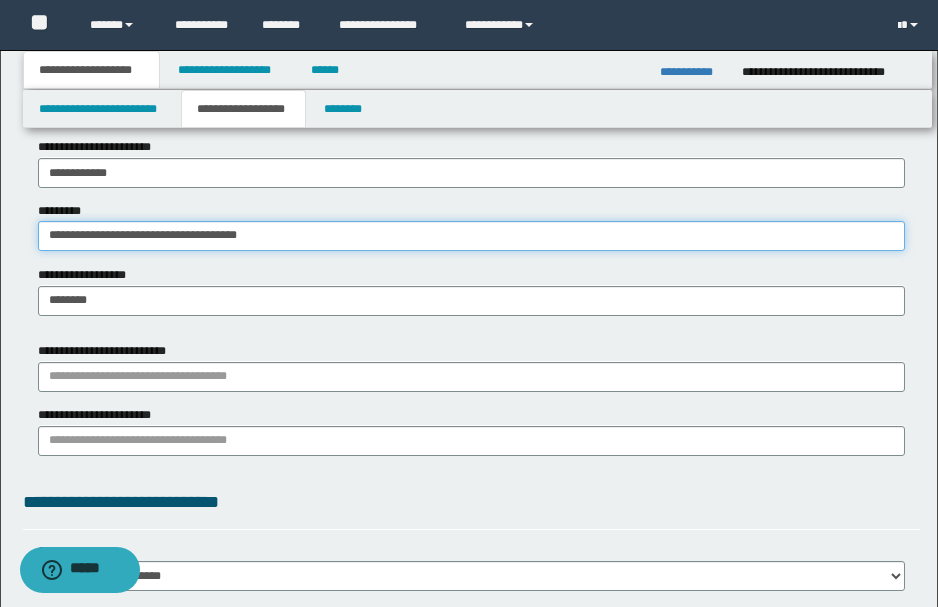 click on "**********" at bounding box center (471, 236) 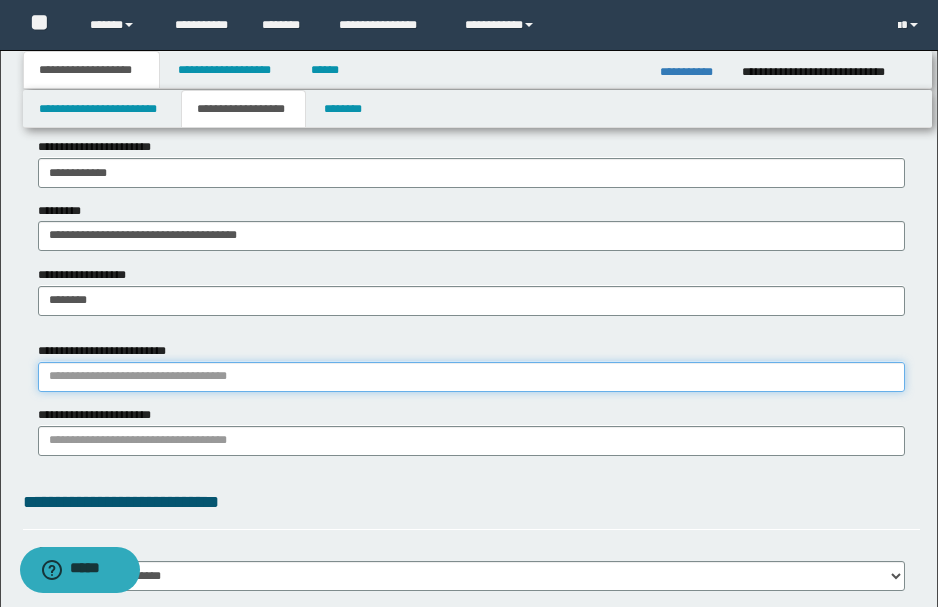 click on "**********" at bounding box center (471, 377) 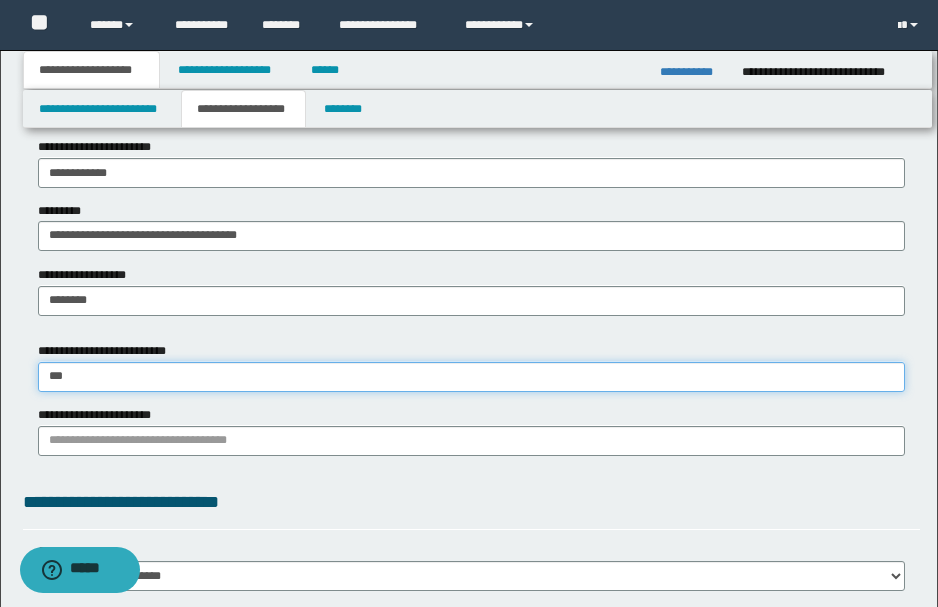 type on "****" 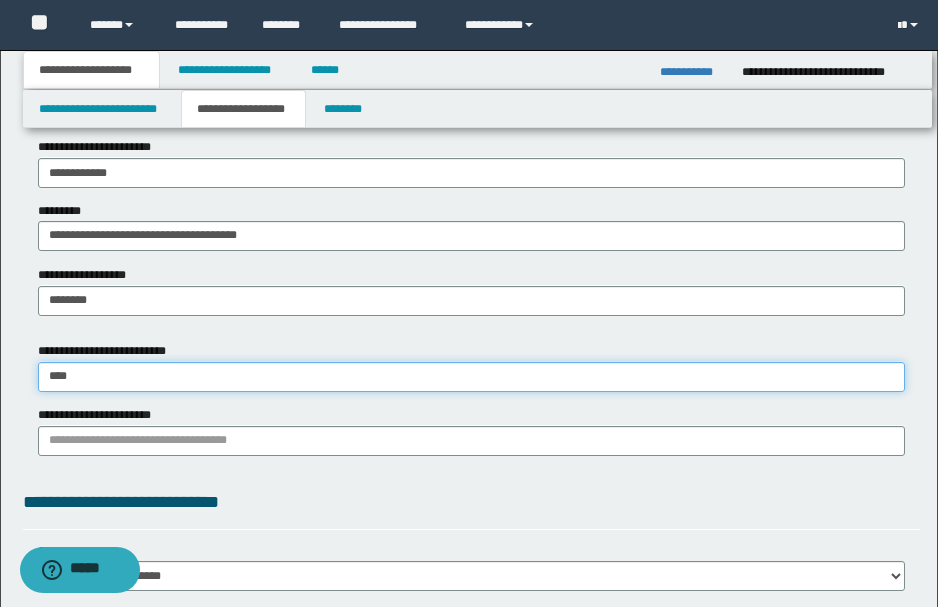 type on "**********" 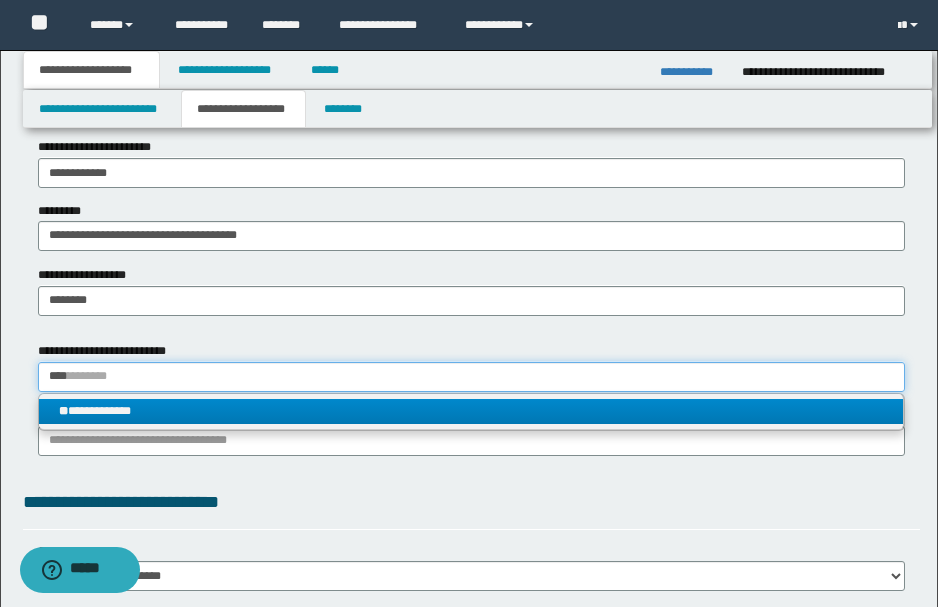 type on "****" 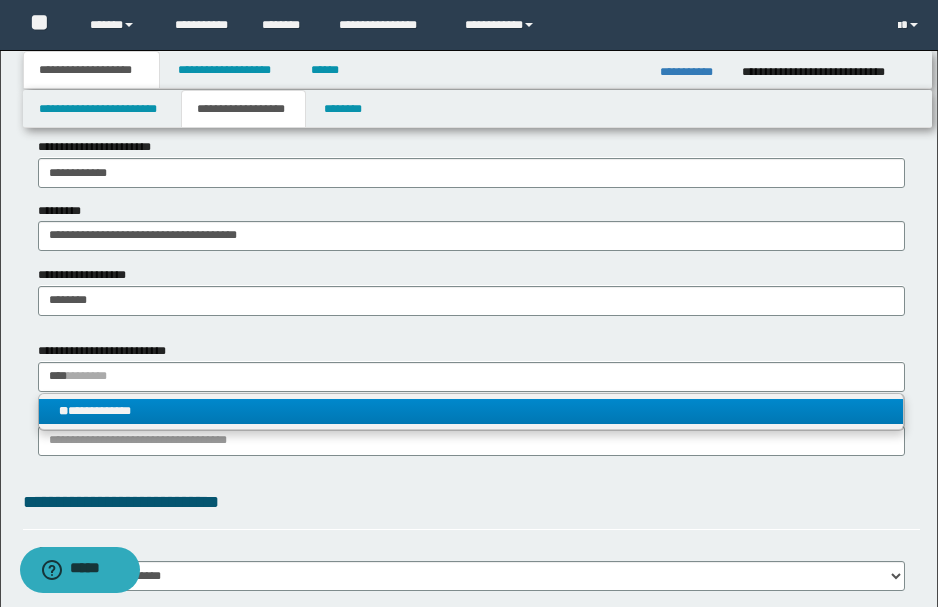 type 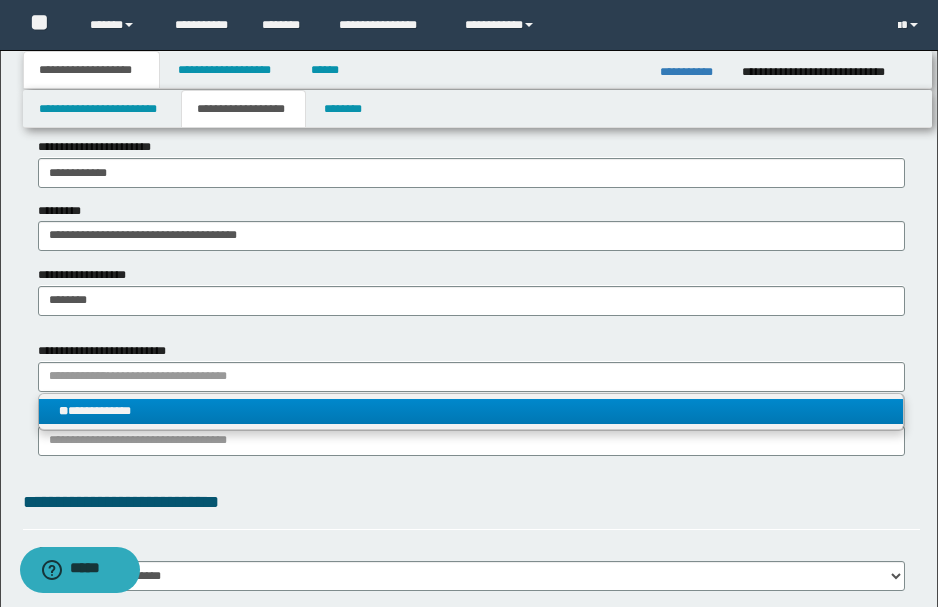 click on "**********" at bounding box center [471, 411] 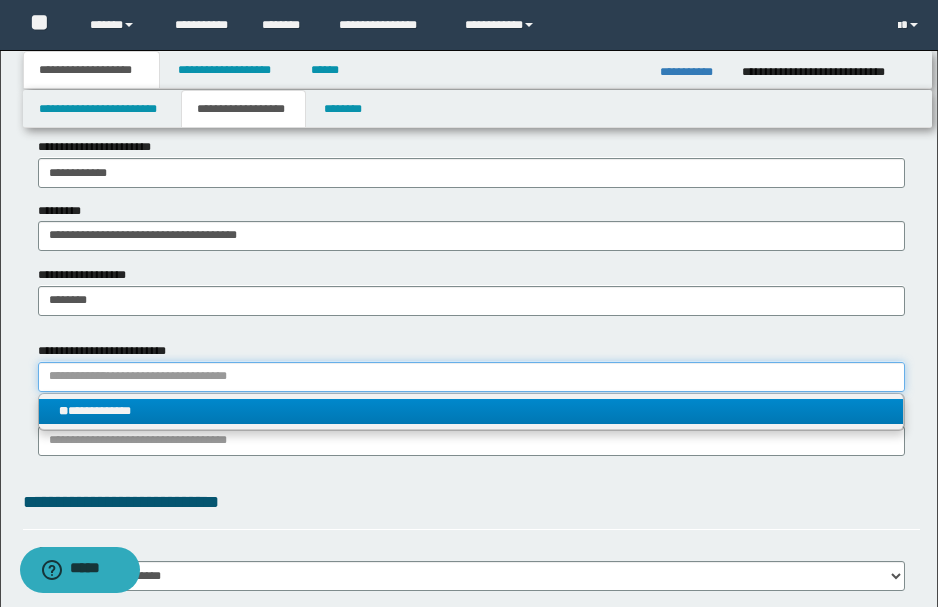 type 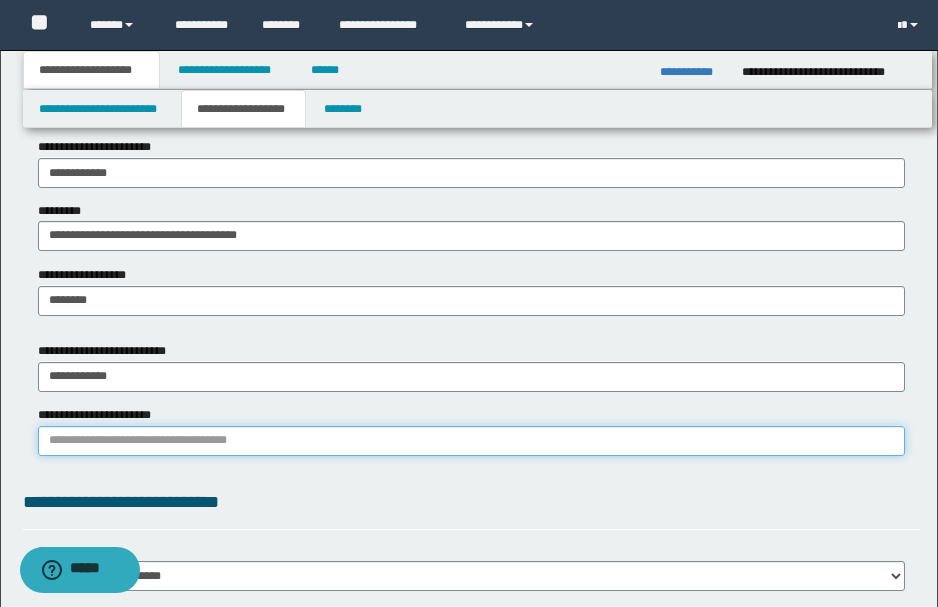 drag, startPoint x: 232, startPoint y: 444, endPoint x: 229, endPoint y: 472, distance: 28.160255 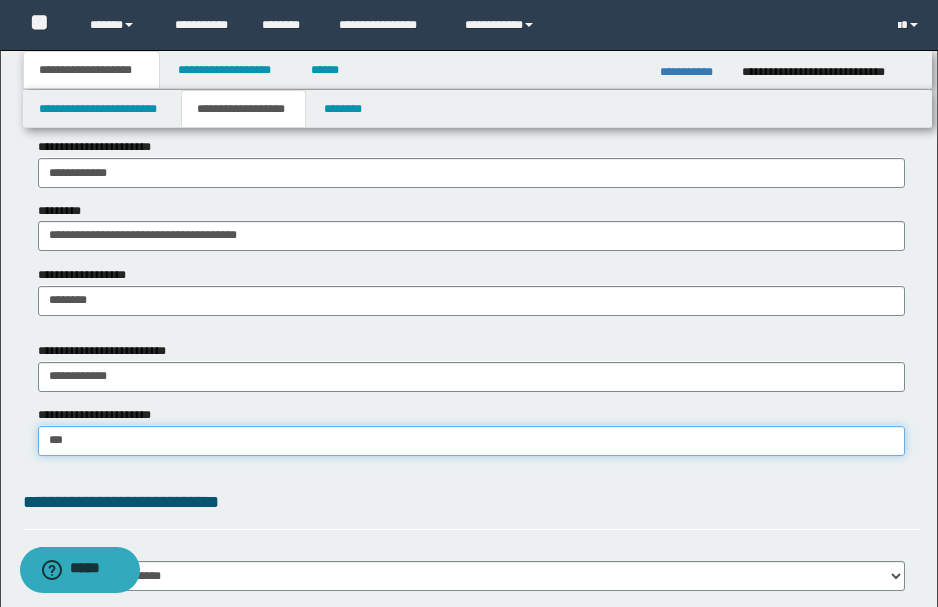 type on "****" 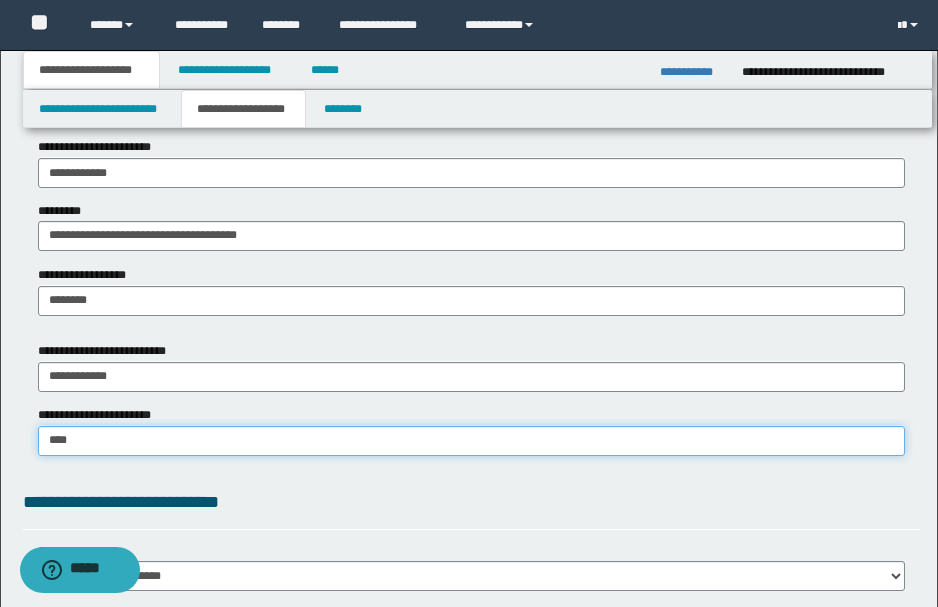 type on "**********" 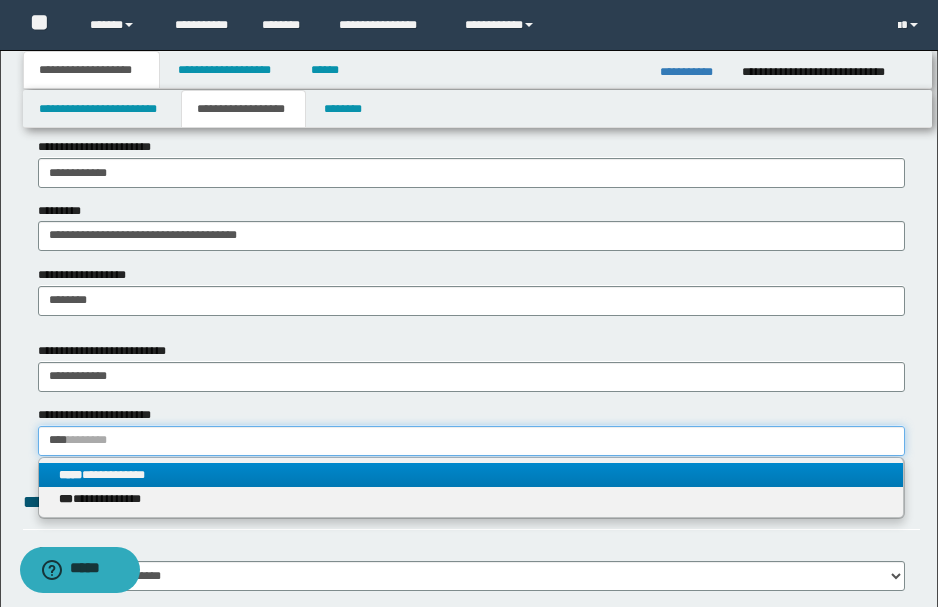type on "****" 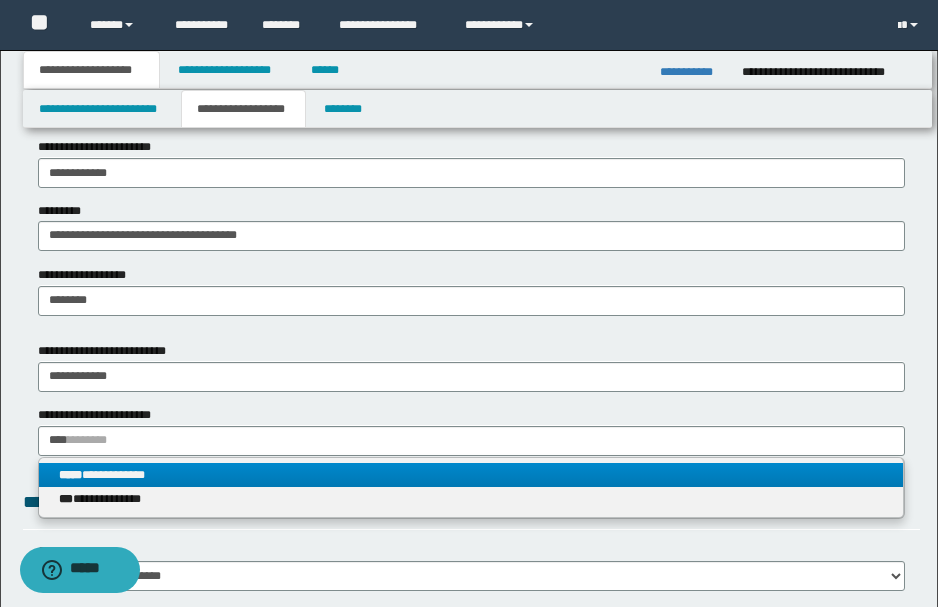 type 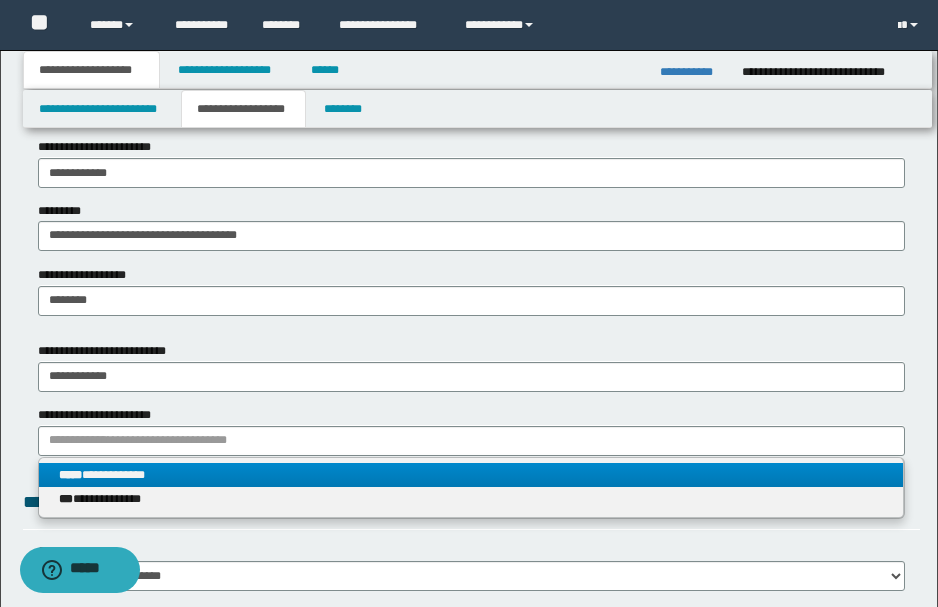 click on "**********" at bounding box center (471, 475) 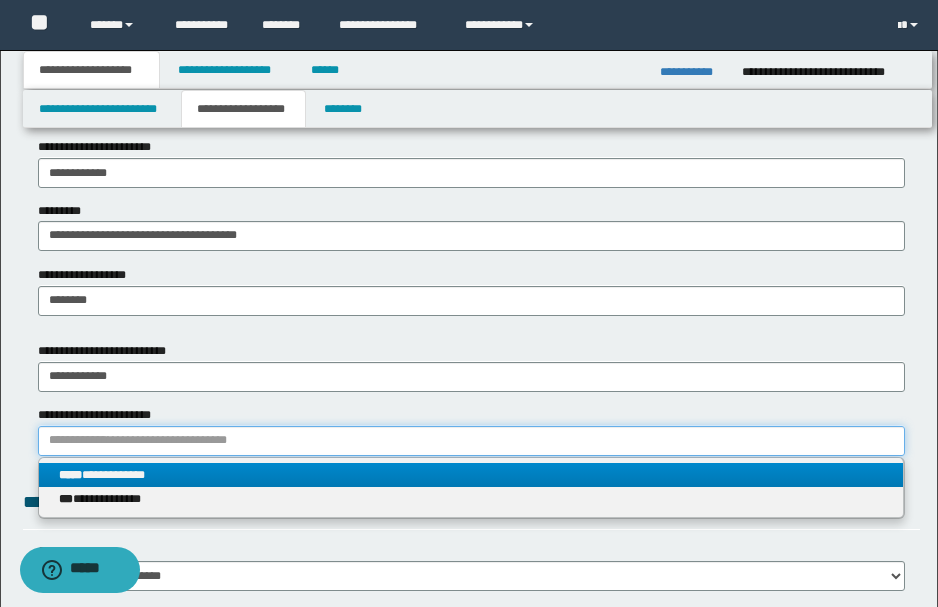 type 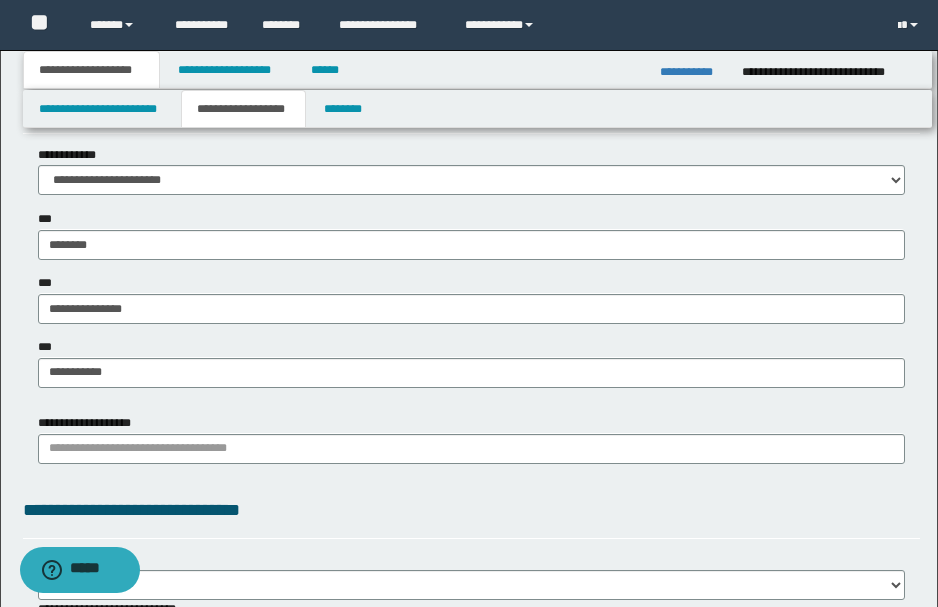 scroll, scrollTop: 1600, scrollLeft: 0, axis: vertical 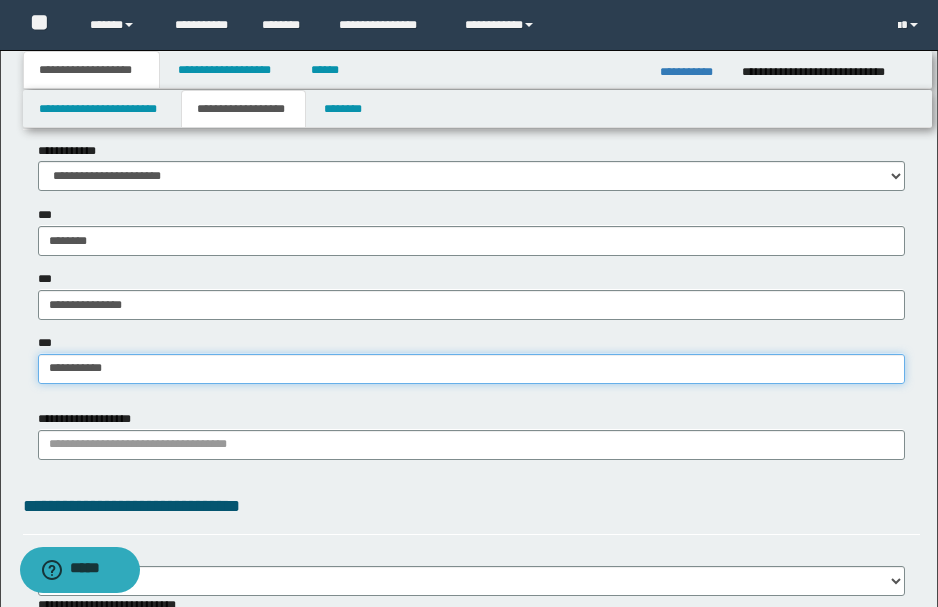 type on "**********" 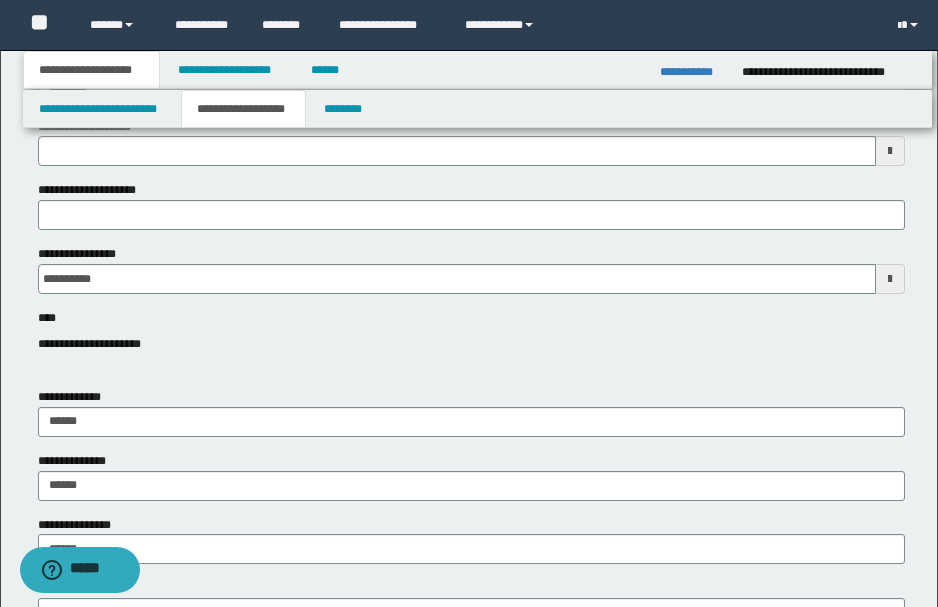 scroll, scrollTop: 0, scrollLeft: 0, axis: both 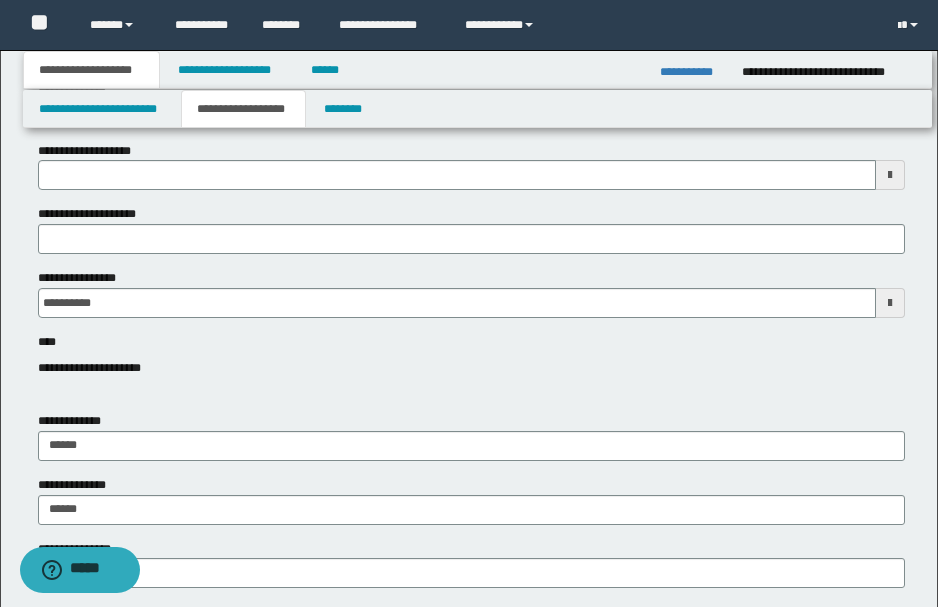 type 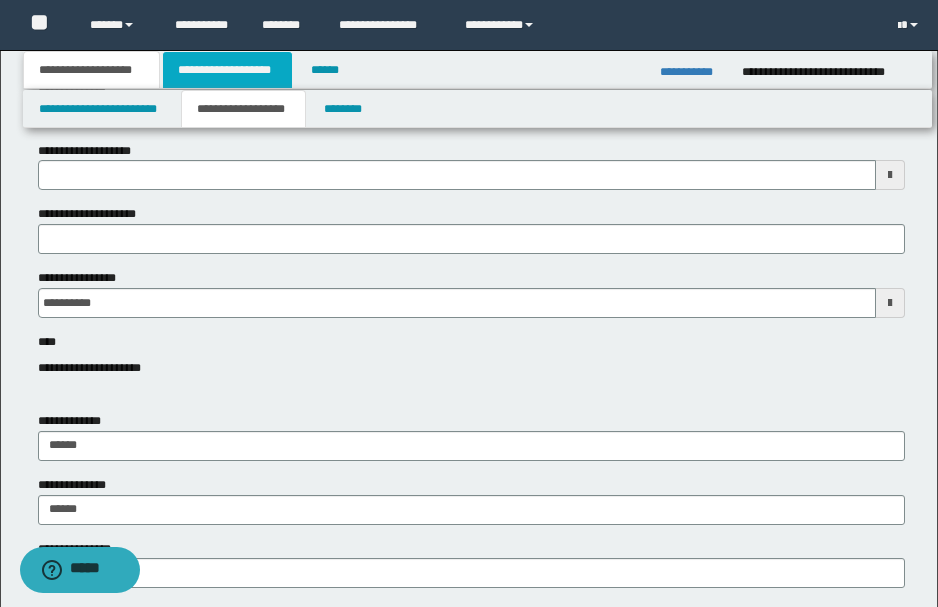 type 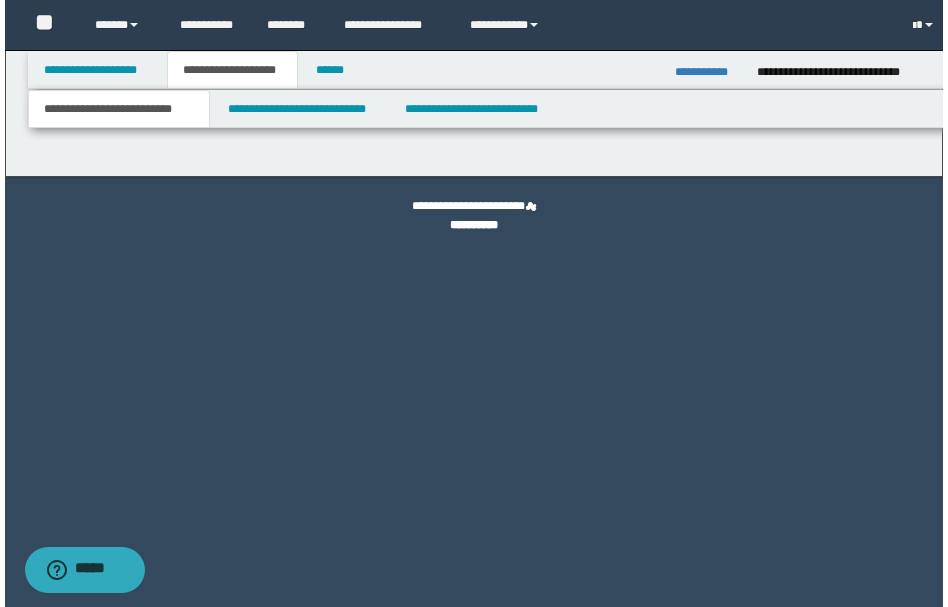 scroll, scrollTop: 0, scrollLeft: 0, axis: both 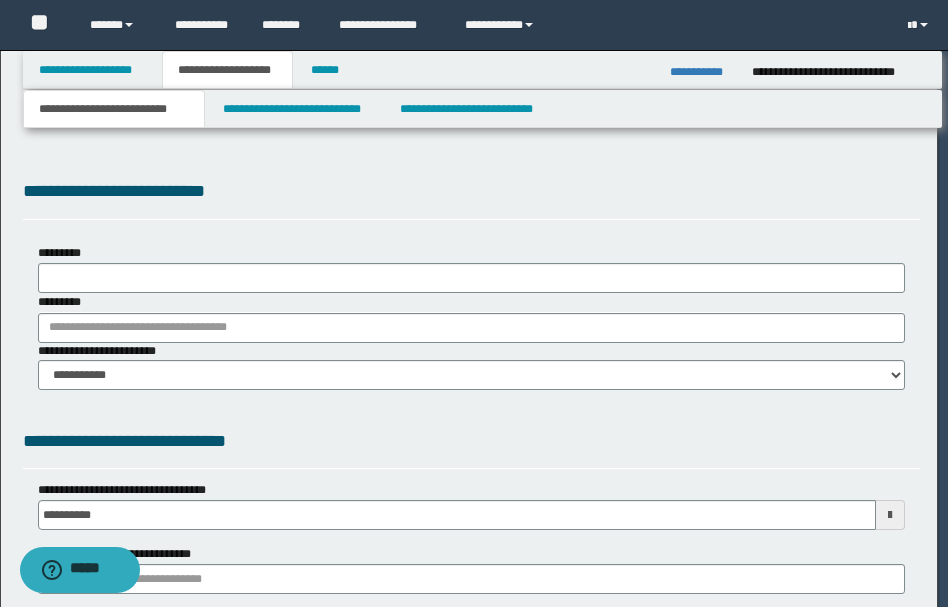 select on "*" 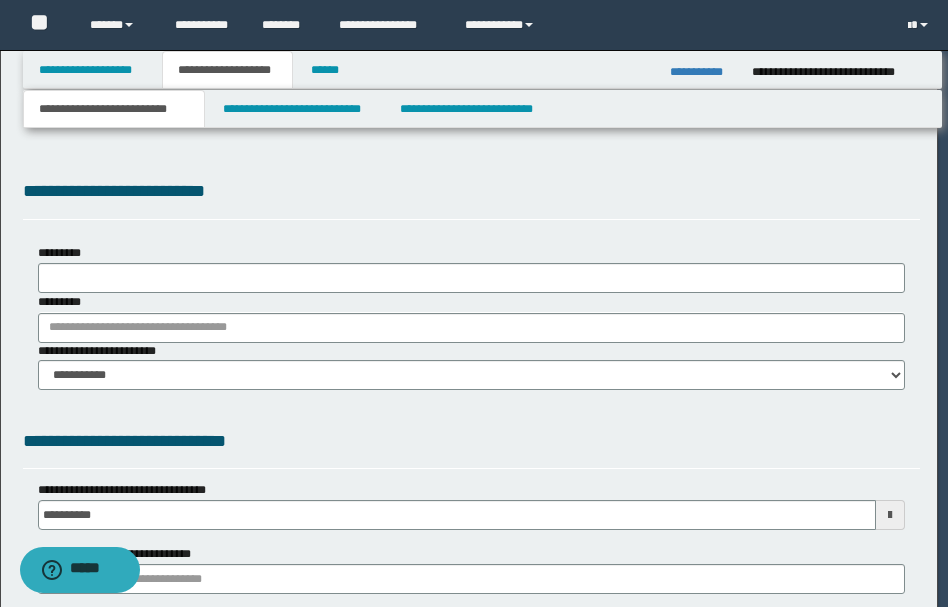 type 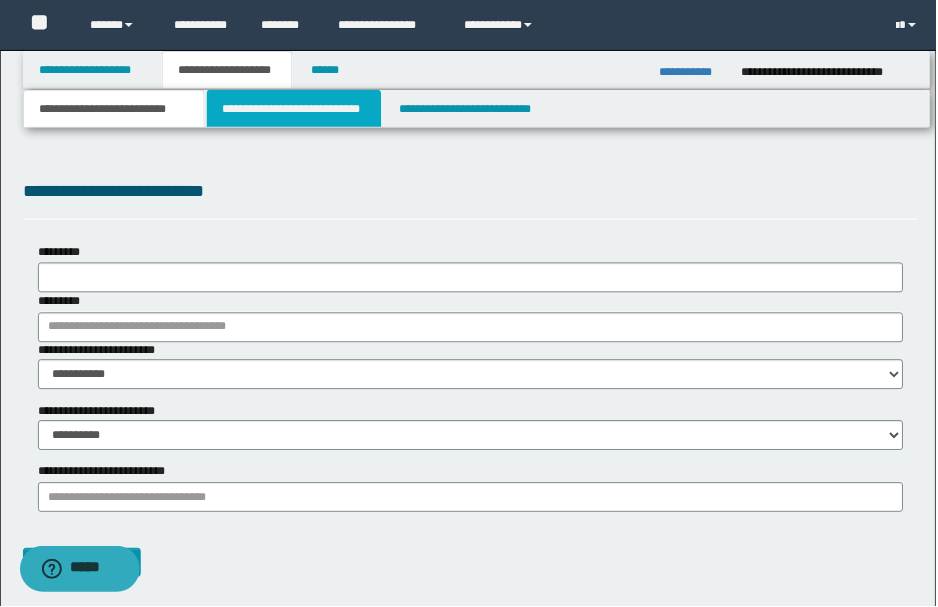 click on "**********" at bounding box center [294, 109] 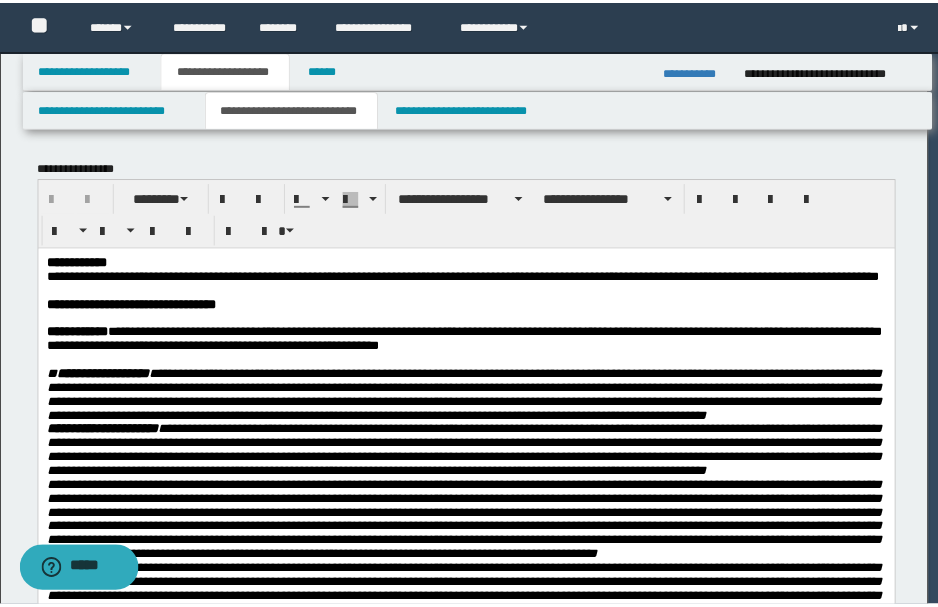 scroll, scrollTop: 0, scrollLeft: 0, axis: both 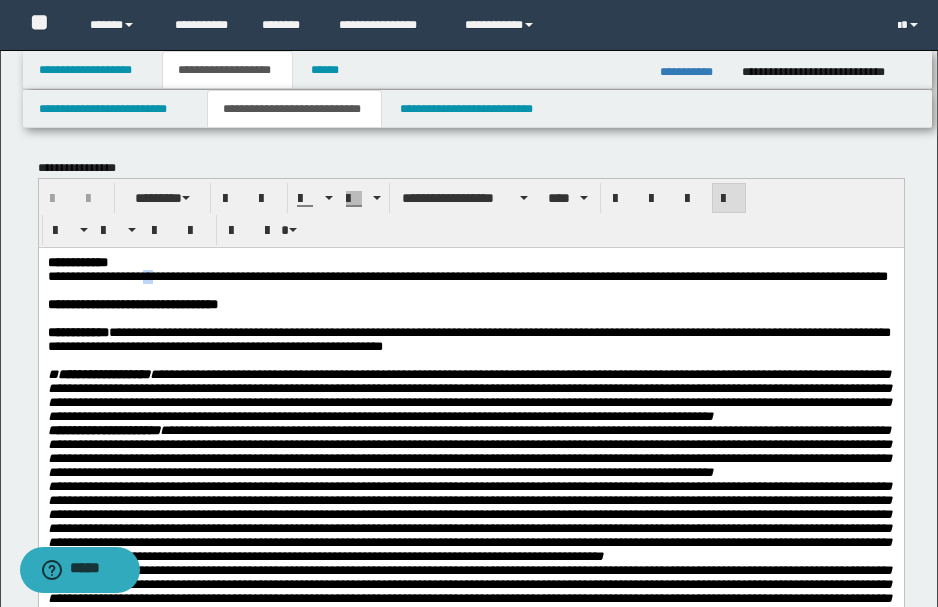 drag, startPoint x: 167, startPoint y: 278, endPoint x: 178, endPoint y: 278, distance: 11 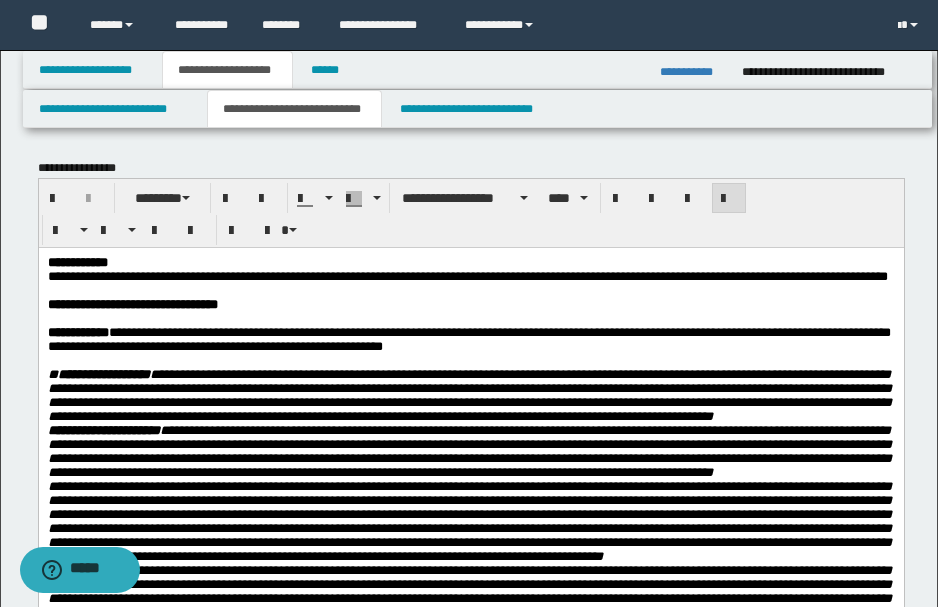 click on "**********" at bounding box center (469, 276) 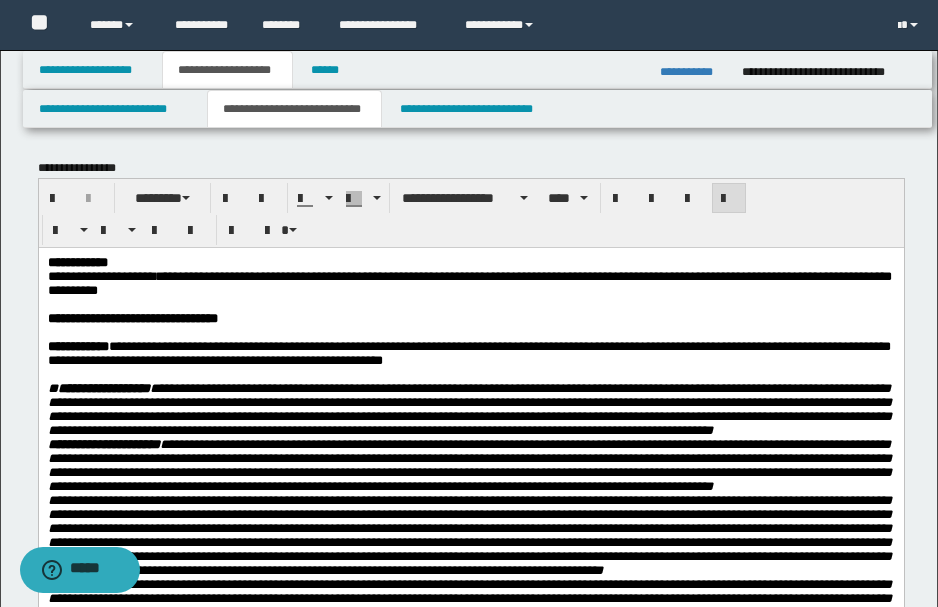 click on "**********" at bounding box center [469, 282] 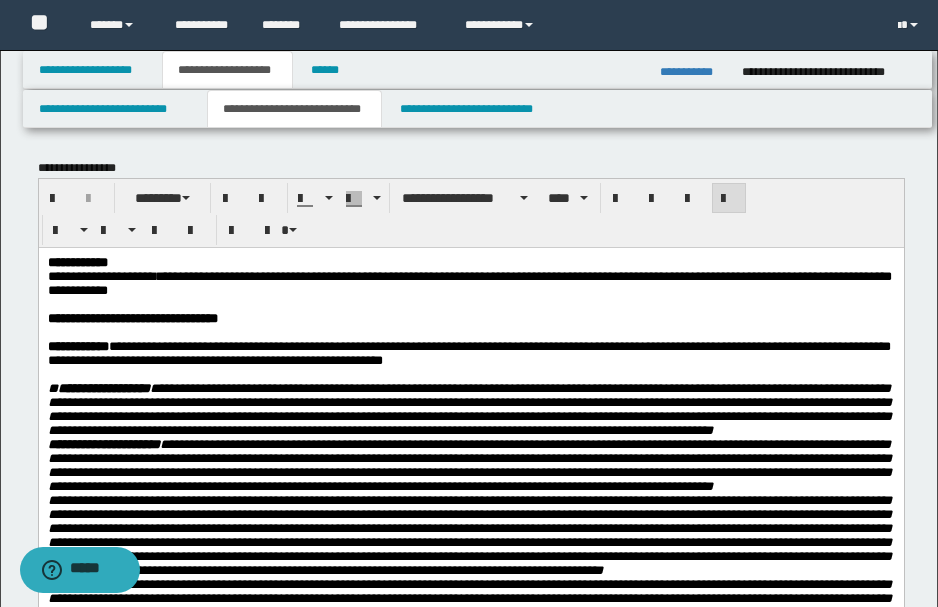 click on "**********" at bounding box center [469, 283] 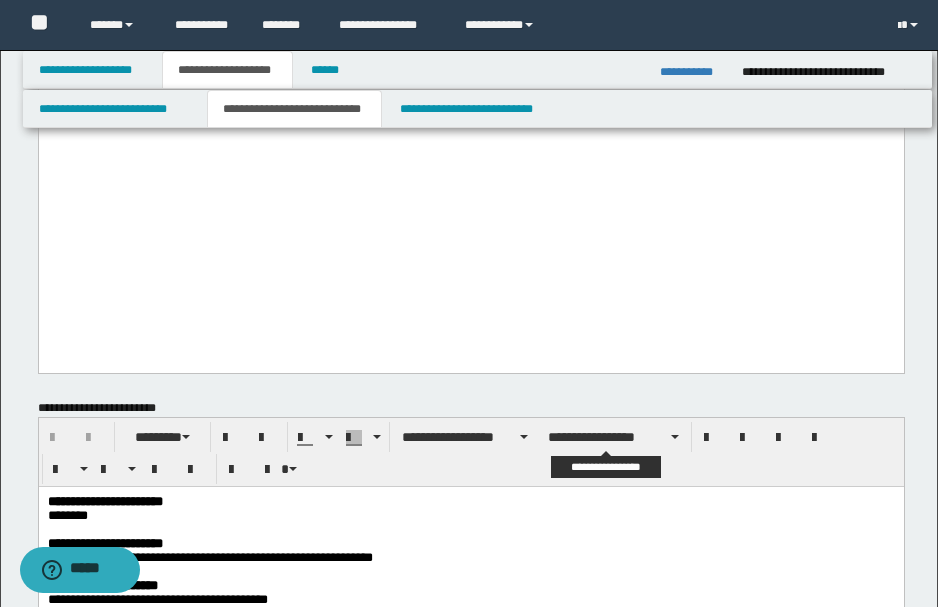 scroll, scrollTop: 1066, scrollLeft: 0, axis: vertical 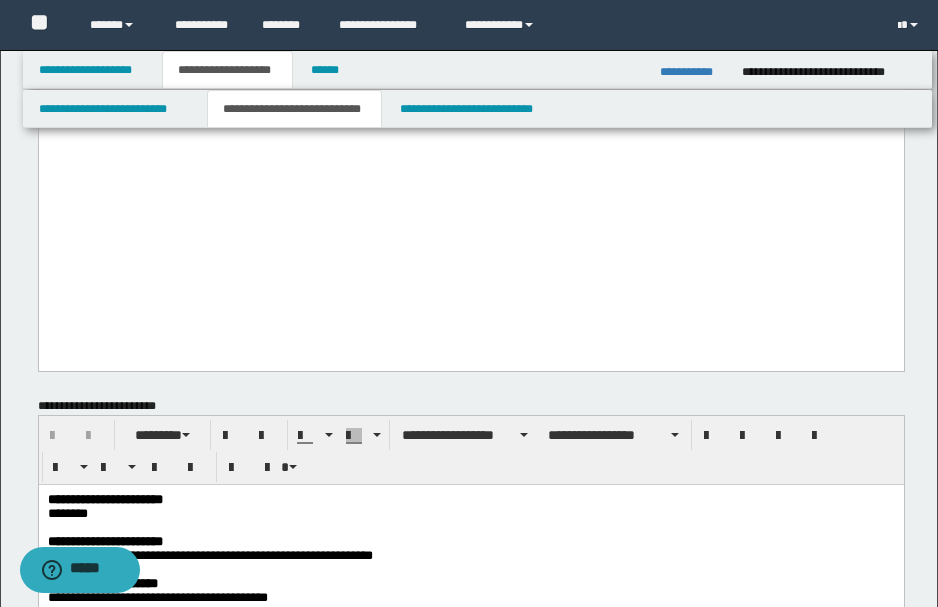 drag, startPoint x: 661, startPoint y: 236, endPoint x: 666, endPoint y: 349, distance: 113.110565 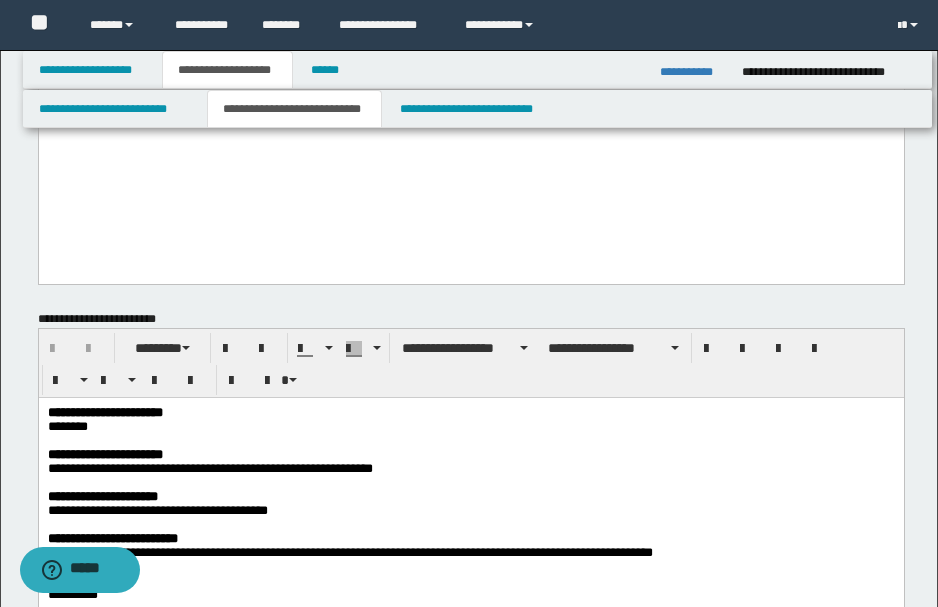 scroll, scrollTop: 1266, scrollLeft: 0, axis: vertical 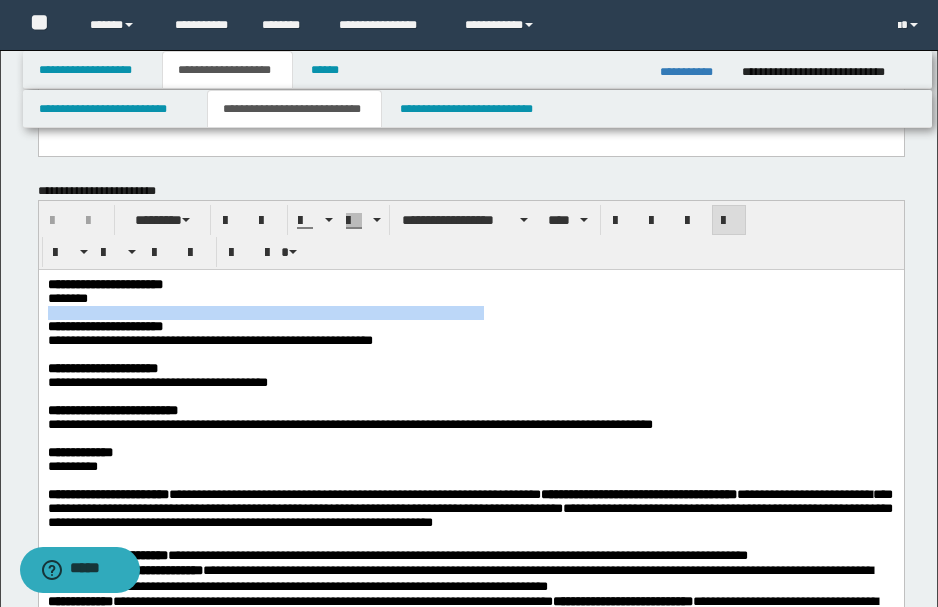 drag, startPoint x: 98, startPoint y: 301, endPoint x: 483, endPoint y: 311, distance: 385.12985 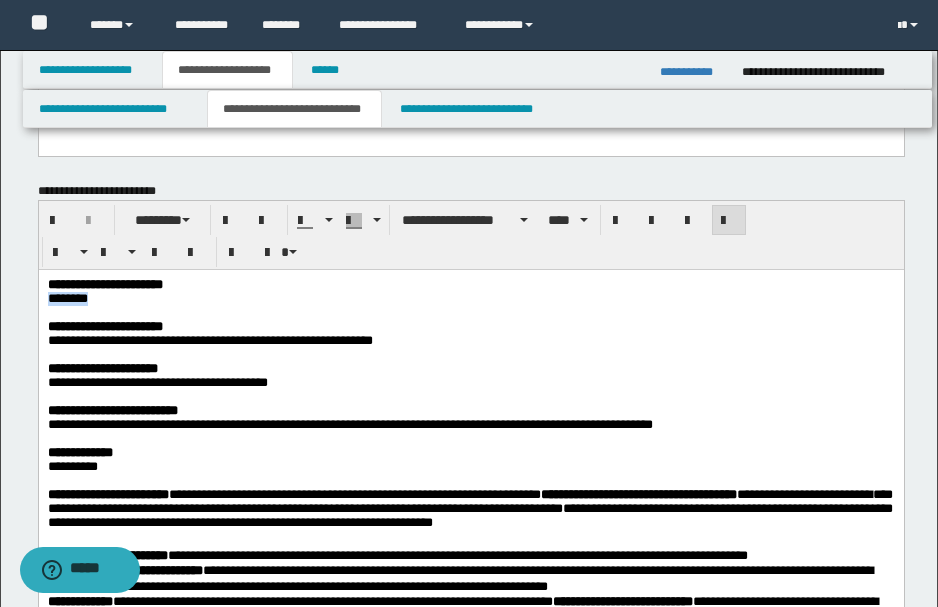 drag, startPoint x: 48, startPoint y: 299, endPoint x: 98, endPoint y: 301, distance: 50.039986 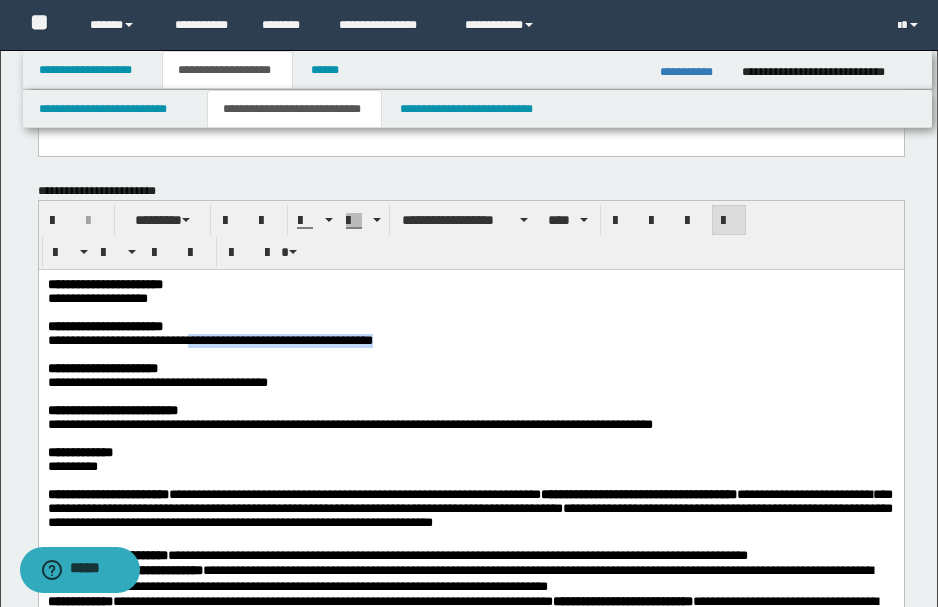 drag, startPoint x: 211, startPoint y: 344, endPoint x: 426, endPoint y: 337, distance: 215.11392 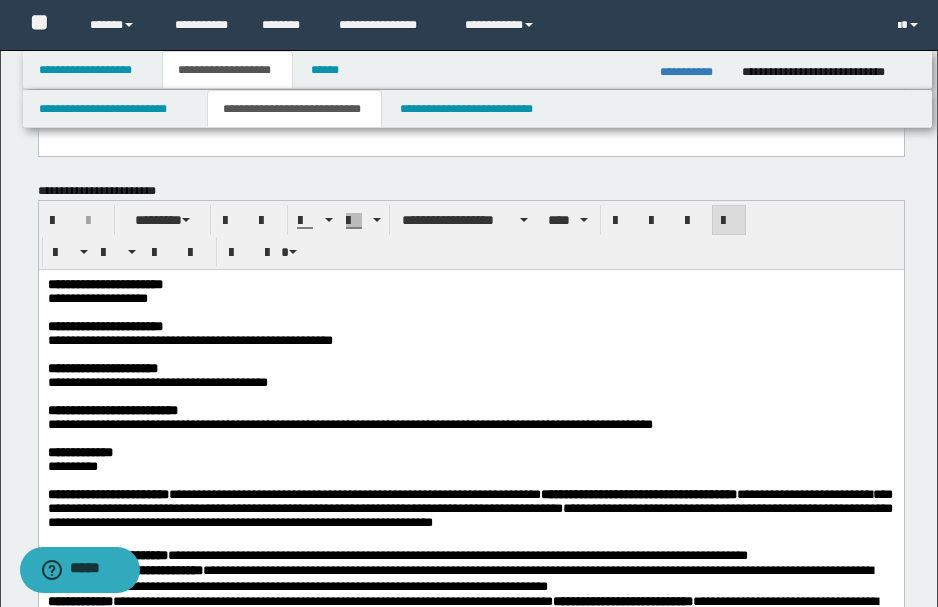 click on "**********" at bounding box center [189, 340] 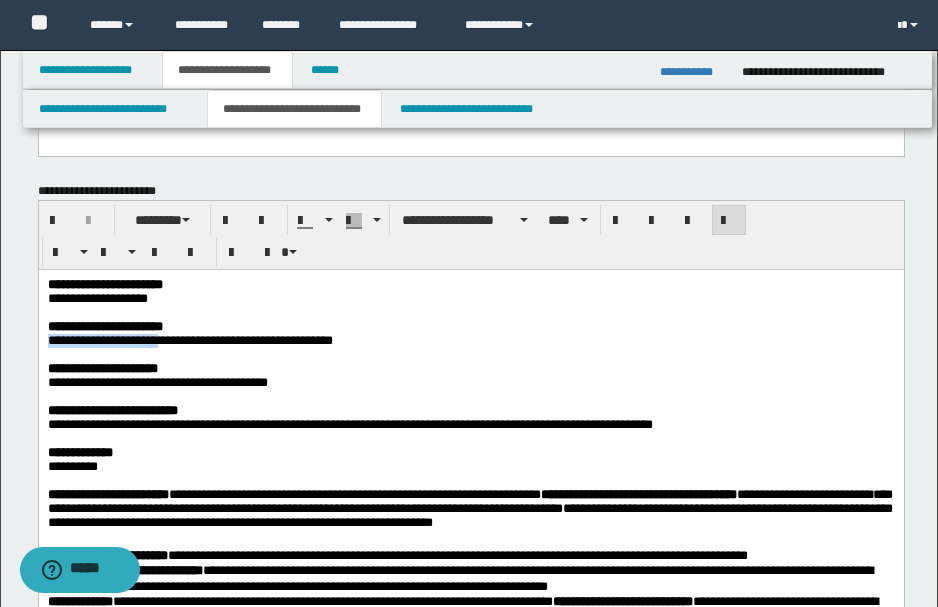 drag, startPoint x: 48, startPoint y: 349, endPoint x: 162, endPoint y: 349, distance: 114 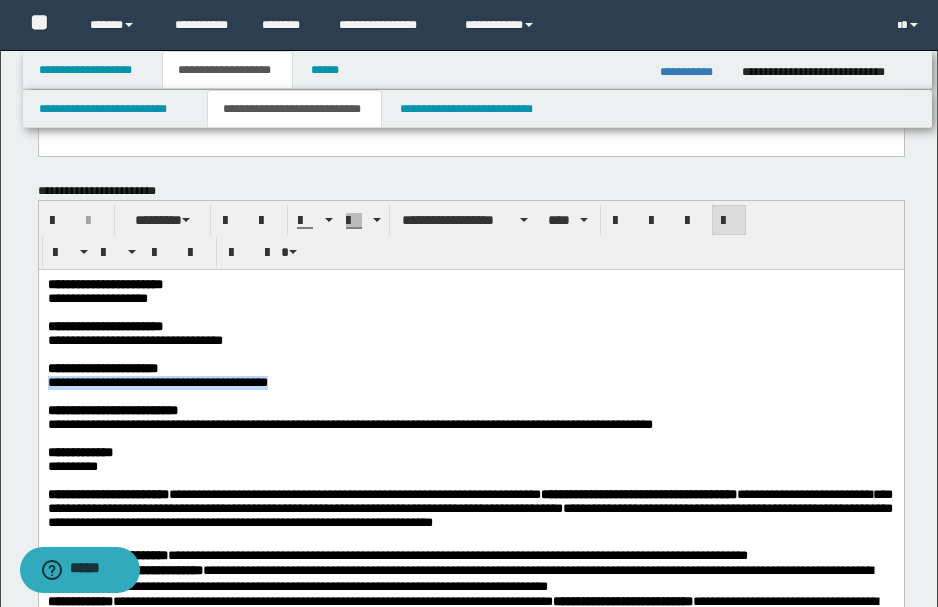 drag, startPoint x: 48, startPoint y: 392, endPoint x: 262, endPoint y: 396, distance: 214.03738 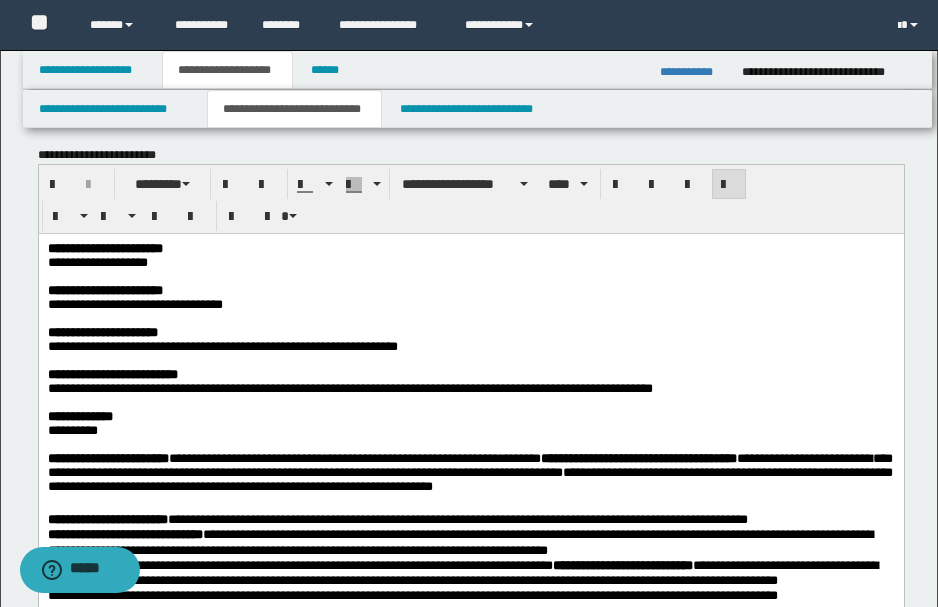 scroll, scrollTop: 1333, scrollLeft: 0, axis: vertical 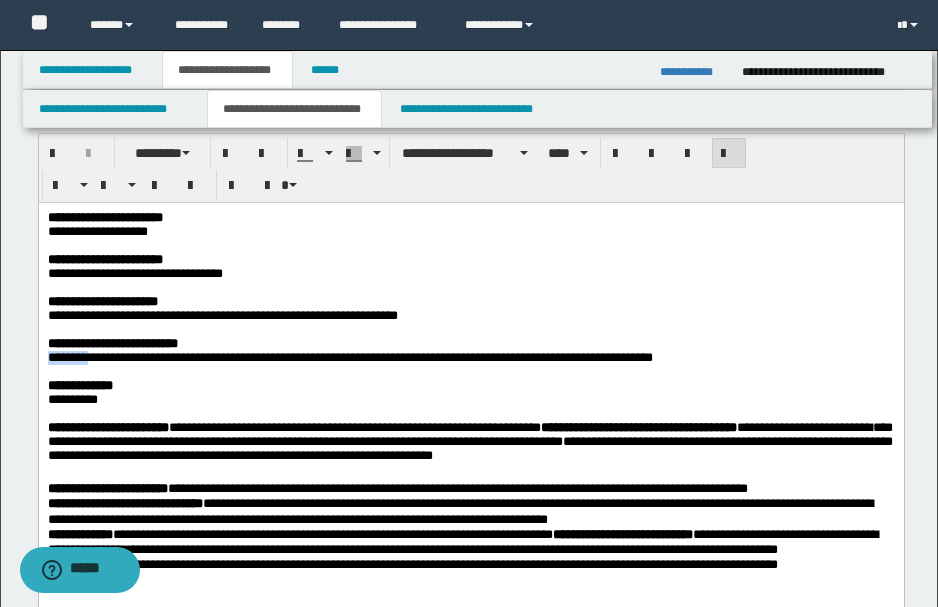 drag, startPoint x: 98, startPoint y: 376, endPoint x: 39, endPoint y: 374, distance: 59.03389 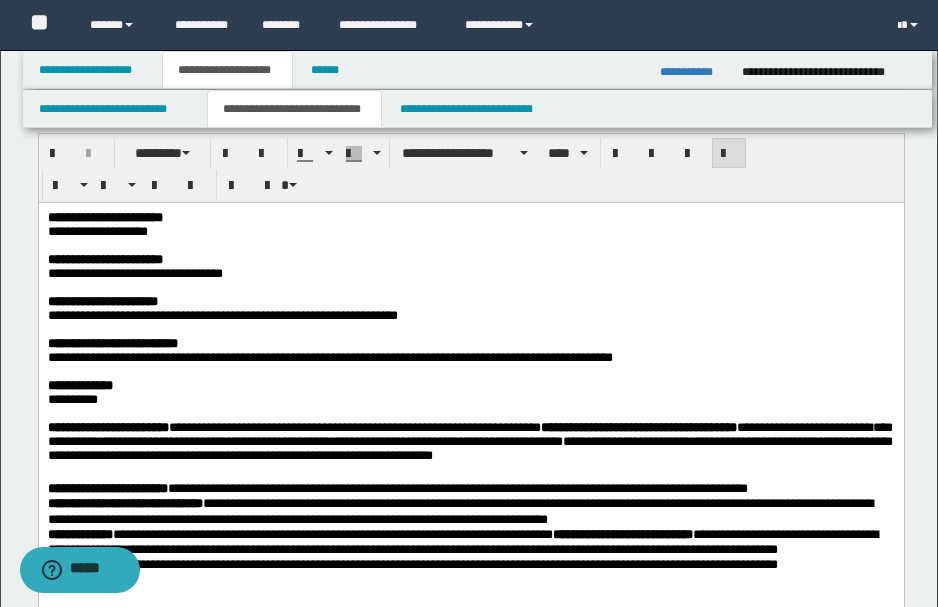 drag, startPoint x: 99, startPoint y: 372, endPoint x: 234, endPoint y: 367, distance: 135.09256 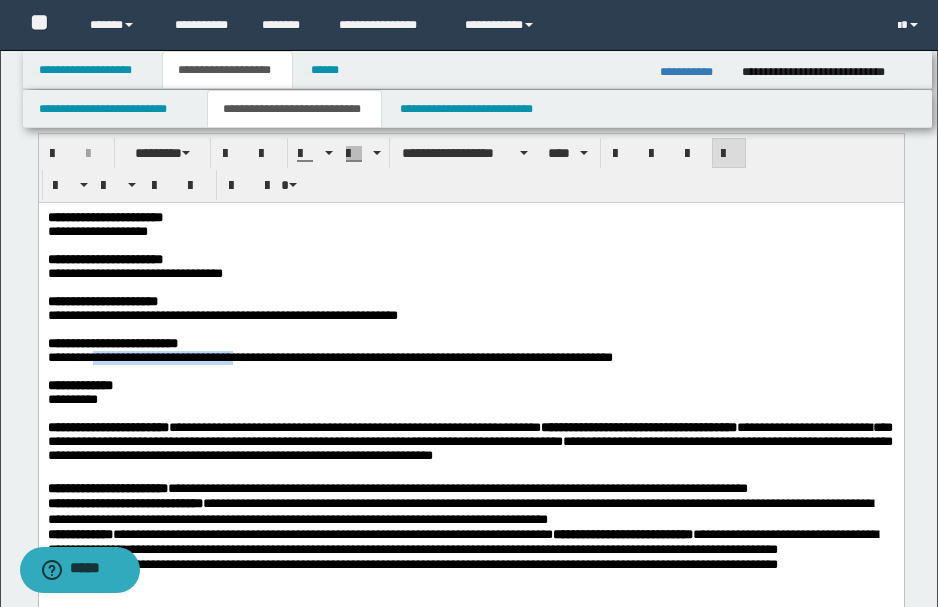 drag, startPoint x: 102, startPoint y: 372, endPoint x: 258, endPoint y: 372, distance: 156 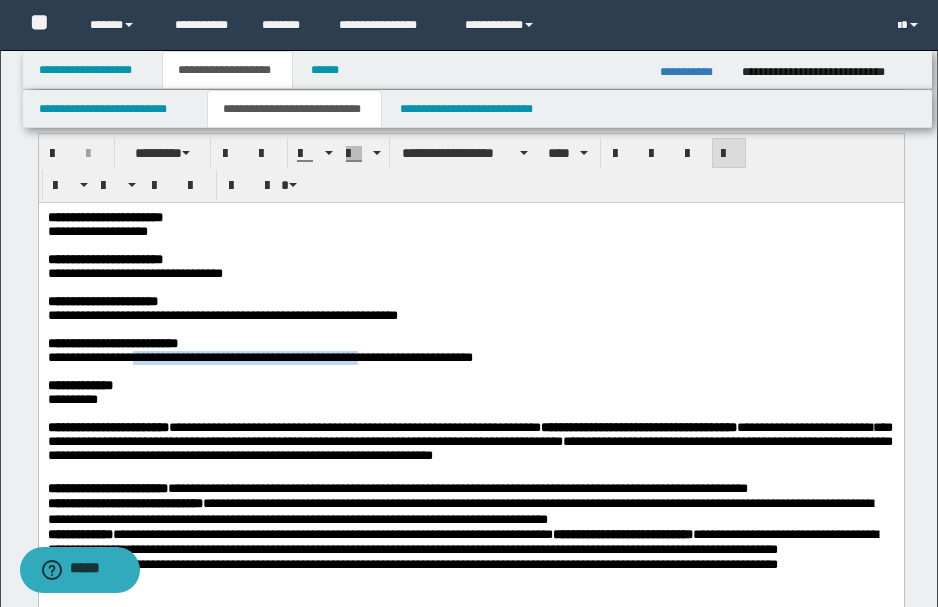 drag, startPoint x: 138, startPoint y: 374, endPoint x: 389, endPoint y: 368, distance: 251.0717 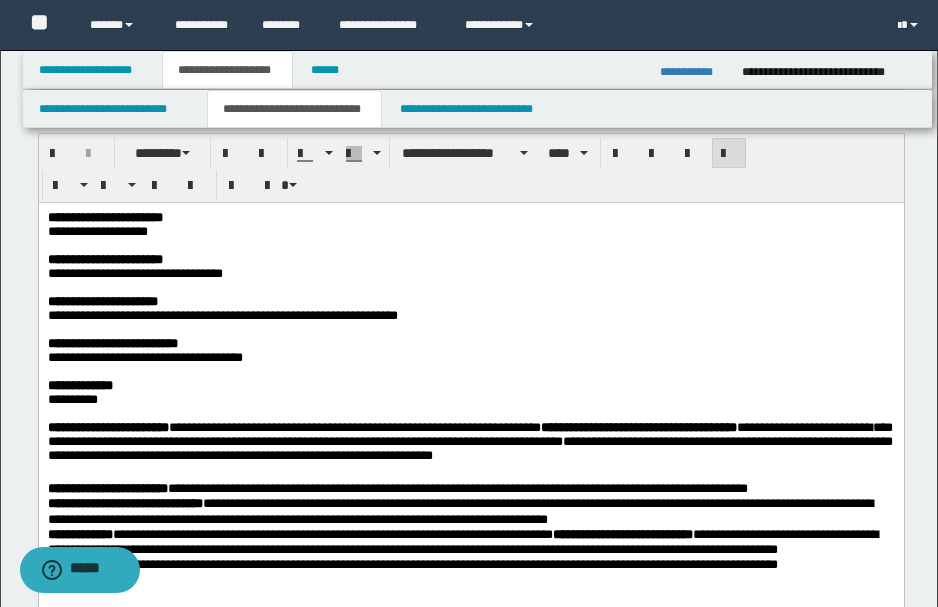 click on "**********" at bounding box center [144, 357] 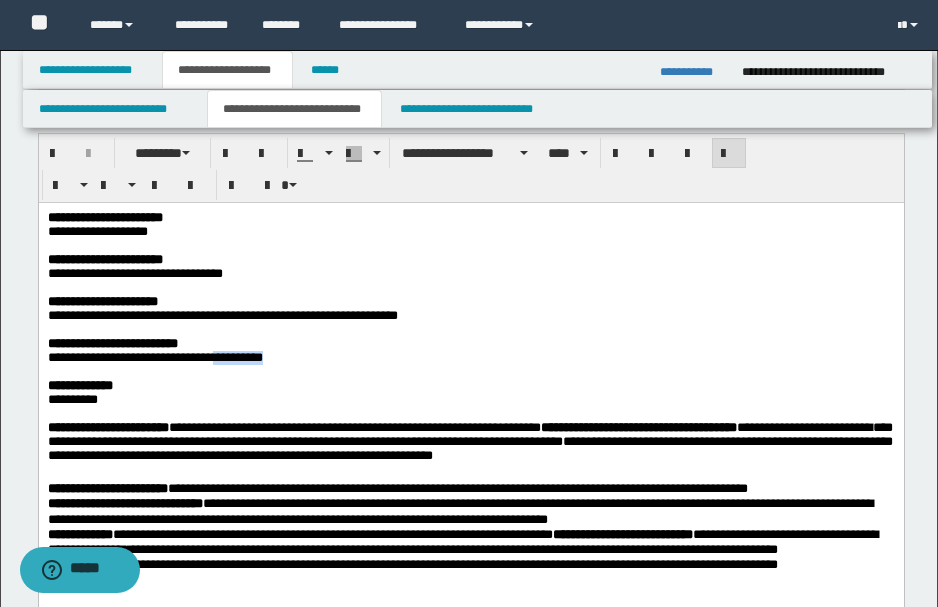 drag, startPoint x: 235, startPoint y: 372, endPoint x: 336, endPoint y: 369, distance: 101.04455 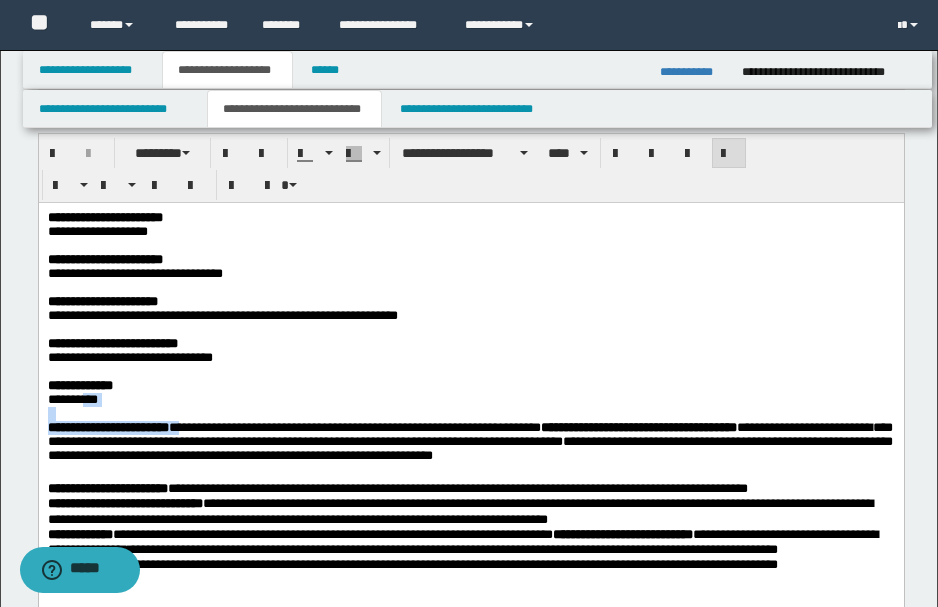 drag, startPoint x: 88, startPoint y: 418, endPoint x: 207, endPoint y: 445, distance: 122.02459 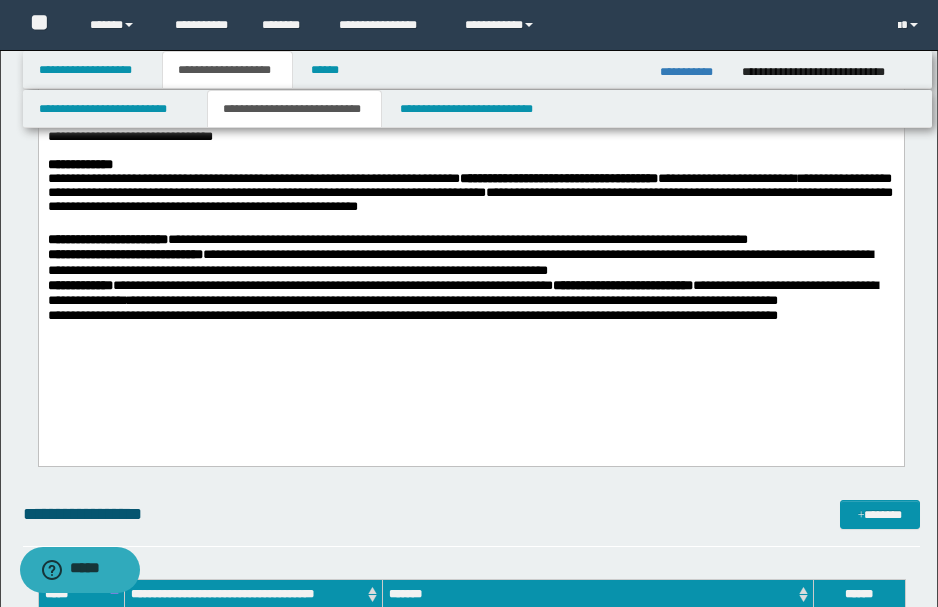 scroll, scrollTop: 1600, scrollLeft: 0, axis: vertical 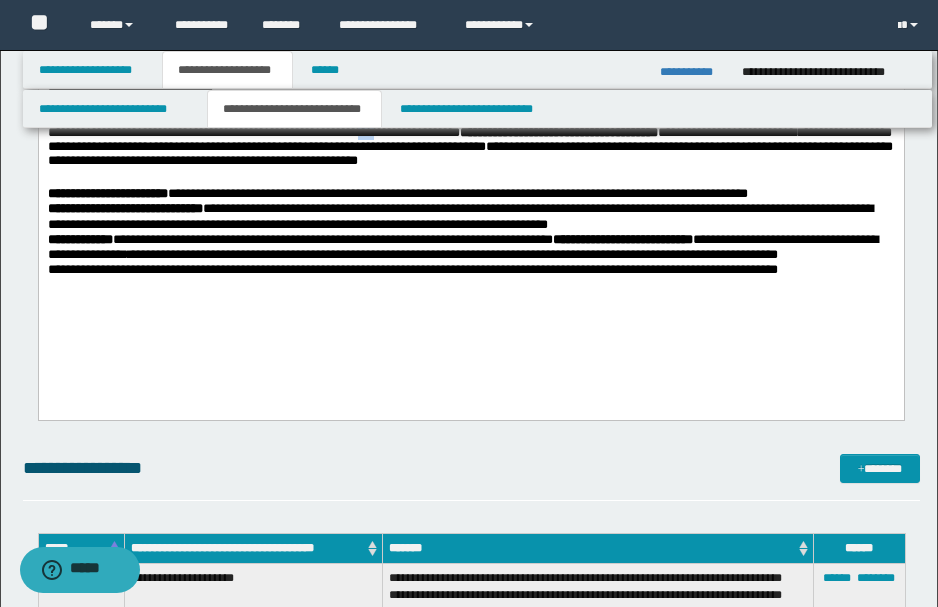 drag, startPoint x: 396, startPoint y: 150, endPoint x: 417, endPoint y: 153, distance: 21.213203 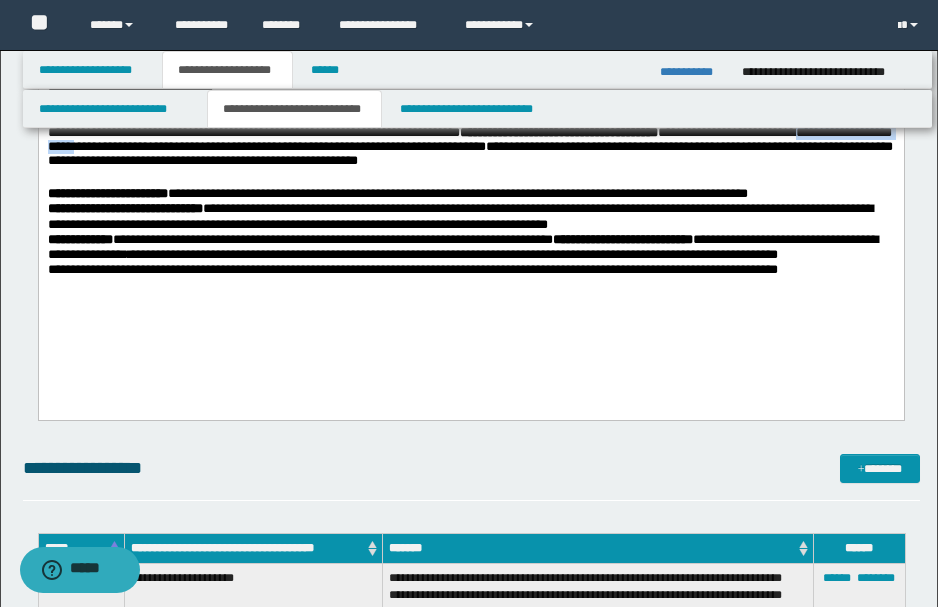 drag, startPoint x: 188, startPoint y: 165, endPoint x: 44, endPoint y: 164, distance: 144.00348 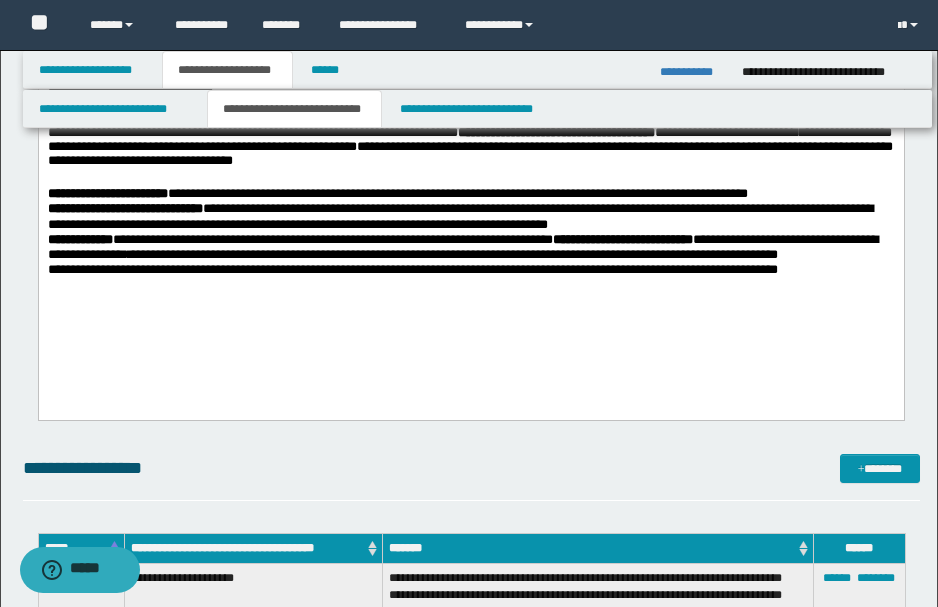 click on "**********" 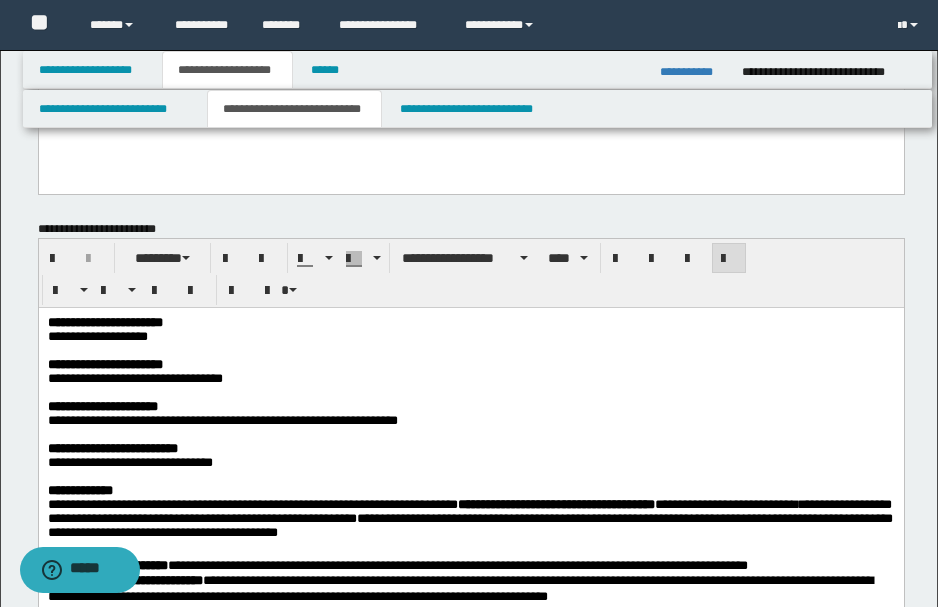 scroll, scrollTop: 1400, scrollLeft: 0, axis: vertical 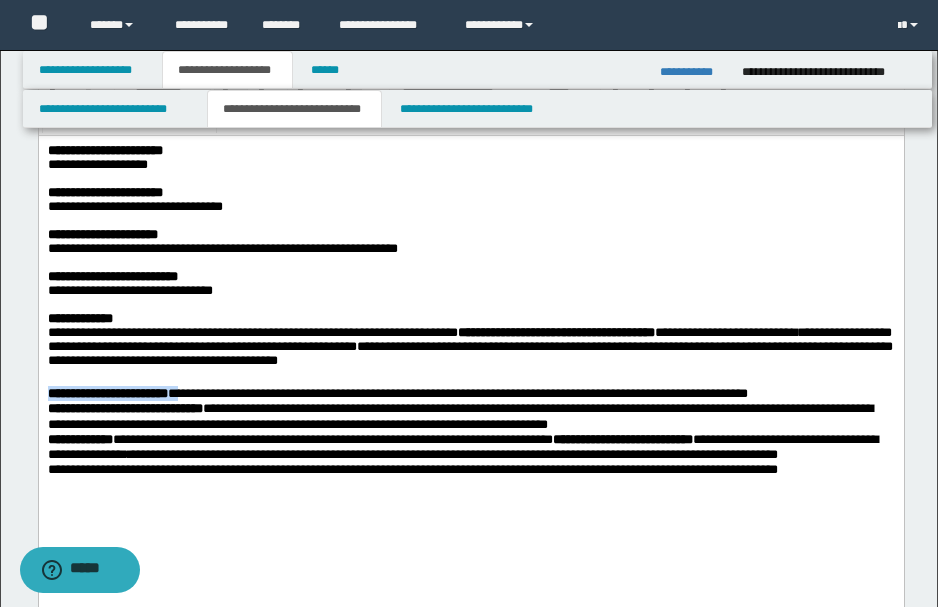 drag, startPoint x: 206, startPoint y: 412, endPoint x: 66, endPoint y: 548, distance: 195.18196 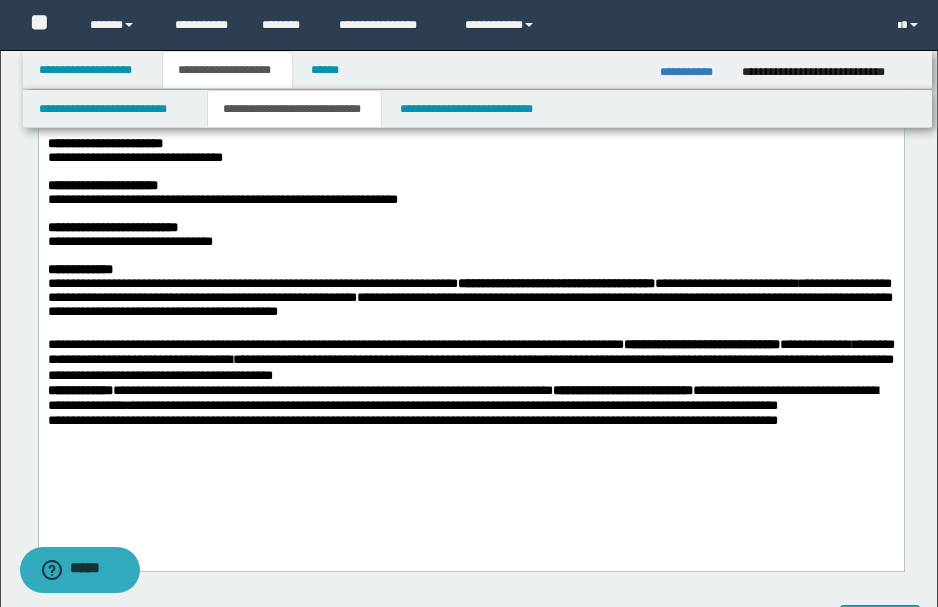 scroll, scrollTop: 1533, scrollLeft: 0, axis: vertical 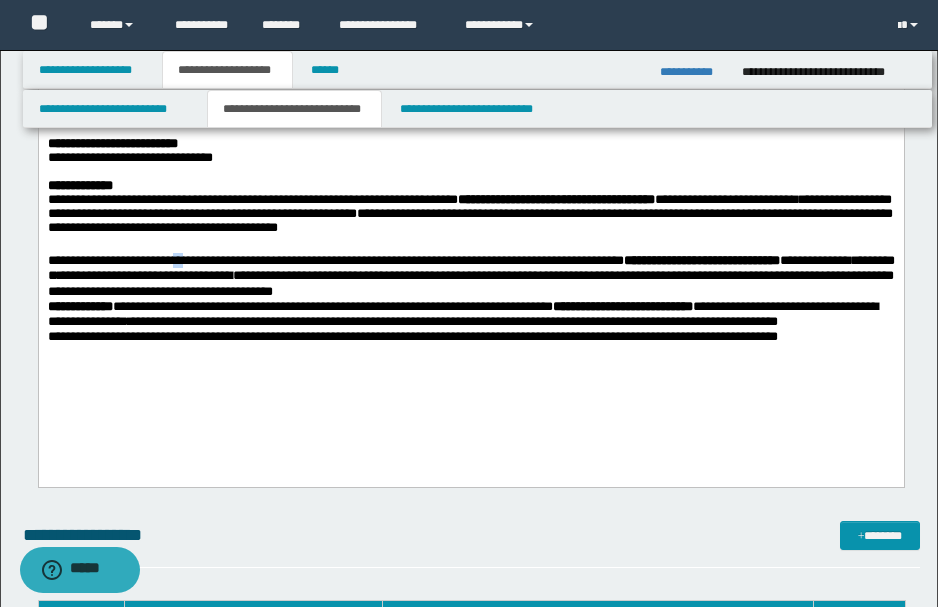 drag, startPoint x: 196, startPoint y: 277, endPoint x: 207, endPoint y: 278, distance: 11.045361 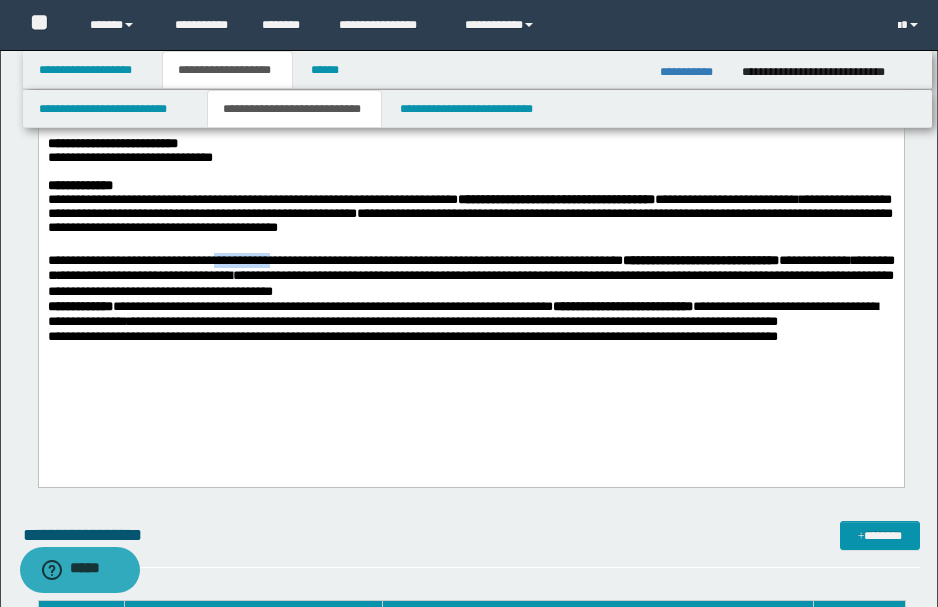 drag, startPoint x: 244, startPoint y: 275, endPoint x: 305, endPoint y: 274, distance: 61.008198 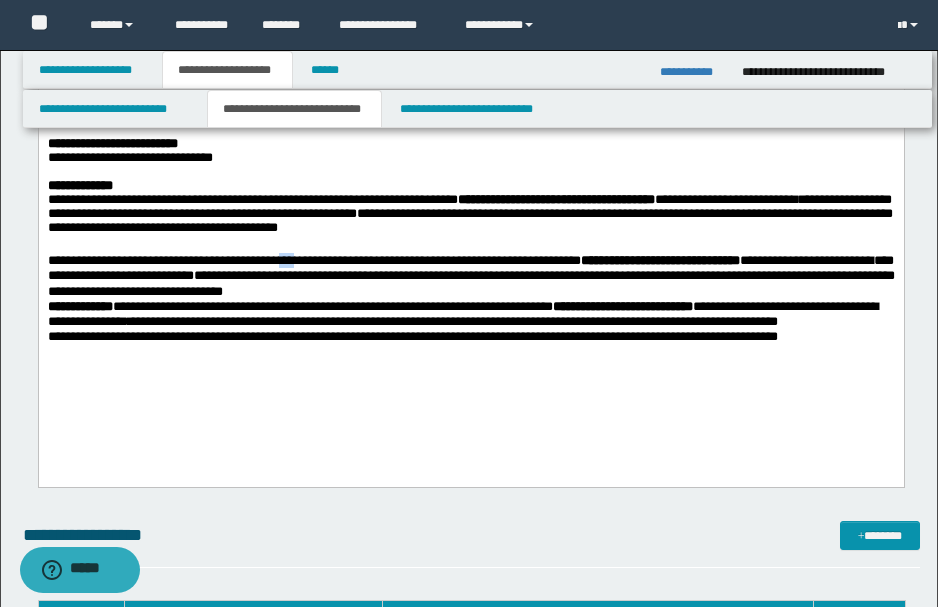 drag, startPoint x: 308, startPoint y: 276, endPoint x: 292, endPoint y: 277, distance: 16.03122 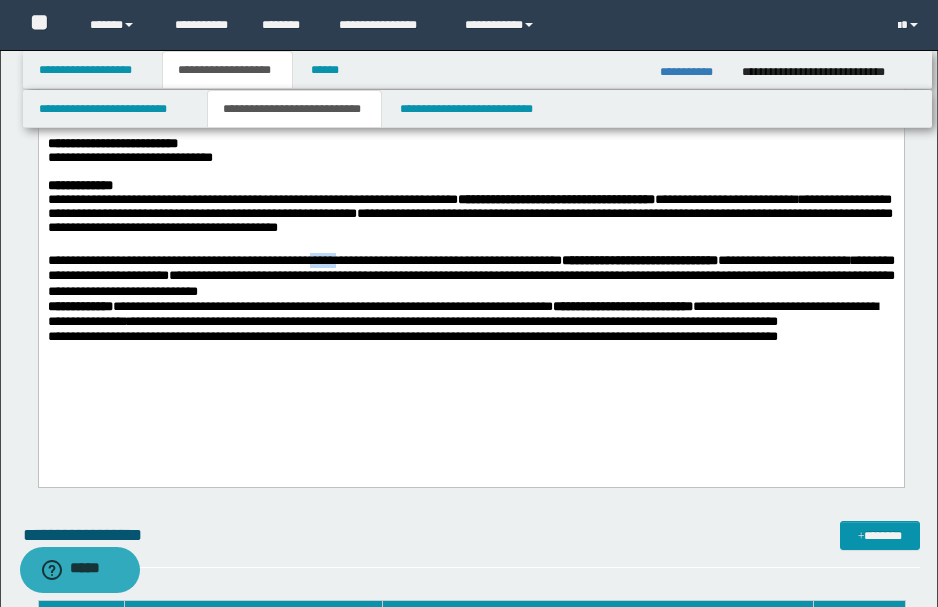 drag, startPoint x: 343, startPoint y: 283, endPoint x: 374, endPoint y: 284, distance: 31.016125 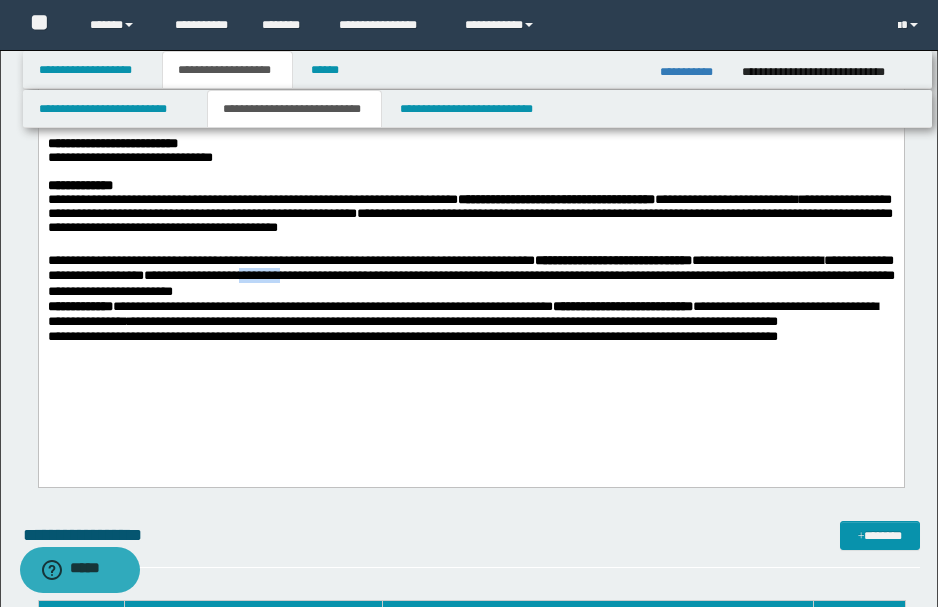 drag, startPoint x: 403, startPoint y: 293, endPoint x: 448, endPoint y: 302, distance: 45.891174 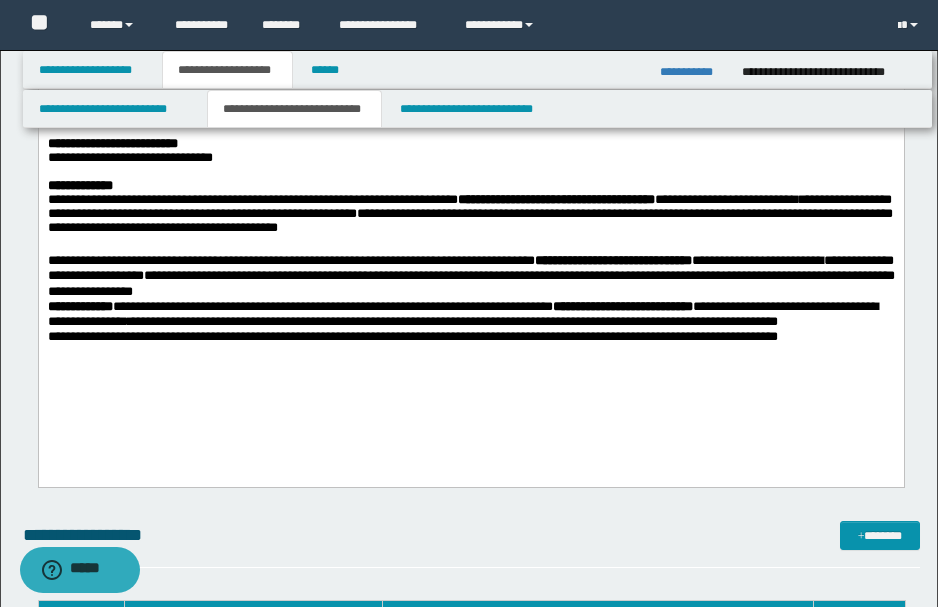 click on "**********" at bounding box center [470, 276] 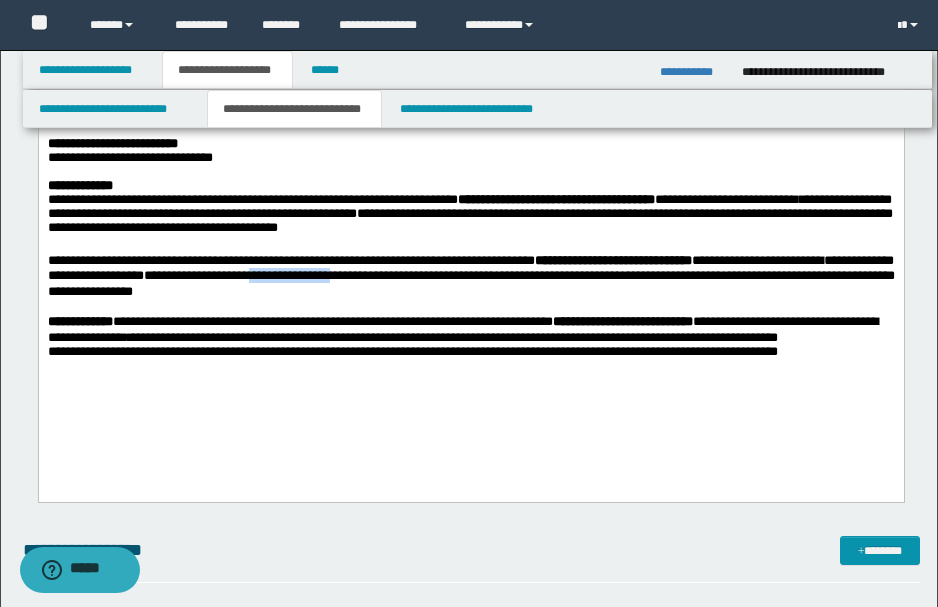 drag, startPoint x: 397, startPoint y: 294, endPoint x: 473, endPoint y: 298, distance: 76.105194 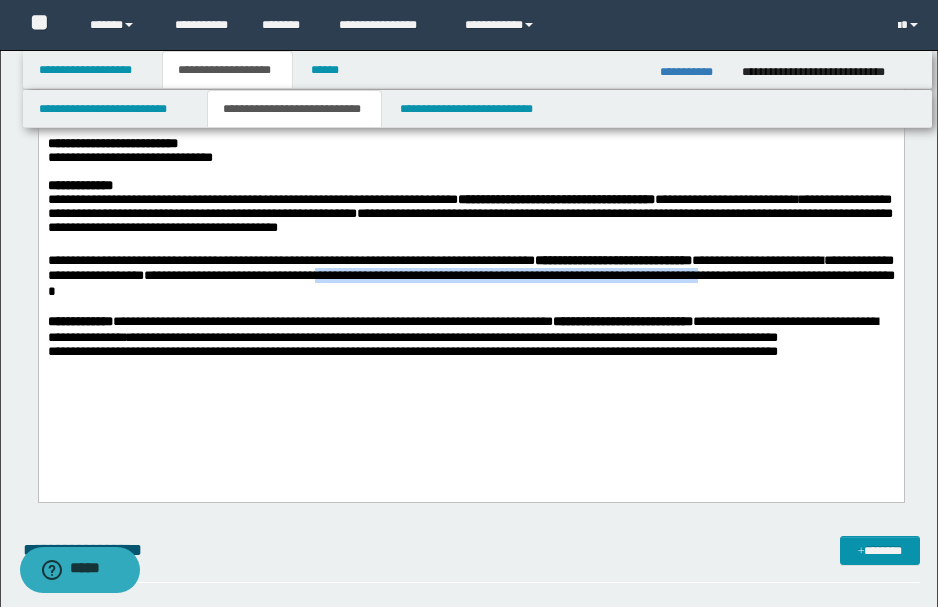 drag, startPoint x: 467, startPoint y: 292, endPoint x: 781, endPoint y: 296, distance: 314.02548 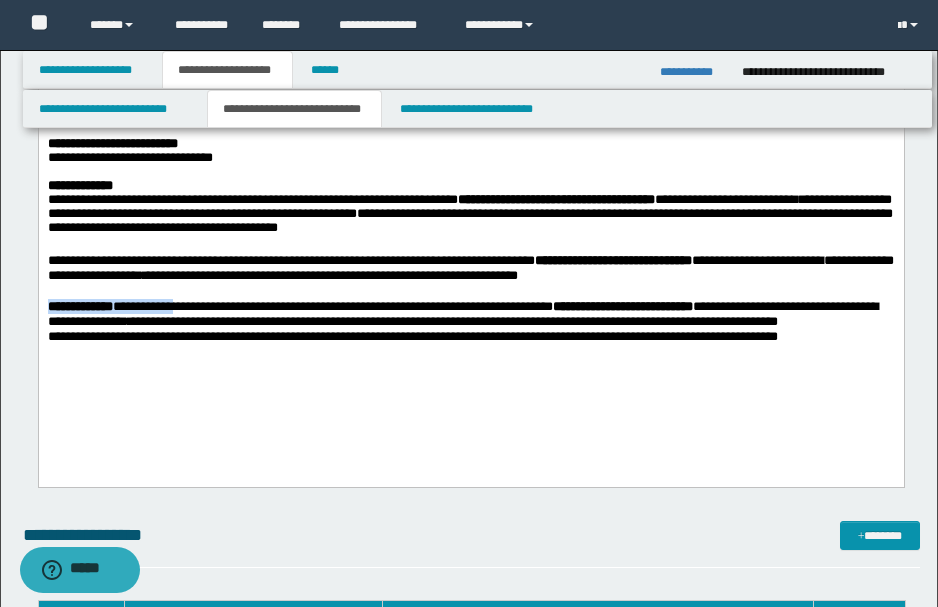 drag, startPoint x: 181, startPoint y: 325, endPoint x: 46, endPoint y: 328, distance: 135.03333 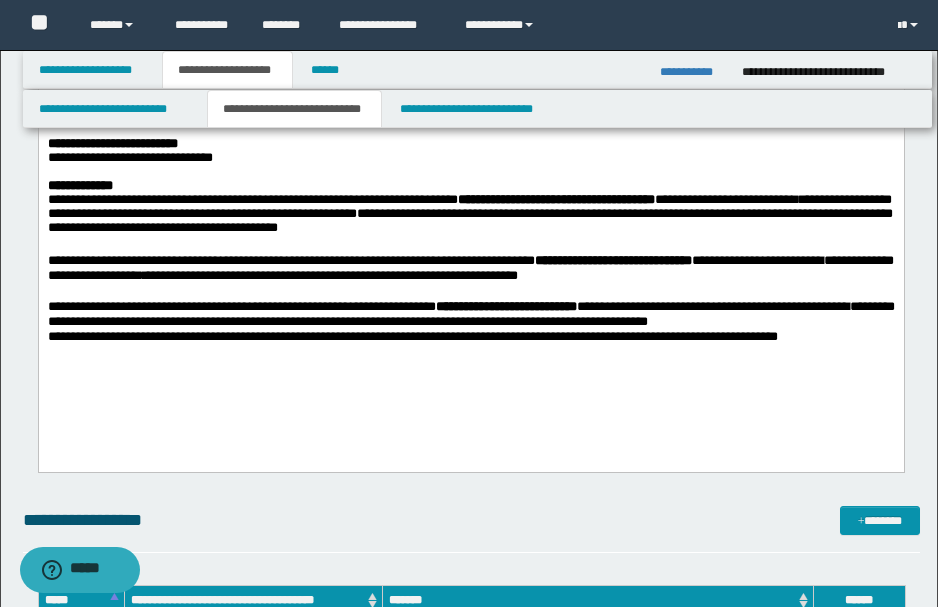 click on "**********" at bounding box center (469, 337) 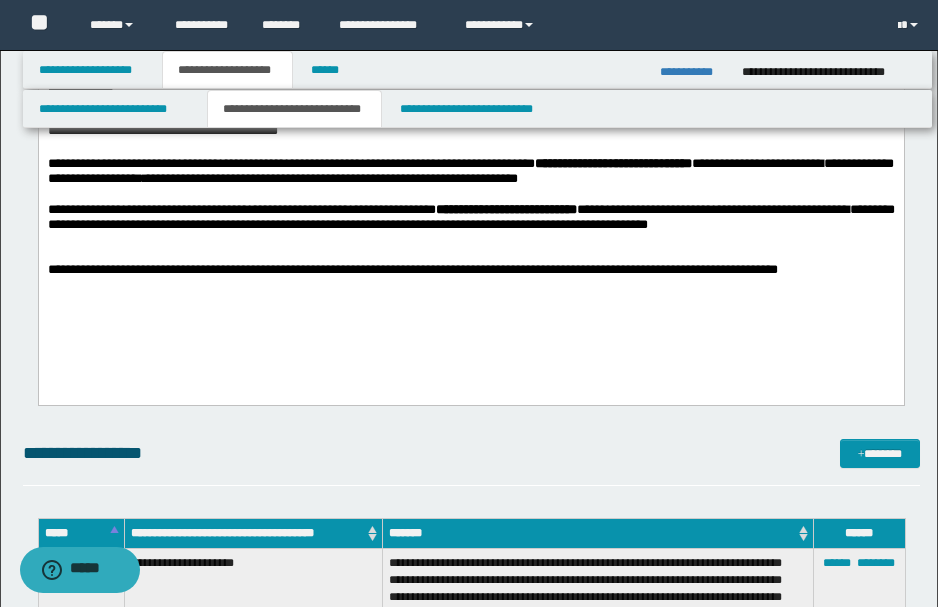 scroll, scrollTop: 1600, scrollLeft: 0, axis: vertical 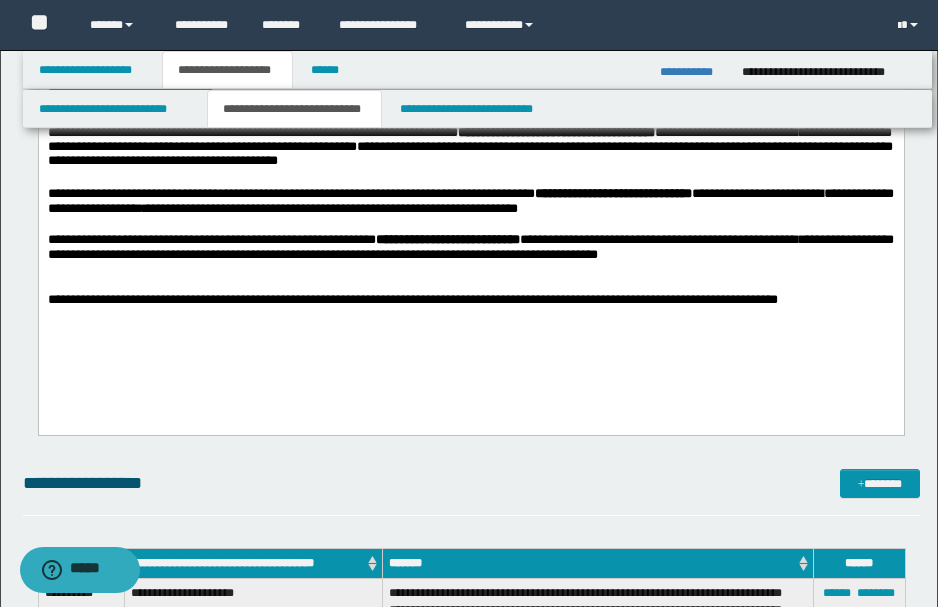 drag, startPoint x: 95, startPoint y: 258, endPoint x: 170, endPoint y: 260, distance: 75.026665 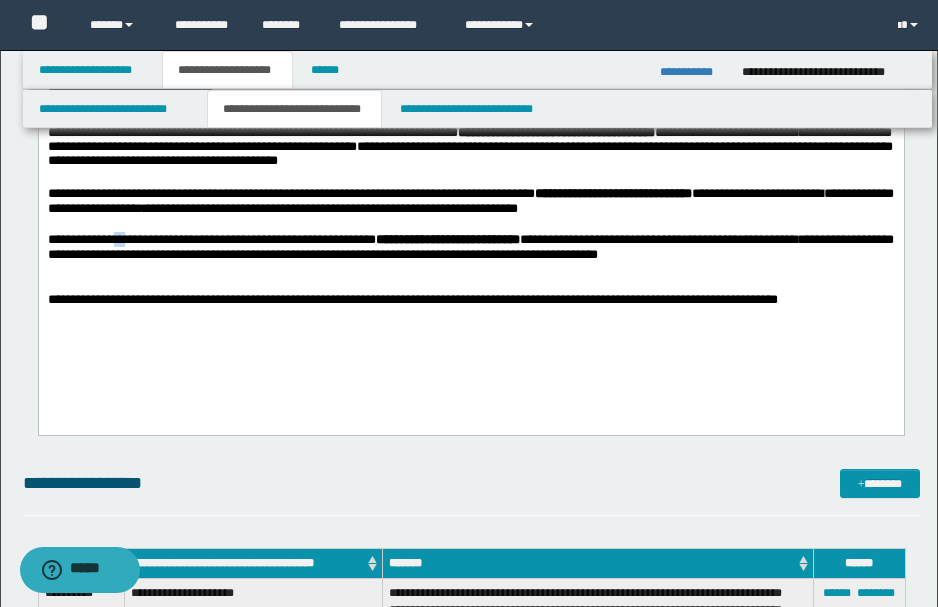 click on "**********" at bounding box center (211, 240) 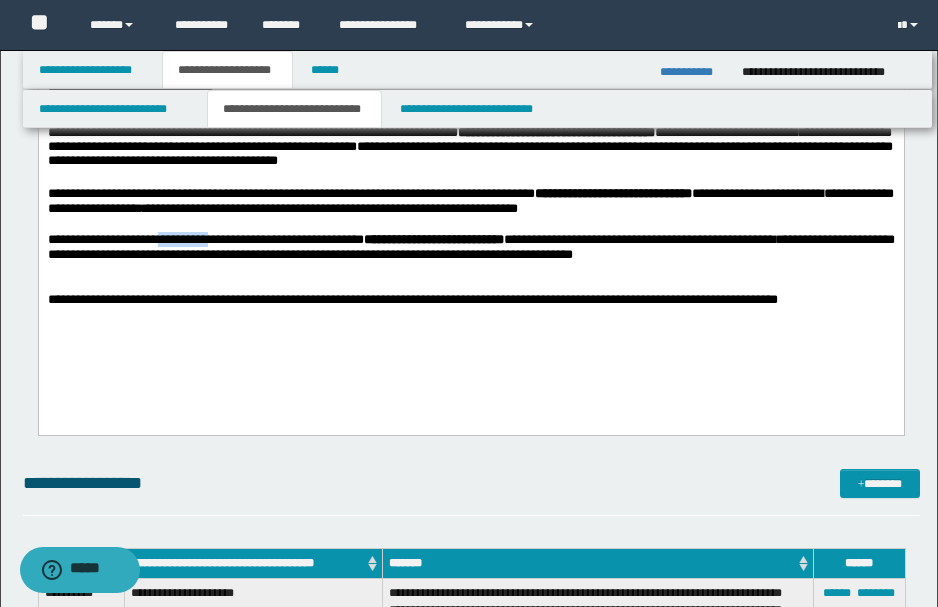 drag, startPoint x: 176, startPoint y: 259, endPoint x: 232, endPoint y: 256, distance: 56.0803 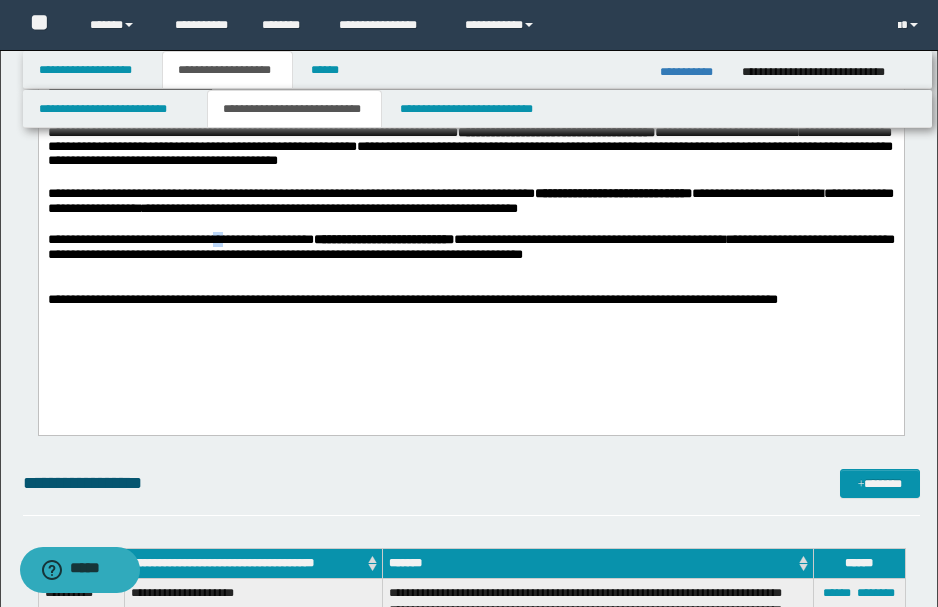 click on "**********" at bounding box center (180, 240) 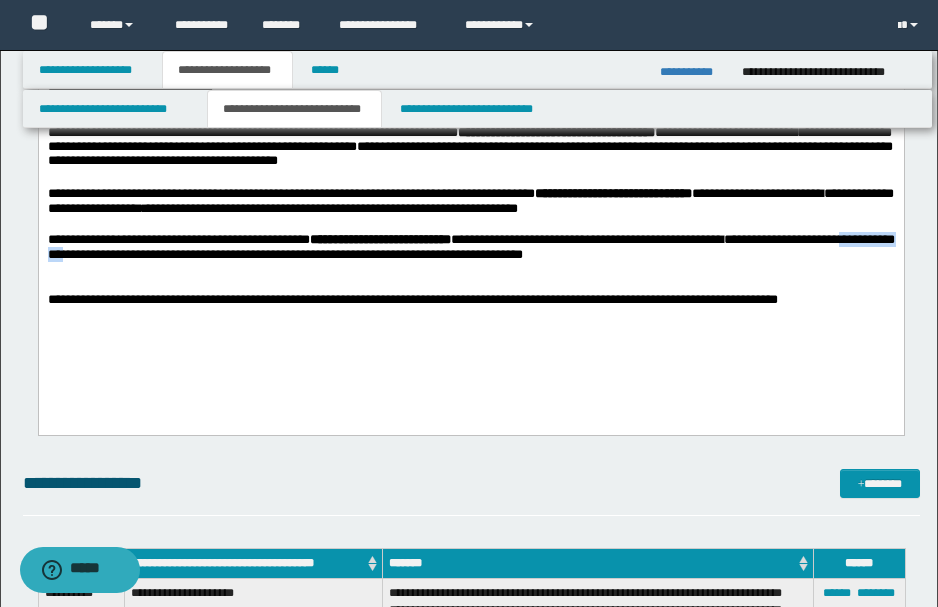 drag, startPoint x: 112, startPoint y: 272, endPoint x: 176, endPoint y: 276, distance: 64.12488 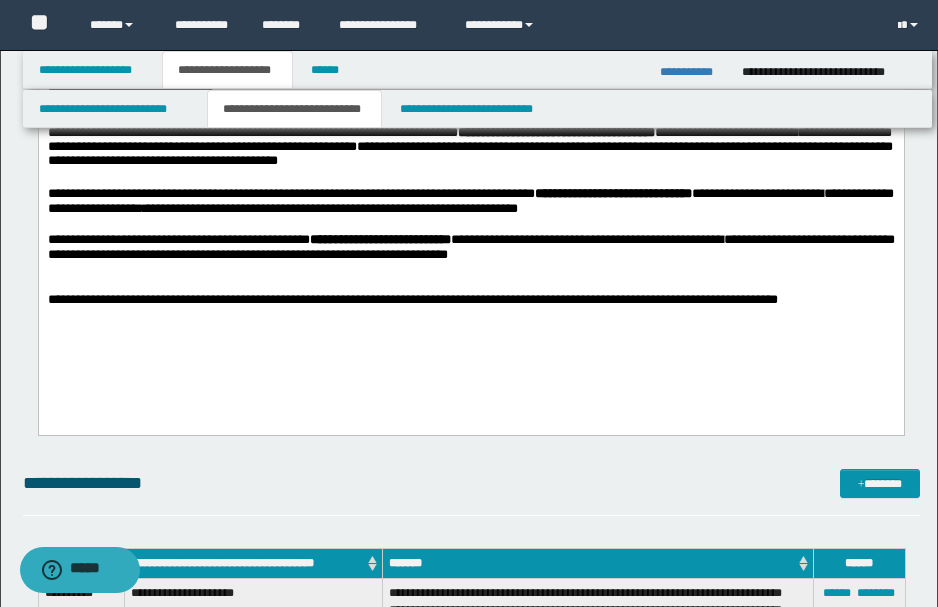click on "**********" at bounding box center (470, 248) 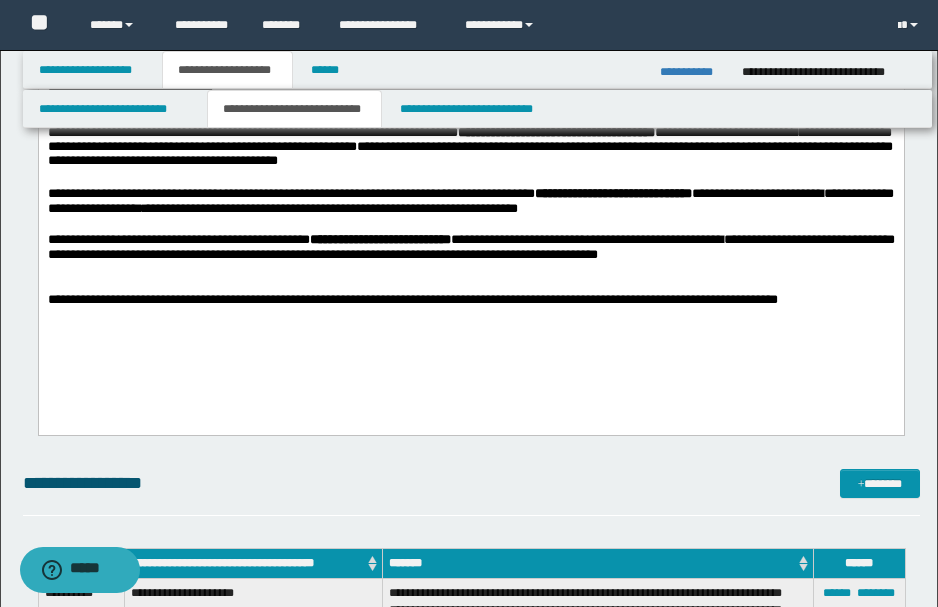 click on "**********" at bounding box center (470, 248) 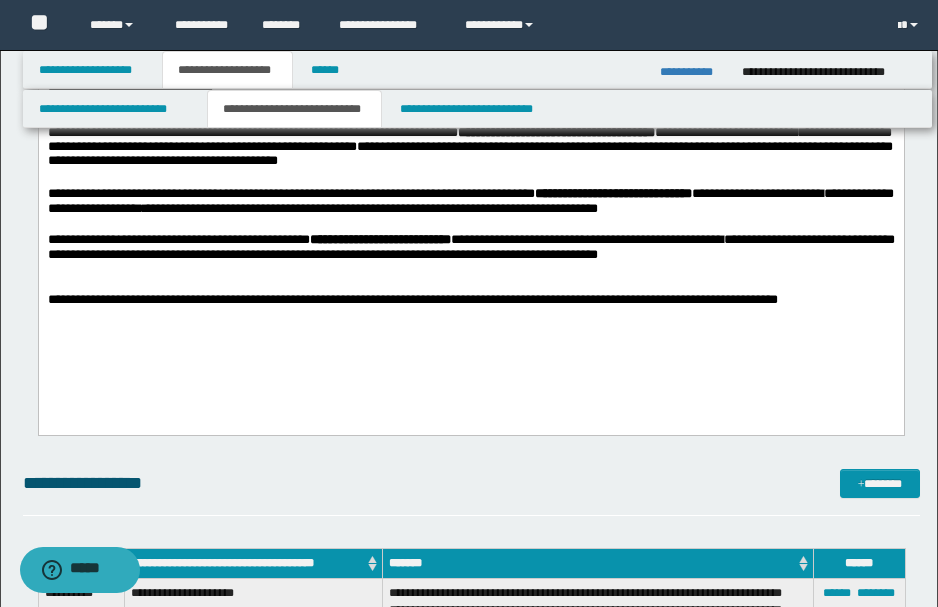click on "**********" at bounding box center [470, 248] 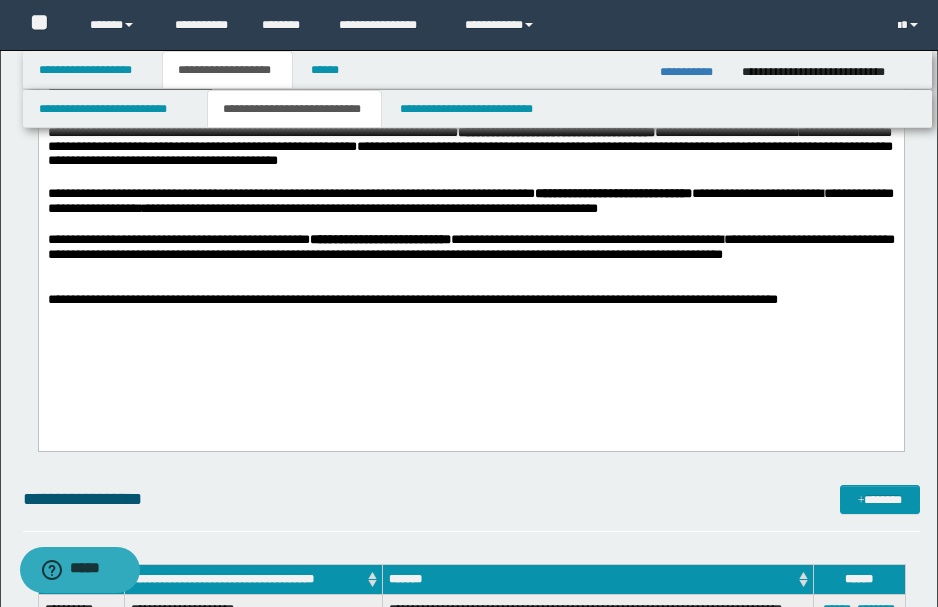 drag, startPoint x: 536, startPoint y: 279, endPoint x: 699, endPoint y: 276, distance: 163.0276 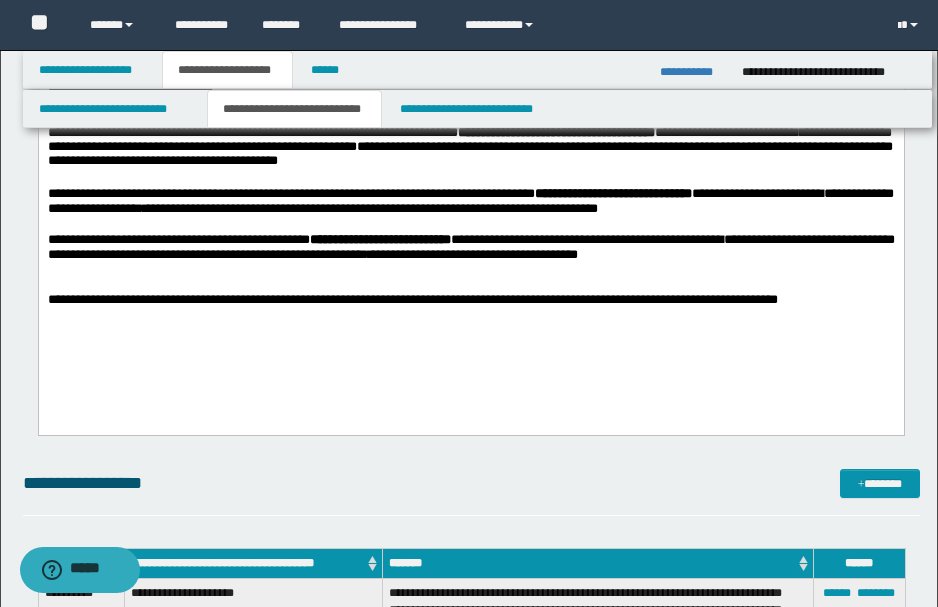 click on "**********" at bounding box center [470, 248] 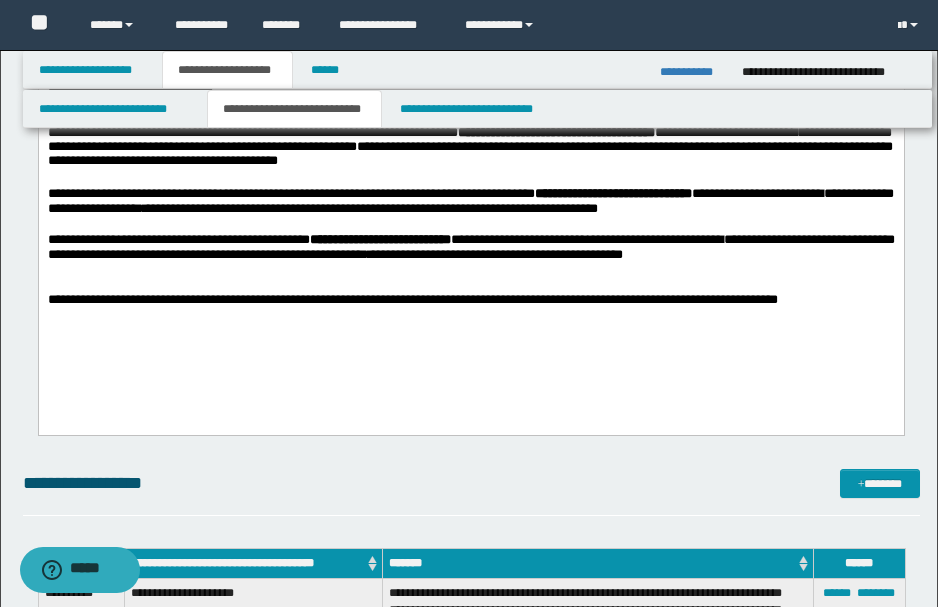 click at bounding box center (470, 271) 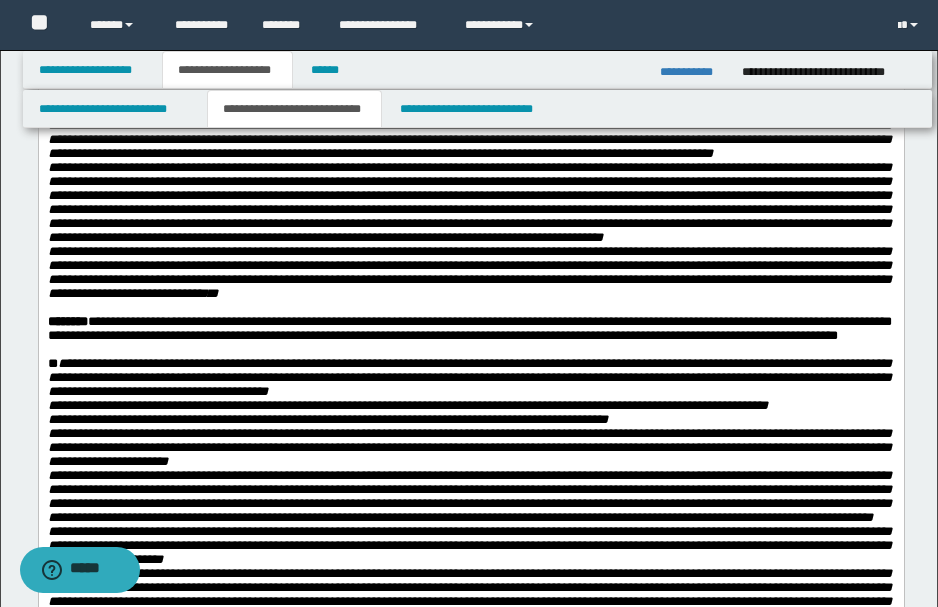 scroll, scrollTop: 0, scrollLeft: 0, axis: both 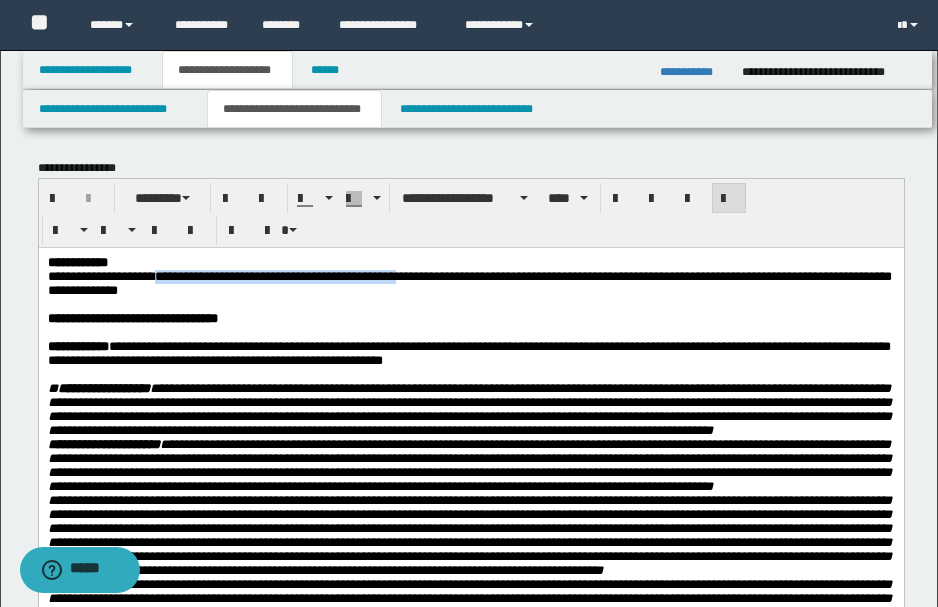drag, startPoint x: 177, startPoint y: 276, endPoint x: 456, endPoint y: 284, distance: 279.1147 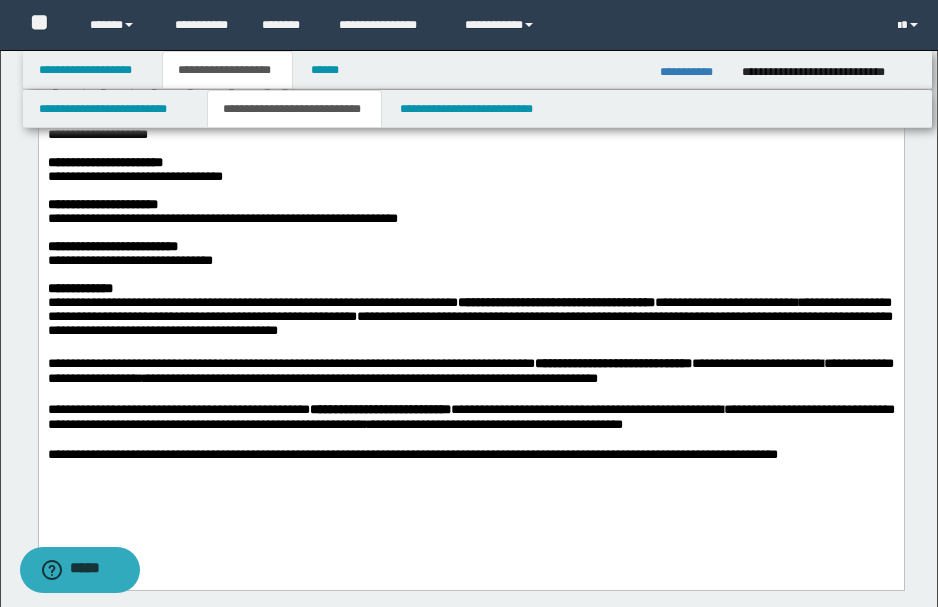 scroll, scrollTop: 1533, scrollLeft: 0, axis: vertical 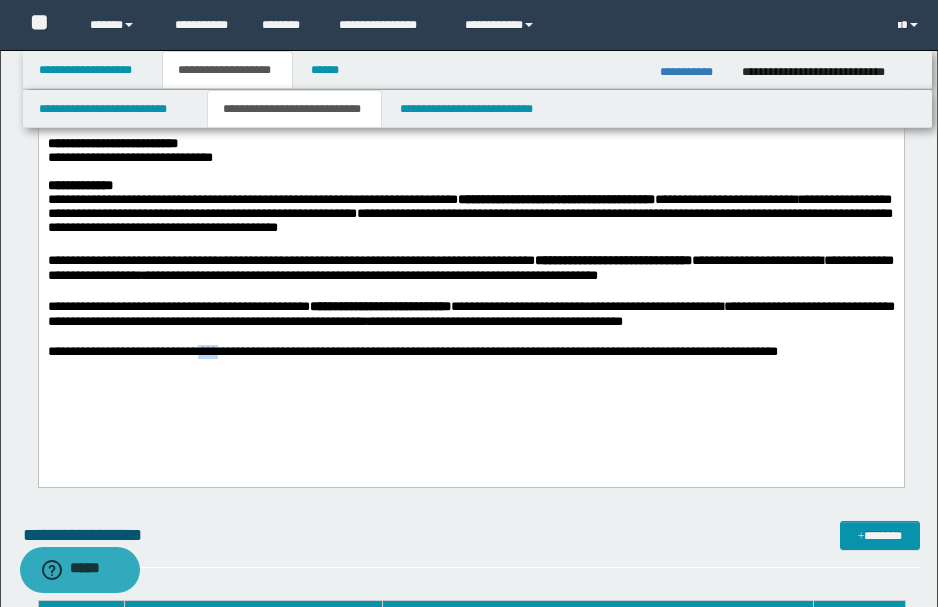 drag, startPoint x: 204, startPoint y: 372, endPoint x: 236, endPoint y: 369, distance: 32.140316 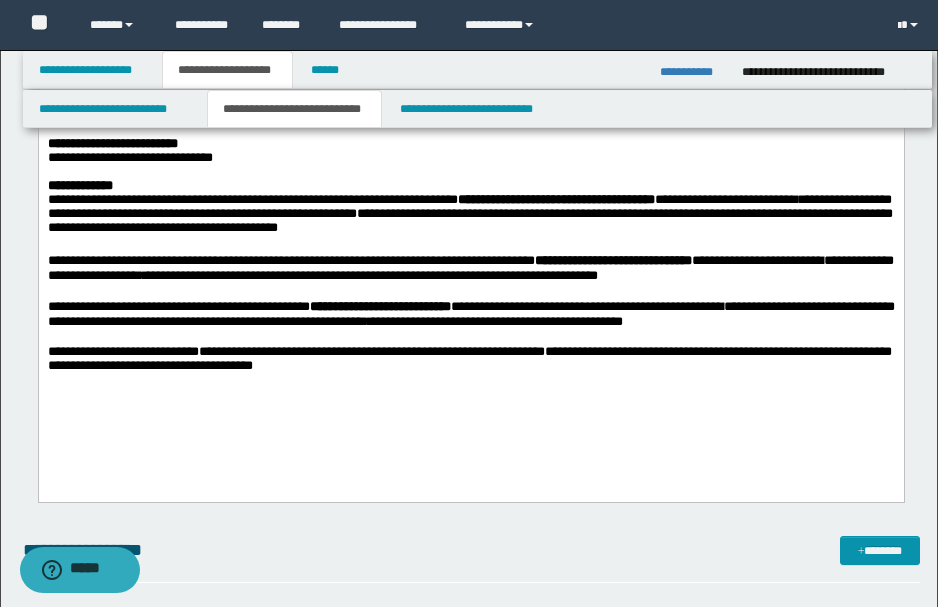 click on "**********" at bounding box center [371, 351] 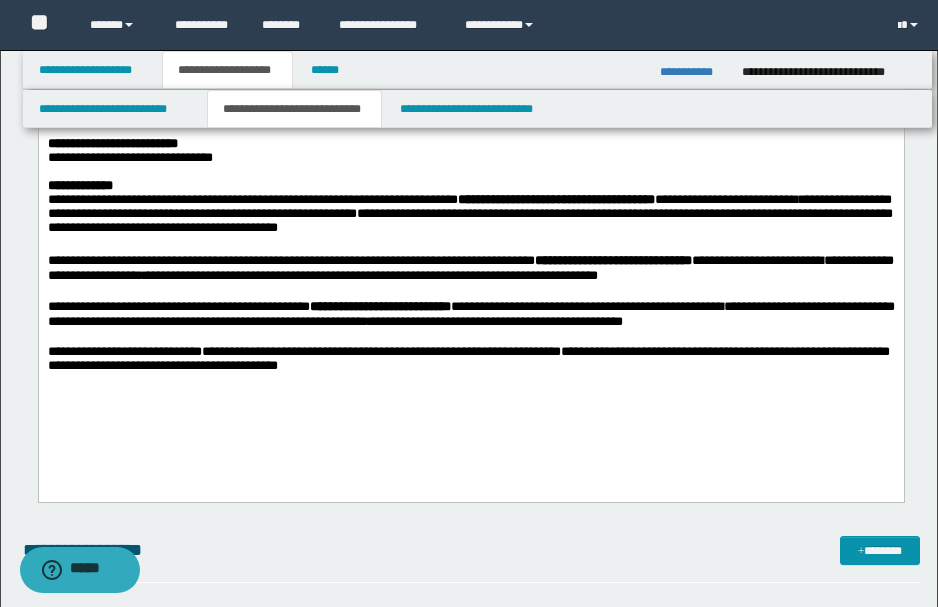 click on "**********" at bounding box center [381, 351] 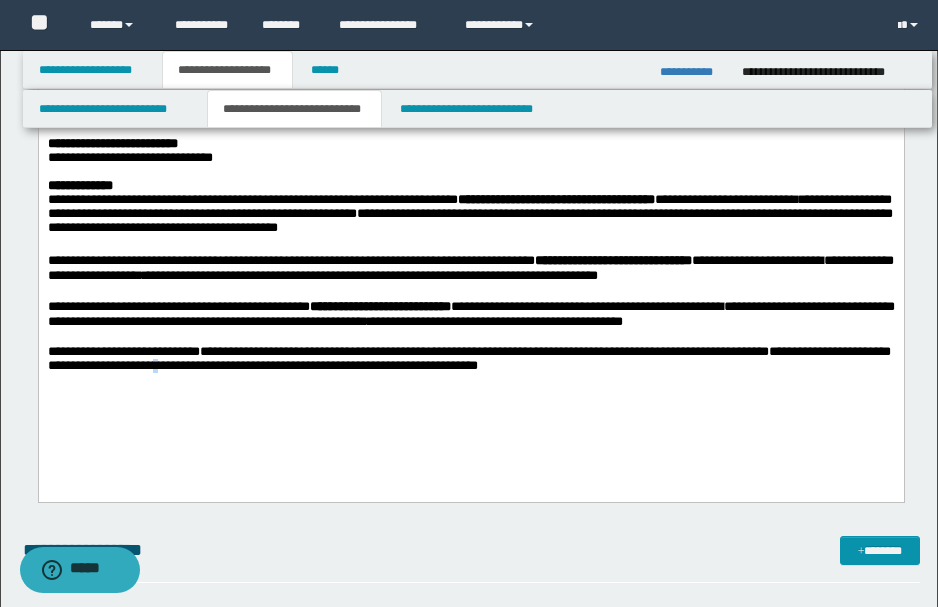 click on "**********" at bounding box center (468, 358) 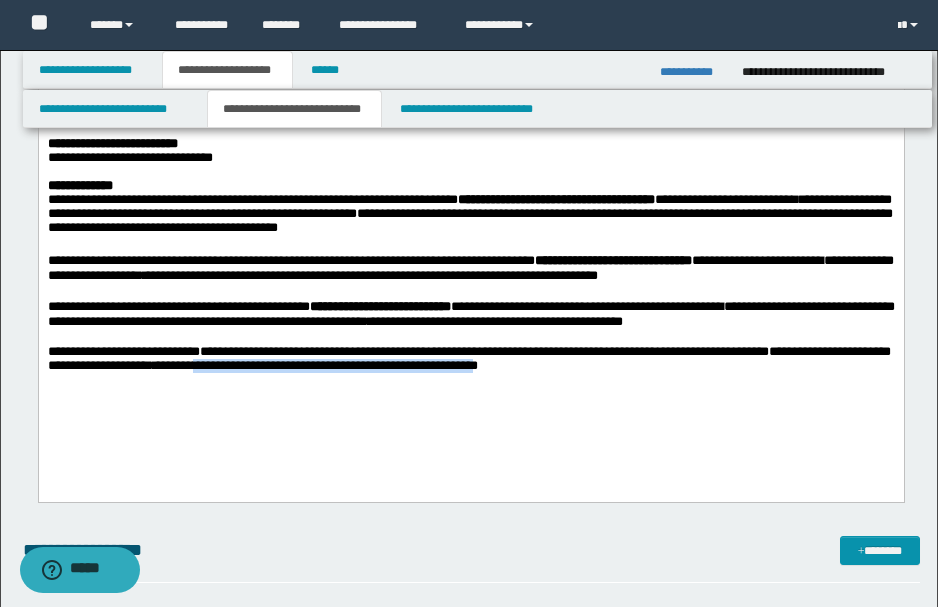 drag, startPoint x: 292, startPoint y: 384, endPoint x: 610, endPoint y: 402, distance: 318.50903 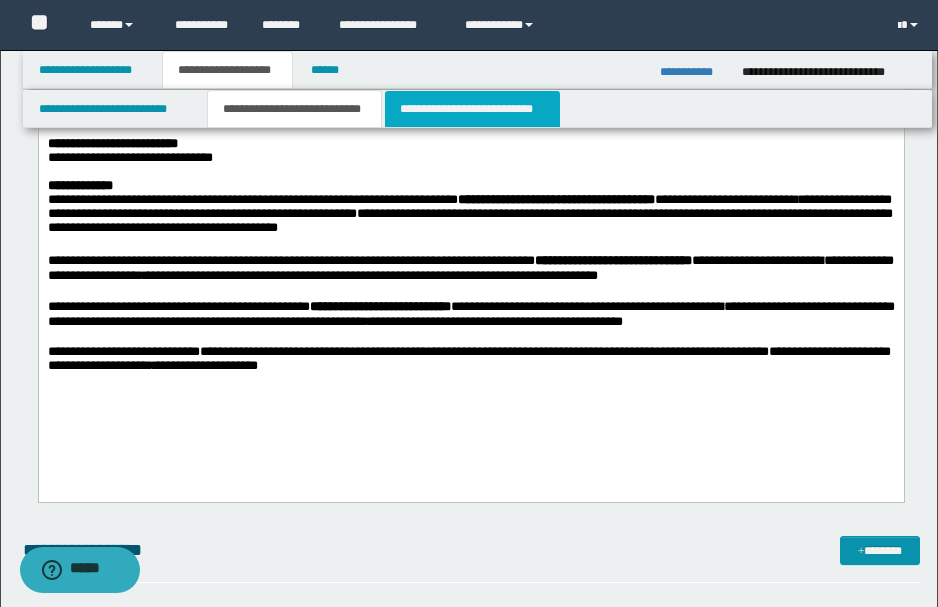 click on "**********" at bounding box center [472, 109] 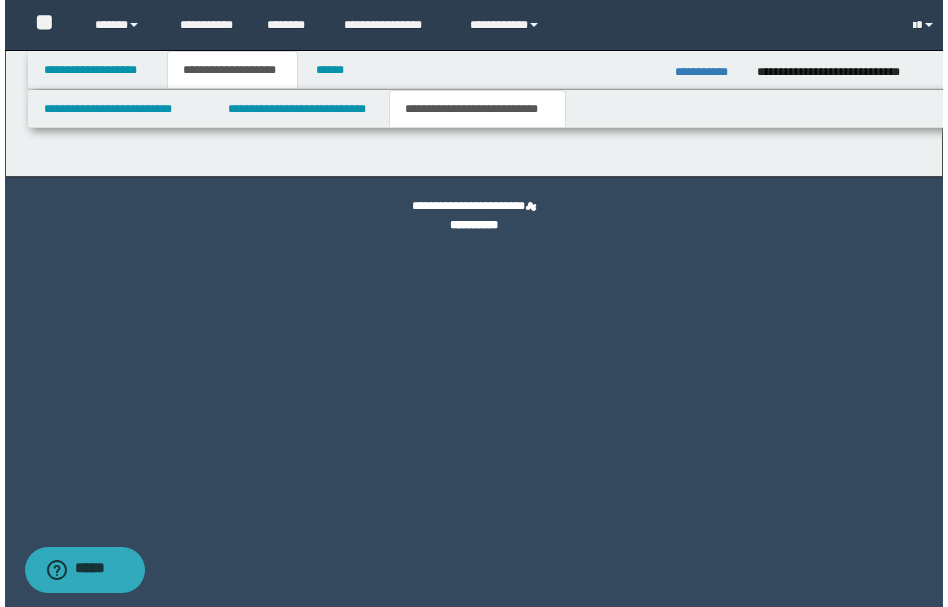 scroll, scrollTop: 0, scrollLeft: 0, axis: both 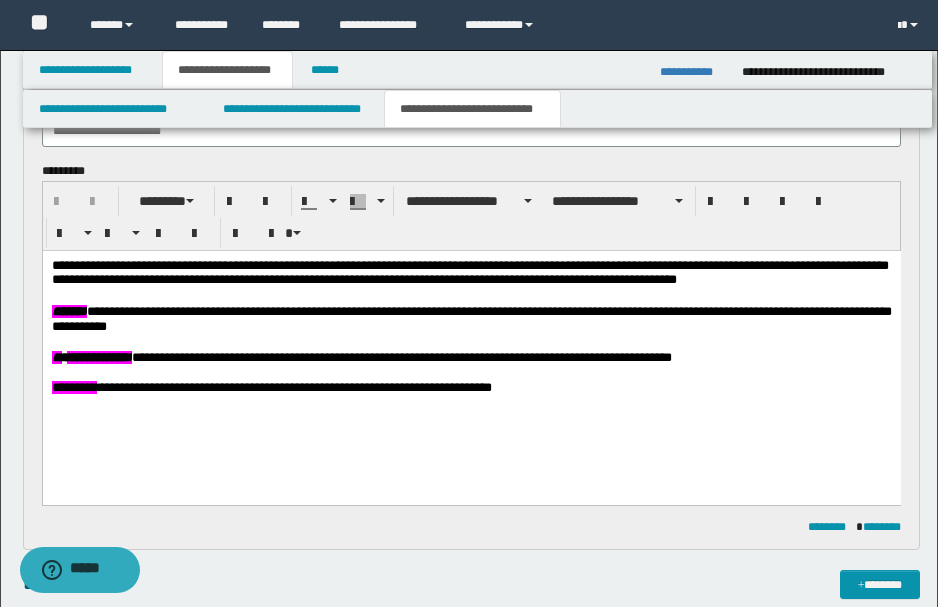 click on "**********" at bounding box center [471, 584] 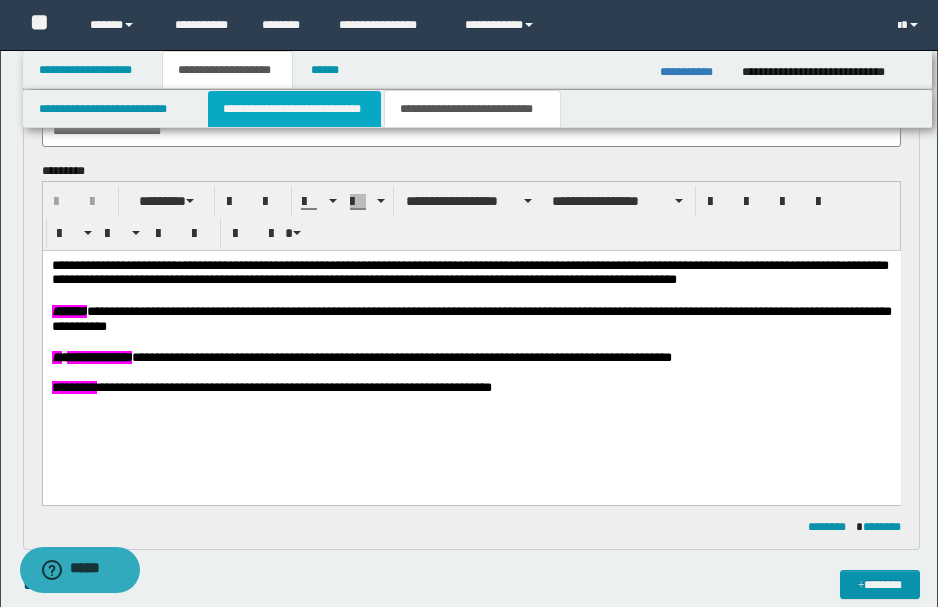 drag, startPoint x: 262, startPoint y: 104, endPoint x: 298, endPoint y: 126, distance: 42.190044 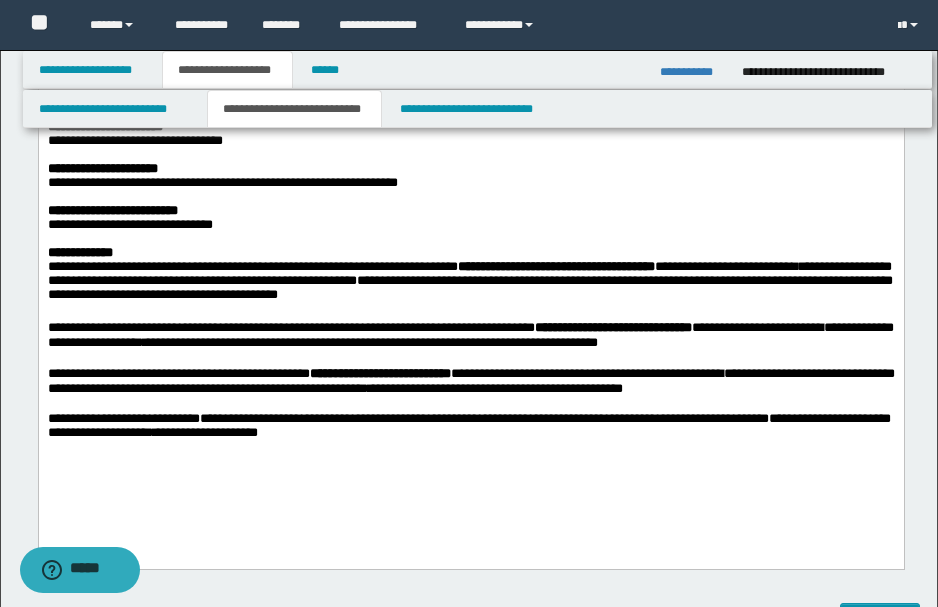 scroll, scrollTop: 1800, scrollLeft: 0, axis: vertical 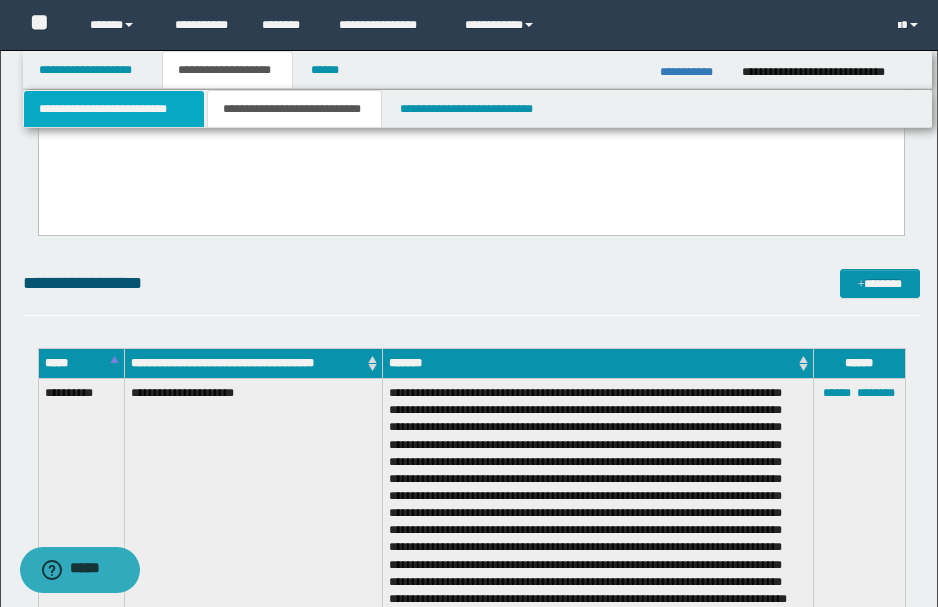 click on "**********" at bounding box center [114, 109] 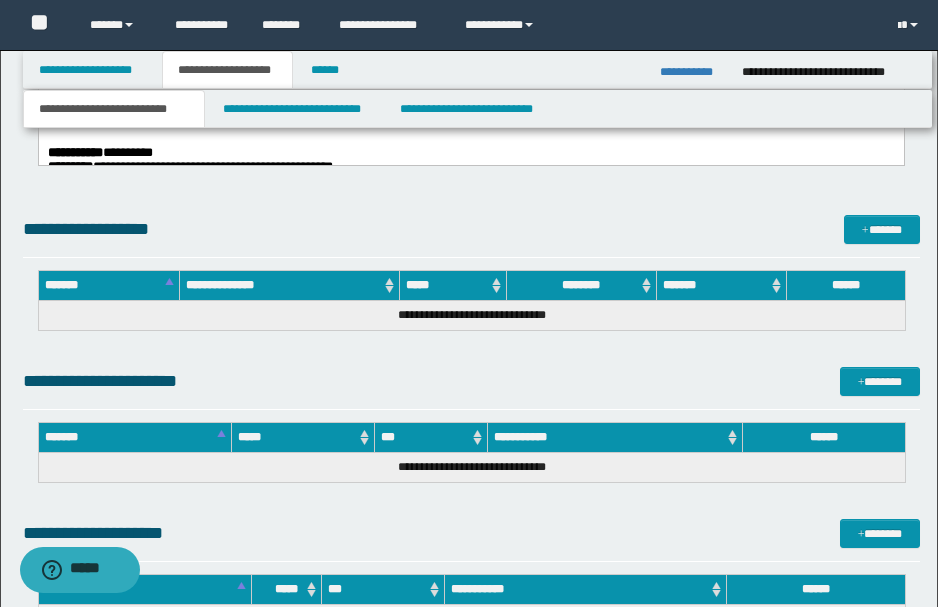scroll, scrollTop: 1479, scrollLeft: 0, axis: vertical 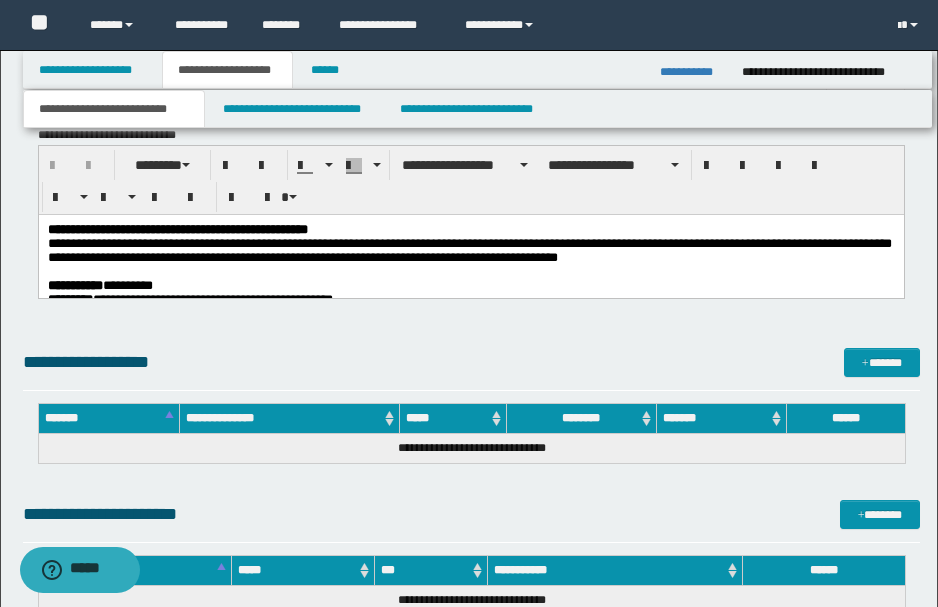 click on "**********" at bounding box center (469, 249) 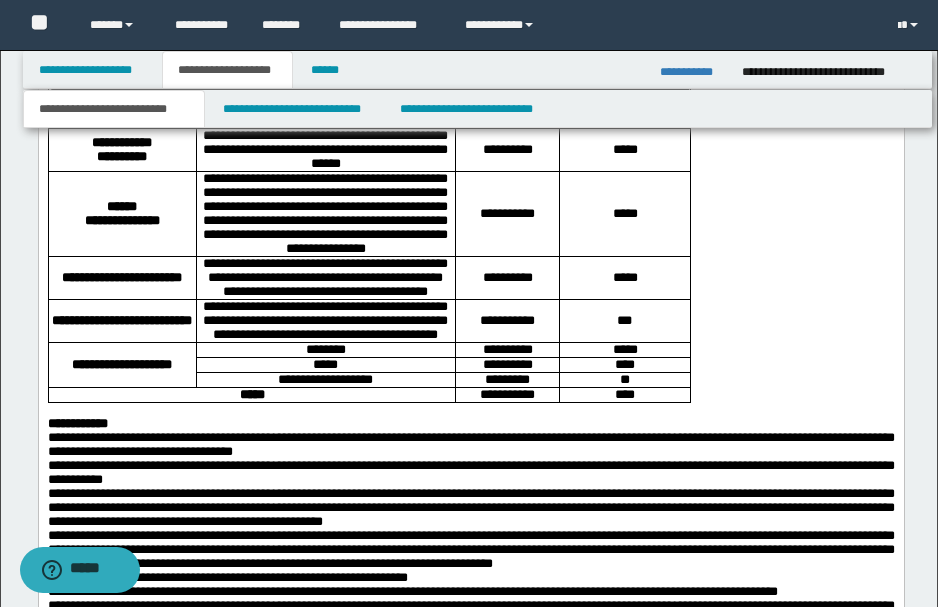 scroll, scrollTop: 3079, scrollLeft: 0, axis: vertical 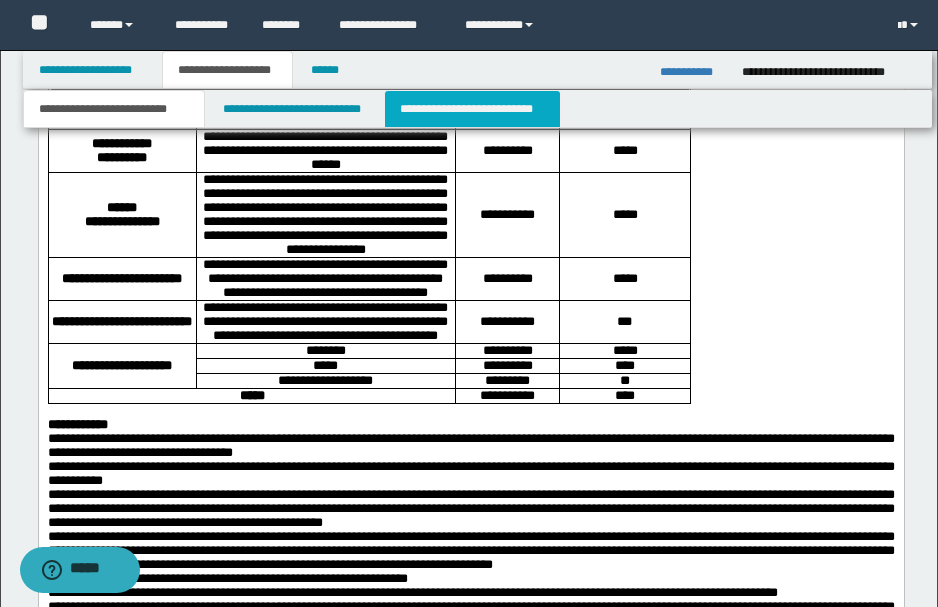 click on "**********" at bounding box center (472, 109) 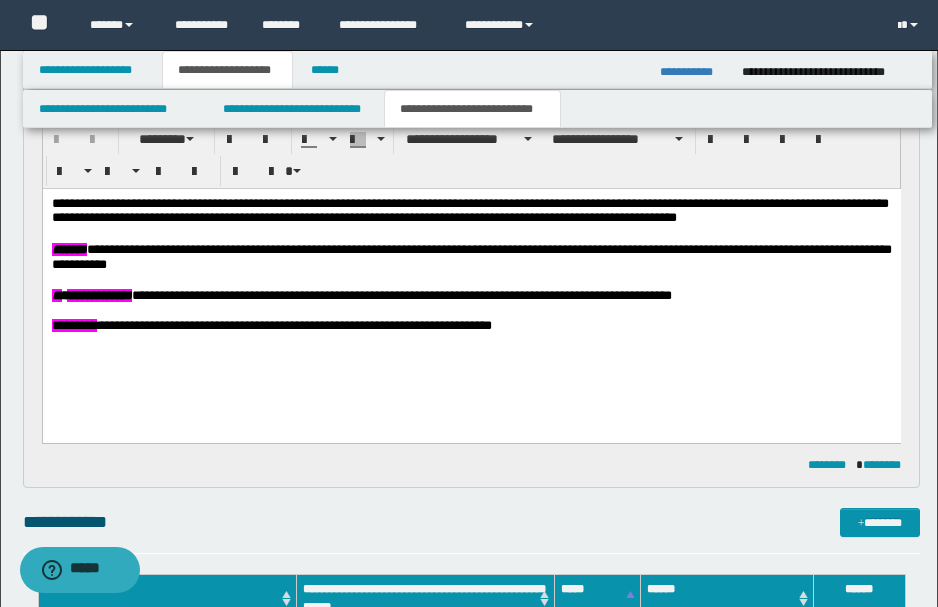 scroll, scrollTop: 266, scrollLeft: 0, axis: vertical 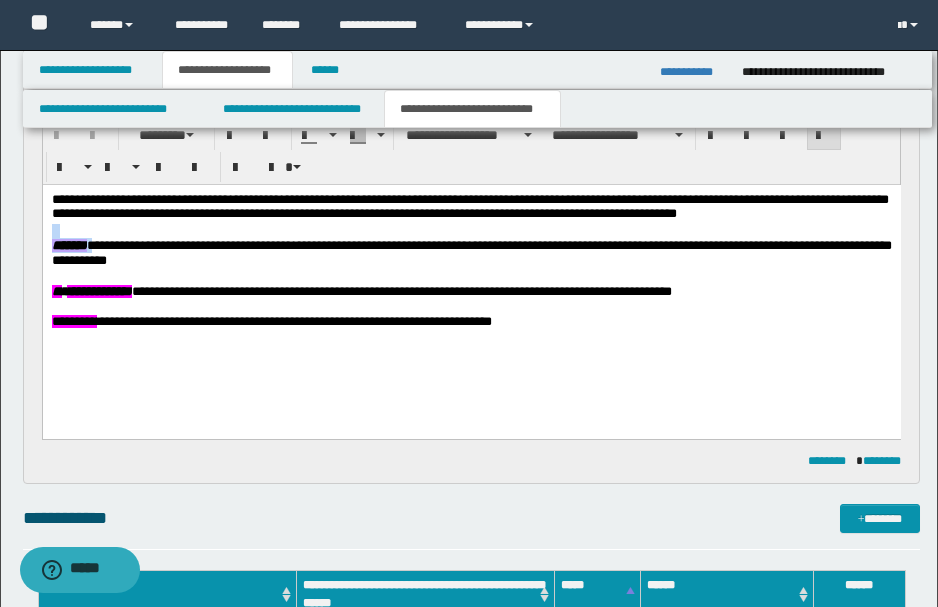 drag, startPoint x: 798, startPoint y: 213, endPoint x: 104, endPoint y: 246, distance: 694.7841 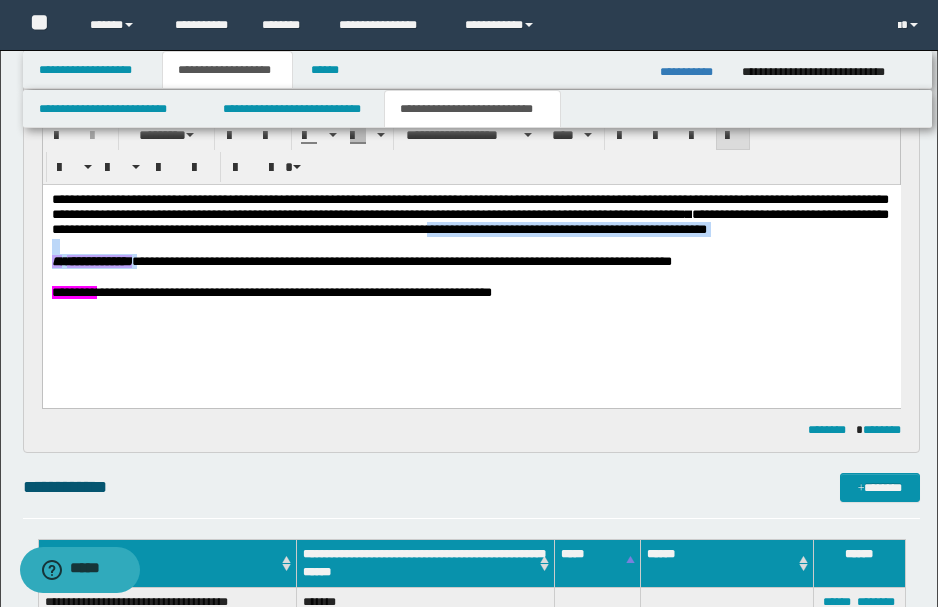 drag, startPoint x: 561, startPoint y: 230, endPoint x: 148, endPoint y: 261, distance: 414.1618 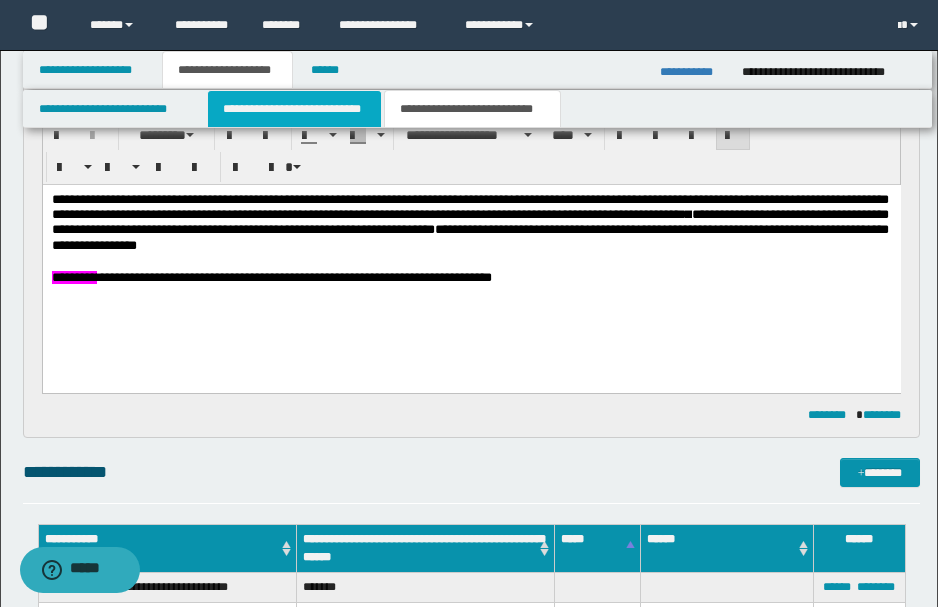 click on "**********" at bounding box center [294, 109] 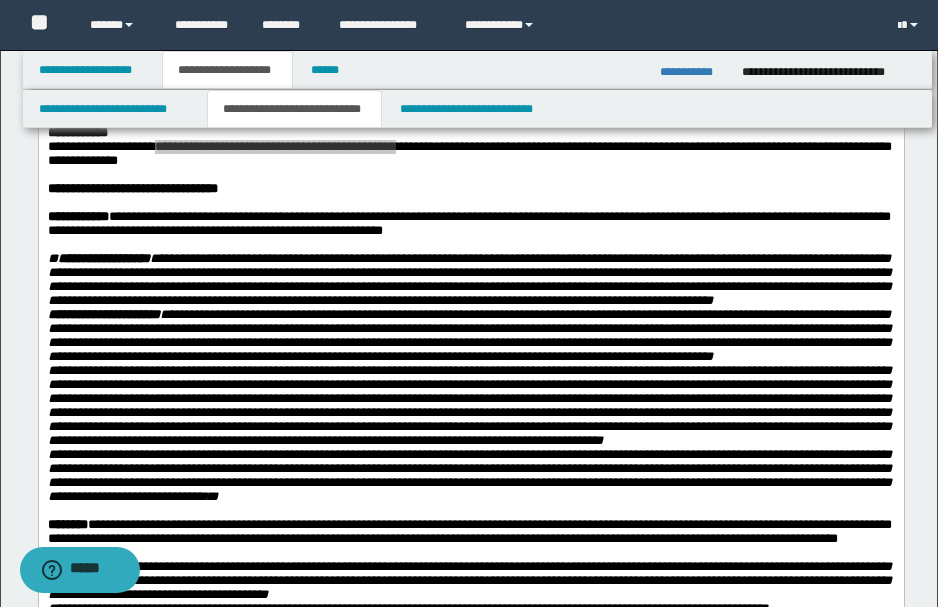 scroll, scrollTop: 0, scrollLeft: 0, axis: both 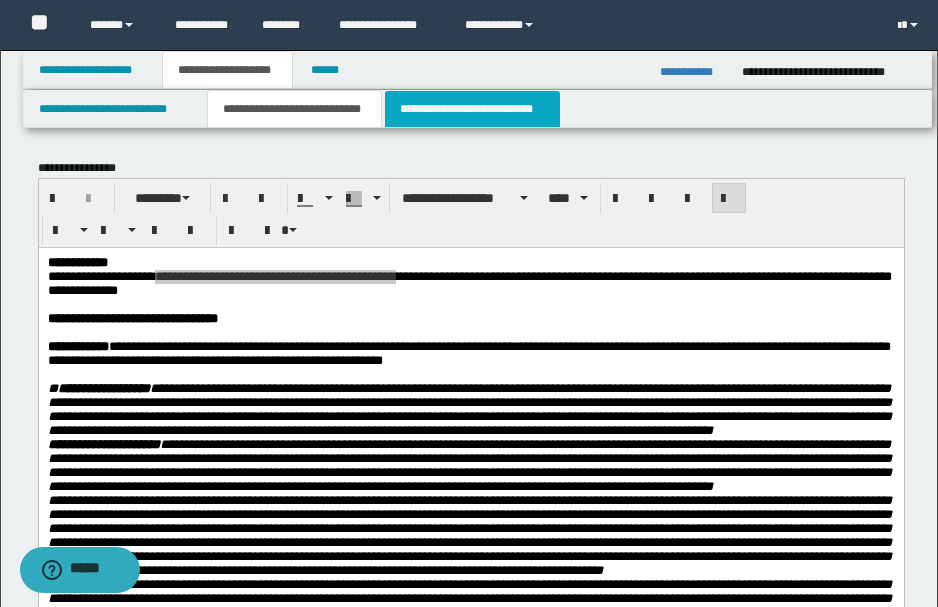 click on "**********" at bounding box center (472, 109) 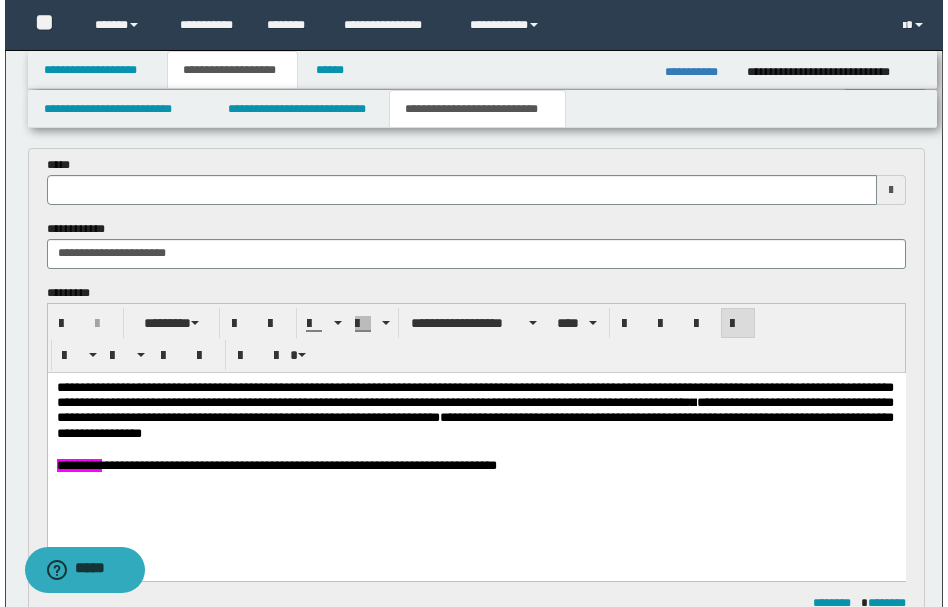 scroll, scrollTop: 200, scrollLeft: 0, axis: vertical 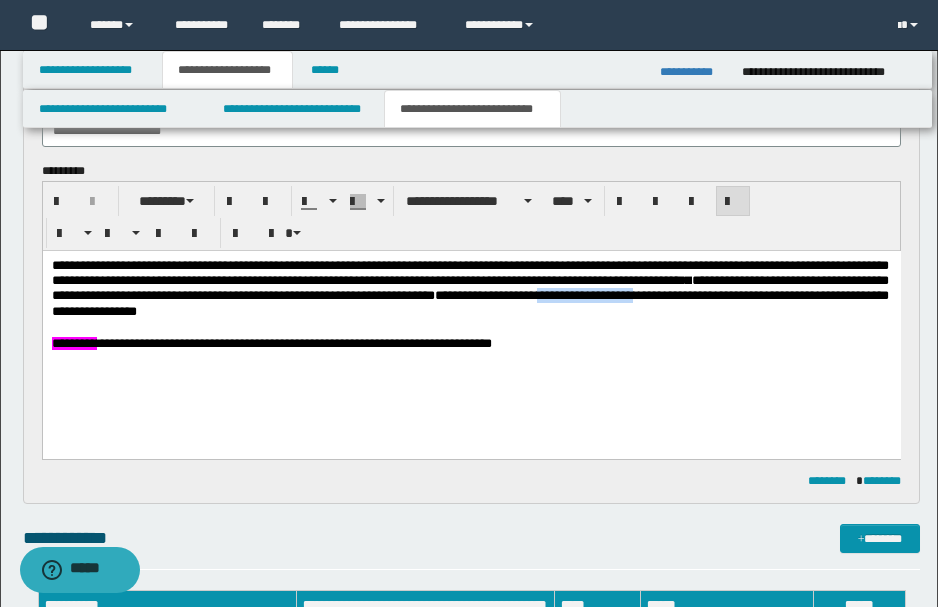 drag, startPoint x: 685, startPoint y: 295, endPoint x: 776, endPoint y: 289, distance: 91.197586 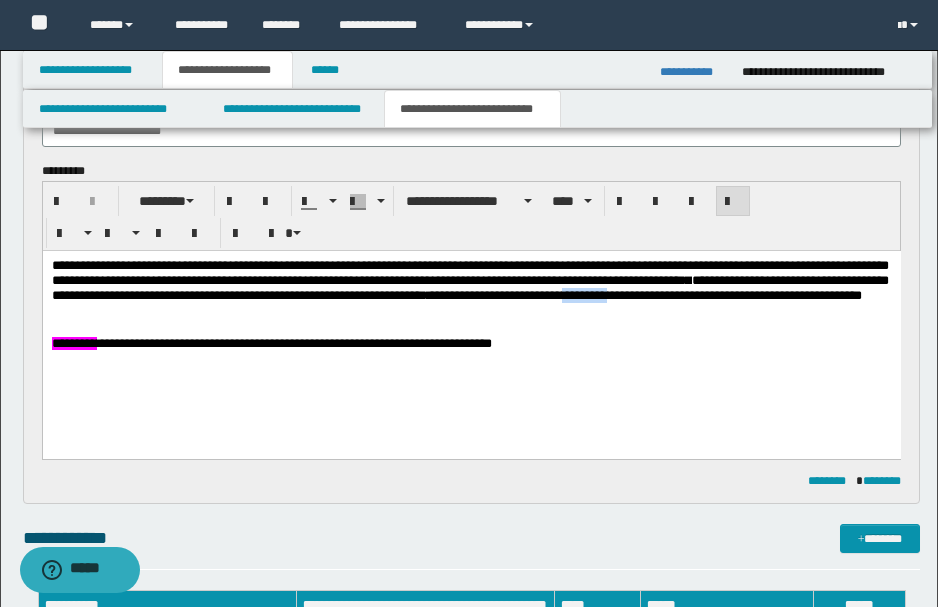 drag, startPoint x: 757, startPoint y: 297, endPoint x: 801, endPoint y: 299, distance: 44.04543 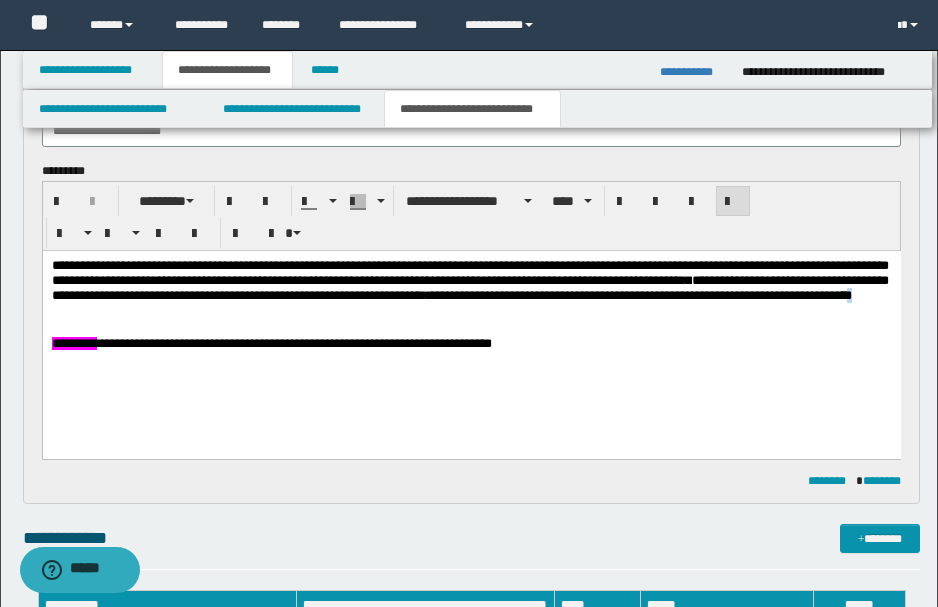 drag, startPoint x: 235, startPoint y: 313, endPoint x: 254, endPoint y: 313, distance: 19 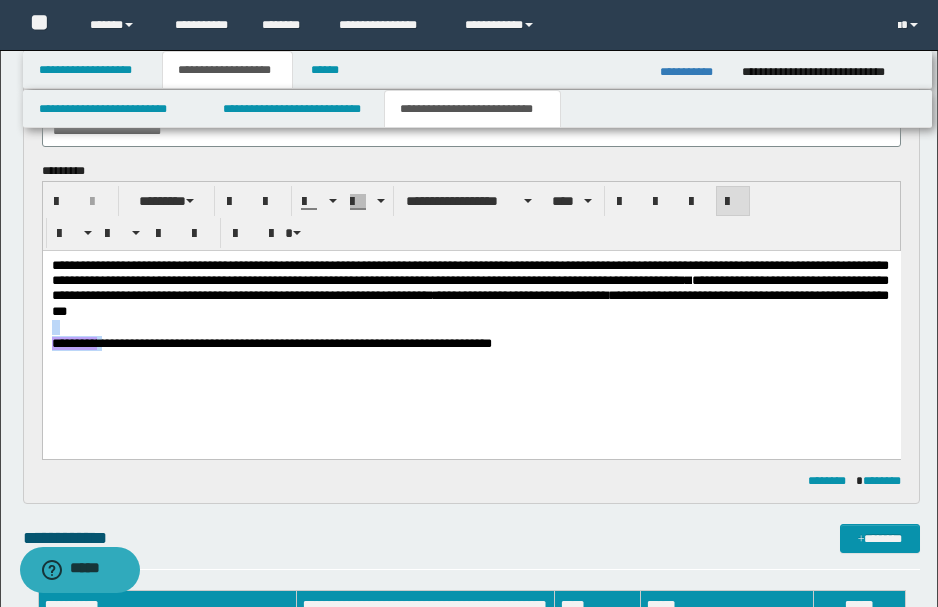 drag, startPoint x: 288, startPoint y: 308, endPoint x: 119, endPoint y: 341, distance: 172.19176 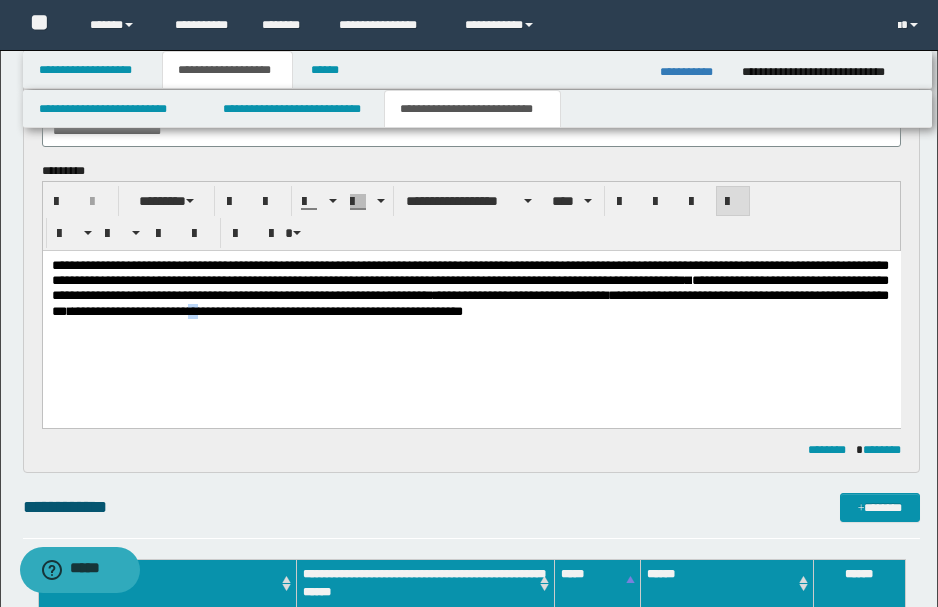 drag, startPoint x: 417, startPoint y: 310, endPoint x: 431, endPoint y: 313, distance: 14.3178215 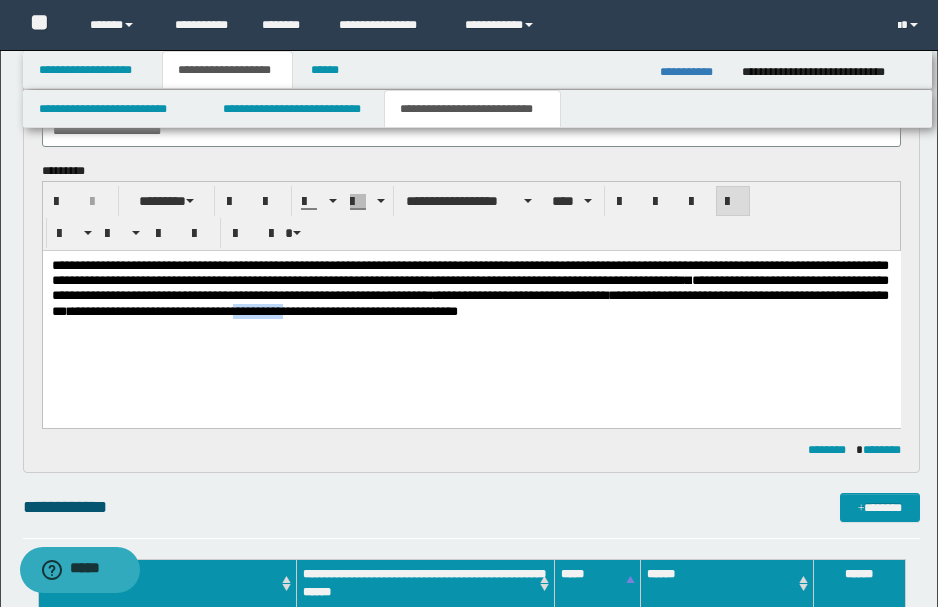 drag, startPoint x: 465, startPoint y: 311, endPoint x: 519, endPoint y: 311, distance: 54 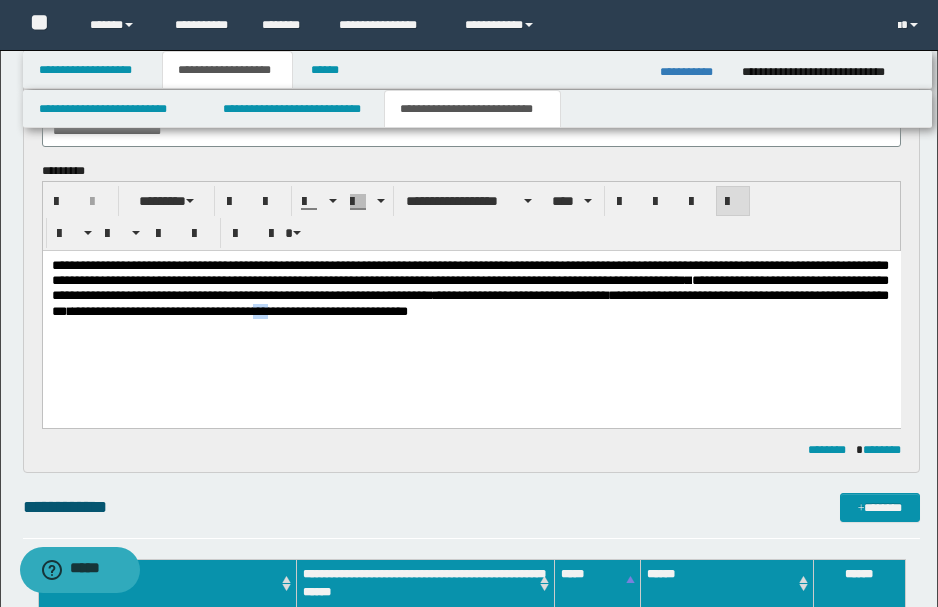 drag, startPoint x: 490, startPoint y: 310, endPoint x: 505, endPoint y: 311, distance: 15.033297 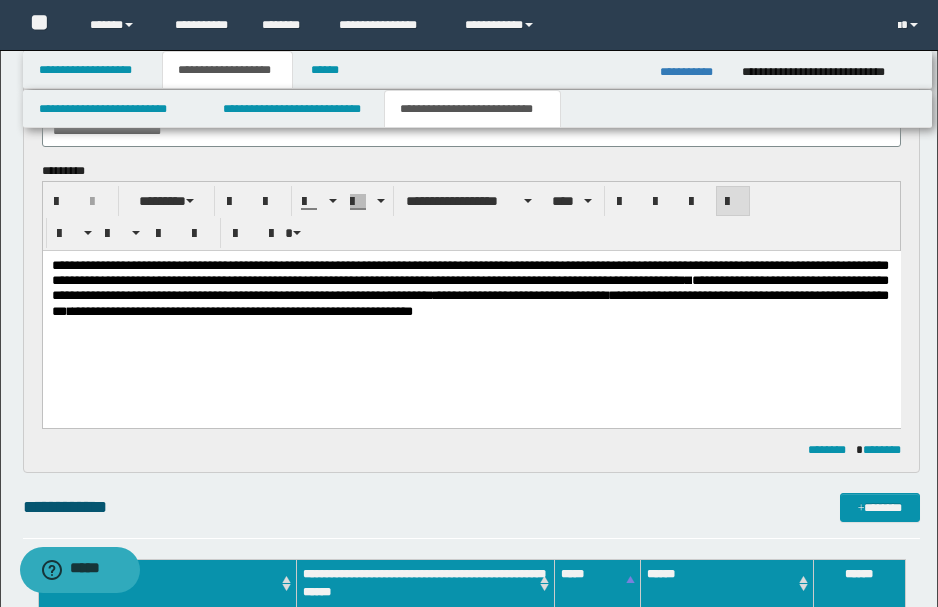 click on "**********" at bounding box center (469, 288) 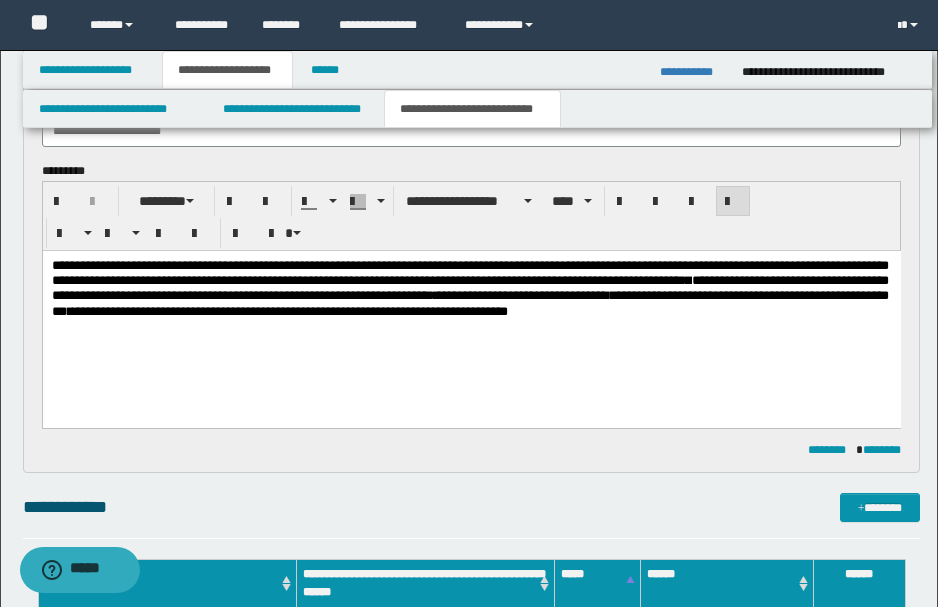 click on "**********" 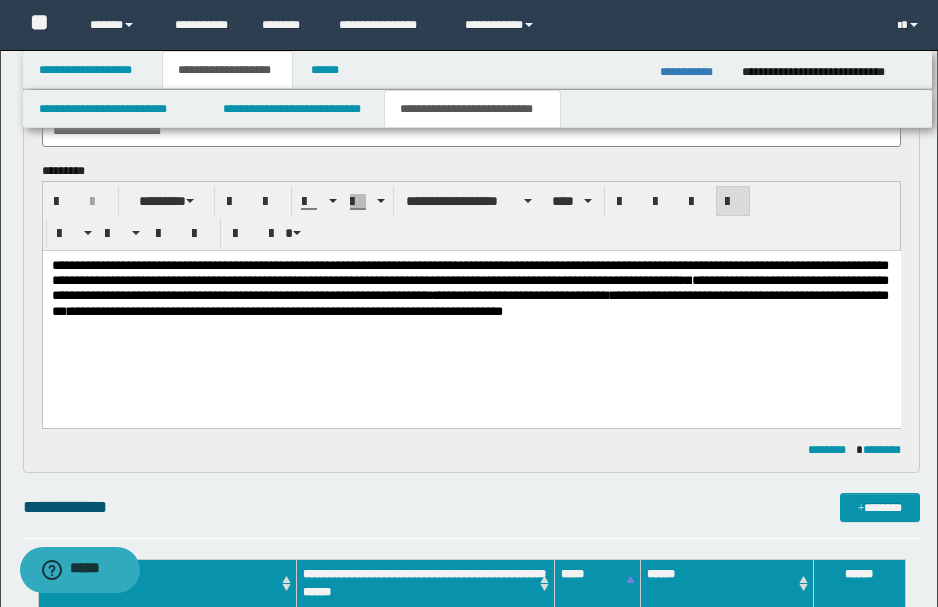 click on "**********" at bounding box center (469, 288) 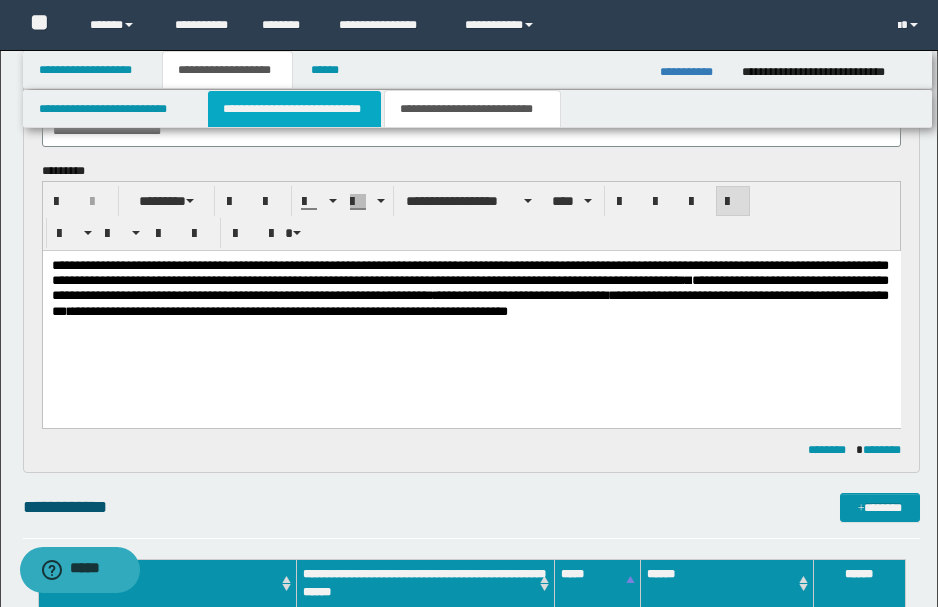 click on "**********" at bounding box center [294, 109] 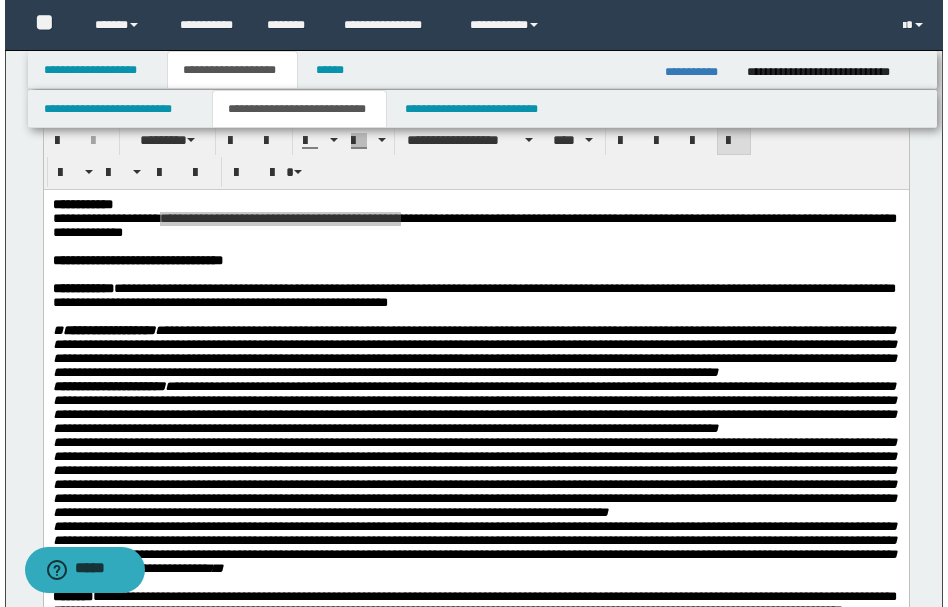 scroll, scrollTop: 0, scrollLeft: 0, axis: both 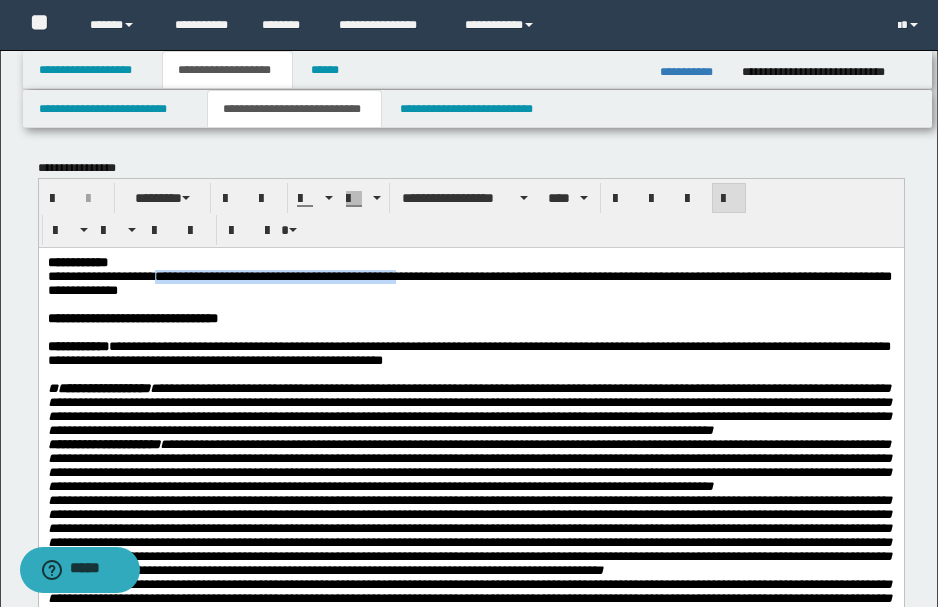 click on "**********" at bounding box center (77, 261) 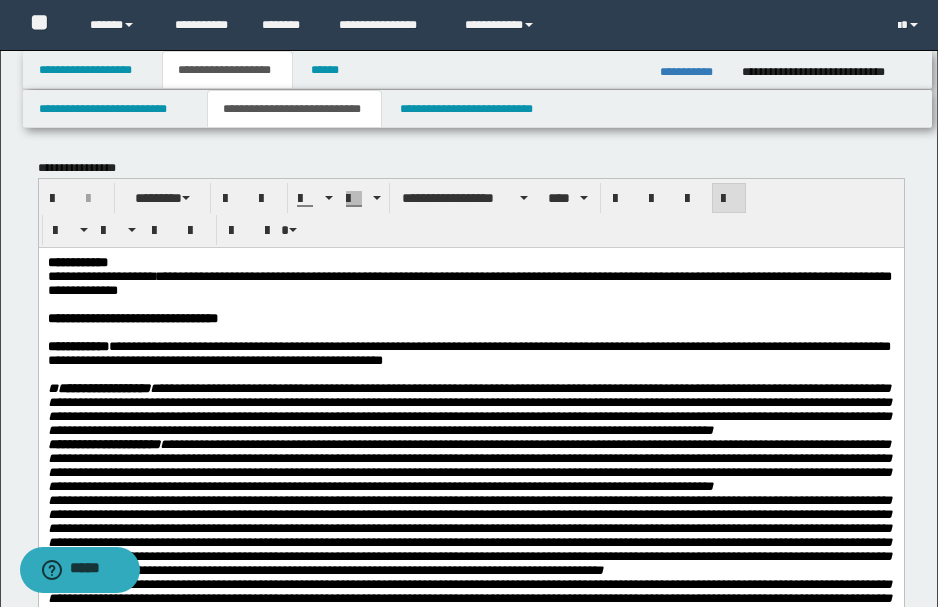 click on "**********" at bounding box center [469, 282] 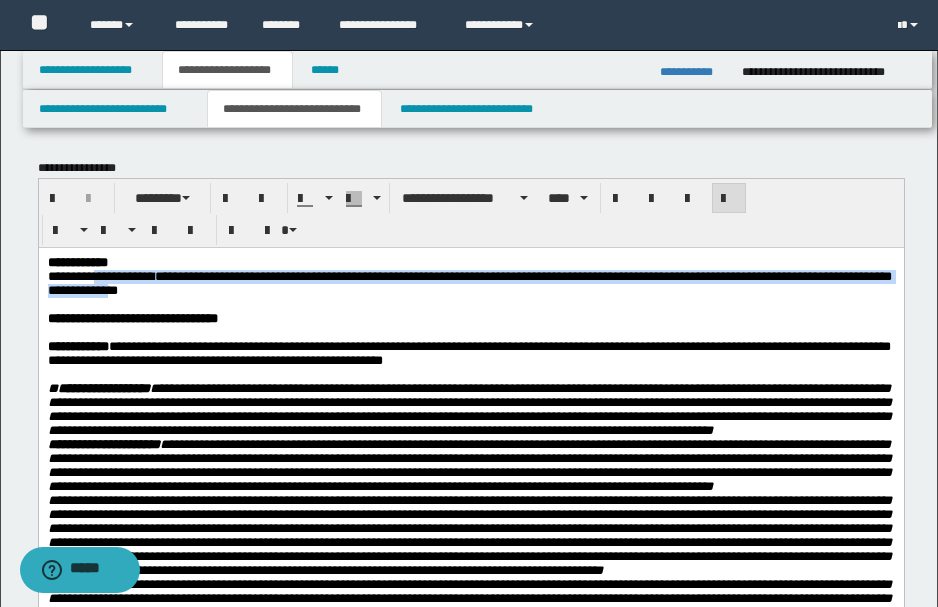 drag, startPoint x: 102, startPoint y: 278, endPoint x: 404, endPoint y: 291, distance: 302.27966 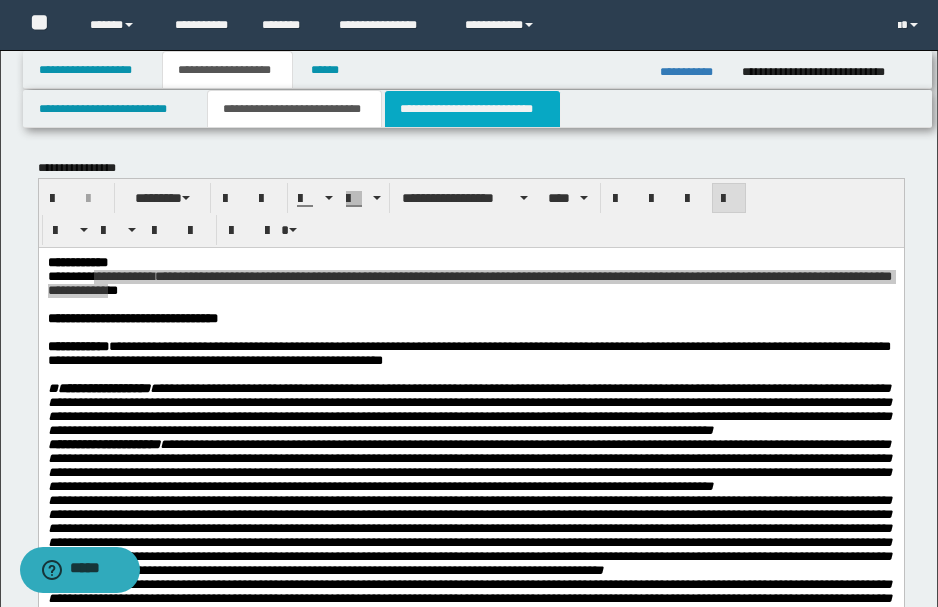 click on "**********" at bounding box center (472, 109) 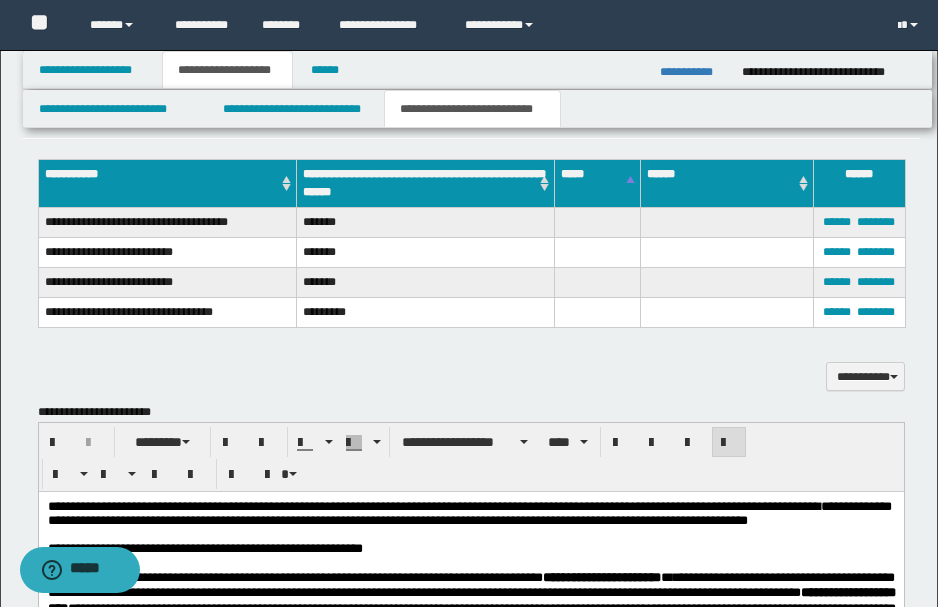 scroll, scrollTop: 1000, scrollLeft: 0, axis: vertical 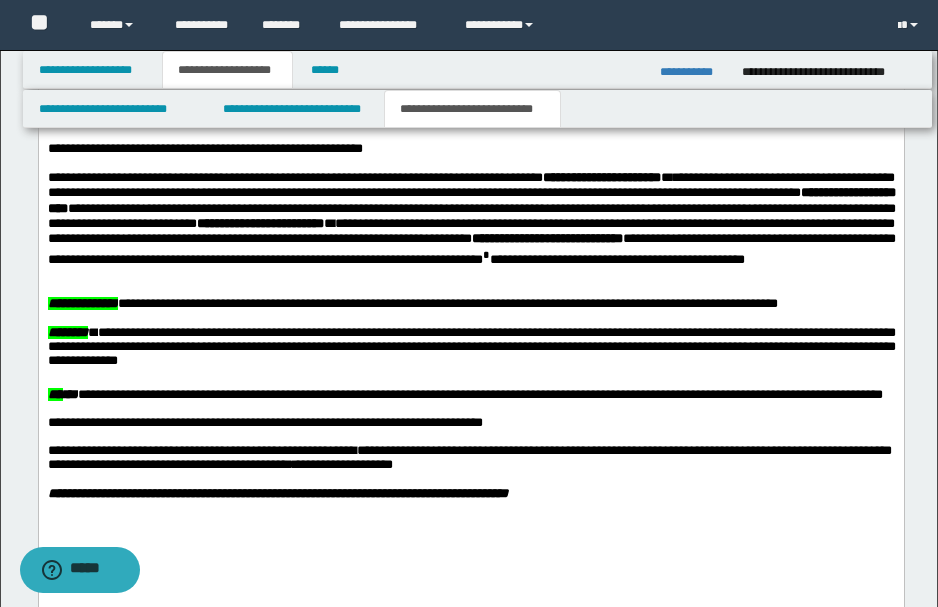 click at bounding box center (469, 163) 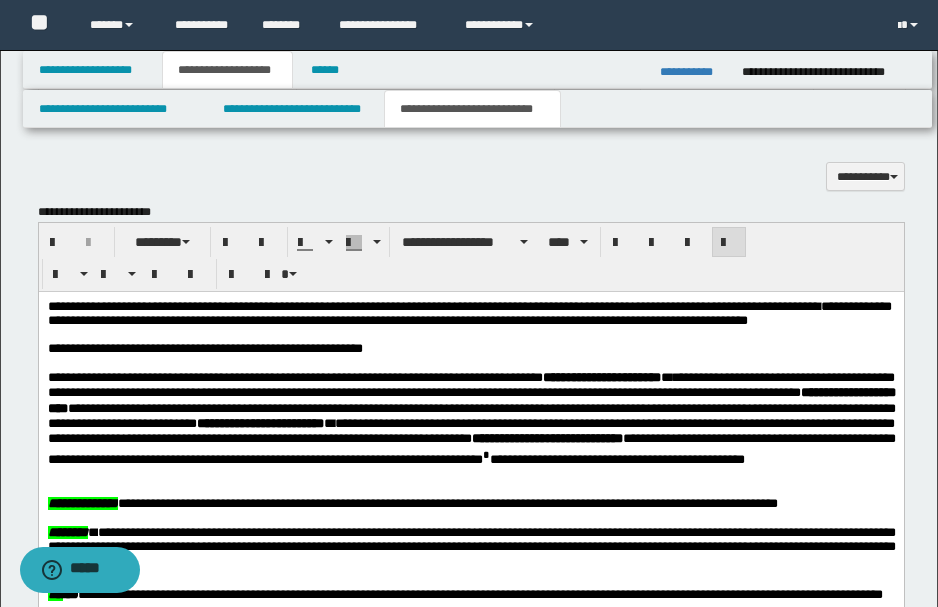 click at bounding box center [469, 335] 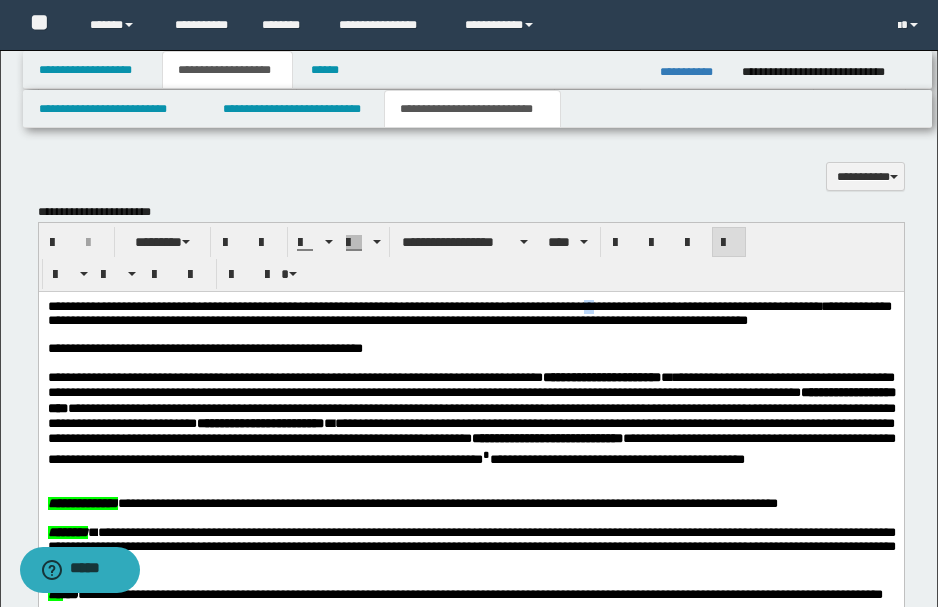 drag, startPoint x: 627, startPoint y: 308, endPoint x: 649, endPoint y: 310, distance: 22.090721 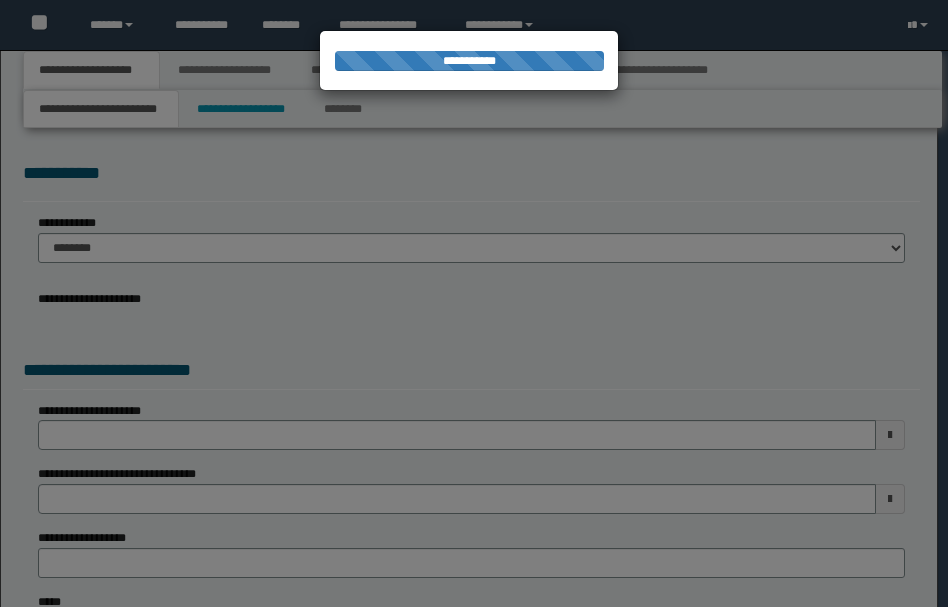 scroll, scrollTop: 0, scrollLeft: 0, axis: both 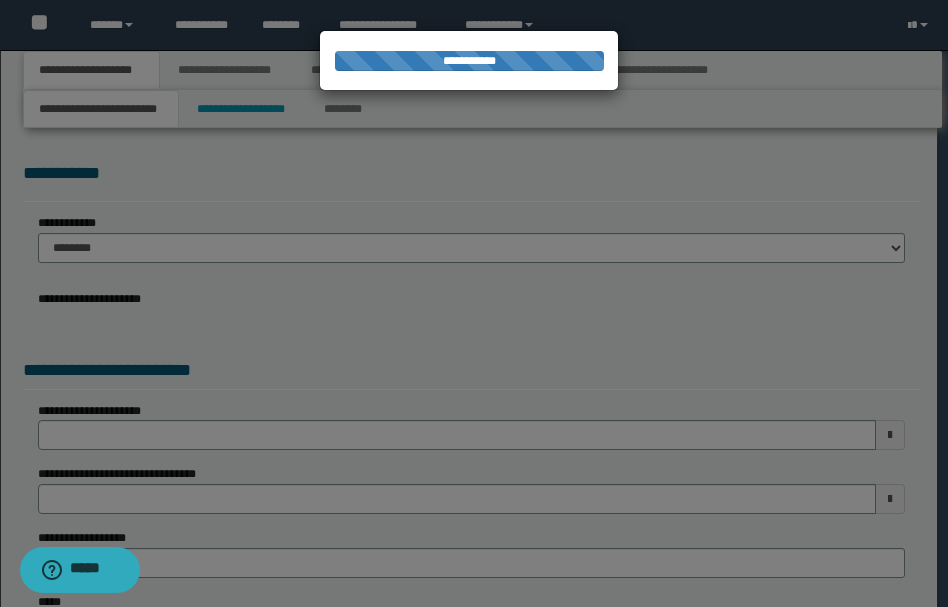 type on "**********" 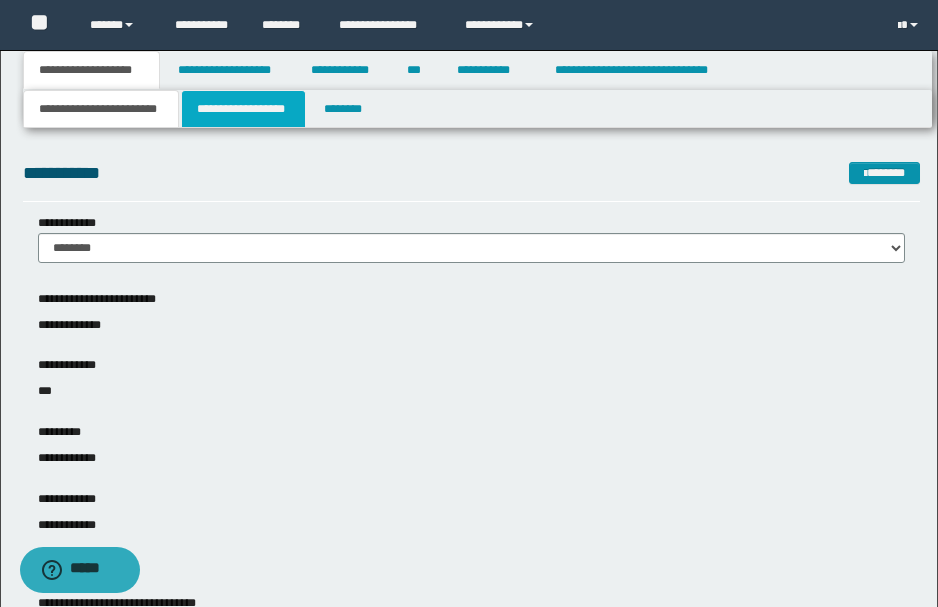 click on "**********" at bounding box center (243, 109) 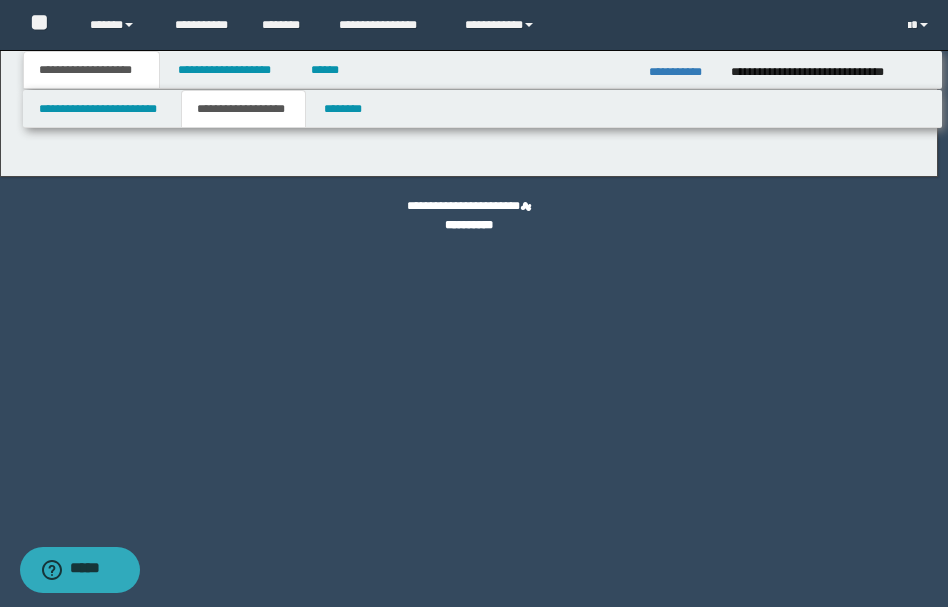 type on "********" 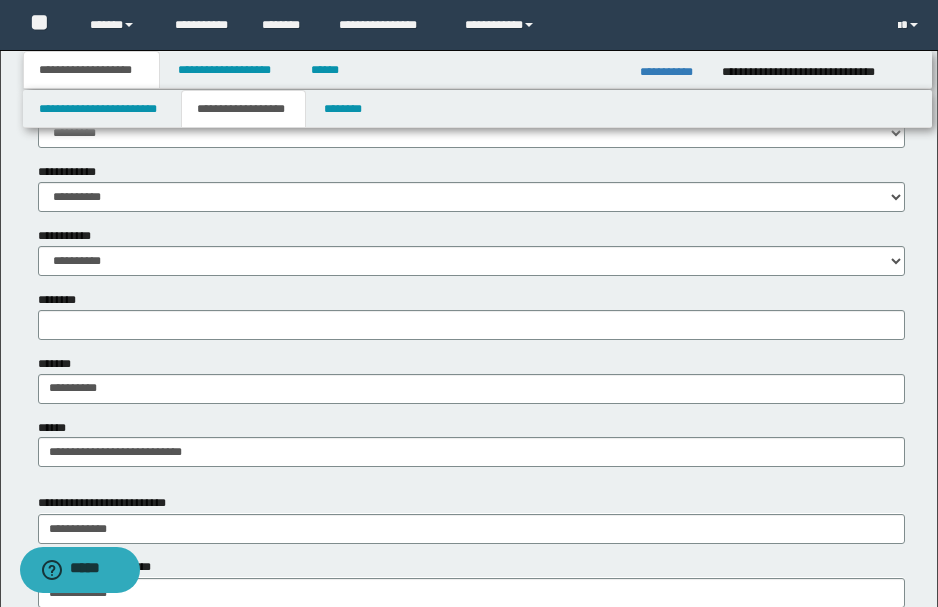 scroll, scrollTop: 800, scrollLeft: 0, axis: vertical 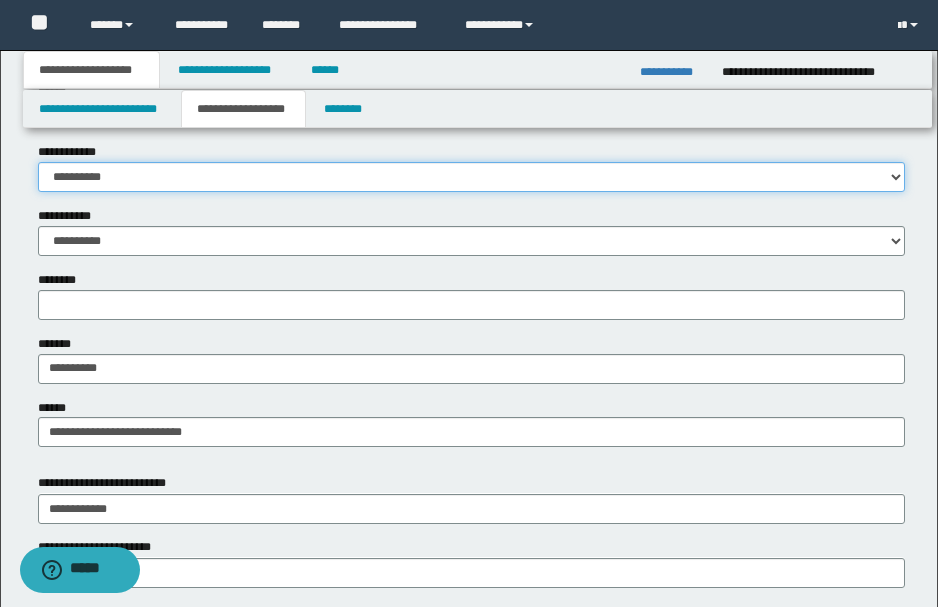 click on "**********" at bounding box center (471, 177) 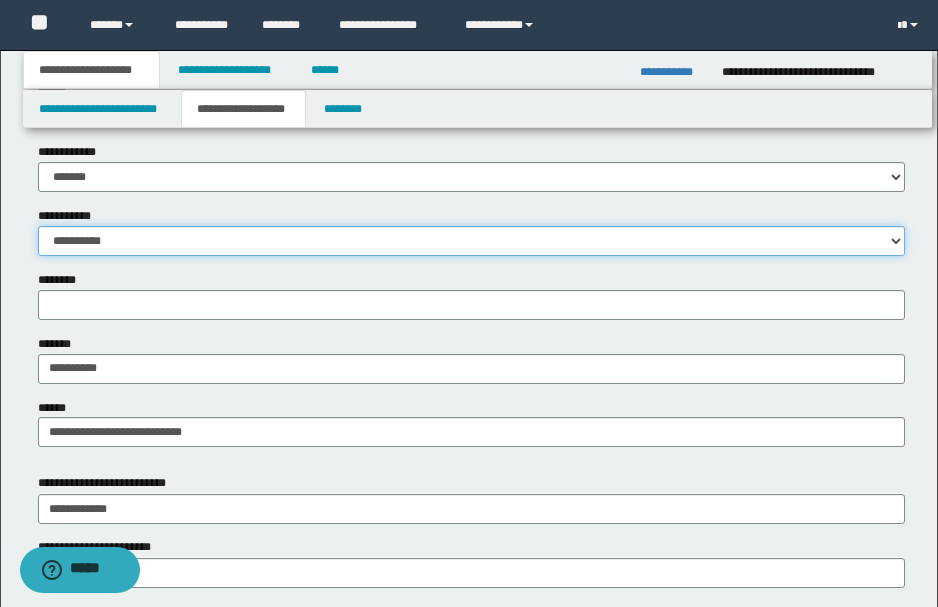 click on "**********" at bounding box center [471, 241] 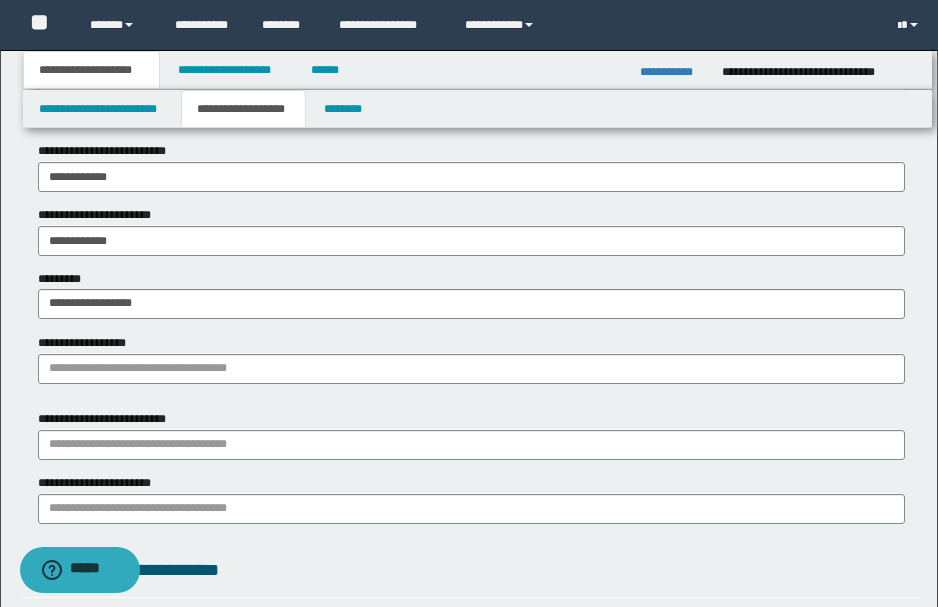 scroll, scrollTop: 1133, scrollLeft: 0, axis: vertical 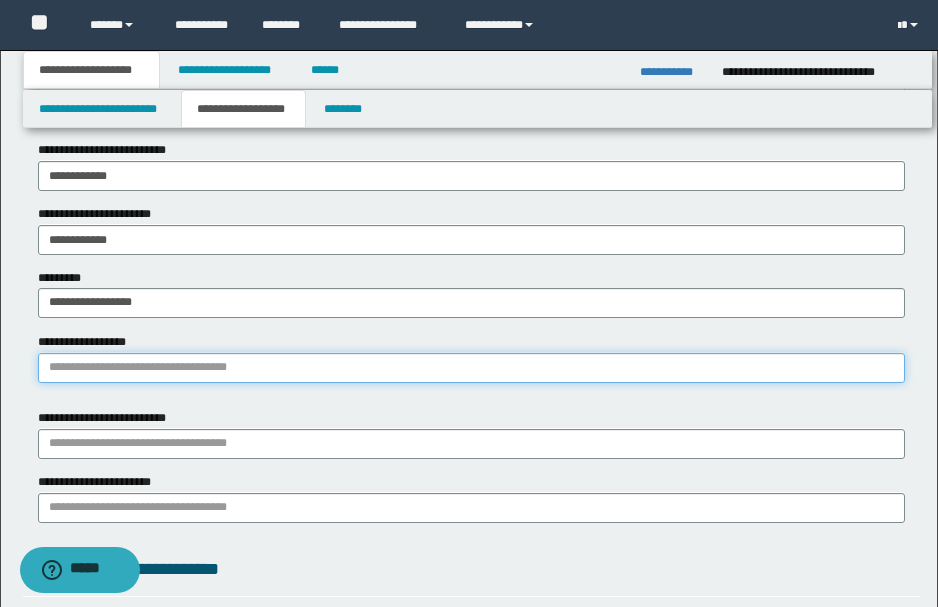 click on "**********" at bounding box center (471, 368) 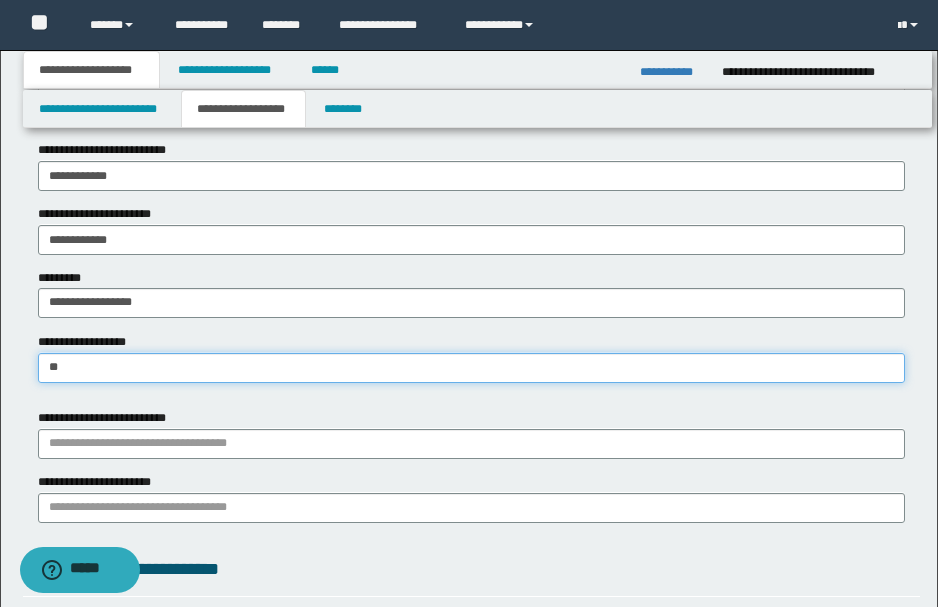 type on "***" 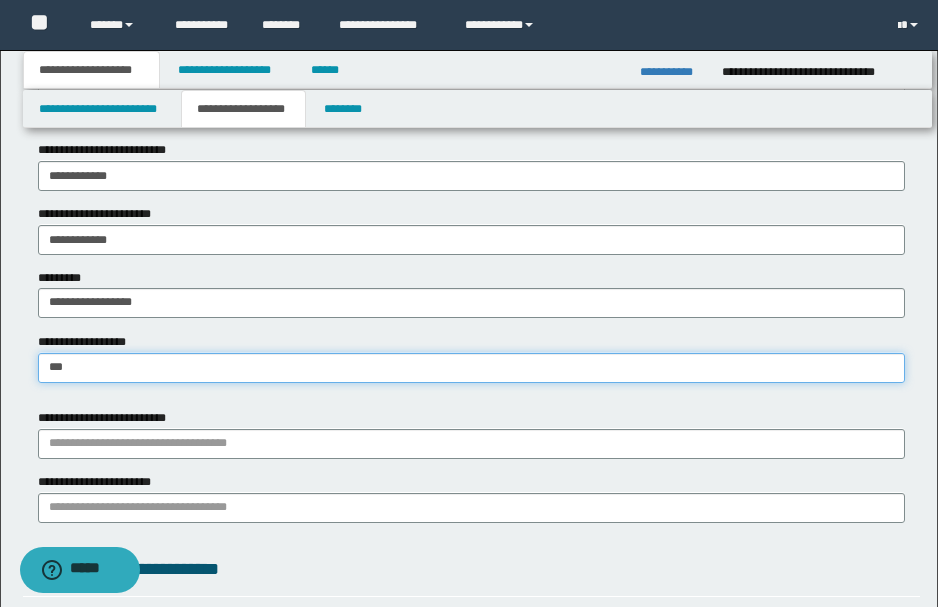 type on "********" 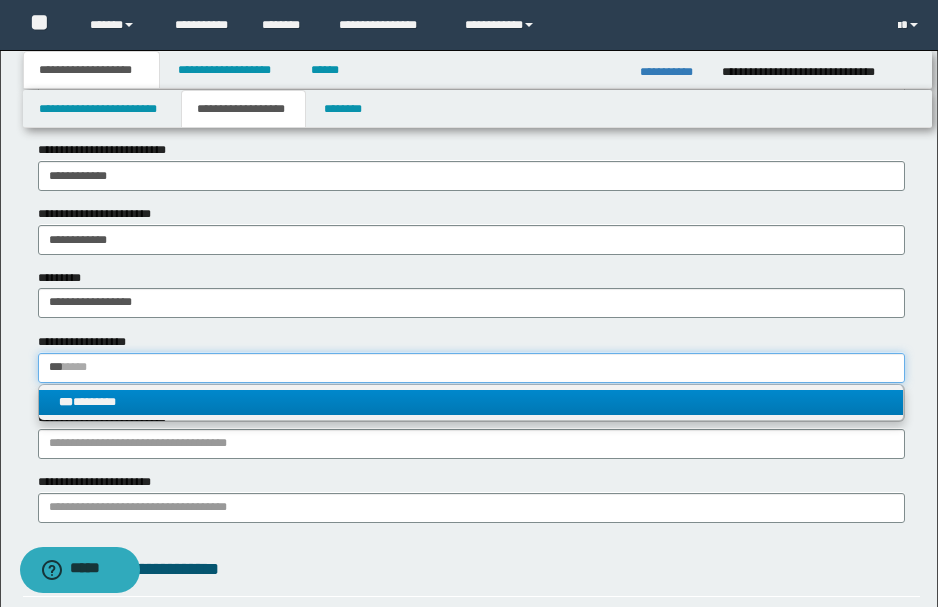 type on "***" 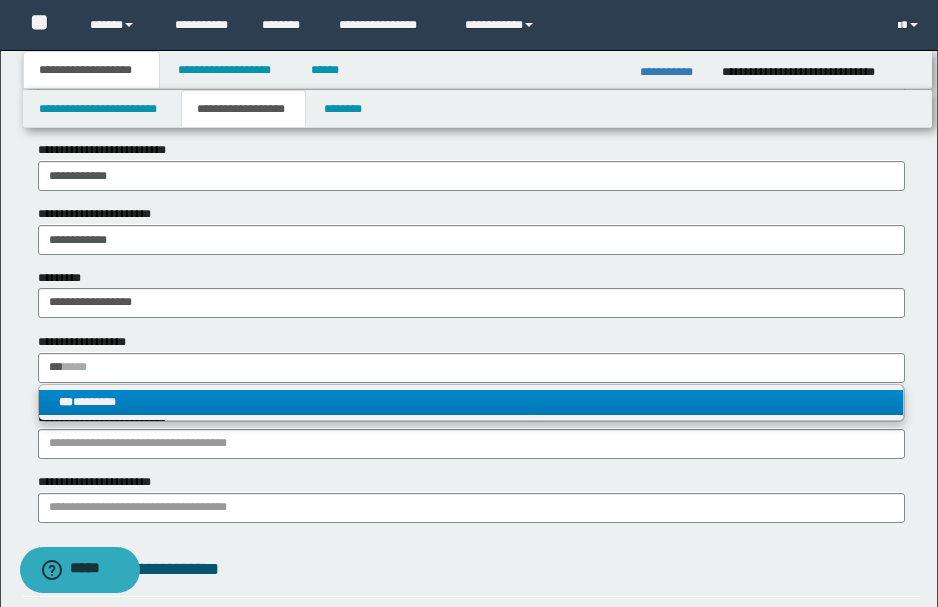 type 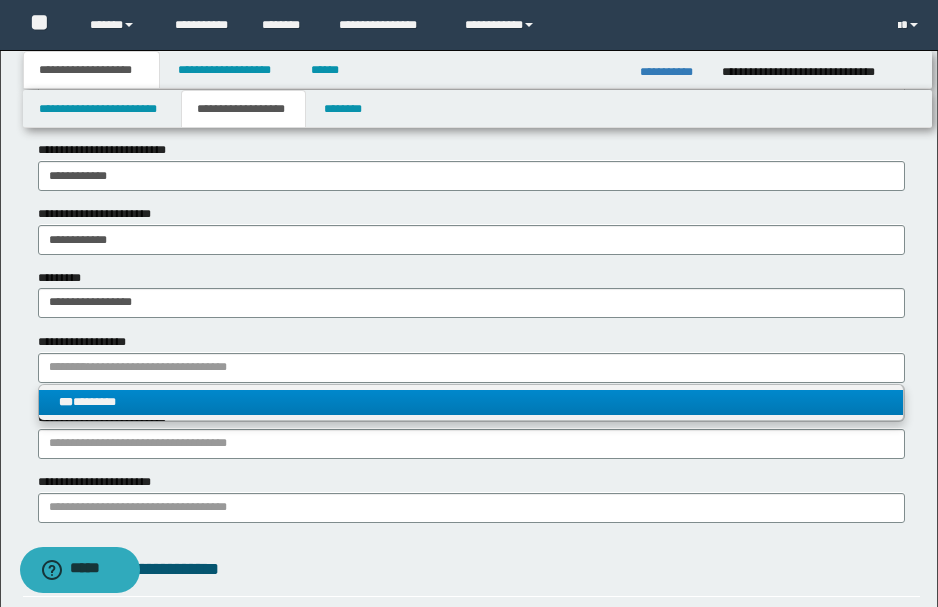 click on "*** ********" at bounding box center [471, 402] 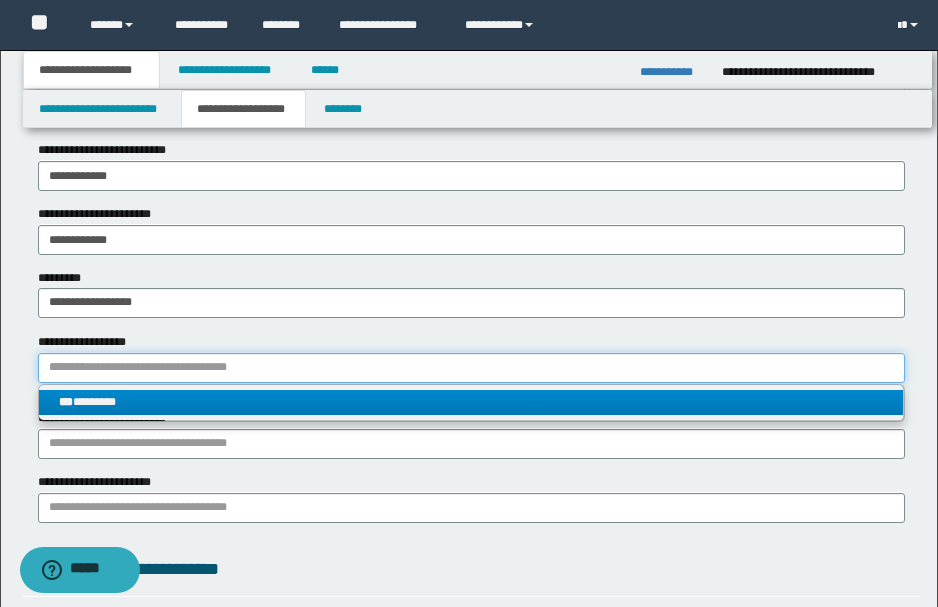 type 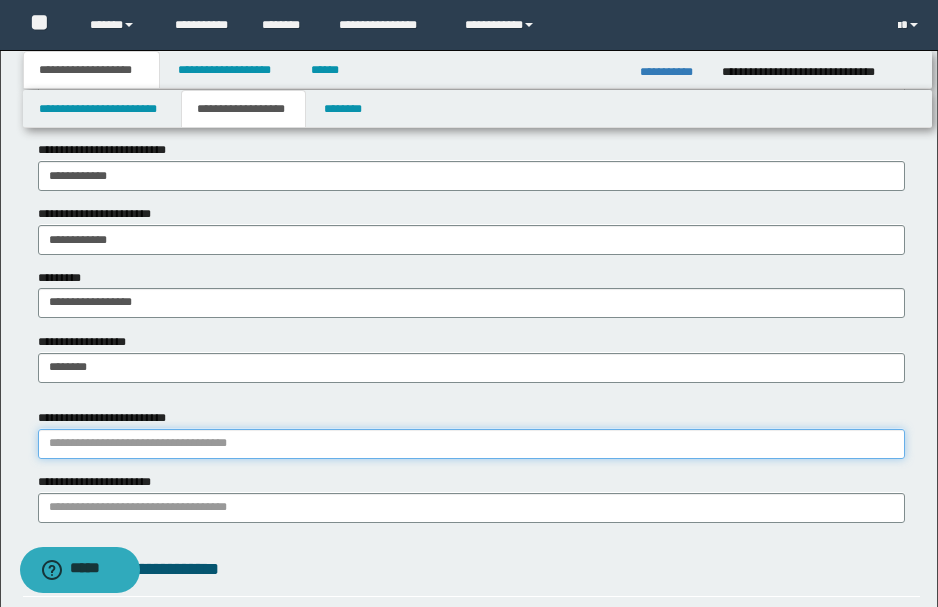 click on "**********" at bounding box center [471, 444] 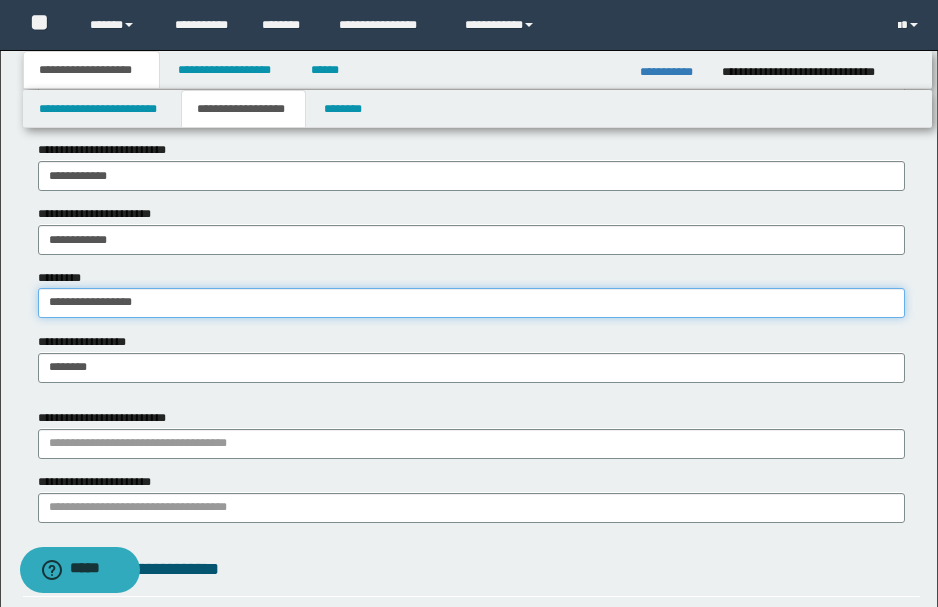 drag, startPoint x: 203, startPoint y: 298, endPoint x: -62, endPoint y: 288, distance: 265.1886 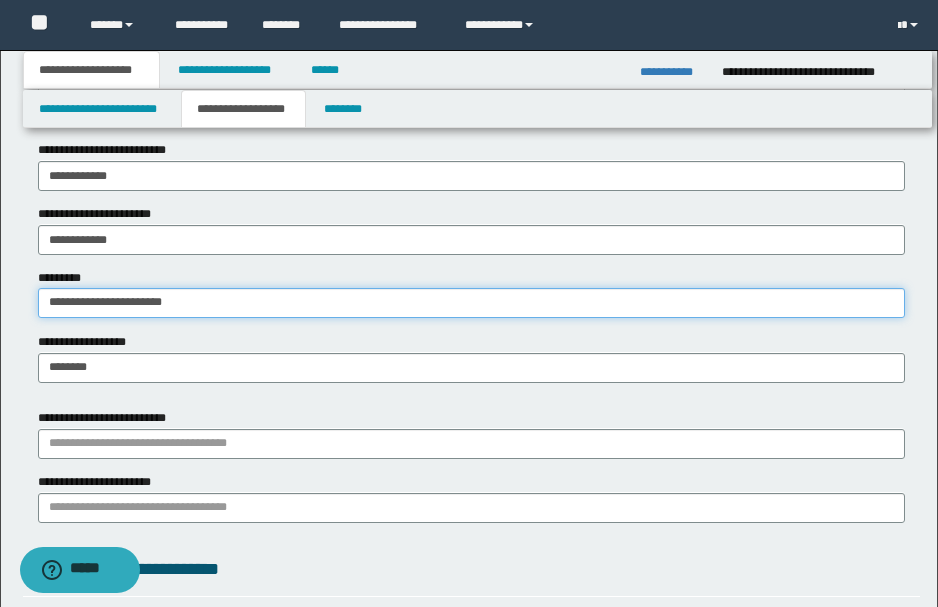 type on "**********" 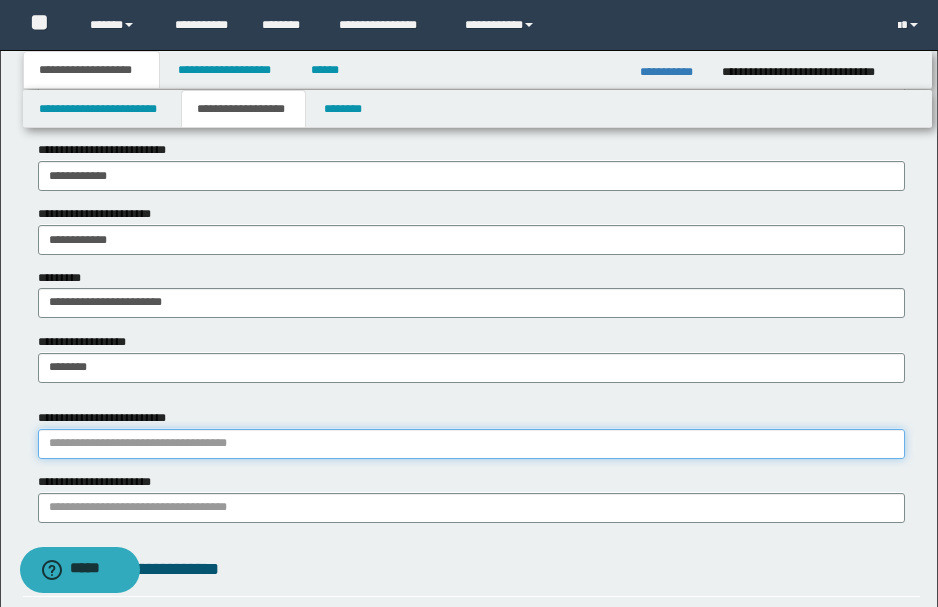 click on "**********" at bounding box center [471, 444] 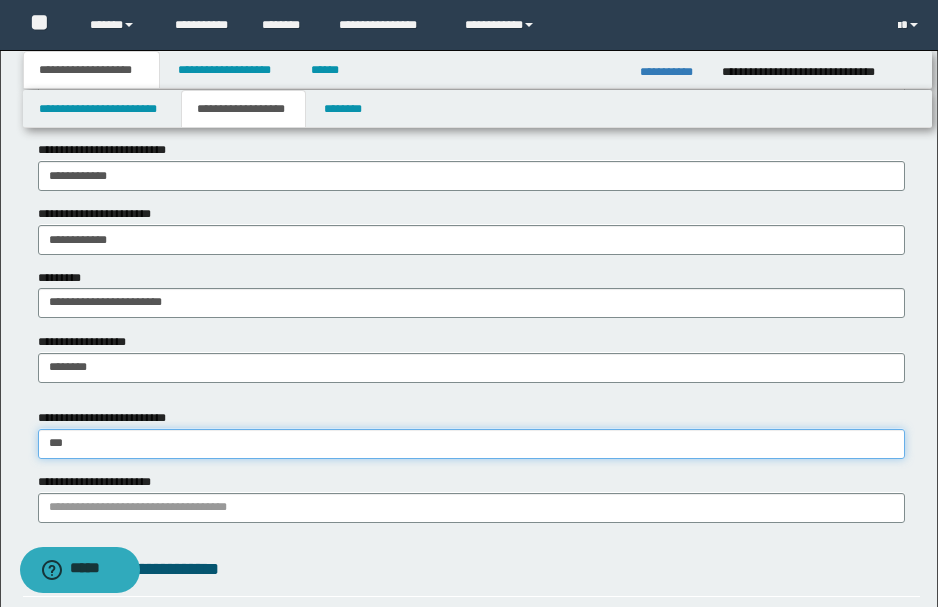 type on "****" 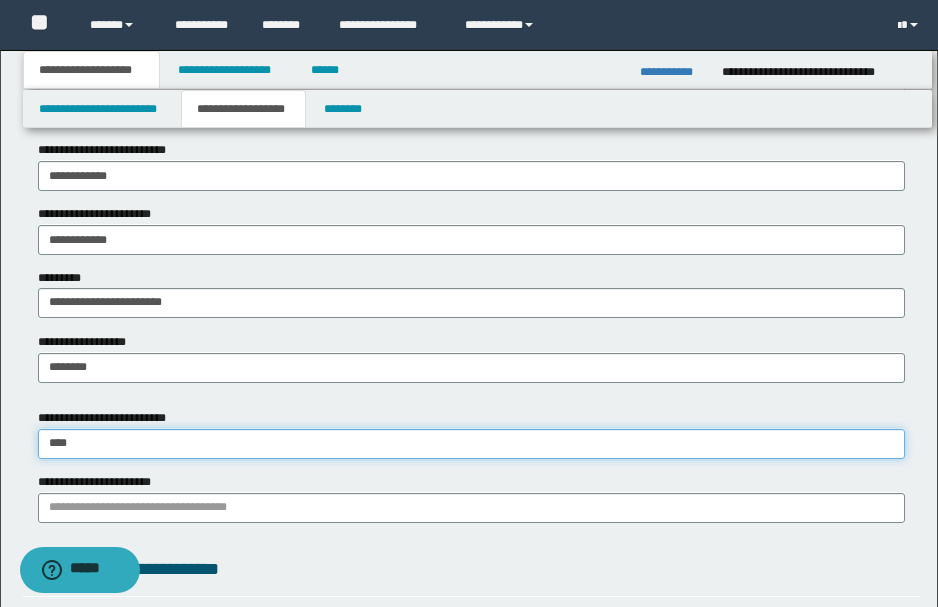 type on "**********" 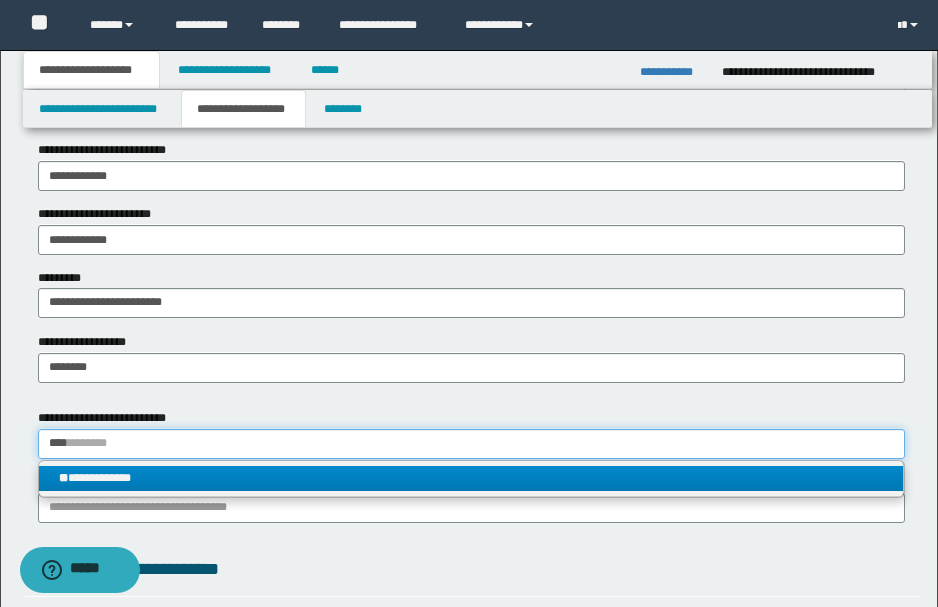 type on "****" 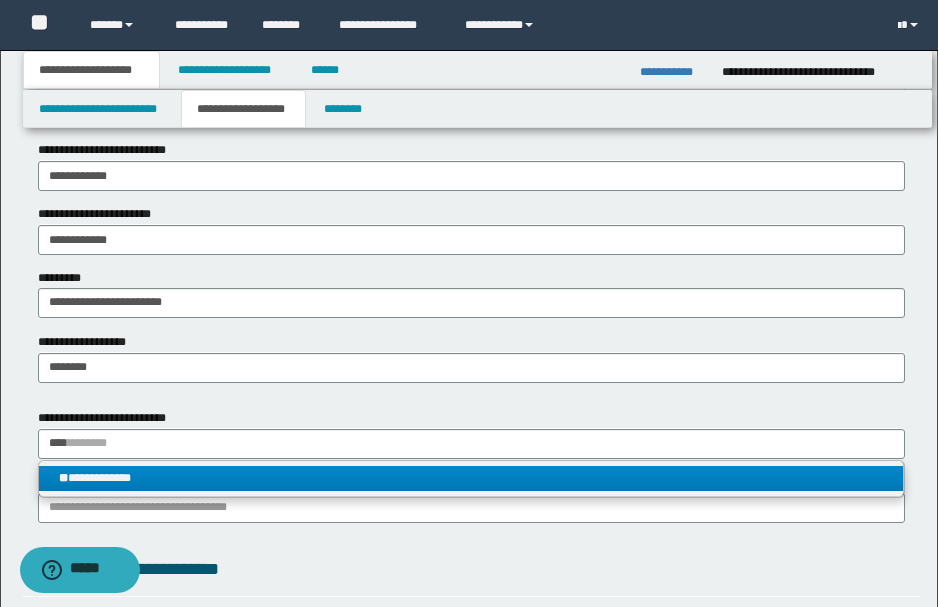 type 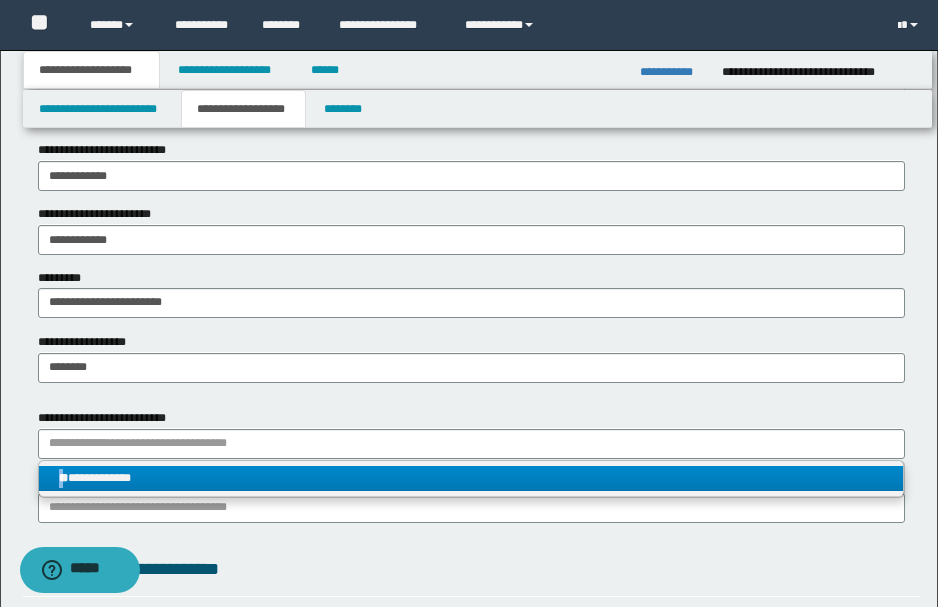 click on "**" at bounding box center (63, 478) 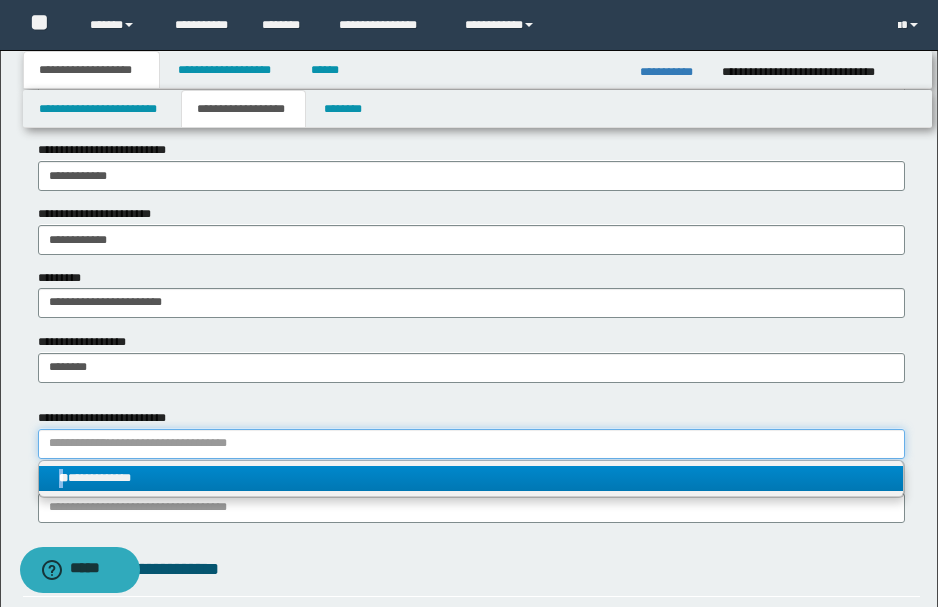 type 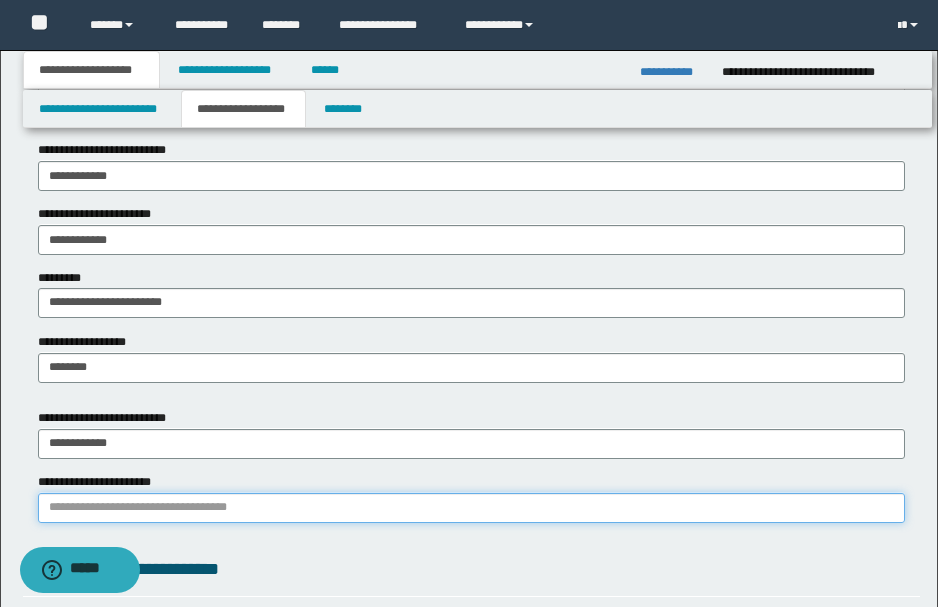 click on "**********" at bounding box center [471, 508] 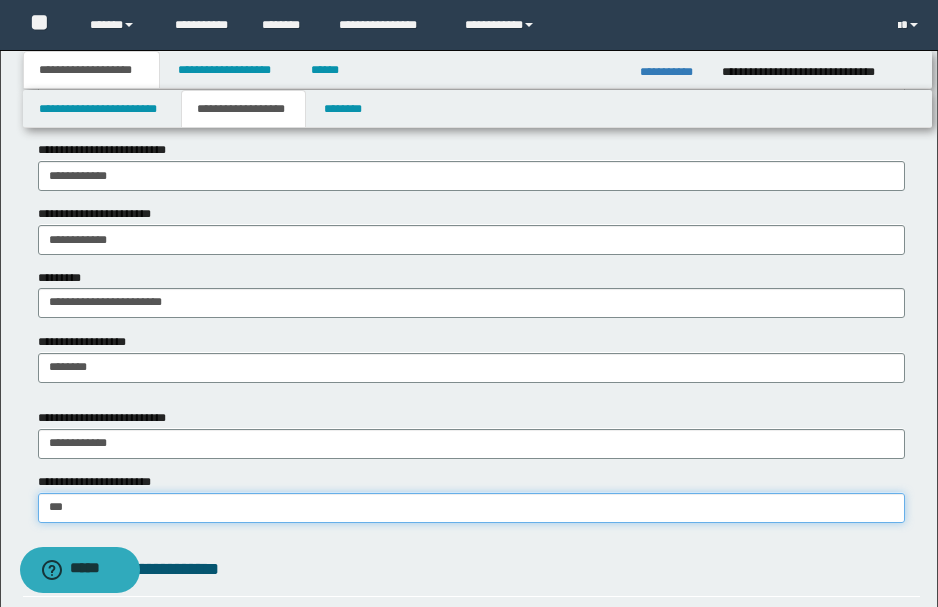 type on "****" 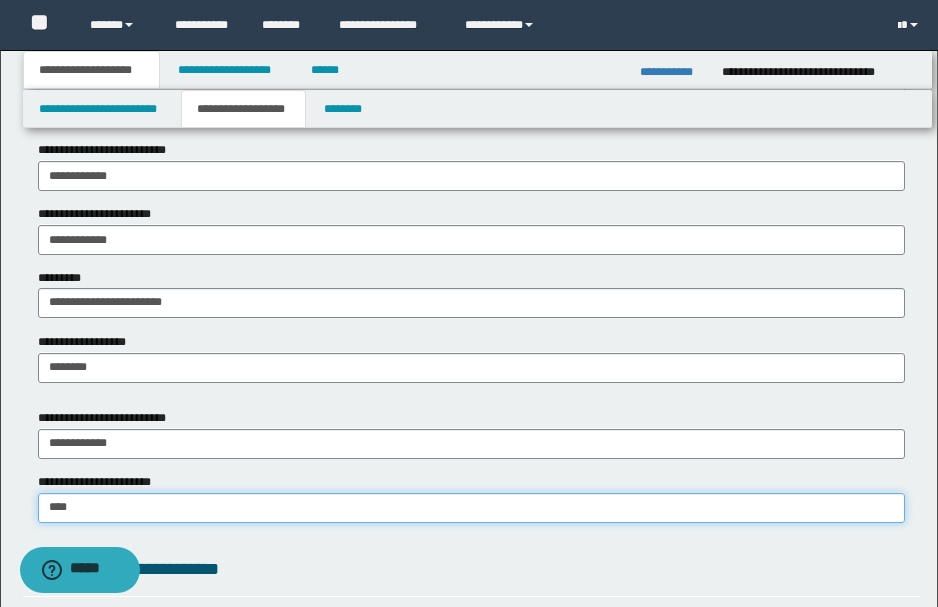 type on "**********" 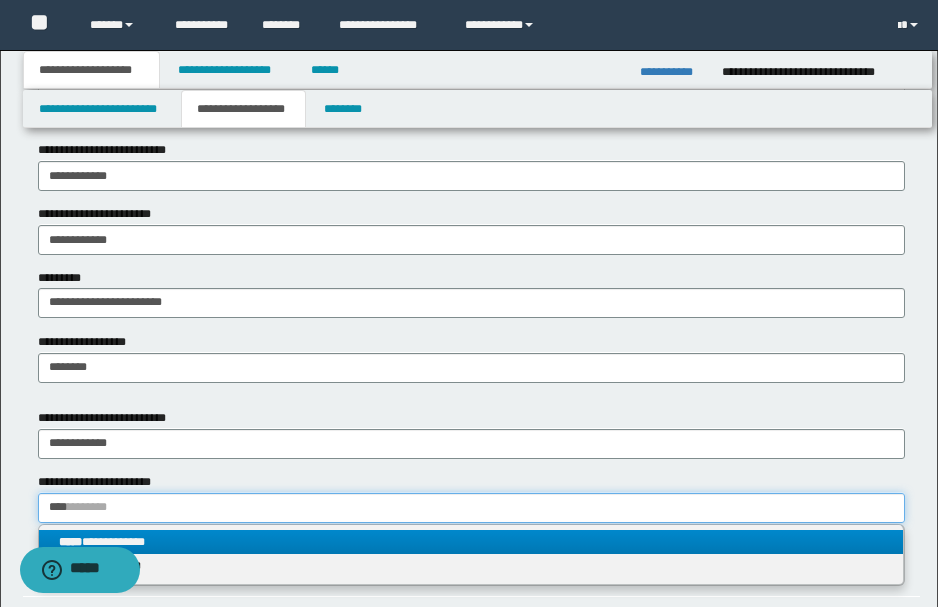 type on "****" 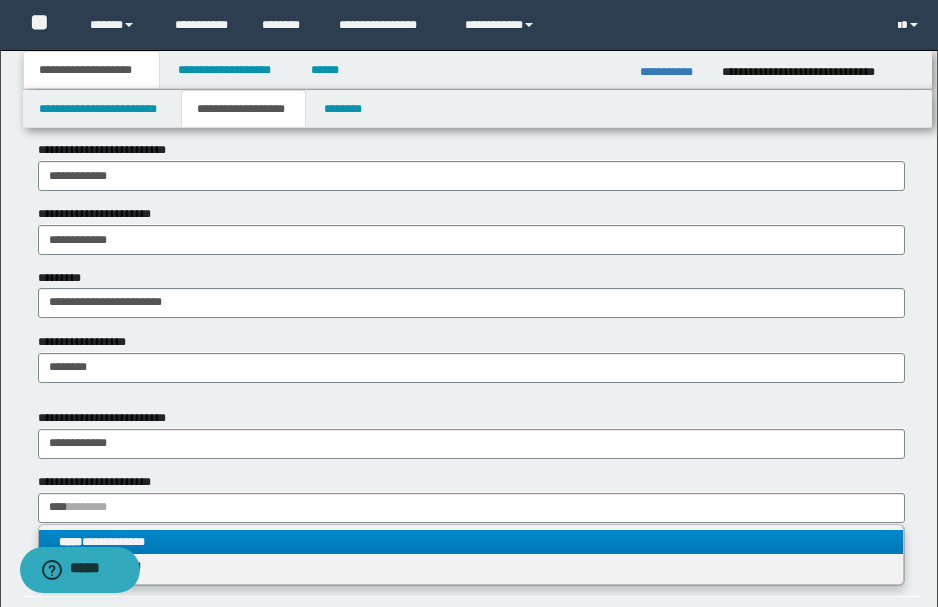 type 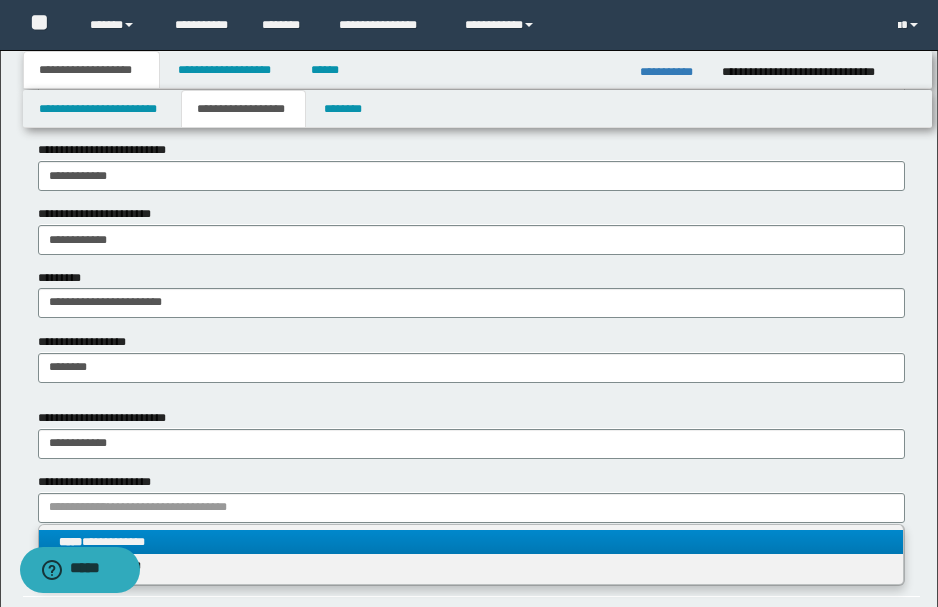 click on "**********" at bounding box center (471, 542) 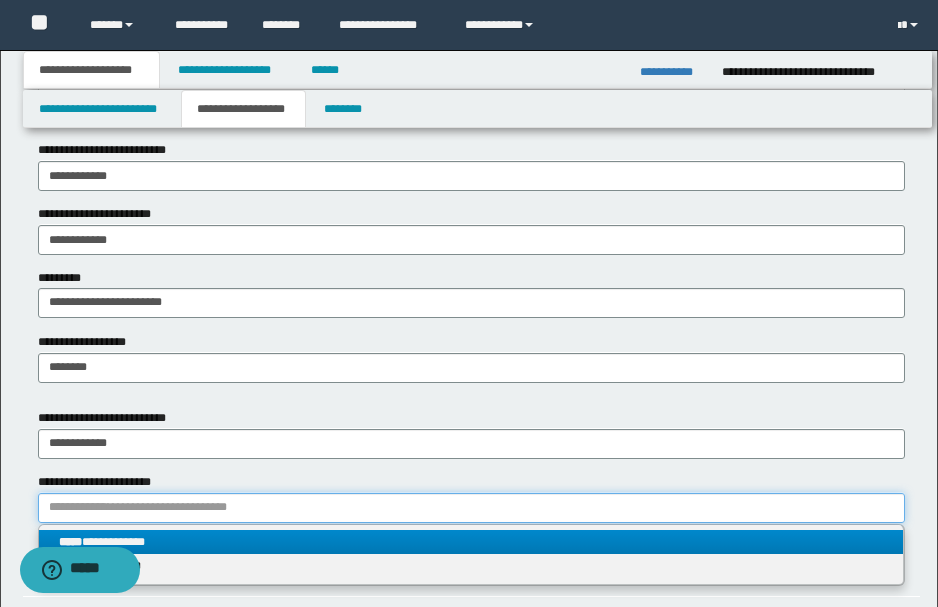 type 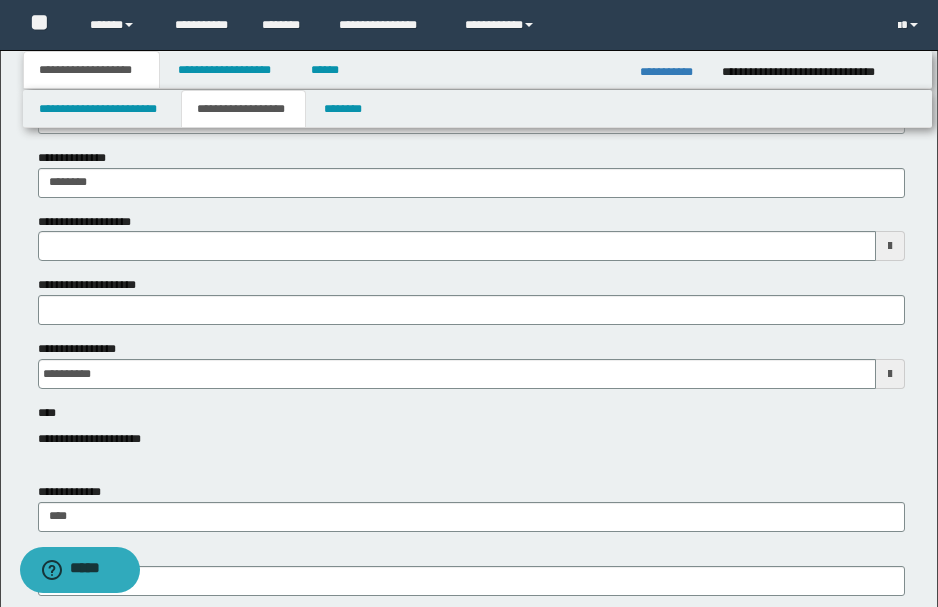 scroll, scrollTop: 133, scrollLeft: 0, axis: vertical 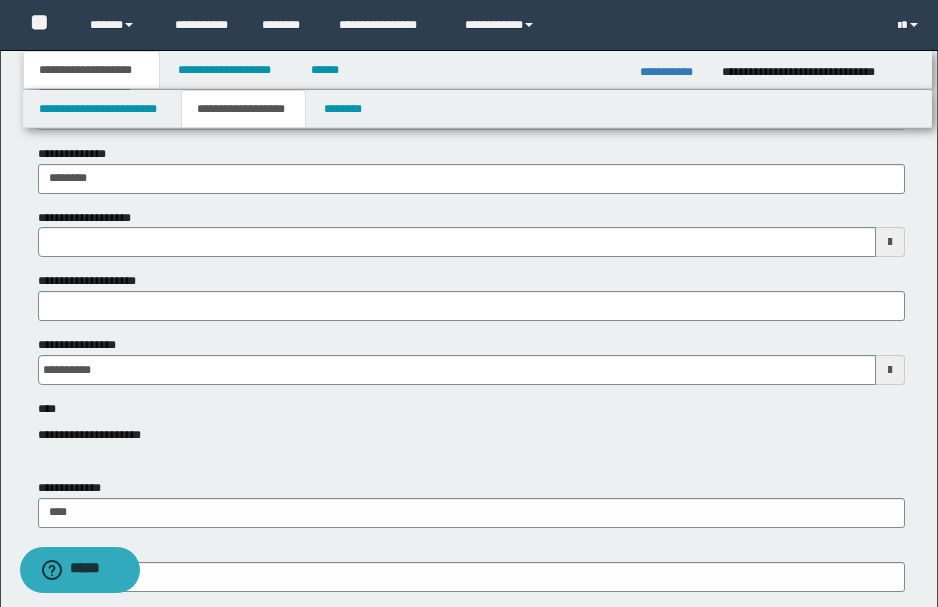 type 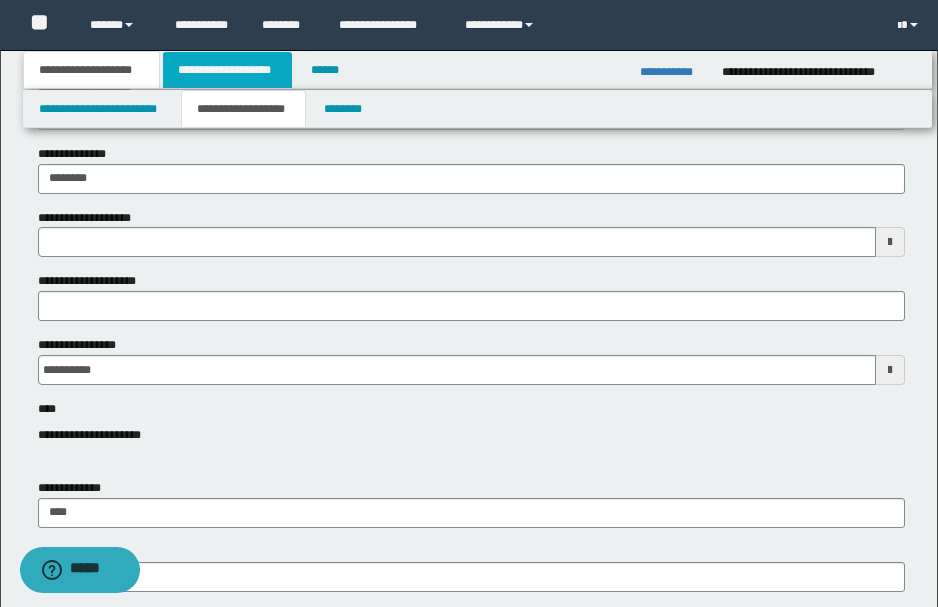 type 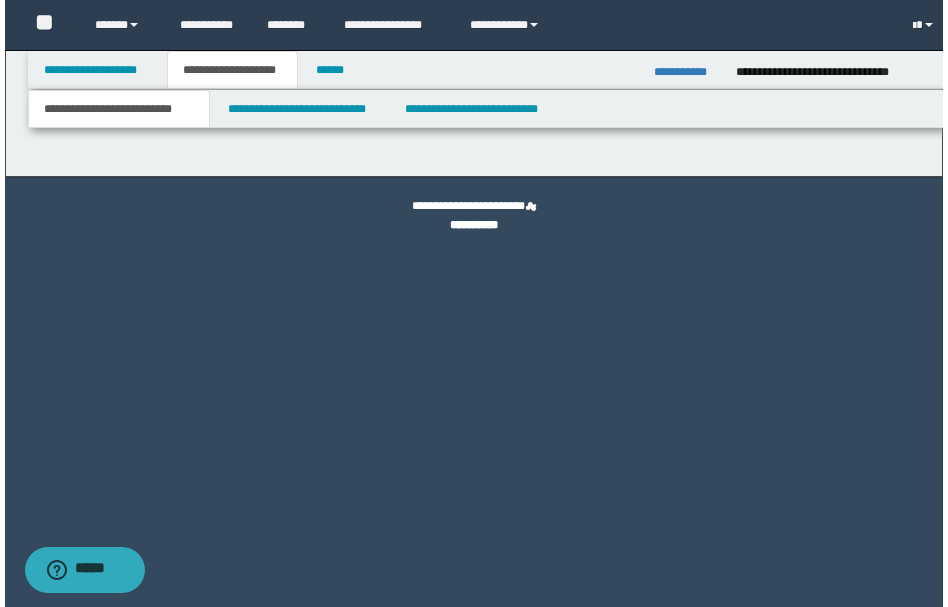 scroll, scrollTop: 0, scrollLeft: 0, axis: both 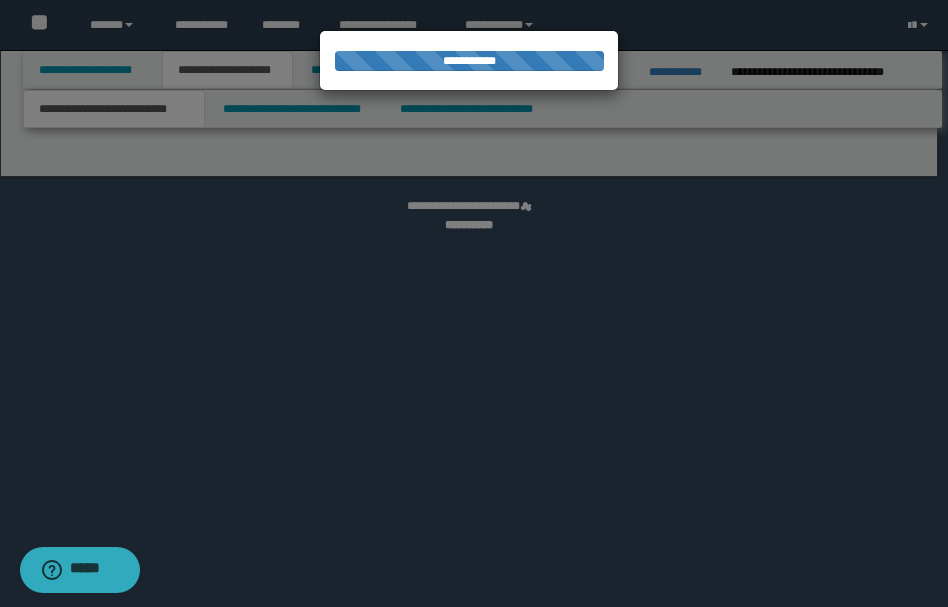 select on "*" 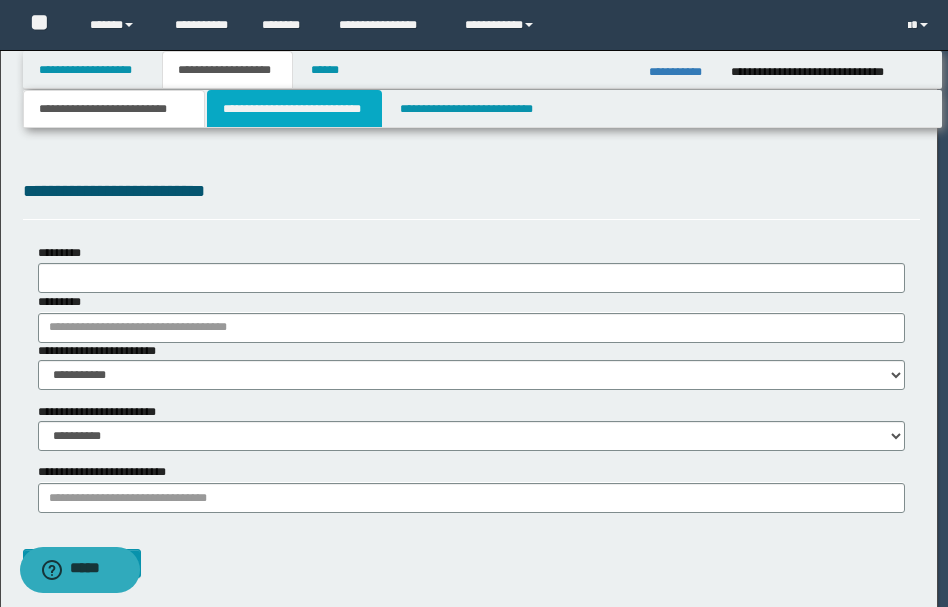 type 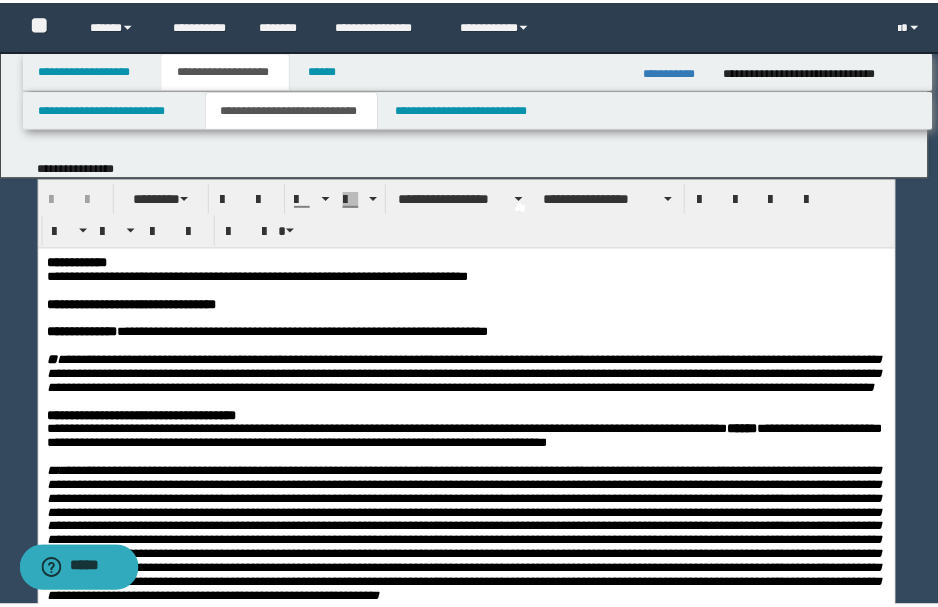 scroll, scrollTop: 0, scrollLeft: 0, axis: both 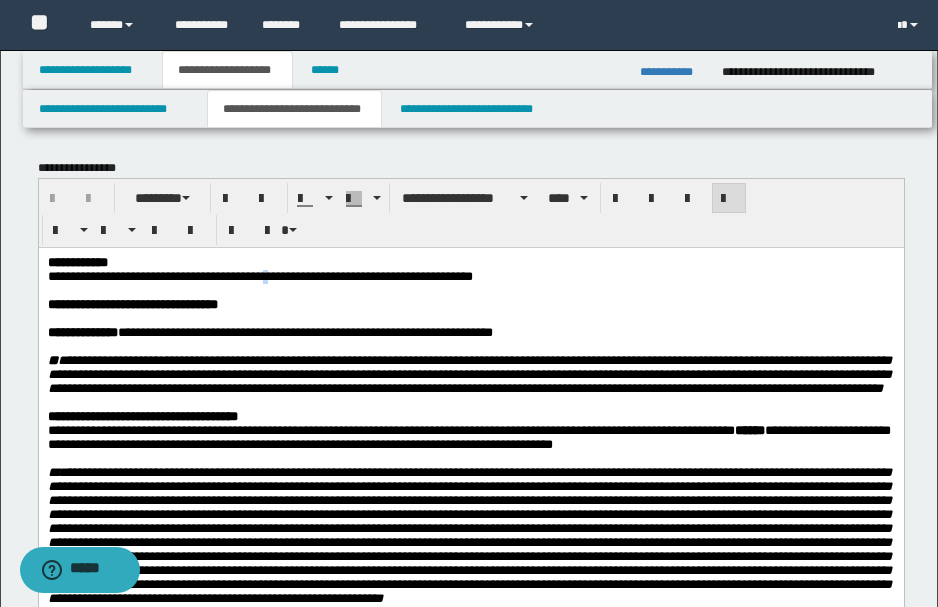 click on "**********" at bounding box center [259, 275] 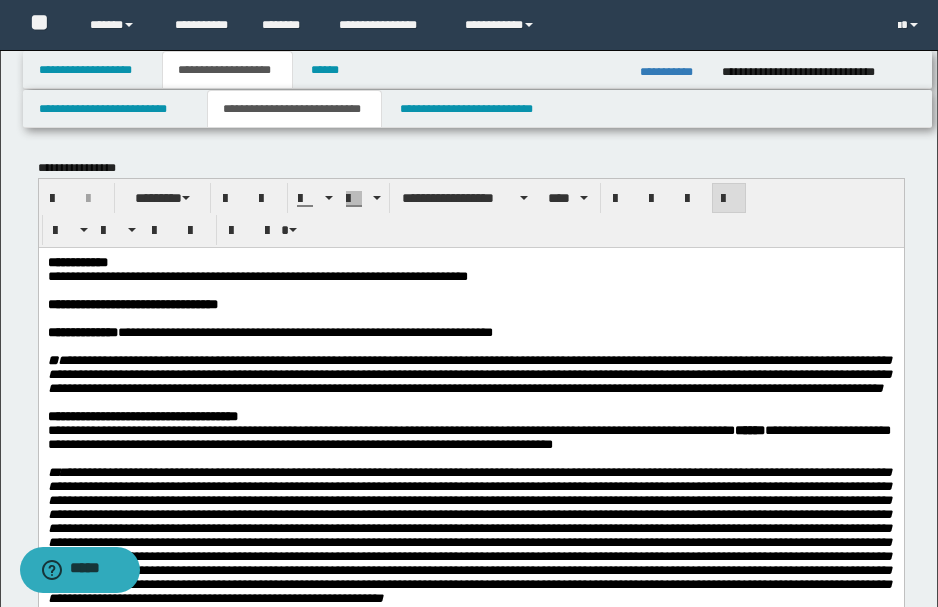 click on "**********" at bounding box center [469, 276] 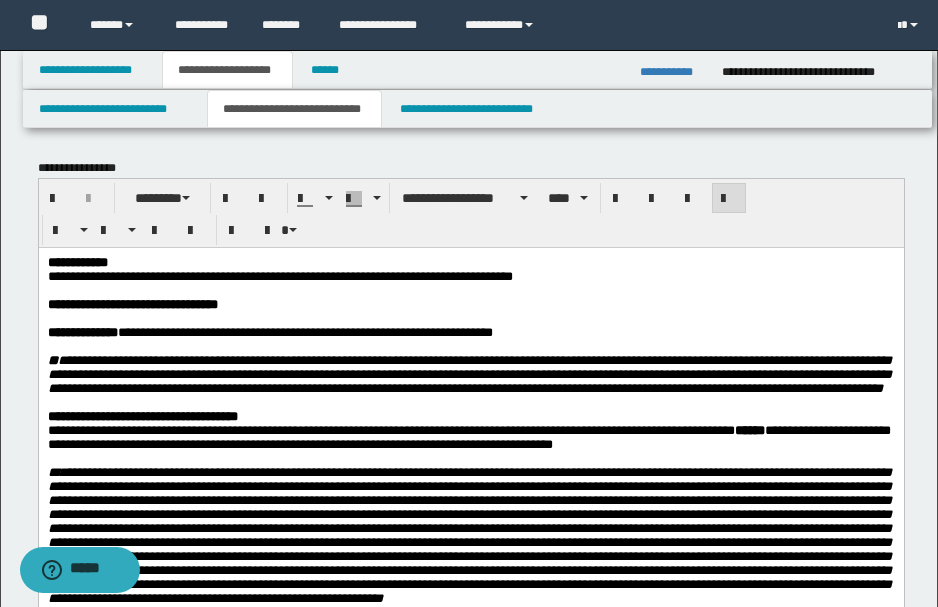 click on "**********" at bounding box center [279, 275] 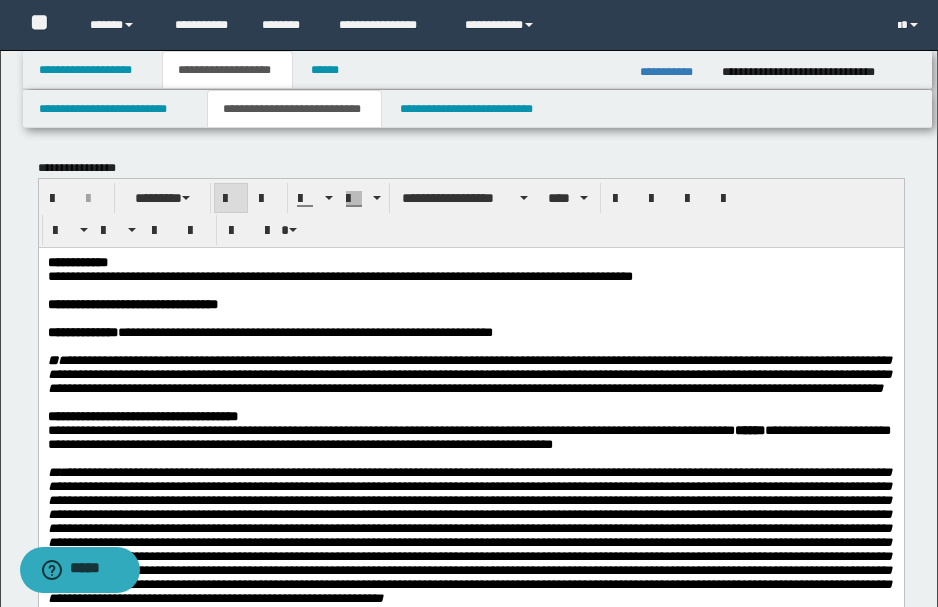 click at bounding box center (469, 318) 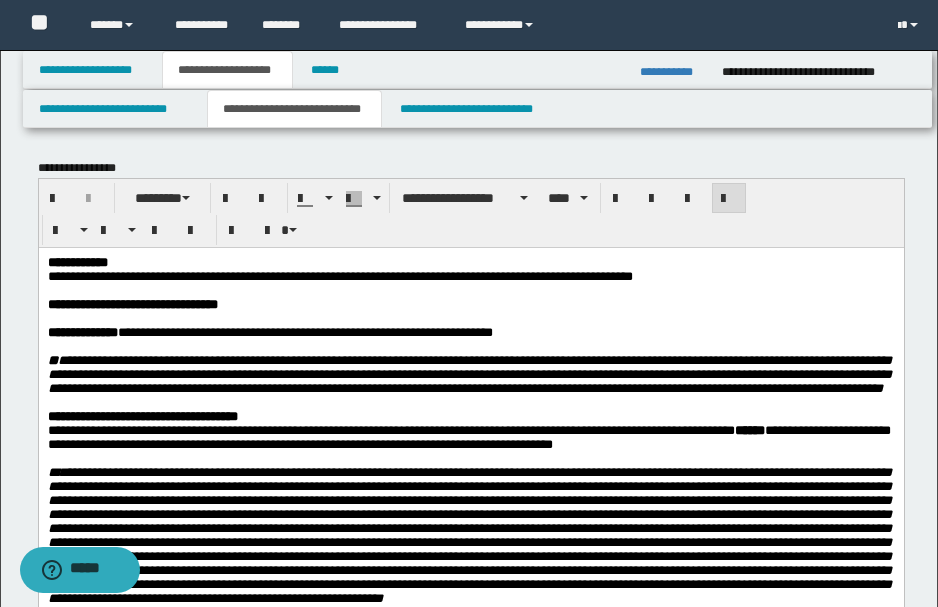 click on "**********" at bounding box center (339, 275) 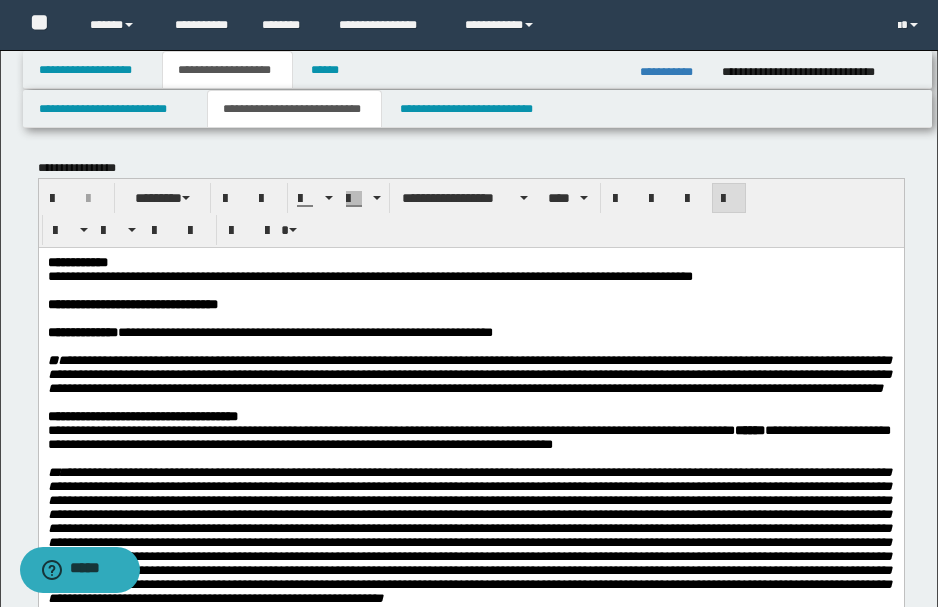 click on "**********" at bounding box center (369, 275) 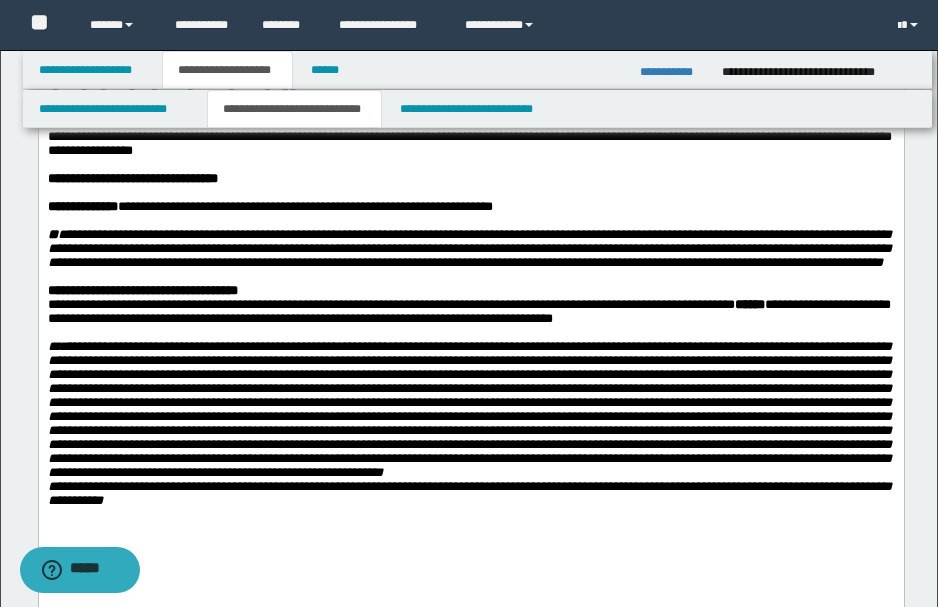 scroll, scrollTop: 0, scrollLeft: 0, axis: both 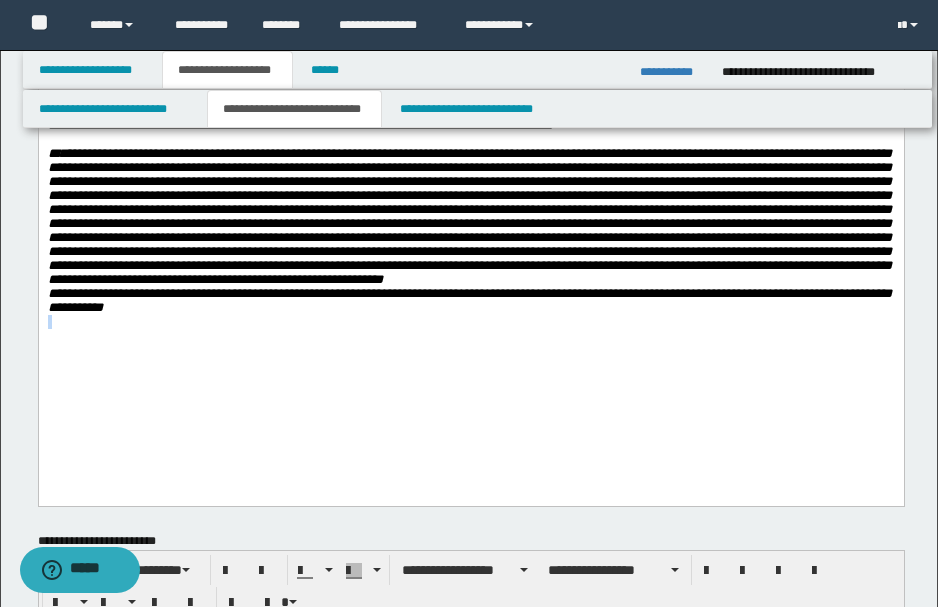 drag, startPoint x: 190, startPoint y: 381, endPoint x: 200, endPoint y: 444, distance: 63.788715 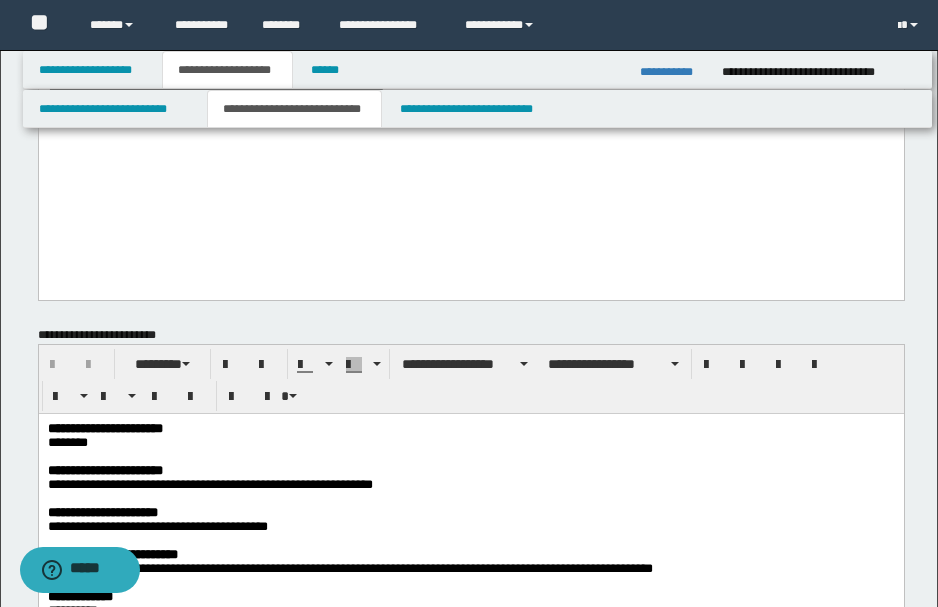 scroll, scrollTop: 733, scrollLeft: 0, axis: vertical 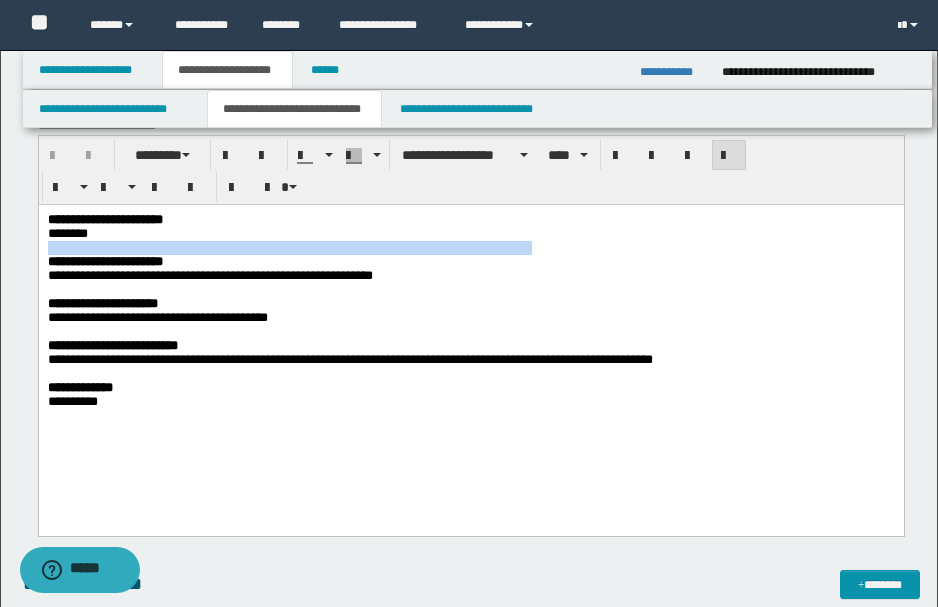 drag, startPoint x: 102, startPoint y: 232, endPoint x: 540, endPoint y: 249, distance: 438.32977 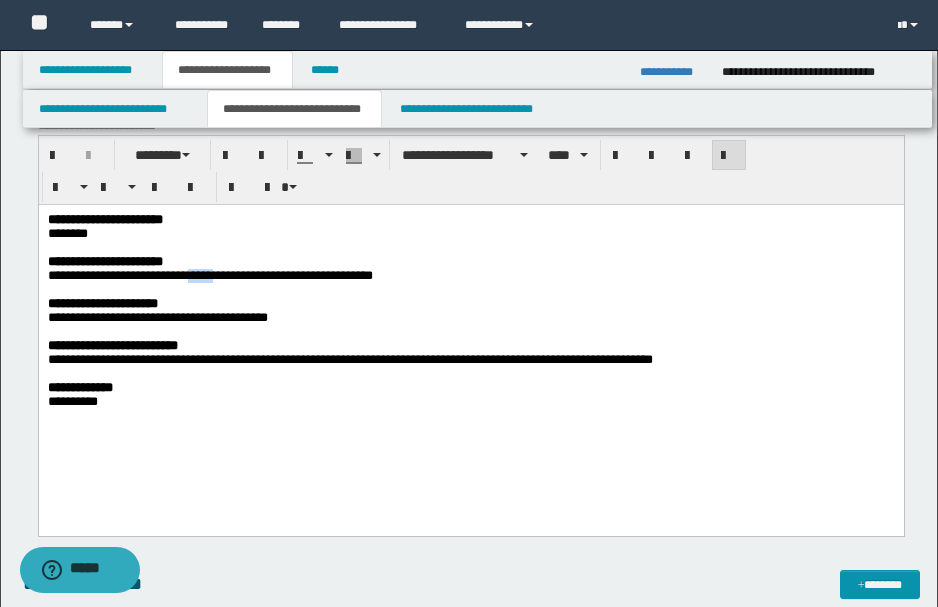 drag, startPoint x: 212, startPoint y: 282, endPoint x: 243, endPoint y: 277, distance: 31.400637 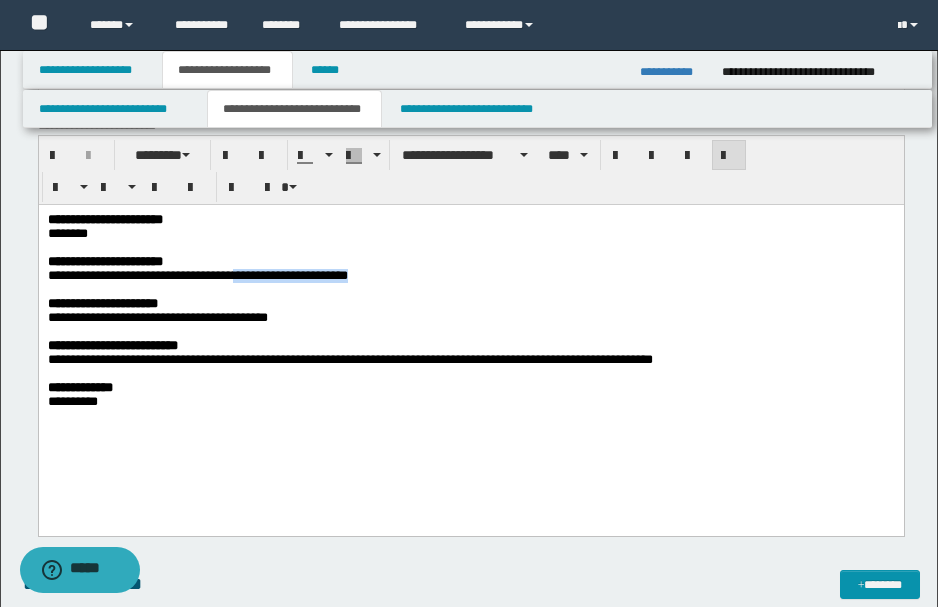 drag, startPoint x: 258, startPoint y: 283, endPoint x: 408, endPoint y: 286, distance: 150.03 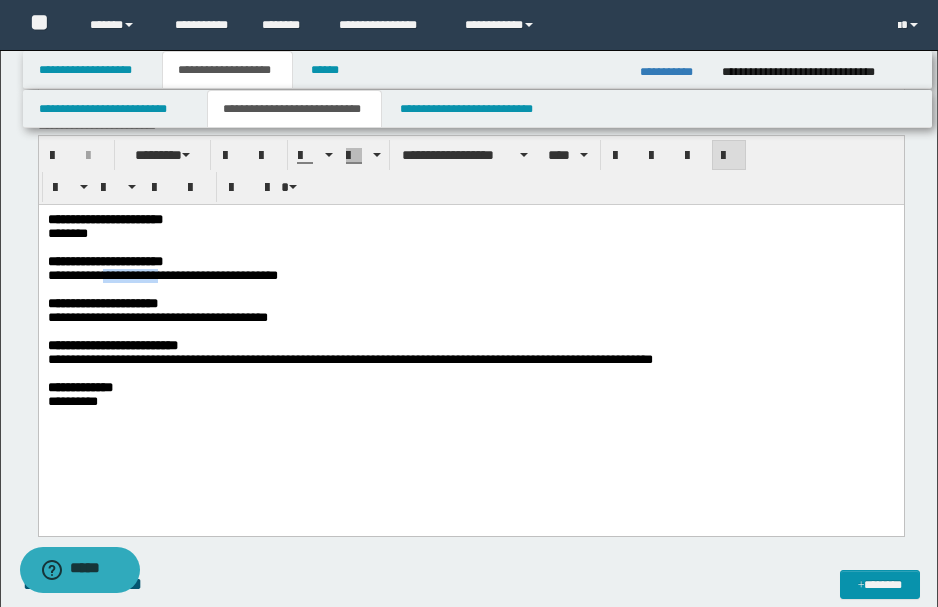 drag, startPoint x: 118, startPoint y: 281, endPoint x: 176, endPoint y: 282, distance: 58.00862 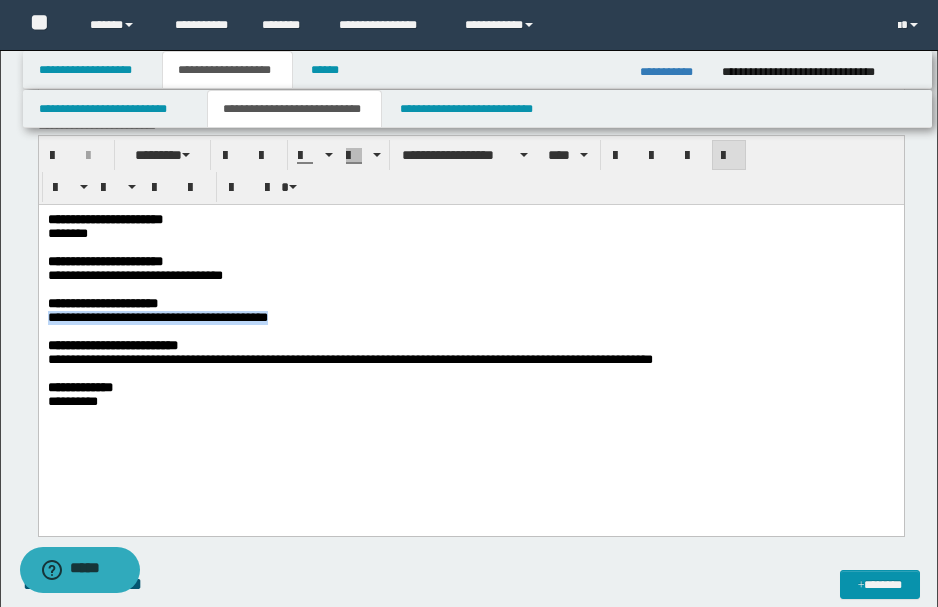 drag, startPoint x: 45, startPoint y: 326, endPoint x: 276, endPoint y: 320, distance: 231.07791 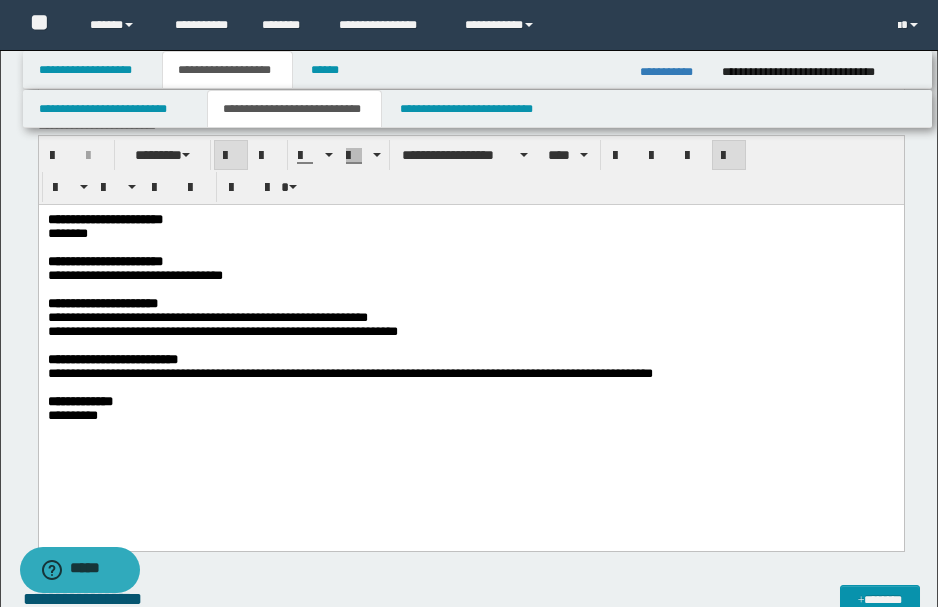 drag, startPoint x: 241, startPoint y: 342, endPoint x: 273, endPoint y: 420, distance: 84.30895 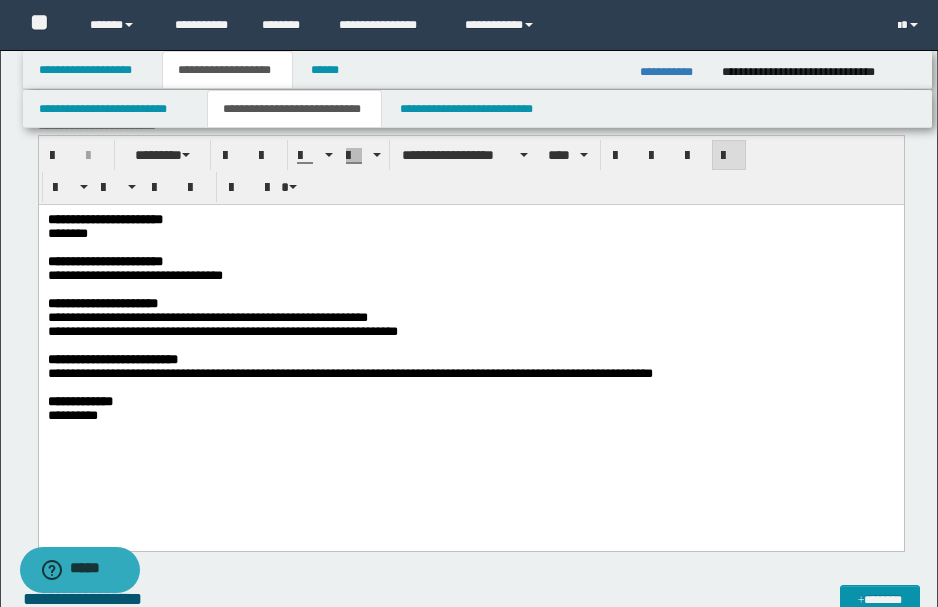 click on "**********" at bounding box center (222, 331) 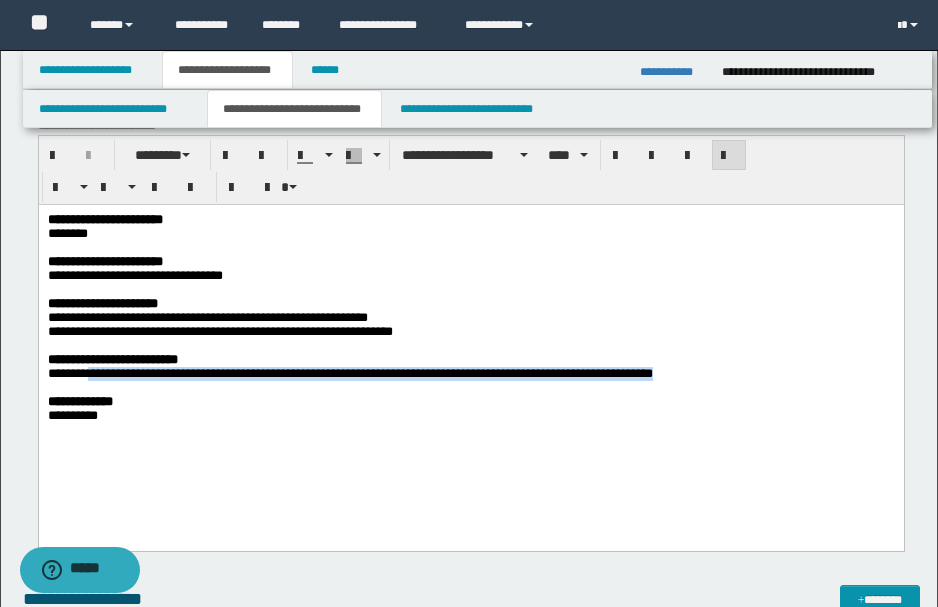 drag, startPoint x: 100, startPoint y: 385, endPoint x: 739, endPoint y: 389, distance: 639.0125 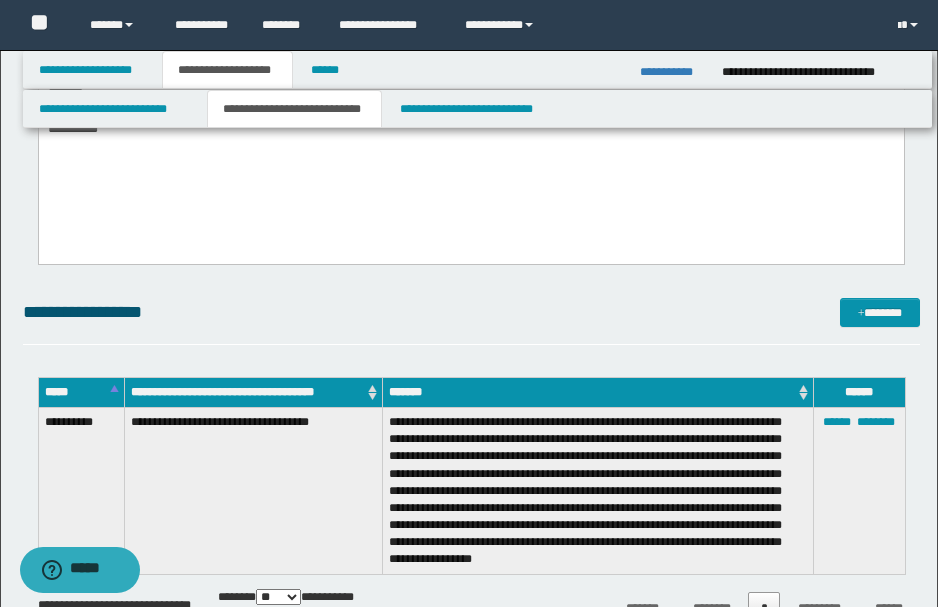 scroll, scrollTop: 933, scrollLeft: 0, axis: vertical 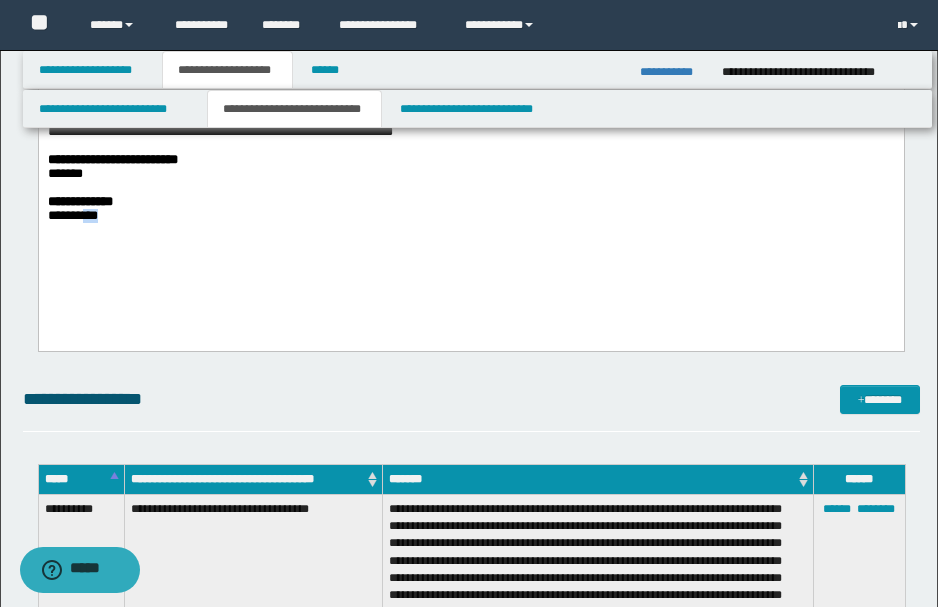 drag, startPoint x: 87, startPoint y: 230, endPoint x: 414, endPoint y: 250, distance: 327.61105 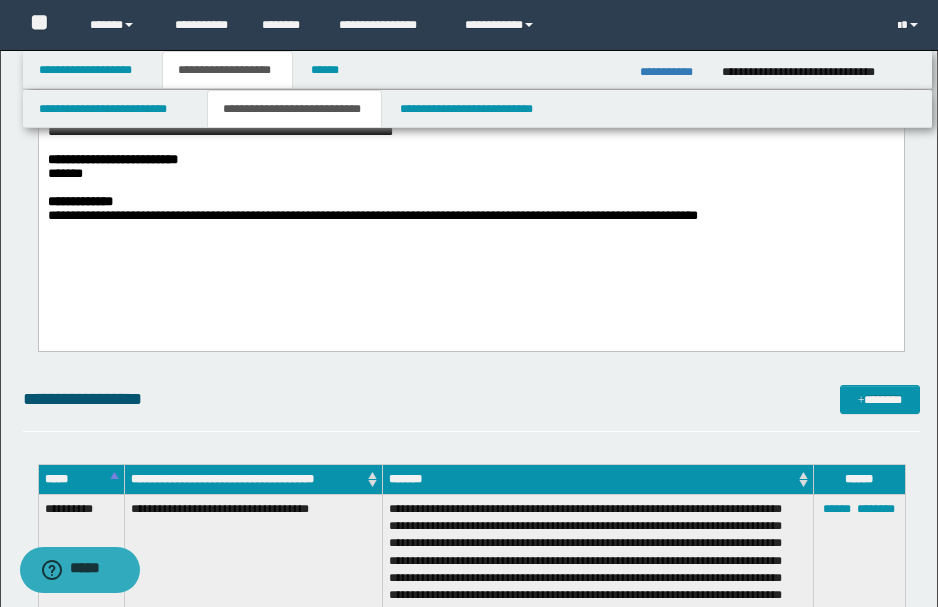 click on "**********" at bounding box center [469, 216] 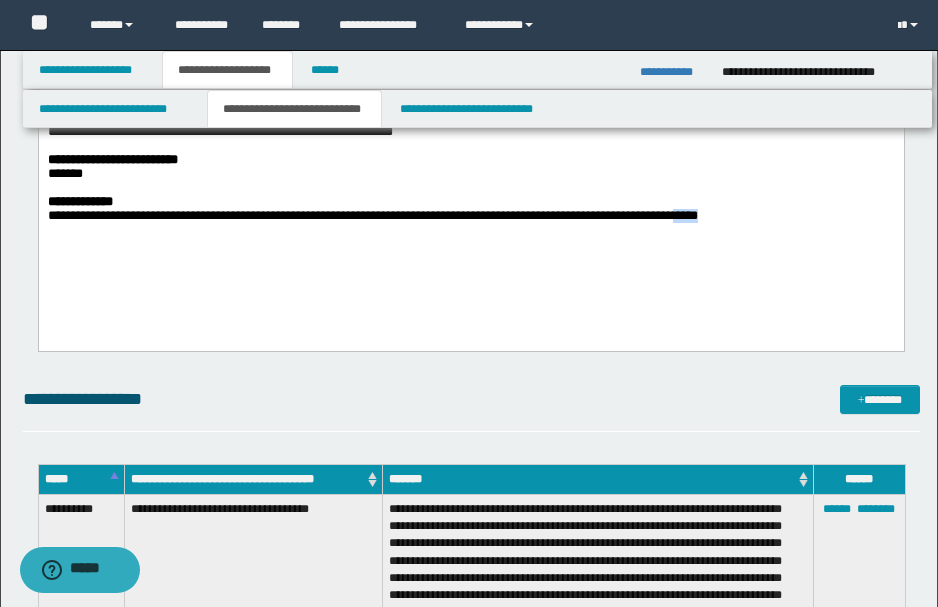 drag, startPoint x: 711, startPoint y: 235, endPoint x: 759, endPoint y: 238, distance: 48.09366 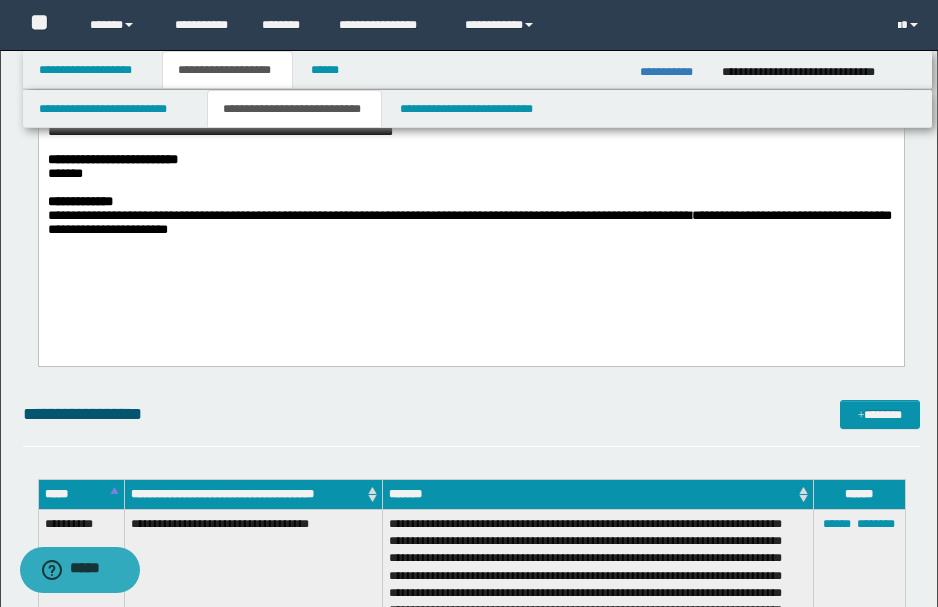 click on "**********" at bounding box center (469, 223) 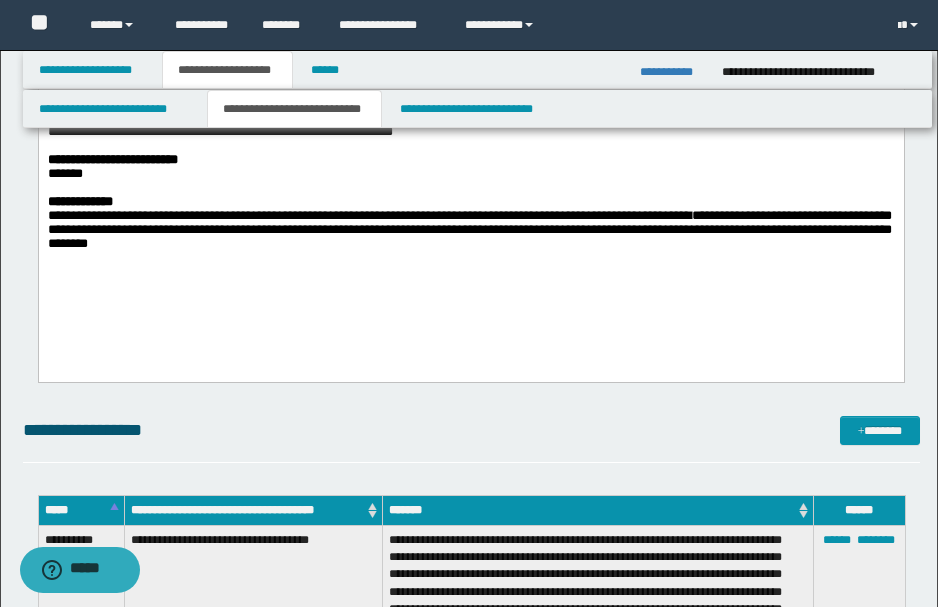 drag, startPoint x: 165, startPoint y: 266, endPoint x: 160, endPoint y: 328, distance: 62.201286 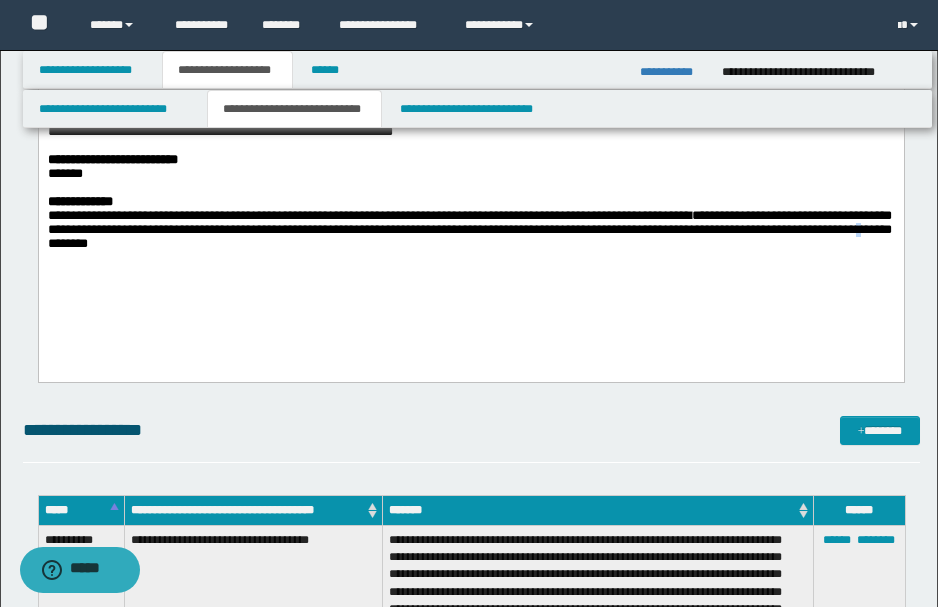drag, startPoint x: 165, startPoint y: 267, endPoint x: 177, endPoint y: 268, distance: 12.0415945 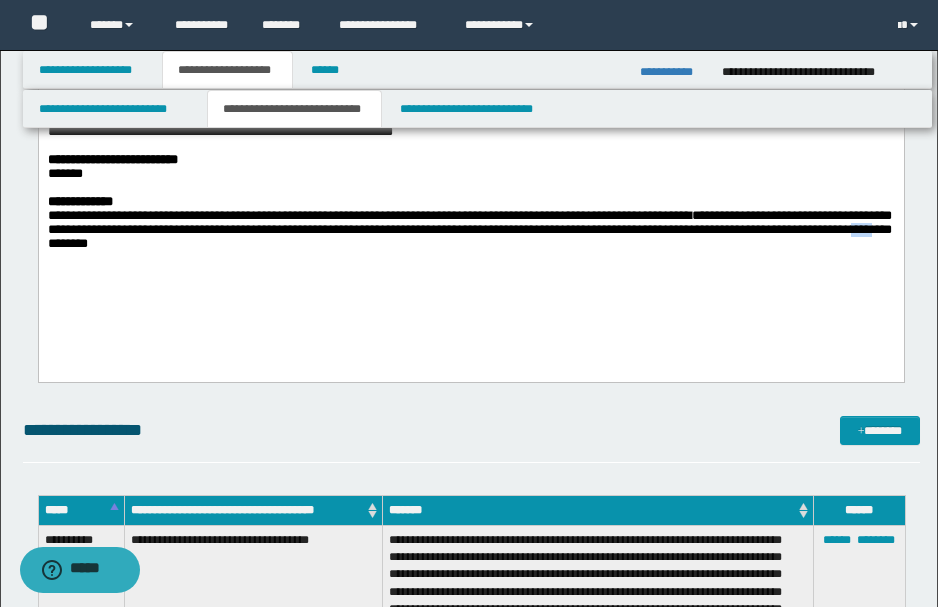 drag, startPoint x: 161, startPoint y: 266, endPoint x: 192, endPoint y: 264, distance: 31.06445 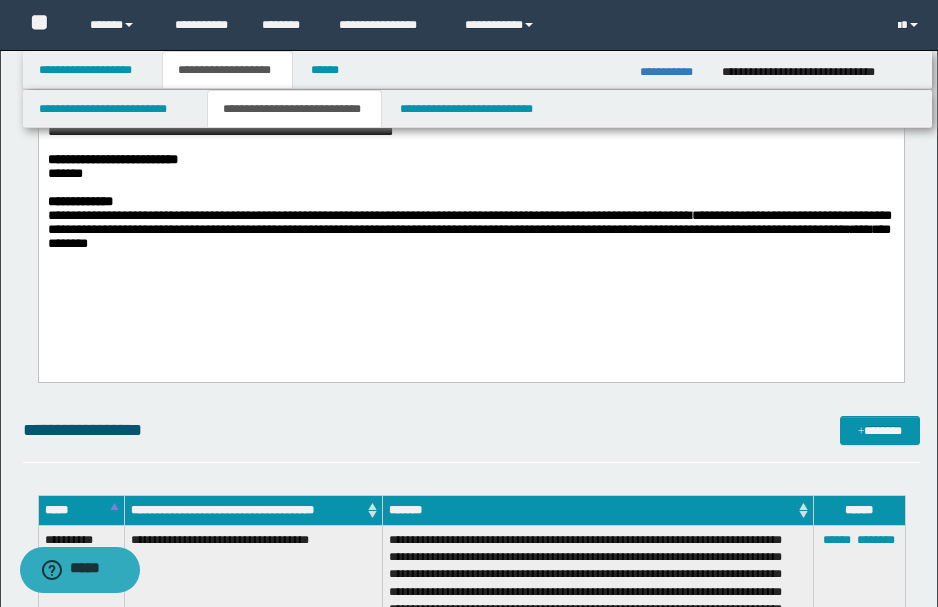 click on "**********" at bounding box center [469, 229] 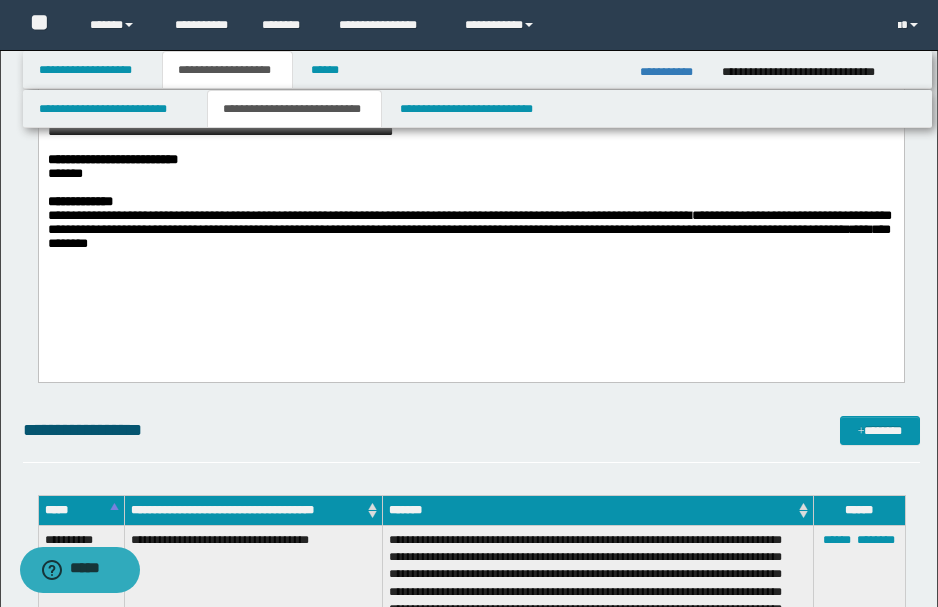 click on "**********" at bounding box center (469, 230) 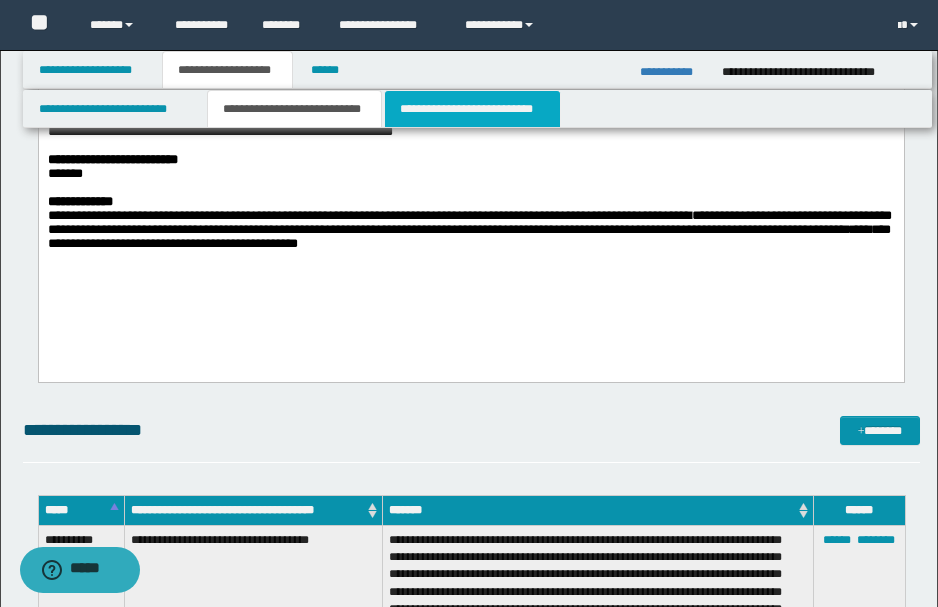 click on "**********" at bounding box center (472, 109) 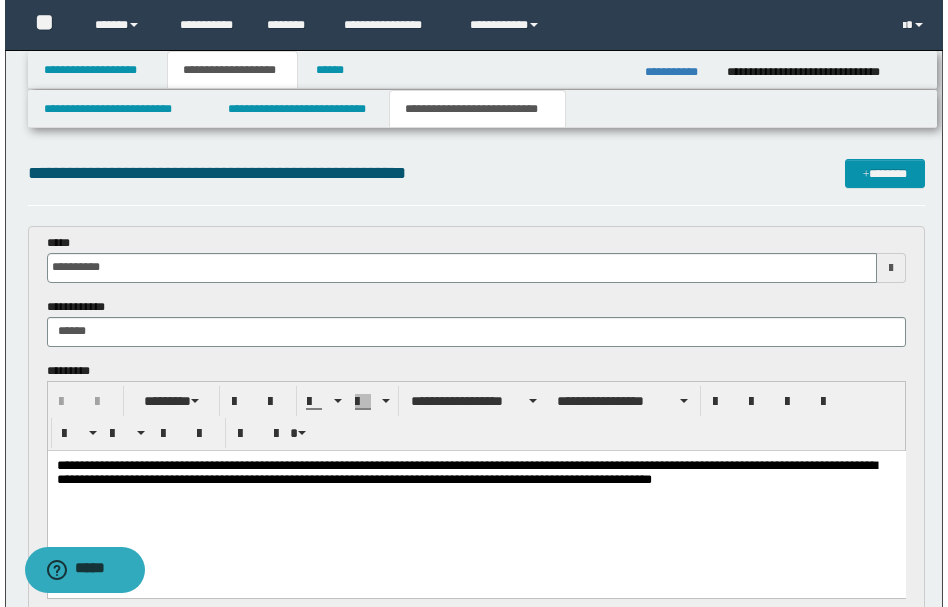 scroll, scrollTop: 266, scrollLeft: 0, axis: vertical 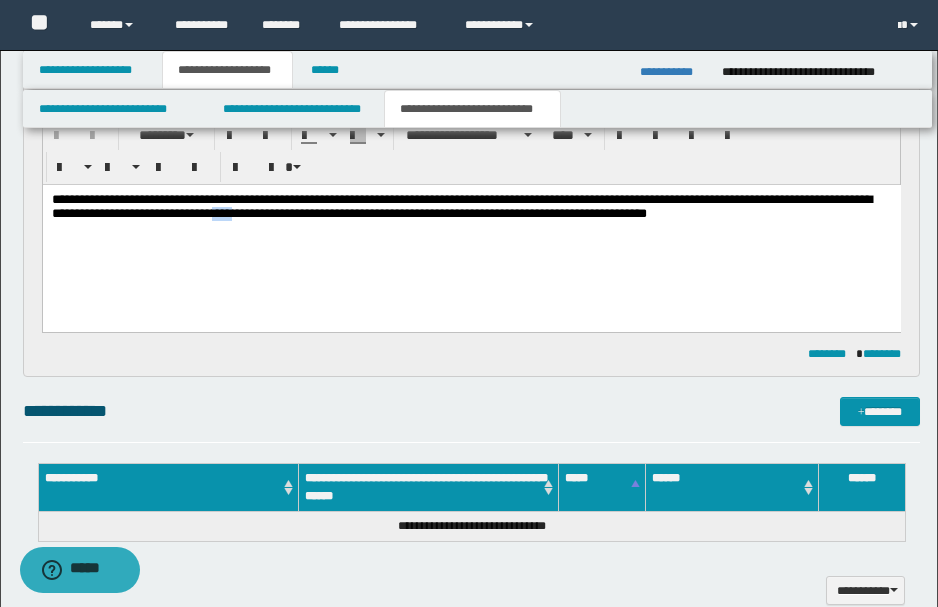 type 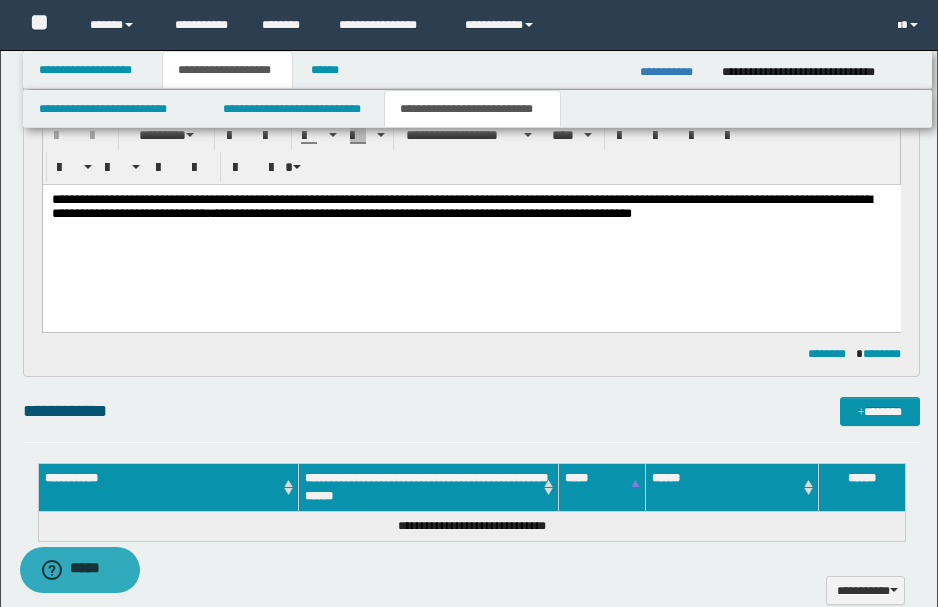 drag, startPoint x: 307, startPoint y: 215, endPoint x: 325, endPoint y: 221, distance: 18.973665 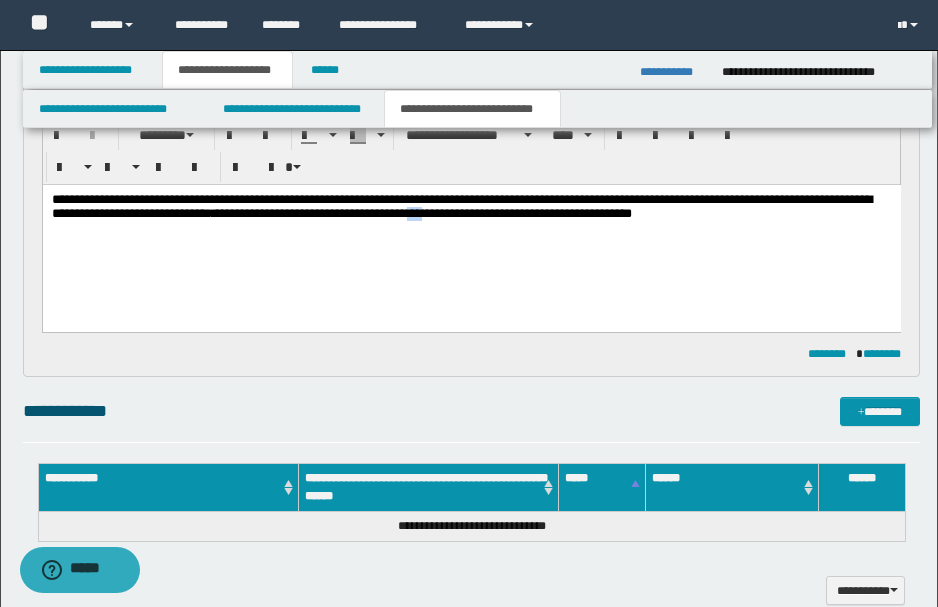 drag, startPoint x: 514, startPoint y: 215, endPoint x: 527, endPoint y: 219, distance: 13.601471 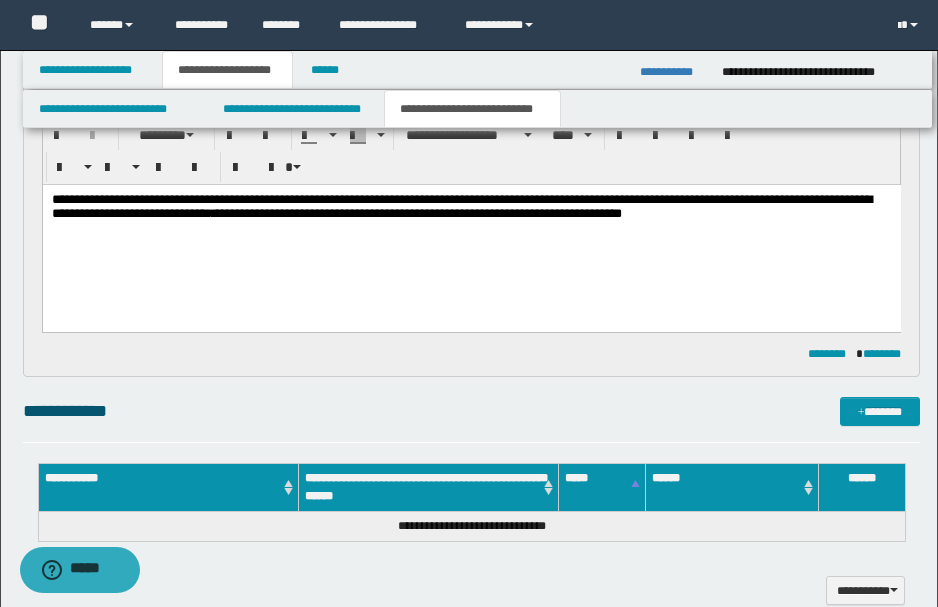 click on "**********" at bounding box center [471, 590] 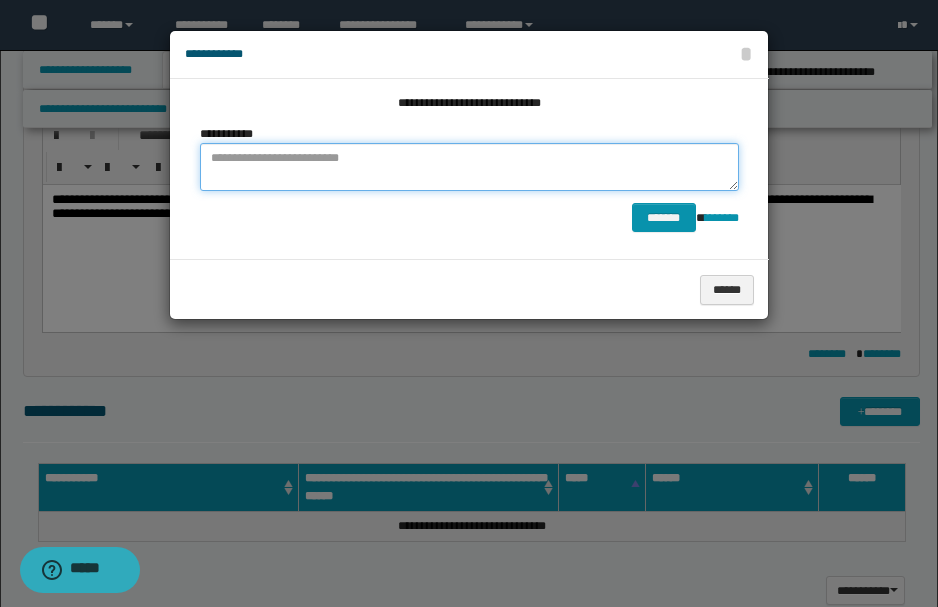 click at bounding box center [469, 167] 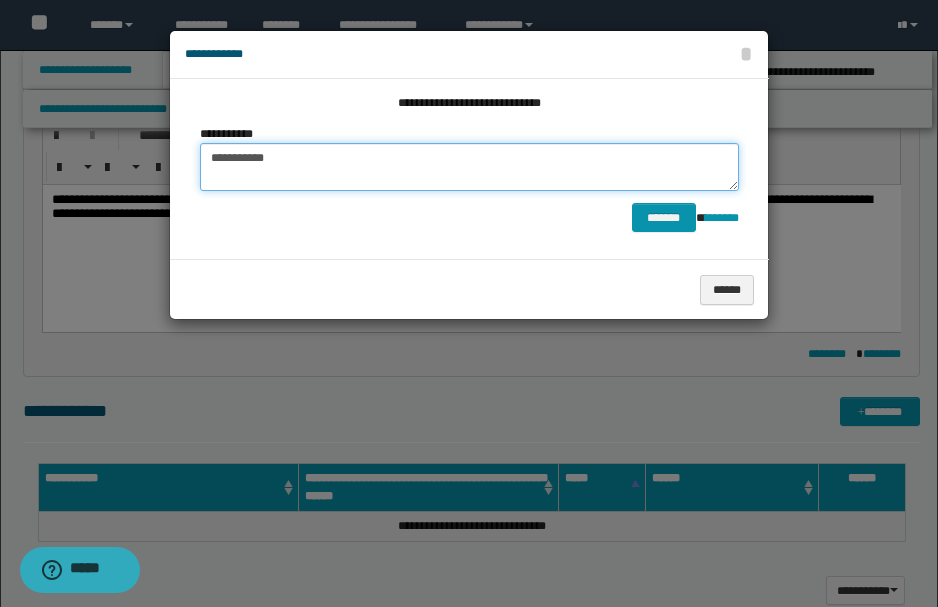 click on "**********" at bounding box center [469, 167] 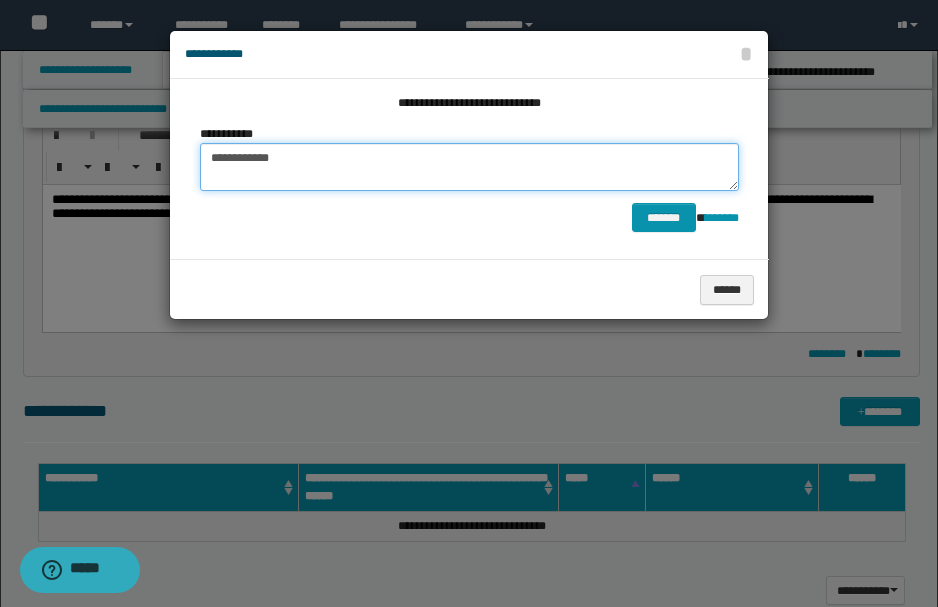 click on "**********" at bounding box center (469, 167) 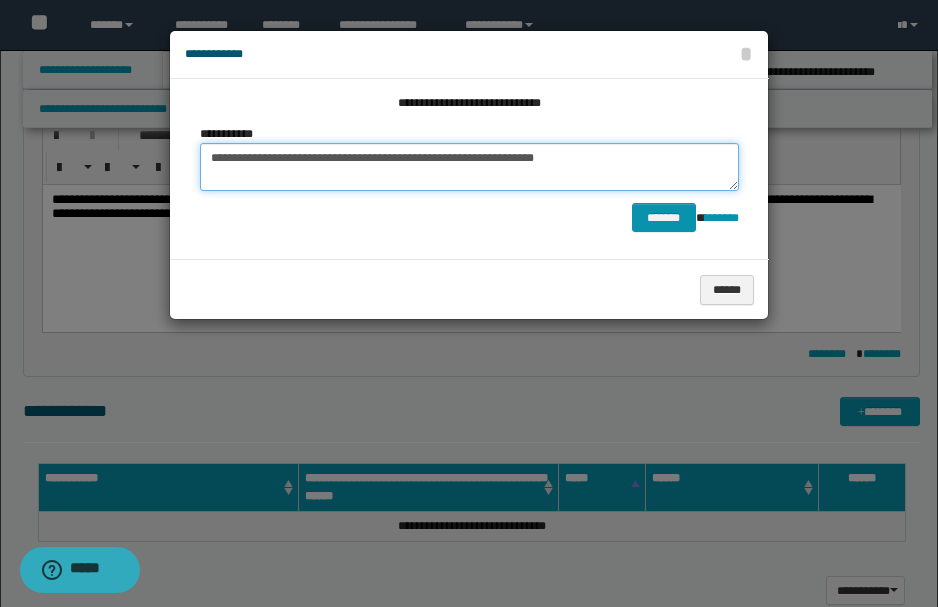 drag, startPoint x: 605, startPoint y: 160, endPoint x: -130, endPoint y: 115, distance: 736.3763 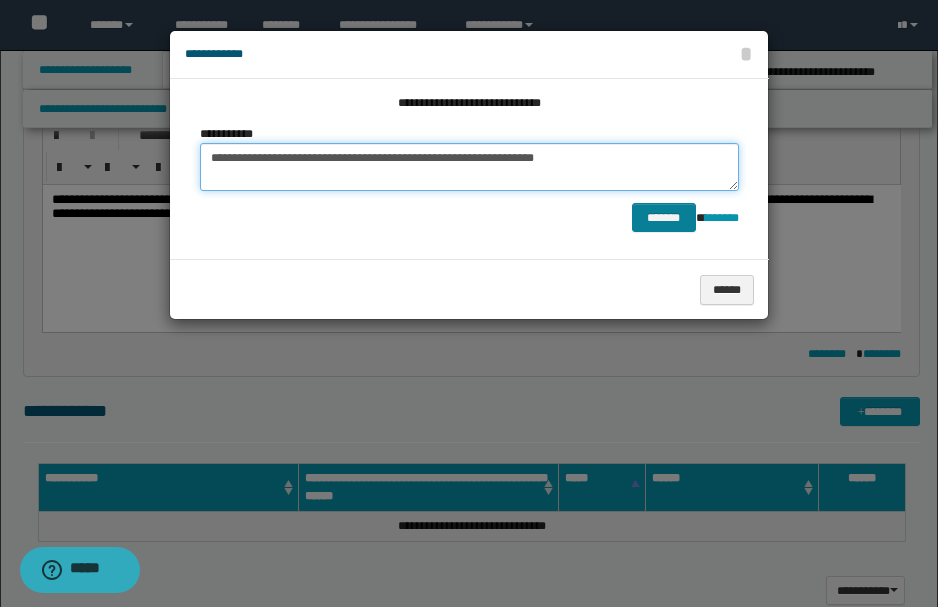 type on "**********" 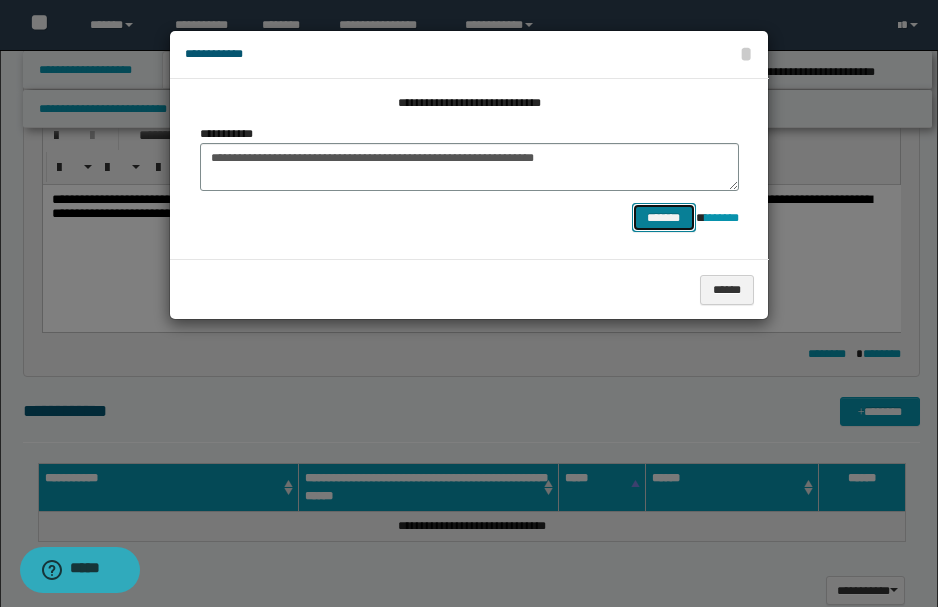 click on "*******" at bounding box center [664, 217] 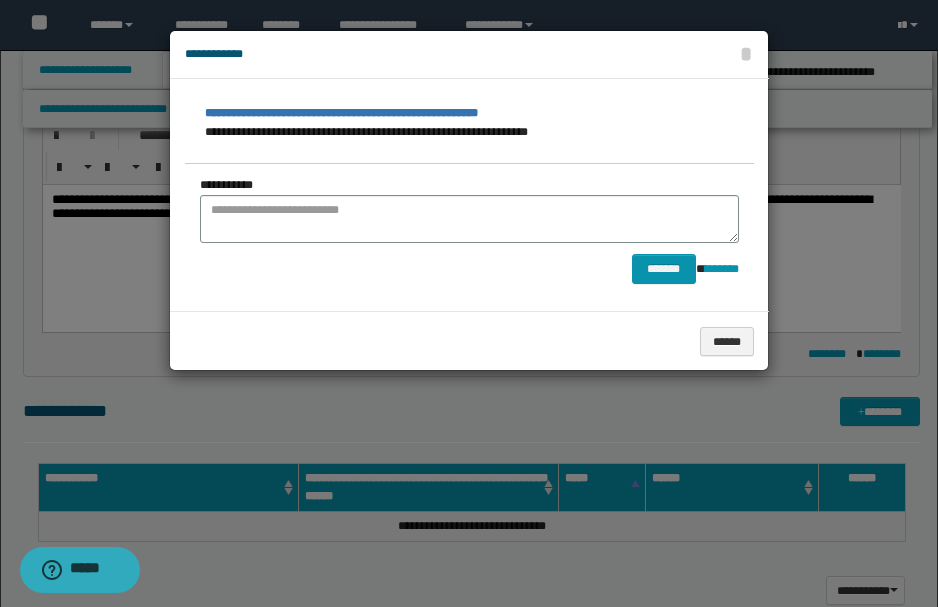 click at bounding box center [474, 303] 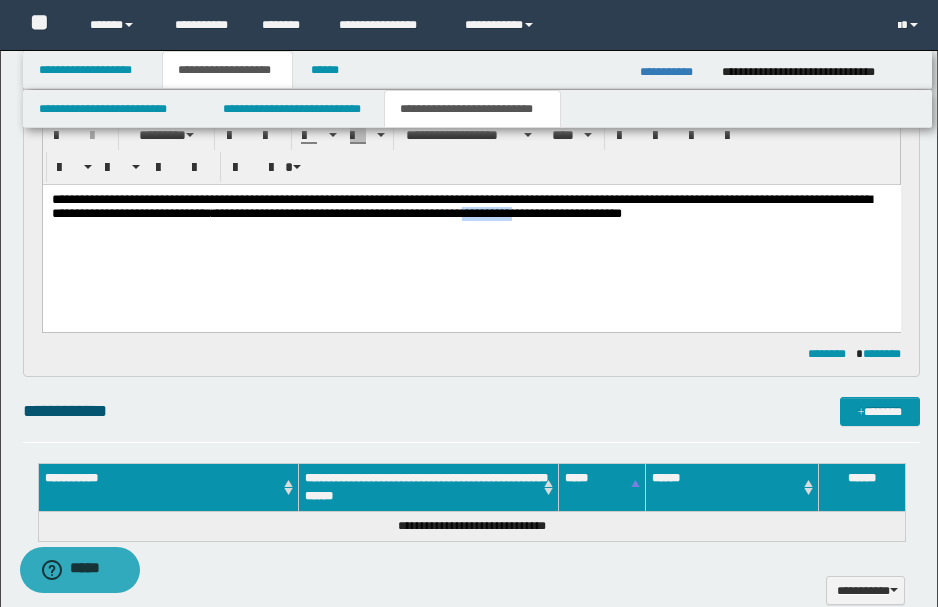 drag, startPoint x: 574, startPoint y: 209, endPoint x: 625, endPoint y: 214, distance: 51.24451 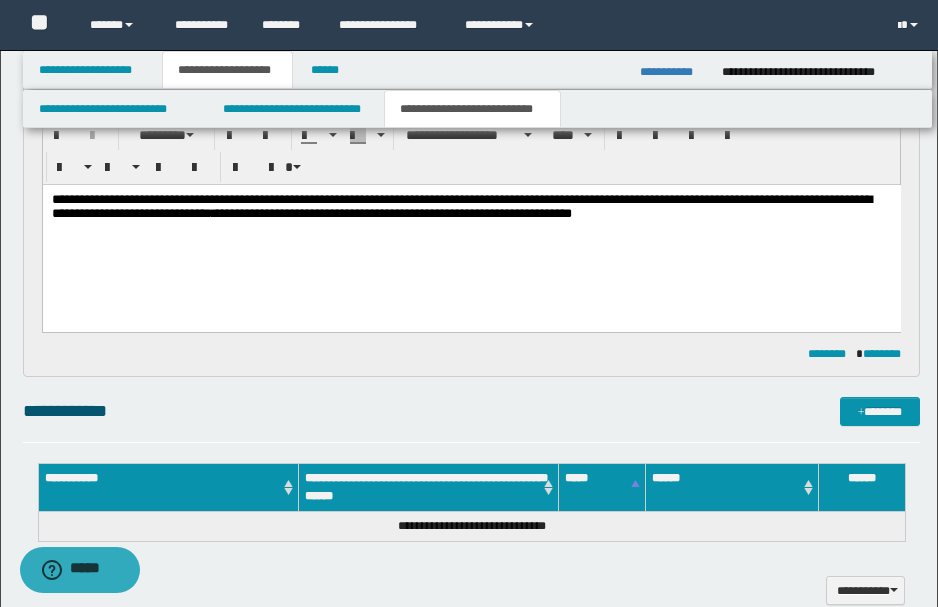 click on "**********" at bounding box center (471, 206) 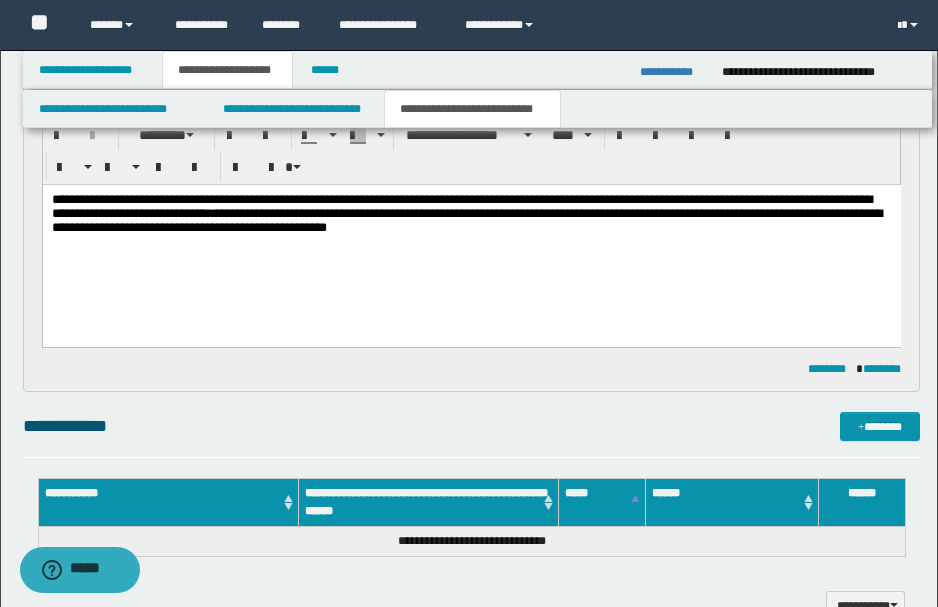 click on "**********" at bounding box center (466, 212) 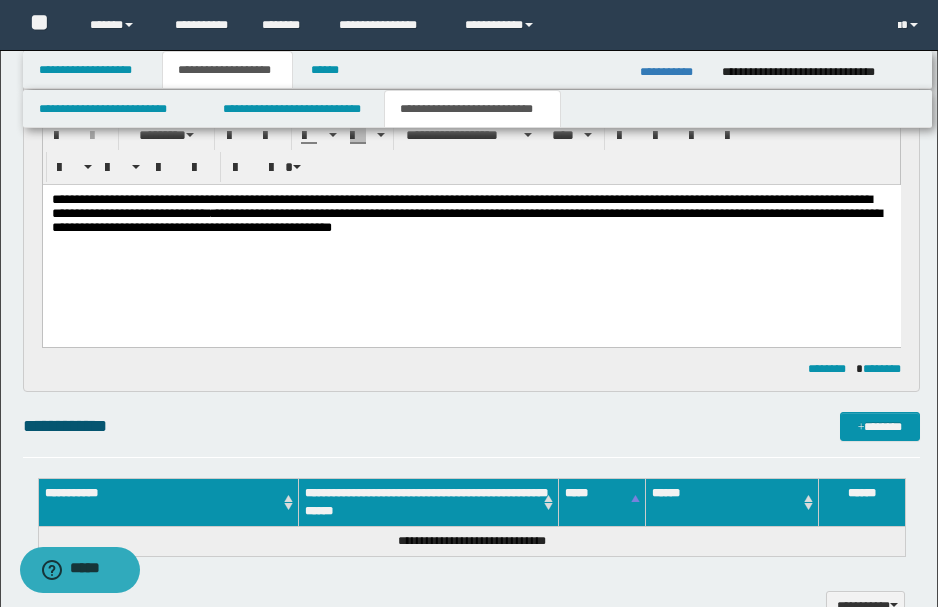 click on "**********" at bounding box center (466, 212) 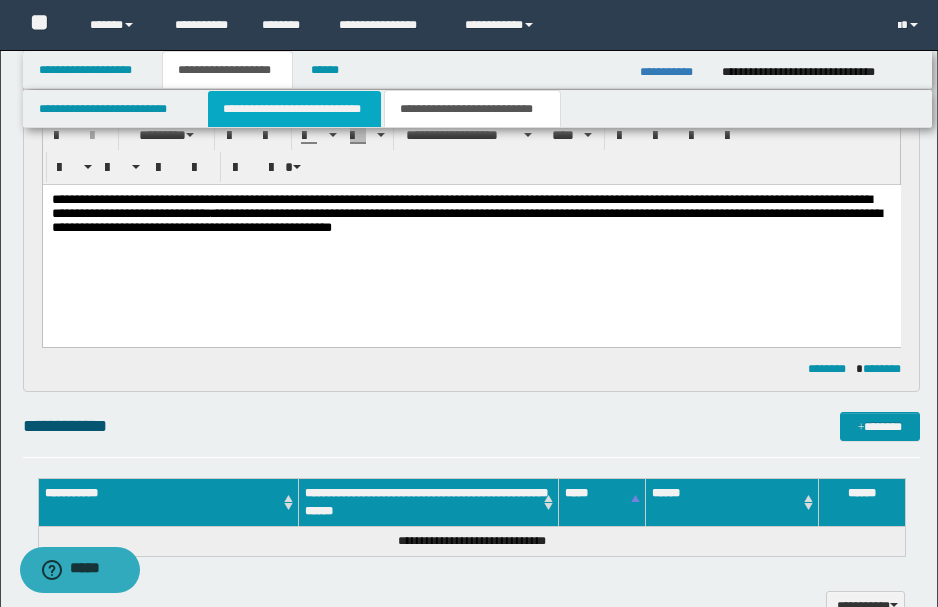 click on "**********" at bounding box center (294, 109) 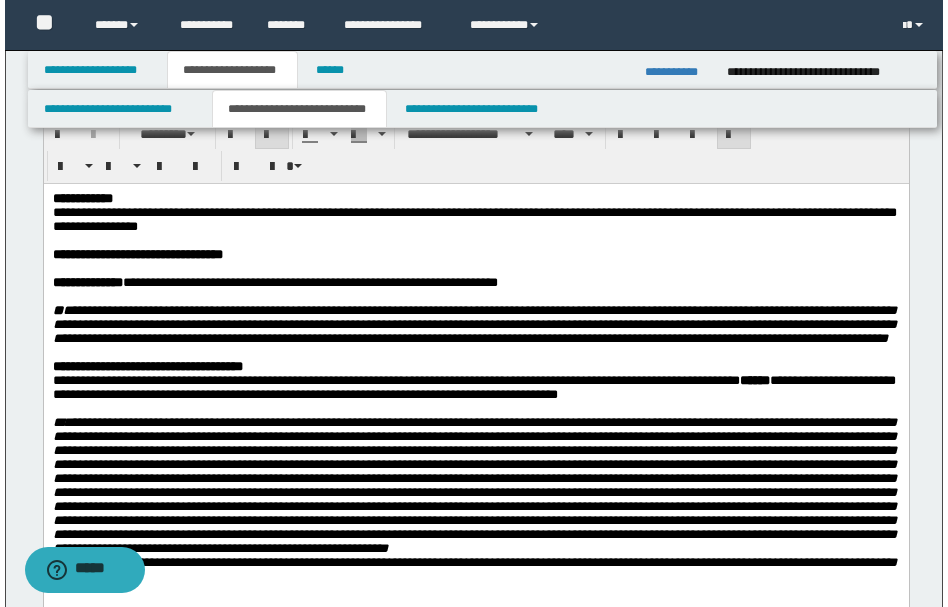 scroll, scrollTop: 0, scrollLeft: 0, axis: both 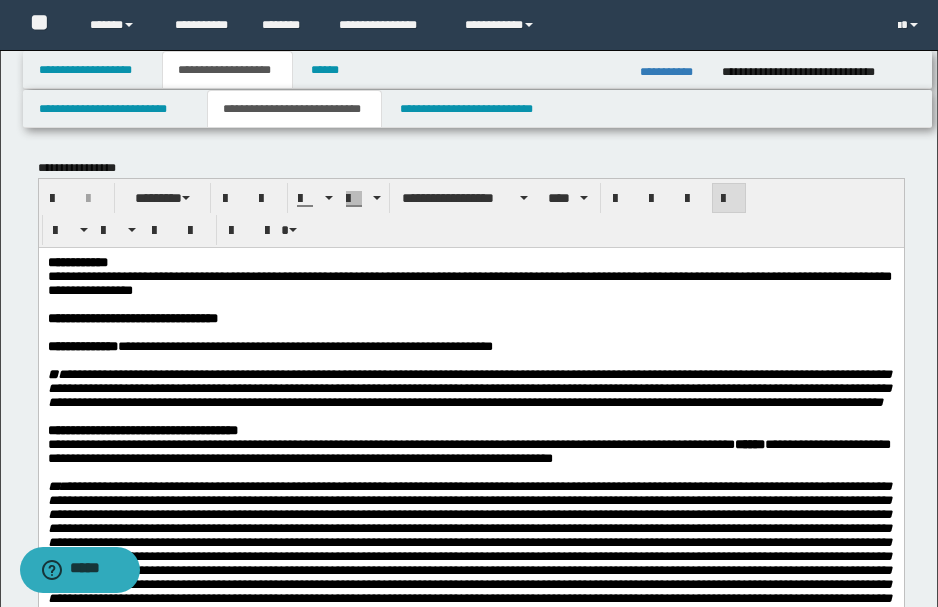 click on "**********" at bounding box center (469, 282) 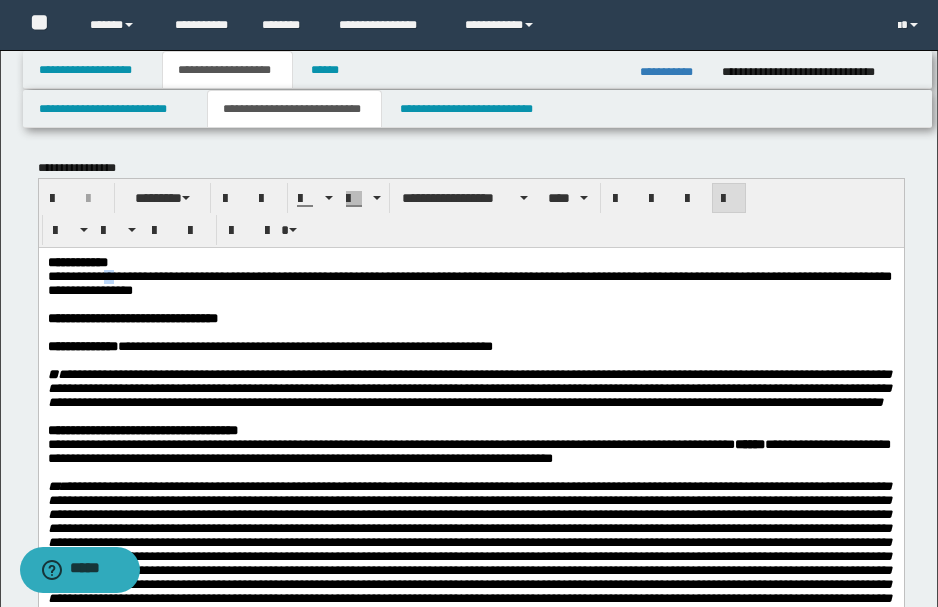 drag, startPoint x: 108, startPoint y: 274, endPoint x: 120, endPoint y: 272, distance: 12.165525 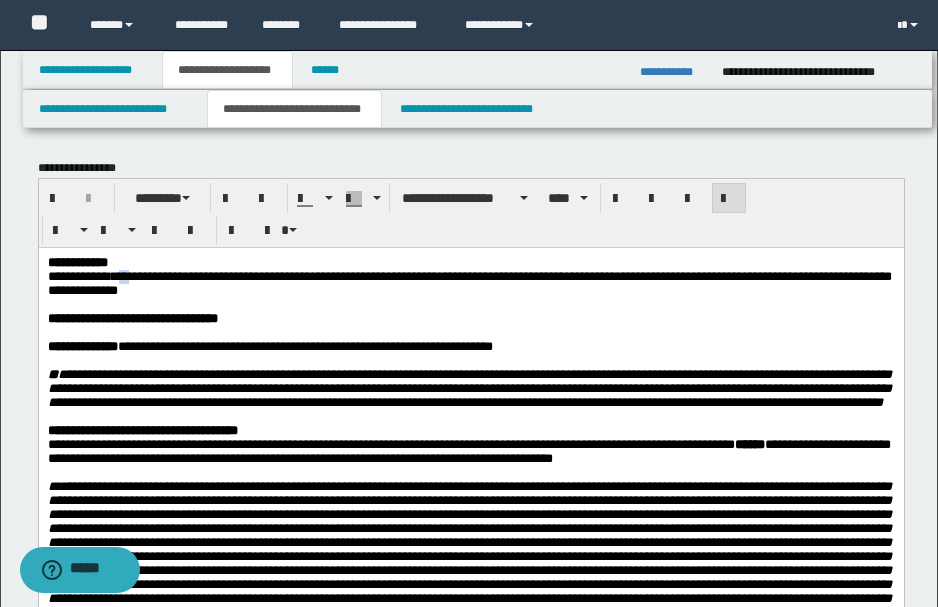 drag, startPoint x: 130, startPoint y: 271, endPoint x: 144, endPoint y: 275, distance: 14.56022 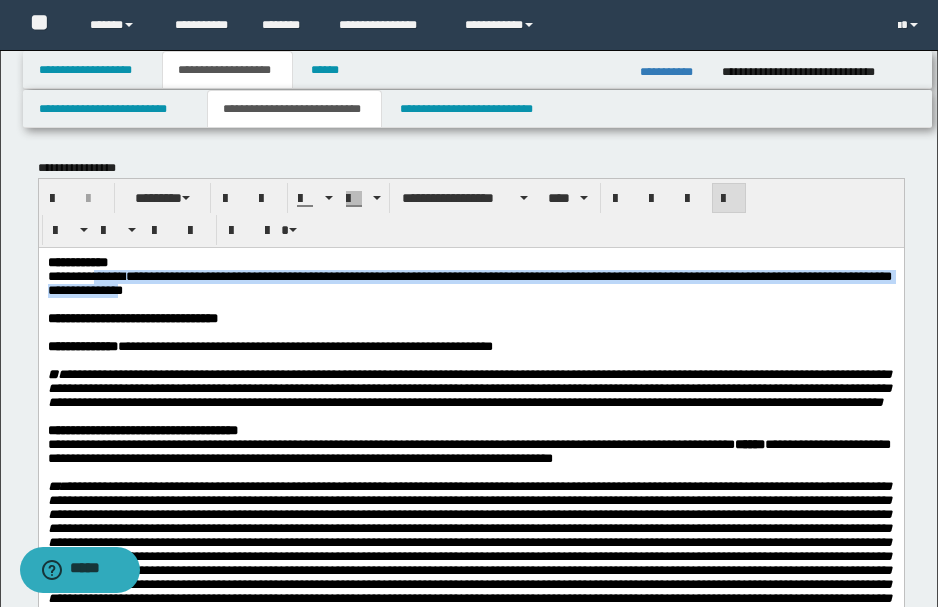 drag, startPoint x: 99, startPoint y: 274, endPoint x: 272, endPoint y: 300, distance: 174.94284 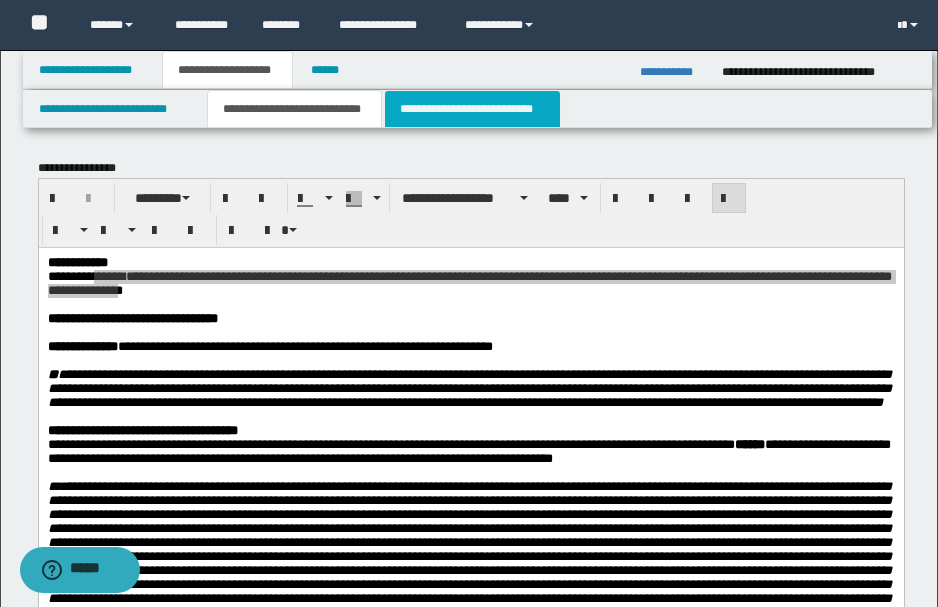 click on "**********" at bounding box center (472, 109) 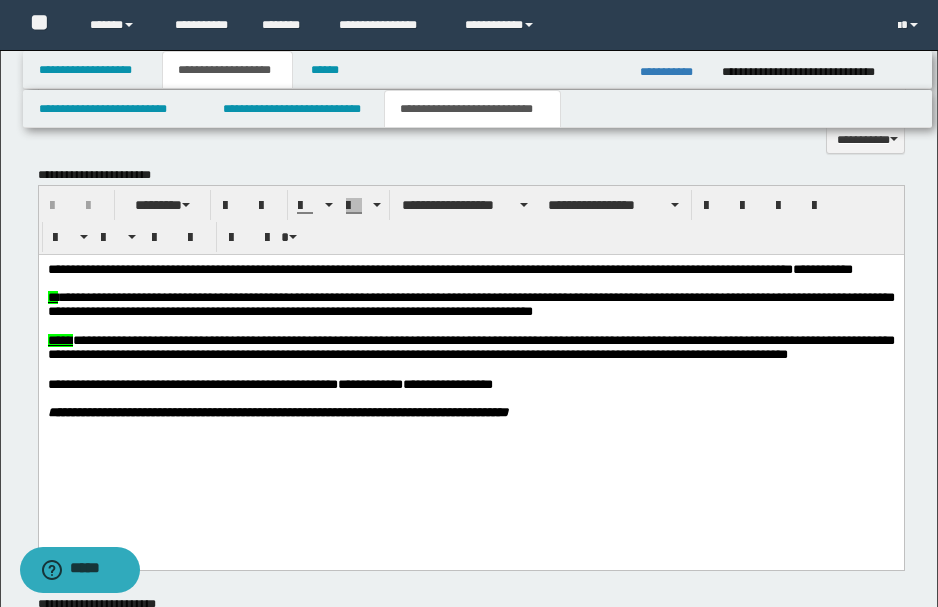scroll, scrollTop: 733, scrollLeft: 0, axis: vertical 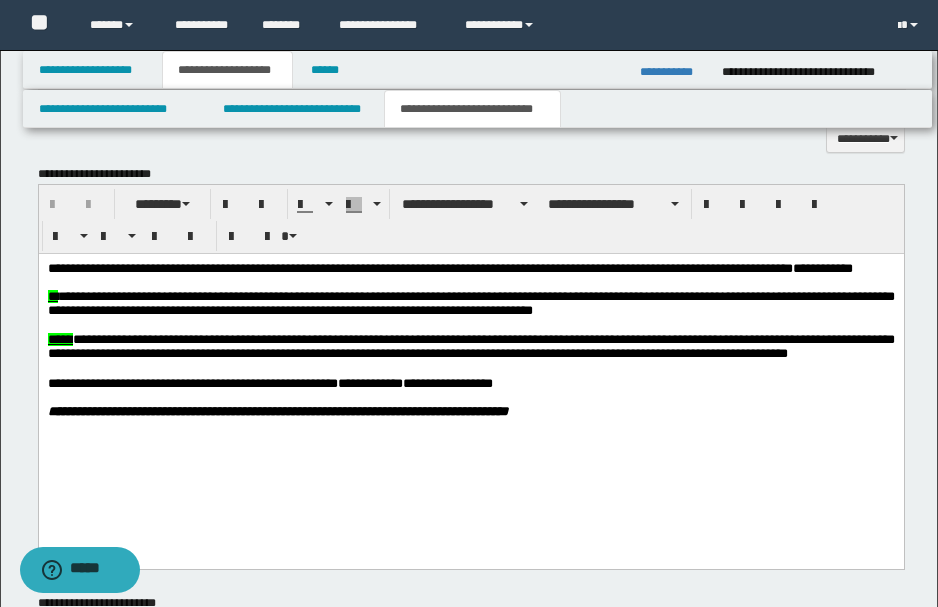 click on "**********" at bounding box center [449, 267] 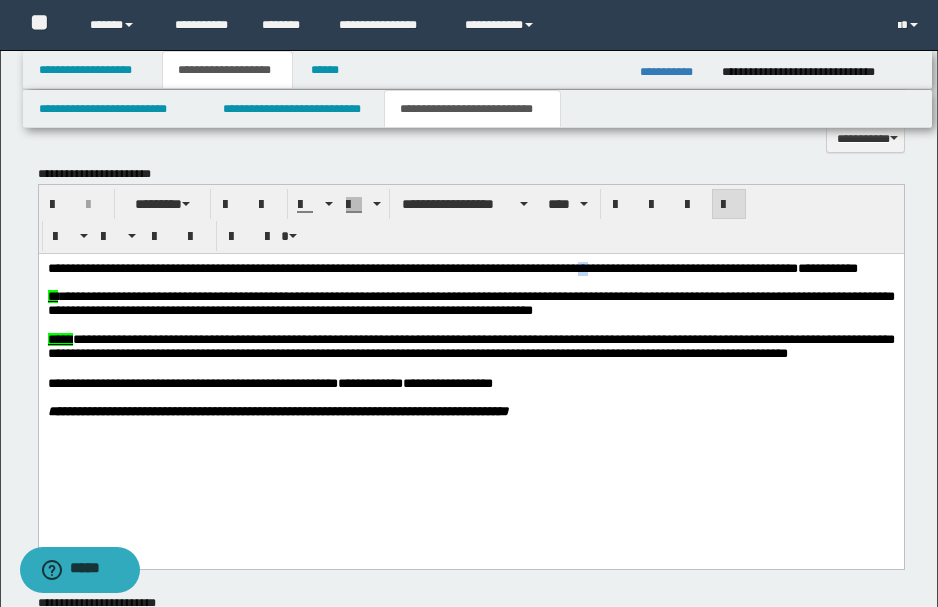 drag, startPoint x: 610, startPoint y: 270, endPoint x: 635, endPoint y: 268, distance: 25.079872 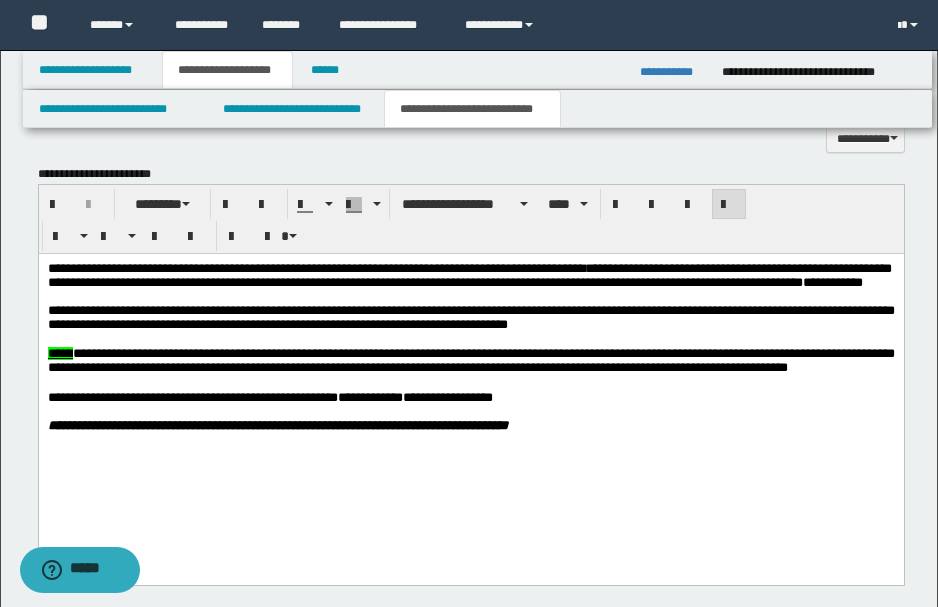drag, startPoint x: 68, startPoint y: 326, endPoint x: 73, endPoint y: 581, distance: 255.04901 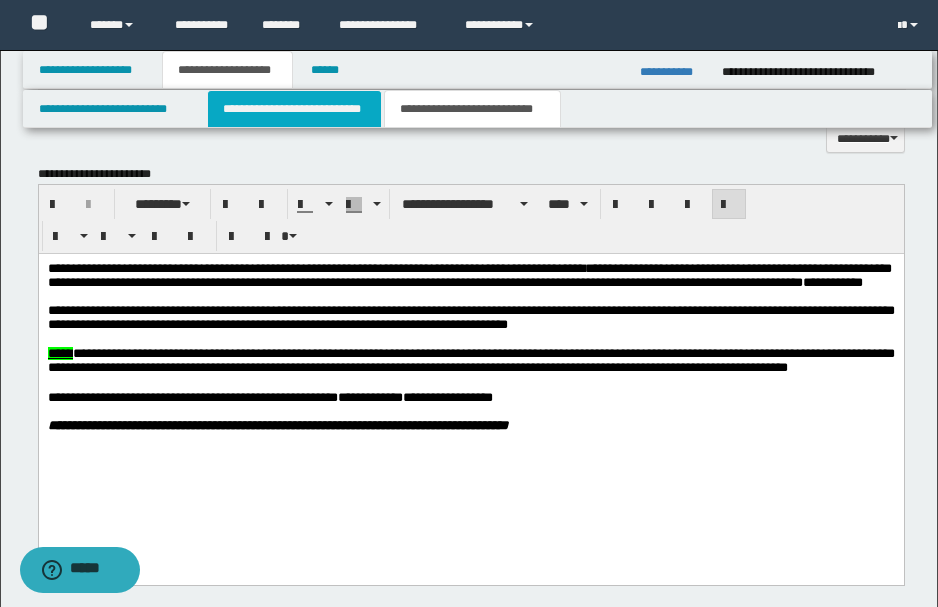 click on "**********" at bounding box center [294, 109] 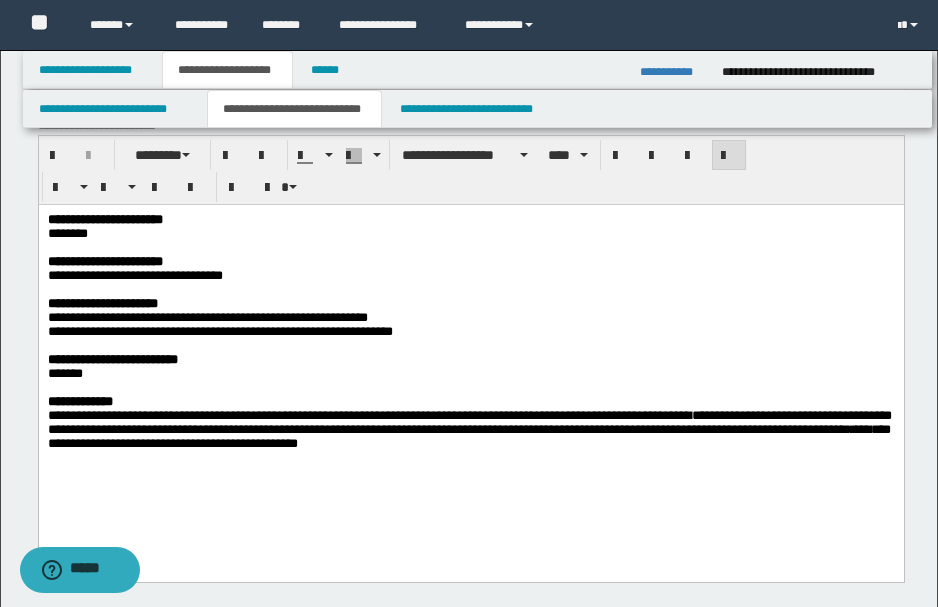 drag, startPoint x: 114, startPoint y: 430, endPoint x: 462, endPoint y: 460, distance: 349.2907 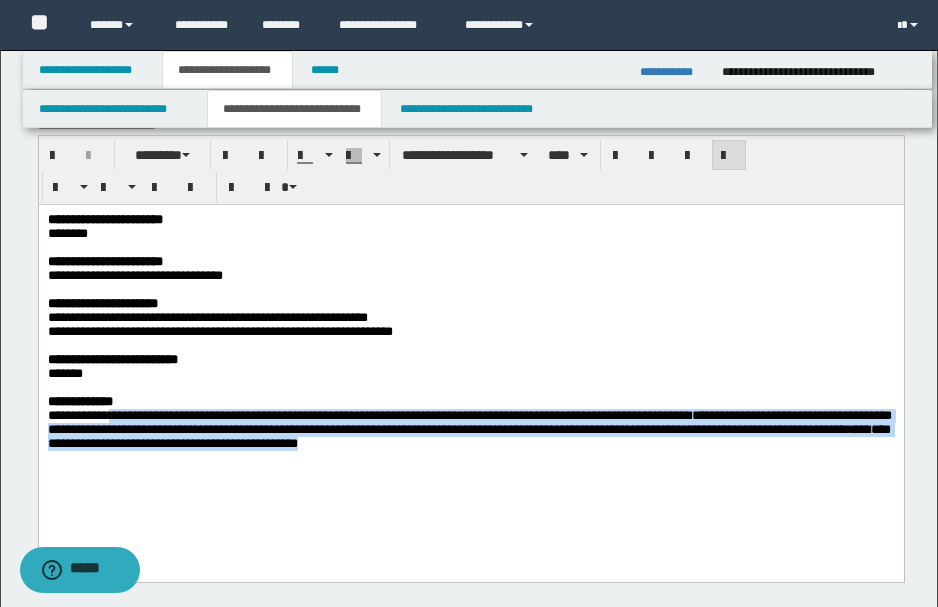 drag, startPoint x: 114, startPoint y: 434, endPoint x: 498, endPoint y: 472, distance: 385.87564 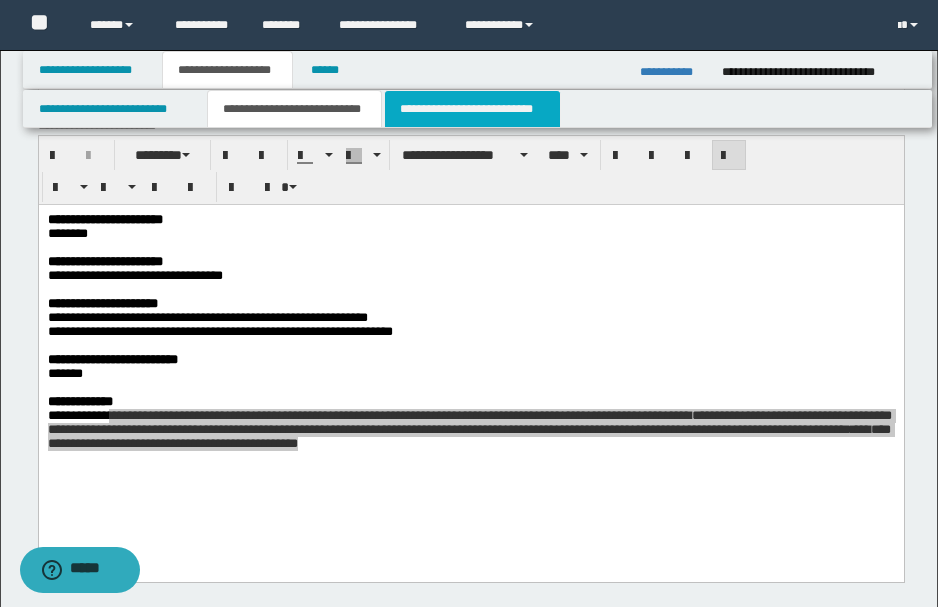 click on "**********" at bounding box center [472, 109] 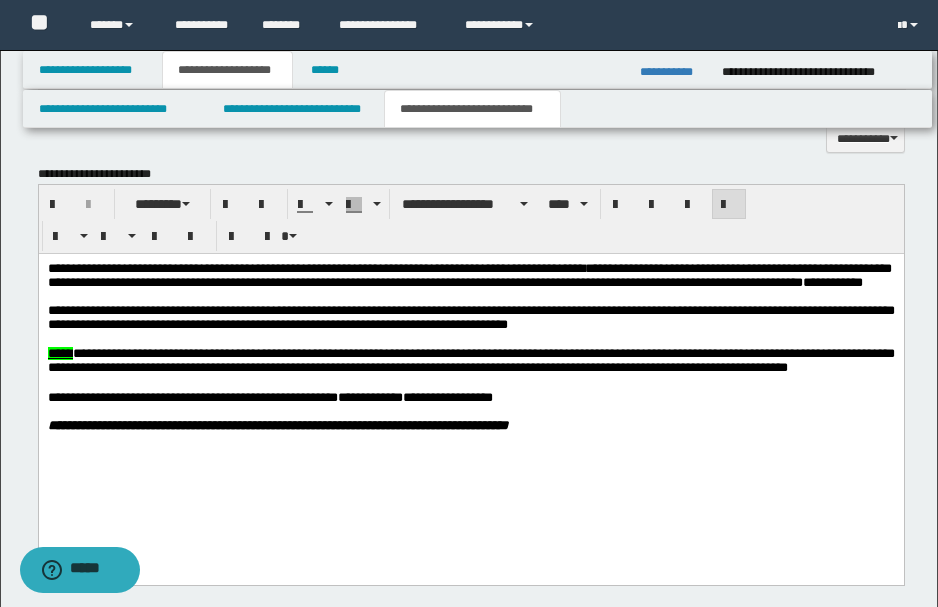 click on "**********" at bounding box center (469, 274) 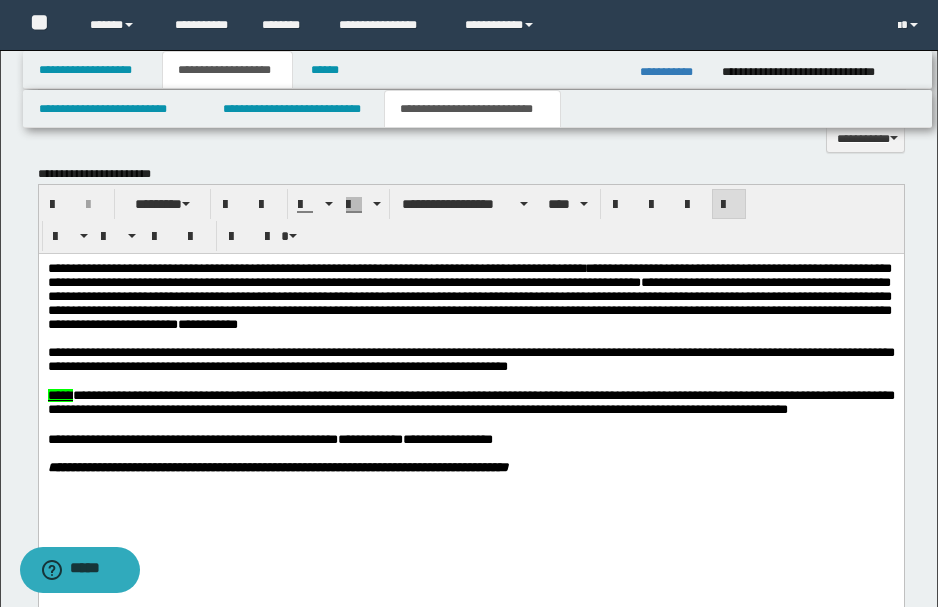 click on "**********" at bounding box center [469, 295] 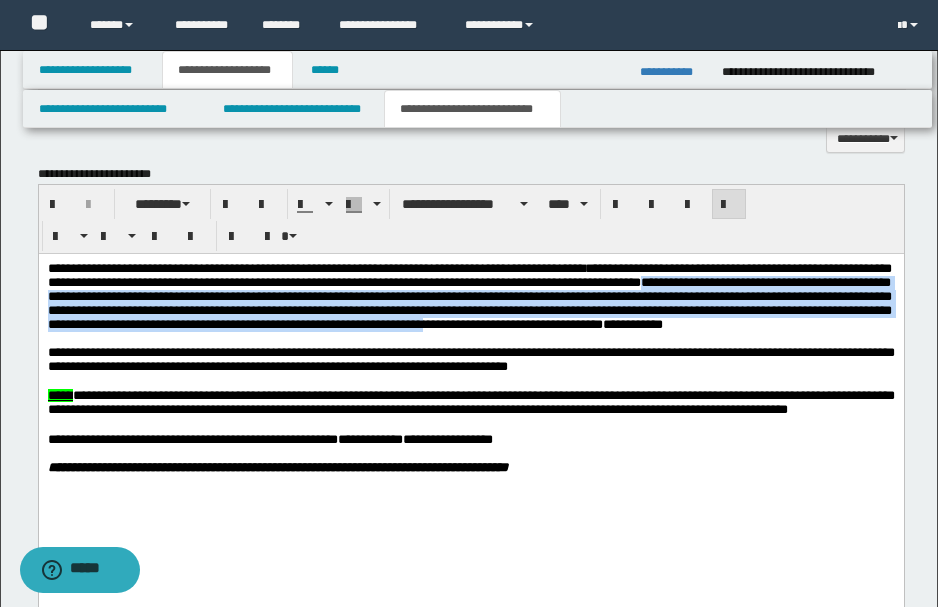 drag, startPoint x: 783, startPoint y: 278, endPoint x: 764, endPoint y: 330, distance: 55.362442 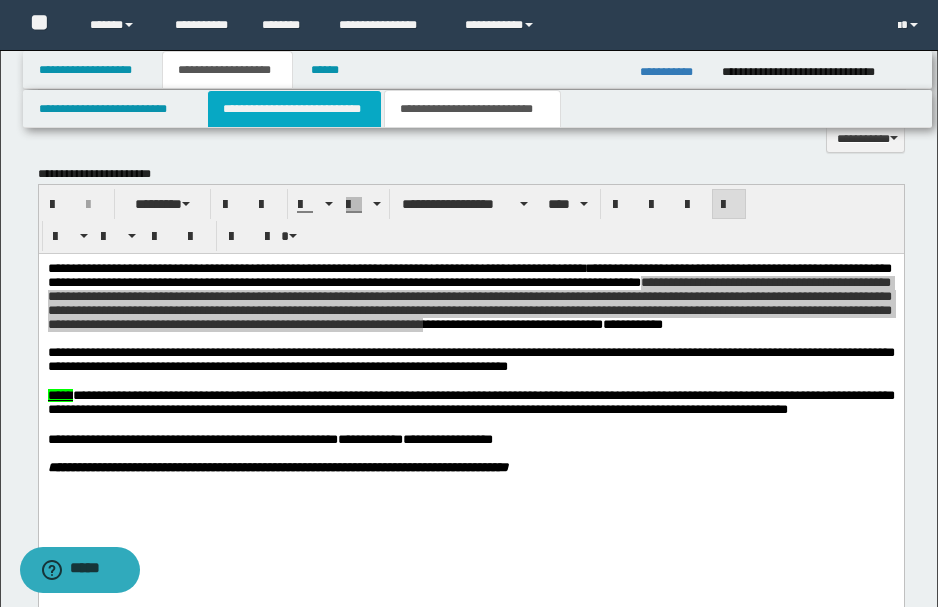 click on "**********" at bounding box center (294, 109) 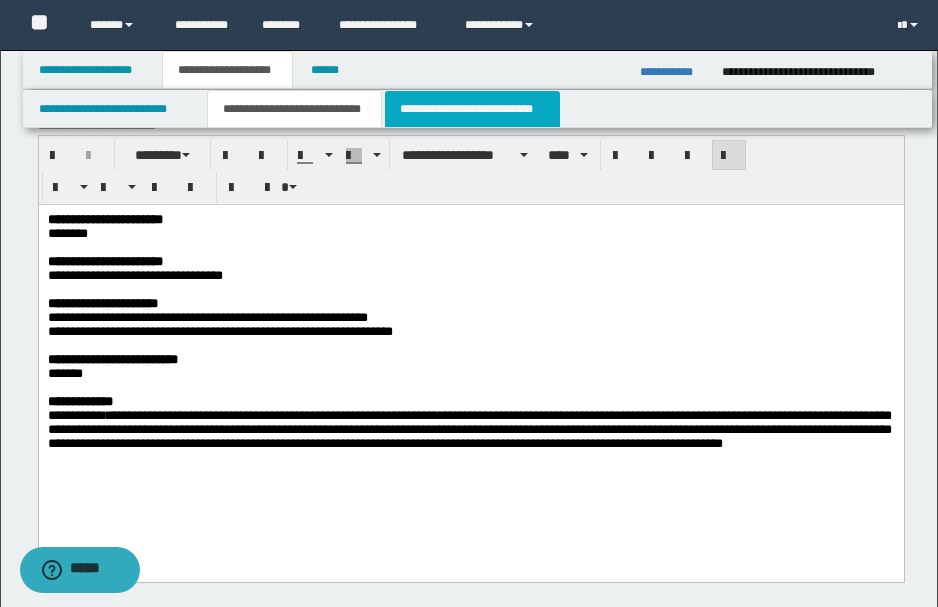 click on "**********" at bounding box center (472, 109) 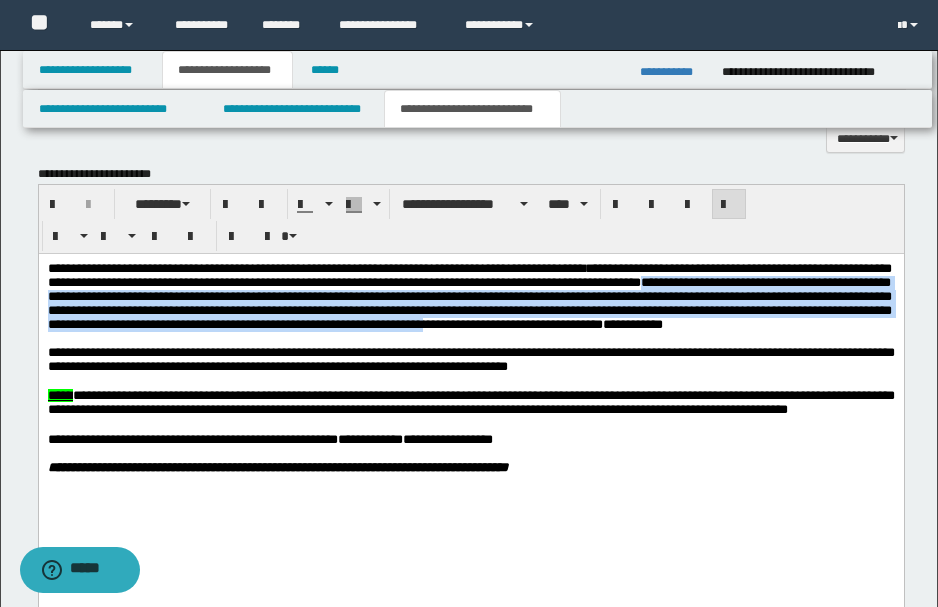 click at bounding box center (469, 338) 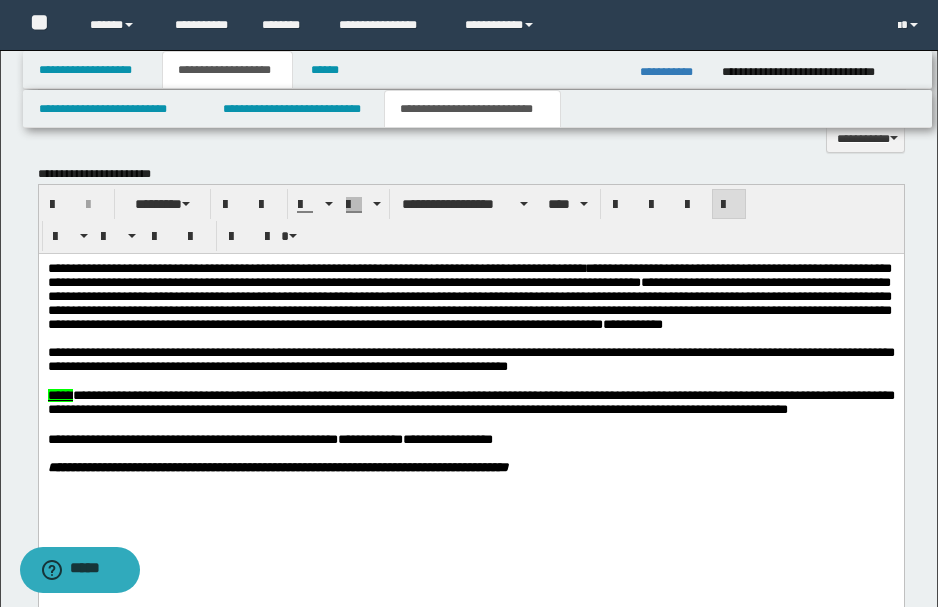 click on "**********" at bounding box center (470, 401) 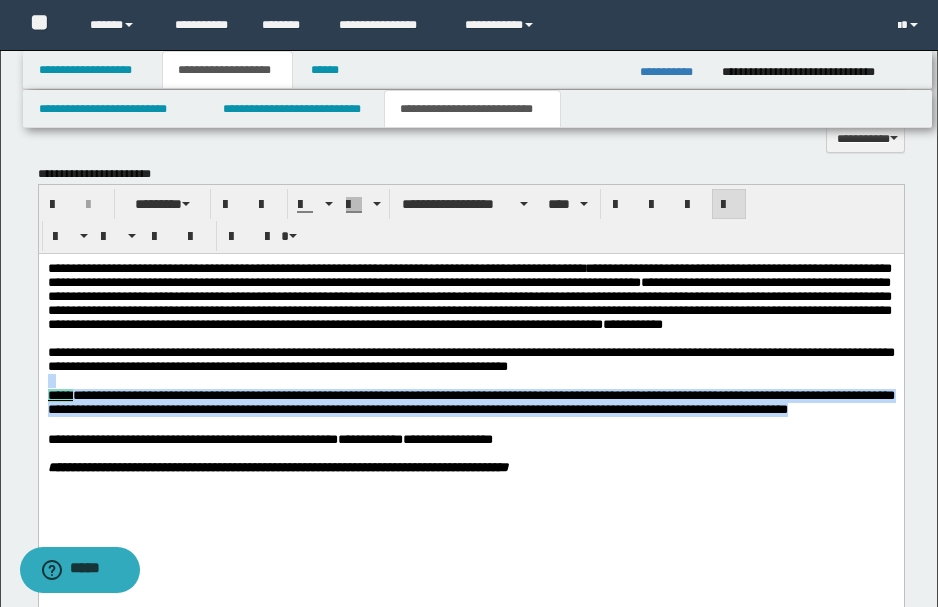 drag, startPoint x: 620, startPoint y: 393, endPoint x: 579, endPoint y: 452, distance: 71.84706 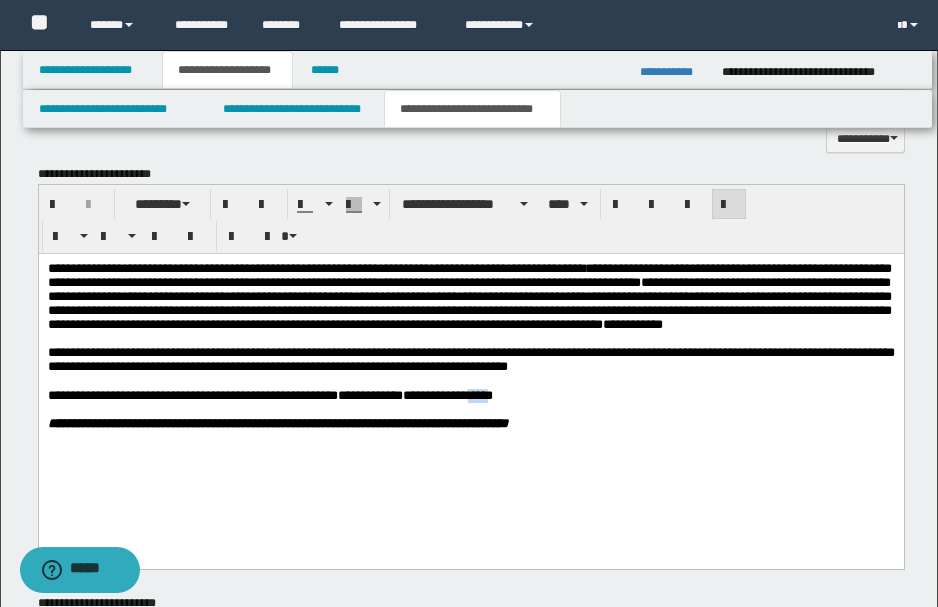 drag, startPoint x: 497, startPoint y: 422, endPoint x: 520, endPoint y: 423, distance: 23.021729 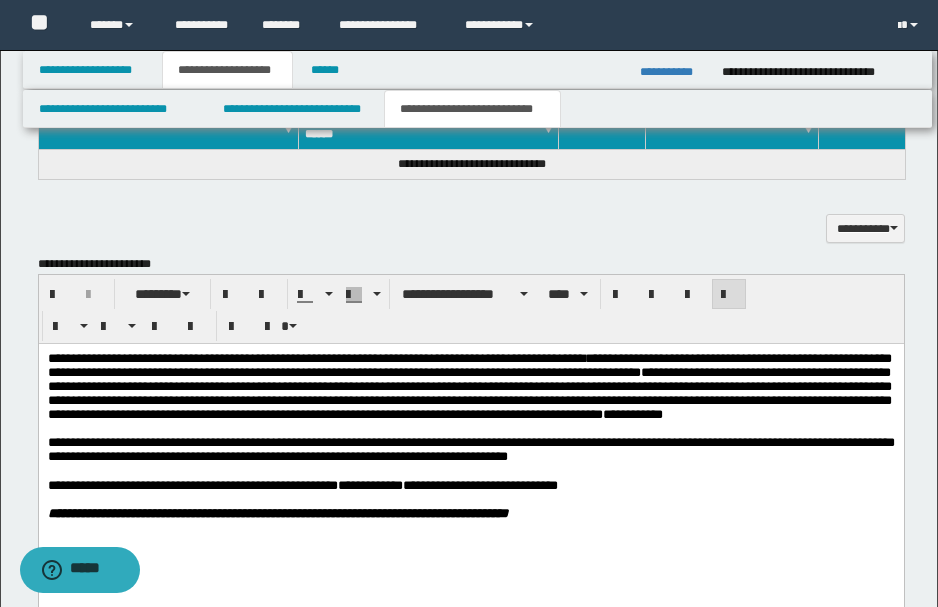 scroll, scrollTop: 733, scrollLeft: 0, axis: vertical 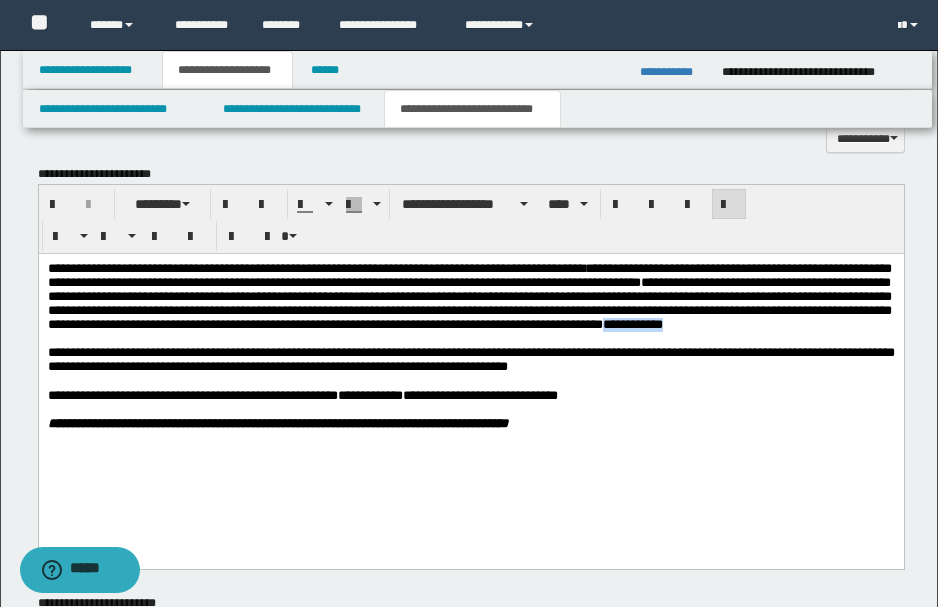 drag, startPoint x: 120, startPoint y: 346, endPoint x: 180, endPoint y: 341, distance: 60.207973 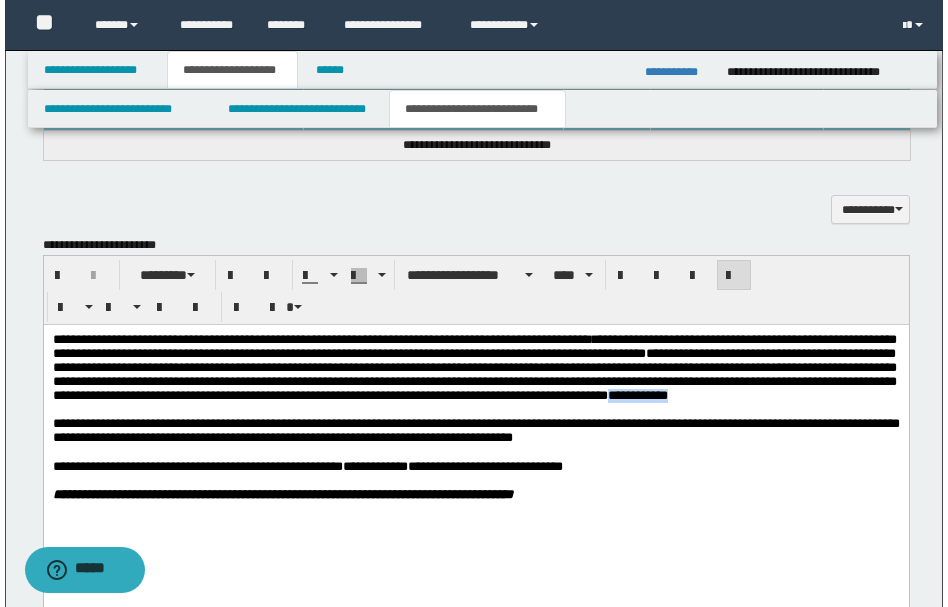 scroll, scrollTop: 533, scrollLeft: 0, axis: vertical 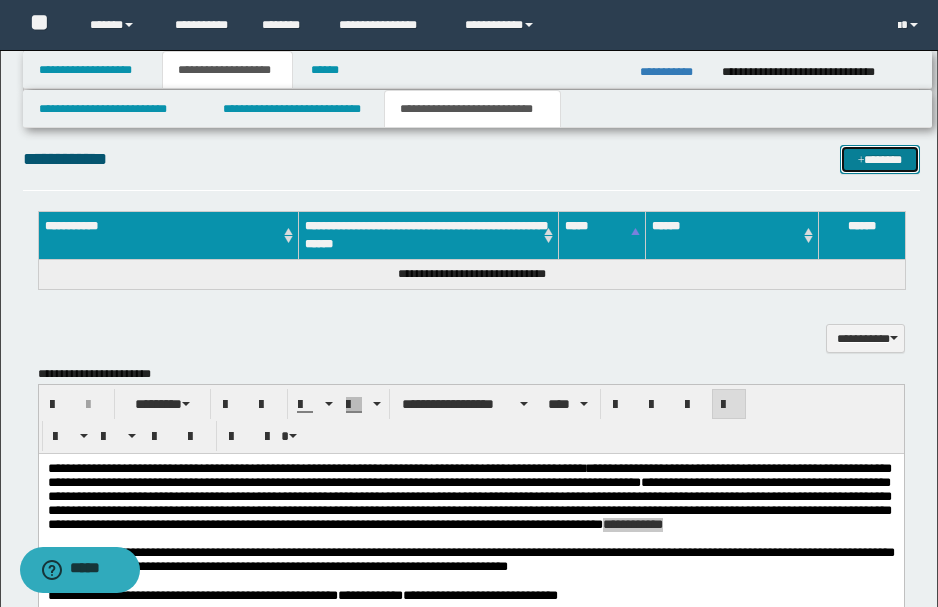 click at bounding box center (861, 161) 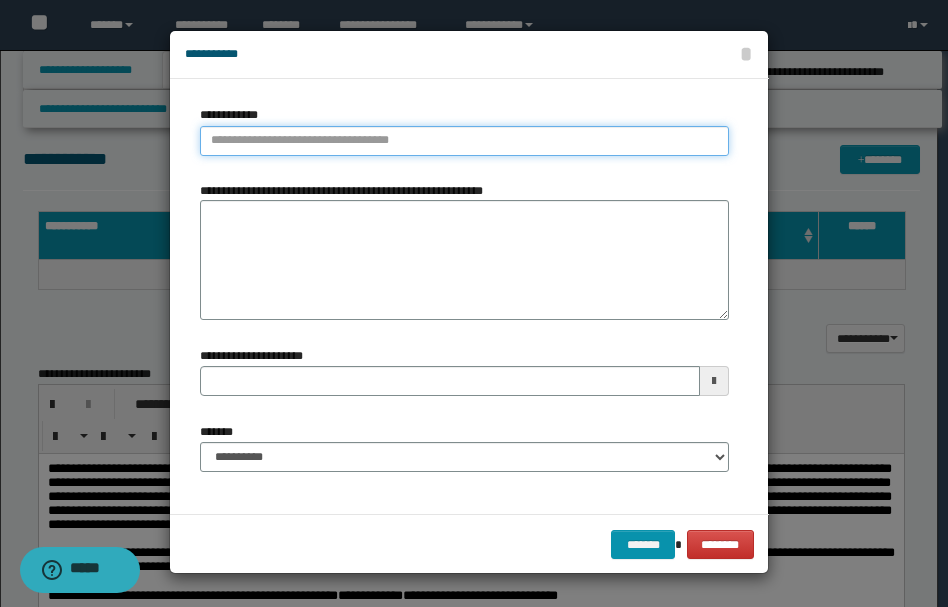 click on "**********" at bounding box center [464, 141] 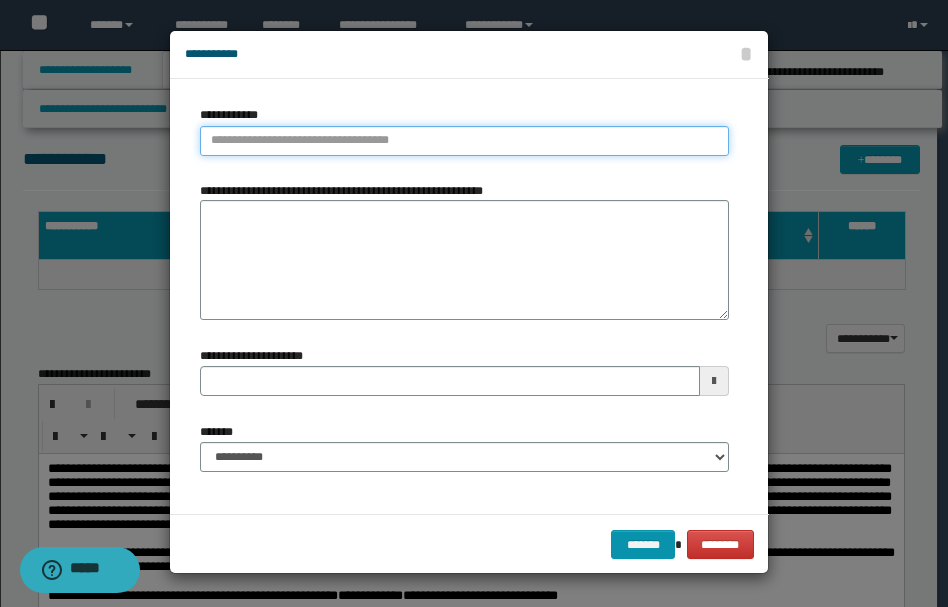 paste on "**********" 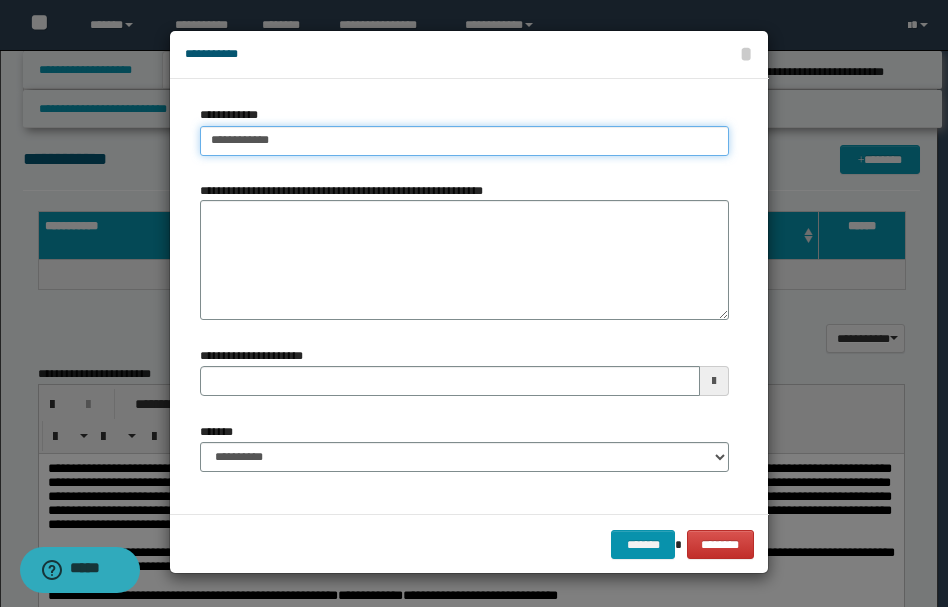 drag, startPoint x: 301, startPoint y: 145, endPoint x: 165, endPoint y: 128, distance: 137.05838 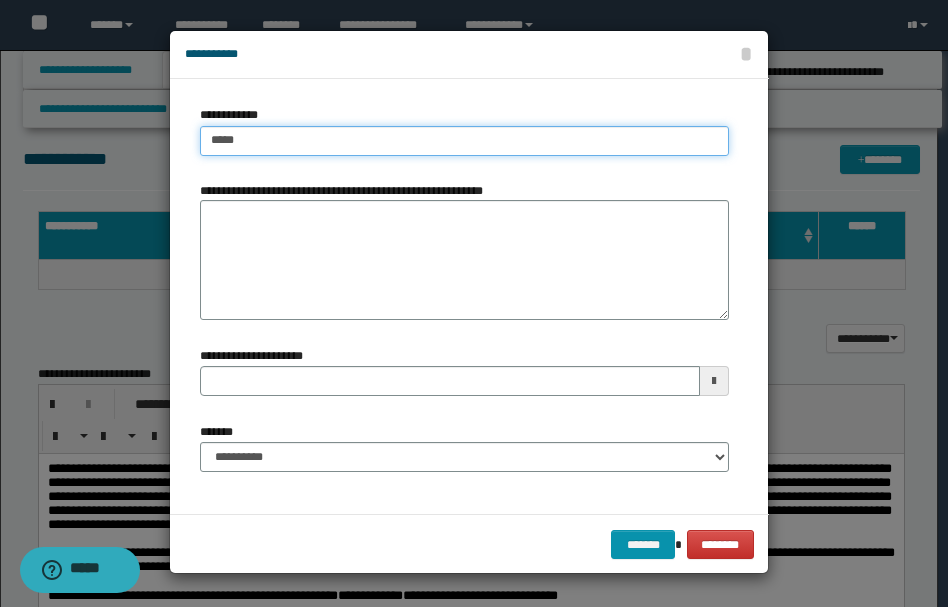 type on "******" 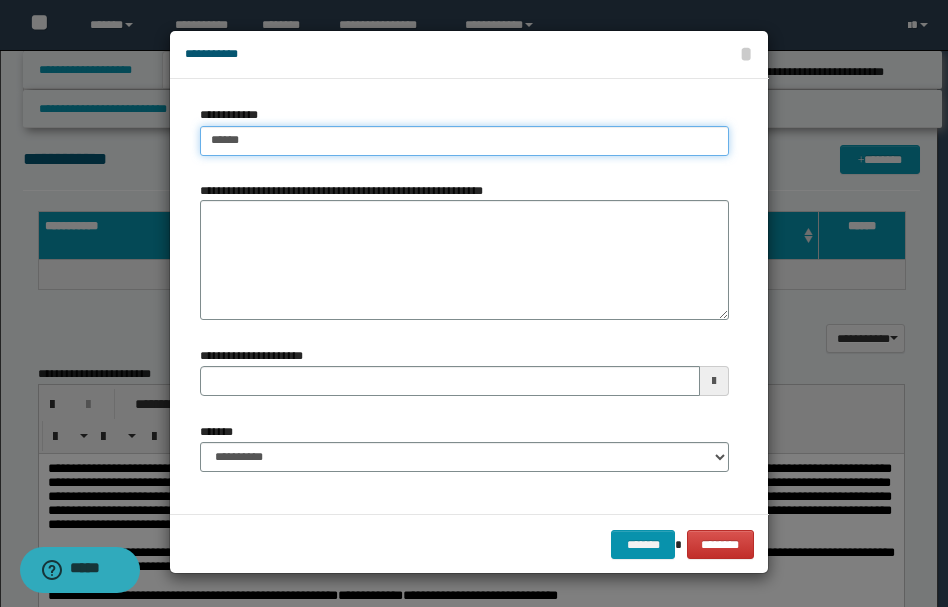 type on "******" 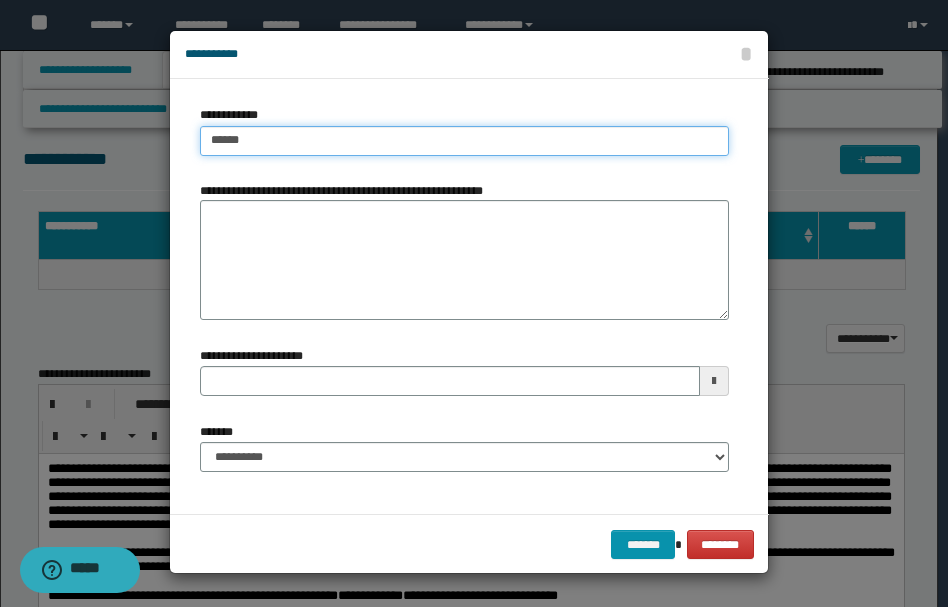 type 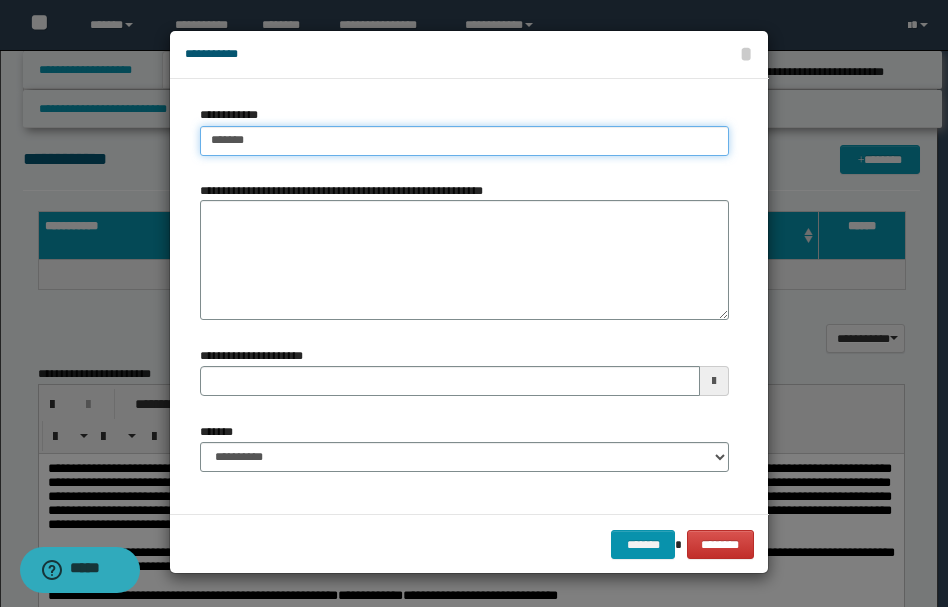 type on "********" 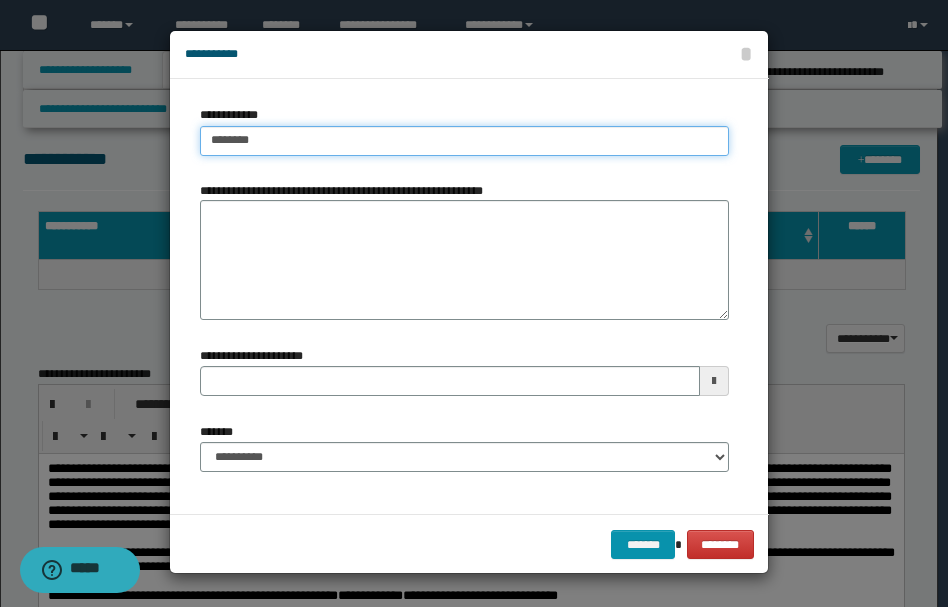 type on "********" 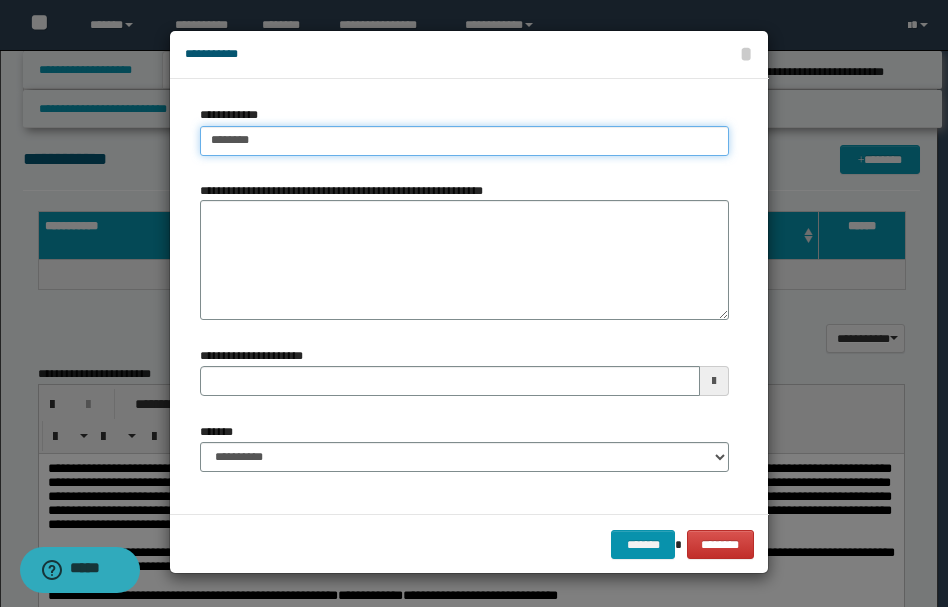 type 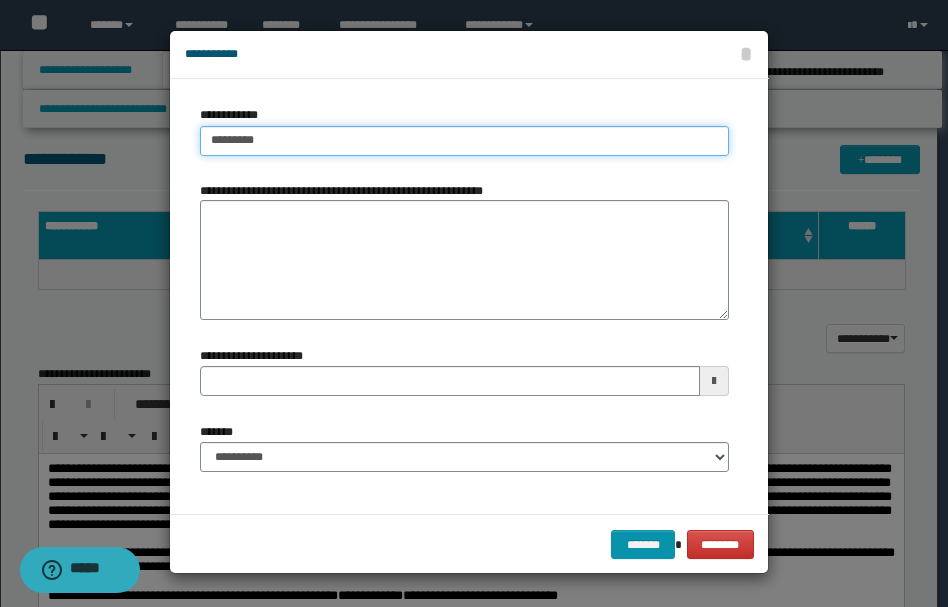 type on "*********" 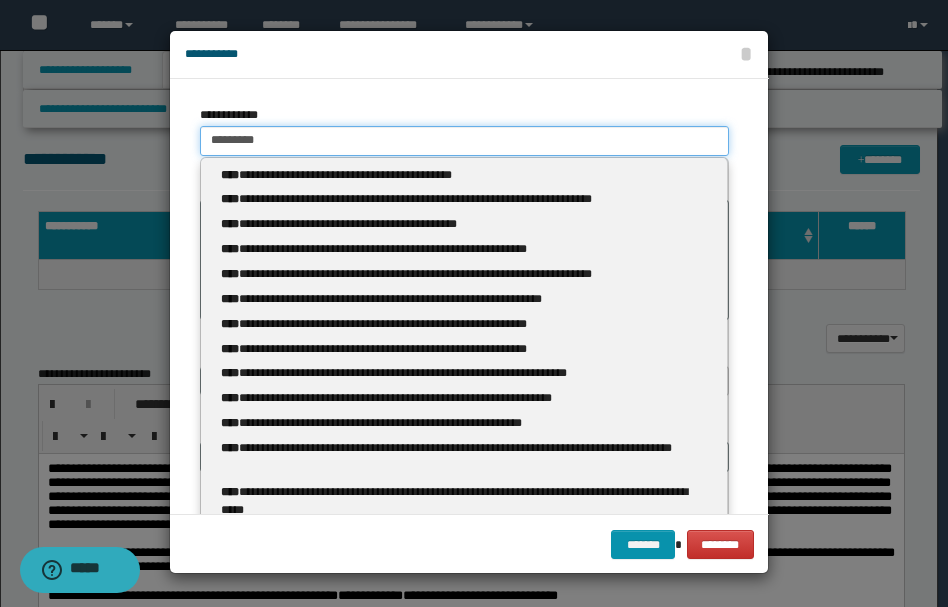 type 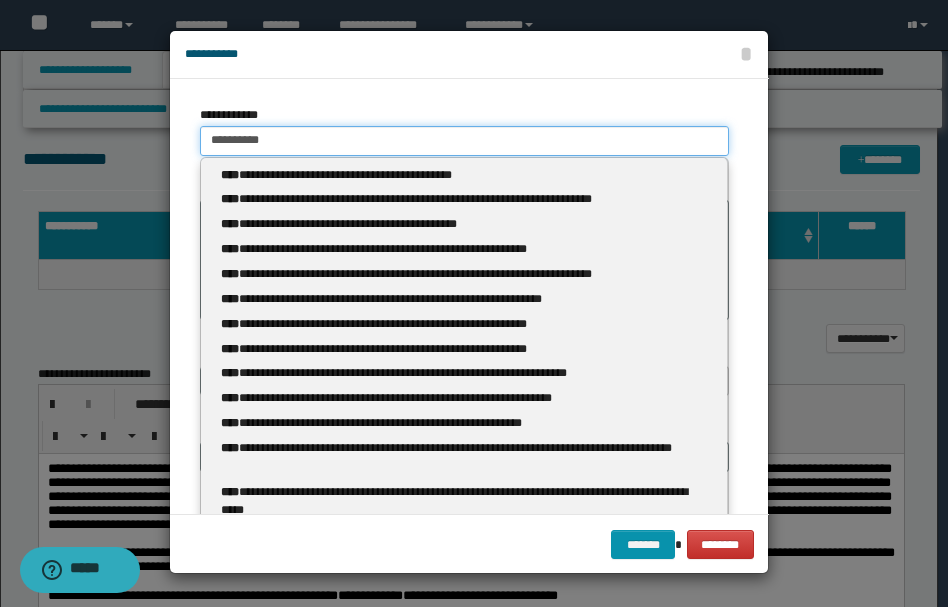 type on "**********" 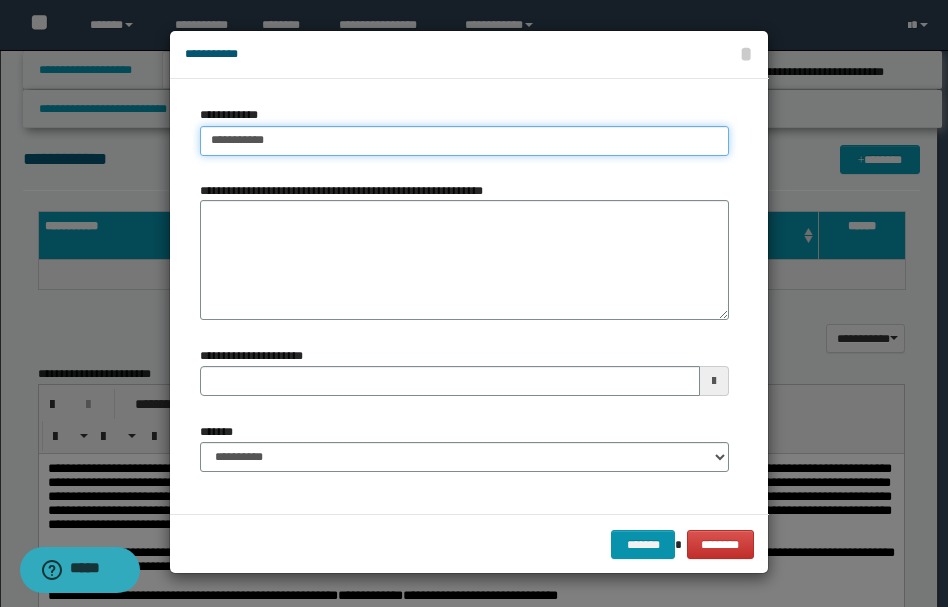 type on "**********" 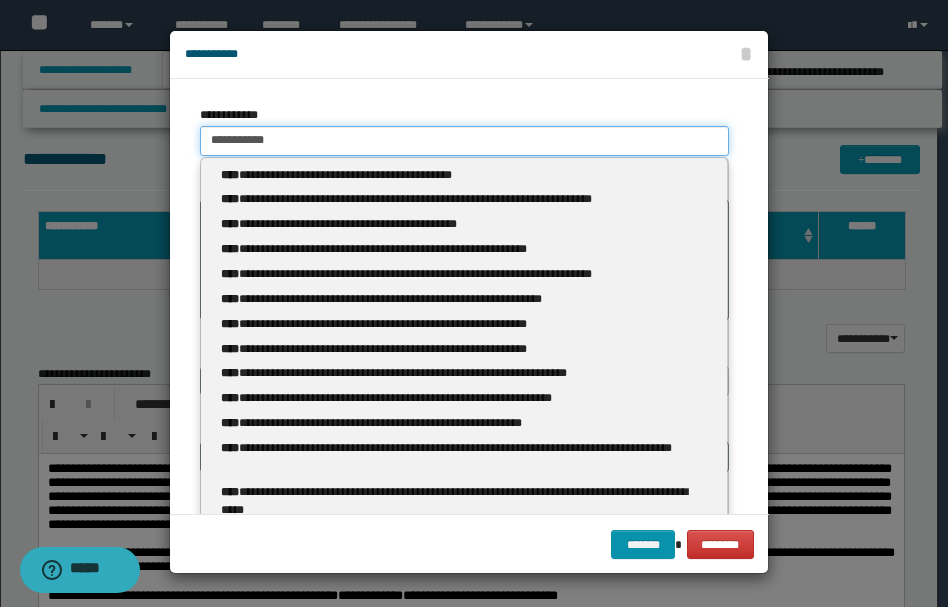 type 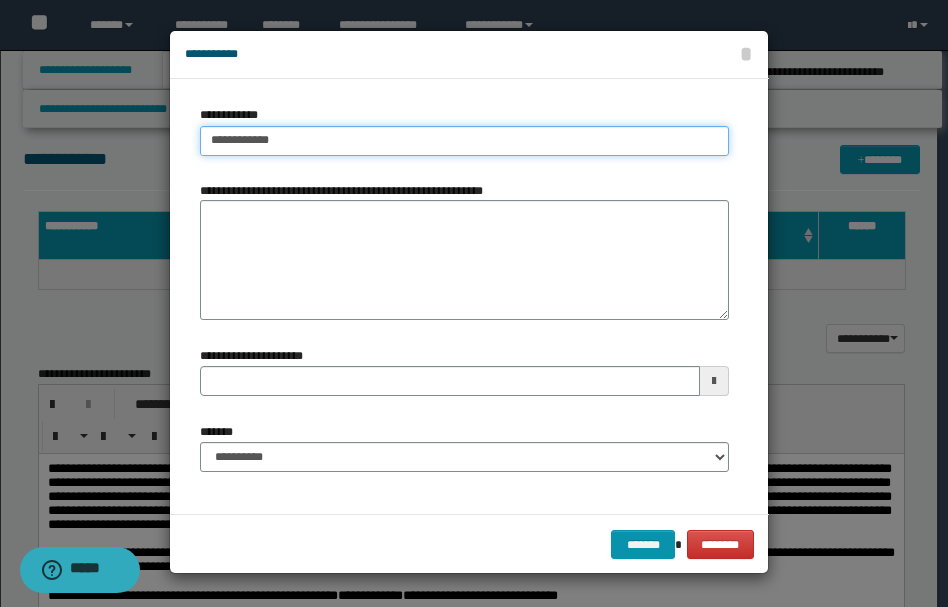 type on "**********" 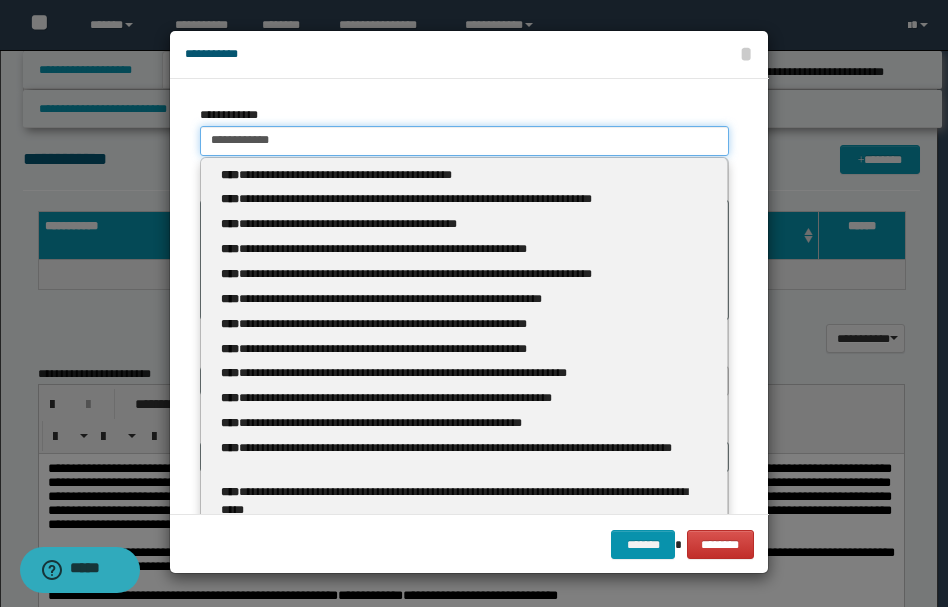 type 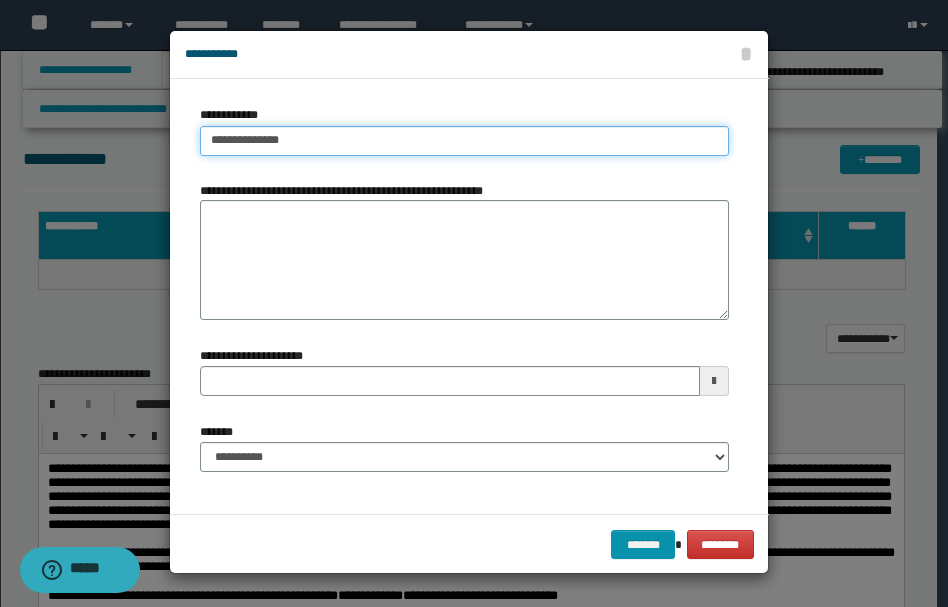 type on "**********" 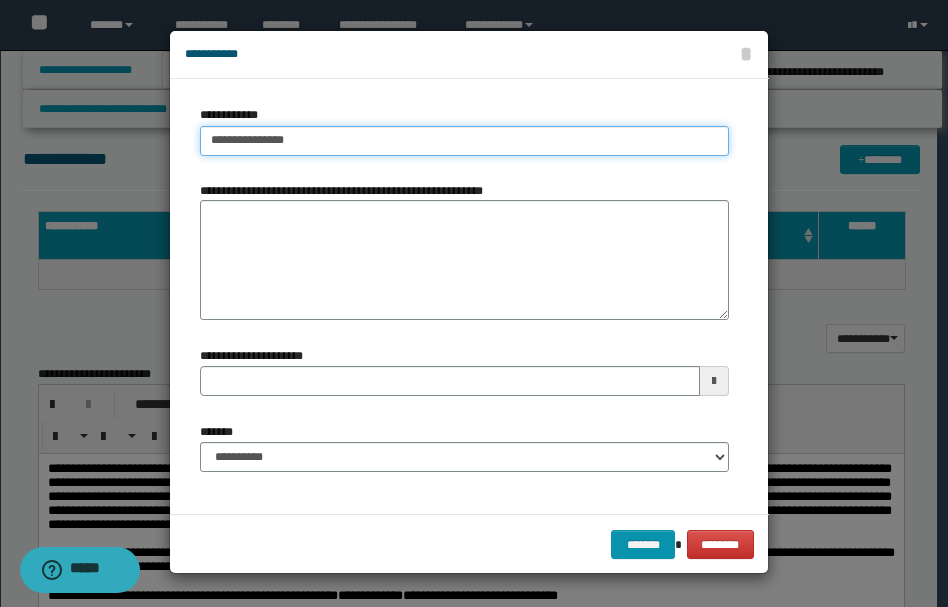 type on "**********" 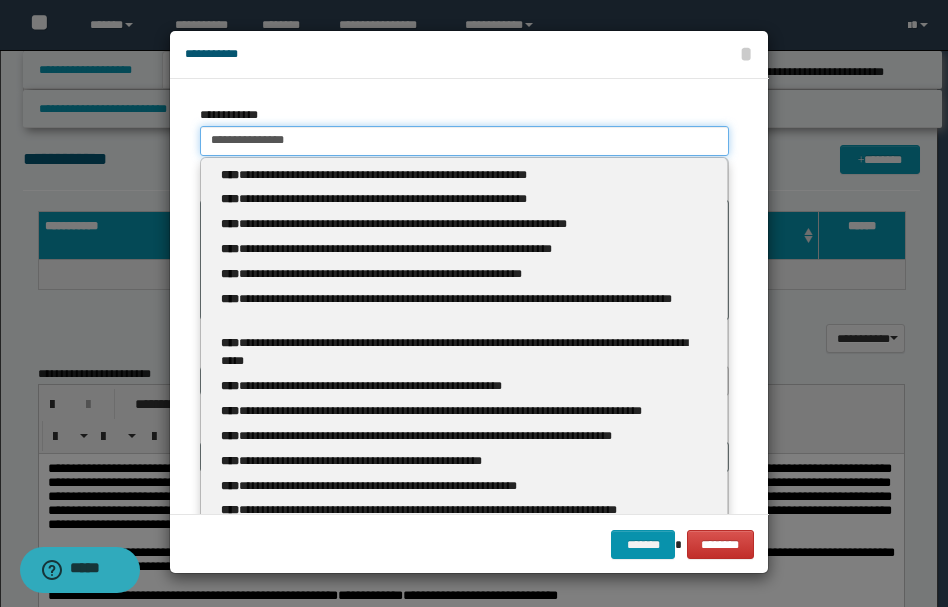 type 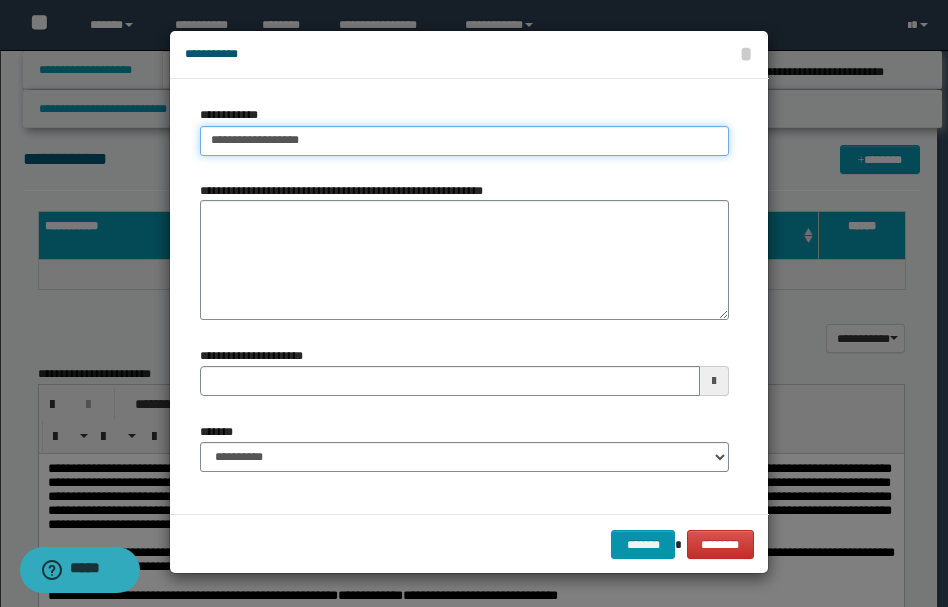 type on "**********" 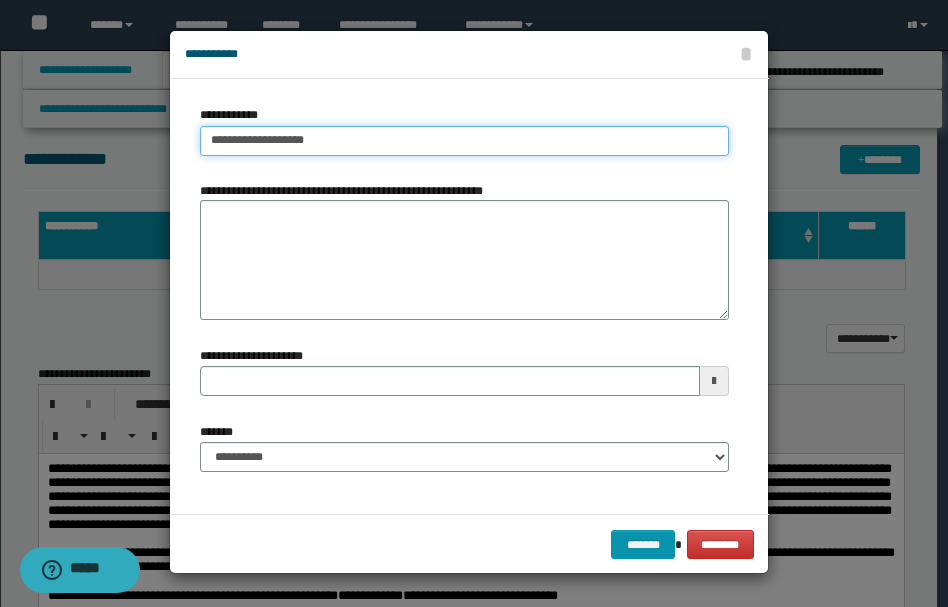 type on "**********" 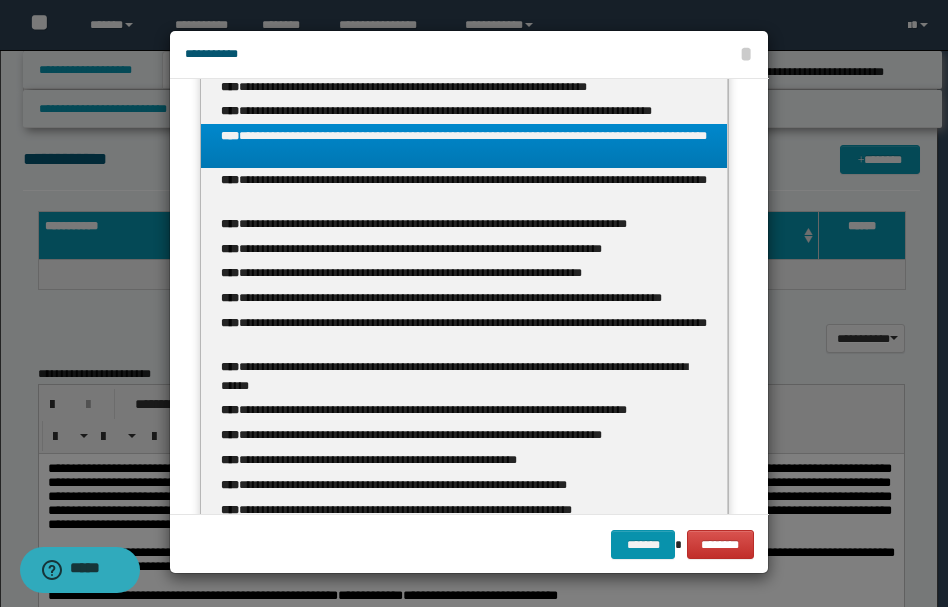 scroll, scrollTop: 400, scrollLeft: 0, axis: vertical 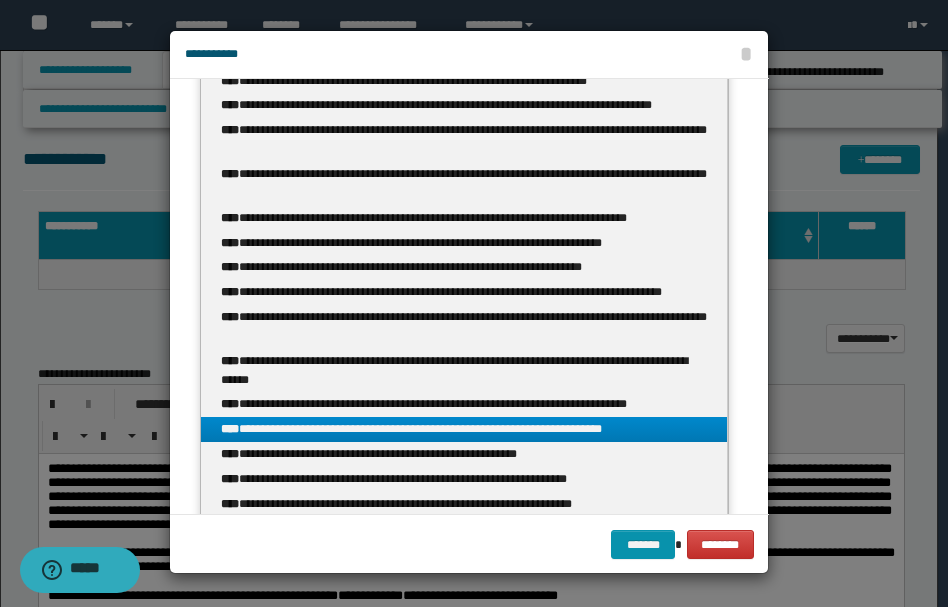 type on "**********" 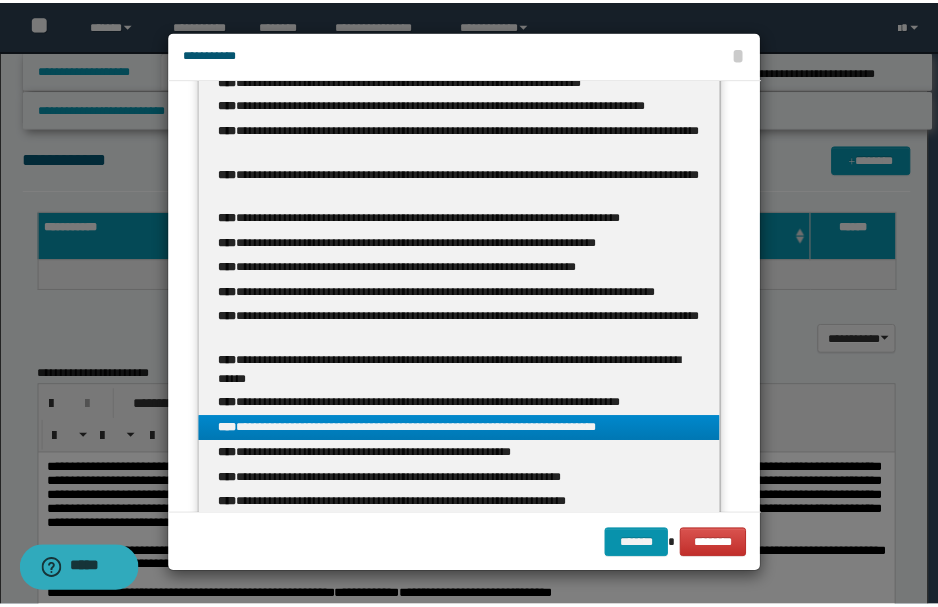 scroll, scrollTop: 0, scrollLeft: 0, axis: both 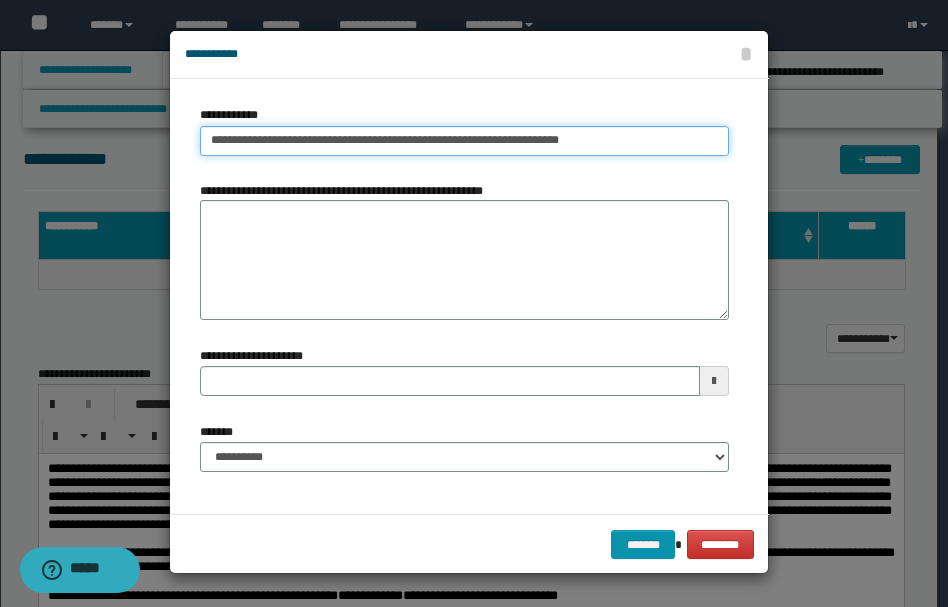 type 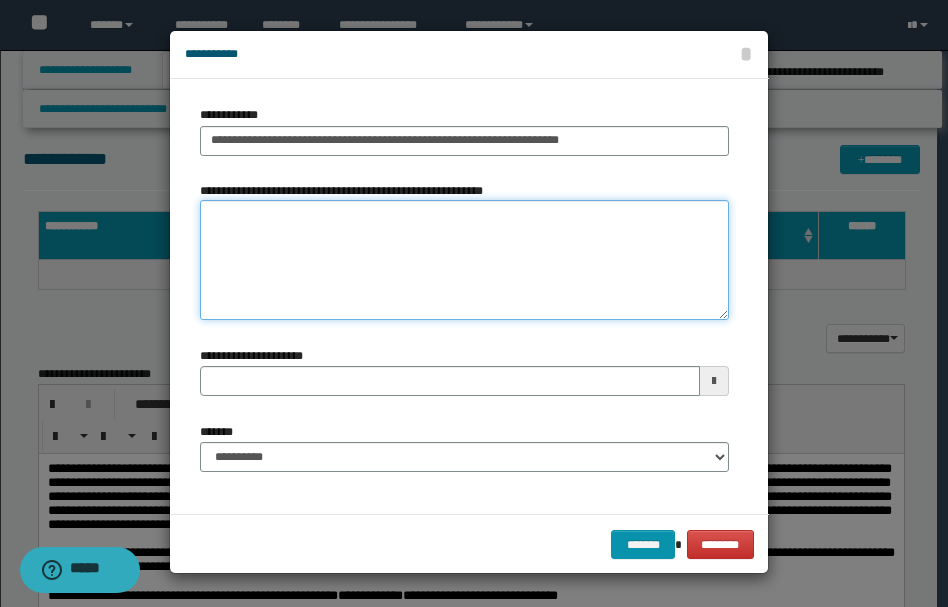 click on "**********" at bounding box center (464, 260) 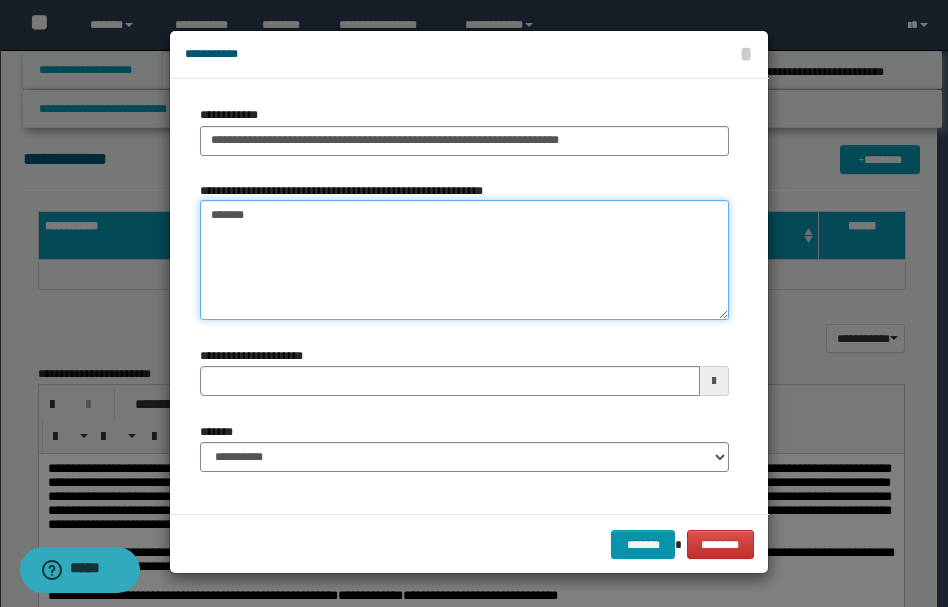 drag, startPoint x: 261, startPoint y: 218, endPoint x: 152, endPoint y: 226, distance: 109.29318 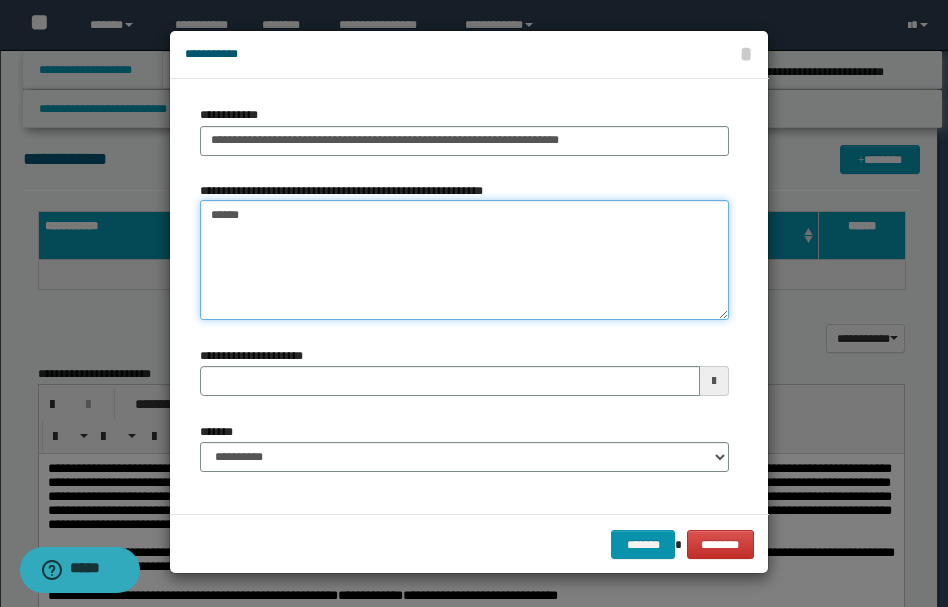 type on "*******" 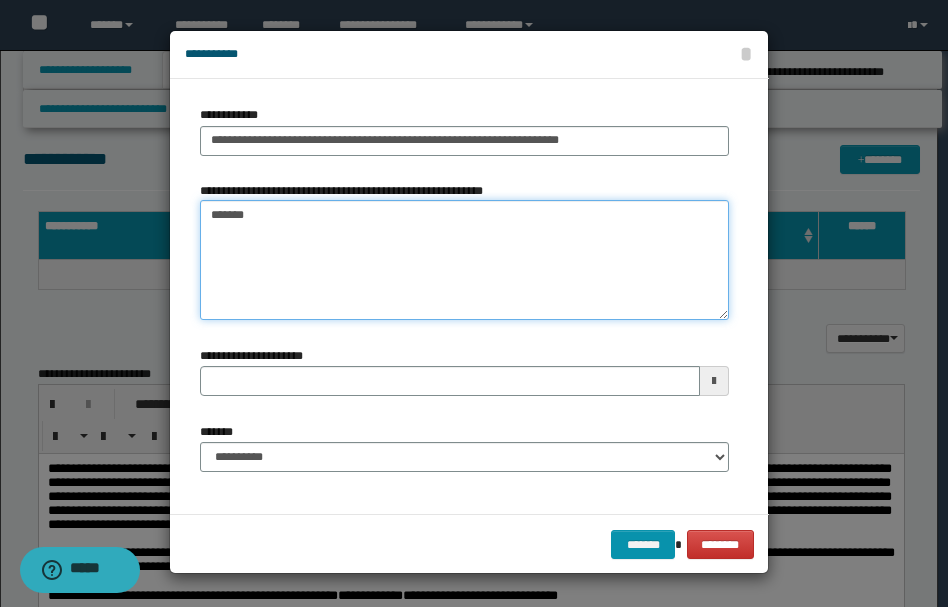 type 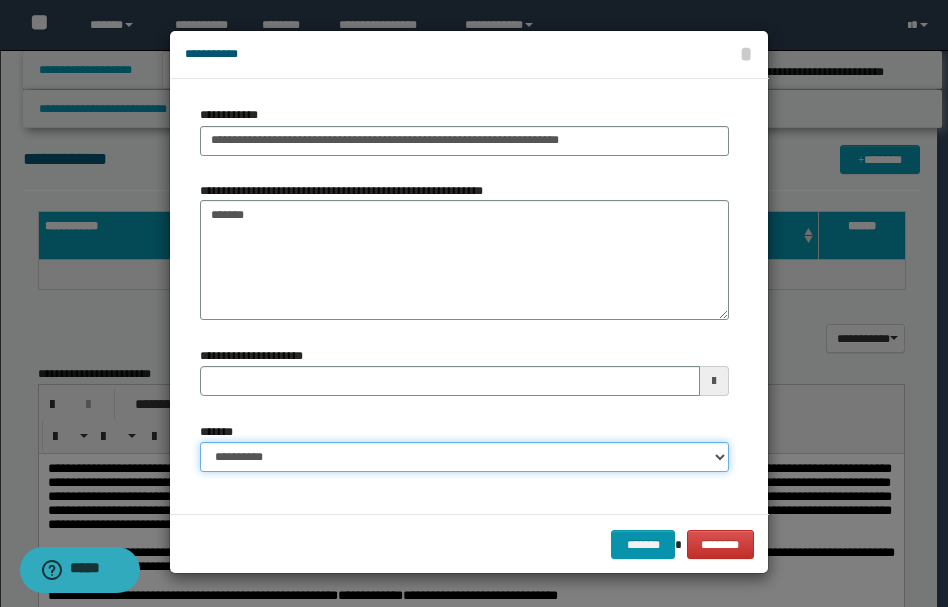 click on "**********" at bounding box center [464, 457] 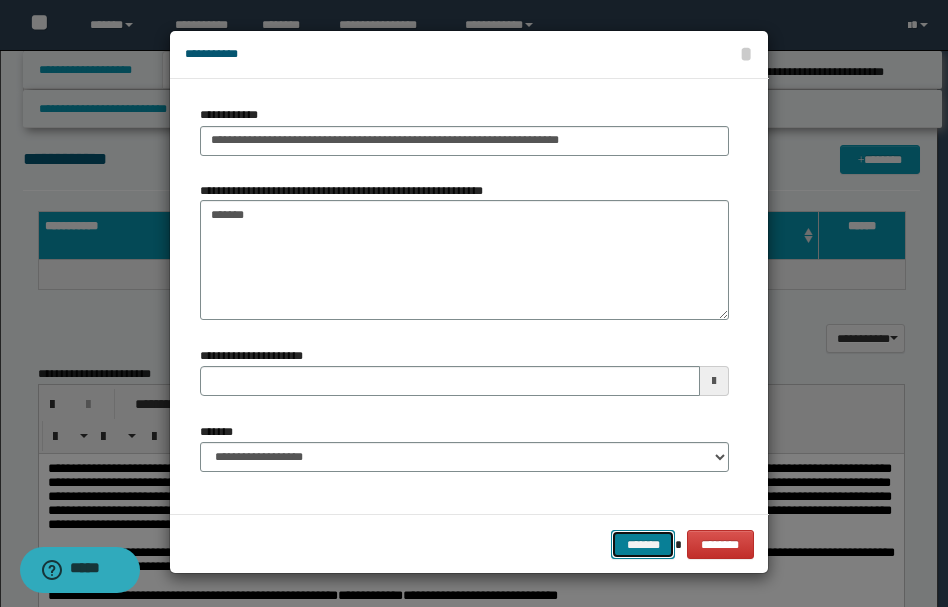 click on "*******" at bounding box center [643, 544] 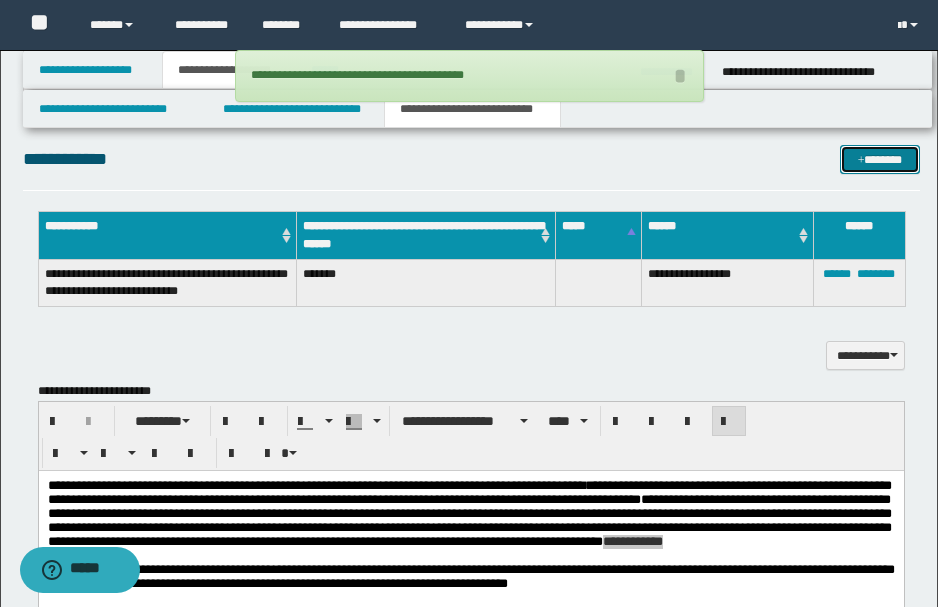 click on "*******" at bounding box center (879, 159) 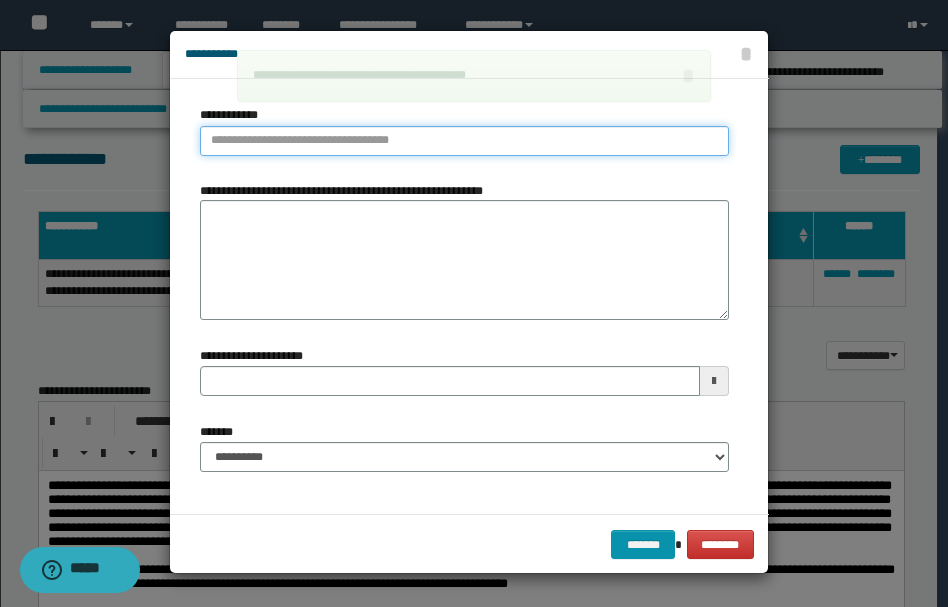 type on "**********" 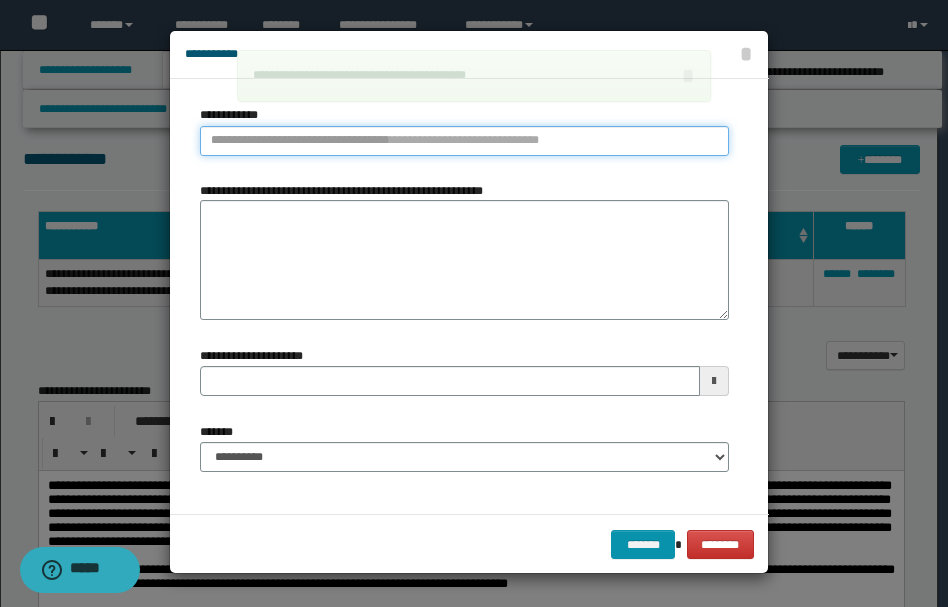 click on "**********" at bounding box center (464, 141) 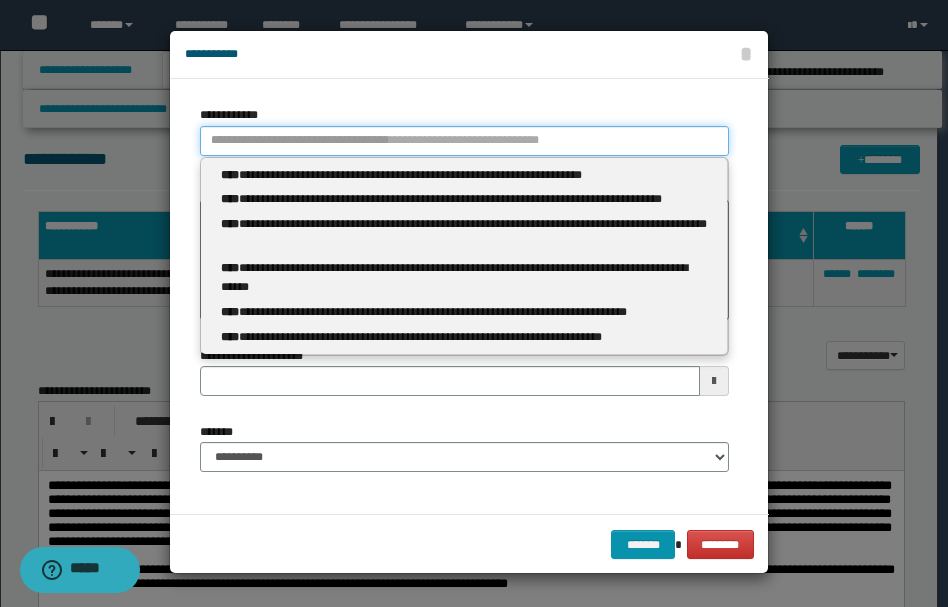 type 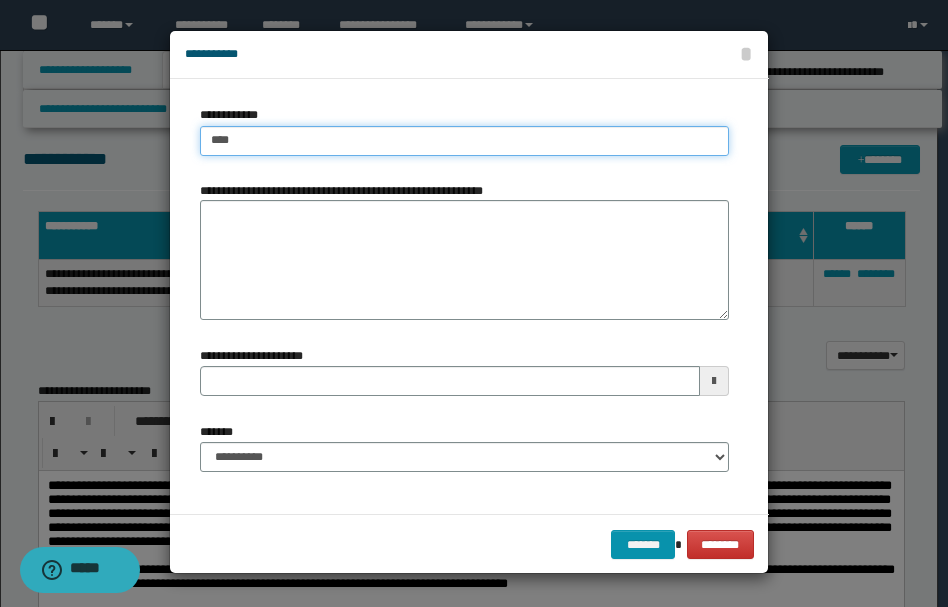 type on "*****" 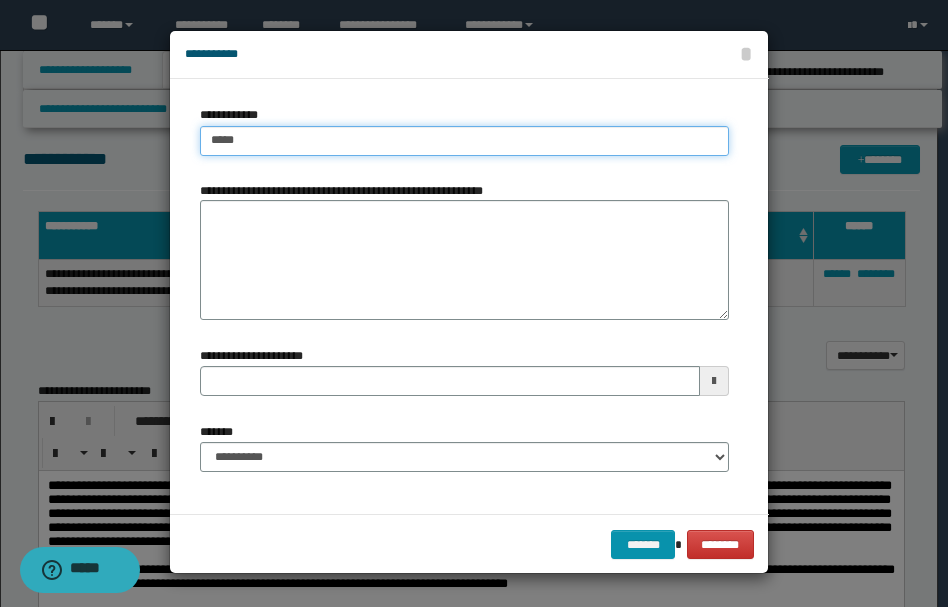 type on "*****" 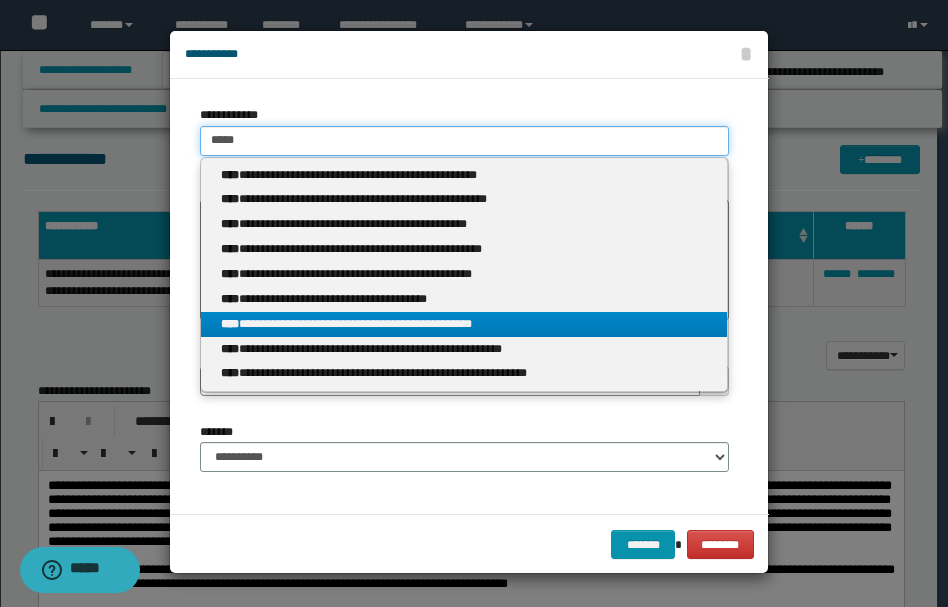 type on "*****" 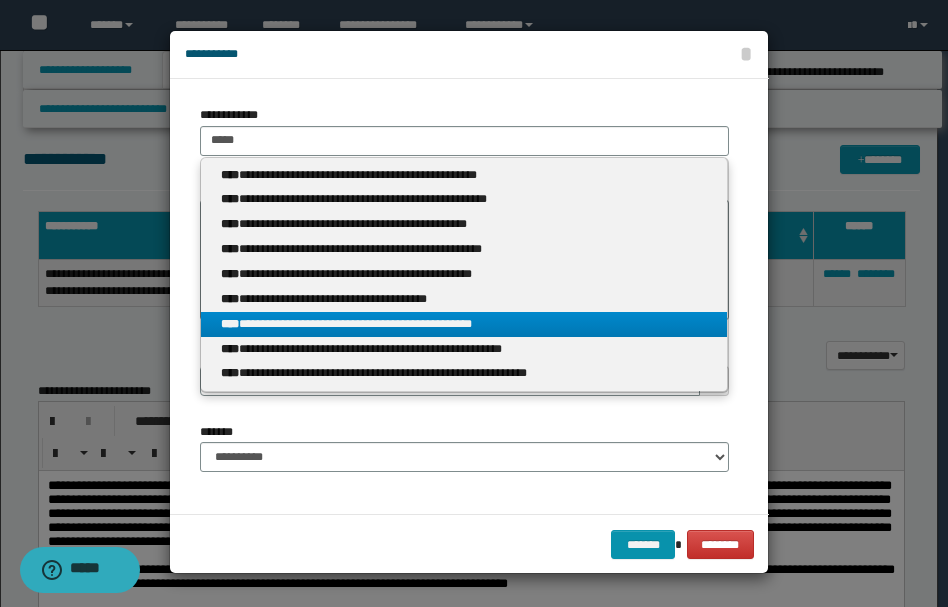 click on "**********" at bounding box center [464, 324] 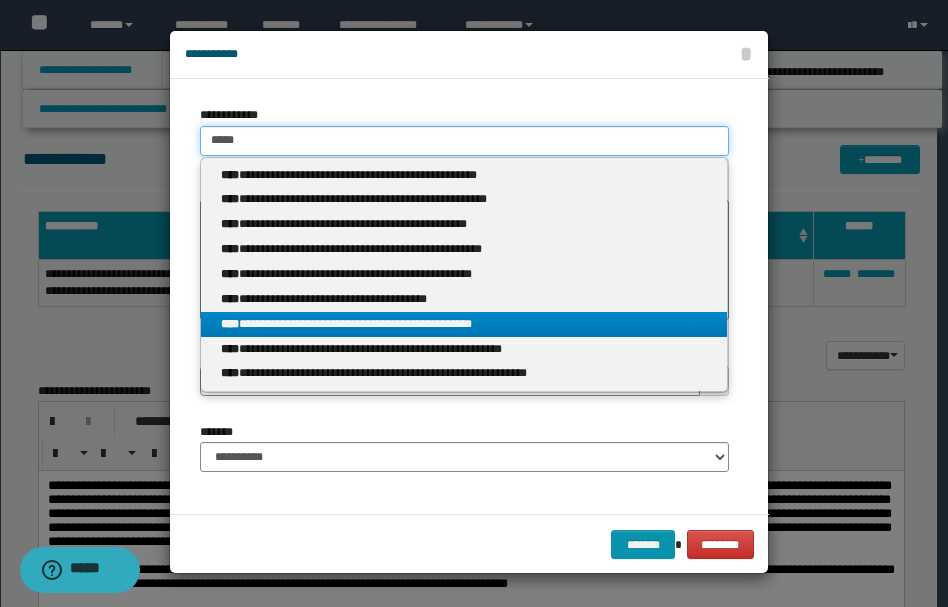 type 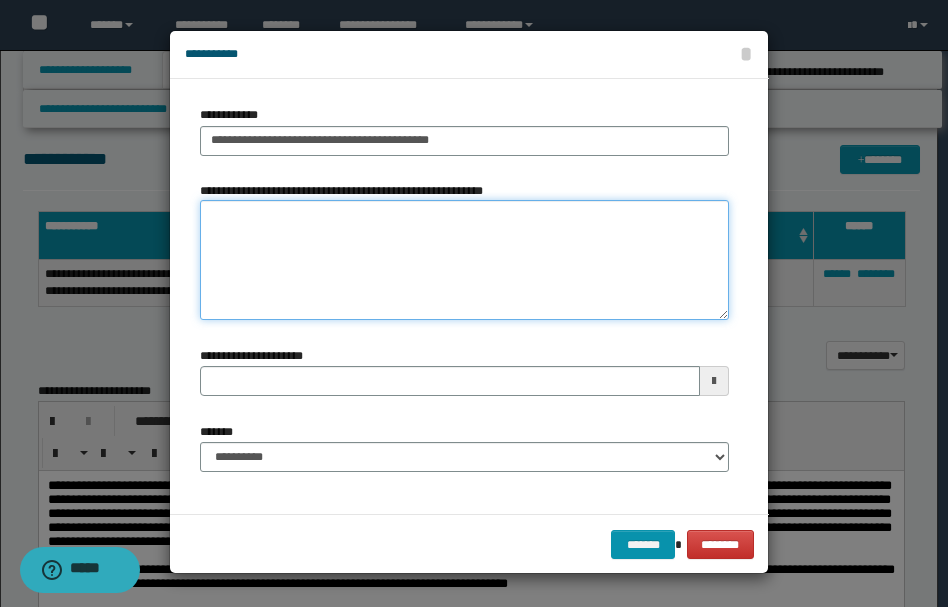 click on "**********" at bounding box center (464, 260) 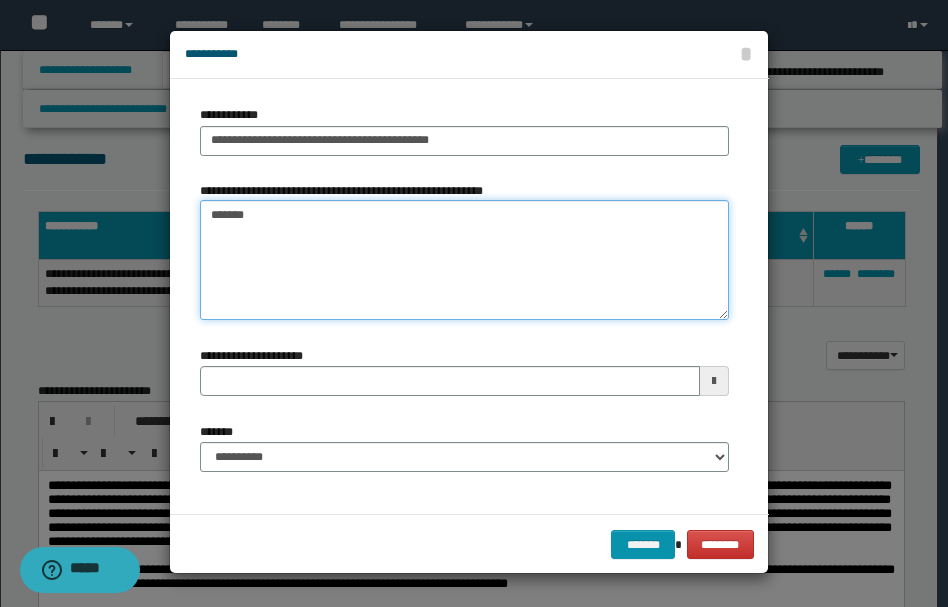 type on "*******" 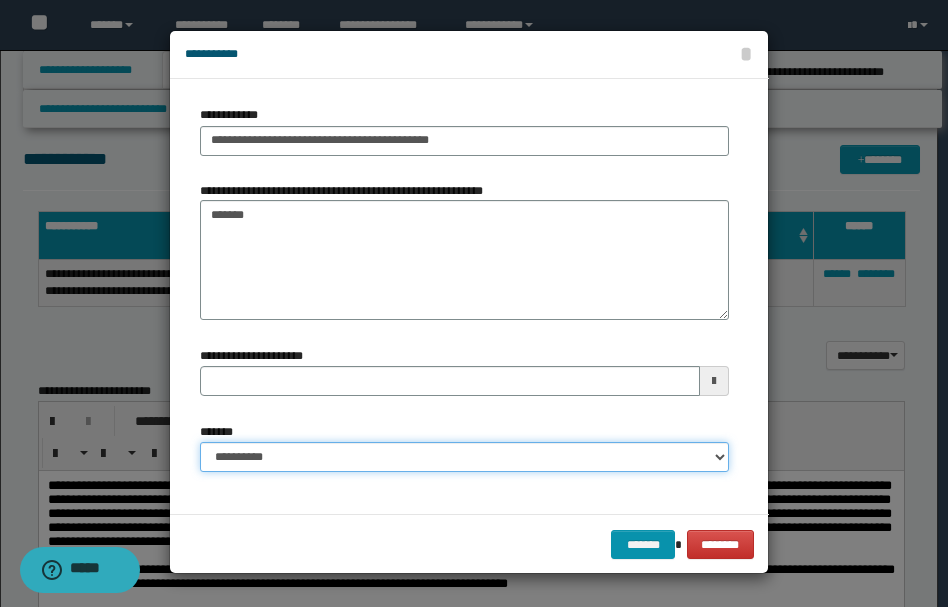 click on "**********" at bounding box center (464, 457) 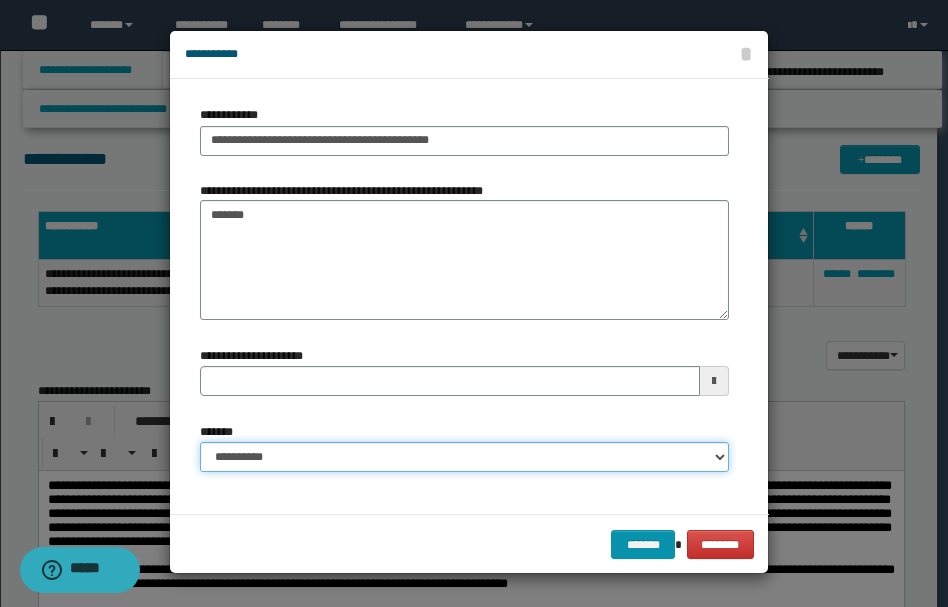 select on "*" 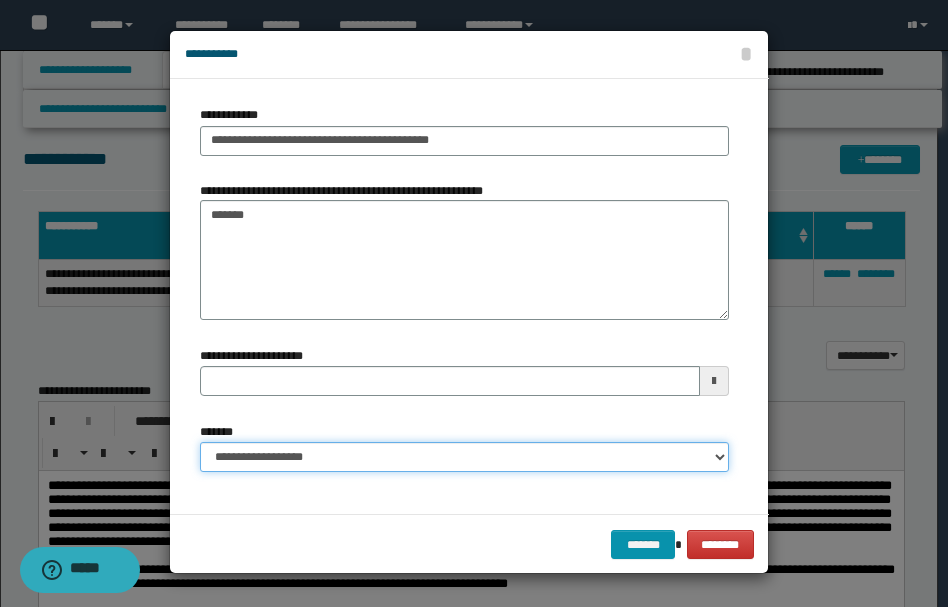click on "**********" at bounding box center (464, 457) 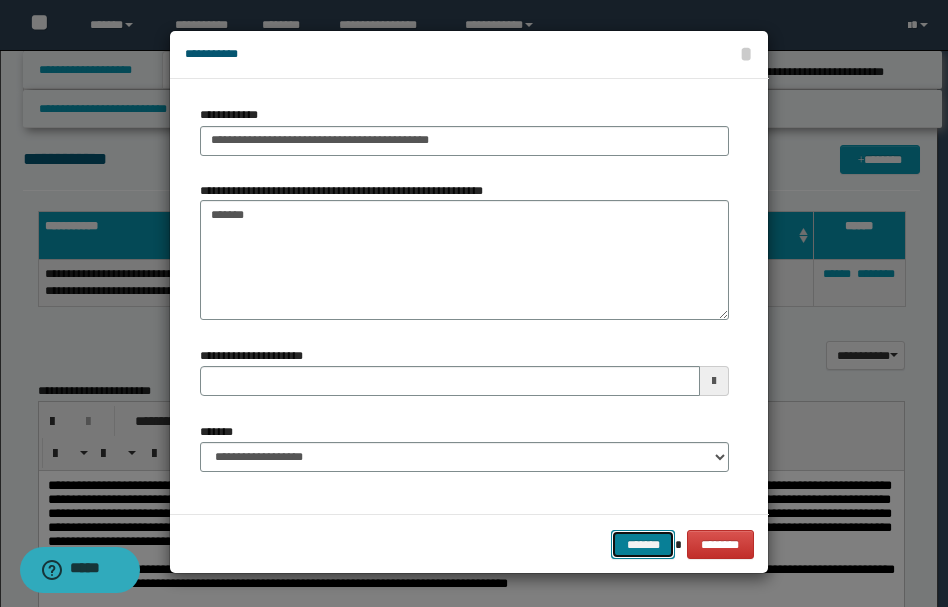 click on "*******" at bounding box center [643, 544] 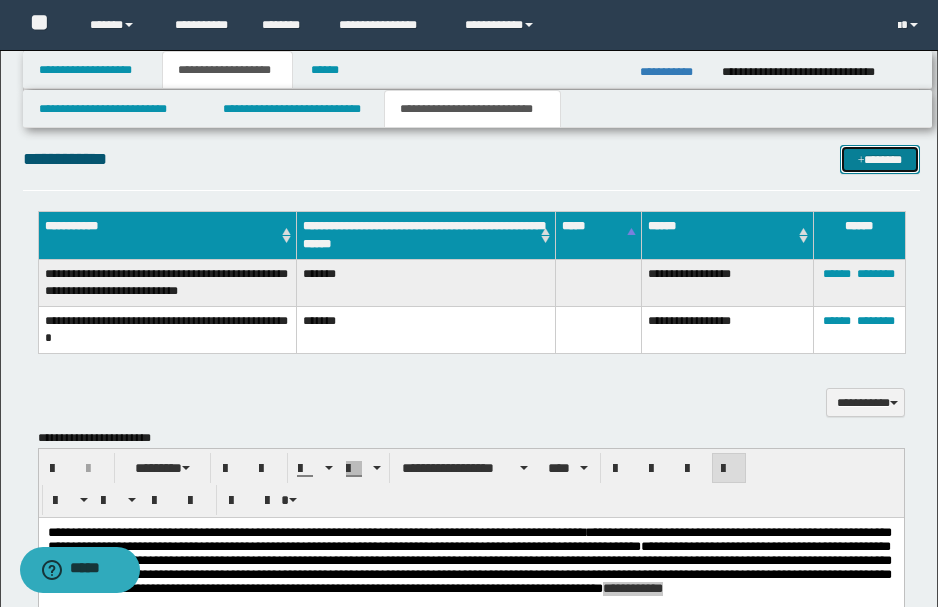 click on "*******" at bounding box center (879, 159) 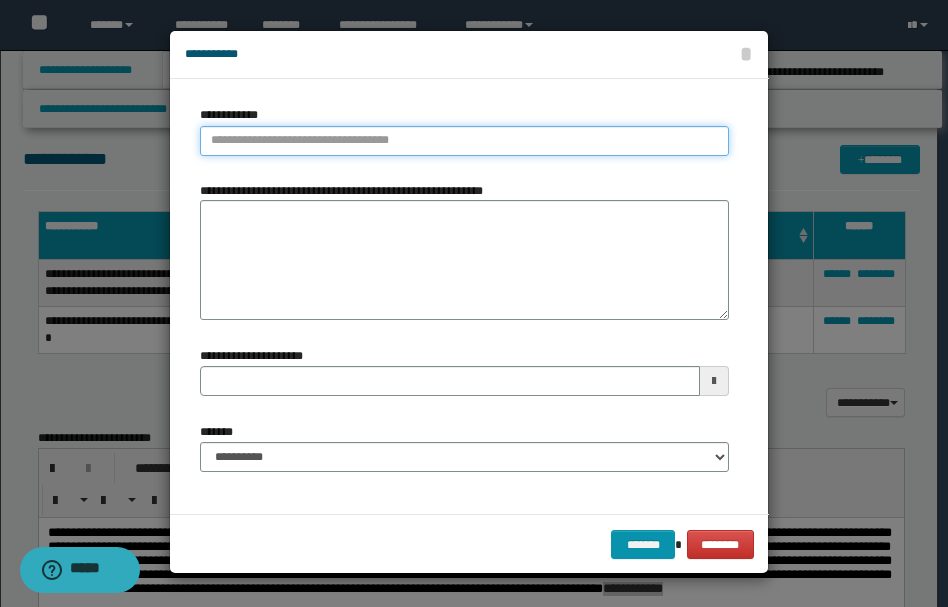 type on "**********" 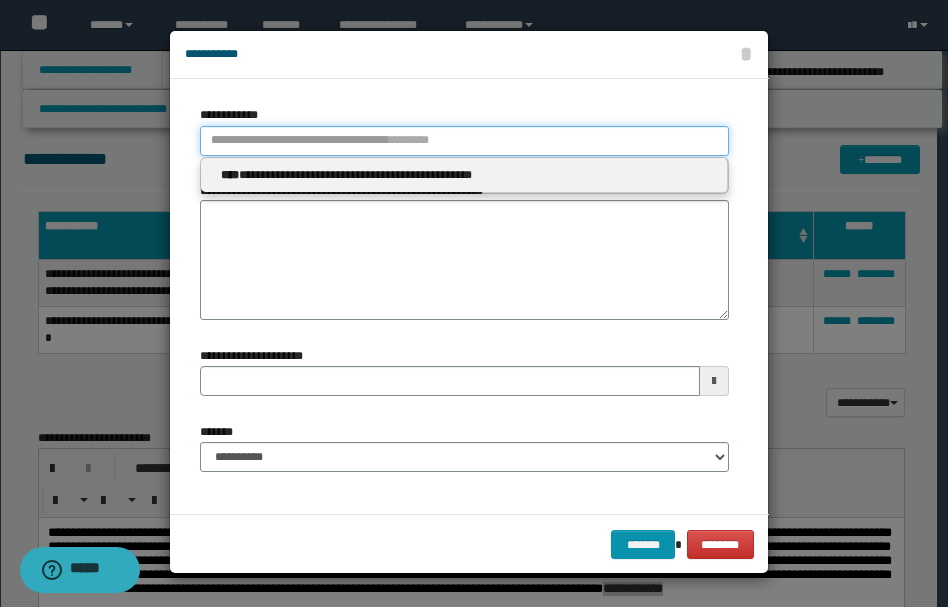 click on "**********" at bounding box center (464, 141) 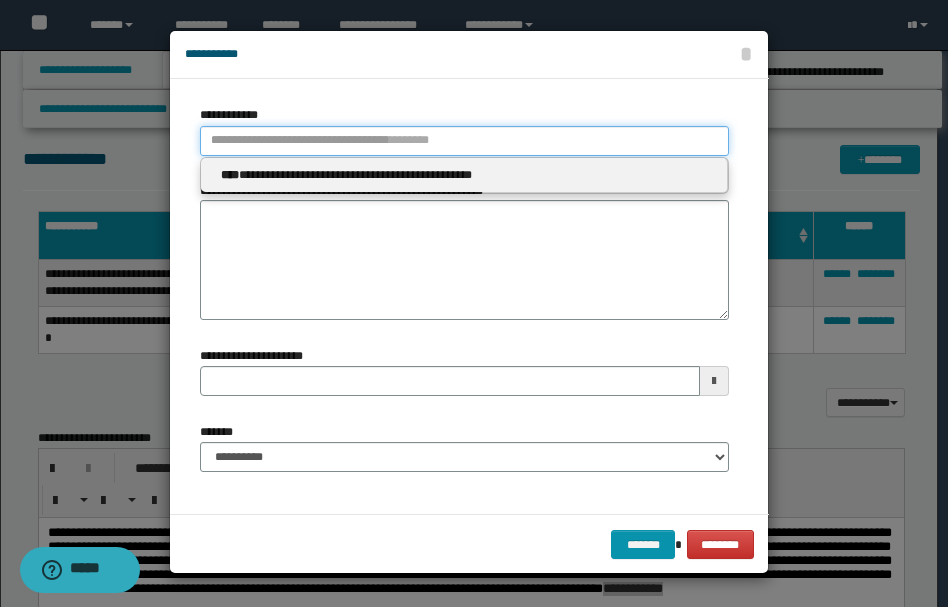 type 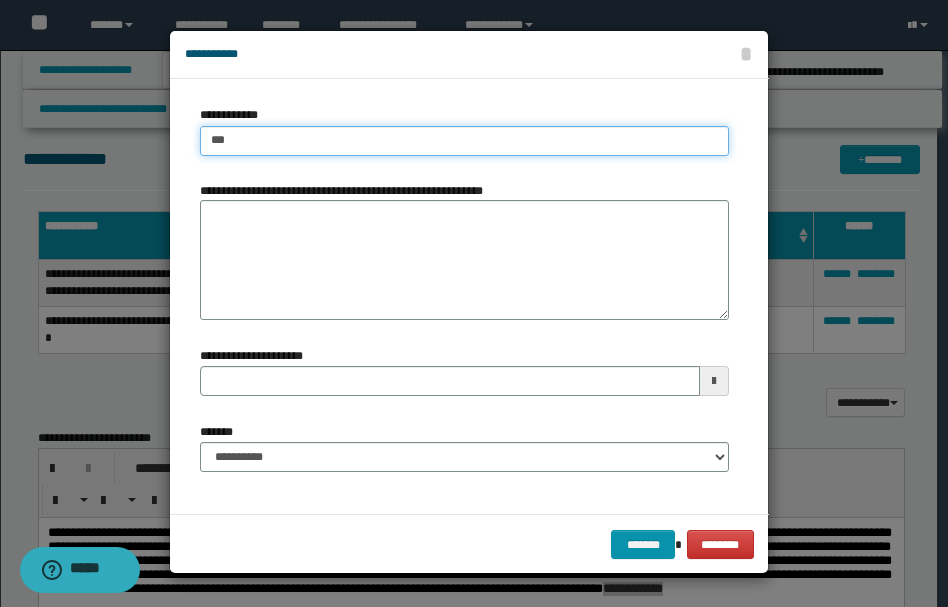 type on "****" 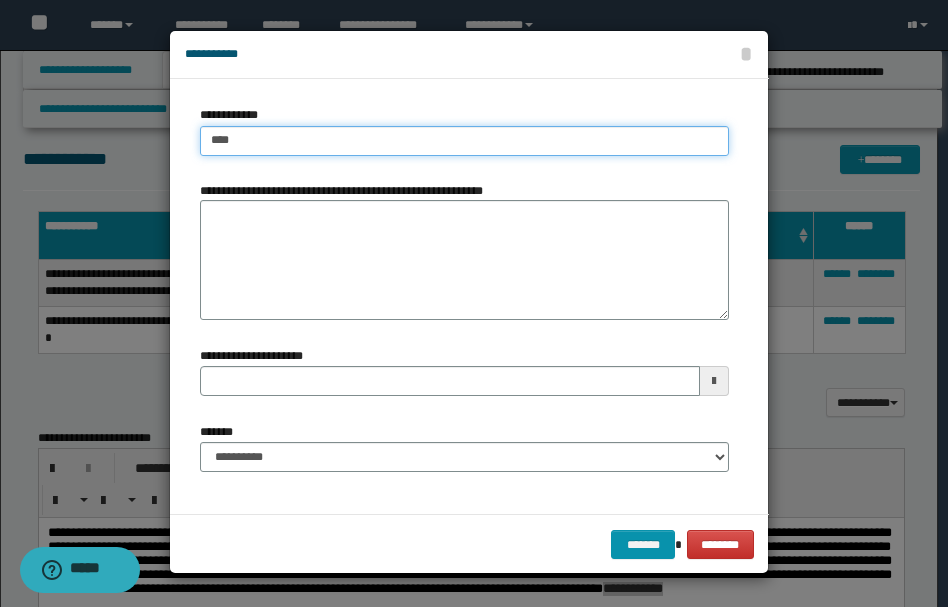 type on "****" 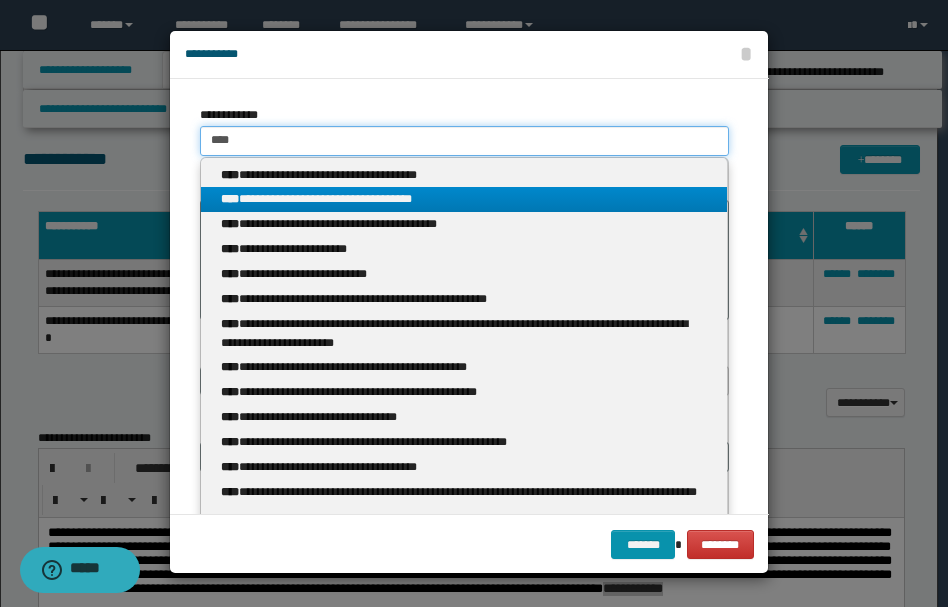 type 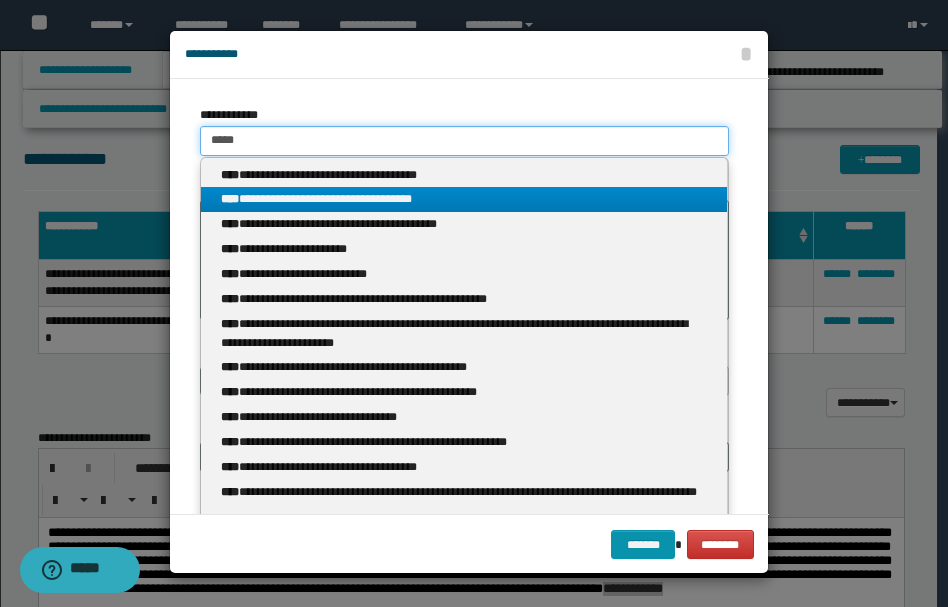 type on "******" 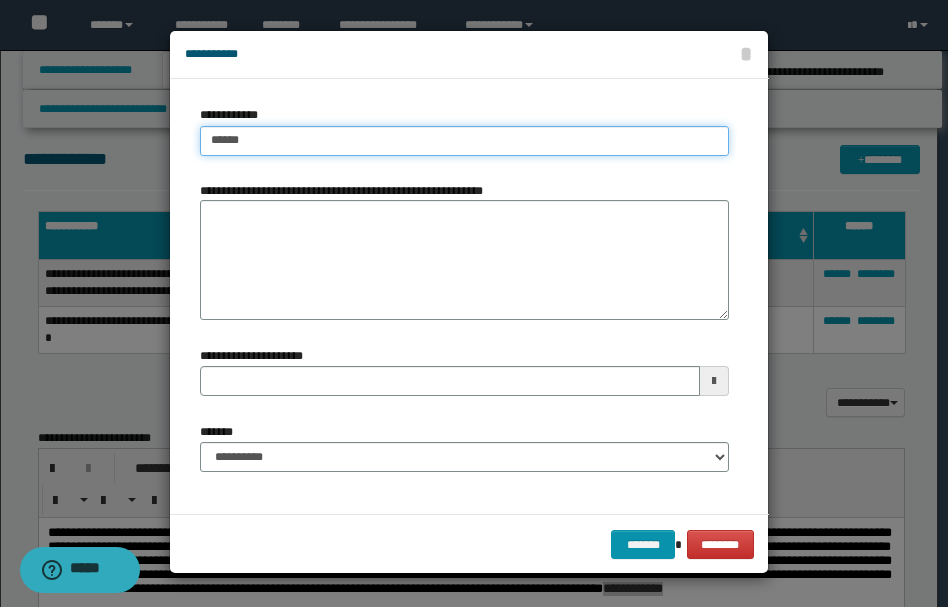 type on "******" 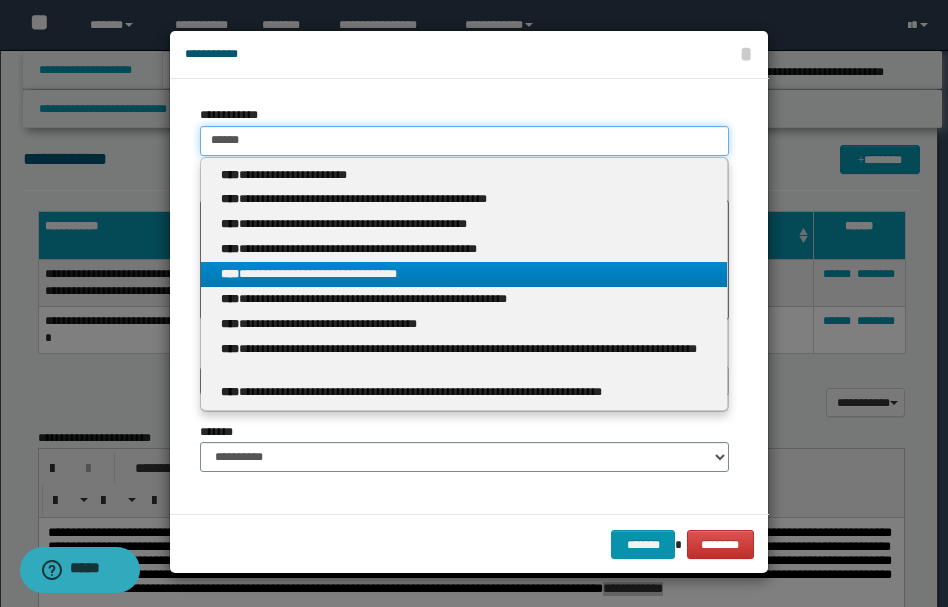 type on "******" 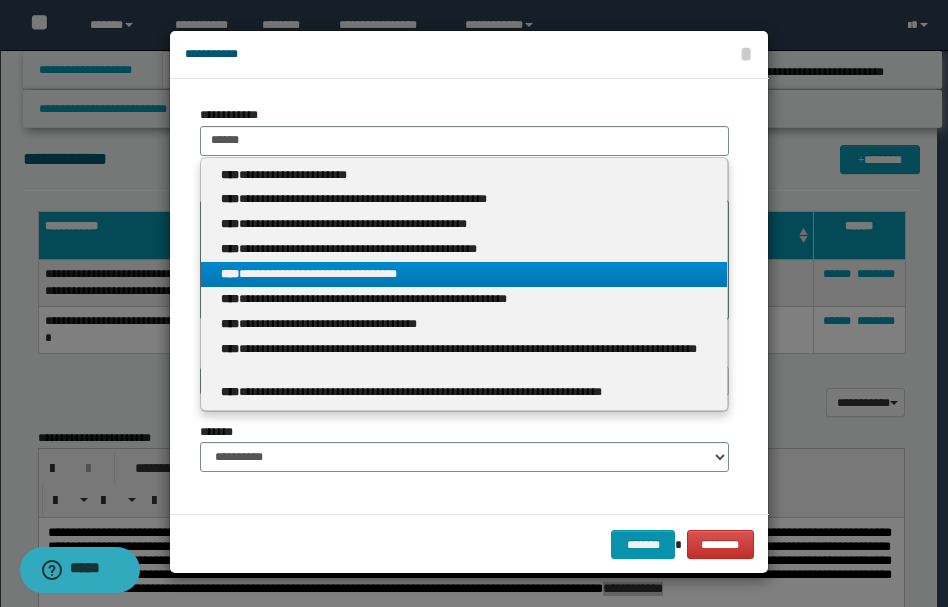 click on "**********" at bounding box center [464, 274] 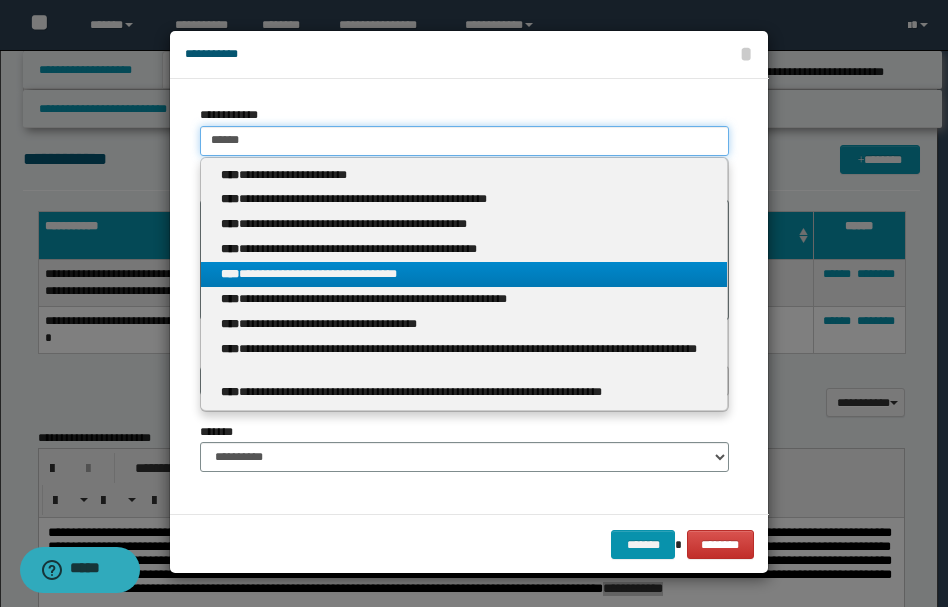 type 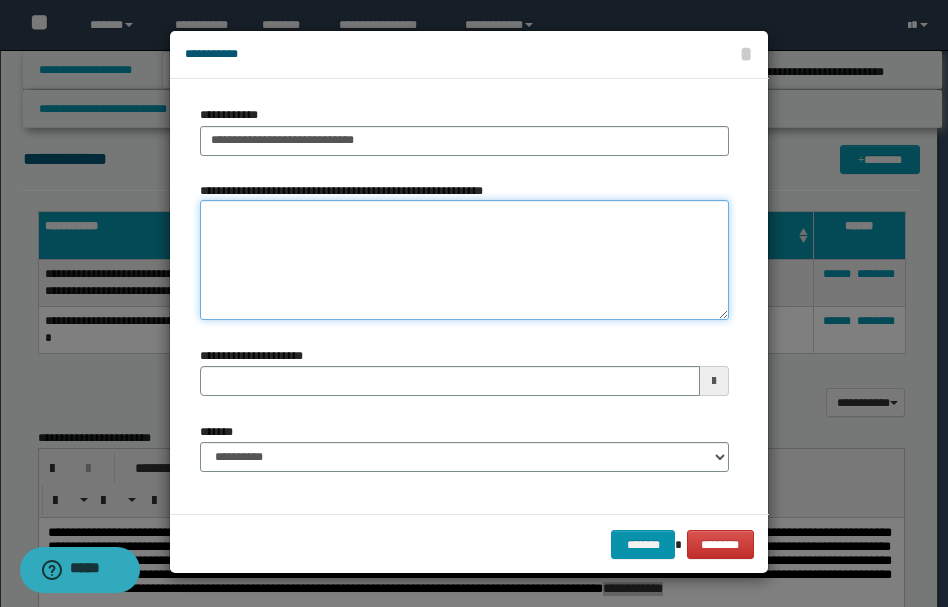 click on "**********" at bounding box center [464, 260] 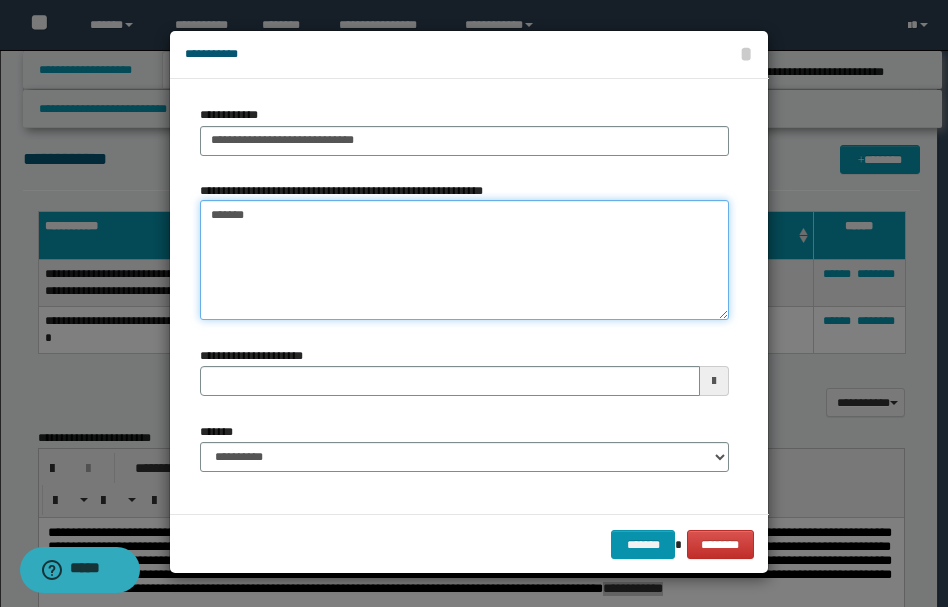 type on "*******" 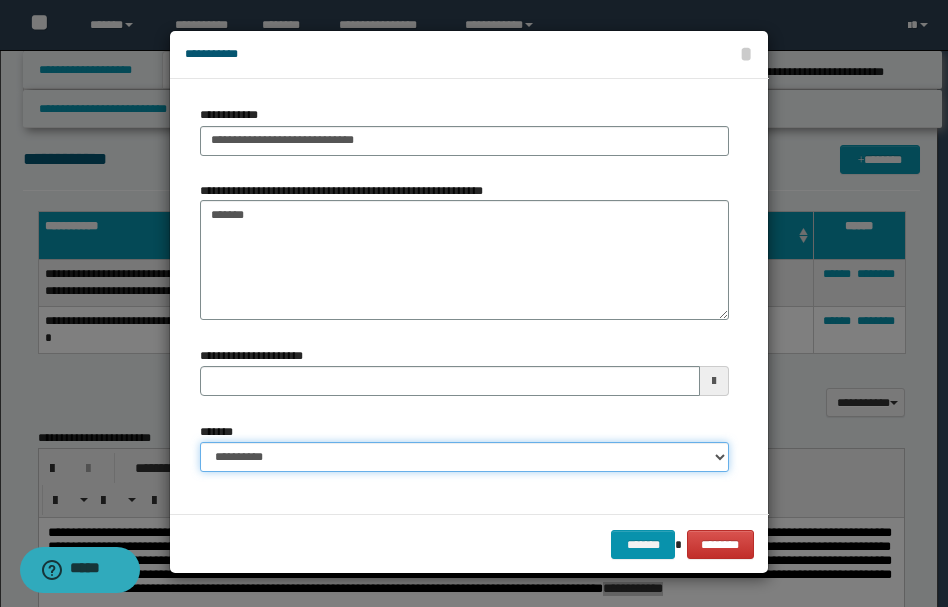 click on "**********" at bounding box center (464, 457) 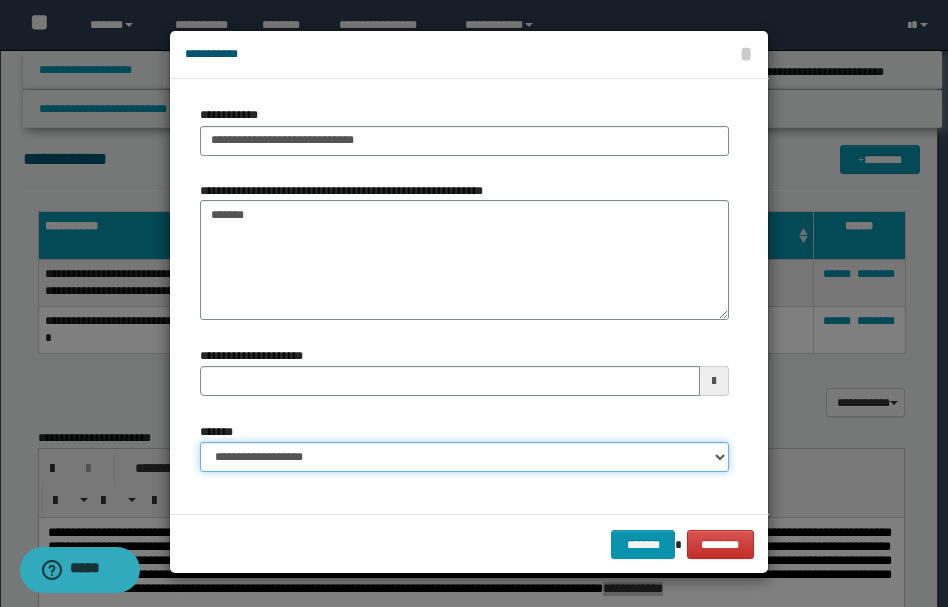 type 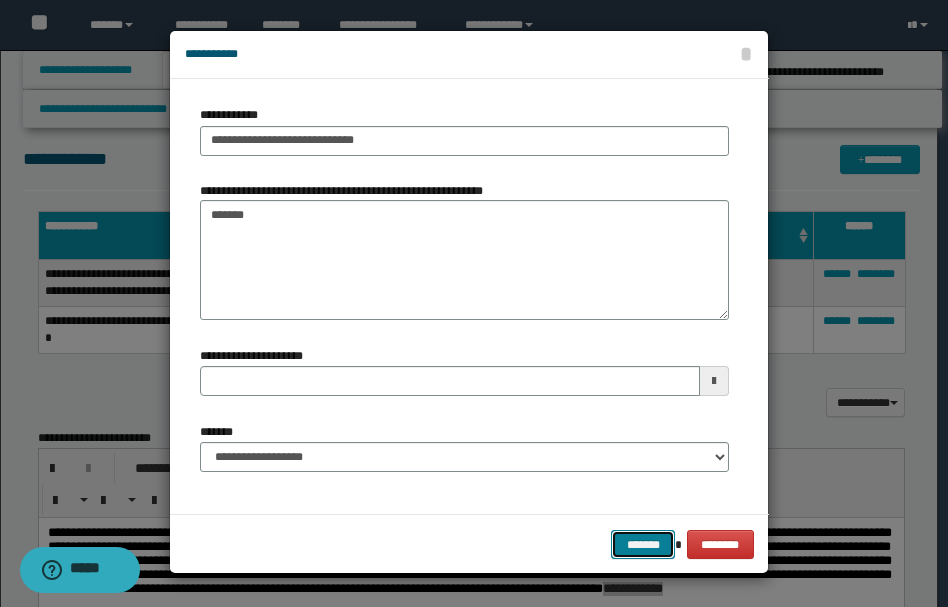 click on "*******" at bounding box center [643, 544] 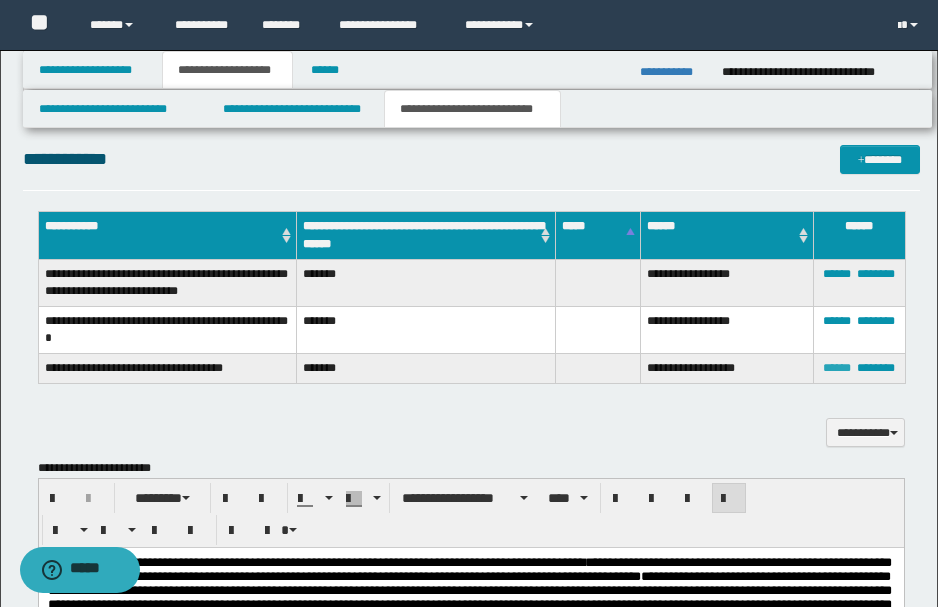 click on "******" at bounding box center [837, 368] 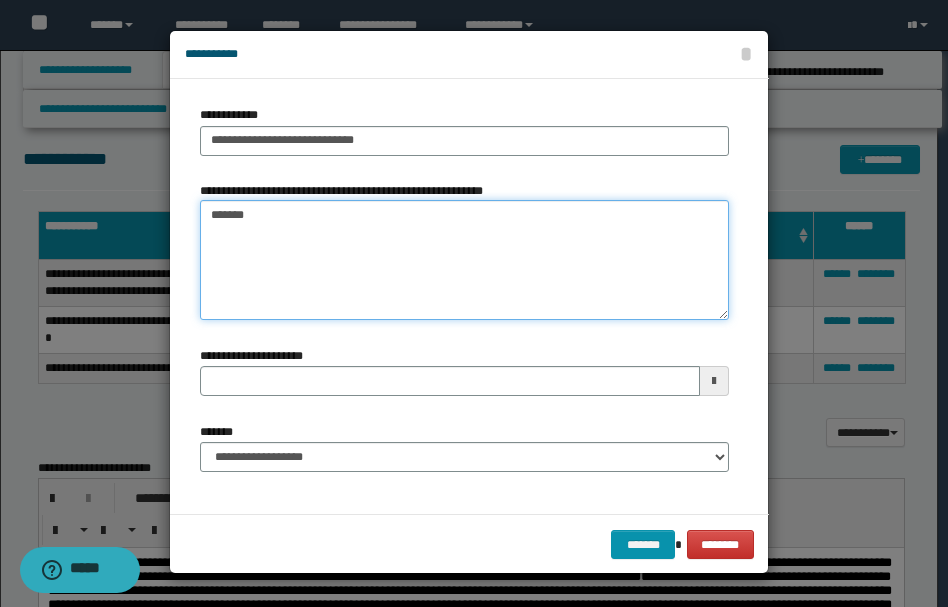 click on "*******" at bounding box center [464, 260] 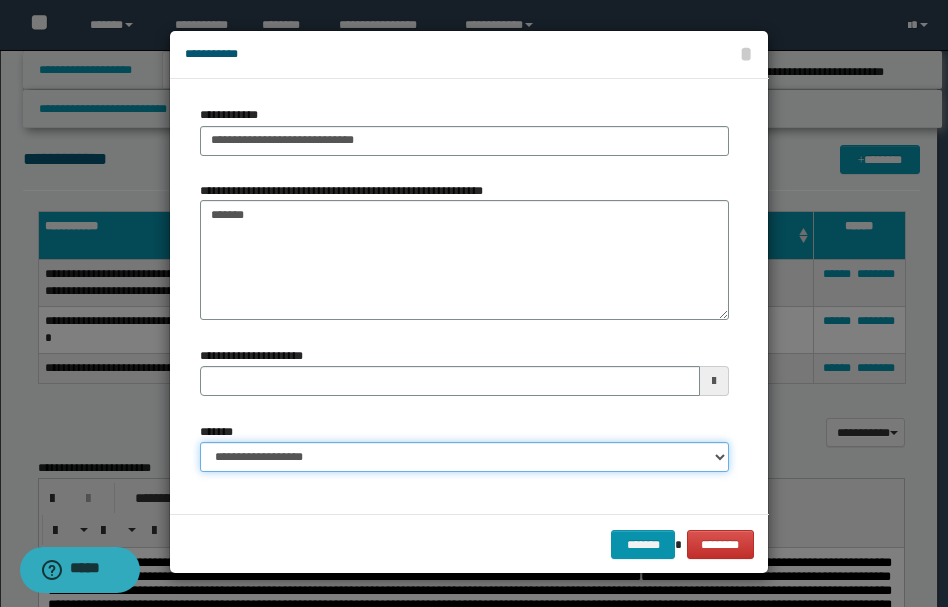 click on "**********" at bounding box center (464, 457) 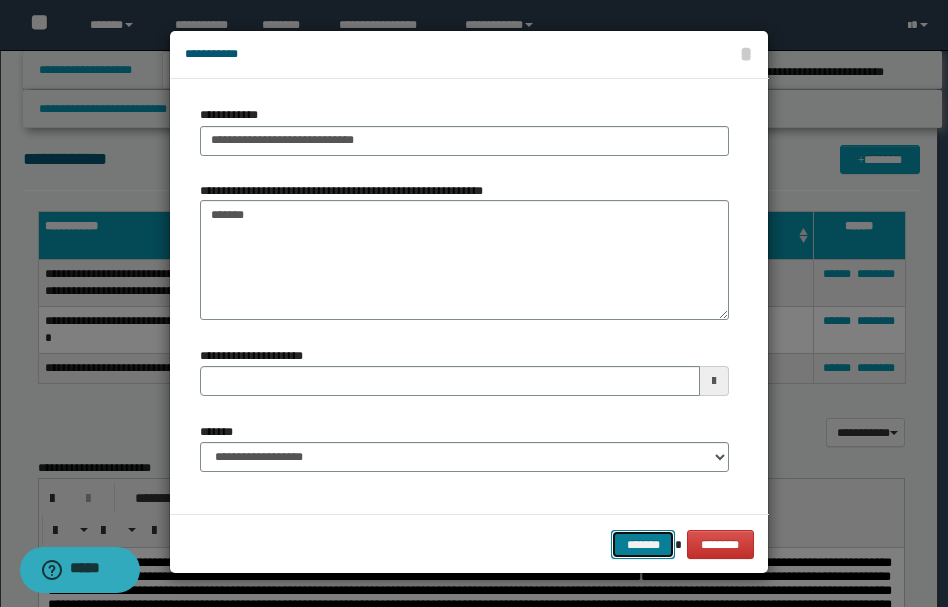 click on "*******" at bounding box center (643, 544) 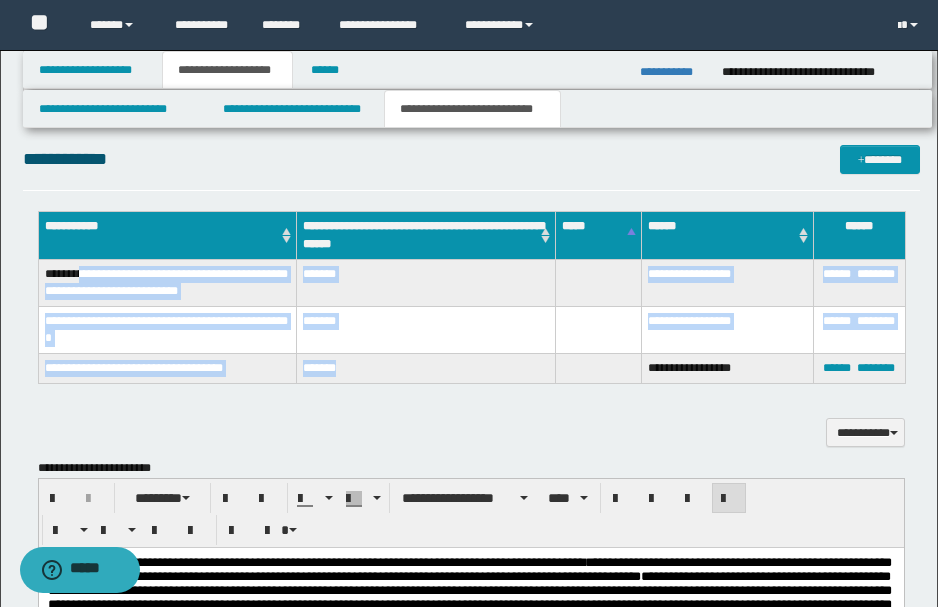drag, startPoint x: 81, startPoint y: 273, endPoint x: 330, endPoint y: 343, distance: 258.65228 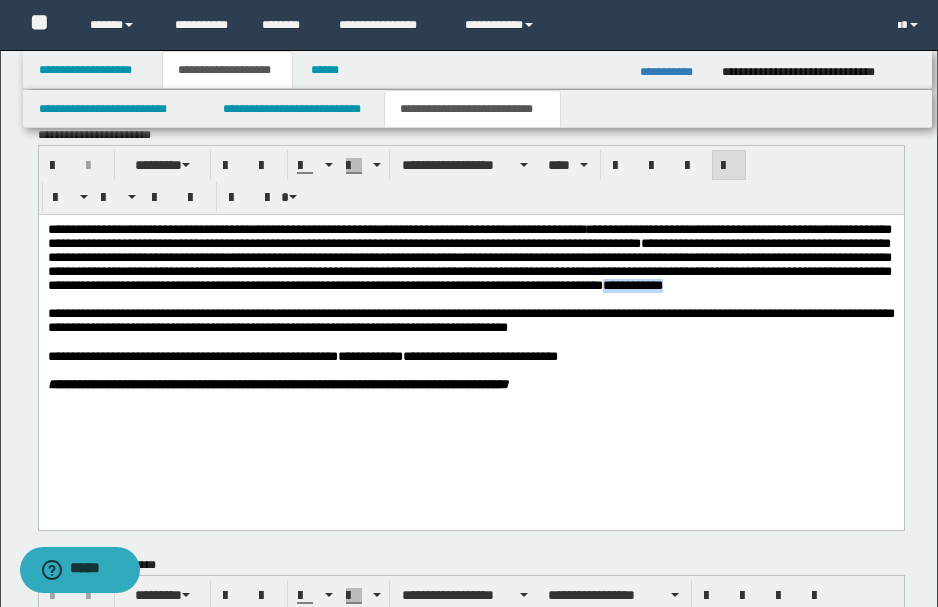 click at bounding box center (469, 300) 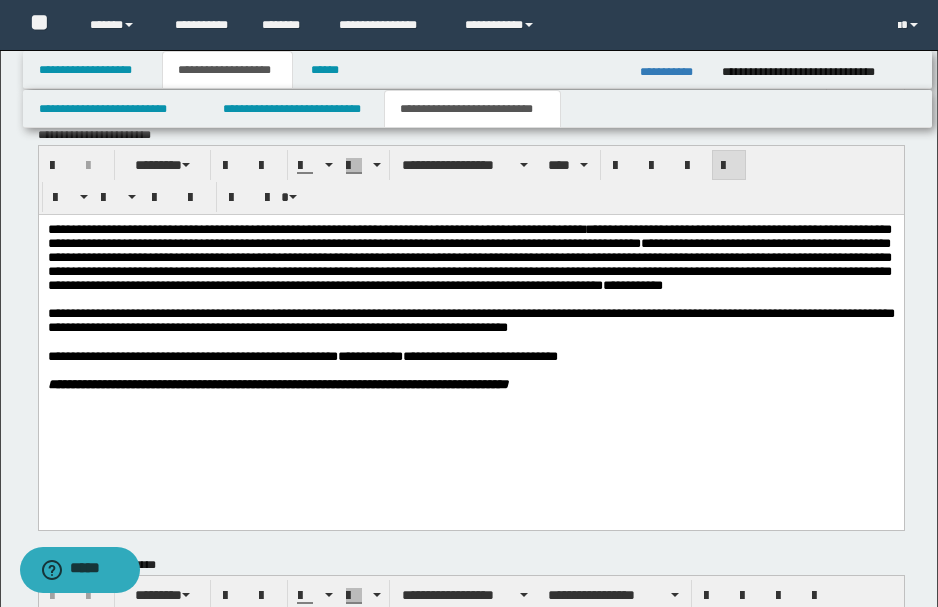 click on "**********" at bounding box center [469, 258] 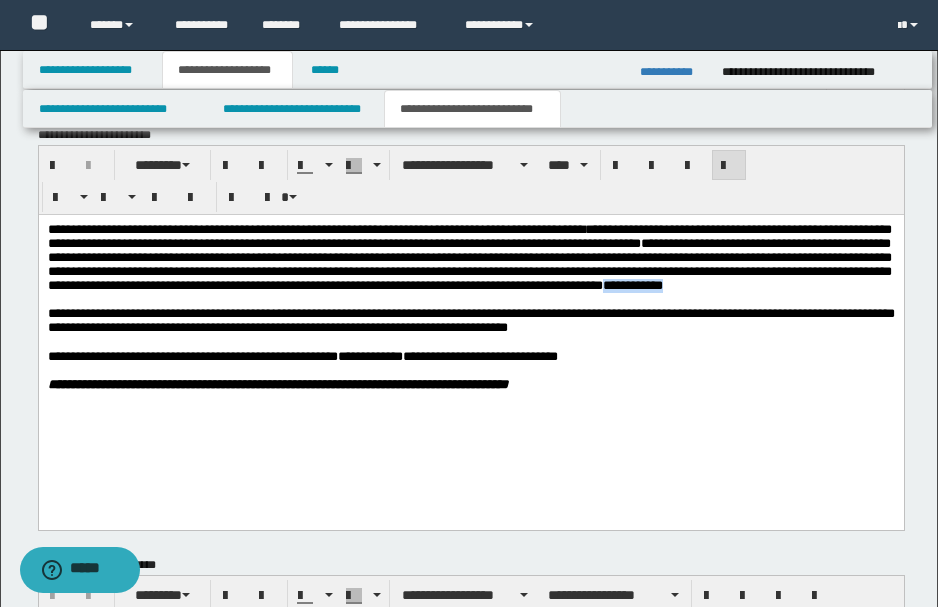 drag, startPoint x: 114, startPoint y: 304, endPoint x: 193, endPoint y: 312, distance: 79.40403 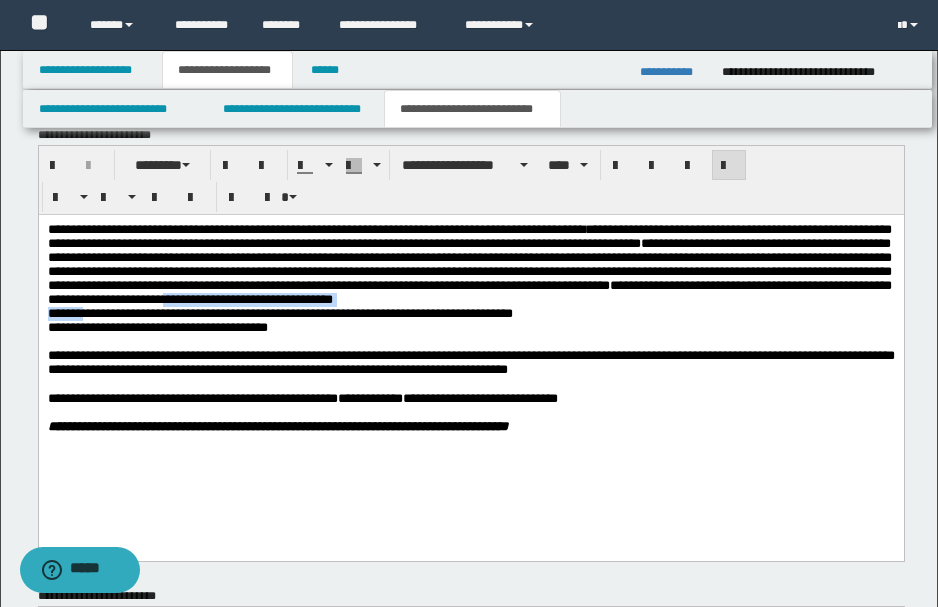 drag, startPoint x: 547, startPoint y: 305, endPoint x: 88, endPoint y: 316, distance: 459.13177 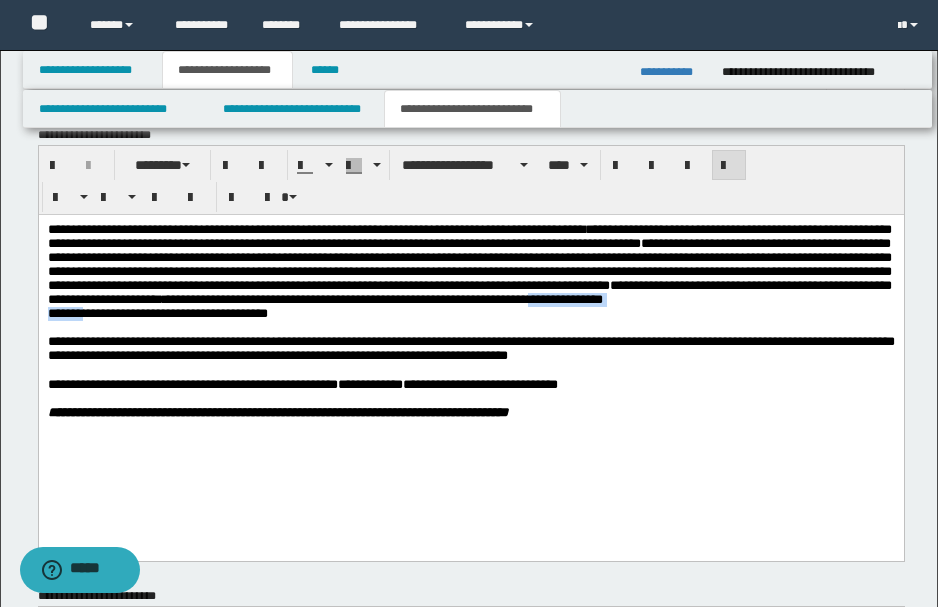 drag, startPoint x: 88, startPoint y: 323, endPoint x: 85, endPoint y: 344, distance: 21.213203 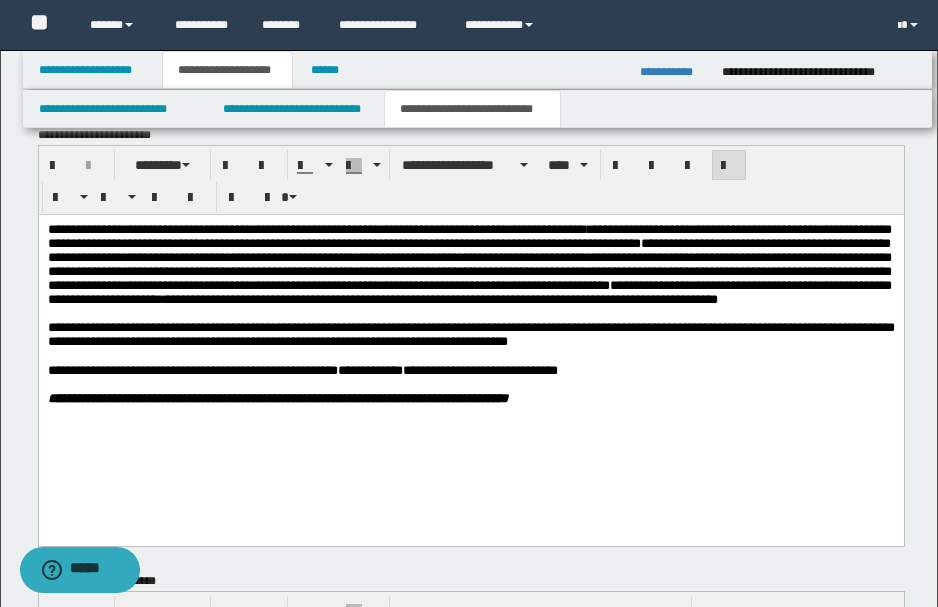 click on "**********" at bounding box center (469, 264) 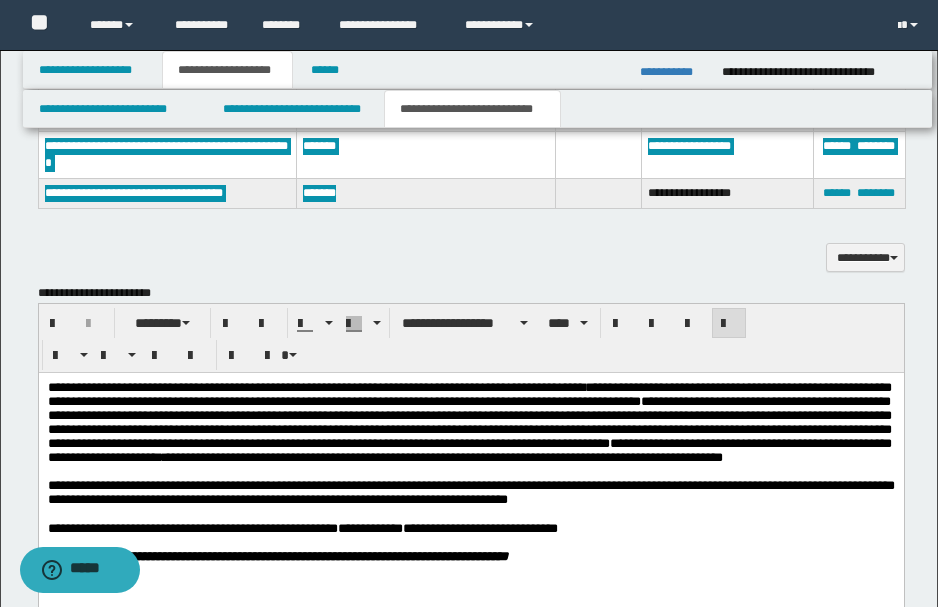 scroll, scrollTop: 533, scrollLeft: 0, axis: vertical 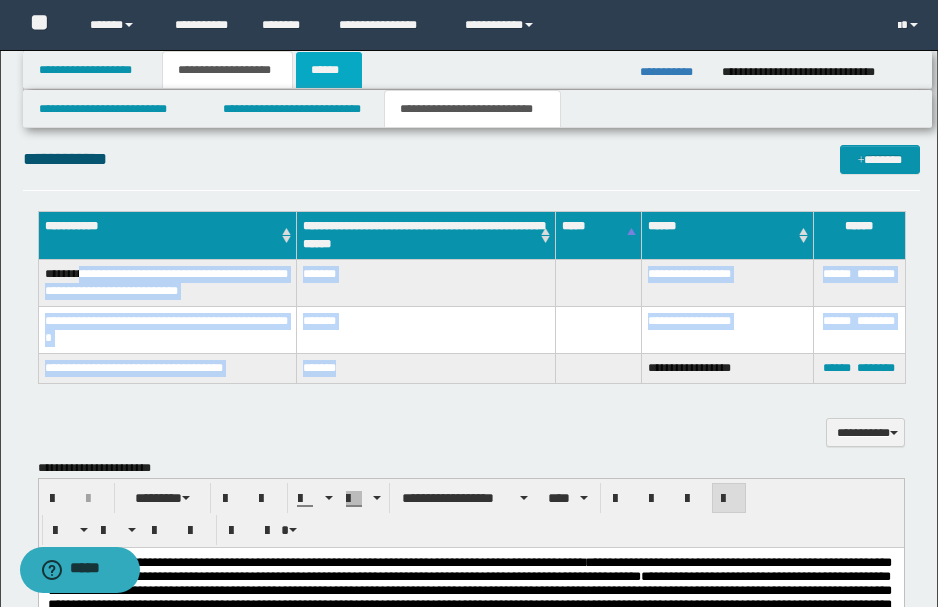 click on "******" at bounding box center (329, 70) 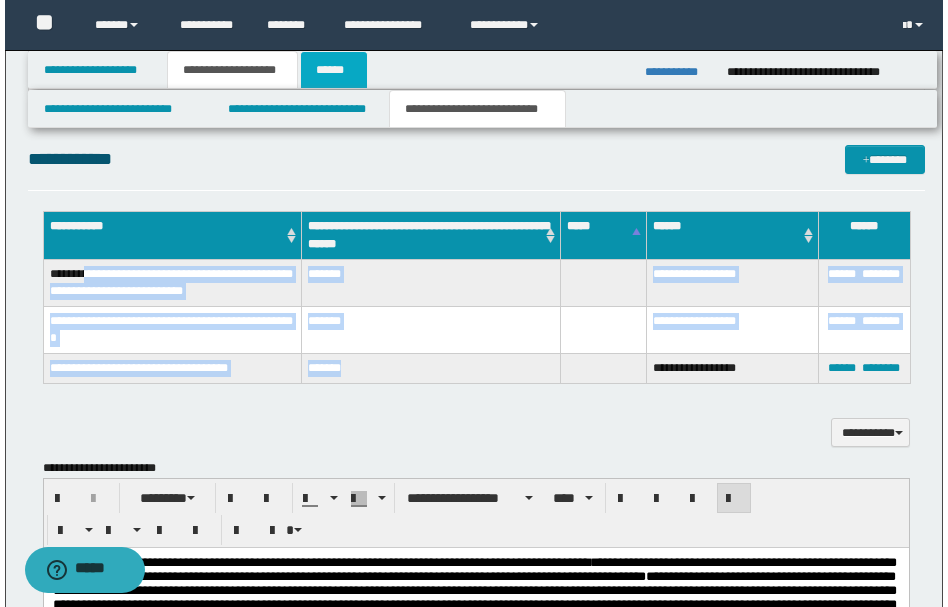 scroll, scrollTop: 0, scrollLeft: 0, axis: both 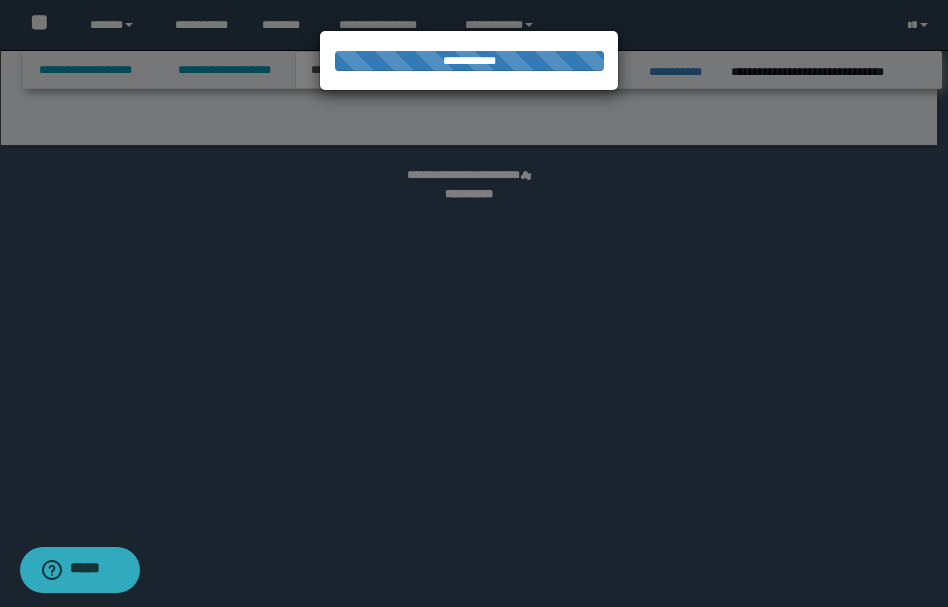 select on "*" 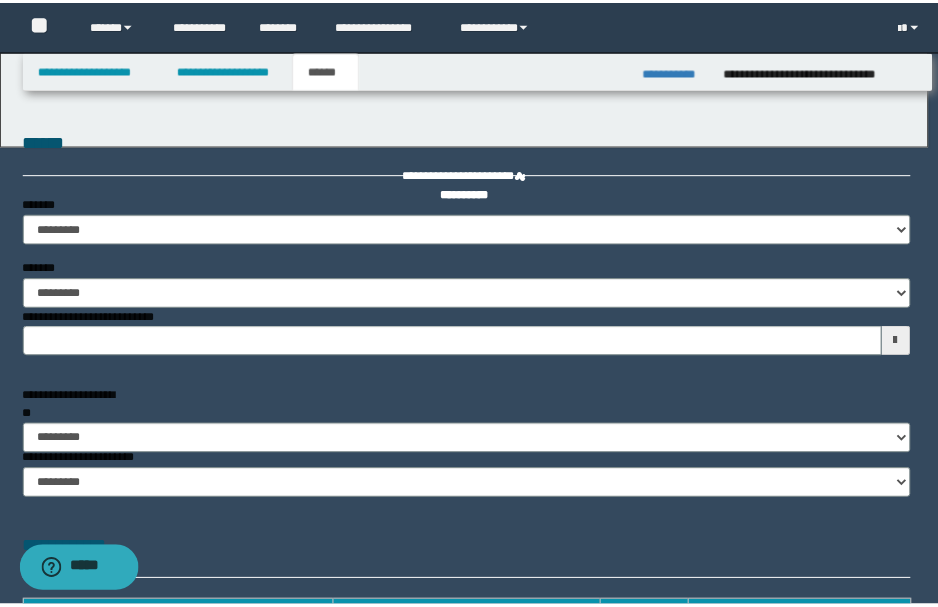 scroll, scrollTop: 0, scrollLeft: 0, axis: both 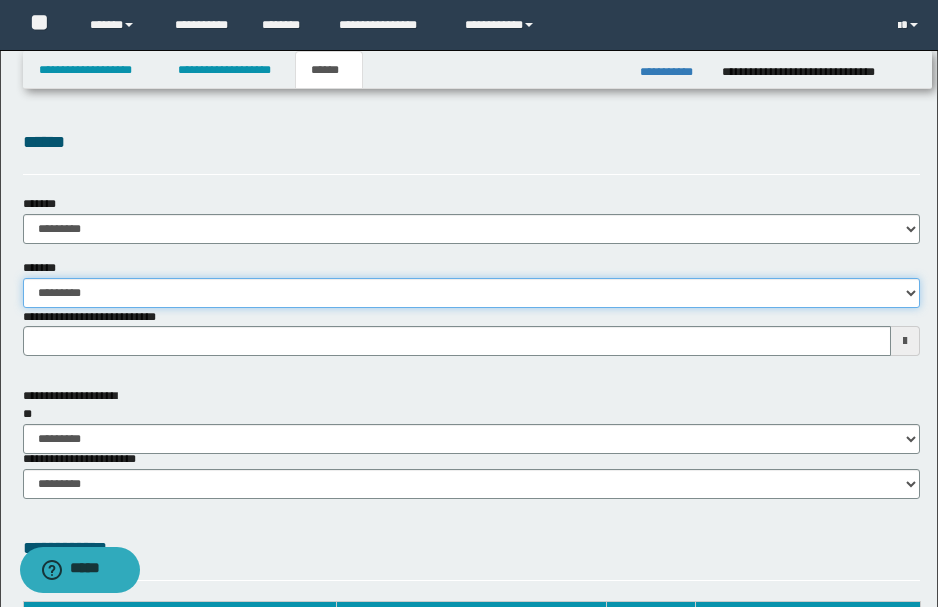 click on "**********" at bounding box center [471, 293] 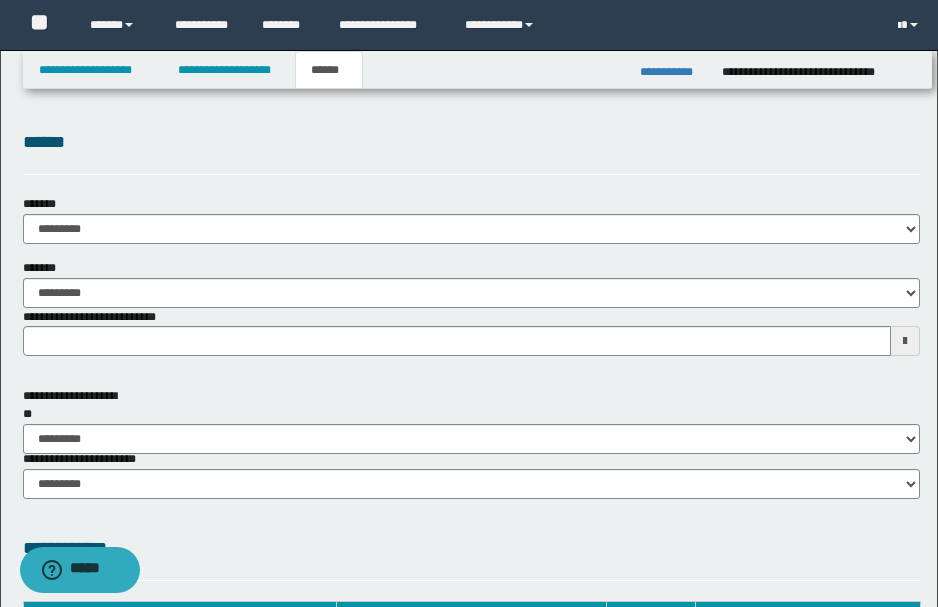 click on "******" at bounding box center (471, 142) 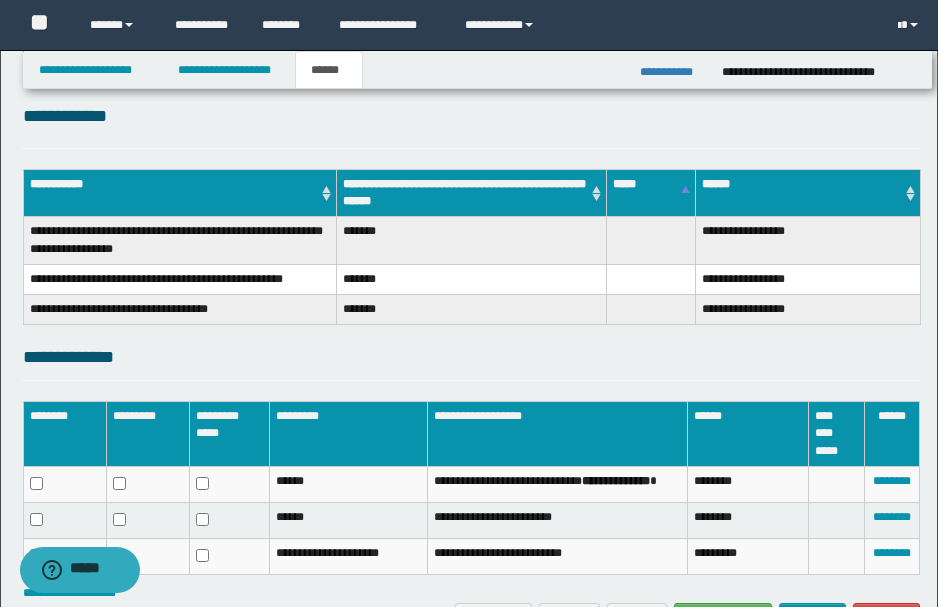 scroll, scrollTop: 553, scrollLeft: 0, axis: vertical 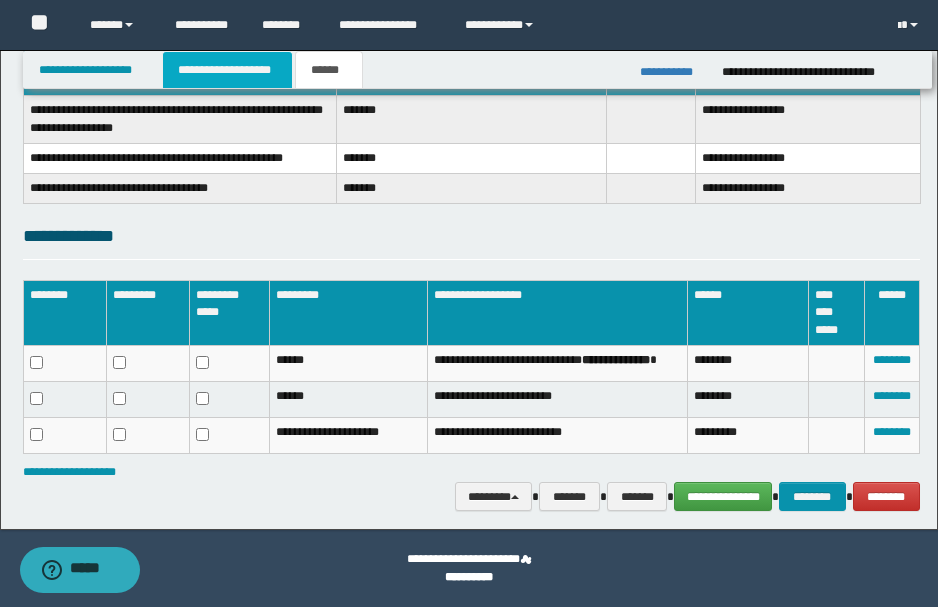 click on "**********" at bounding box center [227, 70] 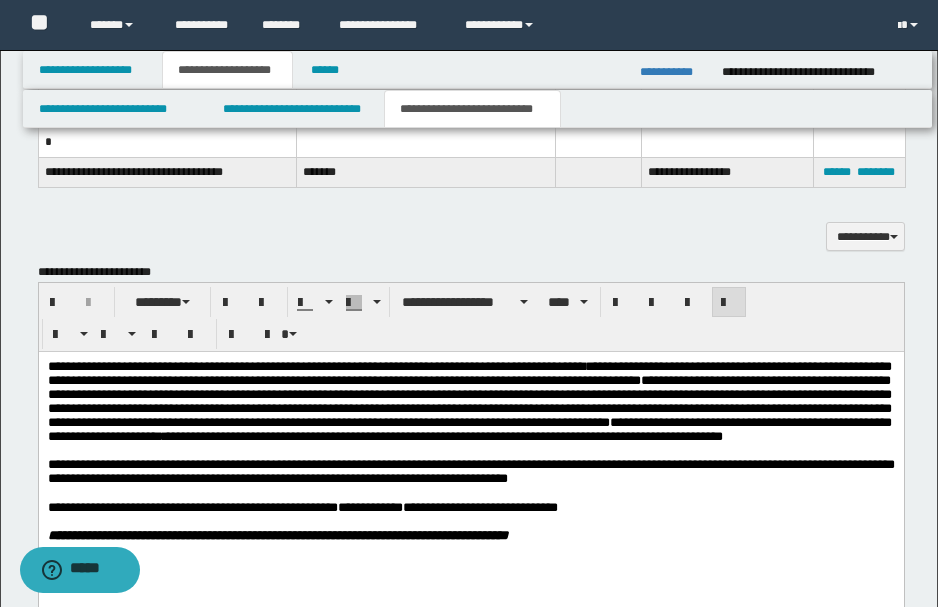 scroll, scrollTop: 917, scrollLeft: 0, axis: vertical 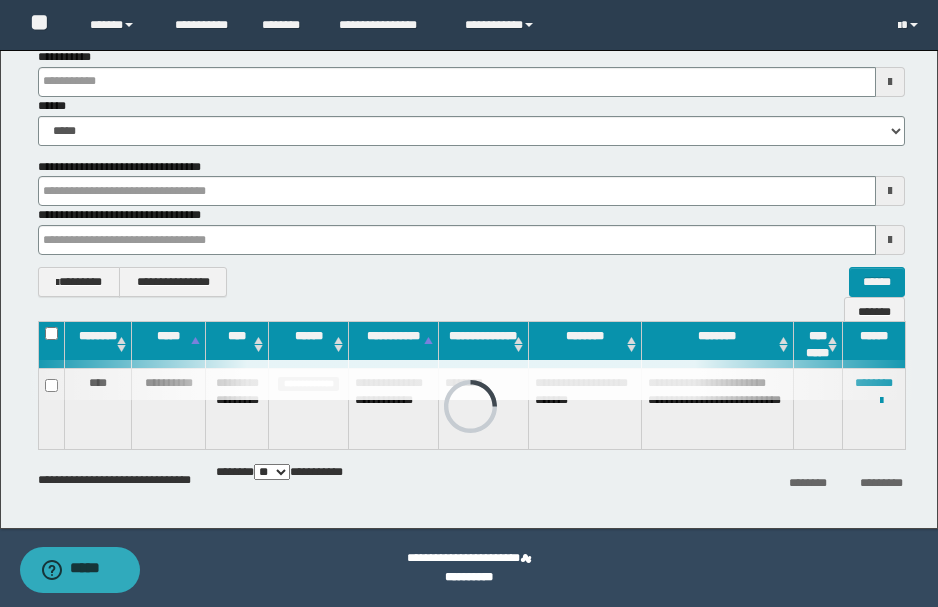 click on "**********" at bounding box center [469, 577] 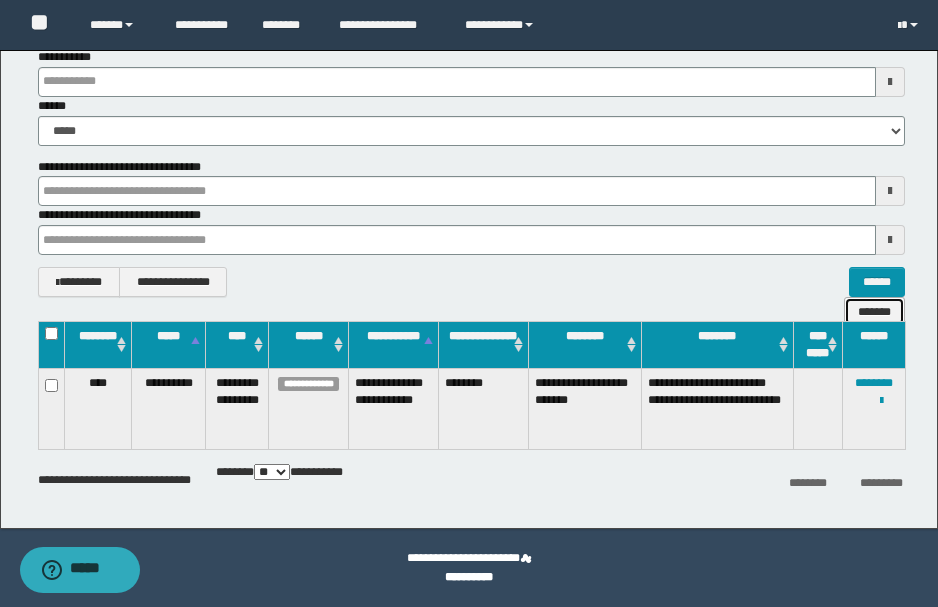 drag, startPoint x: 868, startPoint y: 276, endPoint x: 850, endPoint y: 280, distance: 18.439089 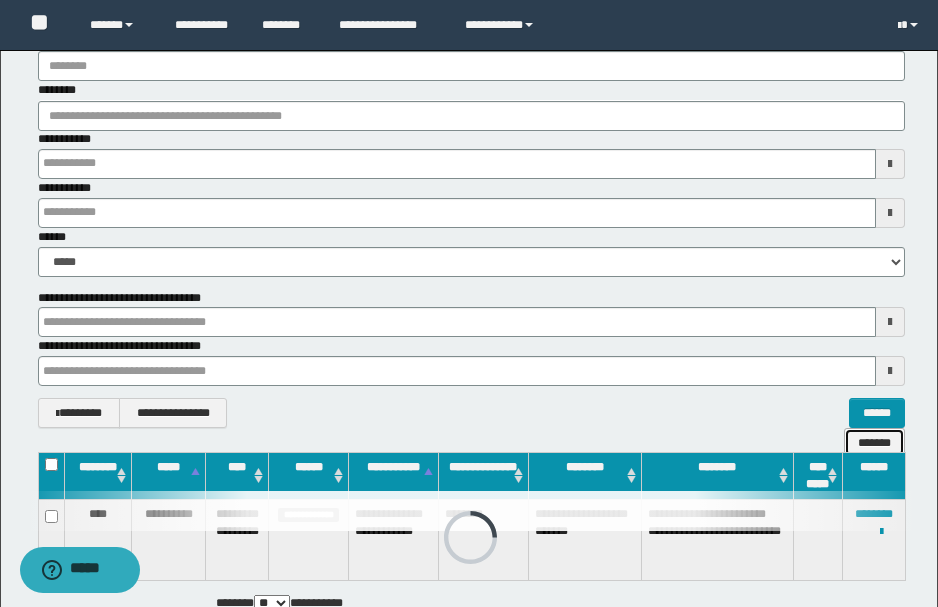 scroll, scrollTop: 0, scrollLeft: 0, axis: both 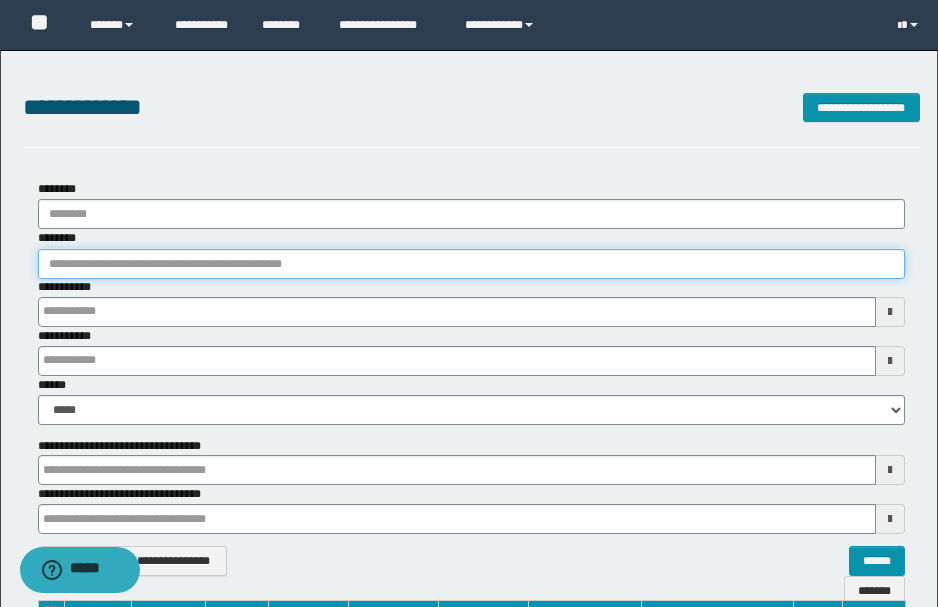 click on "********" at bounding box center (471, 264) 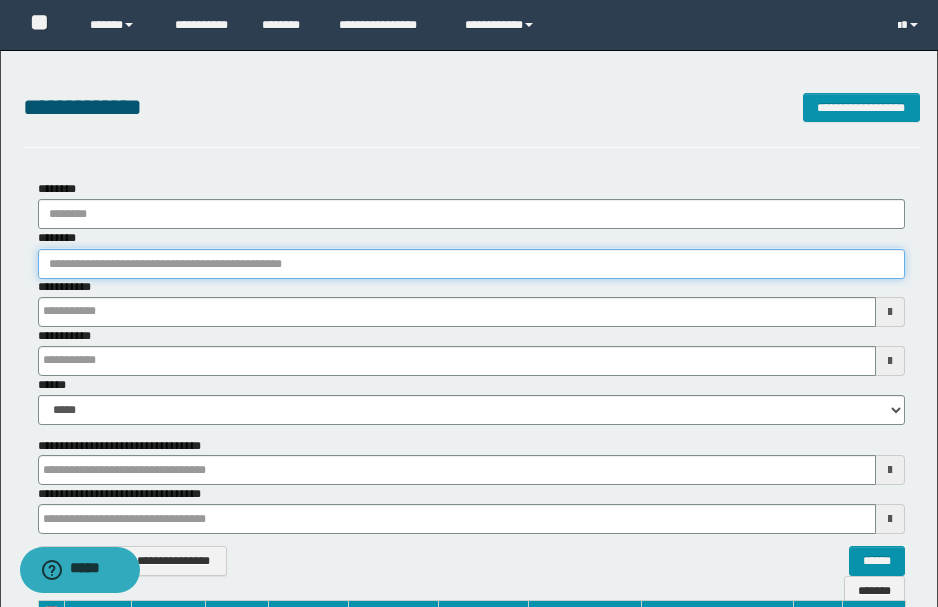 type on "********" 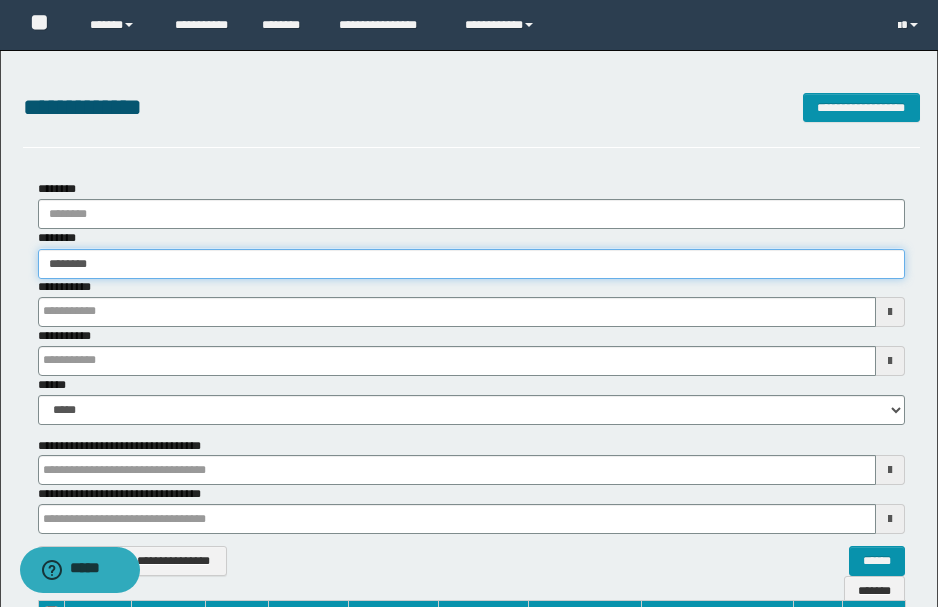 type on "********" 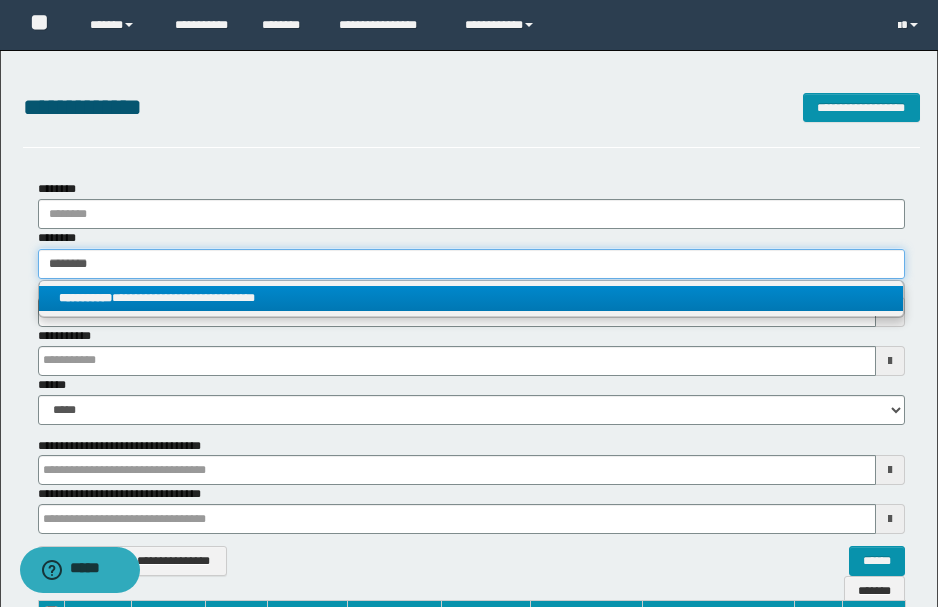 type on "********" 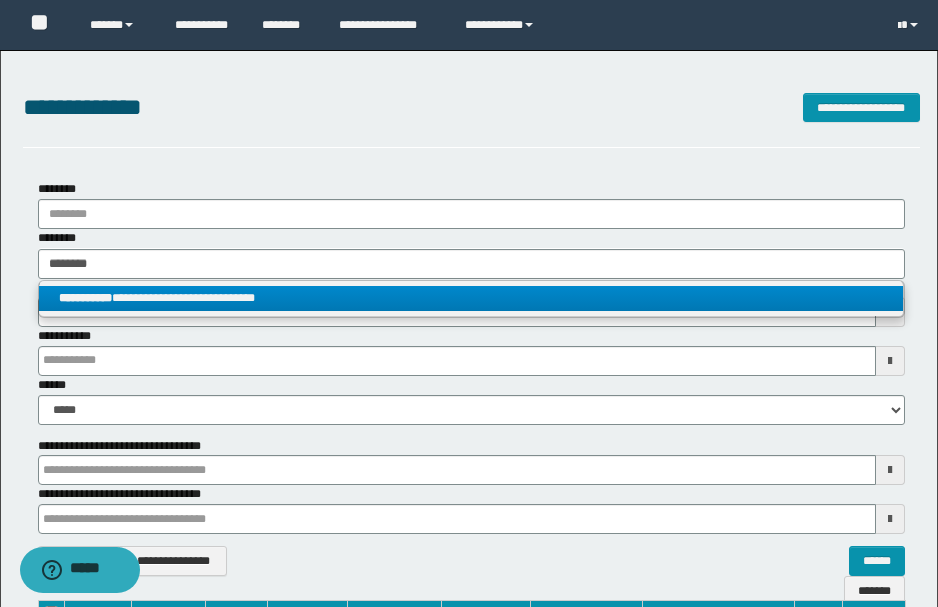 click on "**********" at bounding box center [471, 298] 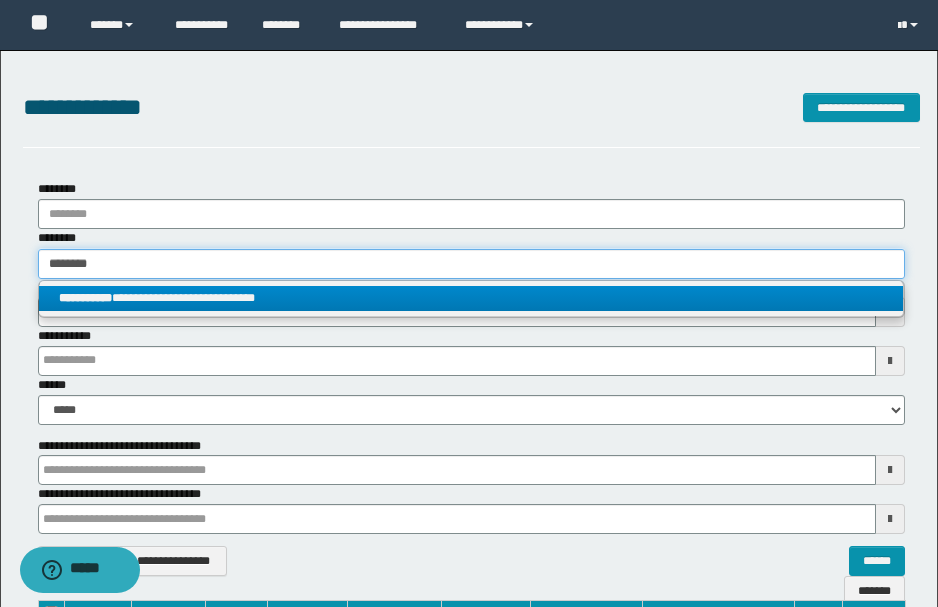 type 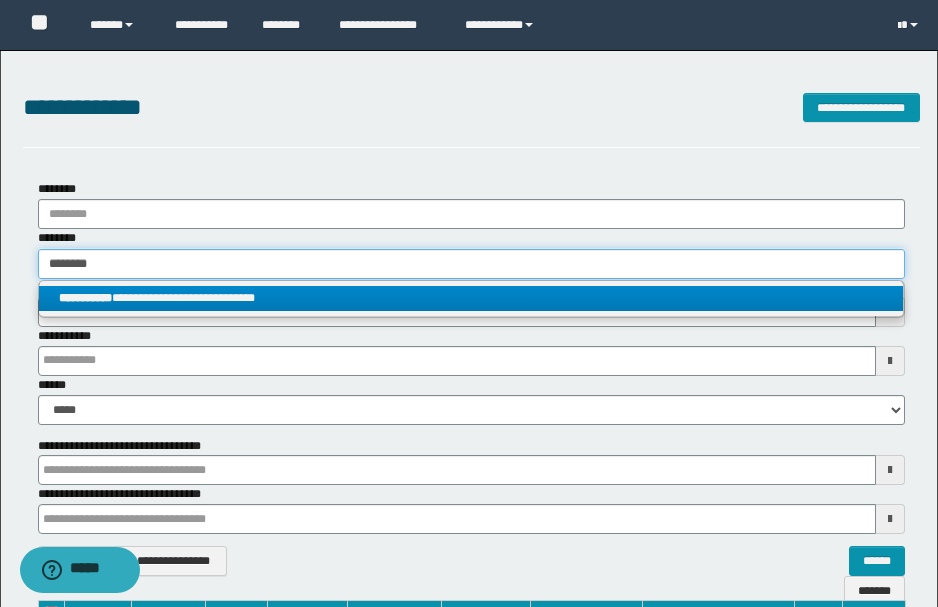 type on "**********" 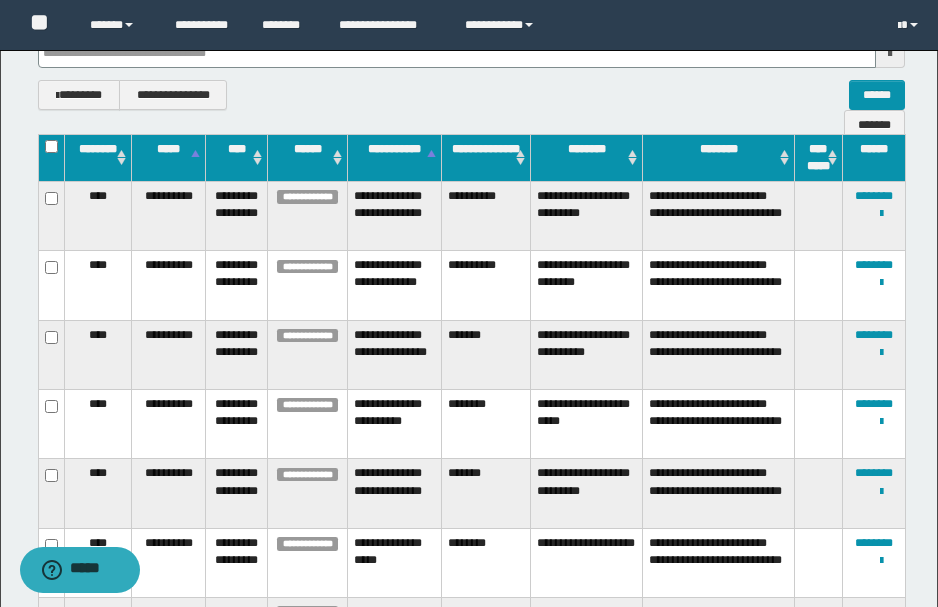 scroll, scrollTop: 262, scrollLeft: 0, axis: vertical 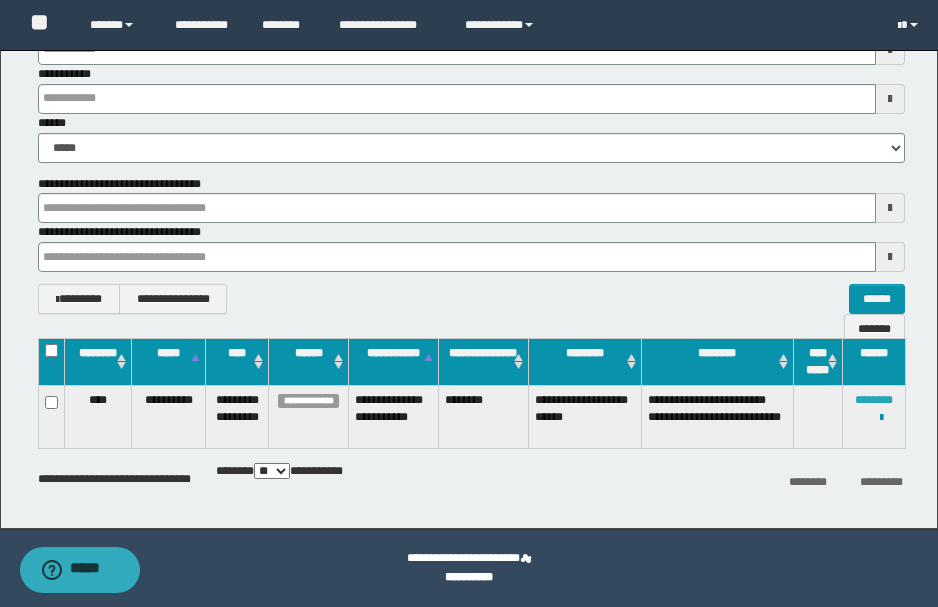 click on "********" at bounding box center [874, 400] 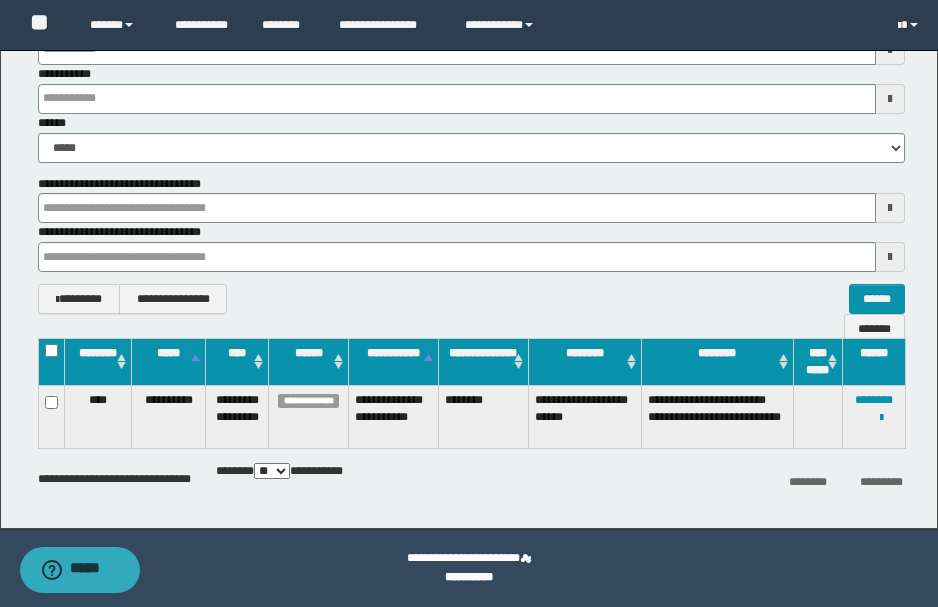 drag, startPoint x: 314, startPoint y: 571, endPoint x: 388, endPoint y: 552, distance: 76.40026 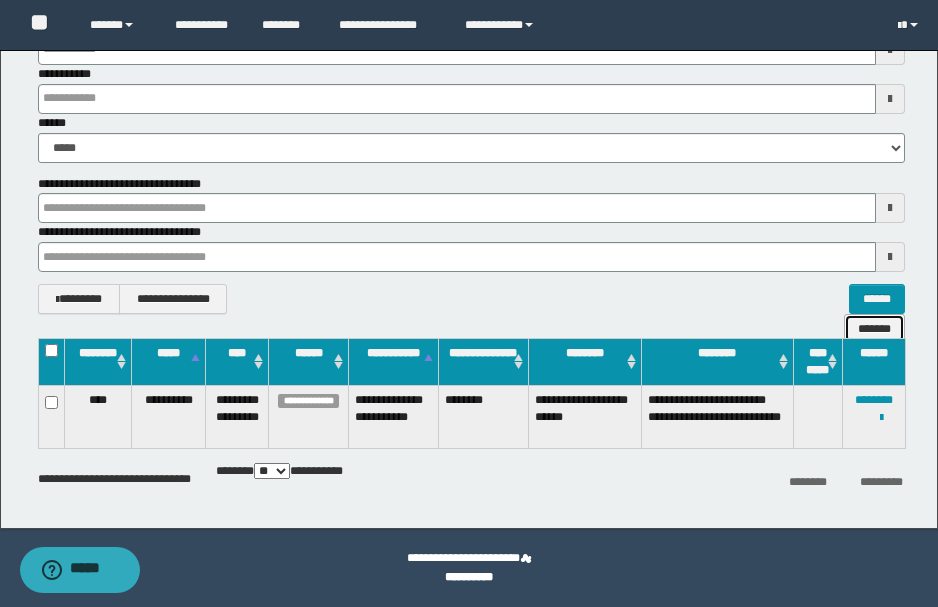 drag, startPoint x: 866, startPoint y: 299, endPoint x: 425, endPoint y: 295, distance: 441.01813 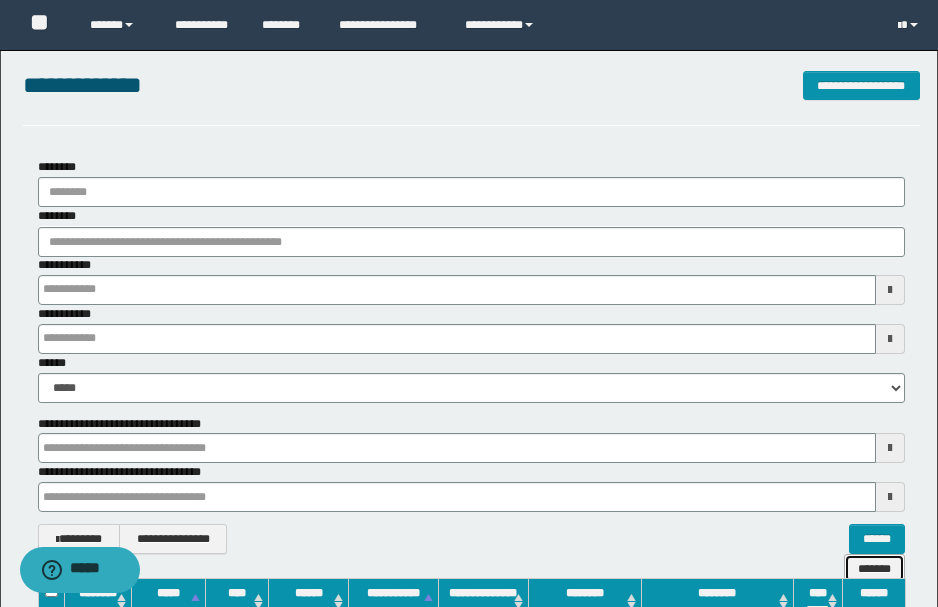 scroll, scrollTop: 0, scrollLeft: 0, axis: both 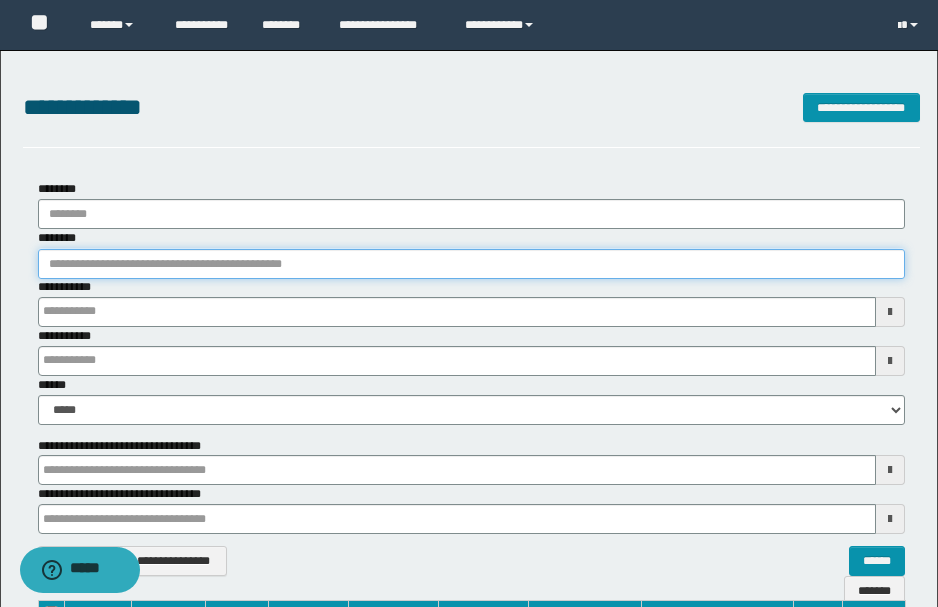 paste on "**********" 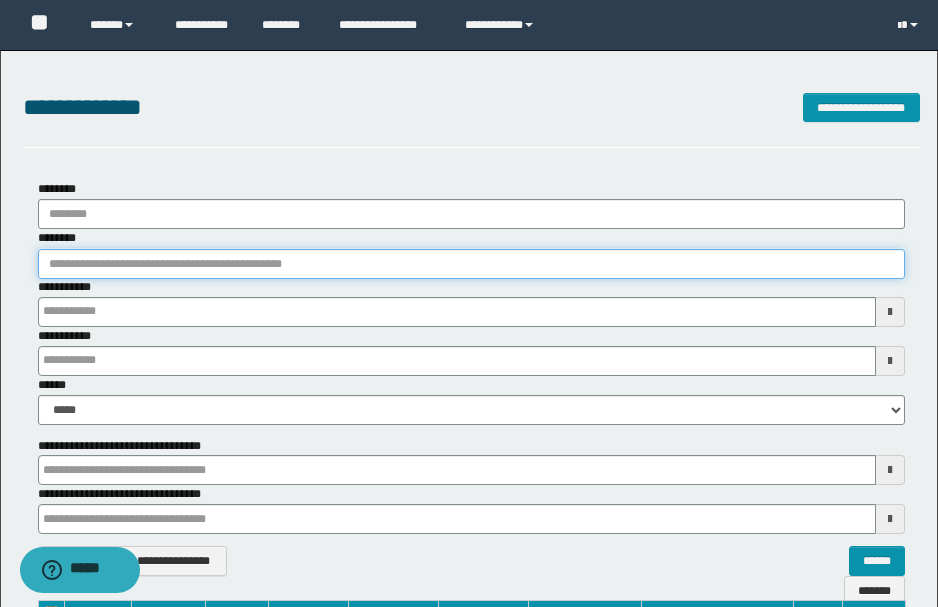type on "**********" 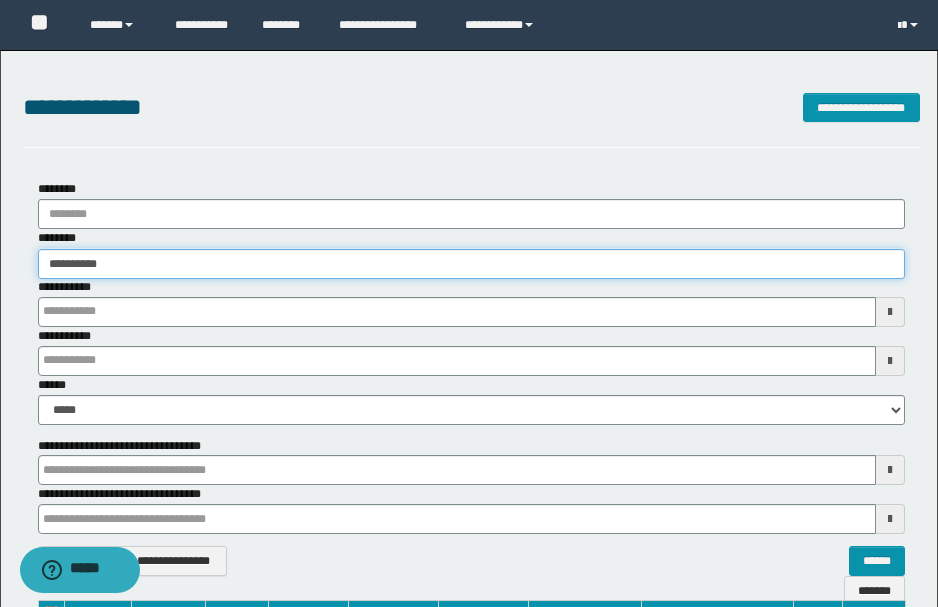 type on "**********" 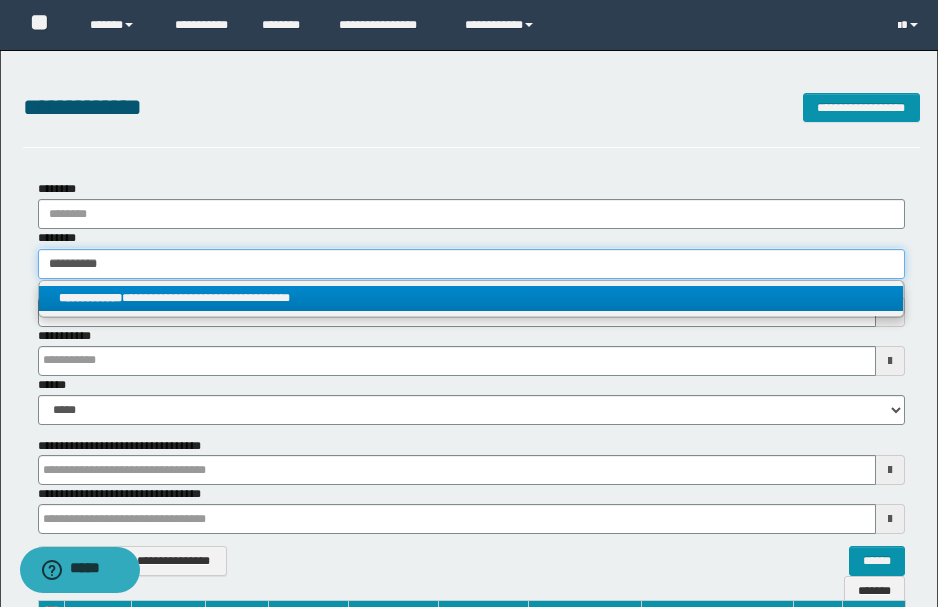type on "**********" 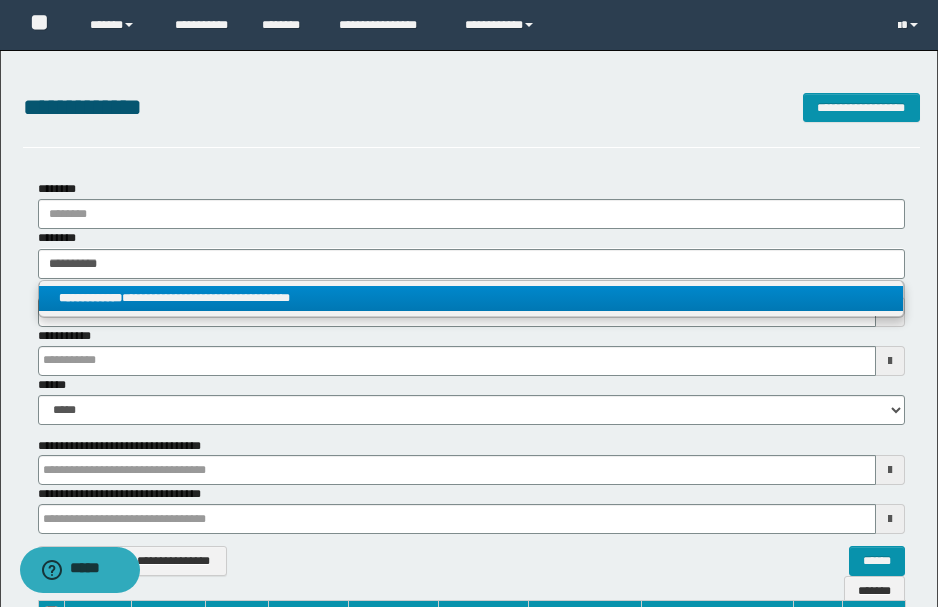 click on "**********" at bounding box center (471, 298) 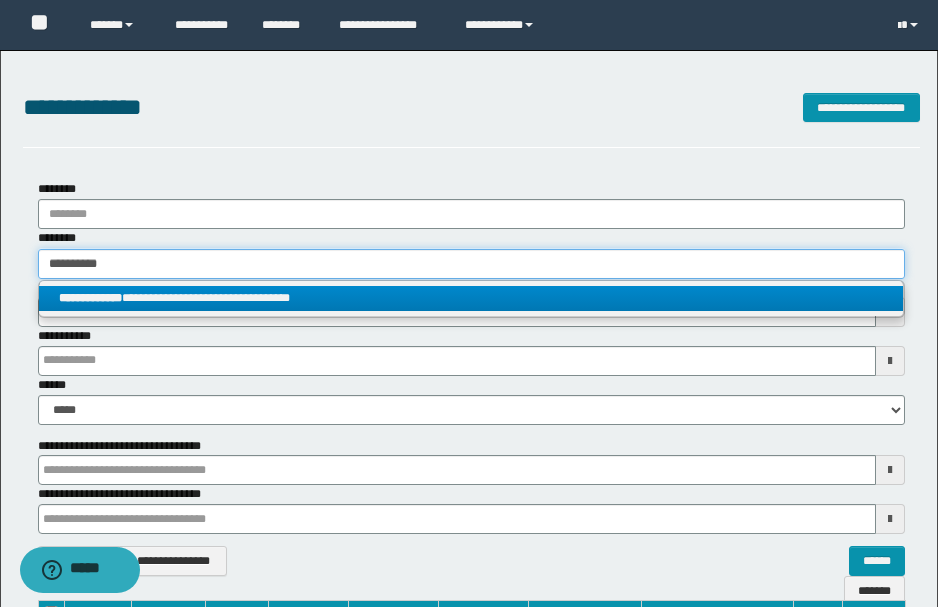 type 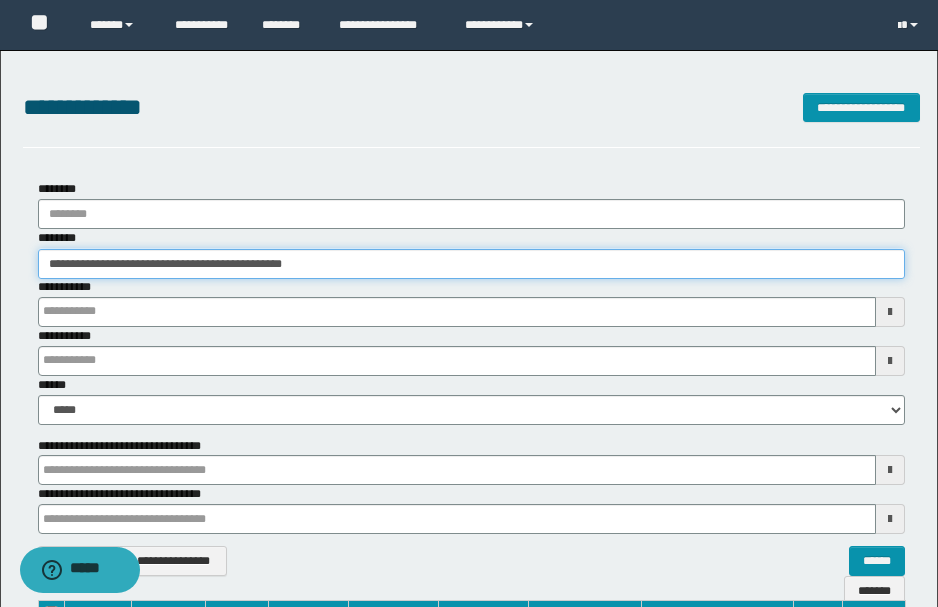 scroll, scrollTop: 262, scrollLeft: 0, axis: vertical 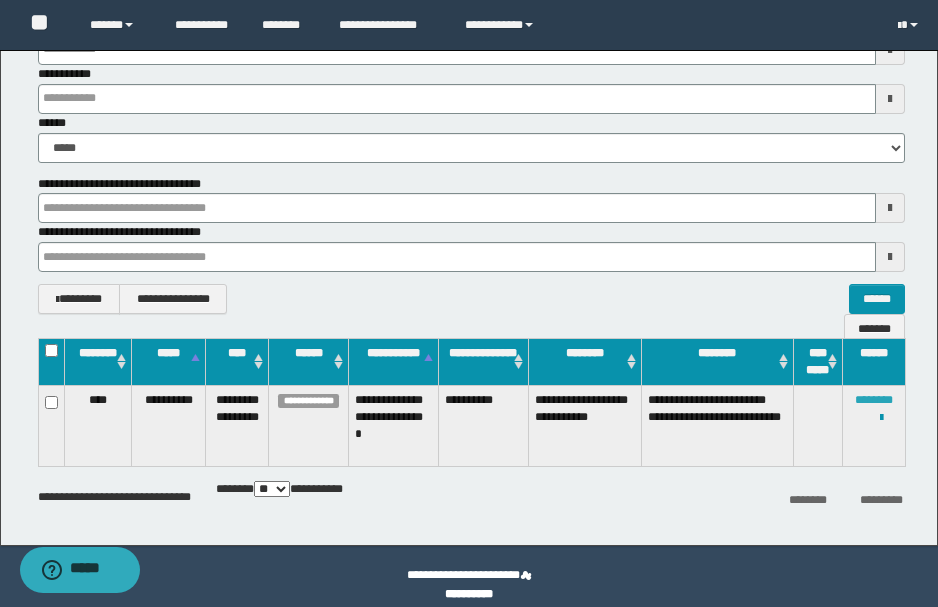 click on "********" at bounding box center (874, 400) 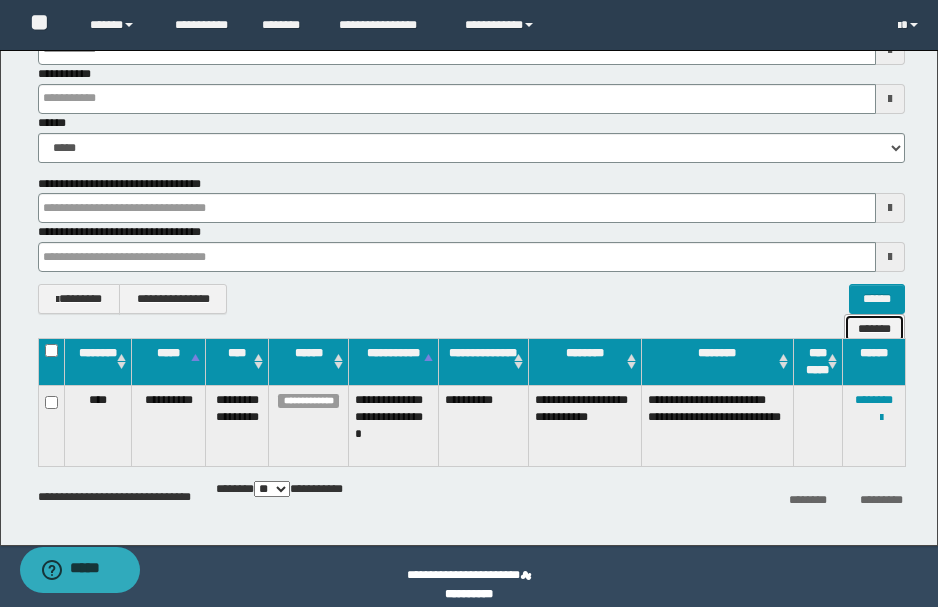 drag, startPoint x: 882, startPoint y: 296, endPoint x: 482, endPoint y: 206, distance: 410 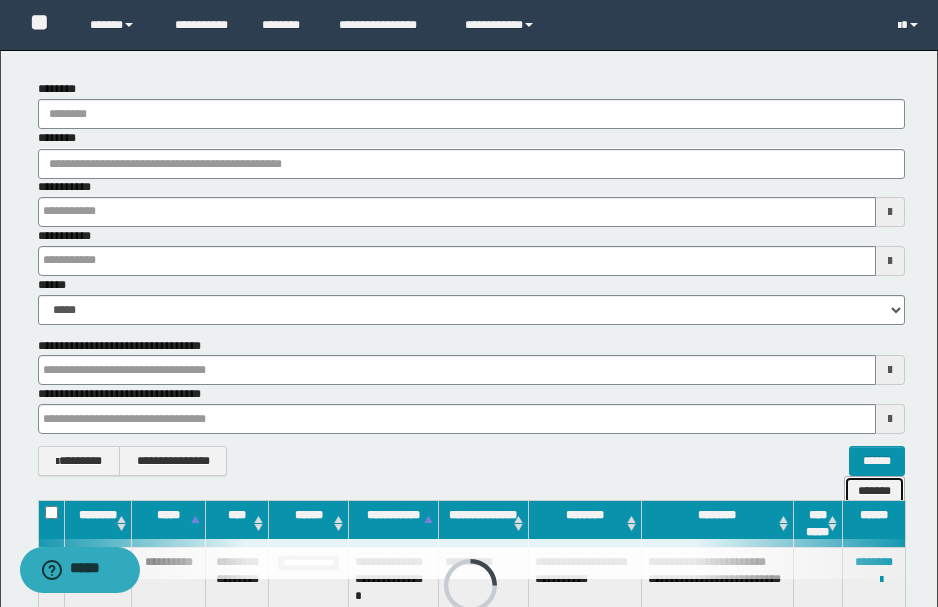 scroll, scrollTop: 0, scrollLeft: 0, axis: both 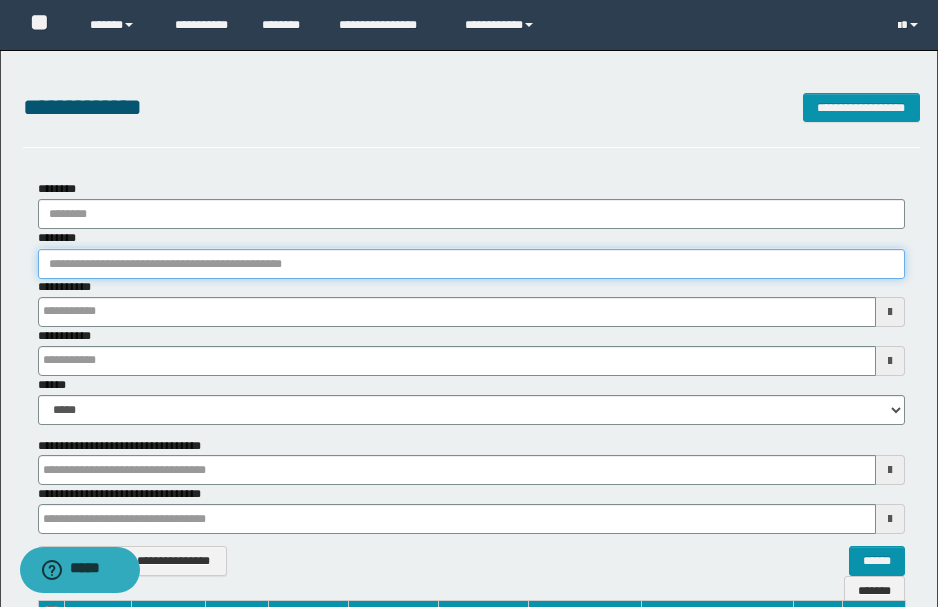 click on "********" at bounding box center (471, 264) 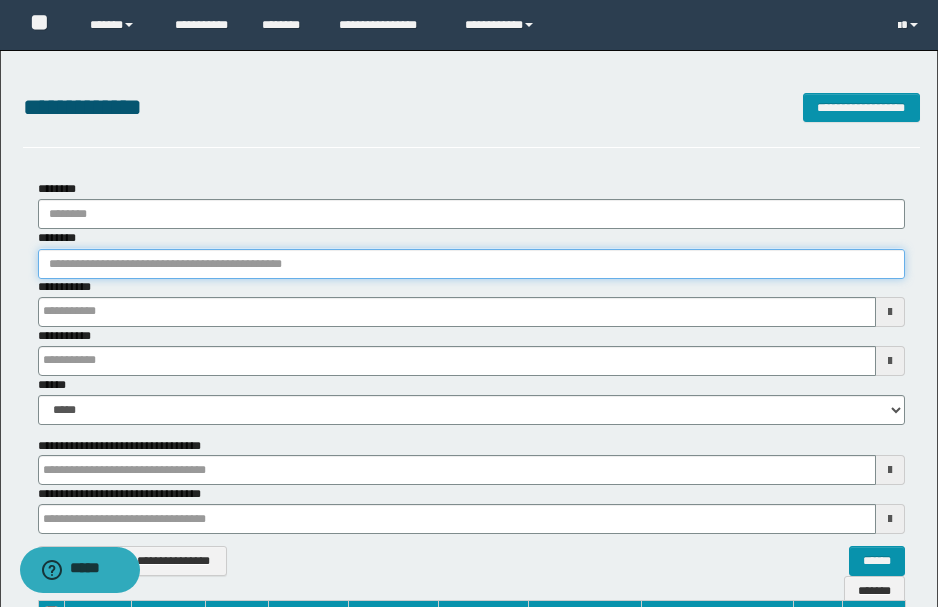 type on "**********" 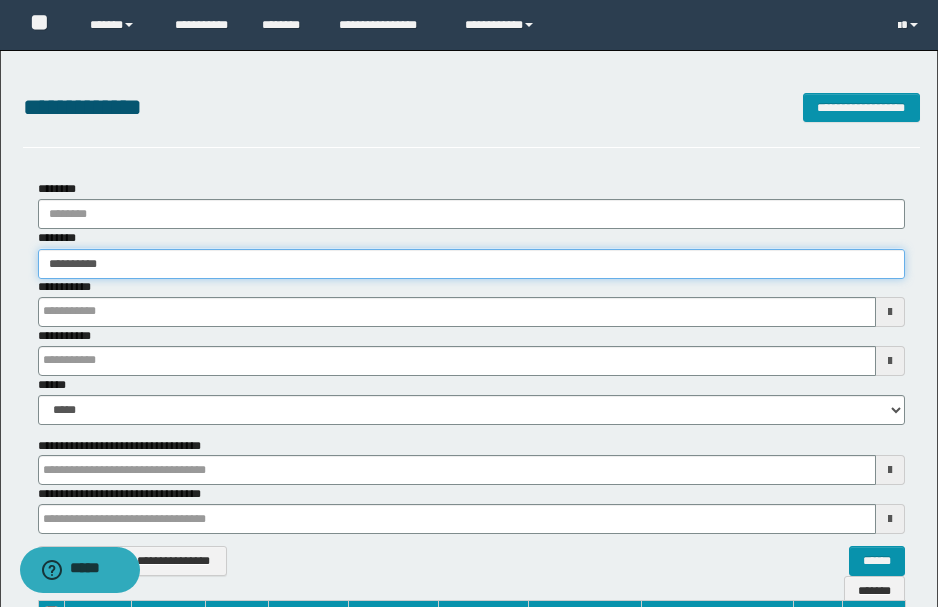 type on "**********" 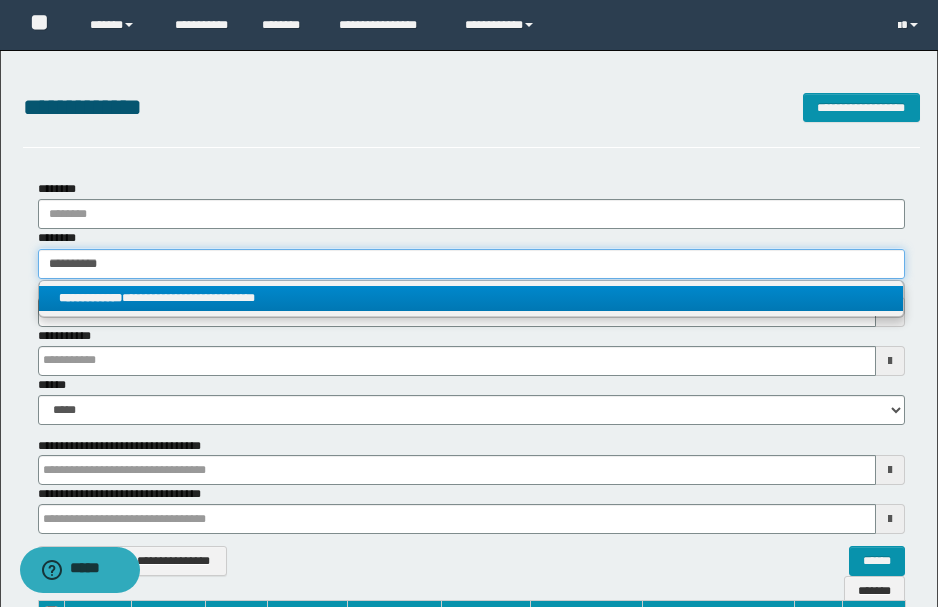 type on "**********" 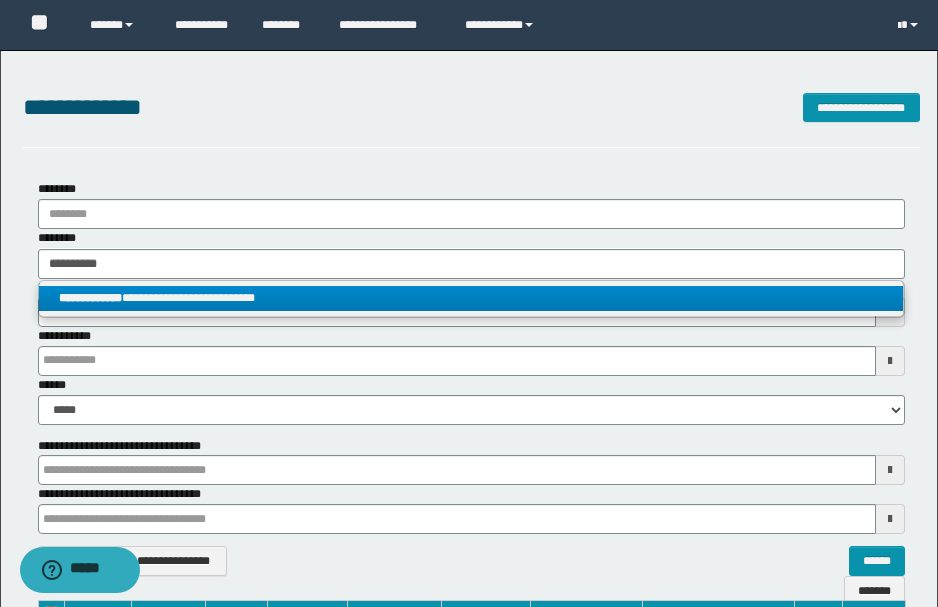 click on "**********" at bounding box center (471, 298) 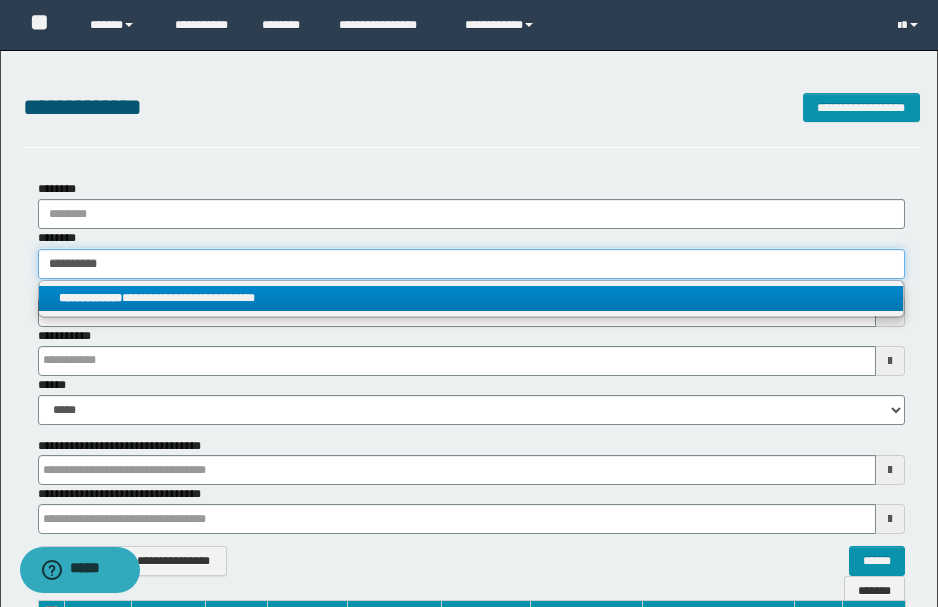 type 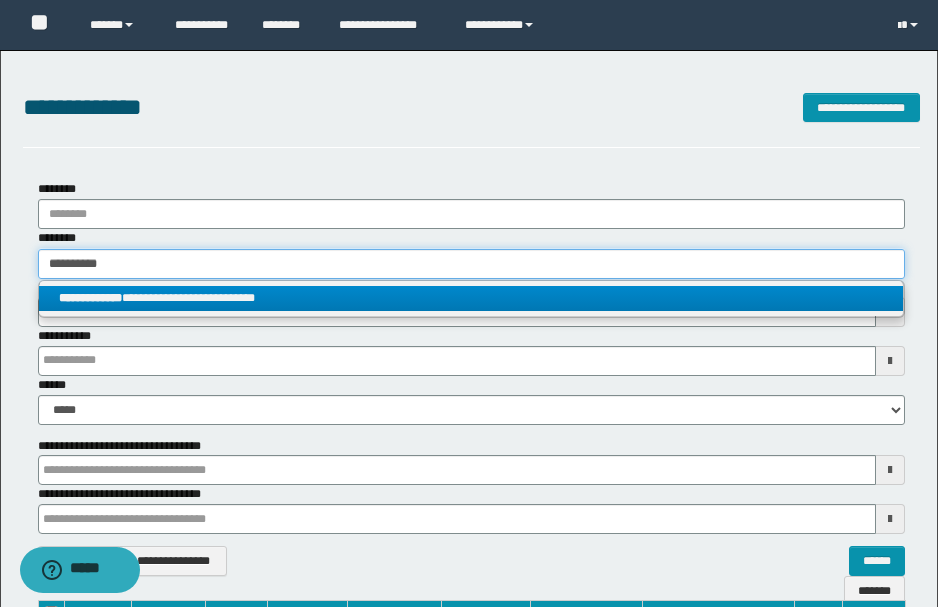 type on "**********" 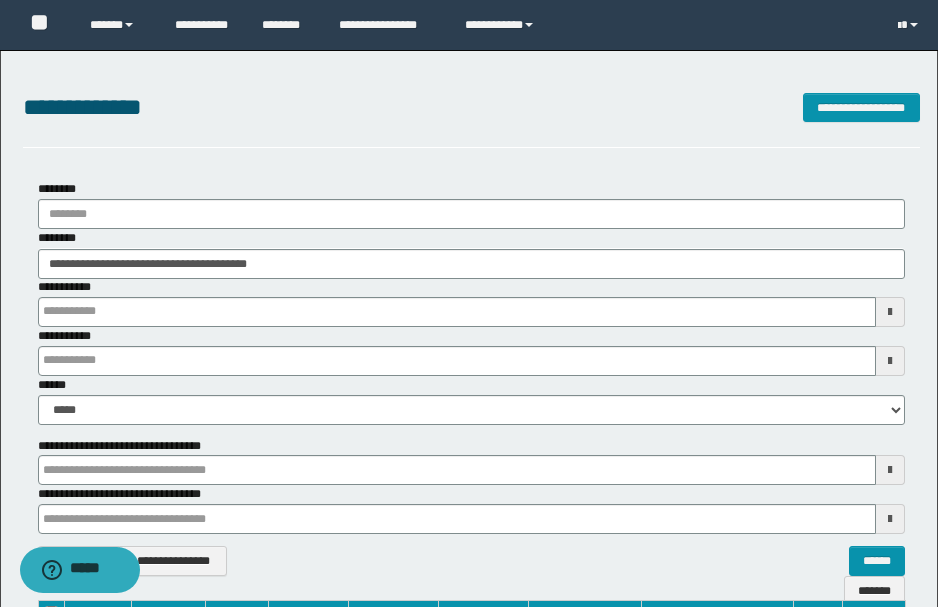 click on "**********" at bounding box center [471, 560] 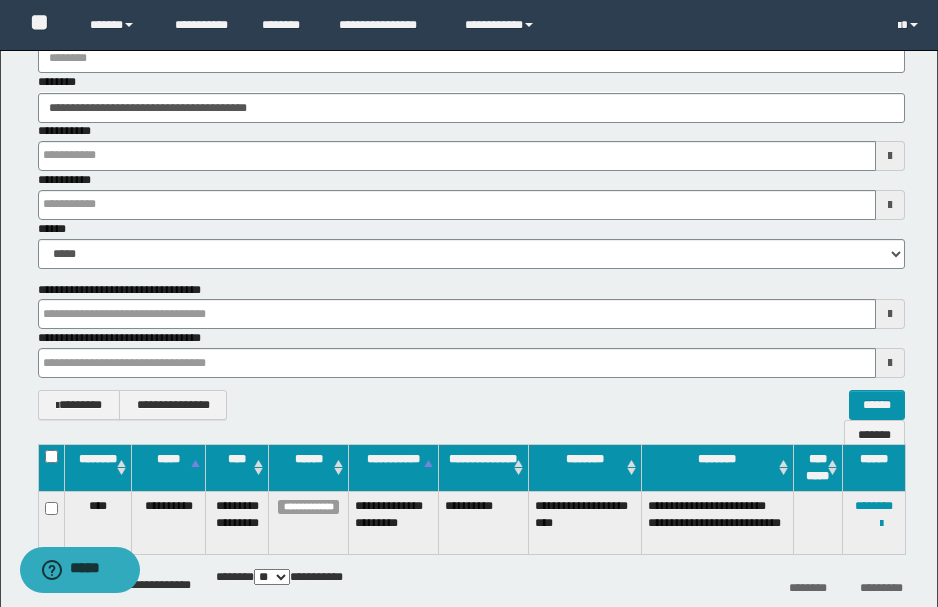 scroll, scrollTop: 262, scrollLeft: 0, axis: vertical 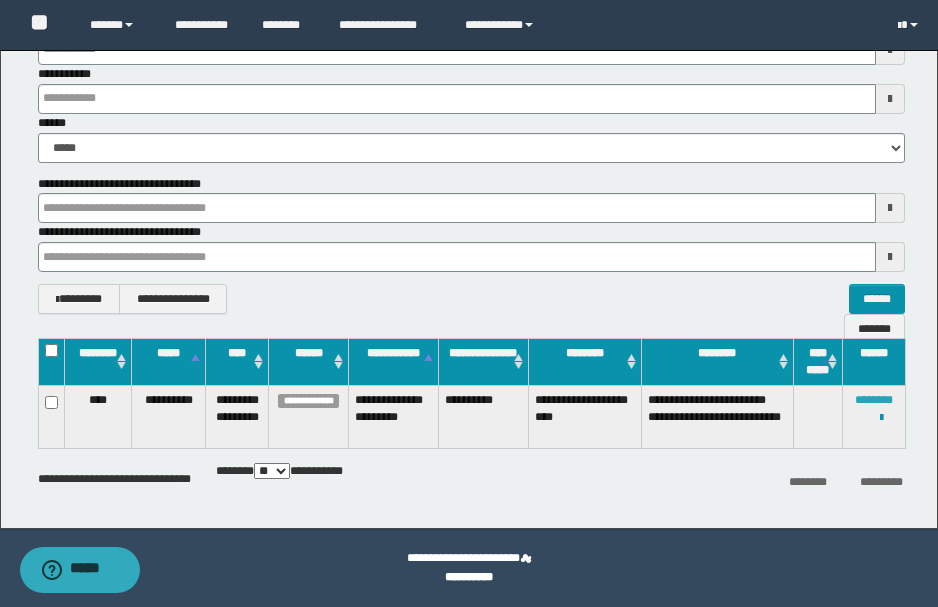 click on "********" at bounding box center [874, 400] 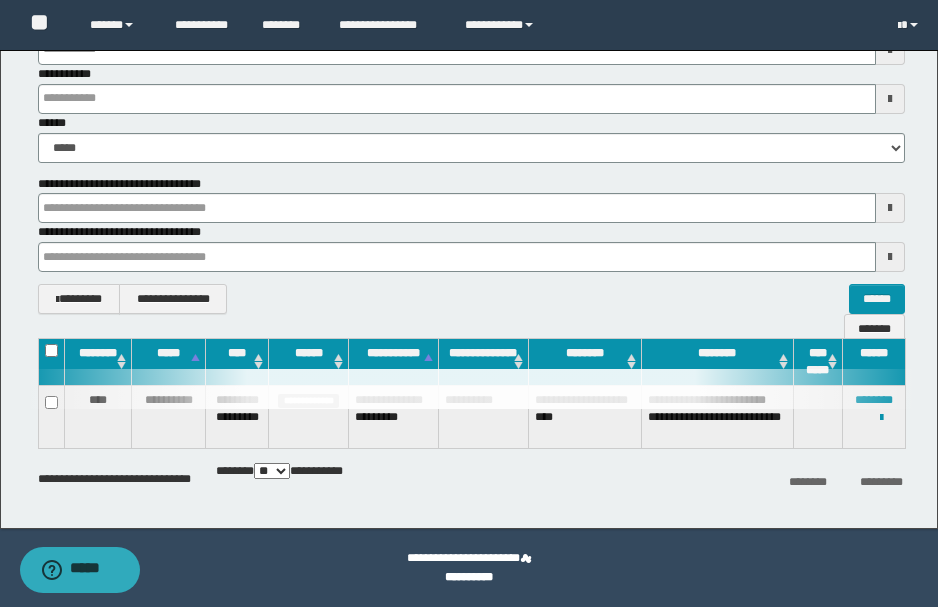 click on "**********" at bounding box center [469, 577] 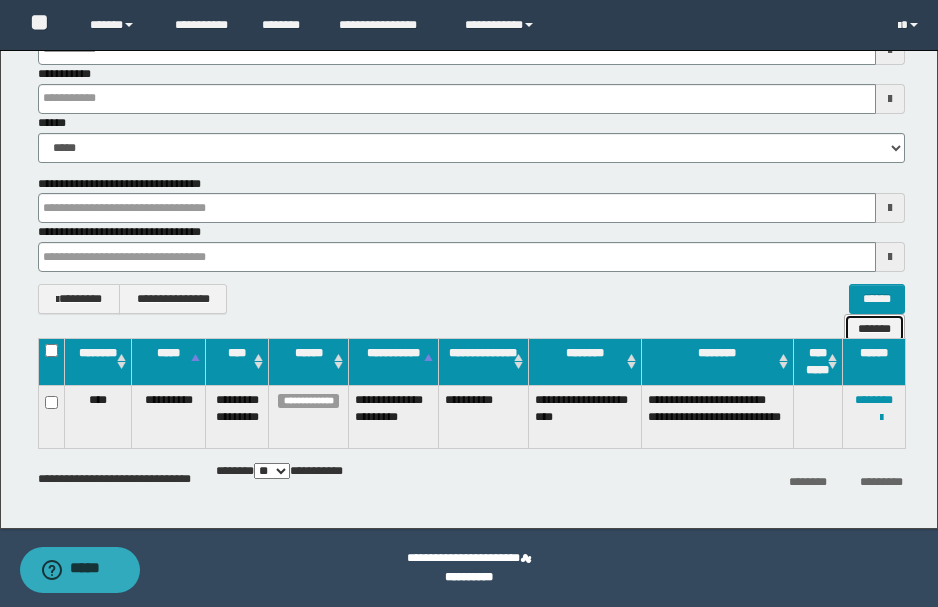 click on "*******" at bounding box center [874, 328] 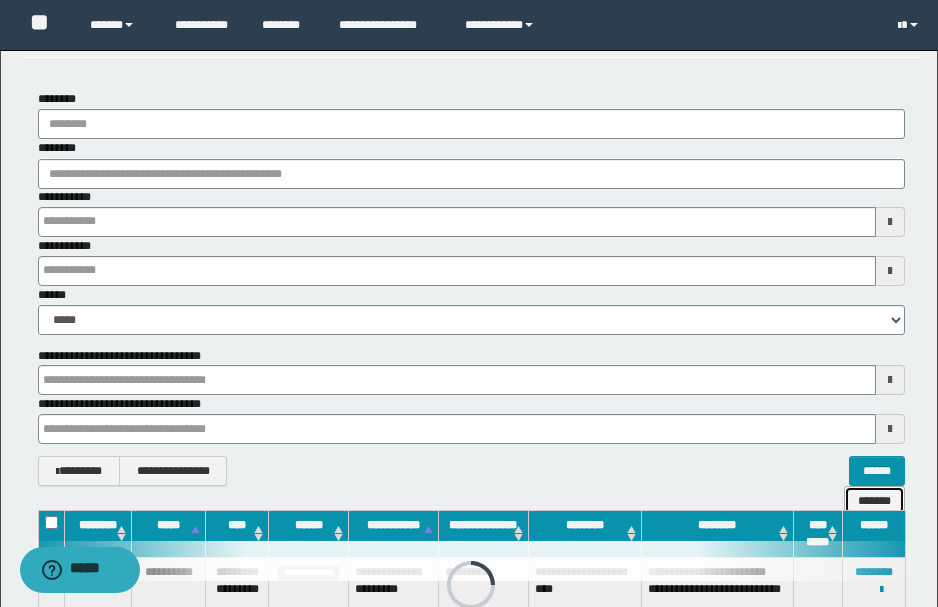 scroll, scrollTop: 0, scrollLeft: 0, axis: both 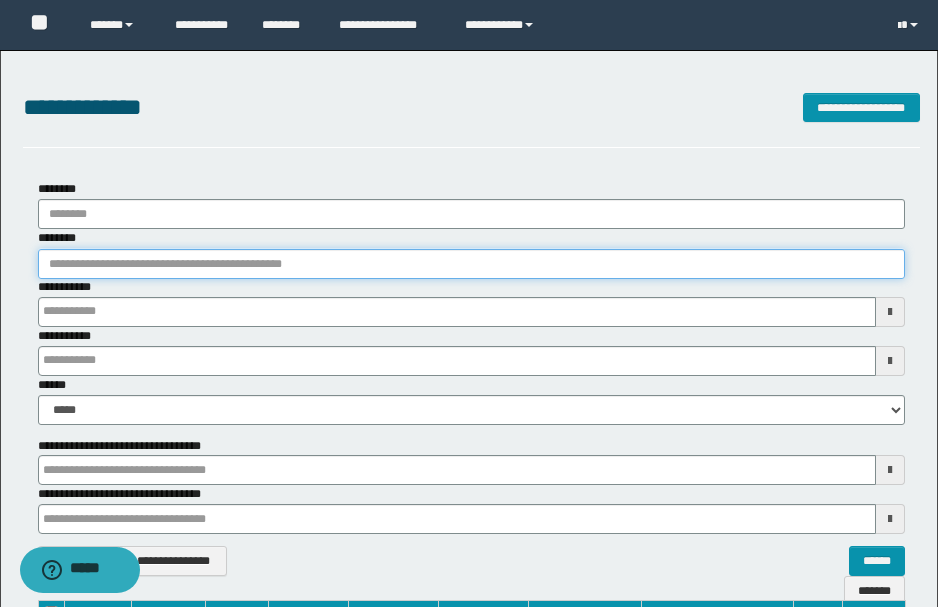 click on "********" at bounding box center (471, 264) 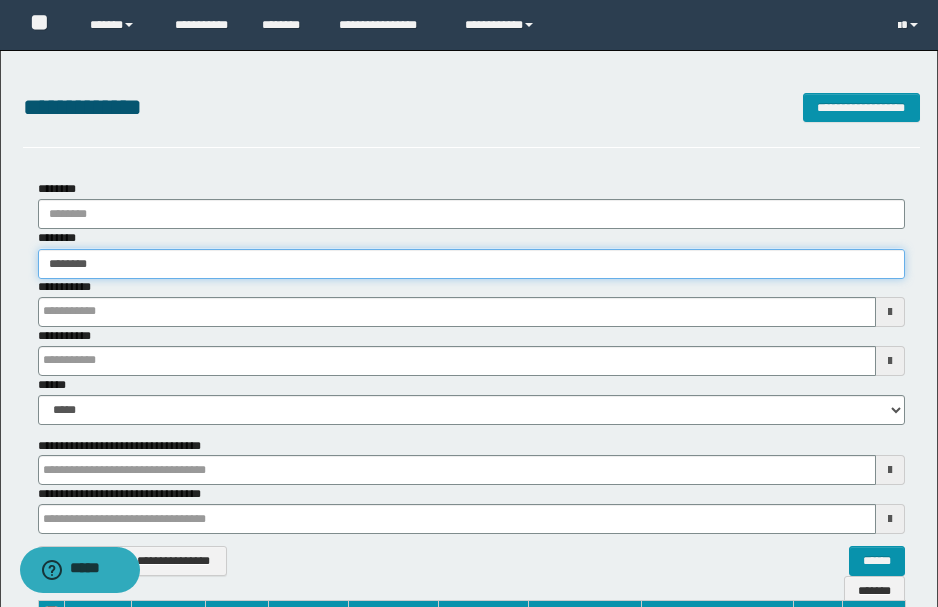 type on "********" 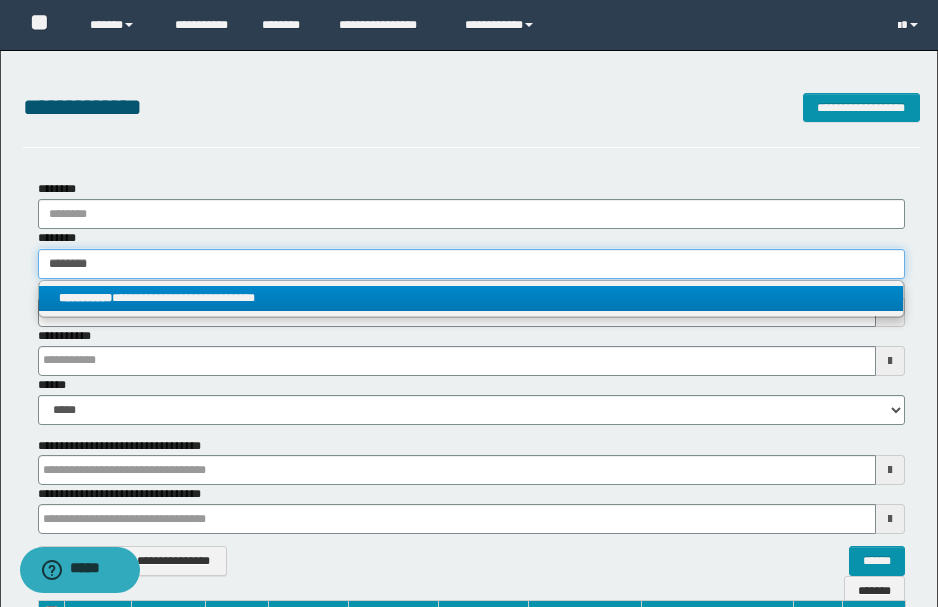 type on "********" 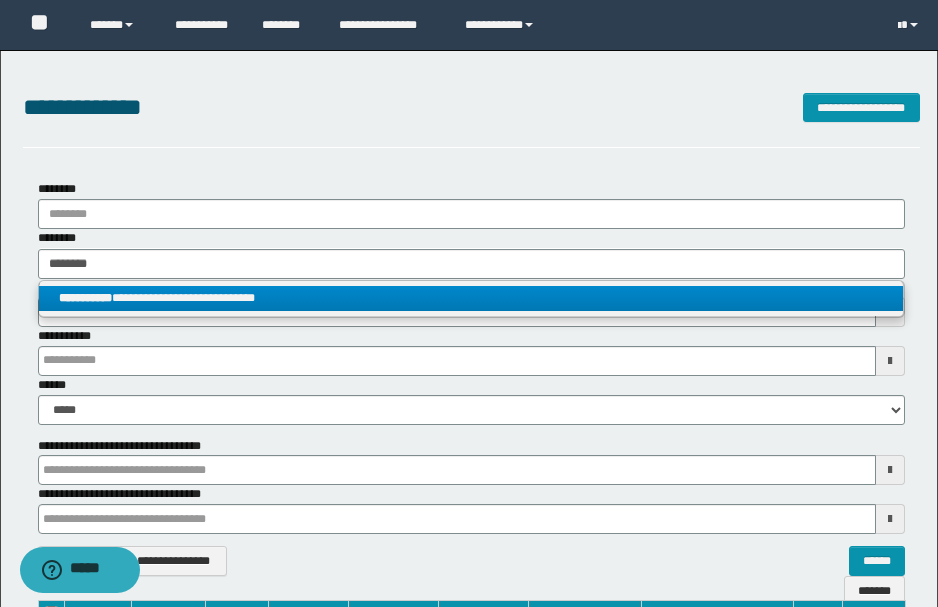 click on "**********" at bounding box center (471, 298) 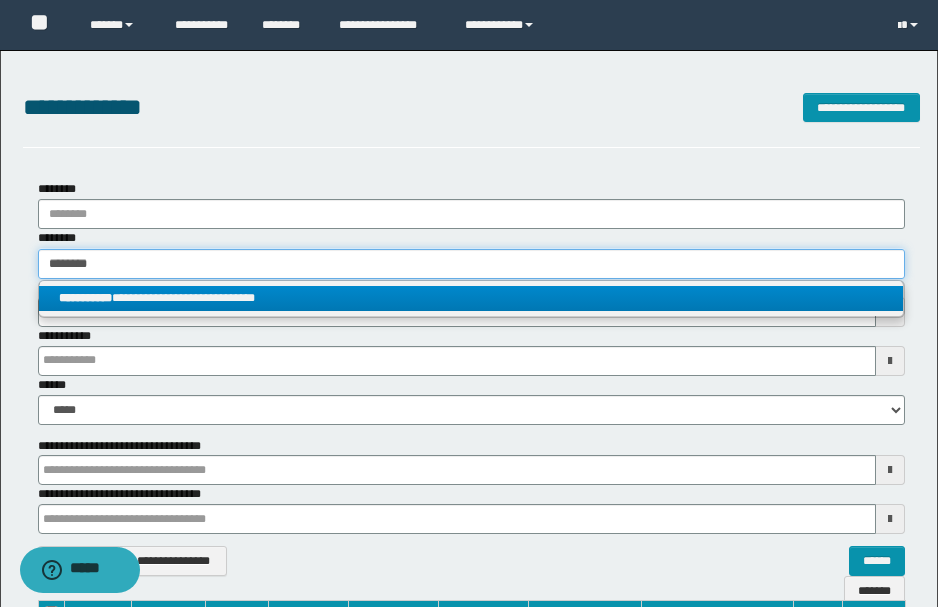 type 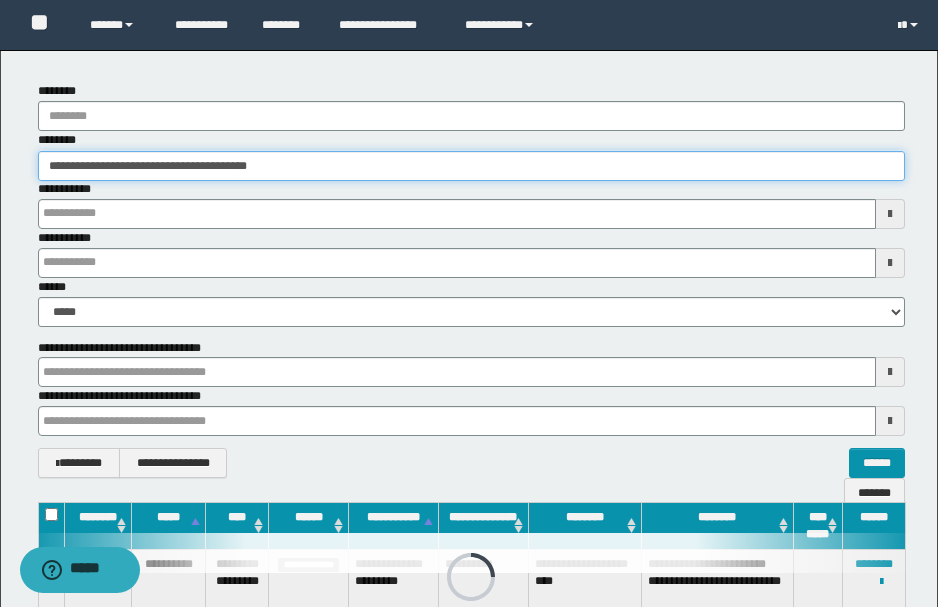 scroll, scrollTop: 262, scrollLeft: 0, axis: vertical 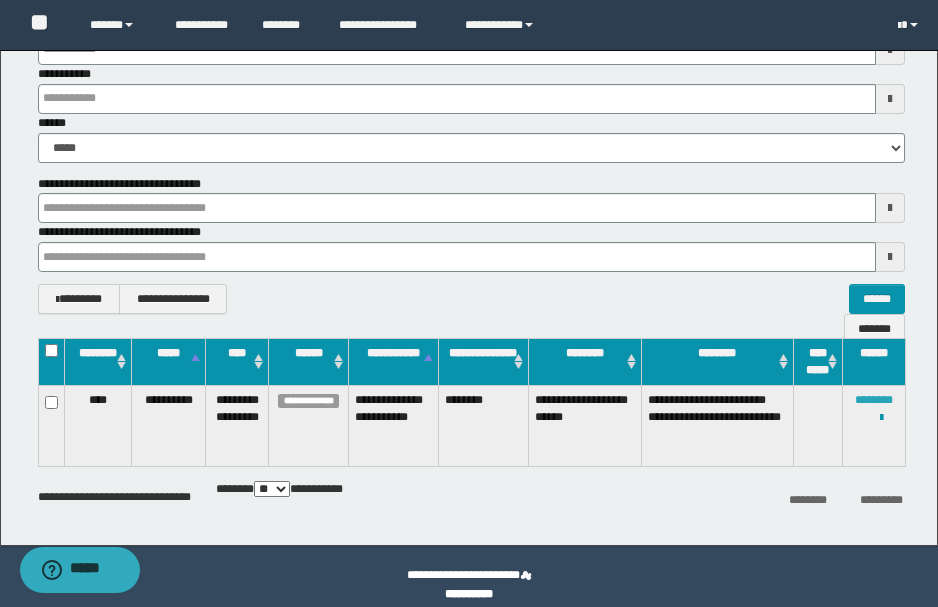 click on "********" at bounding box center (874, 400) 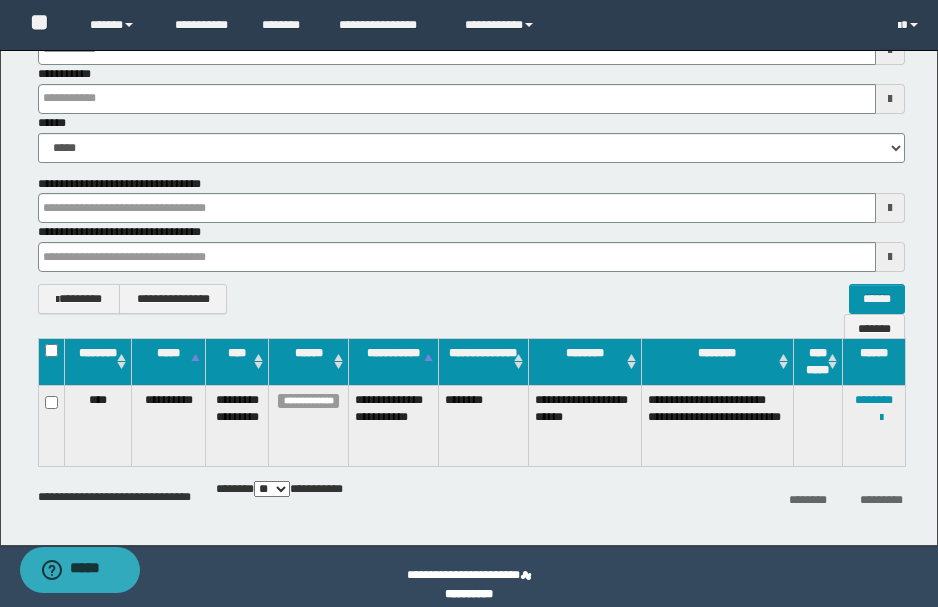 click on "**********" at bounding box center [469, 585] 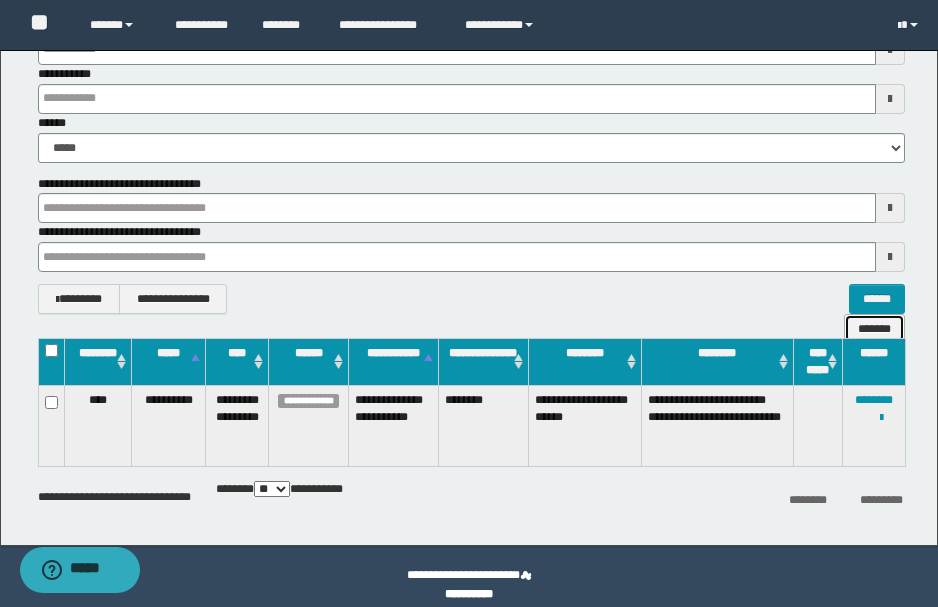 drag, startPoint x: 868, startPoint y: 304, endPoint x: 617, endPoint y: 310, distance: 251.0717 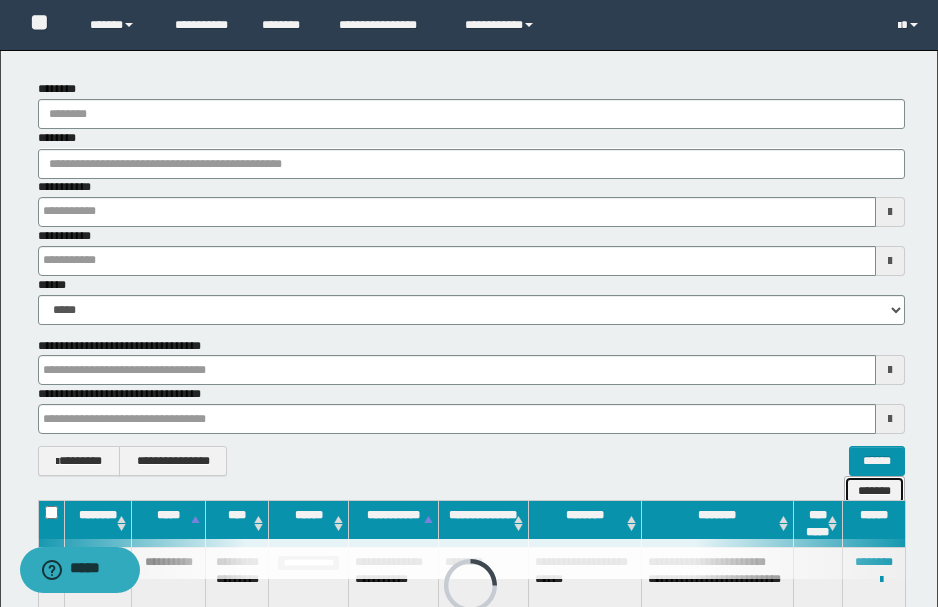 scroll, scrollTop: 0, scrollLeft: 0, axis: both 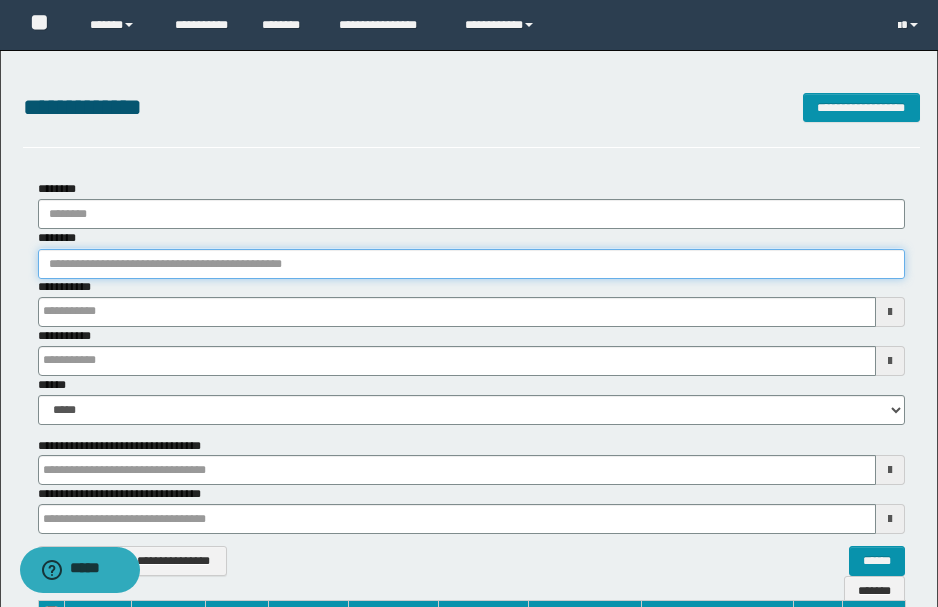 paste on "********" 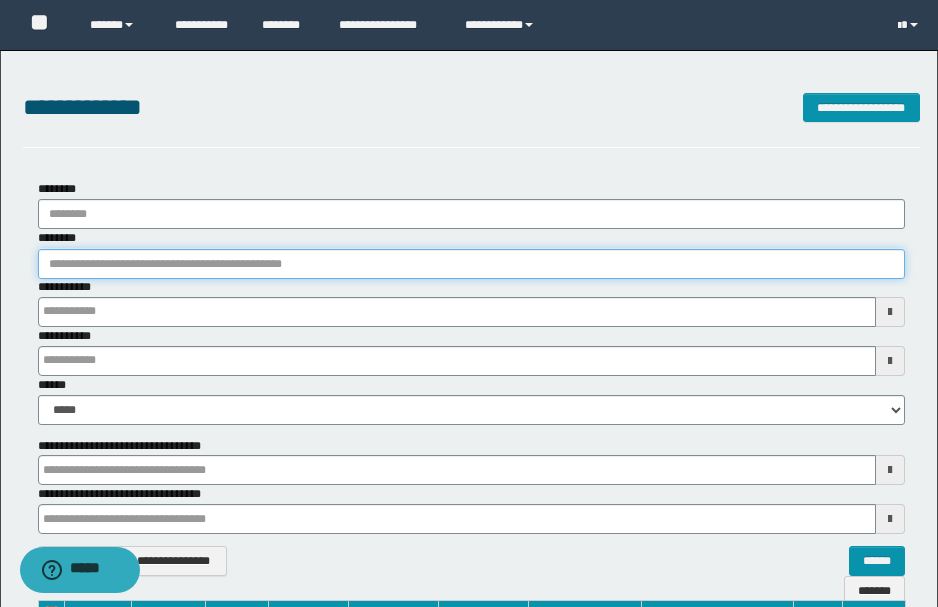 type on "********" 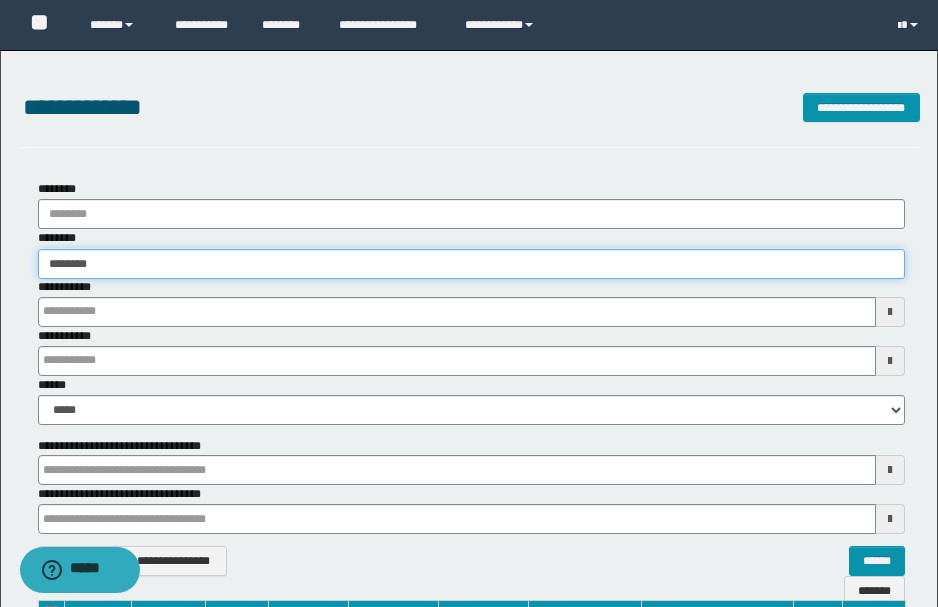 type on "********" 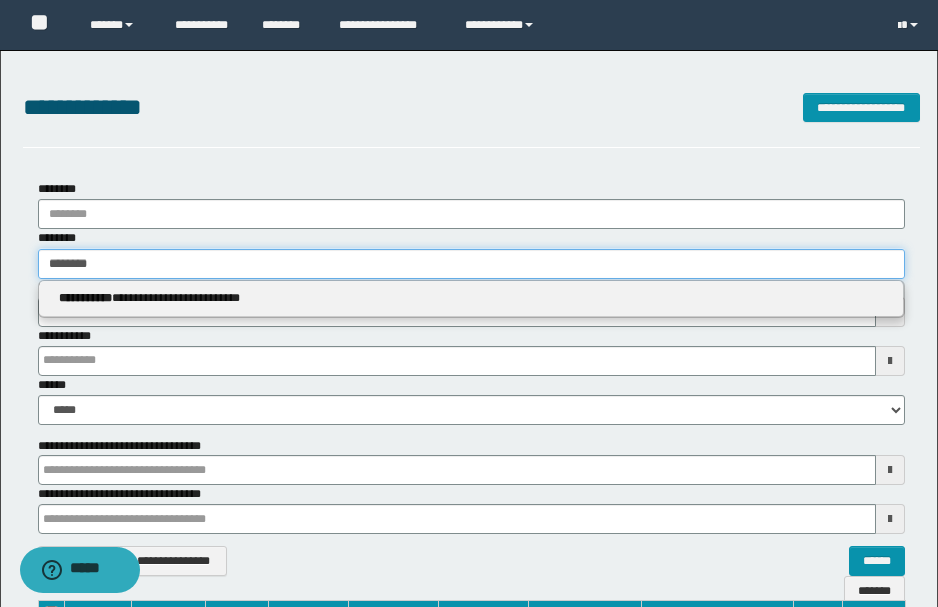 type on "********" 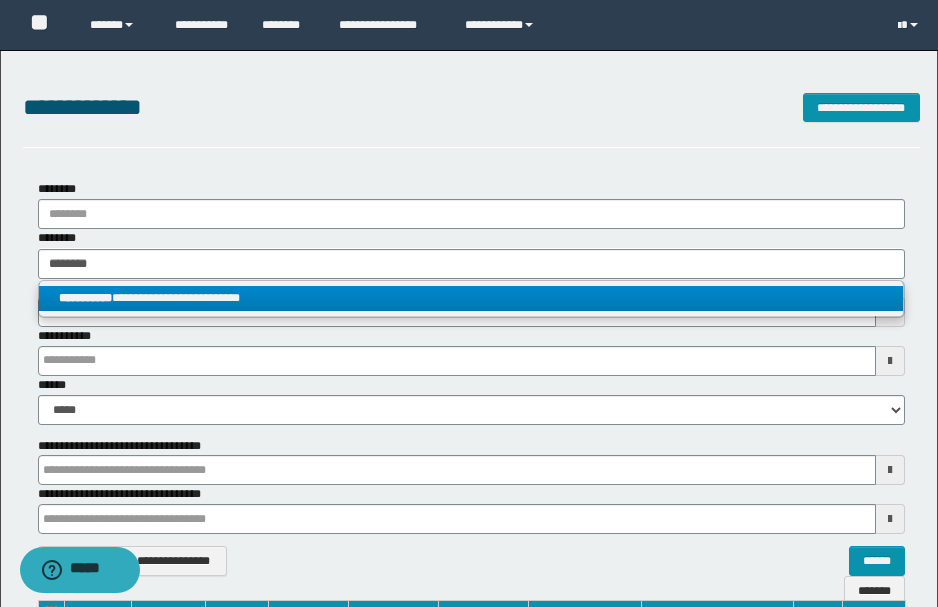 drag, startPoint x: 172, startPoint y: 297, endPoint x: 193, endPoint y: 304, distance: 22.135944 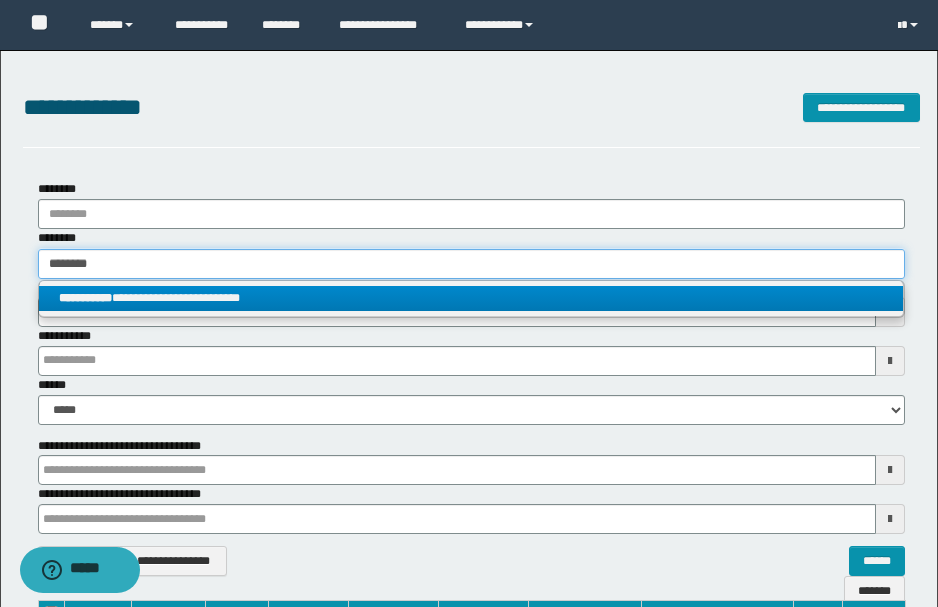 type 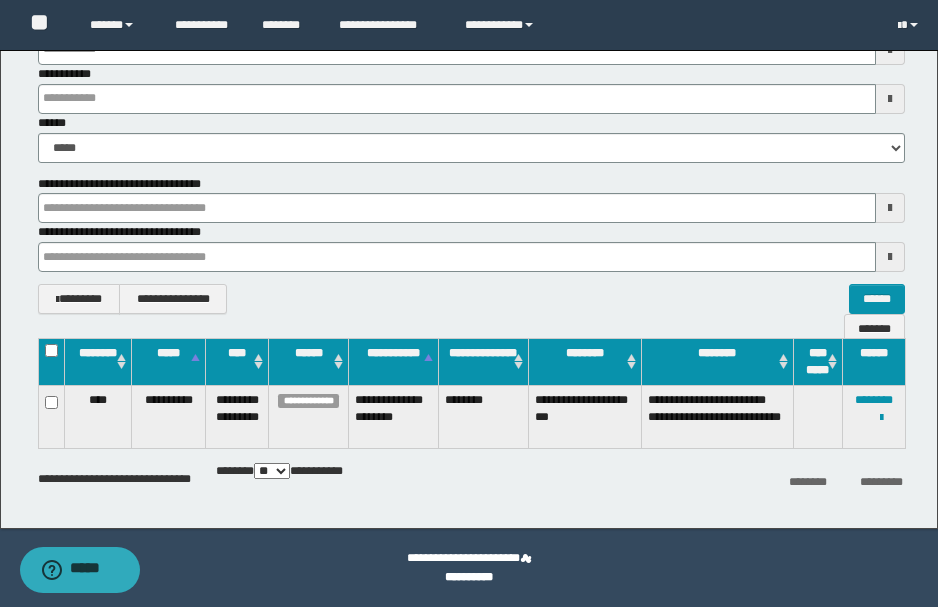 scroll, scrollTop: 262, scrollLeft: 0, axis: vertical 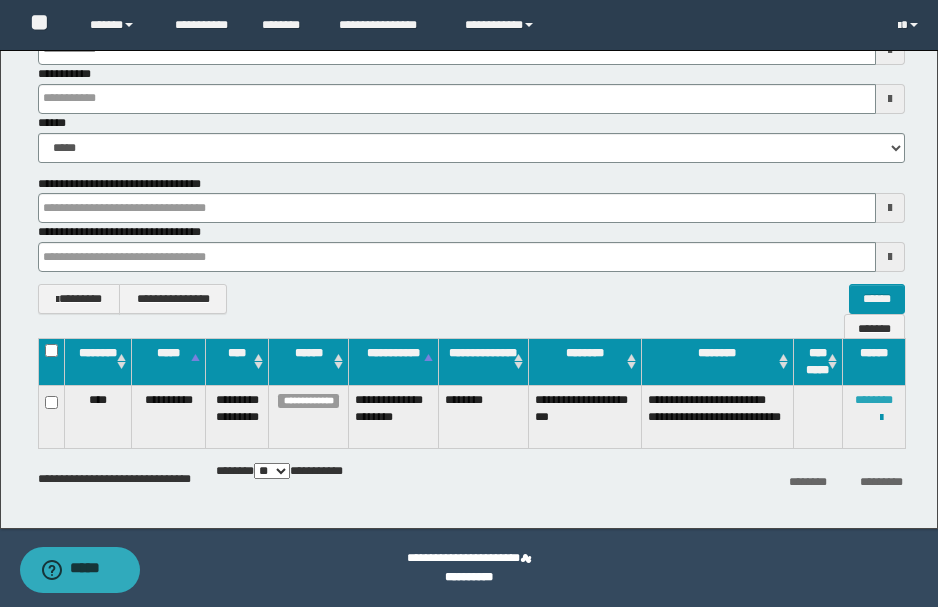 click on "********" at bounding box center [874, 400] 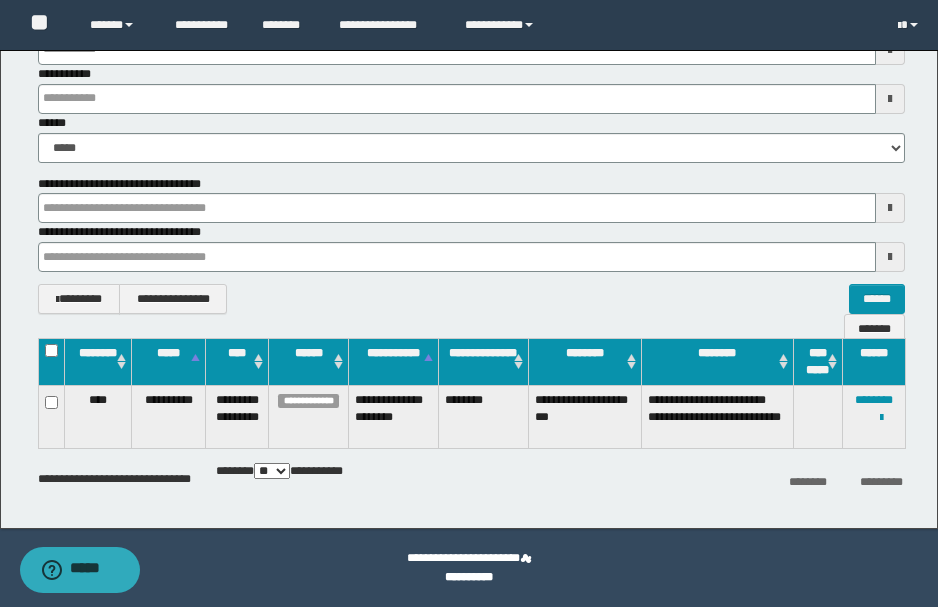 click on "**********" at bounding box center (469, 577) 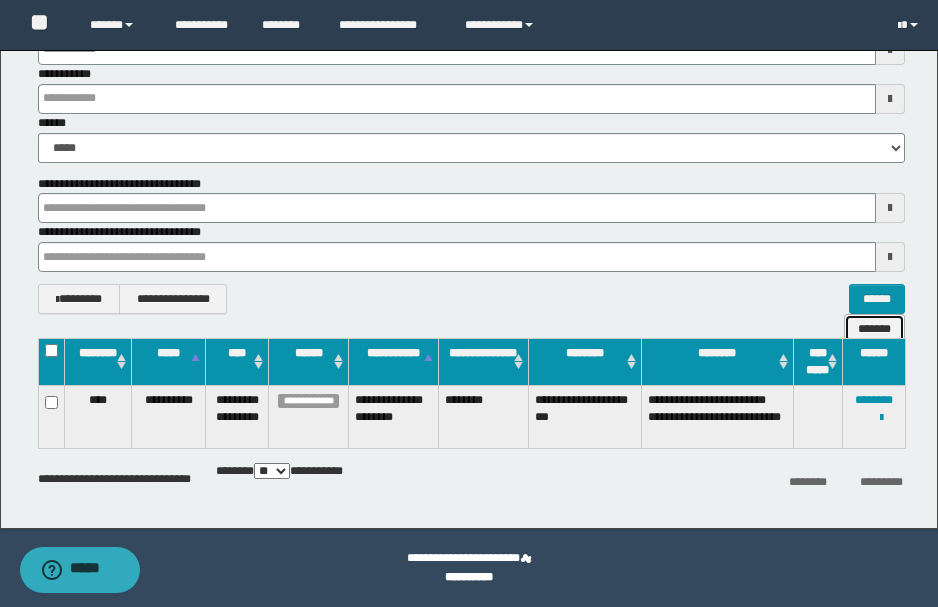 click on "*******" at bounding box center [874, 328] 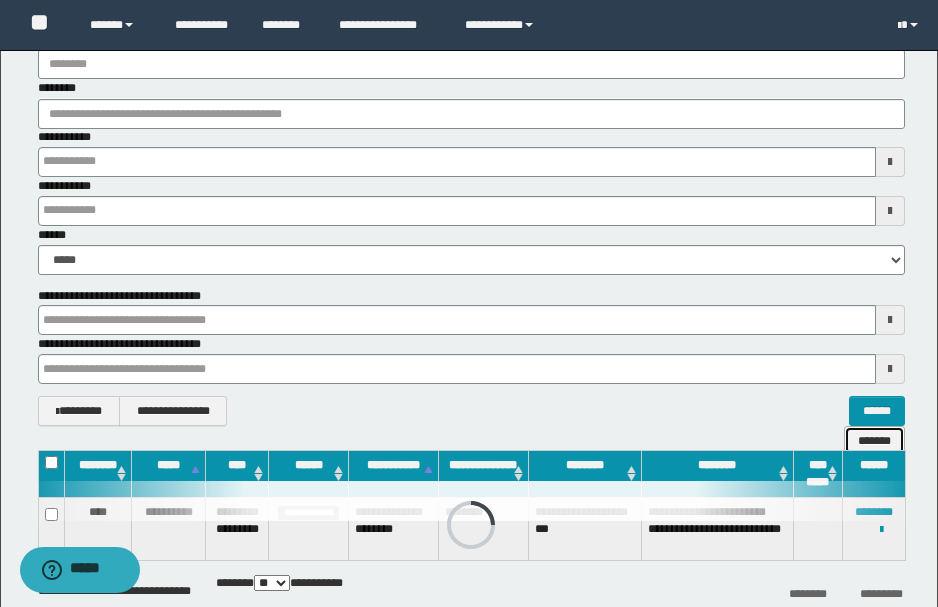 scroll, scrollTop: 0, scrollLeft: 0, axis: both 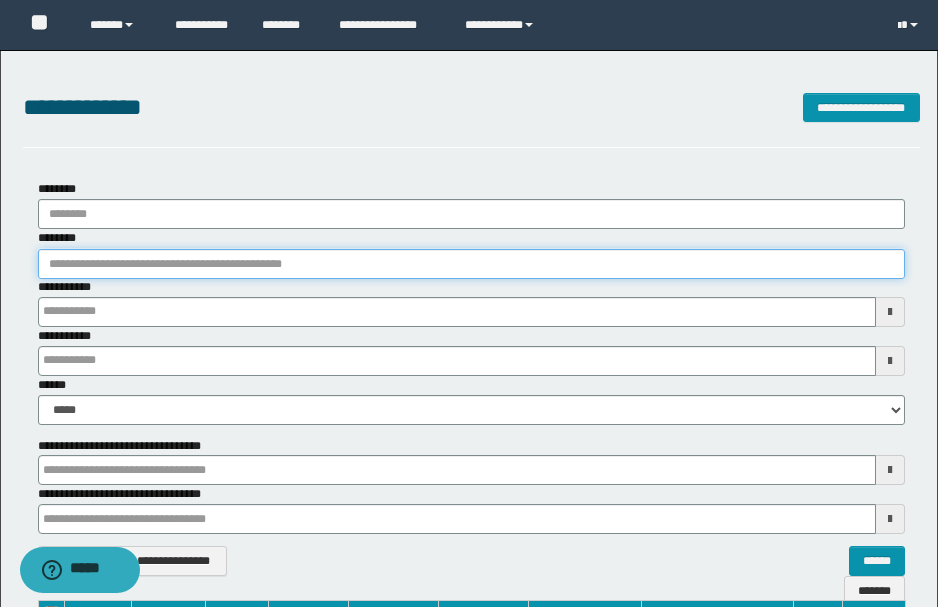 paste on "********" 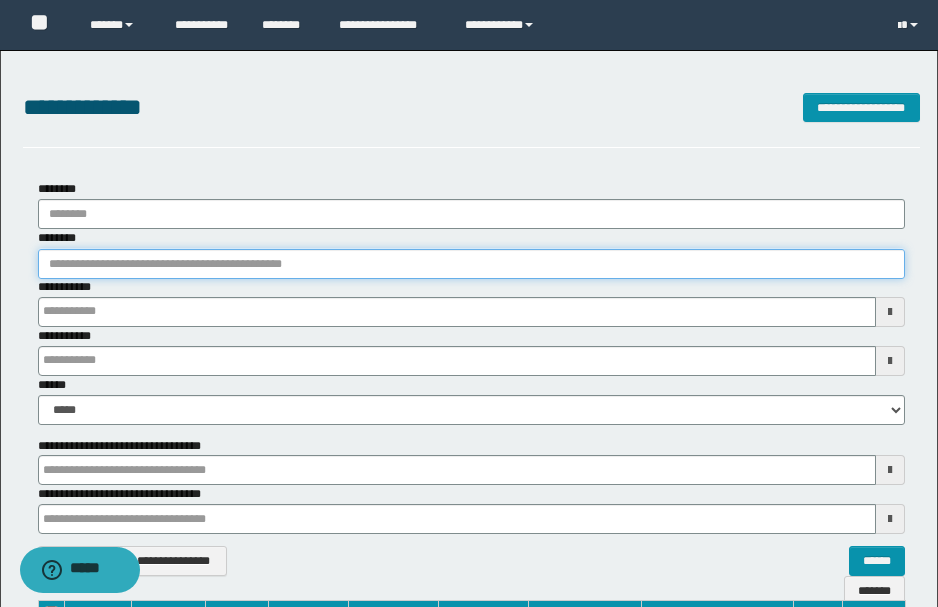 type on "********" 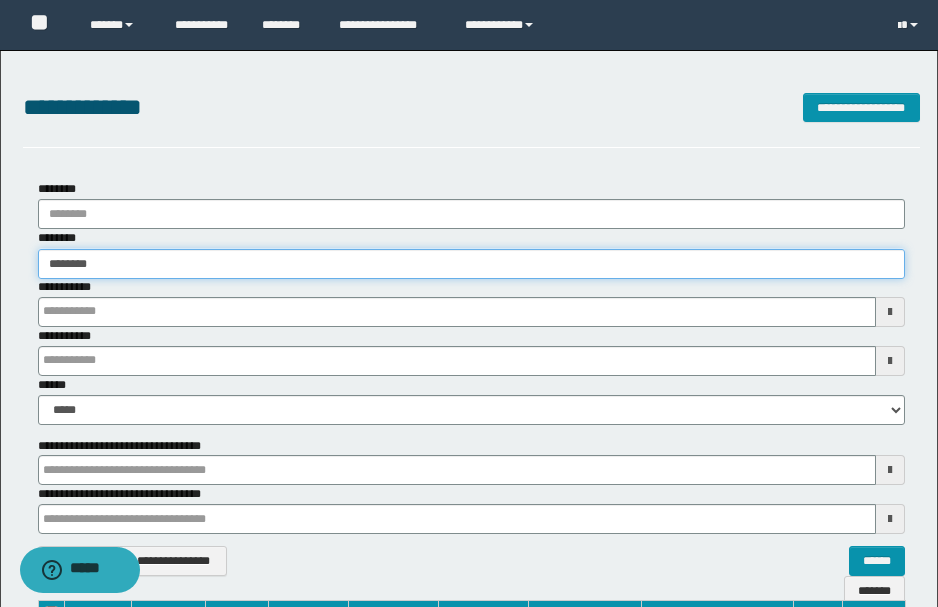 type on "********" 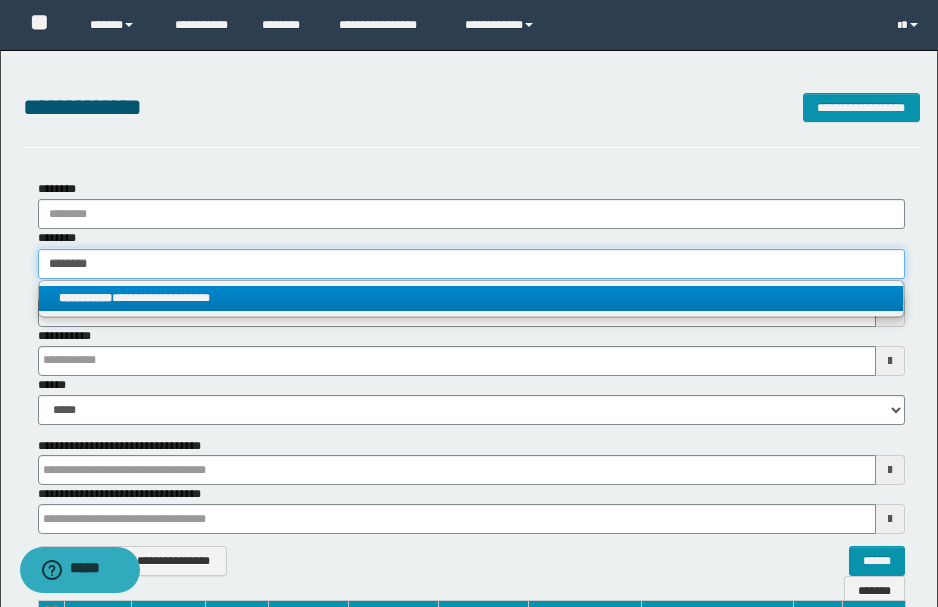 type on "********" 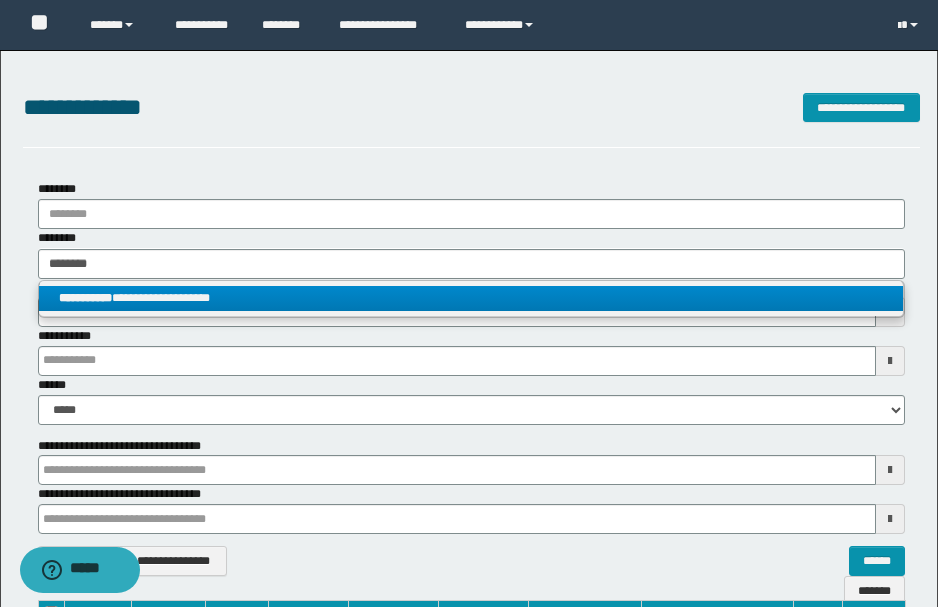 click on "**********" at bounding box center [471, 298] 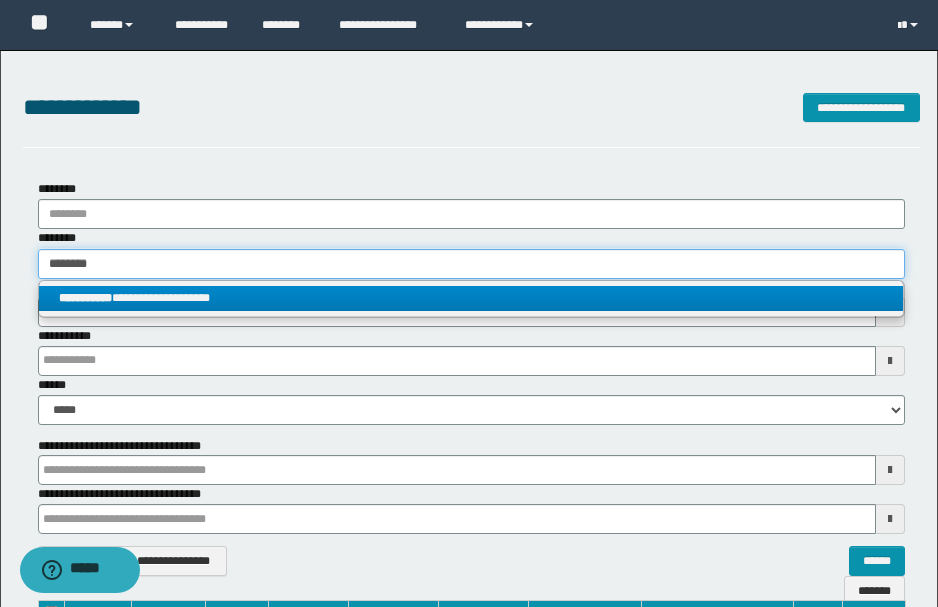 type 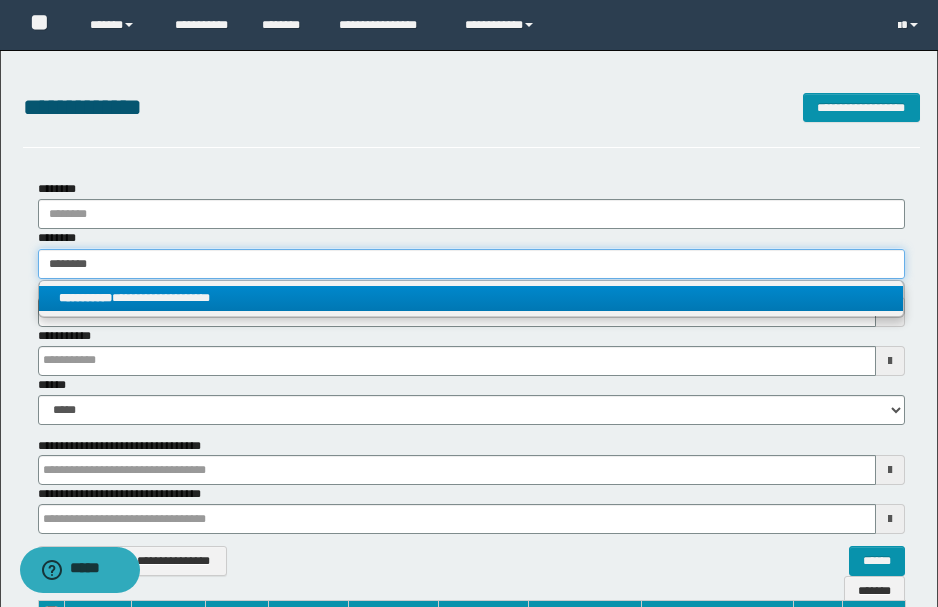 type on "**********" 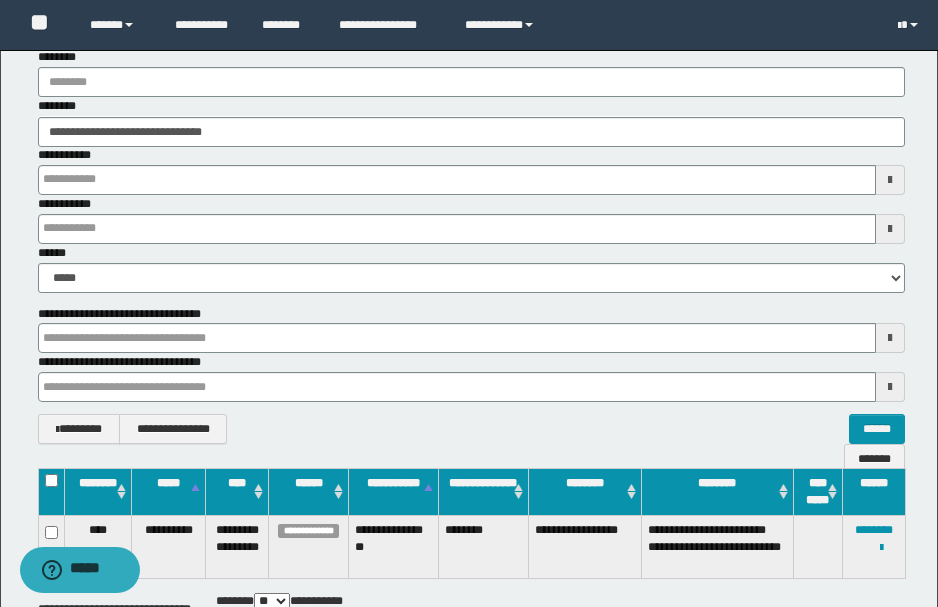scroll, scrollTop: 262, scrollLeft: 0, axis: vertical 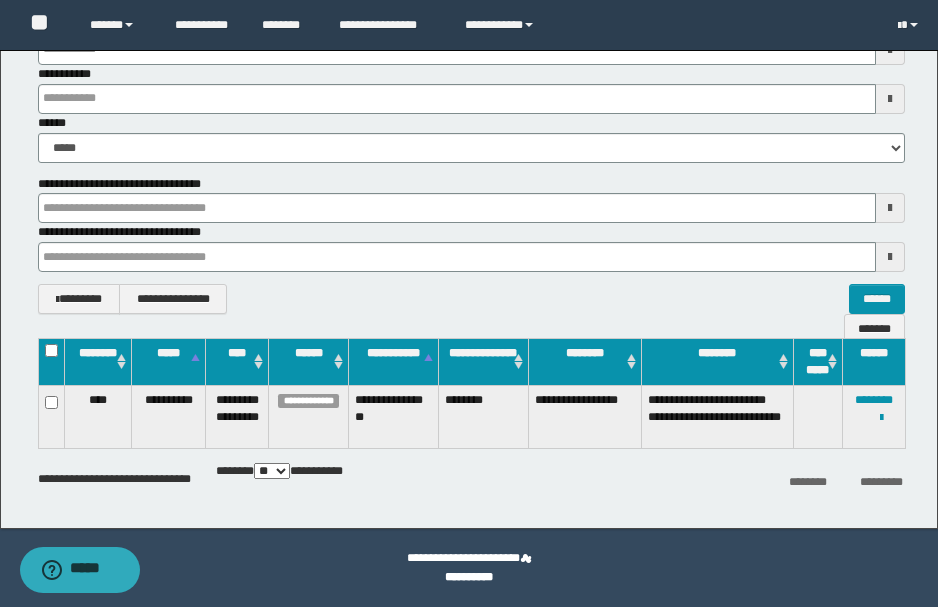 click at bounding box center [0, 0] 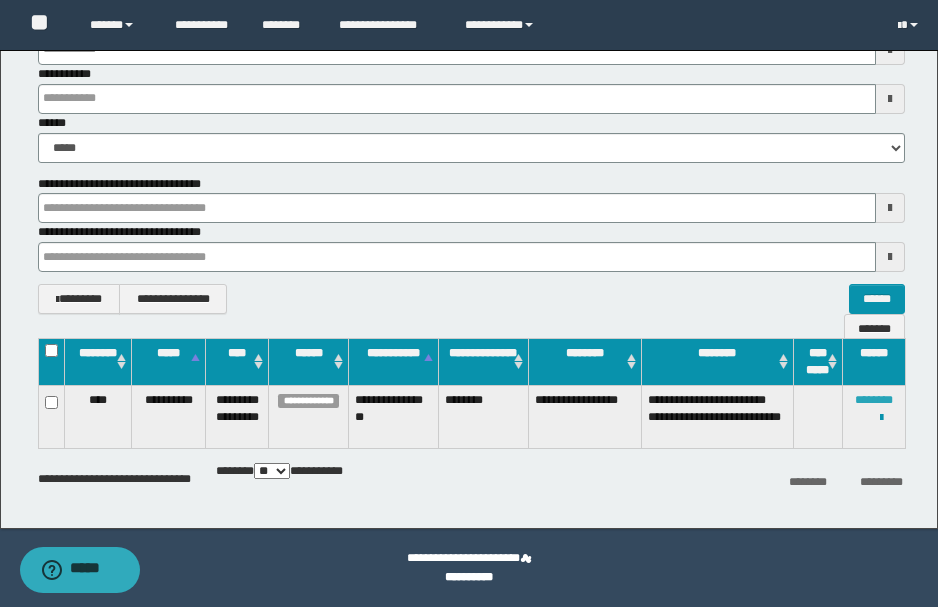 click on "********" at bounding box center (874, 400) 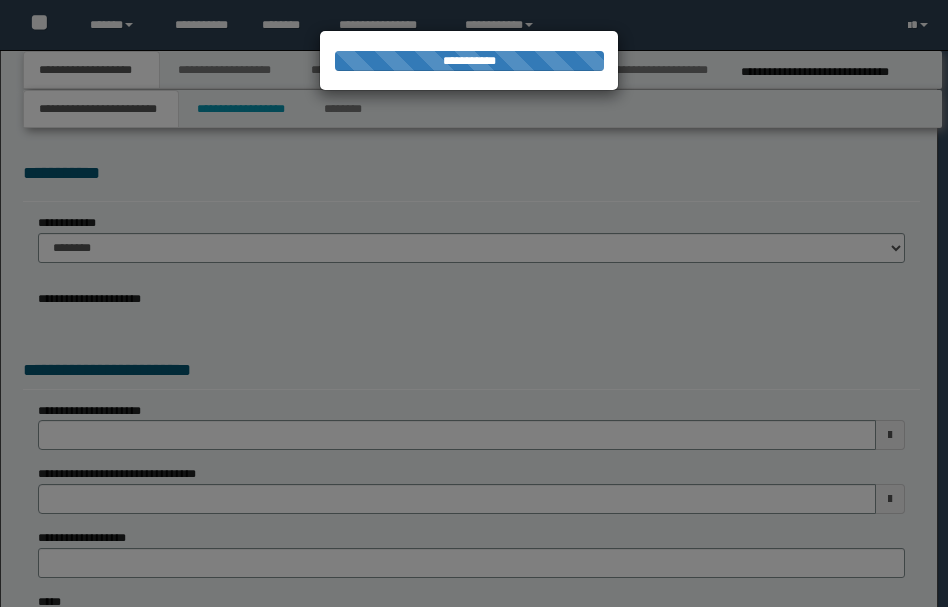 scroll, scrollTop: 0, scrollLeft: 0, axis: both 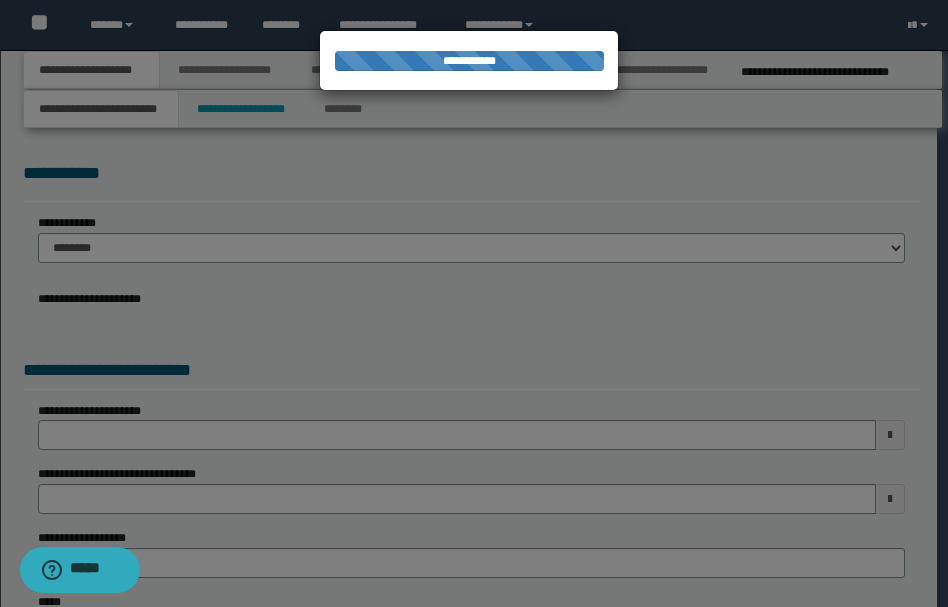 type on "**********" 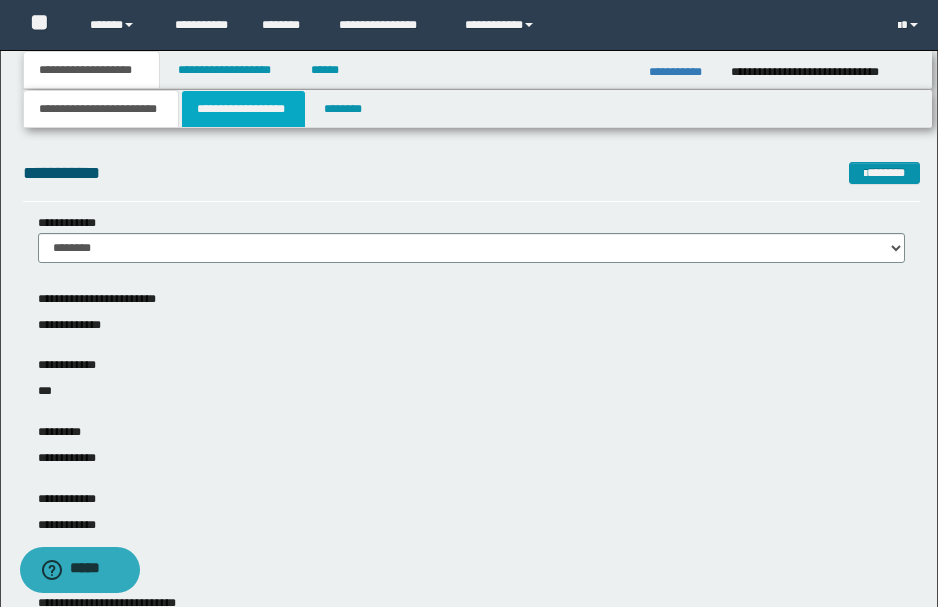 click on "**********" at bounding box center (243, 109) 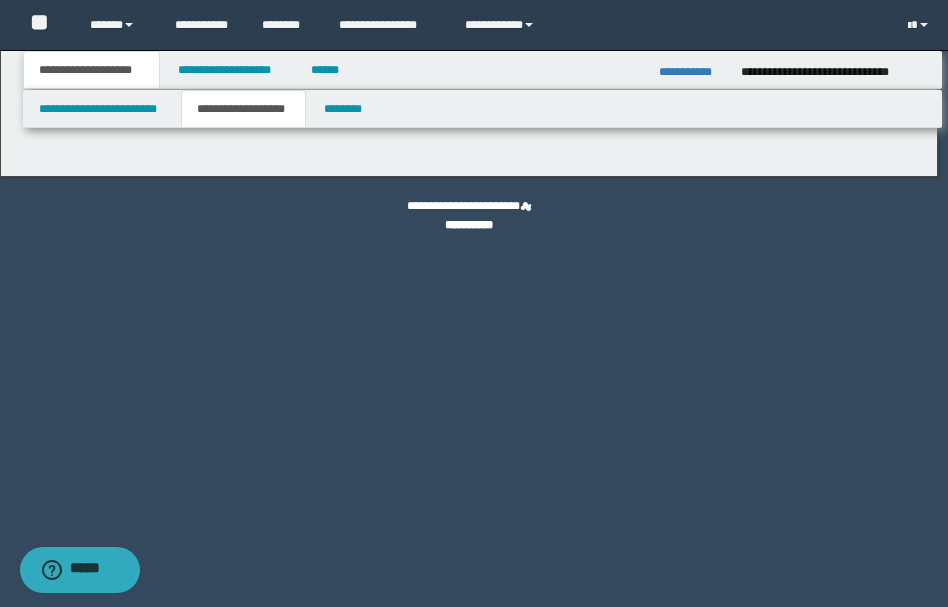 type on "********" 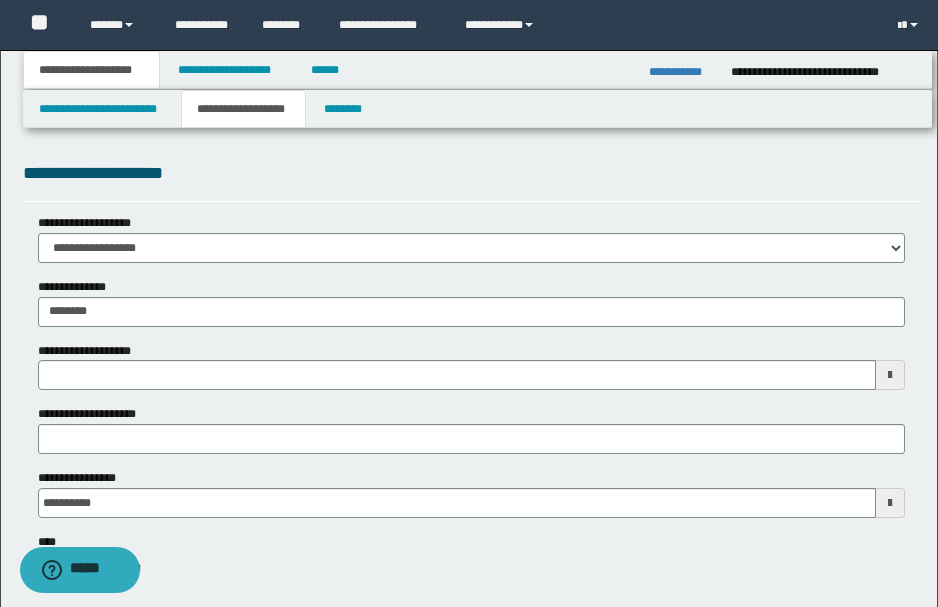 type 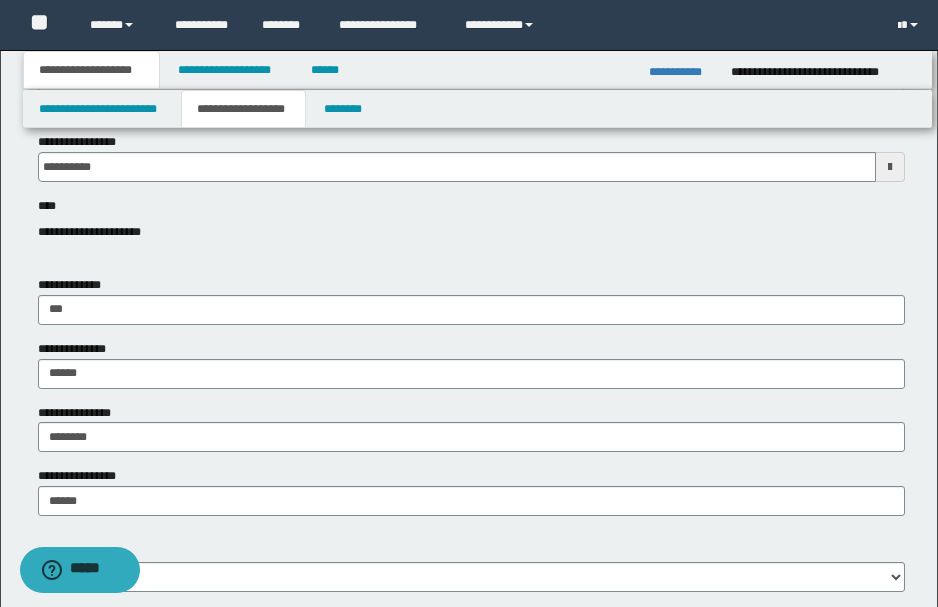 scroll, scrollTop: 344, scrollLeft: 0, axis: vertical 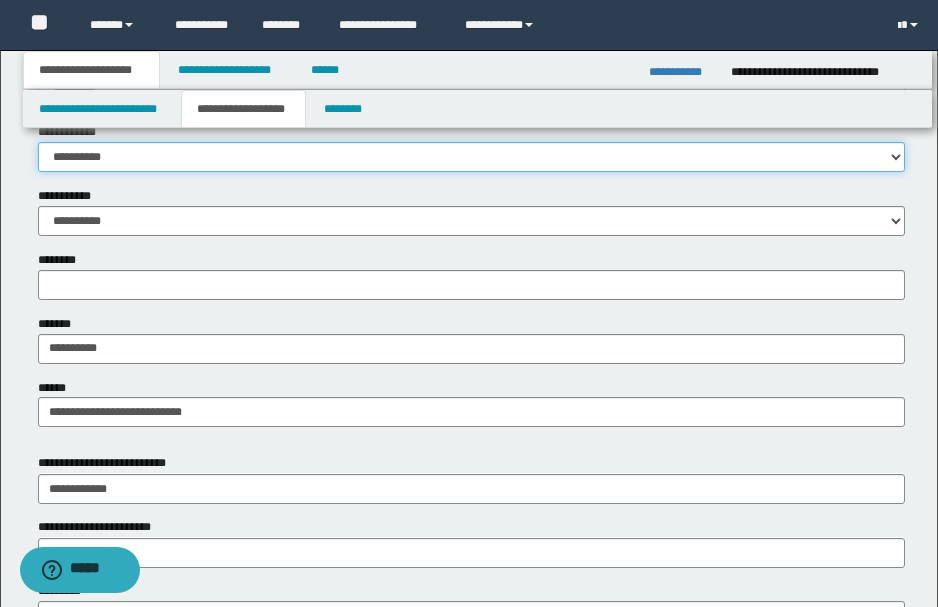 click on "**********" at bounding box center (471, 157) 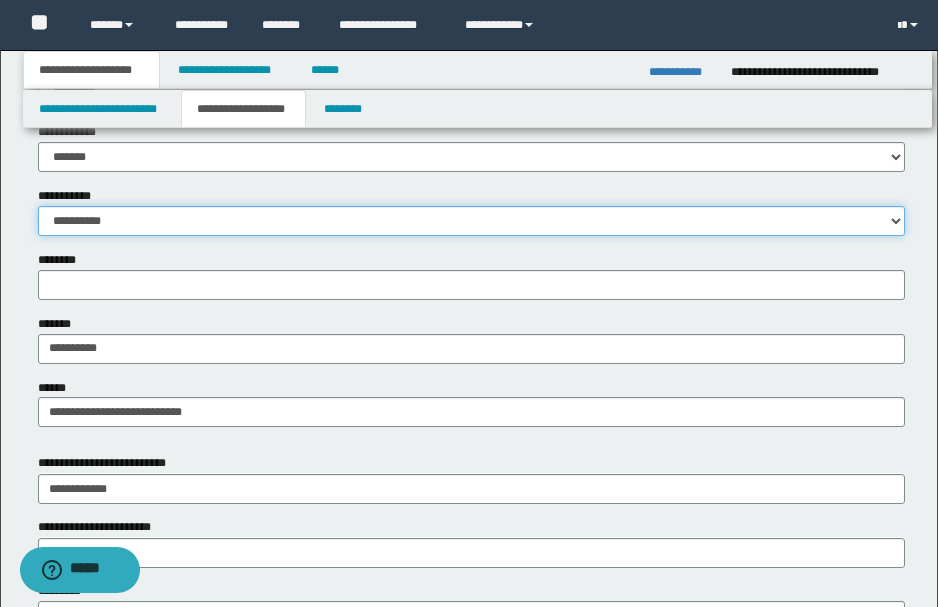 click on "**********" at bounding box center (471, 221) 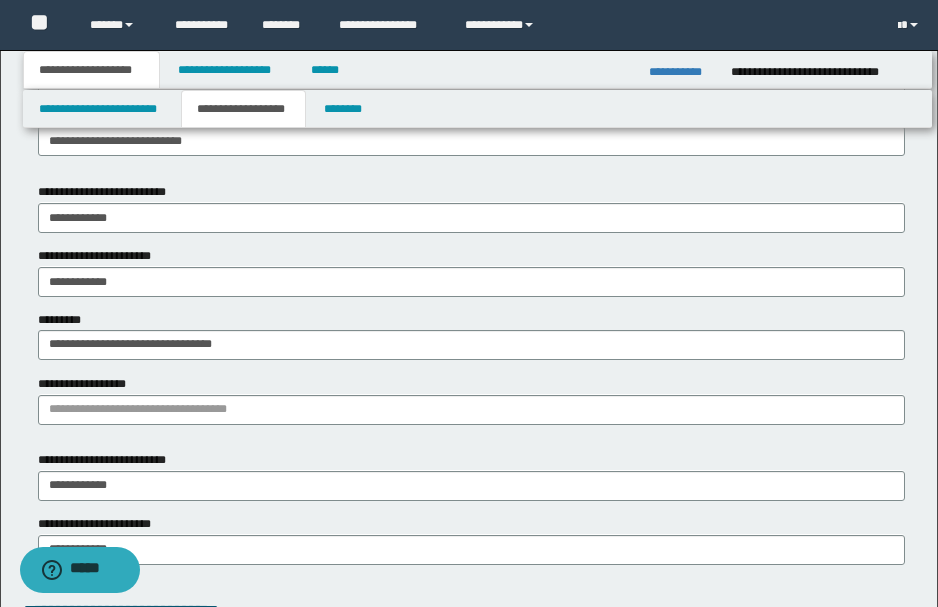 scroll, scrollTop: 1097, scrollLeft: 0, axis: vertical 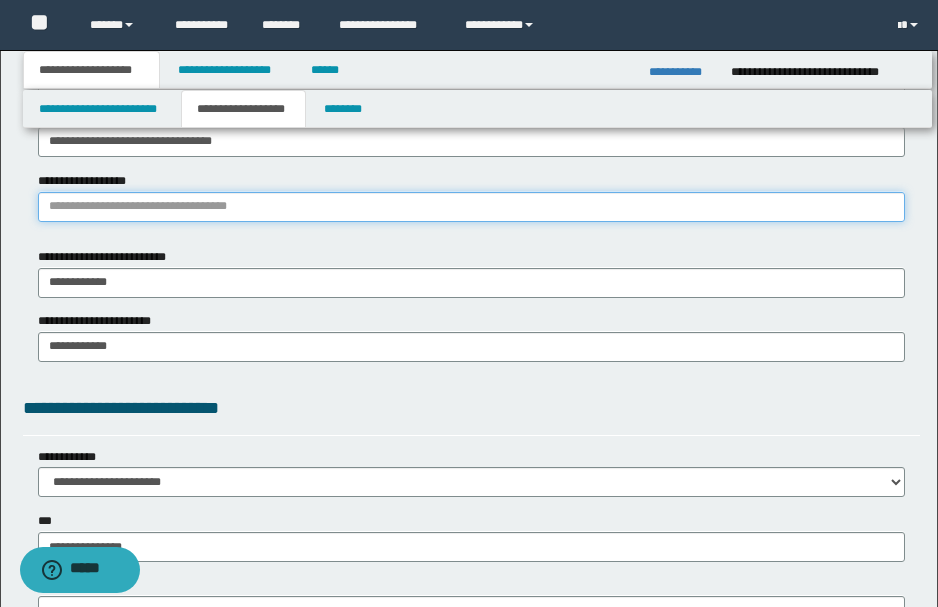 click on "**********" at bounding box center [471, 207] 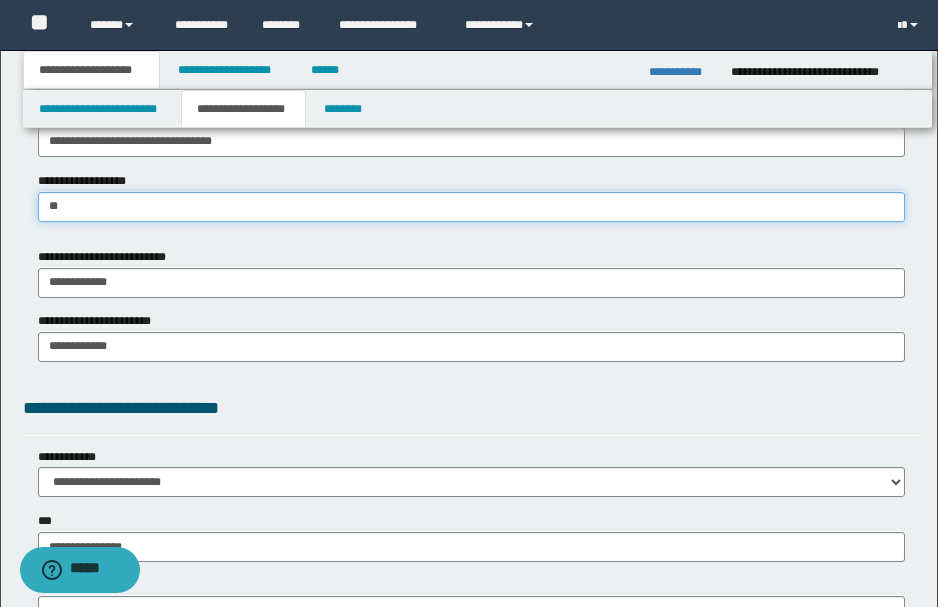 type on "***" 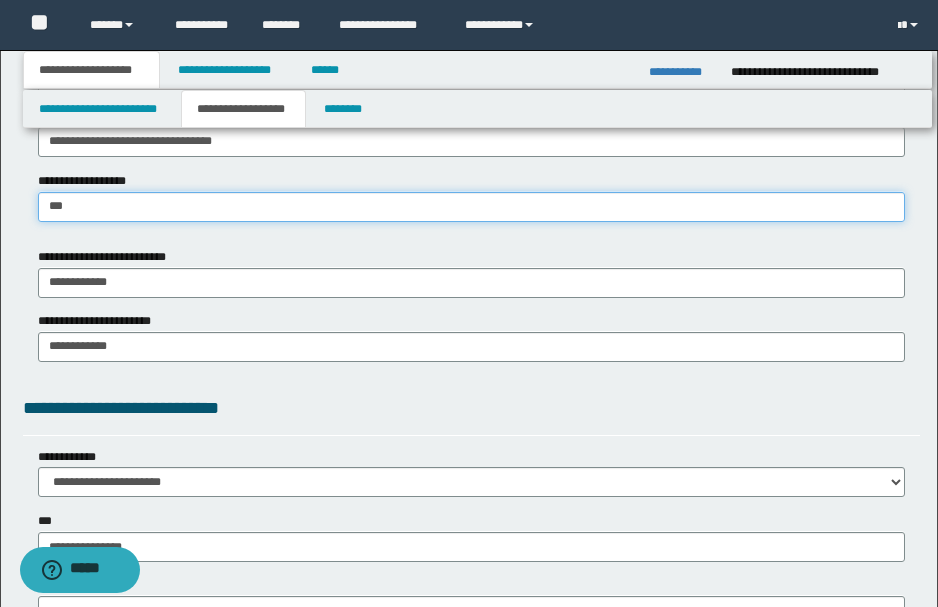 type on "********" 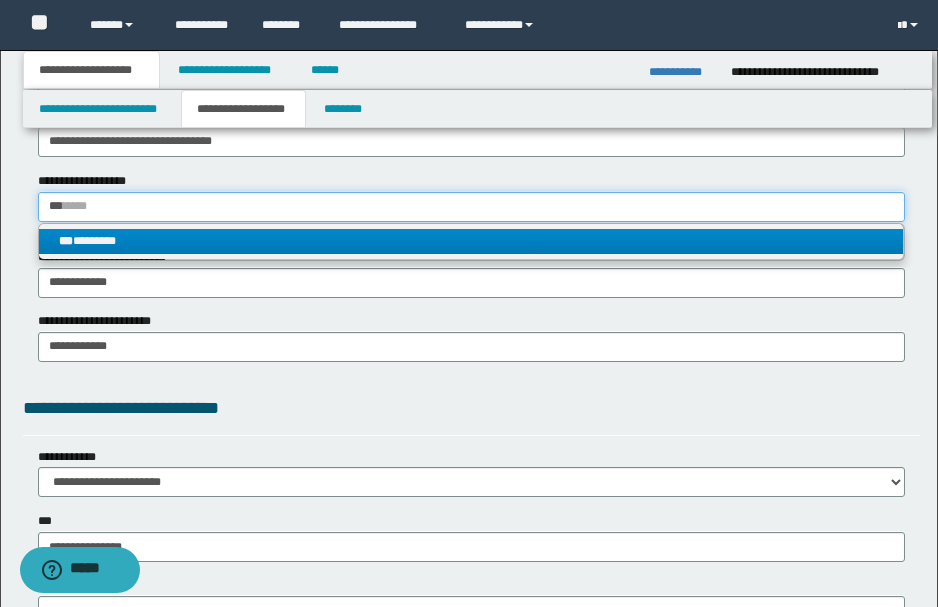 type on "***" 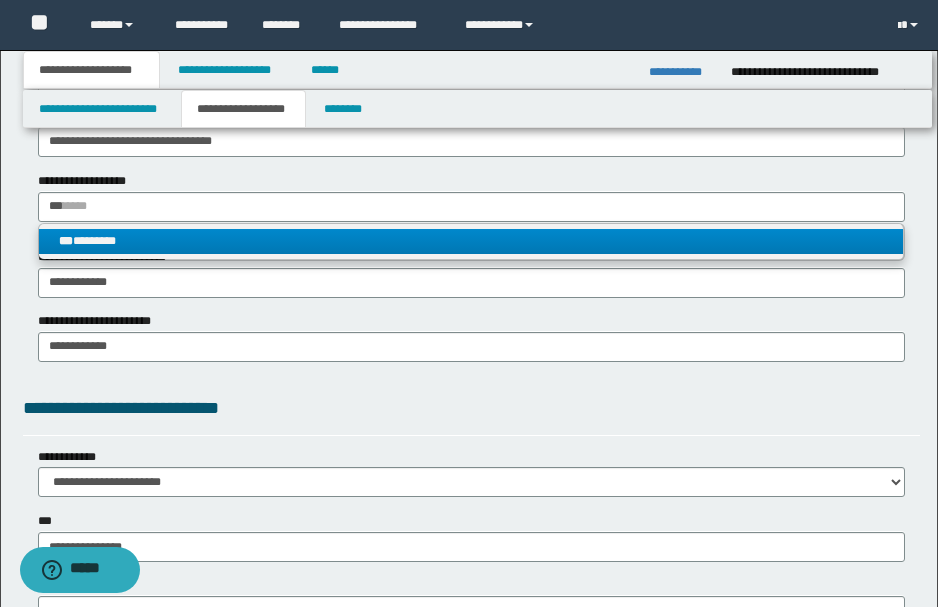 type 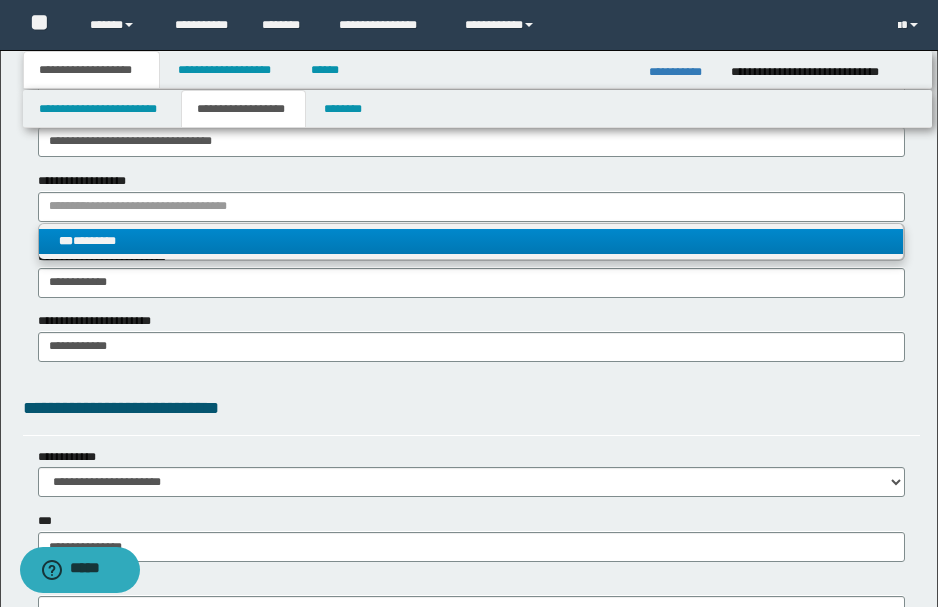 click on "*** ********" at bounding box center (471, 241) 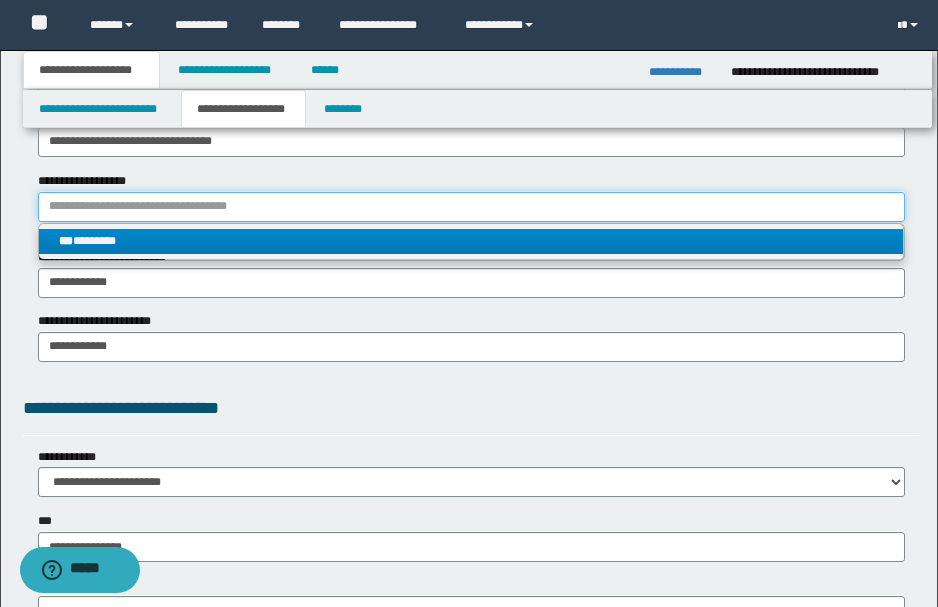 type 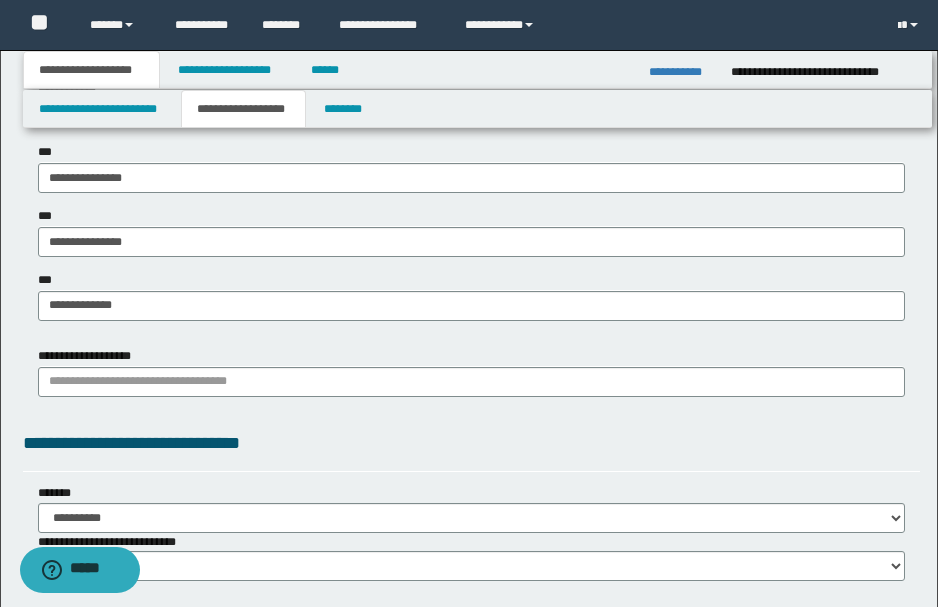 scroll, scrollTop: 1687, scrollLeft: 0, axis: vertical 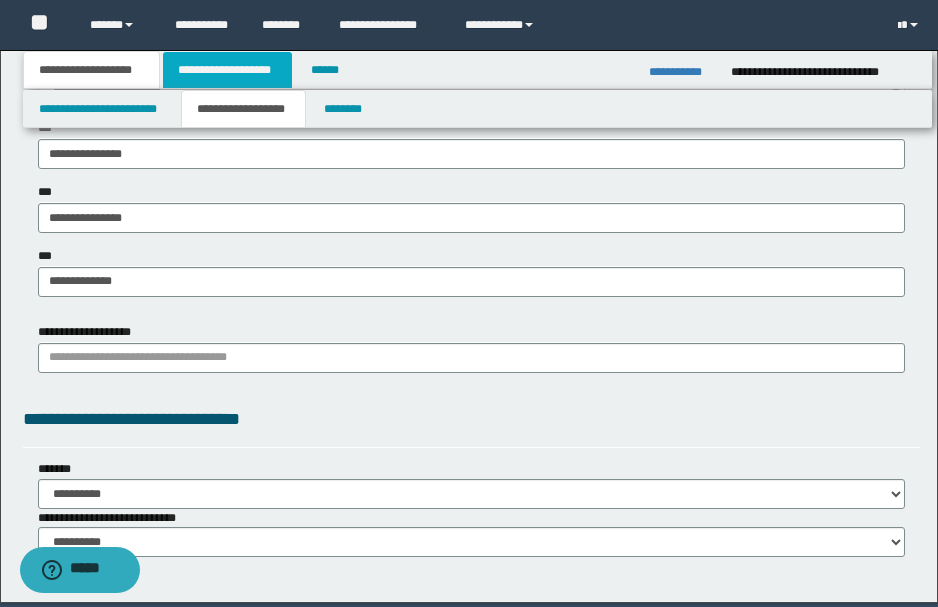 click on "**********" at bounding box center (227, 70) 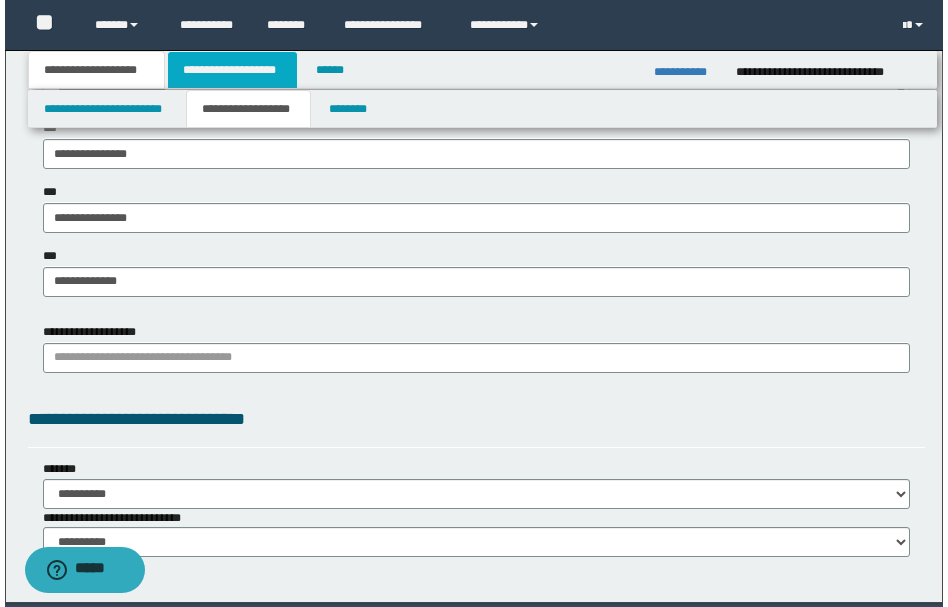 scroll, scrollTop: 0, scrollLeft: 0, axis: both 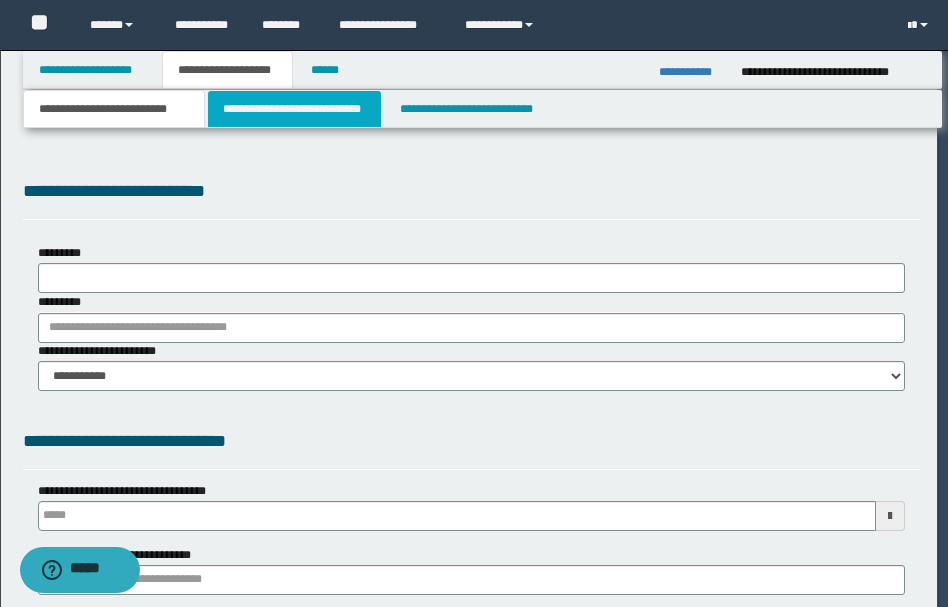 select on "*" 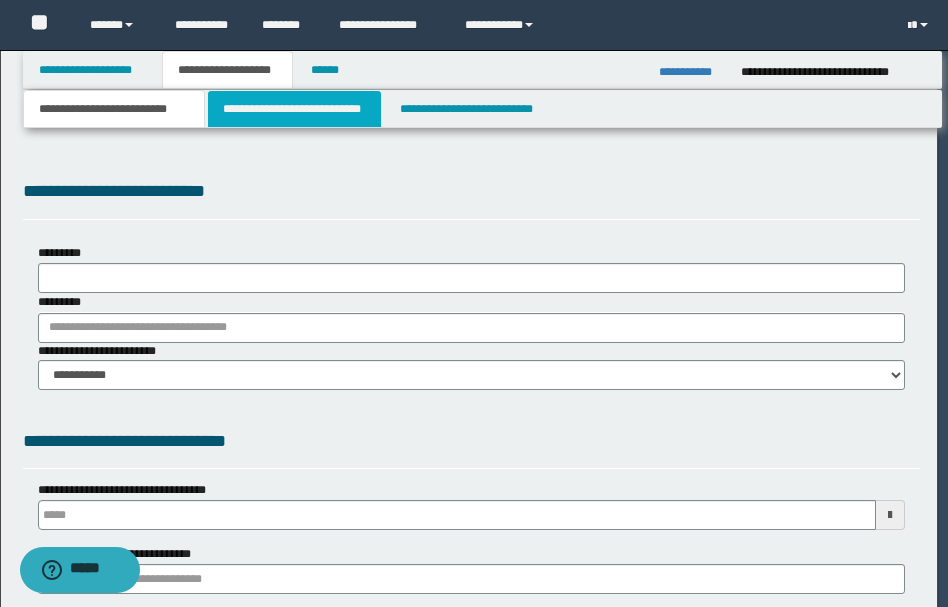 scroll, scrollTop: 0, scrollLeft: 0, axis: both 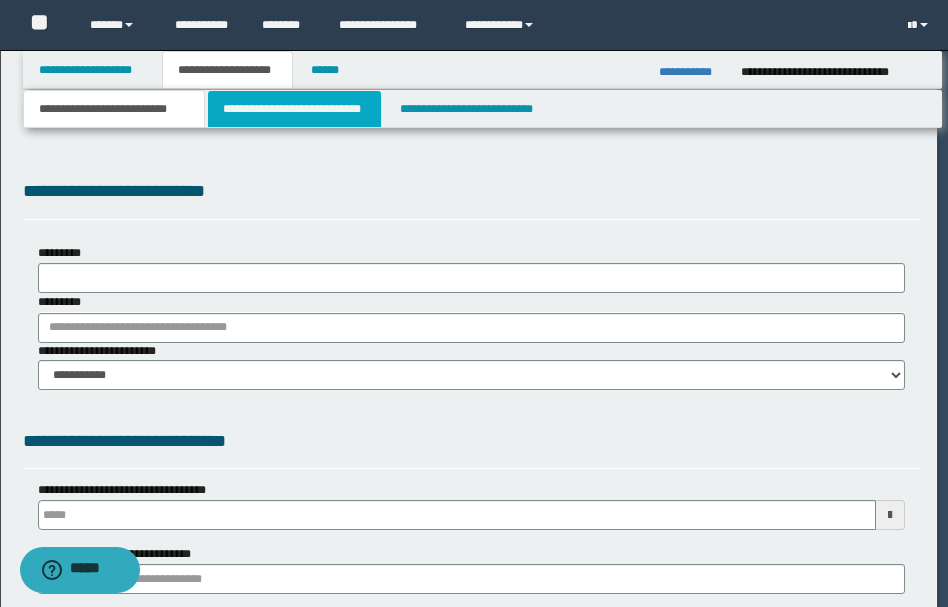type 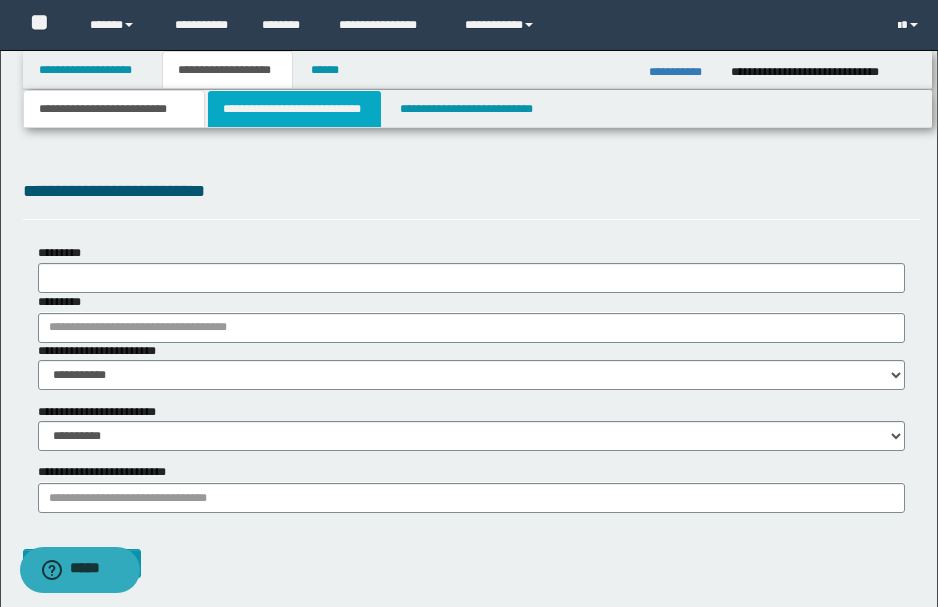 click on "**********" at bounding box center [294, 109] 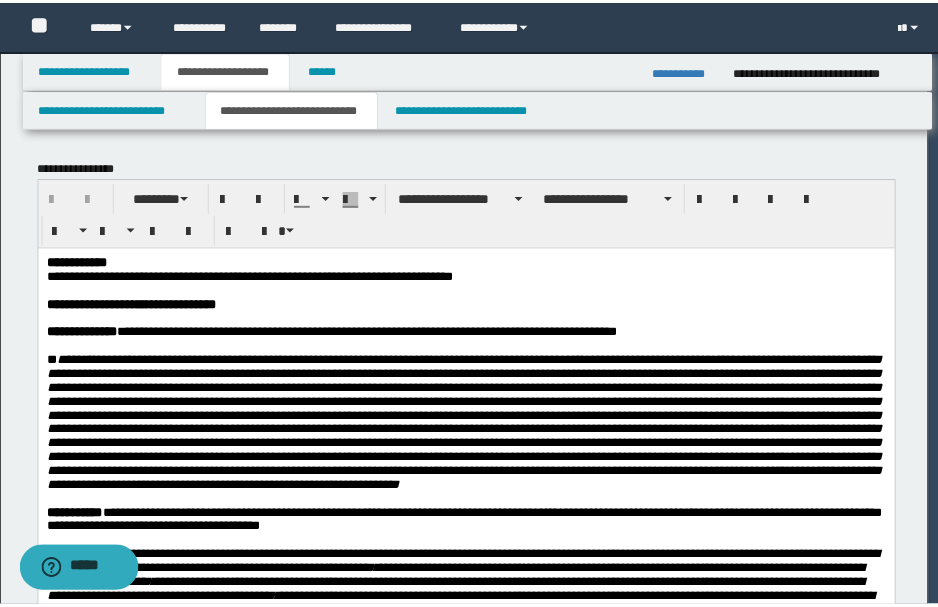 scroll, scrollTop: 0, scrollLeft: 0, axis: both 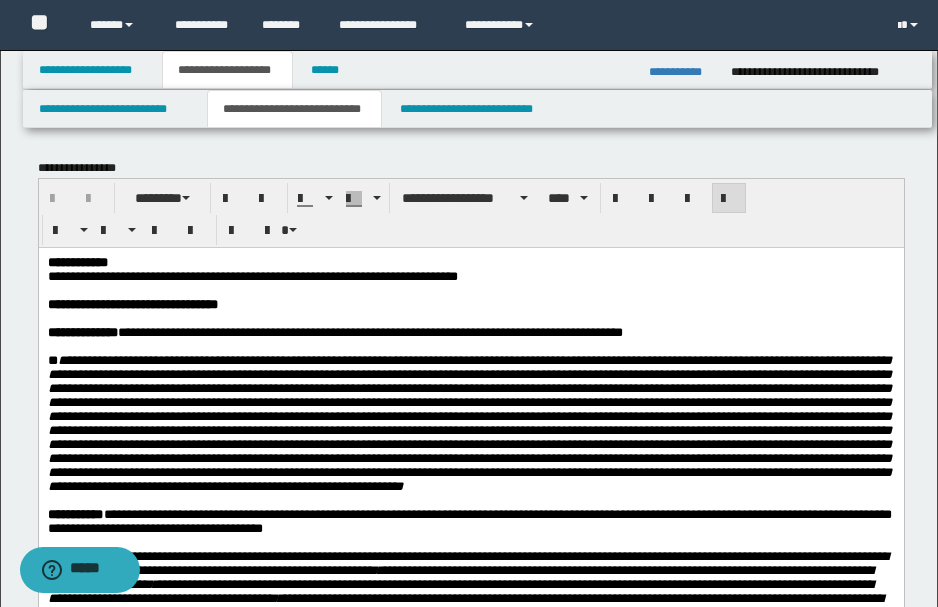 click on "**********" at bounding box center [469, 276] 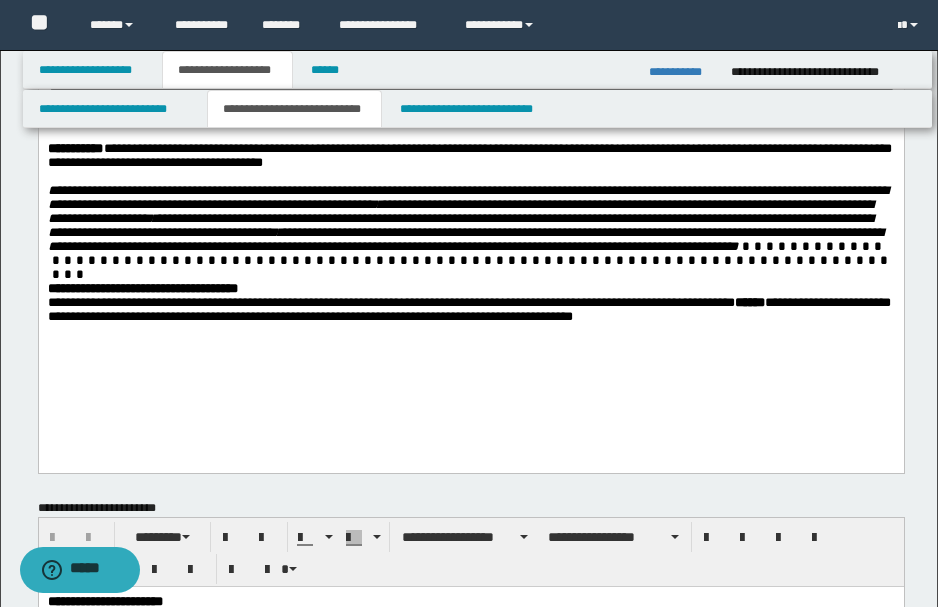 scroll, scrollTop: 478, scrollLeft: 0, axis: vertical 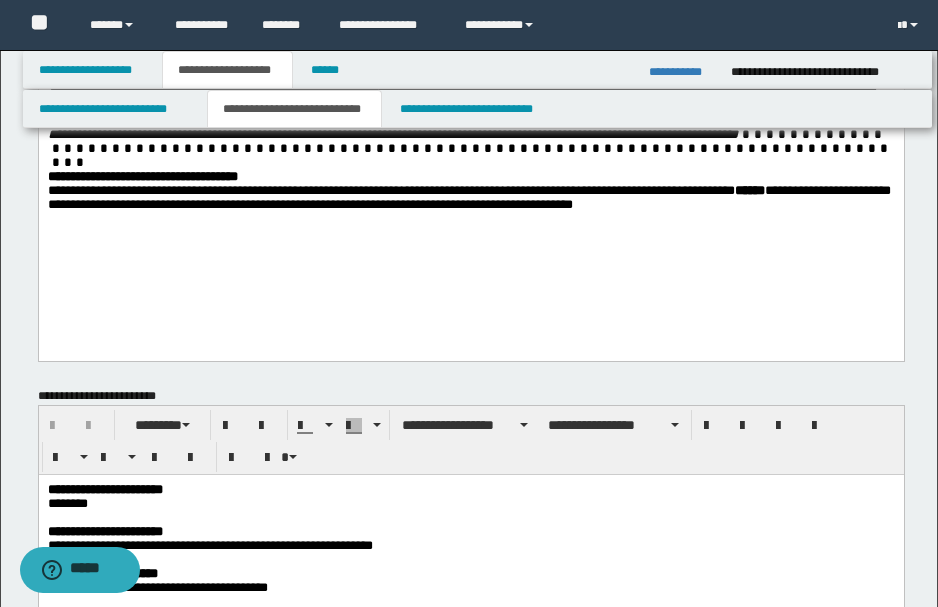 drag, startPoint x: 701, startPoint y: 248, endPoint x: 700, endPoint y: 317, distance: 69.00725 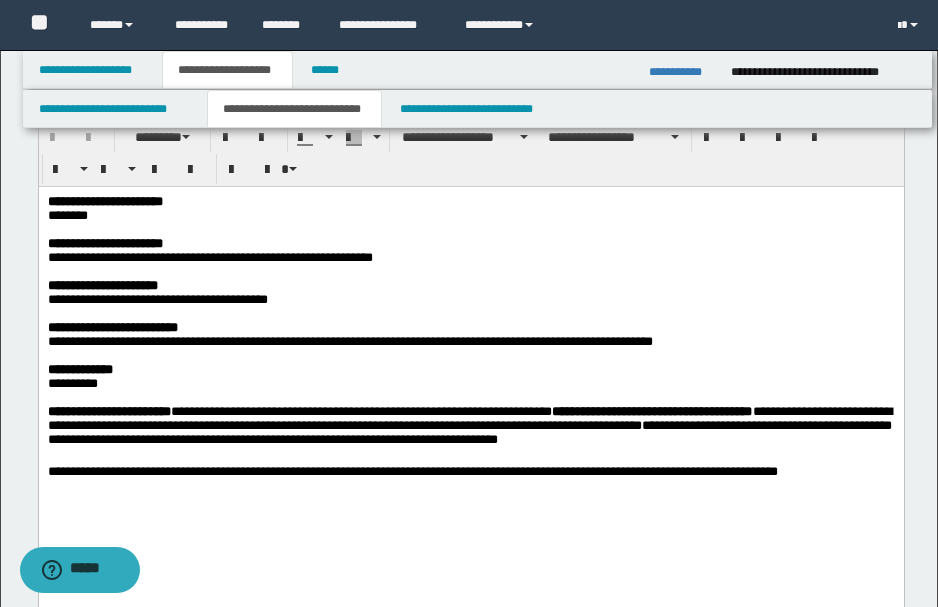 scroll, scrollTop: 812, scrollLeft: 0, axis: vertical 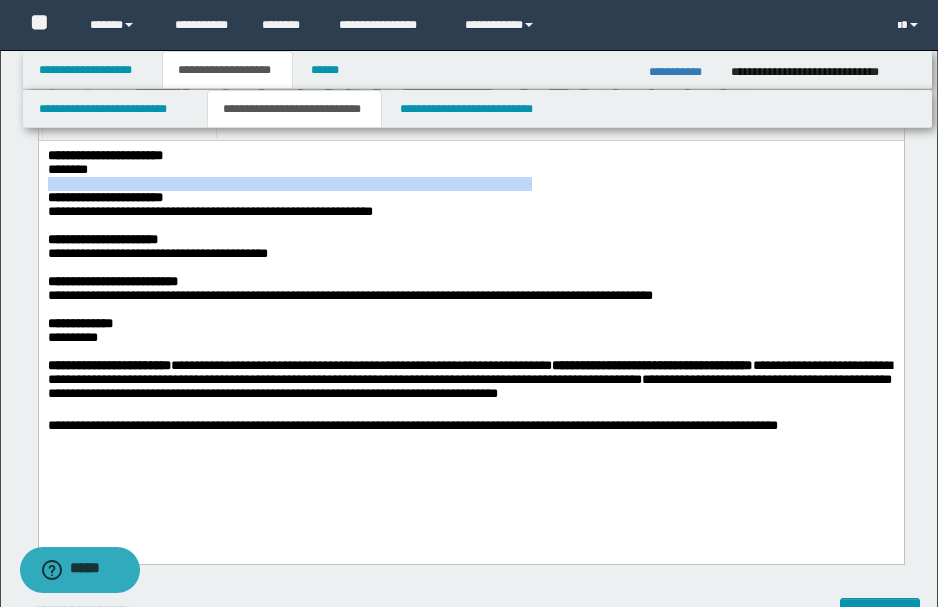drag, startPoint x: 99, startPoint y: 171, endPoint x: 470, endPoint y: 186, distance: 371.3031 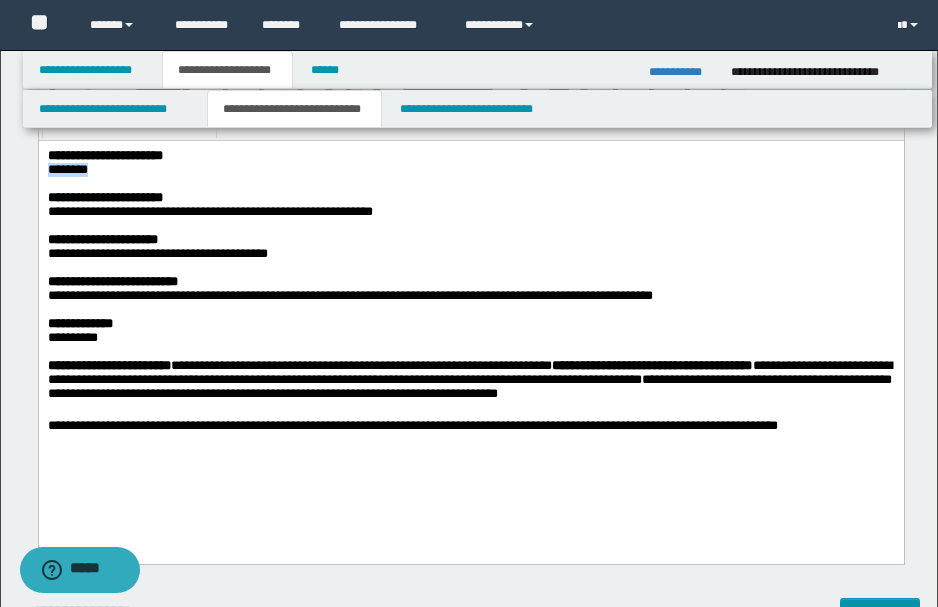 drag, startPoint x: 48, startPoint y: 173, endPoint x: 93, endPoint y: 181, distance: 45.705578 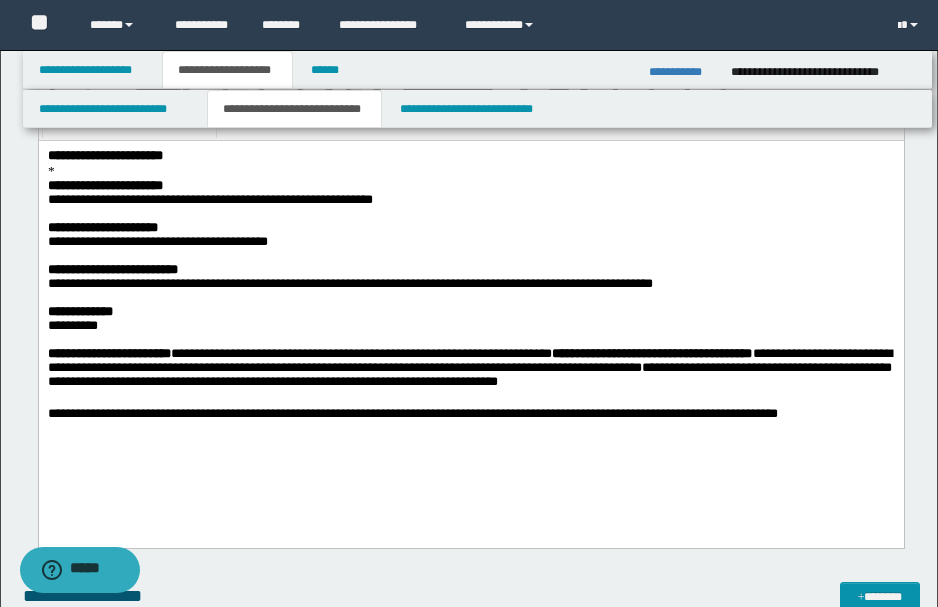 type 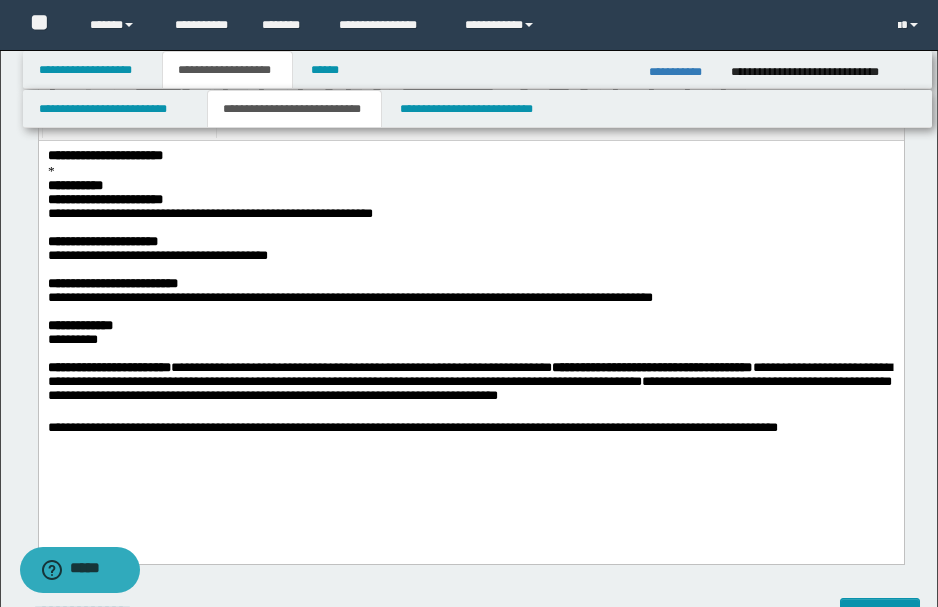 click on "**********" at bounding box center (74, 185) 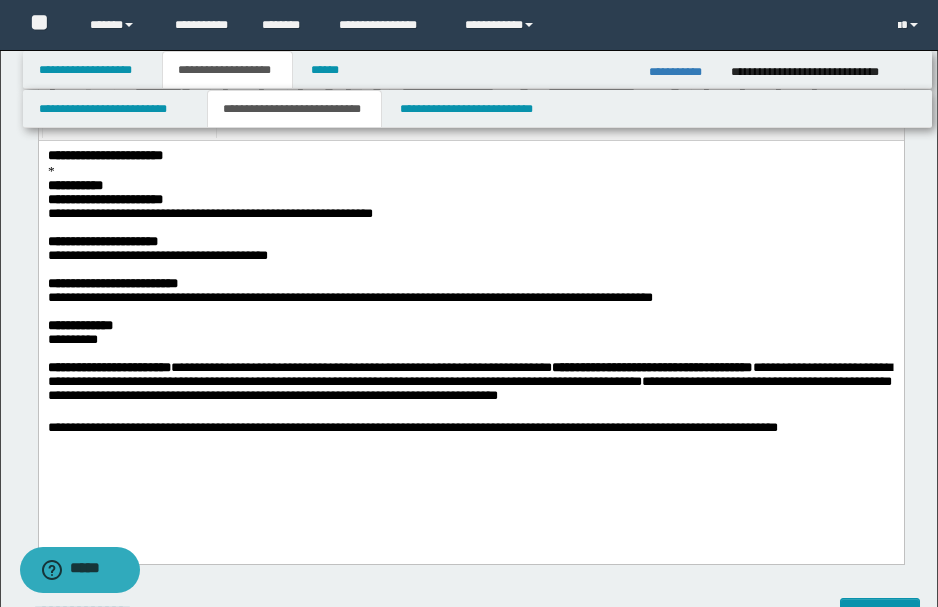 click on "**********" at bounding box center [471, 327] 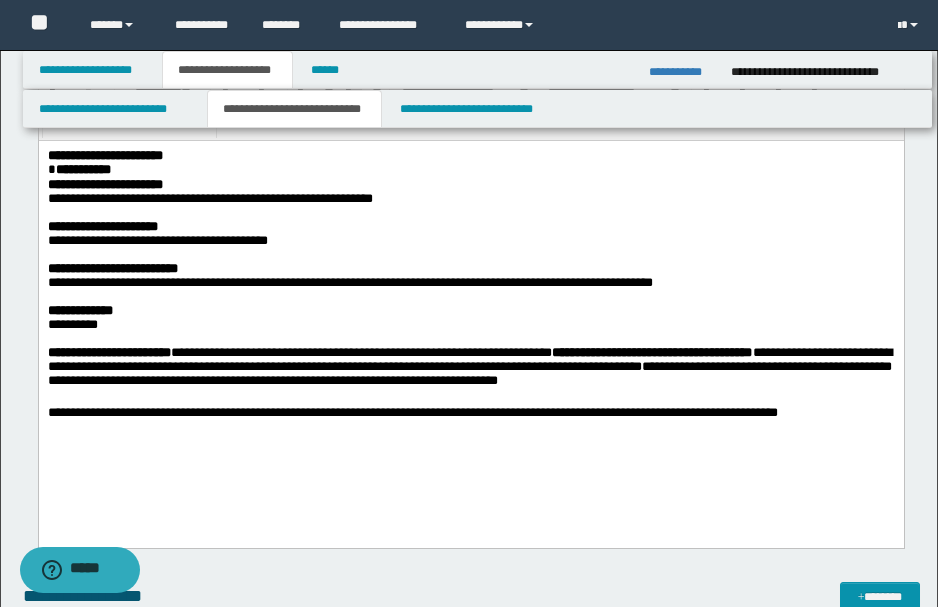 click on "**********" at bounding box center [471, 170] 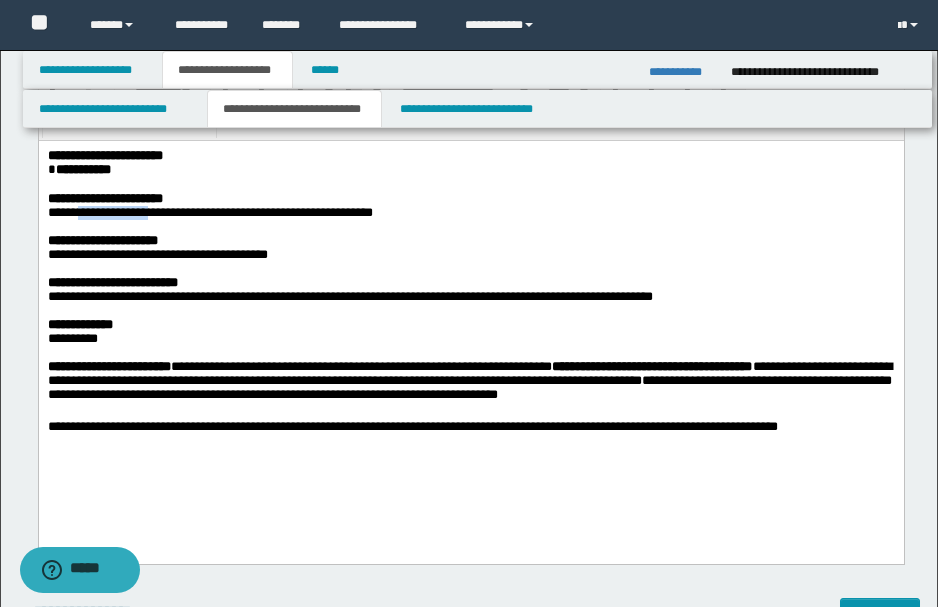 drag, startPoint x: 86, startPoint y: 219, endPoint x: 166, endPoint y: 225, distance: 80.224686 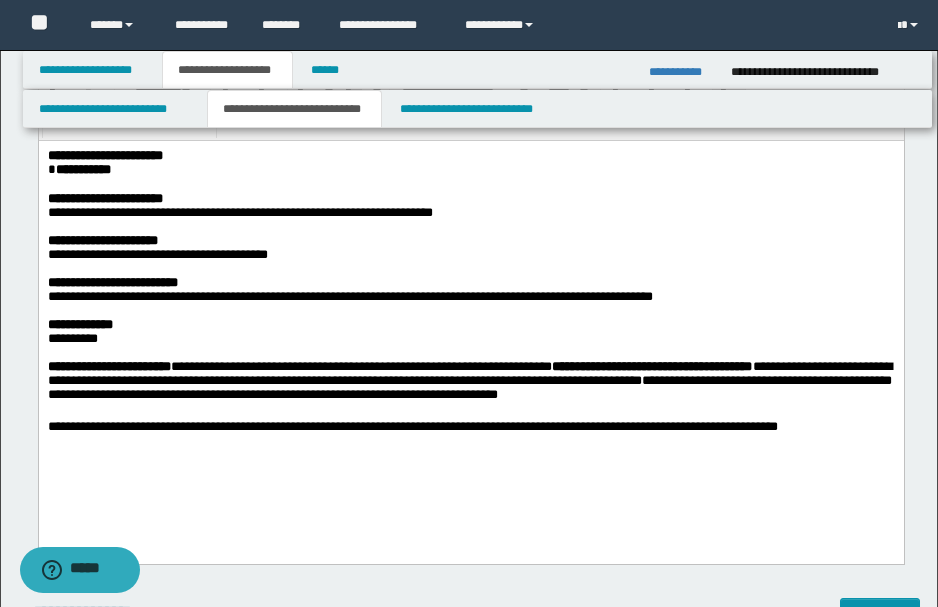 click on "**********" at bounding box center [239, 212] 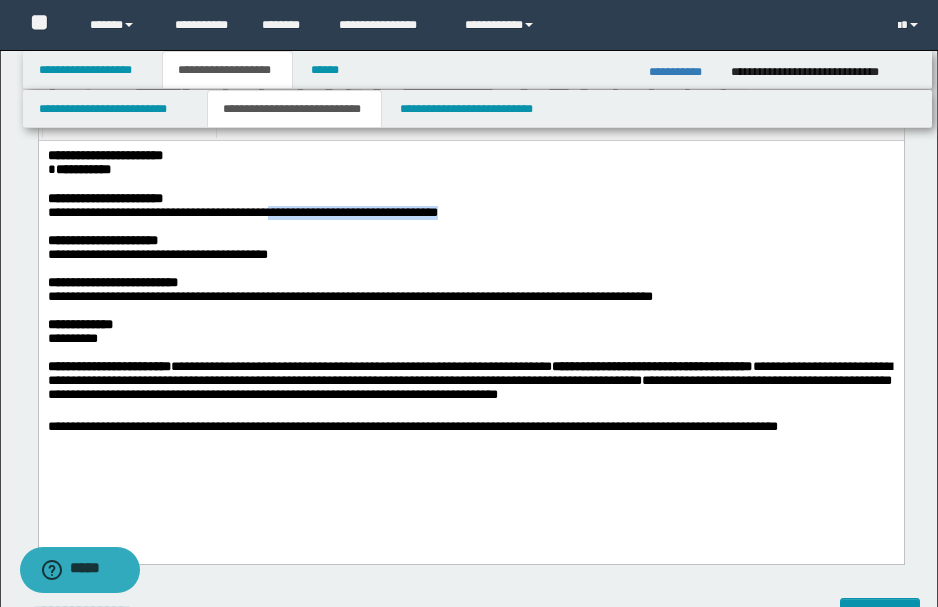 drag, startPoint x: 297, startPoint y: 221, endPoint x: 546, endPoint y: 223, distance: 249.00803 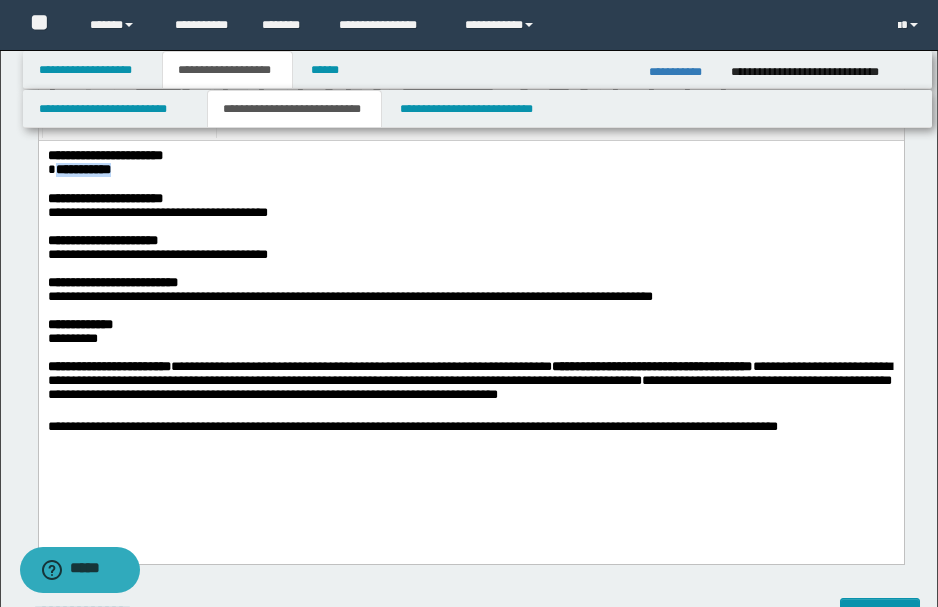 drag, startPoint x: 58, startPoint y: 169, endPoint x: 146, endPoint y: 169, distance: 88 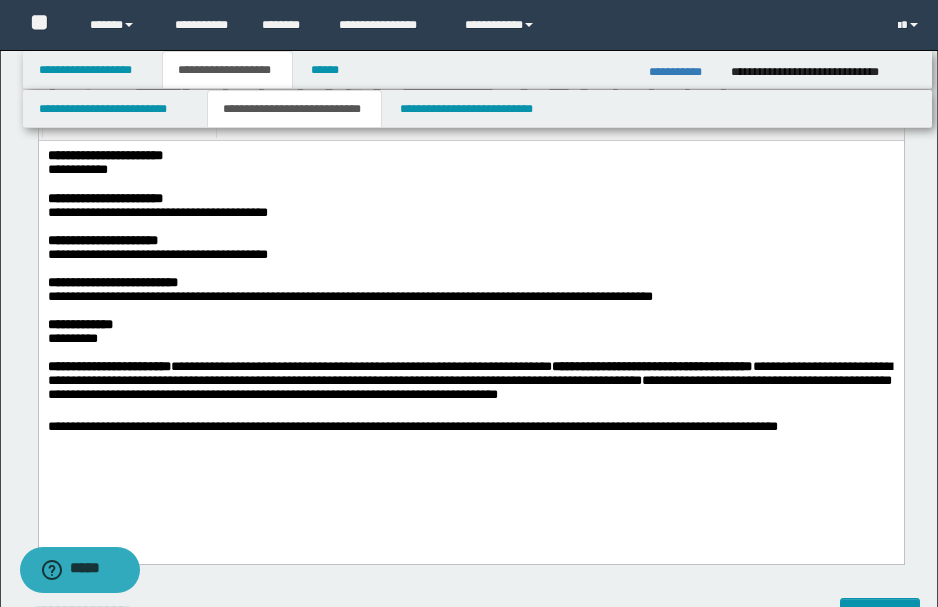 click on "**********" at bounding box center (102, 240) 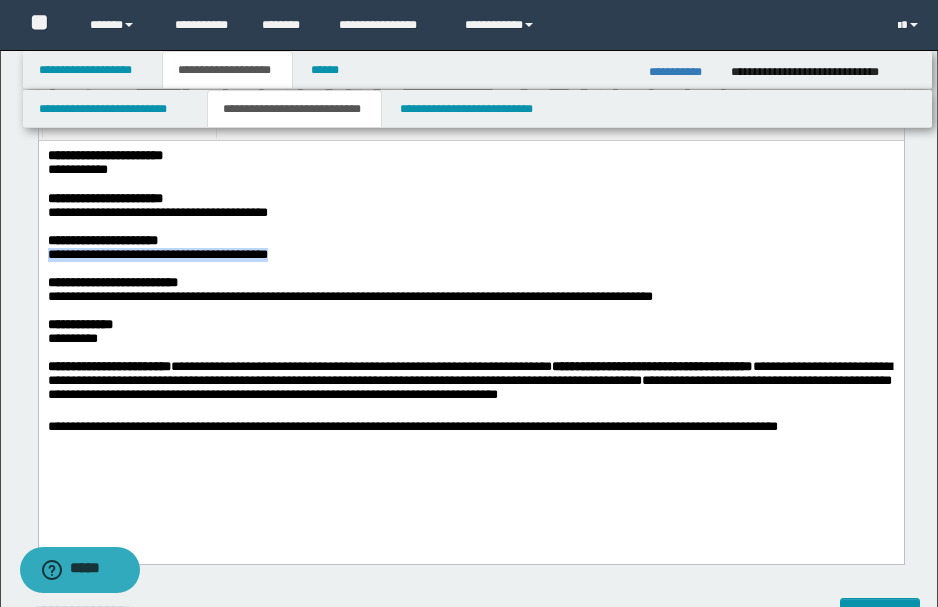 drag, startPoint x: 49, startPoint y: 267, endPoint x: 275, endPoint y: 261, distance: 226.07964 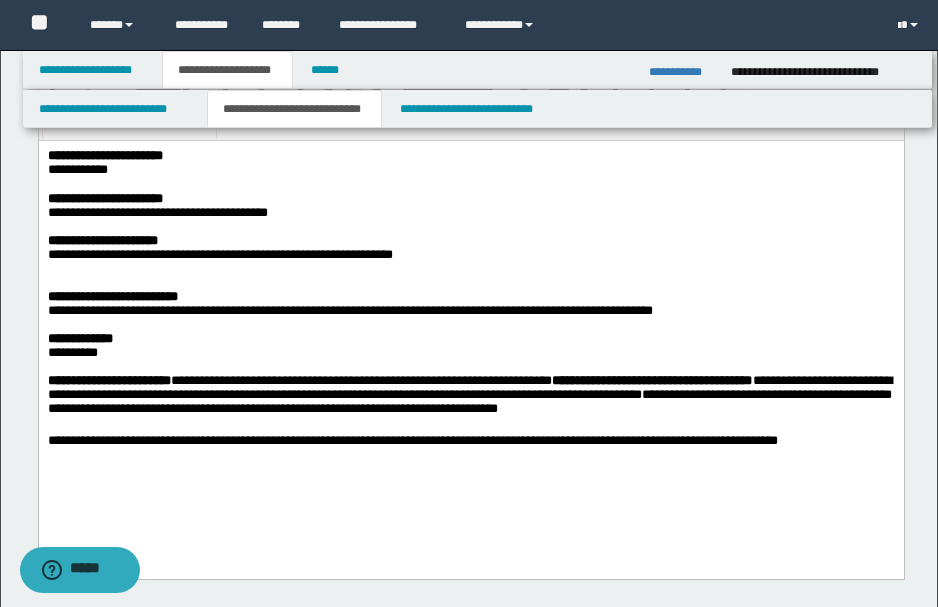 drag, startPoint x: 328, startPoint y: 273, endPoint x: 332, endPoint y: 261, distance: 12.649111 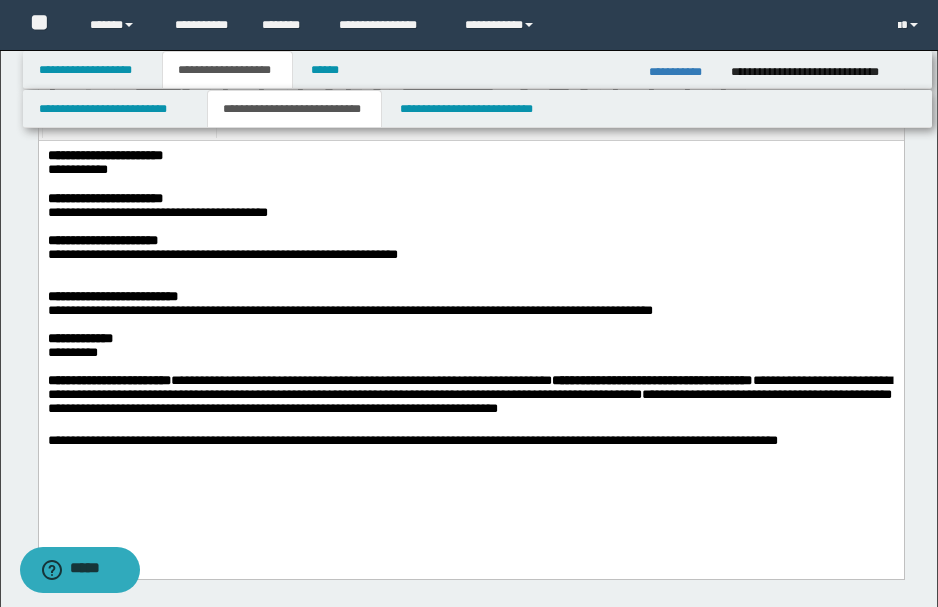 click at bounding box center (469, 269) 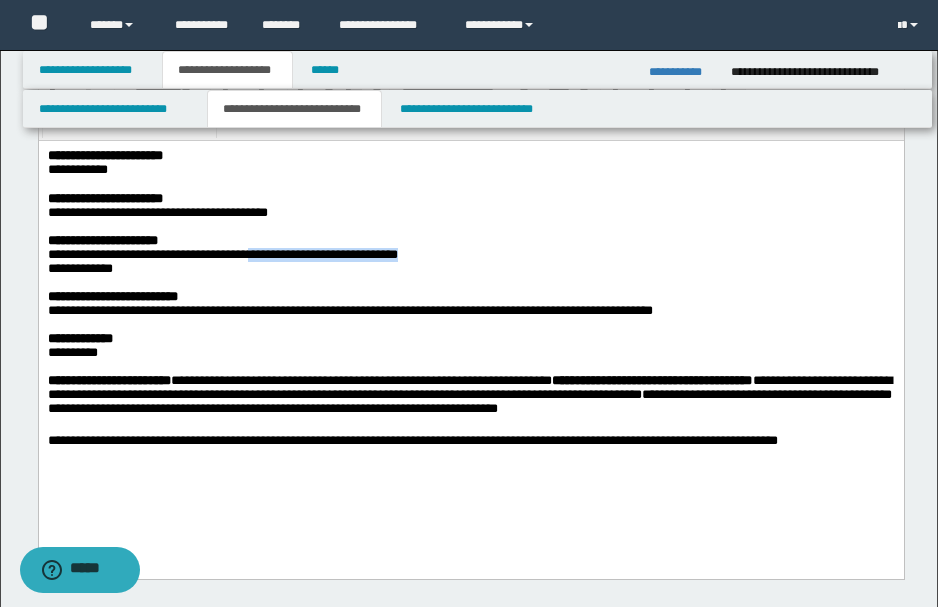 drag, startPoint x: 309, startPoint y: 261, endPoint x: 498, endPoint y: 261, distance: 189 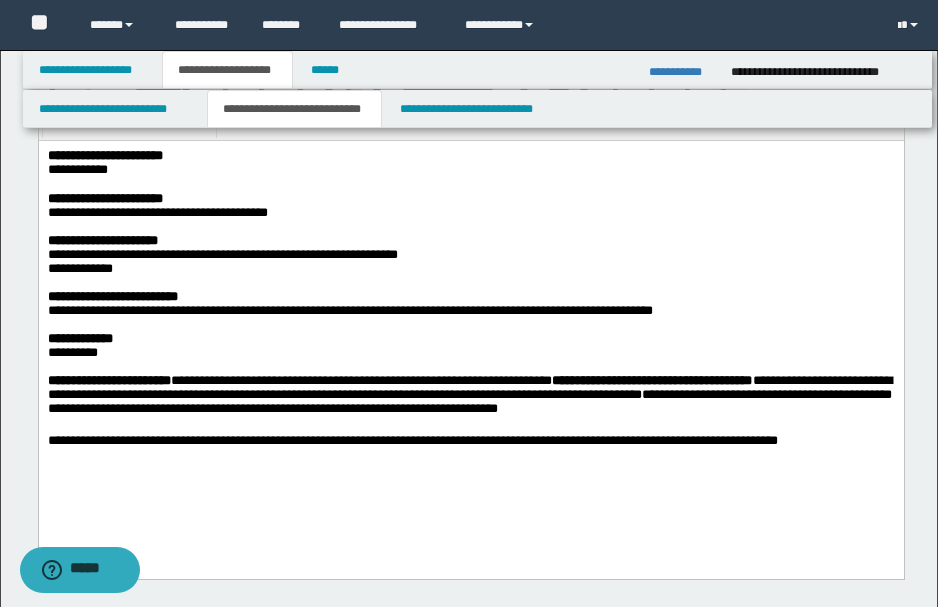 click on "**********" at bounding box center [469, 269] 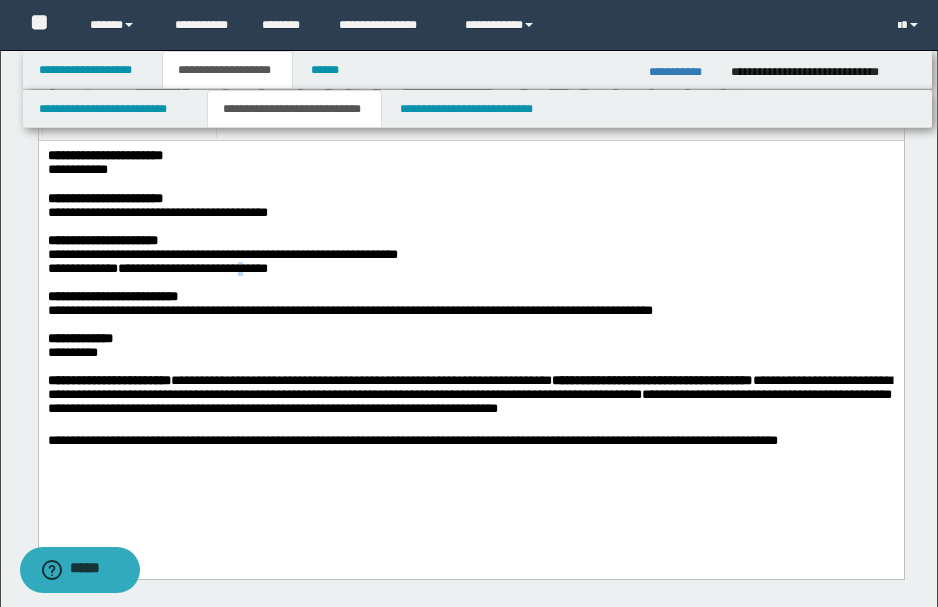 click on "**********" at bounding box center [192, 268] 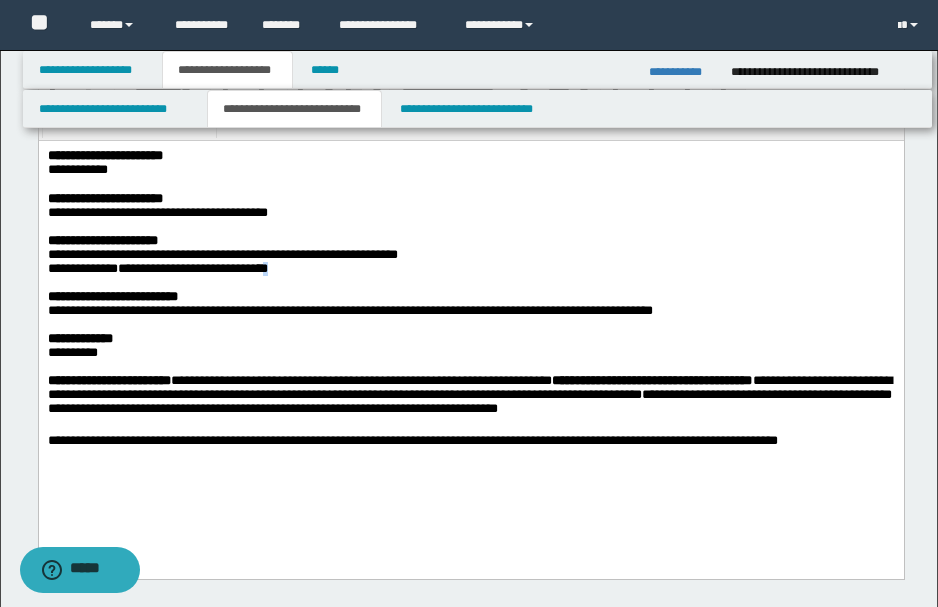 click on "**********" at bounding box center (192, 268) 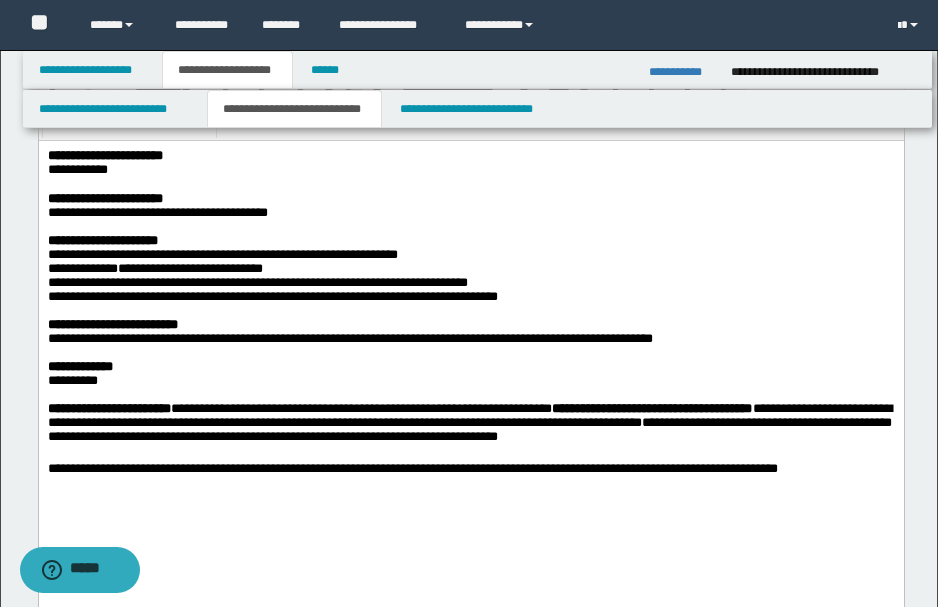 click on "**********" at bounding box center [257, 282] 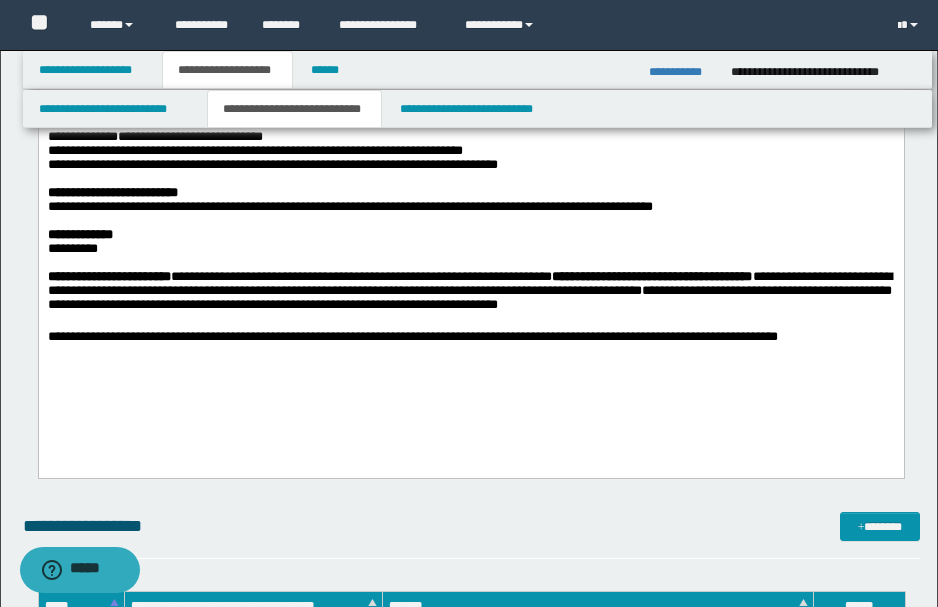 scroll, scrollTop: 945, scrollLeft: 0, axis: vertical 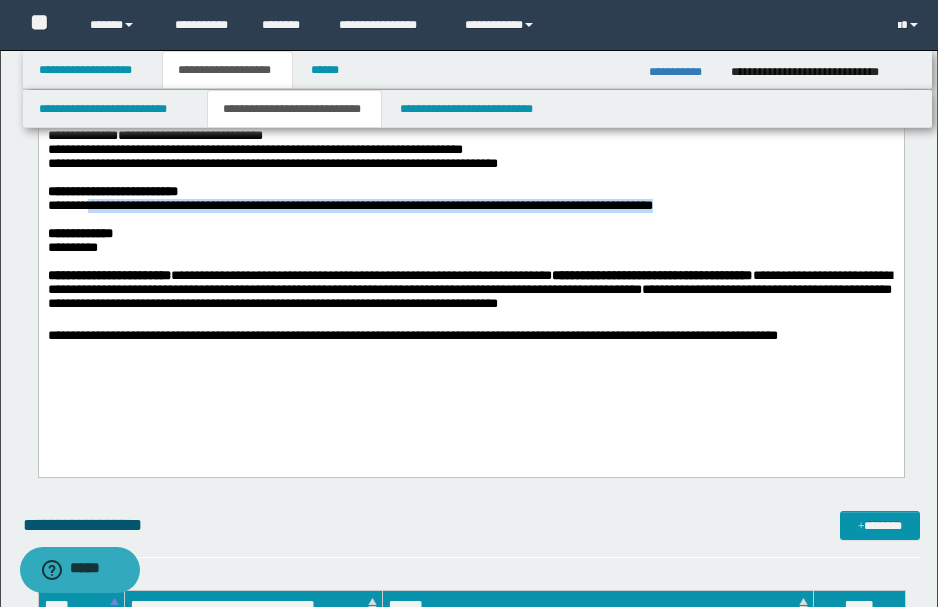 drag, startPoint x: 97, startPoint y: 221, endPoint x: 756, endPoint y: 218, distance: 659.00684 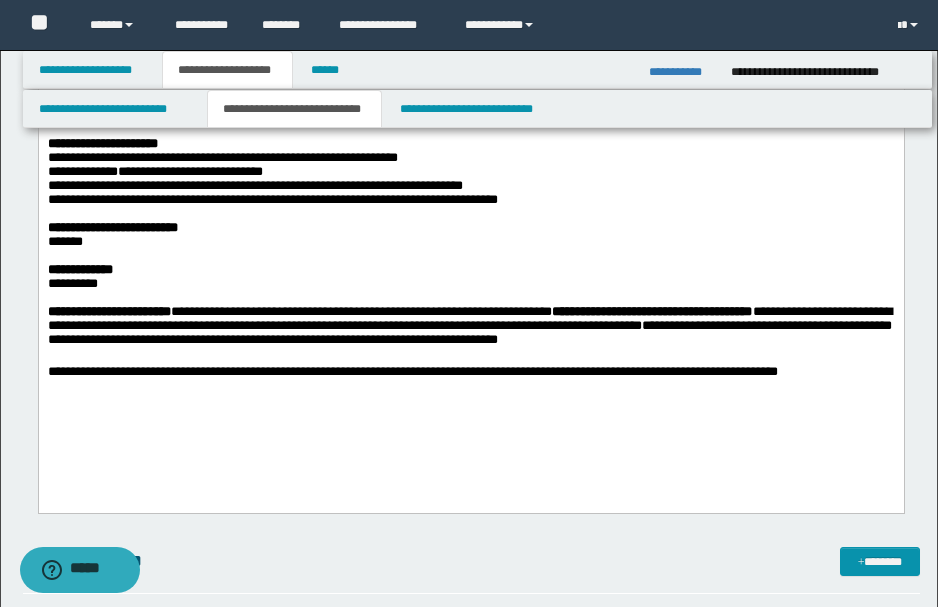 scroll, scrollTop: 933, scrollLeft: 0, axis: vertical 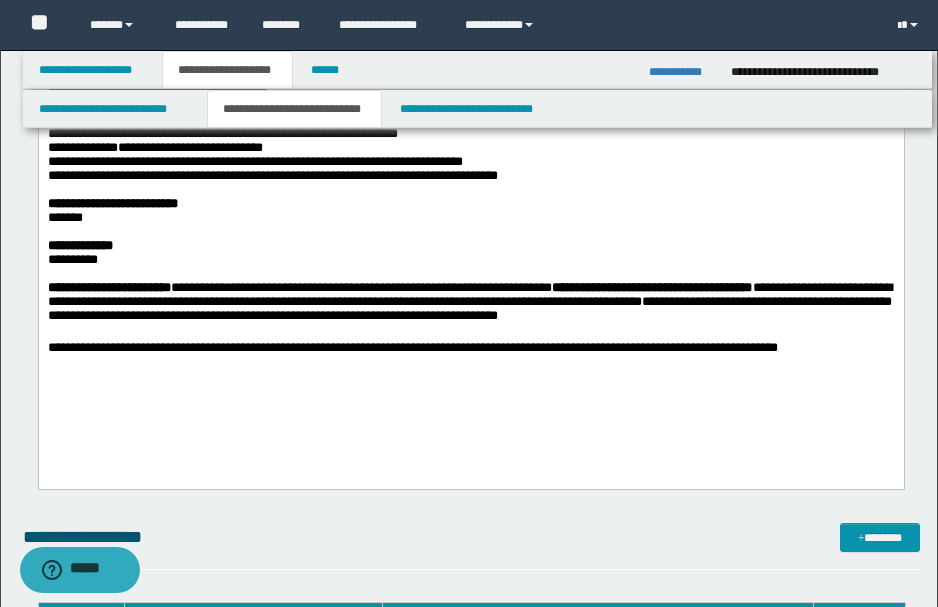 drag, startPoint x: 90, startPoint y: 284, endPoint x: 205, endPoint y: 312, distance: 118.35962 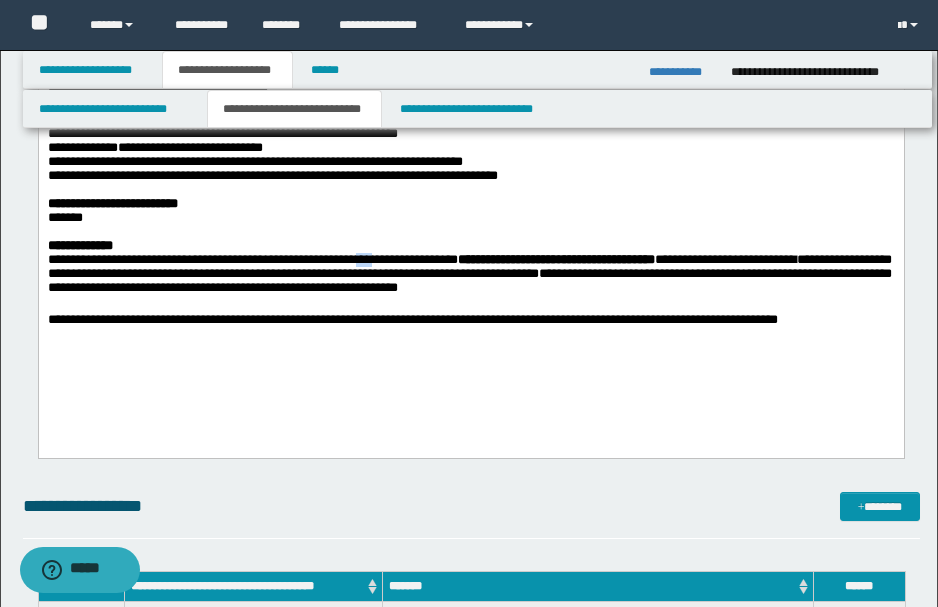 drag, startPoint x: 397, startPoint y: 280, endPoint x: 415, endPoint y: 280, distance: 18 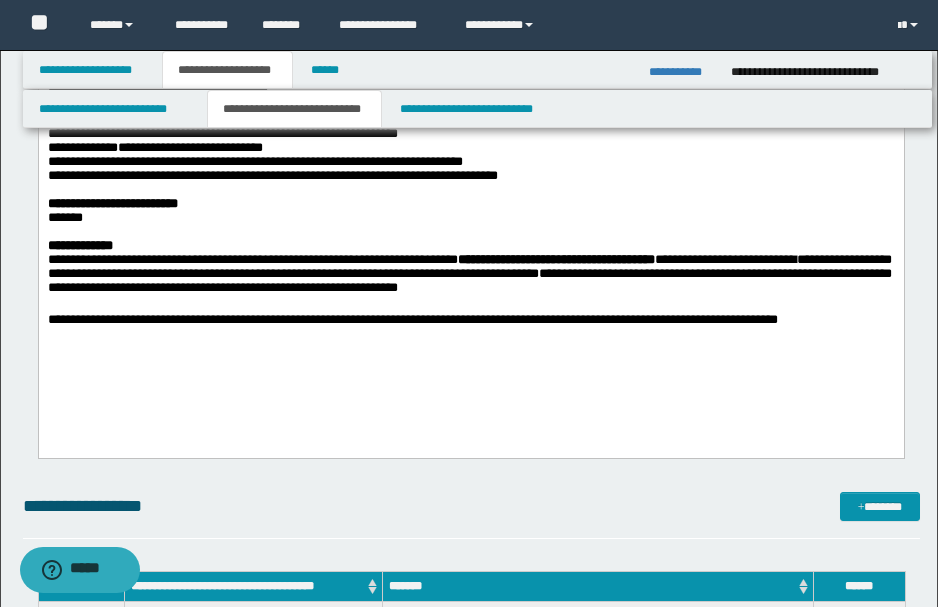 drag, startPoint x: 614, startPoint y: 306, endPoint x: 597, endPoint y: 298, distance: 18.788294 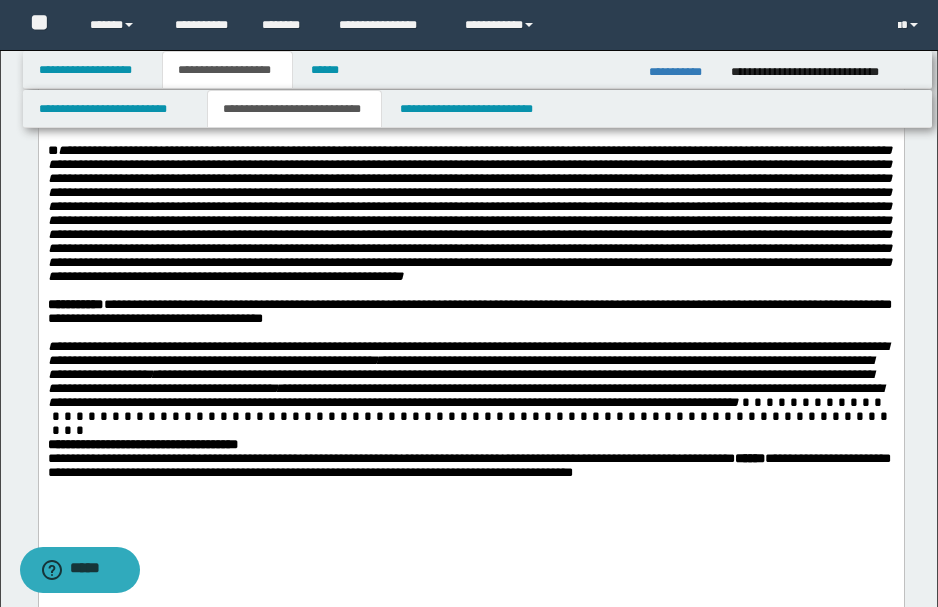 scroll, scrollTop: 0, scrollLeft: 0, axis: both 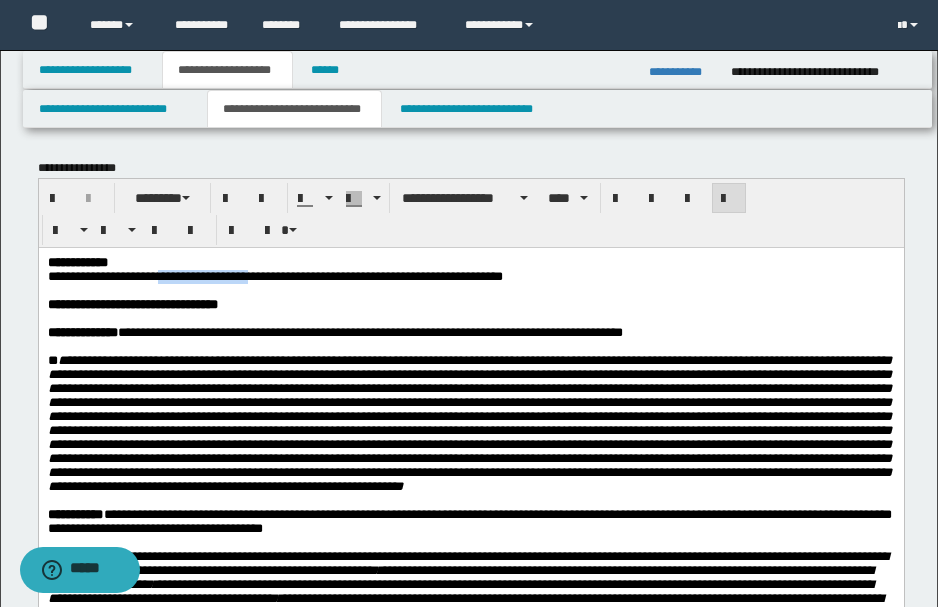 drag, startPoint x: 164, startPoint y: 278, endPoint x: 259, endPoint y: 280, distance: 95.02105 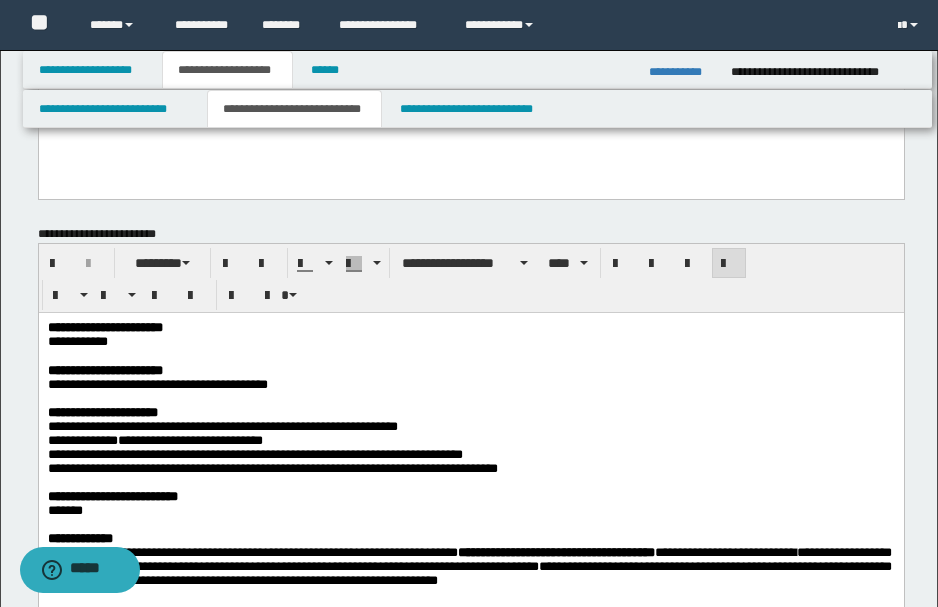 scroll, scrollTop: 800, scrollLeft: 0, axis: vertical 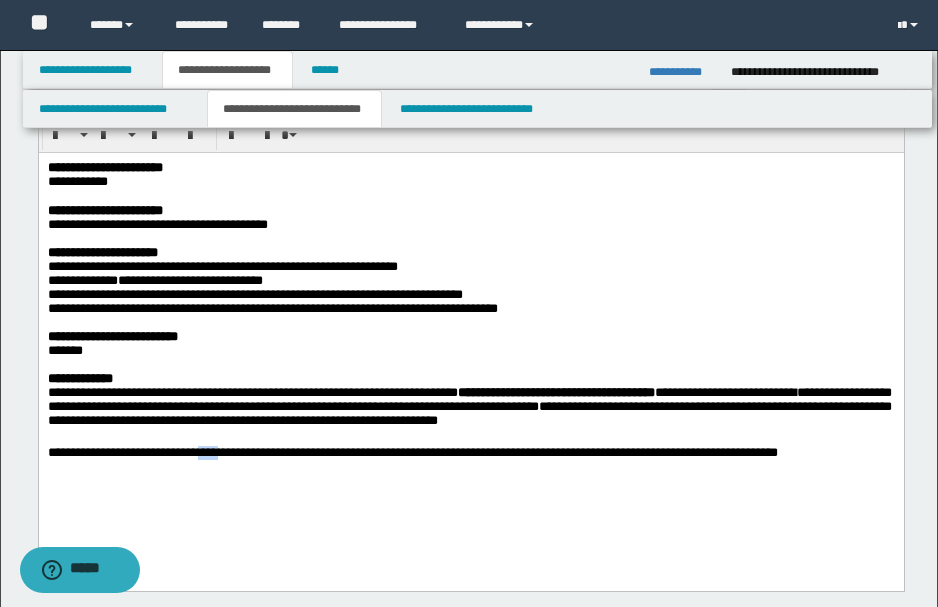 drag, startPoint x: 203, startPoint y: 479, endPoint x: 234, endPoint y: 480, distance: 31.016125 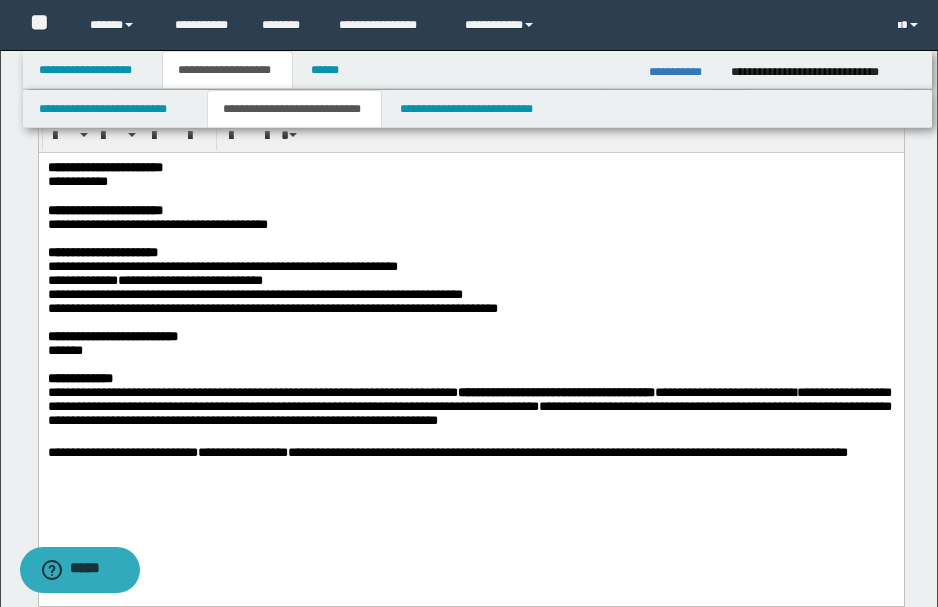 click on "*******" at bounding box center (469, 351) 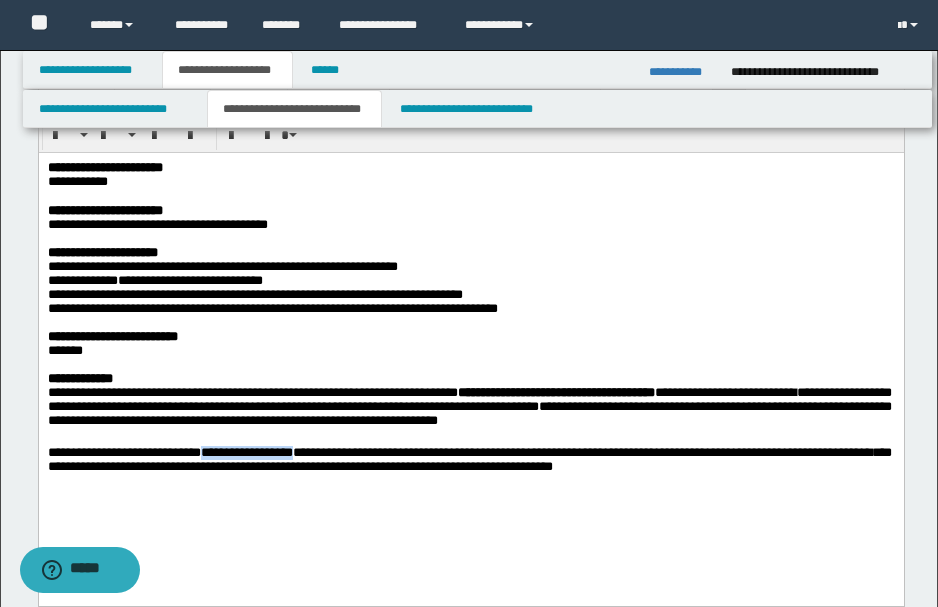 drag, startPoint x: 209, startPoint y: 473, endPoint x: 306, endPoint y: 473, distance: 97 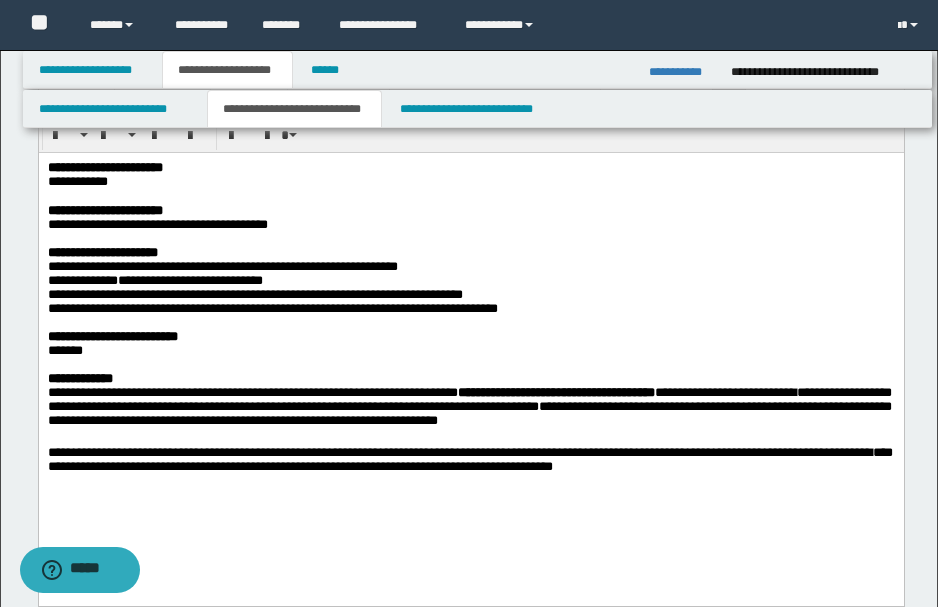 click on "**********" at bounding box center [469, 459] 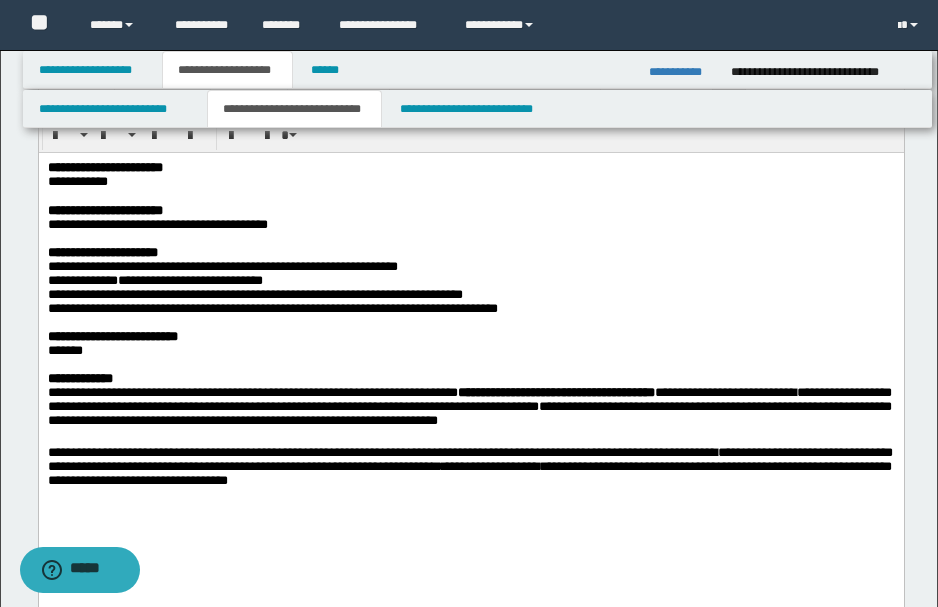 click on "**********" at bounding box center [469, 466] 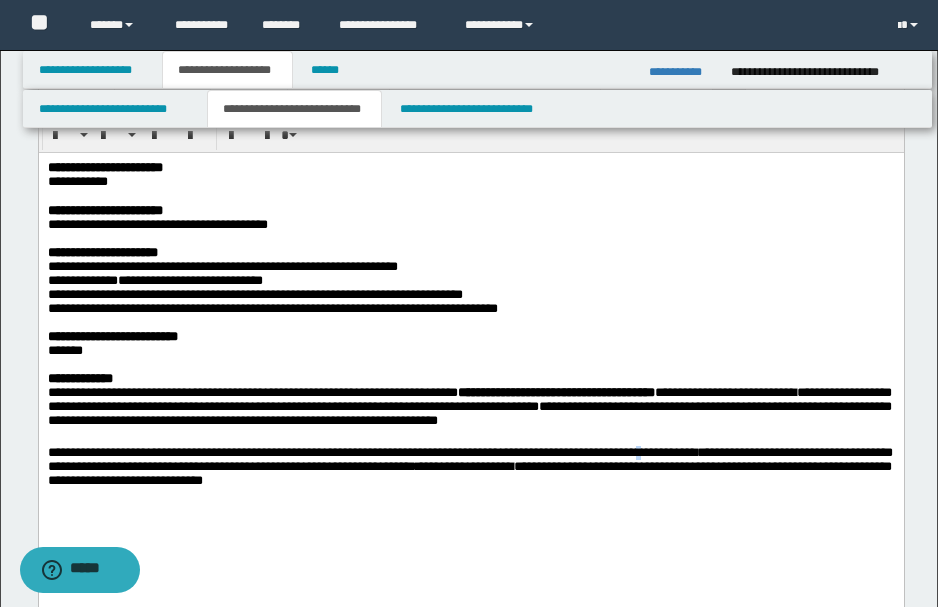 click on "**********" at bounding box center (469, 466) 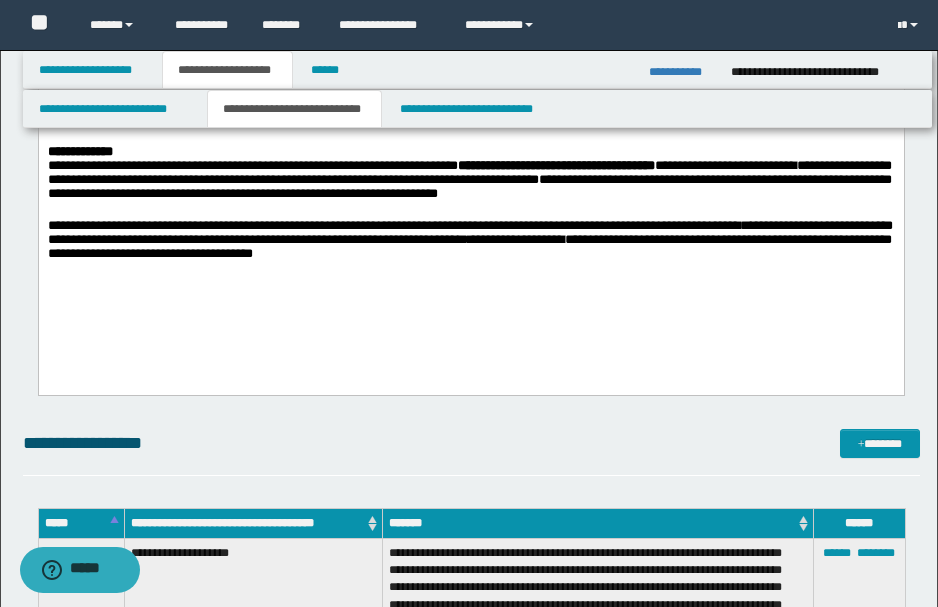 scroll, scrollTop: 1066, scrollLeft: 0, axis: vertical 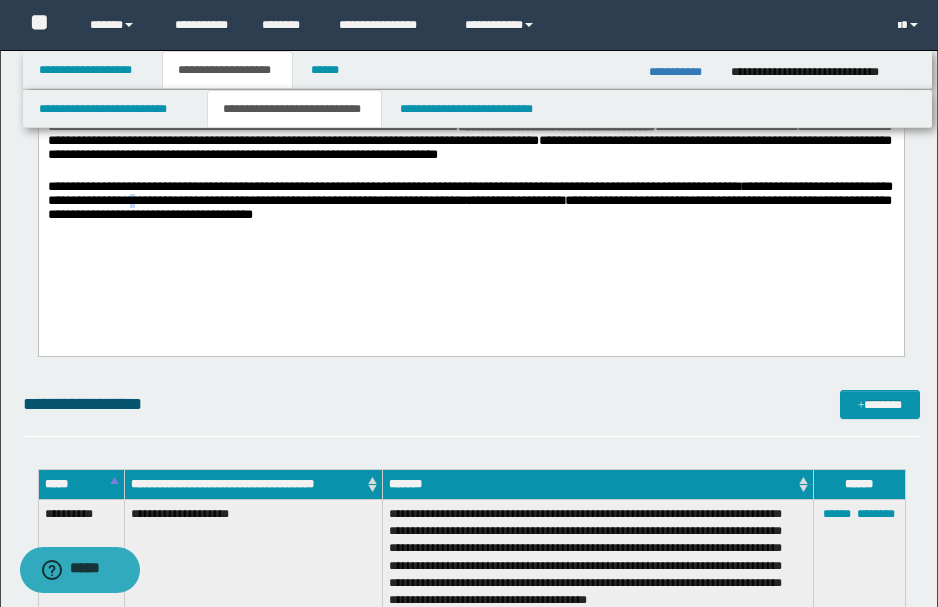 click on "**********" at bounding box center [469, 201] 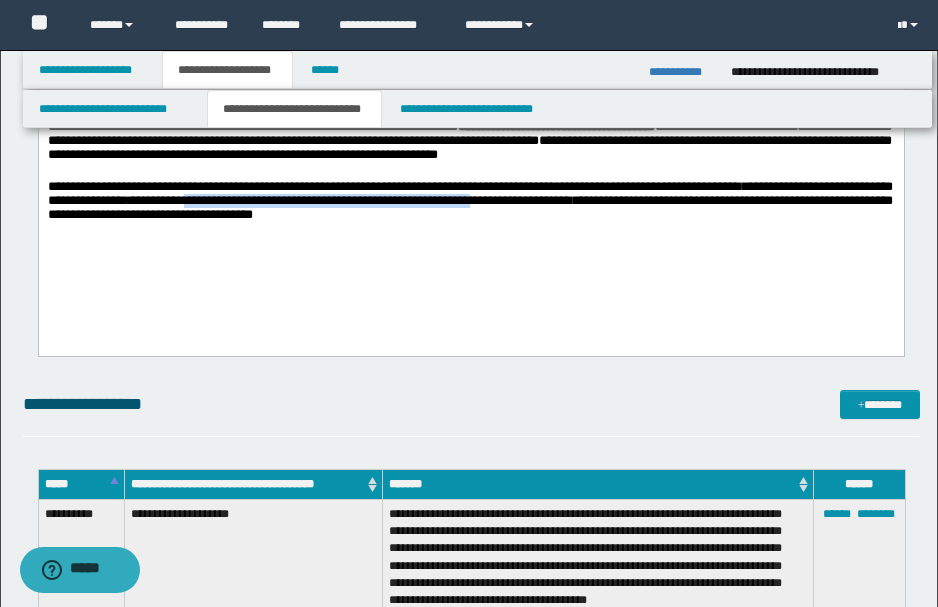drag, startPoint x: 250, startPoint y: 227, endPoint x: 588, endPoint y: 224, distance: 338.0133 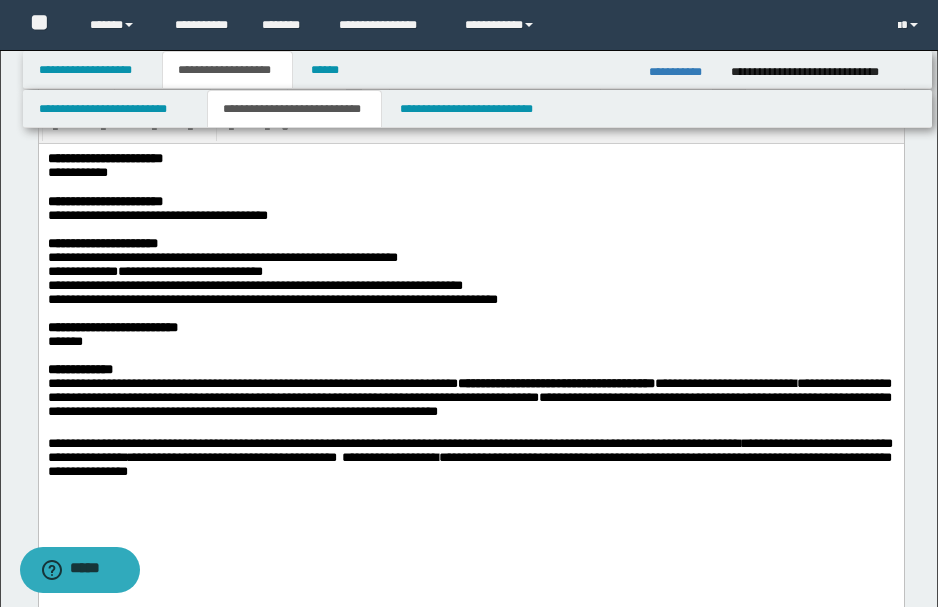 scroll, scrollTop: 933, scrollLeft: 0, axis: vertical 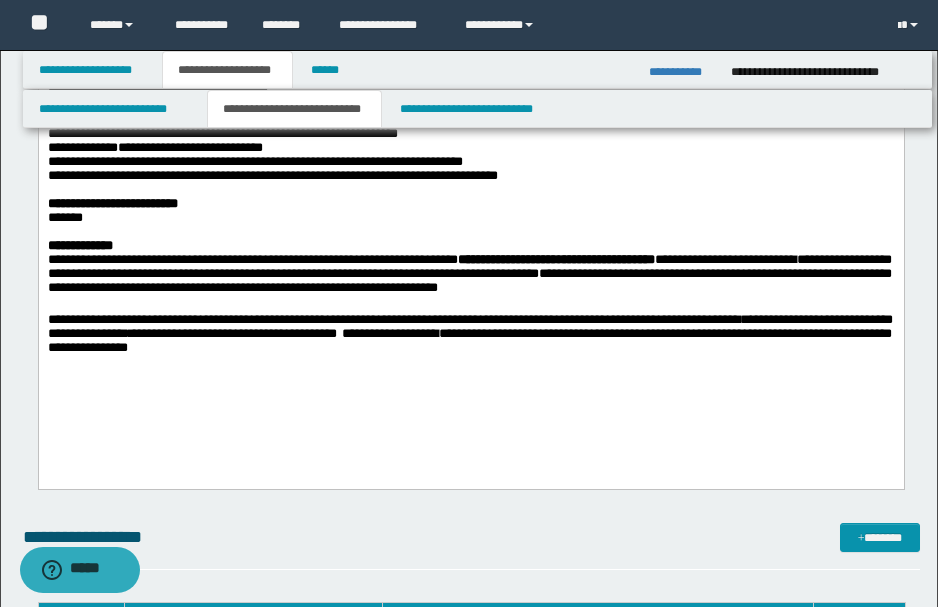 click on "**********" at bounding box center [469, 333] 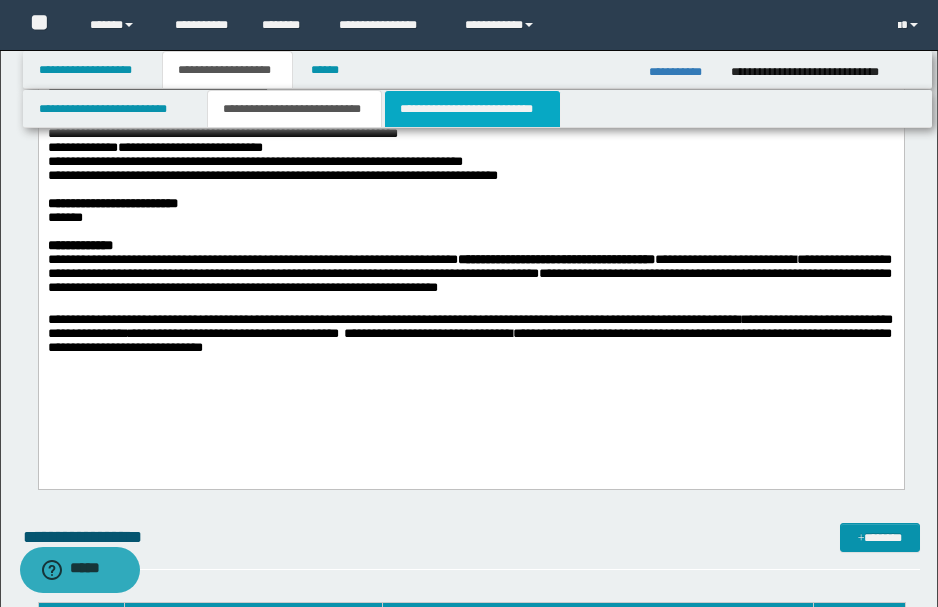 click on "**********" at bounding box center (472, 109) 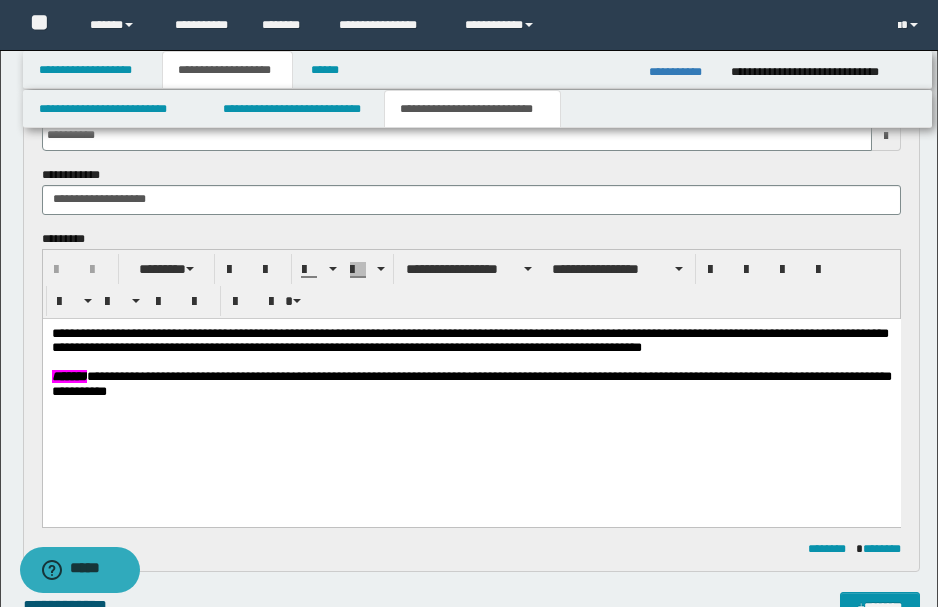 scroll, scrollTop: 133, scrollLeft: 0, axis: vertical 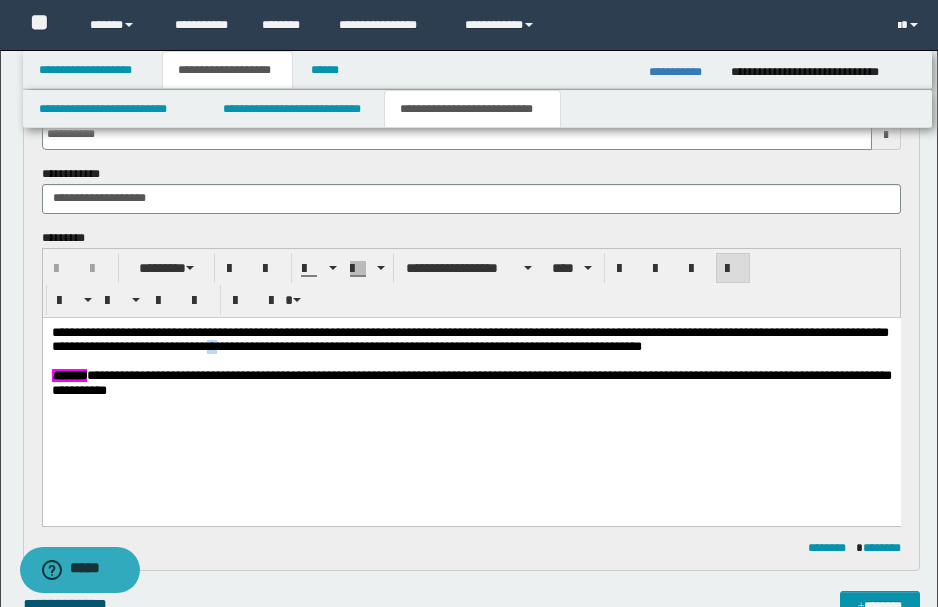 click on "**********" at bounding box center [469, 338] 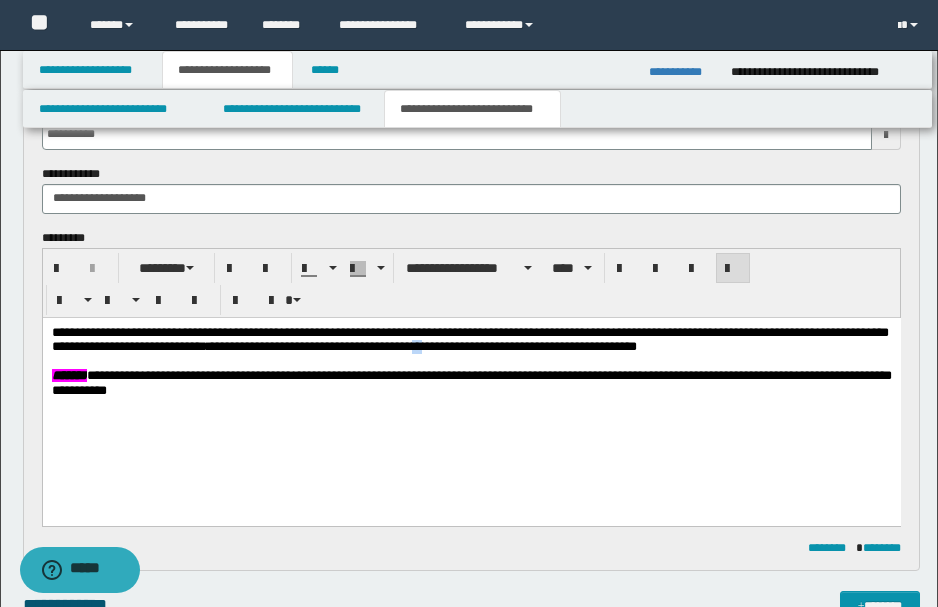 drag, startPoint x: 517, startPoint y: 350, endPoint x: 527, endPoint y: 349, distance: 10.049875 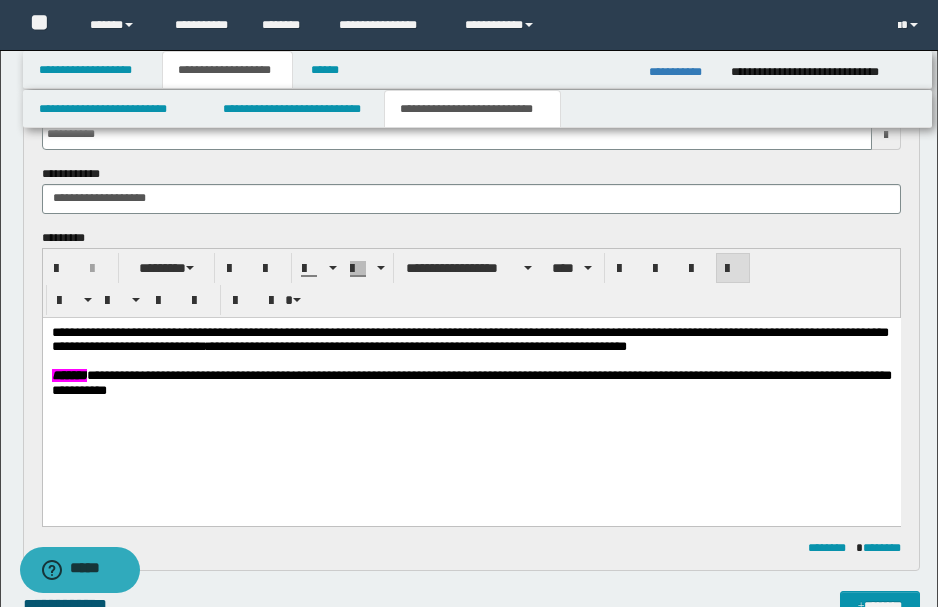 click on "**********" at bounding box center [471, 1065] 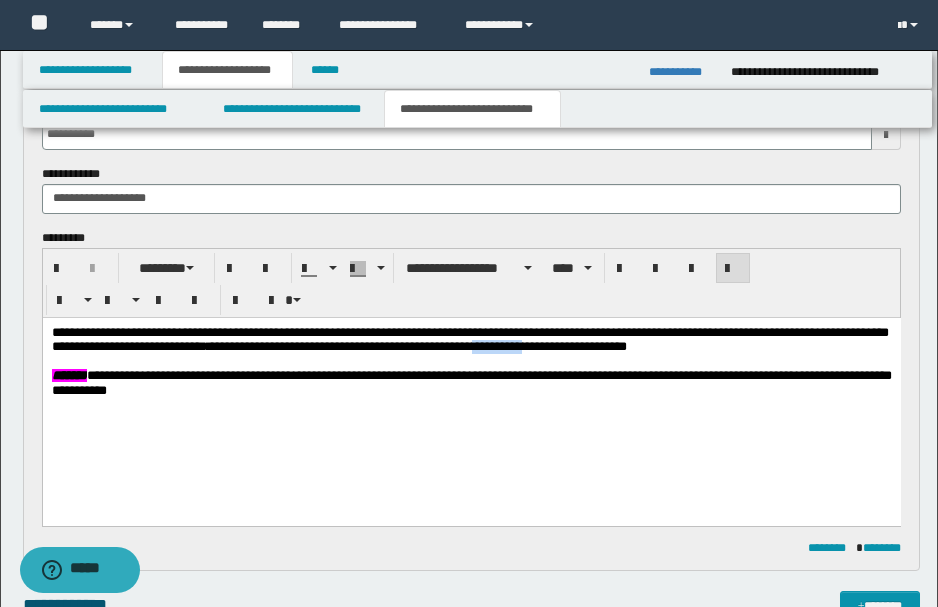 drag, startPoint x: 583, startPoint y: 348, endPoint x: 635, endPoint y: 352, distance: 52.153618 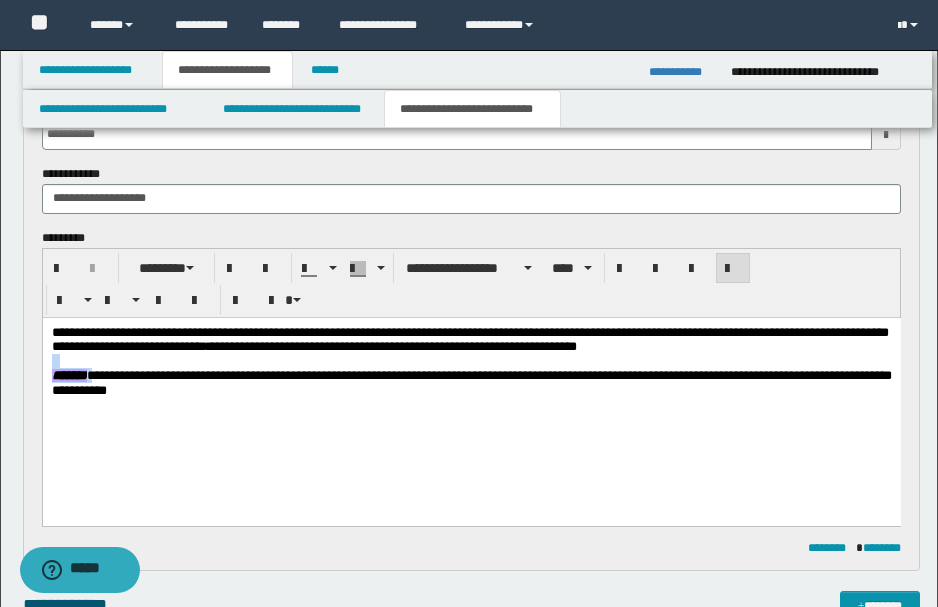 drag, startPoint x: 701, startPoint y: 345, endPoint x: 104, endPoint y: 379, distance: 597.9674 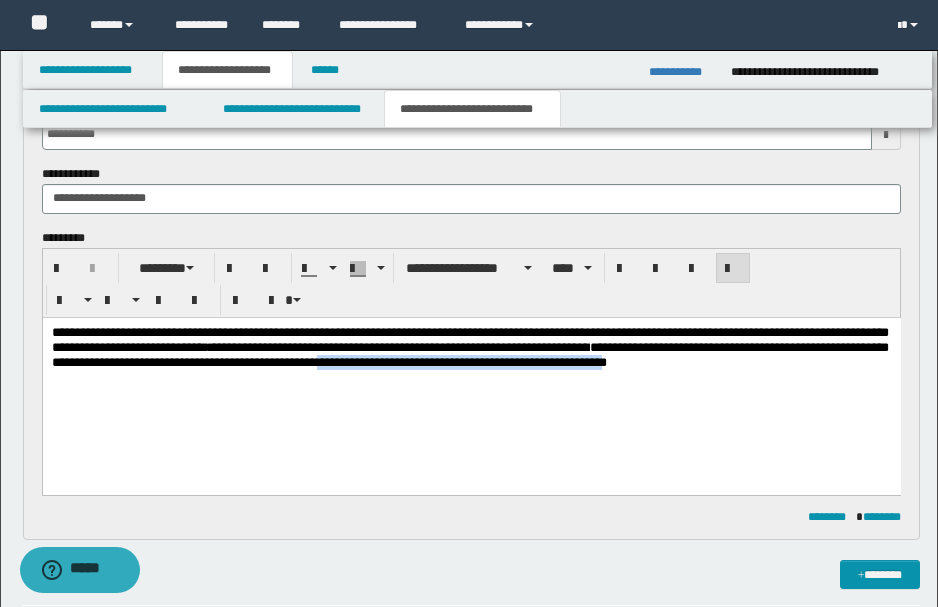 drag, startPoint x: 483, startPoint y: 365, endPoint x: 786, endPoint y: 354, distance: 303.19962 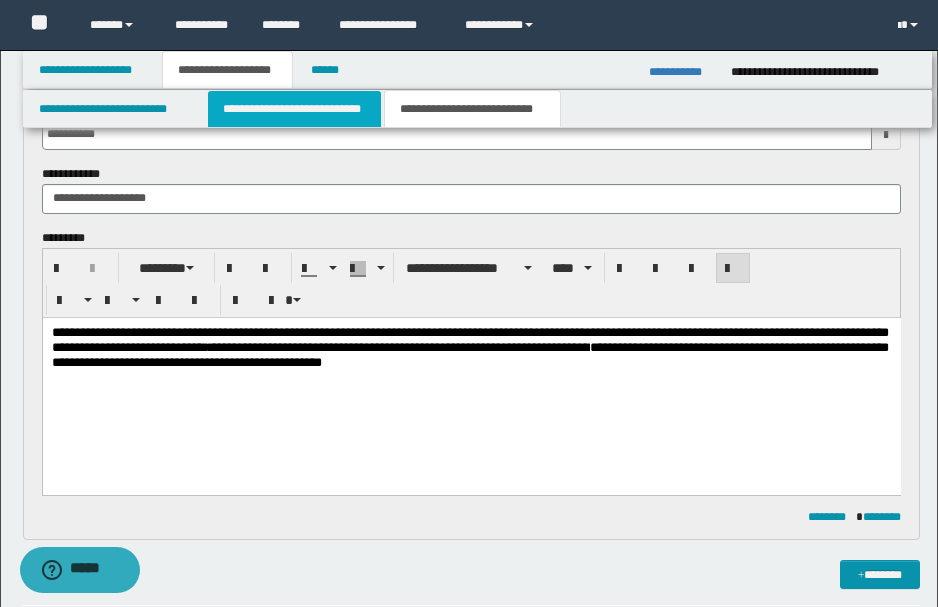 click on "**********" at bounding box center [294, 109] 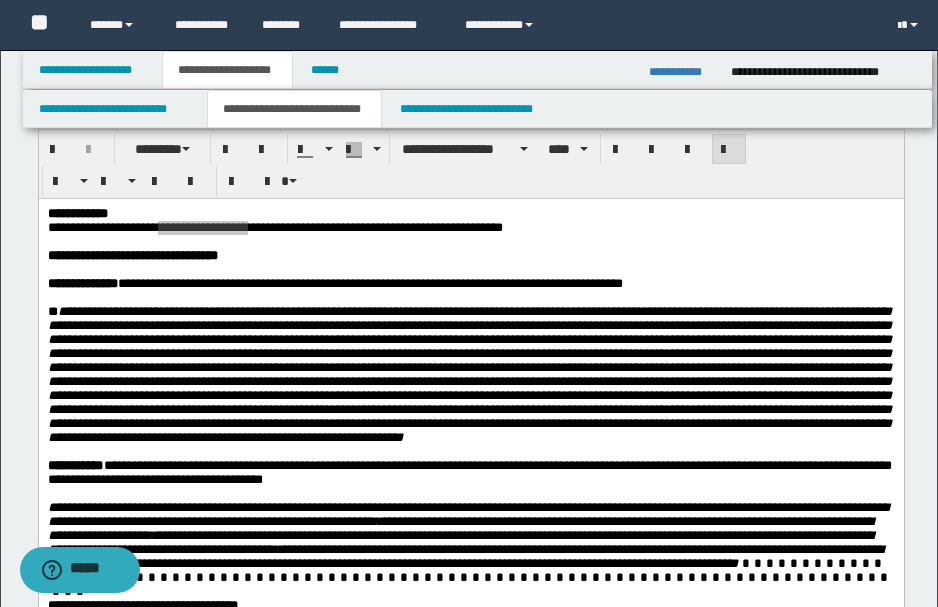 scroll, scrollTop: 0, scrollLeft: 0, axis: both 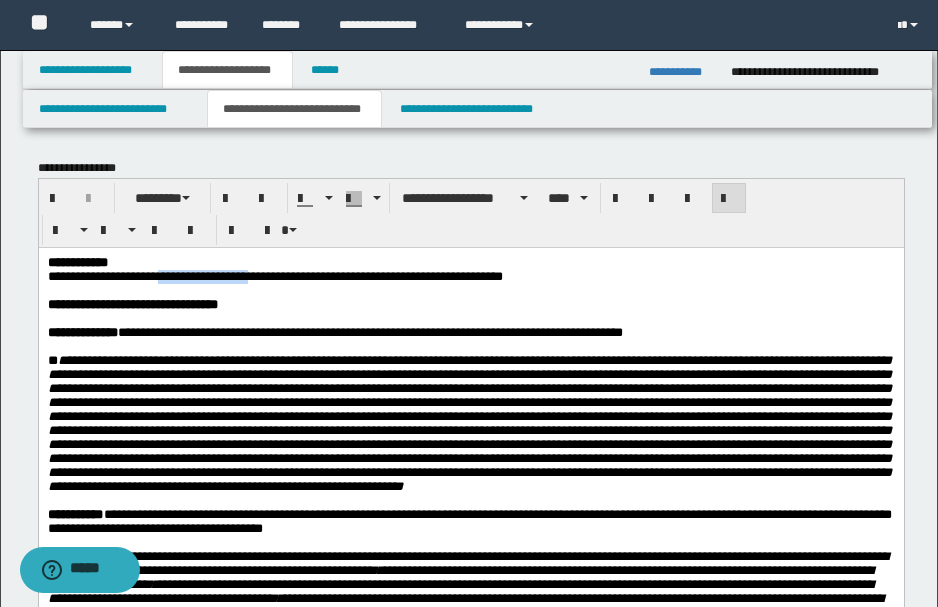 click at bounding box center [469, 318] 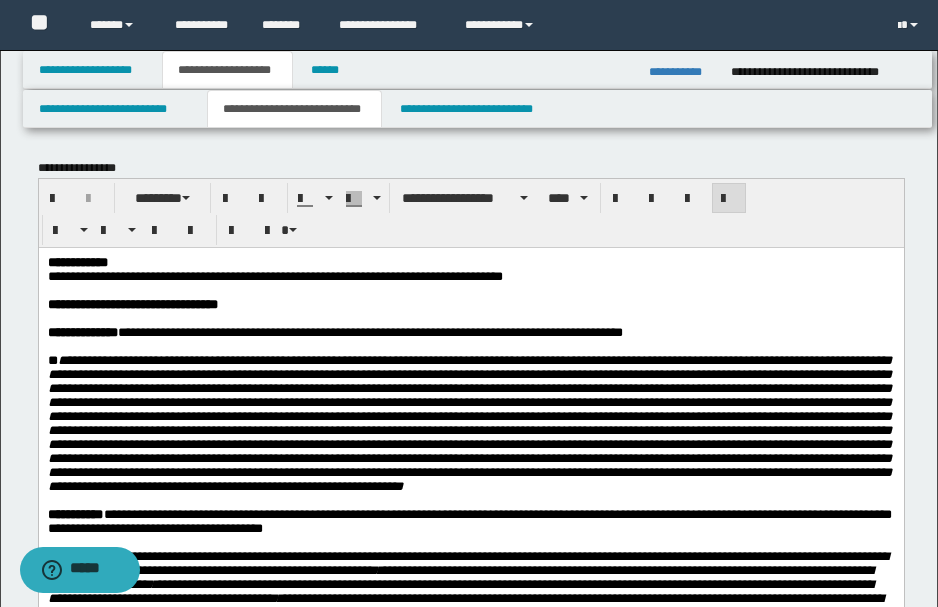click at bounding box center (469, 290) 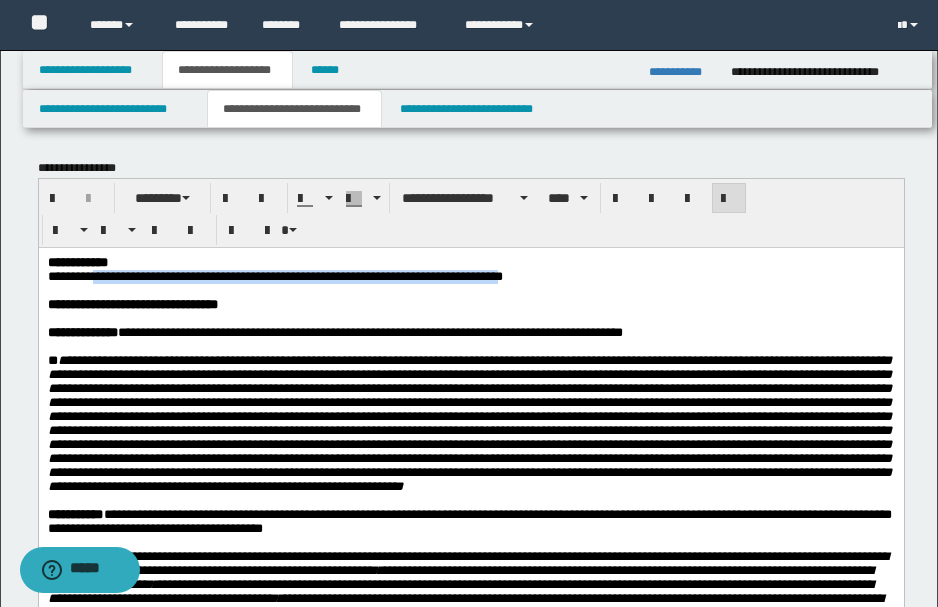 drag, startPoint x: 97, startPoint y: 274, endPoint x: 568, endPoint y: 278, distance: 471.017 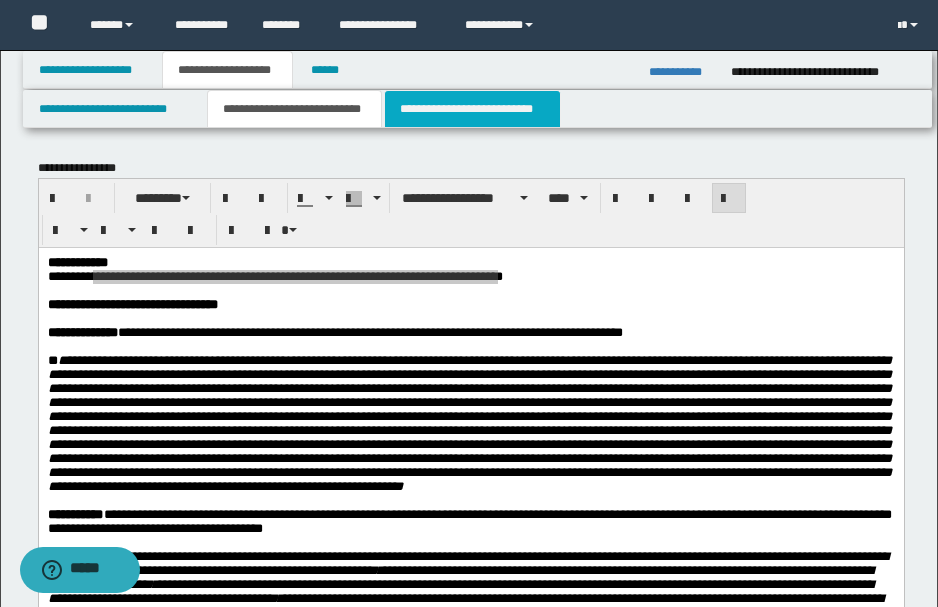 click on "**********" at bounding box center (472, 109) 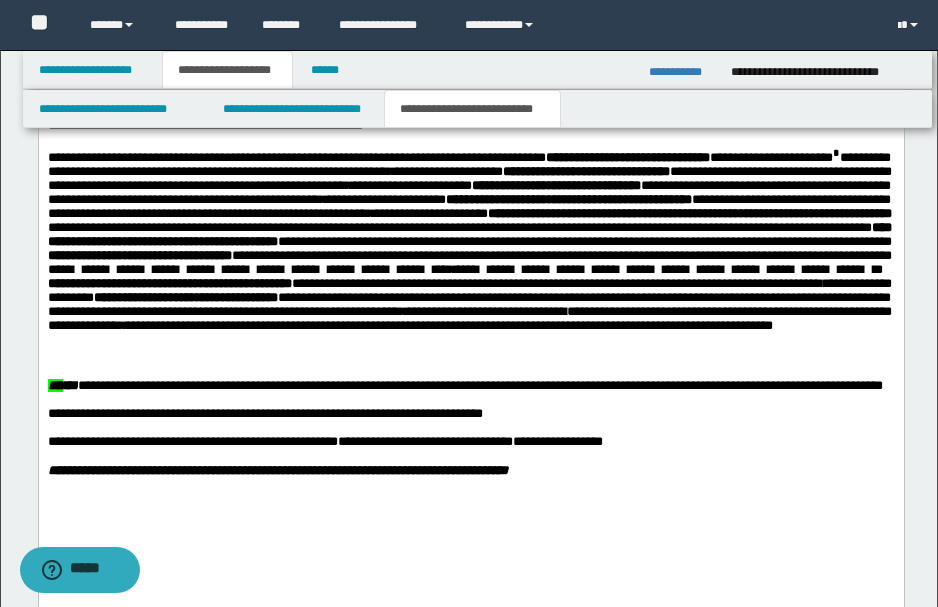 scroll, scrollTop: 800, scrollLeft: 0, axis: vertical 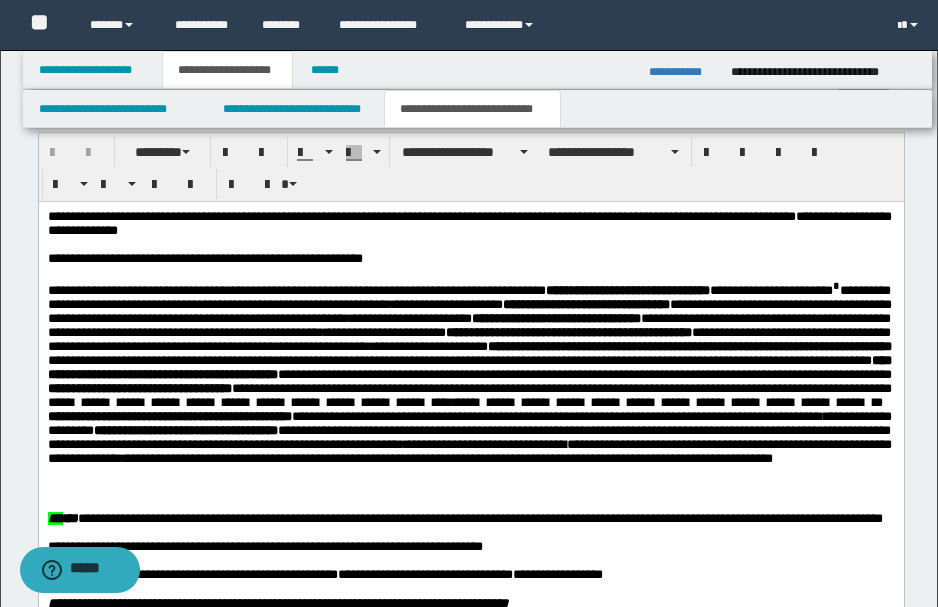 drag, startPoint x: 560, startPoint y: 250, endPoint x: 618, endPoint y: 232, distance: 60.728905 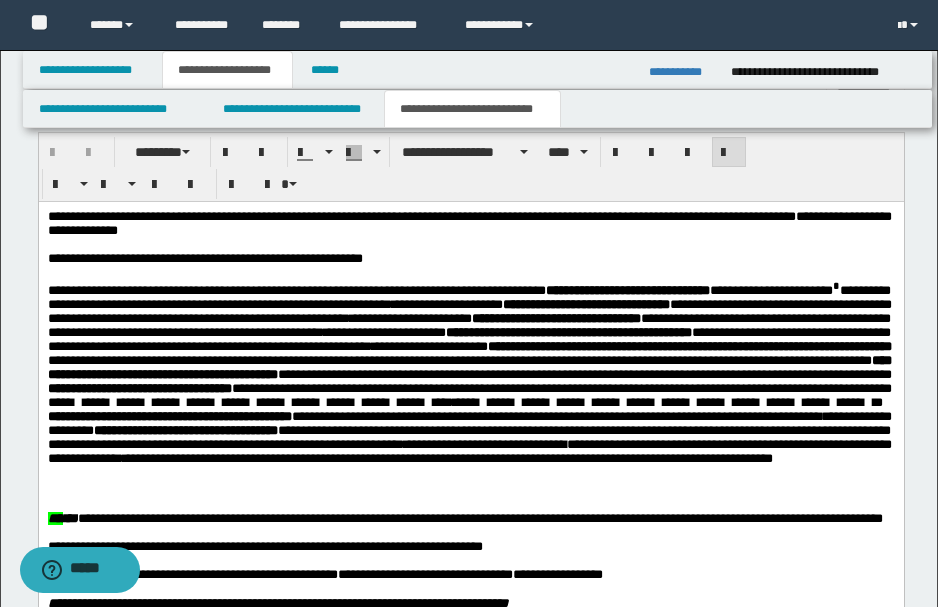 click on "**********" at bounding box center [469, 222] 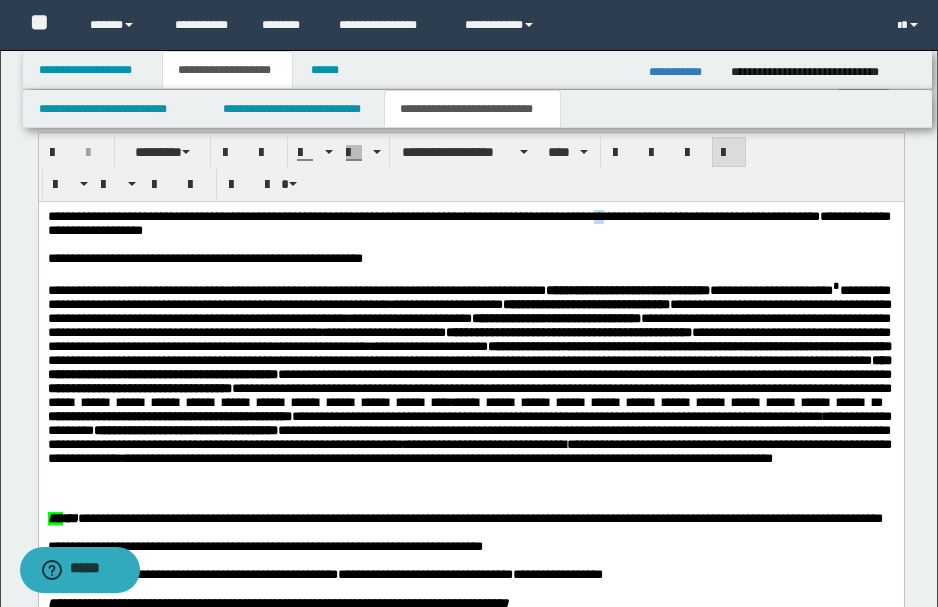 click on "**********" at bounding box center [468, 222] 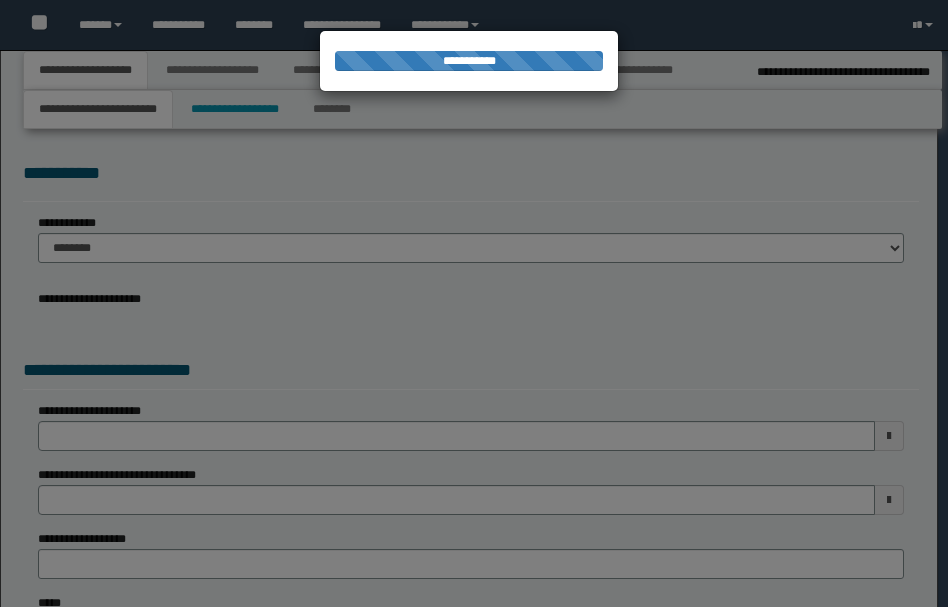 type on "**********" 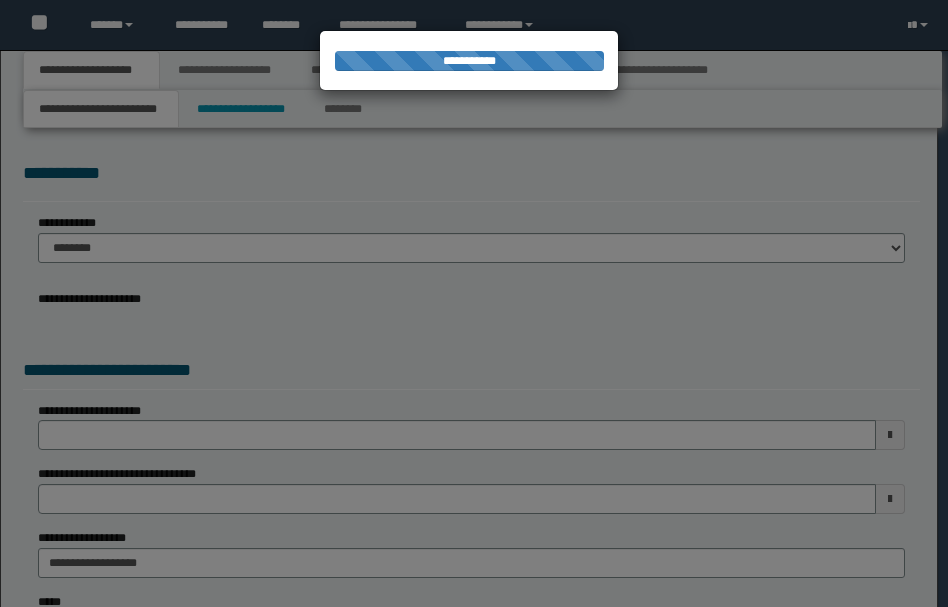 scroll, scrollTop: 0, scrollLeft: 0, axis: both 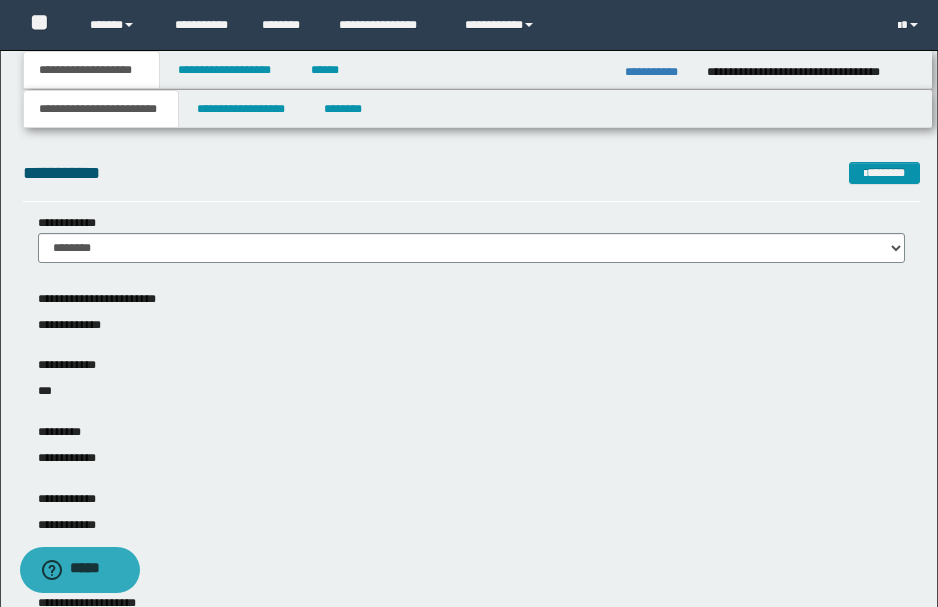 click on "**********" at bounding box center (471, 595) 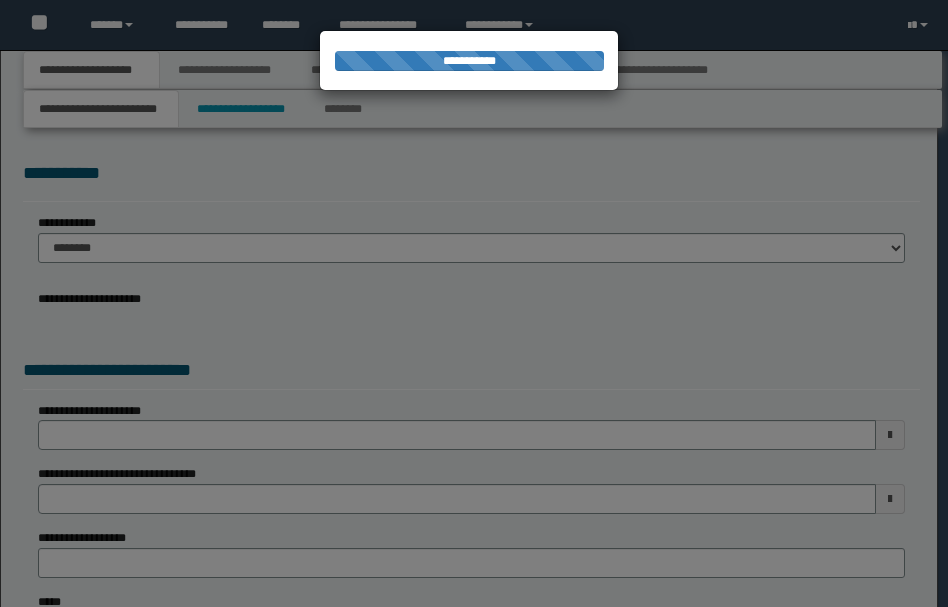 scroll, scrollTop: 0, scrollLeft: 0, axis: both 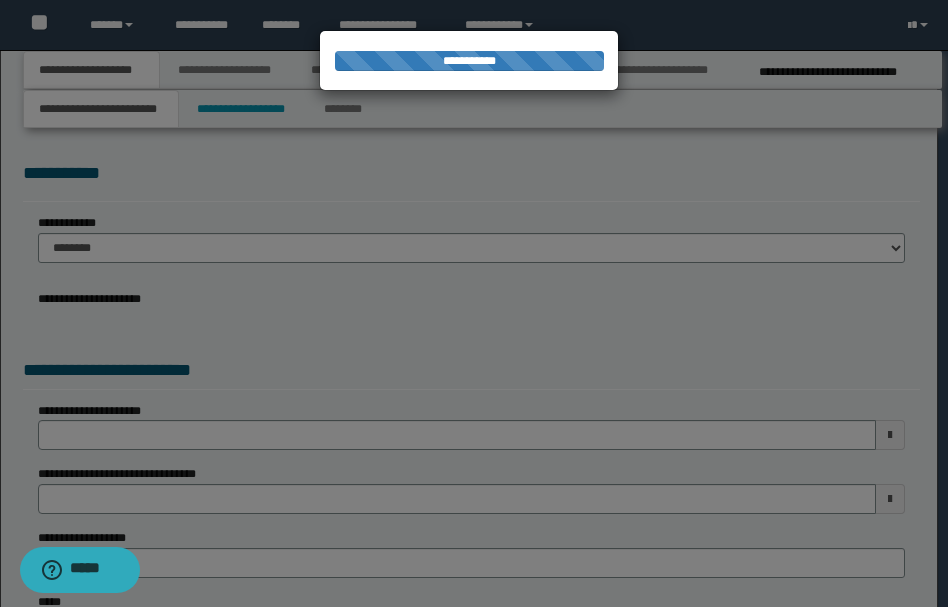 click at bounding box center (474, 303) 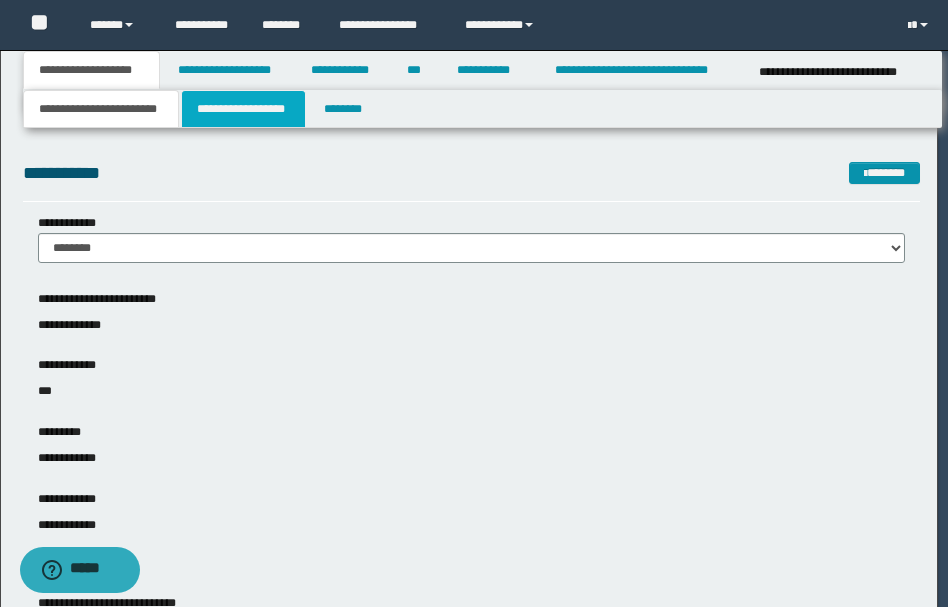 click on "**********" at bounding box center (243, 109) 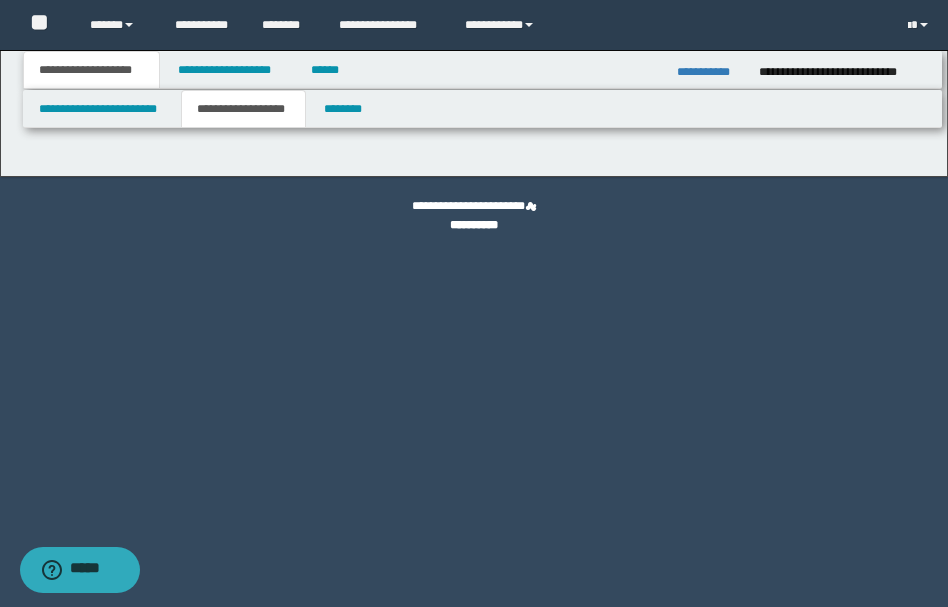 type on "**********" 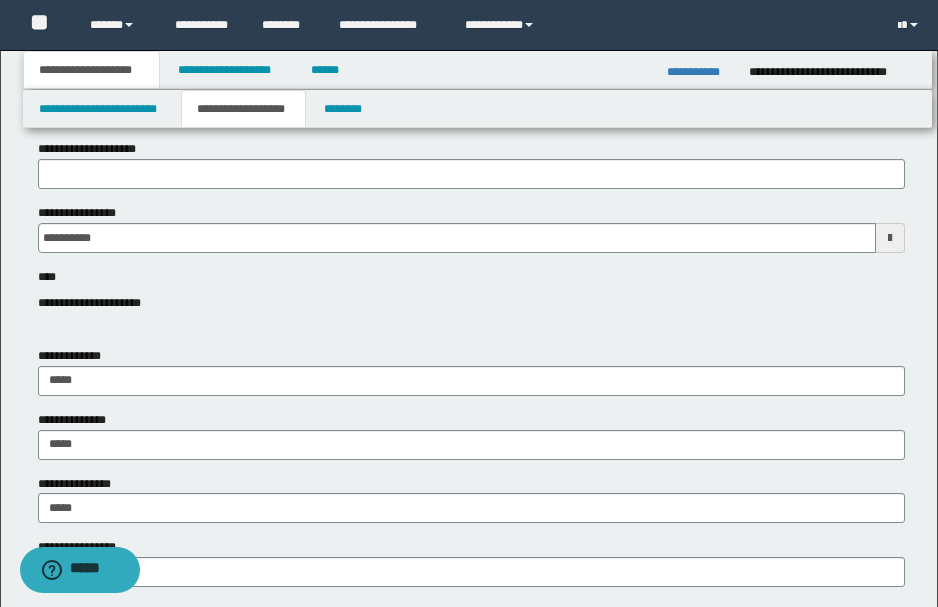 scroll, scrollTop: 266, scrollLeft: 0, axis: vertical 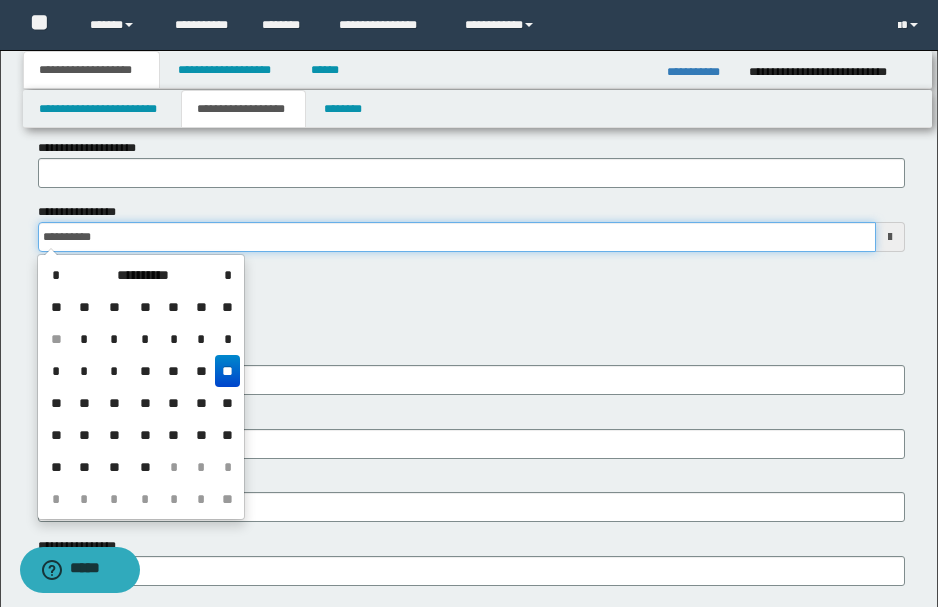 drag, startPoint x: 149, startPoint y: 228, endPoint x: 19, endPoint y: 226, distance: 130.01538 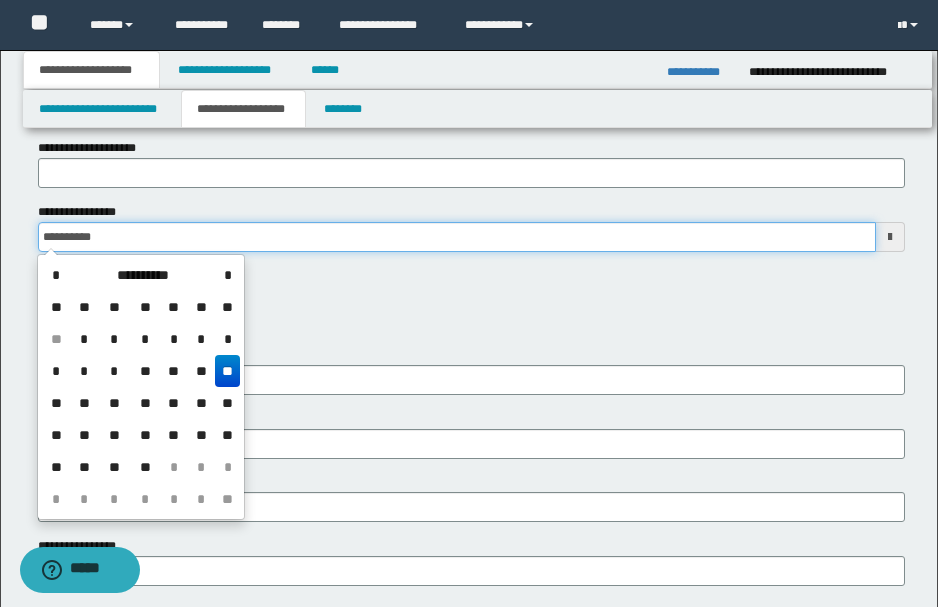 click on "**********" at bounding box center (469, 904) 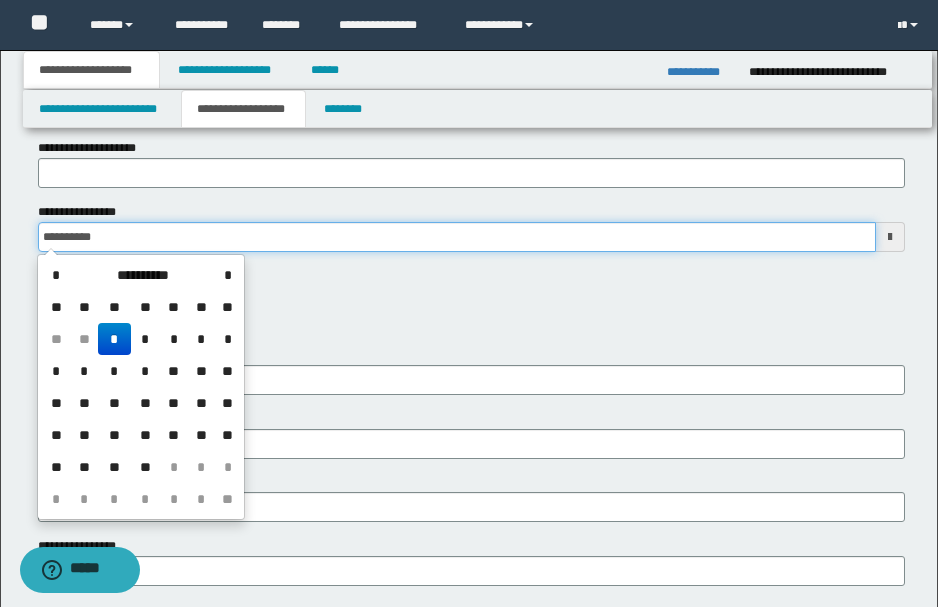 type on "**********" 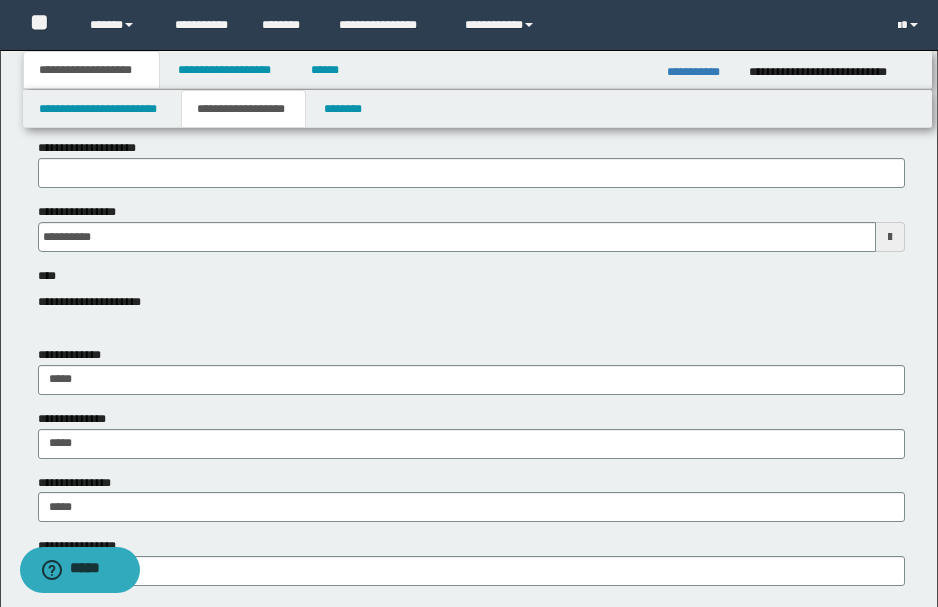 click on "**********" at bounding box center [471, 293] 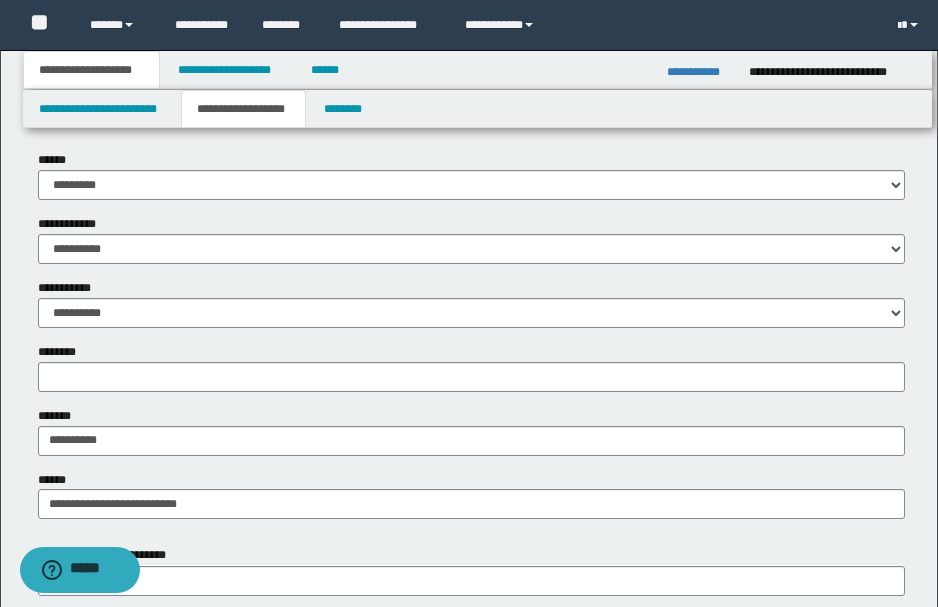 scroll, scrollTop: 733, scrollLeft: 0, axis: vertical 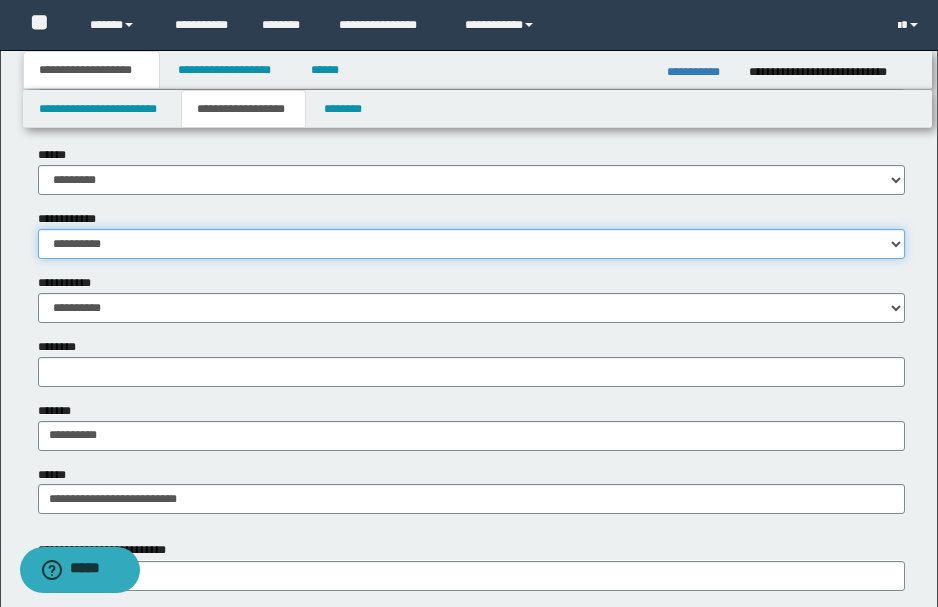 click on "**********" at bounding box center [471, 244] 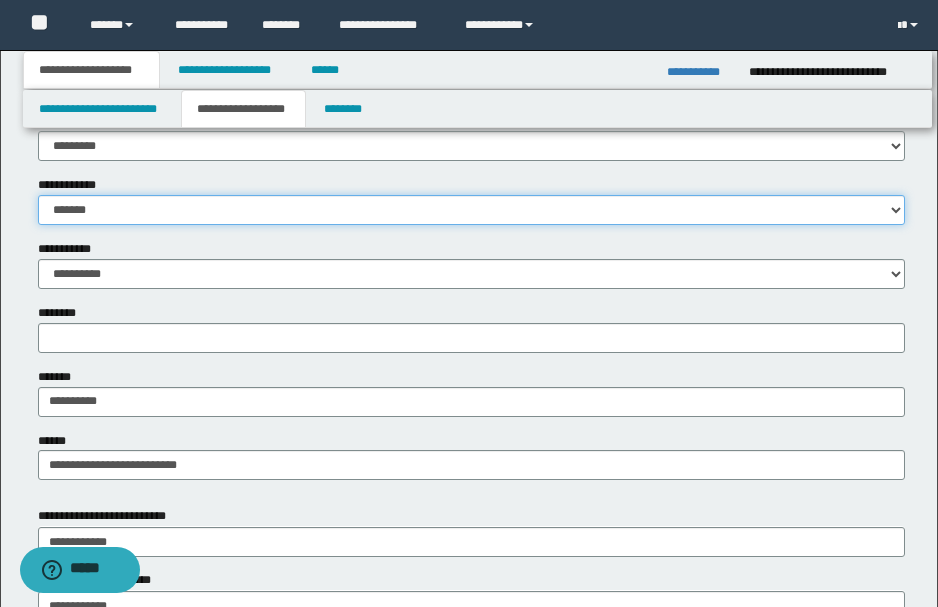 scroll, scrollTop: 800, scrollLeft: 0, axis: vertical 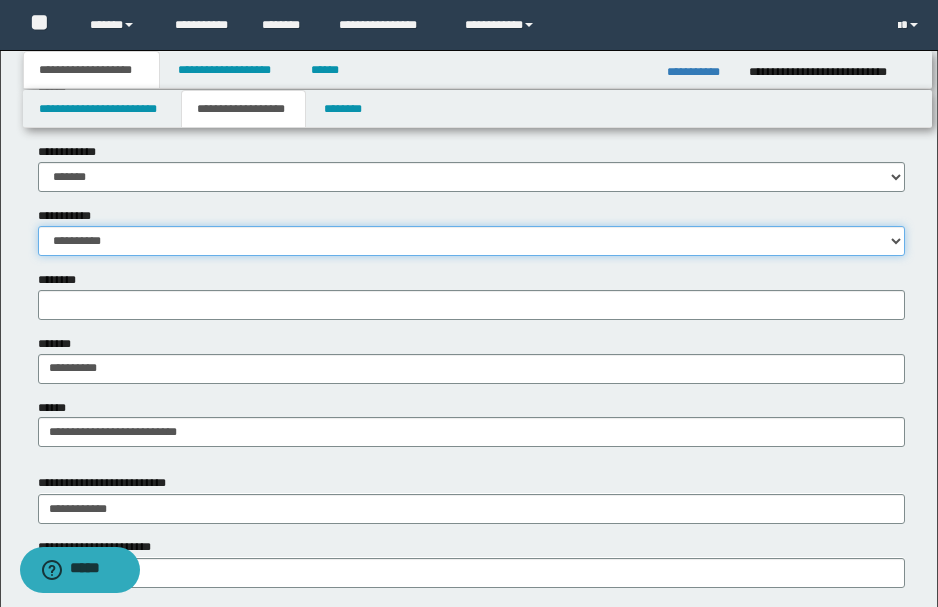 click on "**********" at bounding box center (471, 241) 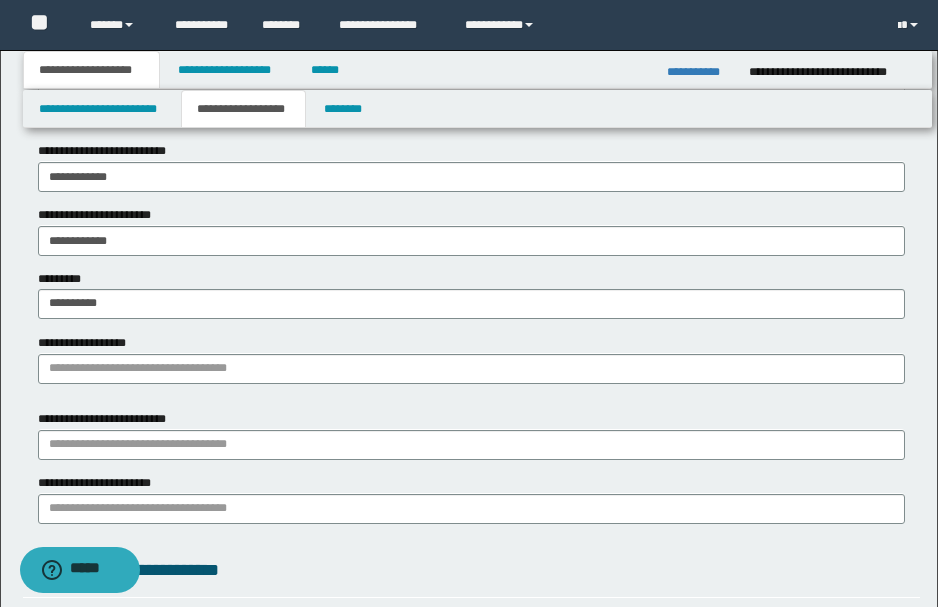 scroll, scrollTop: 1133, scrollLeft: 0, axis: vertical 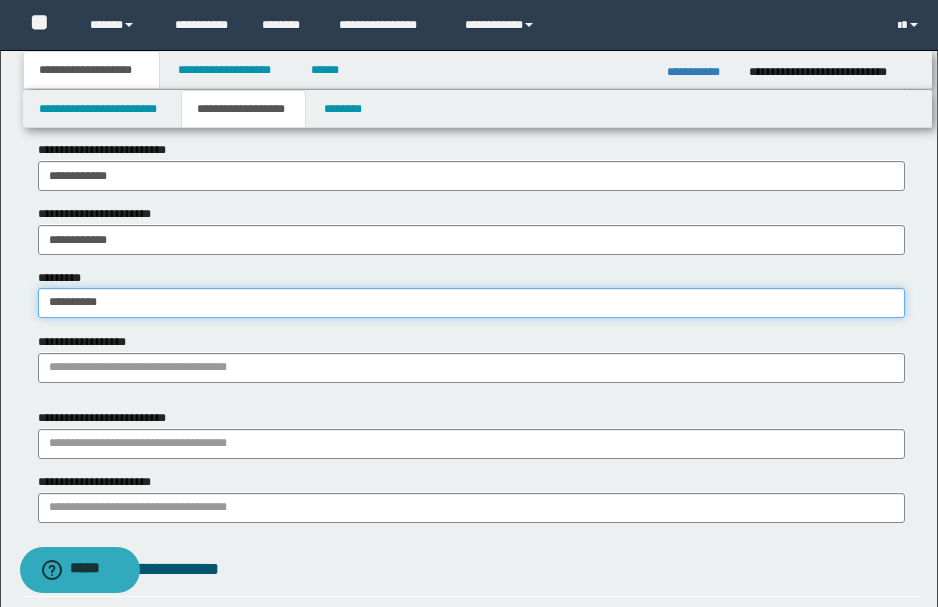click on "**********" at bounding box center (471, 303) 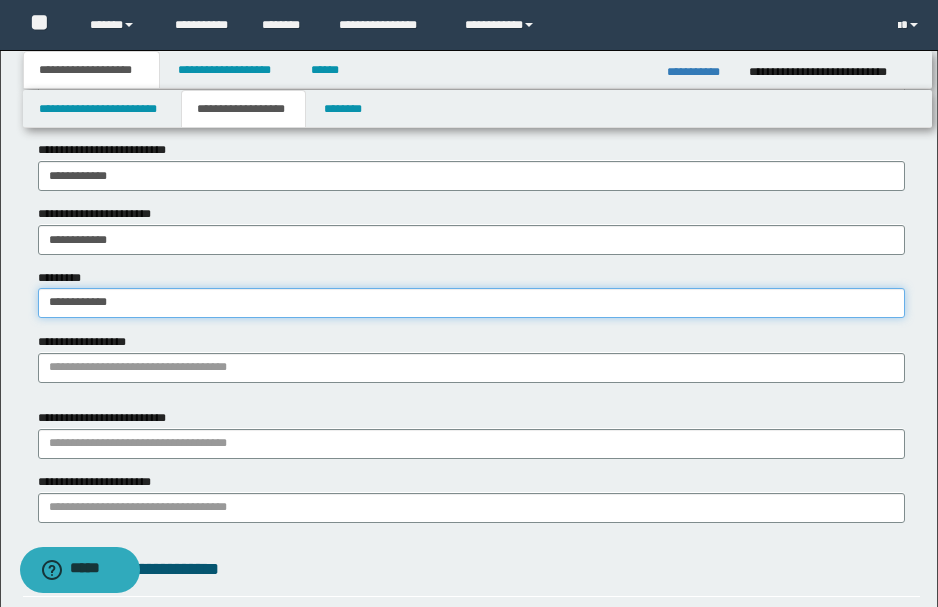 drag, startPoint x: 183, startPoint y: 293, endPoint x: -175, endPoint y: 254, distance: 360.11804 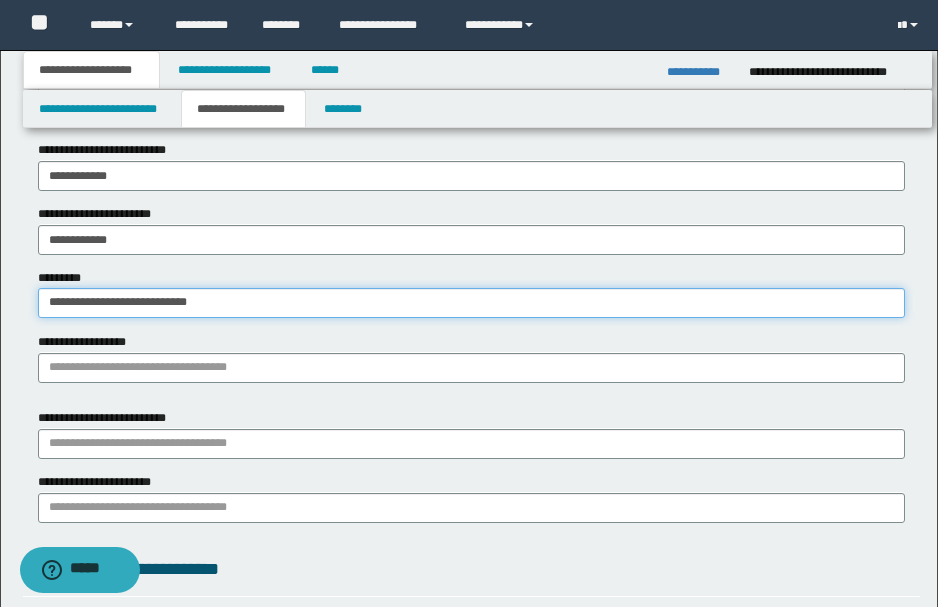 click on "**********" at bounding box center [471, 303] 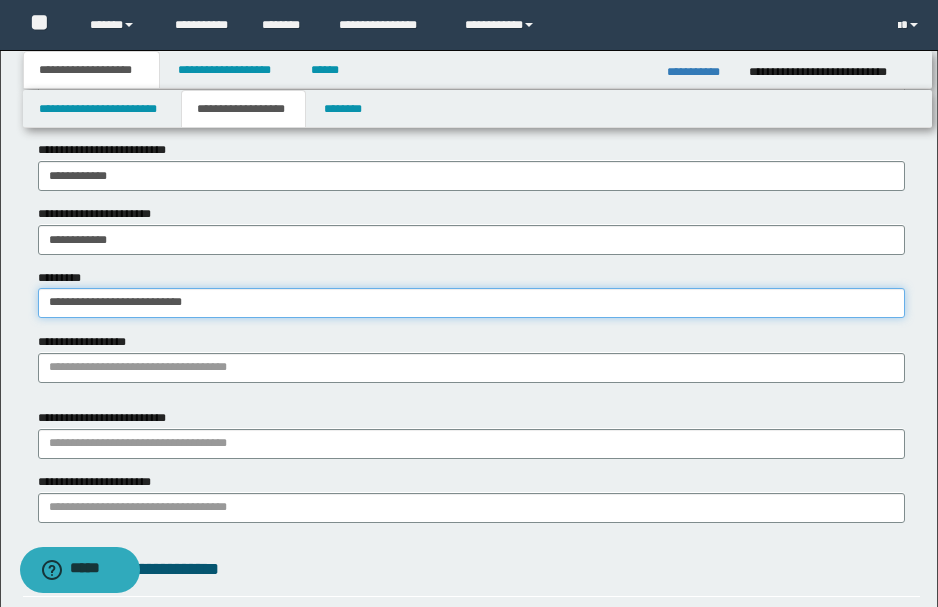 click on "**********" at bounding box center (471, 303) 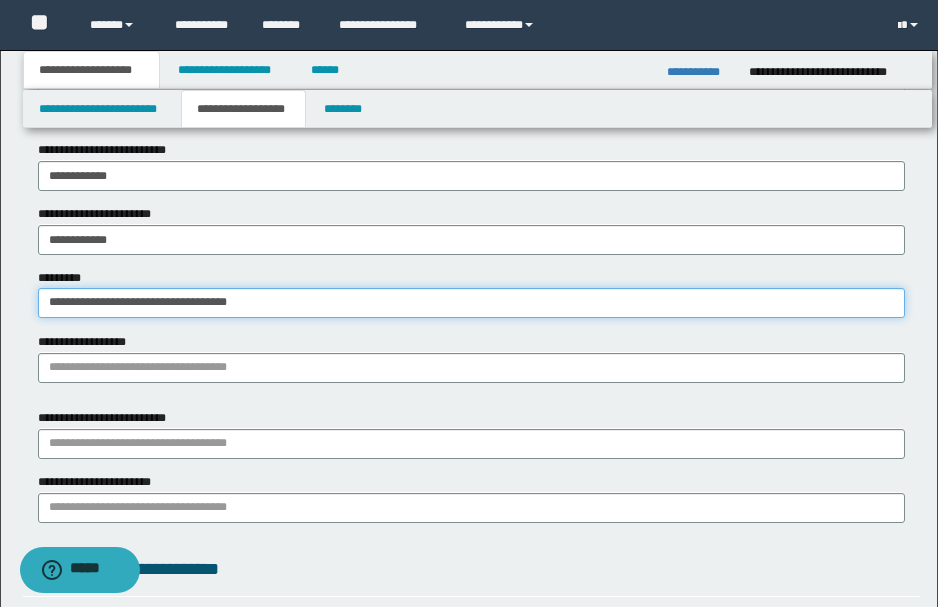 type on "**********" 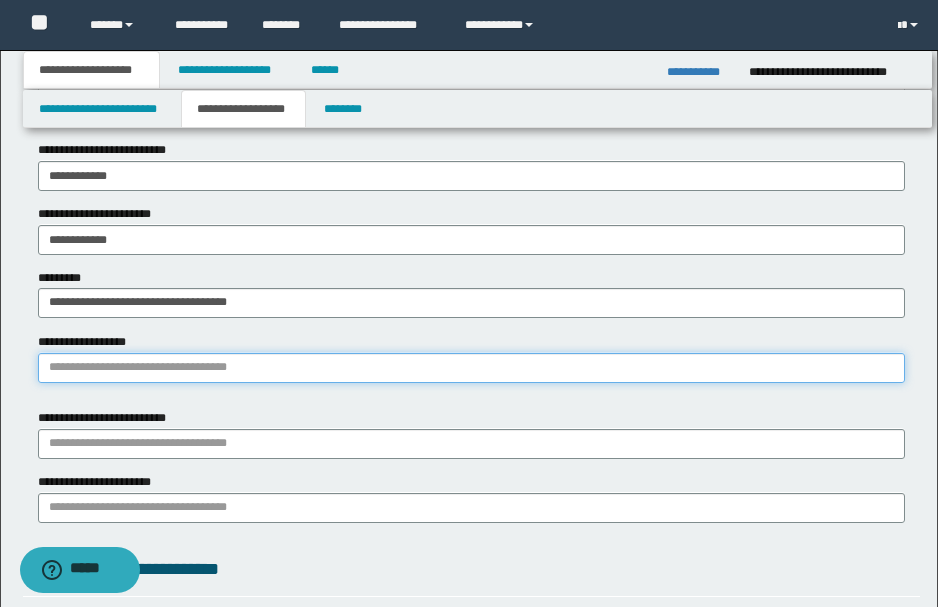 click on "**********" at bounding box center (471, 368) 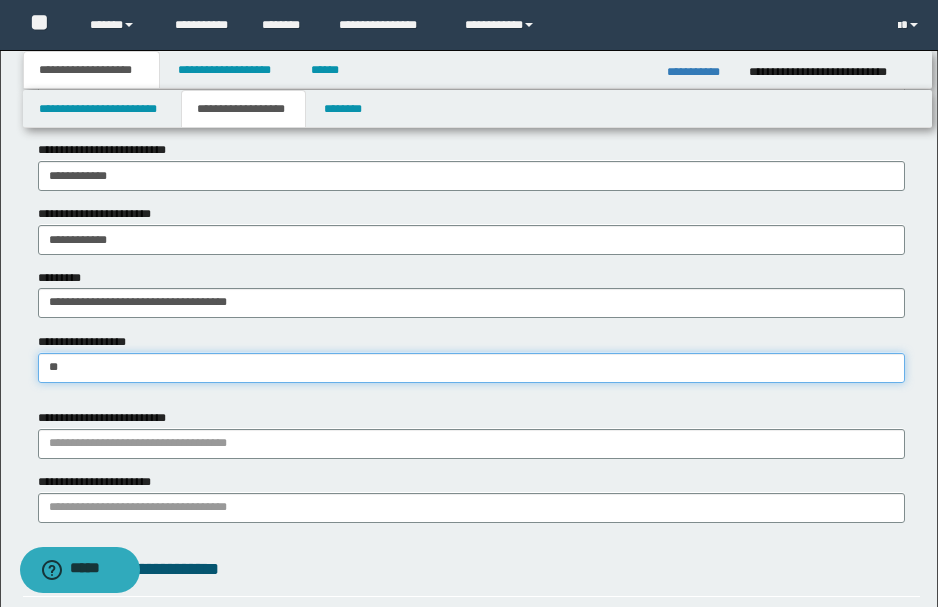 type on "***" 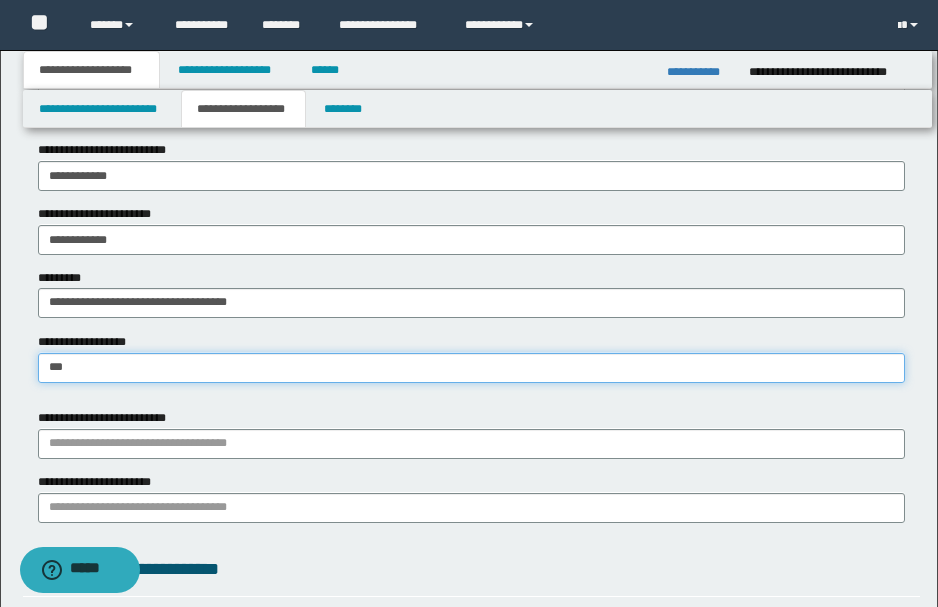 type on "********" 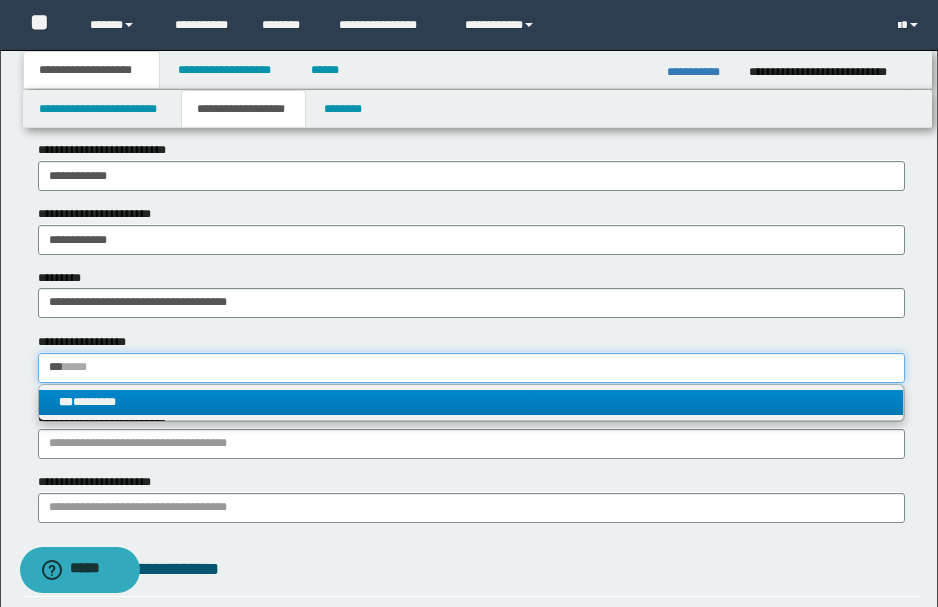 type on "***" 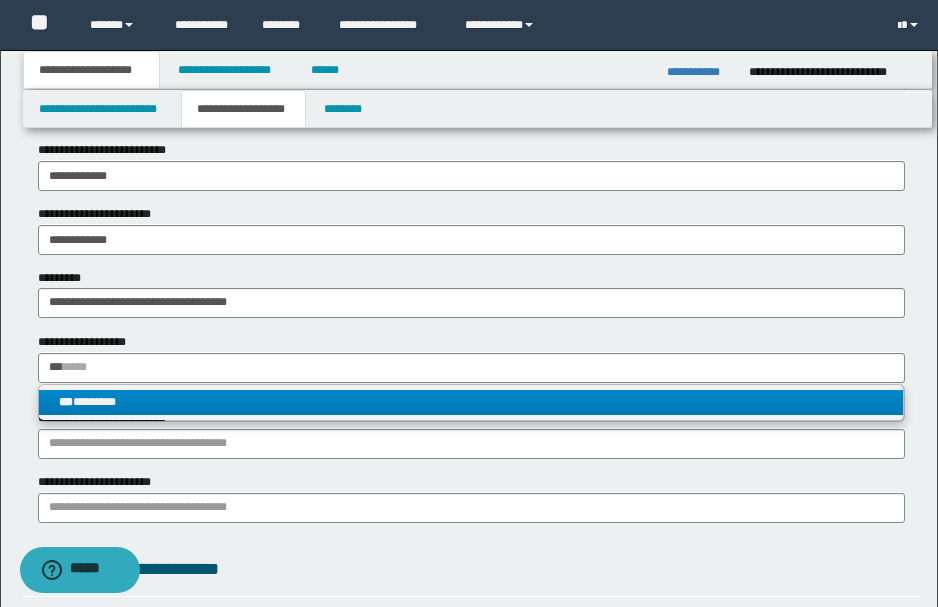 type 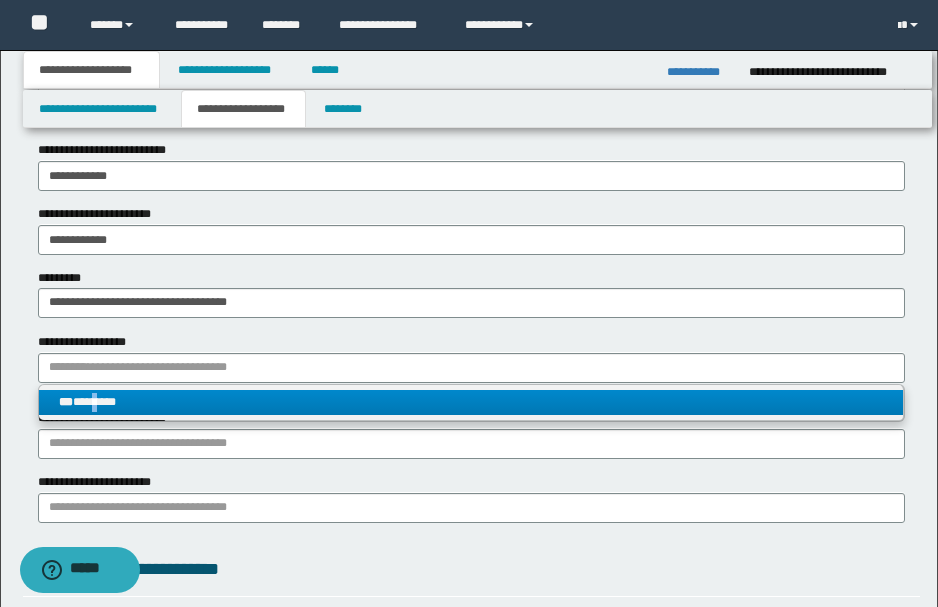drag, startPoint x: 103, startPoint y: 396, endPoint x: 102, endPoint y: 420, distance: 24.020824 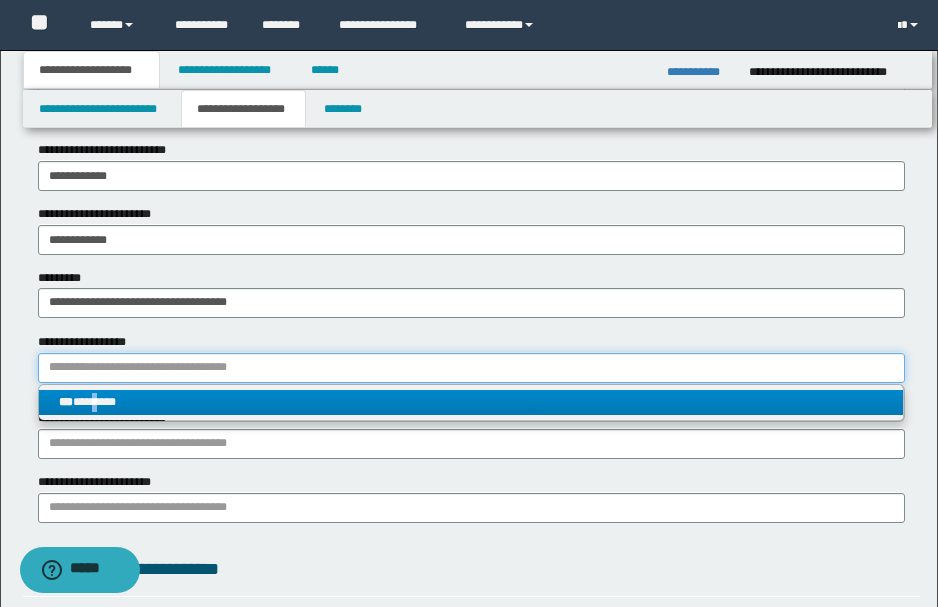 type 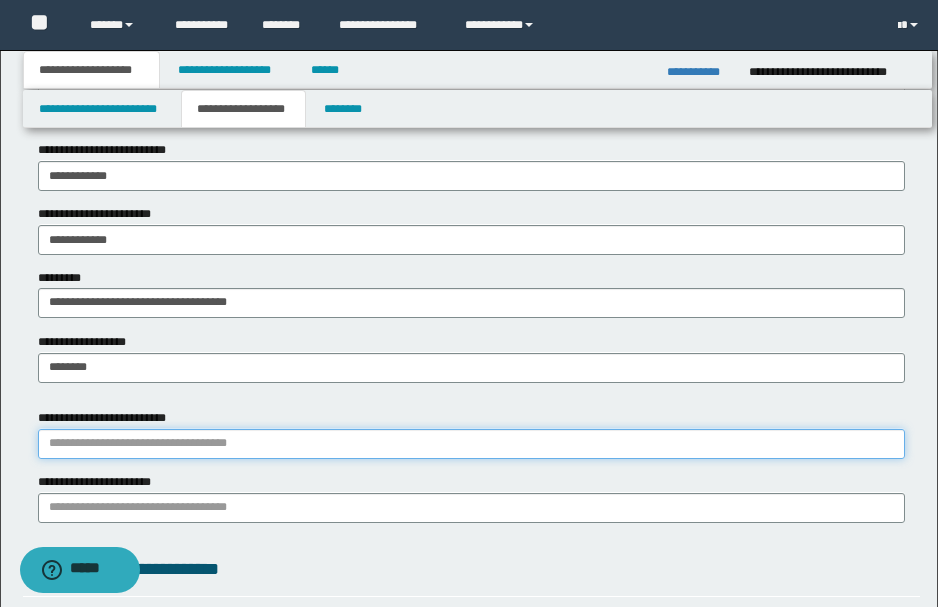 drag, startPoint x: 102, startPoint y: 444, endPoint x: 73, endPoint y: 414, distance: 41.725292 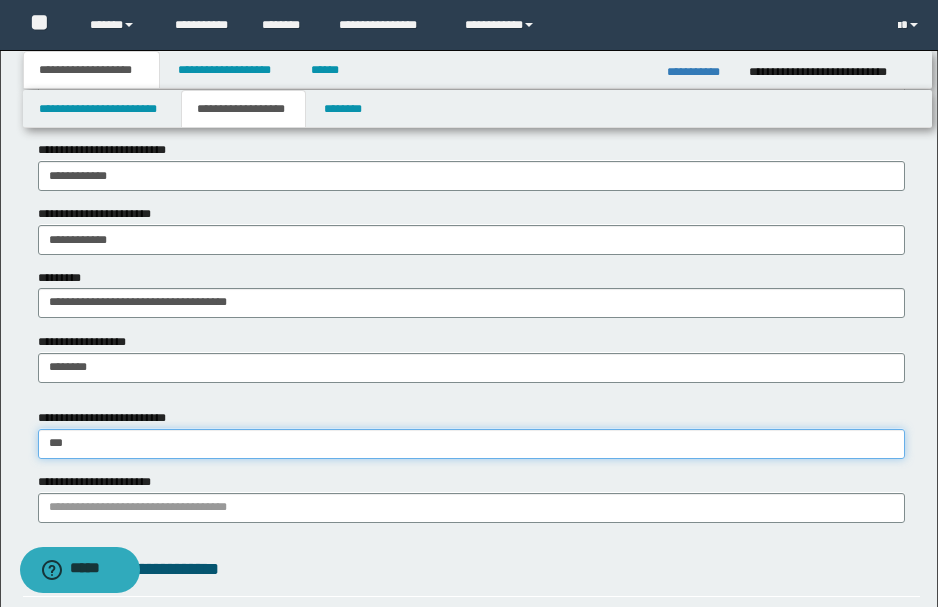 type on "****" 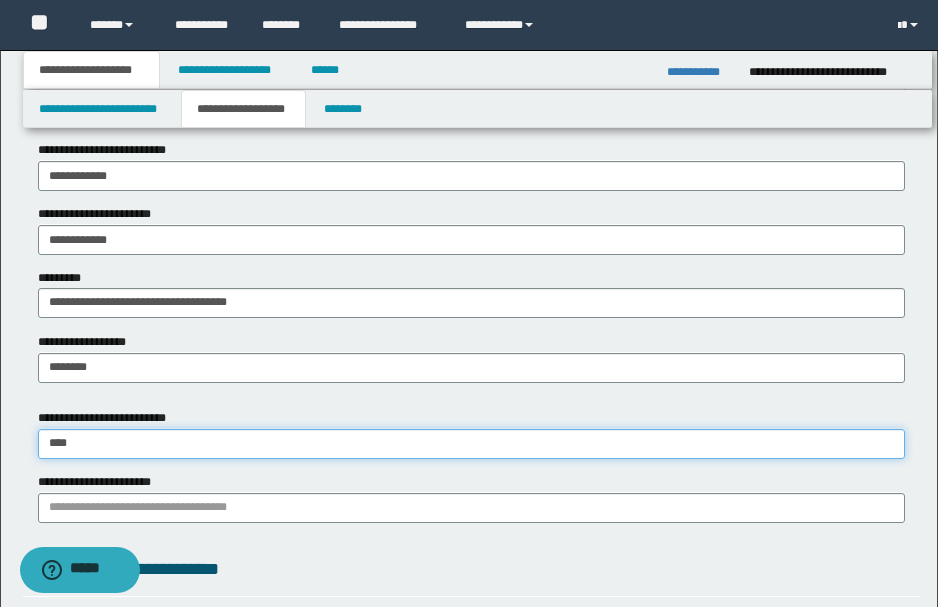 type on "**********" 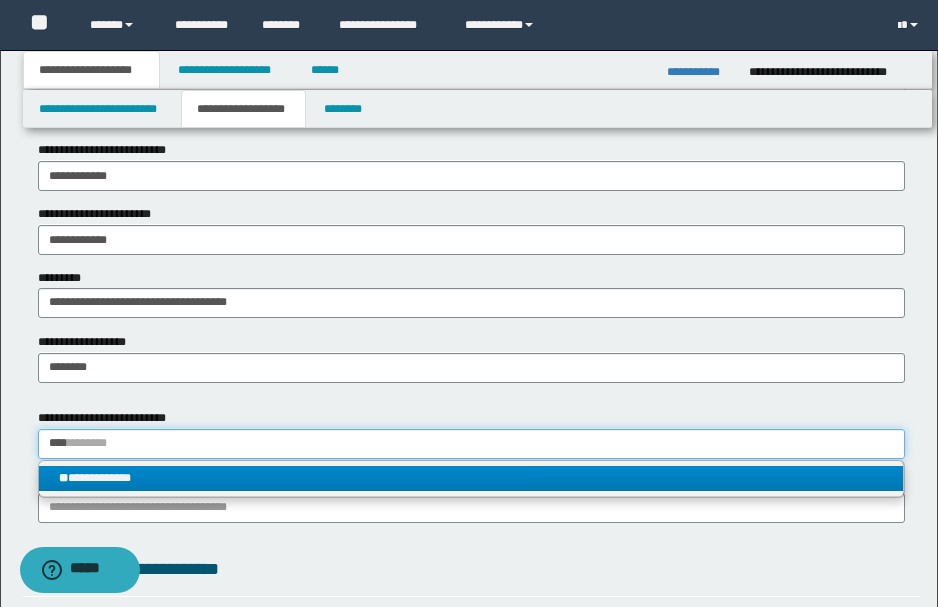 type on "****" 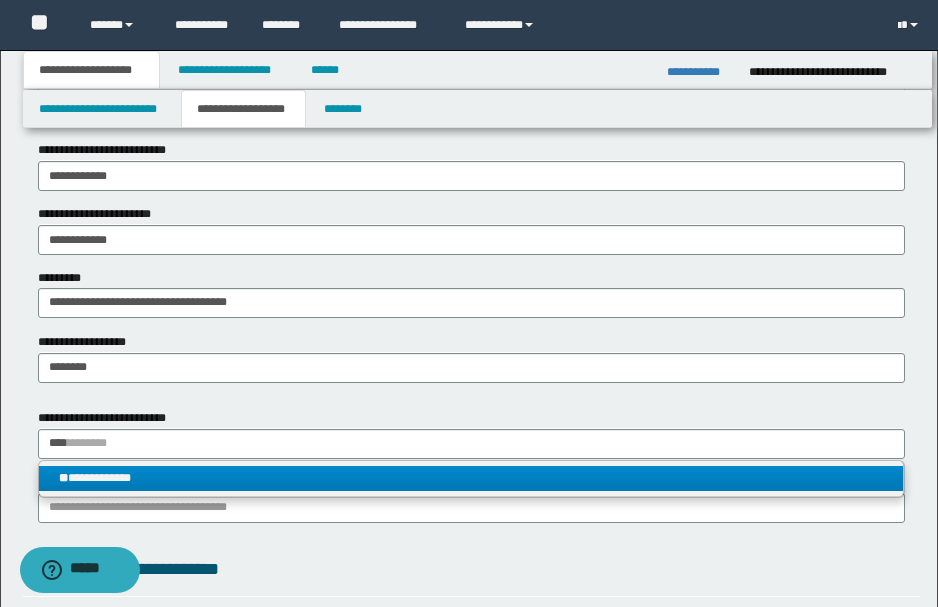type 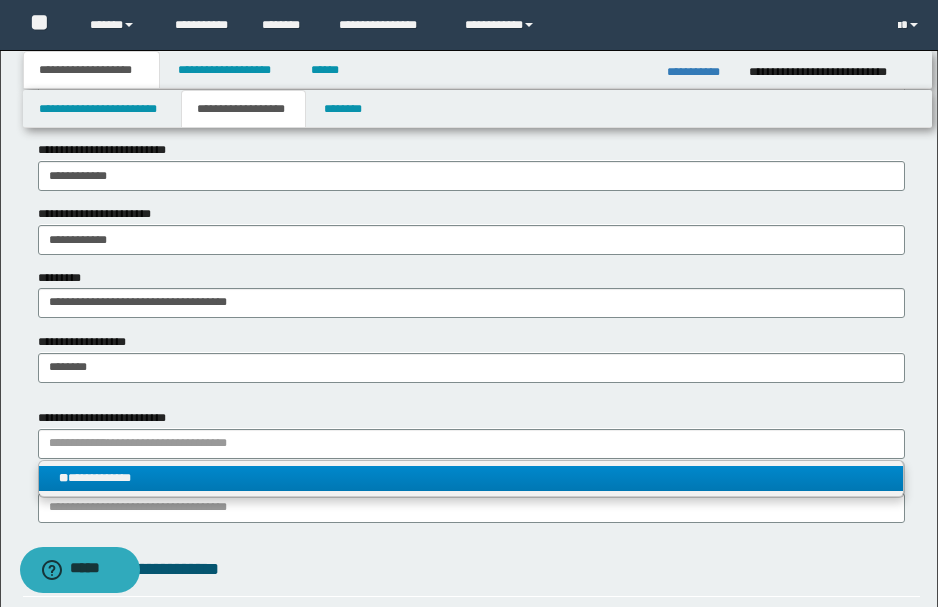 drag, startPoint x: 111, startPoint y: 469, endPoint x: 112, endPoint y: 499, distance: 30.016663 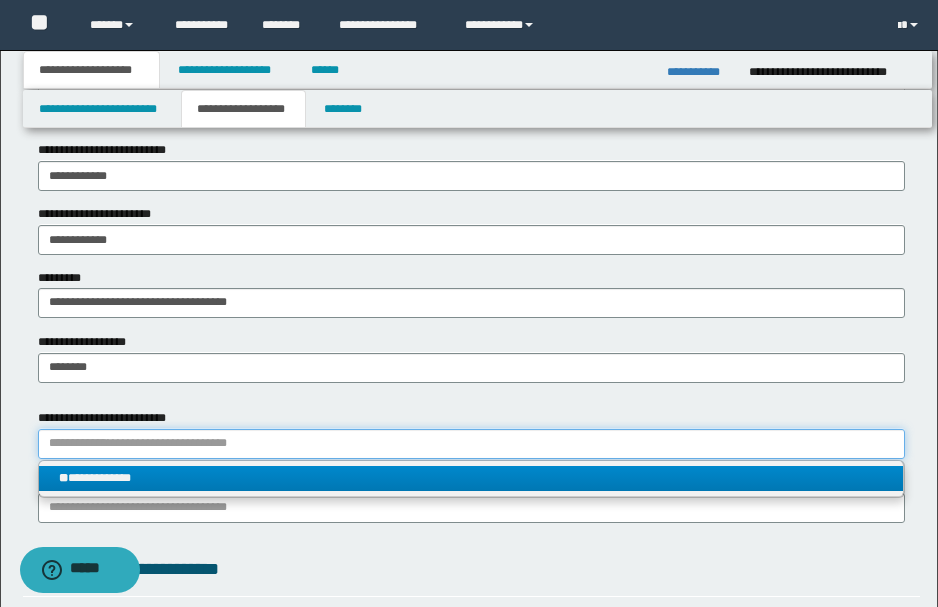 type 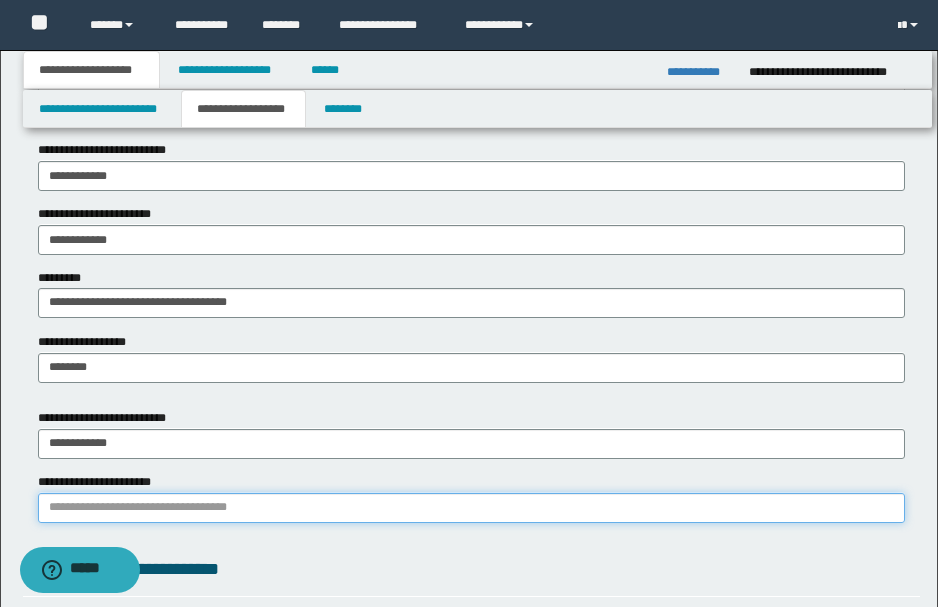 click on "**********" at bounding box center [471, 508] 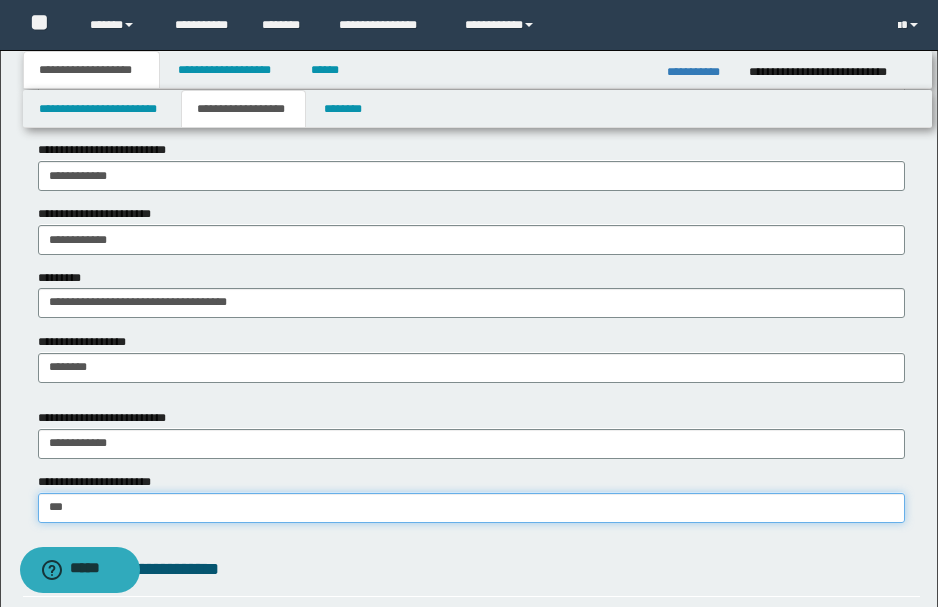 type on "****" 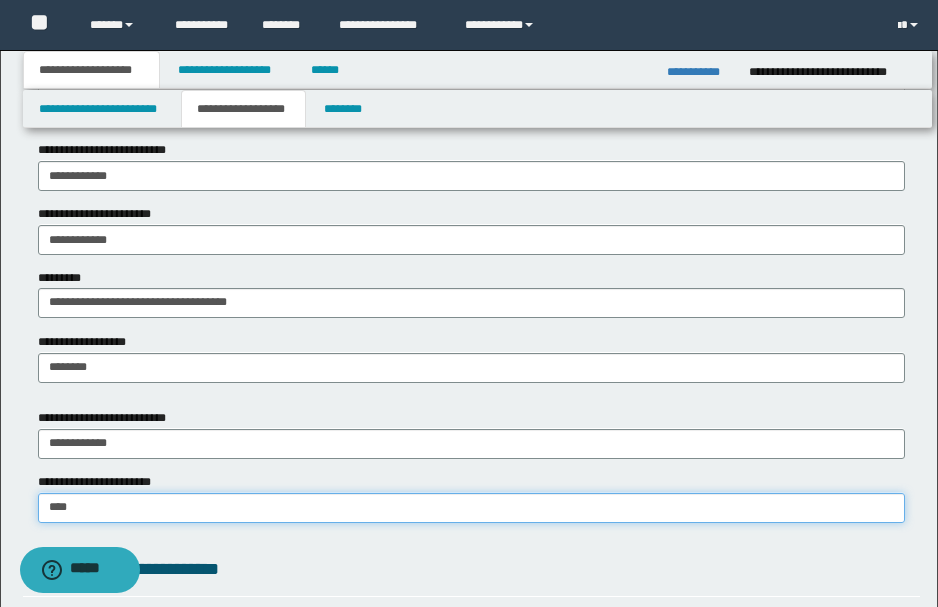 type on "**********" 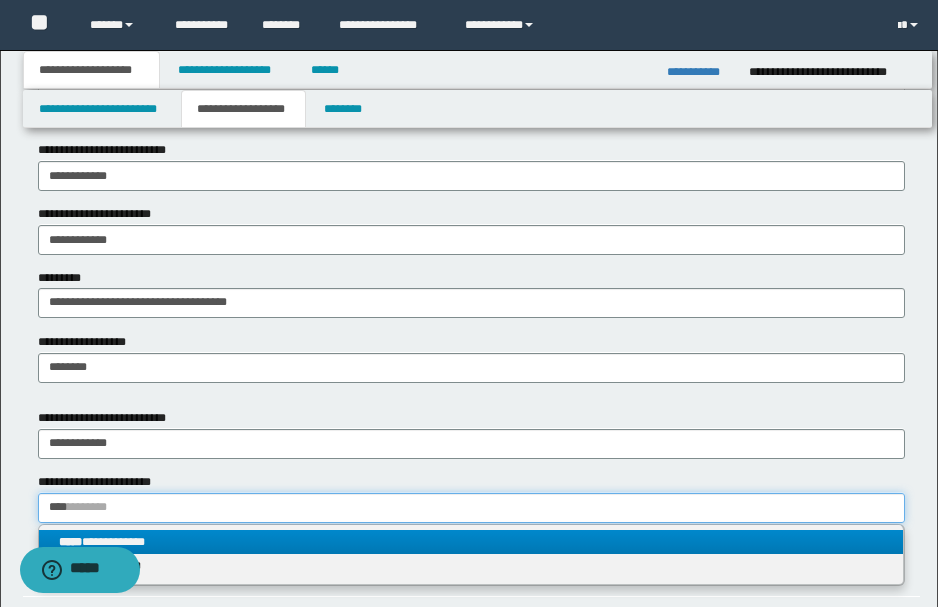 type on "****" 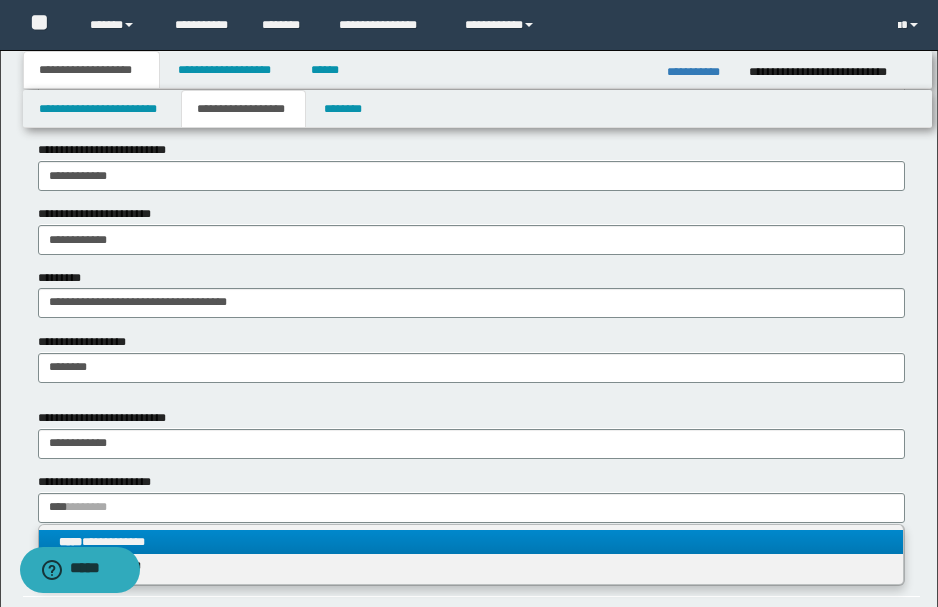 type 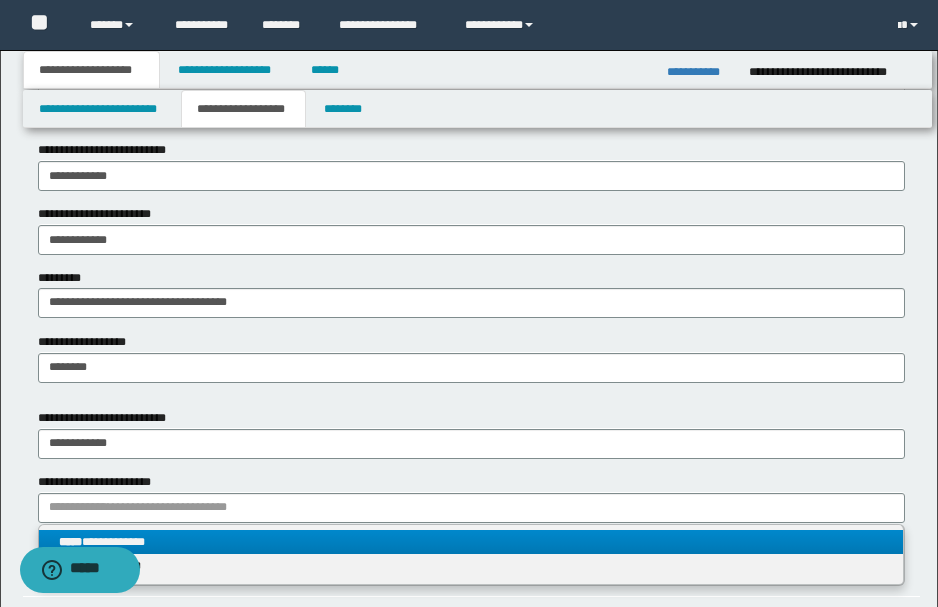 drag, startPoint x: 159, startPoint y: 543, endPoint x: 161, endPoint y: 513, distance: 30.066593 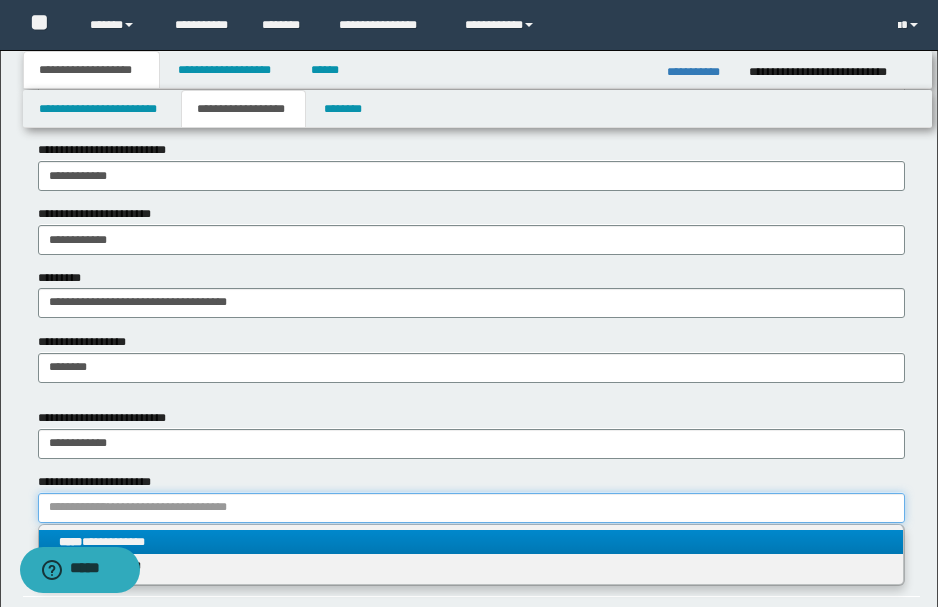 type 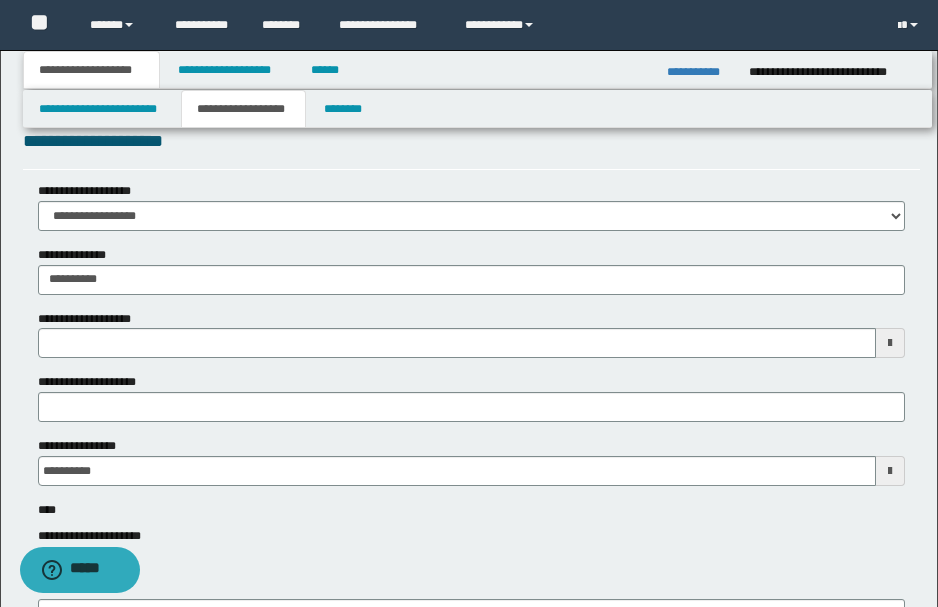 scroll, scrollTop: 0, scrollLeft: 0, axis: both 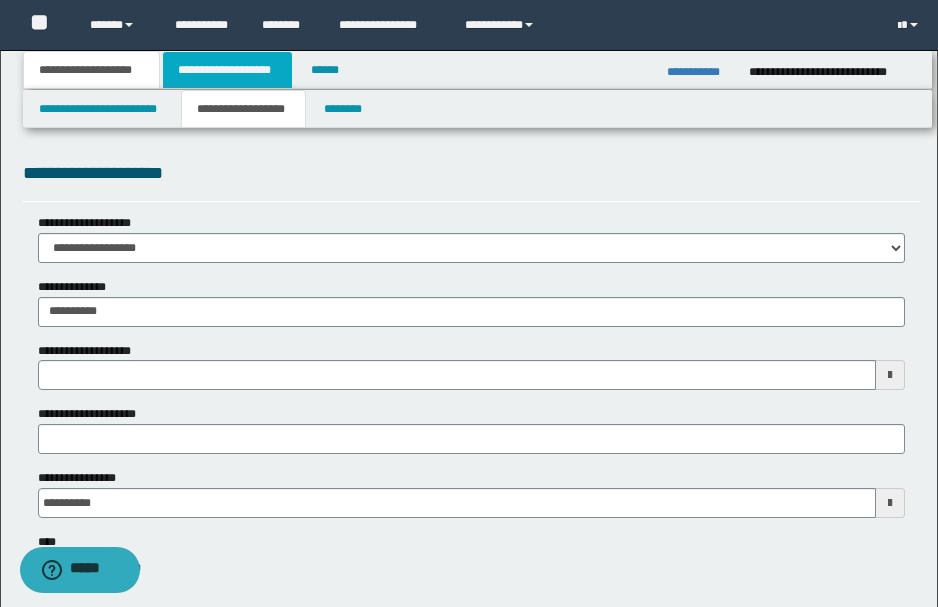 click on "**********" at bounding box center [227, 70] 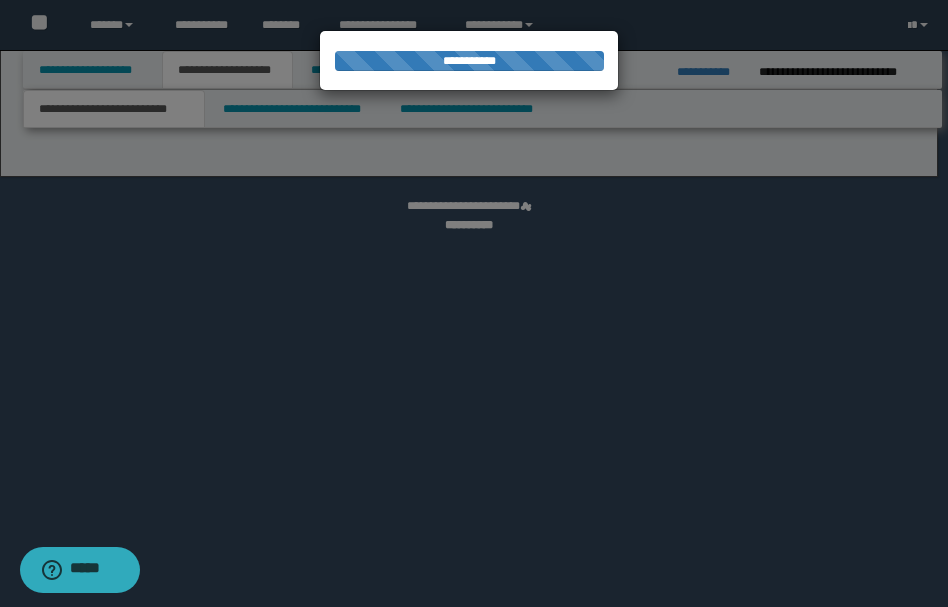 select on "*" 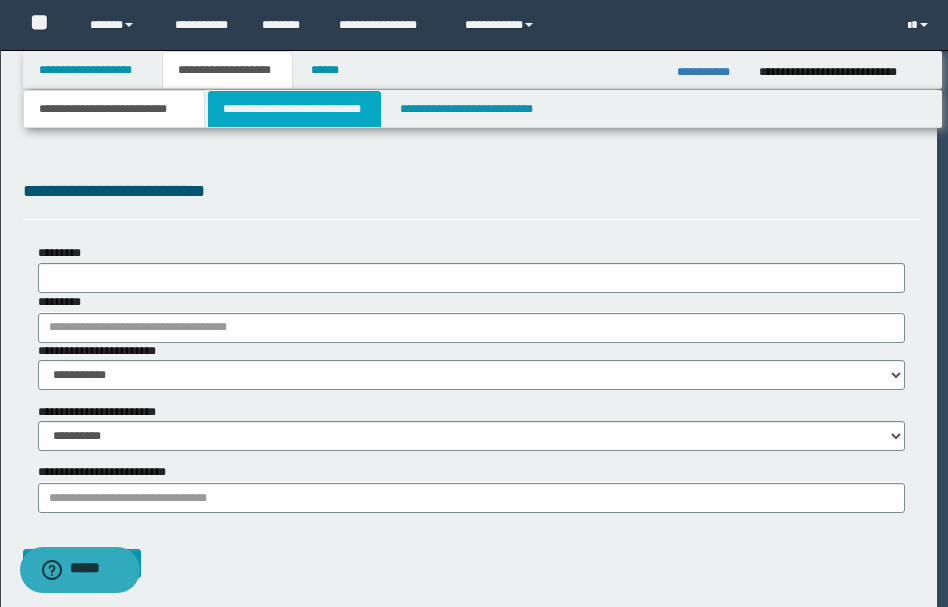 scroll, scrollTop: 0, scrollLeft: 0, axis: both 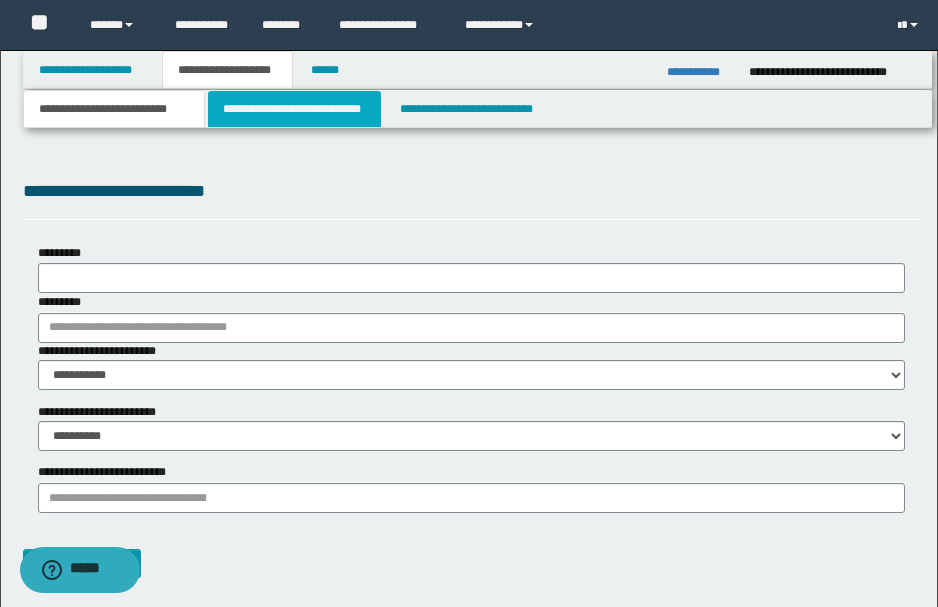 click on "**********" at bounding box center (294, 109) 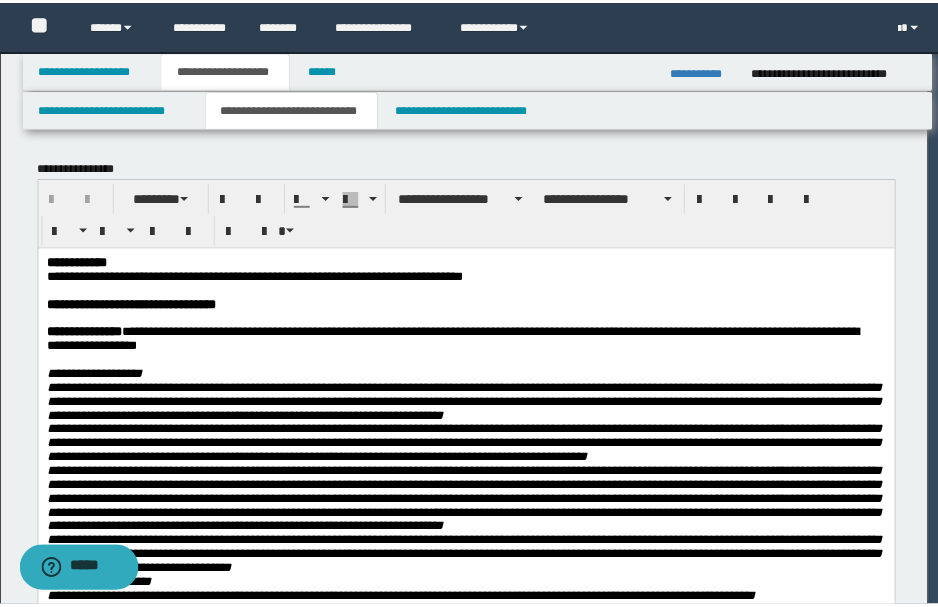 scroll, scrollTop: 0, scrollLeft: 0, axis: both 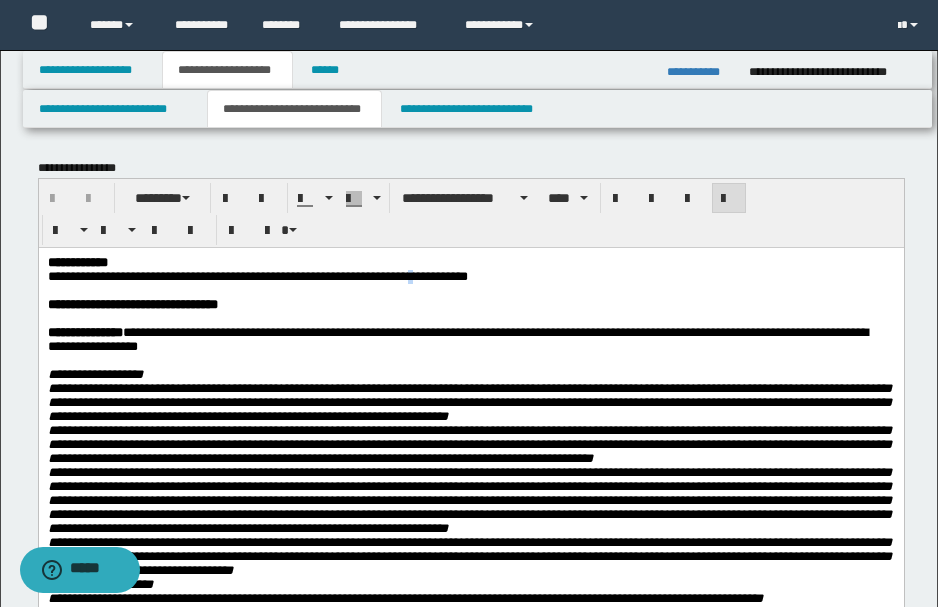 click on "**********" at bounding box center [257, 275] 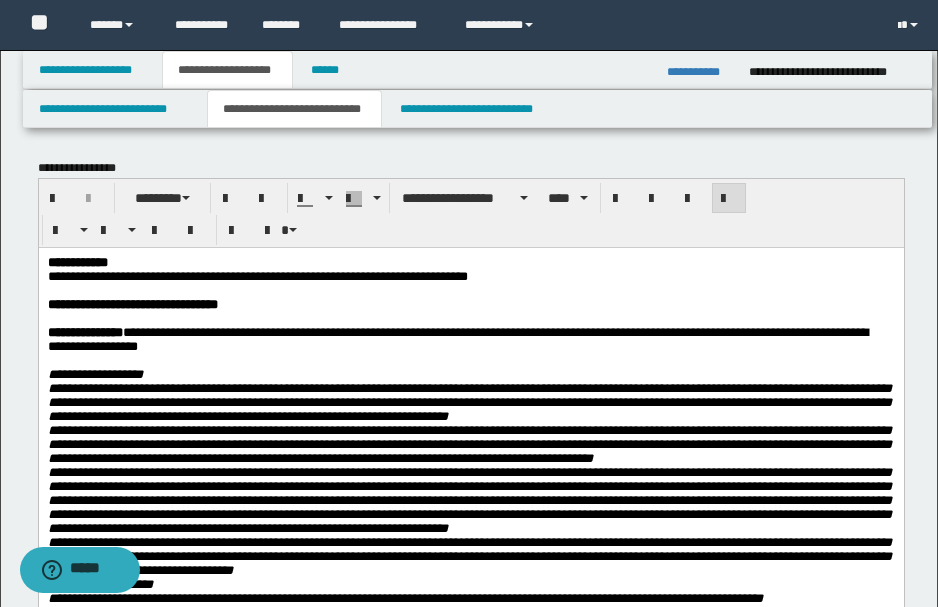 click on "**********" at bounding box center (469, 276) 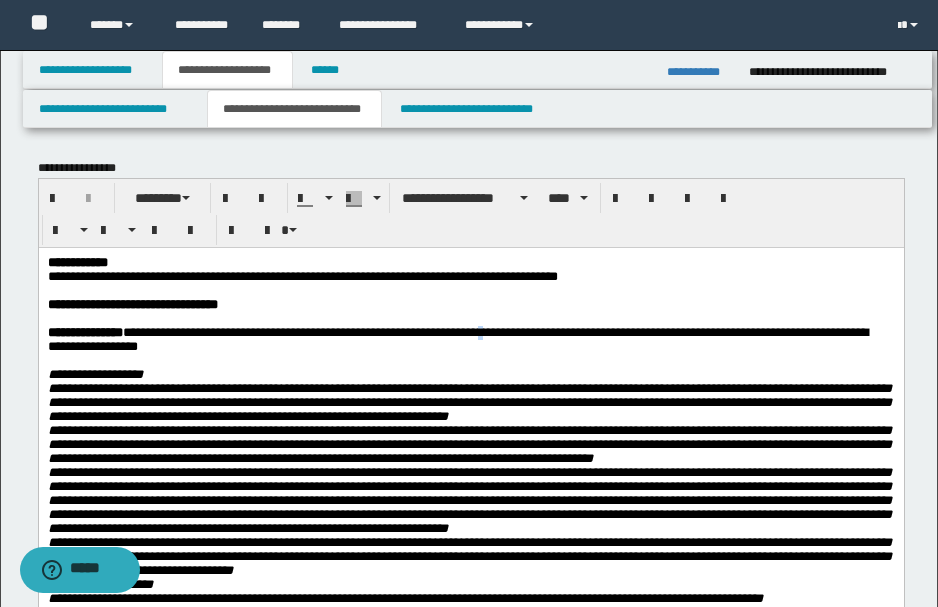 click on "**********" at bounding box center [457, 338] 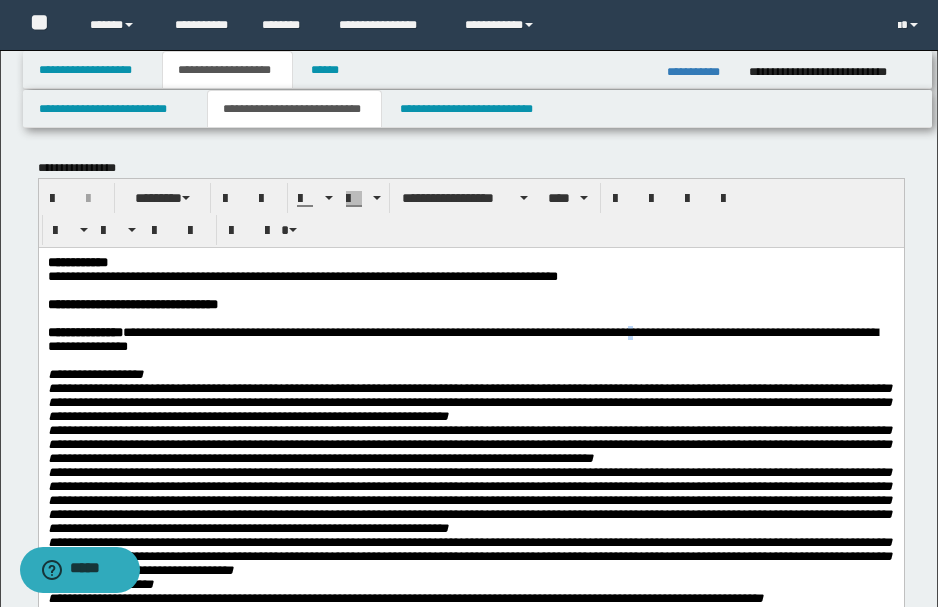 click on "**********" at bounding box center [462, 338] 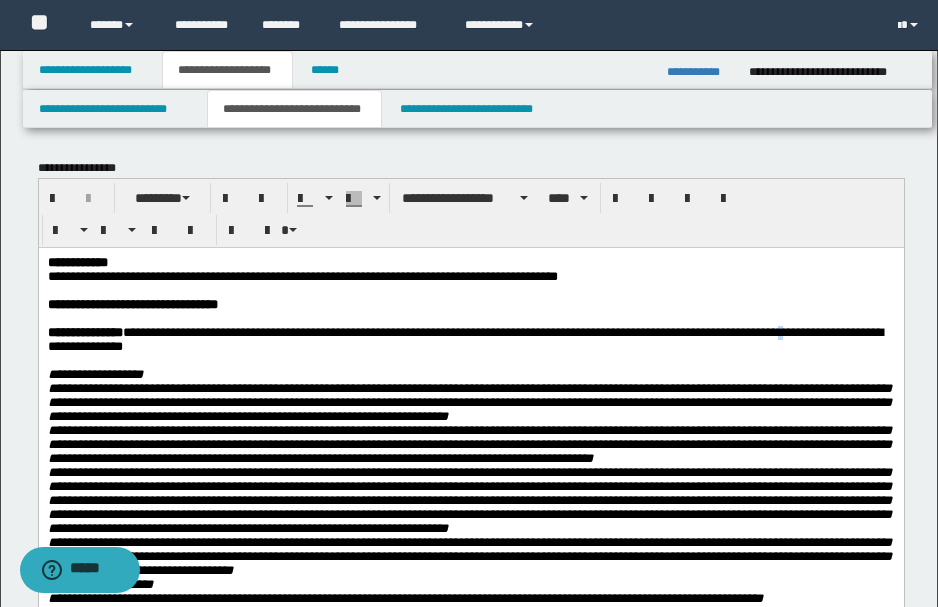 click on "**********" at bounding box center (464, 338) 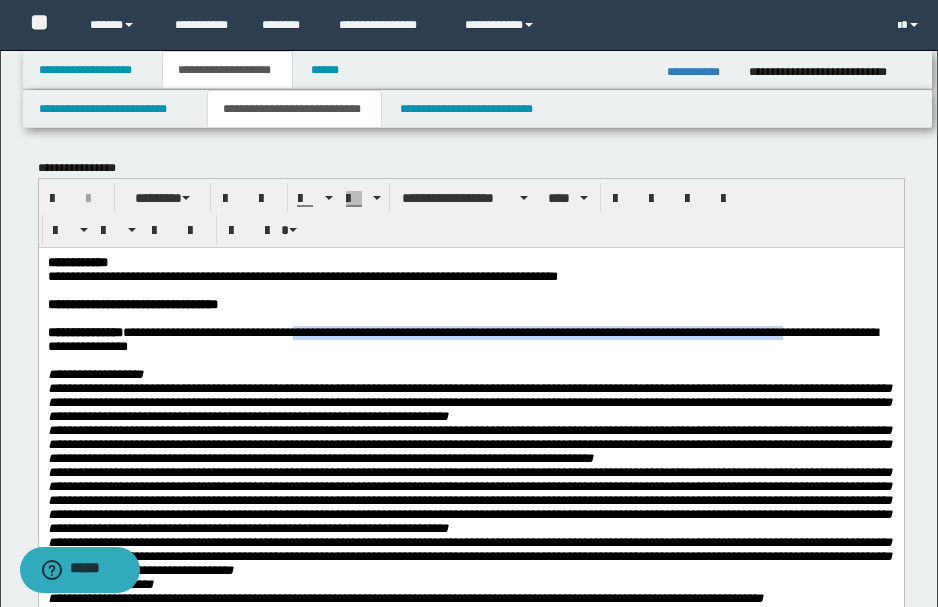 drag, startPoint x: 323, startPoint y: 338, endPoint x: 850, endPoint y: 344, distance: 527.0342 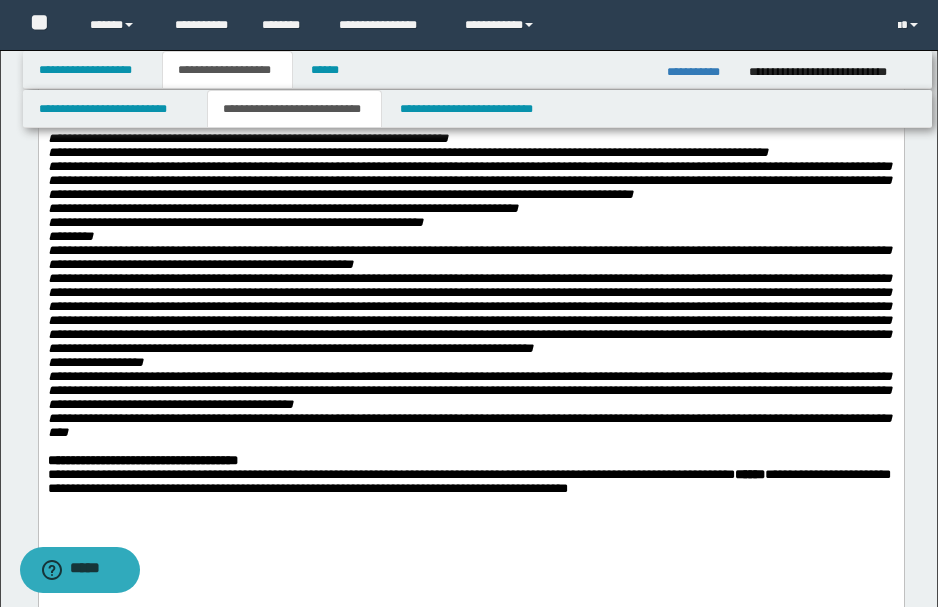 scroll, scrollTop: 1066, scrollLeft: 0, axis: vertical 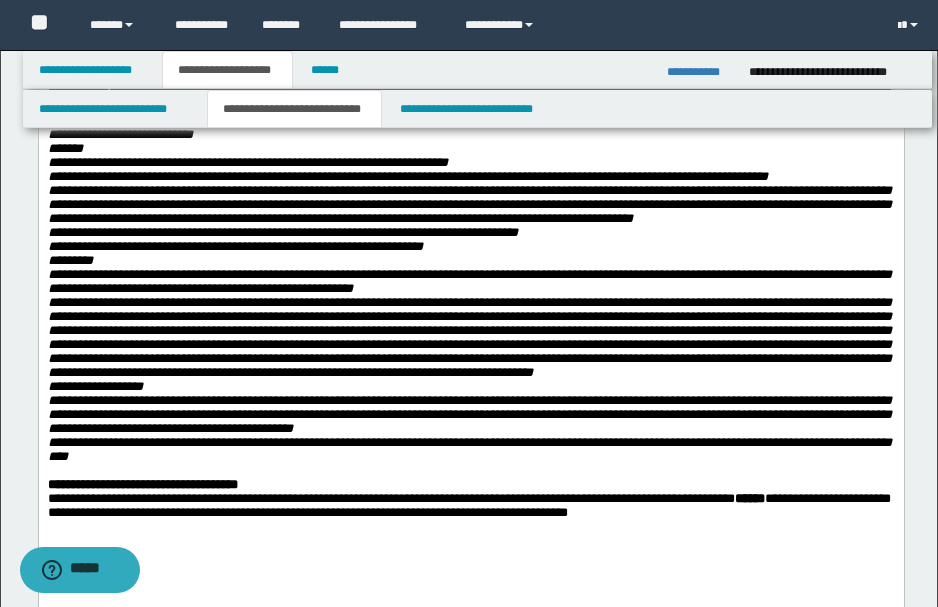 drag, startPoint x: 767, startPoint y: 251, endPoint x: 458, endPoint y: 266, distance: 309.36386 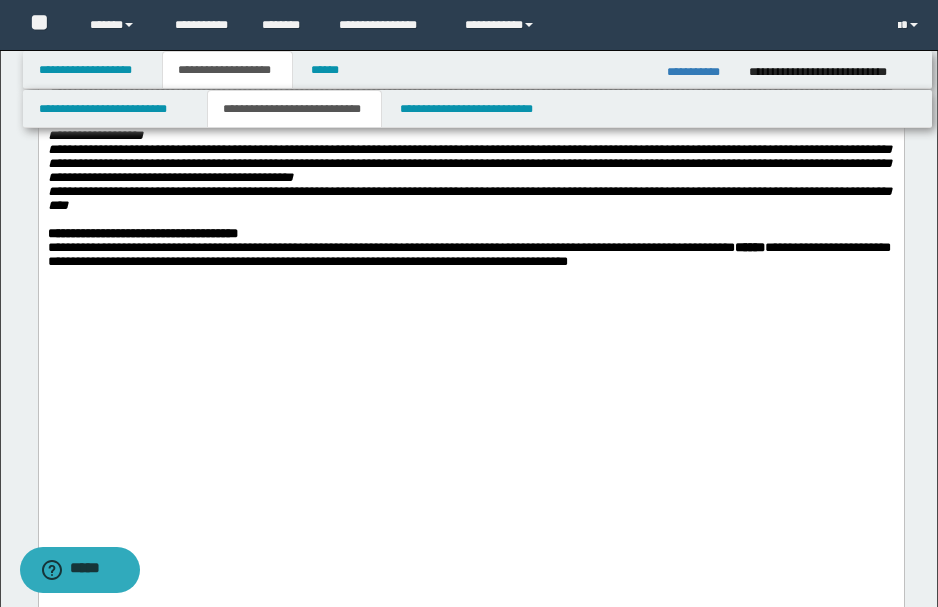 scroll, scrollTop: 1466, scrollLeft: 0, axis: vertical 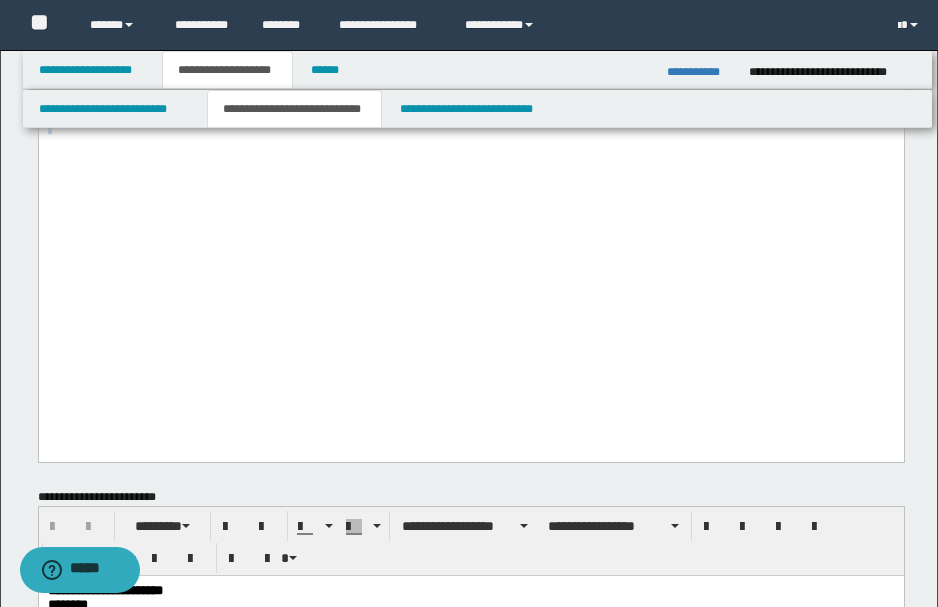 drag, startPoint x: 706, startPoint y: 335, endPoint x: 707, endPoint y: 421, distance: 86.00581 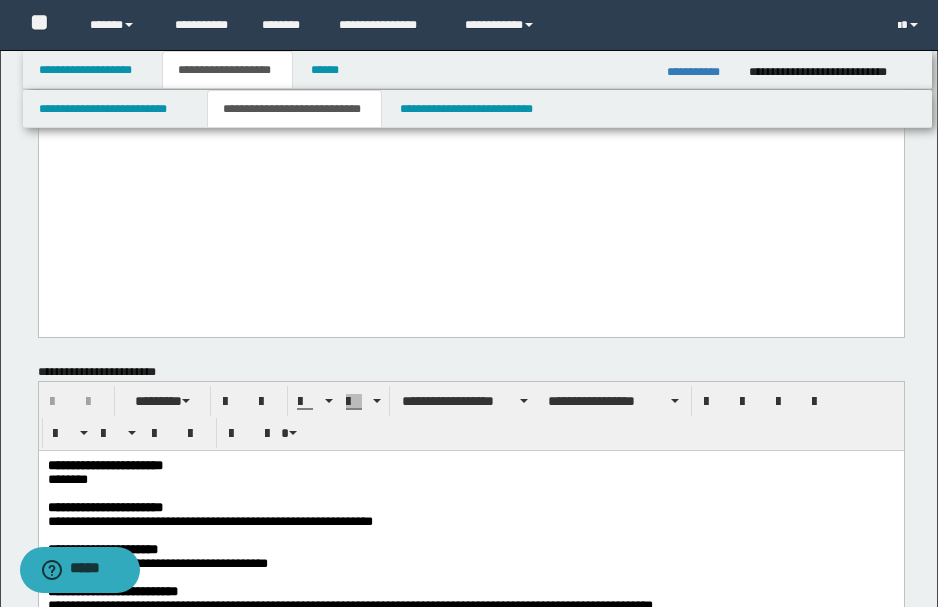 scroll, scrollTop: 1666, scrollLeft: 0, axis: vertical 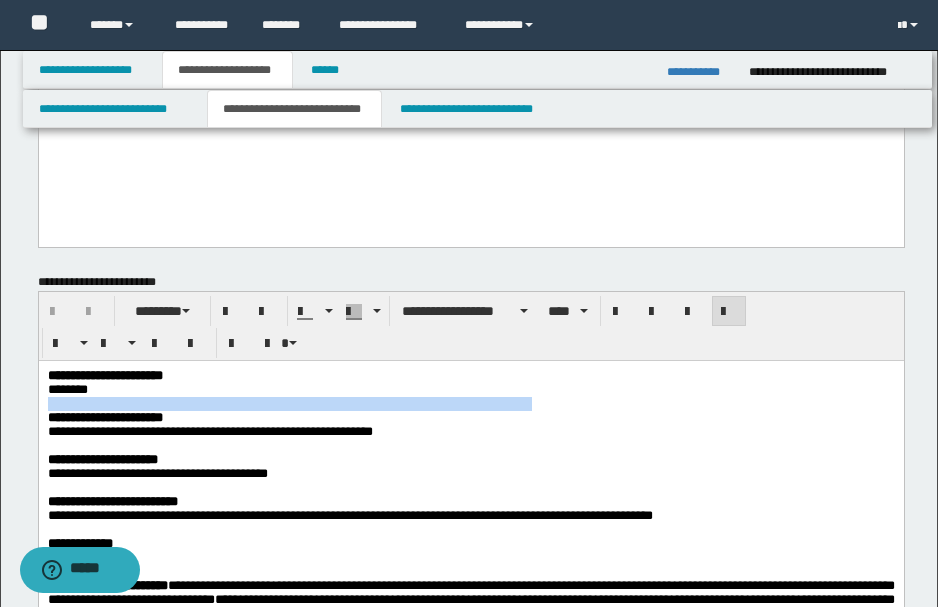 drag, startPoint x: 96, startPoint y: 392, endPoint x: 560, endPoint y: 405, distance: 464.18207 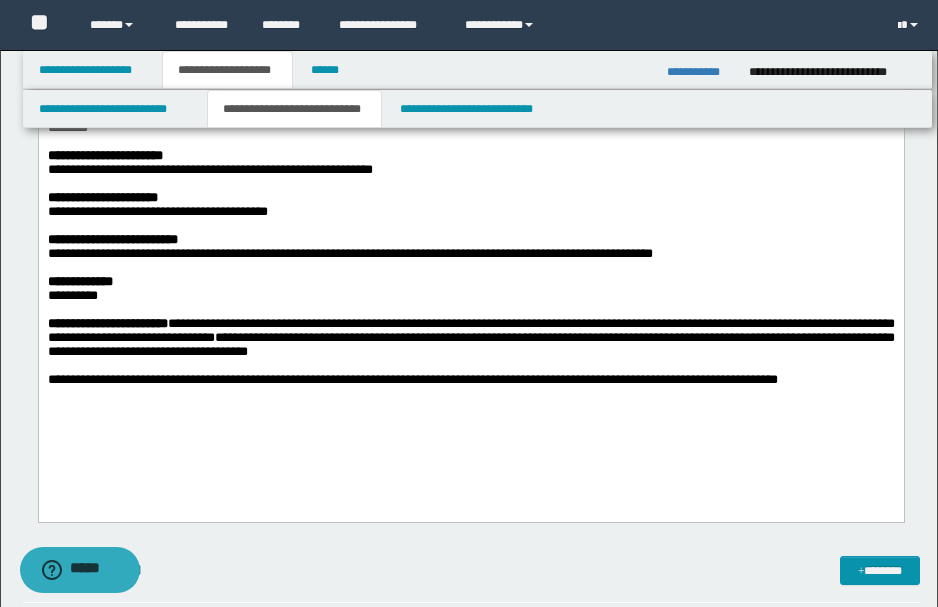 scroll, scrollTop: 1933, scrollLeft: 0, axis: vertical 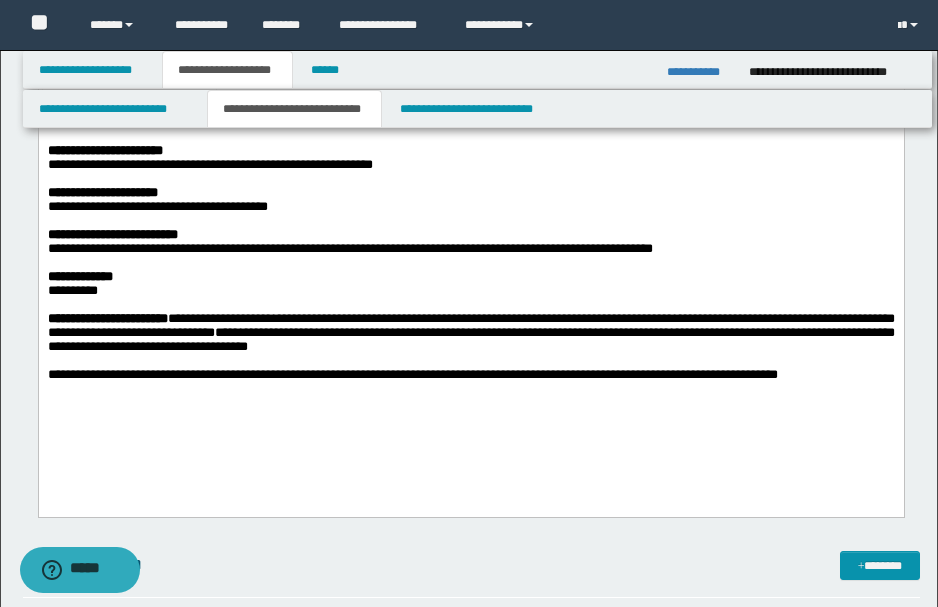 click on "**********" at bounding box center [469, 165] 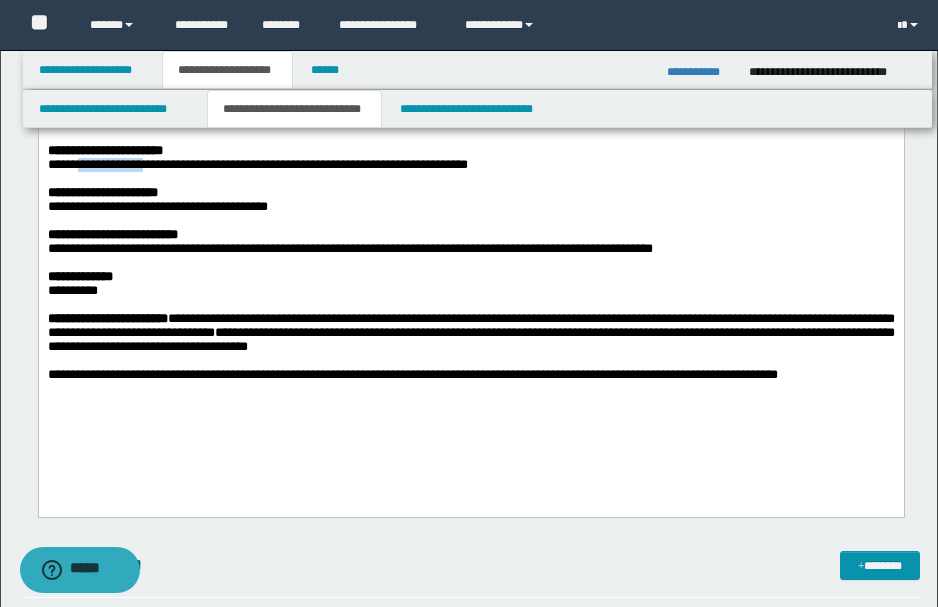 drag, startPoint x: 84, startPoint y: 170, endPoint x: 163, endPoint y: 164, distance: 79.22752 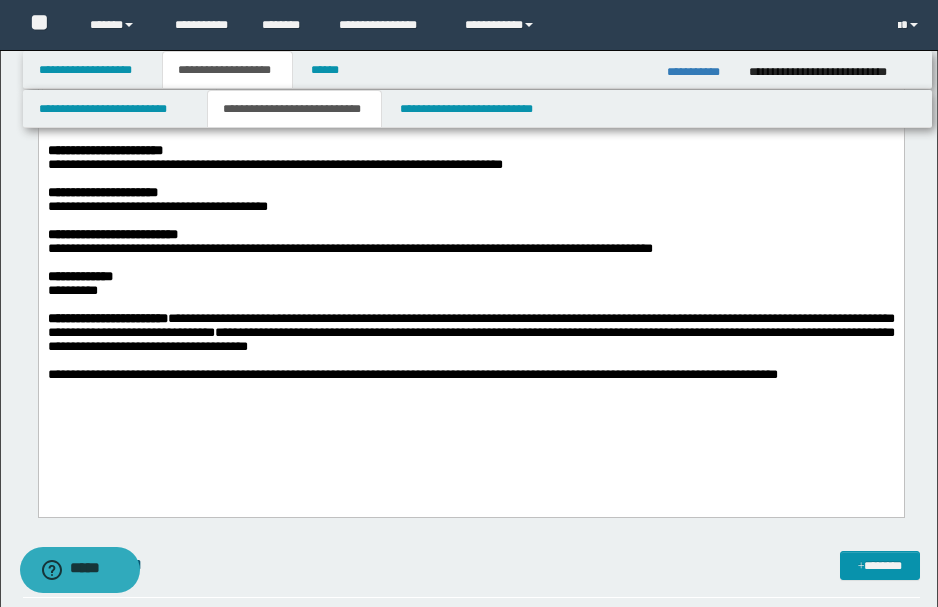 click on "**********" at bounding box center [274, 164] 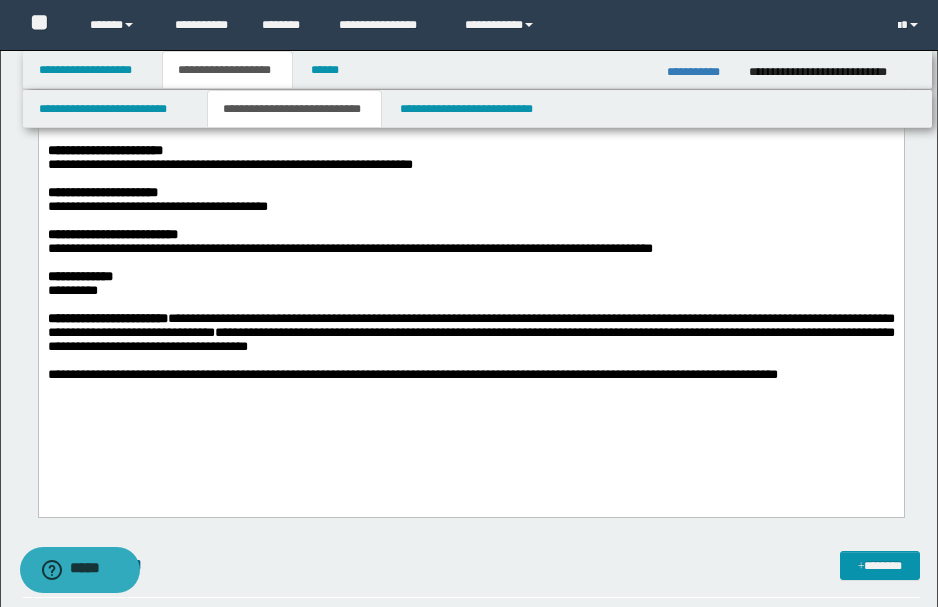 drag, startPoint x: 323, startPoint y: 174, endPoint x: 446, endPoint y: 168, distance: 123.146255 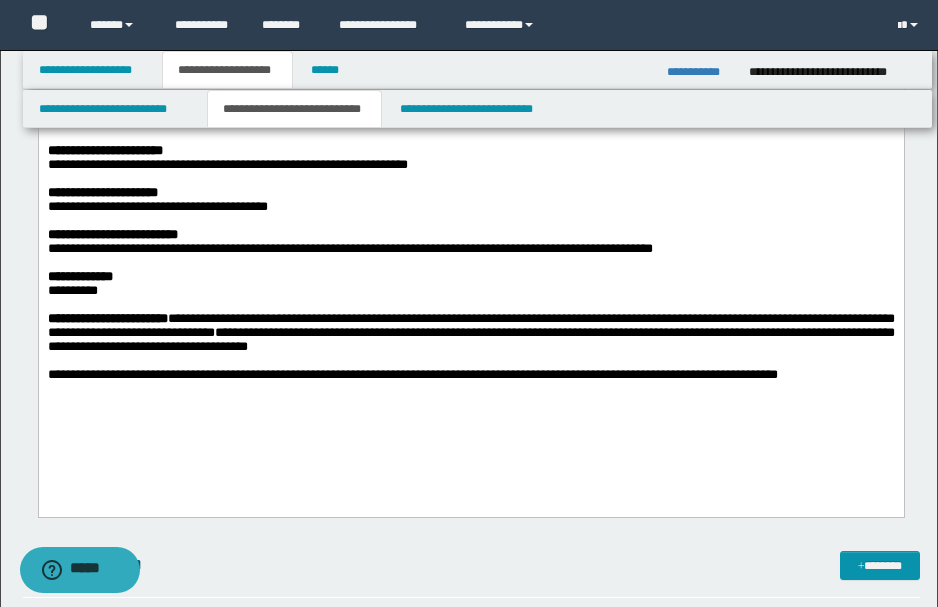 drag, startPoint x: 194, startPoint y: 171, endPoint x: 210, endPoint y: 171, distance: 16 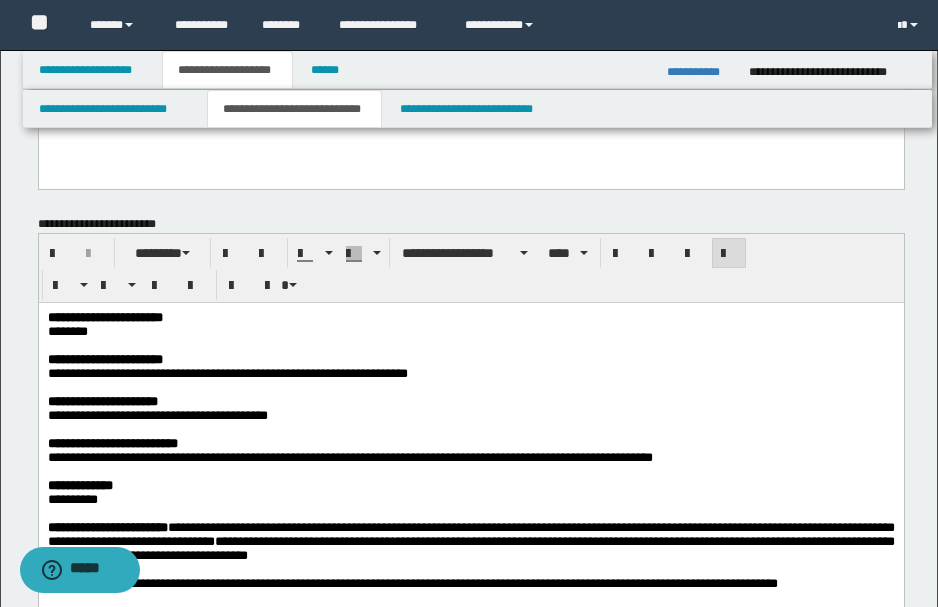 scroll, scrollTop: 1866, scrollLeft: 0, axis: vertical 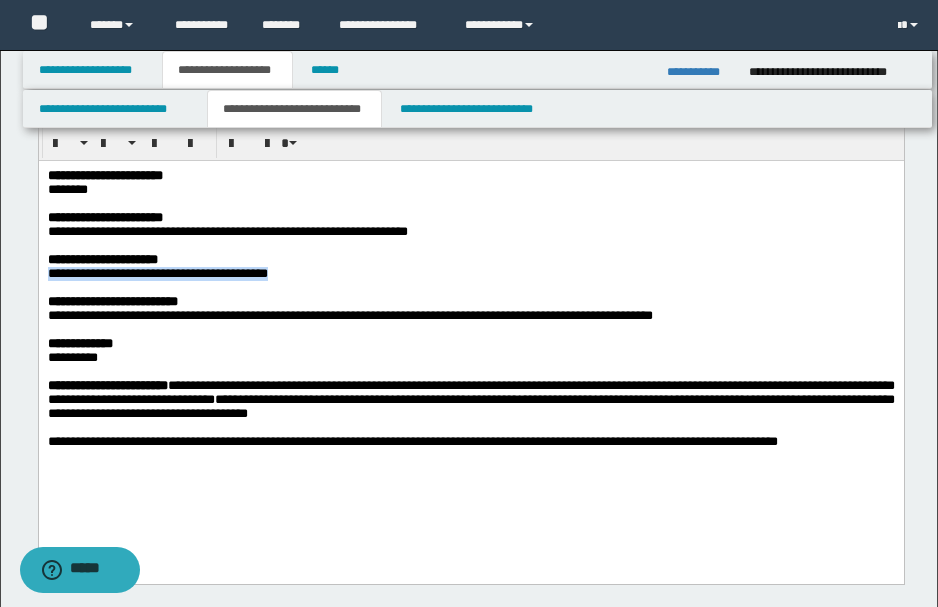 drag, startPoint x: 50, startPoint y: 287, endPoint x: 288, endPoint y: 281, distance: 238.07562 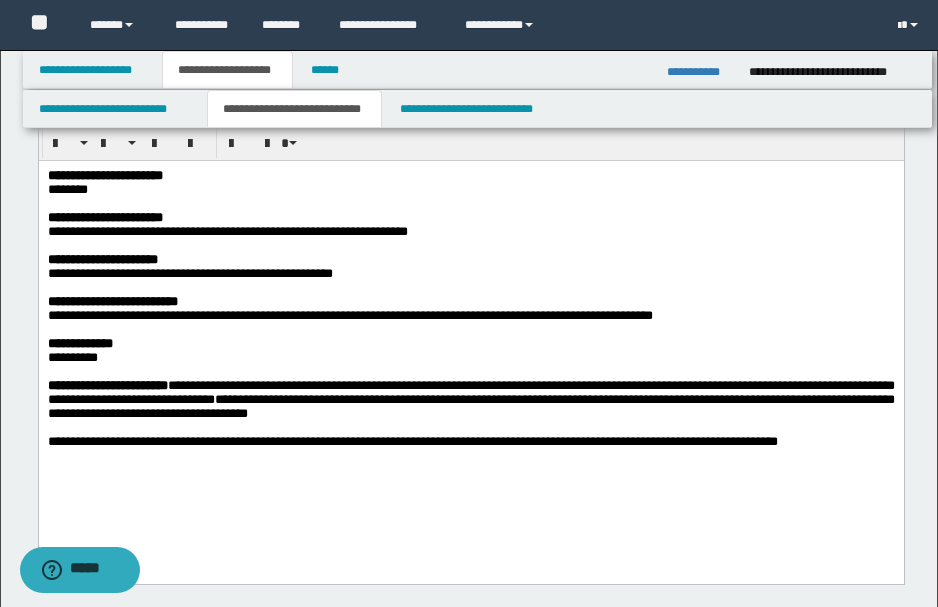 click at bounding box center [469, 288] 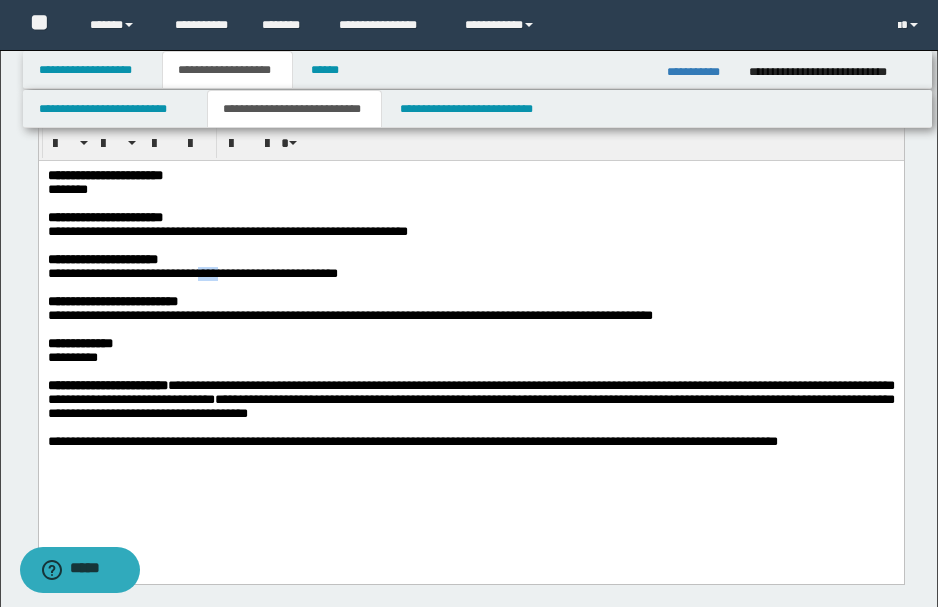 click on "**********" at bounding box center (192, 273) 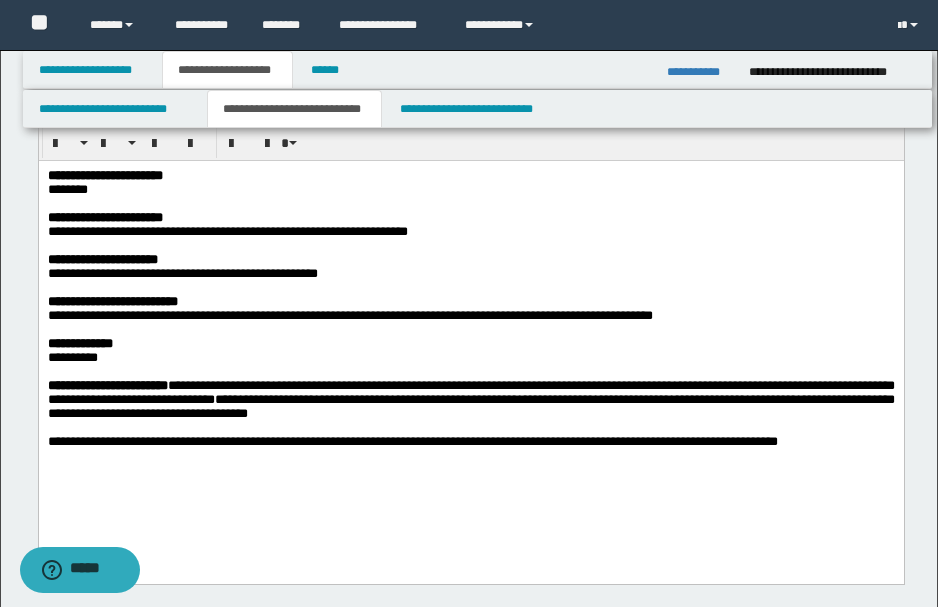 click on "**********" at bounding box center [469, 274] 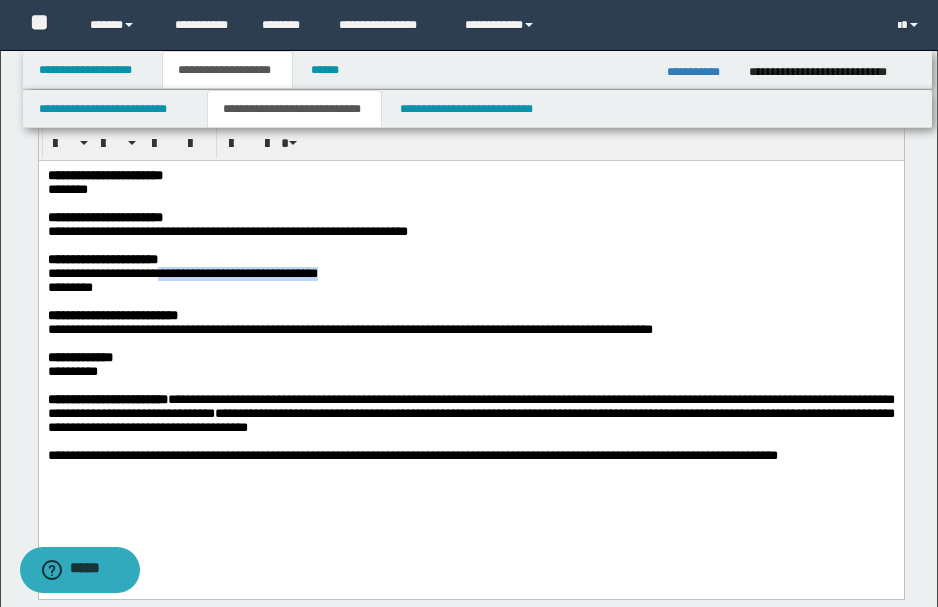drag, startPoint x: 142, startPoint y: 288, endPoint x: 332, endPoint y: 289, distance: 190.00262 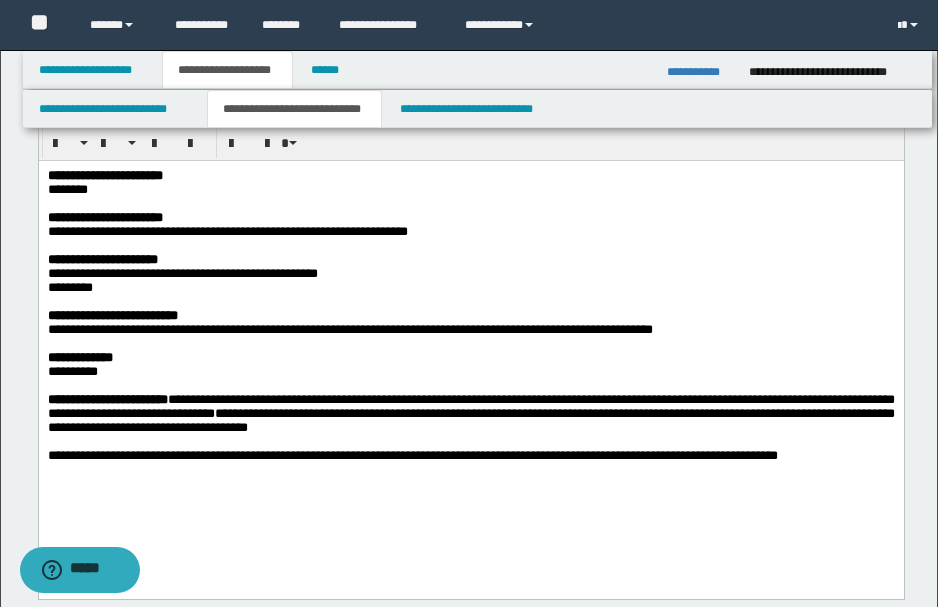 click on "*********" at bounding box center (469, 288) 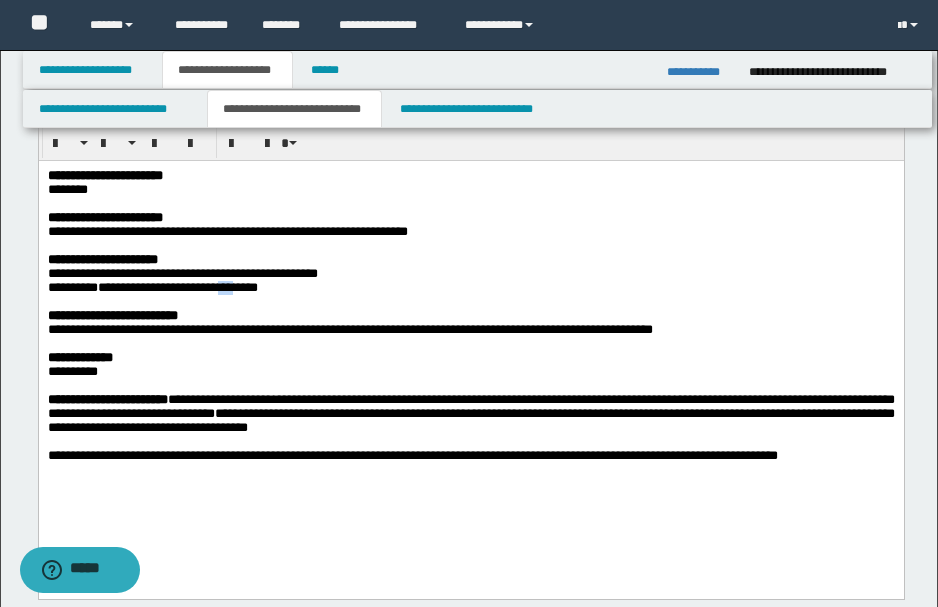 click on "**********" at bounding box center (177, 287) 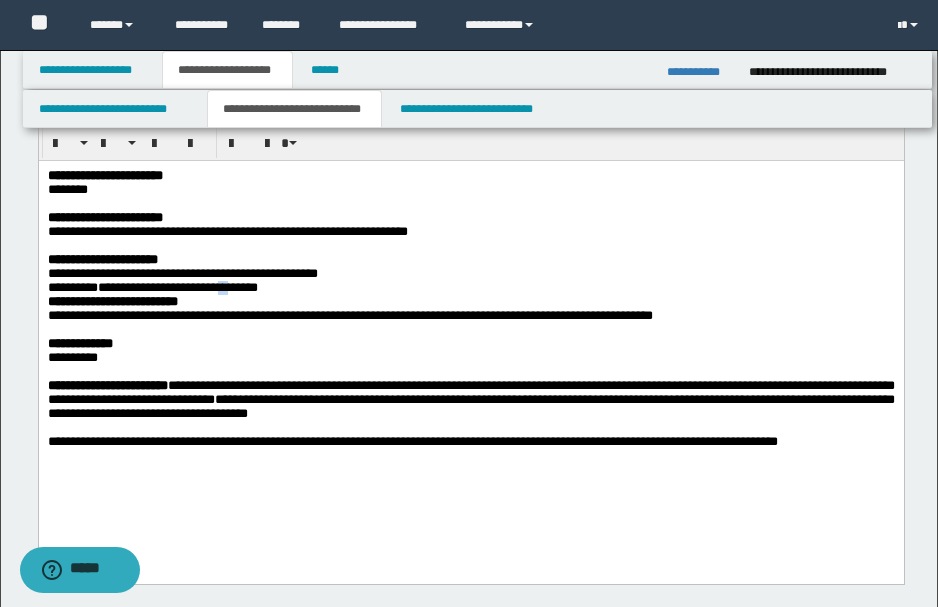 click on "**********" at bounding box center [177, 287] 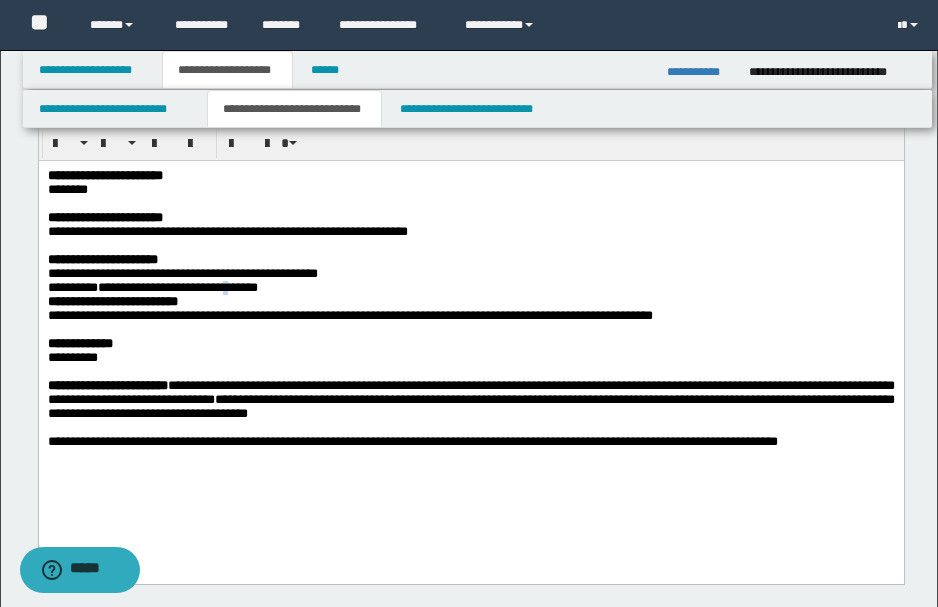 click on "**********" at bounding box center [177, 287] 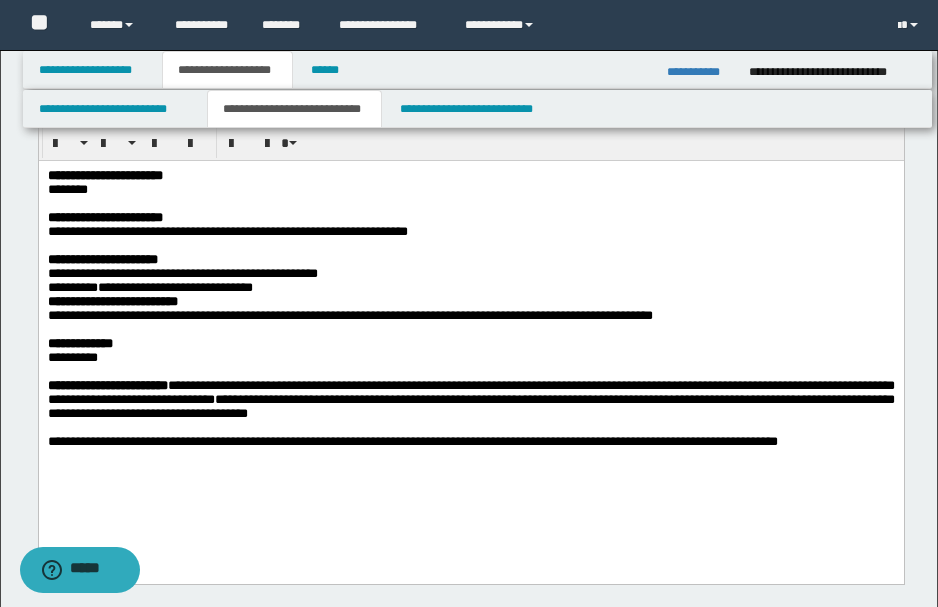 click on "**********" at bounding box center (174, 287) 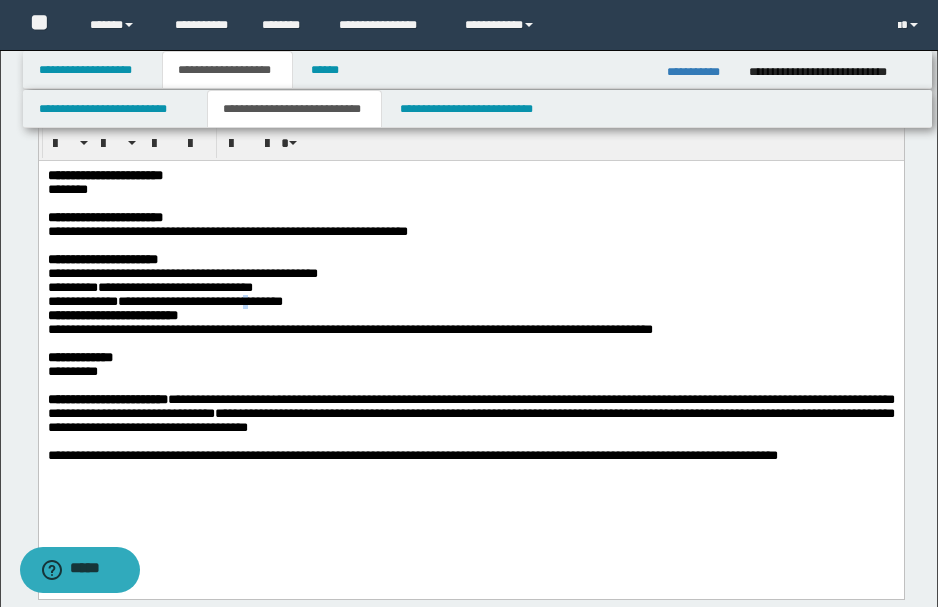 click on "**********" at bounding box center (199, 301) 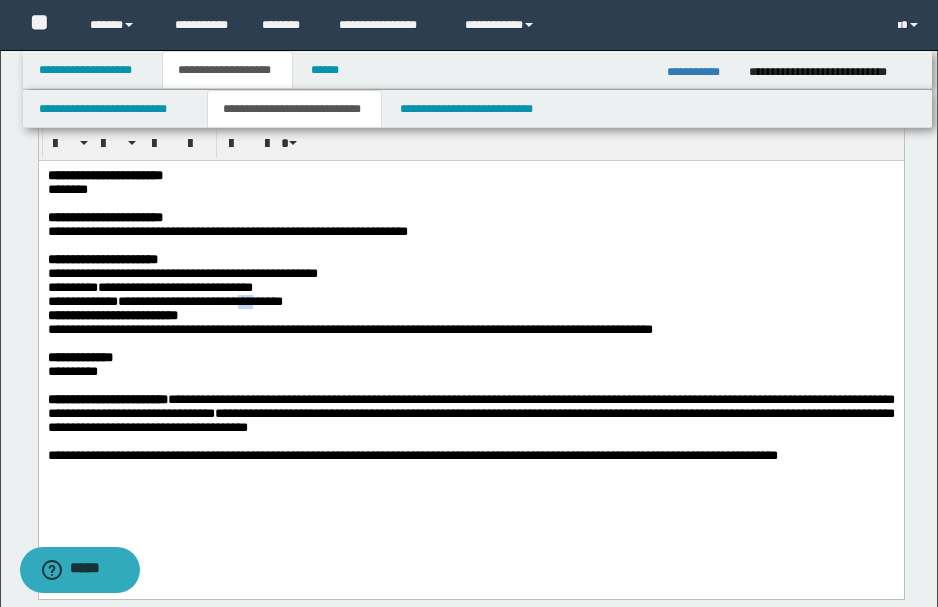 drag, startPoint x: 268, startPoint y: 312, endPoint x: 257, endPoint y: 305, distance: 13.038404 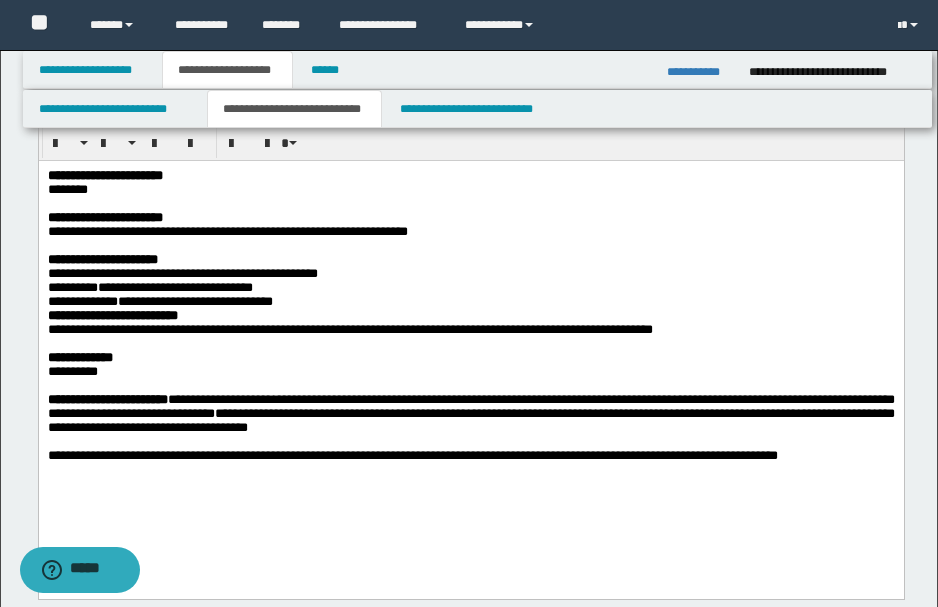click on "**********" at bounding box center [161, 301] 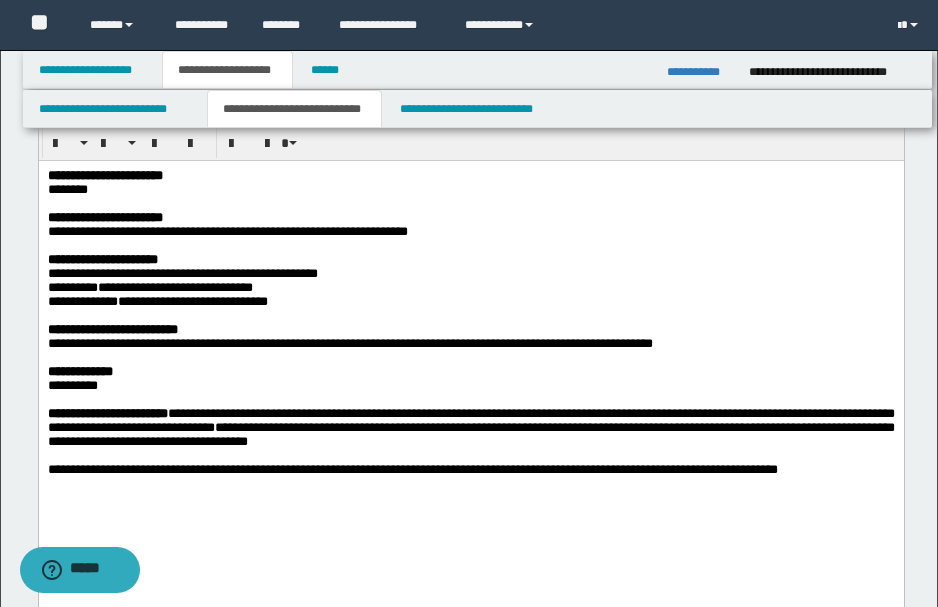 click on "**********" at bounding box center (182, 273) 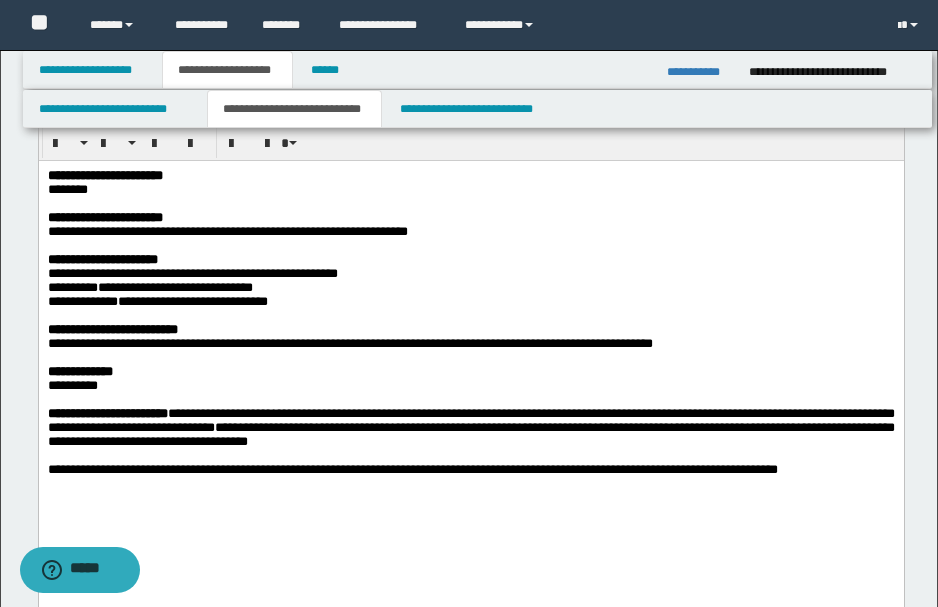 click on "**********" at bounding box center [174, 287] 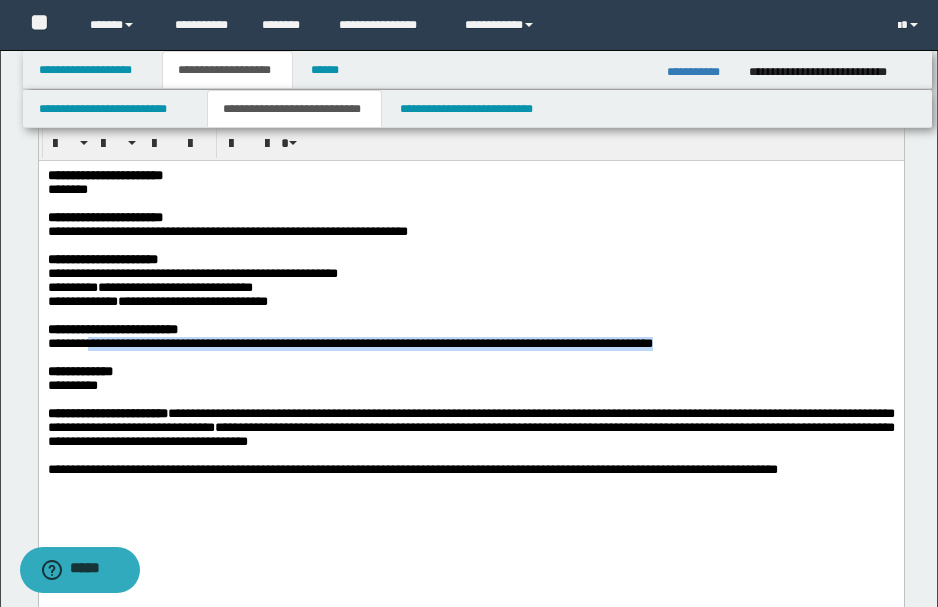 drag, startPoint x: 98, startPoint y: 357, endPoint x: 739, endPoint y: 353, distance: 641.01245 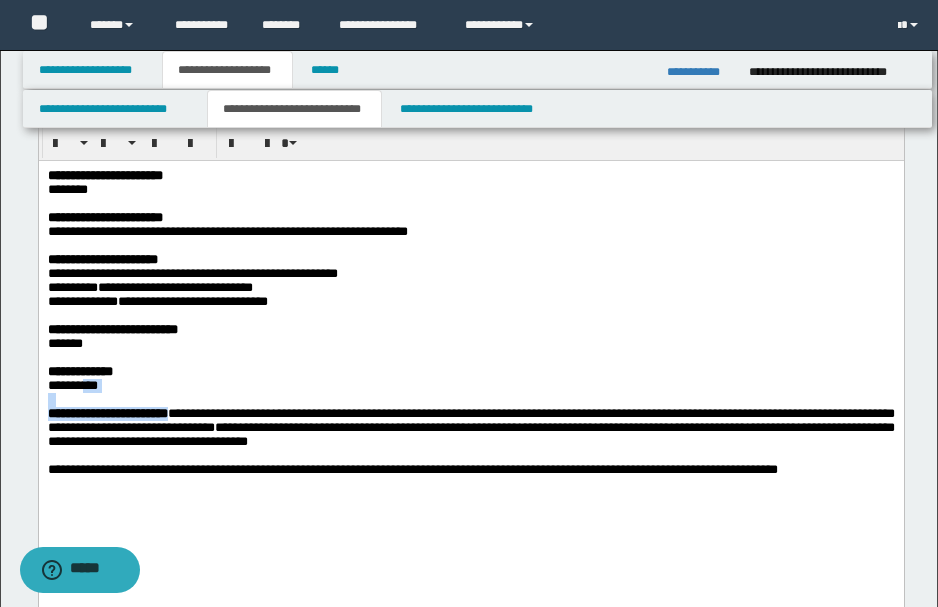 drag, startPoint x: 87, startPoint y: 408, endPoint x: 200, endPoint y: 440, distance: 117.4436 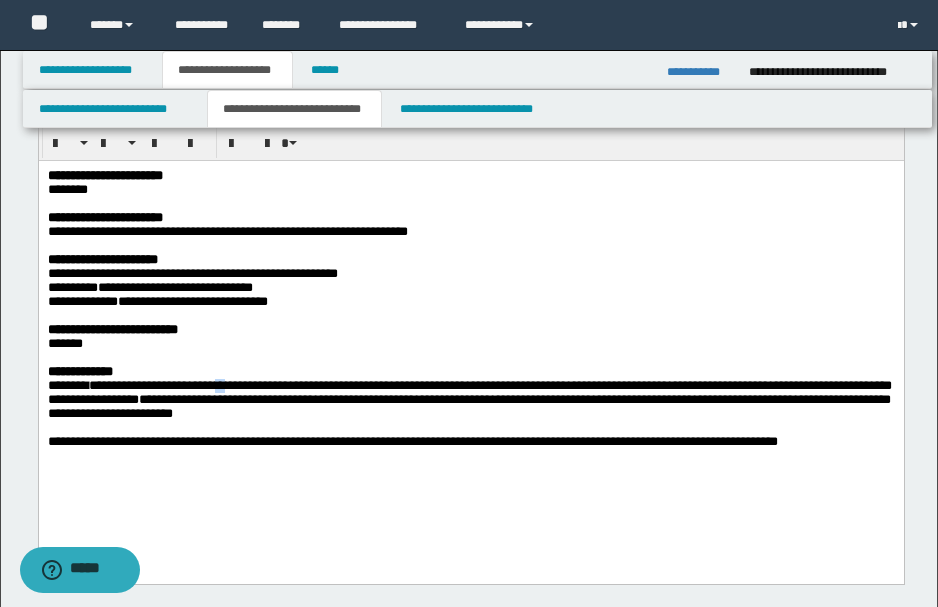 click on "**********" at bounding box center (469, 392) 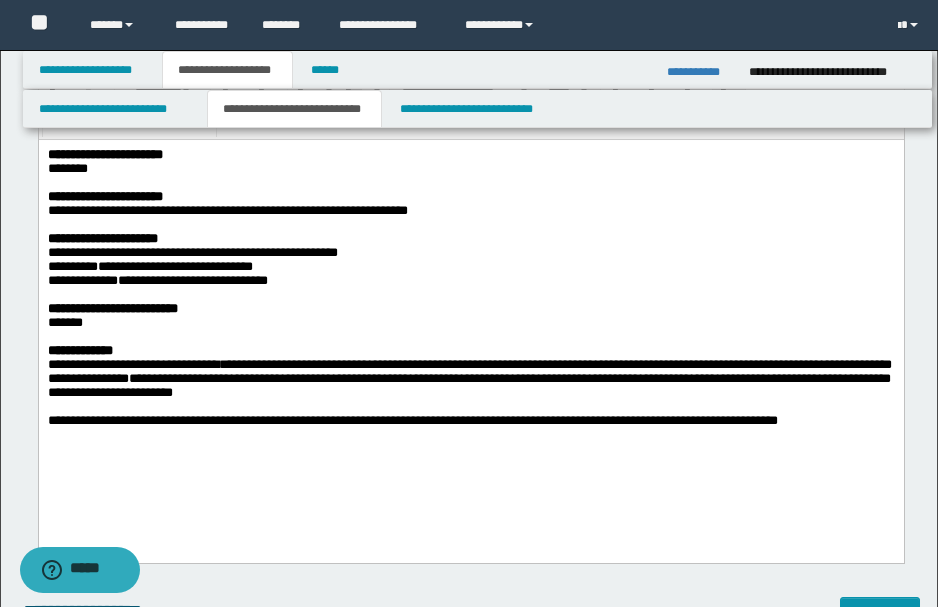 scroll, scrollTop: 2066, scrollLeft: 0, axis: vertical 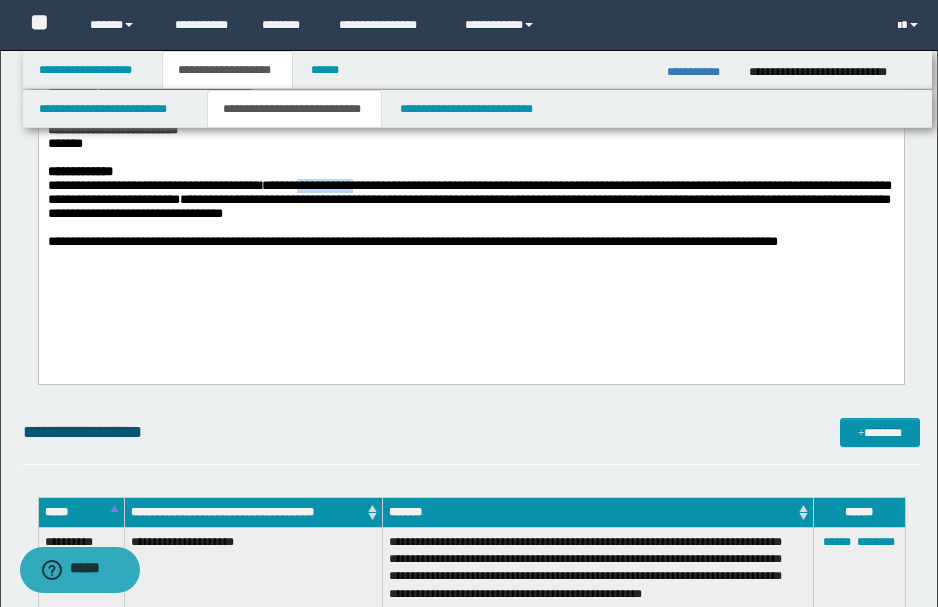 drag, startPoint x: 330, startPoint y: 206, endPoint x: 391, endPoint y: 206, distance: 61 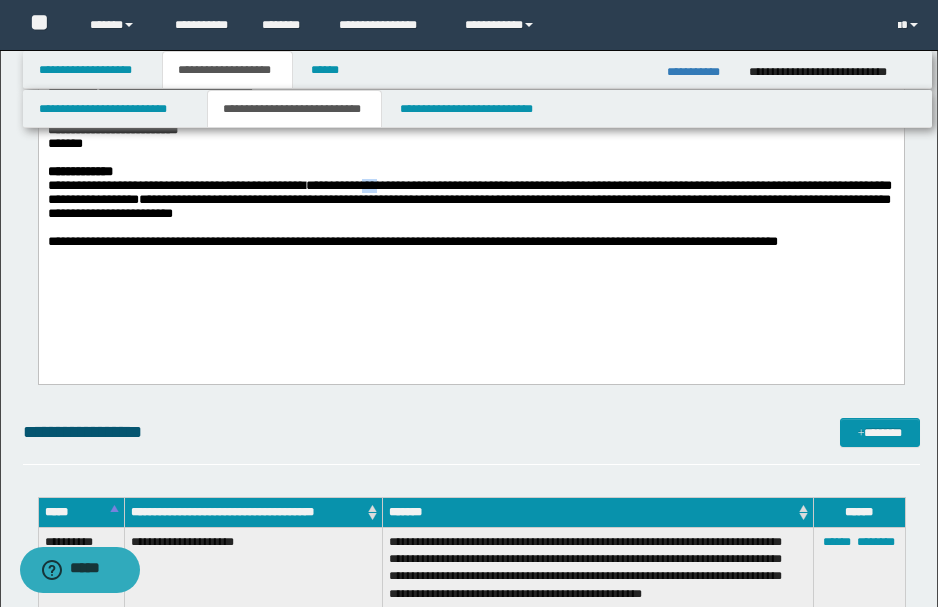 drag, startPoint x: 403, startPoint y: 208, endPoint x: 421, endPoint y: 208, distance: 18 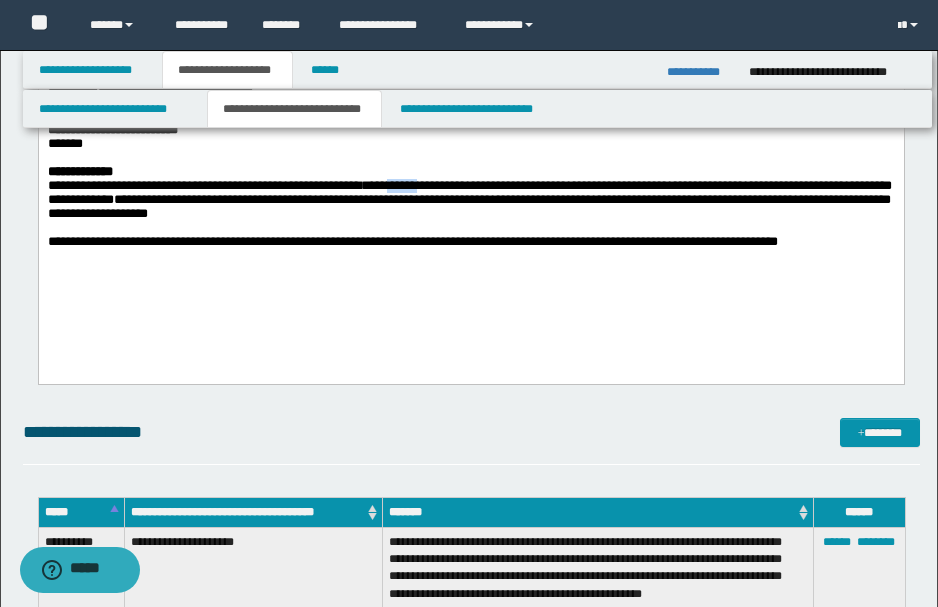 drag, startPoint x: 440, startPoint y: 206, endPoint x: 480, endPoint y: 211, distance: 40.311287 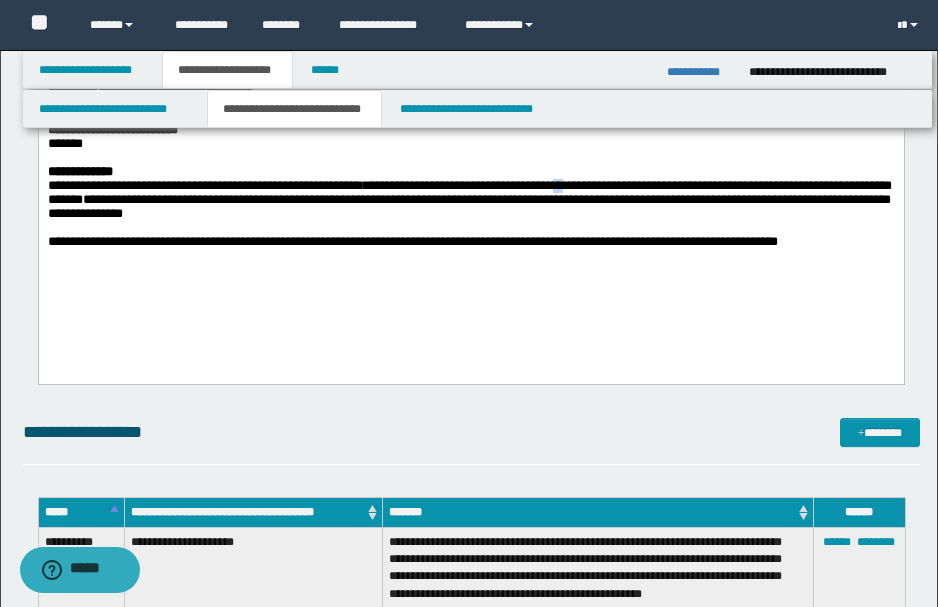 click on "**********" at bounding box center [469, 193] 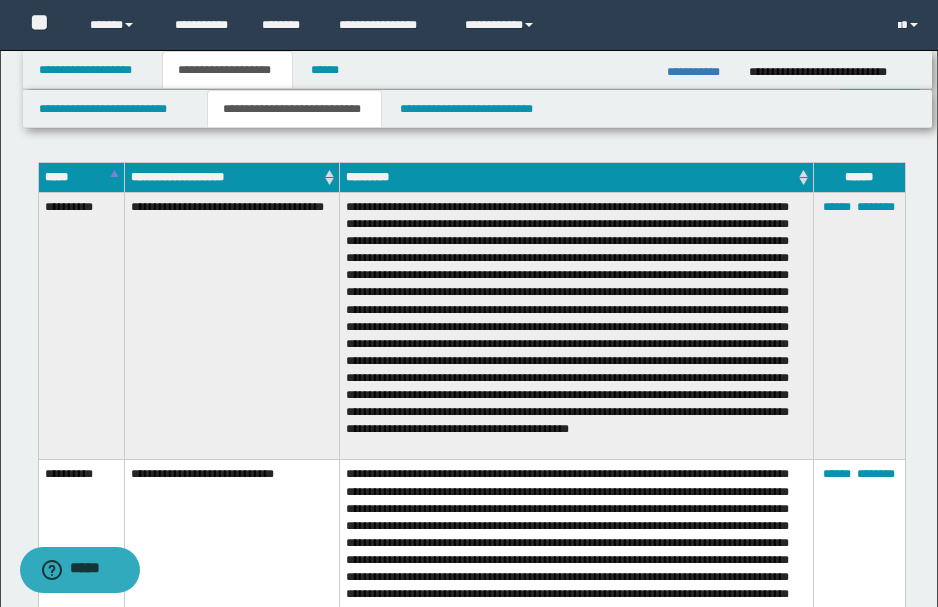 scroll, scrollTop: 3000, scrollLeft: 0, axis: vertical 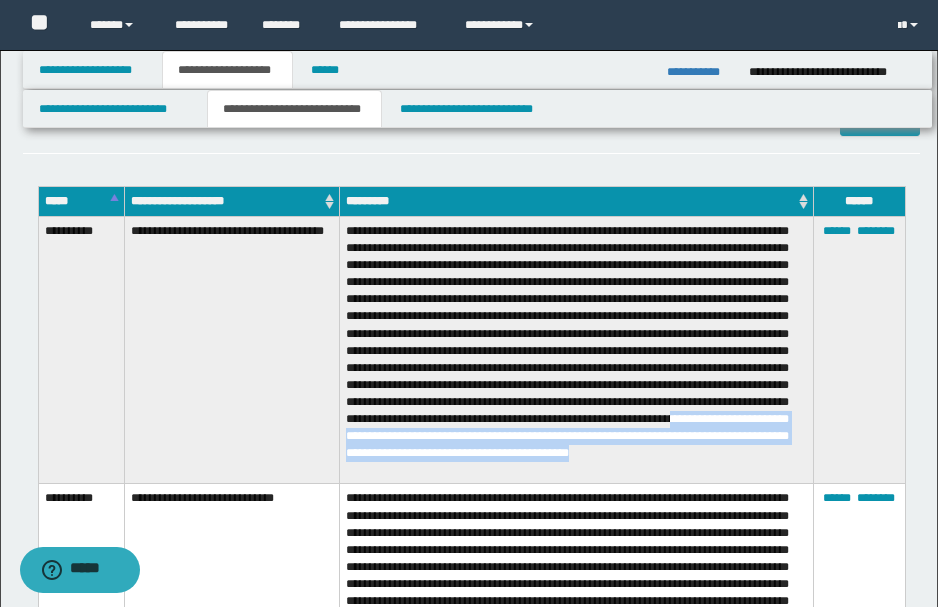 drag, startPoint x: 537, startPoint y: 434, endPoint x: 523, endPoint y: 462, distance: 31.304953 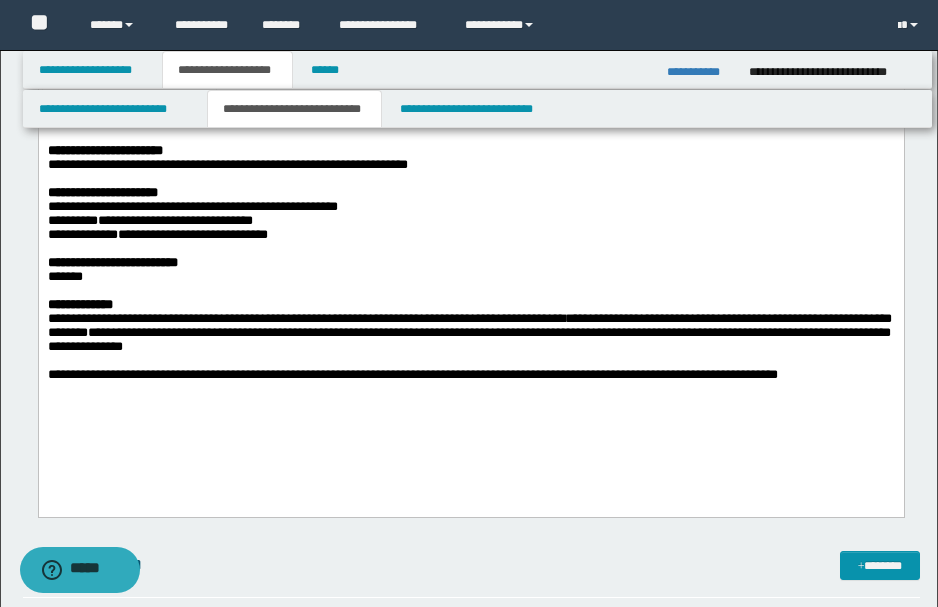 scroll, scrollTop: 2066, scrollLeft: 0, axis: vertical 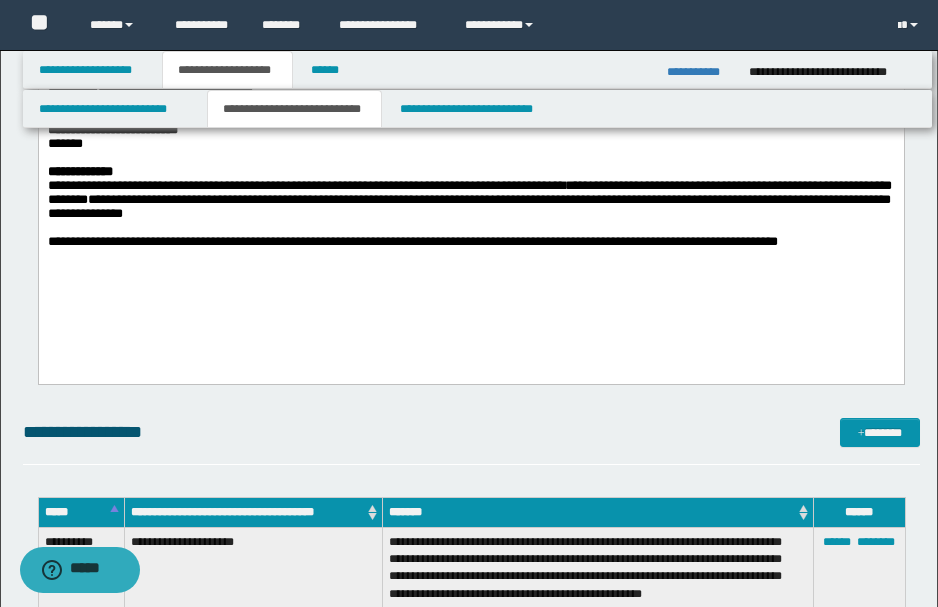 click on "**********" at bounding box center (469, 193) 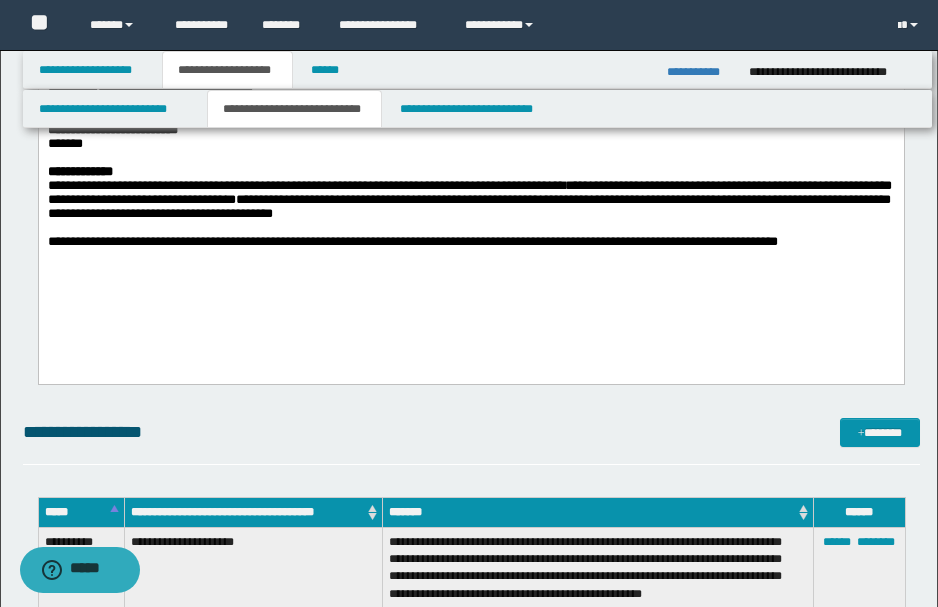 click on "**********" at bounding box center (469, 193) 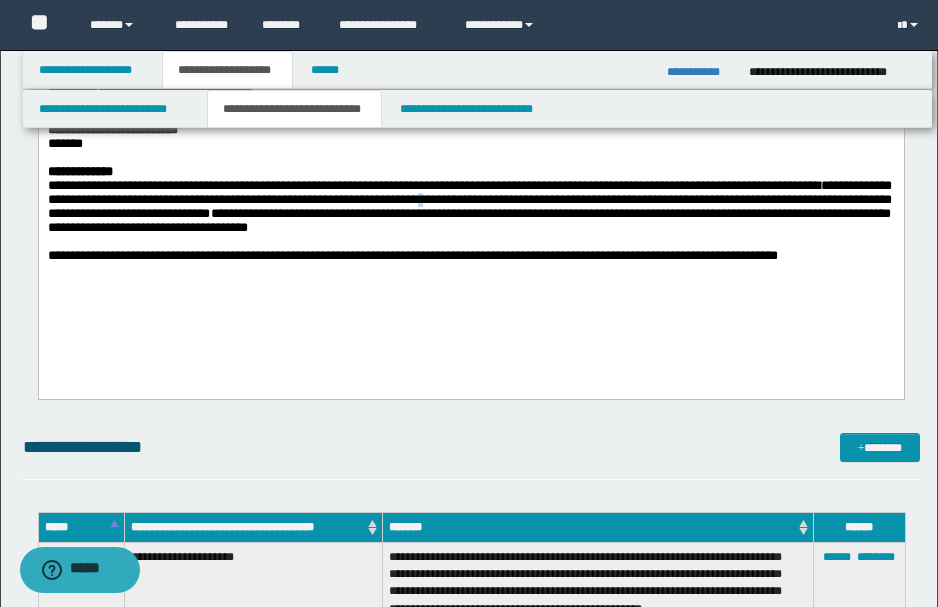 click on "**********" at bounding box center [469, 200] 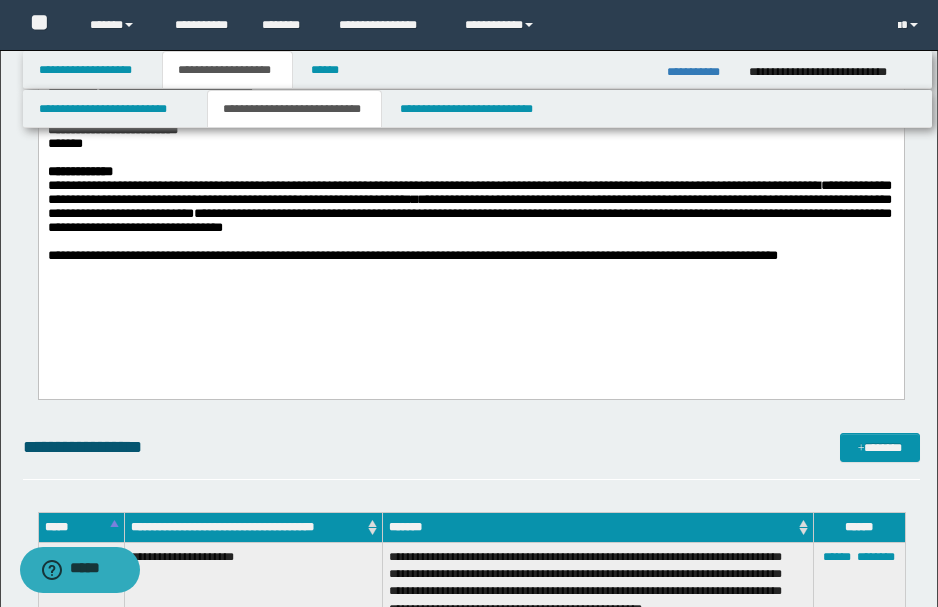 click on "**********" at bounding box center (469, 200) 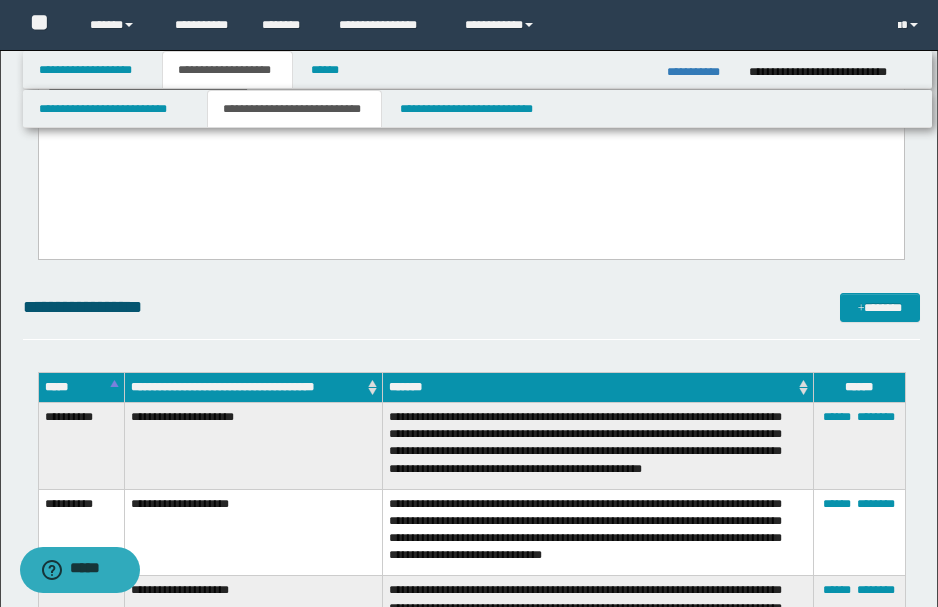 scroll, scrollTop: 2066, scrollLeft: 0, axis: vertical 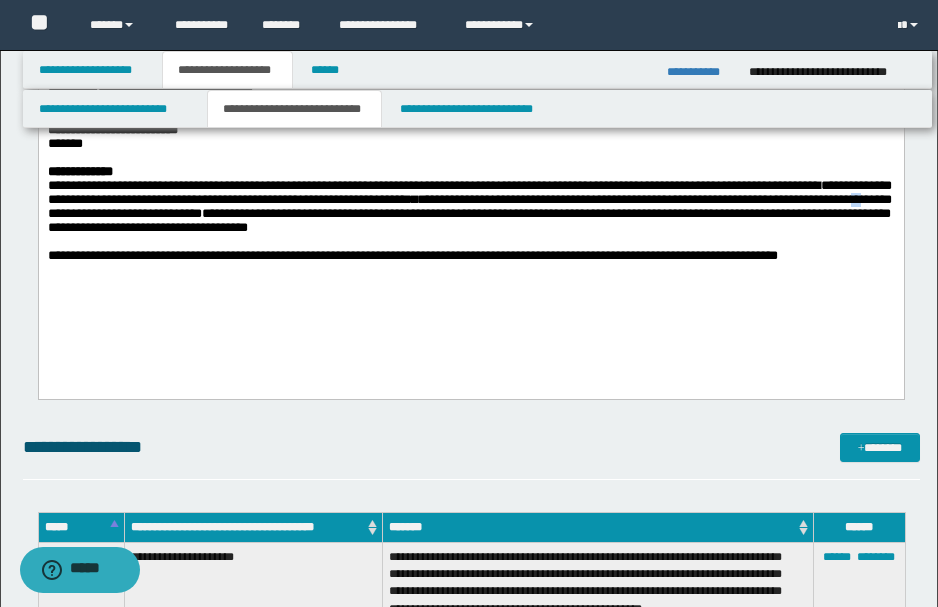 click on "**********" at bounding box center (469, 200) 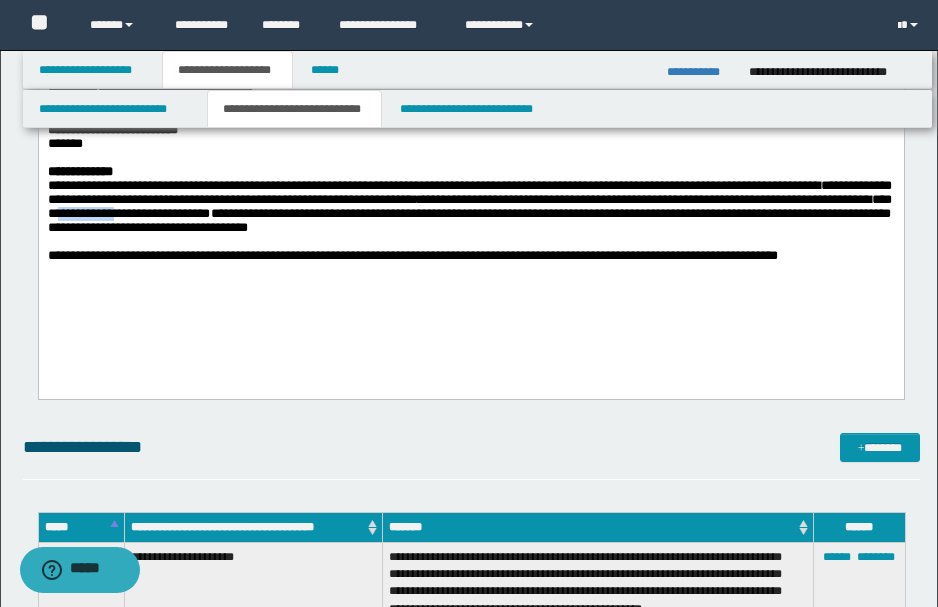 drag, startPoint x: 246, startPoint y: 240, endPoint x: 296, endPoint y: 241, distance: 50.01 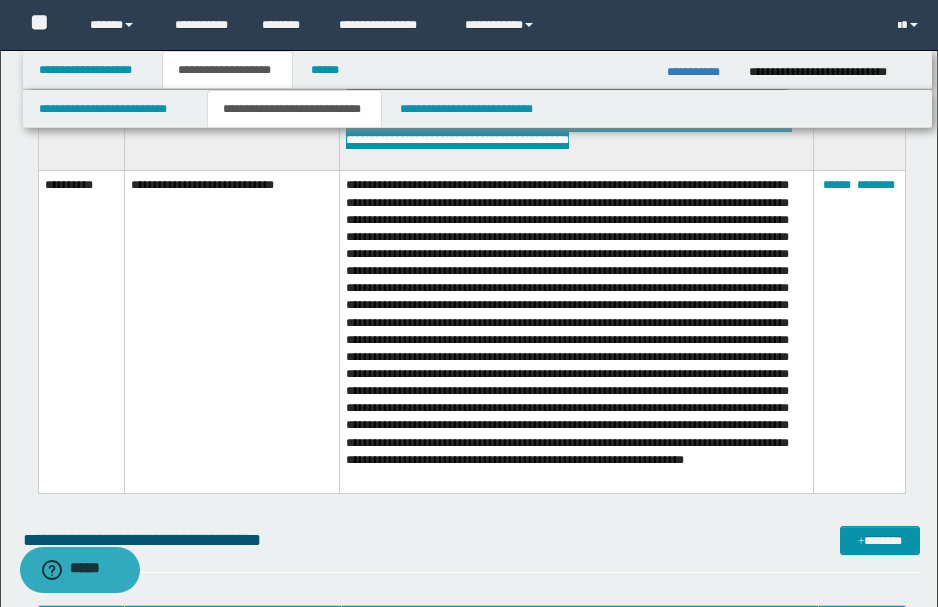 scroll, scrollTop: 3333, scrollLeft: 0, axis: vertical 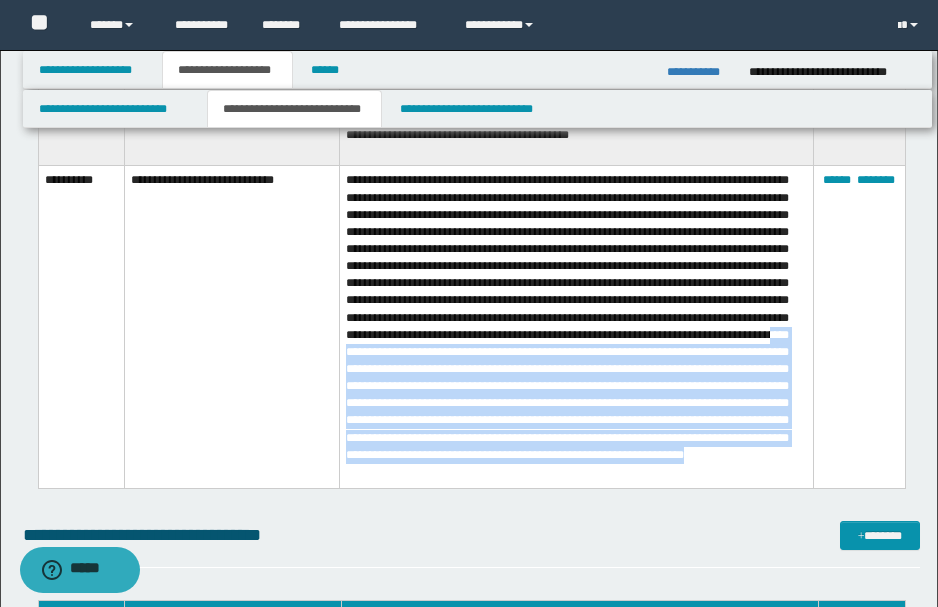drag, startPoint x: 674, startPoint y: 350, endPoint x: 786, endPoint y: 471, distance: 164.87874 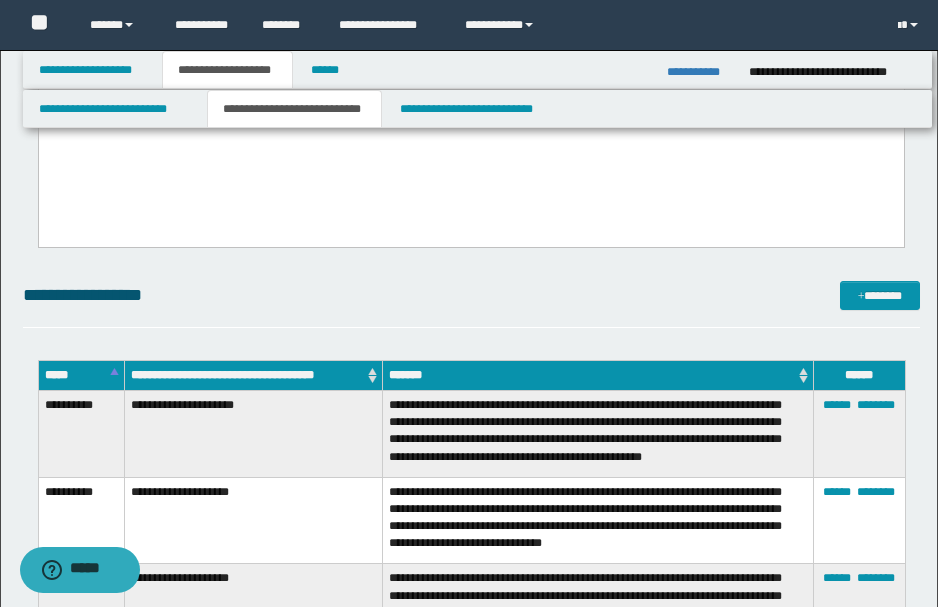scroll, scrollTop: 2066, scrollLeft: 0, axis: vertical 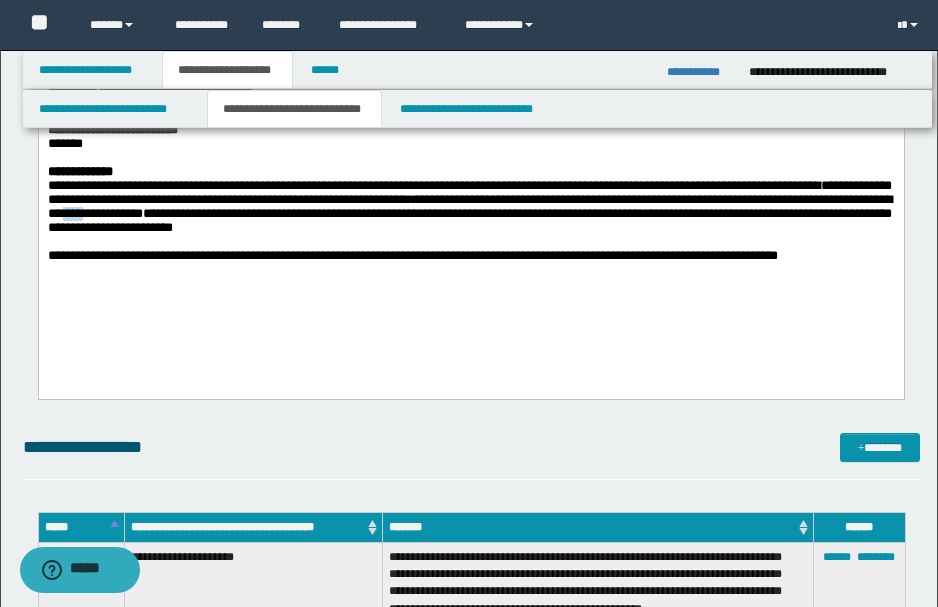 drag, startPoint x: 278, startPoint y: 238, endPoint x: 294, endPoint y: 240, distance: 16.124516 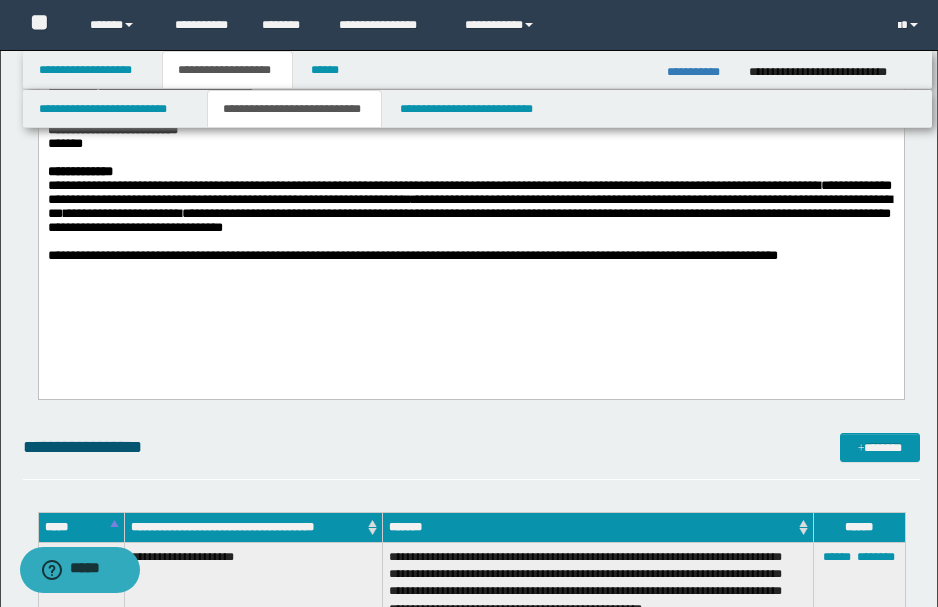 click on "**********" at bounding box center [469, 200] 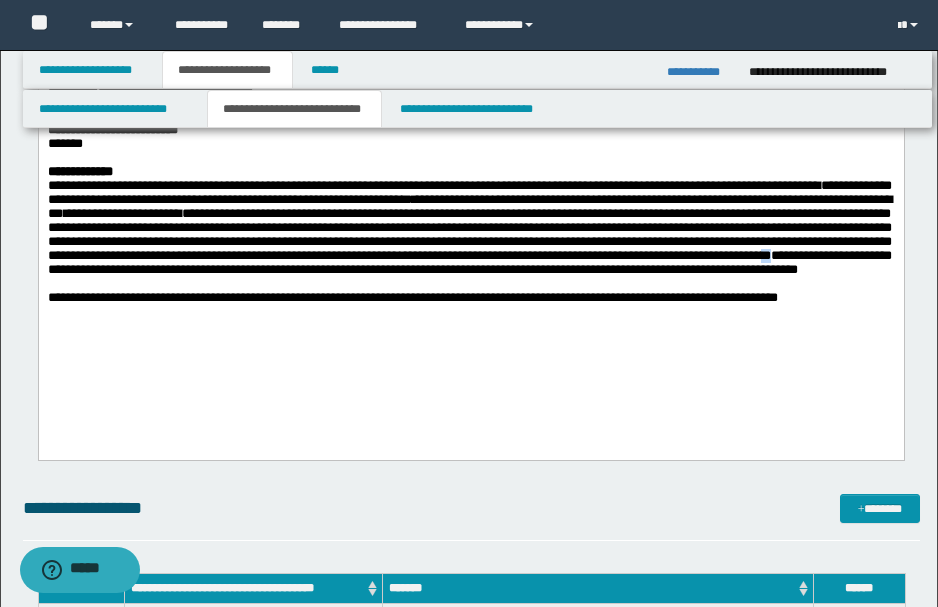 drag, startPoint x: 404, startPoint y: 299, endPoint x: 416, endPoint y: 302, distance: 12.369317 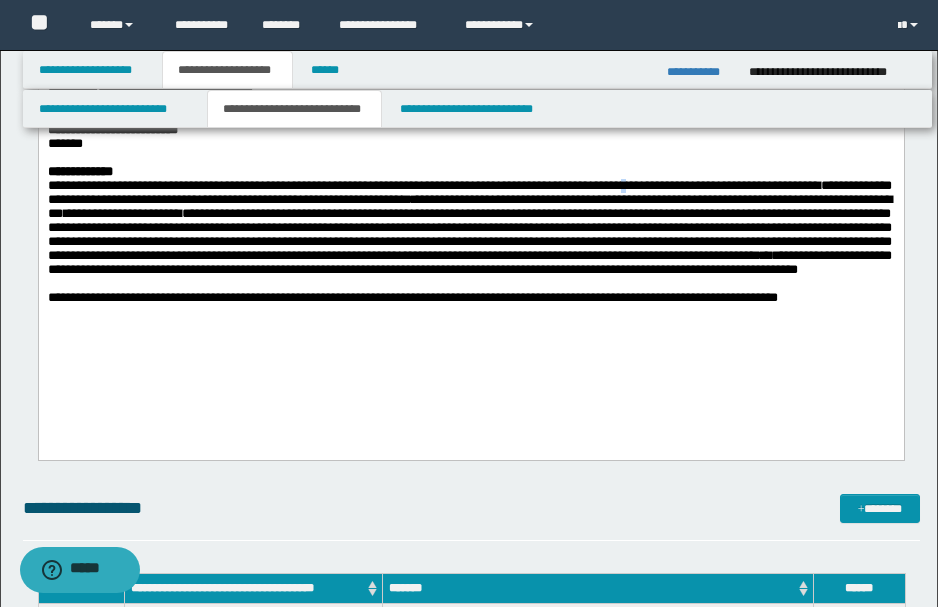 click on "**********" at bounding box center [469, 221] 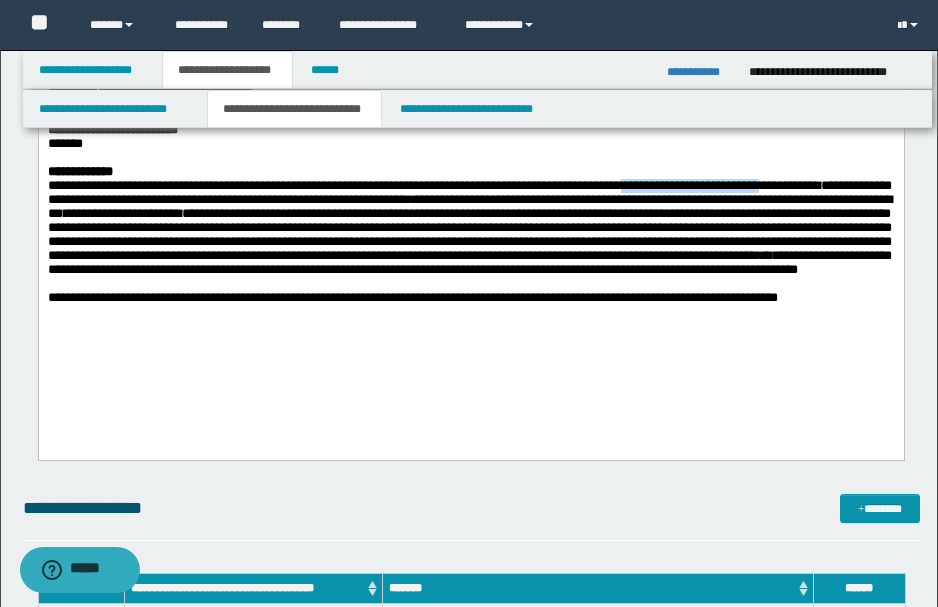 drag, startPoint x: 668, startPoint y: 204, endPoint x: 828, endPoint y: 206, distance: 160.0125 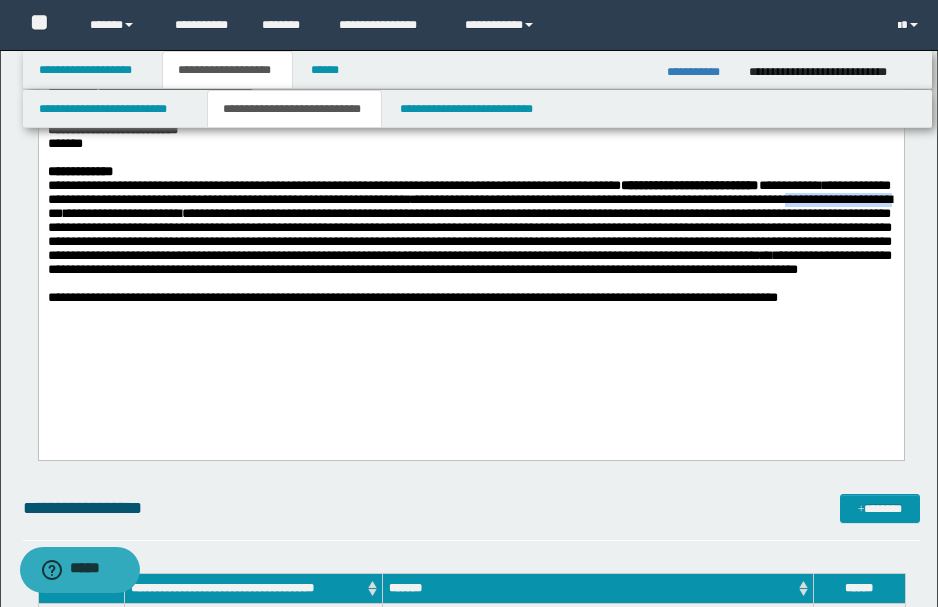 drag, startPoint x: 176, startPoint y: 237, endPoint x: 328, endPoint y: 241, distance: 152.05263 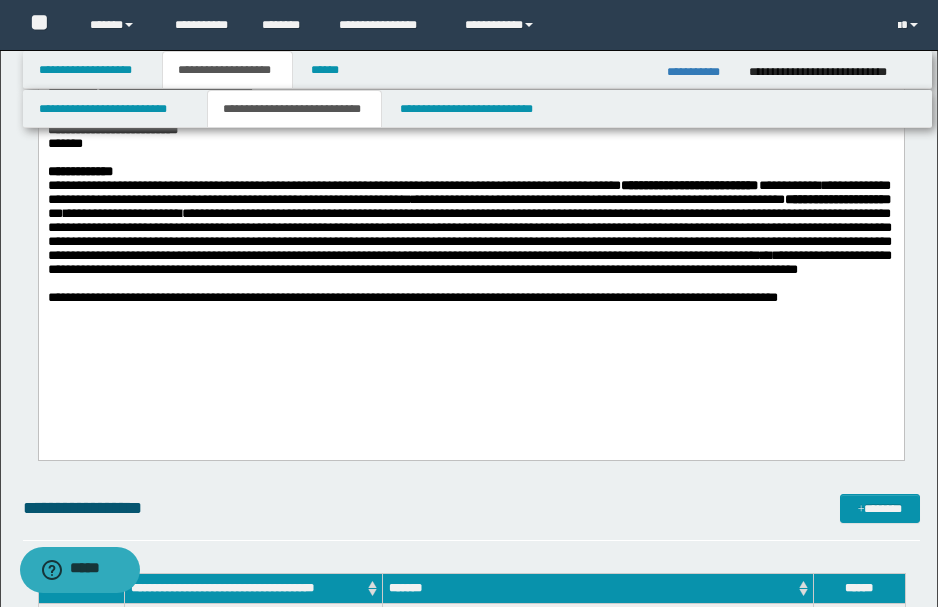 click on "**********" at bounding box center [469, 263] 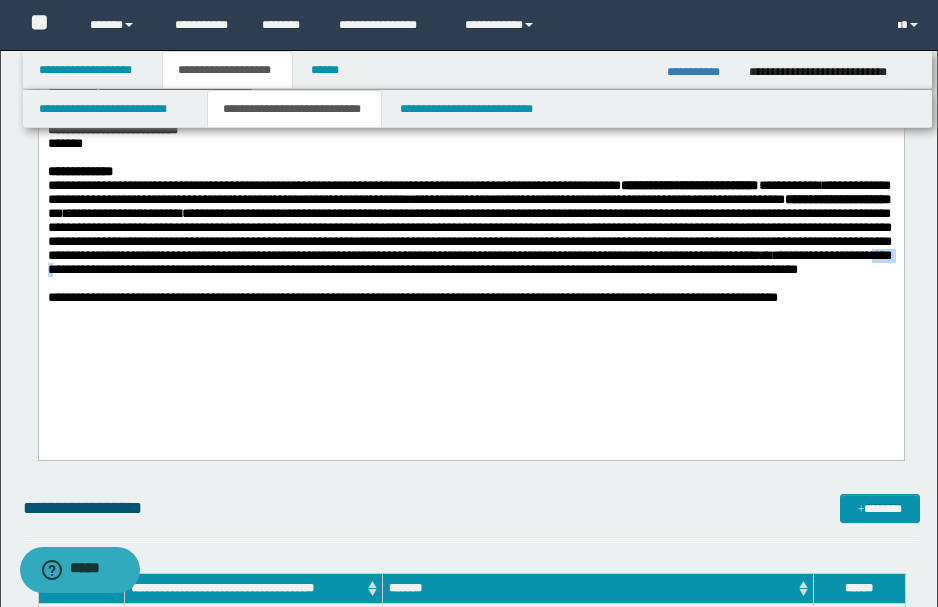 drag, startPoint x: 650, startPoint y: 297, endPoint x: 673, endPoint y: 304, distance: 24.04163 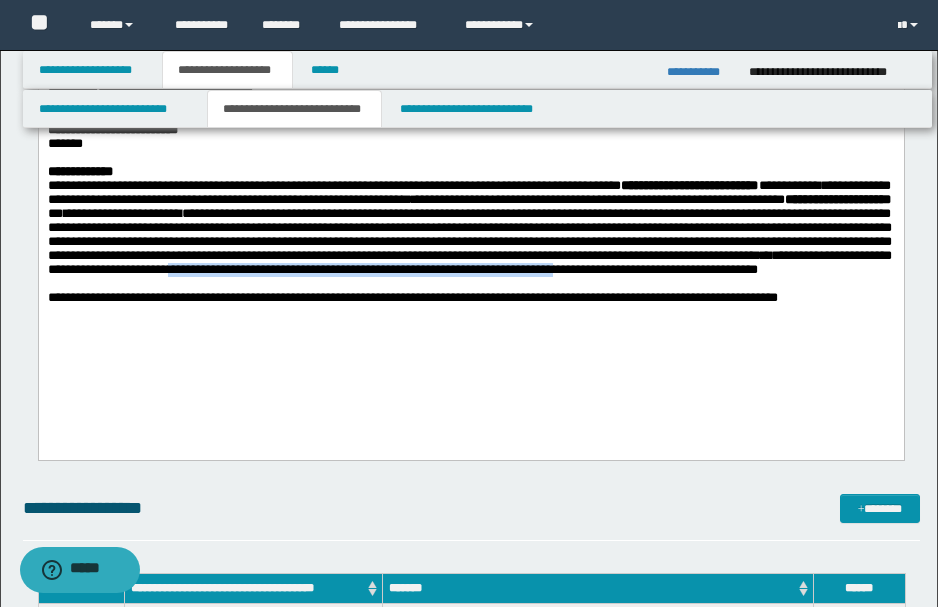 drag, startPoint x: 802, startPoint y: 299, endPoint x: 358, endPoint y: 318, distance: 444.40634 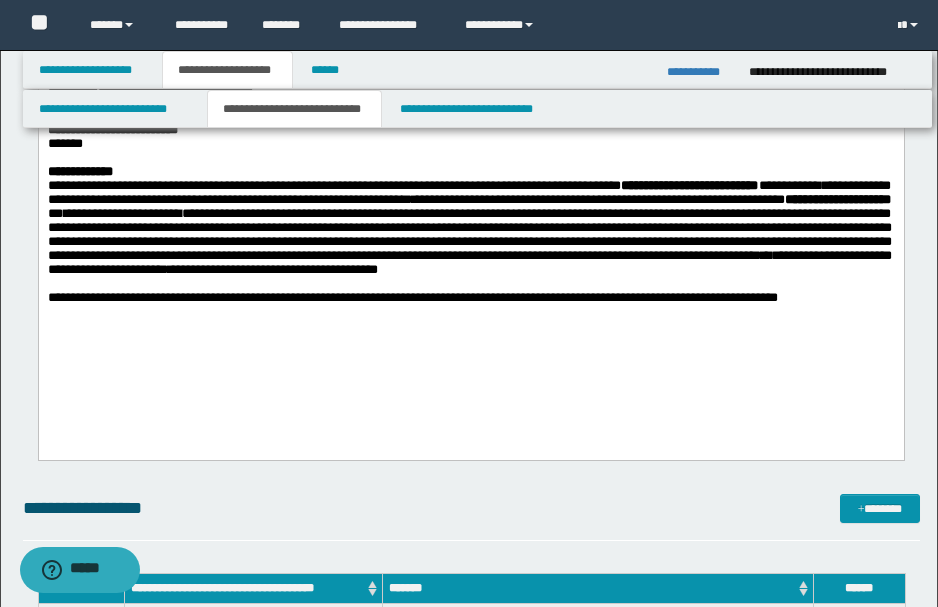 click on "**********" at bounding box center (469, 263) 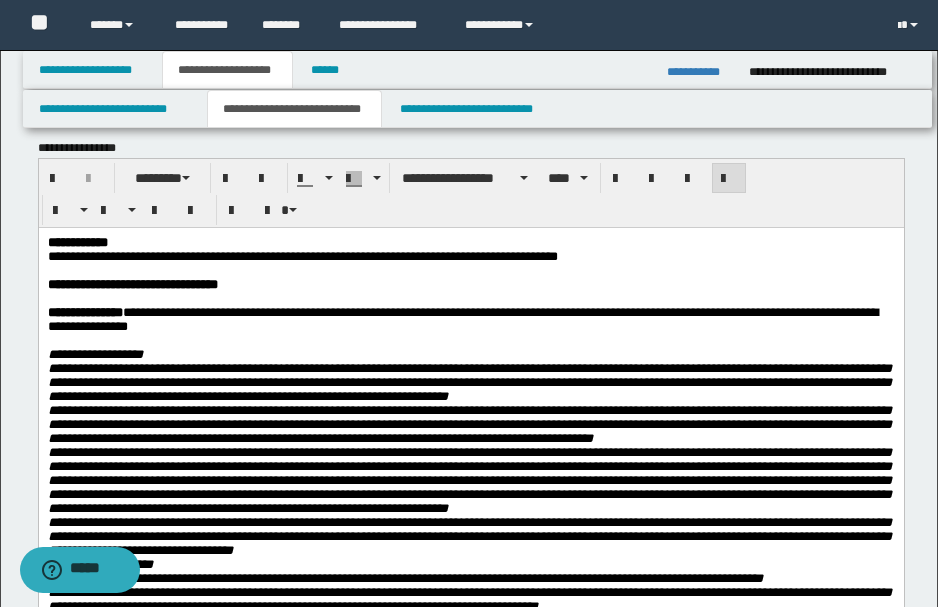 scroll, scrollTop: 0, scrollLeft: 0, axis: both 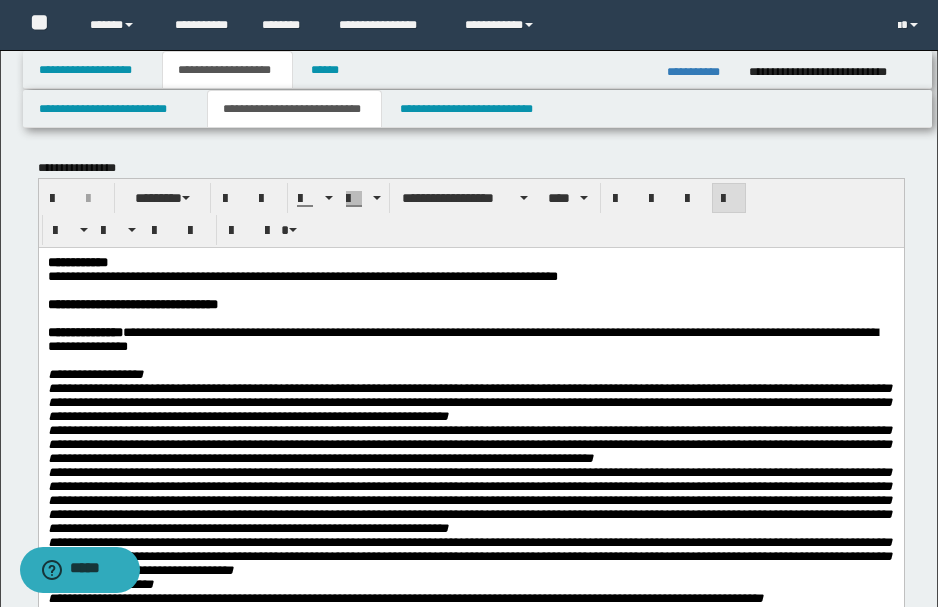 click on "**********" at bounding box center [302, 275] 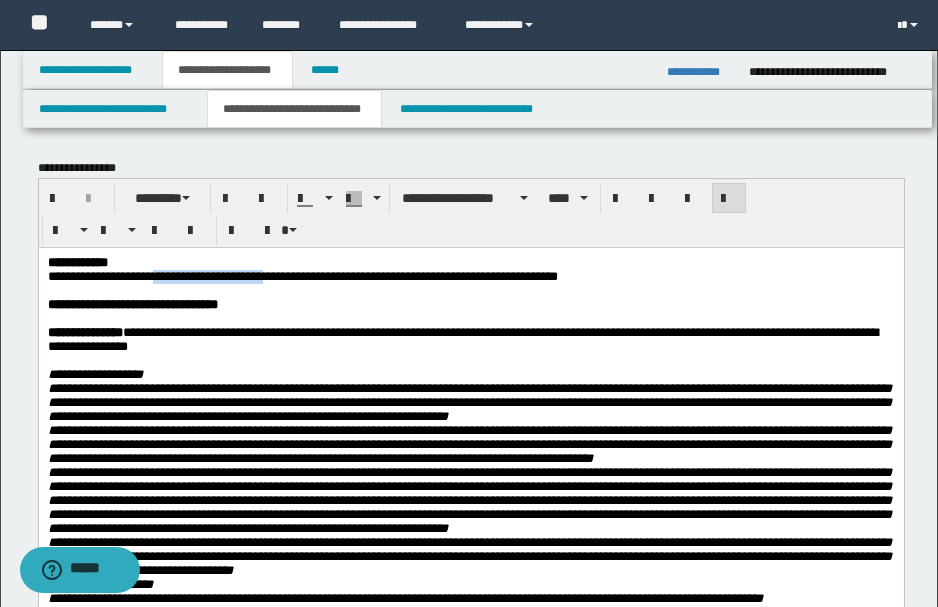 drag, startPoint x: 158, startPoint y: 280, endPoint x: 287, endPoint y: 276, distance: 129.062 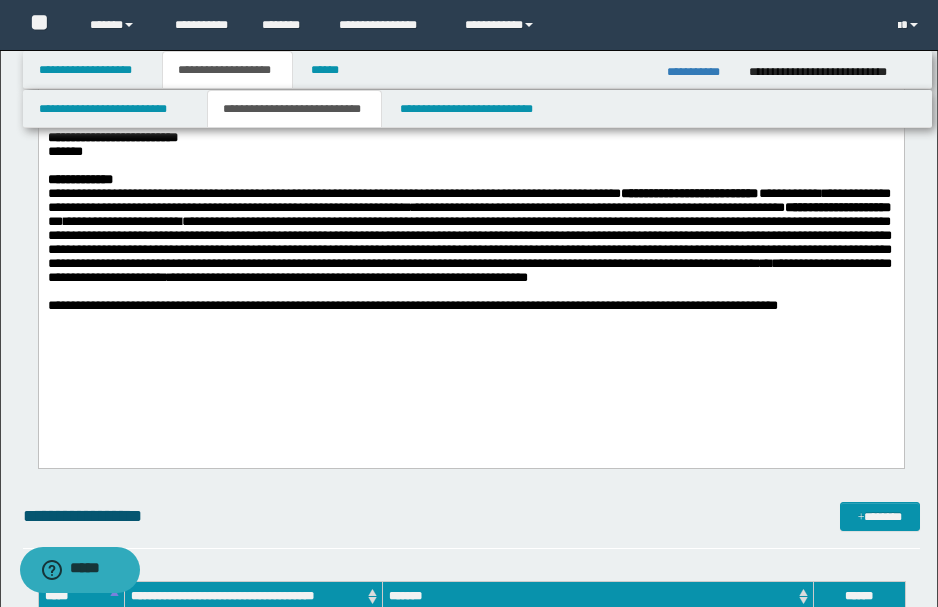 scroll, scrollTop: 2200, scrollLeft: 0, axis: vertical 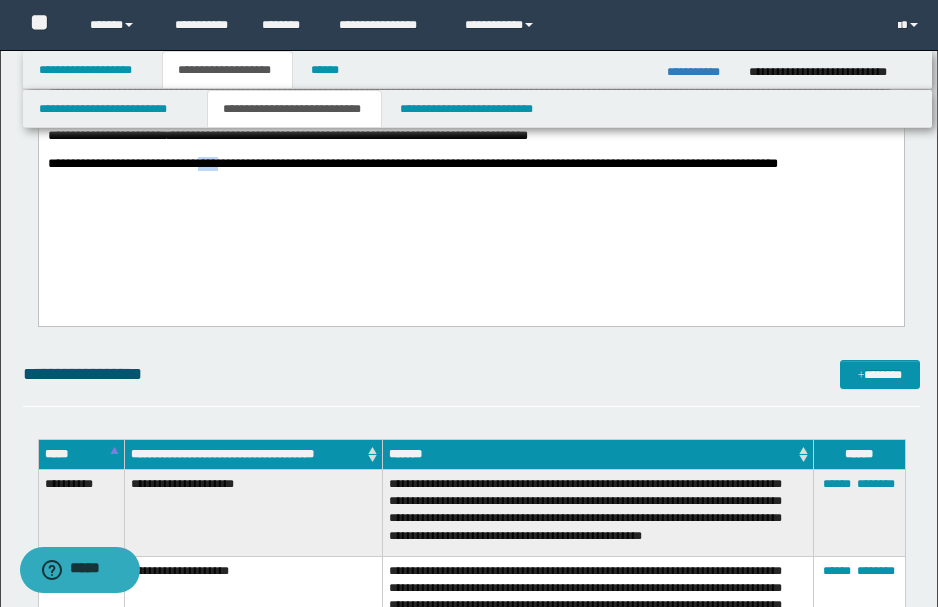 drag, startPoint x: 206, startPoint y: 211, endPoint x: 237, endPoint y: 217, distance: 31.575306 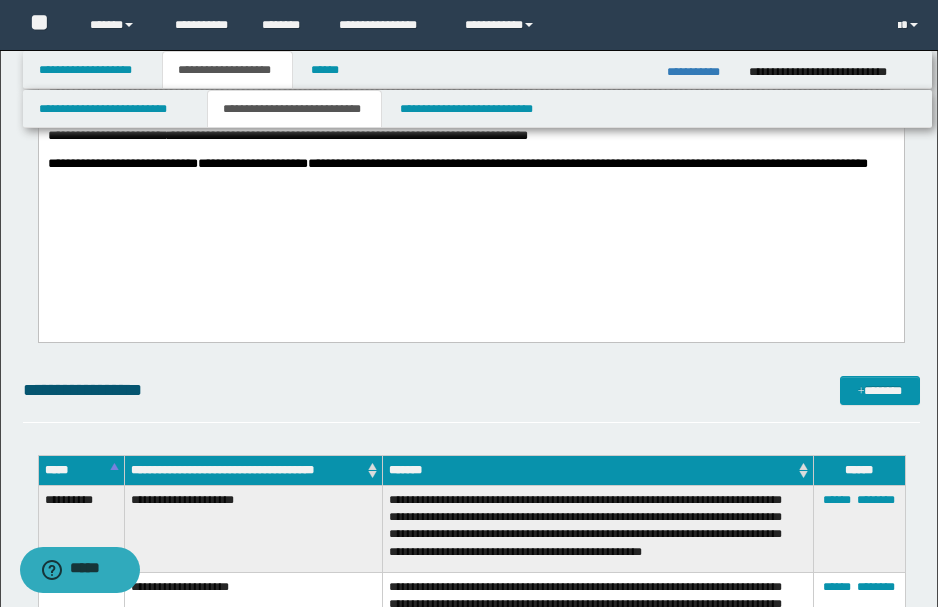 click on "**********" at bounding box center (470, 29) 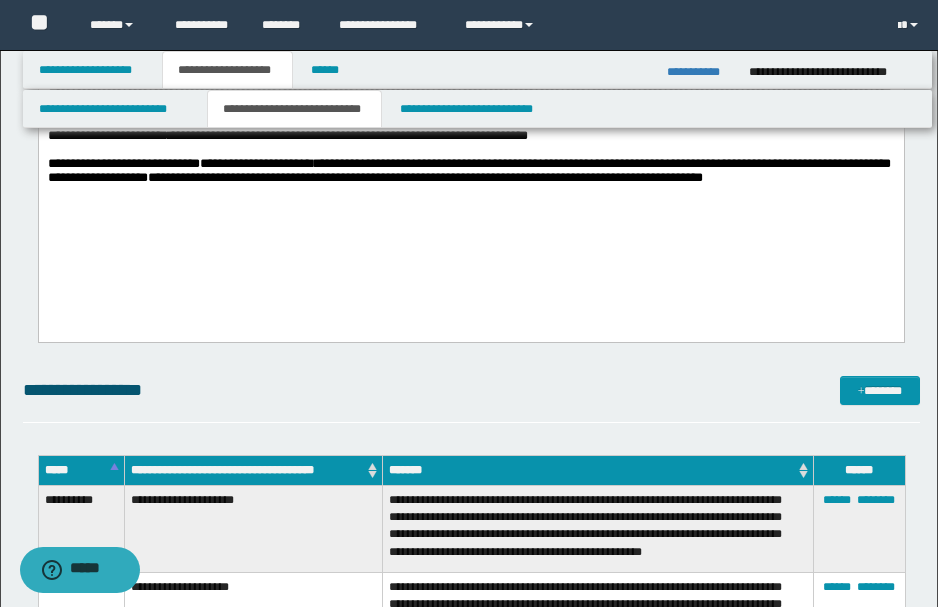 click on "**********" at bounding box center [468, 171] 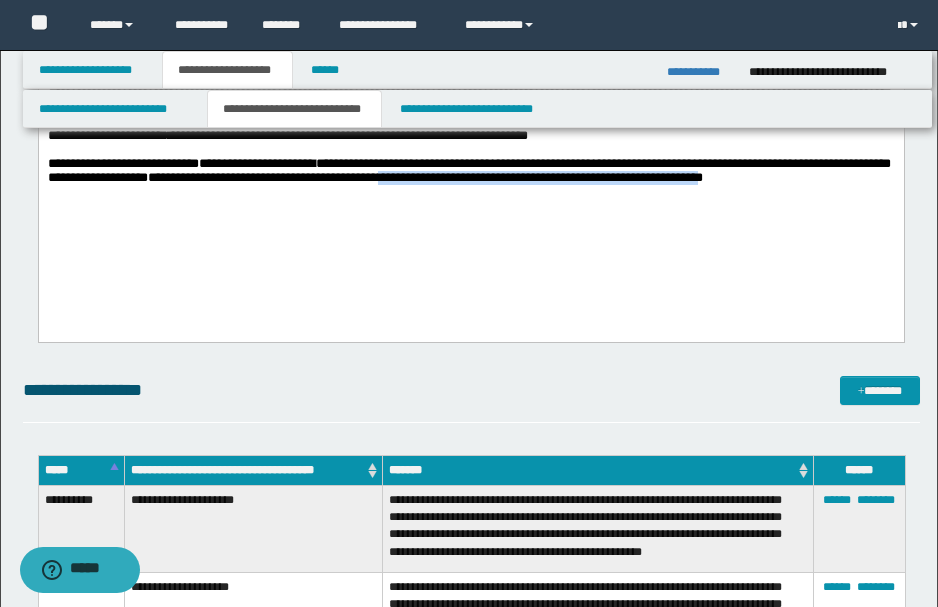 drag, startPoint x: 481, startPoint y: 225, endPoint x: 845, endPoint y: 224, distance: 364.00137 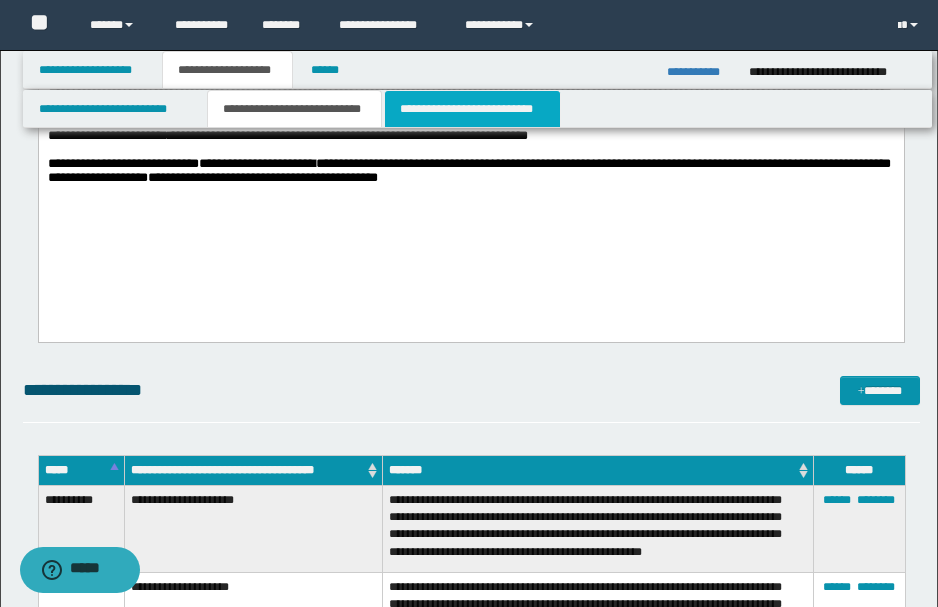 click on "**********" at bounding box center [472, 109] 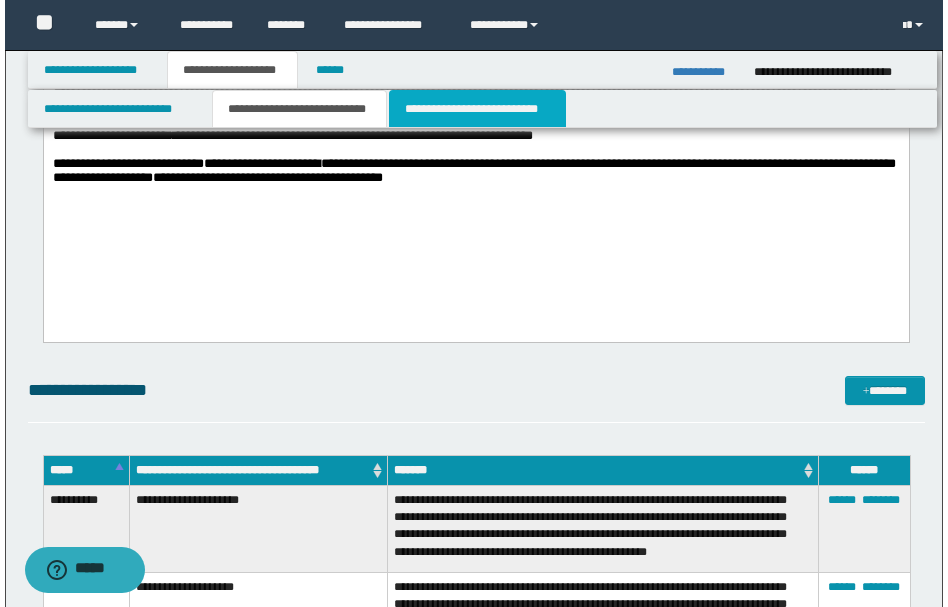 scroll, scrollTop: 0, scrollLeft: 0, axis: both 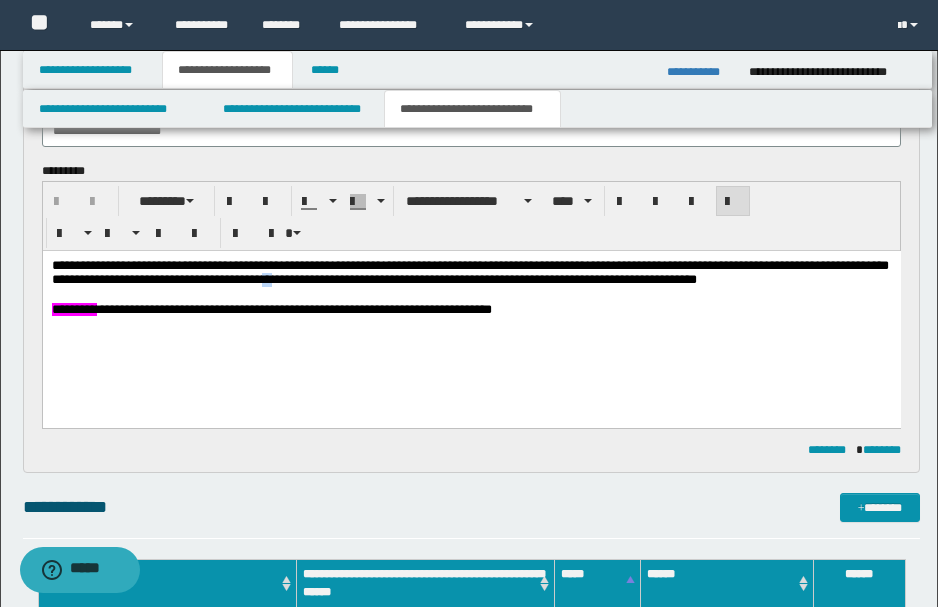 type 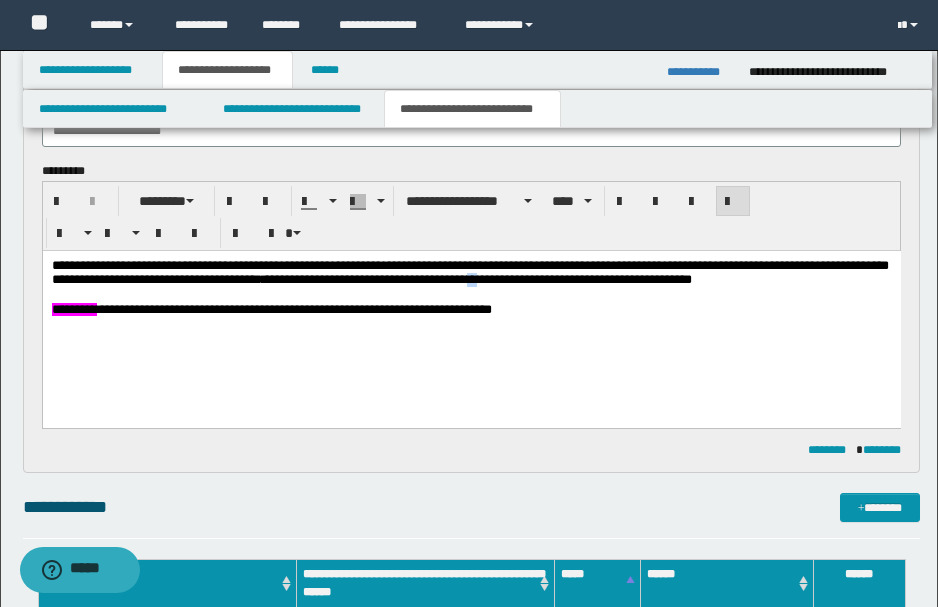 click on "**********" at bounding box center [469, 271] 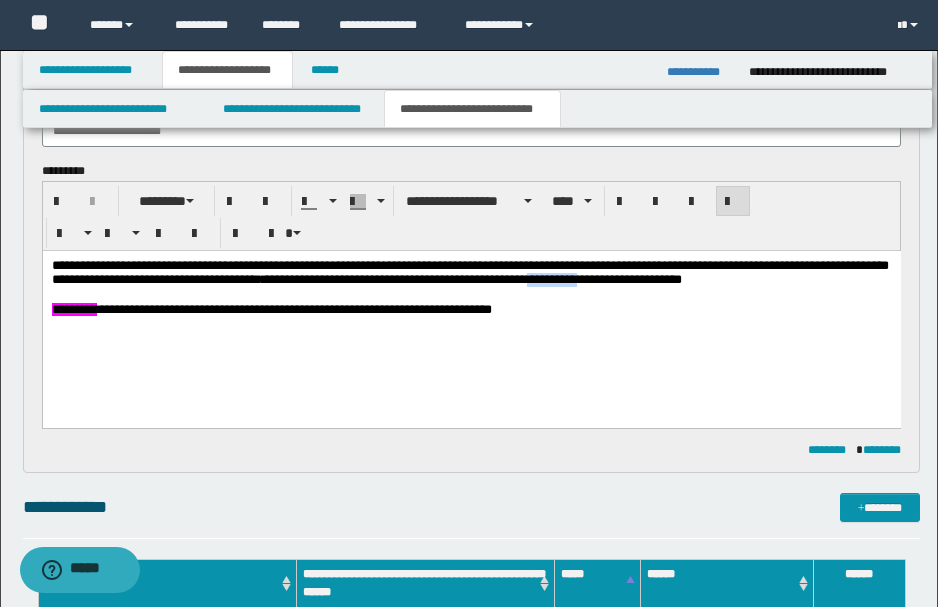 drag, startPoint x: 611, startPoint y: 281, endPoint x: 669, endPoint y: 292, distance: 59.03389 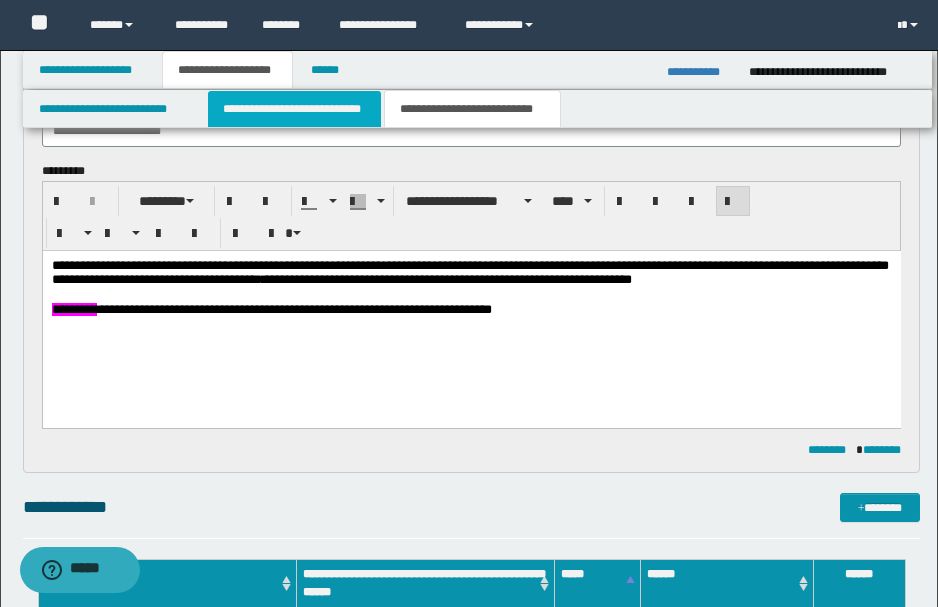 click on "**********" at bounding box center [294, 109] 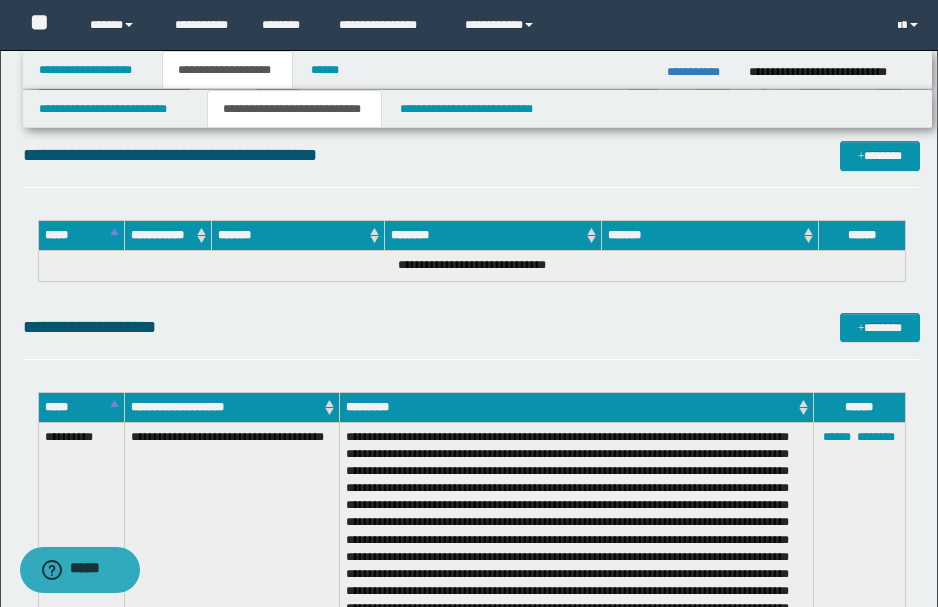 scroll, scrollTop: 3000, scrollLeft: 0, axis: vertical 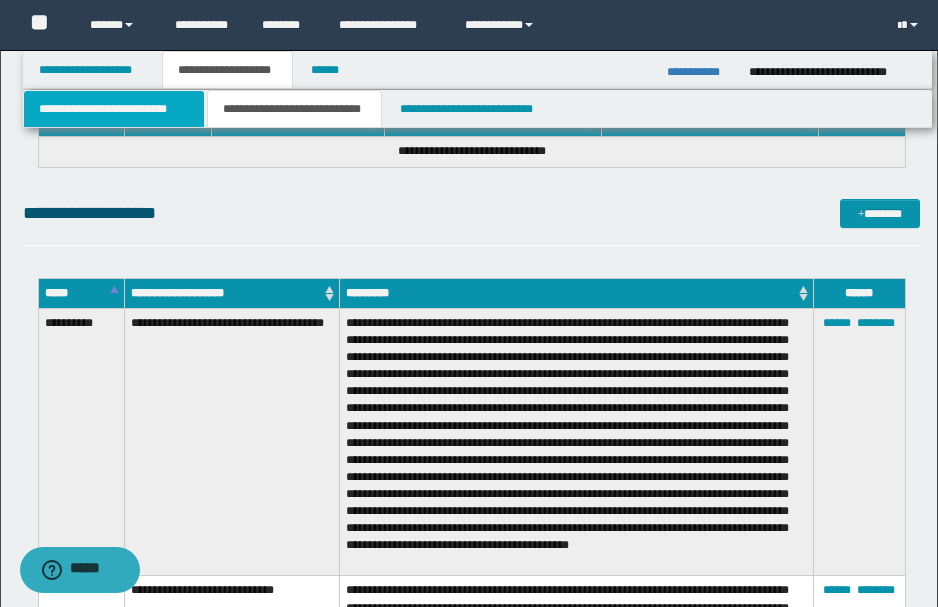 click on "**********" at bounding box center (114, 109) 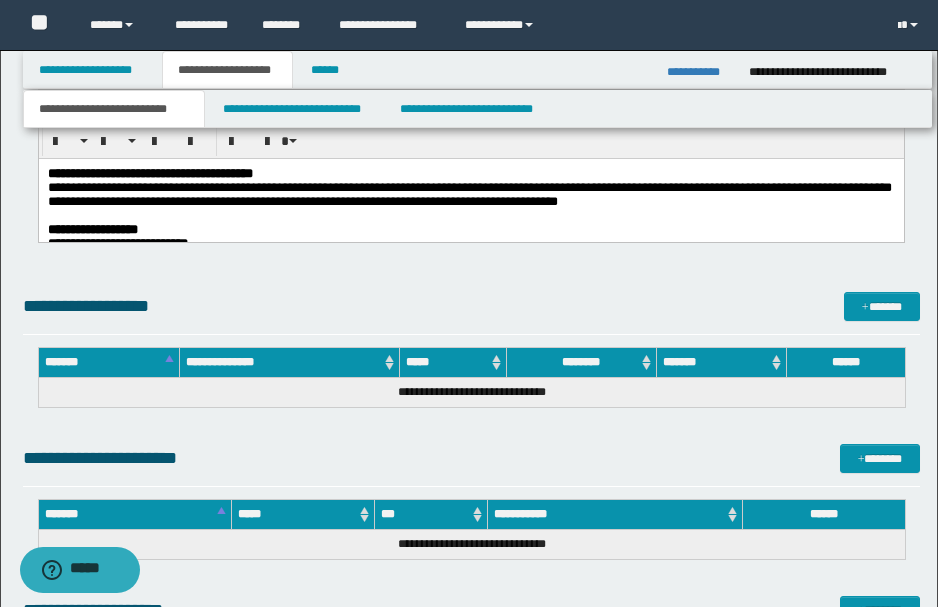 scroll, scrollTop: 1412, scrollLeft: 0, axis: vertical 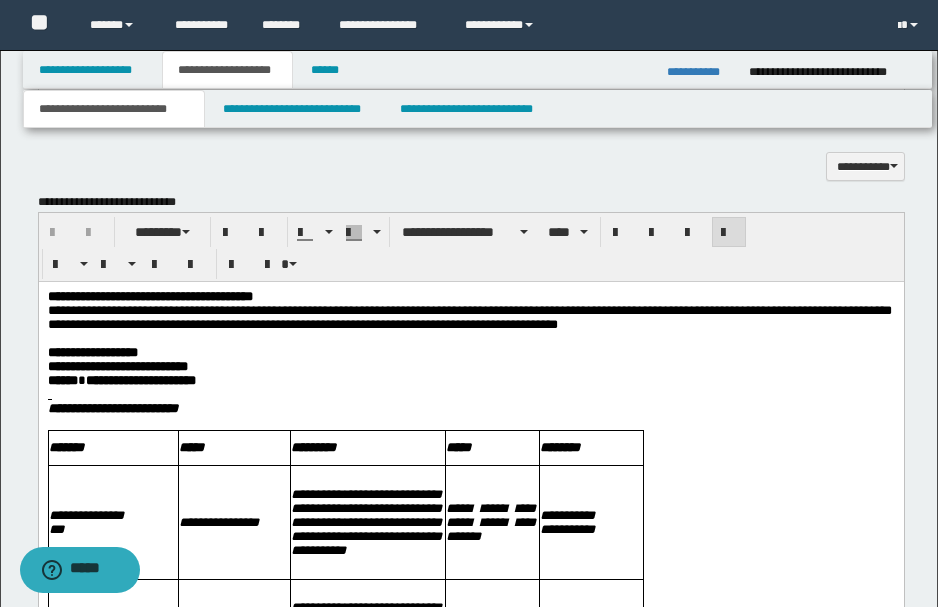 click on "**********" at bounding box center [469, 316] 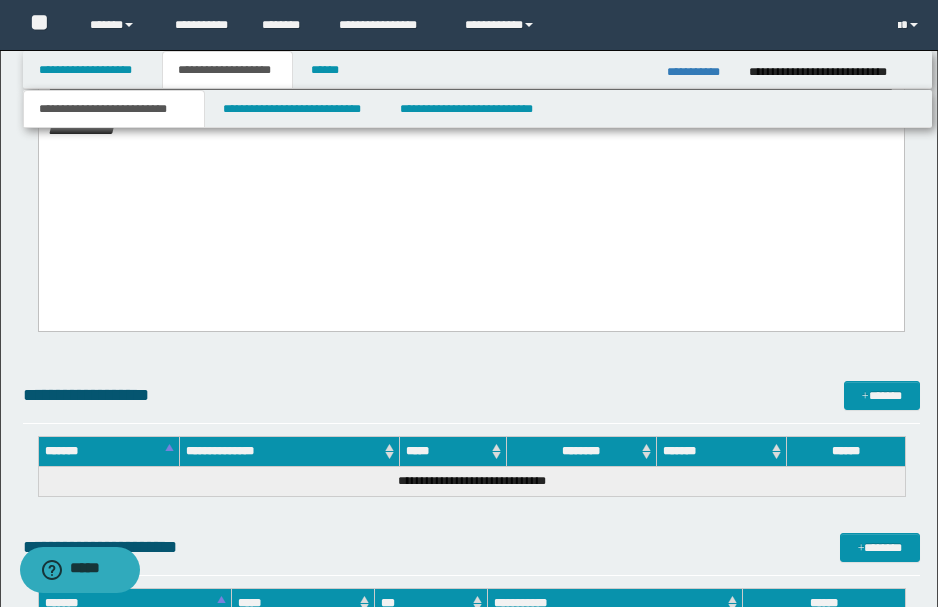 scroll, scrollTop: 2679, scrollLeft: 0, axis: vertical 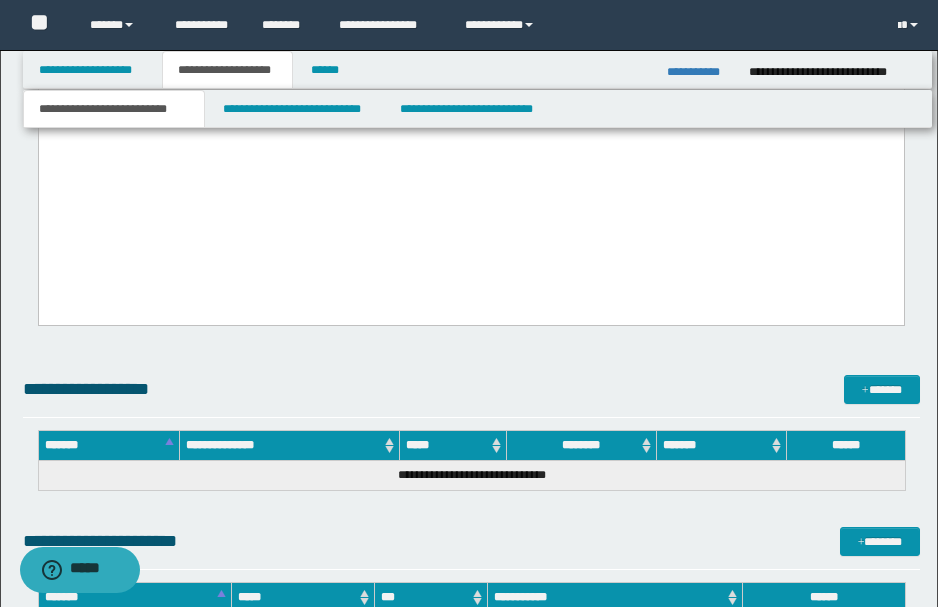 click on "**********" at bounding box center (471, -864) 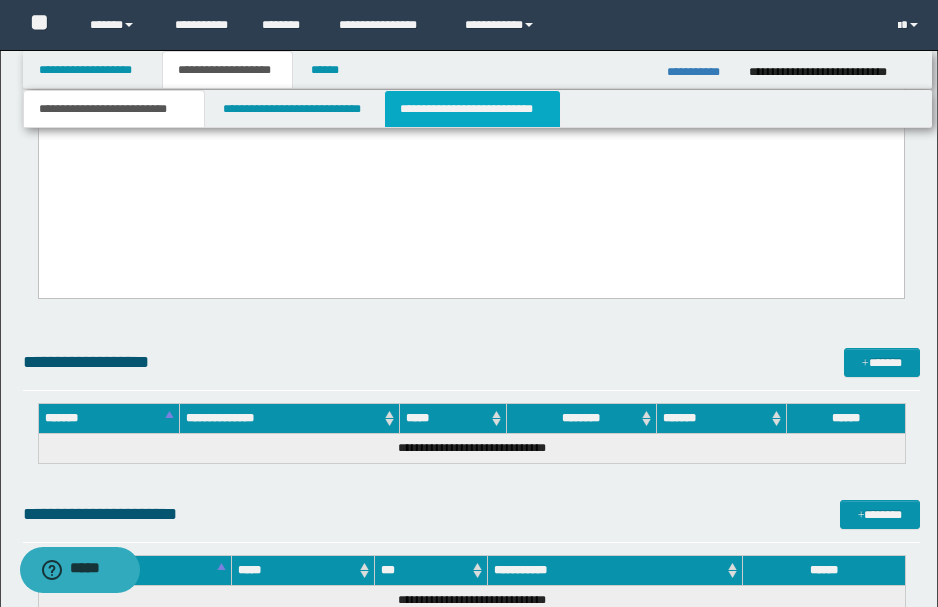 click on "**********" at bounding box center (472, 109) 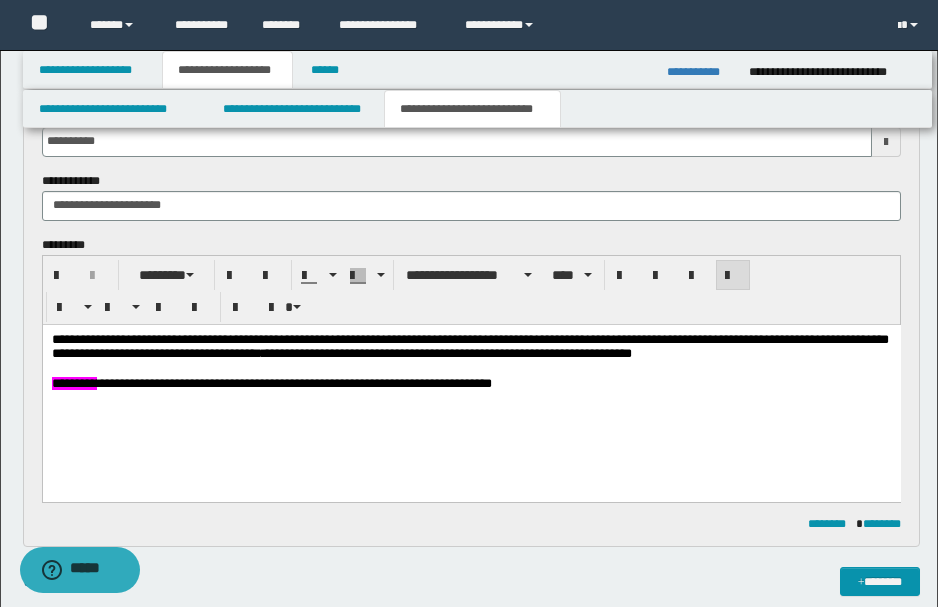 scroll, scrollTop: 193, scrollLeft: 0, axis: vertical 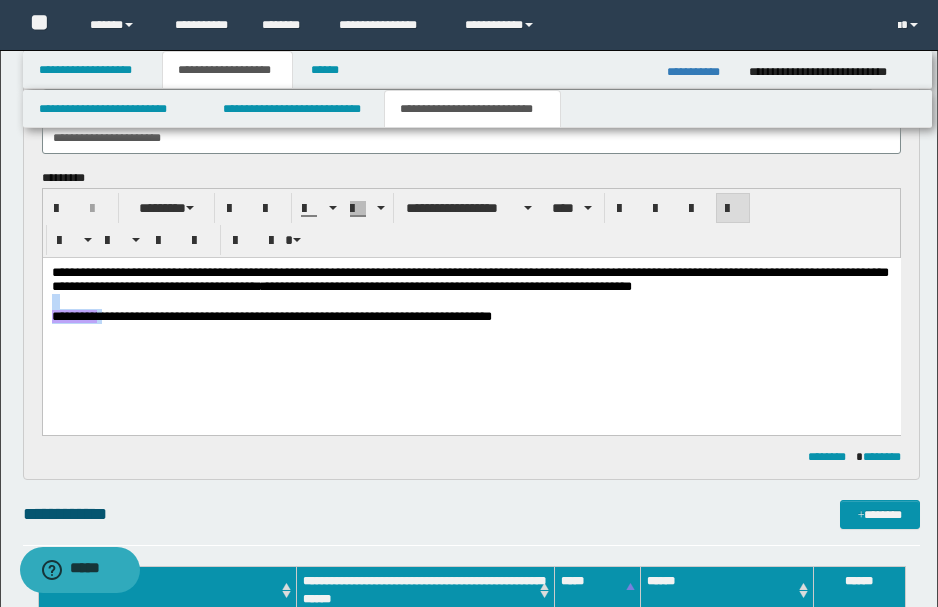 drag, startPoint x: 733, startPoint y: 286, endPoint x: 117, endPoint y: 317, distance: 616.77954 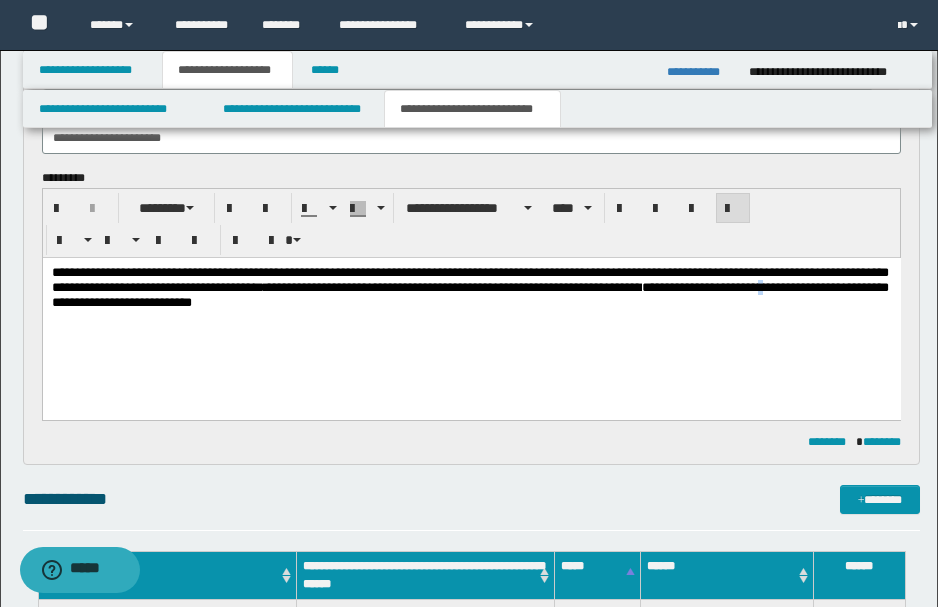 click on "**********" at bounding box center (471, 312) 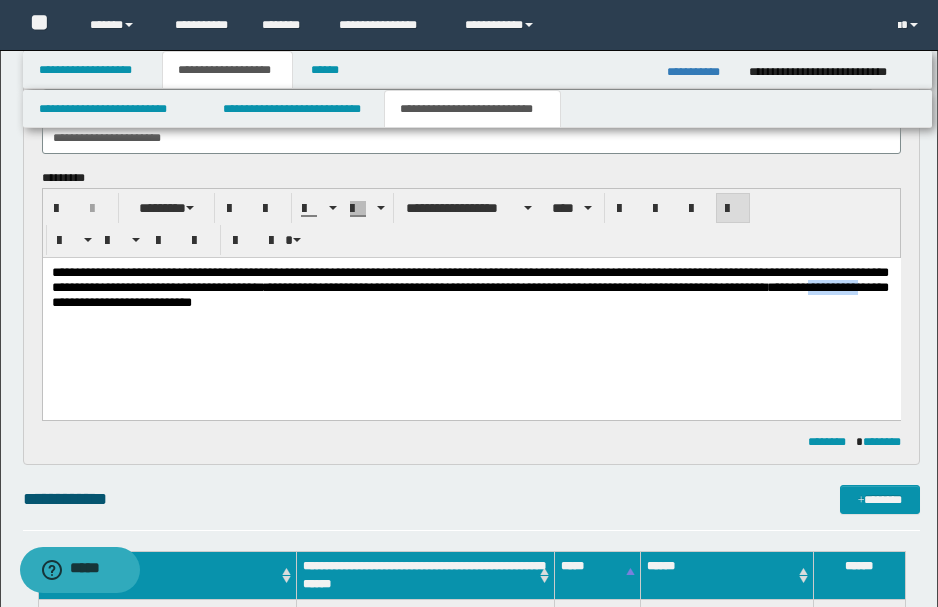 drag, startPoint x: 97, startPoint y: 300, endPoint x: 151, endPoint y: 305, distance: 54.230988 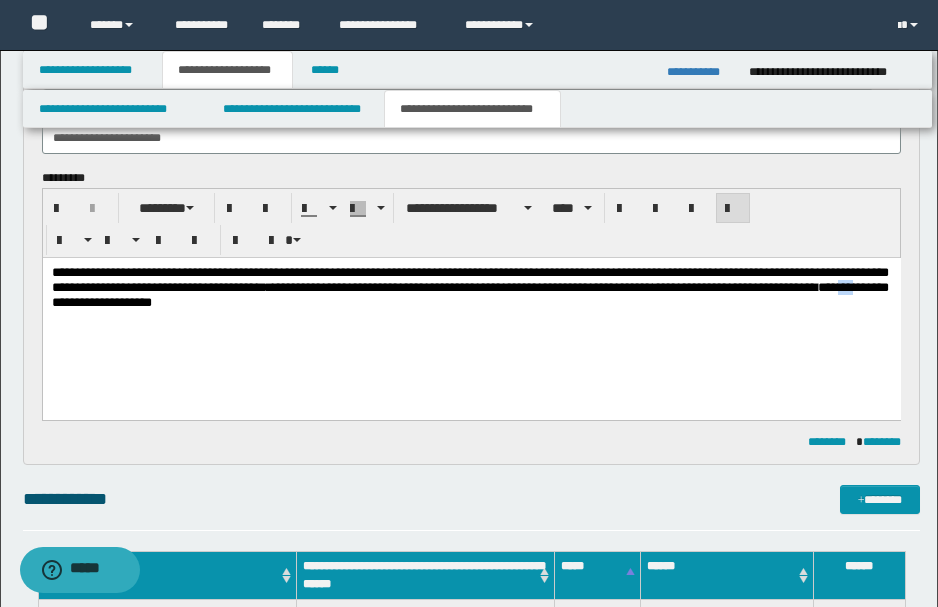 drag, startPoint x: 119, startPoint y: 303, endPoint x: 54, endPoint y: 277, distance: 70.00714 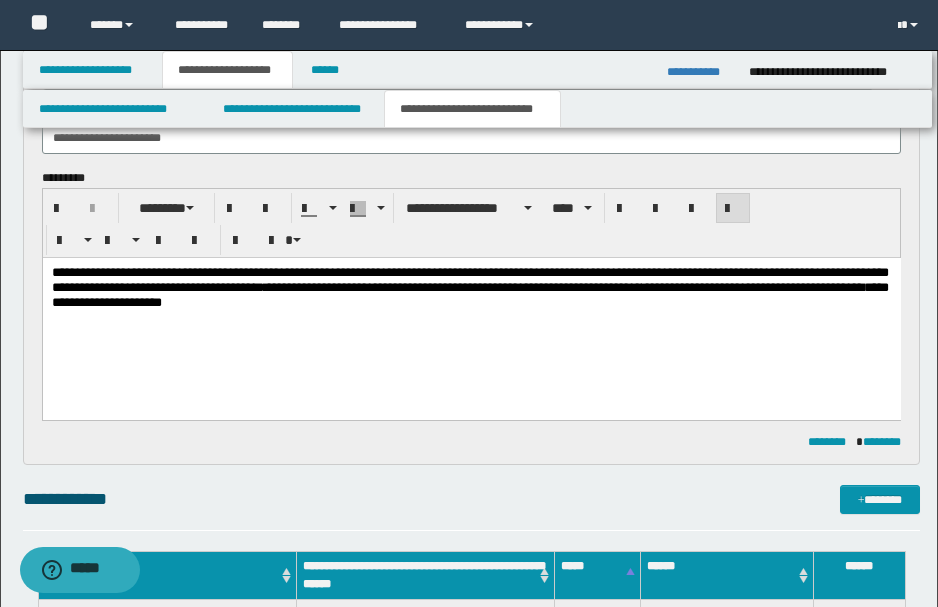 click on "**********" at bounding box center (471, 312) 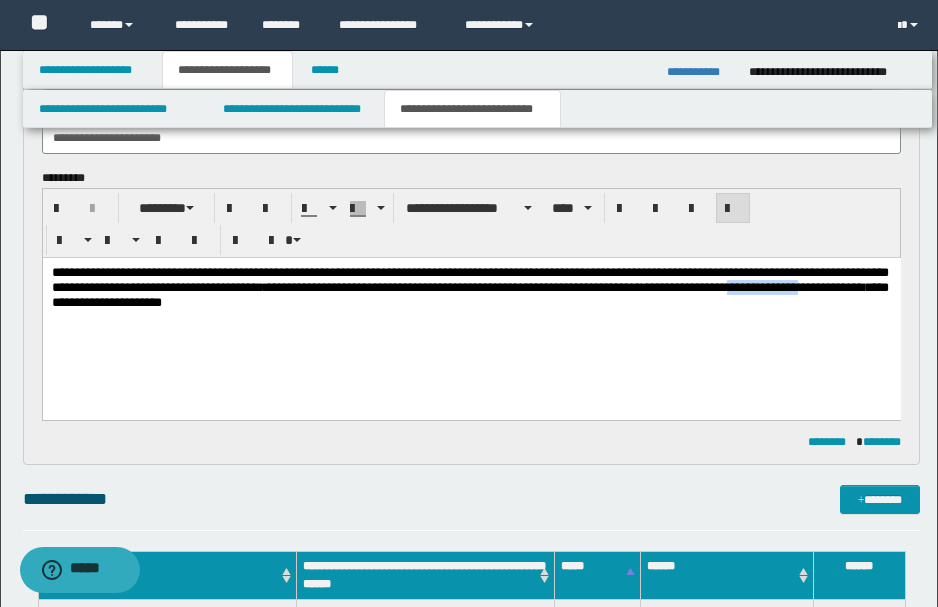 drag, startPoint x: 845, startPoint y: 286, endPoint x: 93, endPoint y: 312, distance: 752.44934 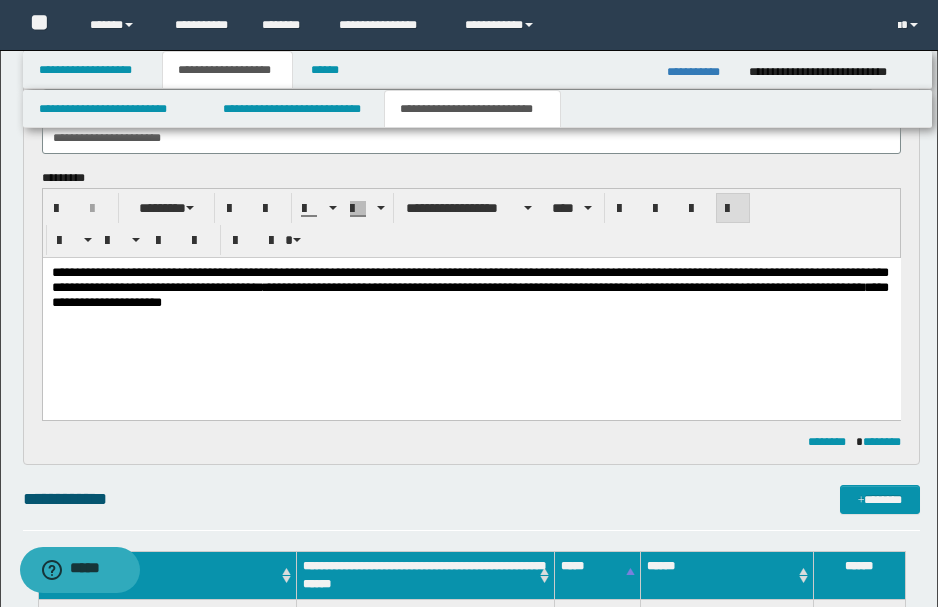 click on "**********" at bounding box center [469, 287] 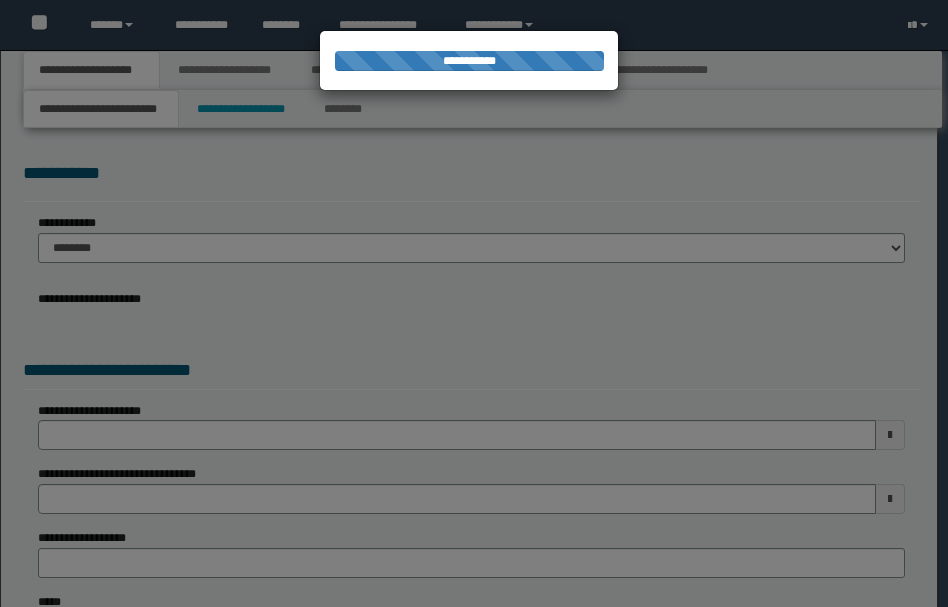 scroll, scrollTop: 0, scrollLeft: 0, axis: both 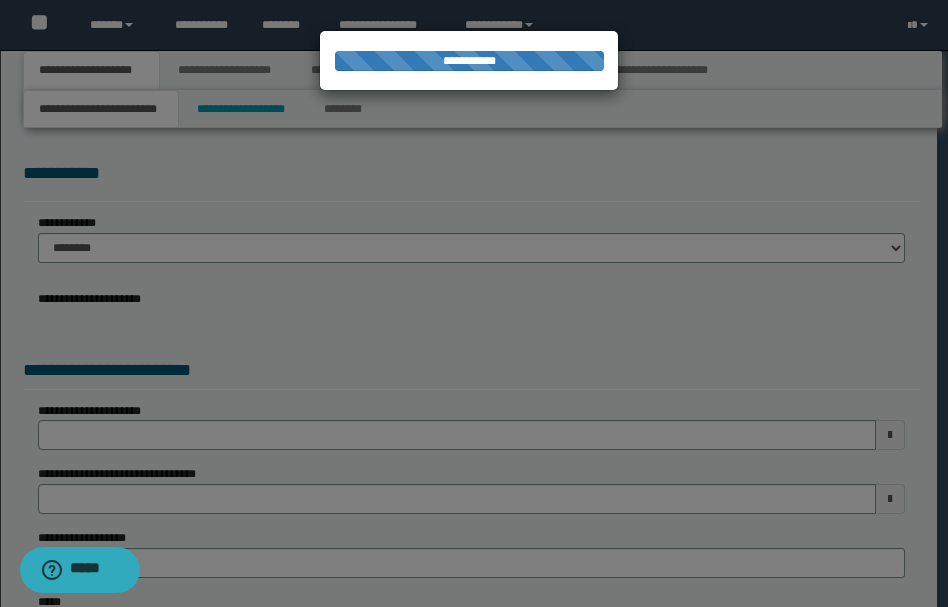 type on "**********" 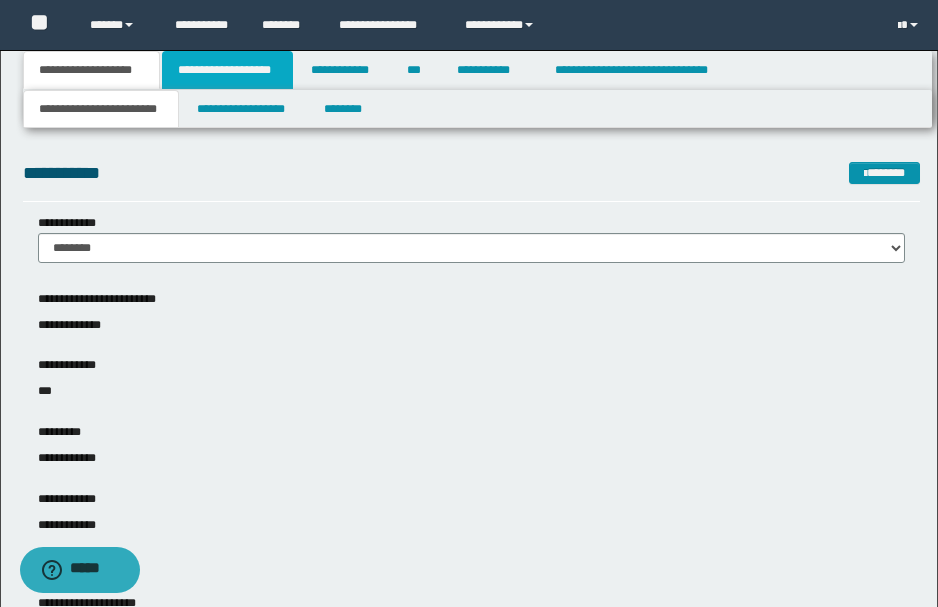 click on "**********" at bounding box center [227, 70] 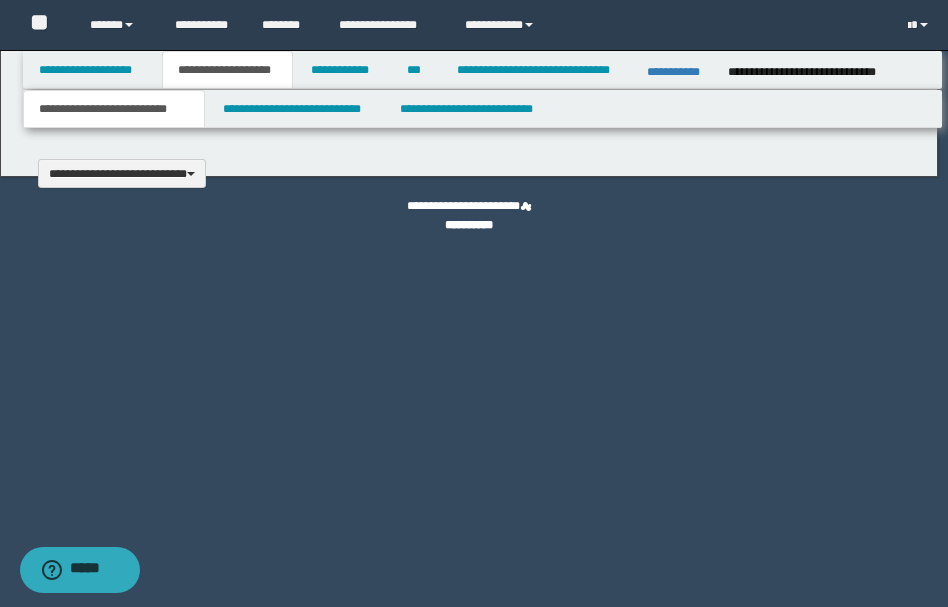 type 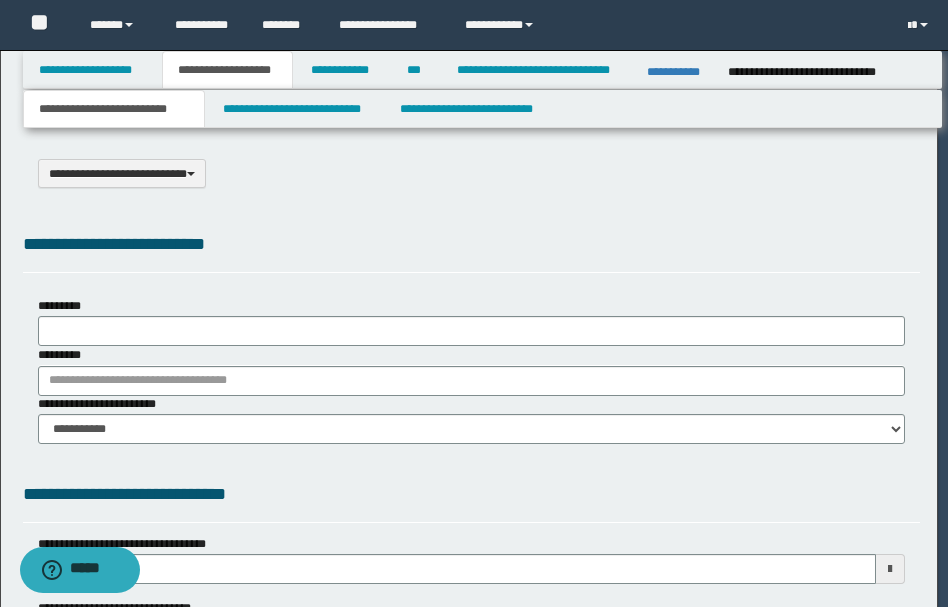 select on "*" 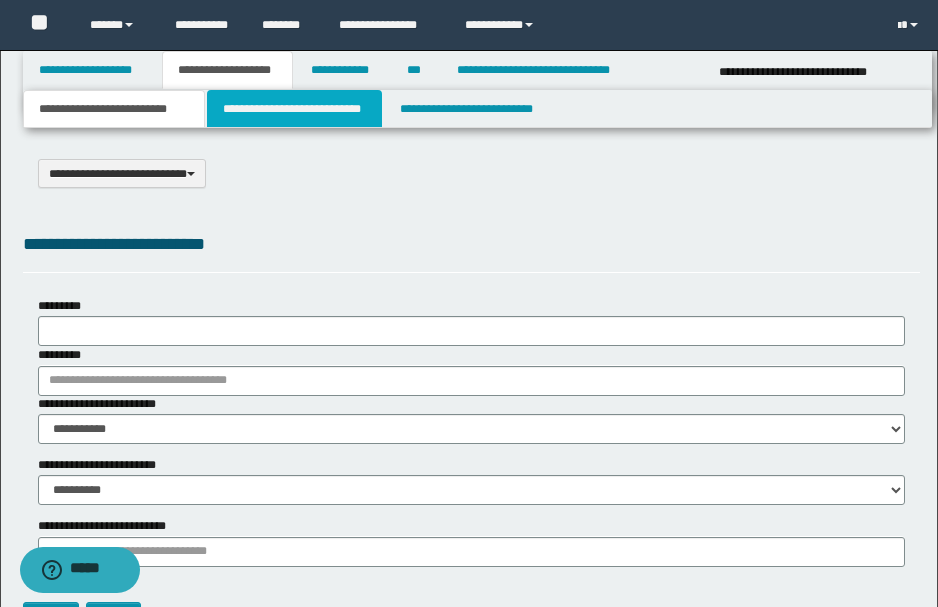 click on "**********" at bounding box center [294, 109] 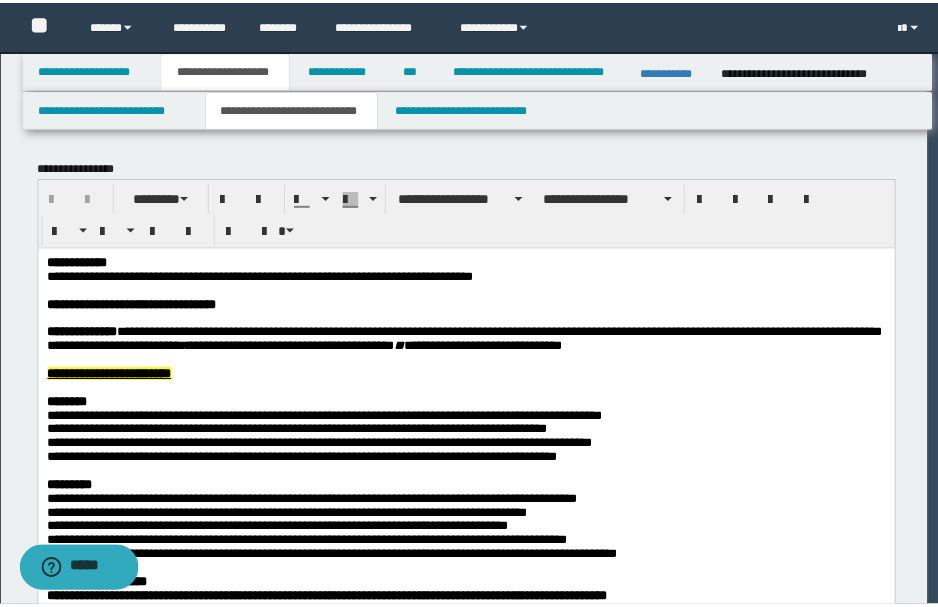 scroll, scrollTop: 0, scrollLeft: 0, axis: both 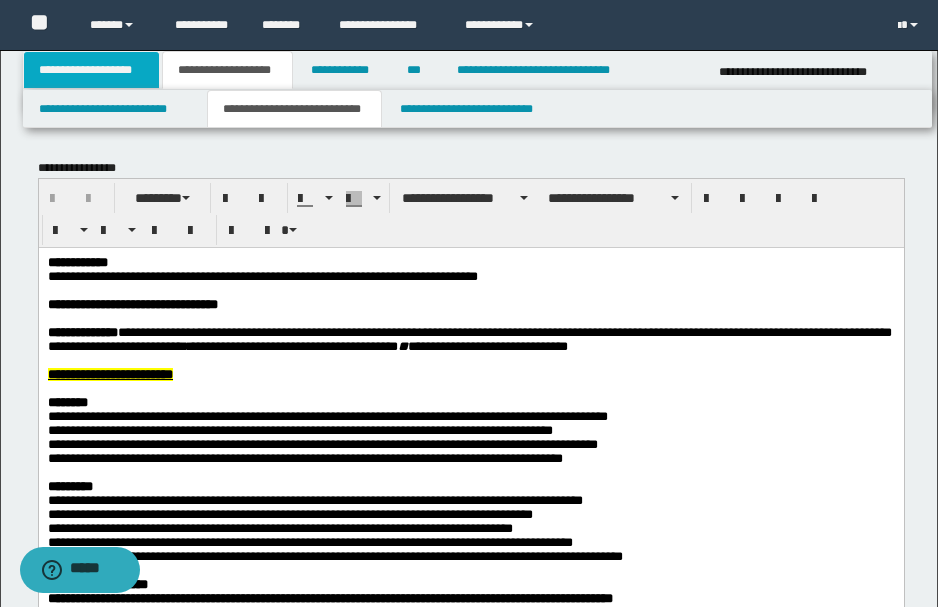 drag, startPoint x: 112, startPoint y: 66, endPoint x: 158, endPoint y: 86, distance: 50.159744 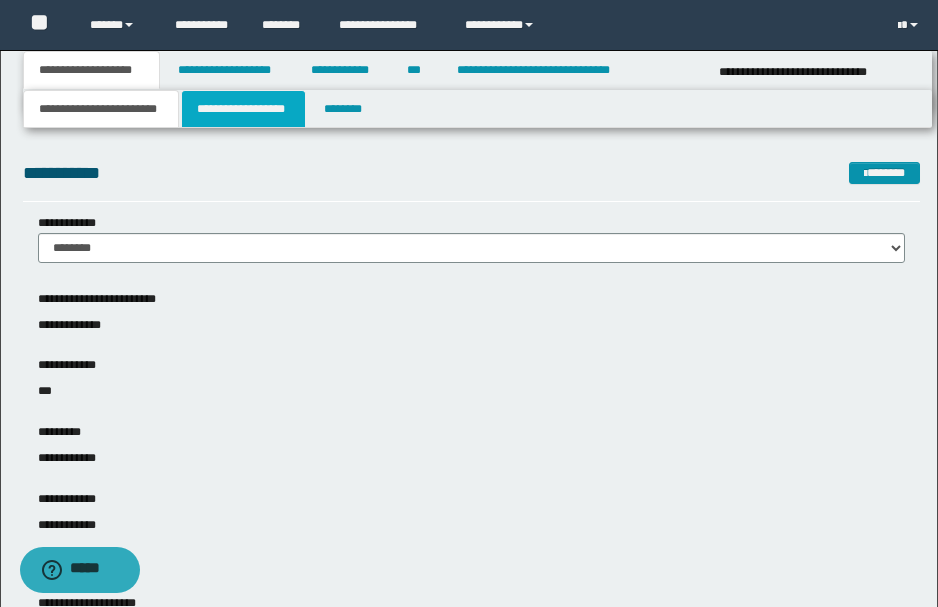 click on "**********" at bounding box center [243, 109] 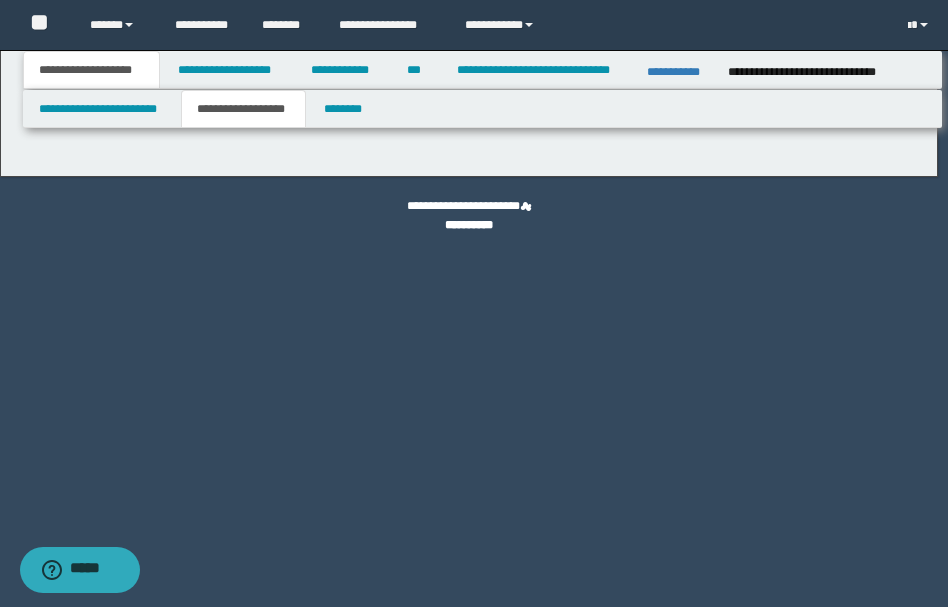 type on "********" 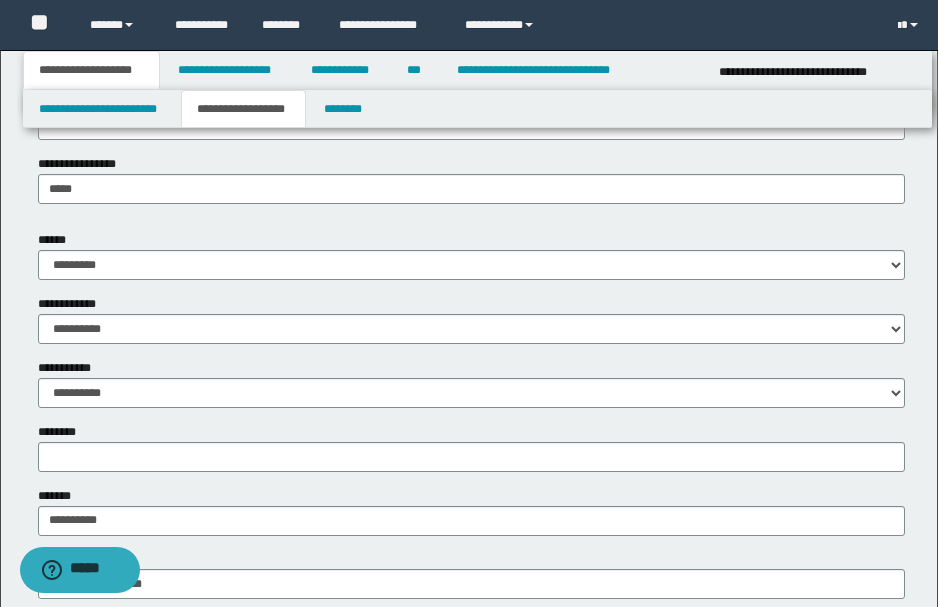 scroll, scrollTop: 733, scrollLeft: 0, axis: vertical 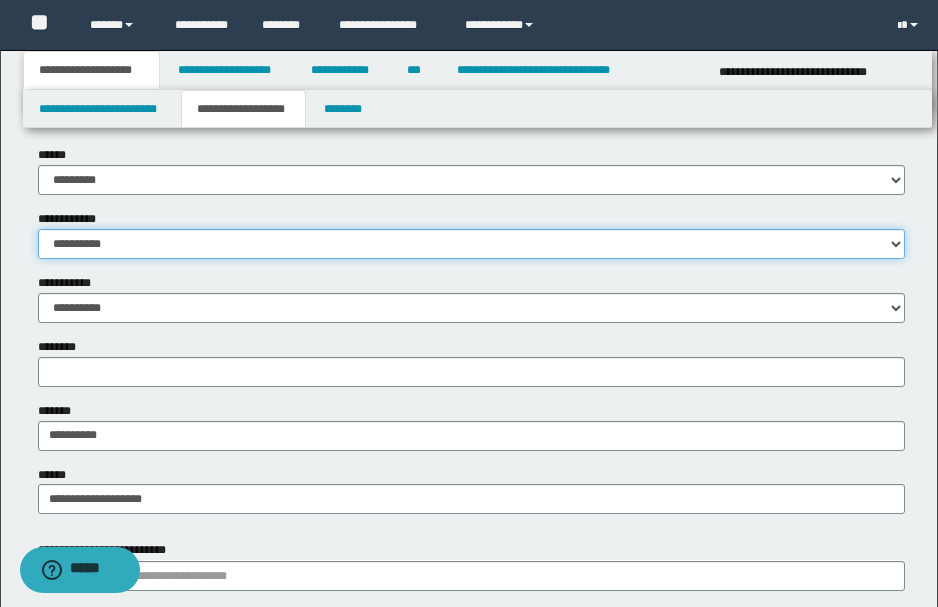 click on "**********" at bounding box center [471, 244] 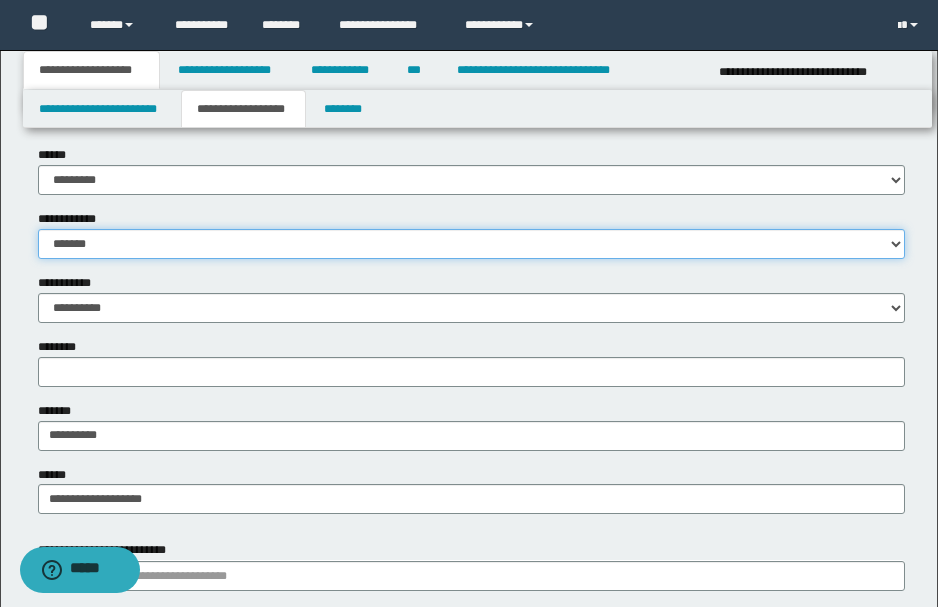 scroll, scrollTop: 800, scrollLeft: 0, axis: vertical 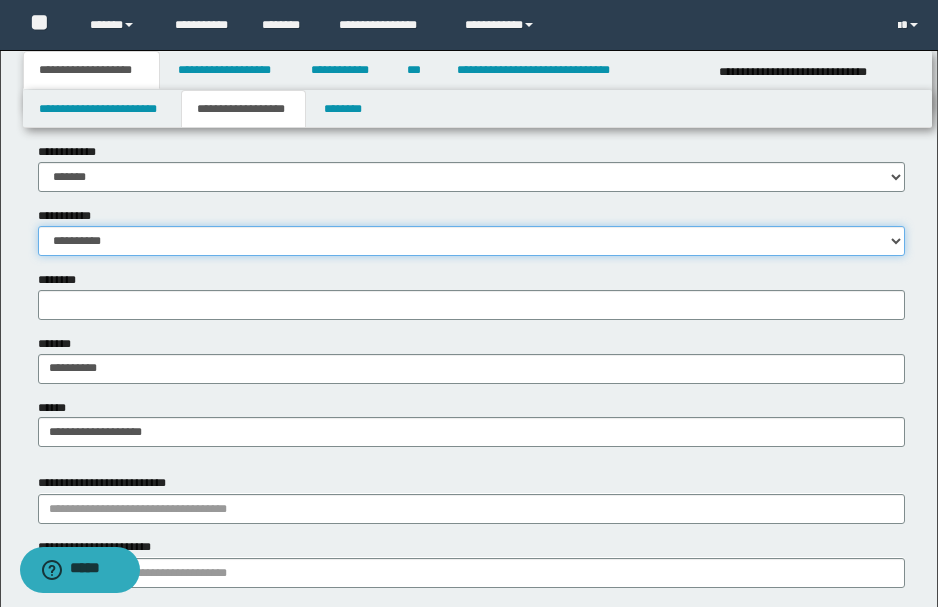 click on "**********" at bounding box center (471, 241) 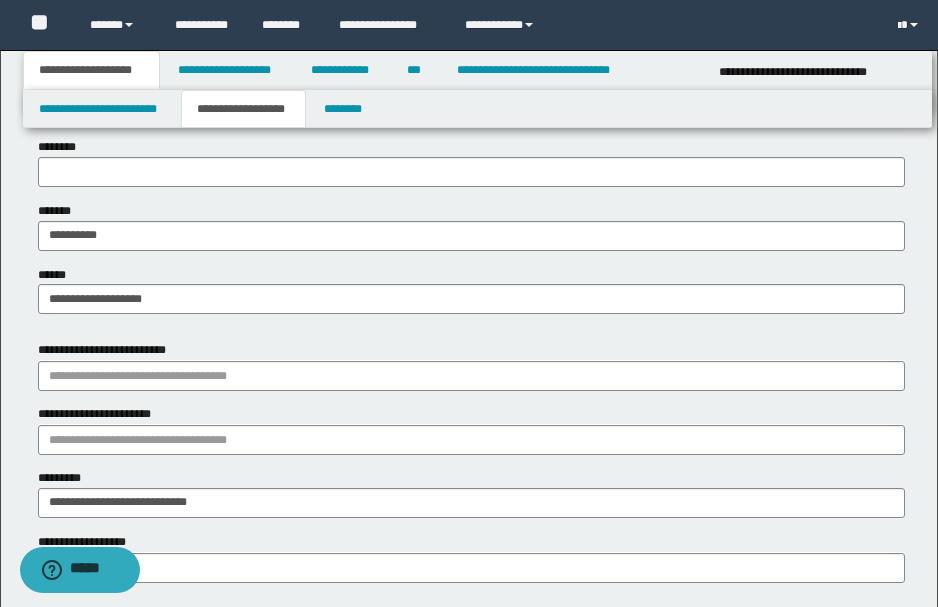 scroll, scrollTop: 1000, scrollLeft: 0, axis: vertical 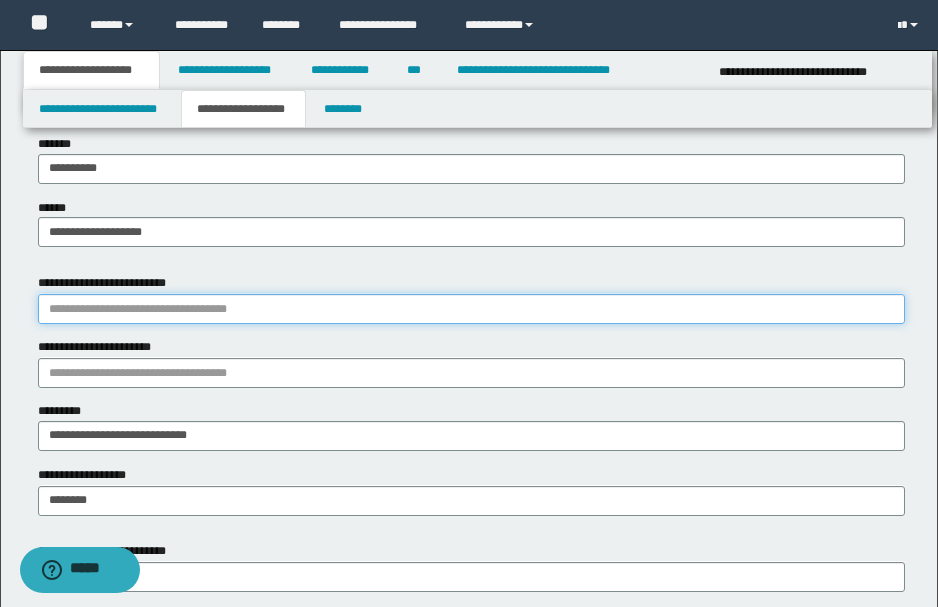 click on "**********" at bounding box center (471, 309) 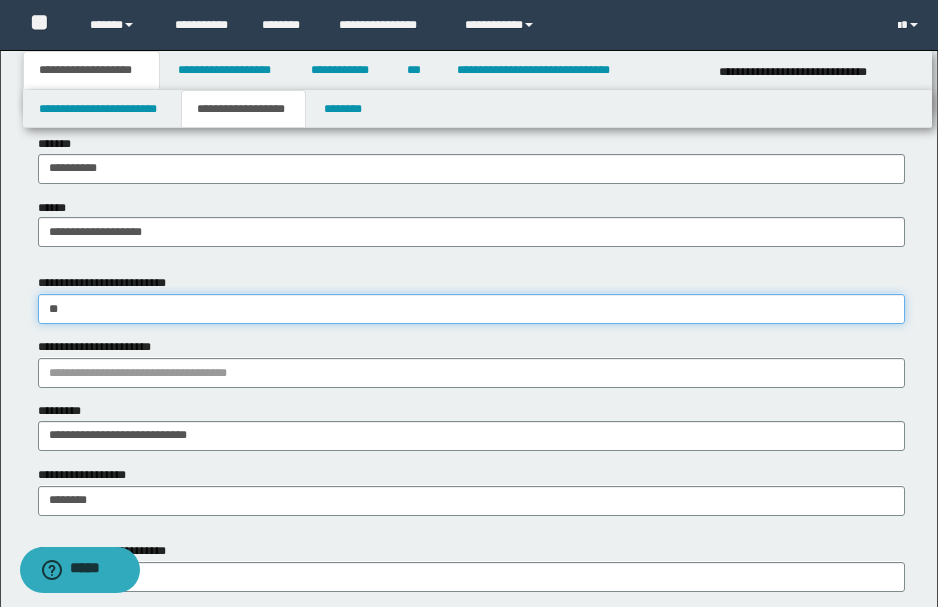 type on "***" 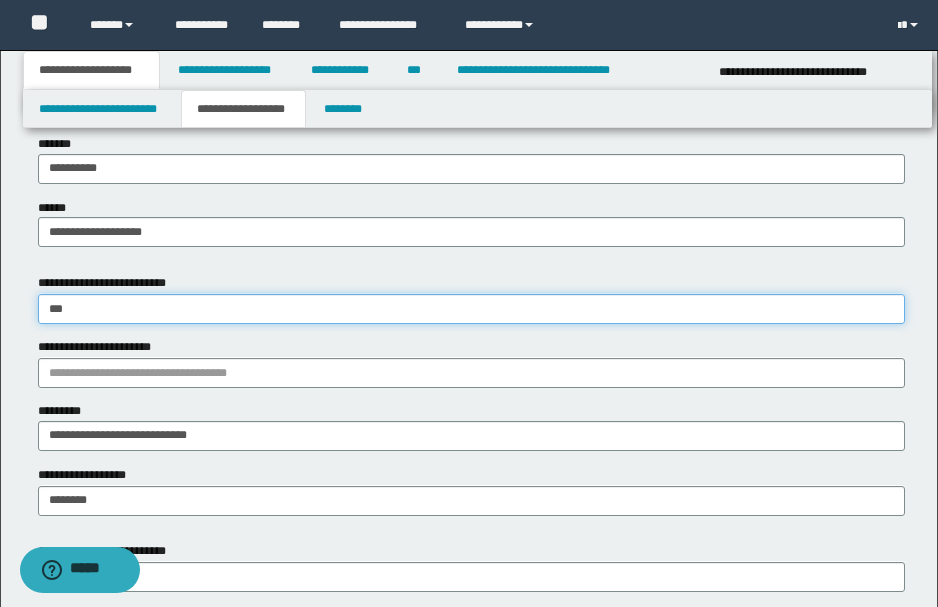 type on "**********" 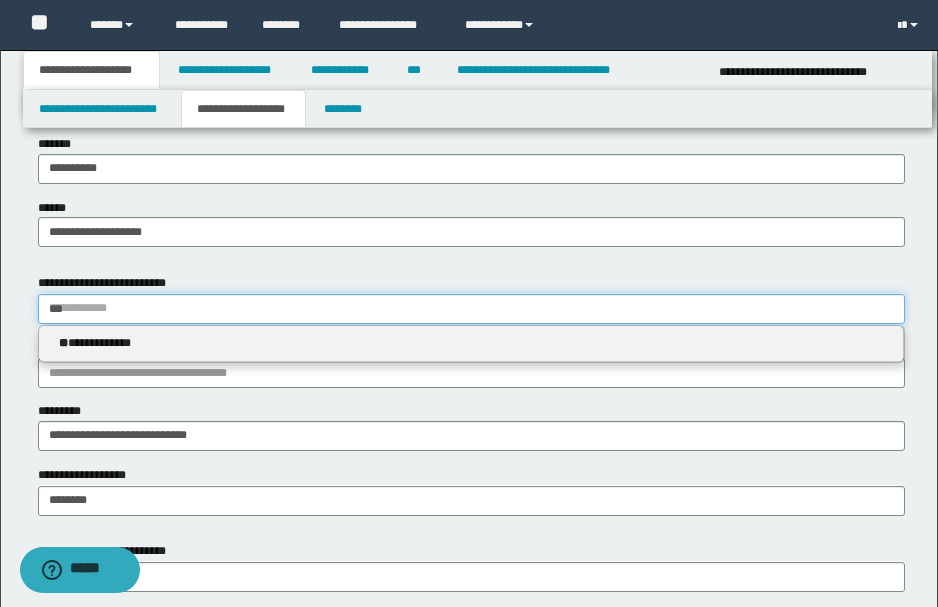 type 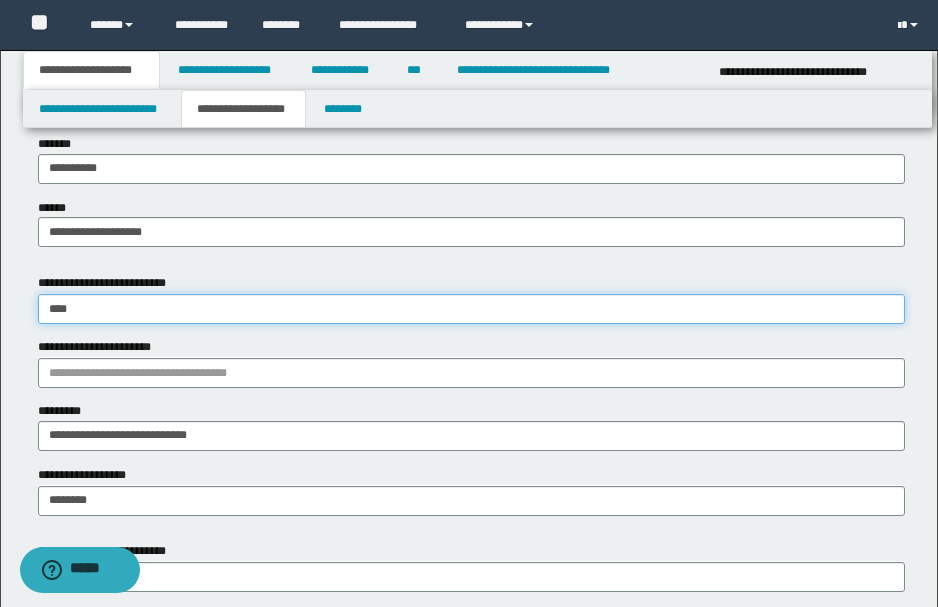 type on "**********" 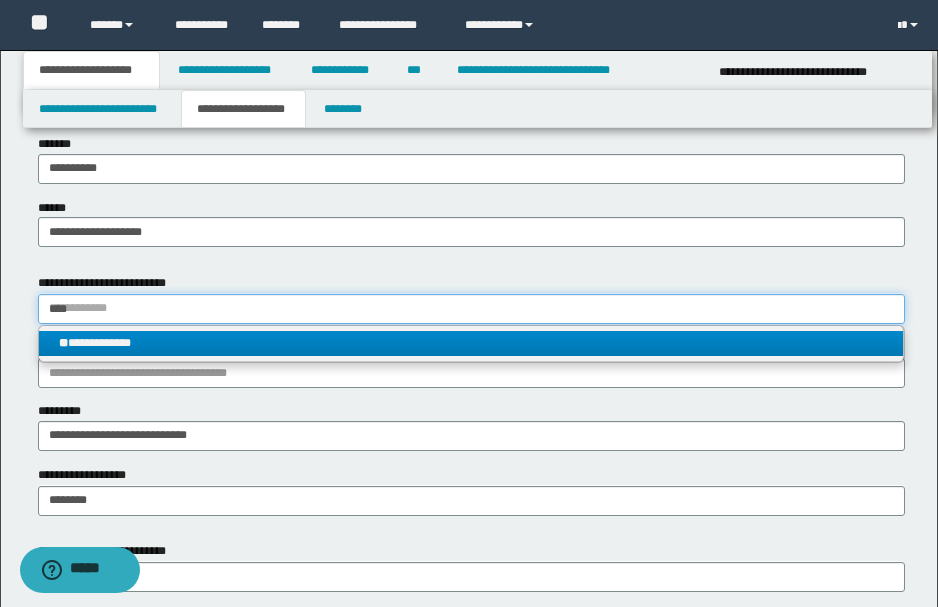 type on "****" 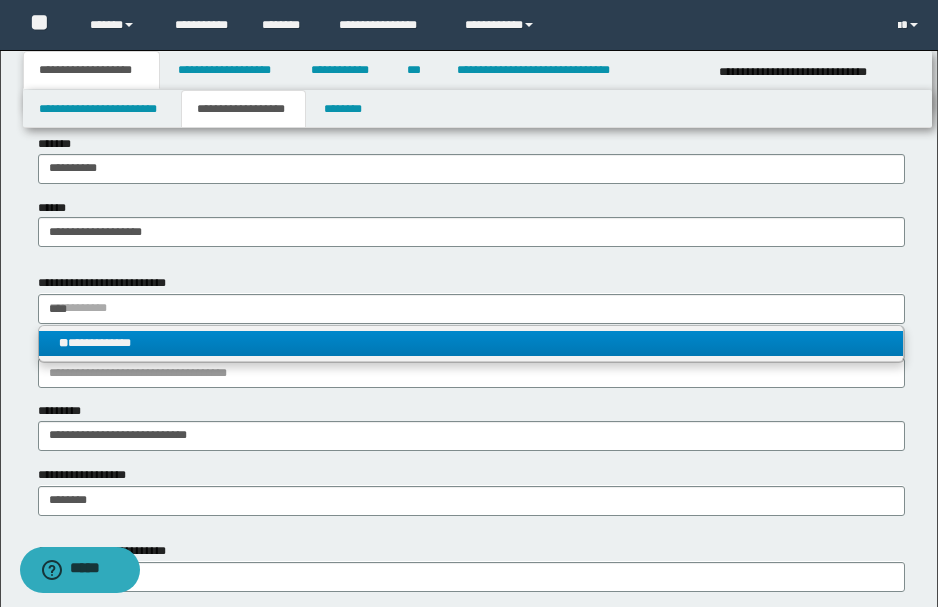 type 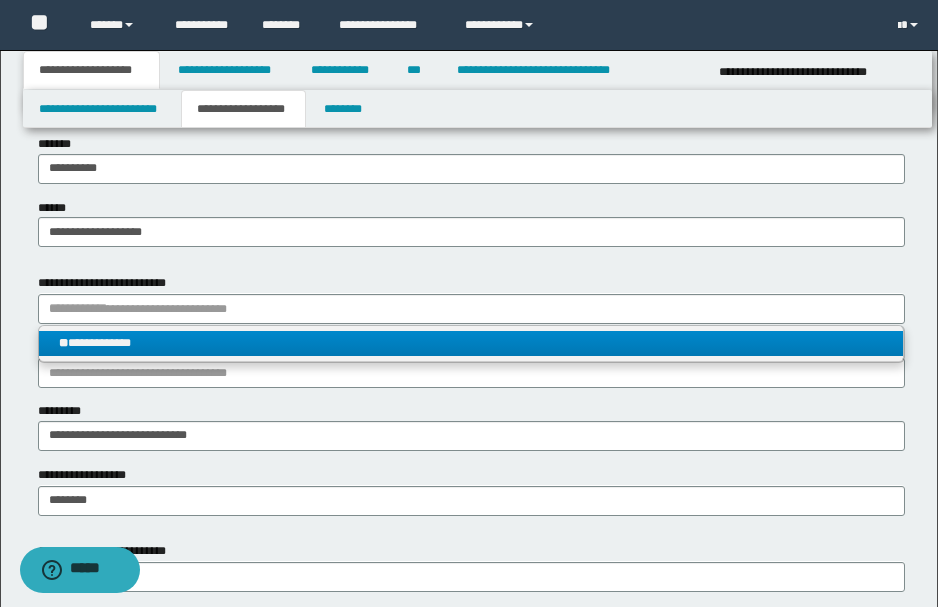 click on "**********" at bounding box center (471, 343) 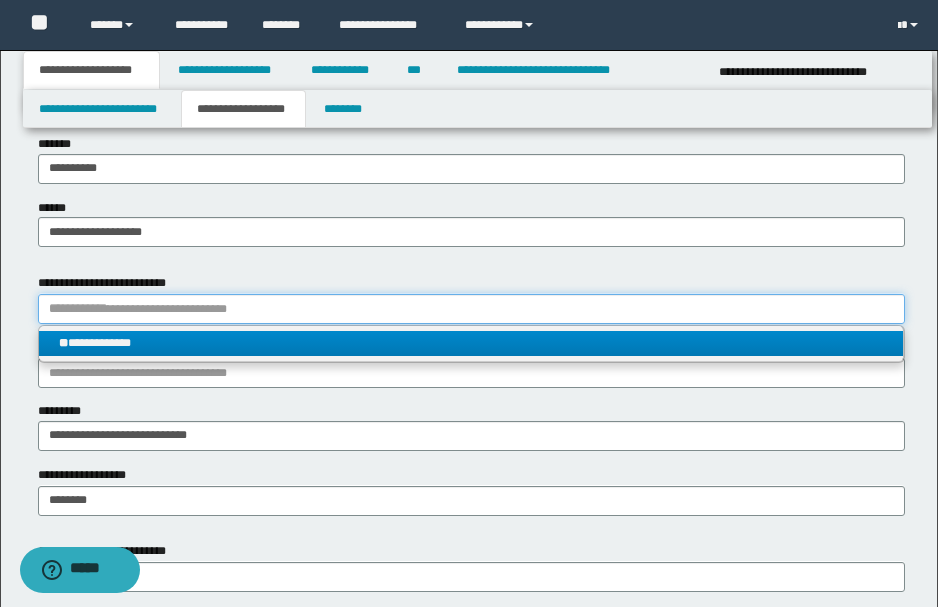 type 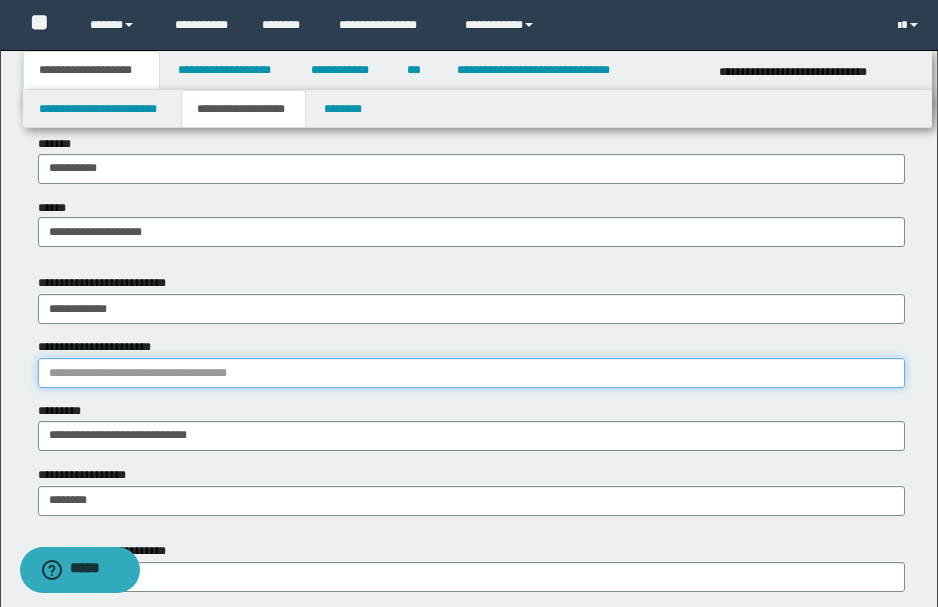 click on "**********" at bounding box center (471, 373) 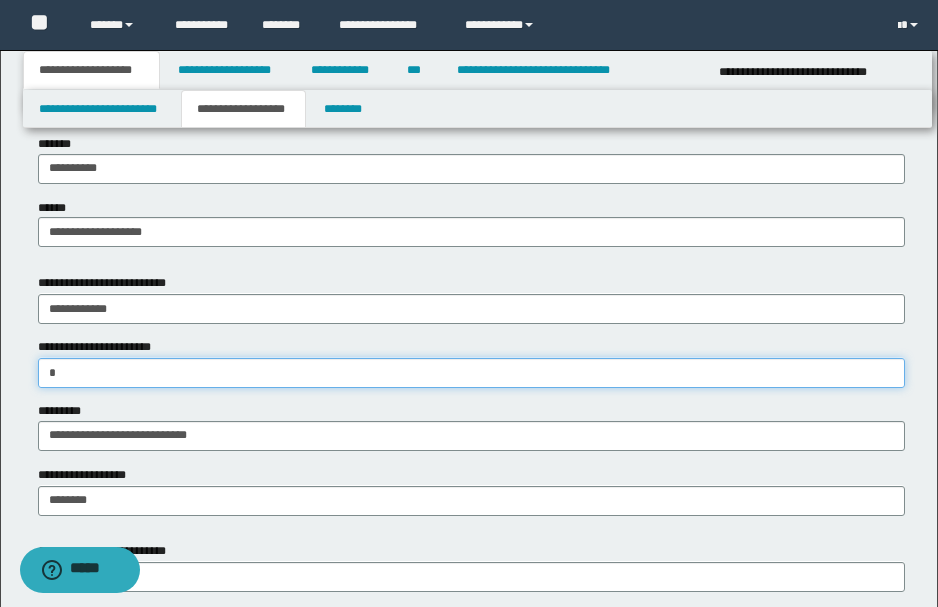 type on "**" 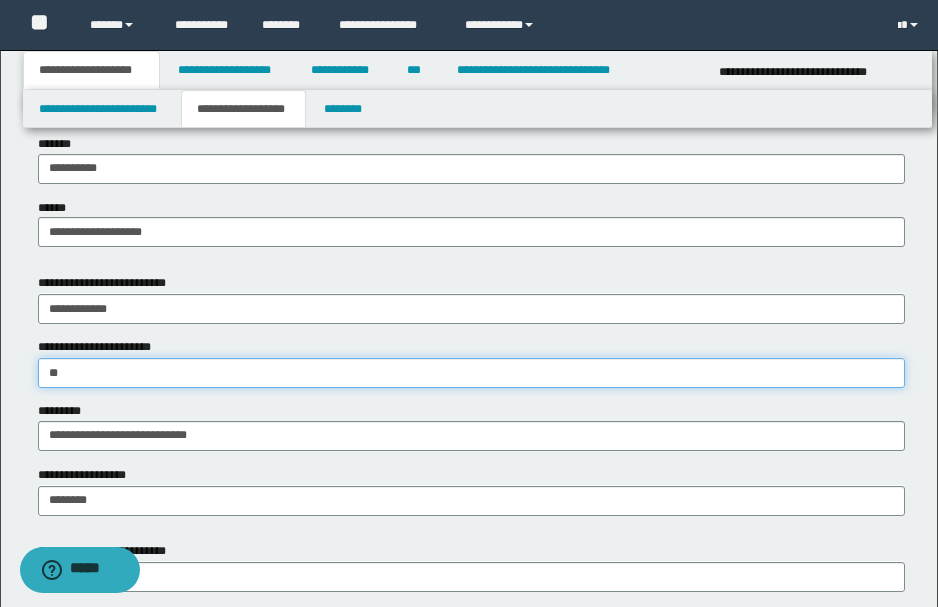 type on "**" 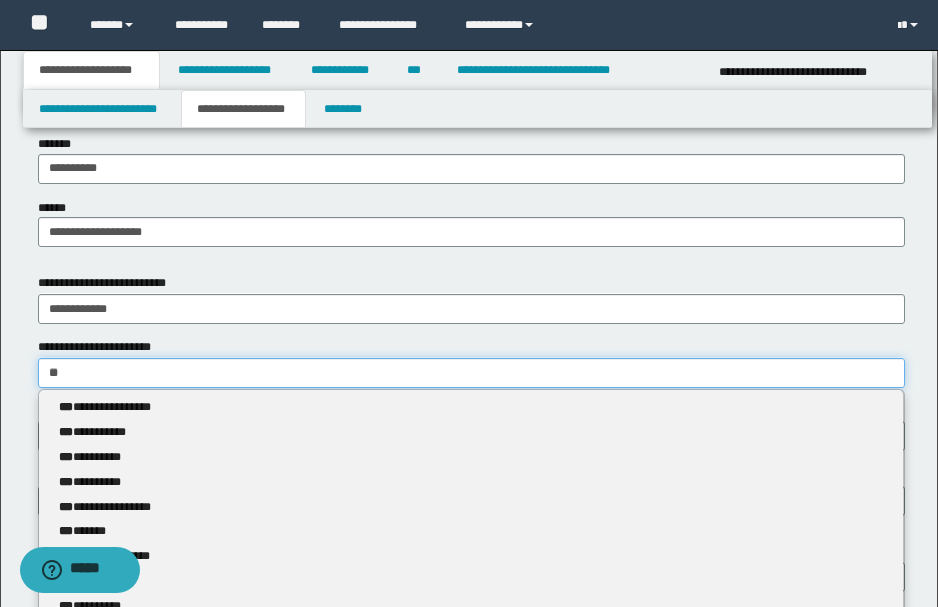 type 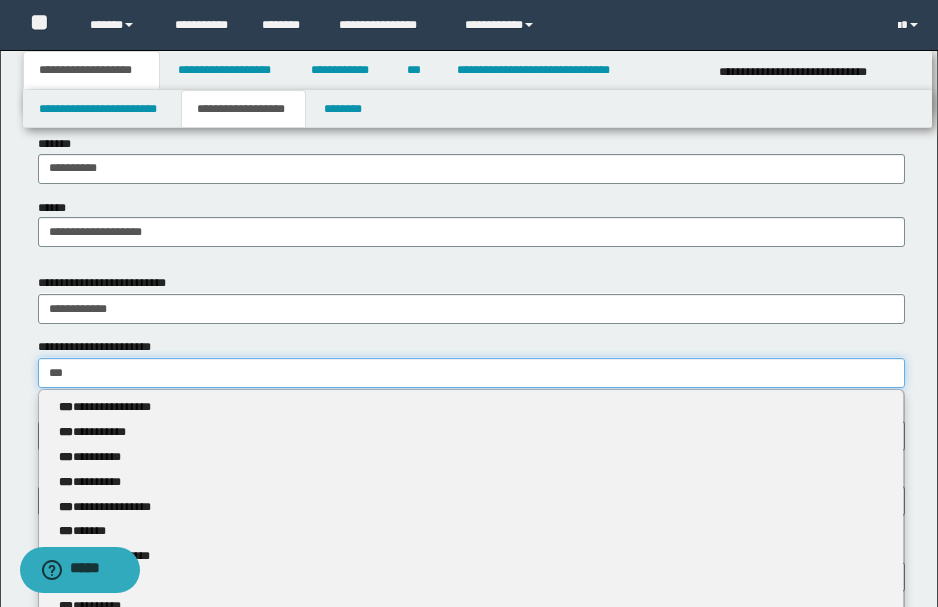type on "****" 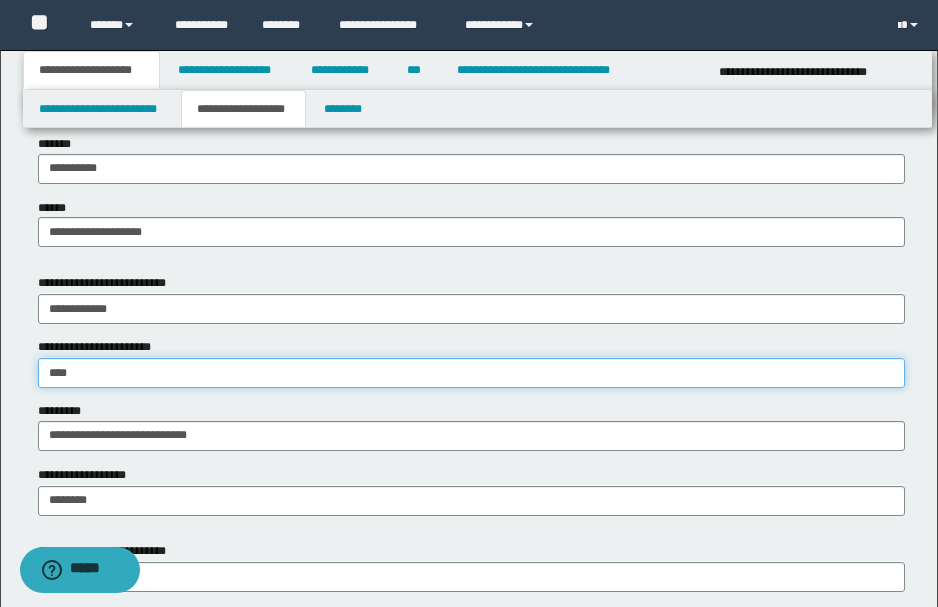 type on "**********" 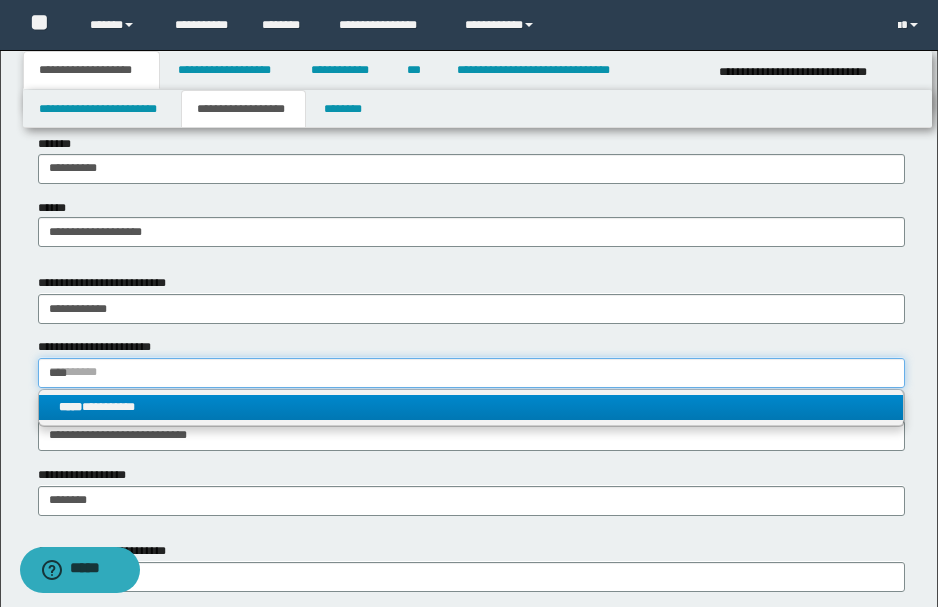 type on "****" 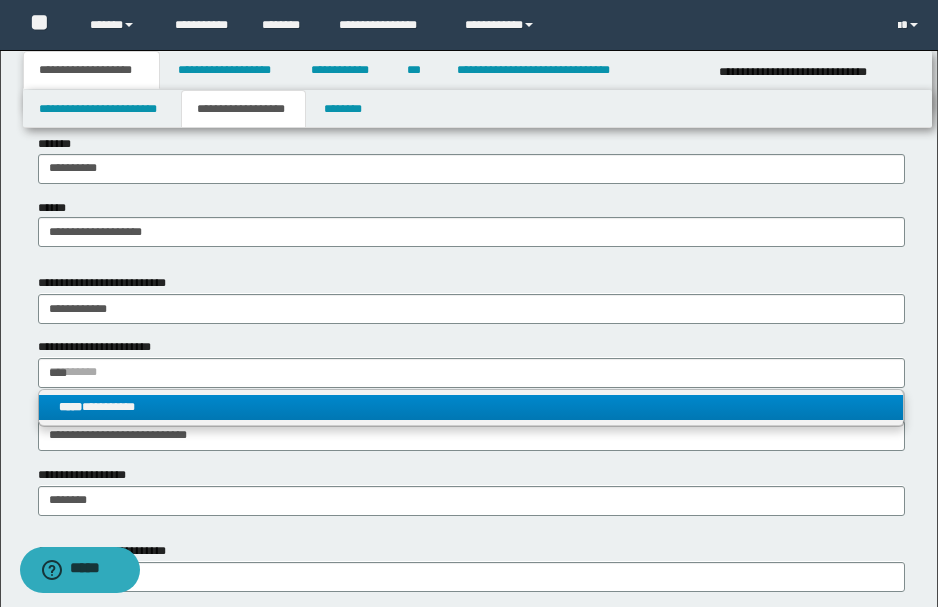 type 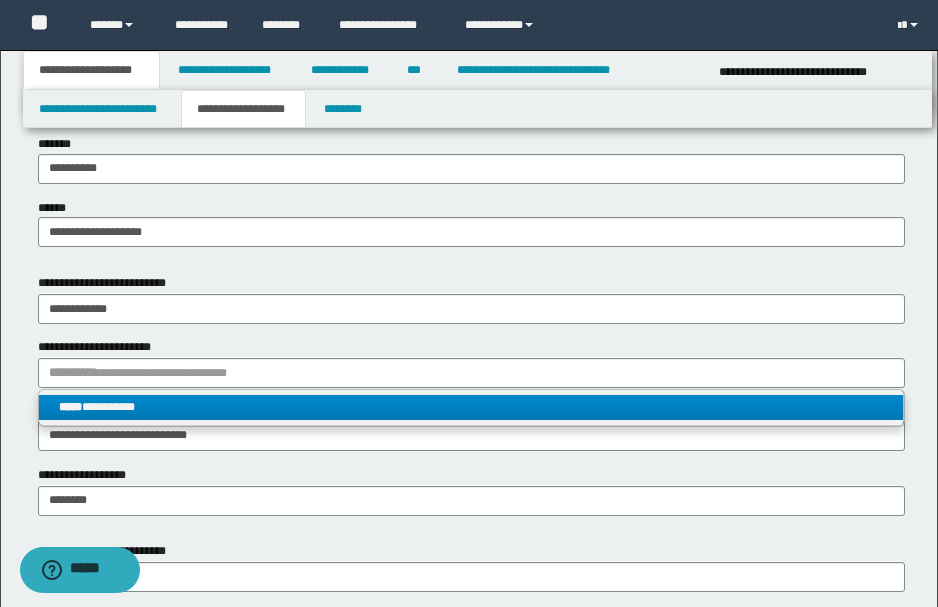 click on "**********" at bounding box center [471, 407] 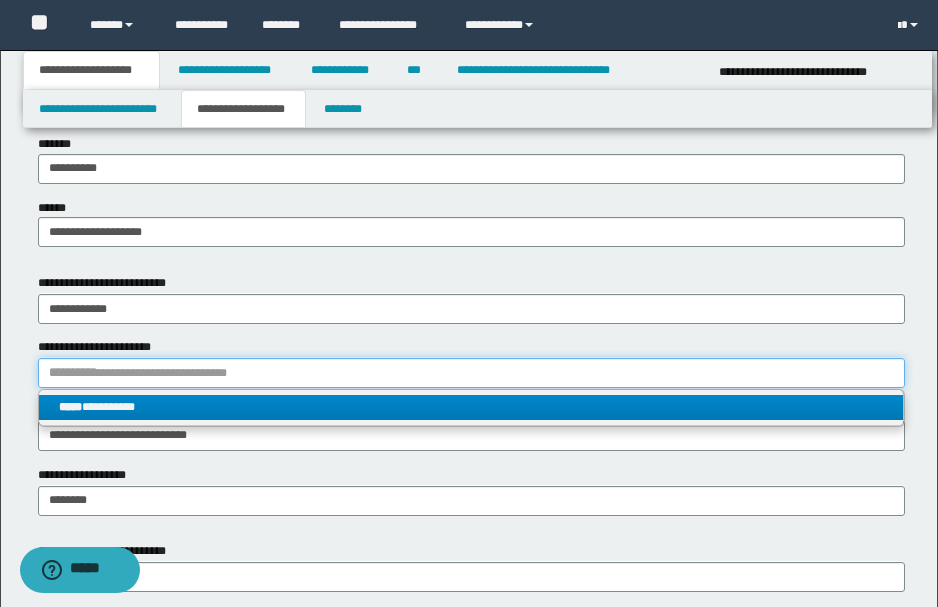 type 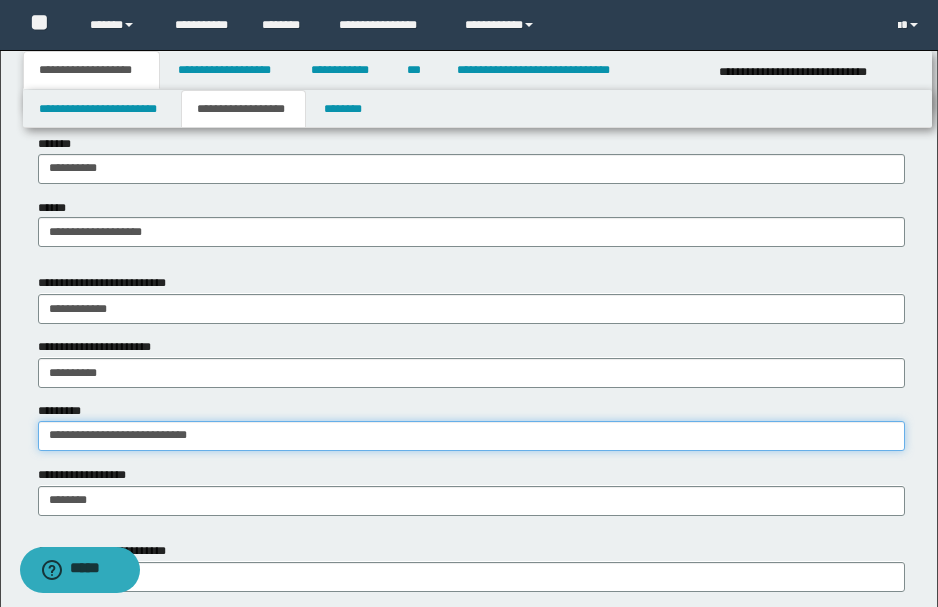 drag, startPoint x: 267, startPoint y: 434, endPoint x: 14, endPoint y: 433, distance: 253.00198 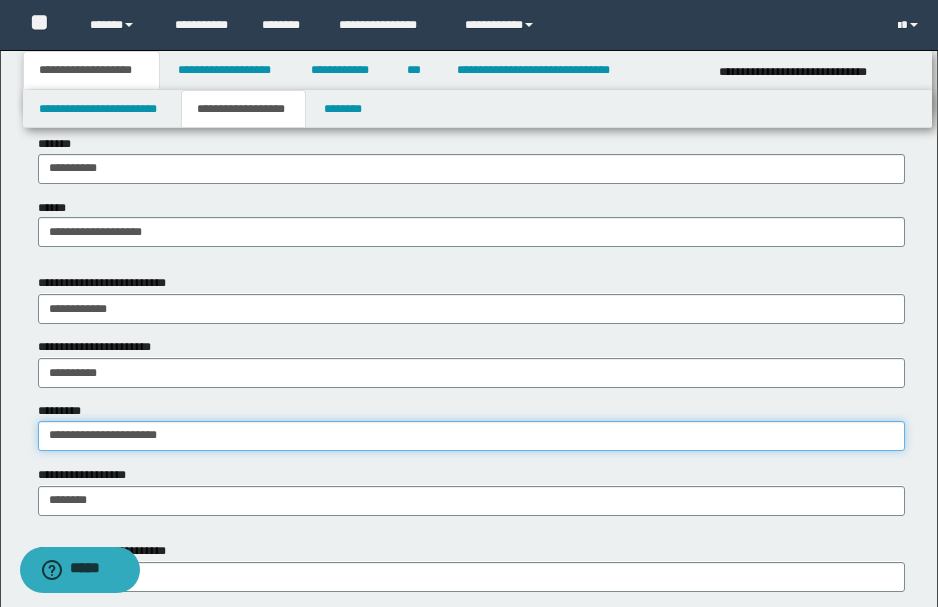 type on "**********" 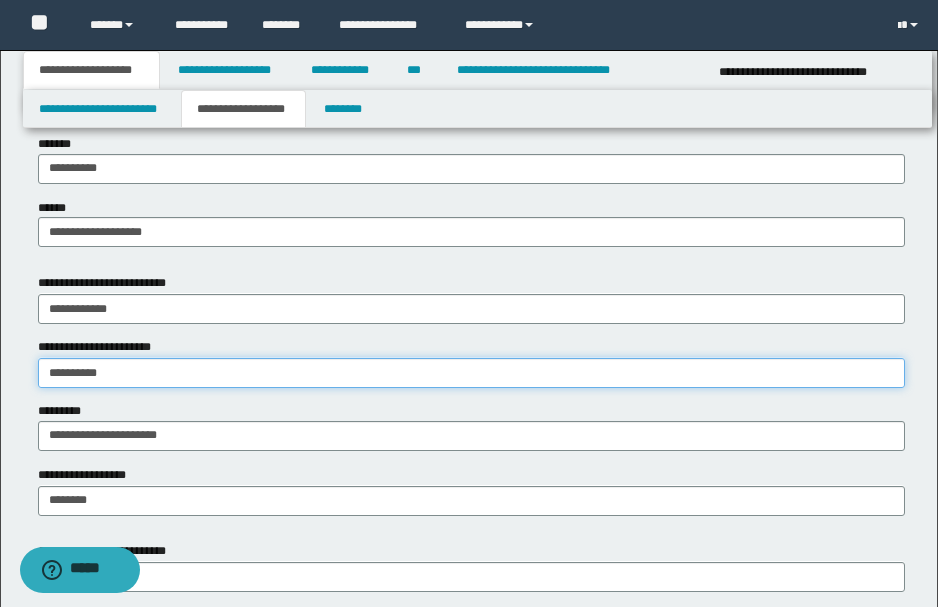 type on "**********" 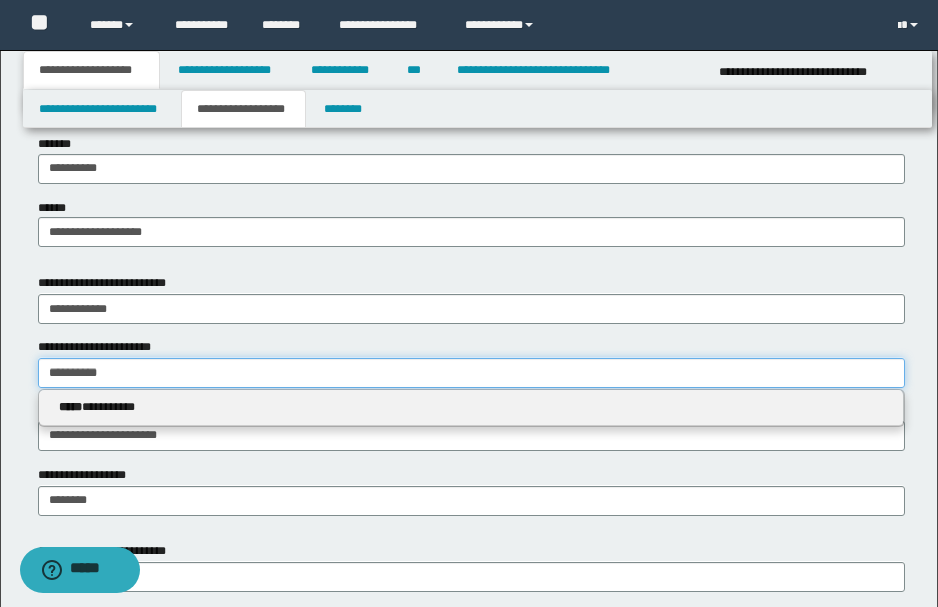 drag, startPoint x: 122, startPoint y: 375, endPoint x: 5, endPoint y: 362, distance: 117.72001 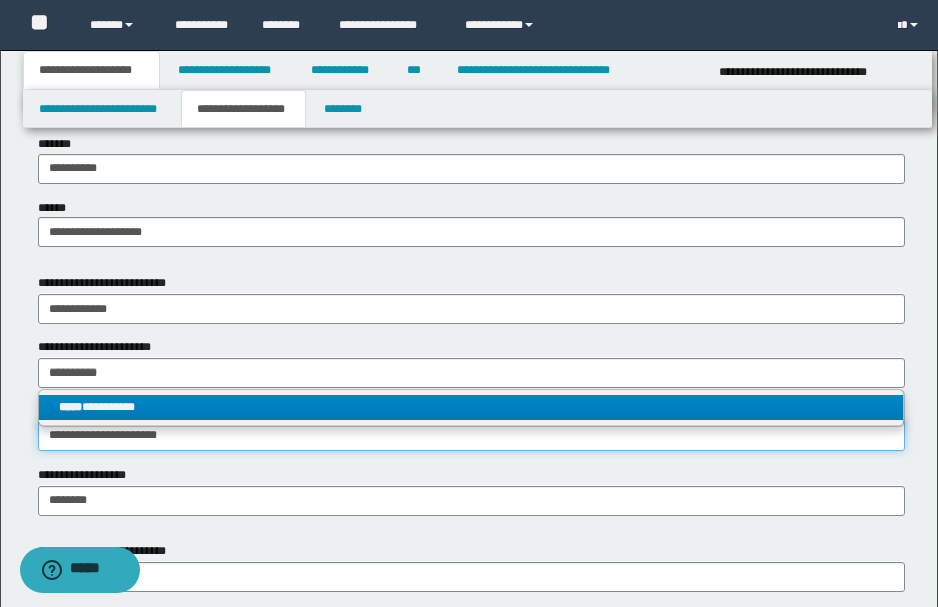 type 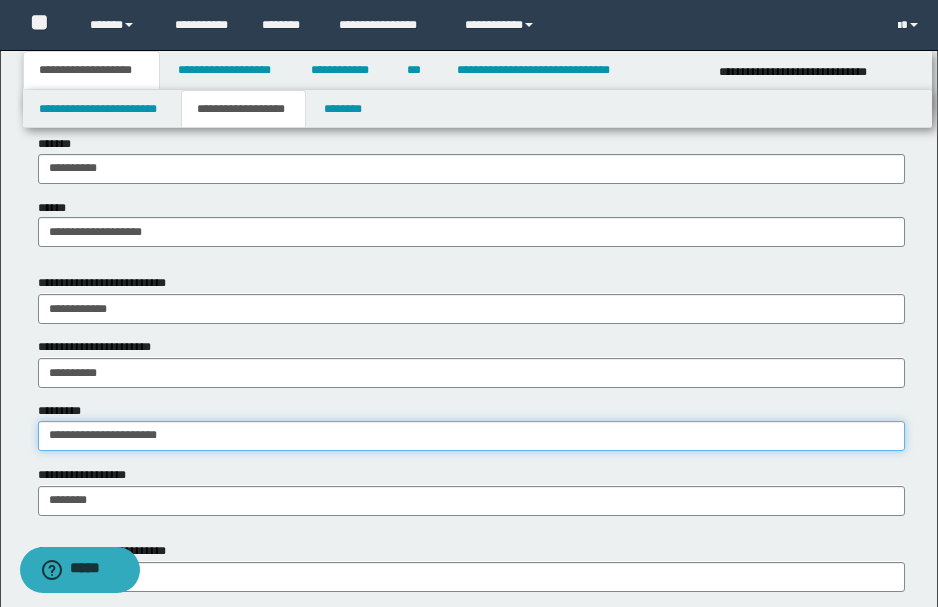 click on "**********" at bounding box center [471, 436] 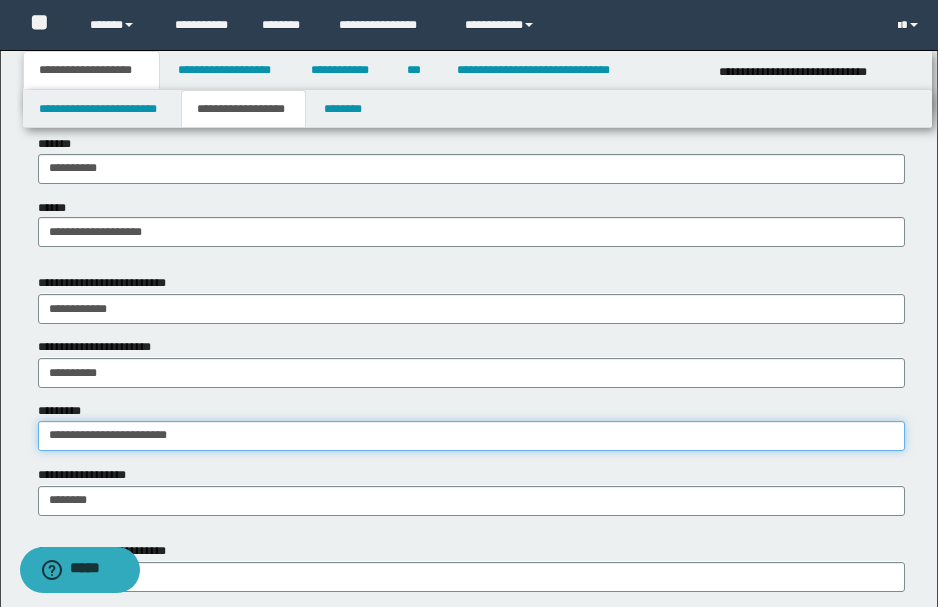 paste on "**********" 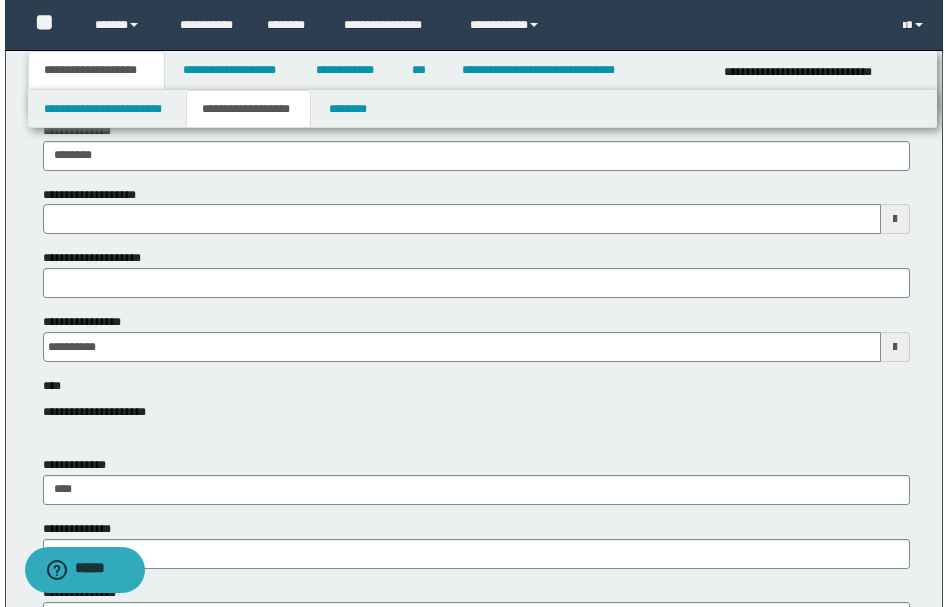 scroll, scrollTop: 200, scrollLeft: 0, axis: vertical 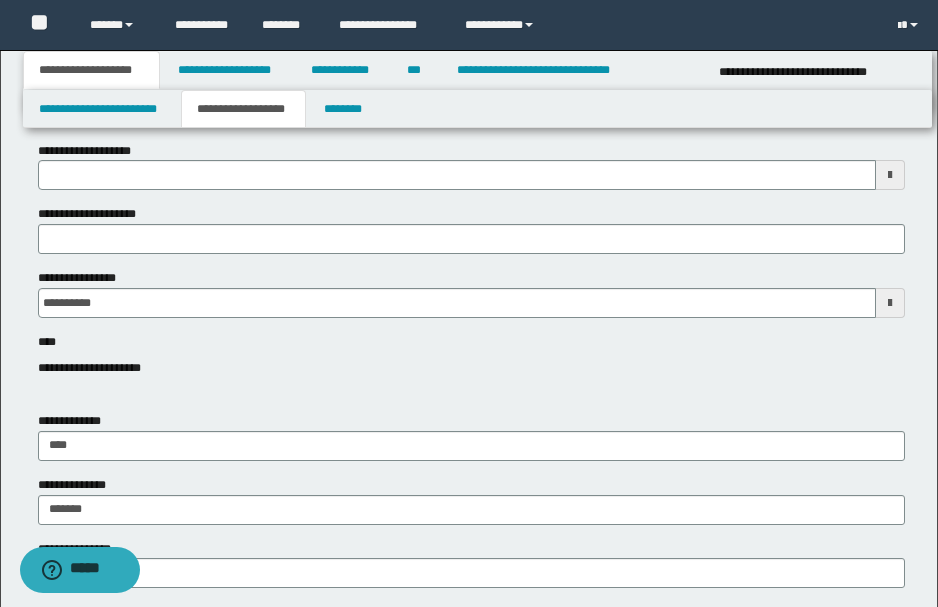 type 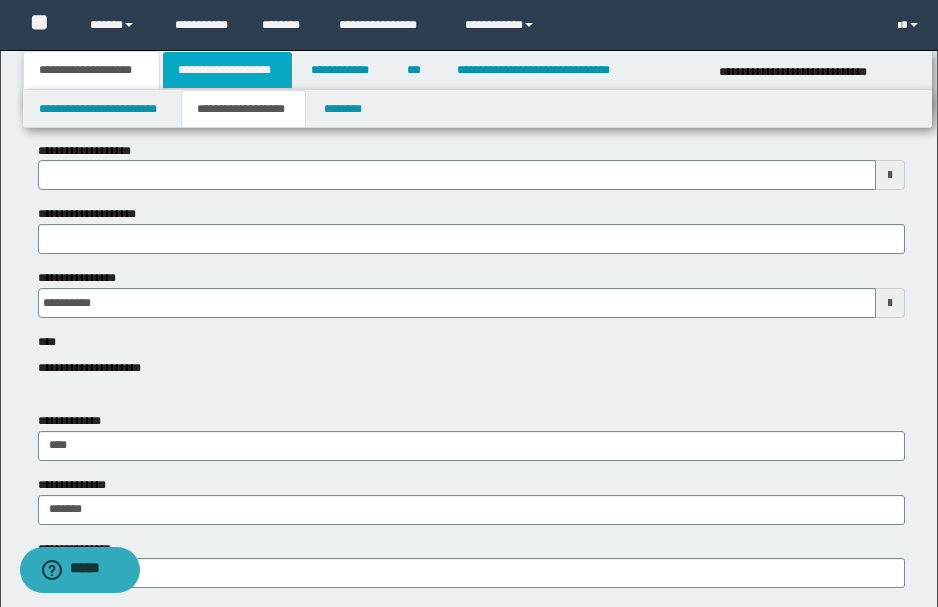type on "**********" 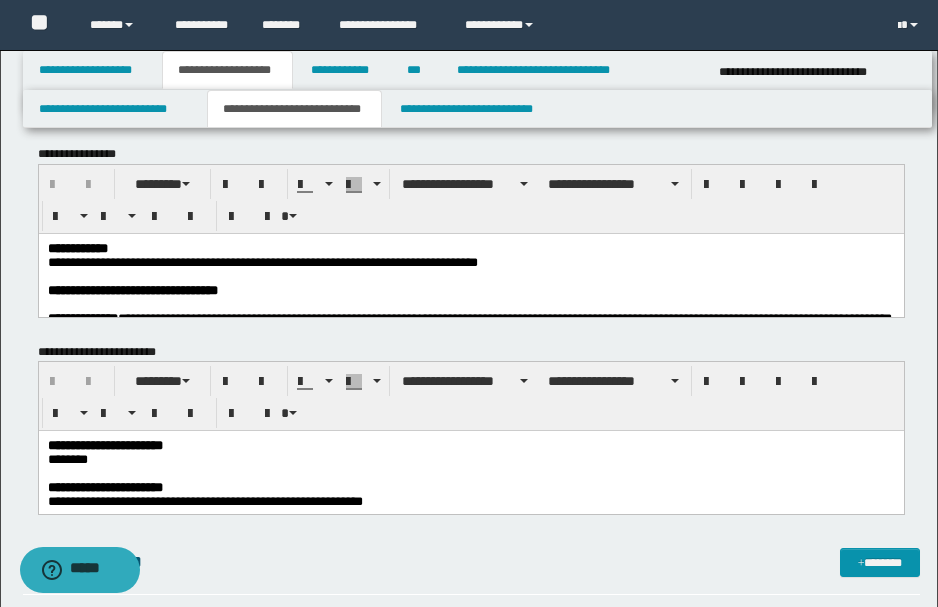 scroll, scrollTop: 0, scrollLeft: 0, axis: both 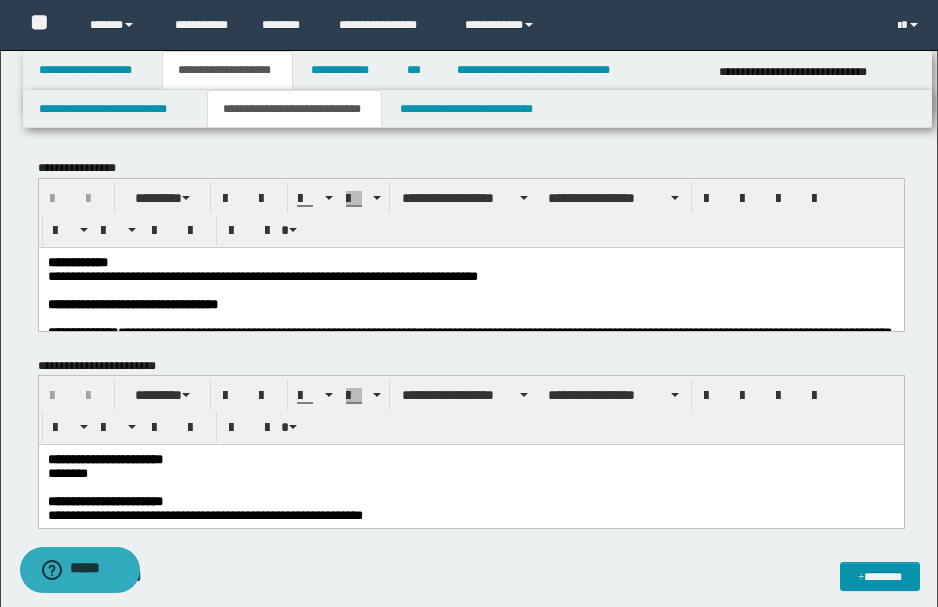 click at bounding box center (469, 290) 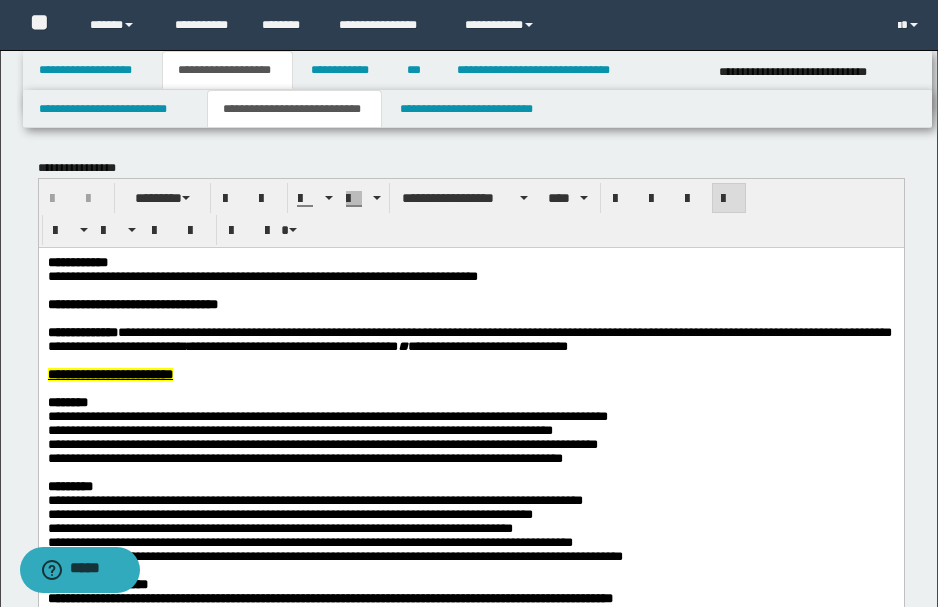 click on "**********" at bounding box center (144, 275) 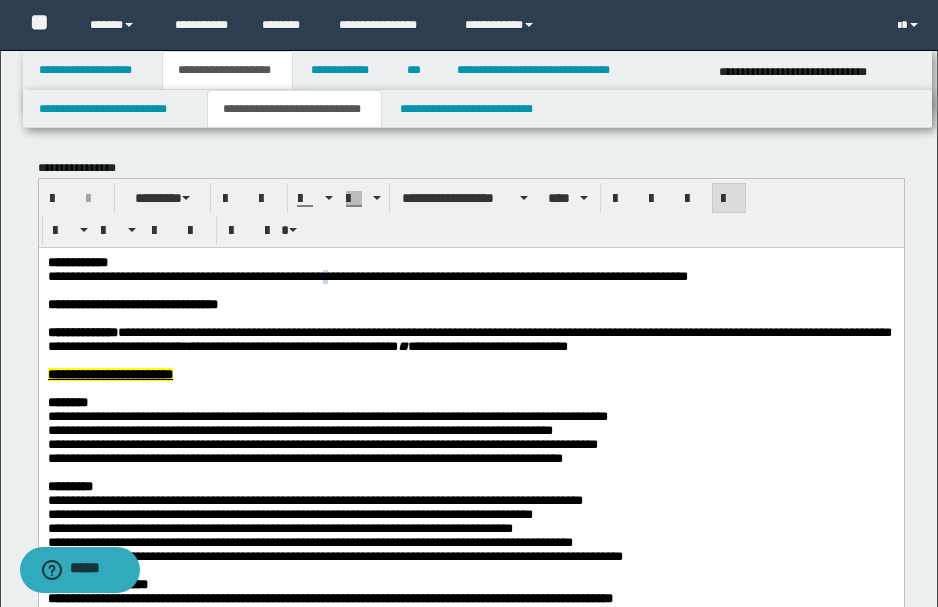 click on "**********" at bounding box center (249, 275) 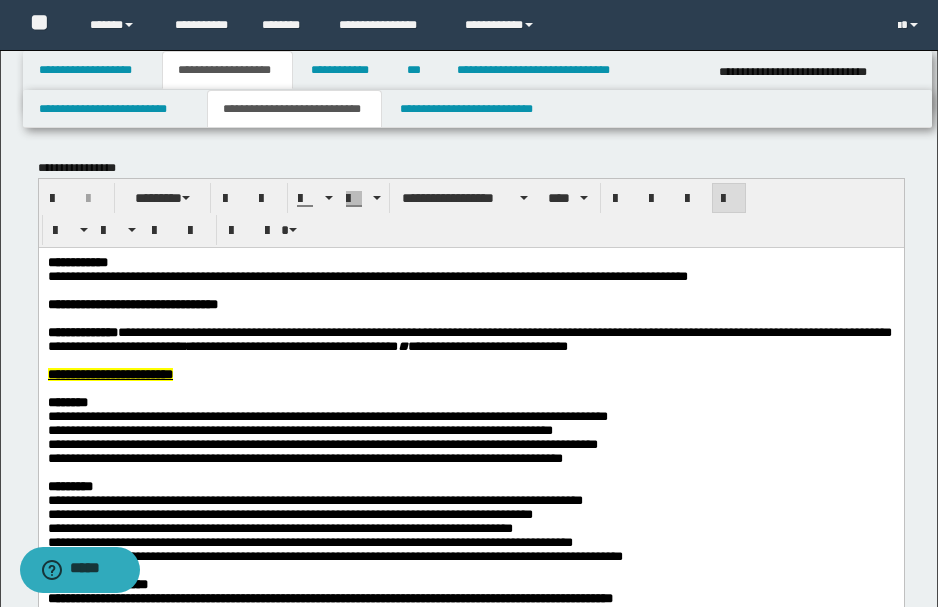 click on "**********" at bounding box center (249, 275) 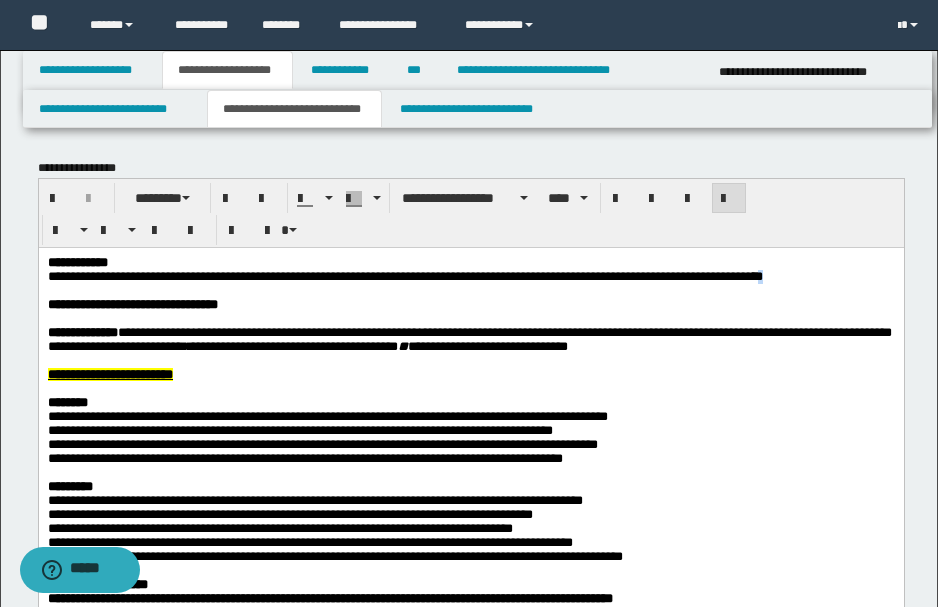 click on "**********" at bounding box center (704, 275) 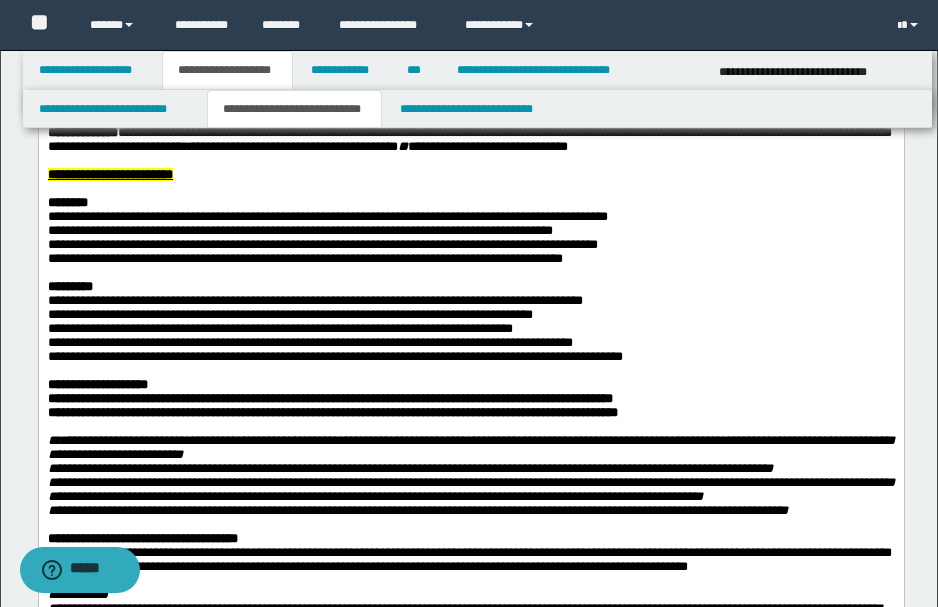 scroll, scrollTop: 266, scrollLeft: 0, axis: vertical 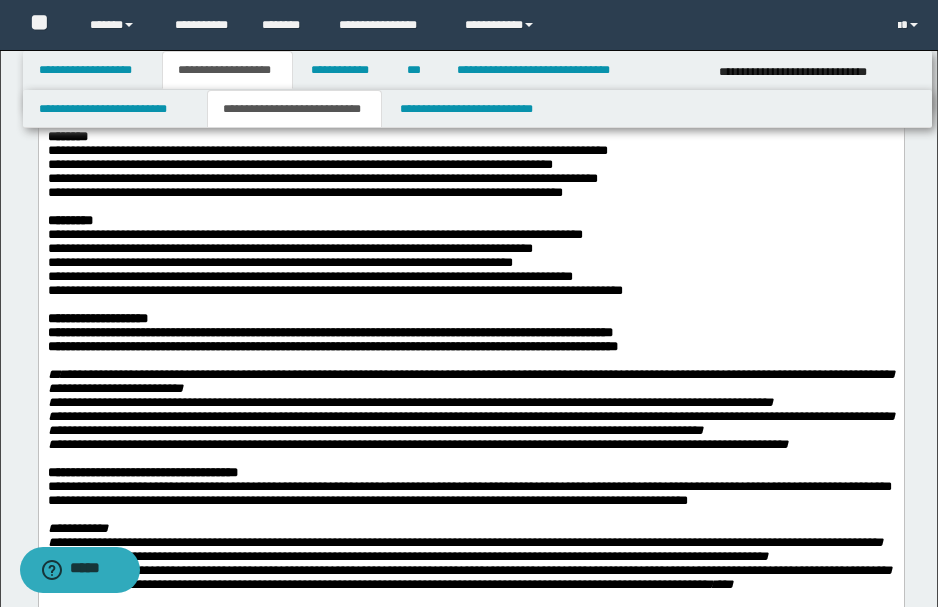 click on "**********" at bounding box center (289, 248) 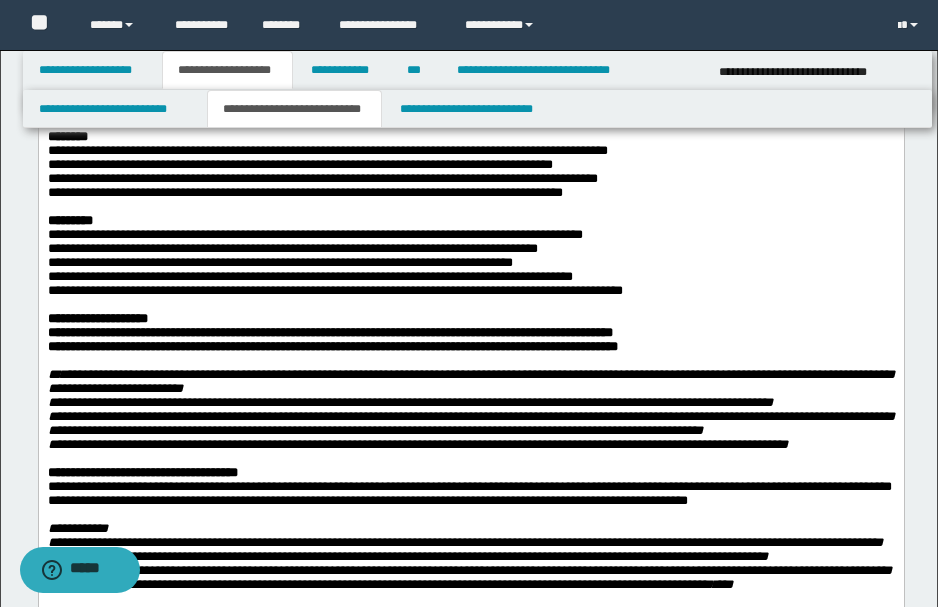 click on "**********" at bounding box center [279, 262] 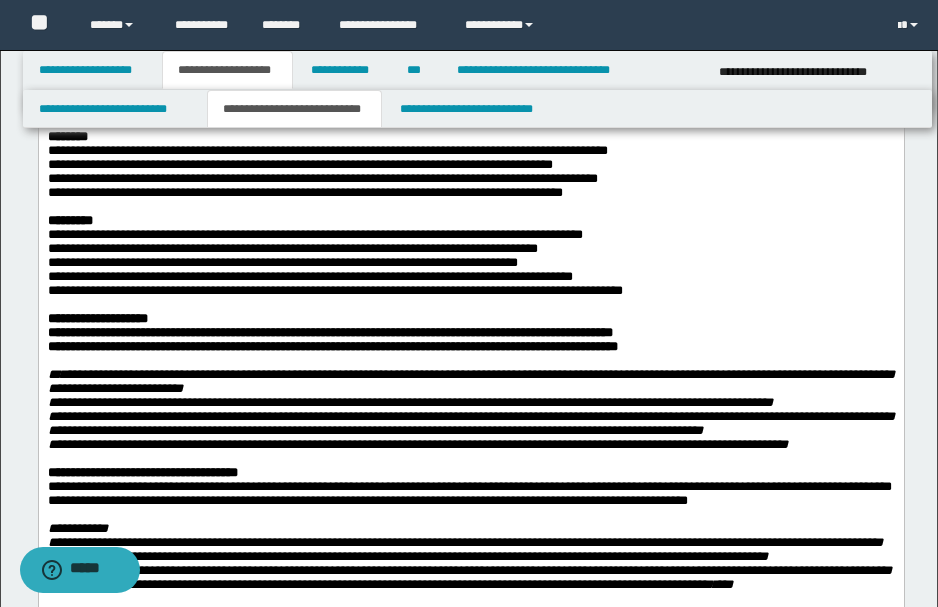 click on "**********" at bounding box center (309, 276) 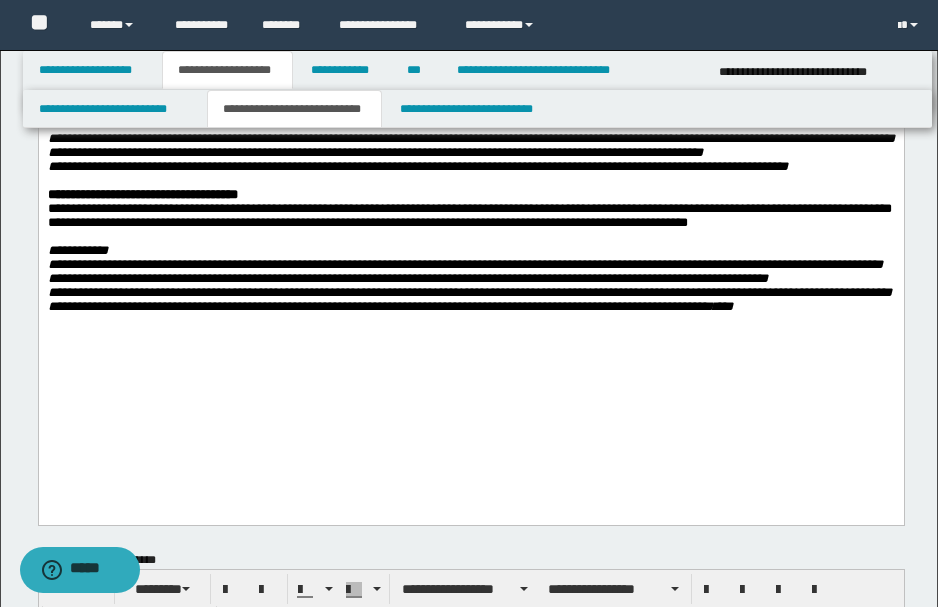 scroll, scrollTop: 733, scrollLeft: 0, axis: vertical 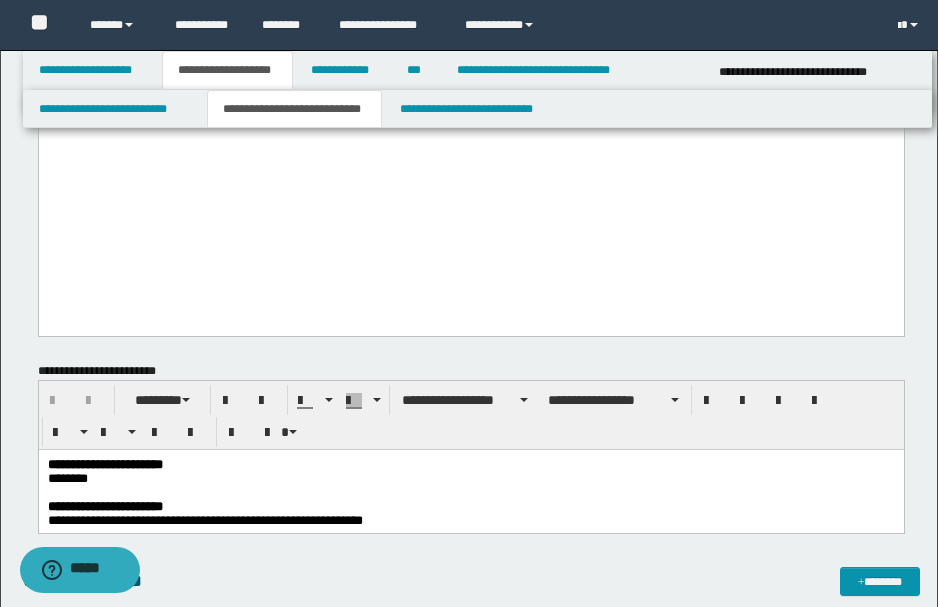 drag, startPoint x: 127, startPoint y: 220, endPoint x: 160, endPoint y: 320, distance: 105.30432 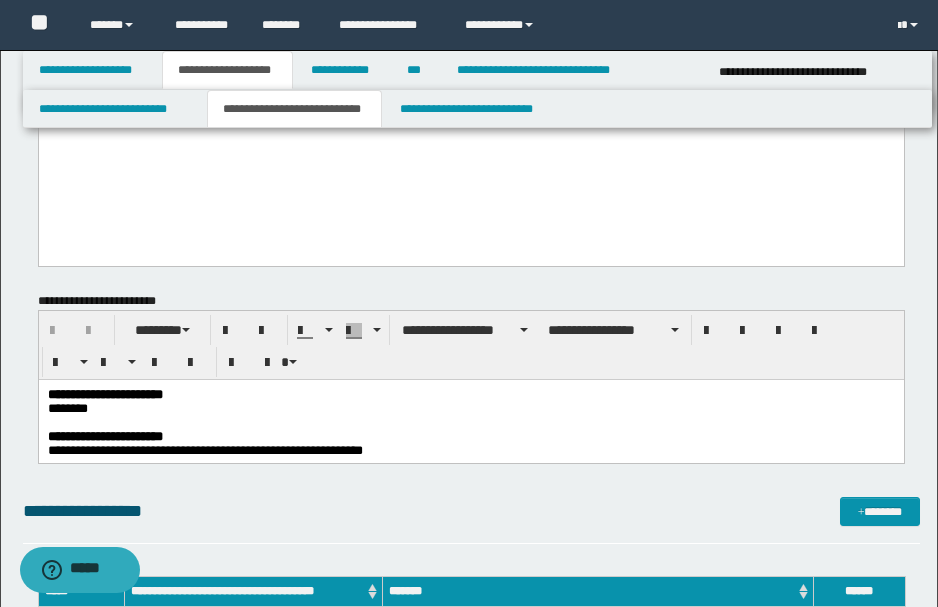 scroll, scrollTop: 933, scrollLeft: 0, axis: vertical 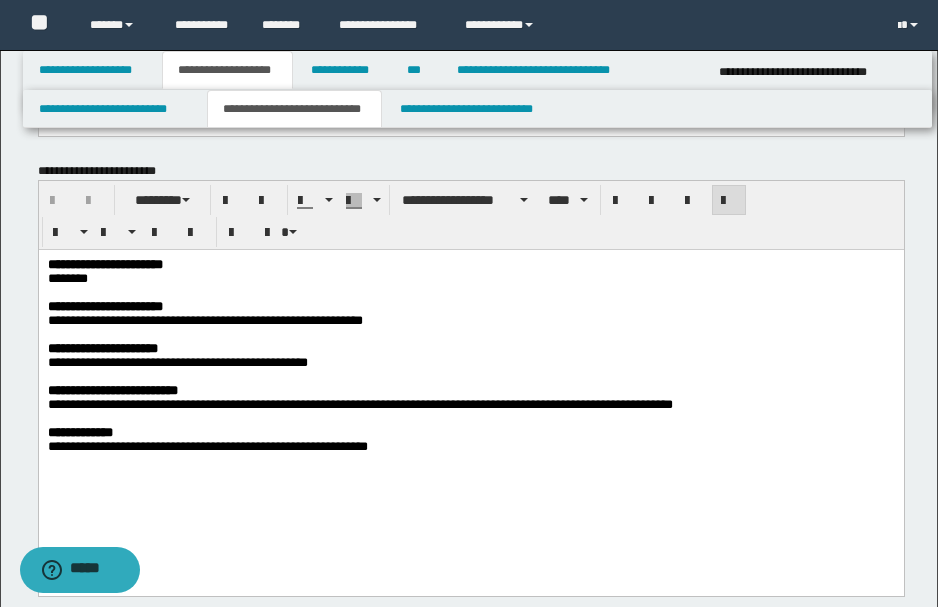 click on "********" at bounding box center (469, 279) 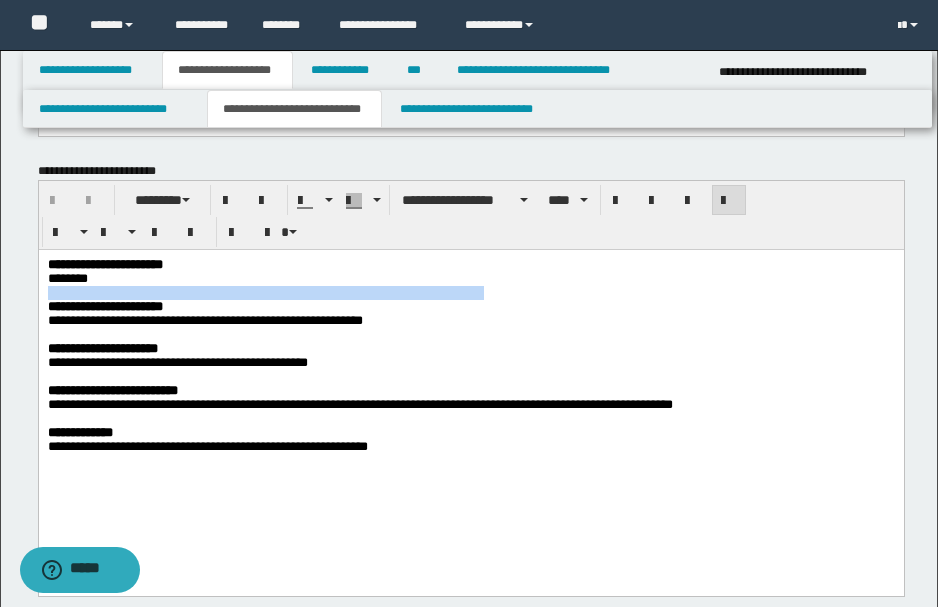 drag, startPoint x: 104, startPoint y: 278, endPoint x: 534, endPoint y: 296, distance: 430.3766 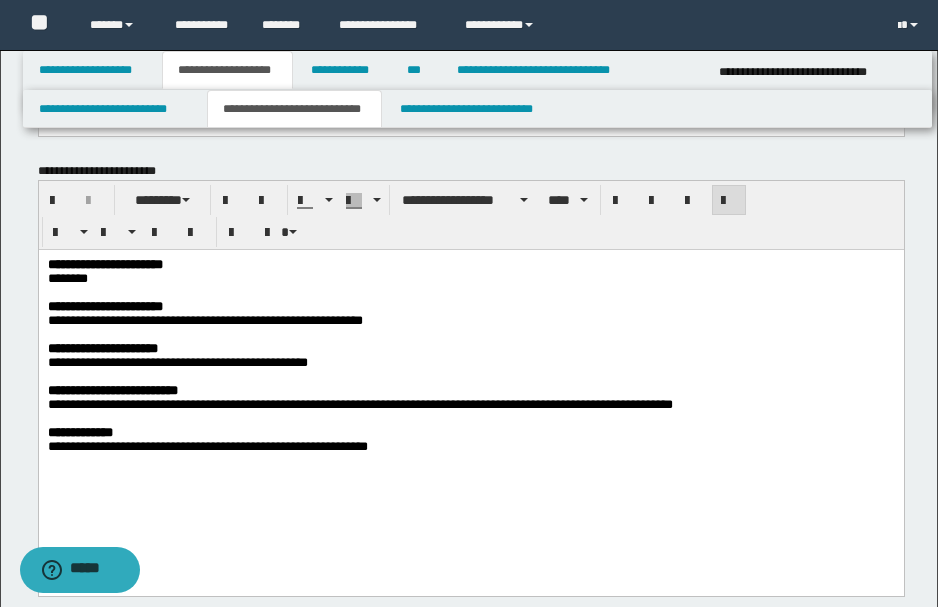drag, startPoint x: 100, startPoint y: 281, endPoint x: 167, endPoint y: 290, distance: 67.601776 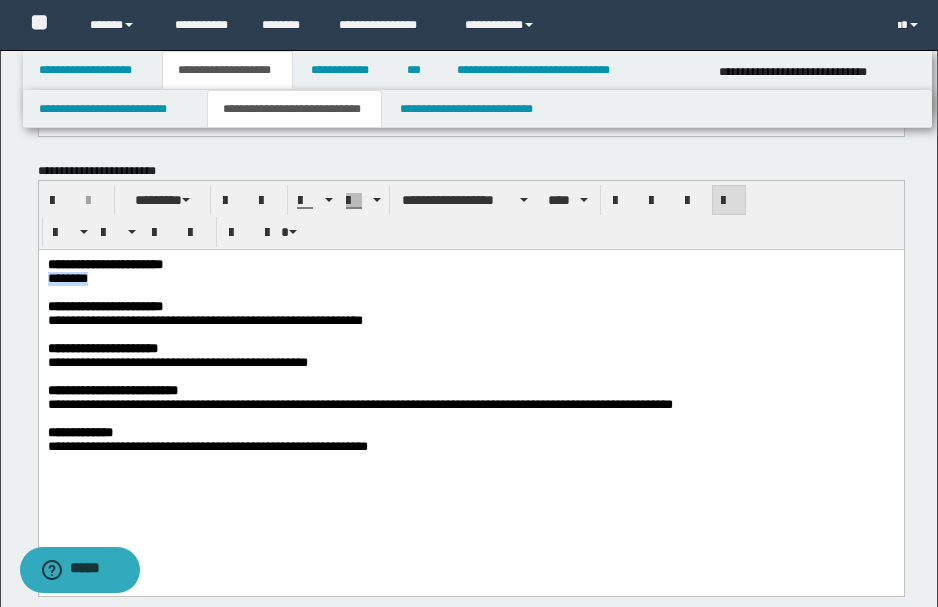 drag, startPoint x: 48, startPoint y: 276, endPoint x: 102, endPoint y: 282, distance: 54.33231 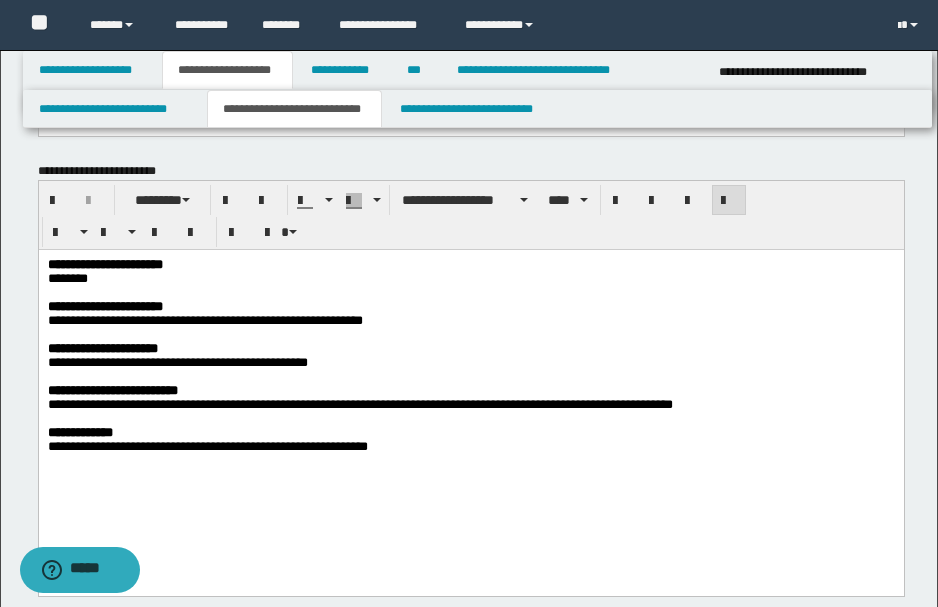 click on "**********" at bounding box center [204, 320] 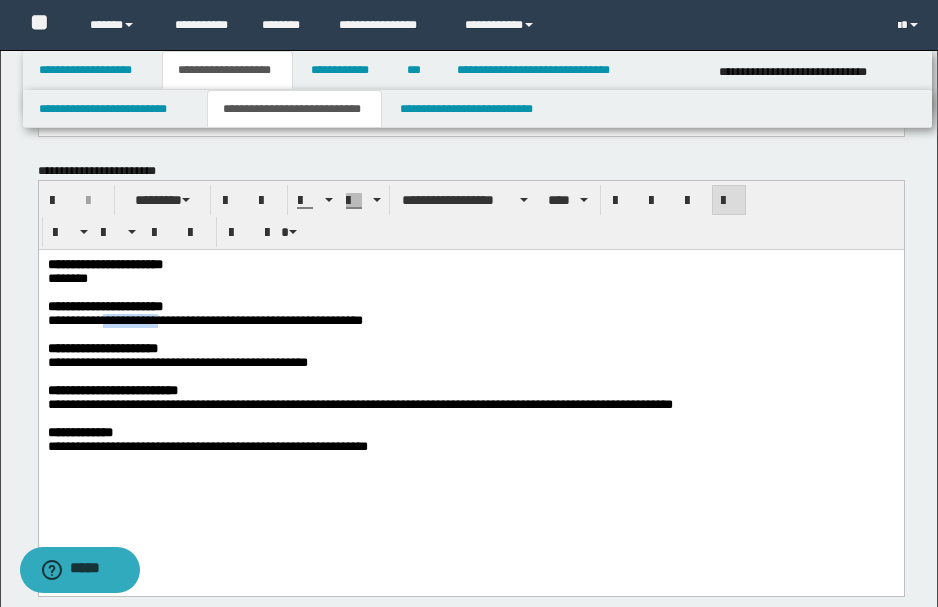 drag, startPoint x: 119, startPoint y: 326, endPoint x: 175, endPoint y: 328, distance: 56.0357 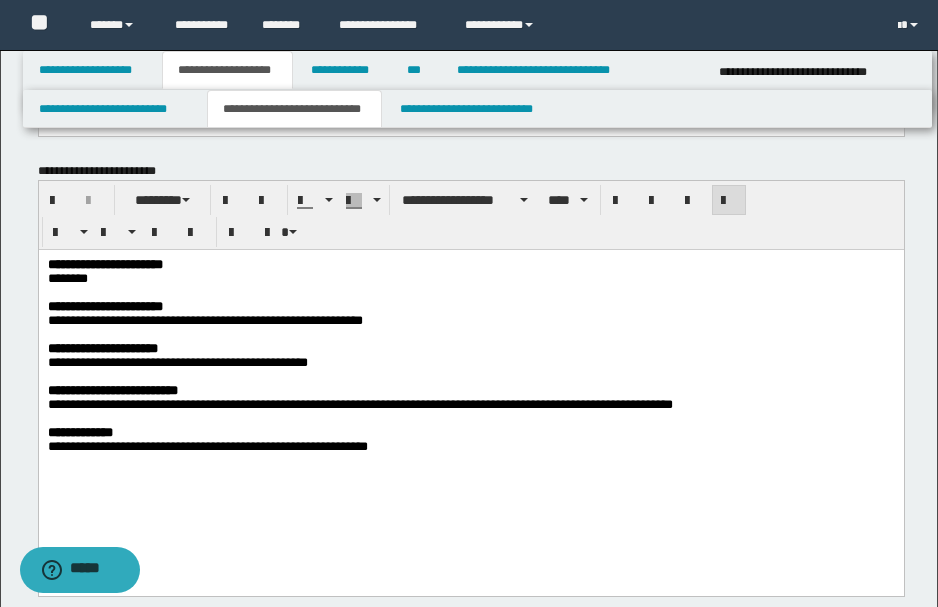 click at bounding box center (469, 335) 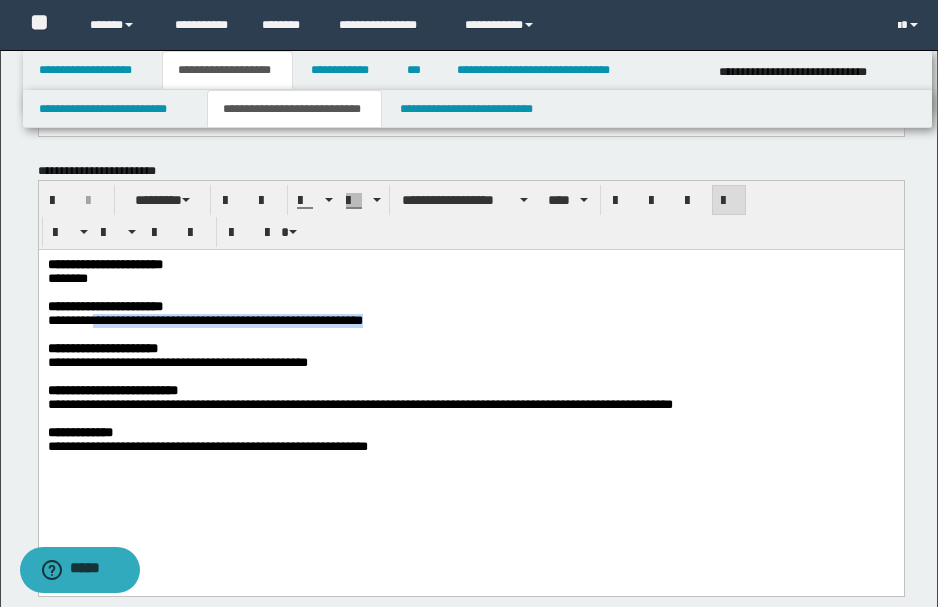 type 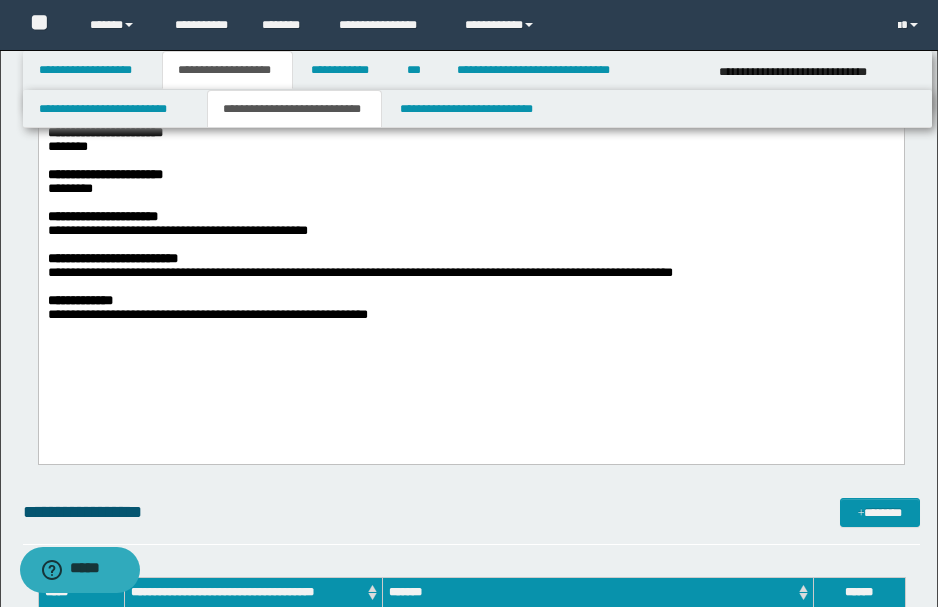 scroll, scrollTop: 1066, scrollLeft: 0, axis: vertical 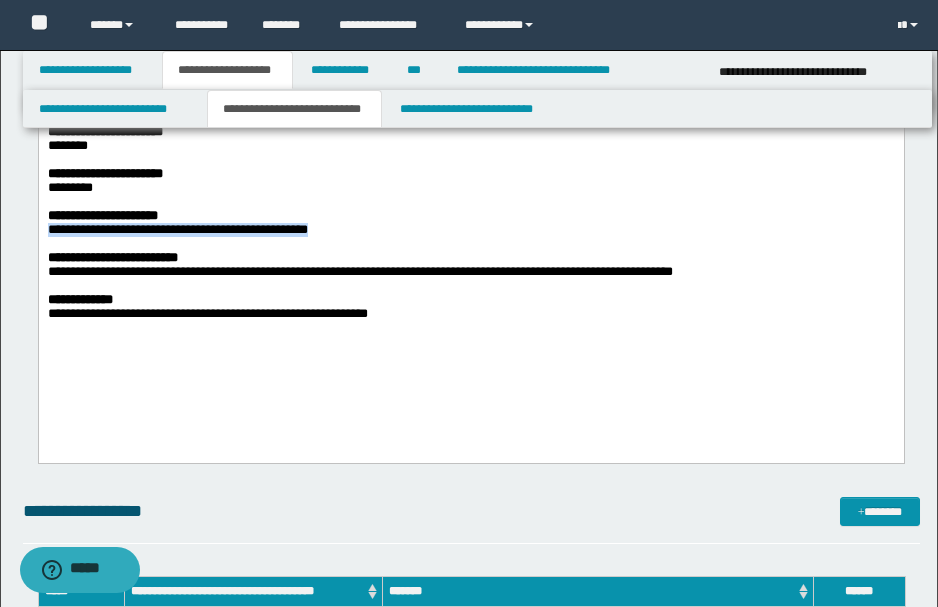drag, startPoint x: 47, startPoint y: 238, endPoint x: 306, endPoint y: 232, distance: 259.0695 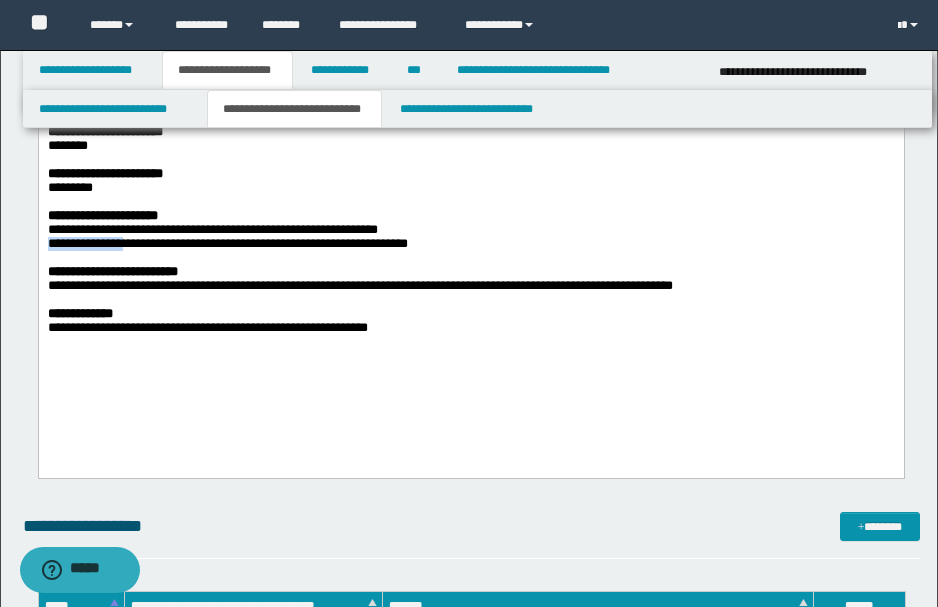drag, startPoint x: 47, startPoint y: 253, endPoint x: 127, endPoint y: 252, distance: 80.00625 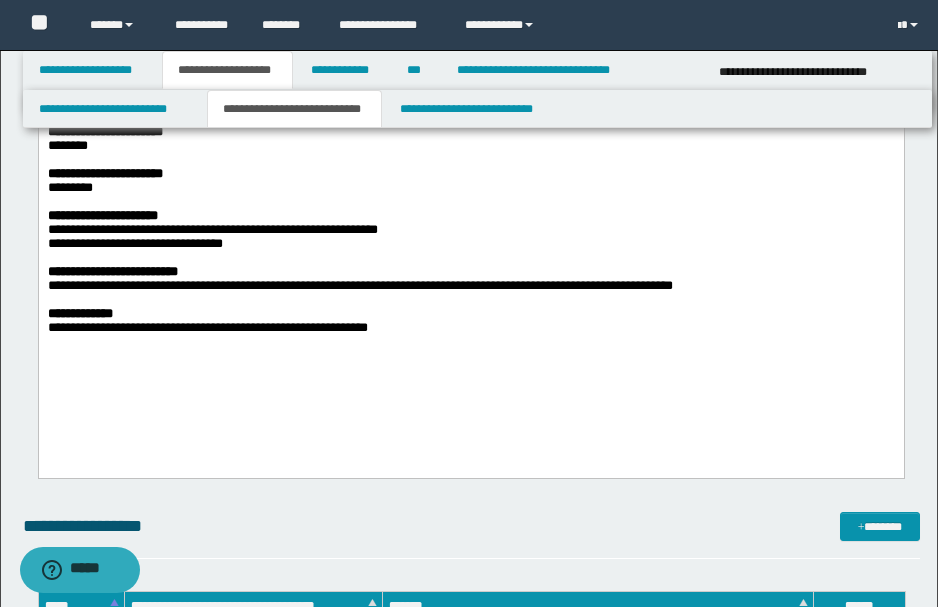 click on "**********" at bounding box center (134, 243) 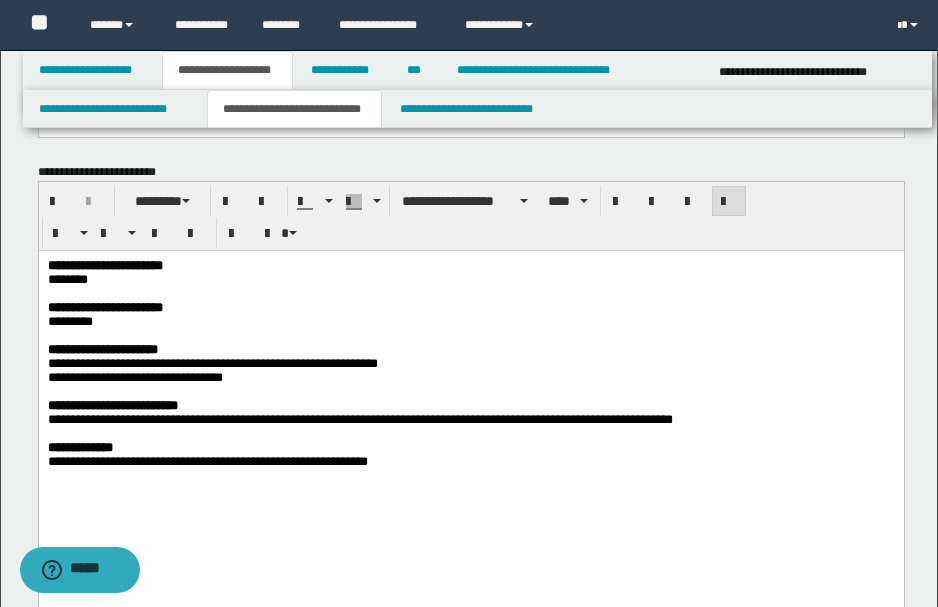 scroll, scrollTop: 933, scrollLeft: 0, axis: vertical 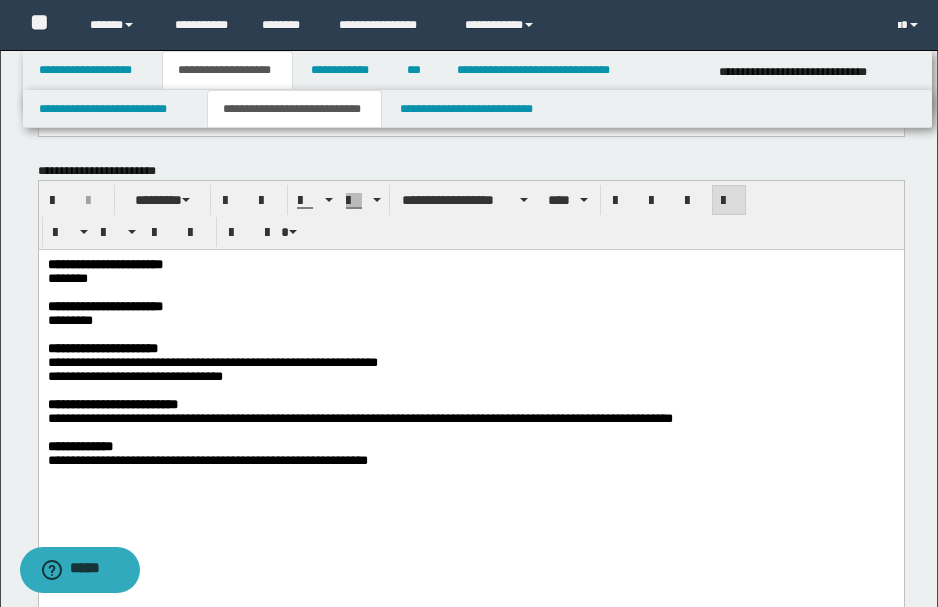 click on "**********" at bounding box center [469, 377] 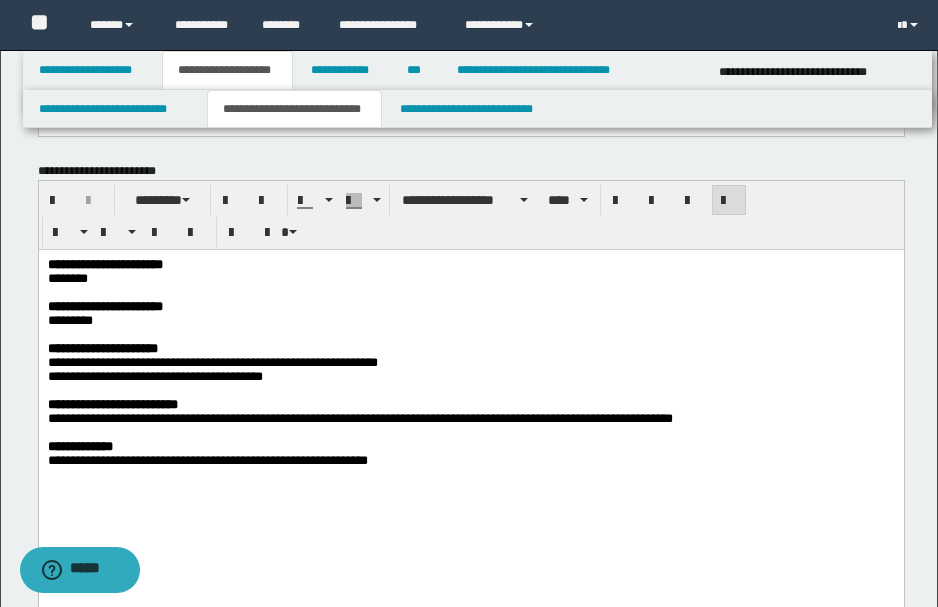 scroll, scrollTop: 1066, scrollLeft: 0, axis: vertical 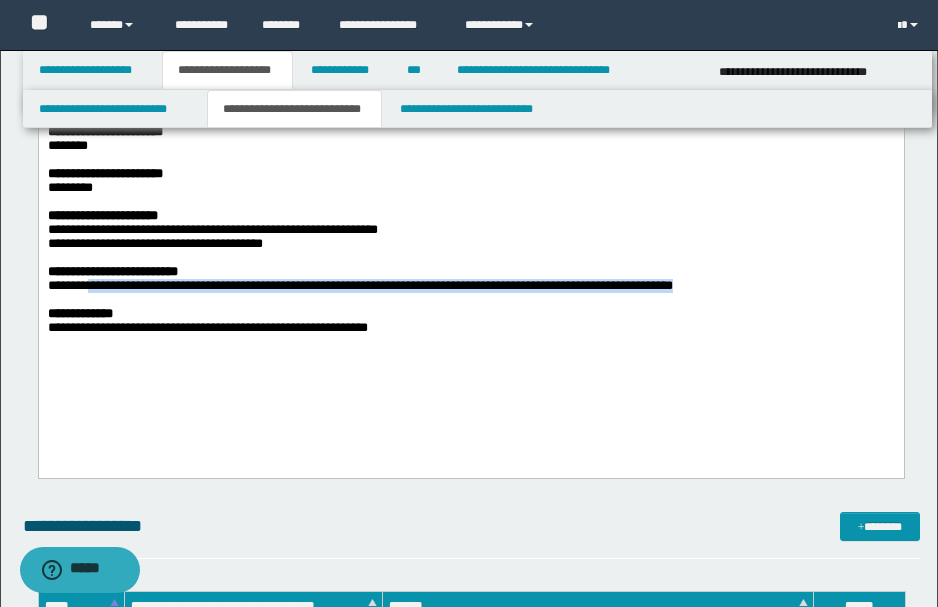 drag, startPoint x: 98, startPoint y: 305, endPoint x: 765, endPoint y: 303, distance: 667.003 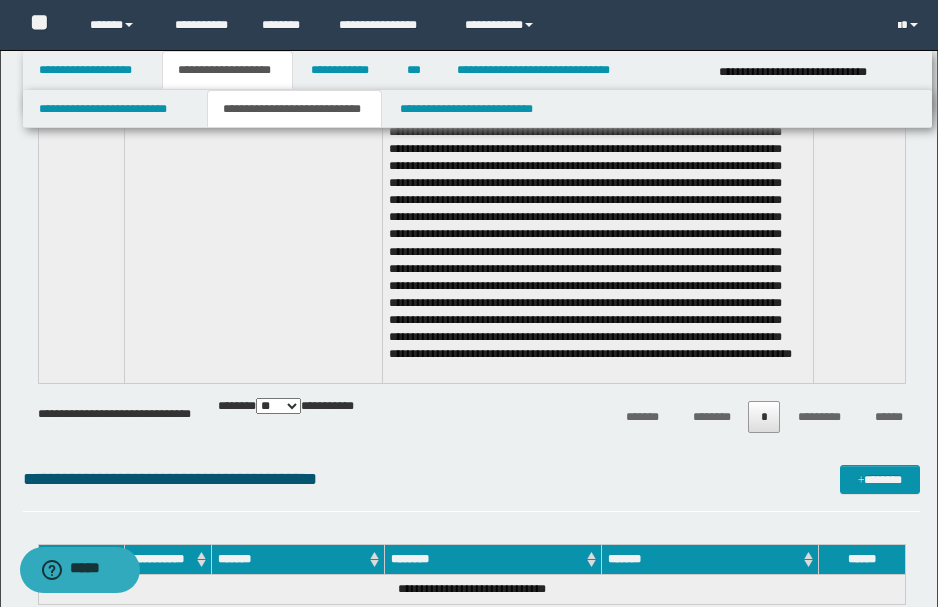 scroll, scrollTop: 2133, scrollLeft: 0, axis: vertical 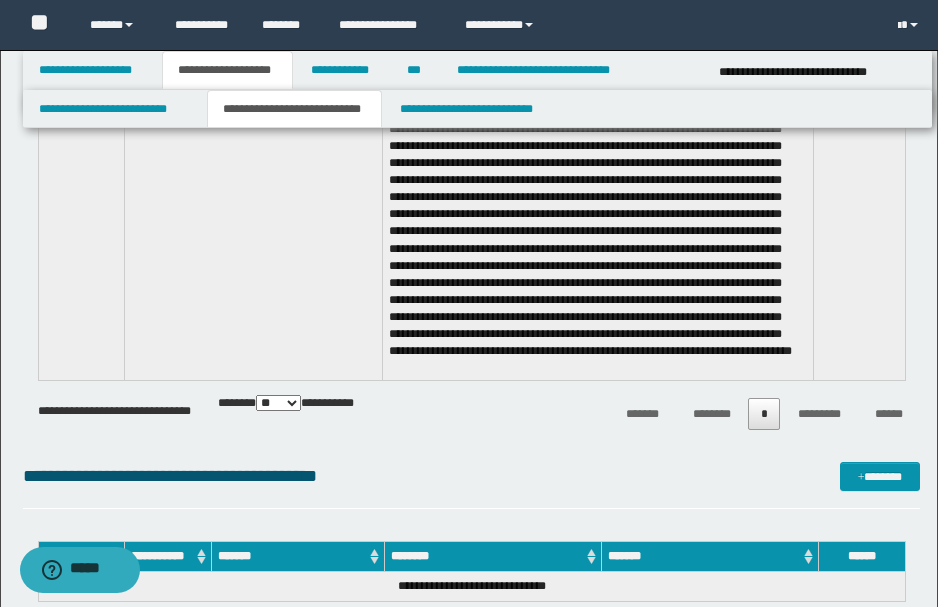 click on "**********" at bounding box center [471, 586] 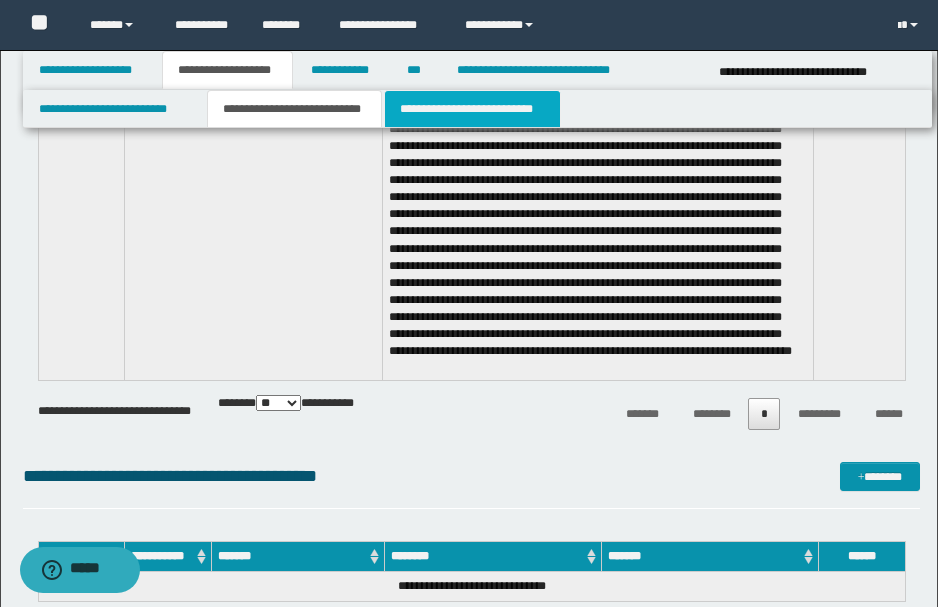 click on "**********" at bounding box center (472, 109) 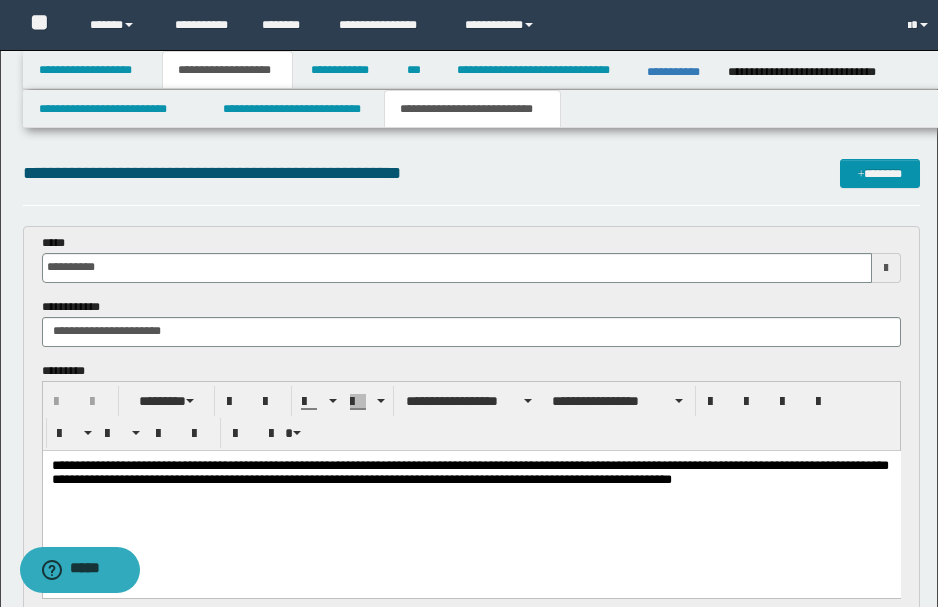 scroll, scrollTop: 0, scrollLeft: 0, axis: both 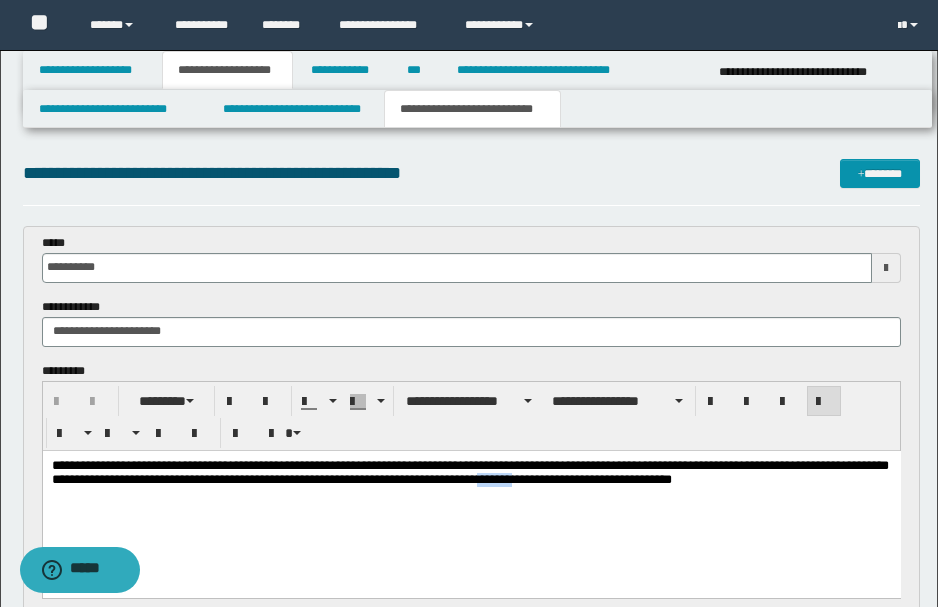 drag, startPoint x: 558, startPoint y: 480, endPoint x: 597, endPoint y: 477, distance: 39.115215 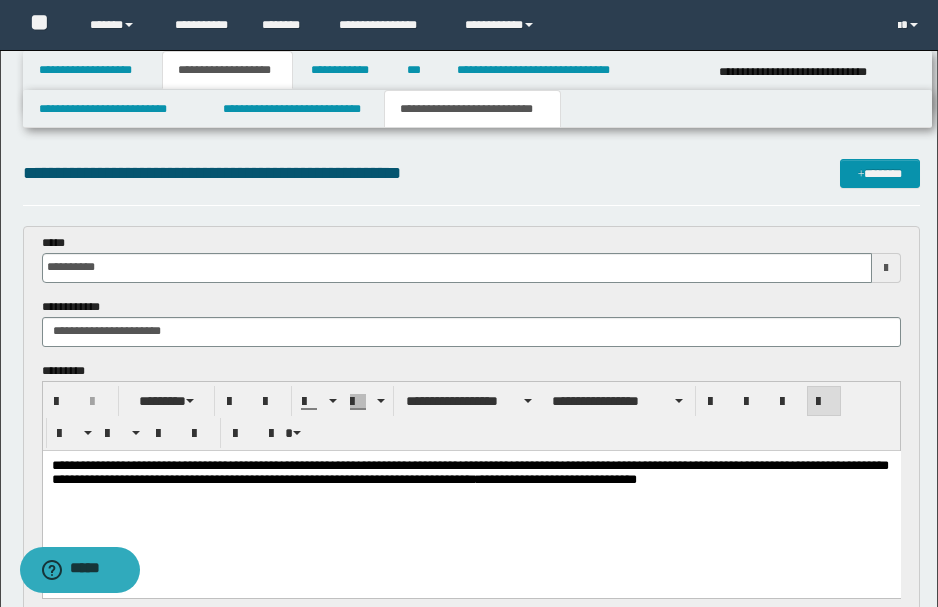 click on "**********" at bounding box center (469, 473) 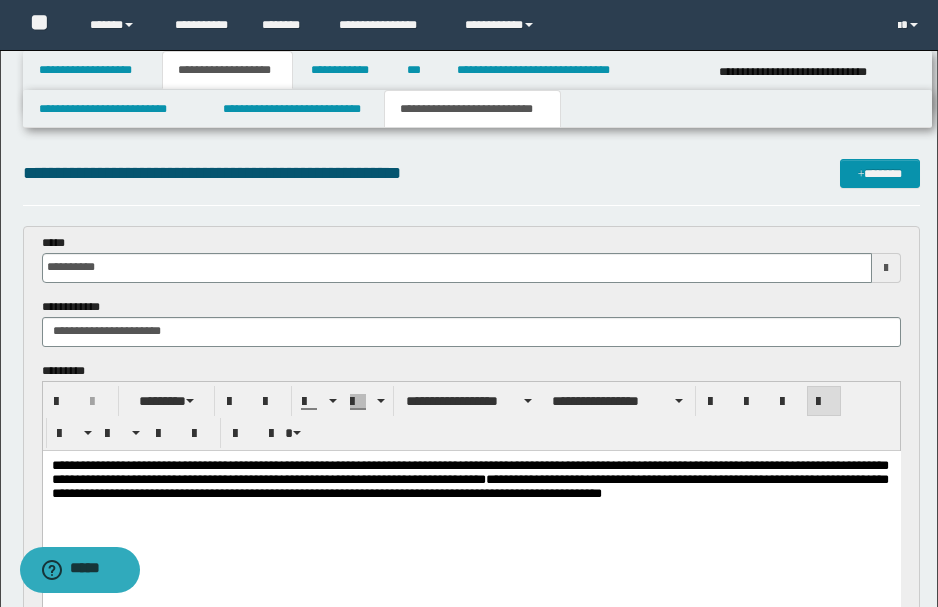 click on "**********" at bounding box center (469, 481) 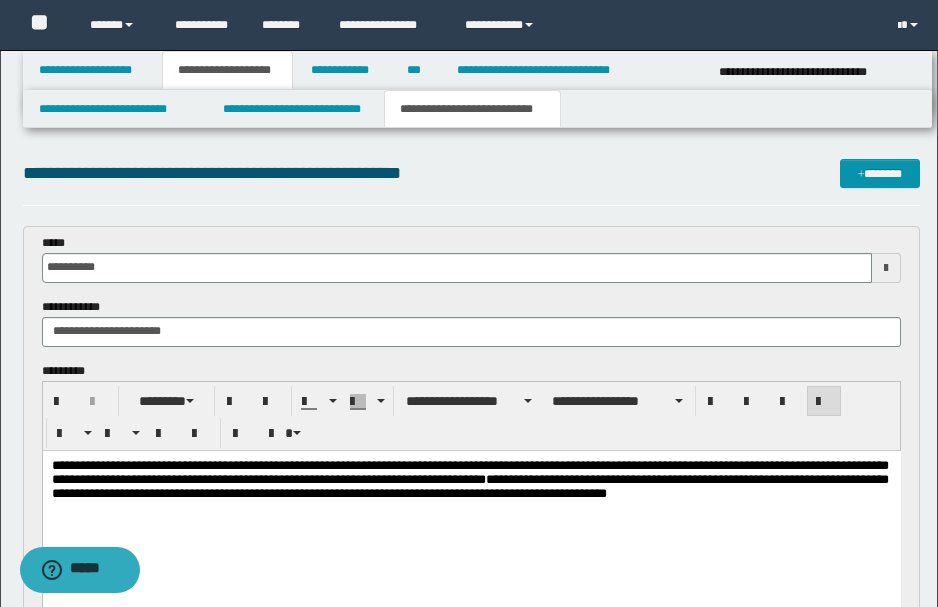 click on "**********" at bounding box center (469, 481) 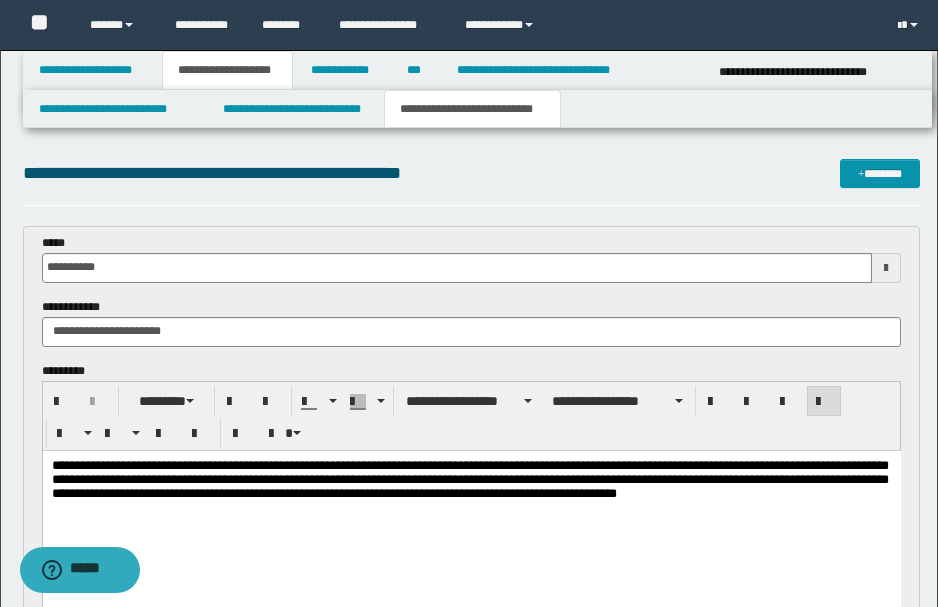 click on "**********" at bounding box center (471, 513) 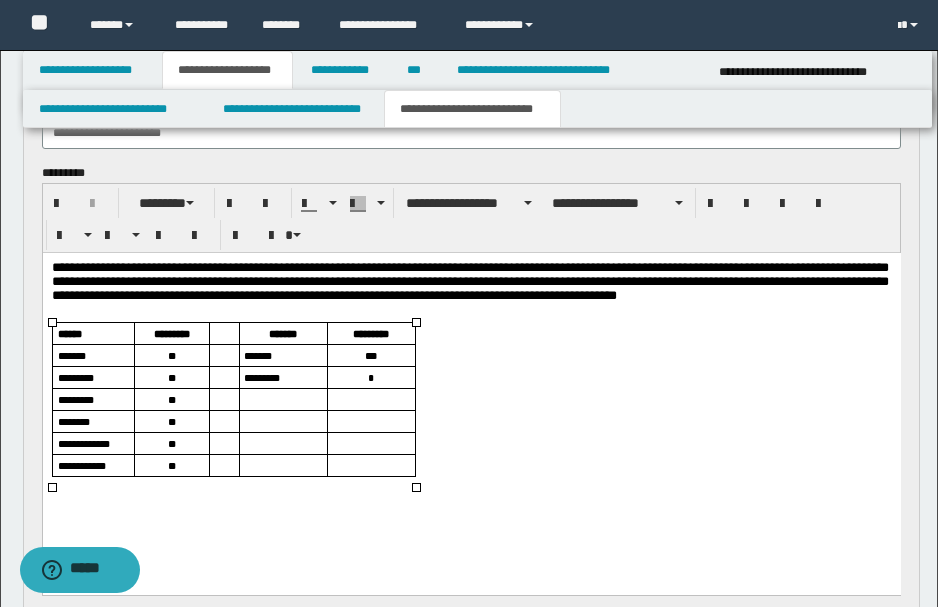 scroll, scrollTop: 200, scrollLeft: 0, axis: vertical 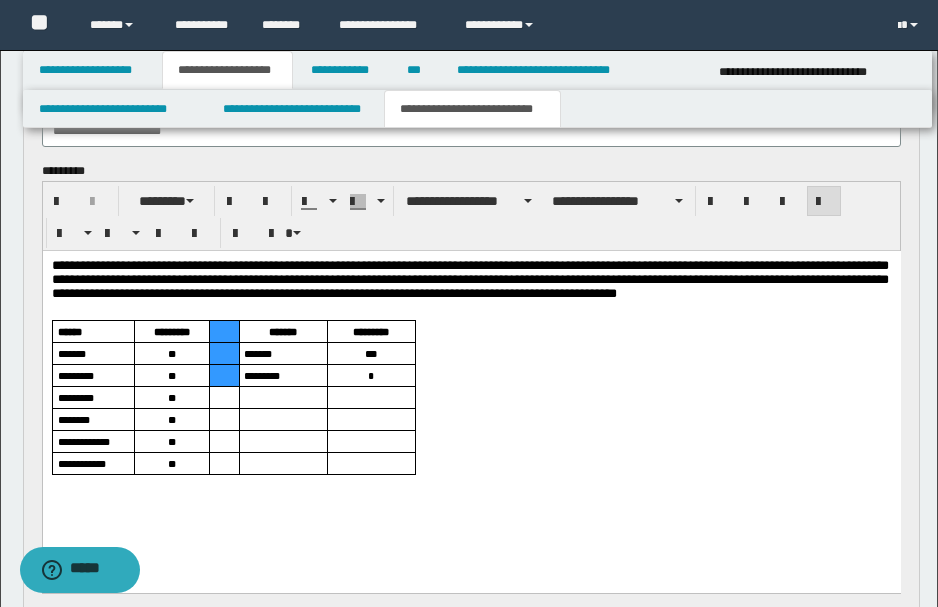 drag, startPoint x: 229, startPoint y: 335, endPoint x: 230, endPoint y: 371, distance: 36.013885 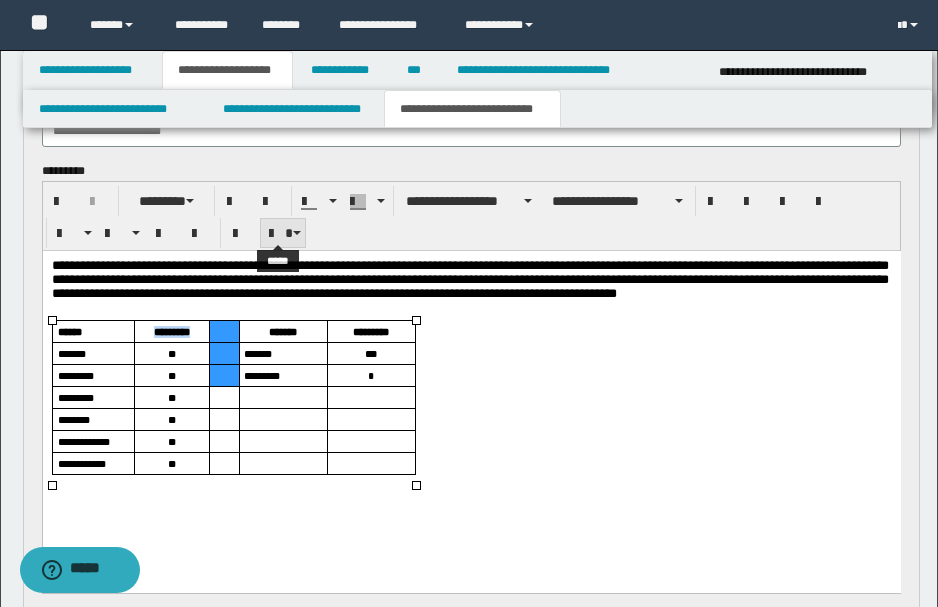 click at bounding box center (283, 233) 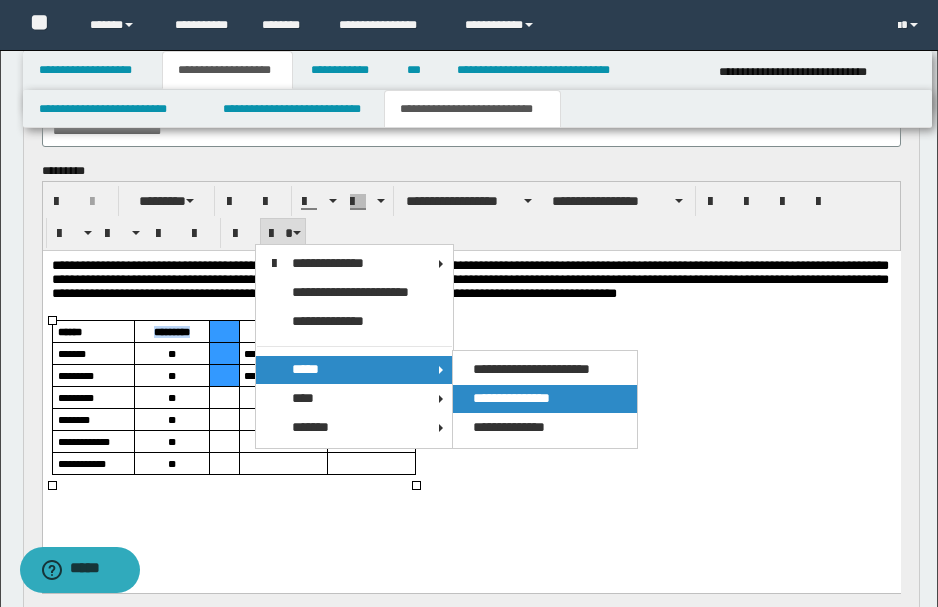 click on "**********" at bounding box center (511, 398) 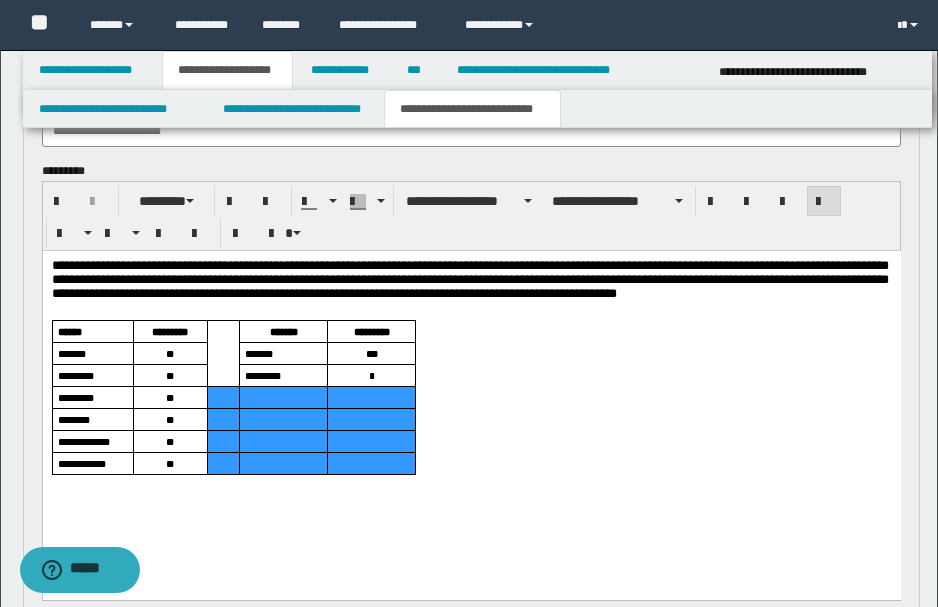 drag, startPoint x: 279, startPoint y: 402, endPoint x: 373, endPoint y: 474, distance: 118.40608 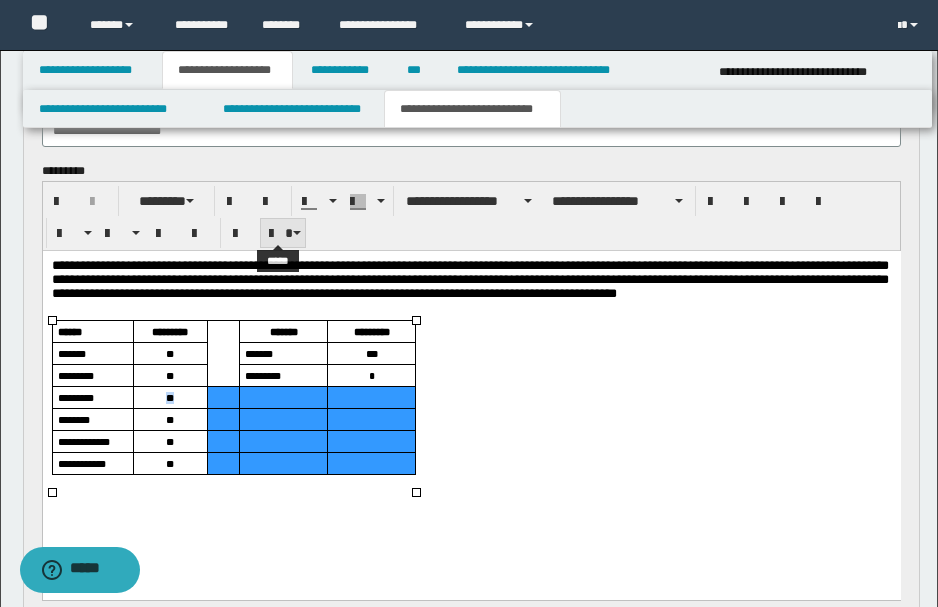 click at bounding box center [283, 233] 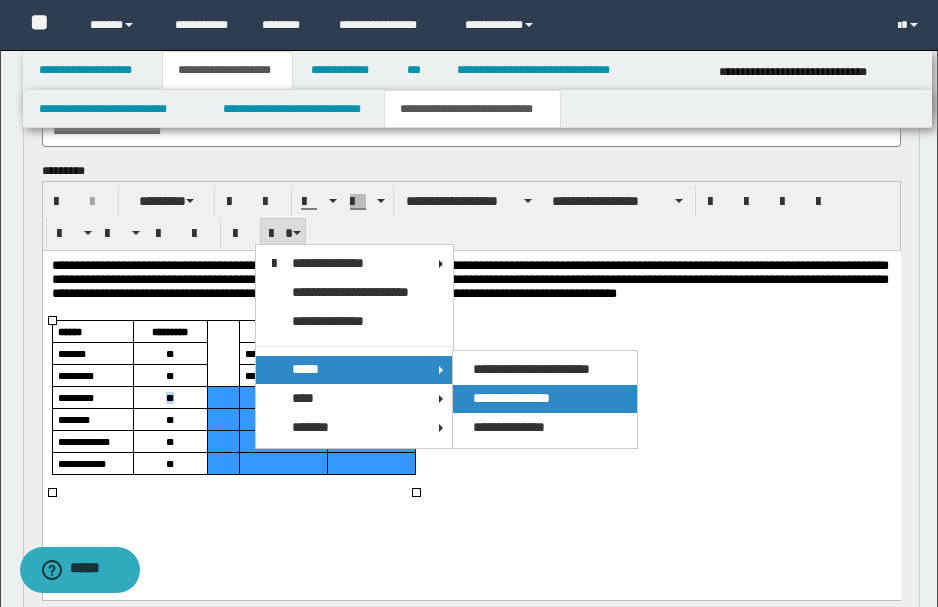 click on "**********" at bounding box center (511, 398) 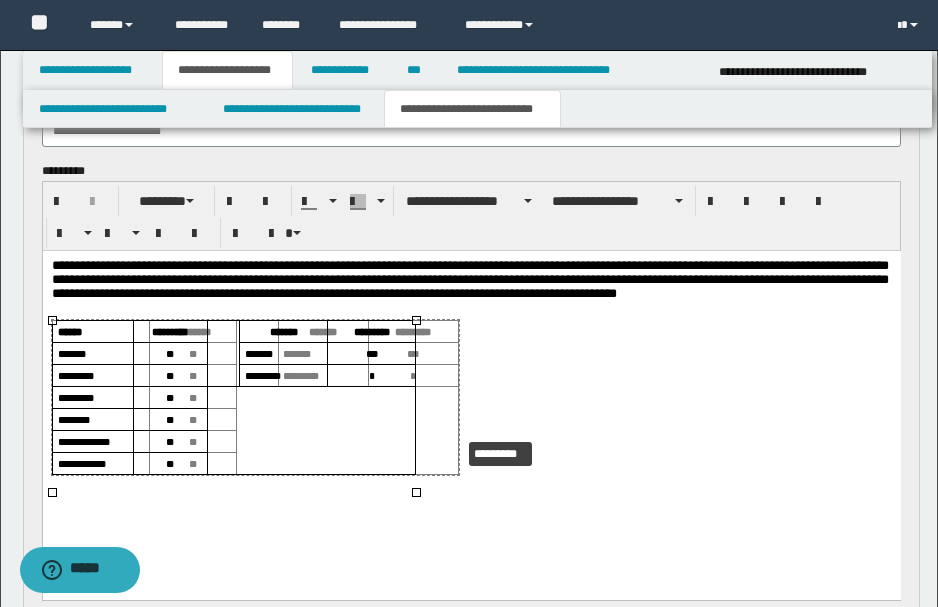 drag, startPoint x: 416, startPoint y: 490, endPoint x: 445, endPoint y: 453, distance: 47.010635 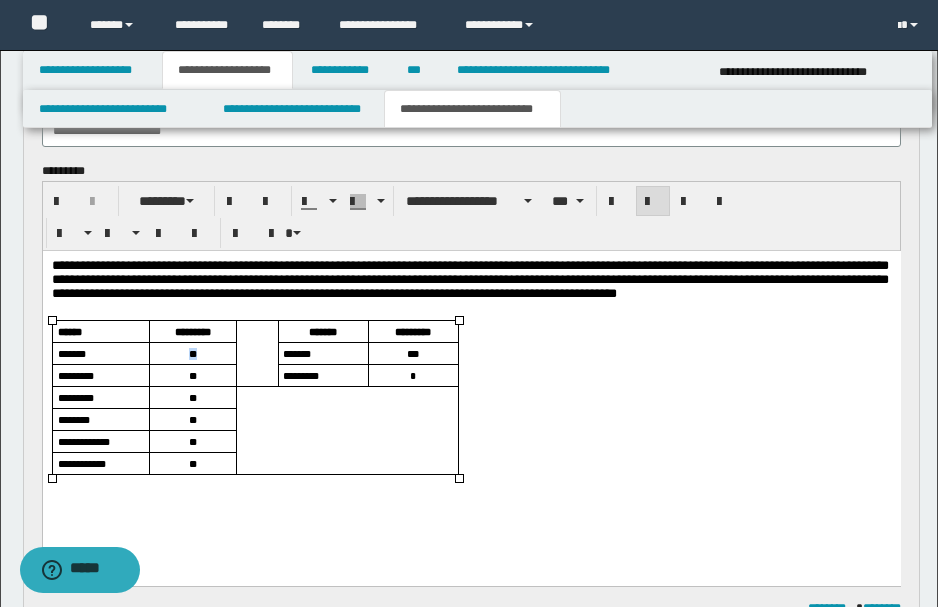 drag, startPoint x: 198, startPoint y: 350, endPoint x: 187, endPoint y: 352, distance: 11.18034 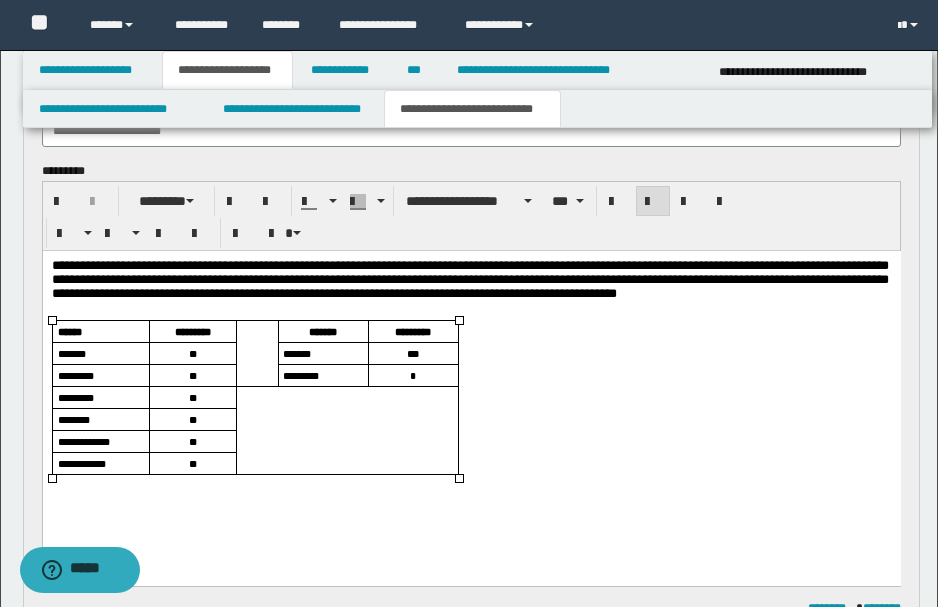 click on "**" at bounding box center [192, 397] 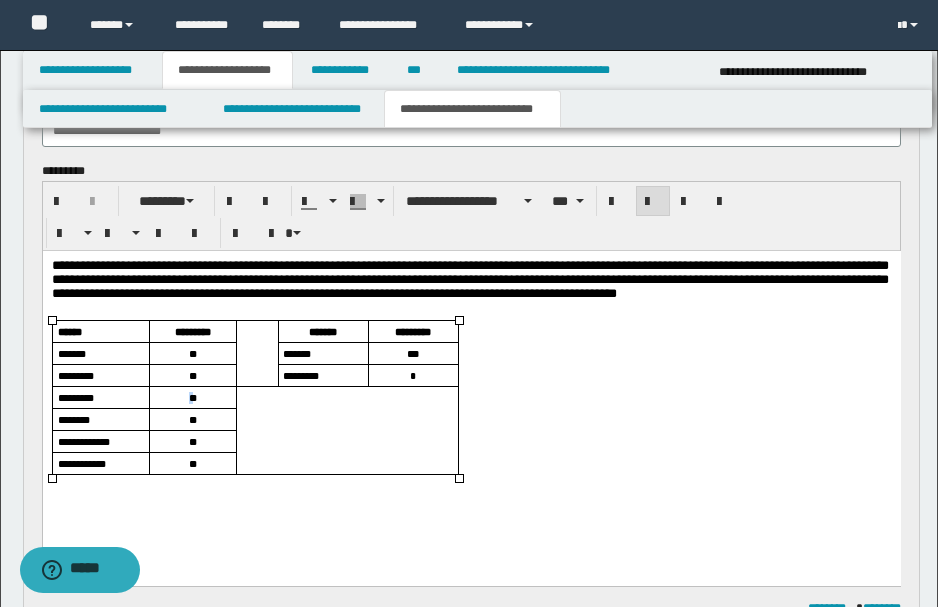 click on "**" at bounding box center (192, 397) 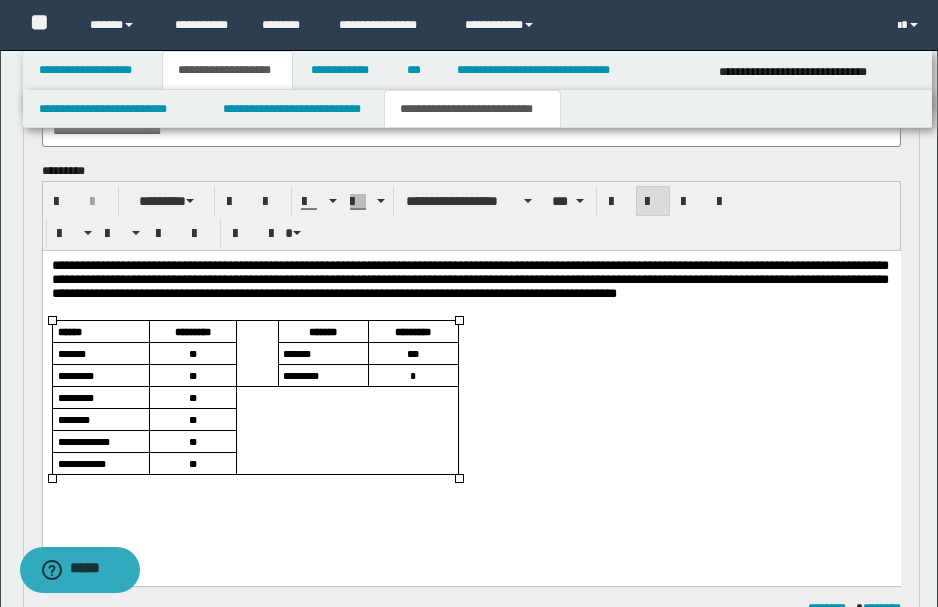 click on "**" at bounding box center [192, 441] 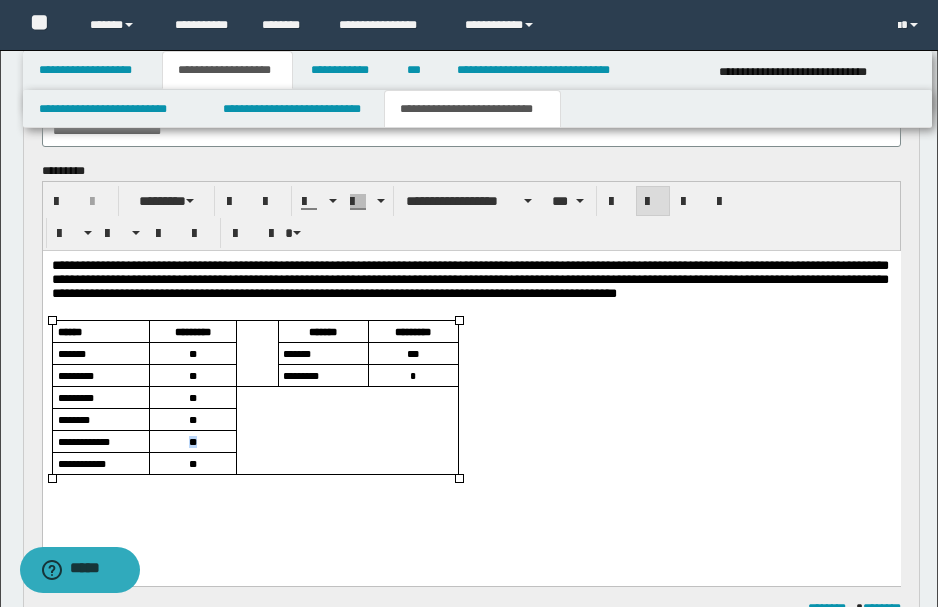 drag, startPoint x: 187, startPoint y: 439, endPoint x: 198, endPoint y: 439, distance: 11 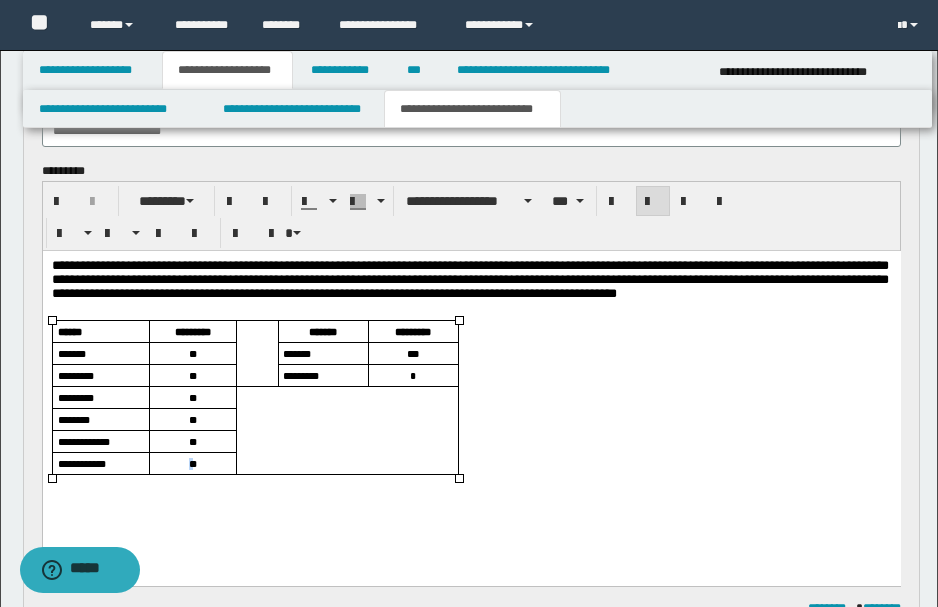 click on "**" at bounding box center (192, 463) 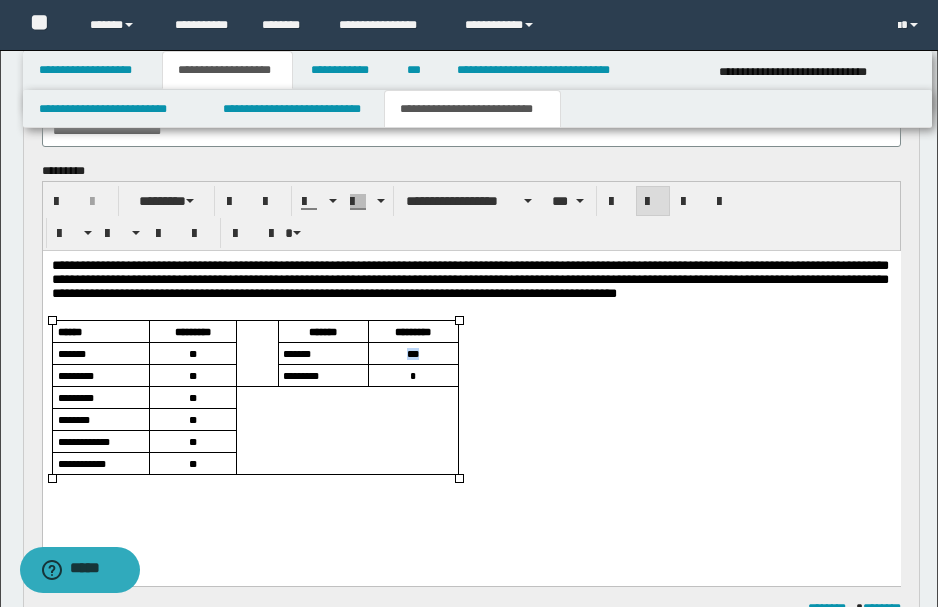 drag, startPoint x: 405, startPoint y: 355, endPoint x: 419, endPoint y: 354, distance: 14.035668 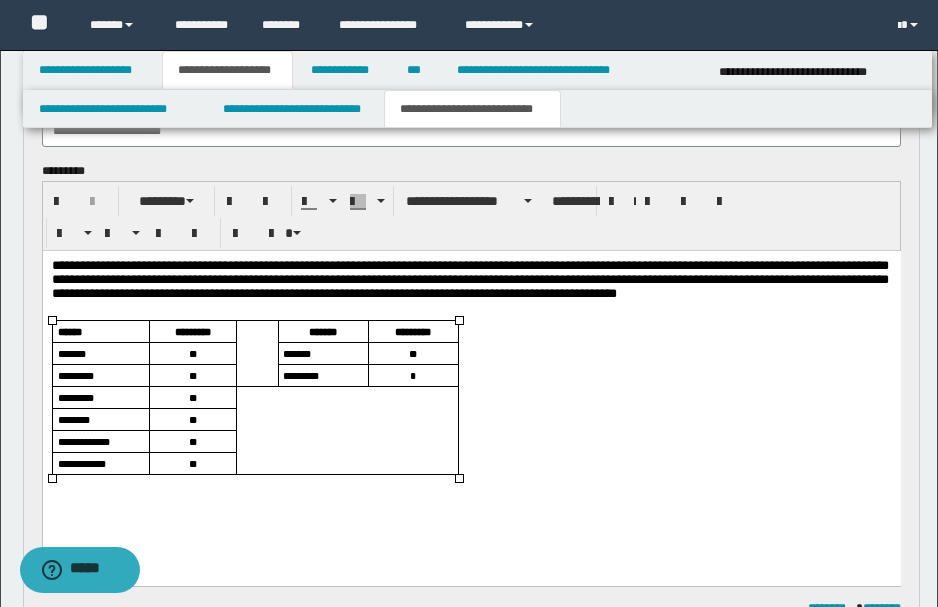click at bounding box center [346, 430] 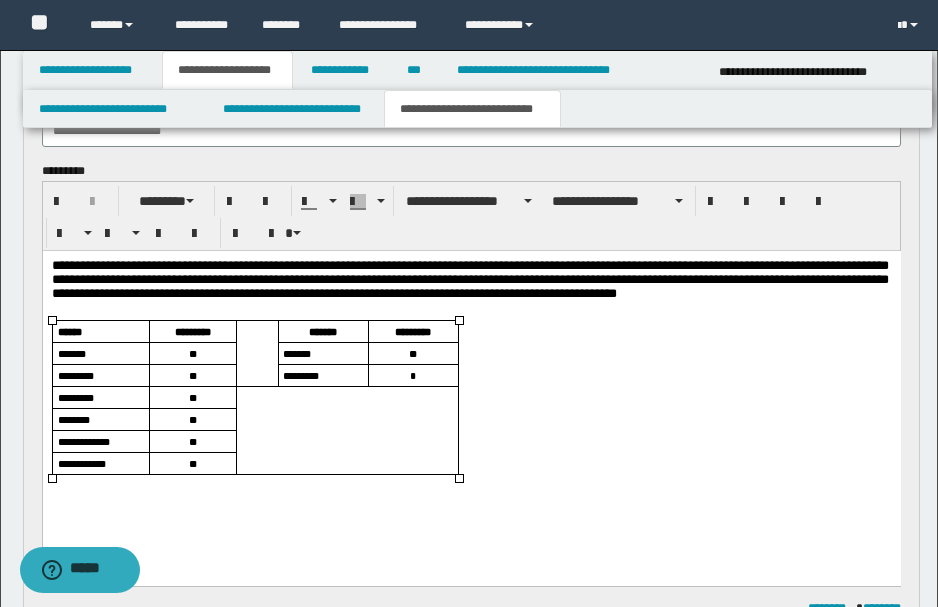 click on "**********" at bounding box center [471, 391] 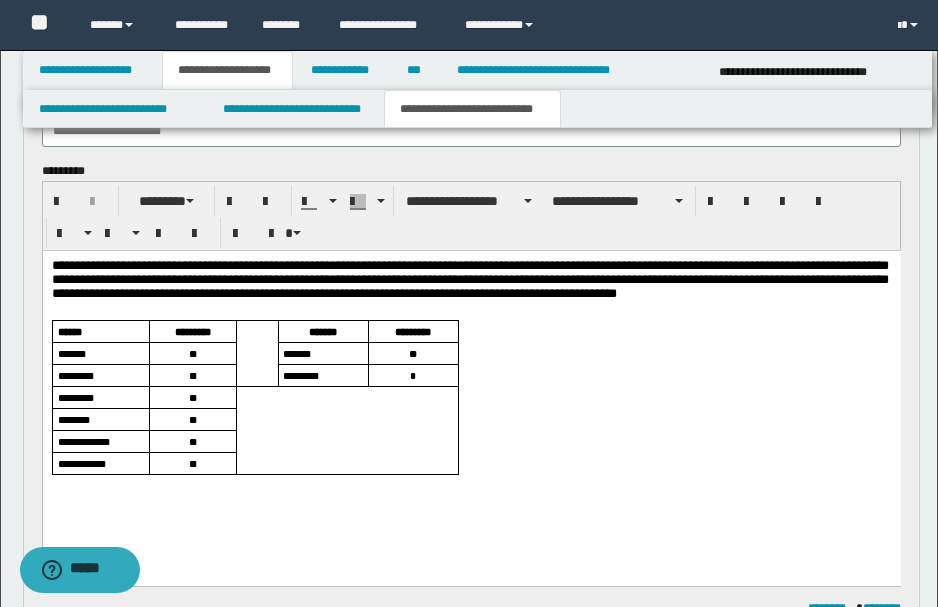 click on "**********" at bounding box center (469, 281) 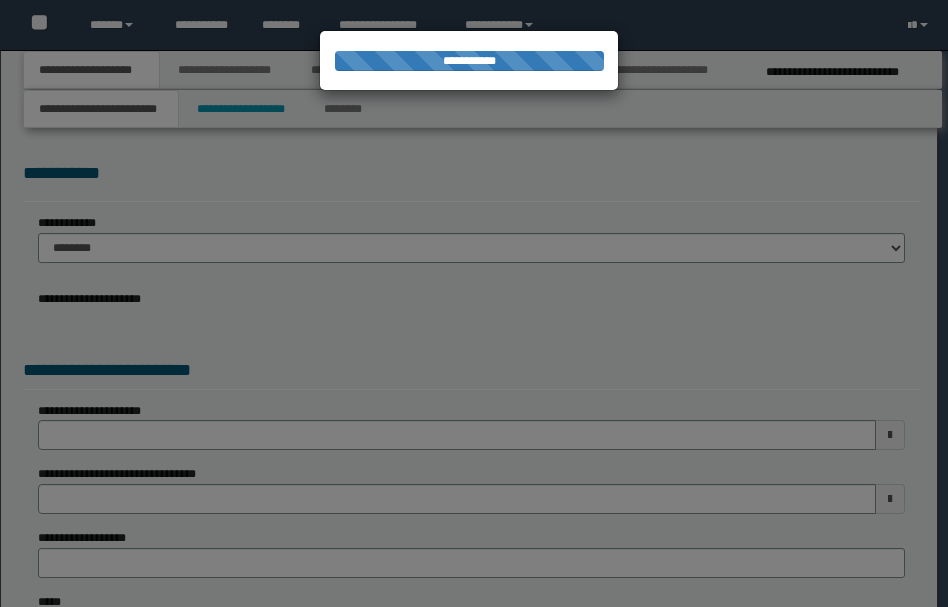 scroll, scrollTop: 0, scrollLeft: 0, axis: both 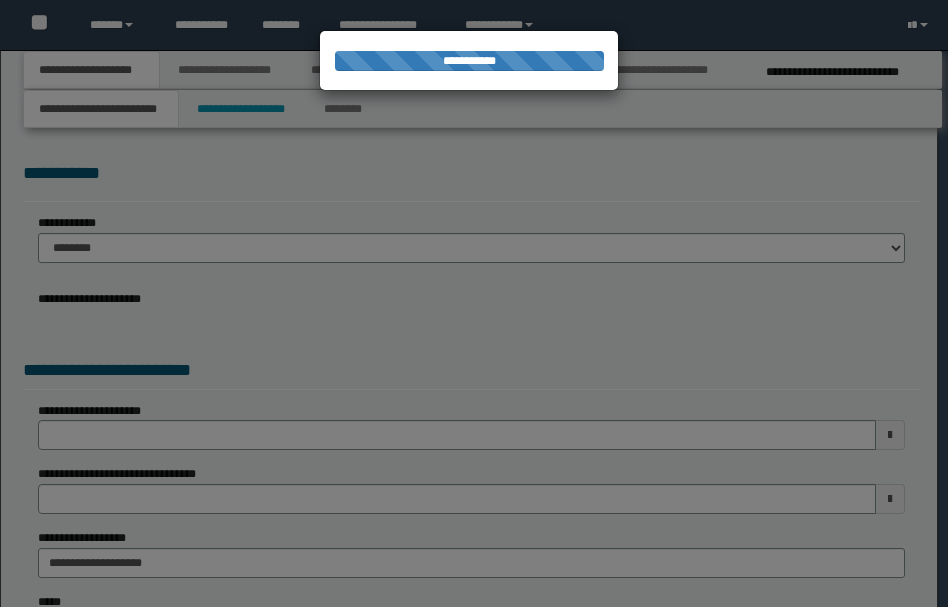 select on "*" 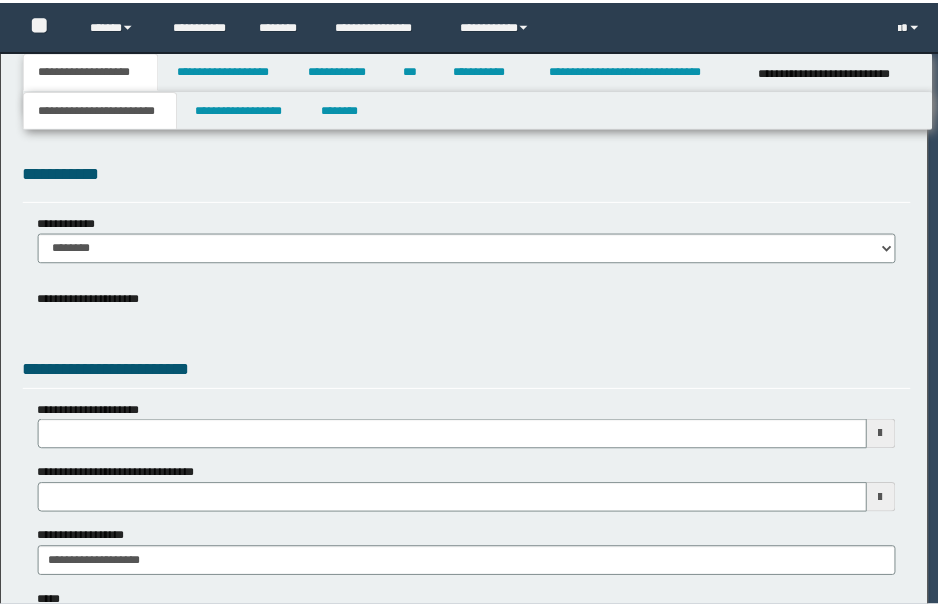 scroll, scrollTop: 0, scrollLeft: 0, axis: both 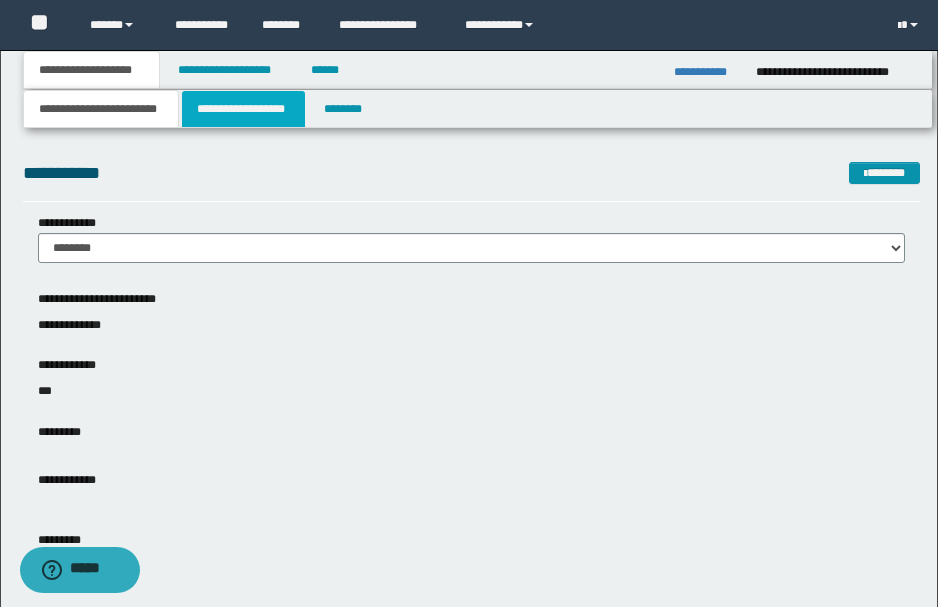 click on "**********" at bounding box center (243, 109) 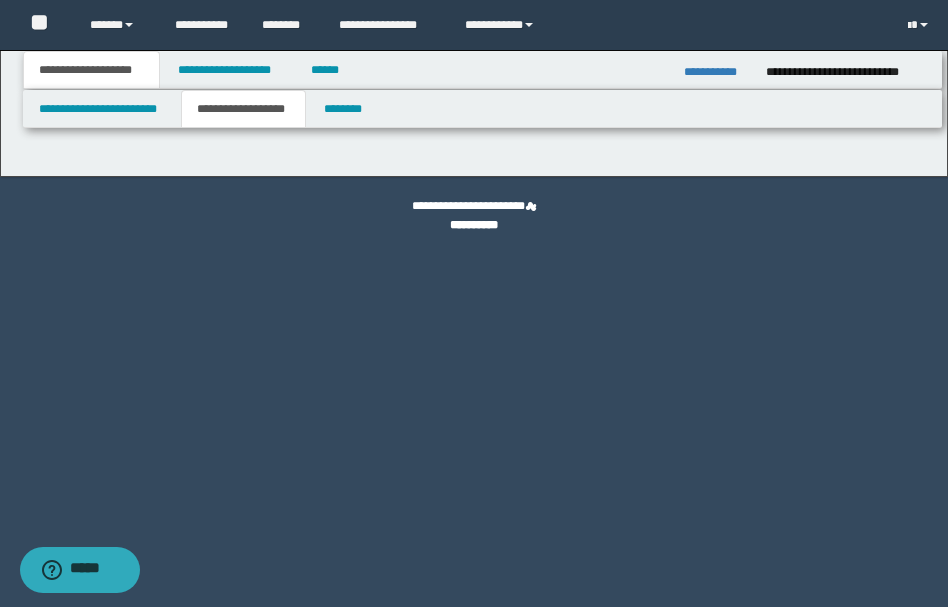 type on "********" 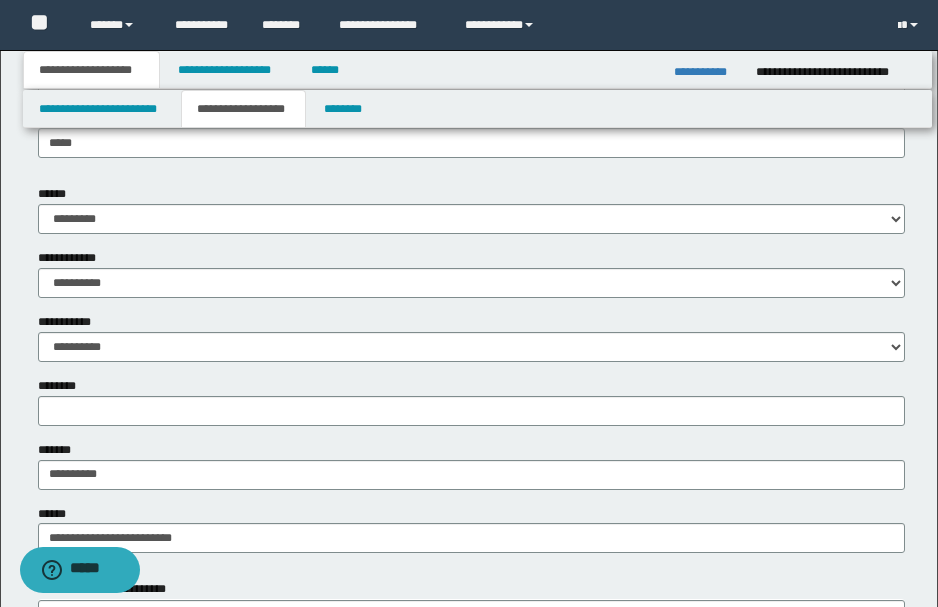 scroll, scrollTop: 733, scrollLeft: 0, axis: vertical 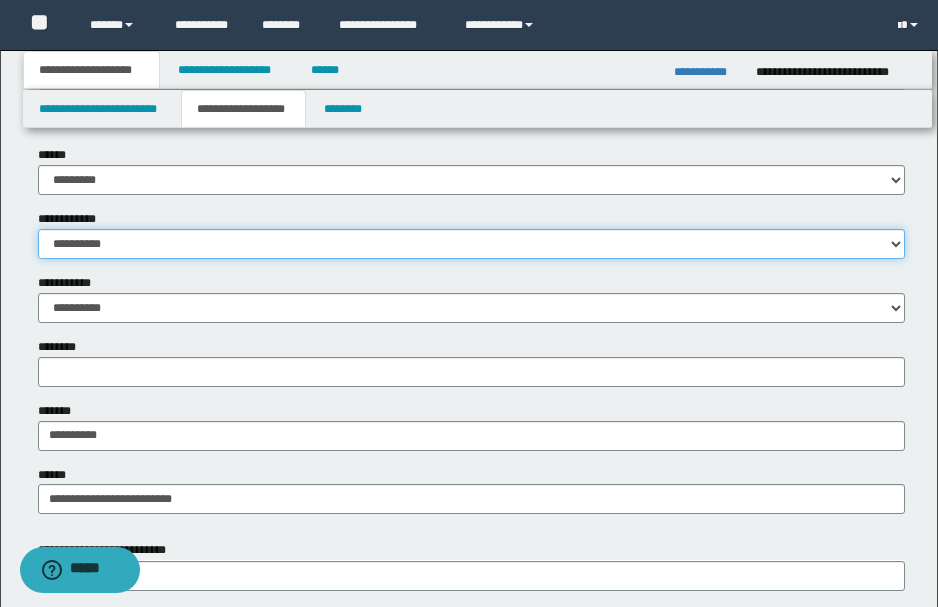 click on "**********" at bounding box center (471, 244) 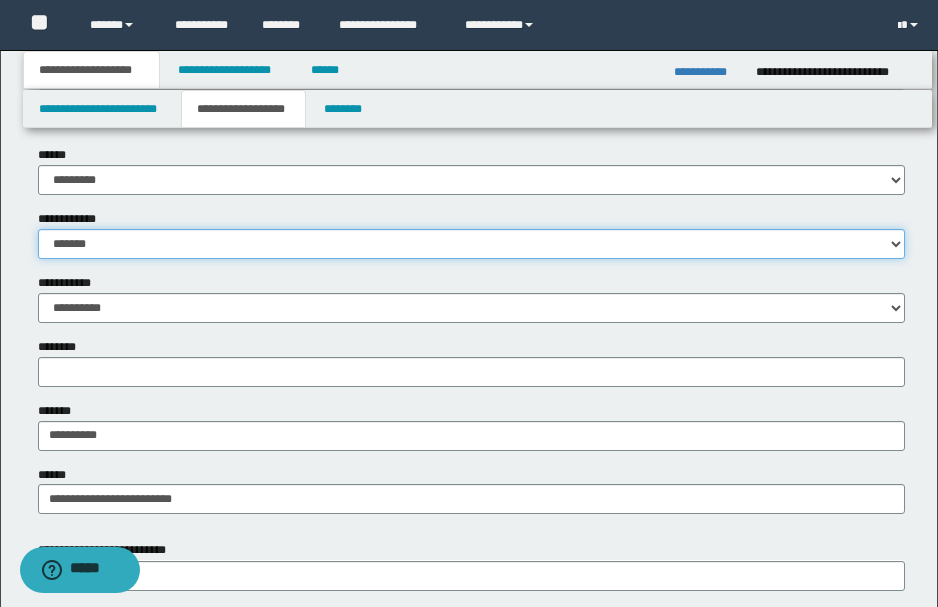 click on "**********" at bounding box center (471, 244) 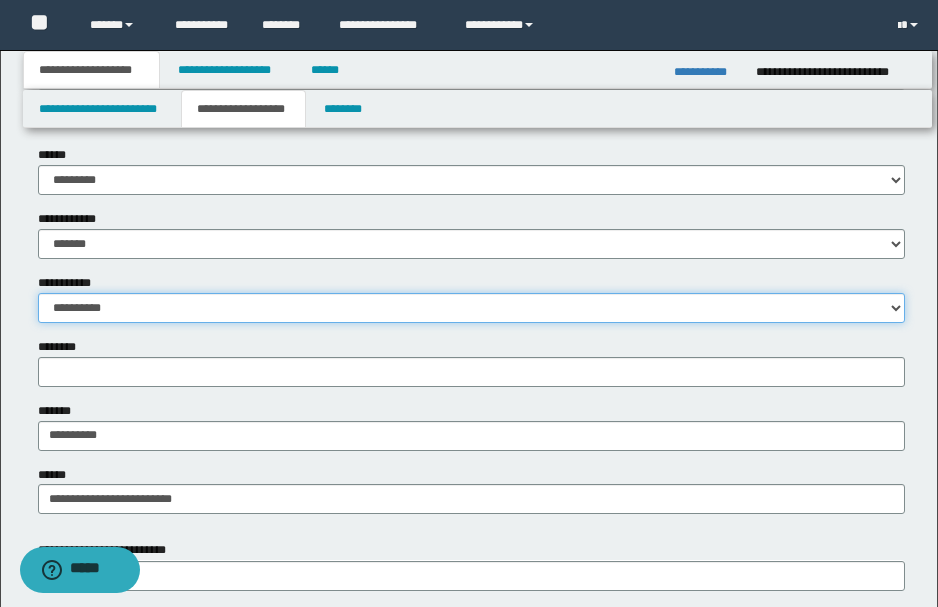 click on "**********" at bounding box center (471, 308) 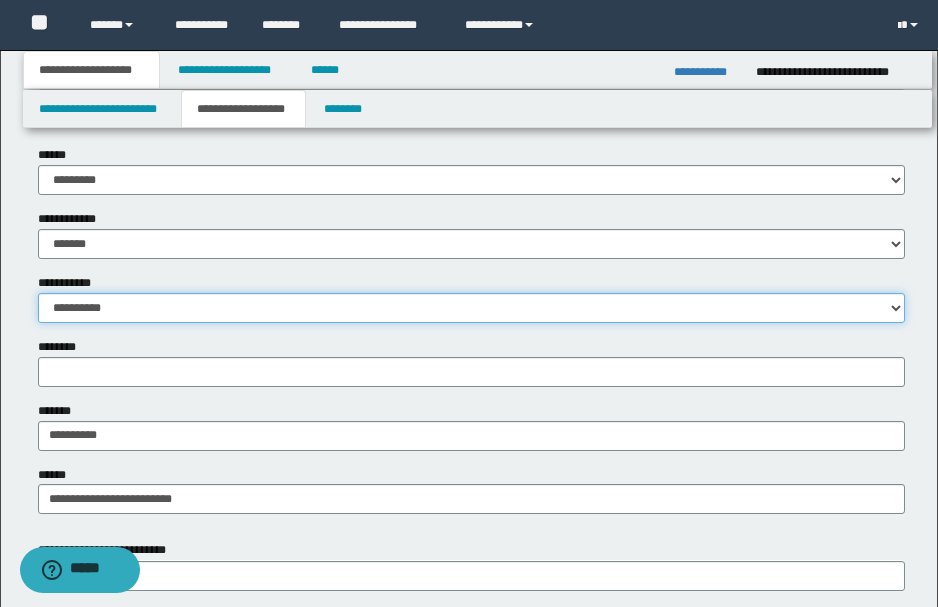 select on "*" 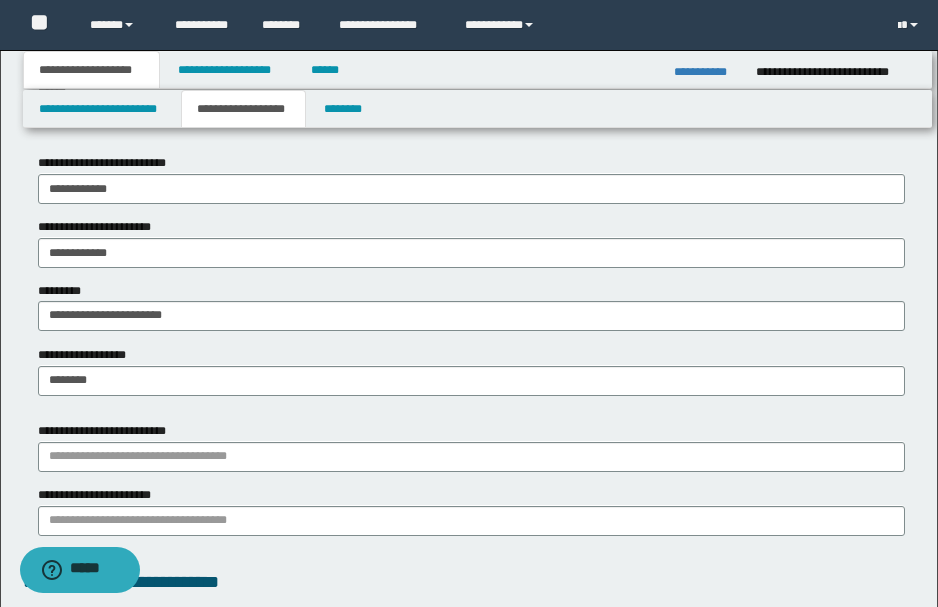 scroll, scrollTop: 1133, scrollLeft: 0, axis: vertical 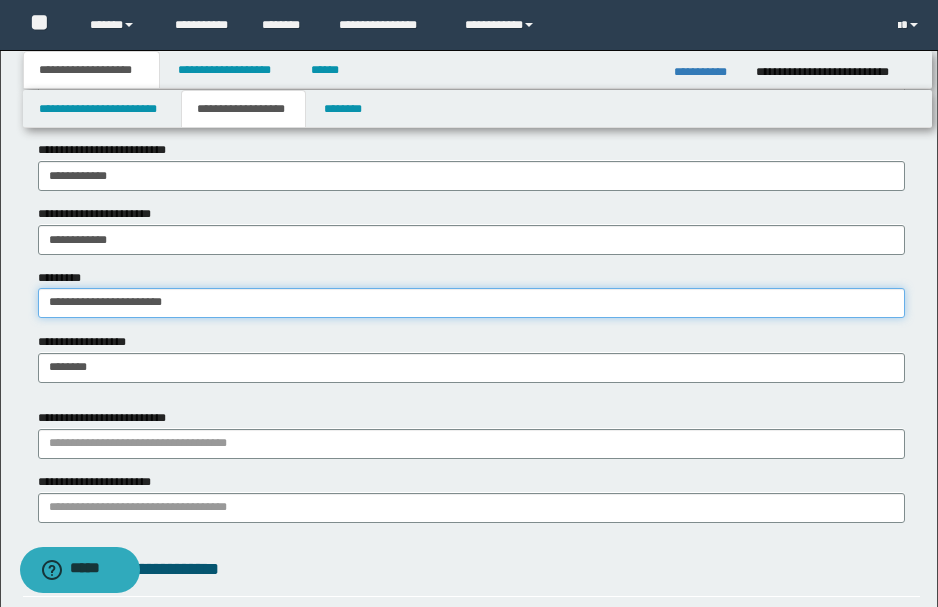 click on "**********" at bounding box center [471, 303] 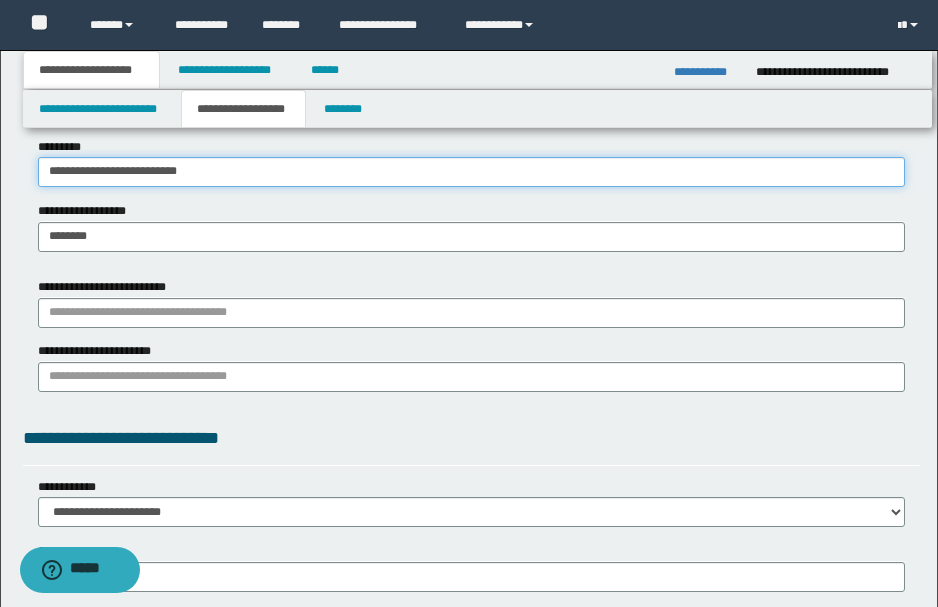 scroll, scrollTop: 1266, scrollLeft: 0, axis: vertical 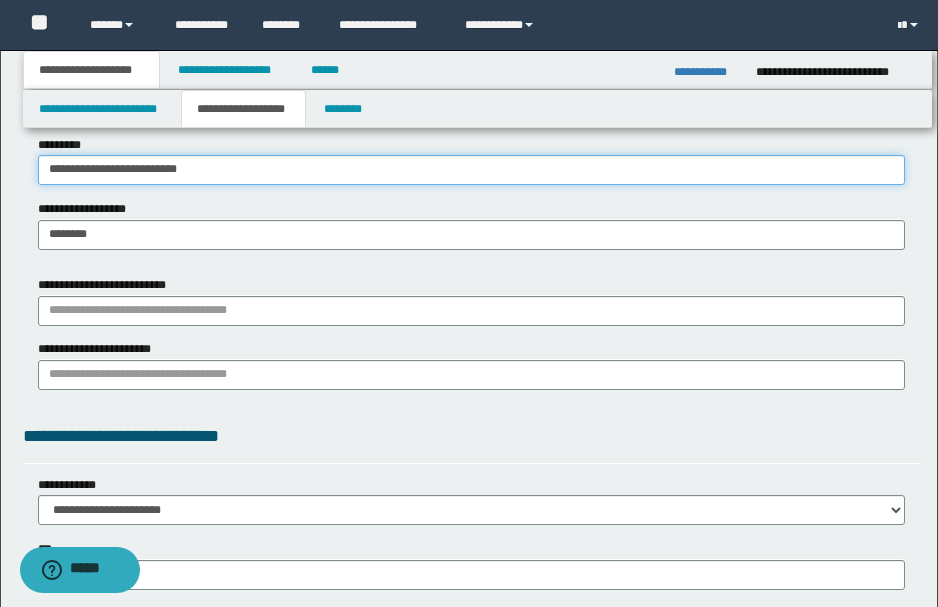 drag, startPoint x: 224, startPoint y: 166, endPoint x: 80, endPoint y: 170, distance: 144.05554 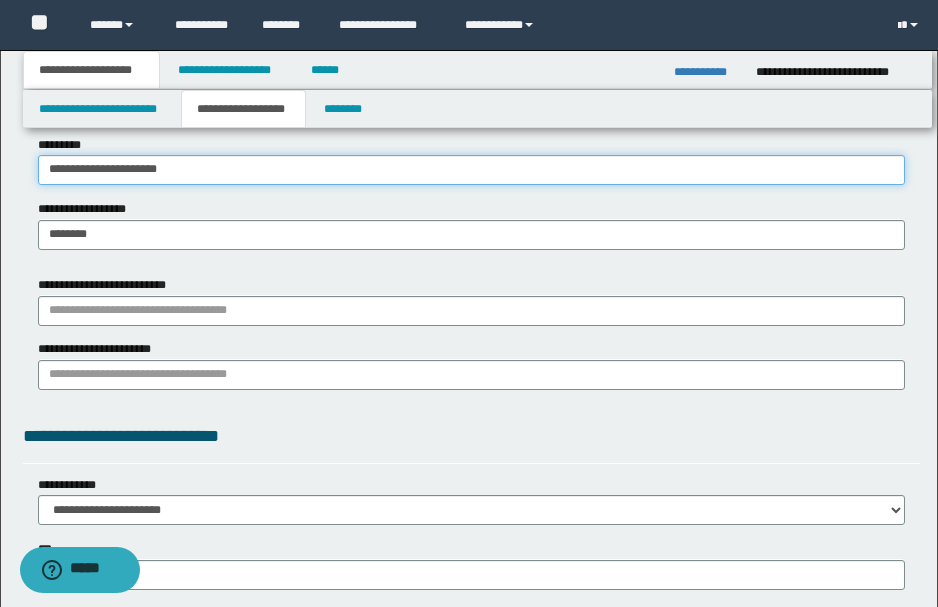 type on "**********" 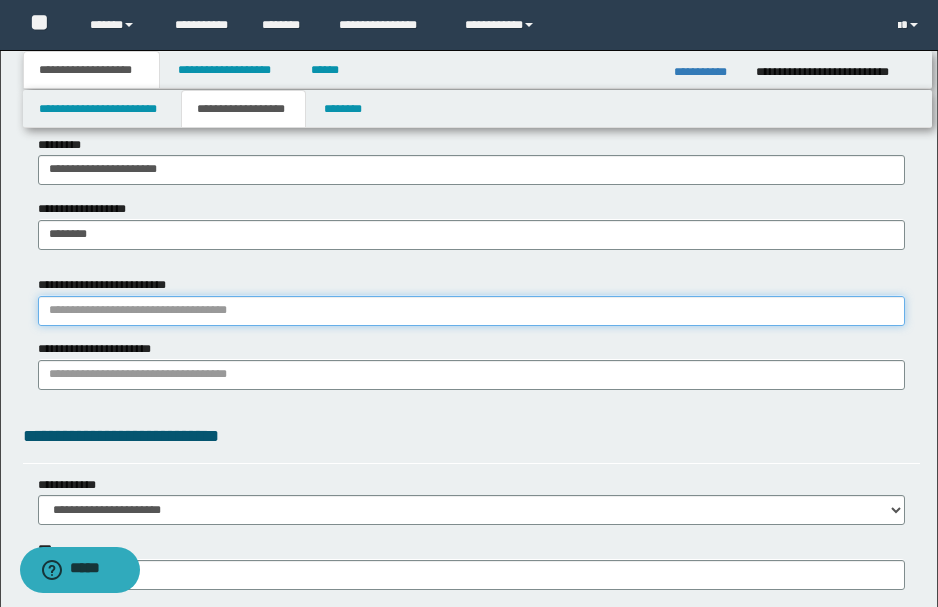 click on "**********" at bounding box center (471, 311) 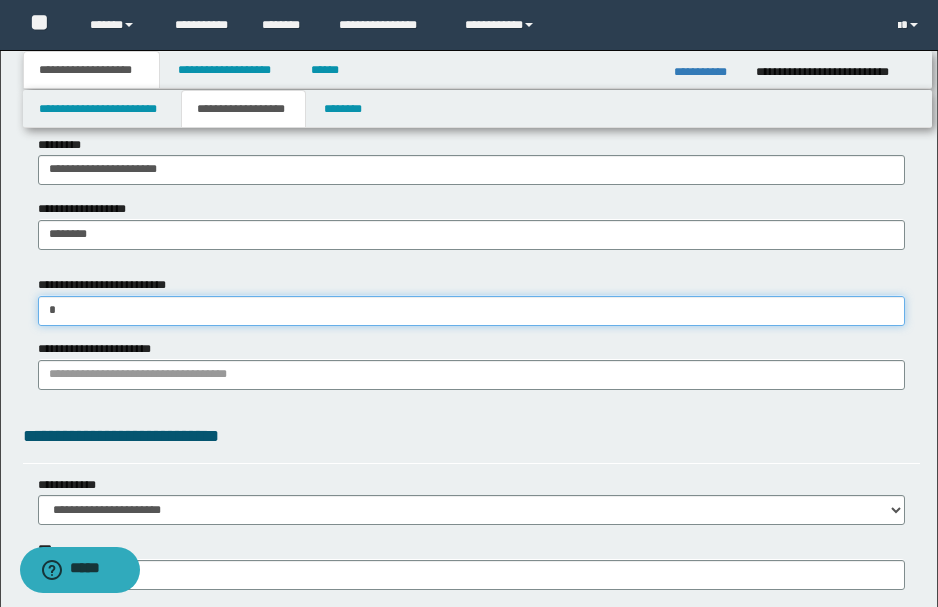 type on "**" 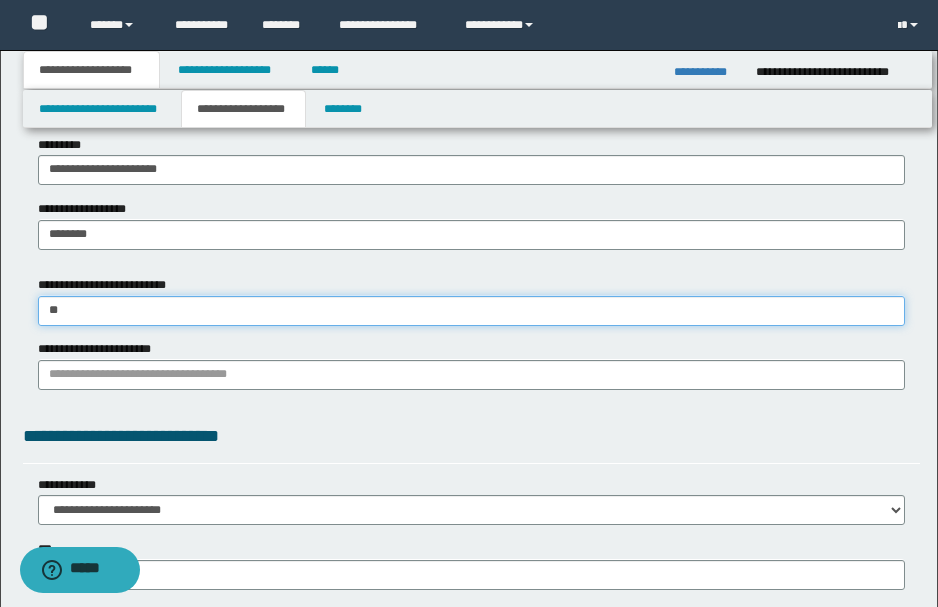 type on "**" 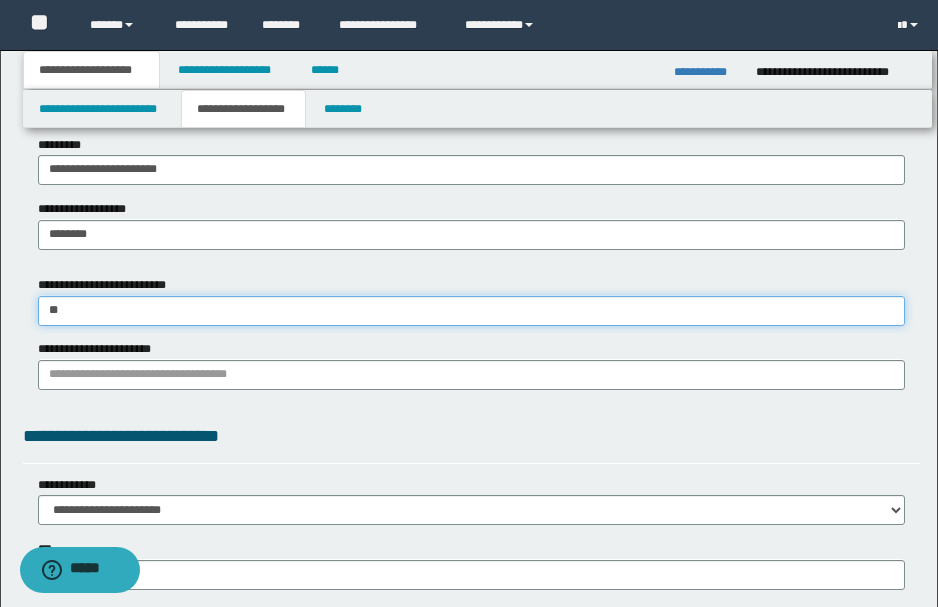 type 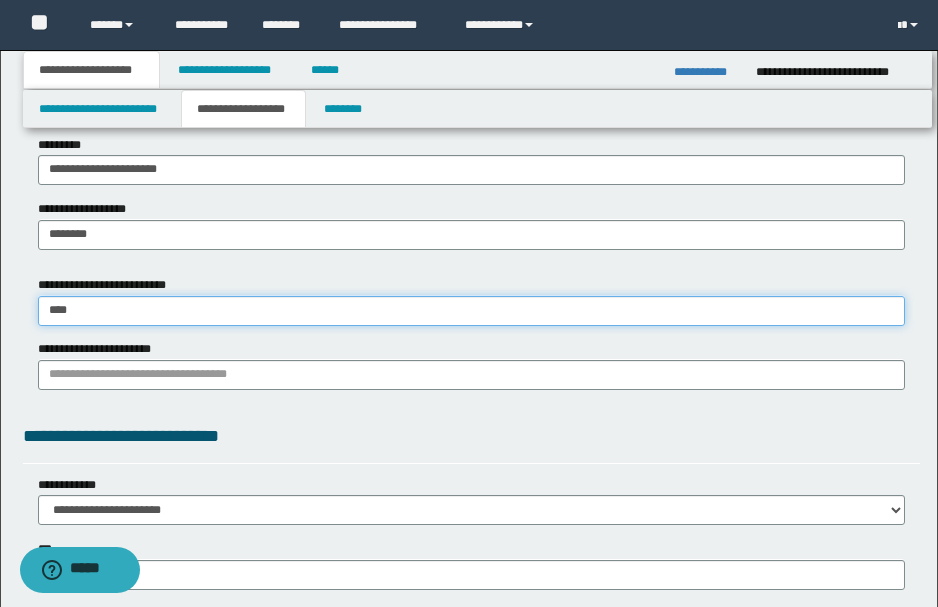 type on "*****" 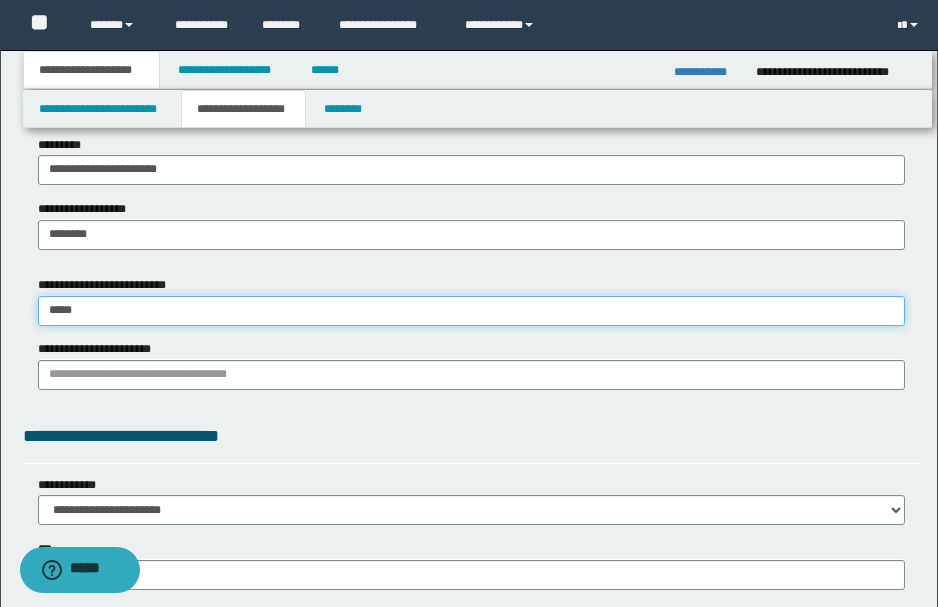 type on "*****" 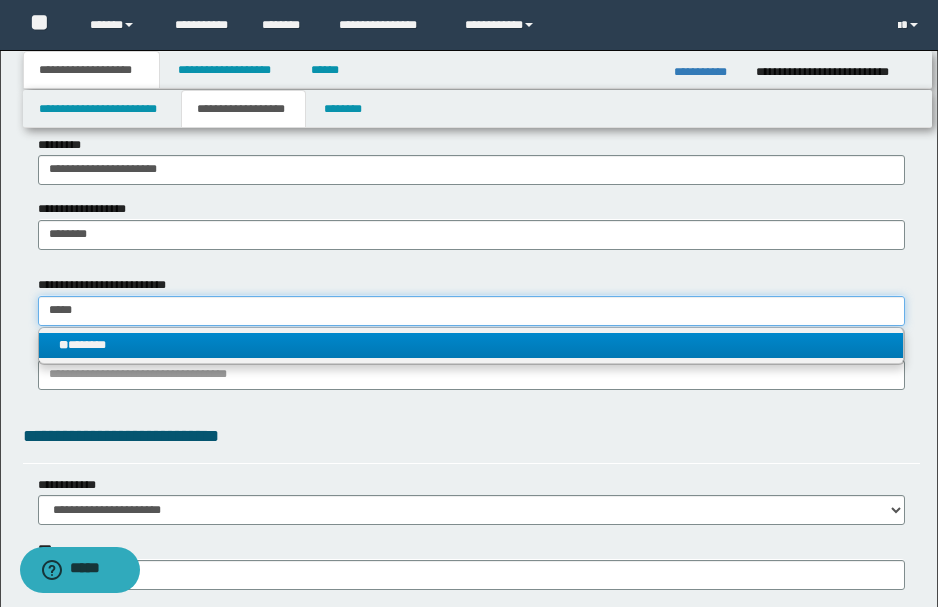 type on "*****" 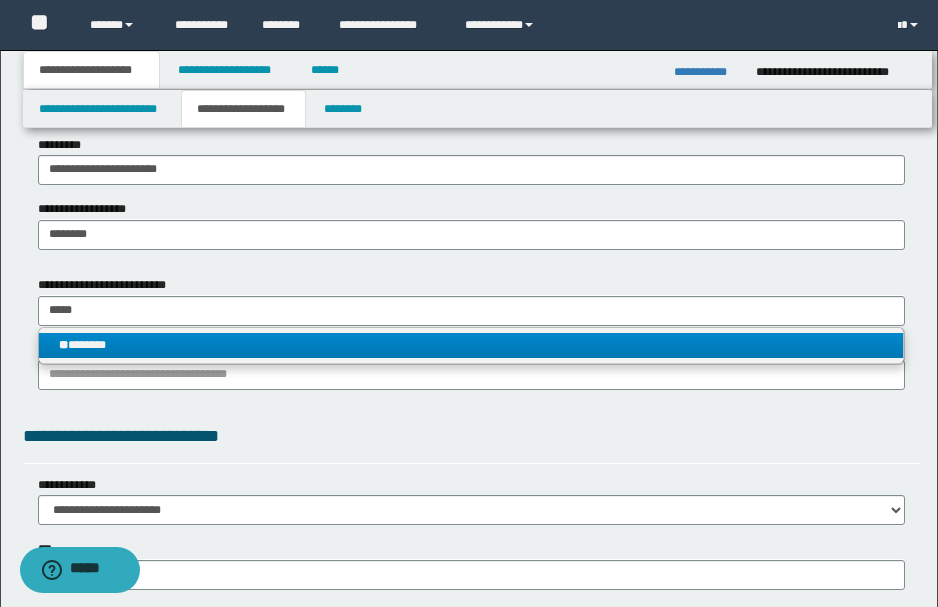 type 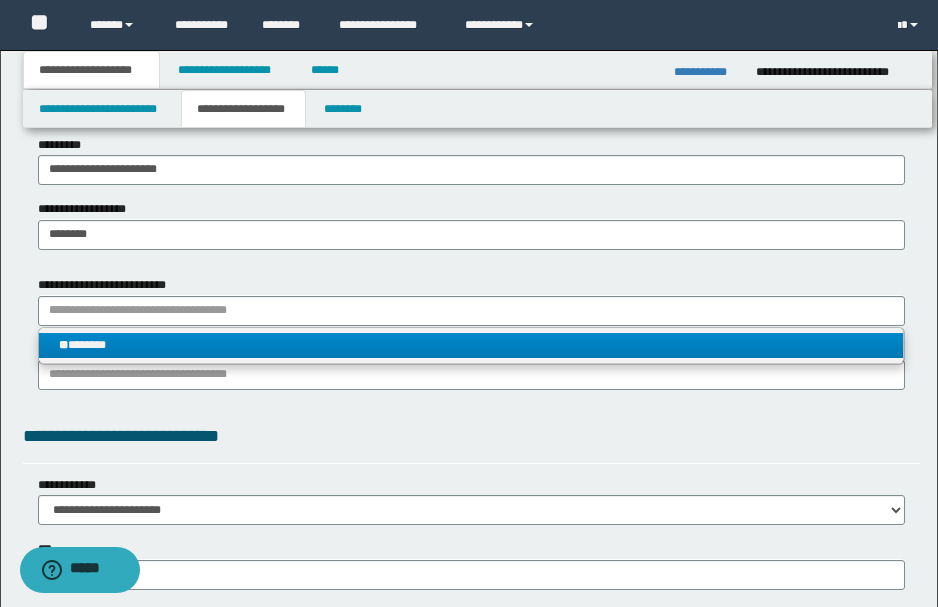 click on "** *******" at bounding box center (471, 345) 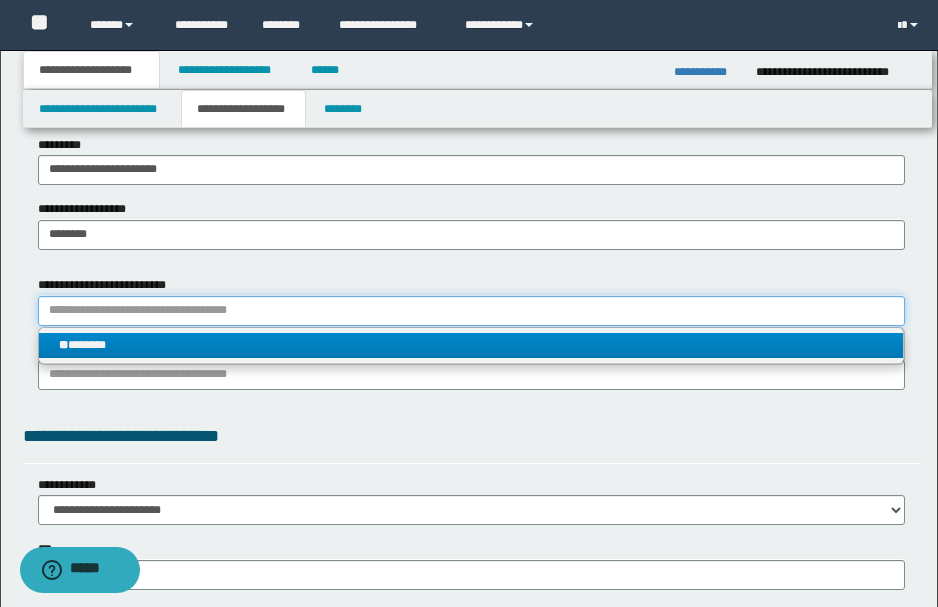 type 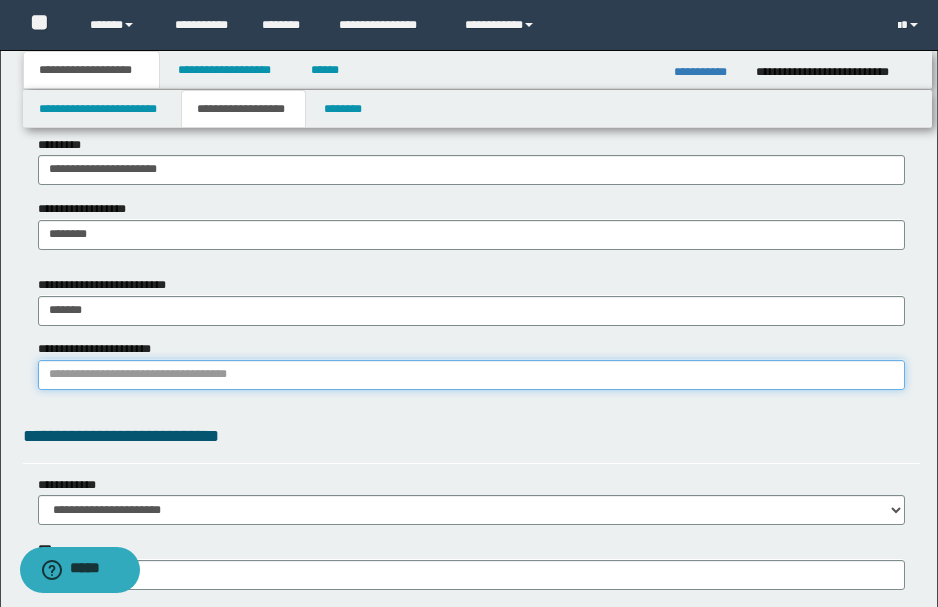 click on "**********" at bounding box center (471, 375) 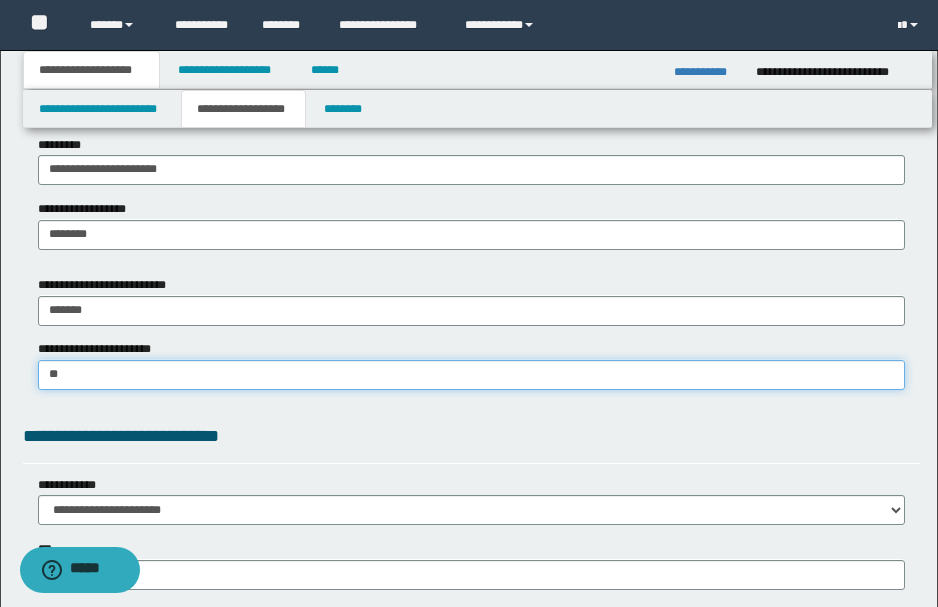 type on "***" 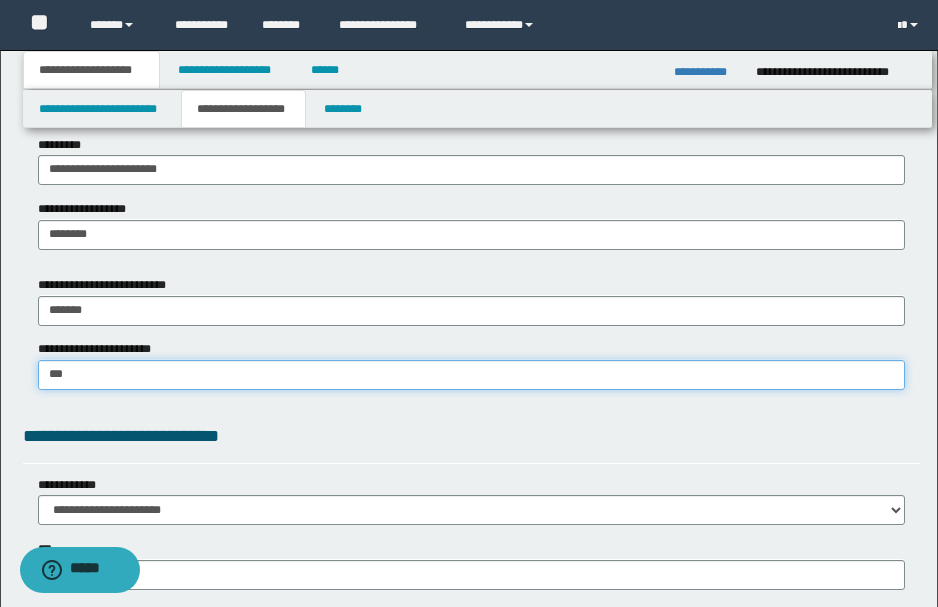 type on "***" 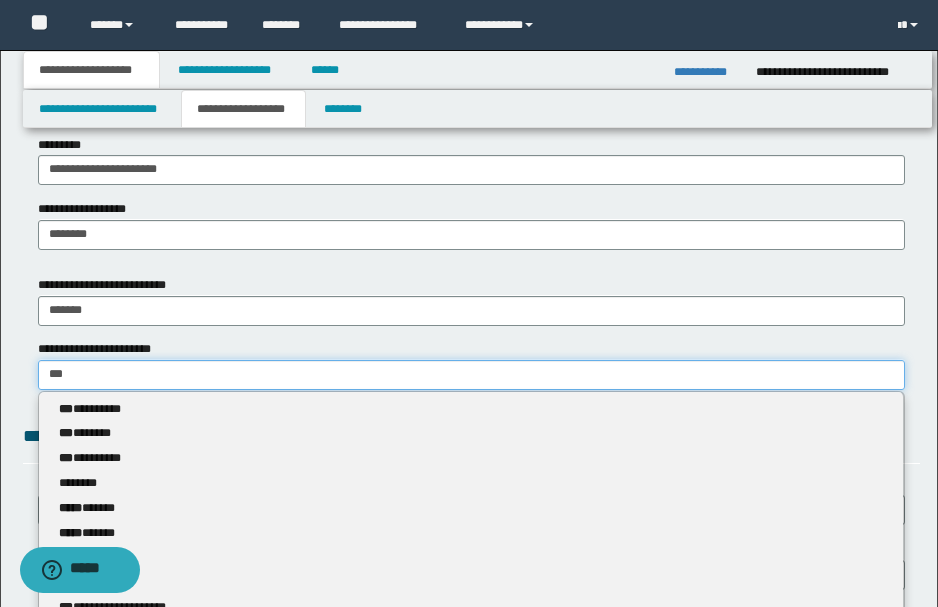 type 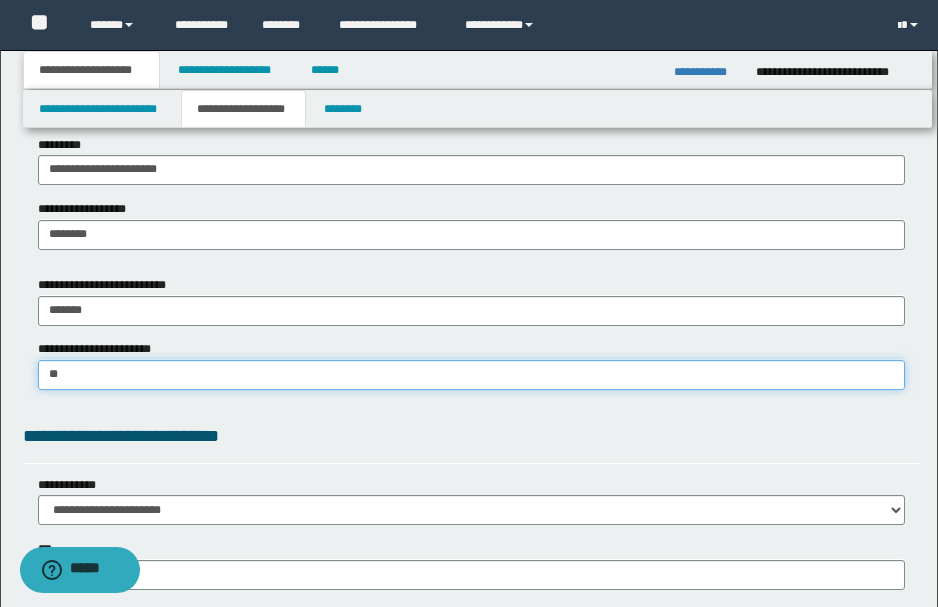 type on "**" 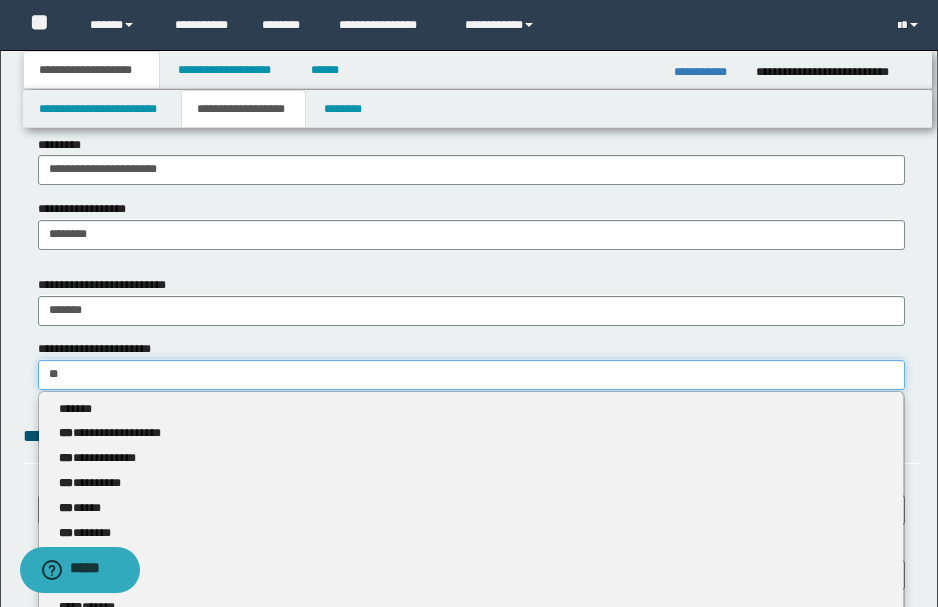 type 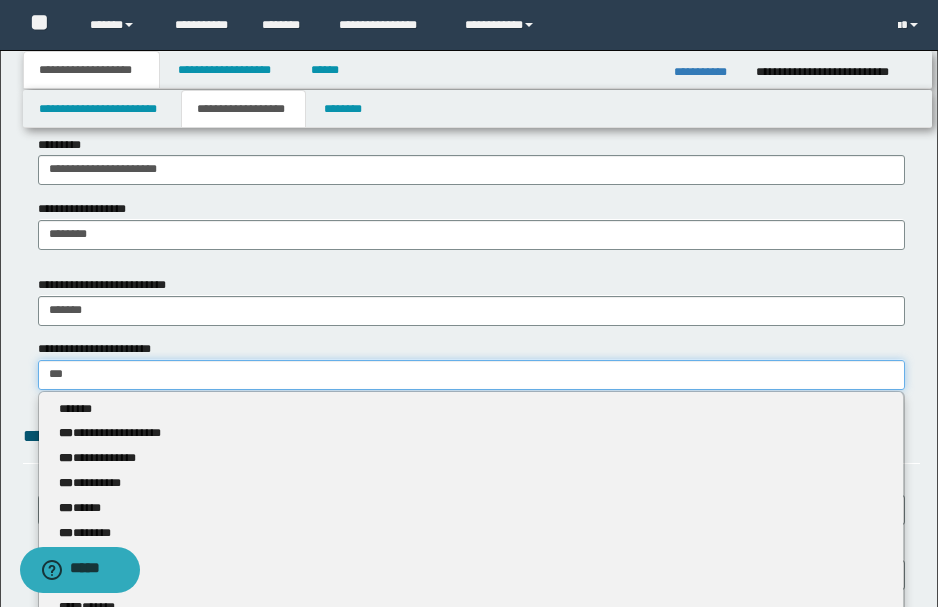 type on "***" 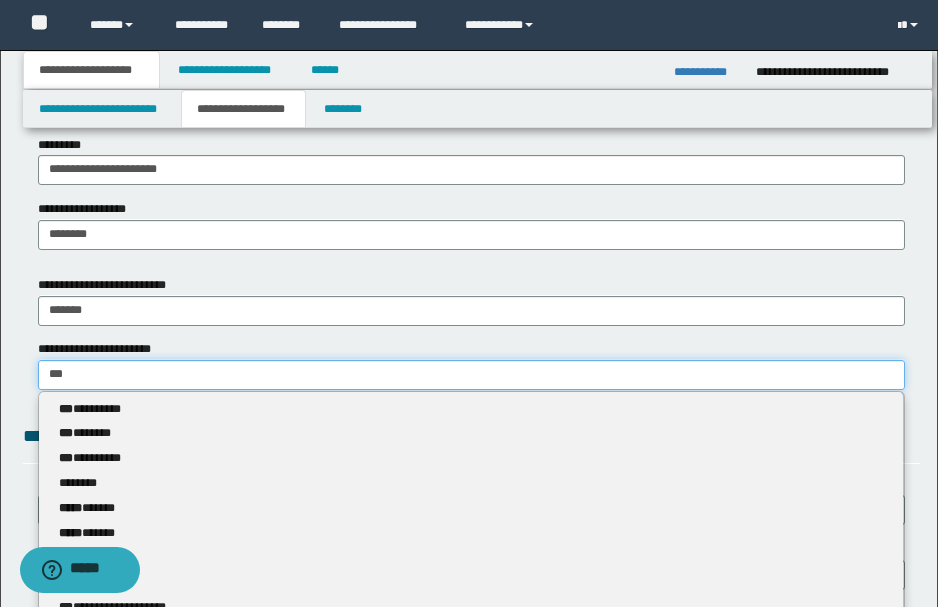 type 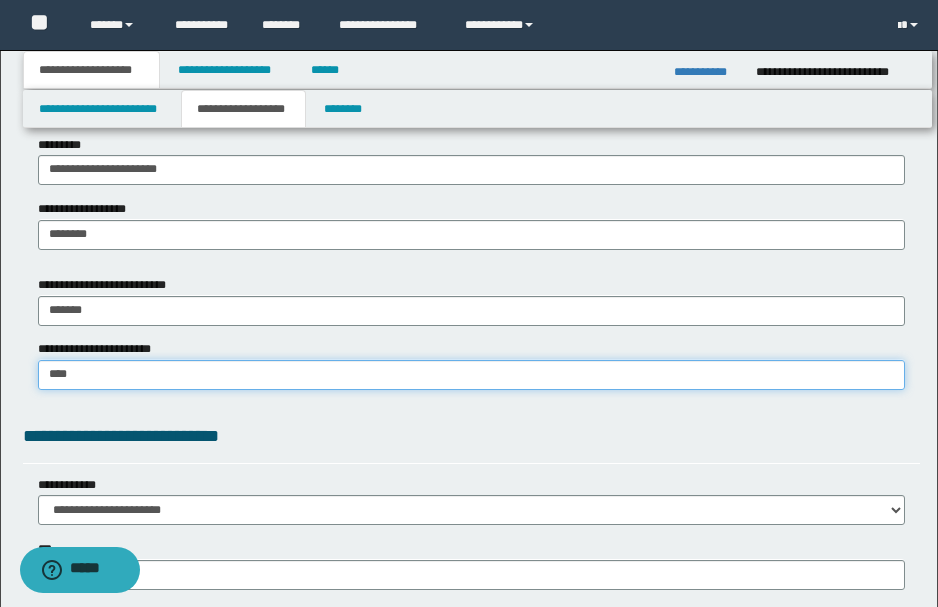 type on "******" 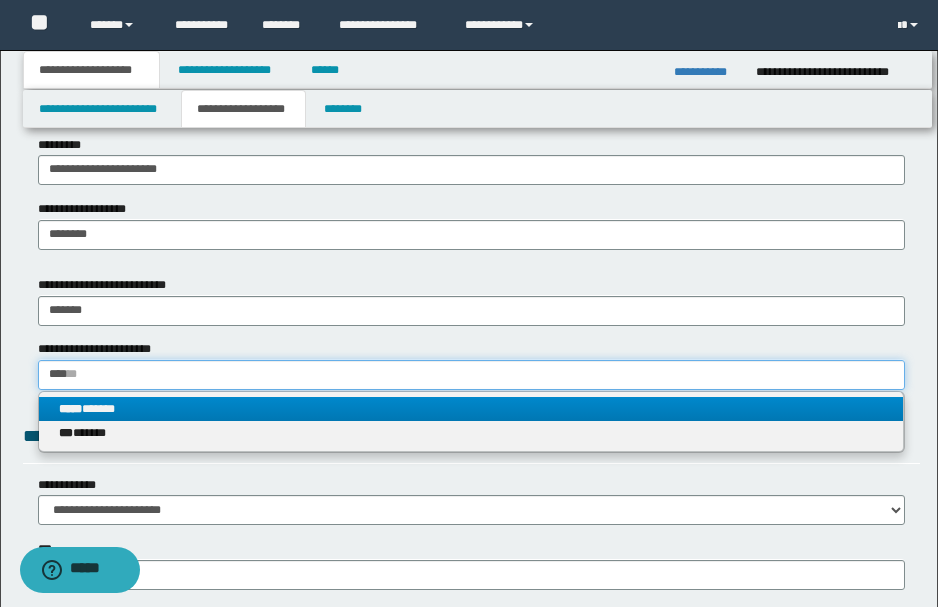 type on "****" 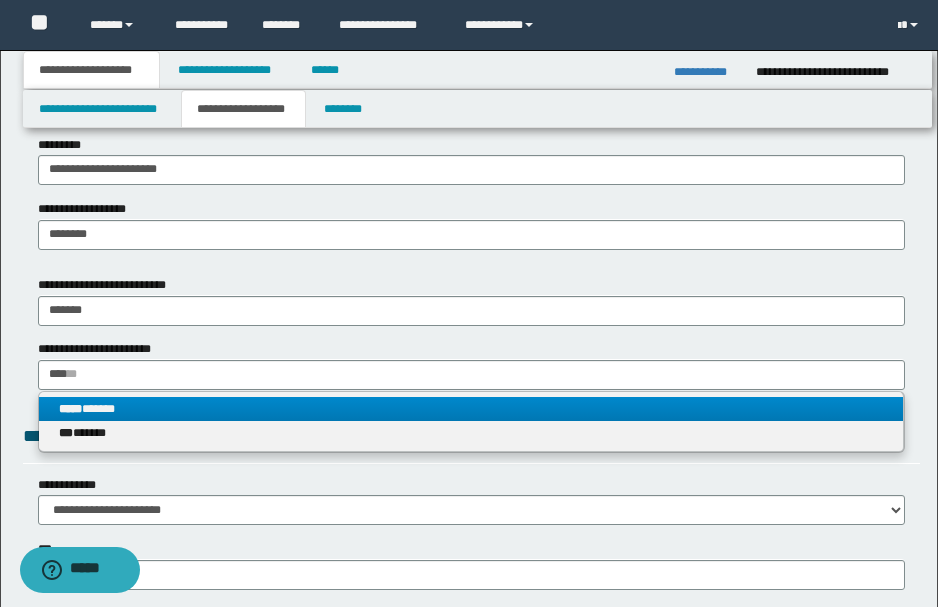 type 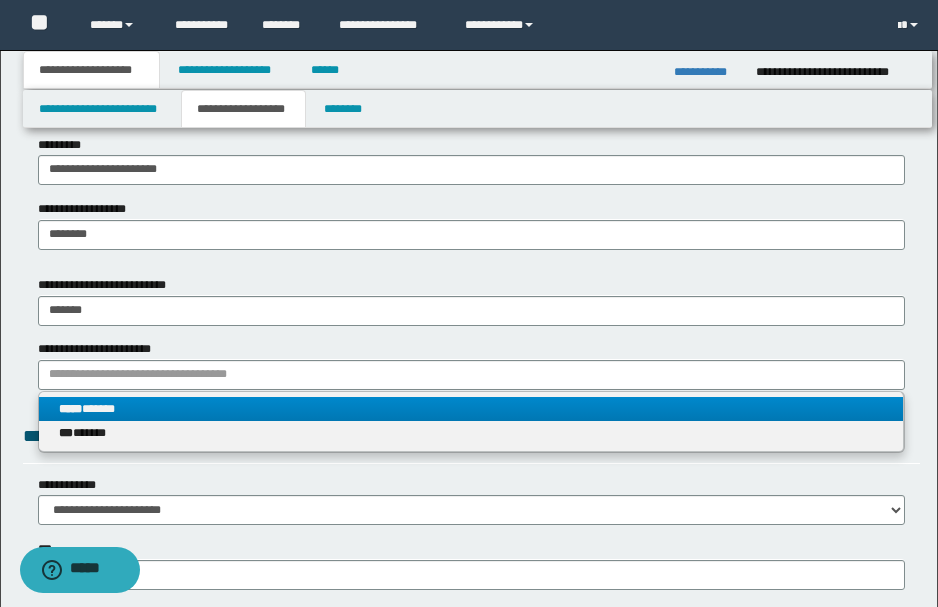 click on "***** ******" at bounding box center [471, 409] 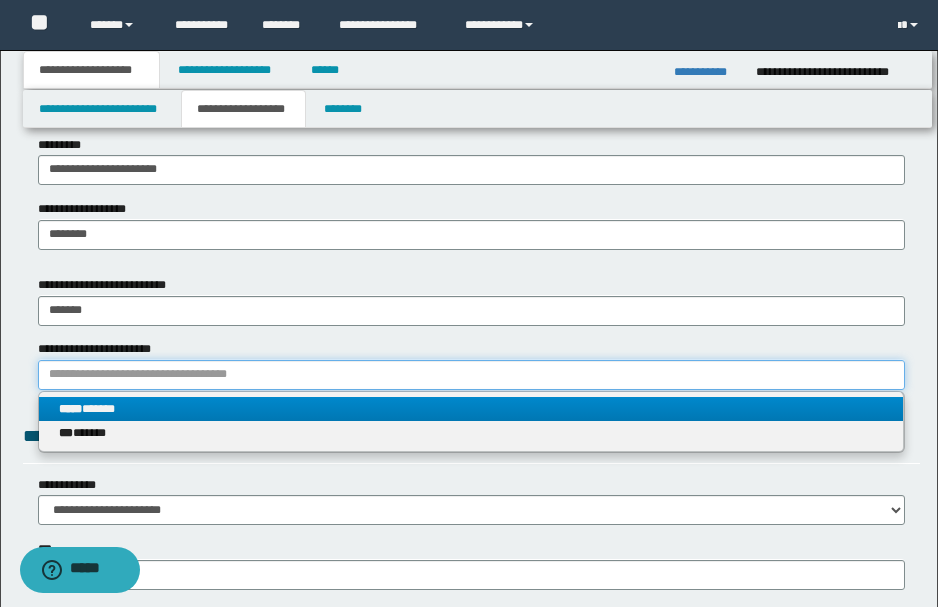 type 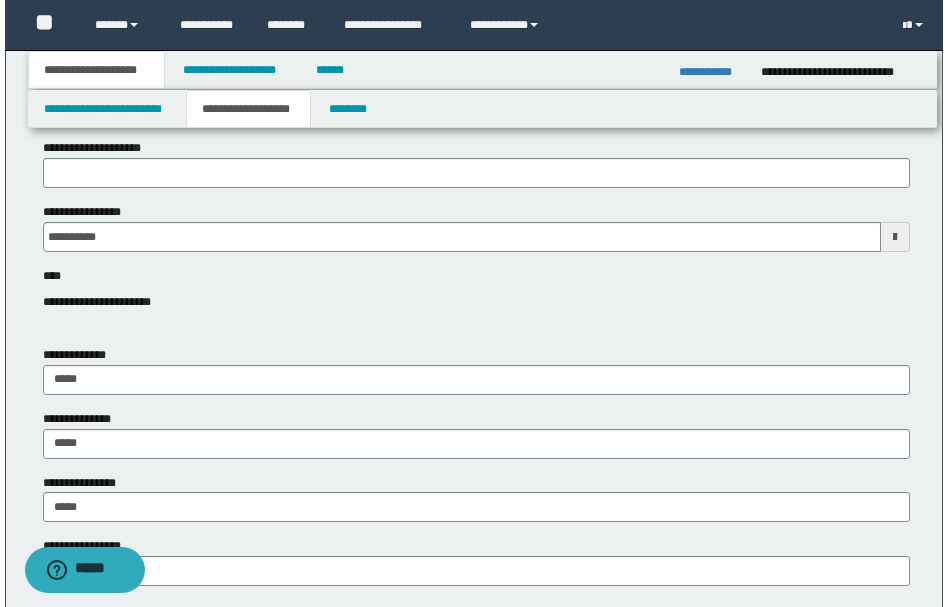 scroll, scrollTop: 0, scrollLeft: 0, axis: both 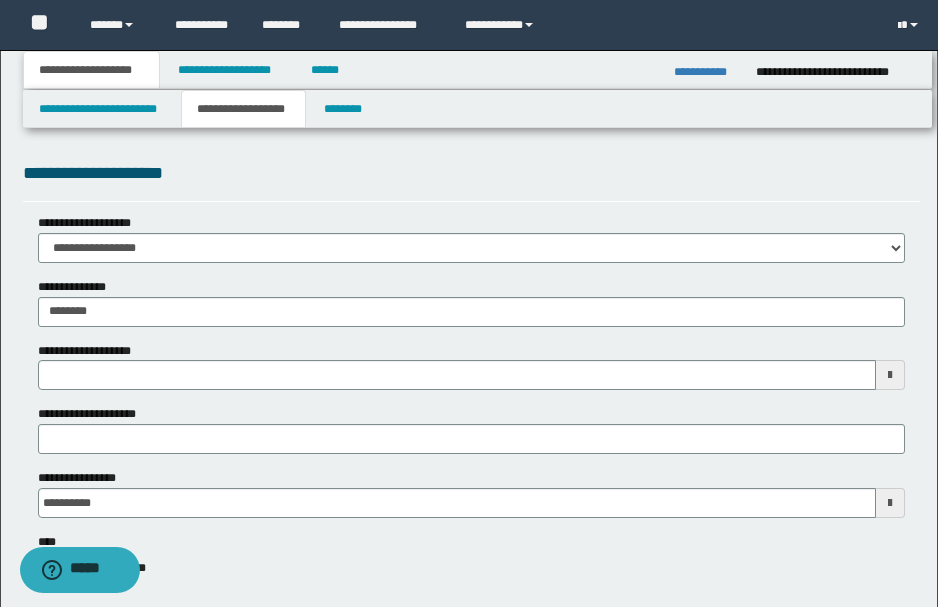 type 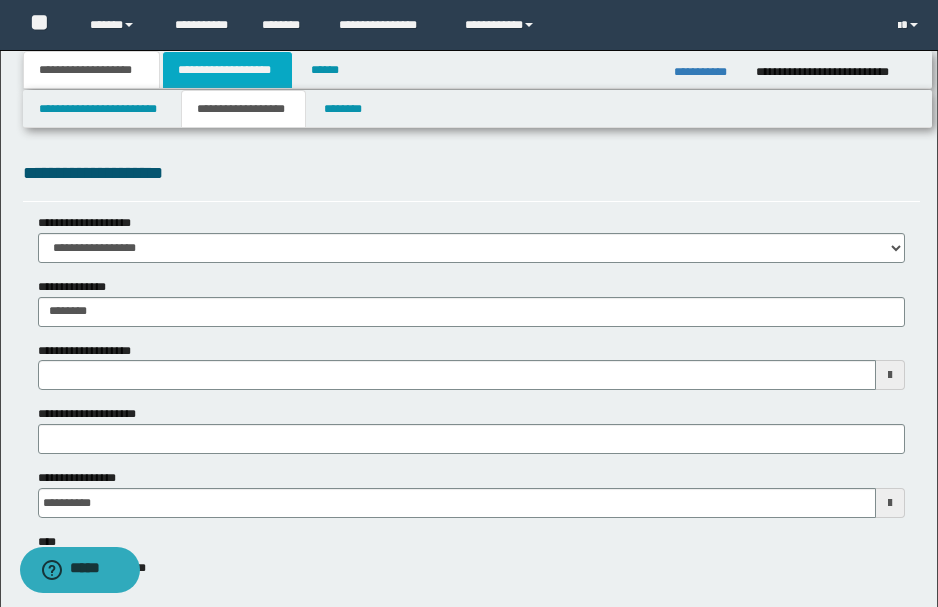 click on "**********" at bounding box center [227, 70] 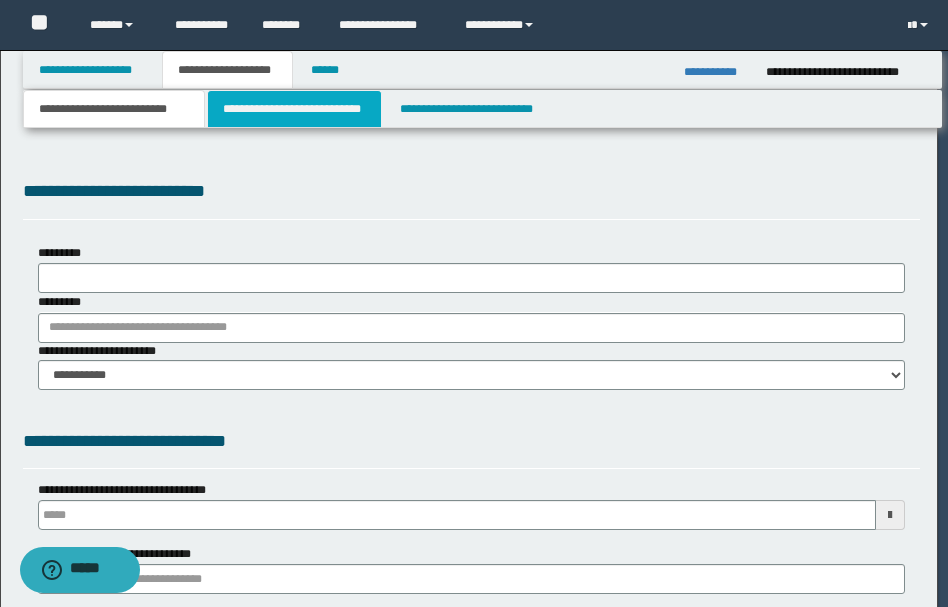 select on "*" 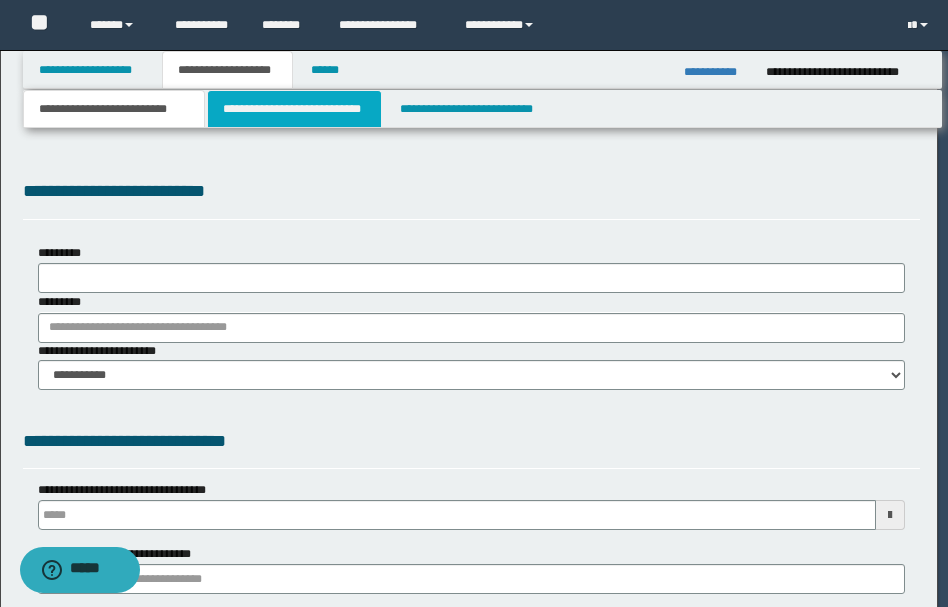 scroll, scrollTop: 0, scrollLeft: 0, axis: both 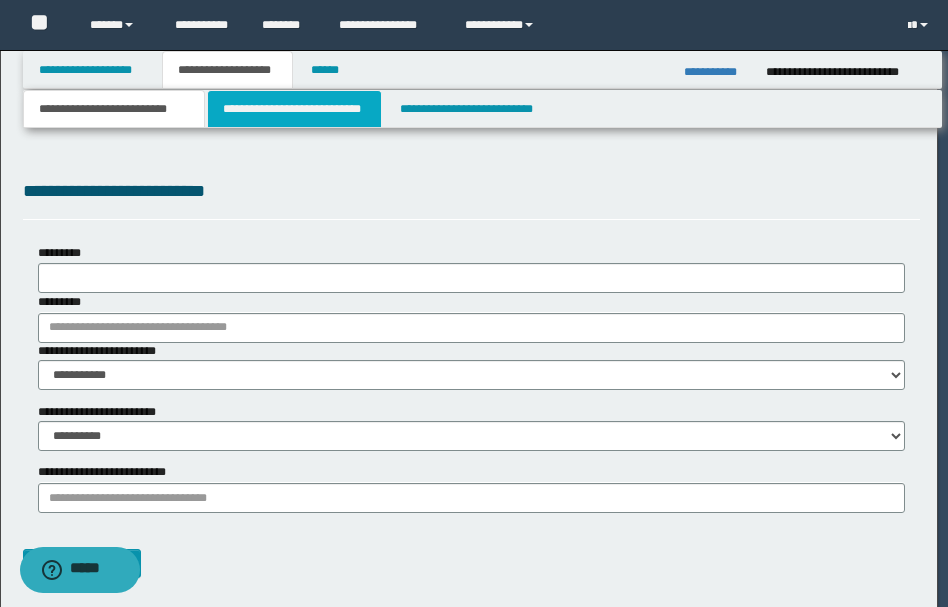 type 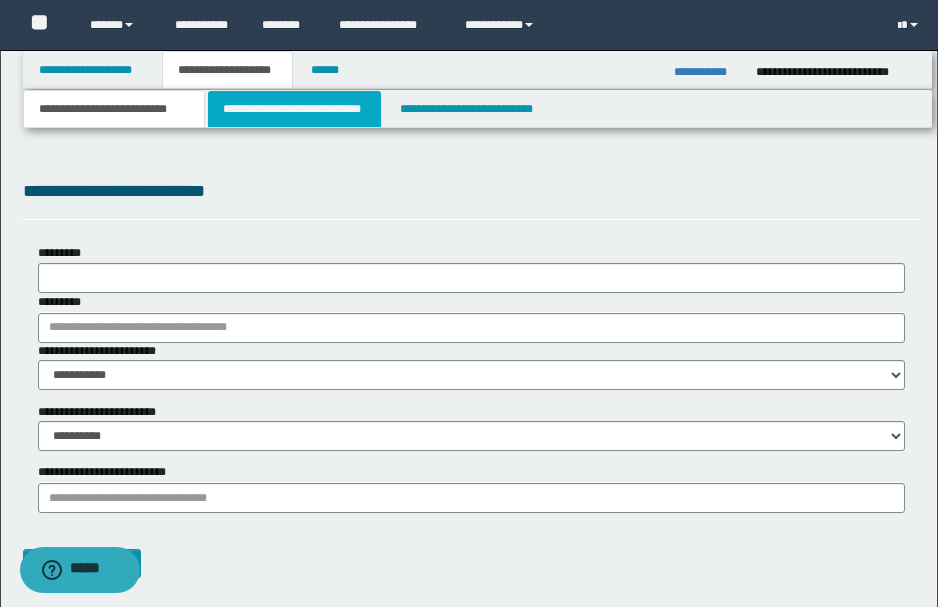 click on "**********" at bounding box center [294, 109] 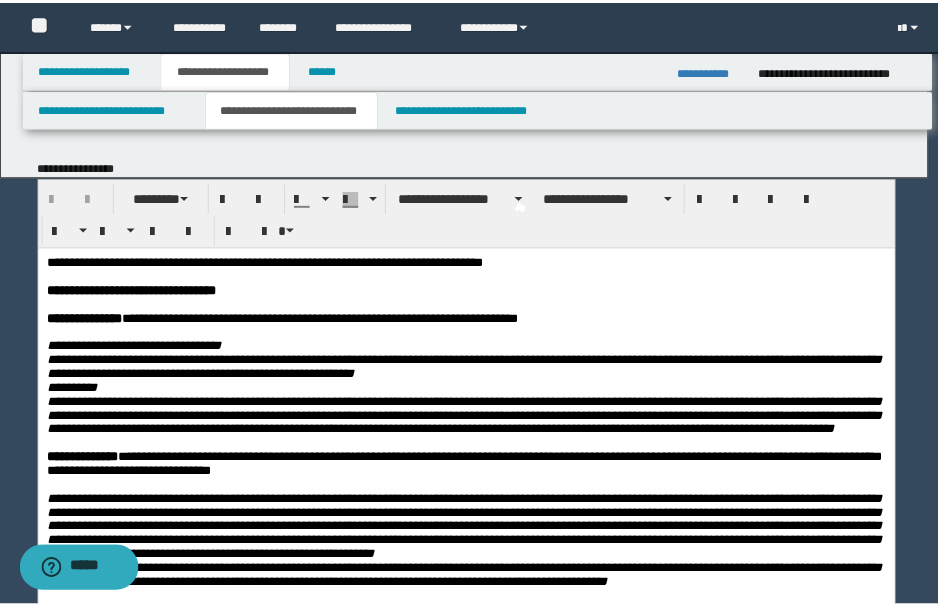 scroll, scrollTop: 0, scrollLeft: 0, axis: both 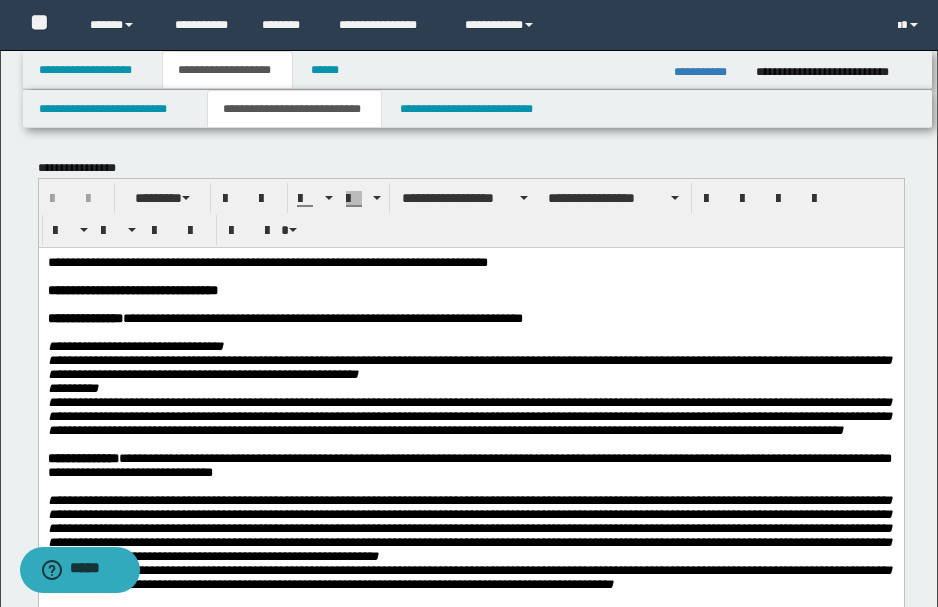 click at bounding box center [469, 276] 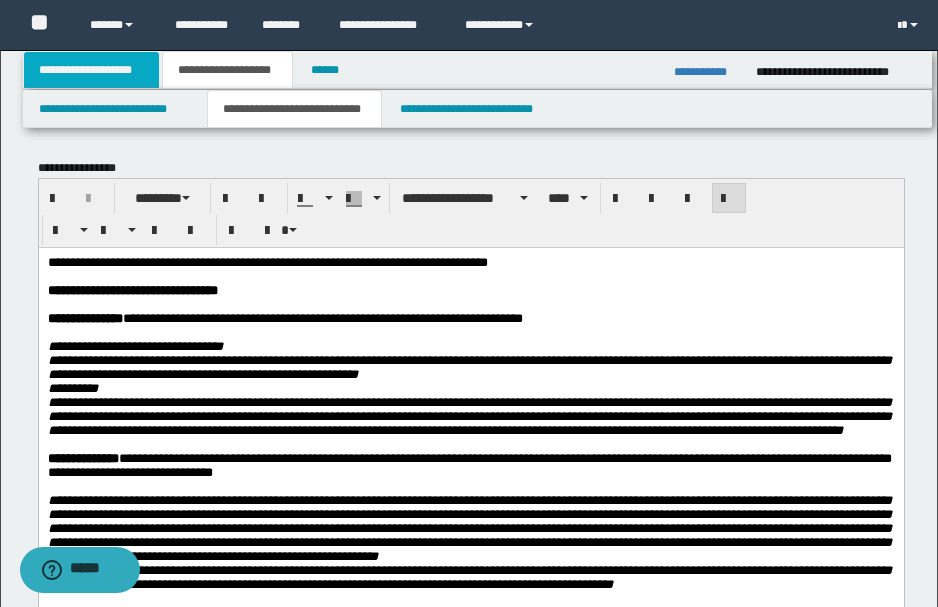 click on "**********" at bounding box center (92, 70) 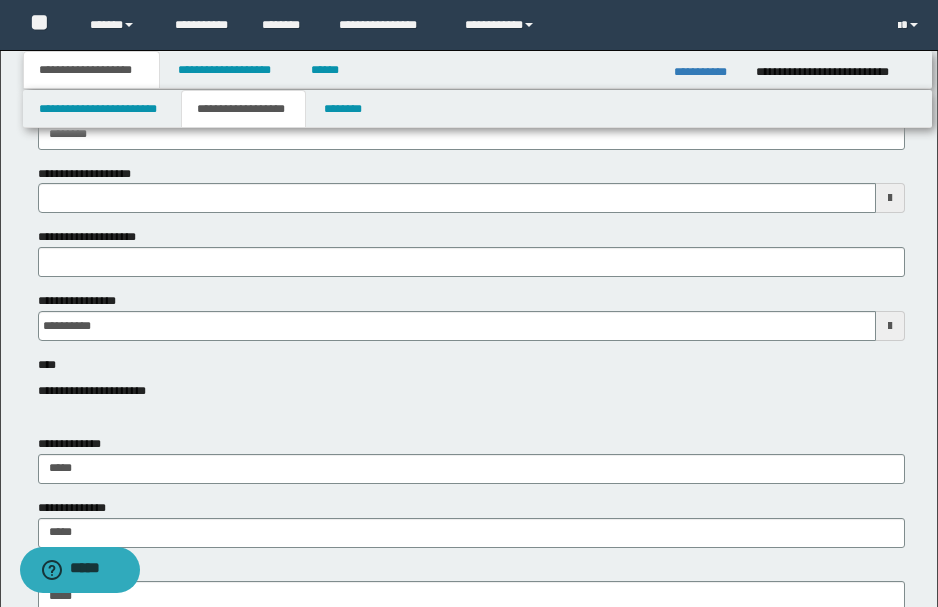type 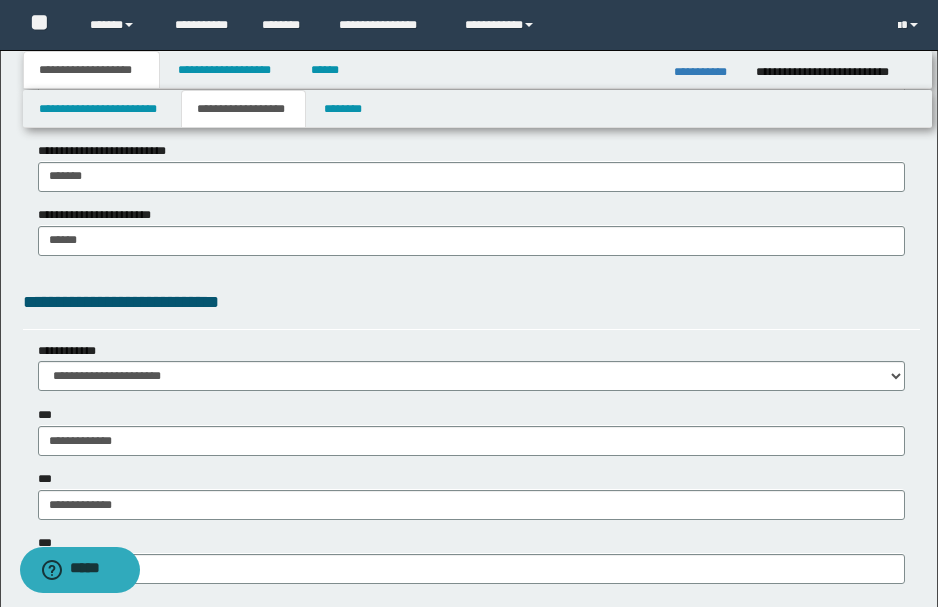 scroll, scrollTop: 1666, scrollLeft: 0, axis: vertical 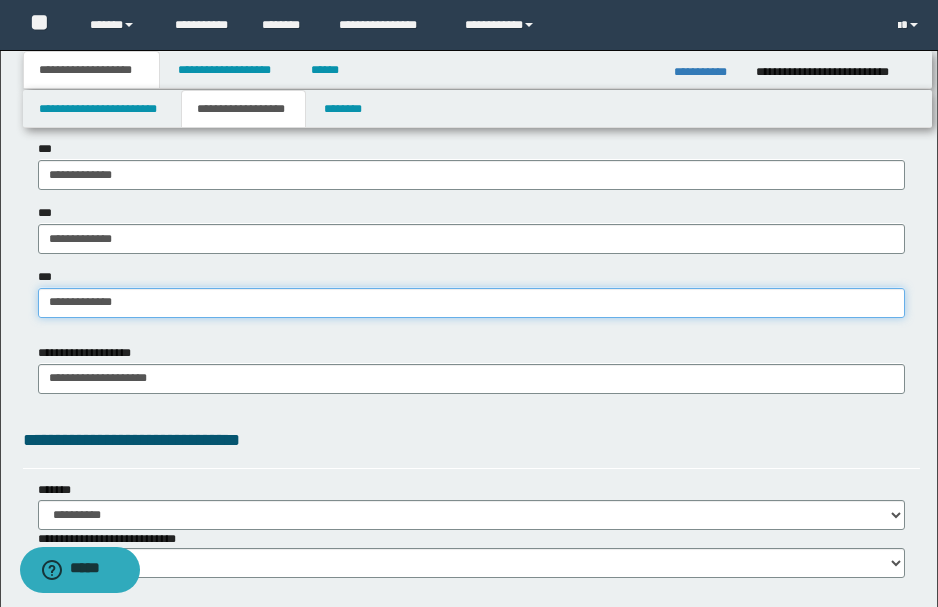 type on "**********" 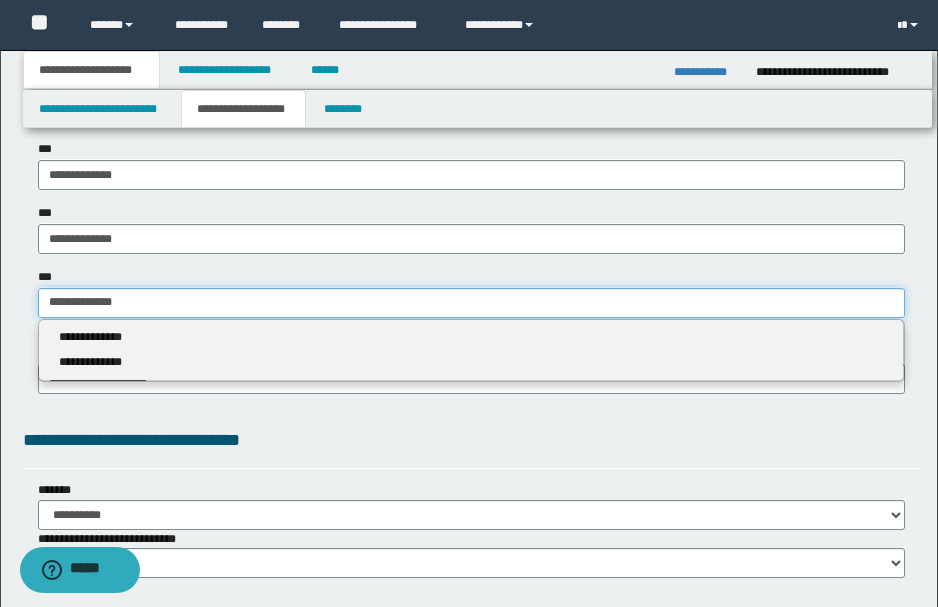 drag, startPoint x: 182, startPoint y: 300, endPoint x: -218, endPoint y: 303, distance: 400.01126 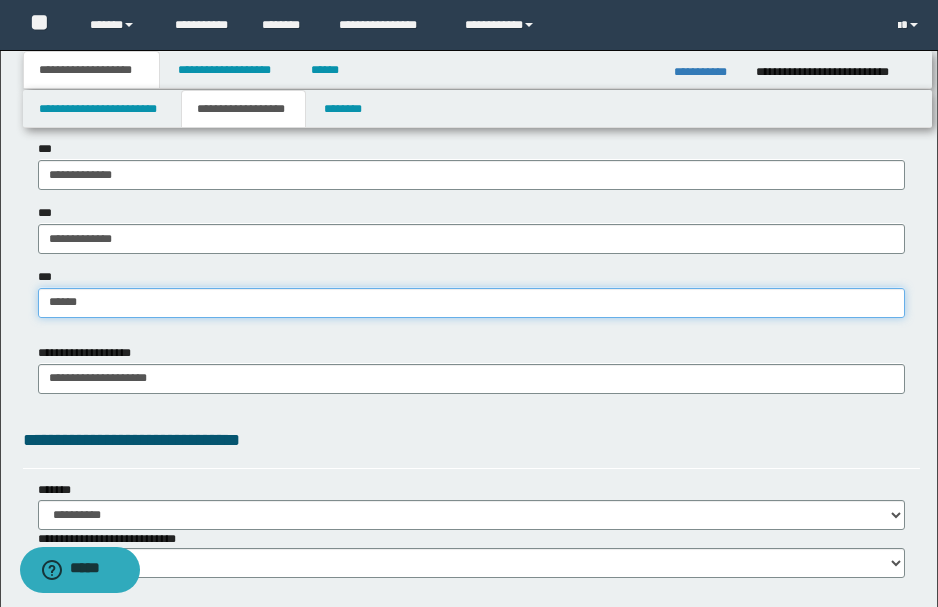 type on "*******" 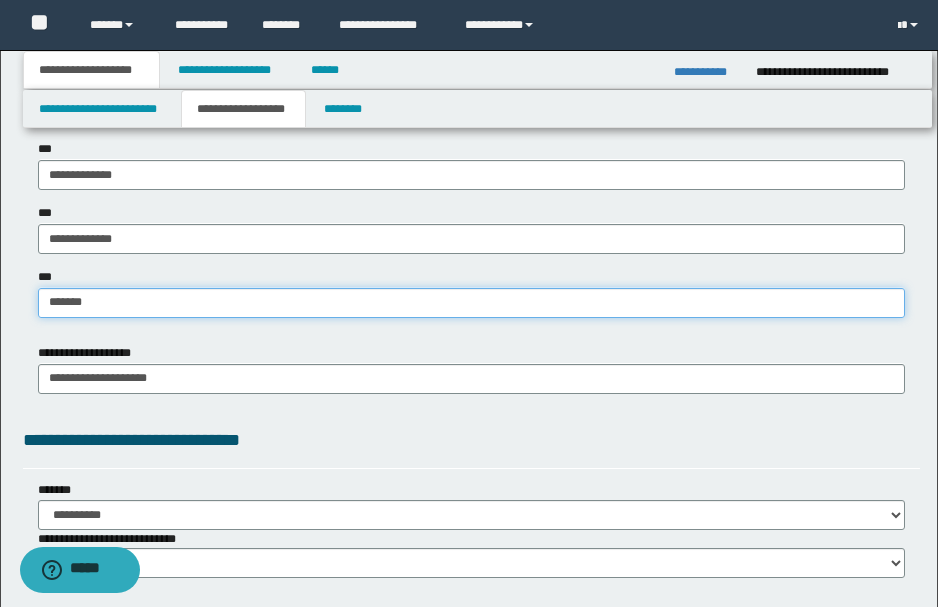 type on "**********" 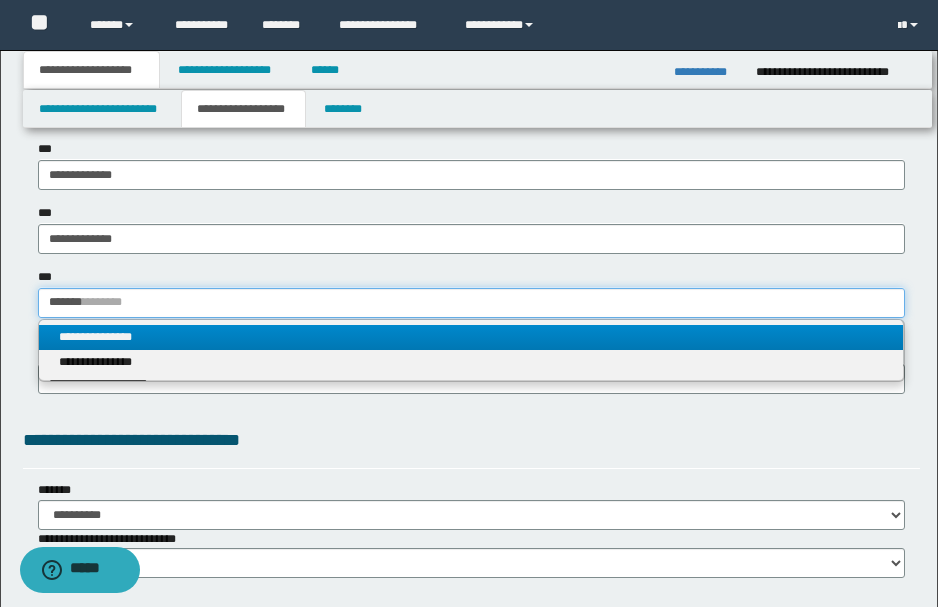 type on "*******" 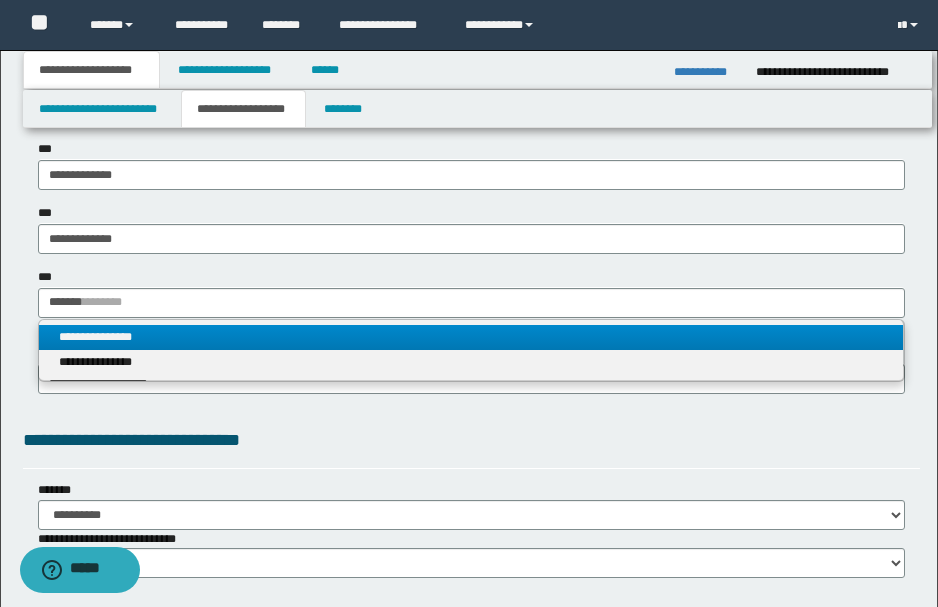 click on "**********" at bounding box center [471, 337] 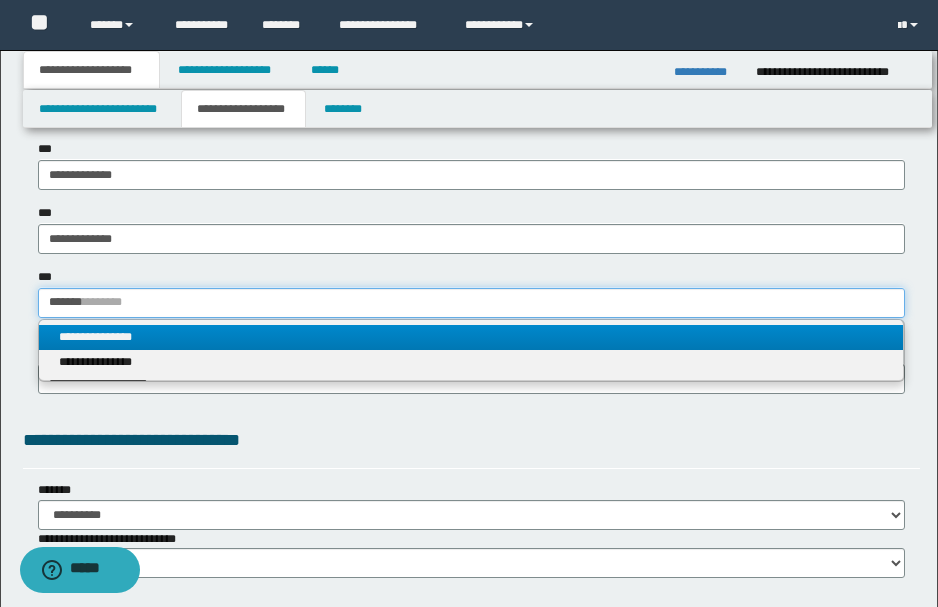 type 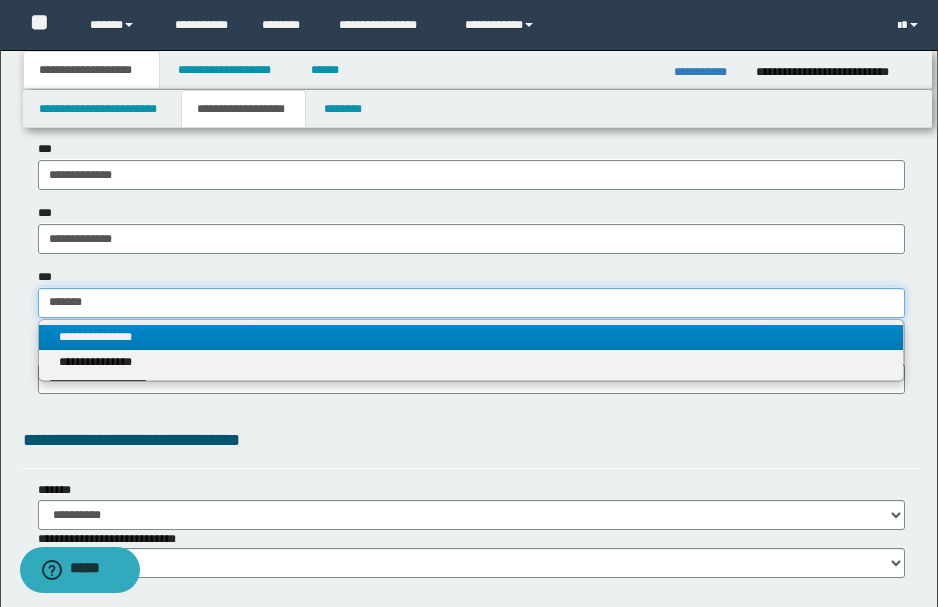 type on "**********" 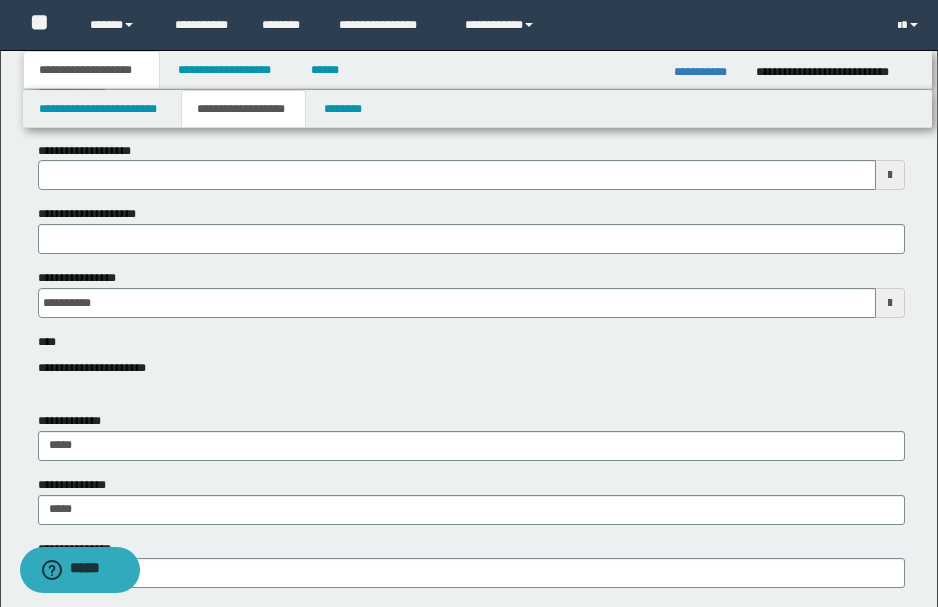 scroll, scrollTop: 108, scrollLeft: 0, axis: vertical 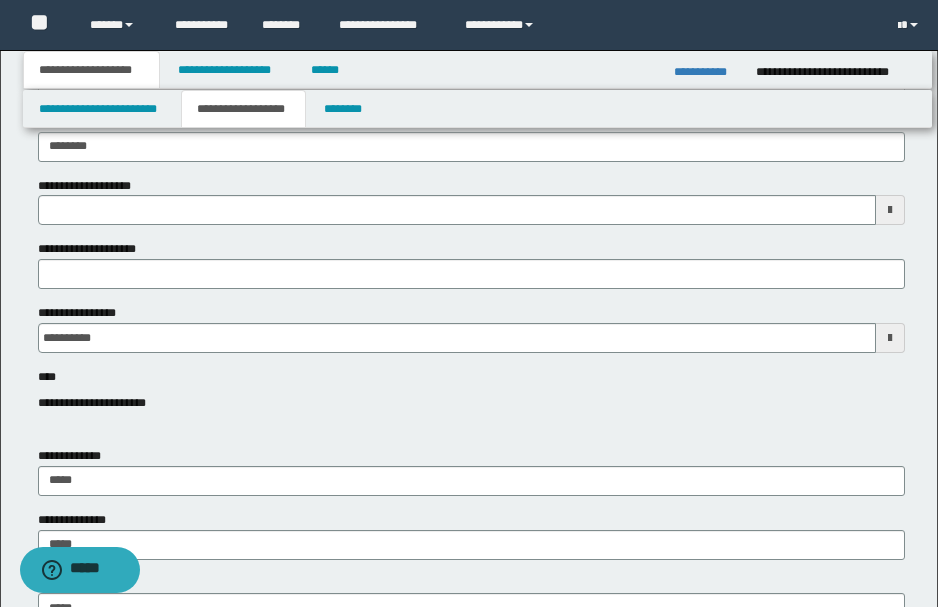 type 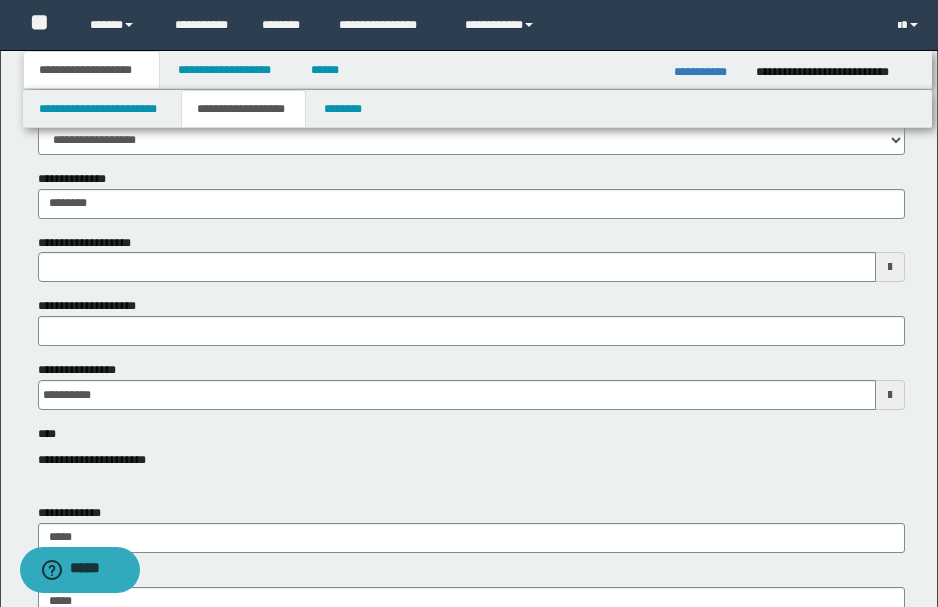 scroll, scrollTop: 0, scrollLeft: 0, axis: both 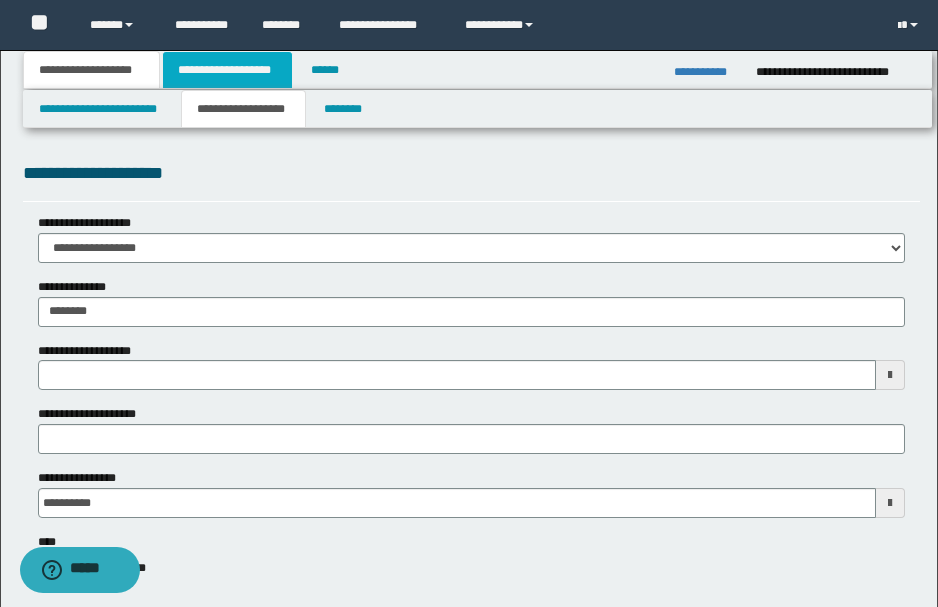 click on "**********" at bounding box center [227, 70] 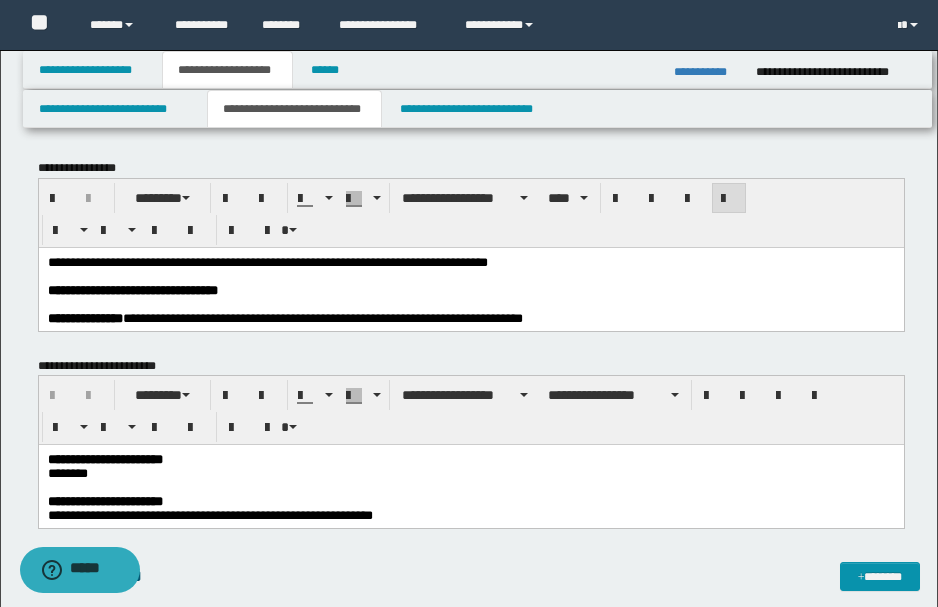 click at bounding box center (469, 276) 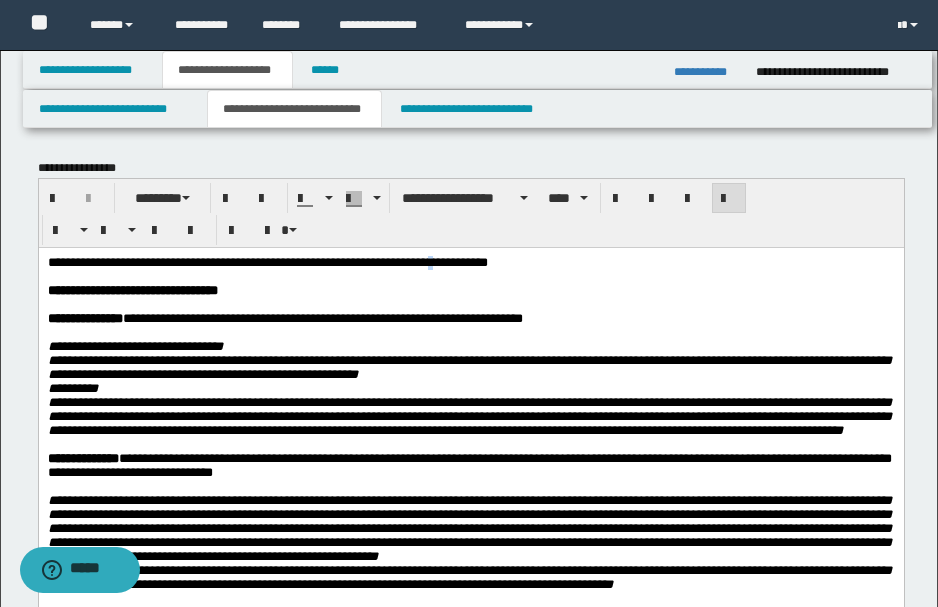 click on "**********" at bounding box center (267, 261) 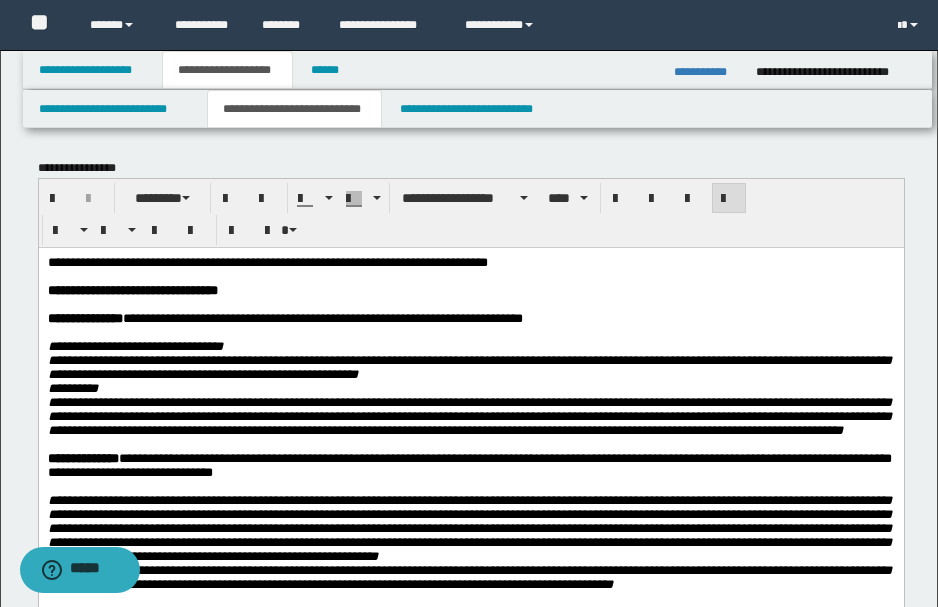 click on "**********" at bounding box center [469, 262] 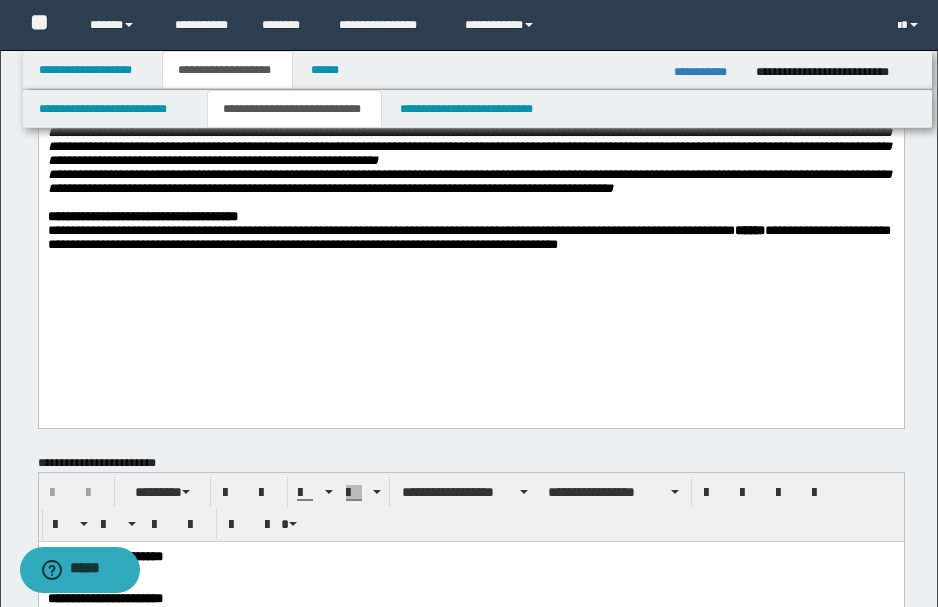 scroll, scrollTop: 400, scrollLeft: 0, axis: vertical 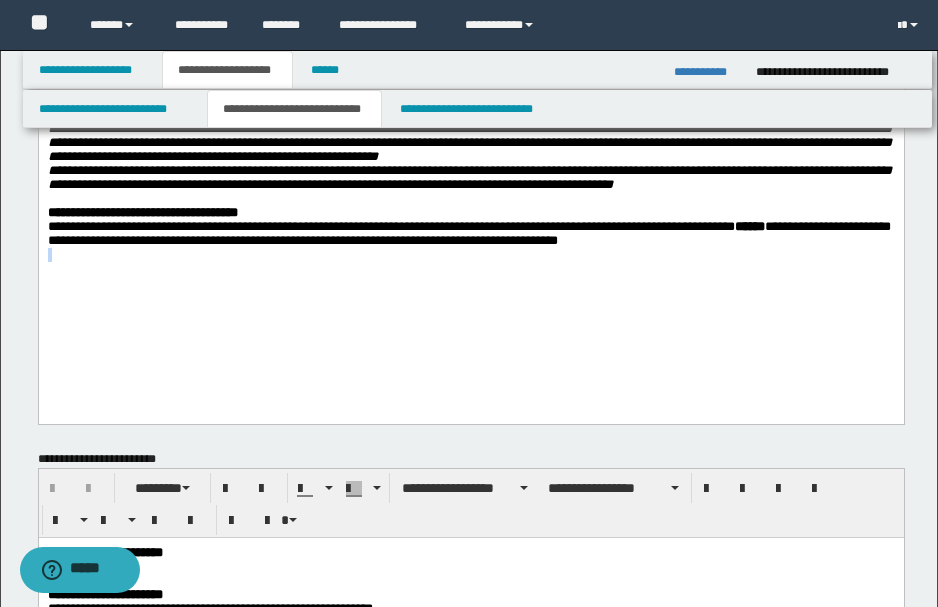 drag, startPoint x: 697, startPoint y: 293, endPoint x: 586, endPoint y: 403, distance: 156.2722 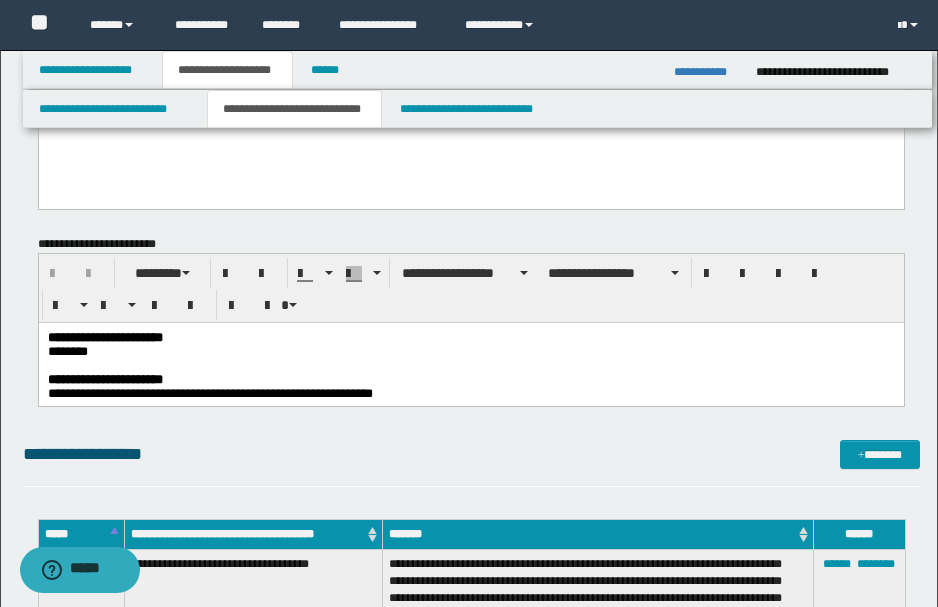 scroll, scrollTop: 733, scrollLeft: 0, axis: vertical 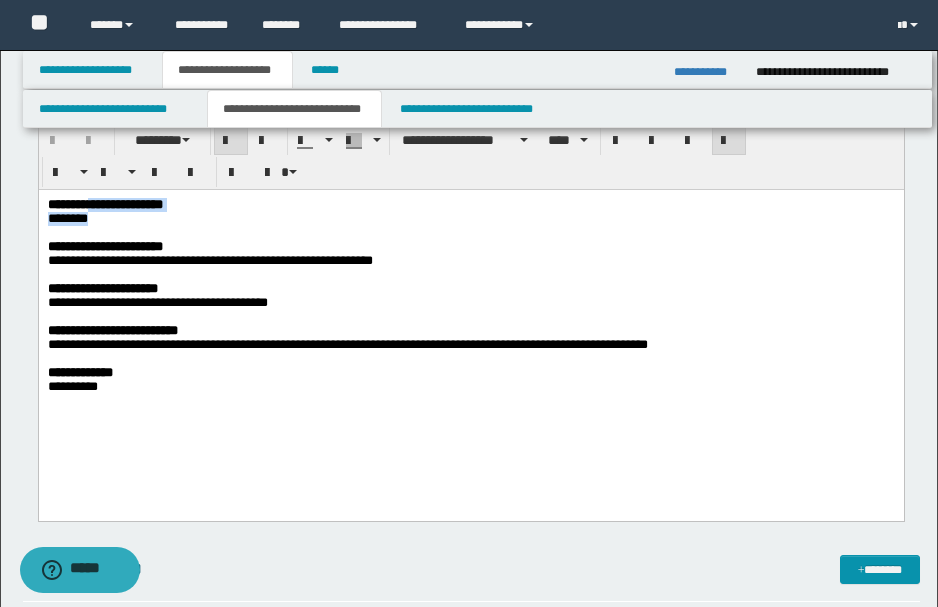 drag, startPoint x: 124, startPoint y: 210, endPoint x: 123, endPoint y: 222, distance: 12.0415945 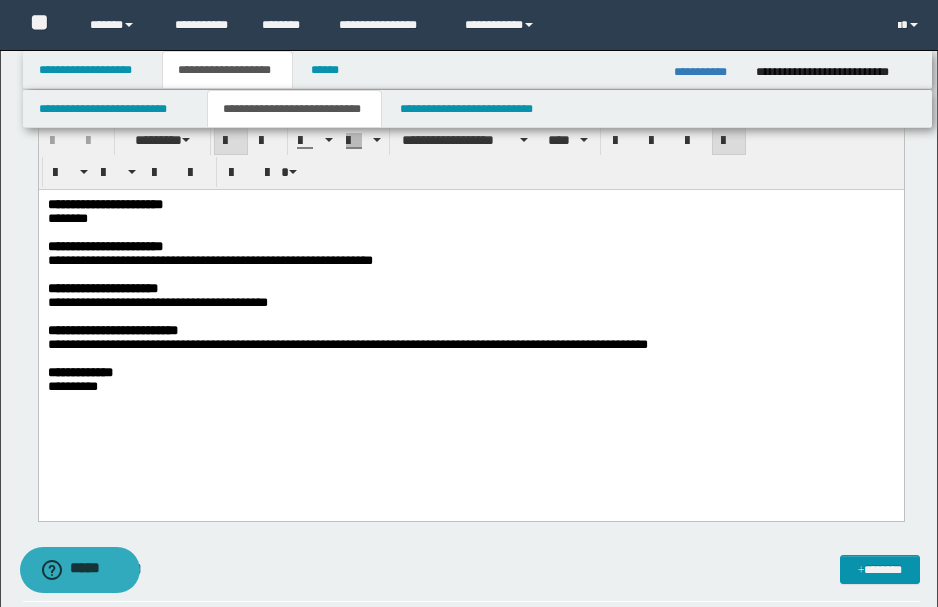 click on "**********" at bounding box center (104, 246) 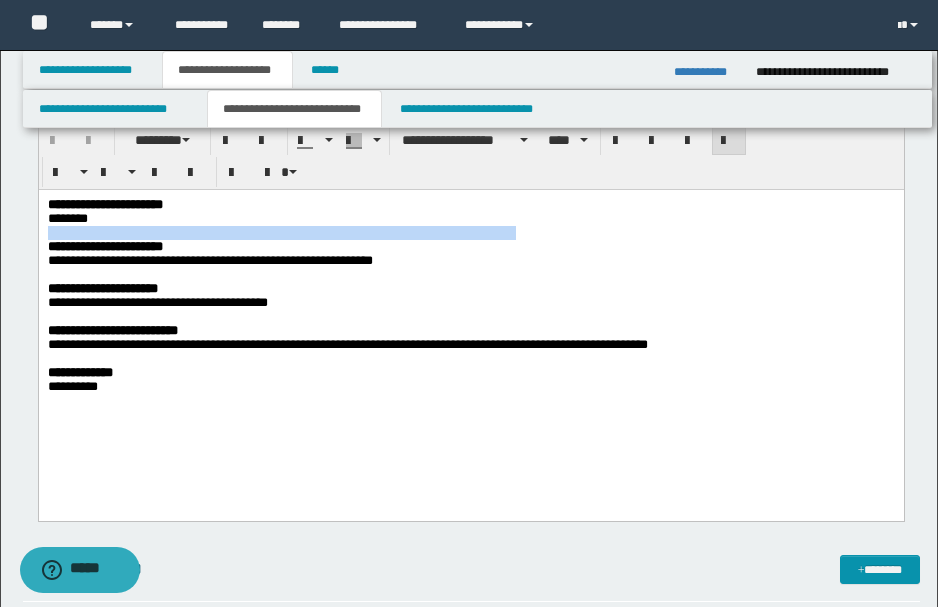drag, startPoint x: 96, startPoint y: 216, endPoint x: 436, endPoint y: 228, distance: 340.2117 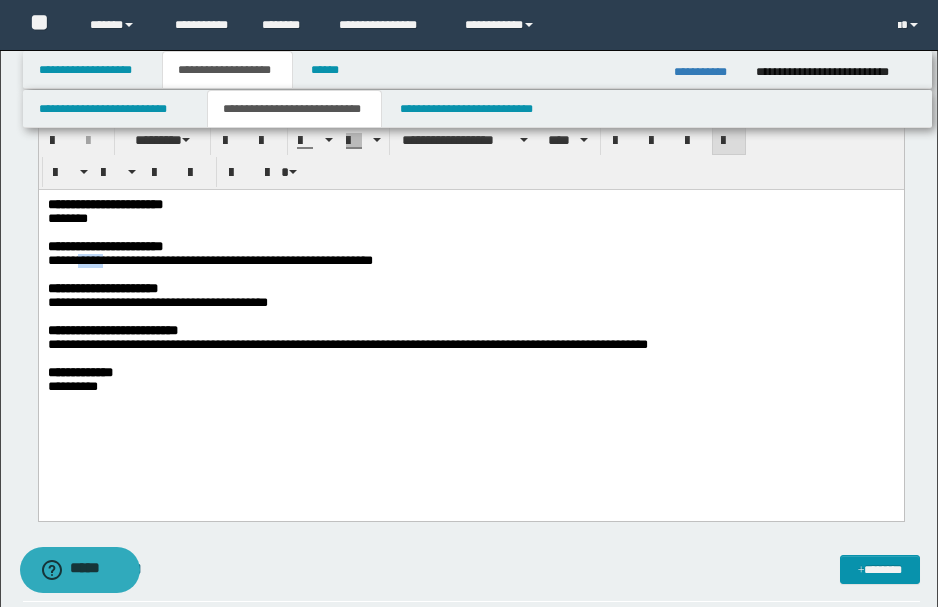 drag, startPoint x: 86, startPoint y: 266, endPoint x: 119, endPoint y: 268, distance: 33.06055 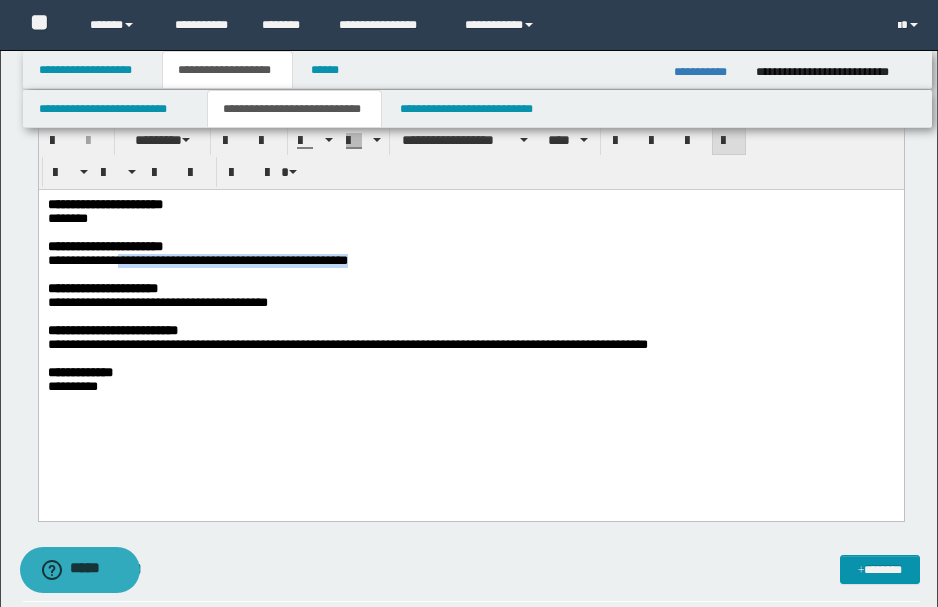 drag, startPoint x: 132, startPoint y: 261, endPoint x: 419, endPoint y: 269, distance: 287.11148 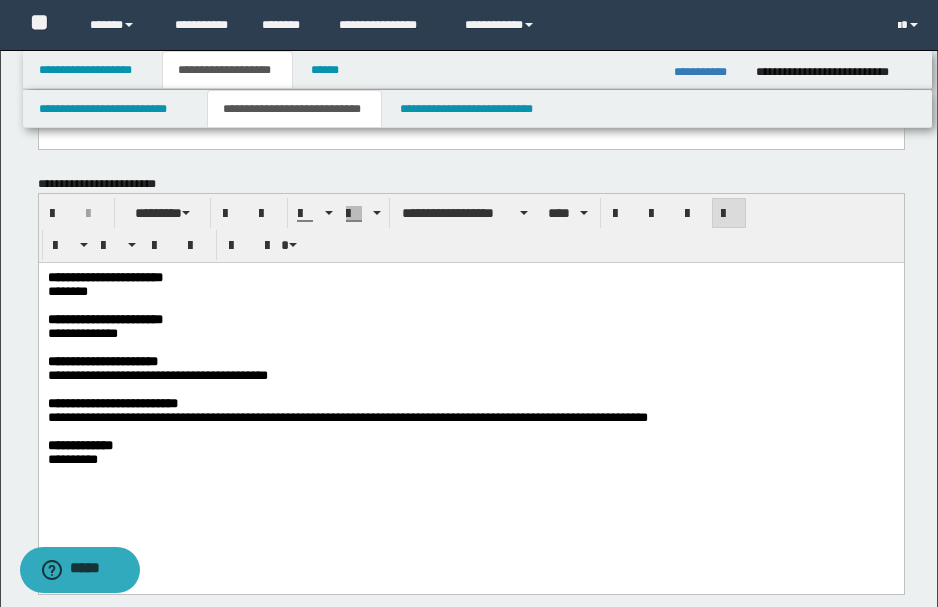 scroll, scrollTop: 666, scrollLeft: 0, axis: vertical 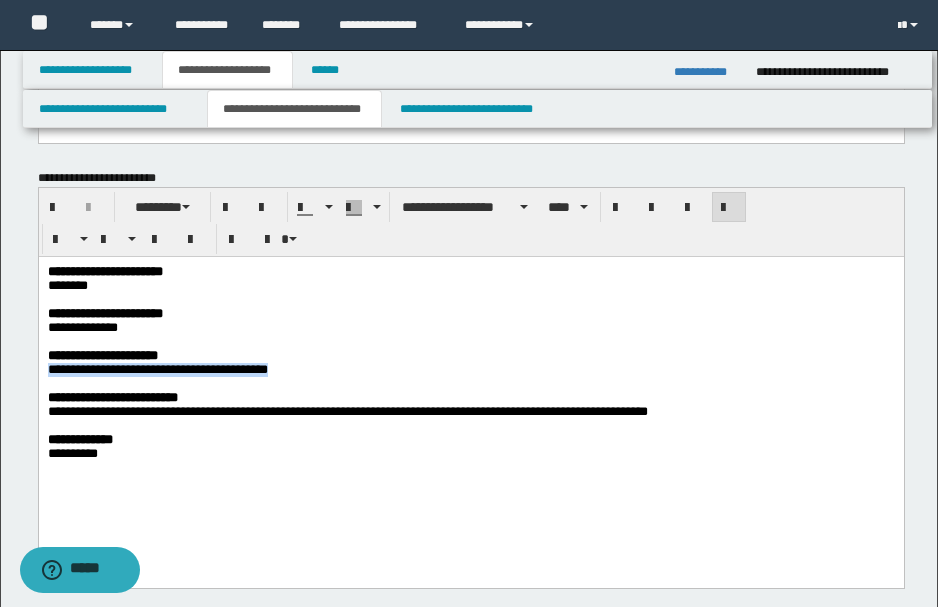 drag, startPoint x: 50, startPoint y: 381, endPoint x: 284, endPoint y: 383, distance: 234.00854 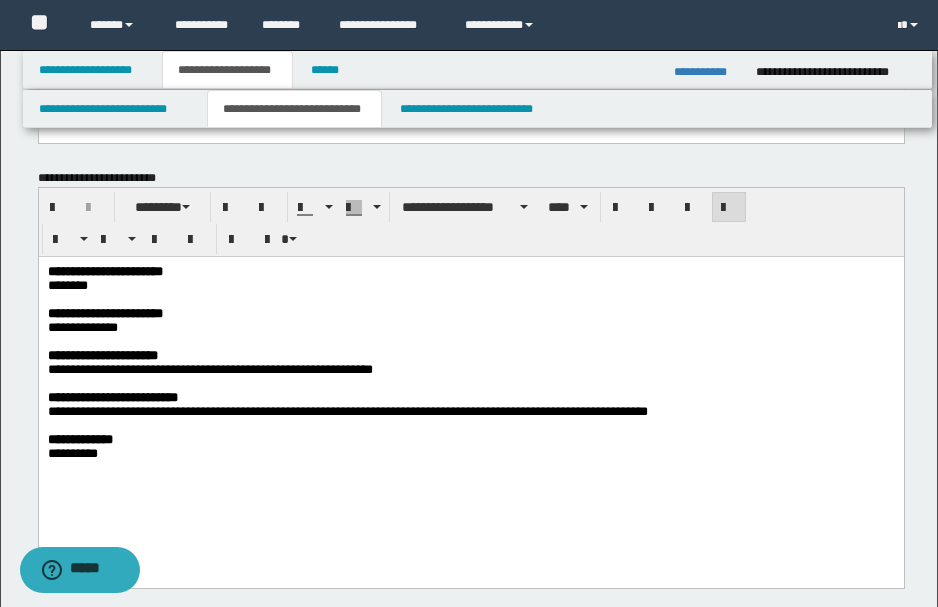 click on "**********" at bounding box center [469, 370] 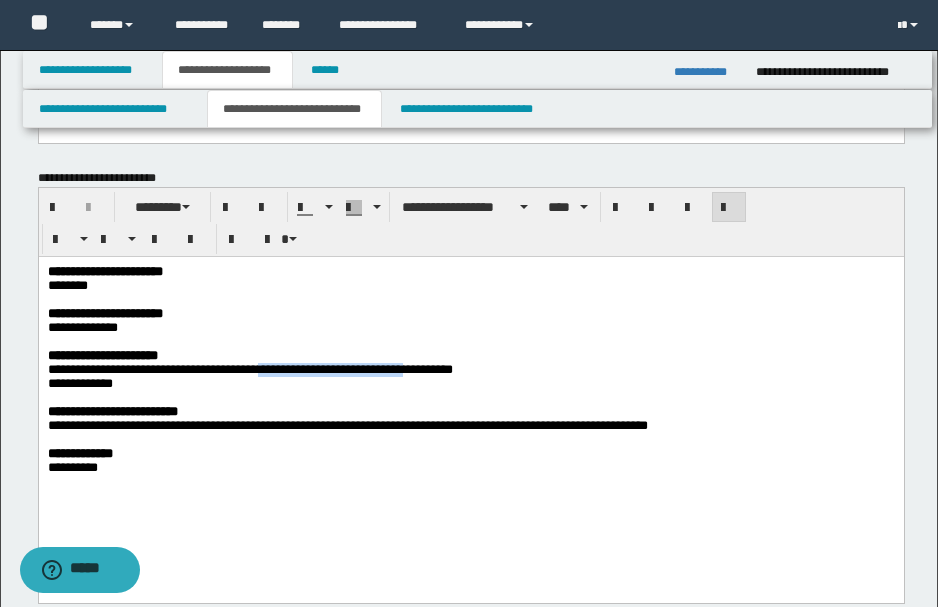 drag, startPoint x: 270, startPoint y: 379, endPoint x: 423, endPoint y: 382, distance: 153.0294 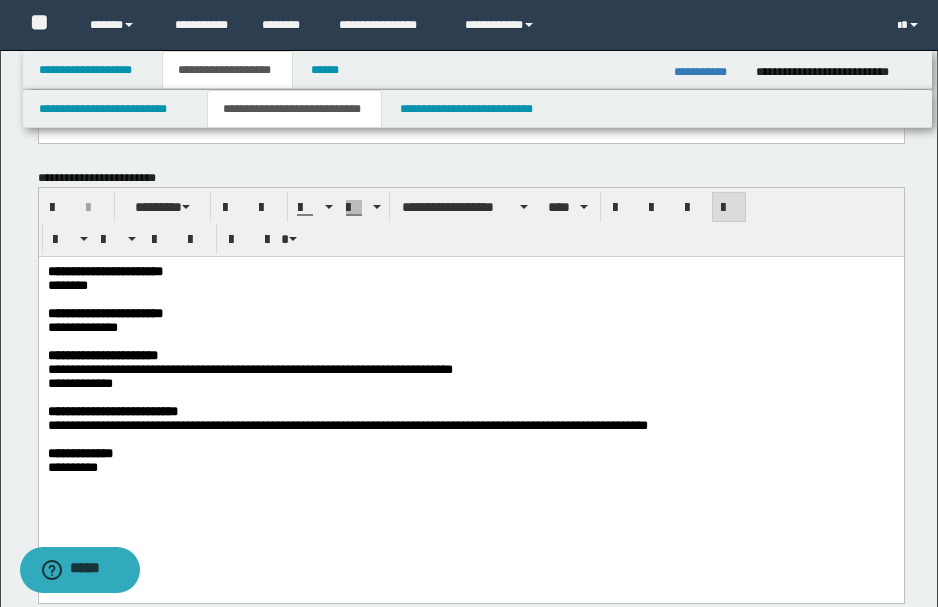 click on "**********" at bounding box center (469, 384) 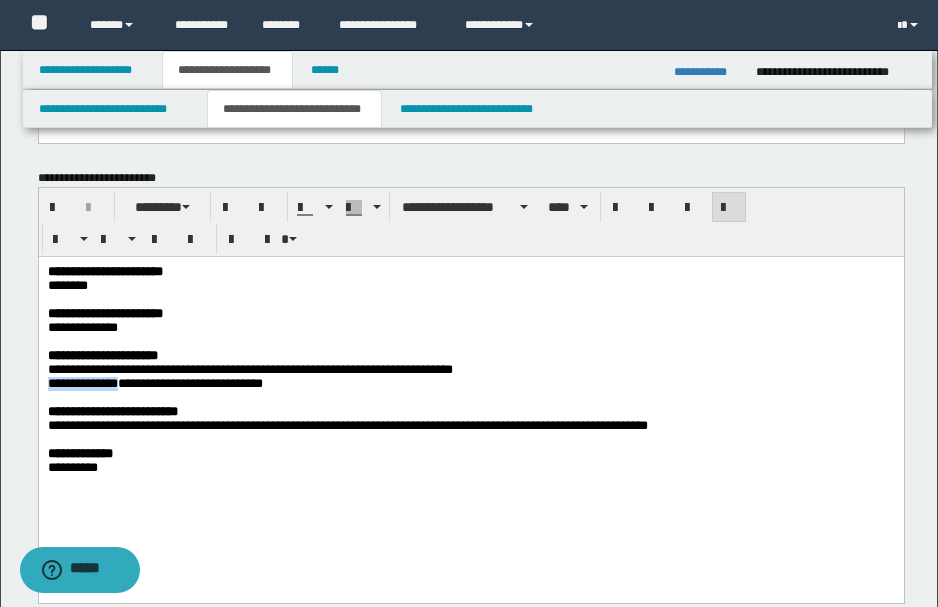 drag, startPoint x: 48, startPoint y: 397, endPoint x: 131, endPoint y: 396, distance: 83.00603 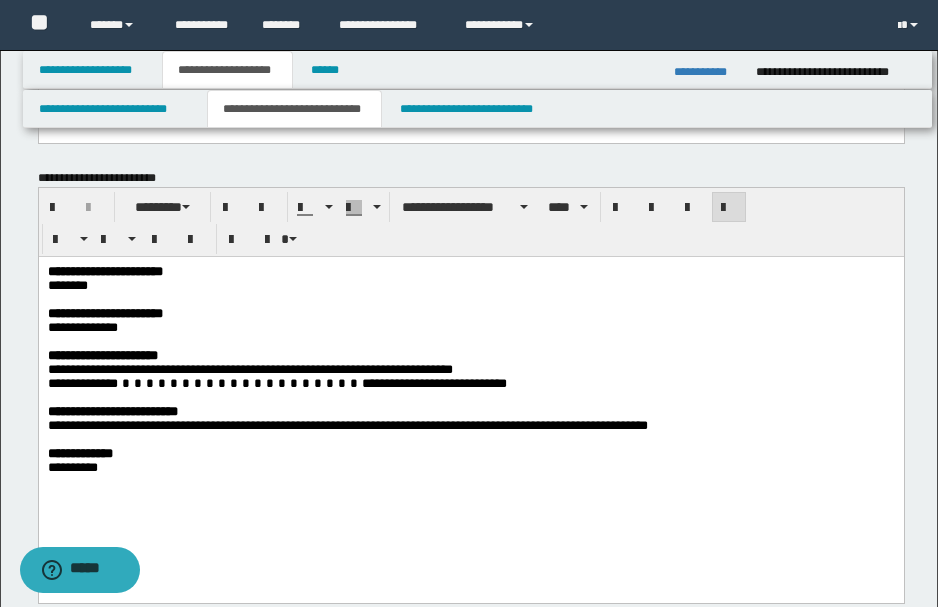click on "**********" at bounding box center [249, 369] 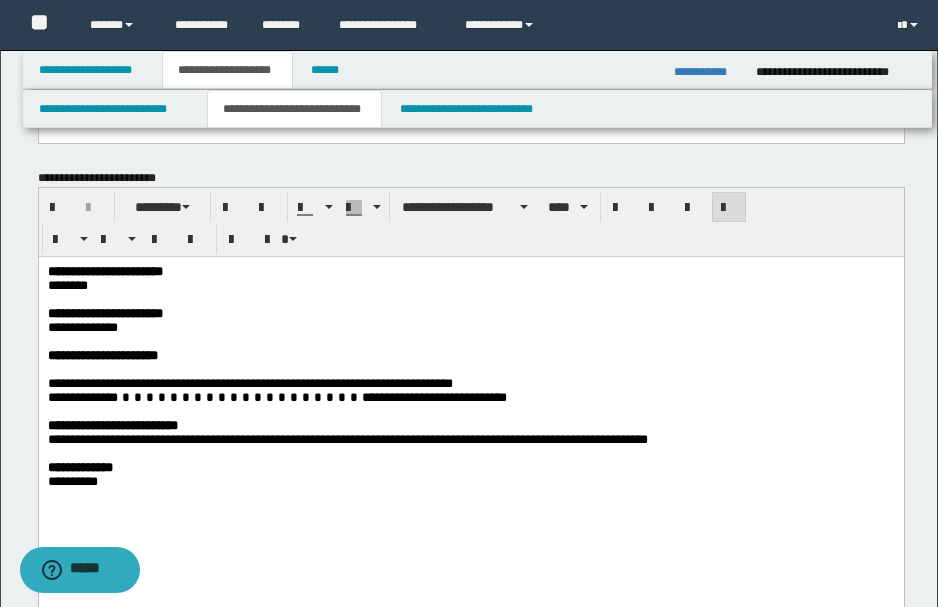 click at bounding box center (469, 370) 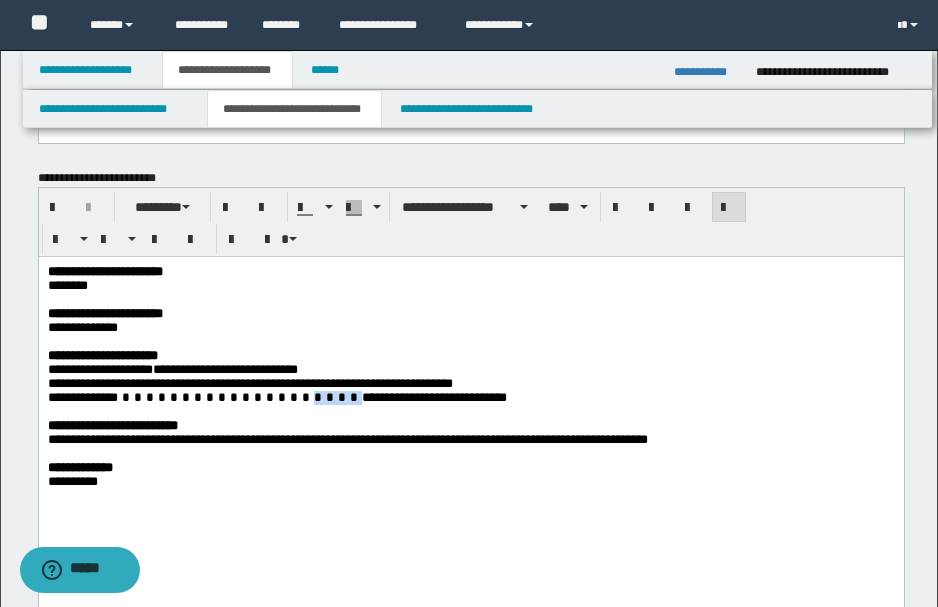 drag, startPoint x: 269, startPoint y: 411, endPoint x: 296, endPoint y: 415, distance: 27.294687 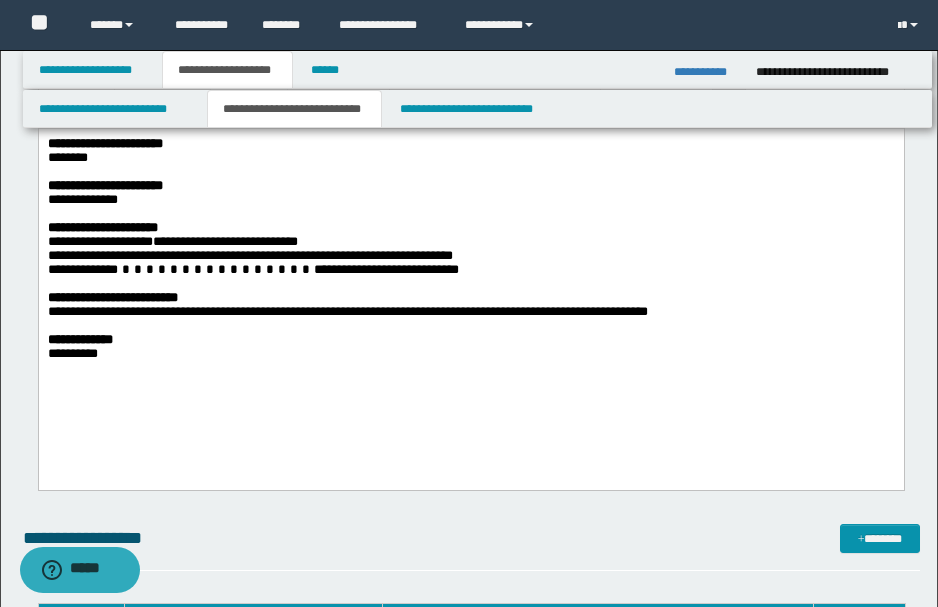 scroll, scrollTop: 800, scrollLeft: 0, axis: vertical 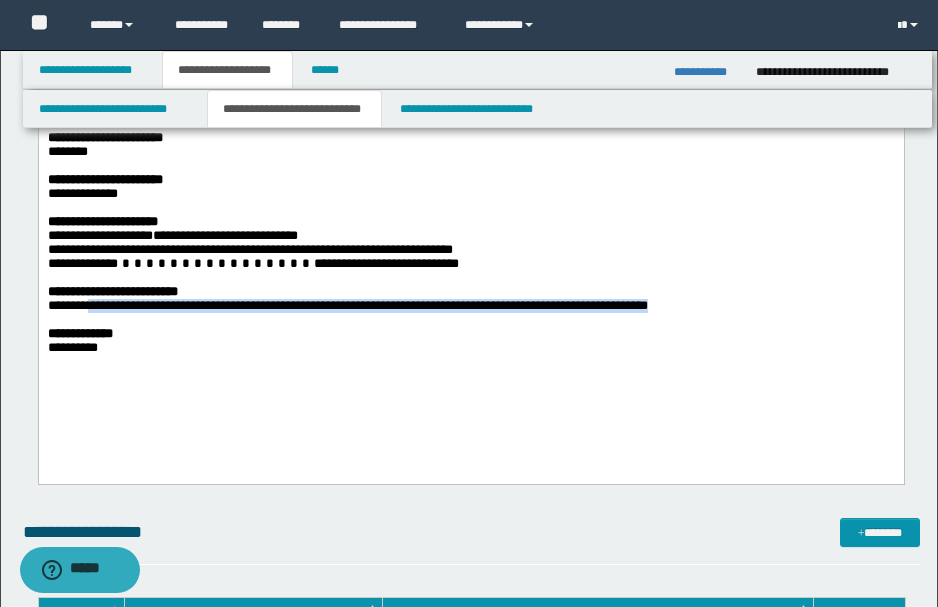 drag, startPoint x: 98, startPoint y: 325, endPoint x: 773, endPoint y: 314, distance: 675.0896 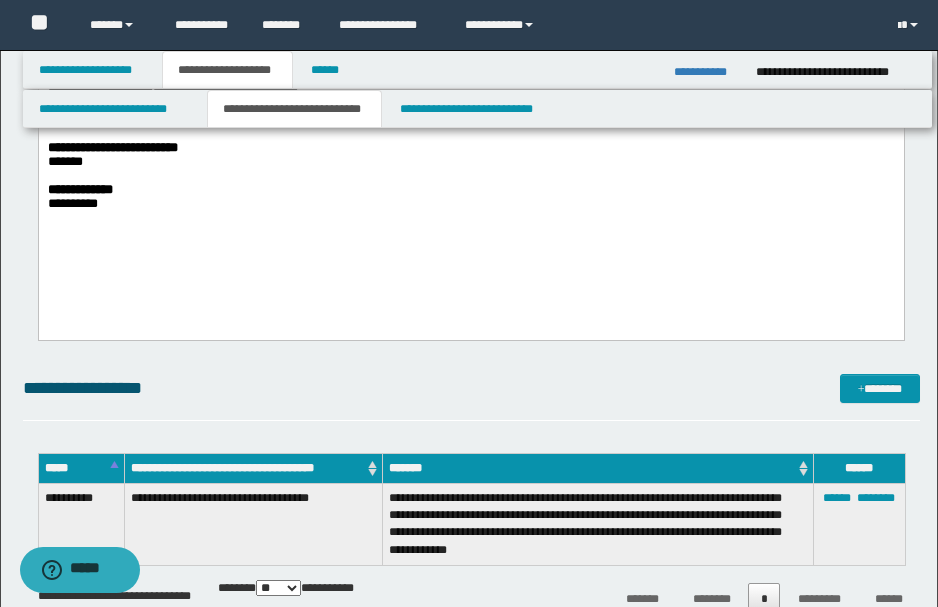scroll, scrollTop: 933, scrollLeft: 0, axis: vertical 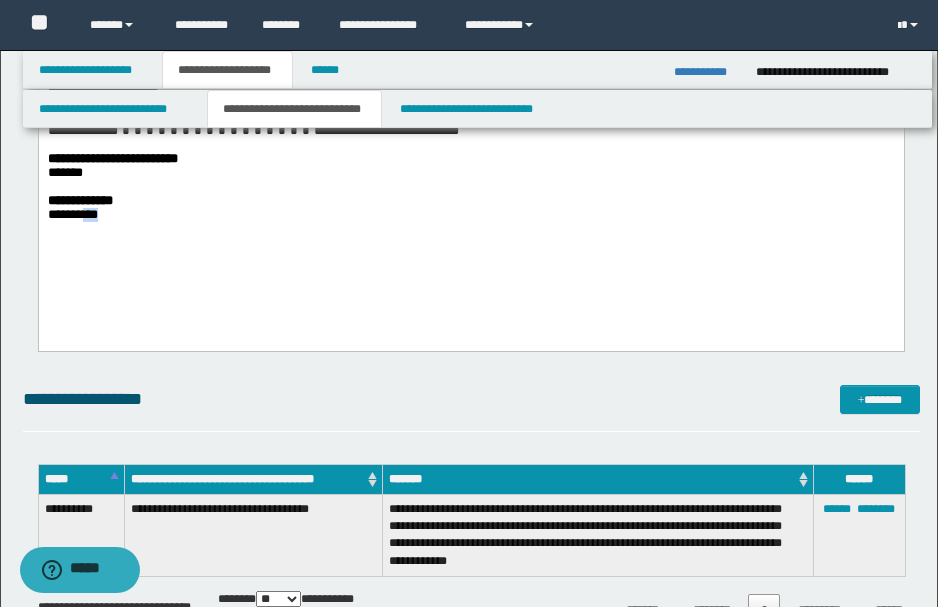 drag, startPoint x: 91, startPoint y: 237, endPoint x: 137, endPoint y: 239, distance: 46.043457 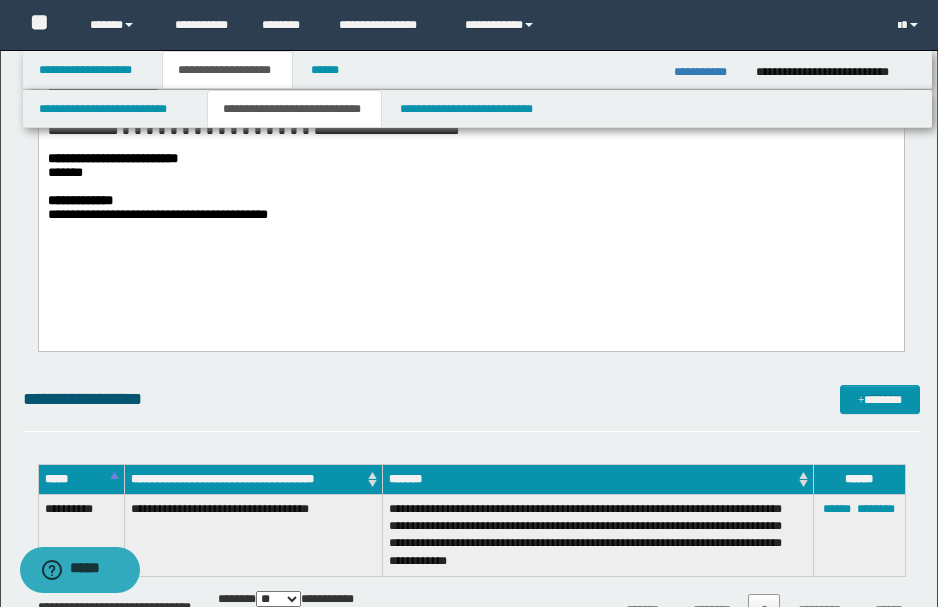 click on "**********" at bounding box center [157, 215] 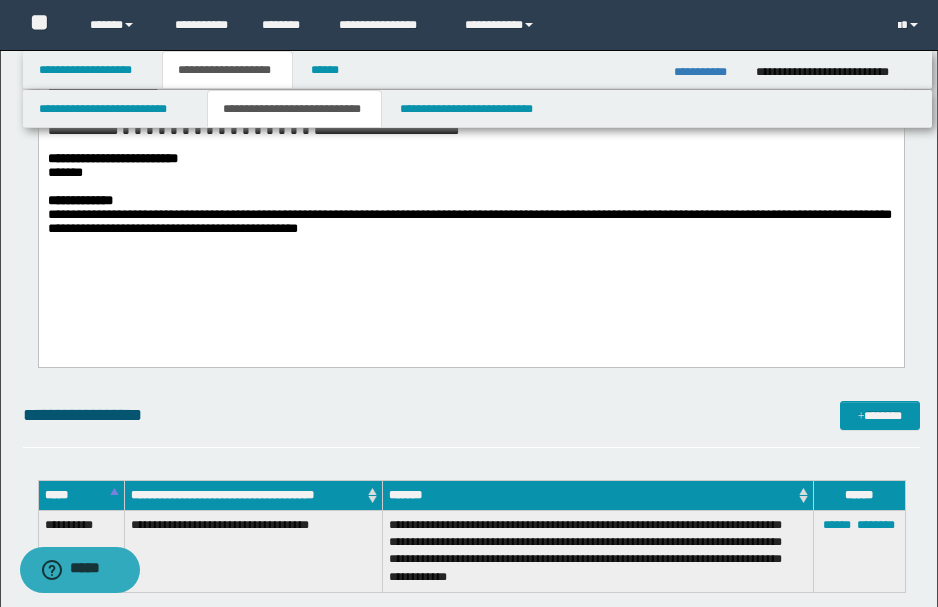 click on "**********" at bounding box center (469, 222) 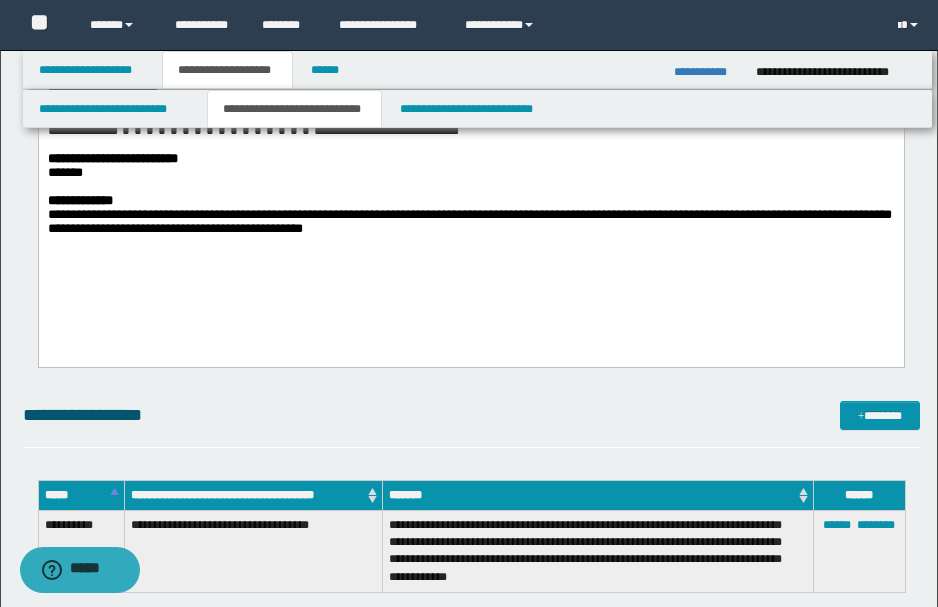 click on "**********" at bounding box center (469, 223) 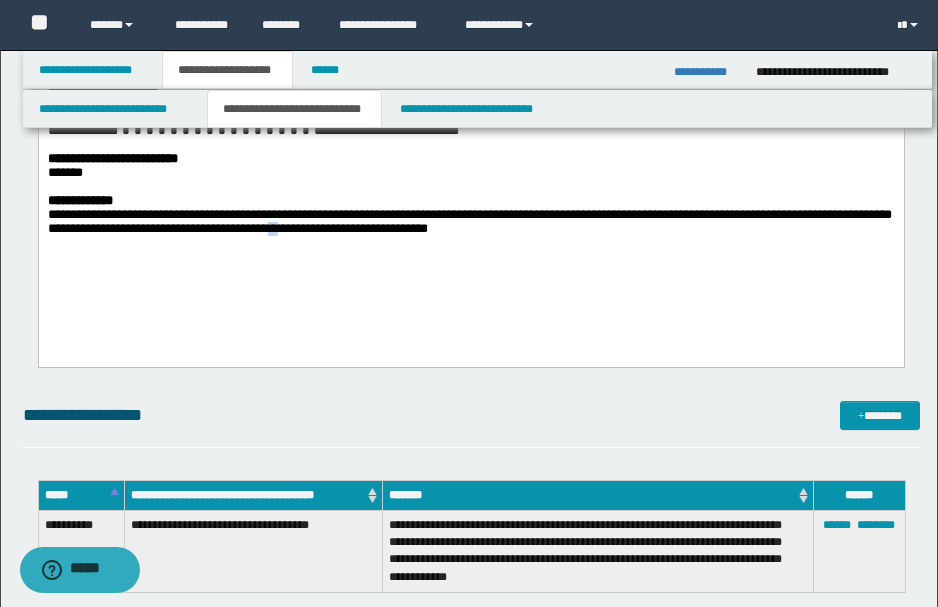click on "**********" at bounding box center [469, 222] 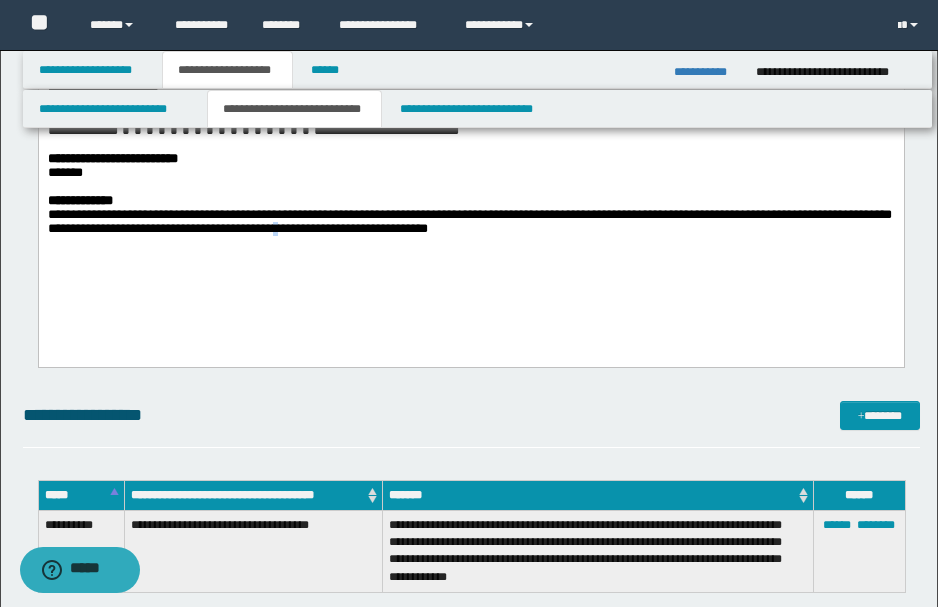 click on "**********" at bounding box center (469, 222) 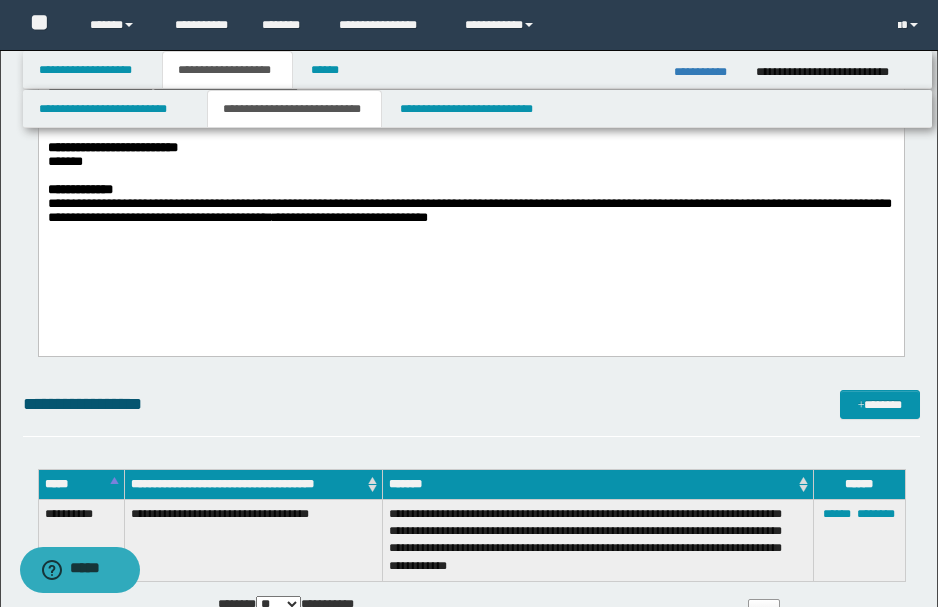 scroll, scrollTop: 933, scrollLeft: 0, axis: vertical 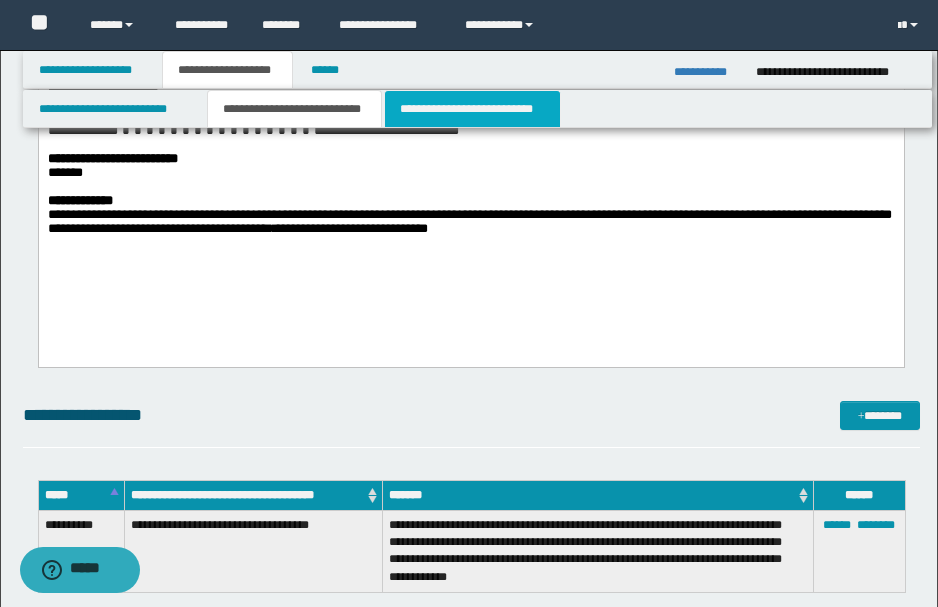 click on "**********" at bounding box center (472, 109) 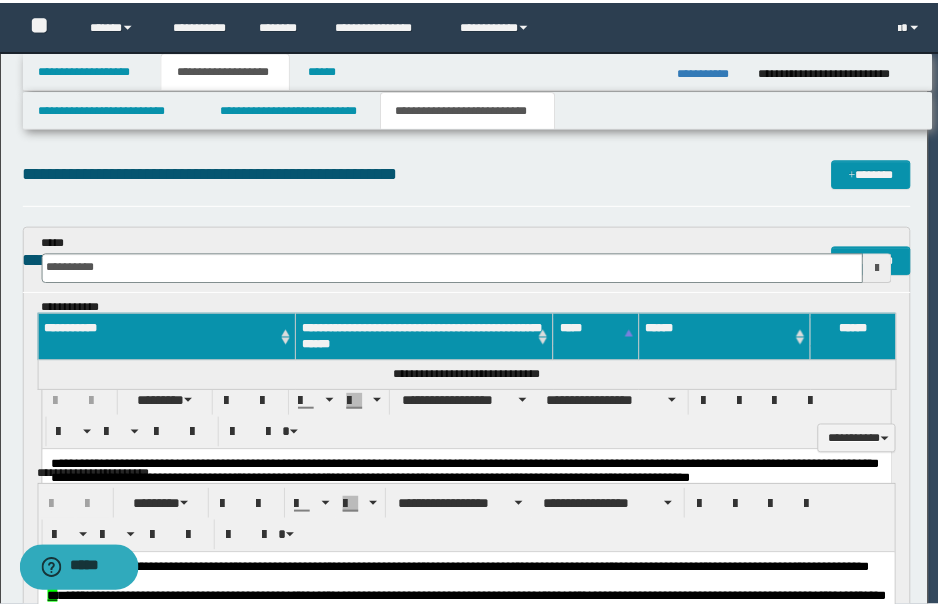 scroll, scrollTop: 0, scrollLeft: 0, axis: both 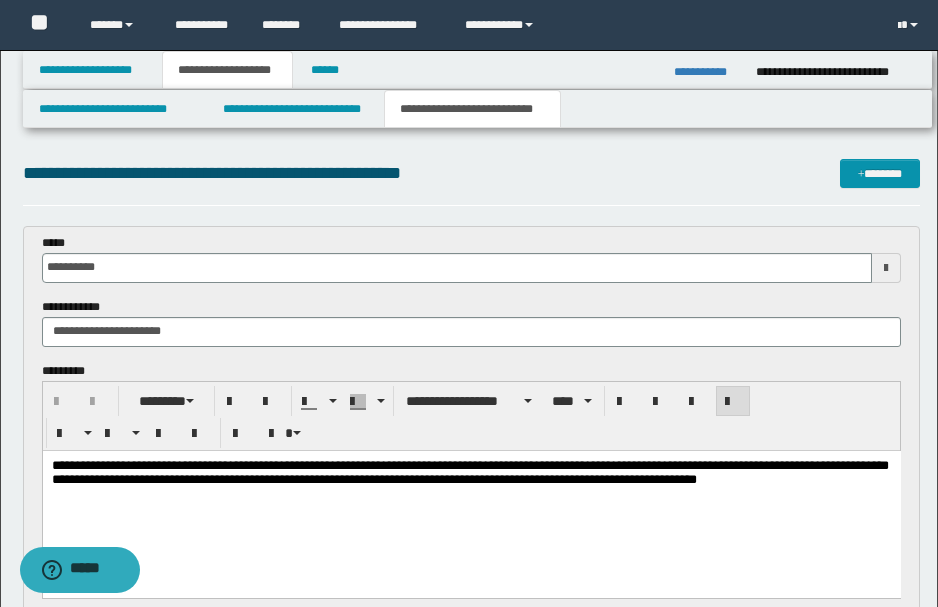 click on "**********" at bounding box center [471, 497] 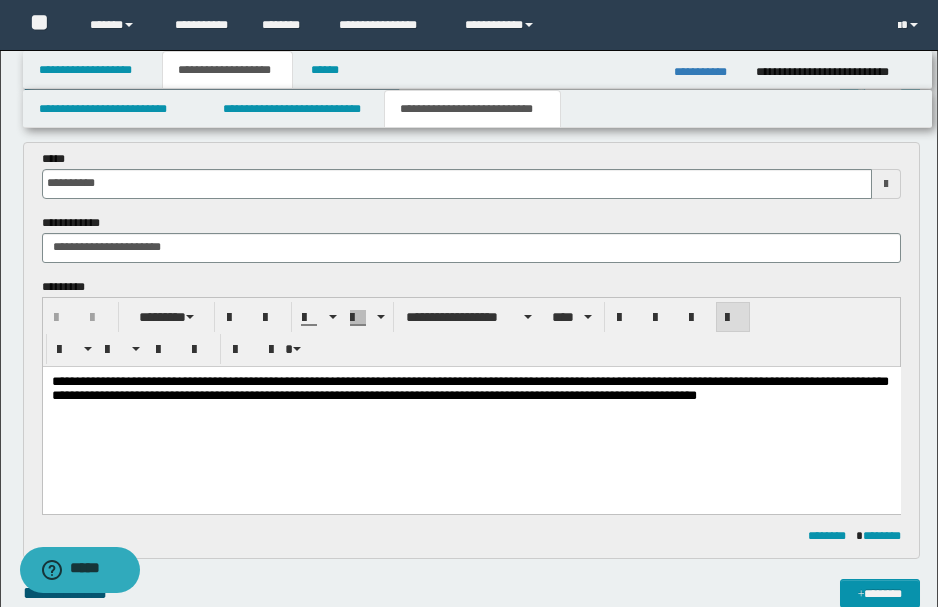 scroll, scrollTop: 0, scrollLeft: 0, axis: both 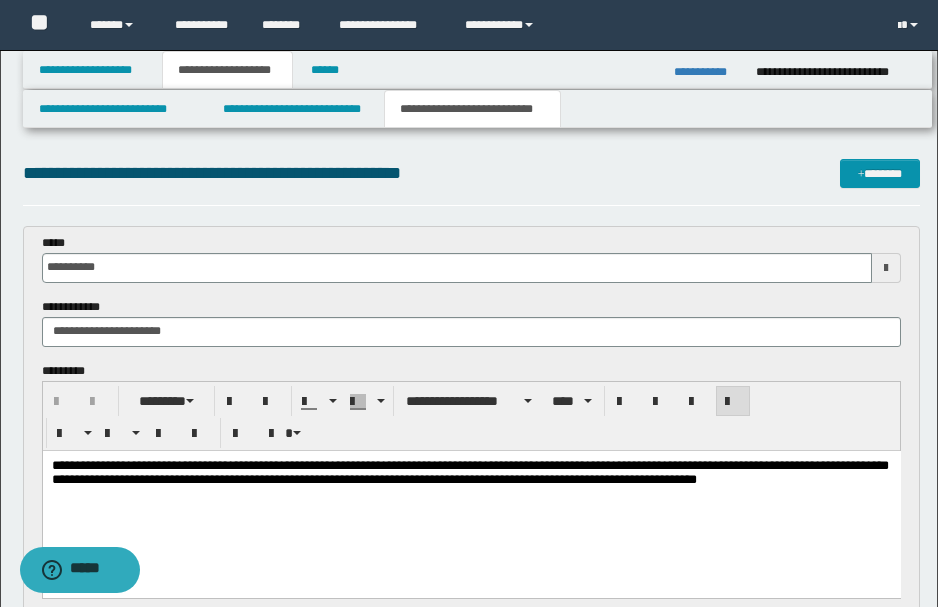click on "**********" at bounding box center [471, 497] 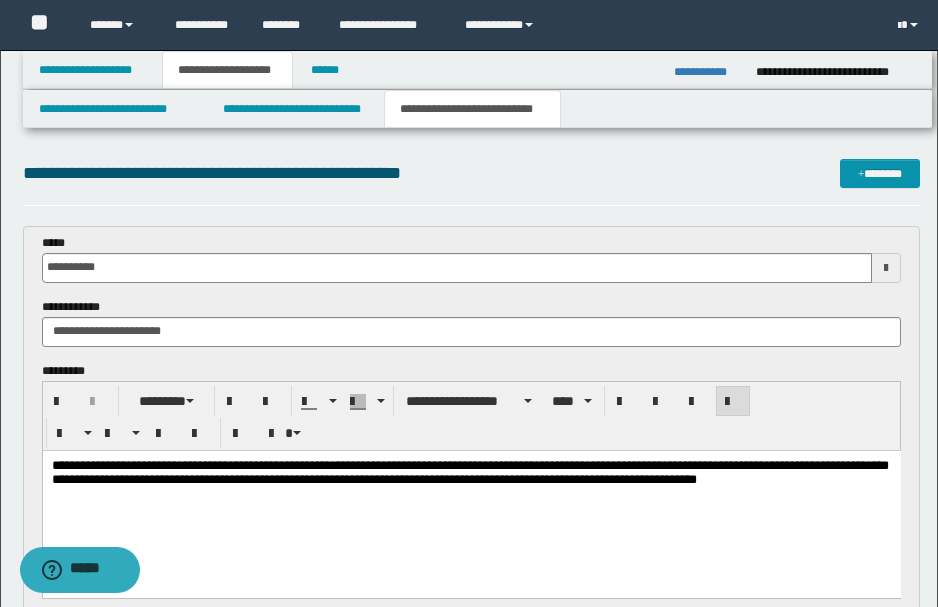 click on "**********" at bounding box center [707, 72] 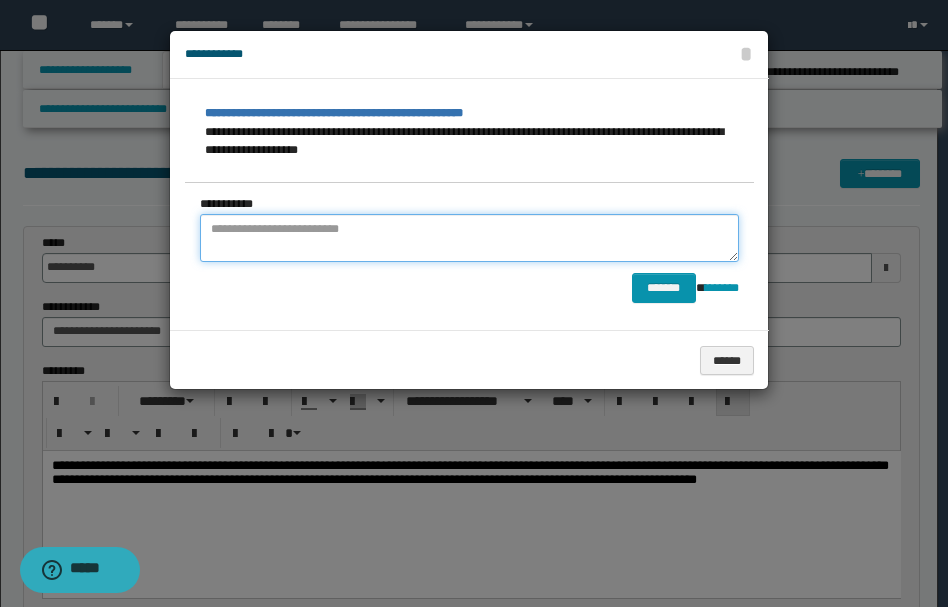 click at bounding box center [469, 238] 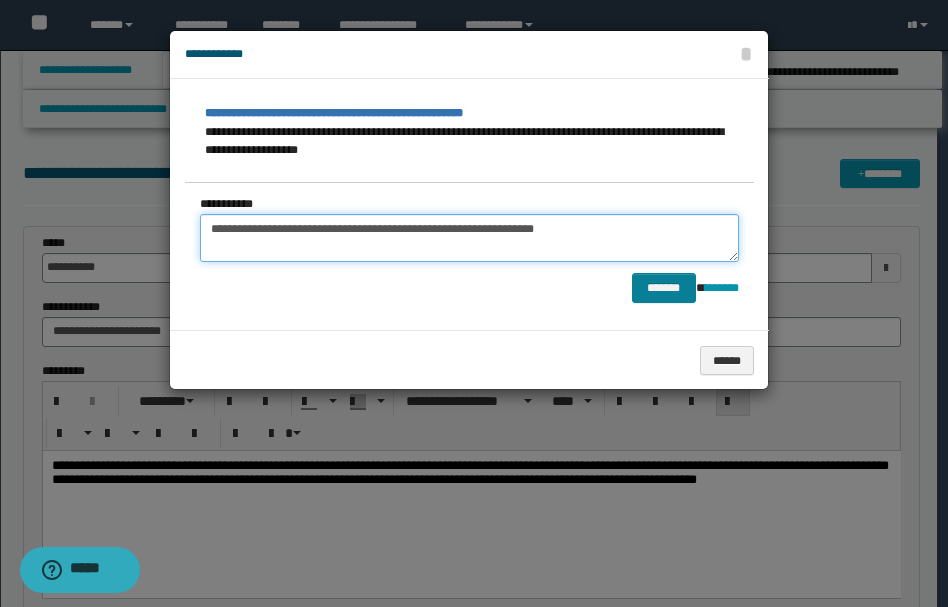 type on "**********" 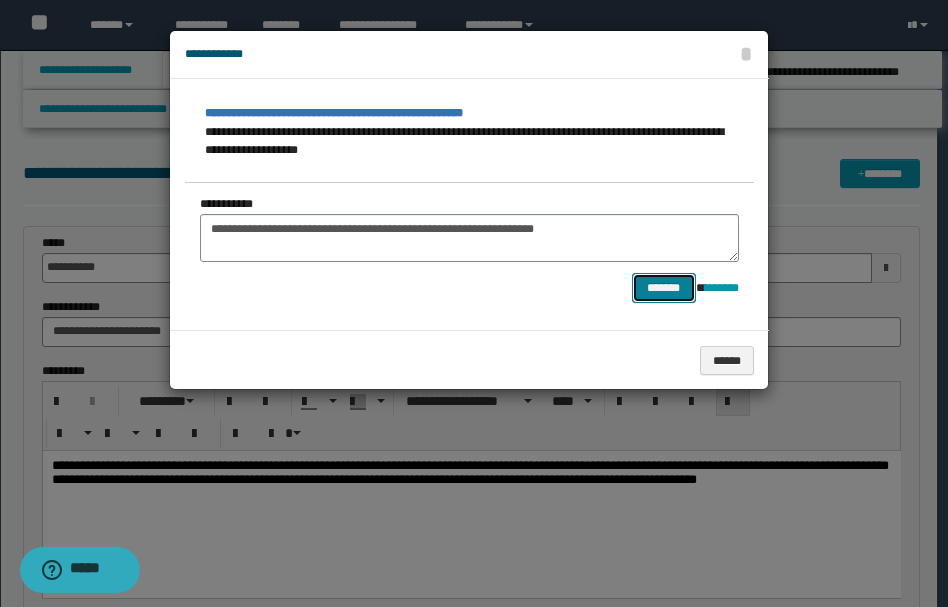 click on "*******" at bounding box center [664, 287] 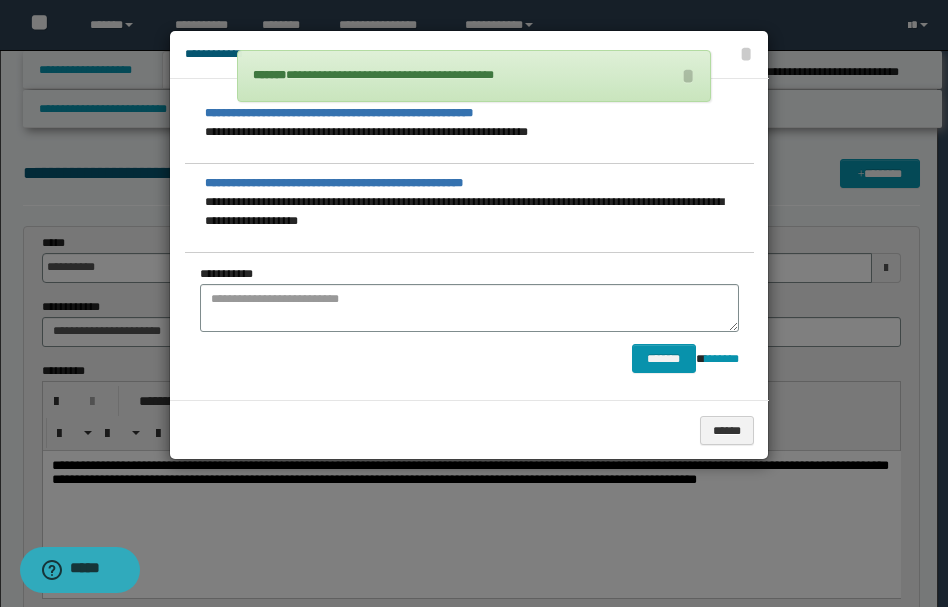 click at bounding box center (474, 303) 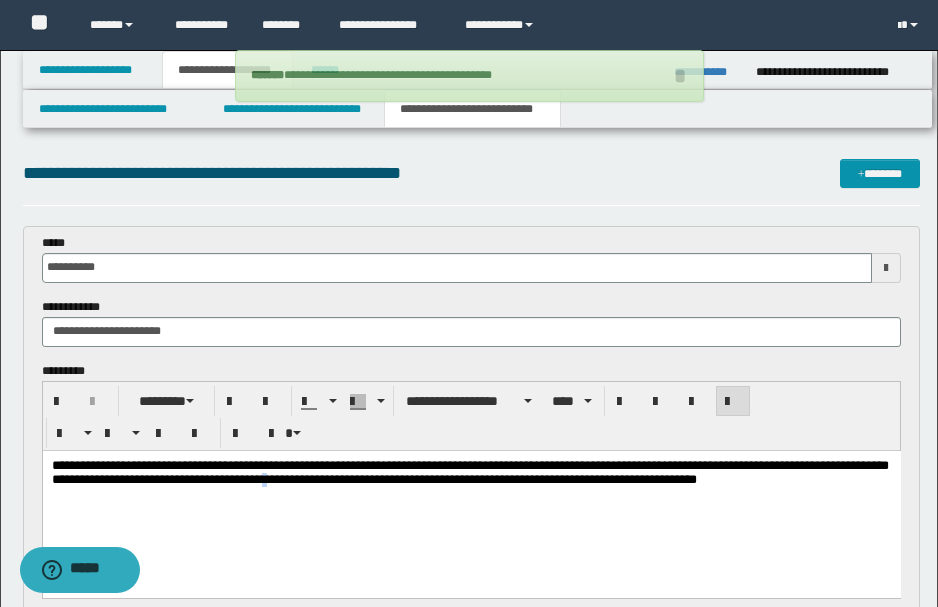 click on "**********" at bounding box center [469, 471] 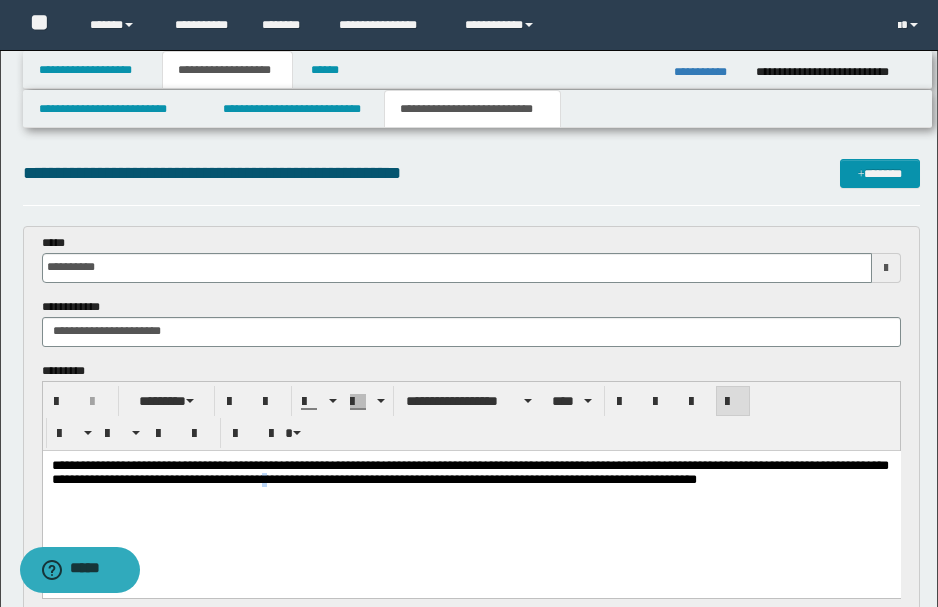 drag, startPoint x: 331, startPoint y: 526, endPoint x: 331, endPoint y: 493, distance: 33 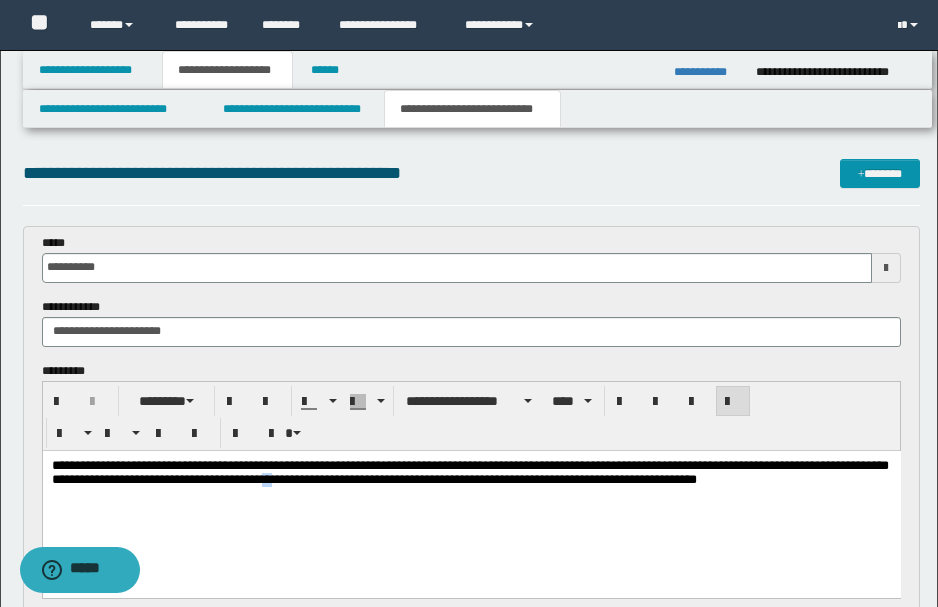 click on "**********" at bounding box center (469, 471) 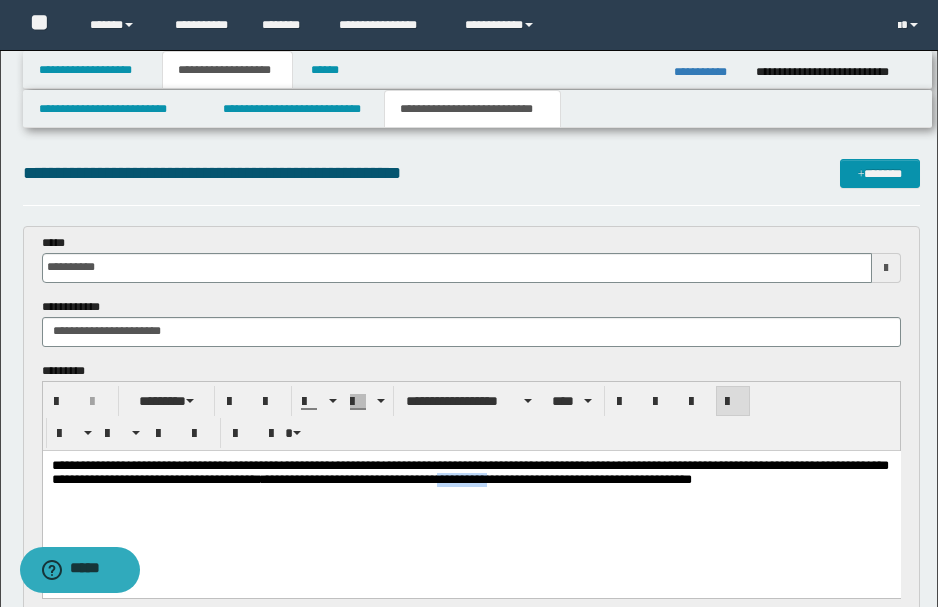 drag, startPoint x: 517, startPoint y: 479, endPoint x: 566, endPoint y: 483, distance: 49.162994 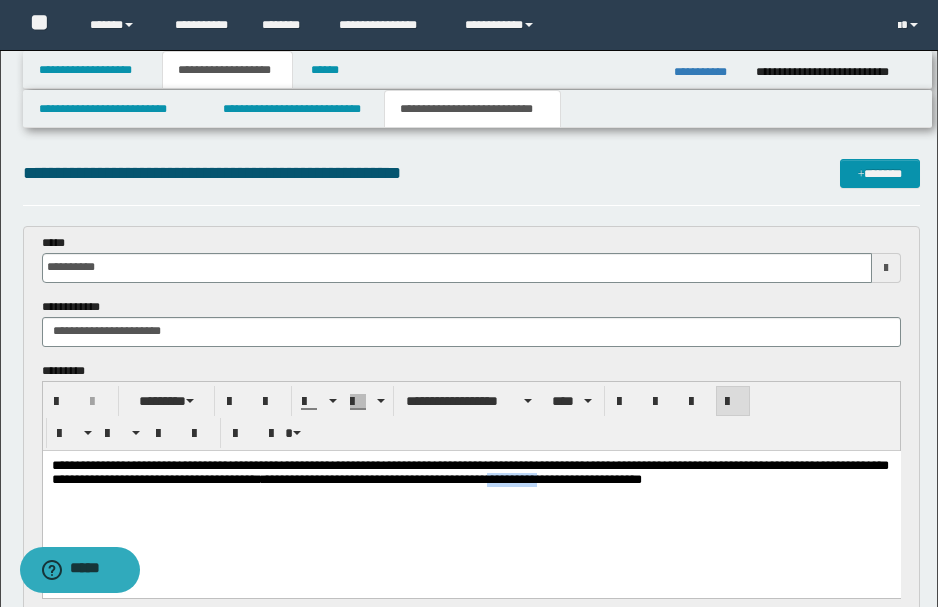 drag, startPoint x: 573, startPoint y: 482, endPoint x: 623, endPoint y: 484, distance: 50.039986 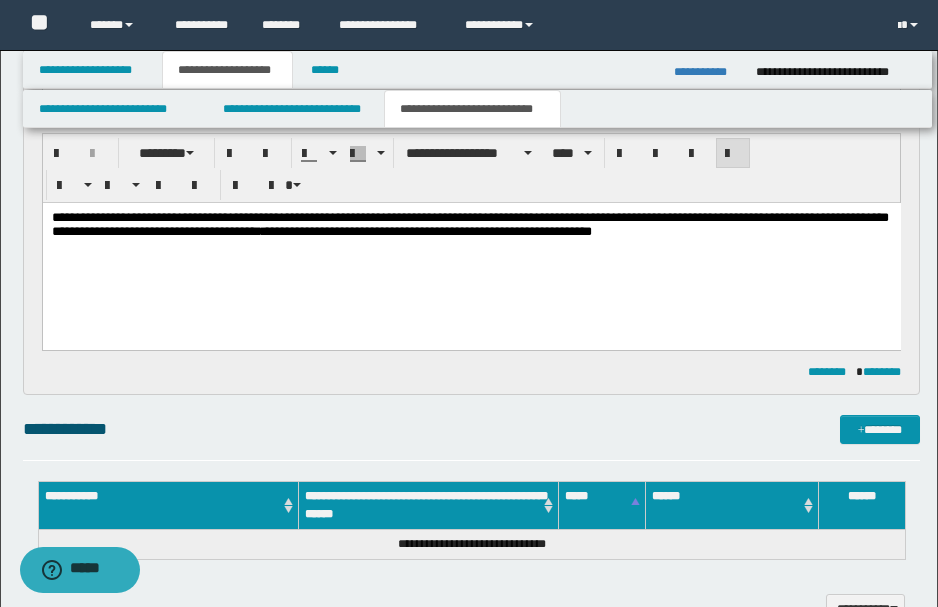 scroll, scrollTop: 266, scrollLeft: 0, axis: vertical 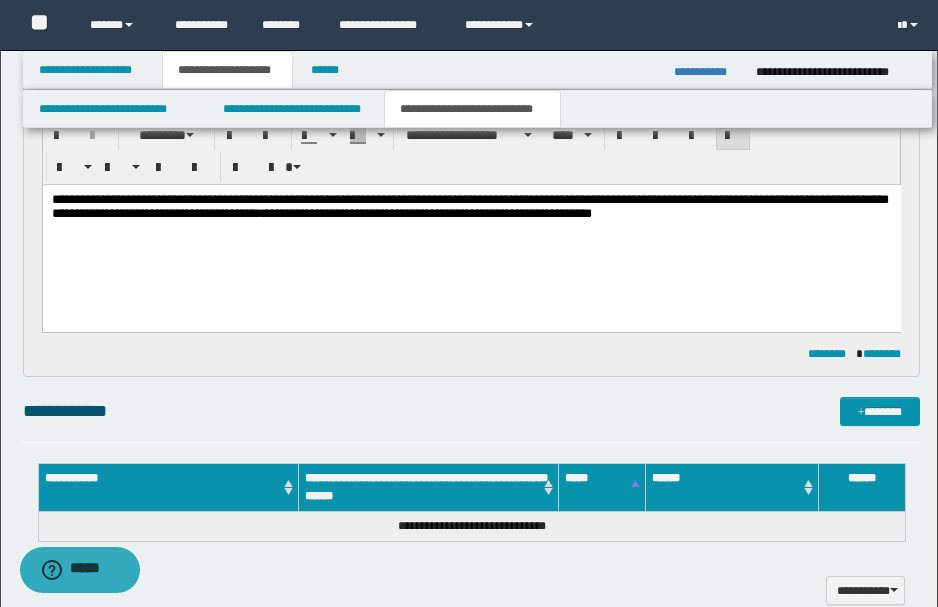 click on "**********" at bounding box center (469, 206) 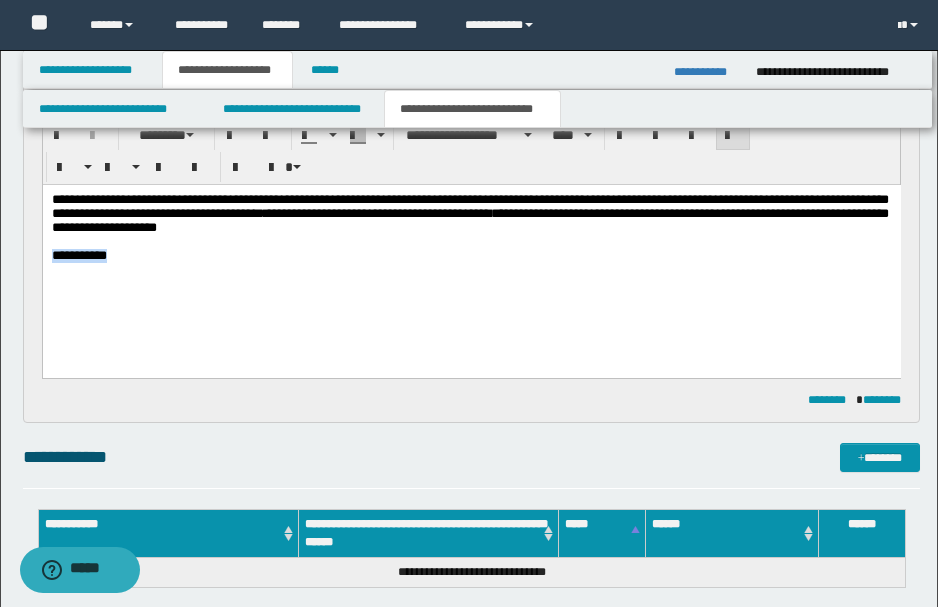 drag, startPoint x: 139, startPoint y: 261, endPoint x: 51, endPoint y: 256, distance: 88.14193 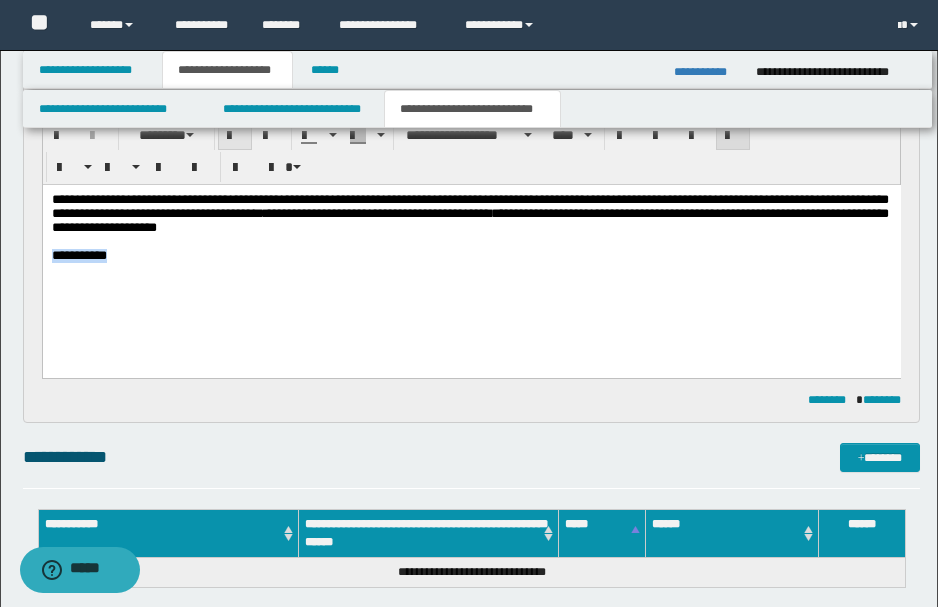 click at bounding box center (235, 136) 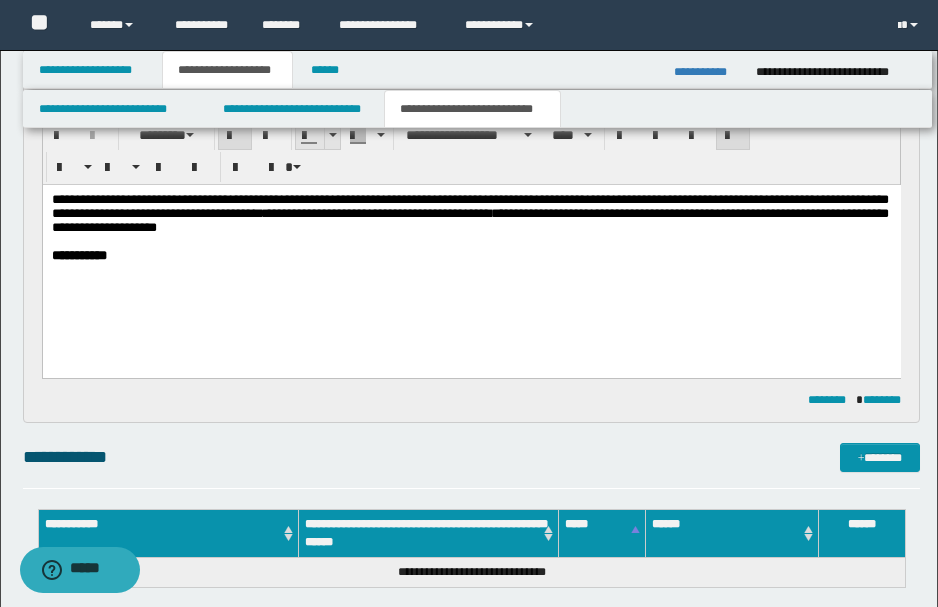 click at bounding box center [333, 135] 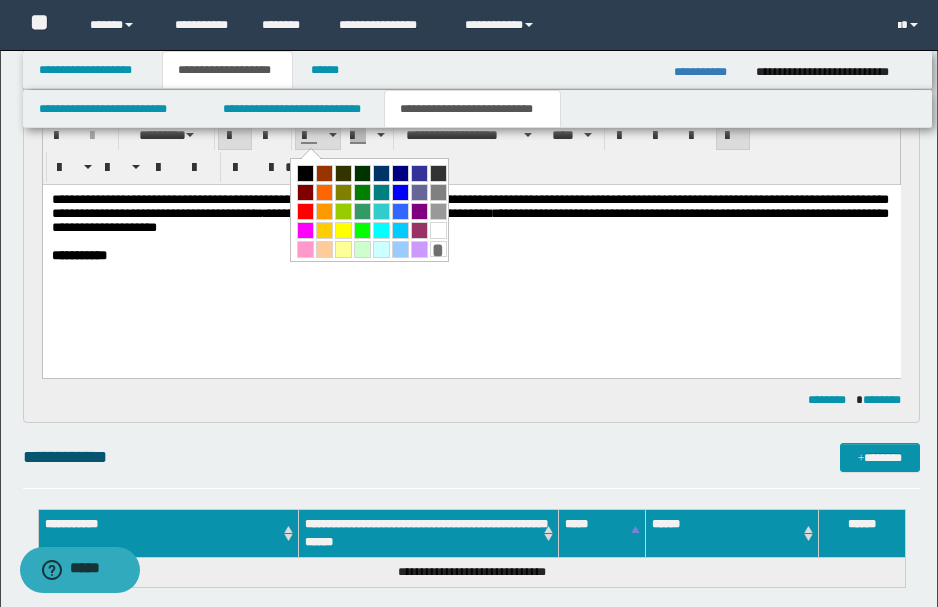 click at bounding box center [305, 211] 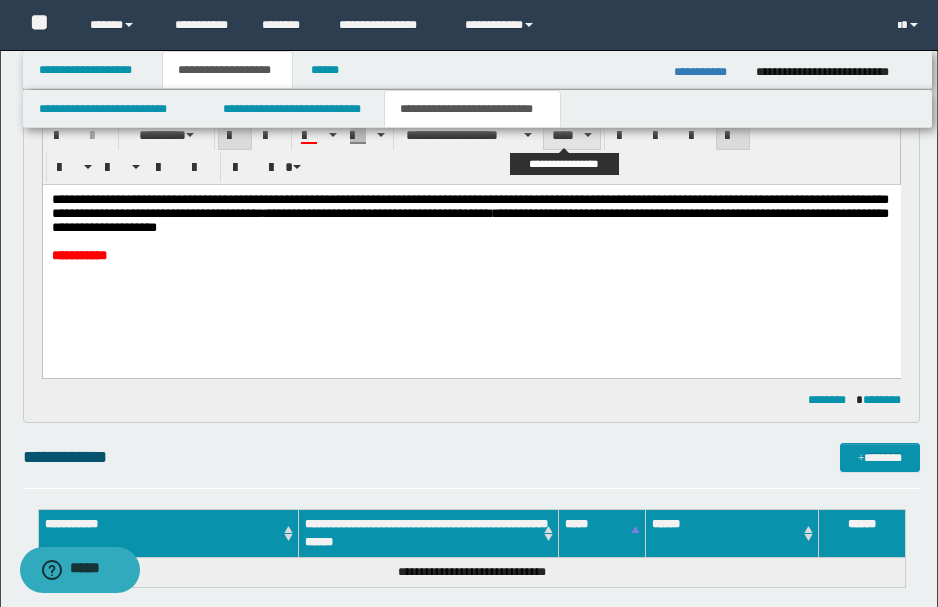 click on "****" at bounding box center [571, 135] 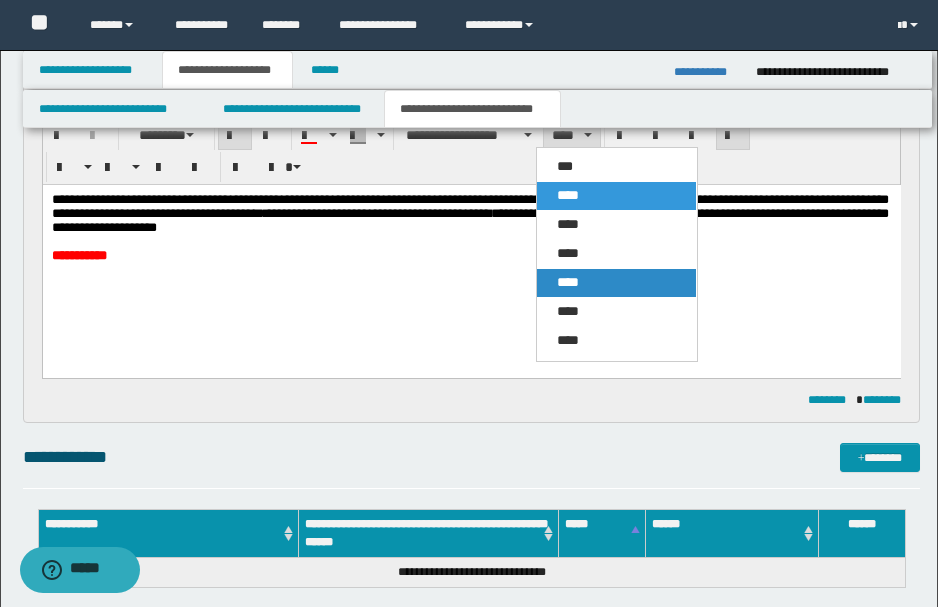 drag, startPoint x: 600, startPoint y: 282, endPoint x: 433, endPoint y: 101, distance: 246.2722 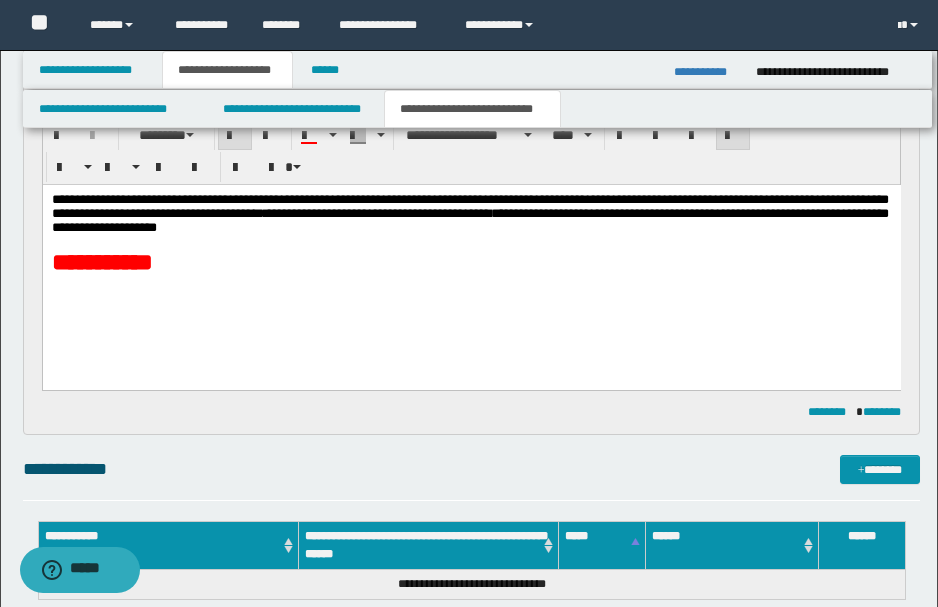 click on "**********" at bounding box center (471, 258) 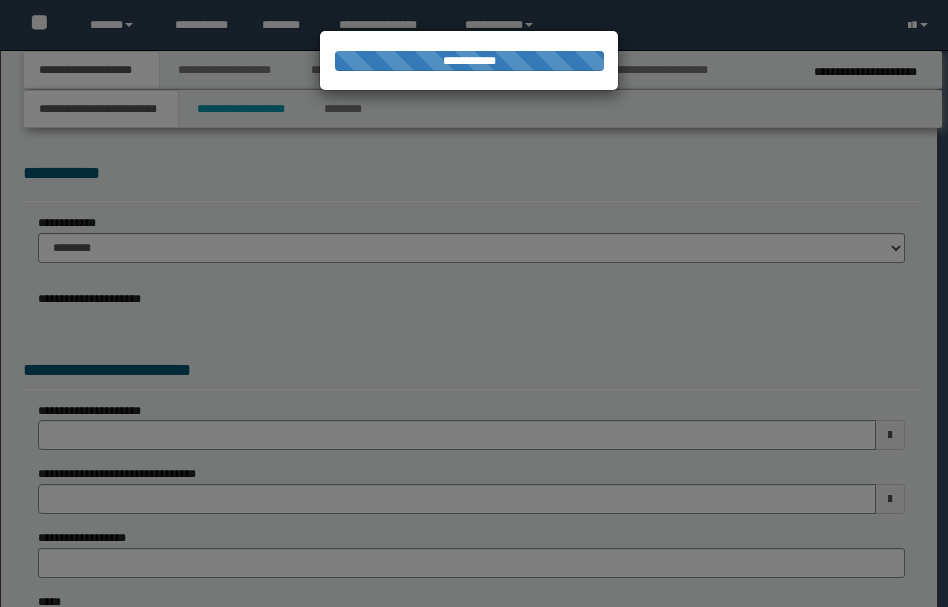 scroll, scrollTop: 0, scrollLeft: 0, axis: both 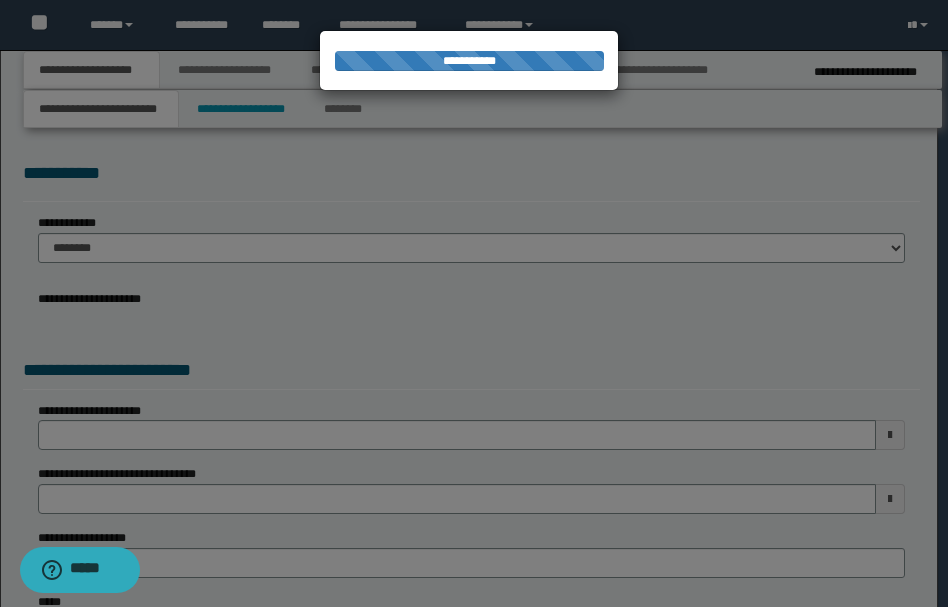 type on "**********" 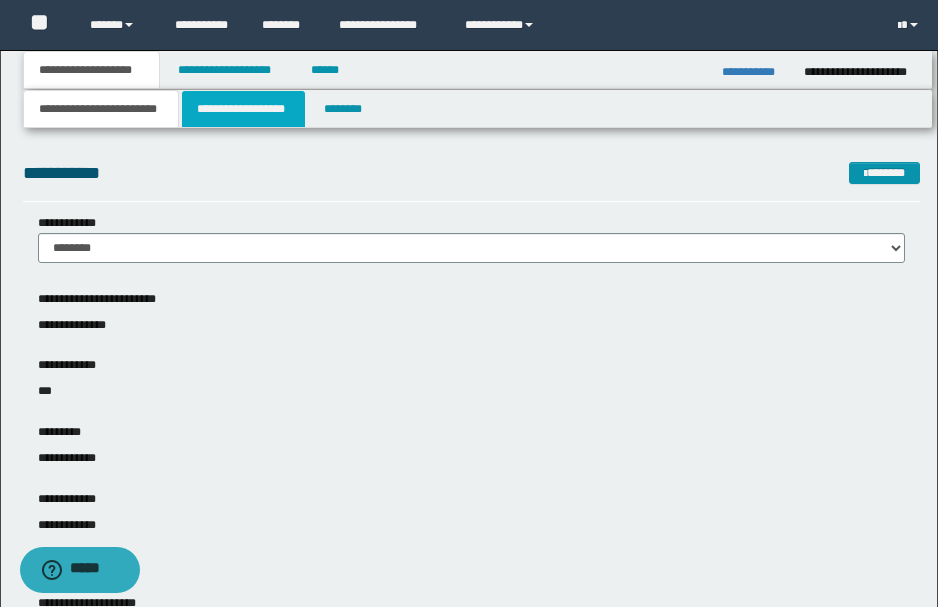 click on "**********" at bounding box center (243, 109) 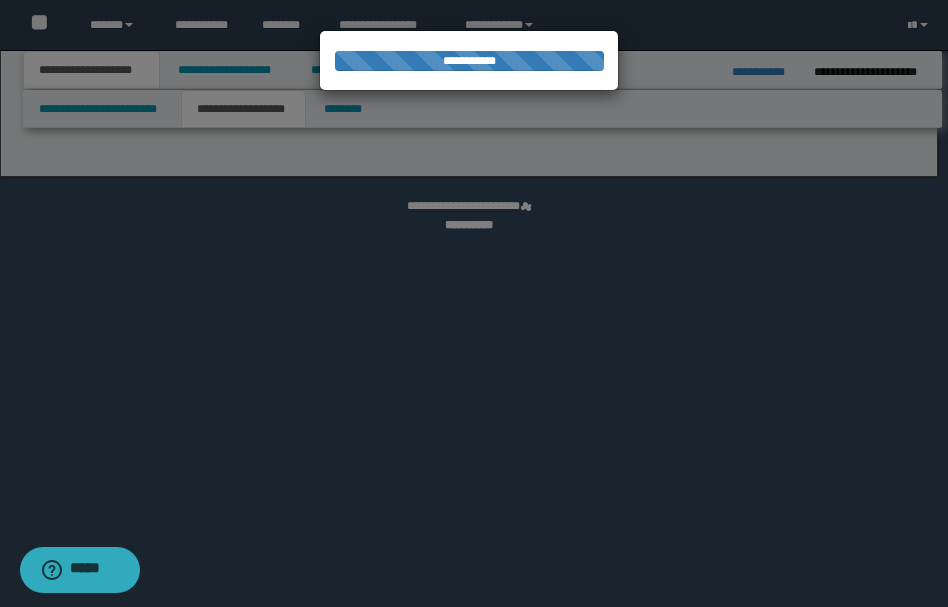 select on "*" 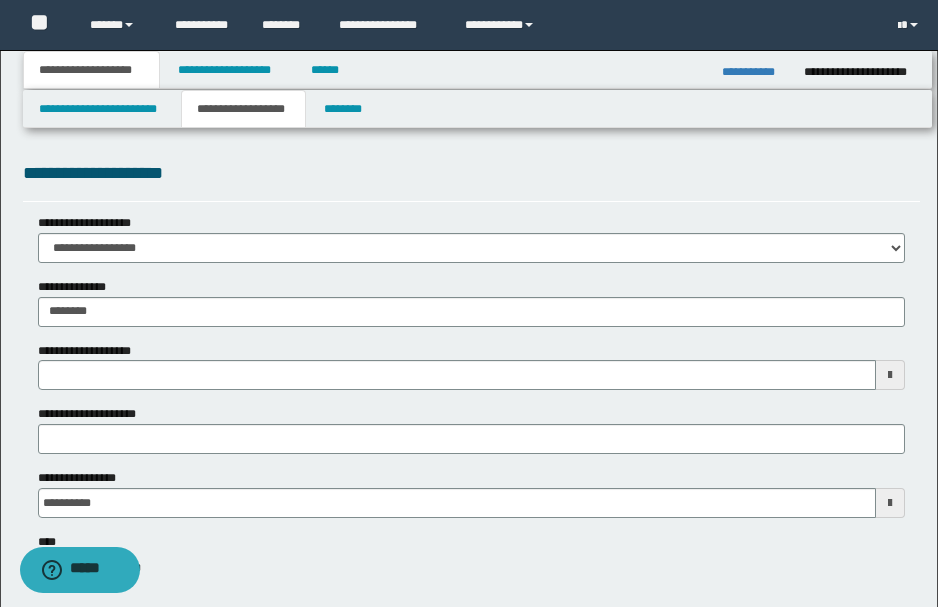 click on "**********" at bounding box center (92, 70) 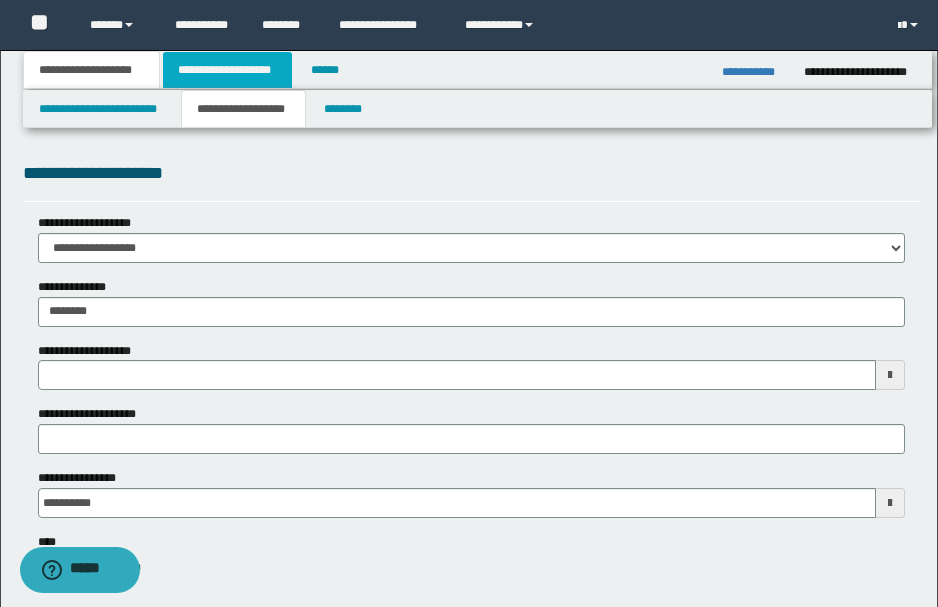 click on "**********" at bounding box center (227, 70) 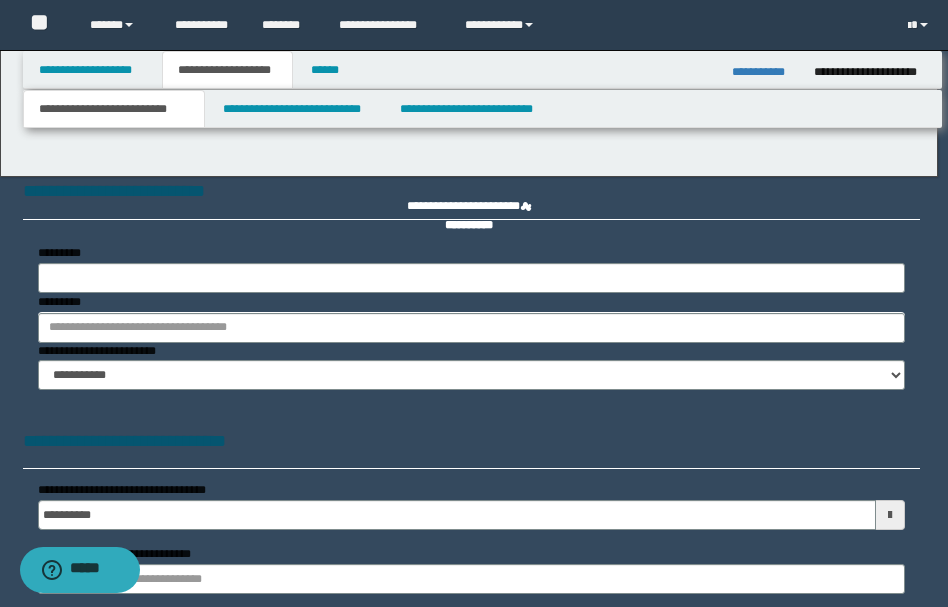 select on "*" 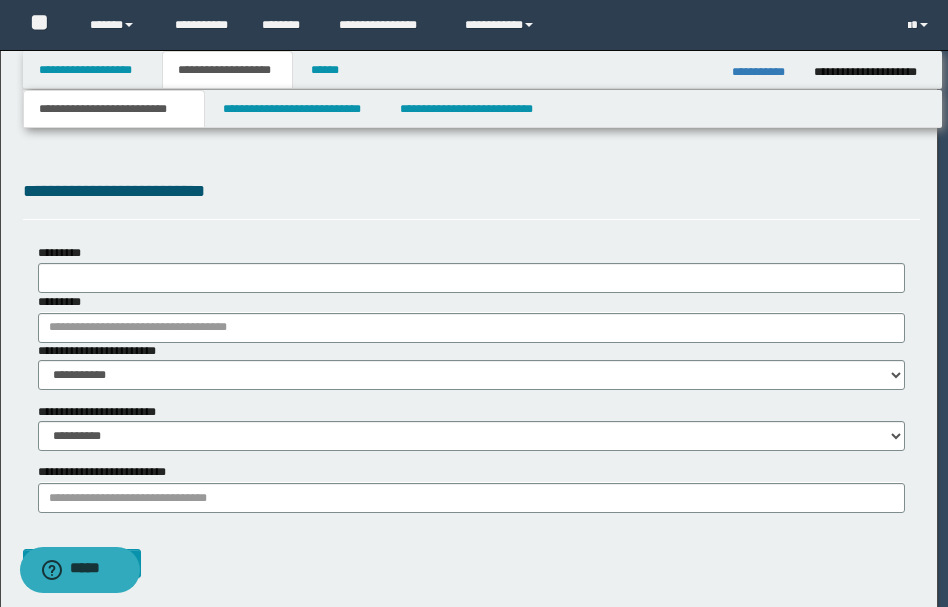 scroll, scrollTop: 0, scrollLeft: 0, axis: both 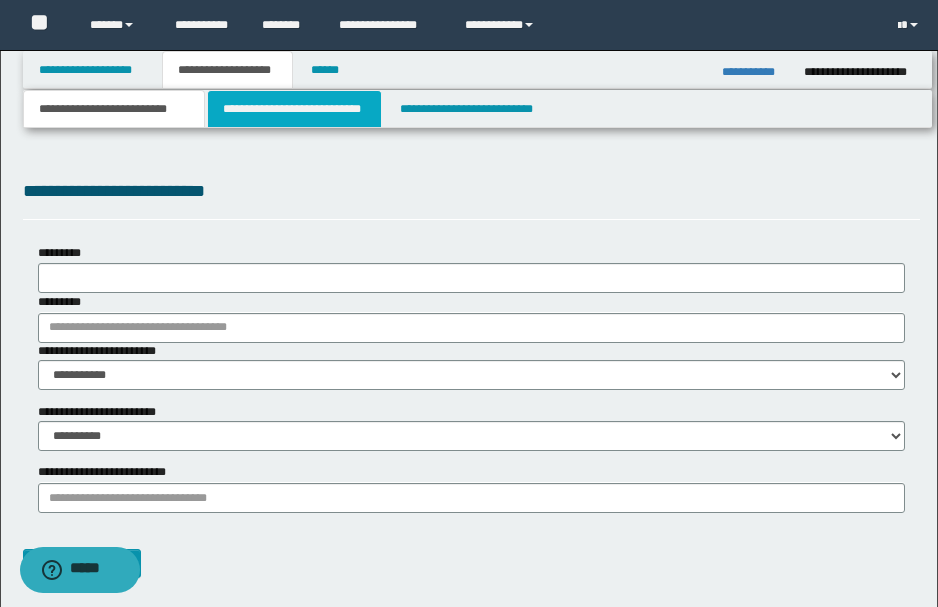 click on "**********" at bounding box center [294, 109] 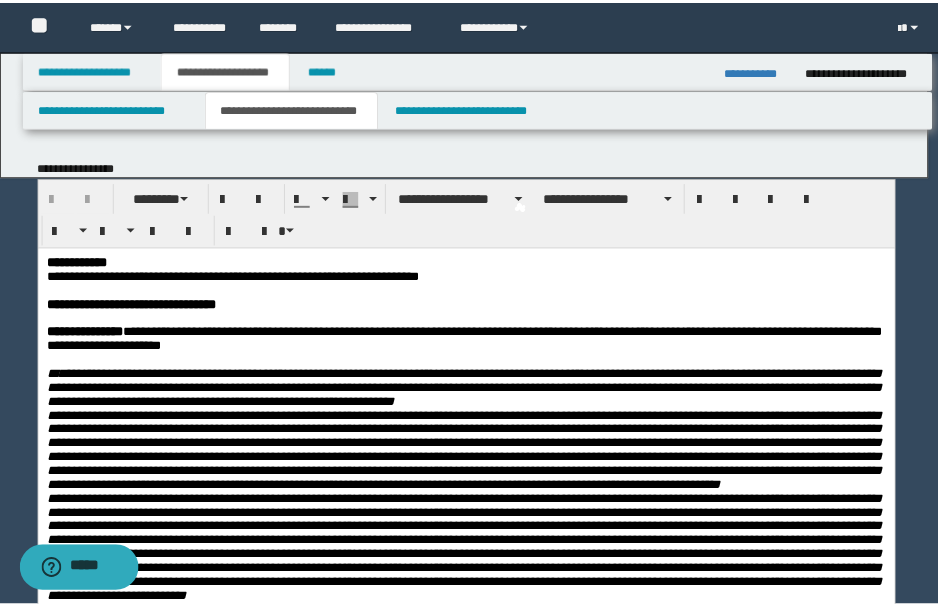 scroll, scrollTop: 0, scrollLeft: 0, axis: both 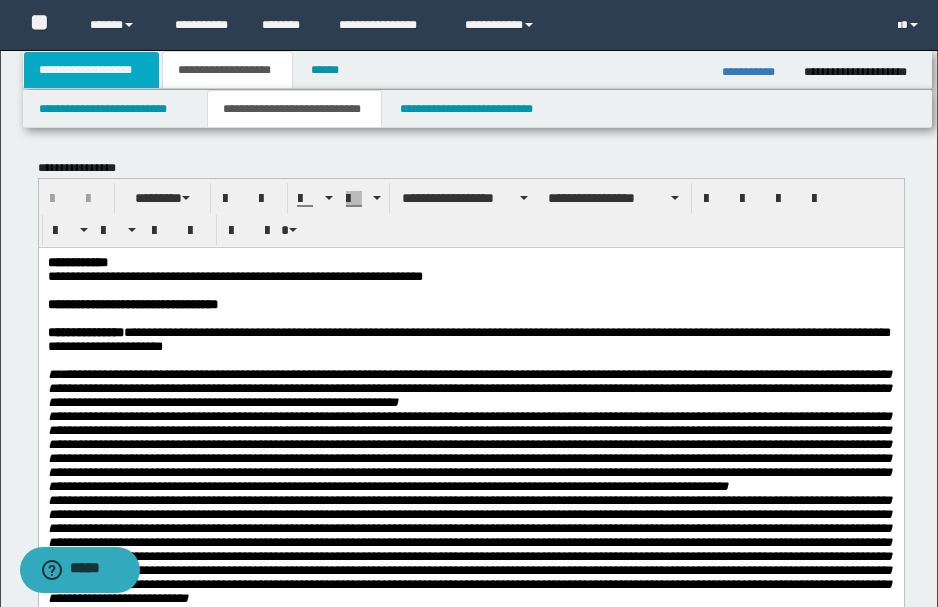 click on "**********" at bounding box center [92, 70] 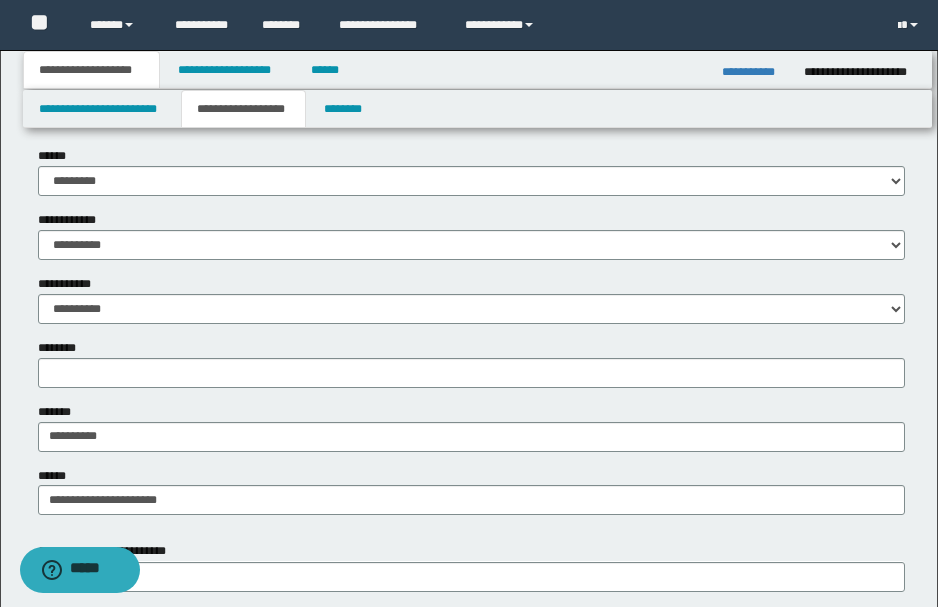 scroll, scrollTop: 733, scrollLeft: 0, axis: vertical 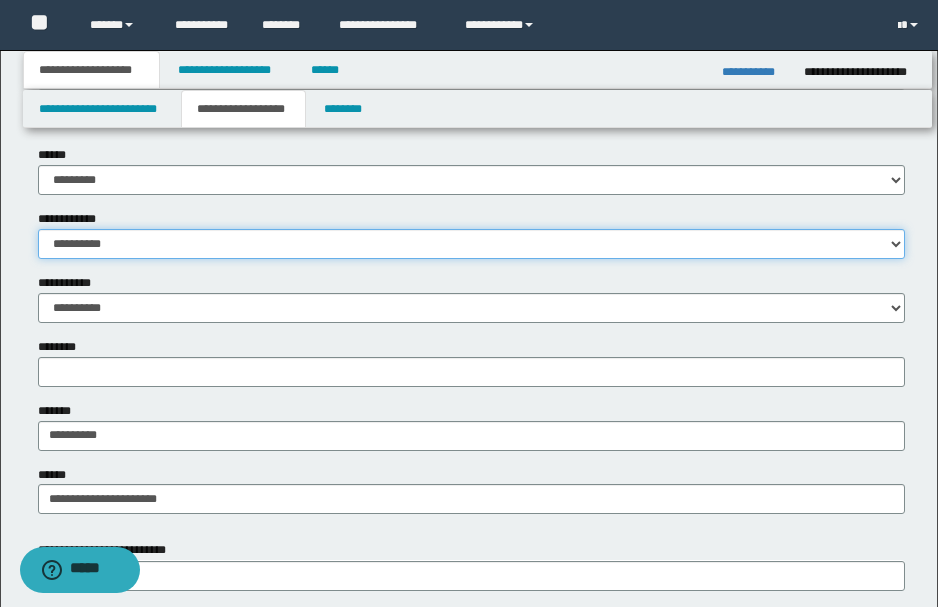 click on "**********" at bounding box center [471, 244] 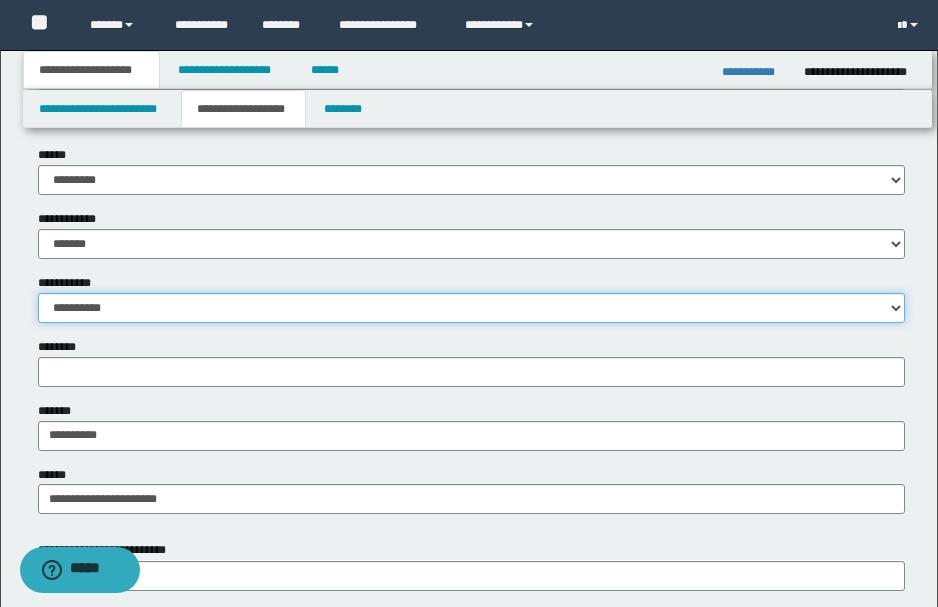 click on "**********" at bounding box center [471, 308] 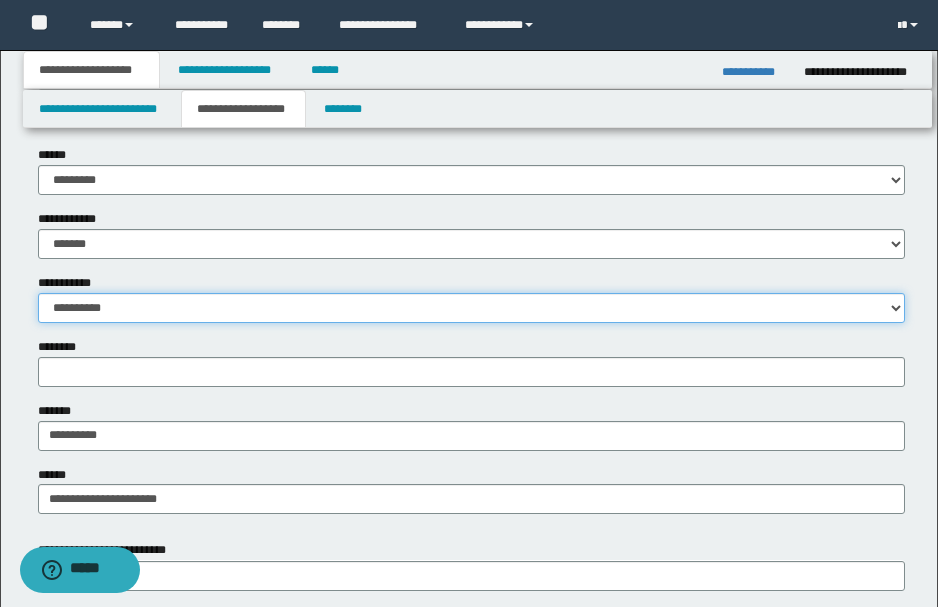 select on "*" 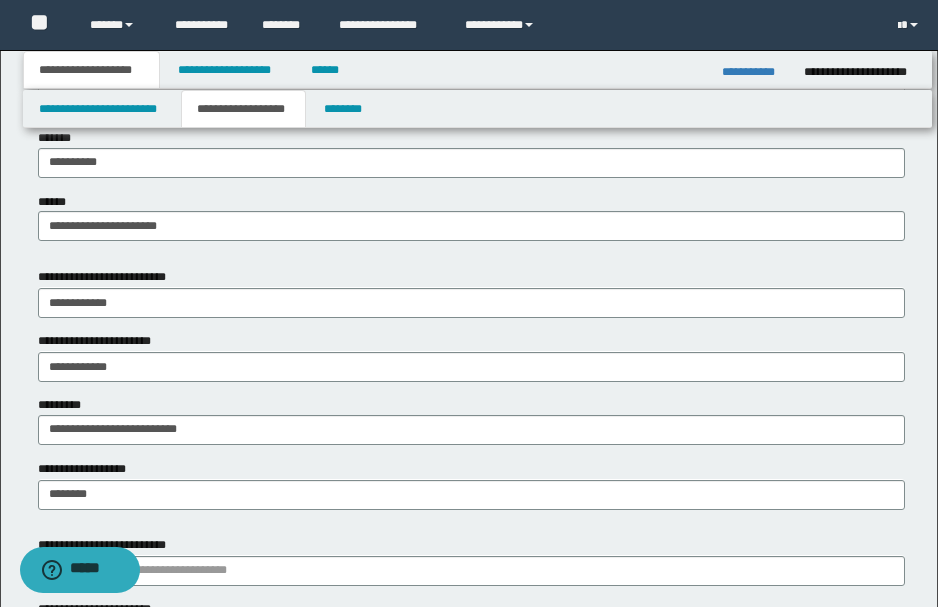 scroll, scrollTop: 1133, scrollLeft: 0, axis: vertical 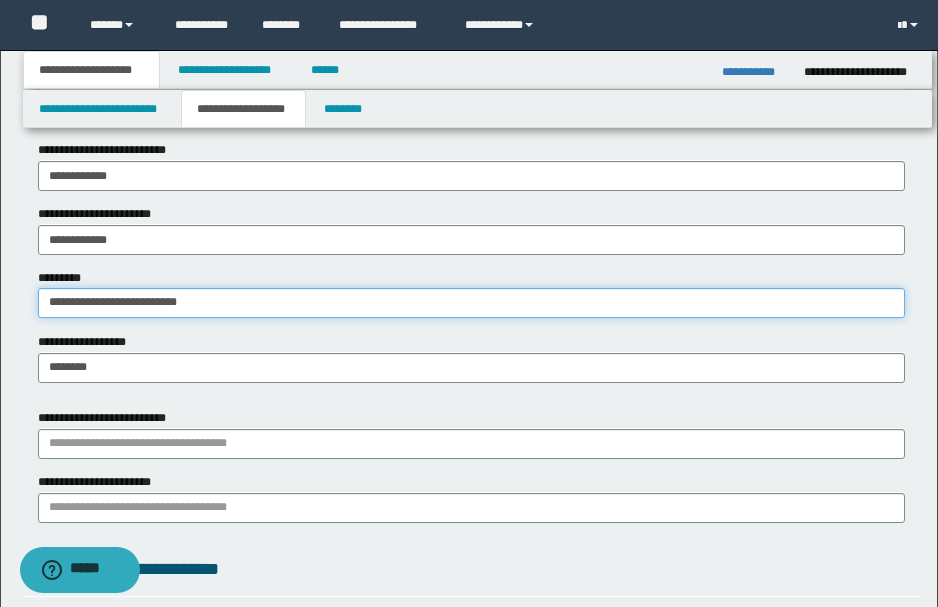 click on "**********" at bounding box center (471, 303) 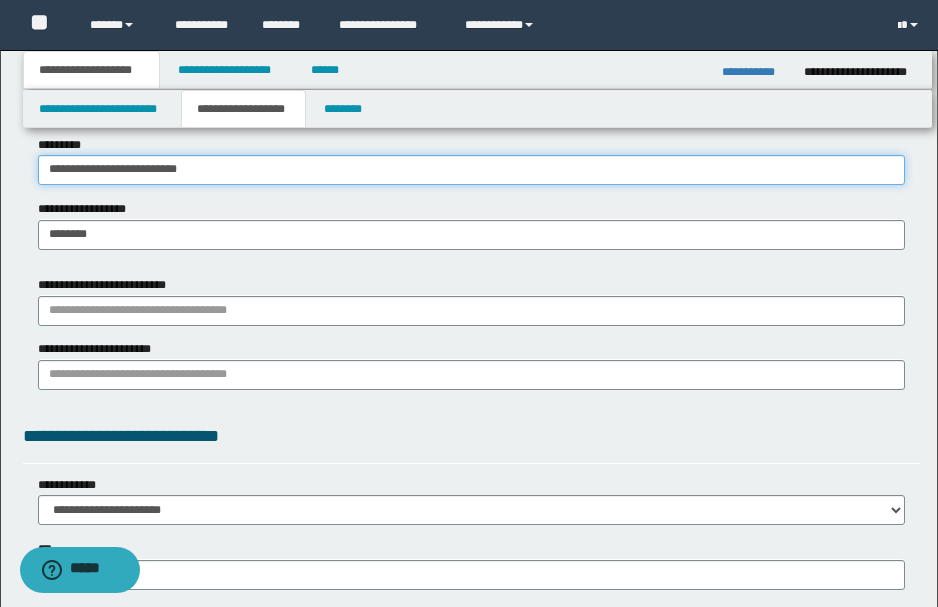 type on "**********" 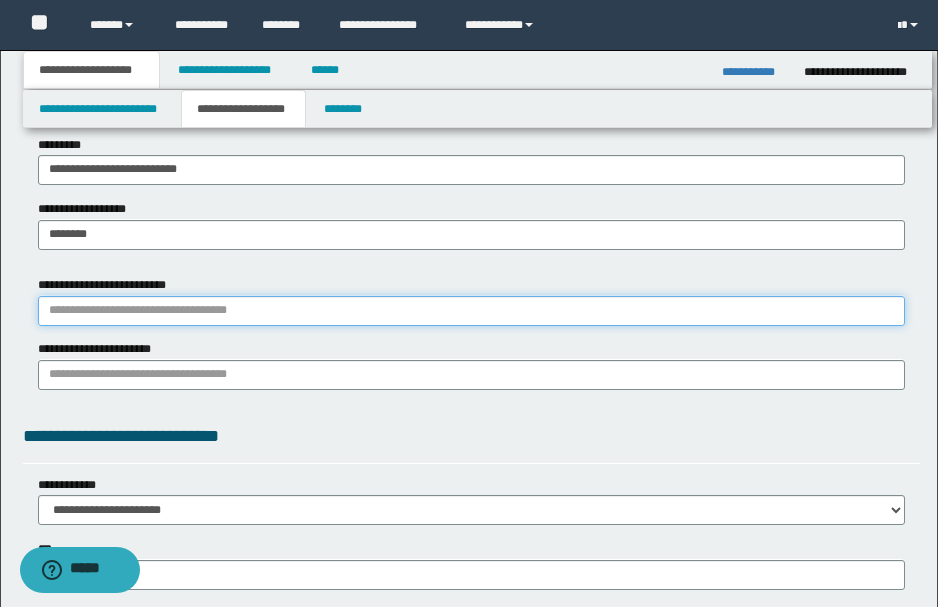 click on "**********" at bounding box center [471, 311] 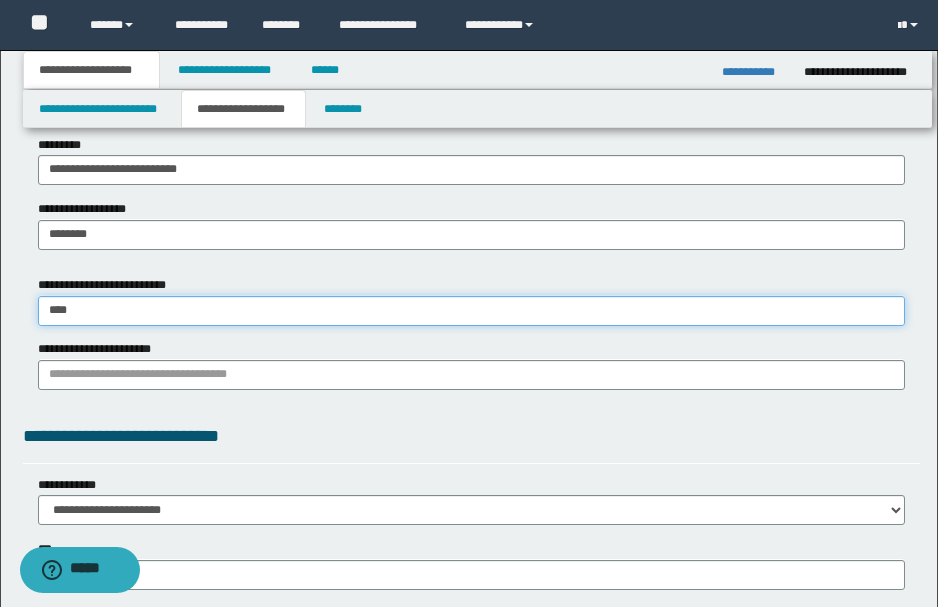 type on "*****" 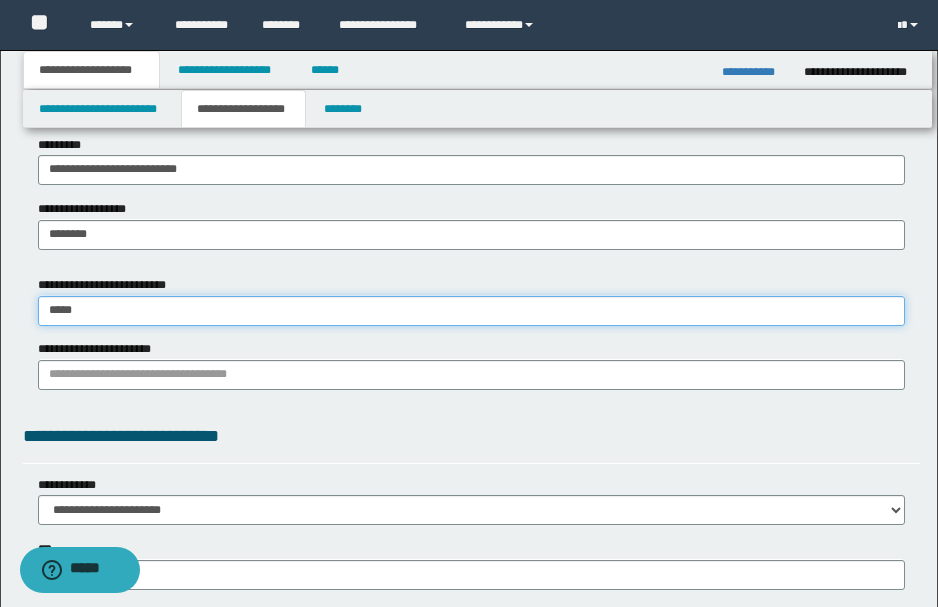 type on "*****" 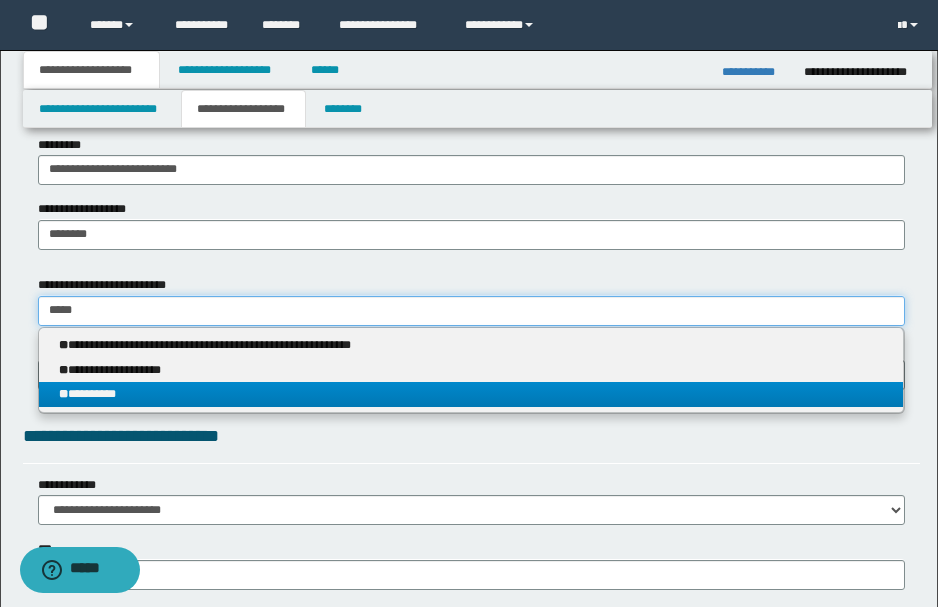 type on "*****" 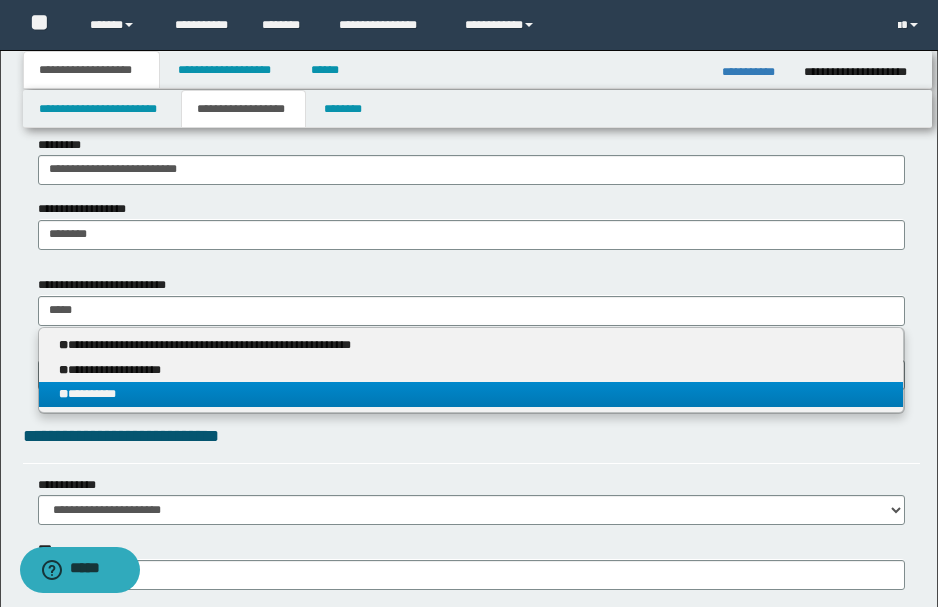 type 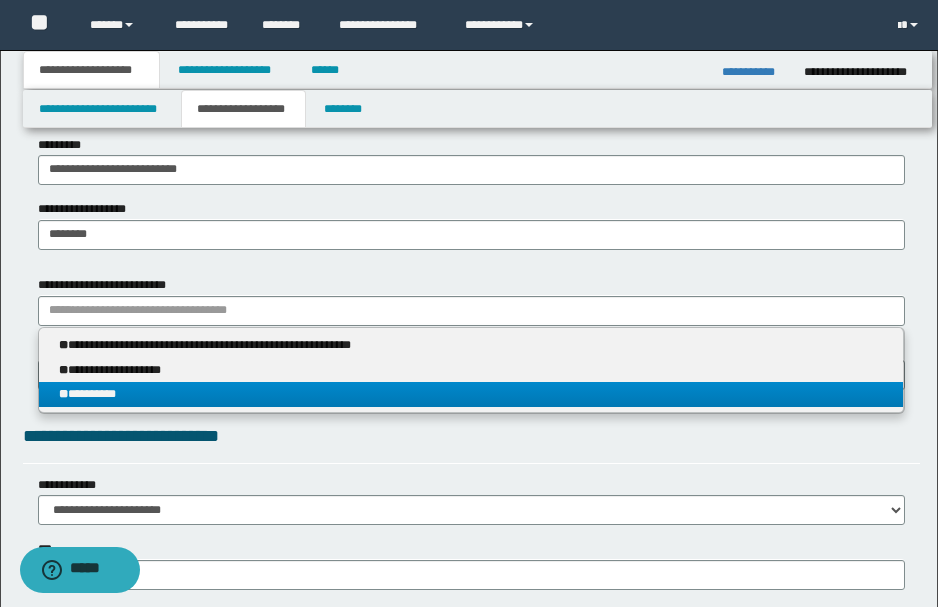 click on "** *********" at bounding box center [471, 394] 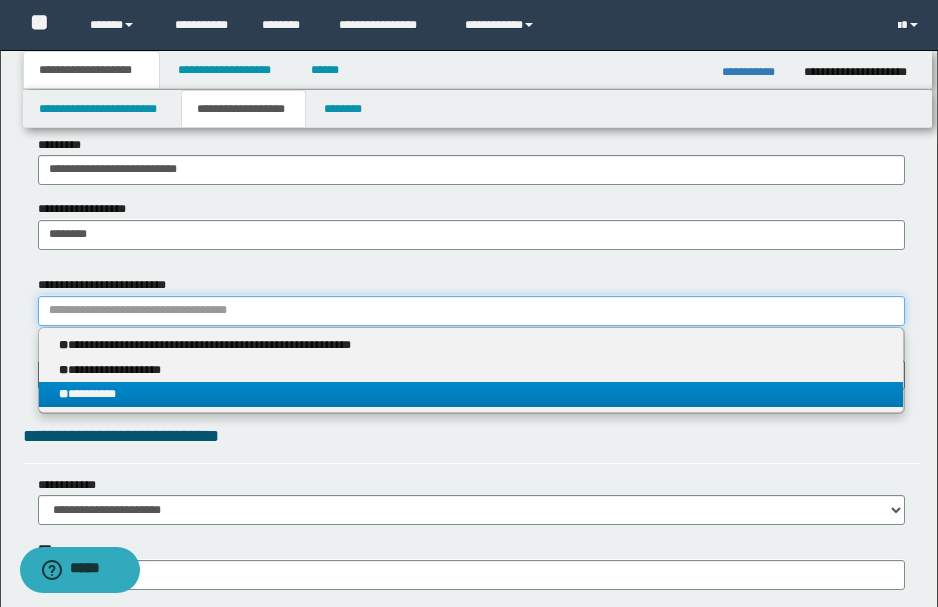 type 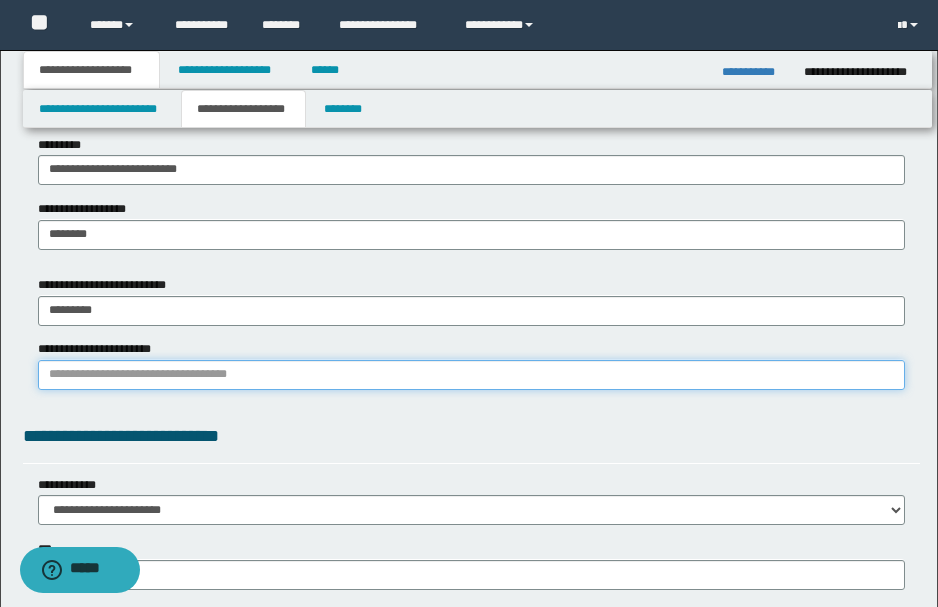 drag, startPoint x: 127, startPoint y: 377, endPoint x: 140, endPoint y: 373, distance: 13.601471 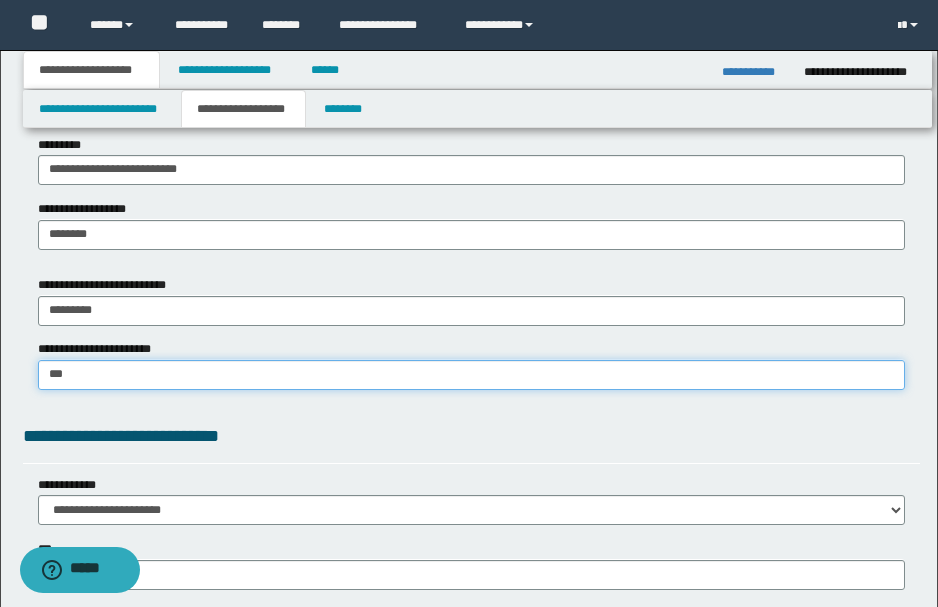 type on "****" 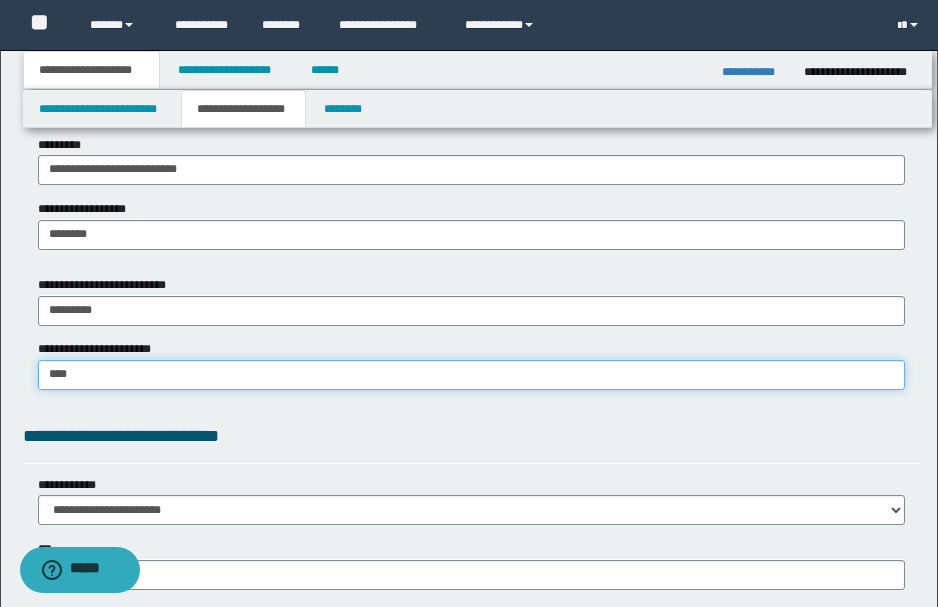 type on "****" 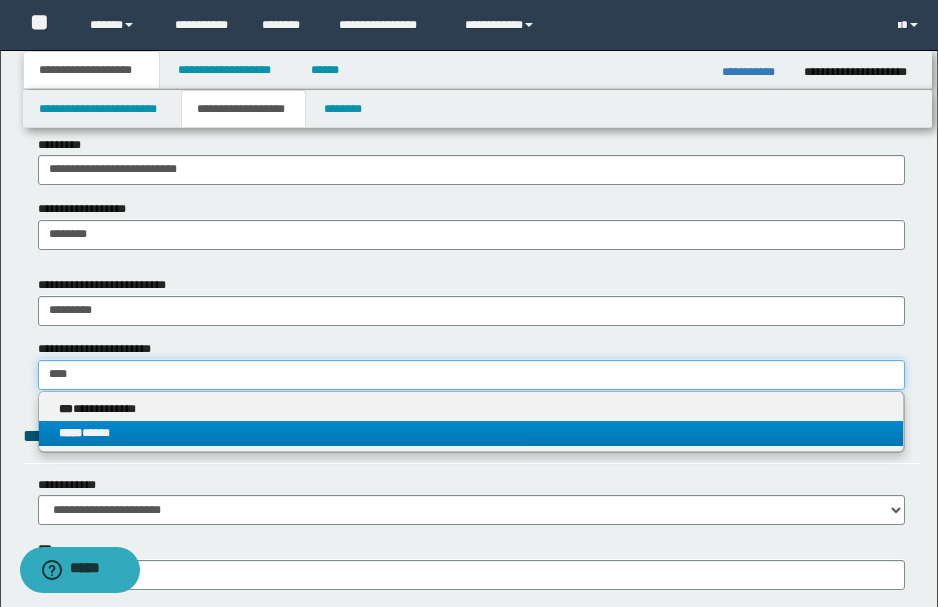 type on "****" 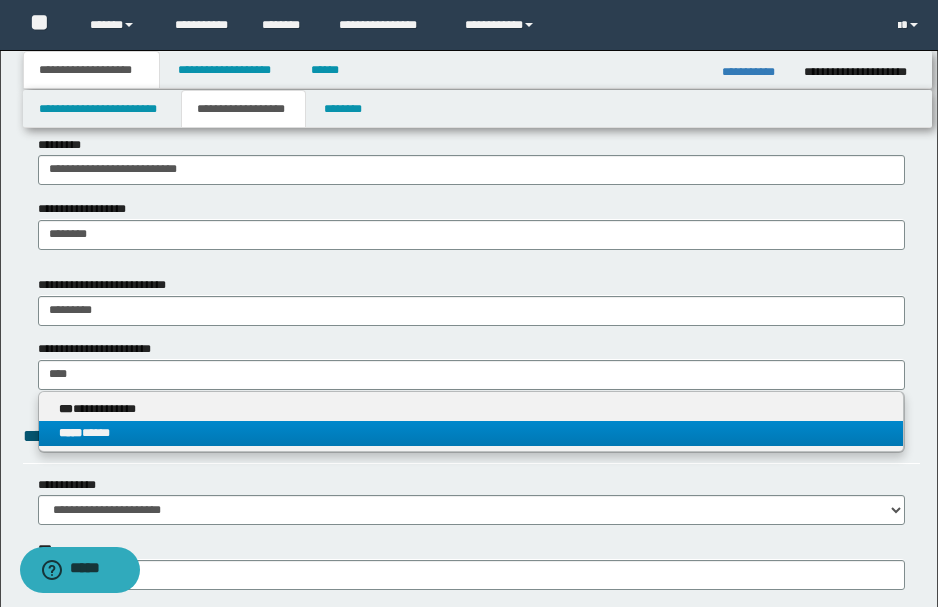 type 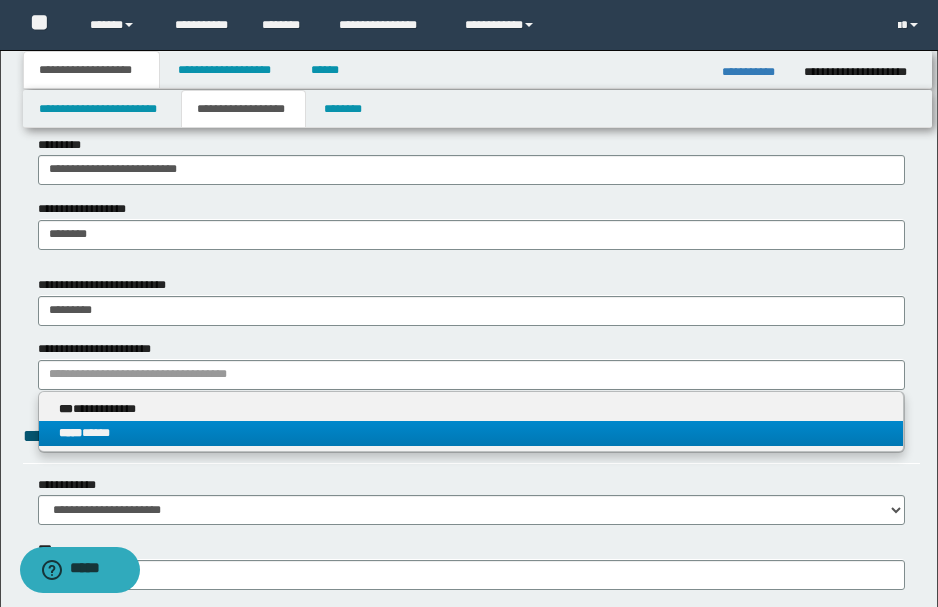 click on "***** *****" at bounding box center (471, 433) 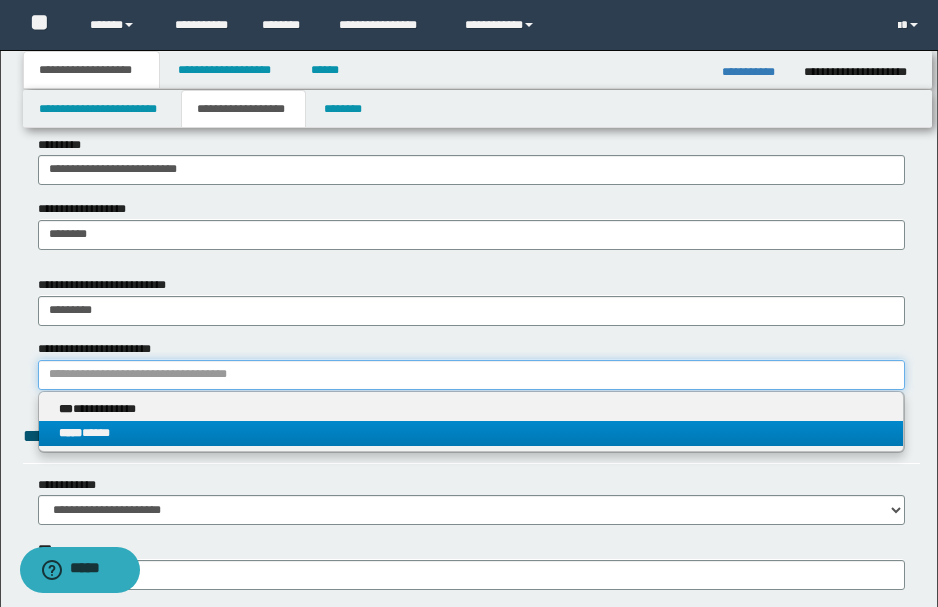 type 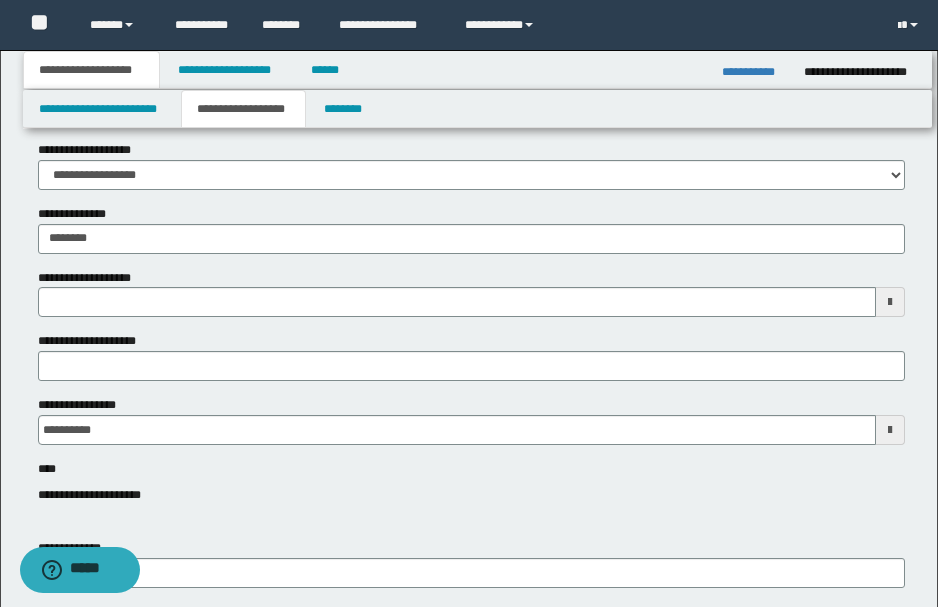 scroll, scrollTop: 0, scrollLeft: 0, axis: both 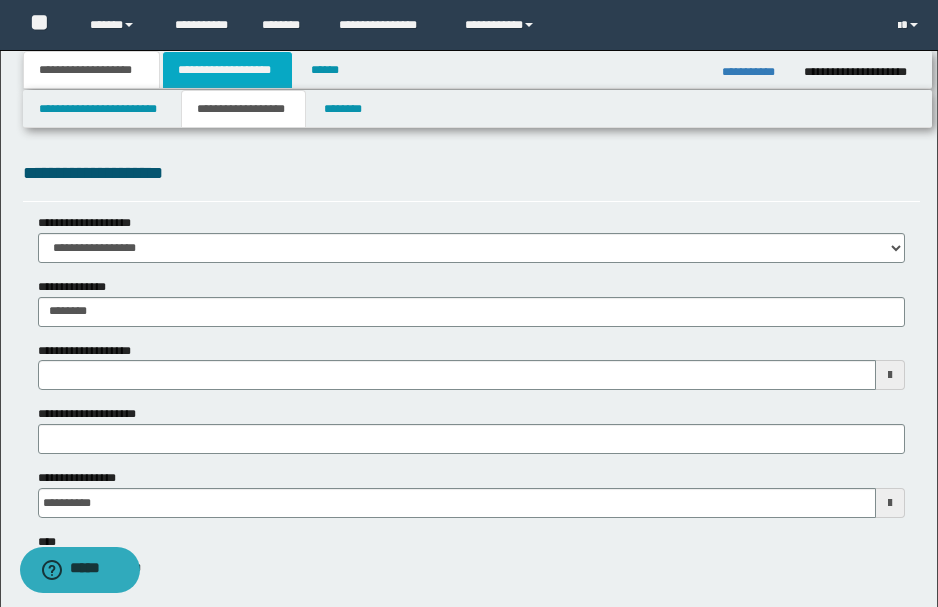 click on "**********" at bounding box center (227, 70) 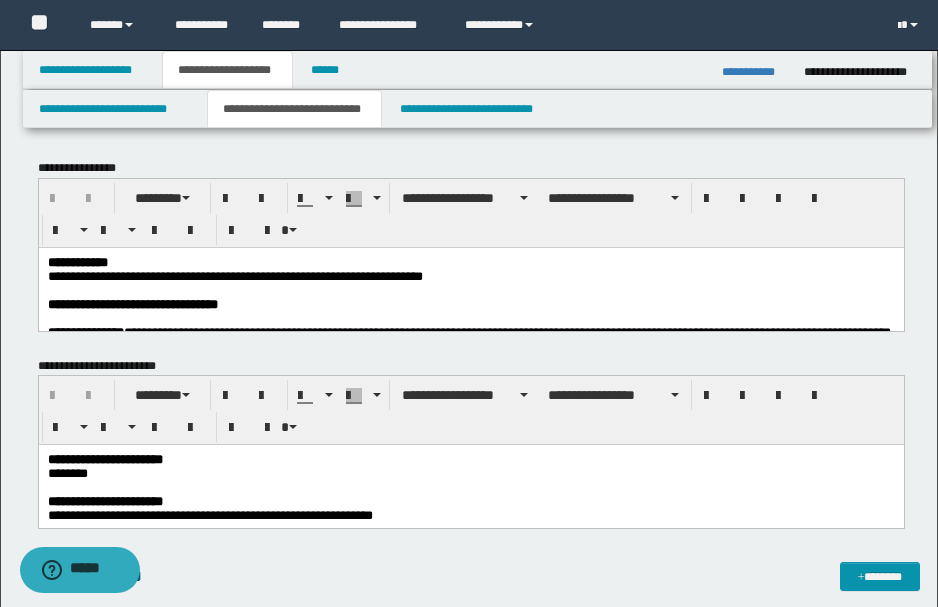 click at bounding box center [469, 290] 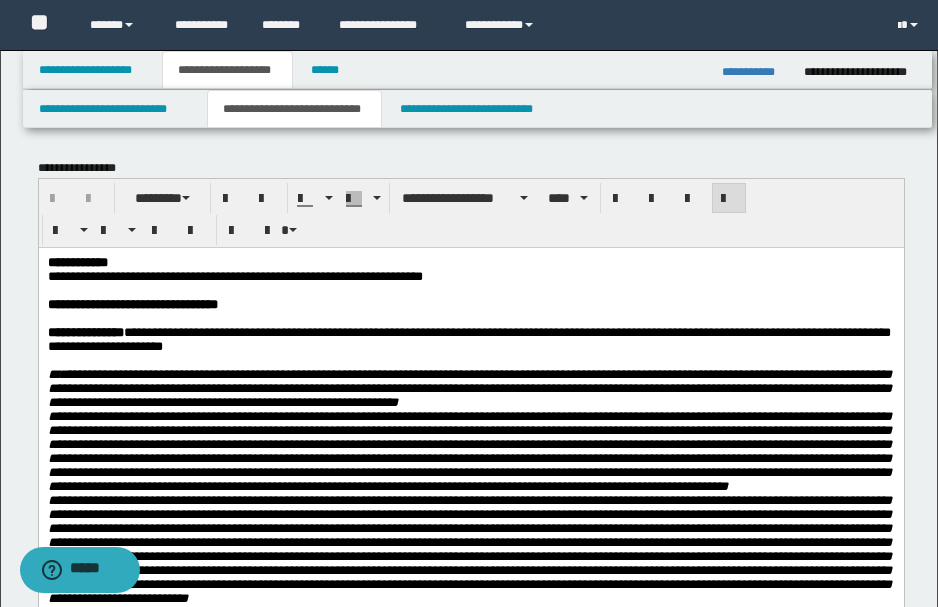 click on "**********" at bounding box center [367, 275] 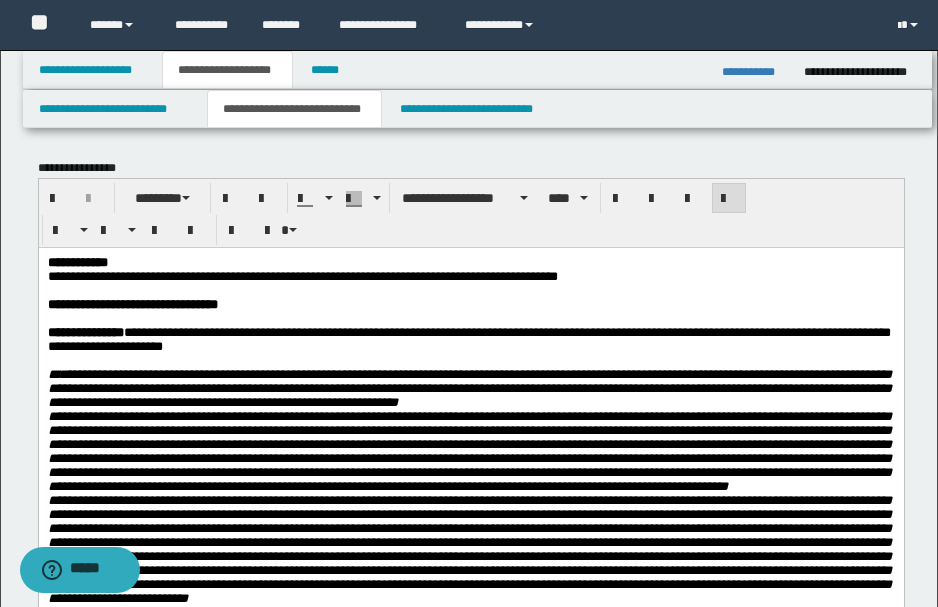 click on "**********" at bounding box center [434, 275] 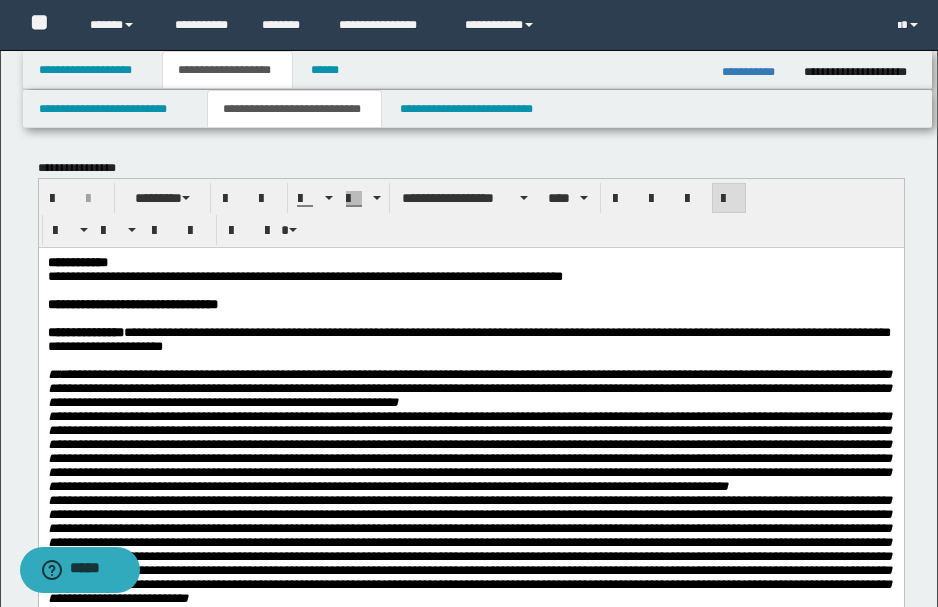 click on "**********" at bounding box center [469, 276] 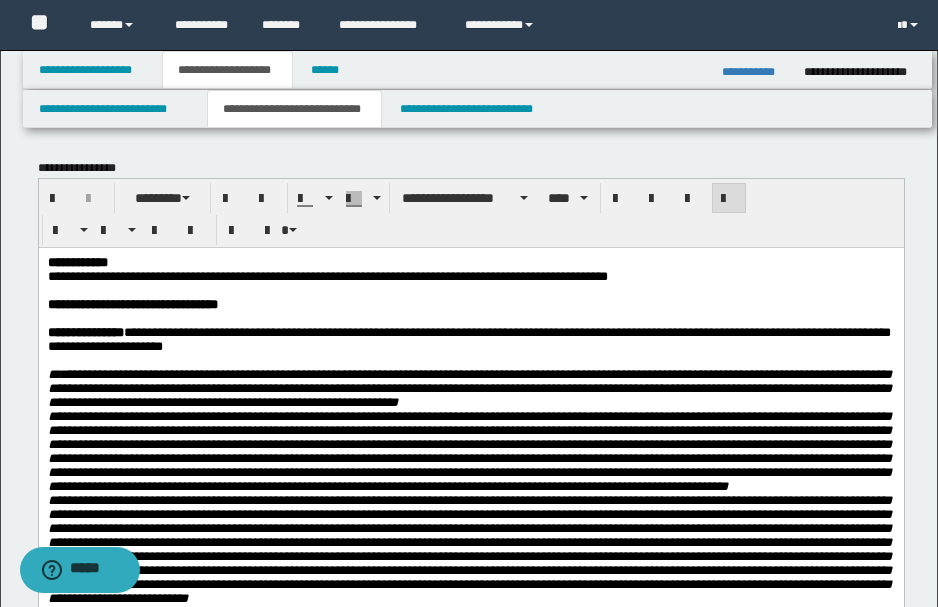 click on "**********" at bounding box center (469, 339) 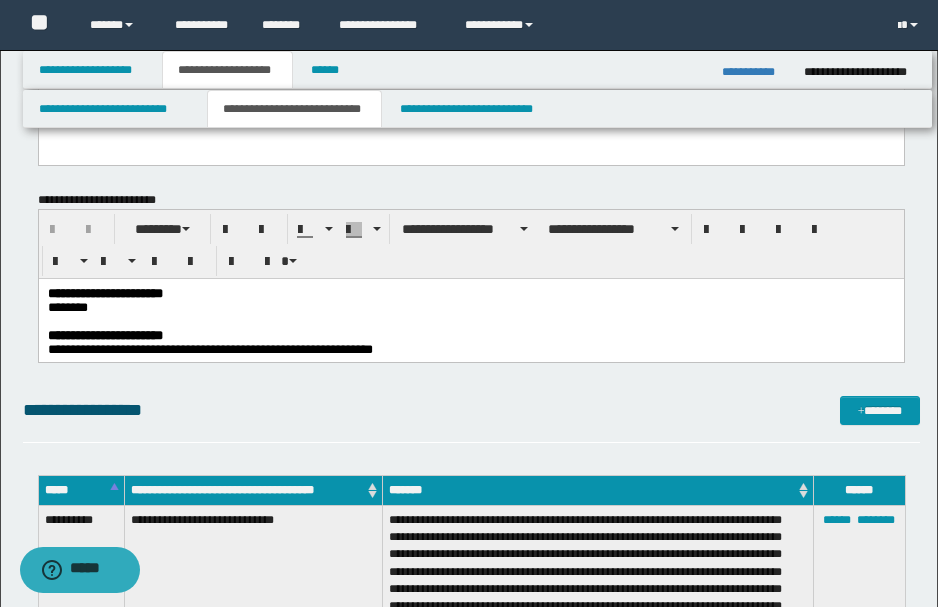 scroll, scrollTop: 1333, scrollLeft: 0, axis: vertical 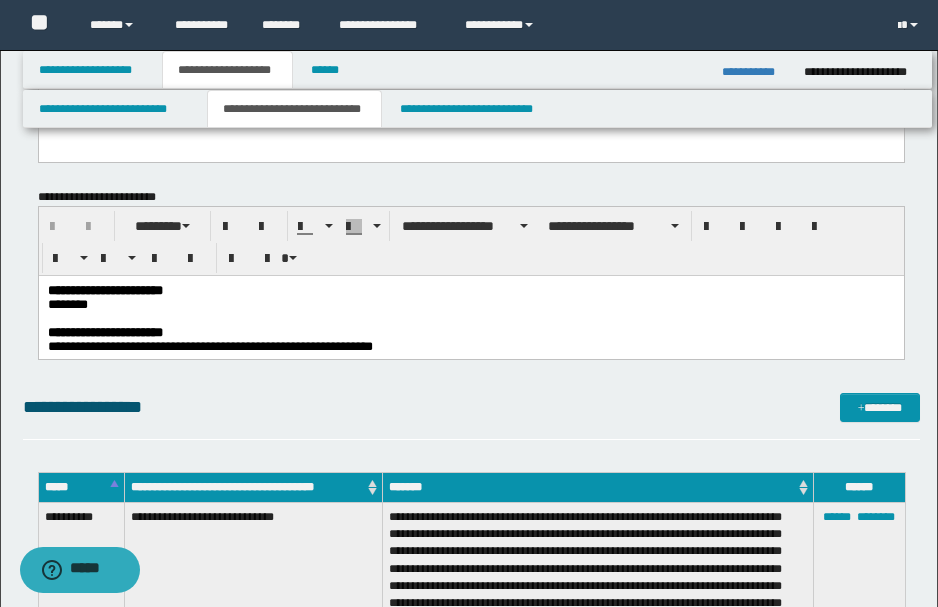 click on "********" at bounding box center [469, 305] 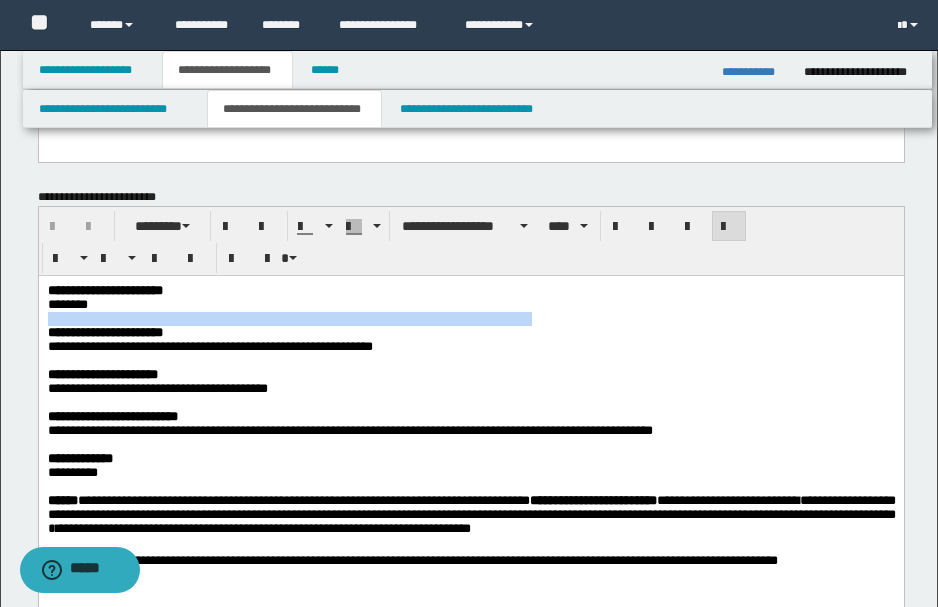 drag, startPoint x: 94, startPoint y: 302, endPoint x: 530, endPoint y: 323, distance: 436.50543 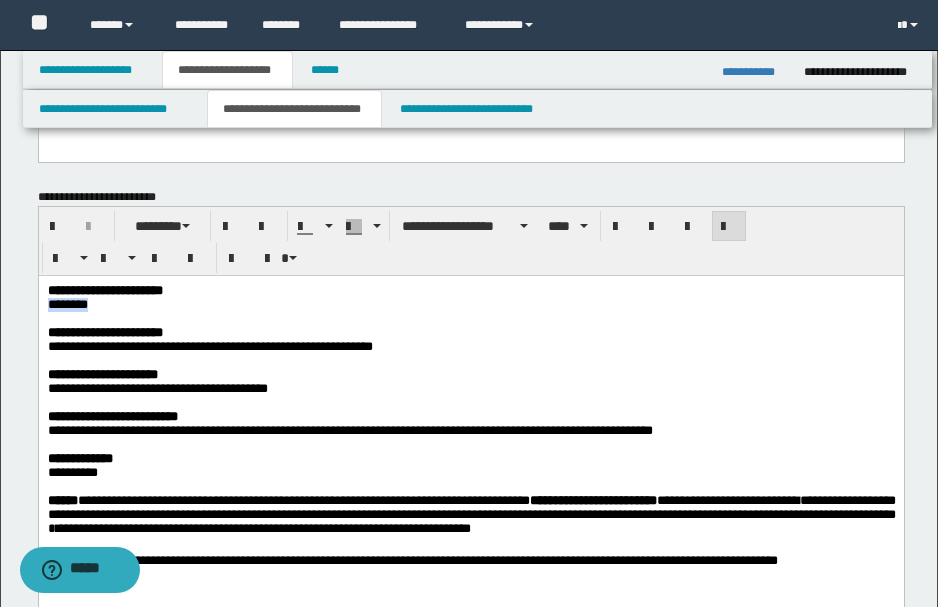 drag, startPoint x: 50, startPoint y: 307, endPoint x: 98, endPoint y: 306, distance: 48.010414 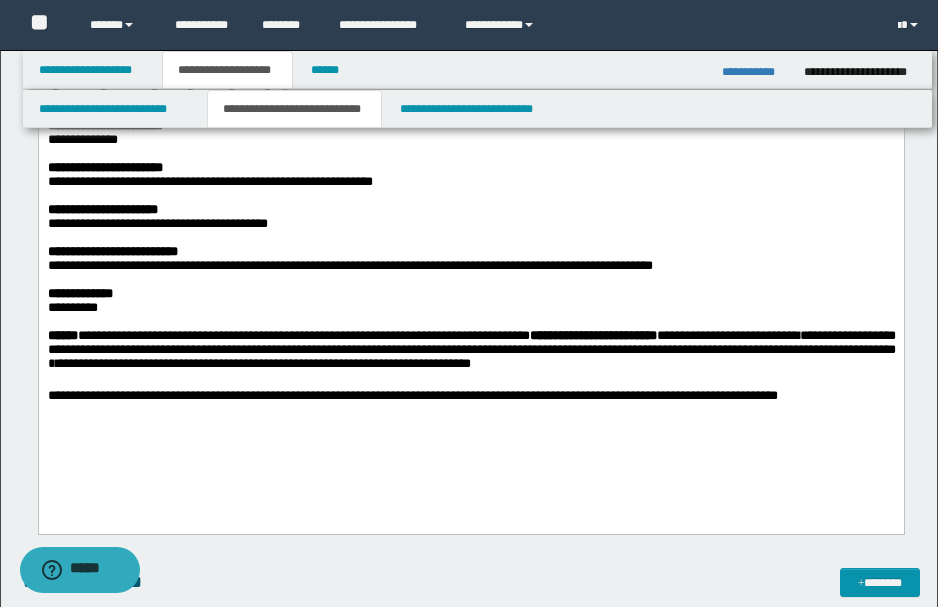 scroll, scrollTop: 1466, scrollLeft: 0, axis: vertical 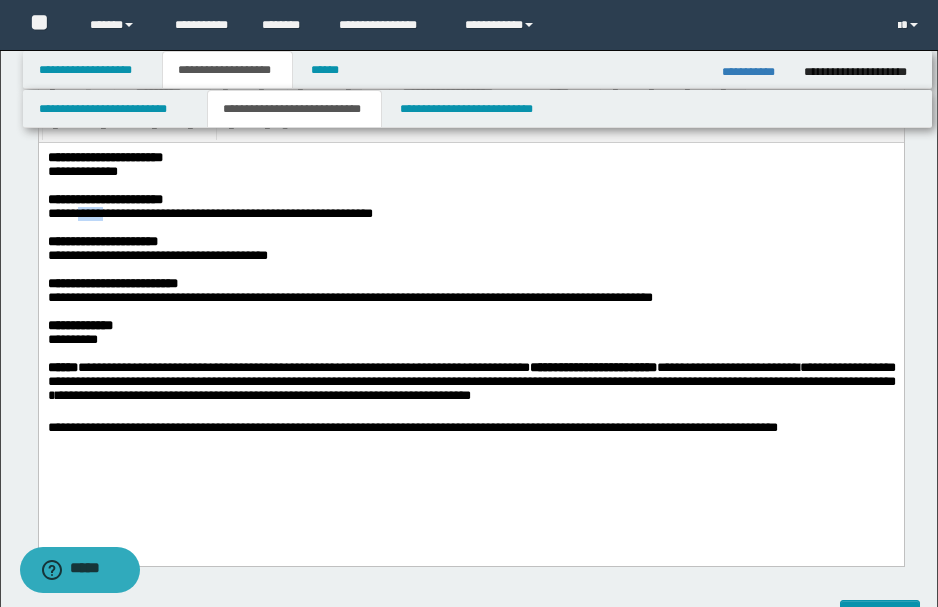 drag, startPoint x: 86, startPoint y: 218, endPoint x: 117, endPoint y: 221, distance: 31.144823 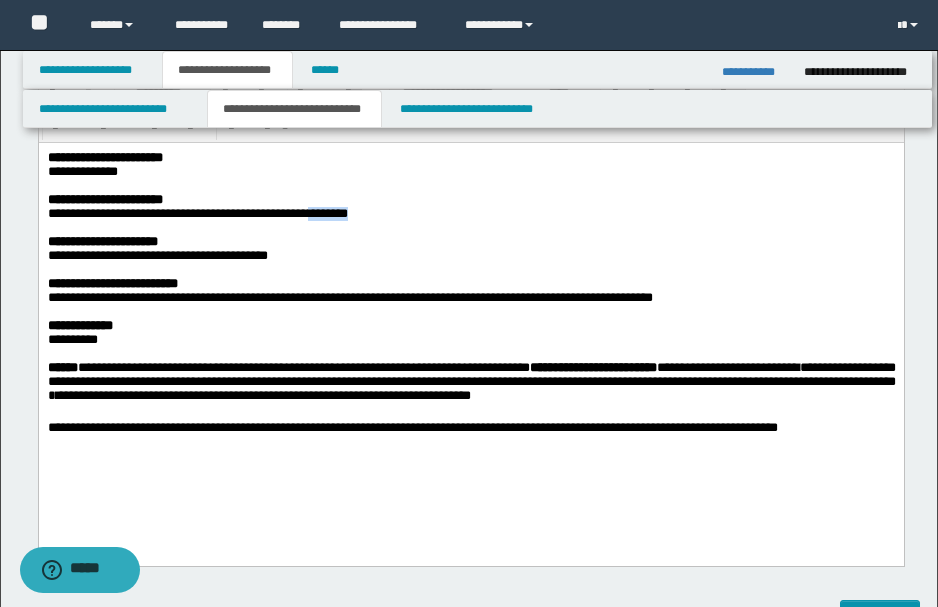 drag, startPoint x: 330, startPoint y: 217, endPoint x: 381, endPoint y: 221, distance: 51.156624 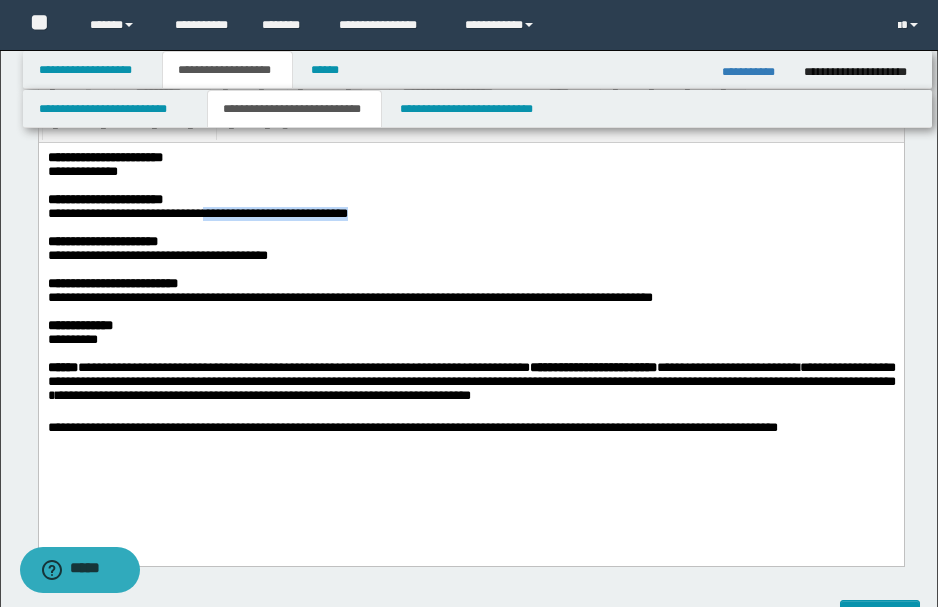 drag, startPoint x: 230, startPoint y: 218, endPoint x: 430, endPoint y: 217, distance: 200.0025 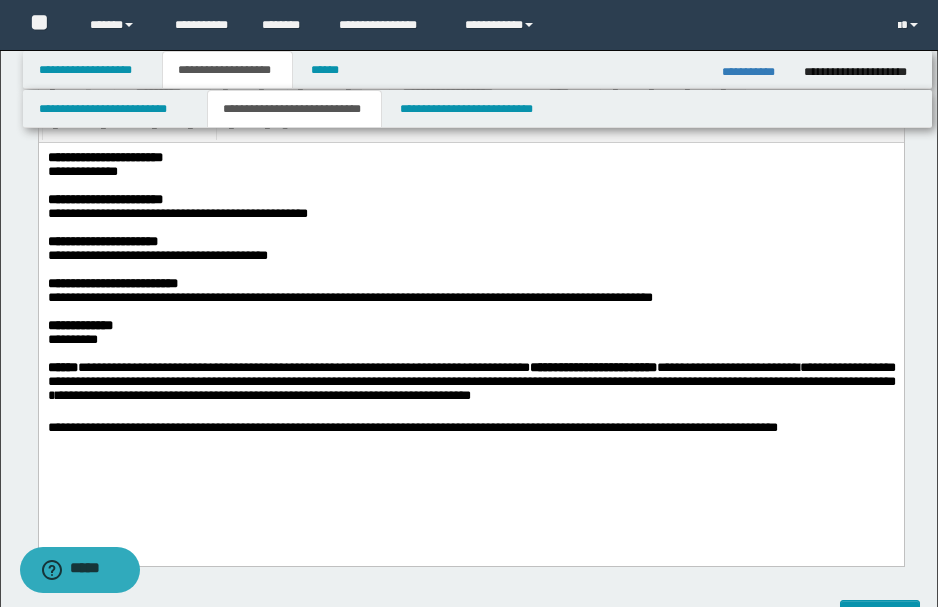 click on "**********" at bounding box center [177, 213] 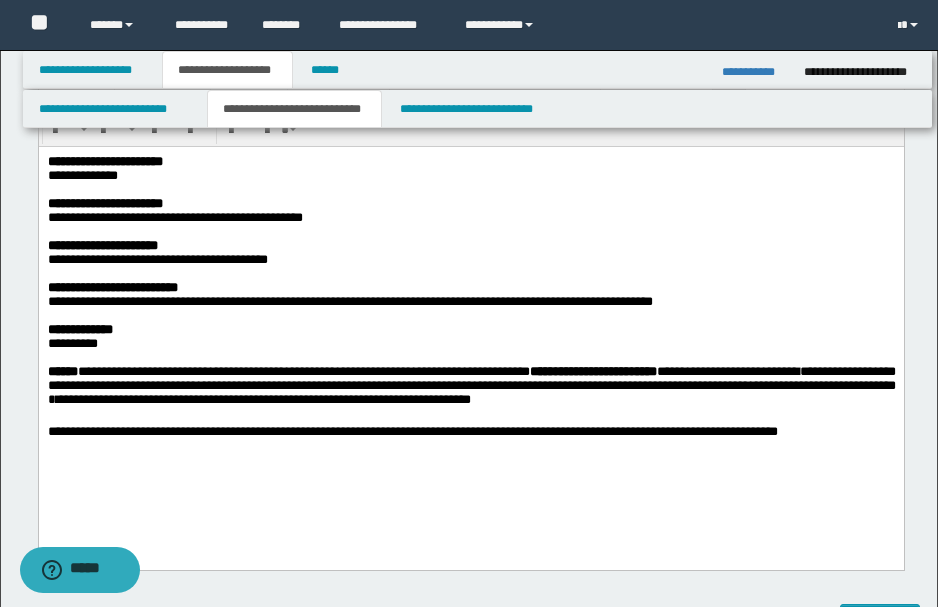 scroll, scrollTop: 1466, scrollLeft: 0, axis: vertical 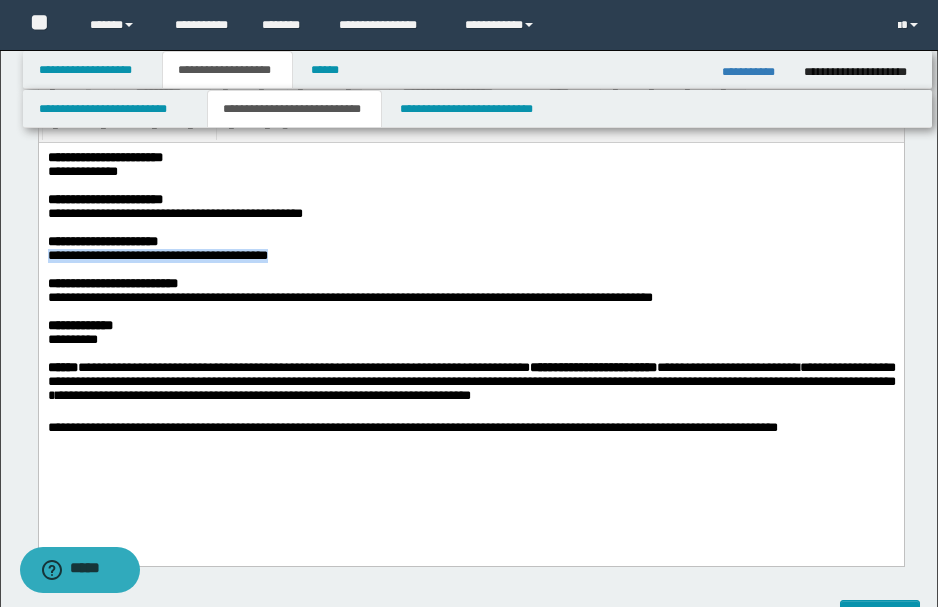 drag, startPoint x: 48, startPoint y: 265, endPoint x: 282, endPoint y: 260, distance: 234.0534 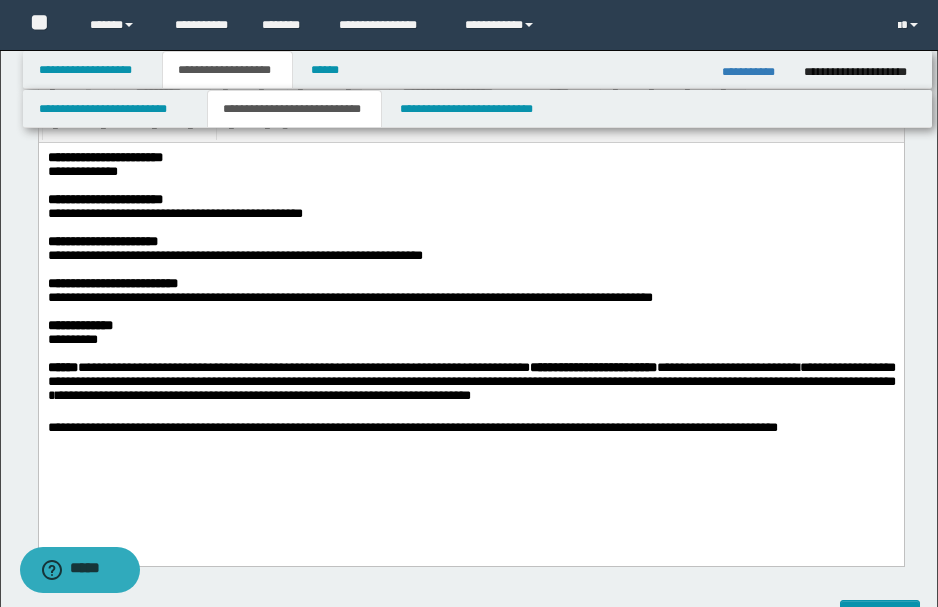 click on "**********" at bounding box center [234, 255] 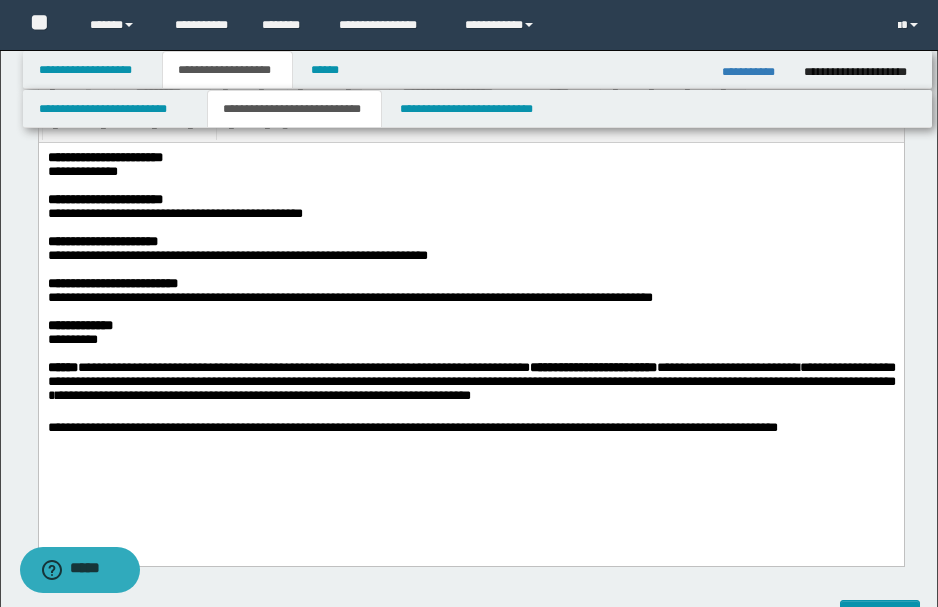 click on "**********" at bounding box center (237, 255) 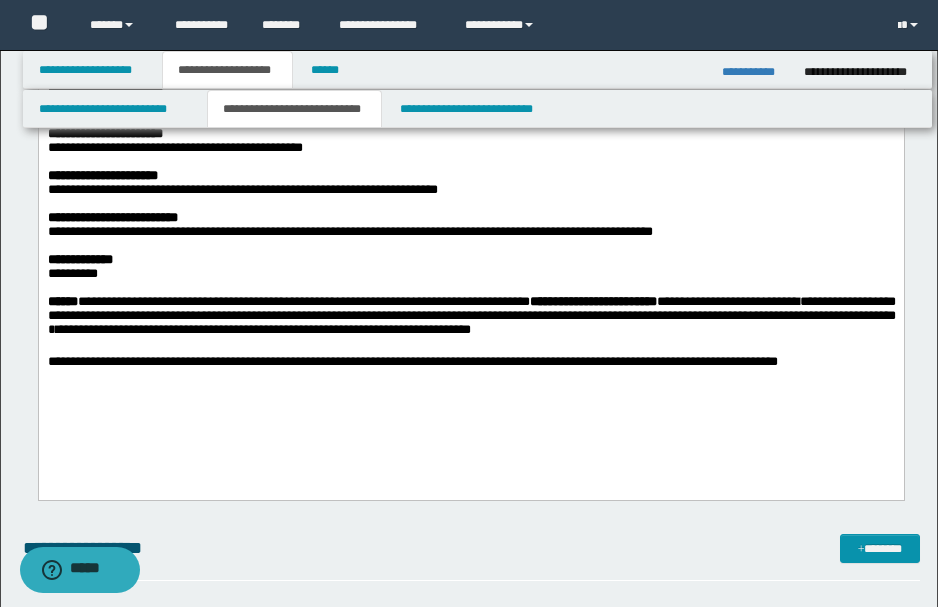 scroll, scrollTop: 1533, scrollLeft: 0, axis: vertical 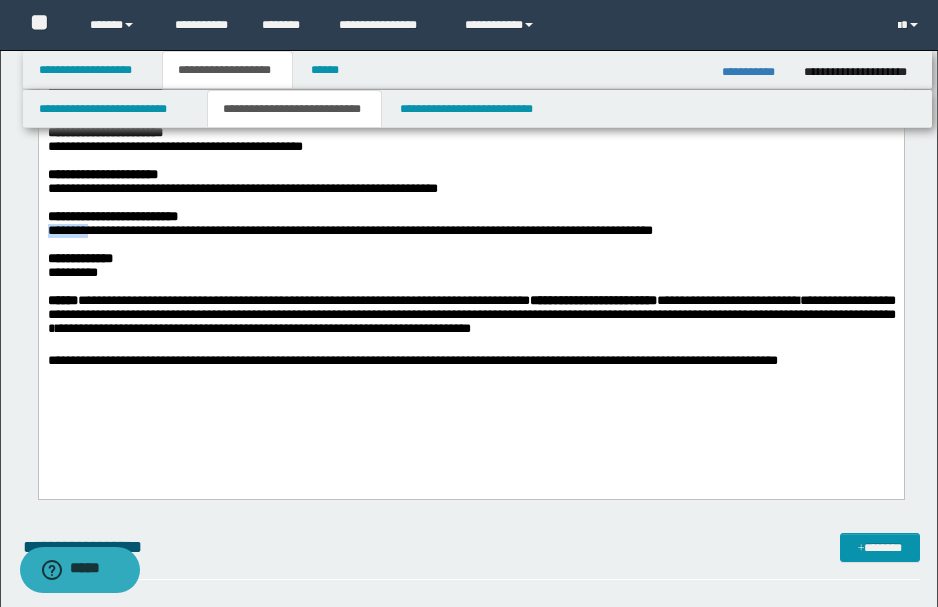 drag, startPoint x: 46, startPoint y: 246, endPoint x: 99, endPoint y: 242, distance: 53.15073 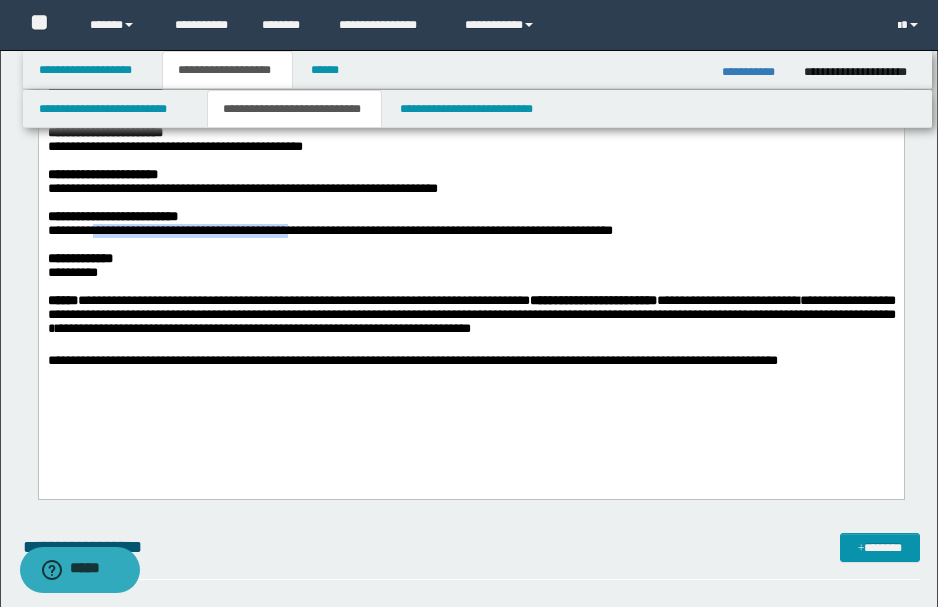 drag, startPoint x: 101, startPoint y: 245, endPoint x: 320, endPoint y: 245, distance: 219 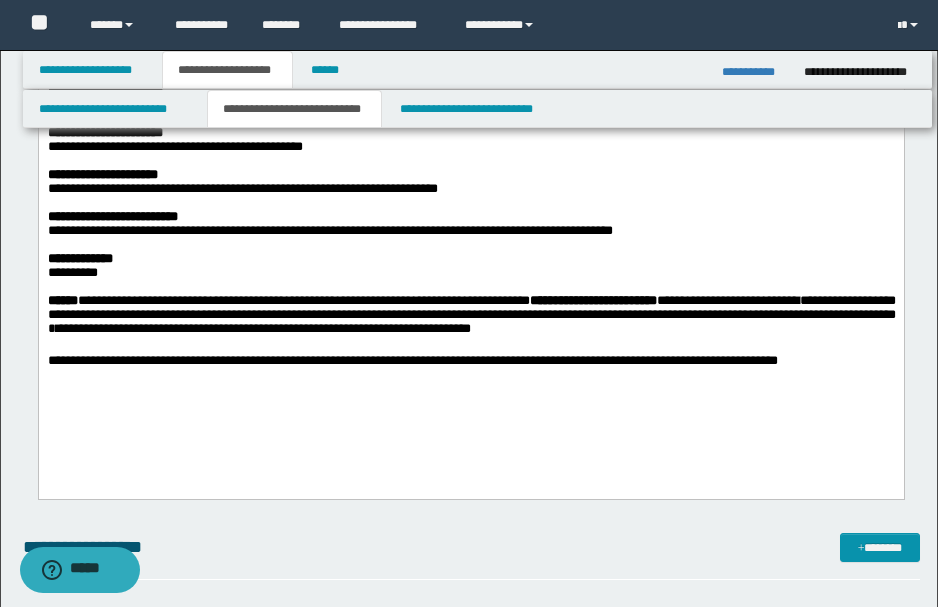 click on "**********" at bounding box center (469, 259) 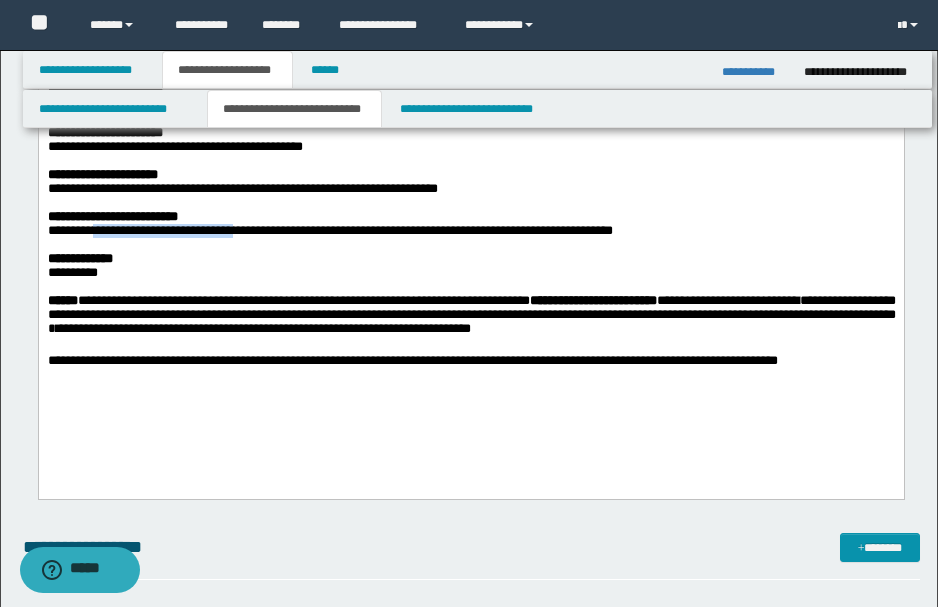 drag, startPoint x: 102, startPoint y: 248, endPoint x: 255, endPoint y: 247, distance: 153.00327 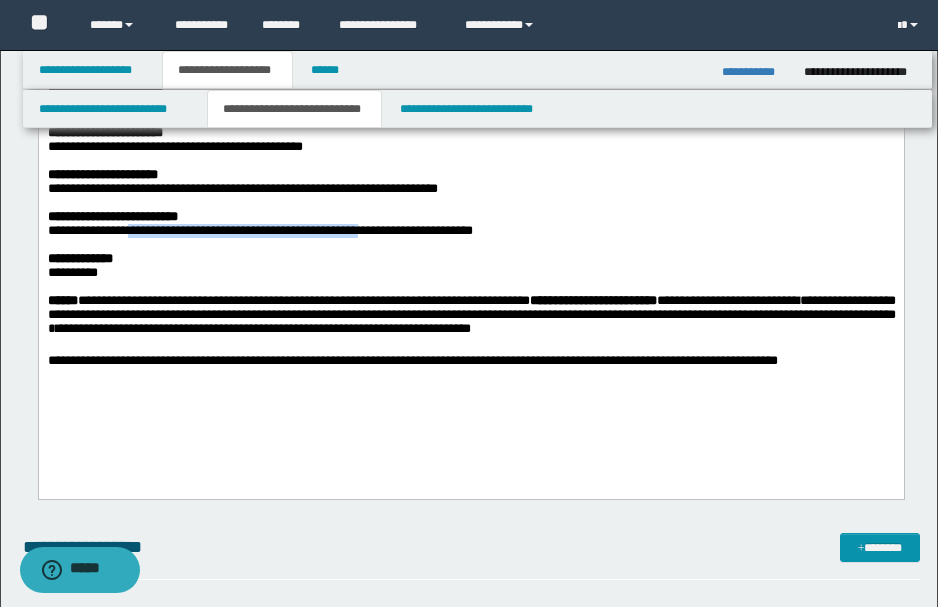 drag, startPoint x: 134, startPoint y: 244, endPoint x: 390, endPoint y: 249, distance: 256.04883 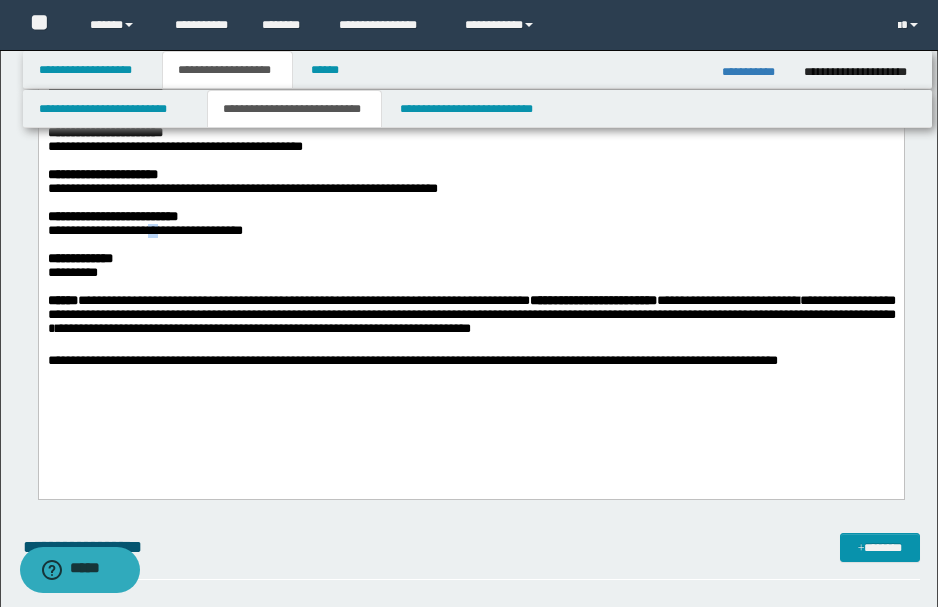 click on "**********" at bounding box center [144, 230] 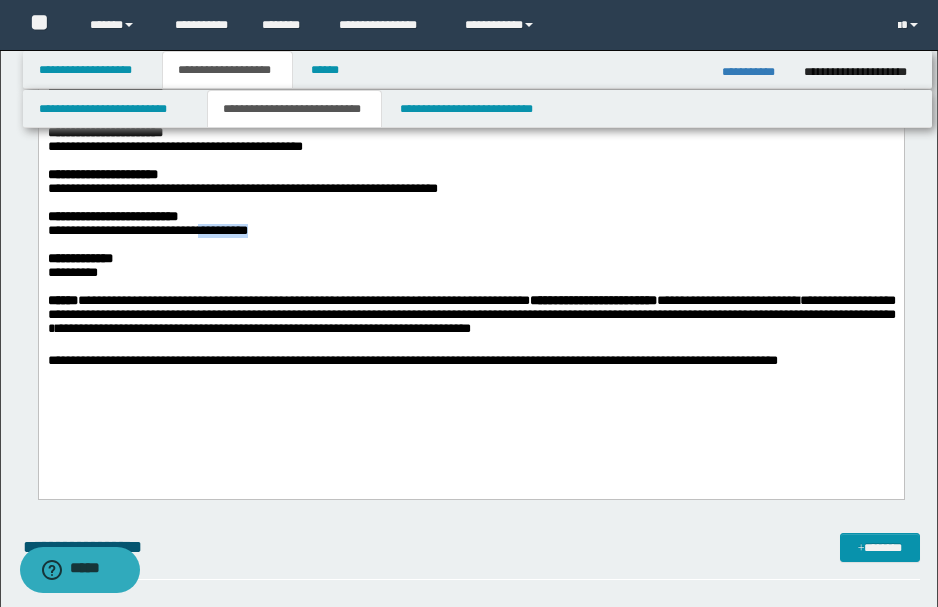drag, startPoint x: 216, startPoint y: 244, endPoint x: 300, endPoint y: 249, distance: 84.14868 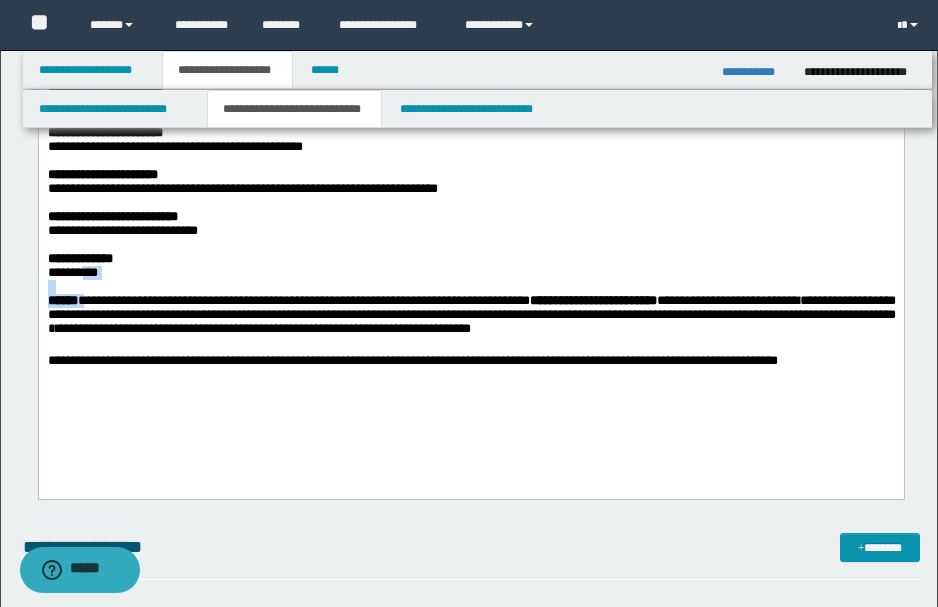 drag, startPoint x: 86, startPoint y: 293, endPoint x: 98, endPoint y: 322, distance: 31.38471 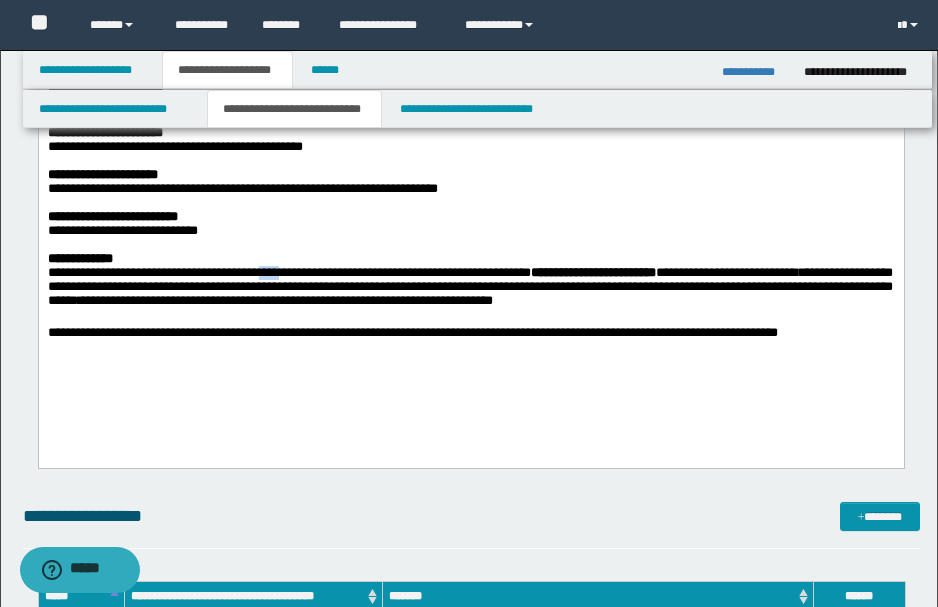 drag, startPoint x: 295, startPoint y: 292, endPoint x: 322, endPoint y: 290, distance: 27.073973 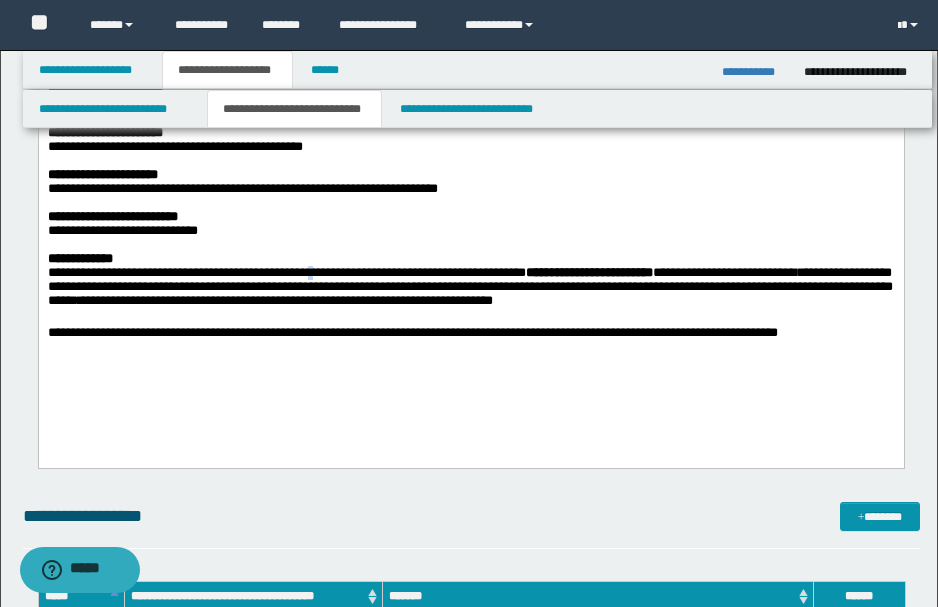 click on "**********" at bounding box center (441, 272) 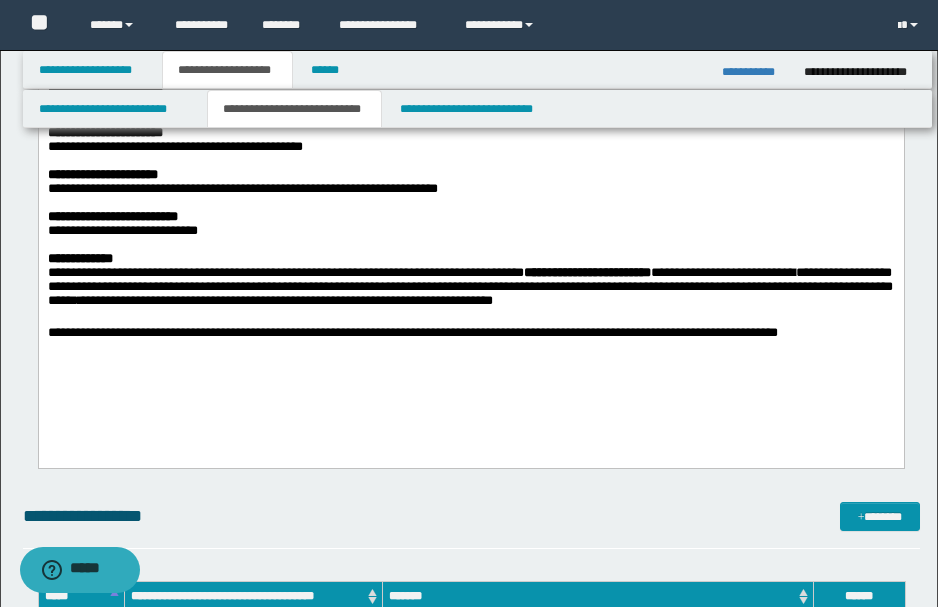 scroll, scrollTop: 1600, scrollLeft: 0, axis: vertical 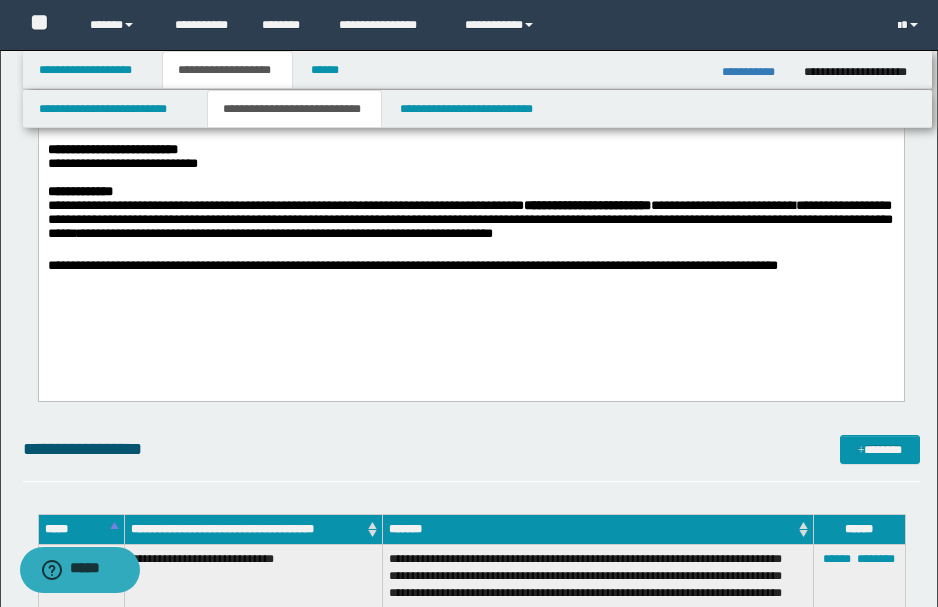 click on "**********" at bounding box center [287, 233] 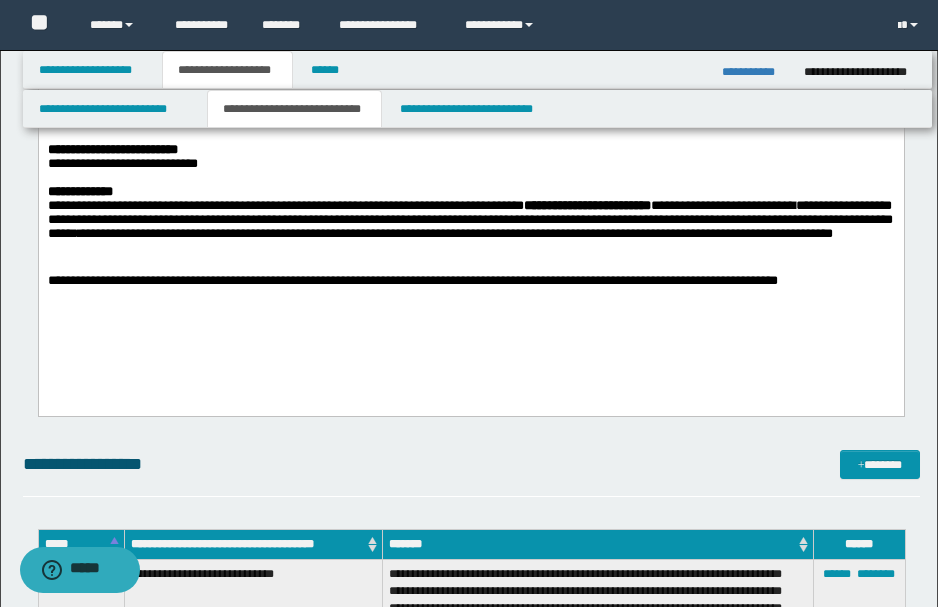 click on "**********" at bounding box center (457, 233) 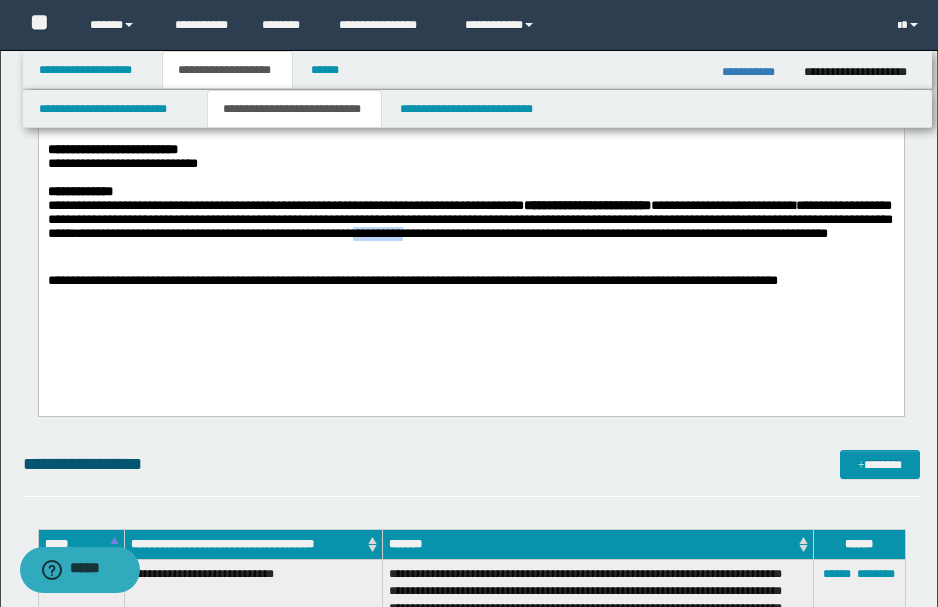 drag, startPoint x: 618, startPoint y: 255, endPoint x: 674, endPoint y: 253, distance: 56.0357 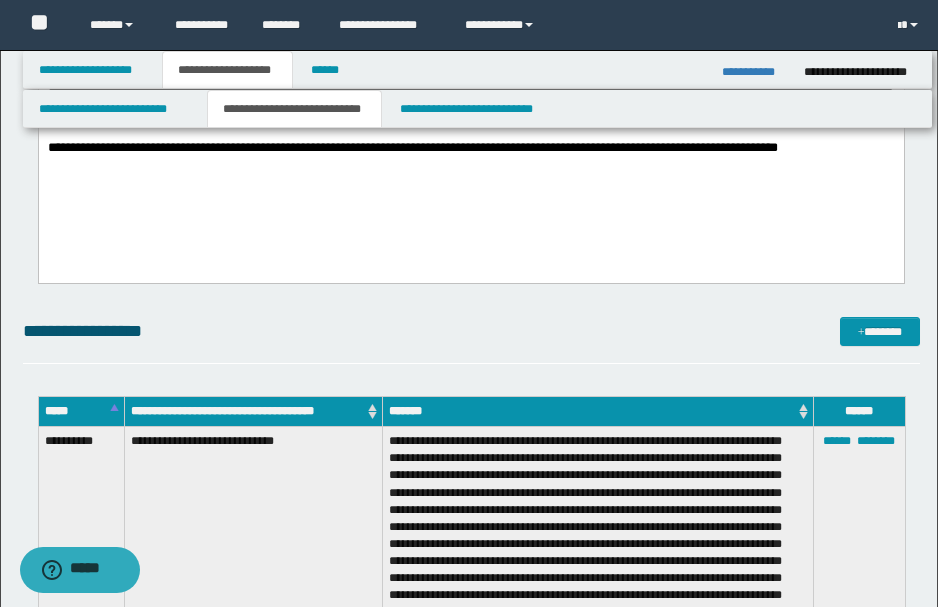 scroll, scrollTop: 1666, scrollLeft: 0, axis: vertical 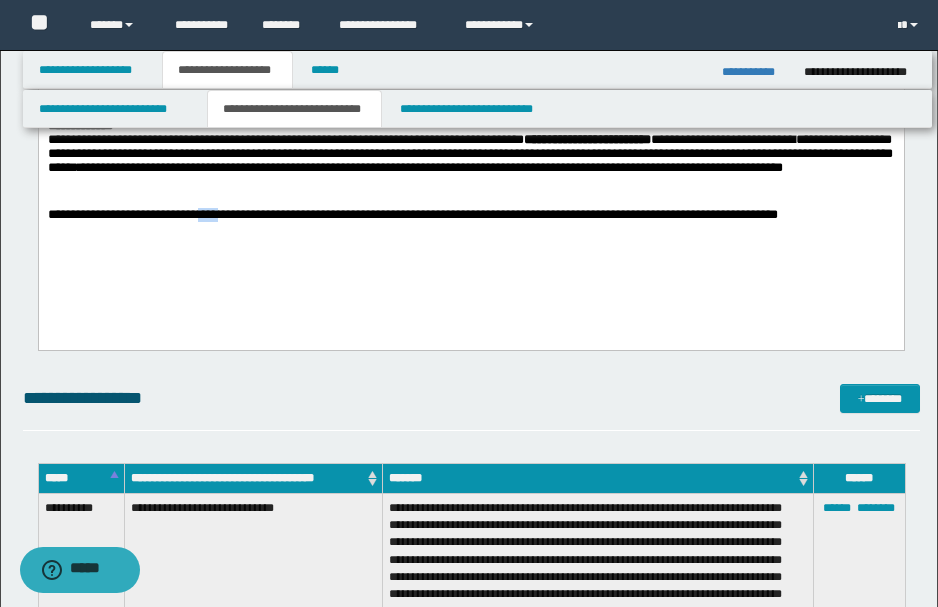 drag, startPoint x: 205, startPoint y: 234, endPoint x: 182, endPoint y: 260, distance: 34.713108 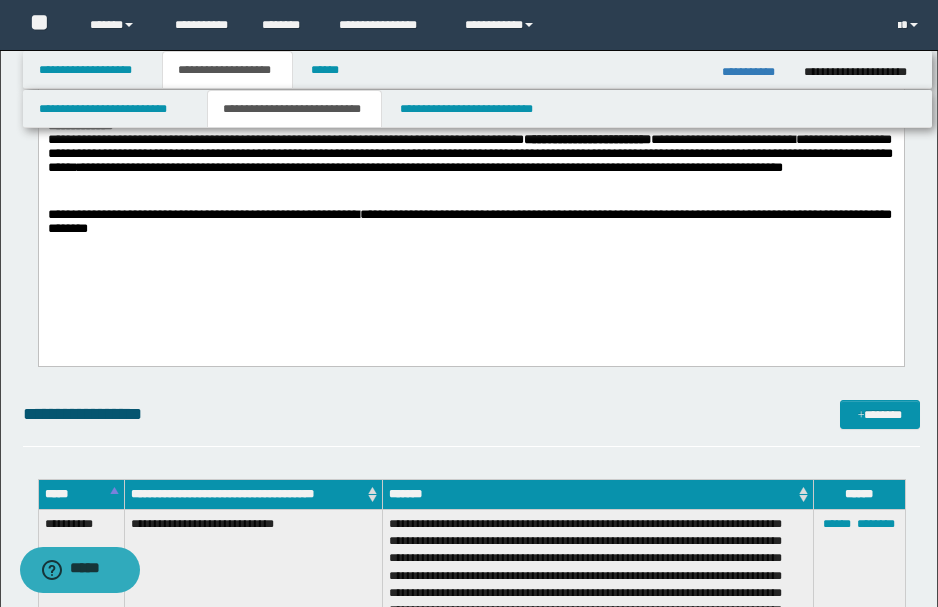click on "**********" at bounding box center [469, 223] 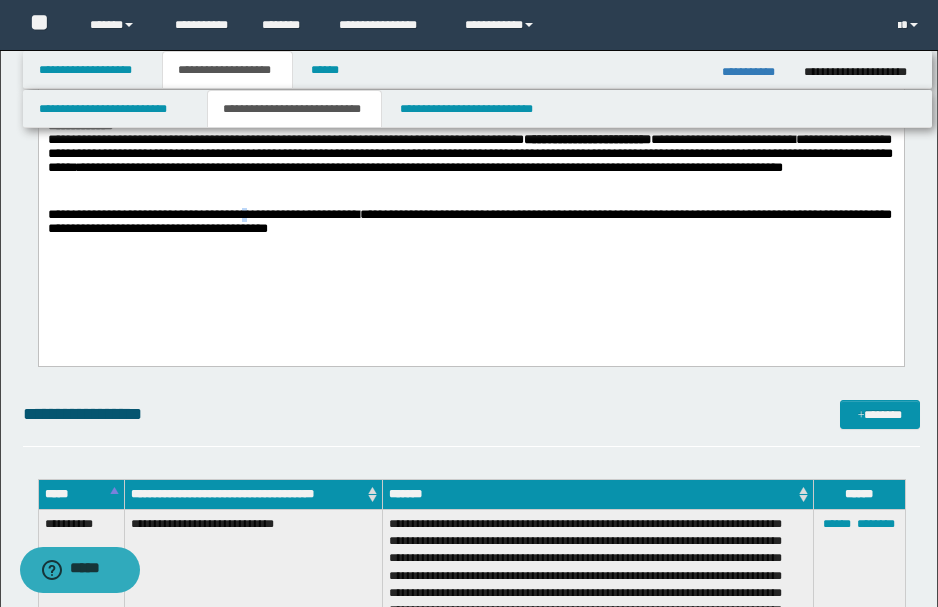 click on "**********" at bounding box center [469, 222] 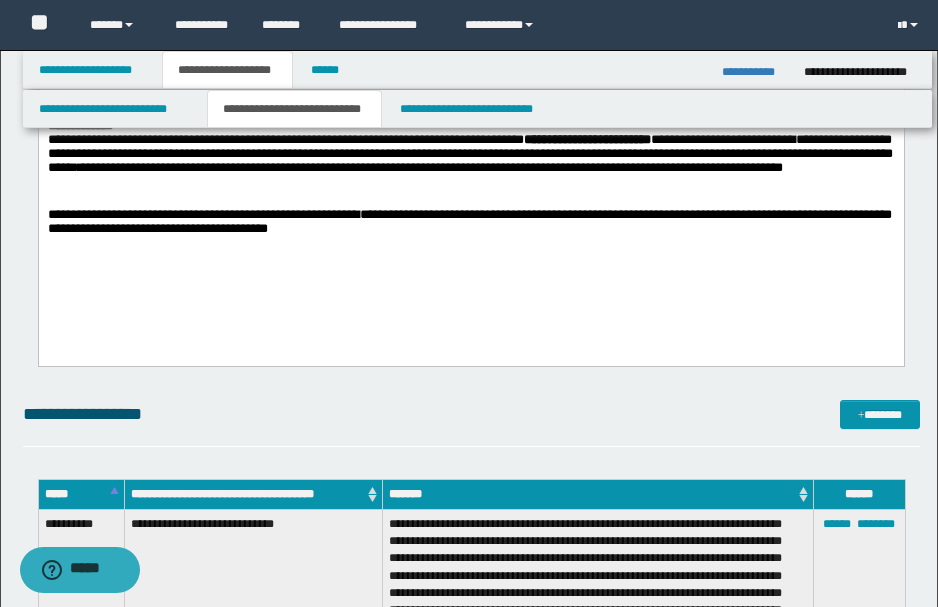 click on "**********" at bounding box center (469, 222) 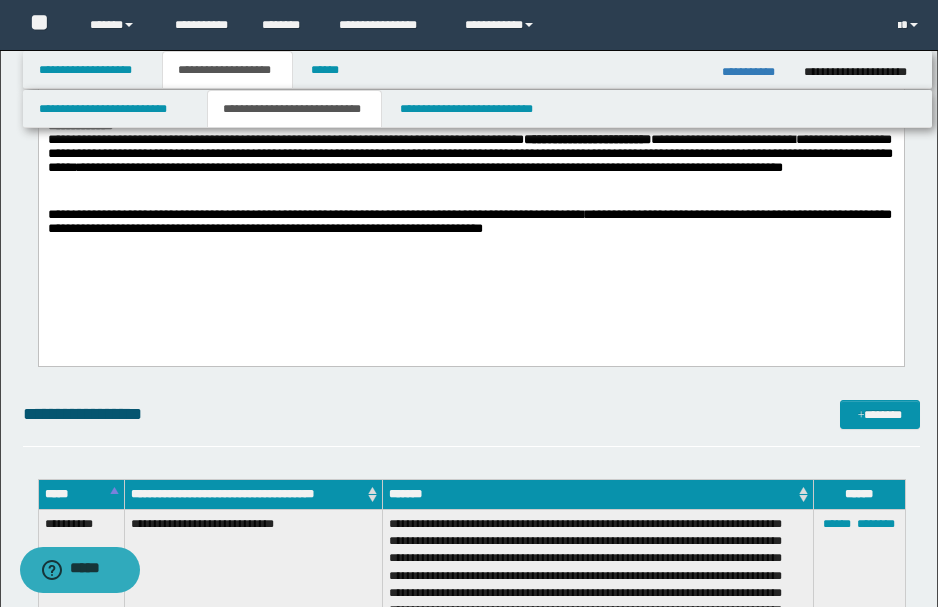 click on "**********" at bounding box center (469, 222) 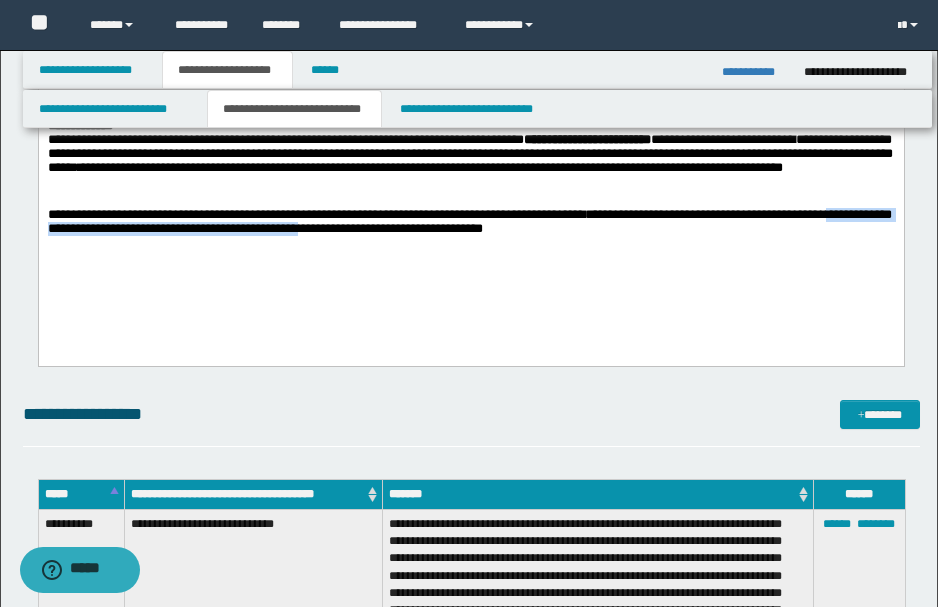 drag, startPoint x: 884, startPoint y: 237, endPoint x: 402, endPoint y: 252, distance: 482.23334 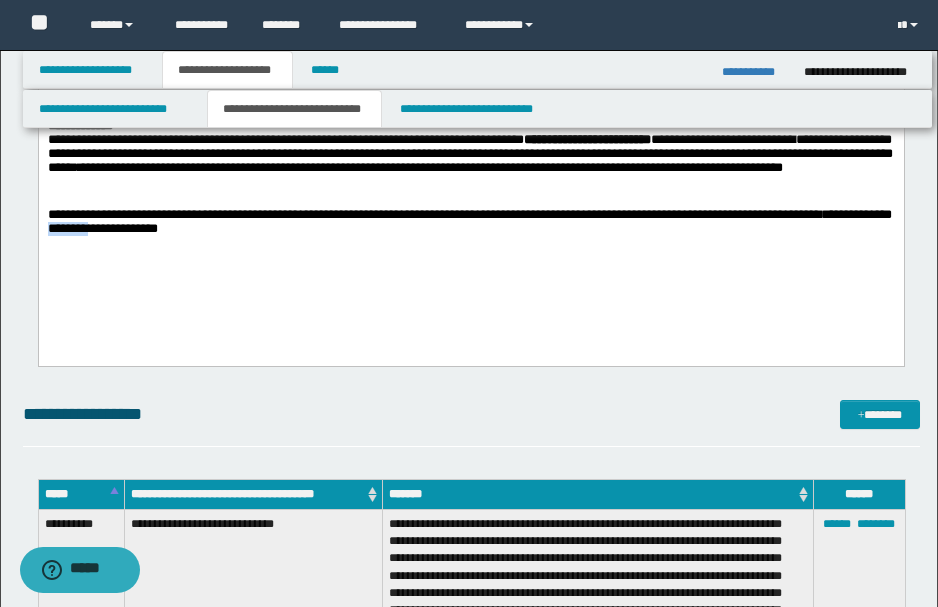drag, startPoint x: 128, startPoint y: 252, endPoint x: 170, endPoint y: 253, distance: 42.0119 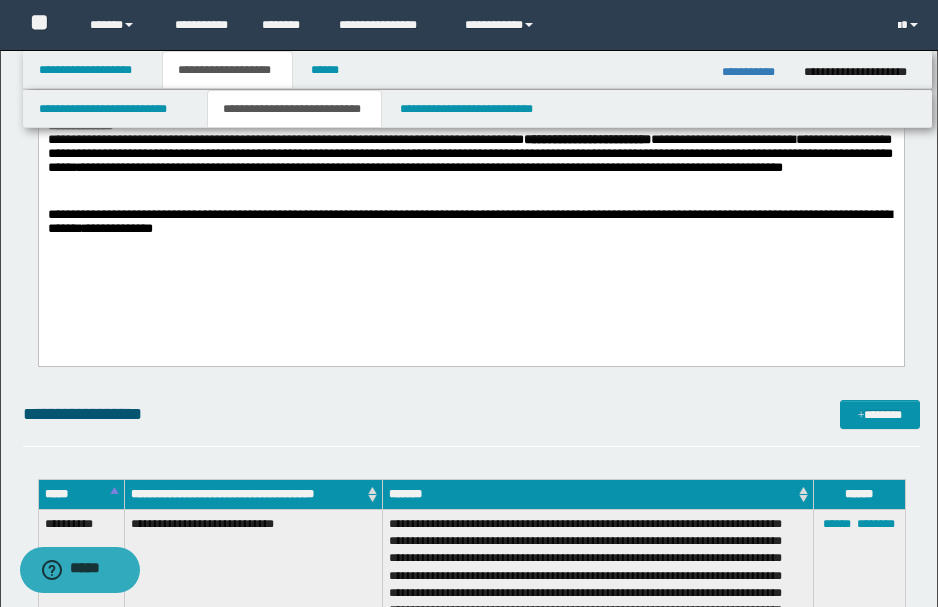 click on "**********" at bounding box center (470, 119) 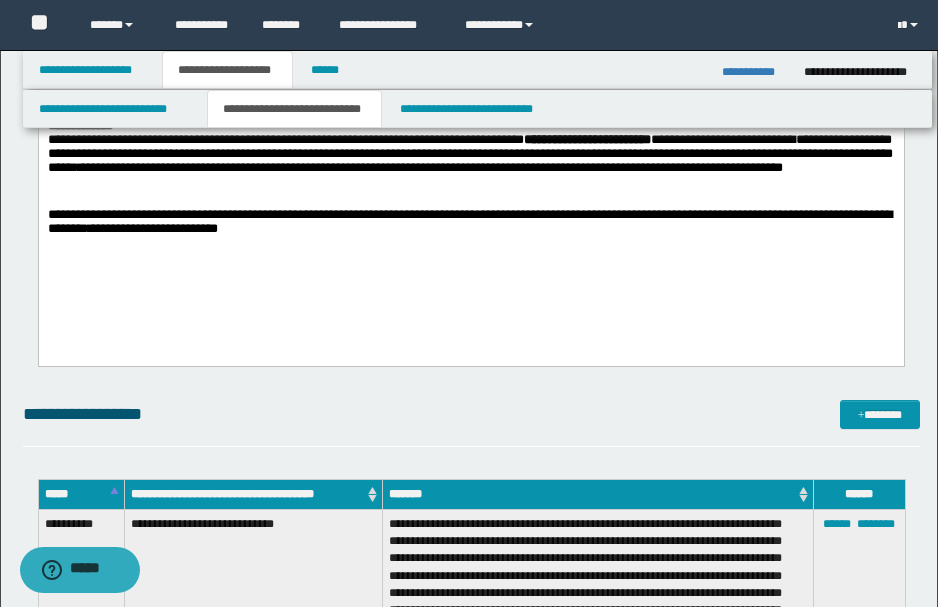 click on "**********" at bounding box center (469, 223) 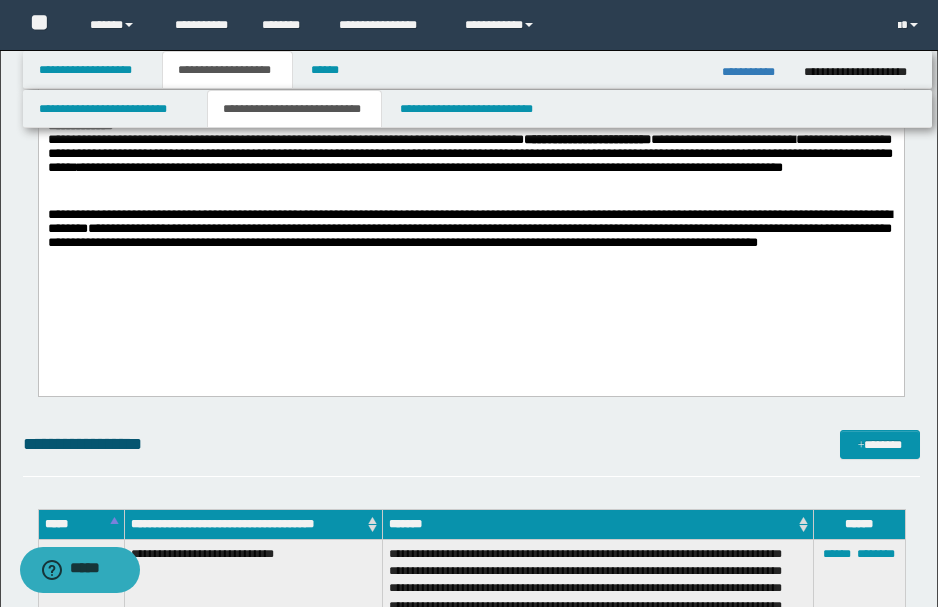 click on "**********" at bounding box center [469, 229] 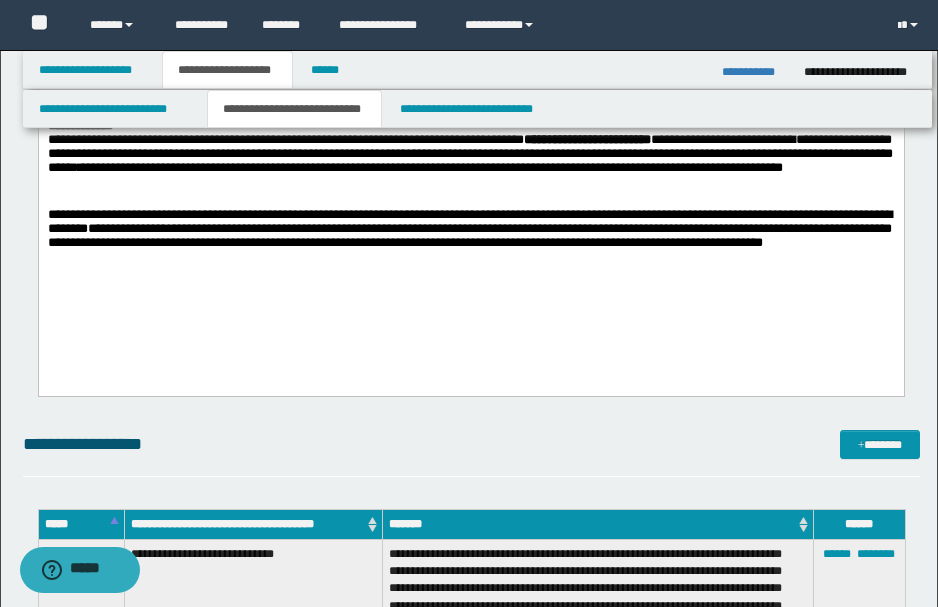 click on "**********" at bounding box center (469, 229) 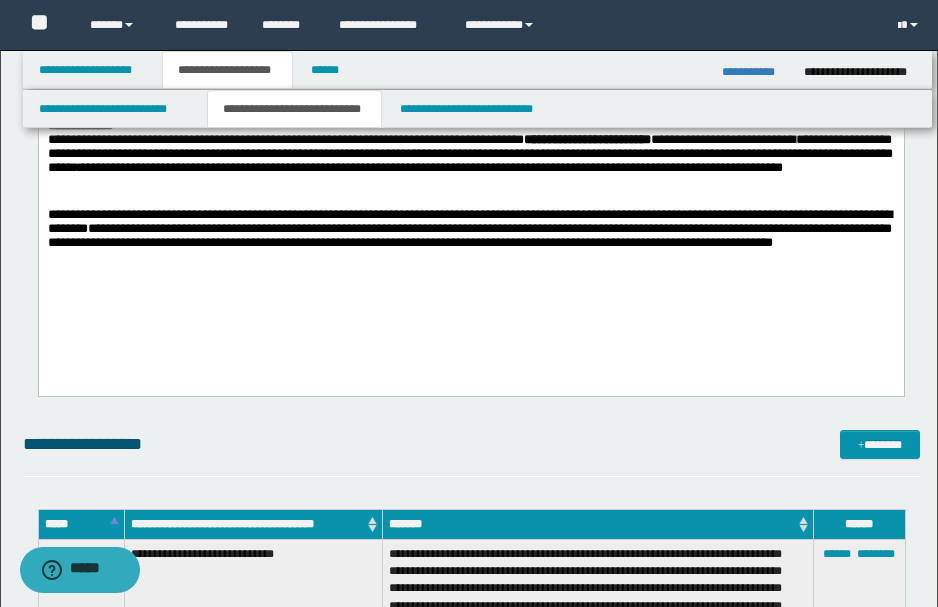 click on "**********" at bounding box center (469, 229) 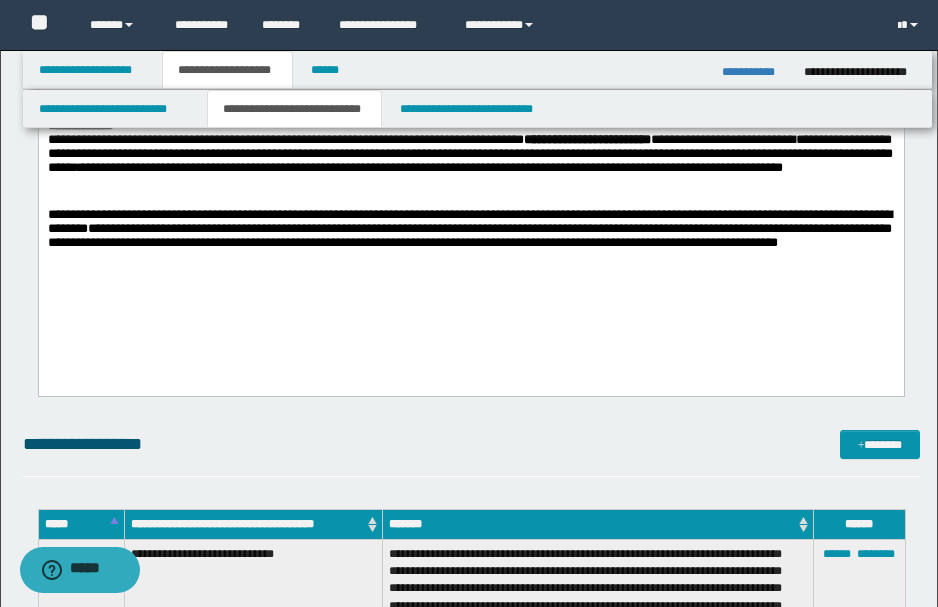 click on "**********" at bounding box center [469, 229] 